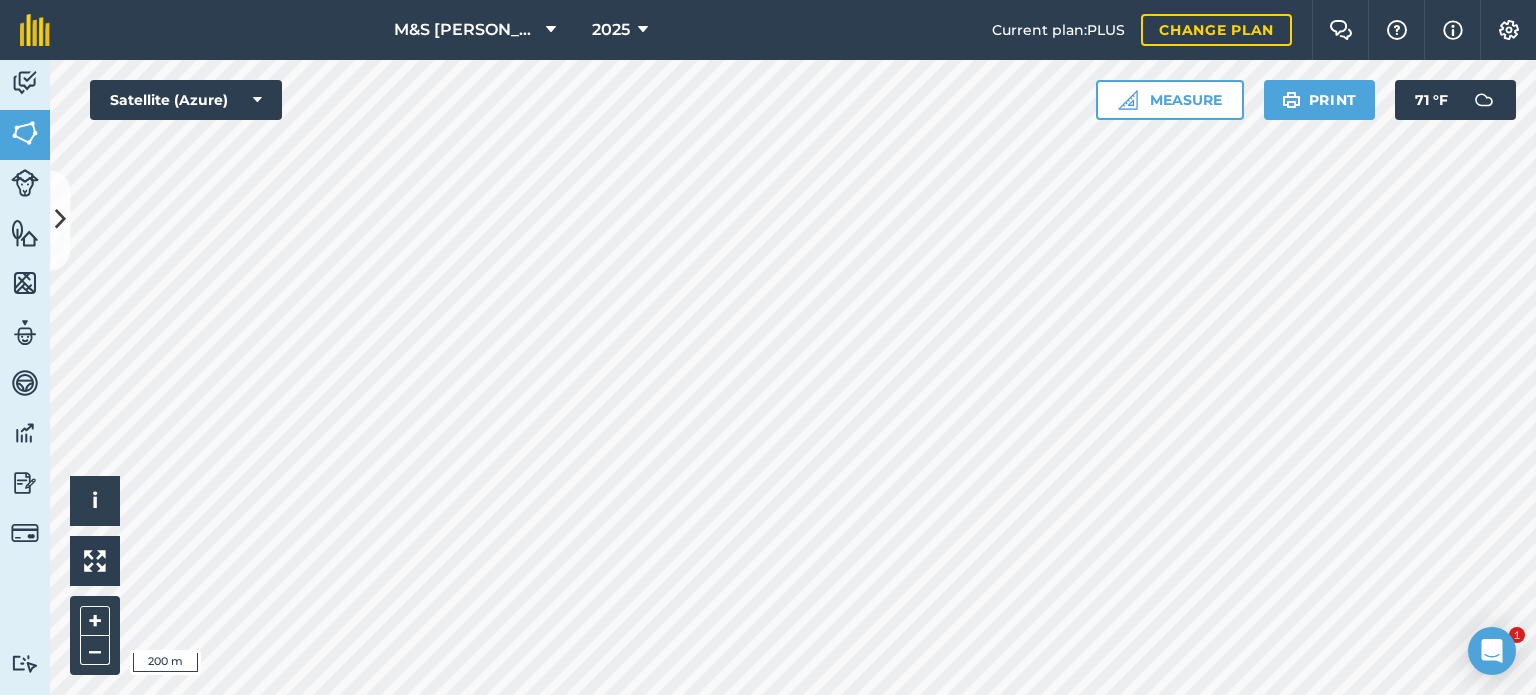 scroll, scrollTop: 0, scrollLeft: 0, axis: both 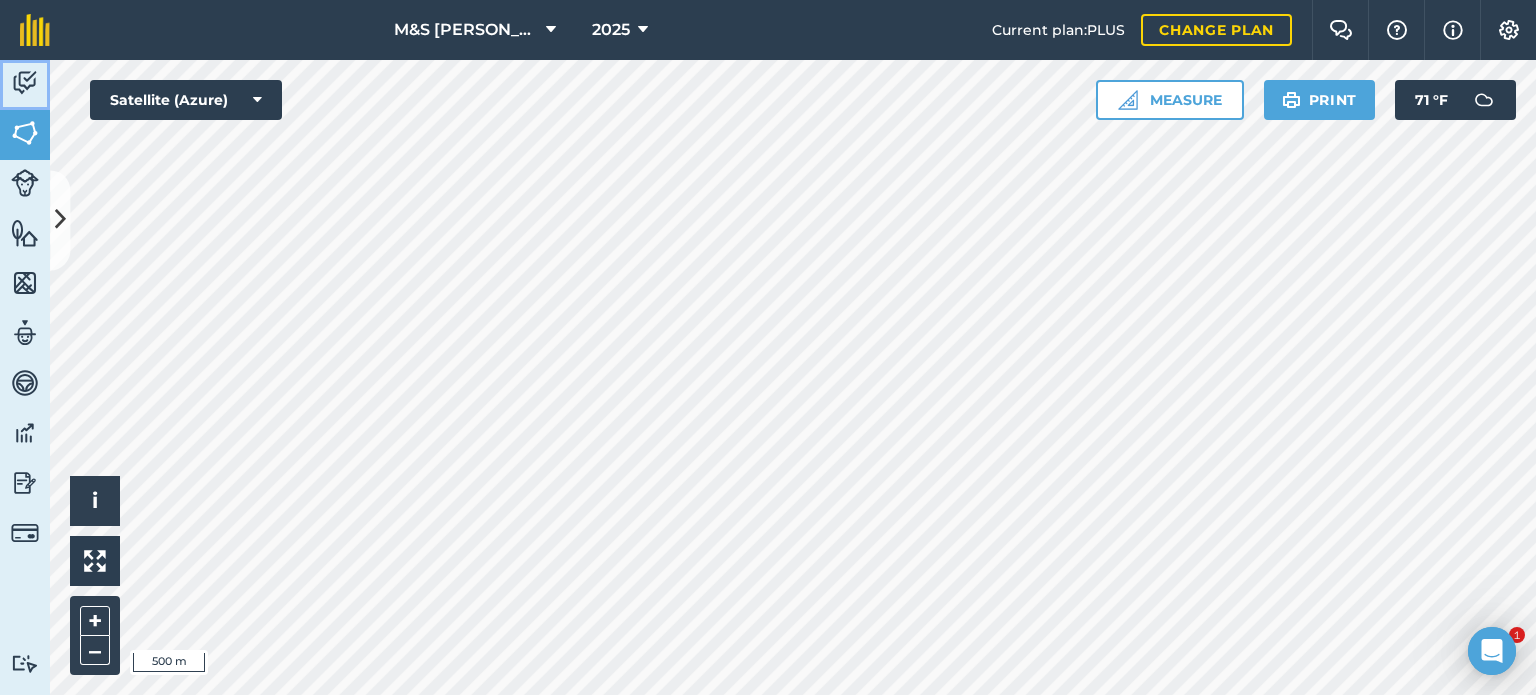 click on "Activity" at bounding box center [25, 85] 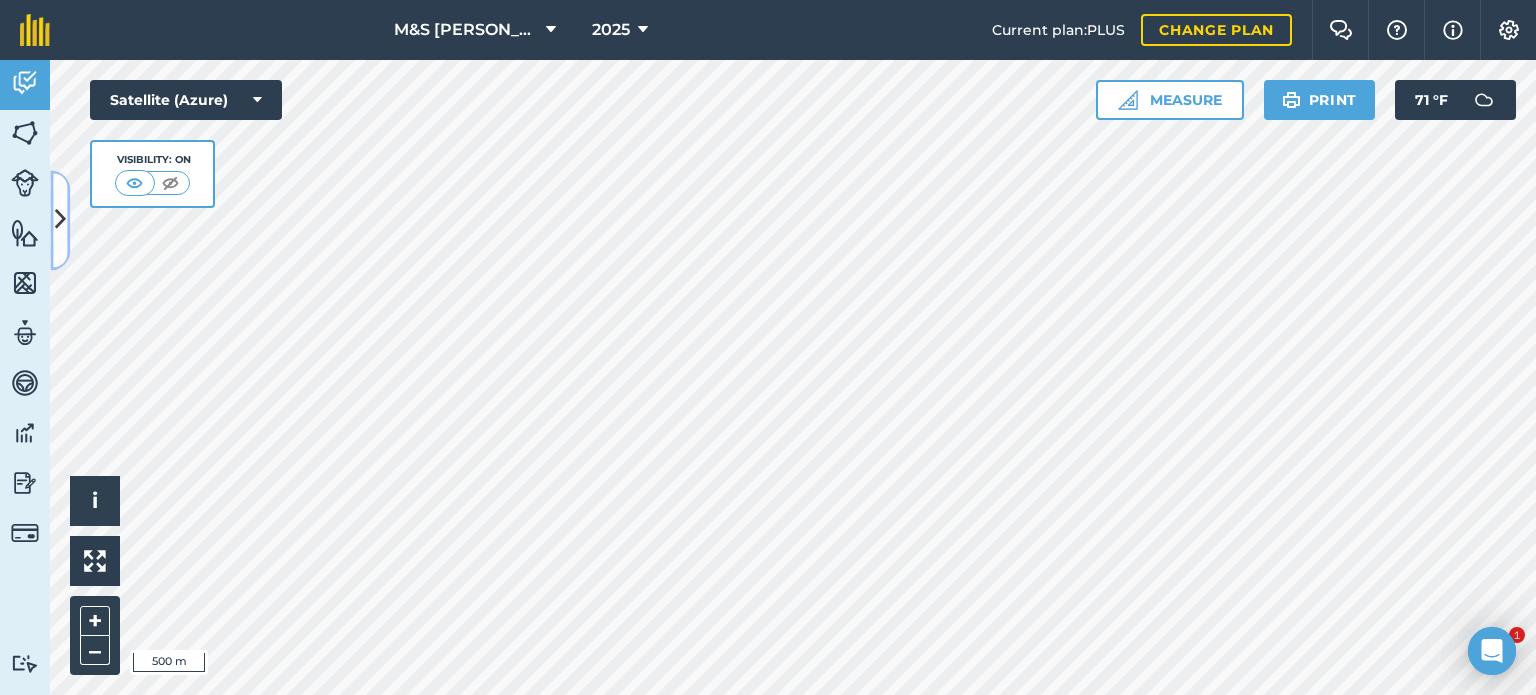 click at bounding box center (60, 220) 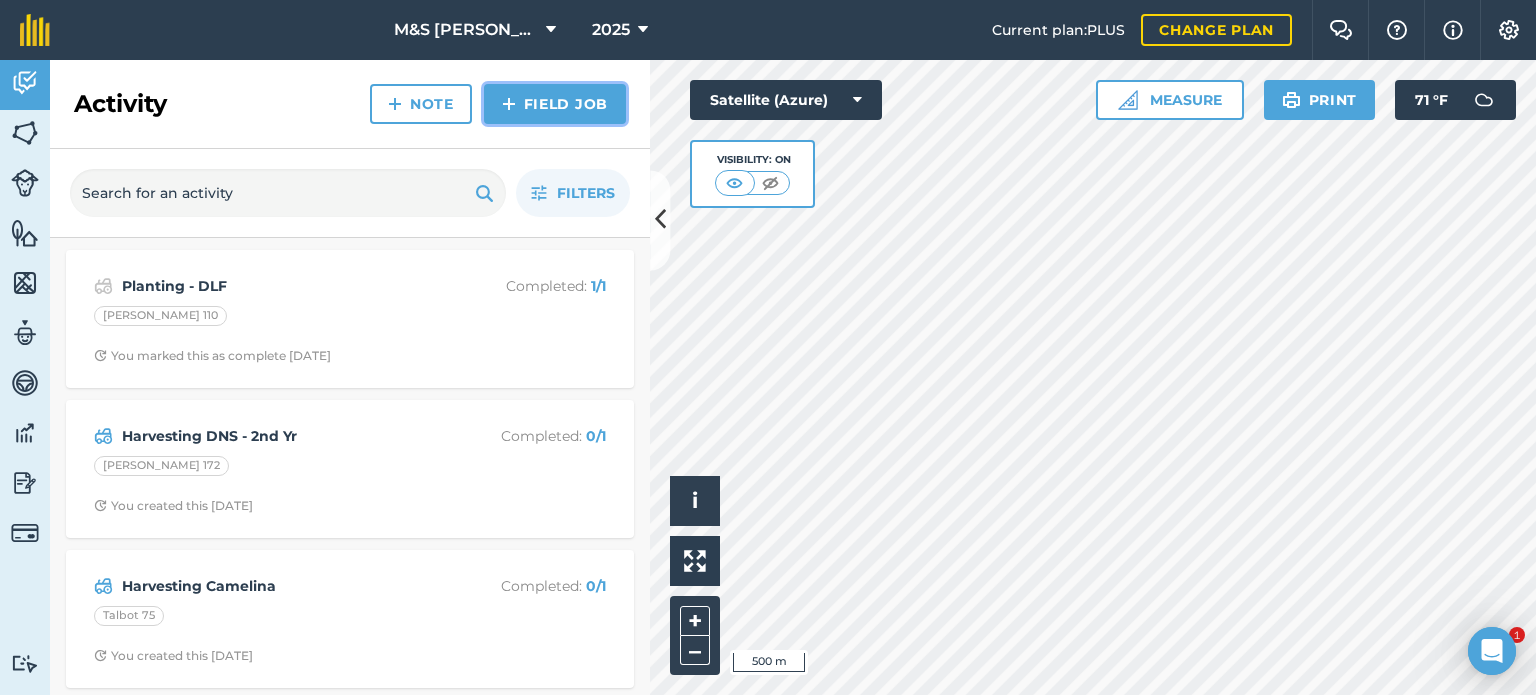 click on "Field Job" at bounding box center (555, 104) 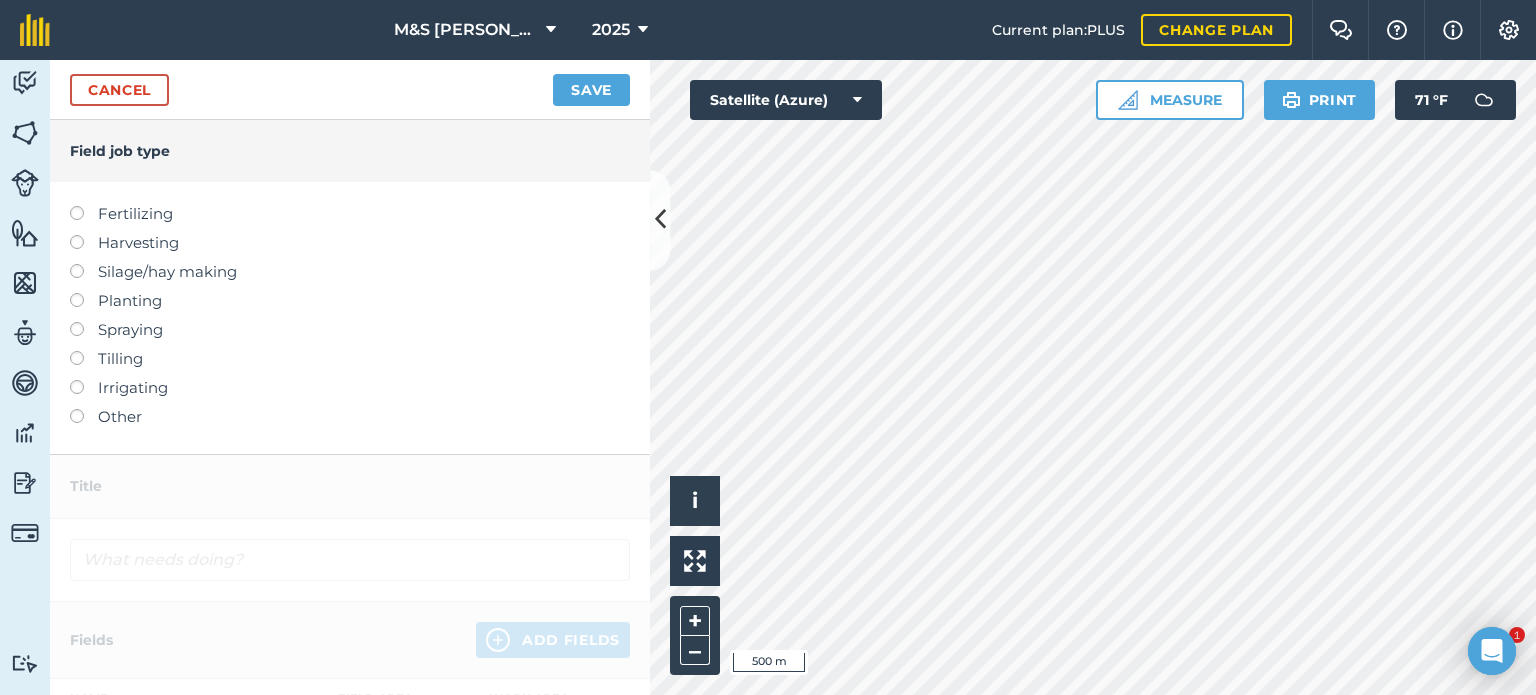 click at bounding box center (84, 322) 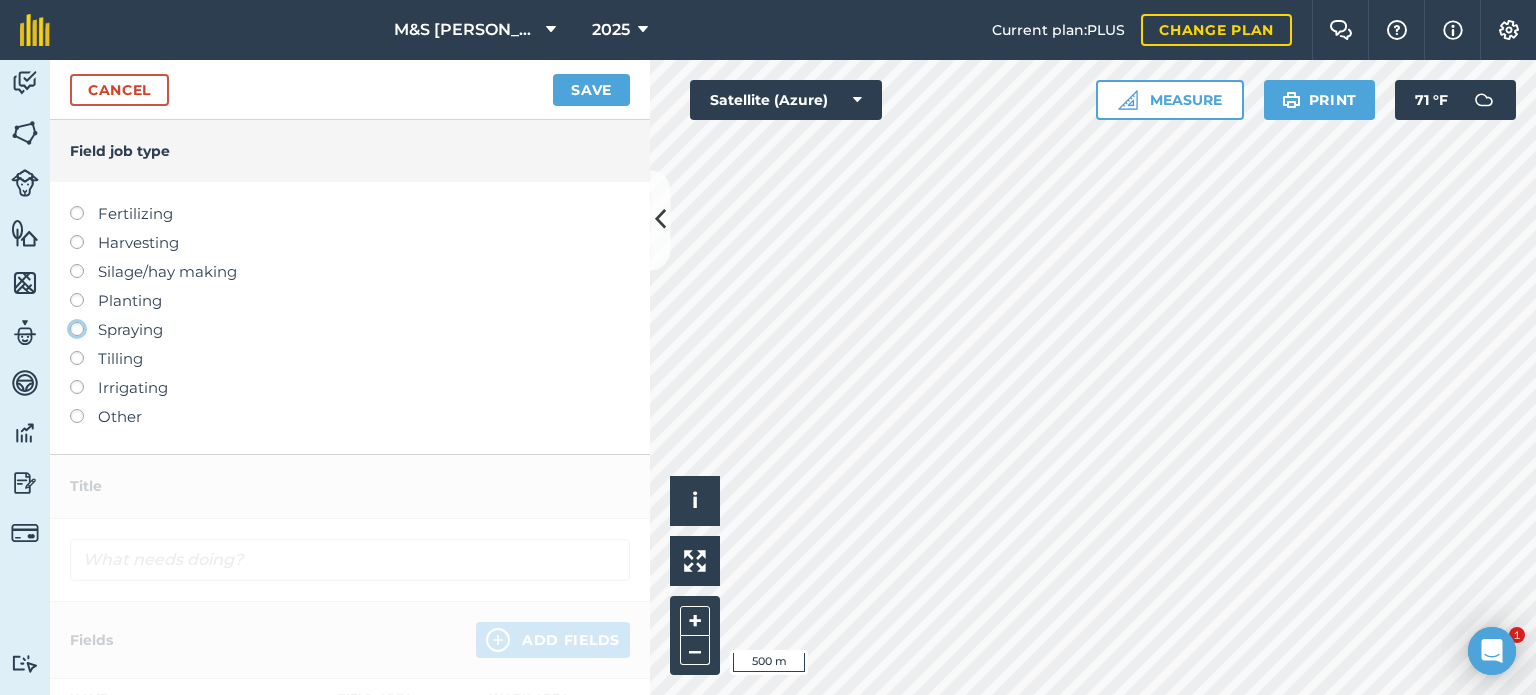 click on "Spraying" at bounding box center [-9943, 328] 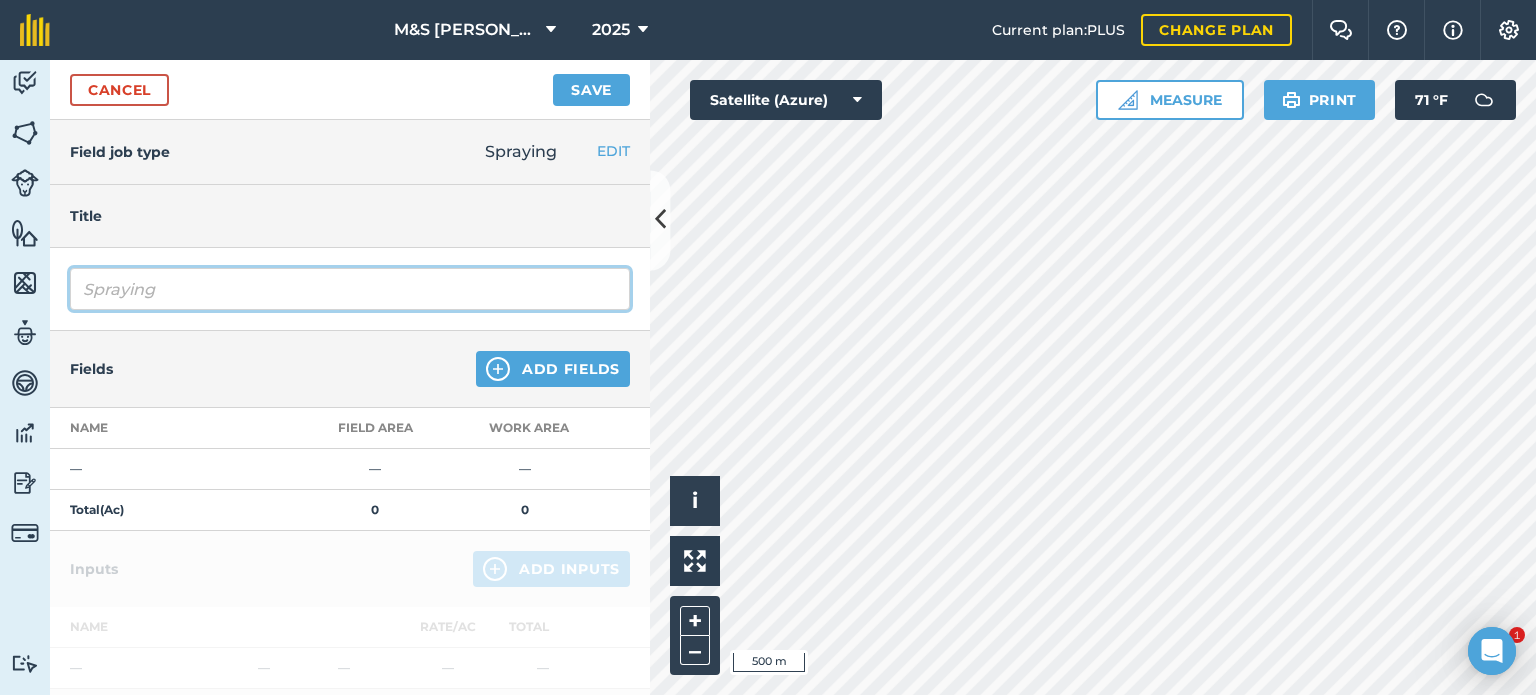 click on "Spraying" at bounding box center (350, 289) 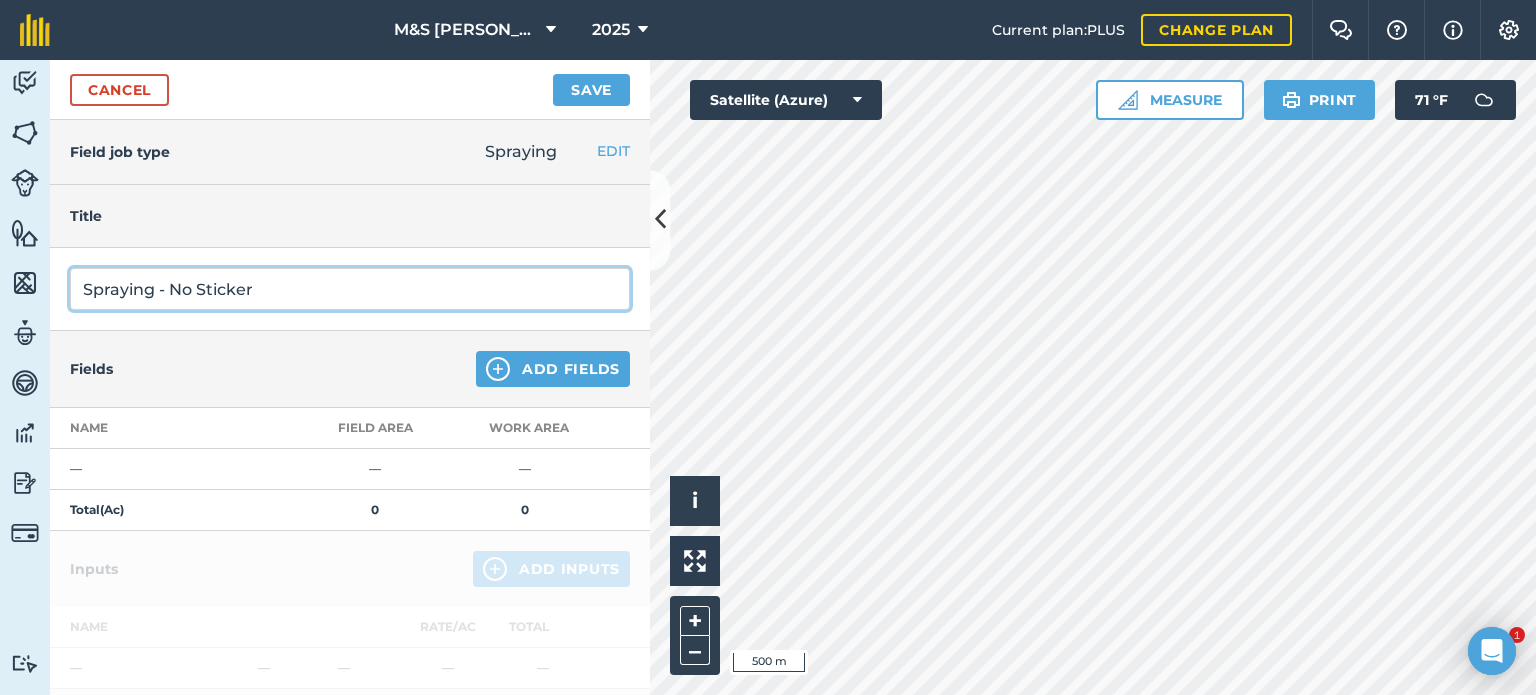 type on "Spraying - No Sticker" 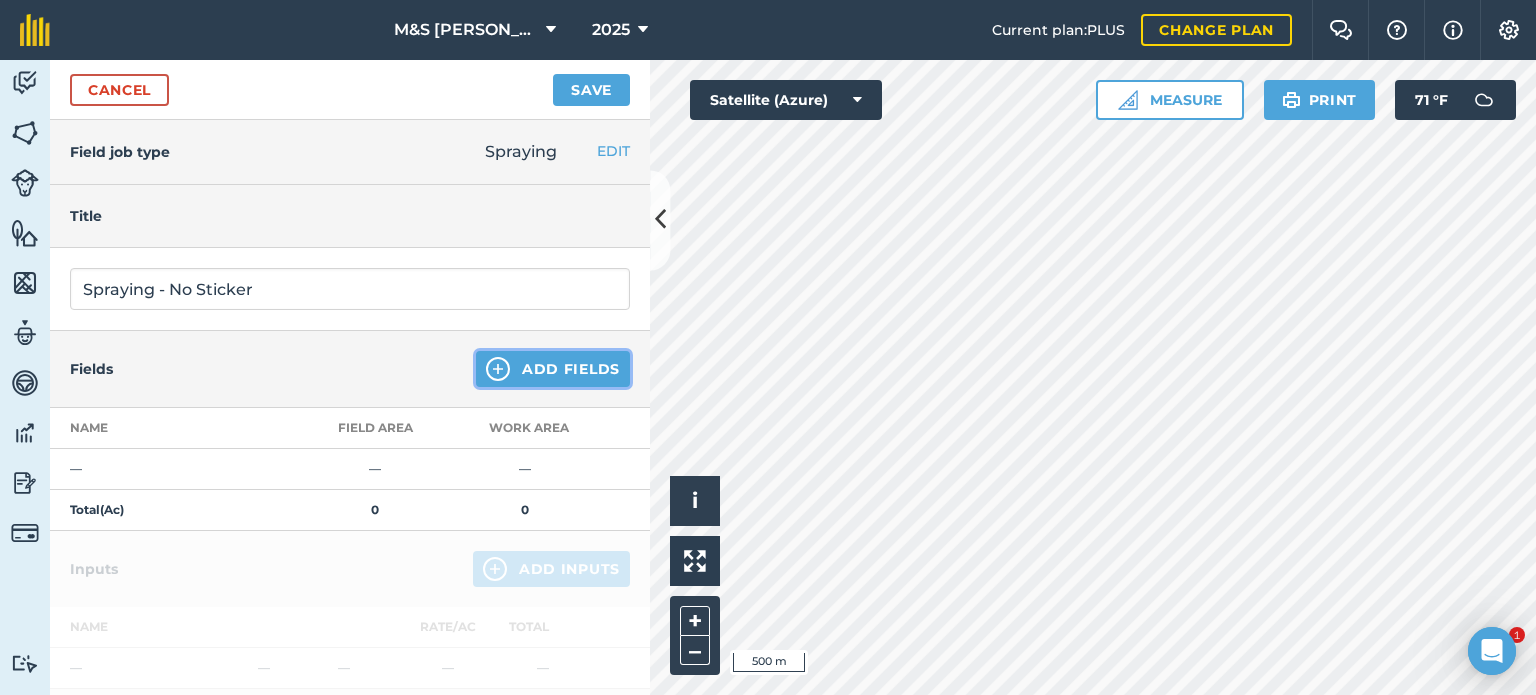 click on "Add Fields" at bounding box center [553, 369] 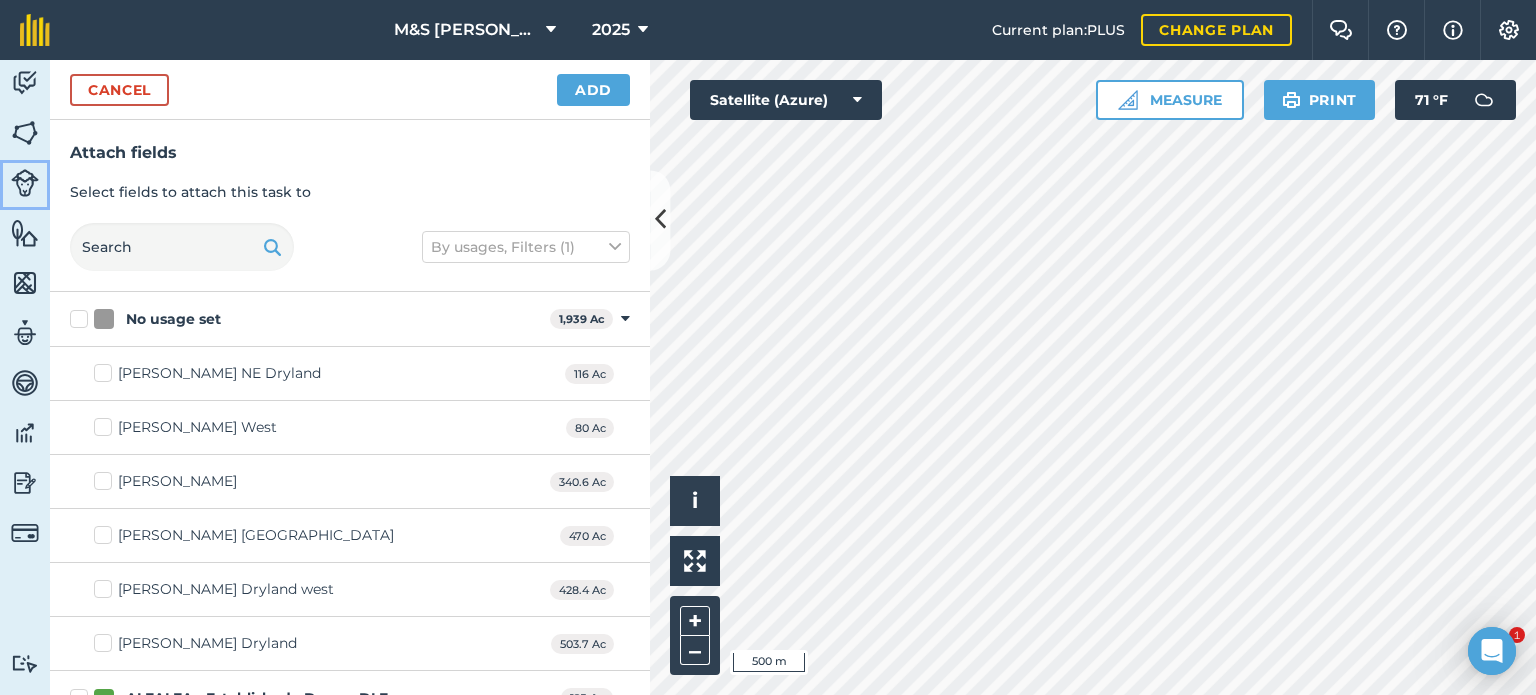 click on "Livestock" at bounding box center [25, 185] 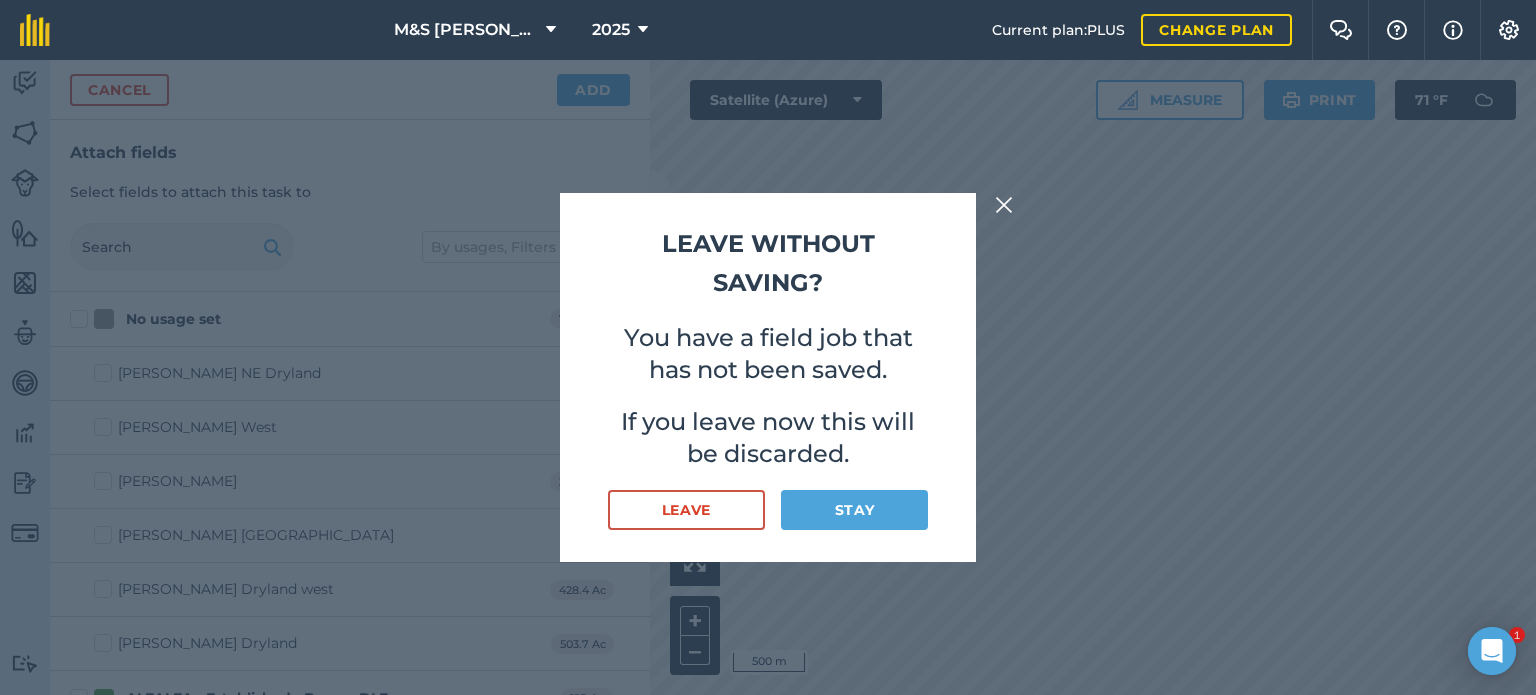 click at bounding box center (1004, 205) 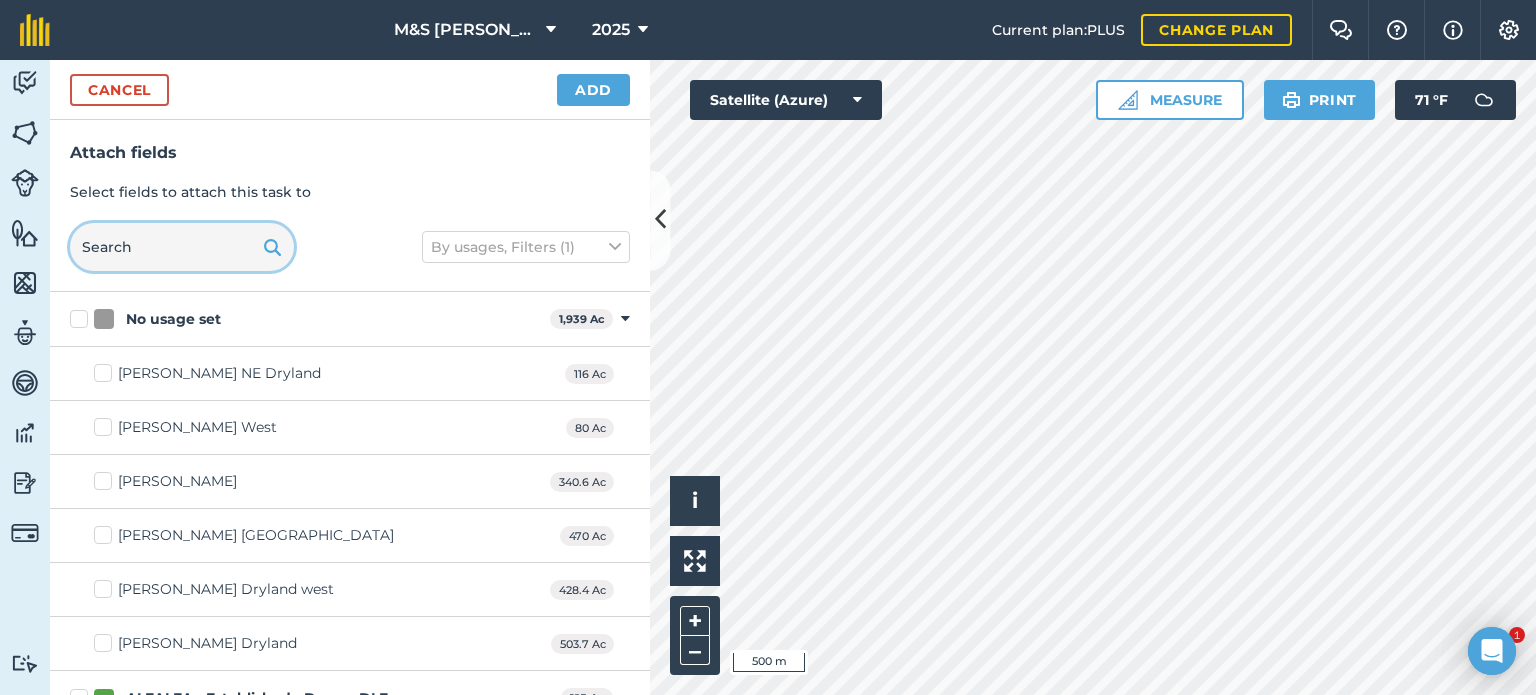 click at bounding box center (182, 247) 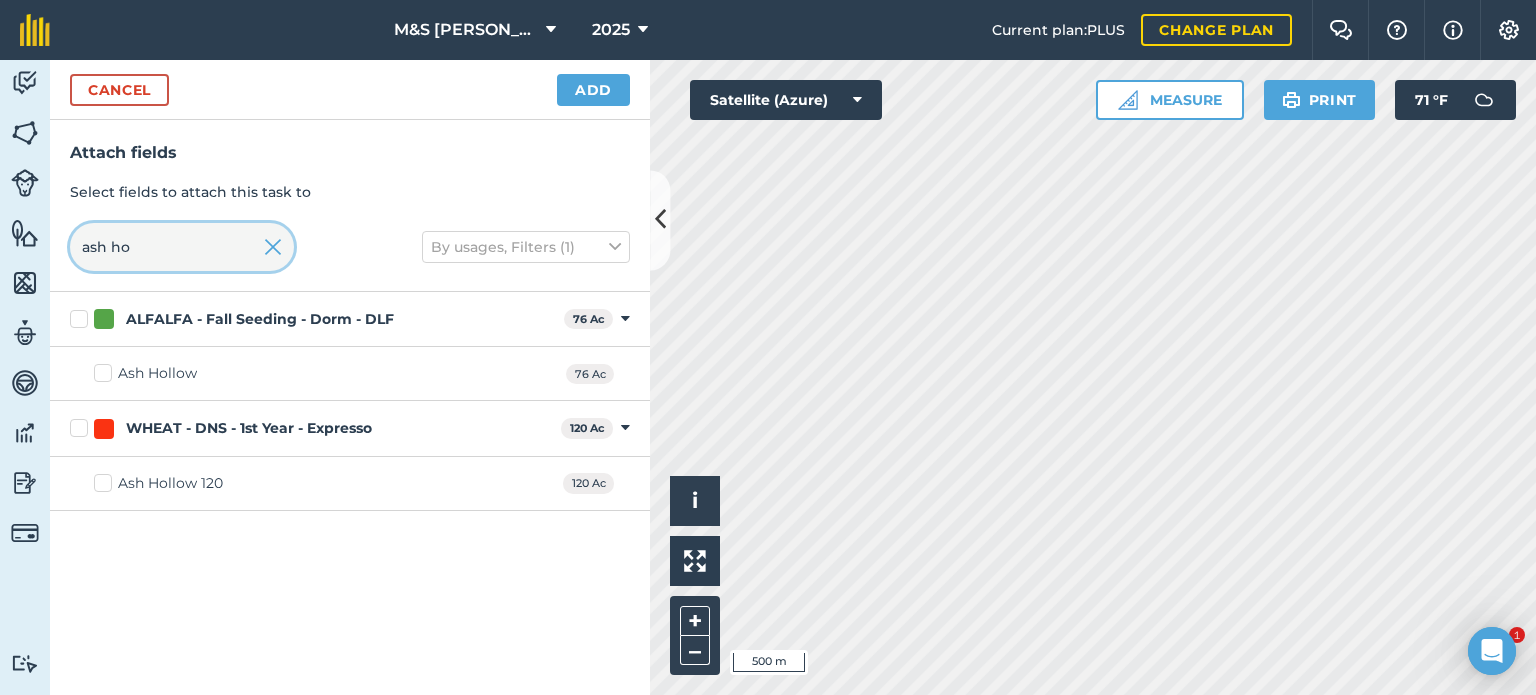 type on "ash ho" 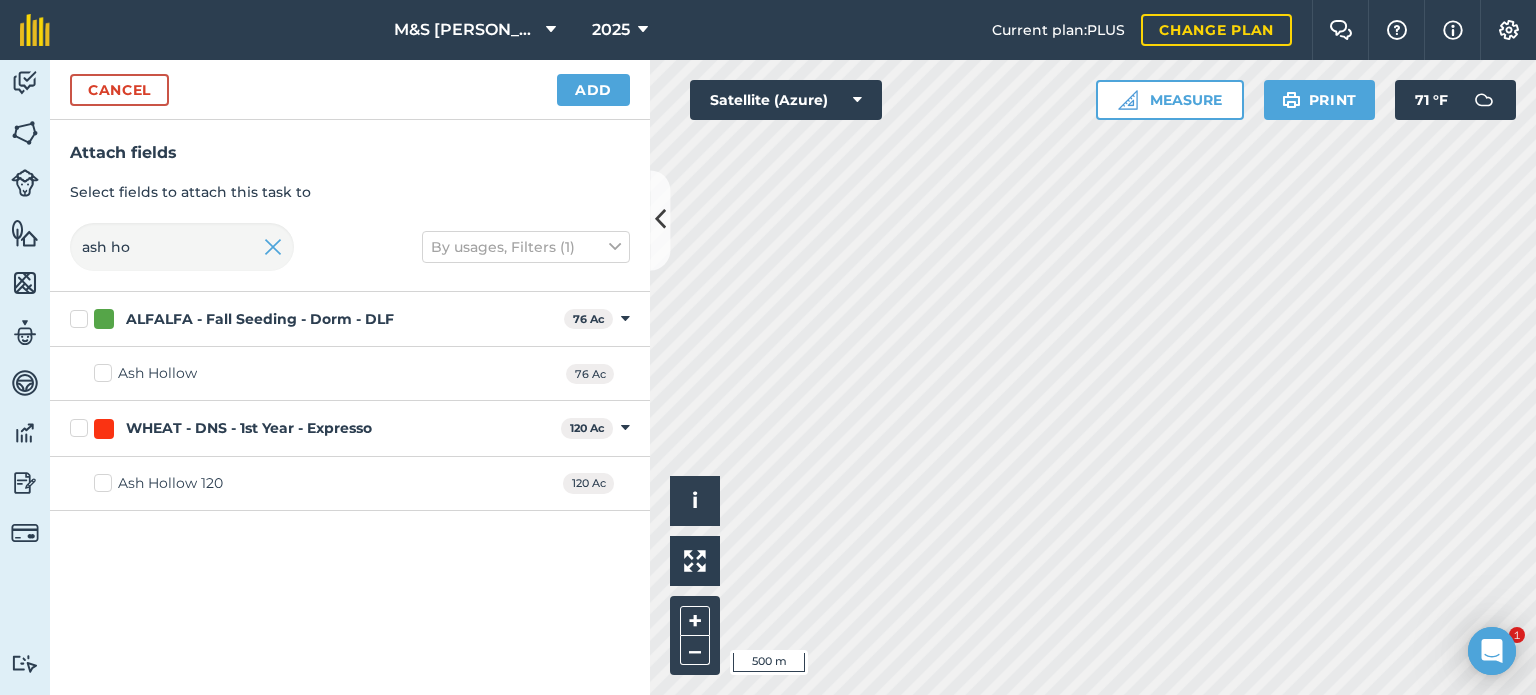 click on "Ash Hollow  76   Ac" at bounding box center [350, 374] 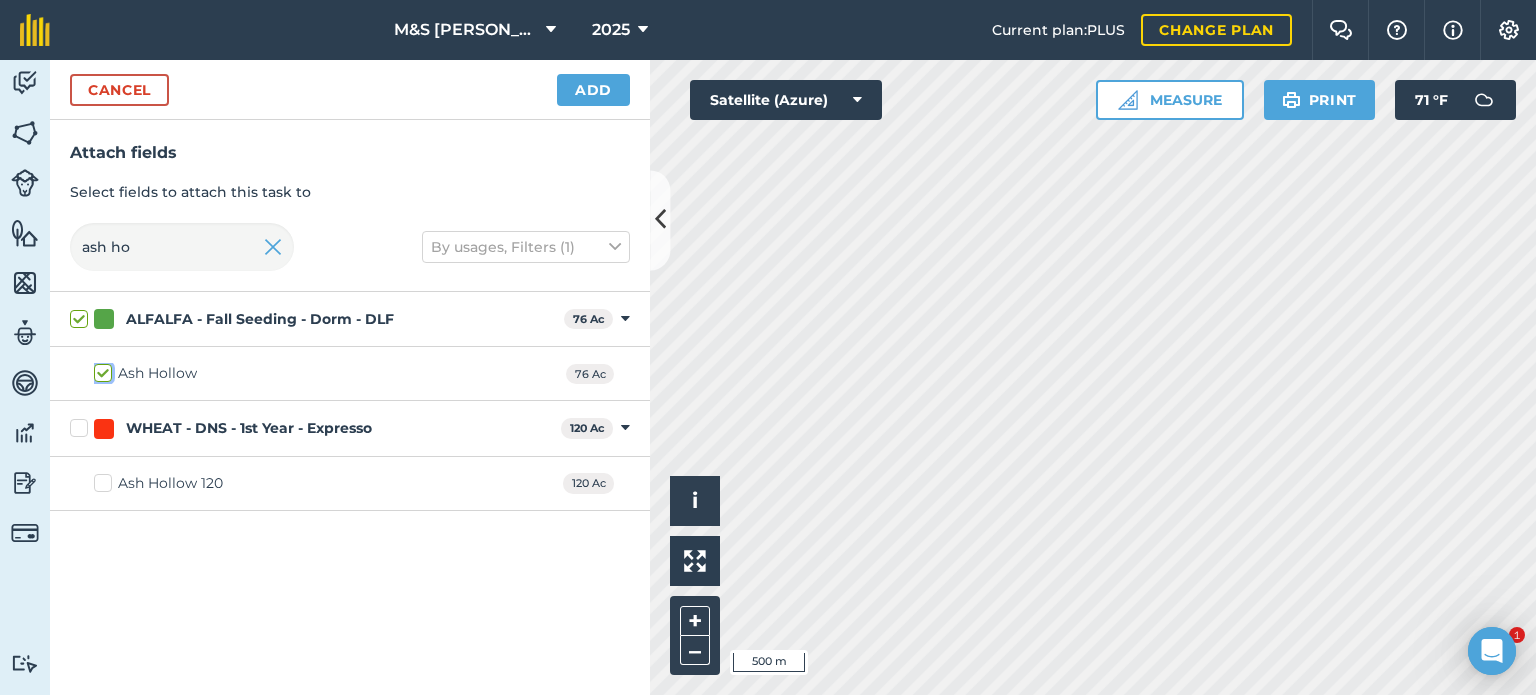 checkbox on "true" 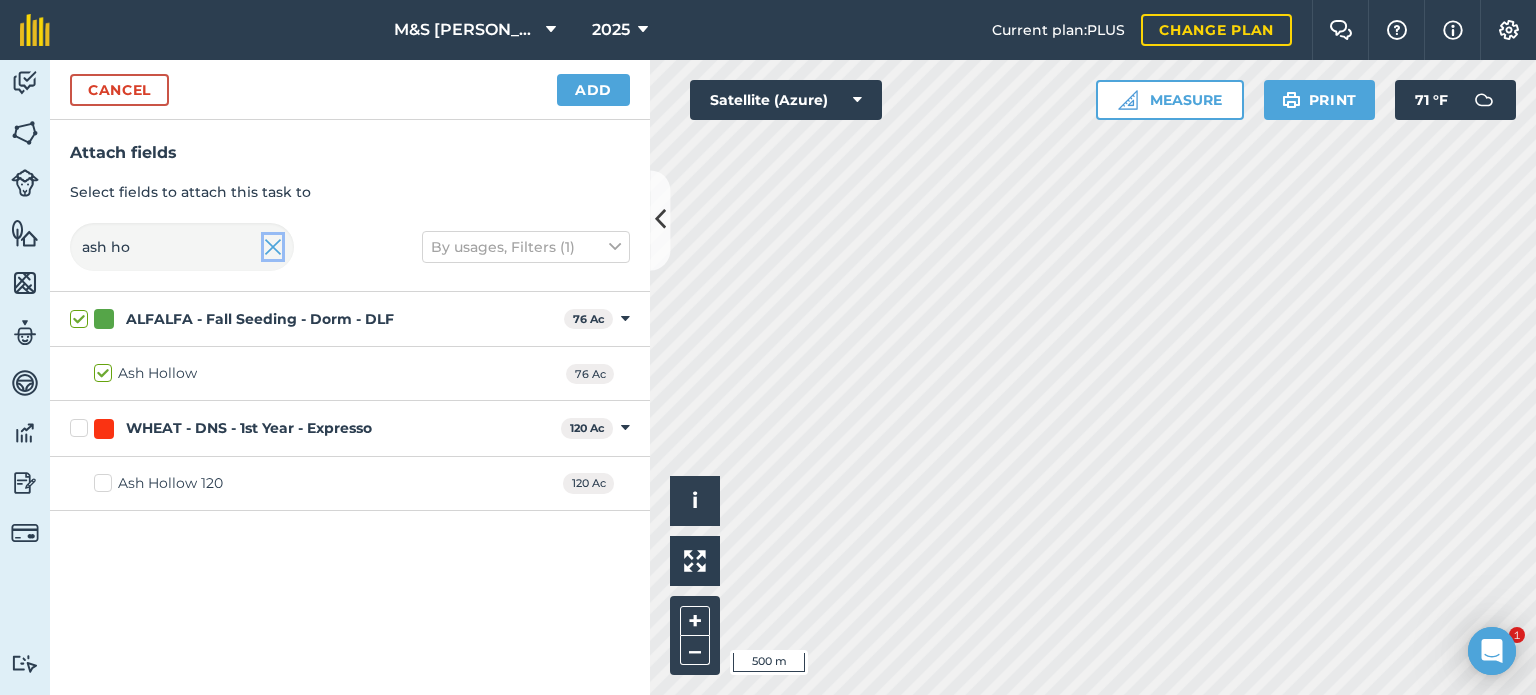 click at bounding box center [273, 247] 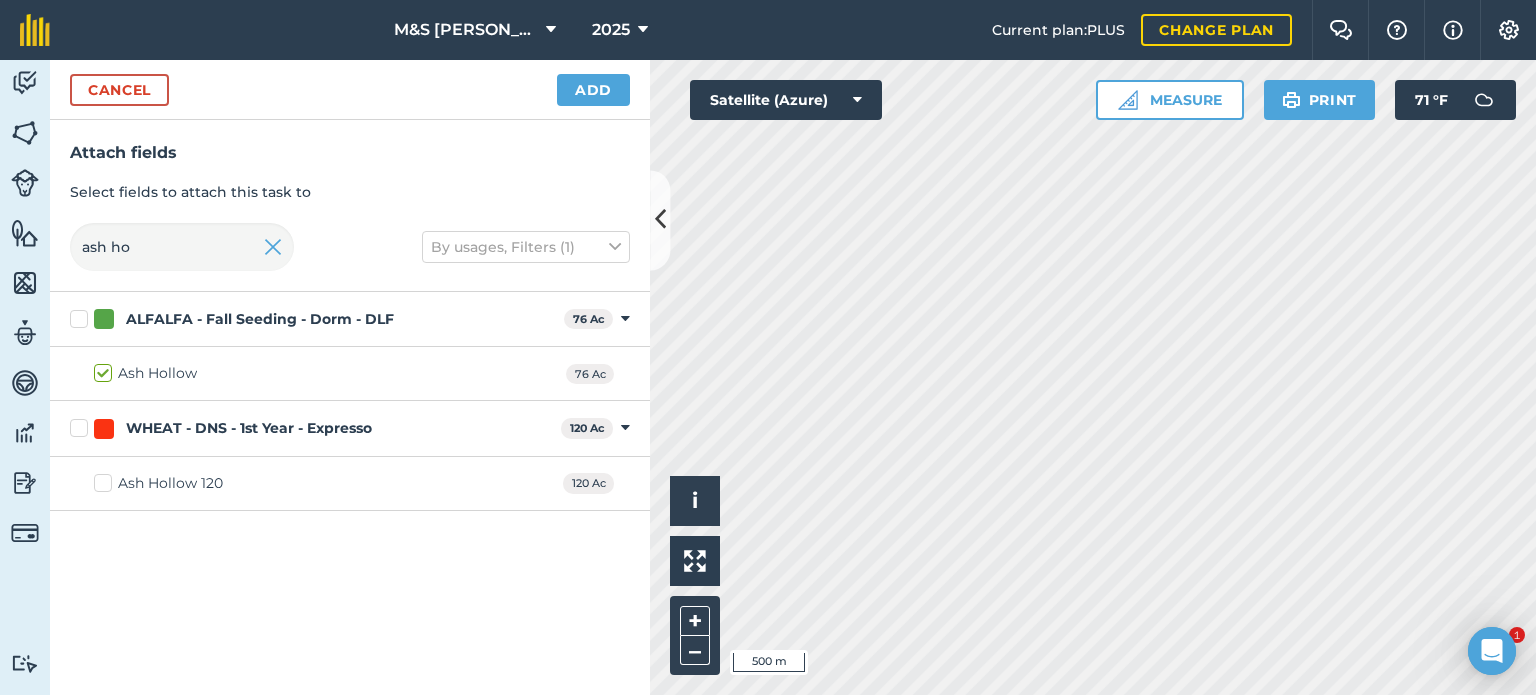 type 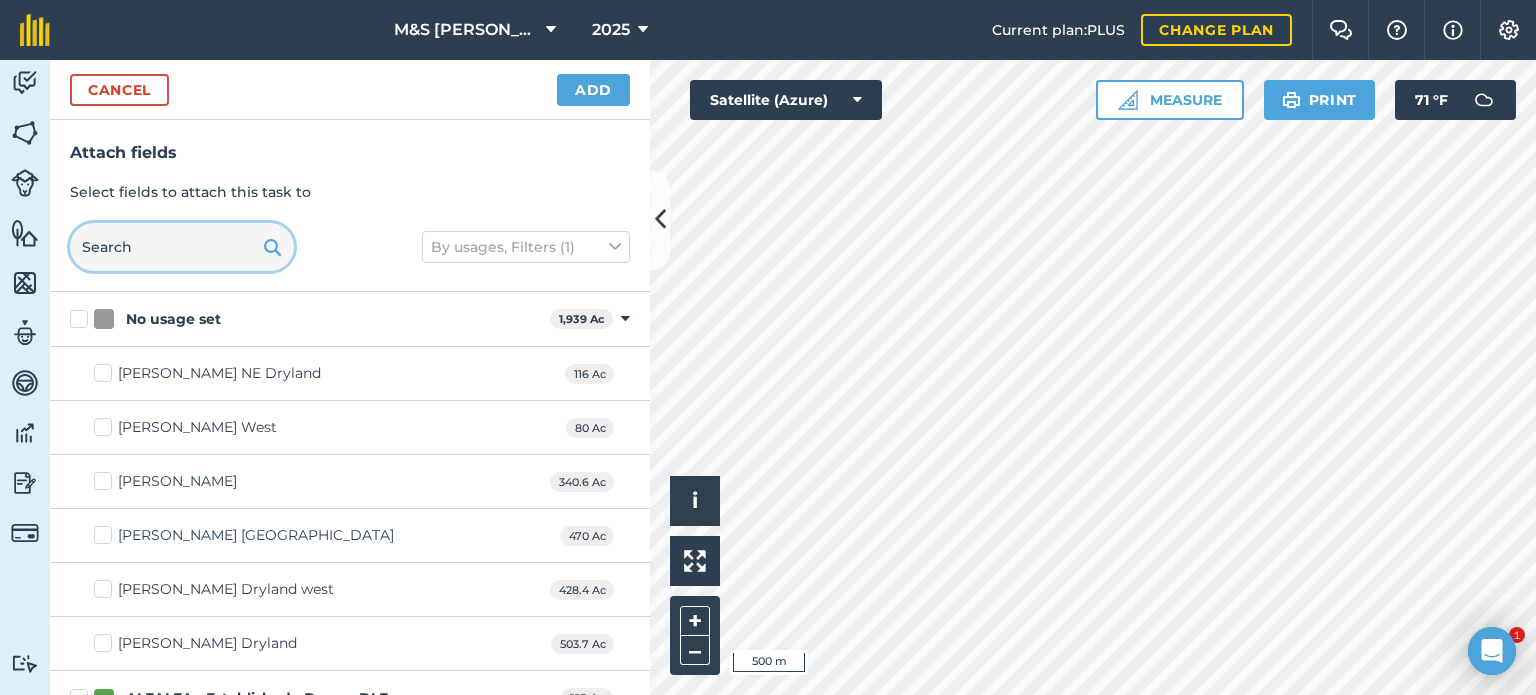 click at bounding box center (182, 247) 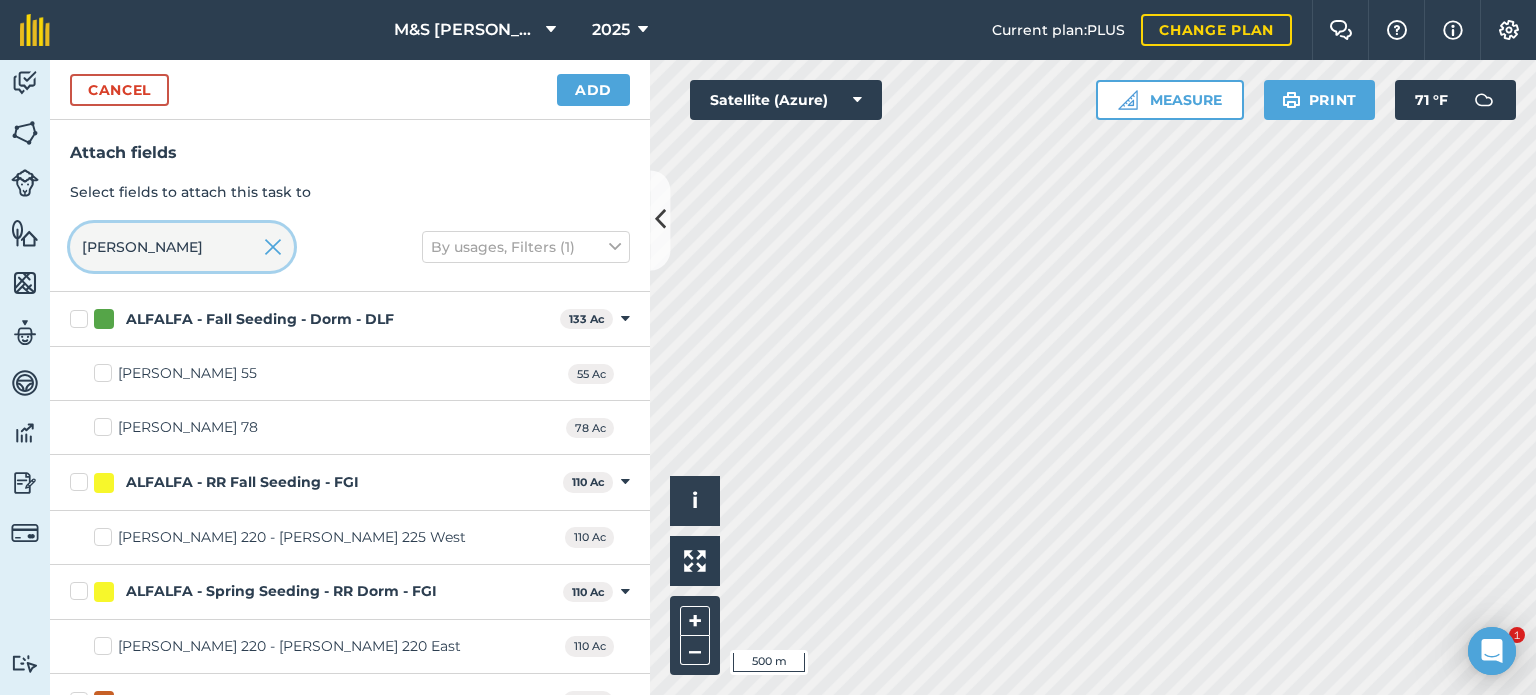 type on "[PERSON_NAME]" 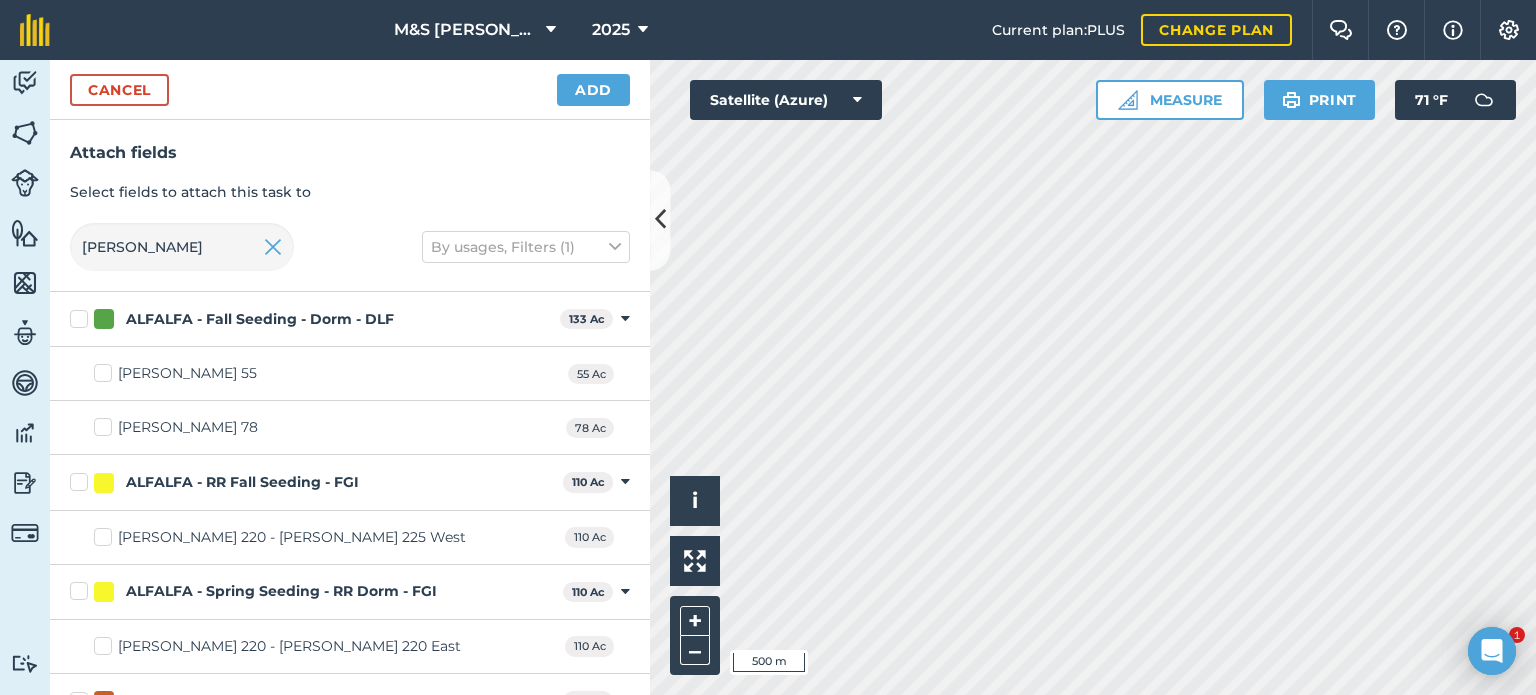 click on "[PERSON_NAME] 220 - [PERSON_NAME] 225 West" at bounding box center (280, 537) 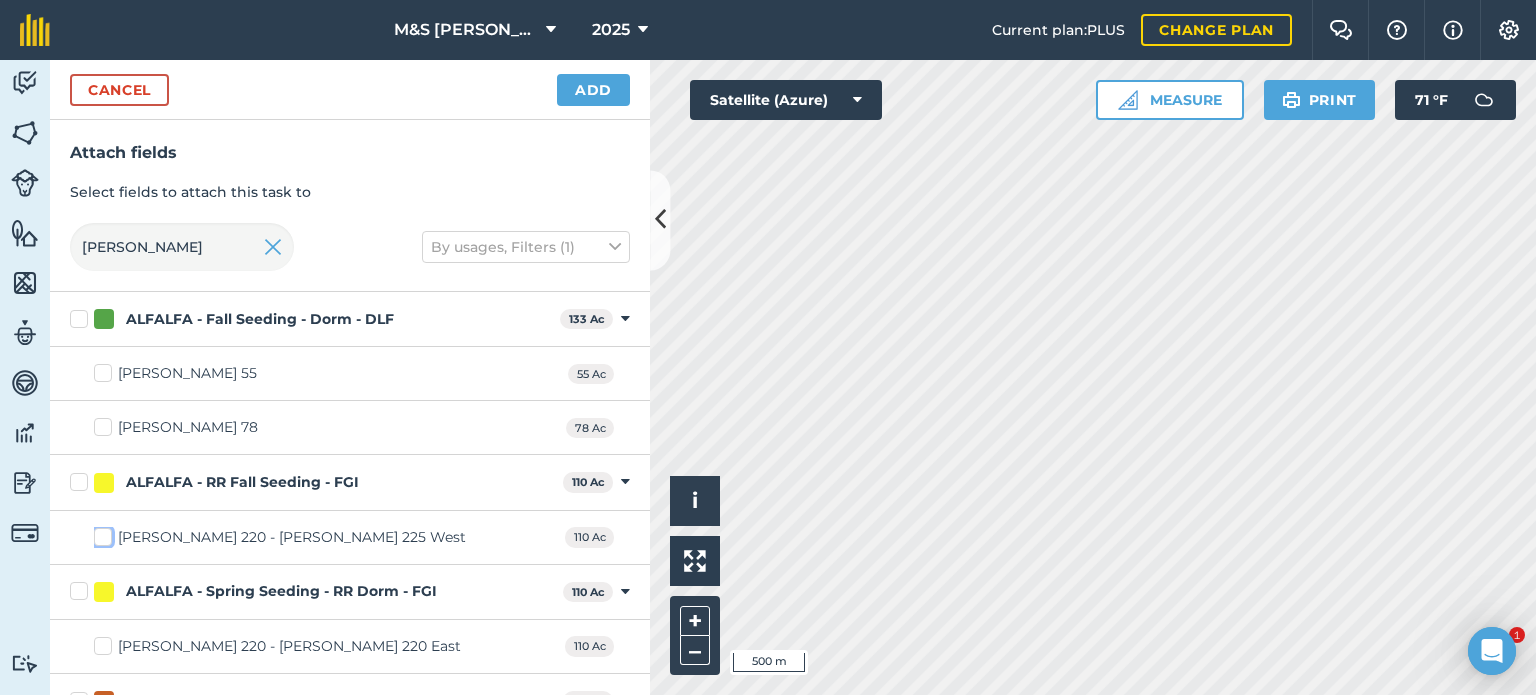 click on "[PERSON_NAME] 220 - [PERSON_NAME] 225 West" at bounding box center [100, 533] 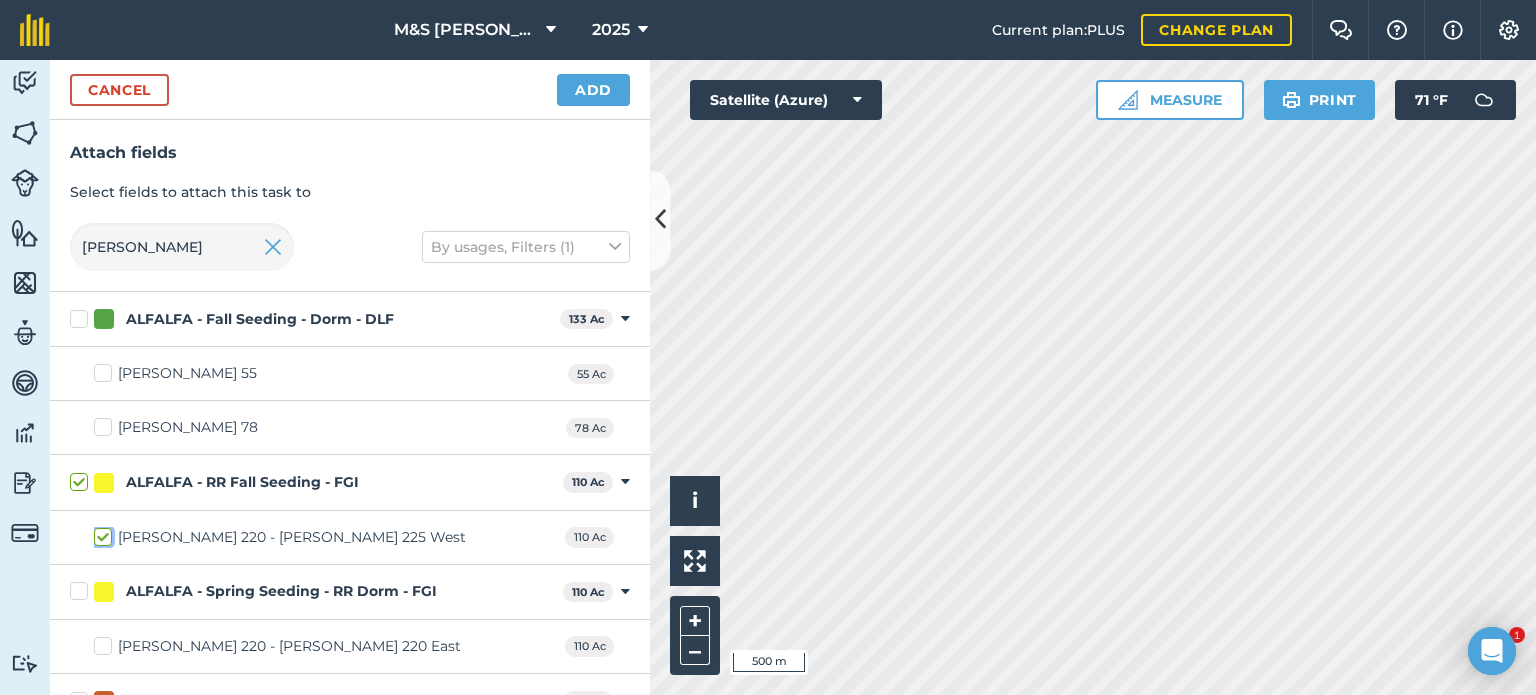 checkbox on "true" 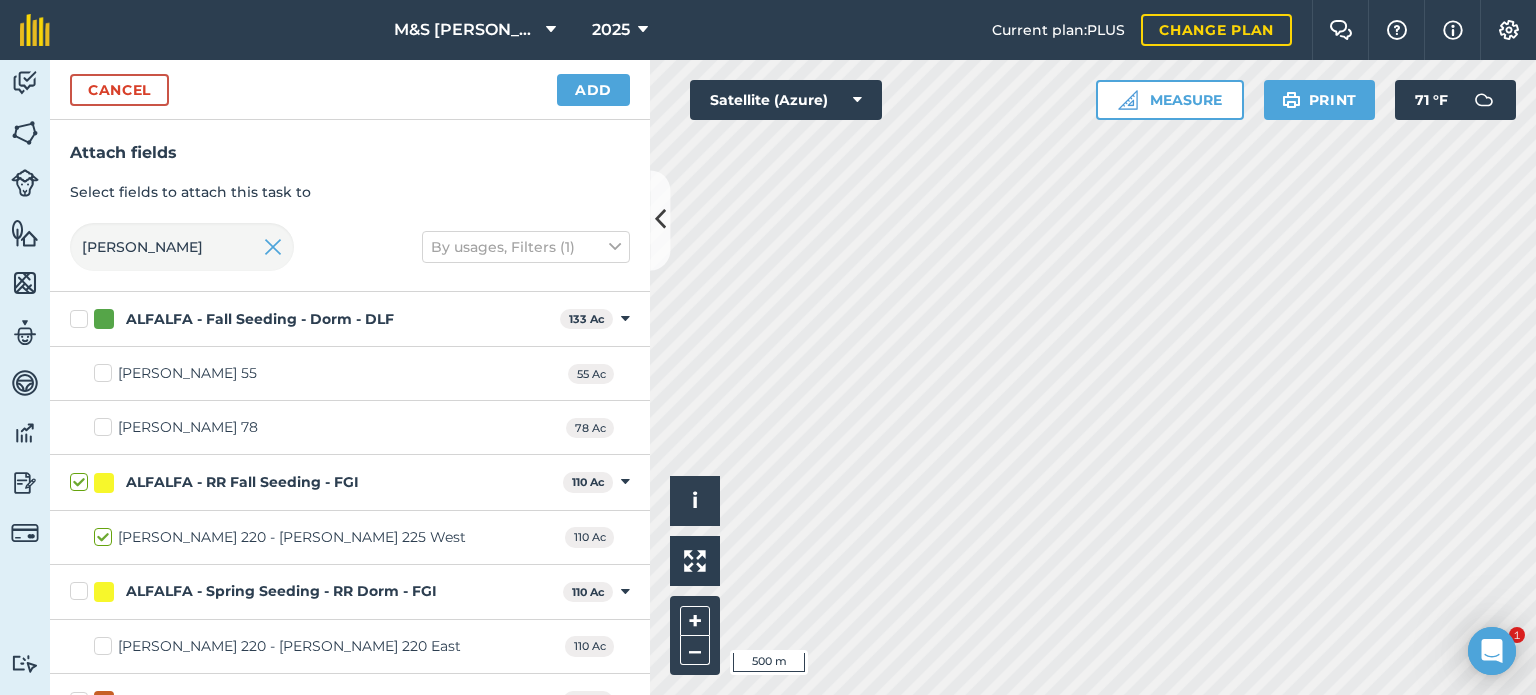 click on "[PERSON_NAME] 220 - [PERSON_NAME] 220 East" at bounding box center [277, 646] 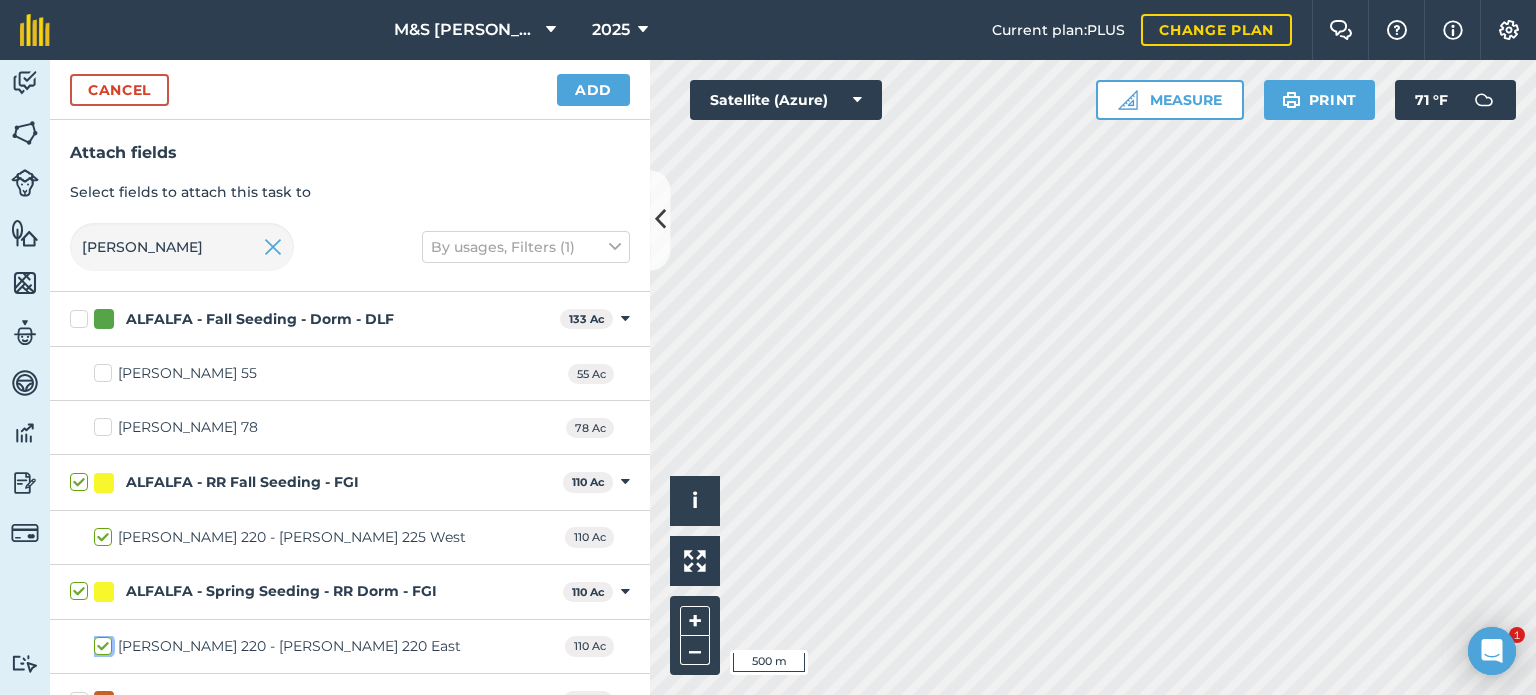 checkbox on "true" 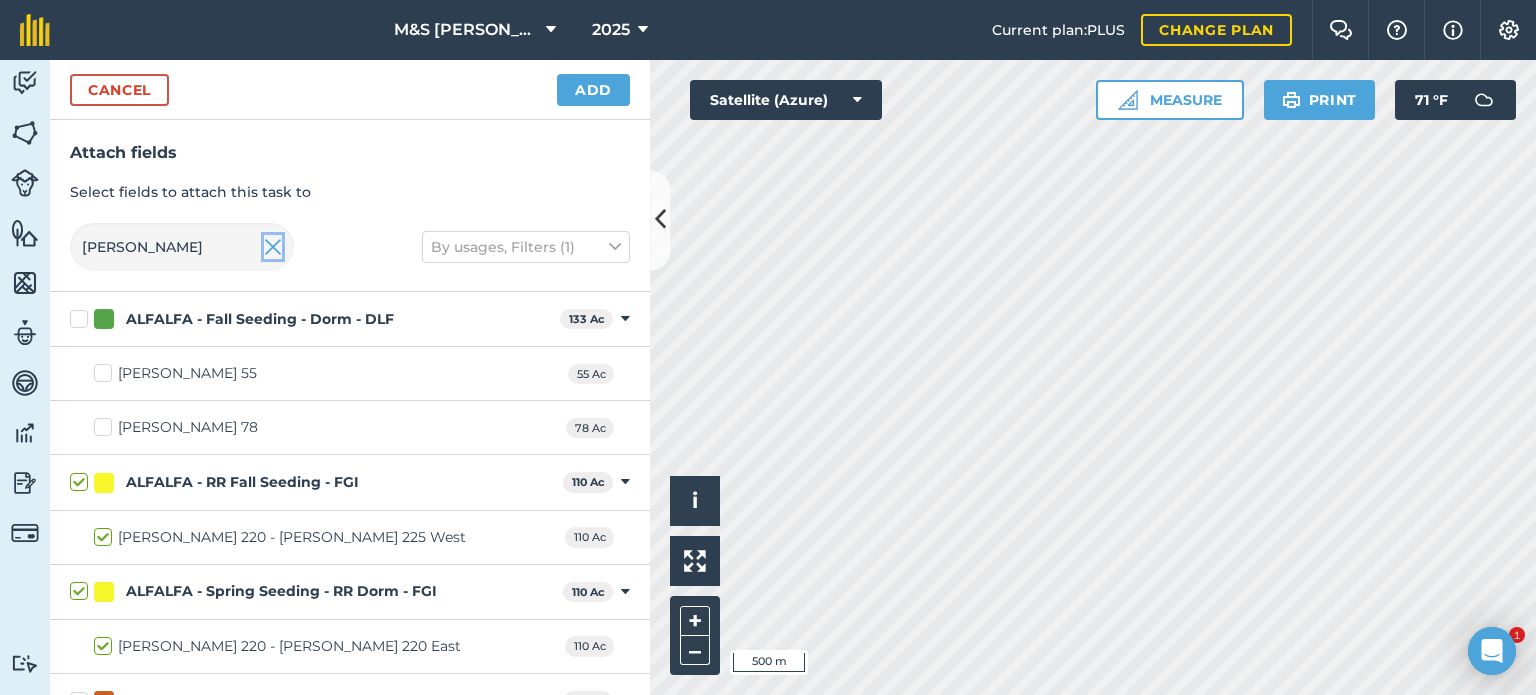 click at bounding box center (273, 247) 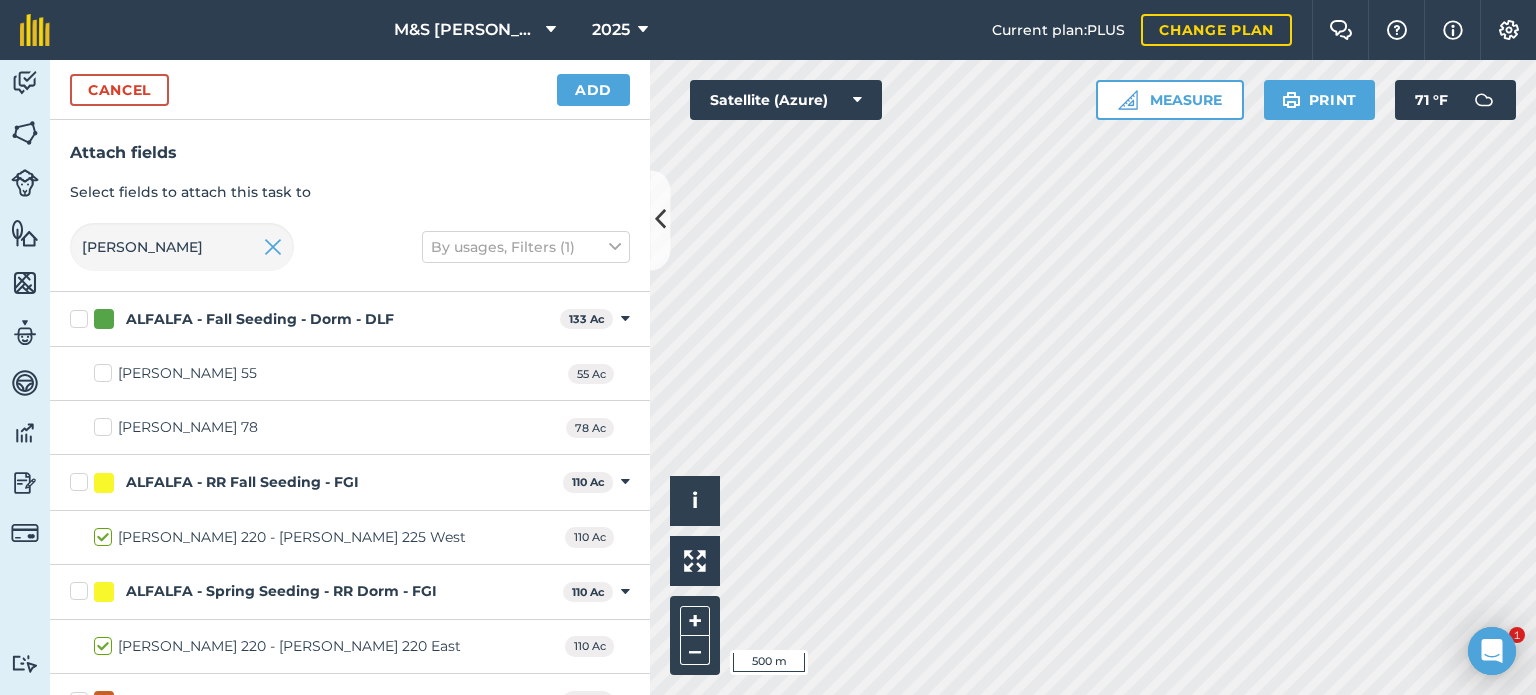 type 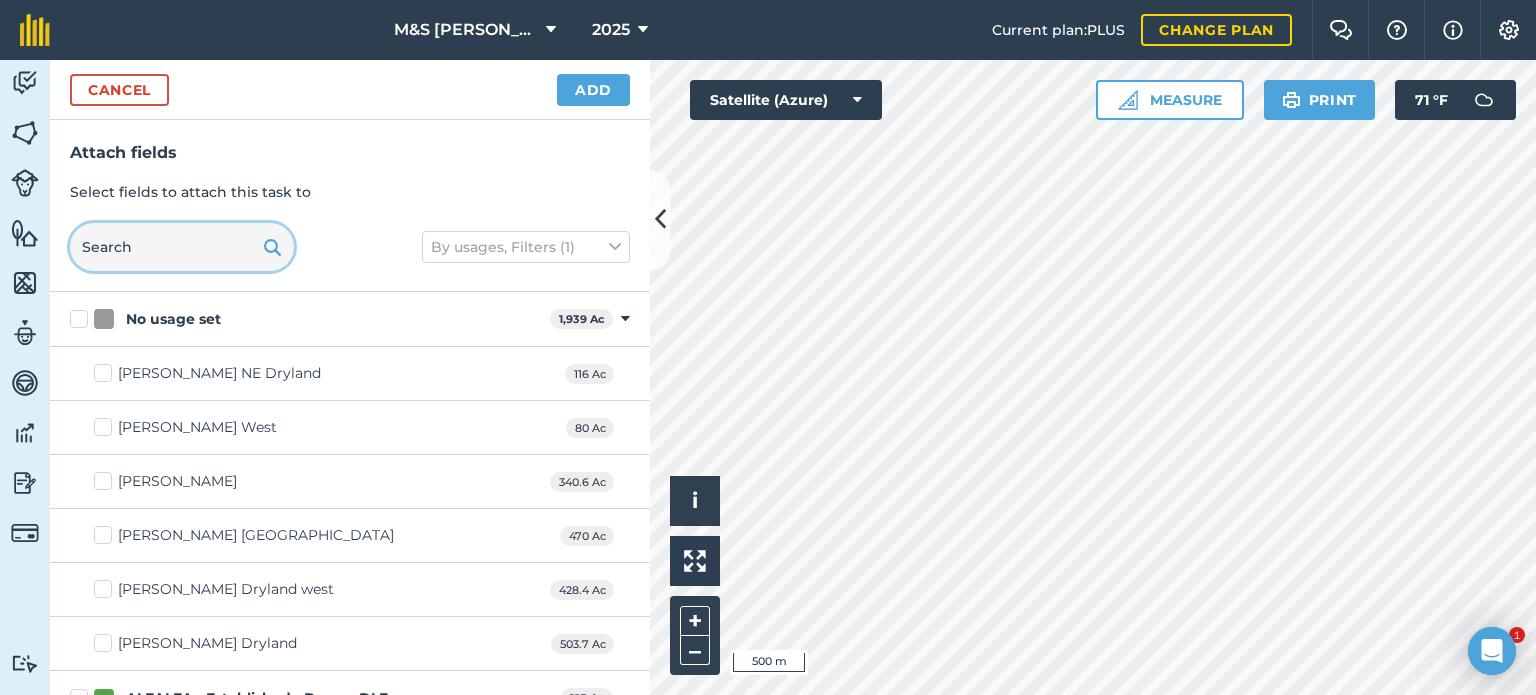 click at bounding box center [182, 247] 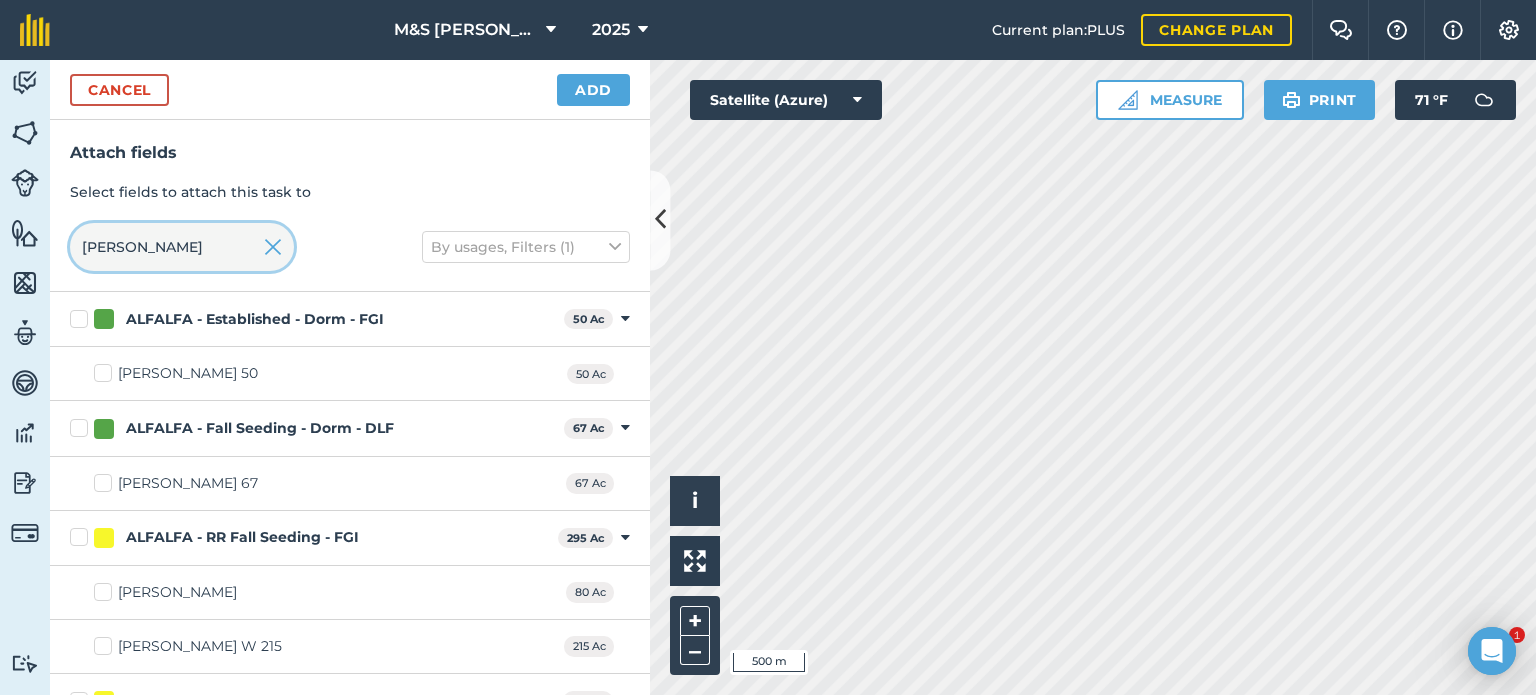 type on "[PERSON_NAME]" 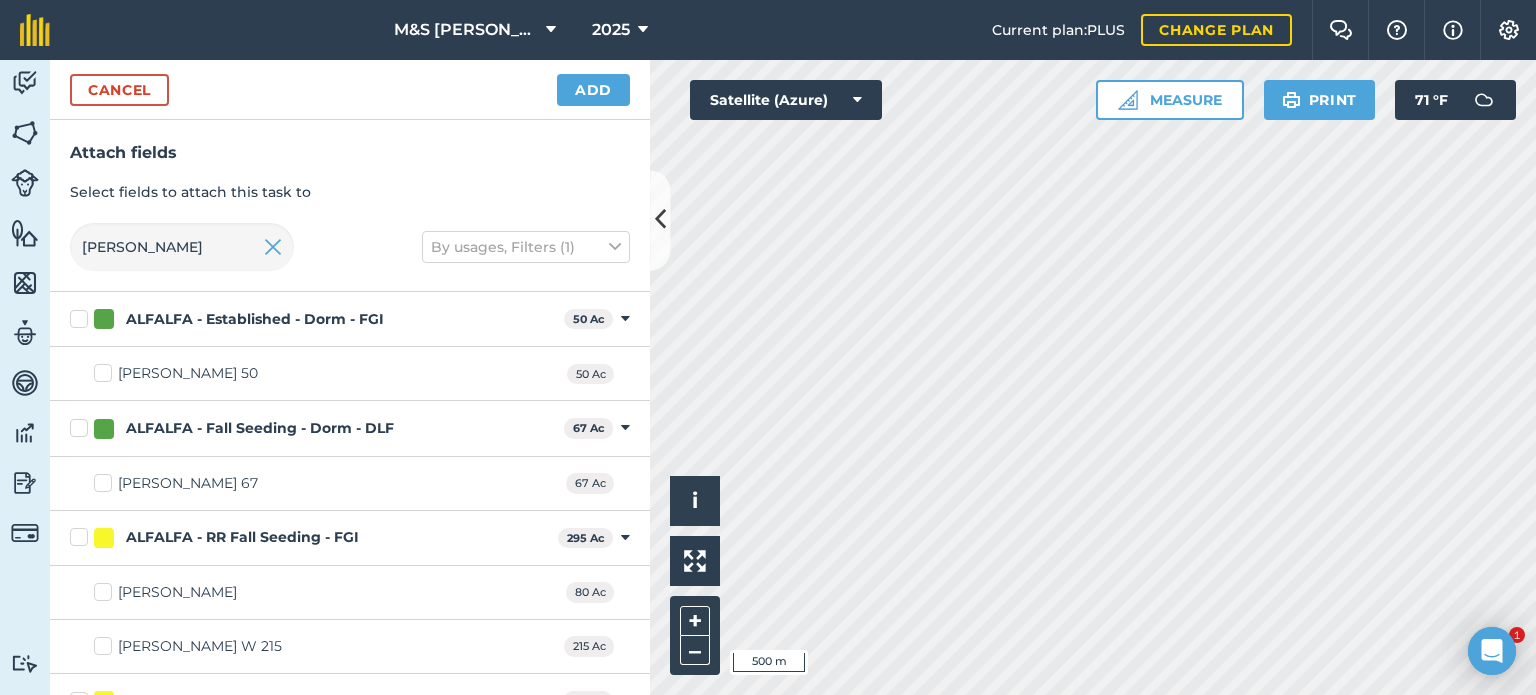 click on "[PERSON_NAME] 67" at bounding box center (176, 483) 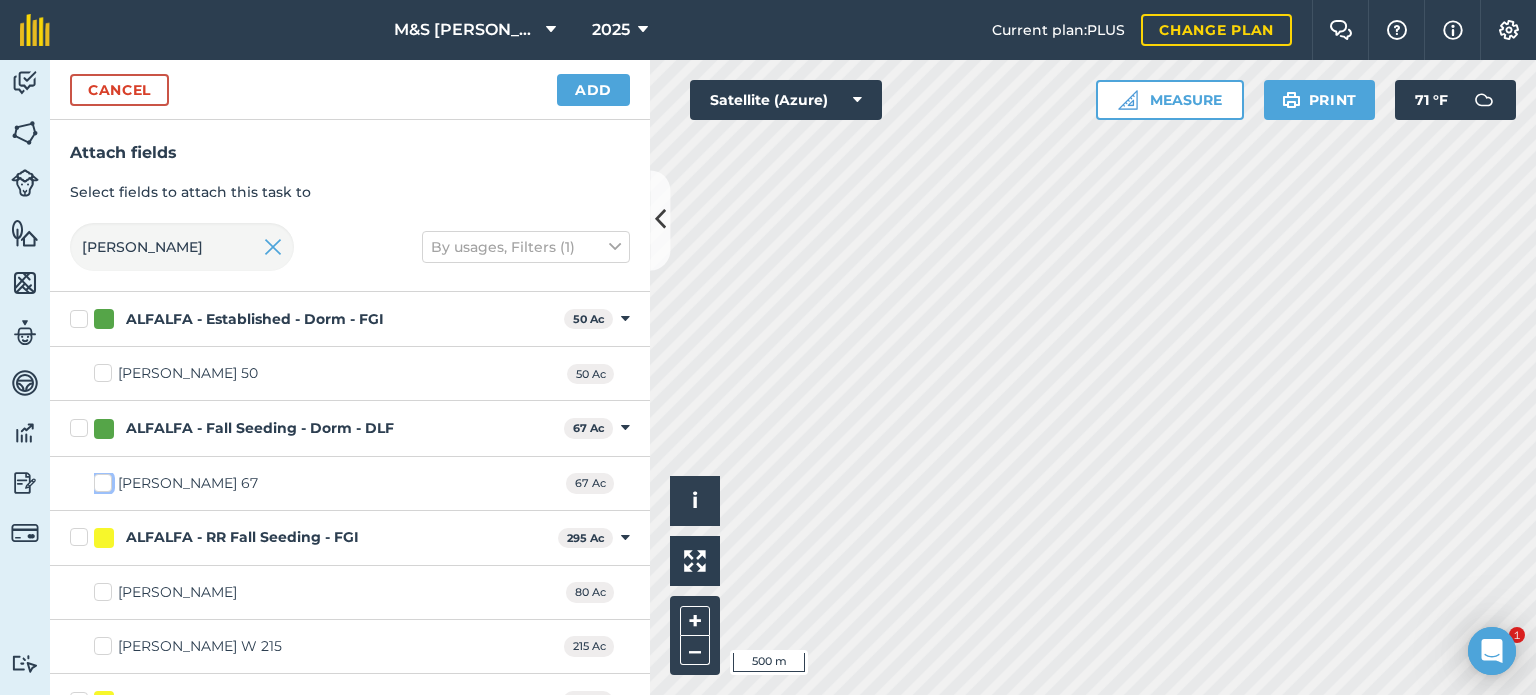 click on "[PERSON_NAME] 67" at bounding box center [100, 479] 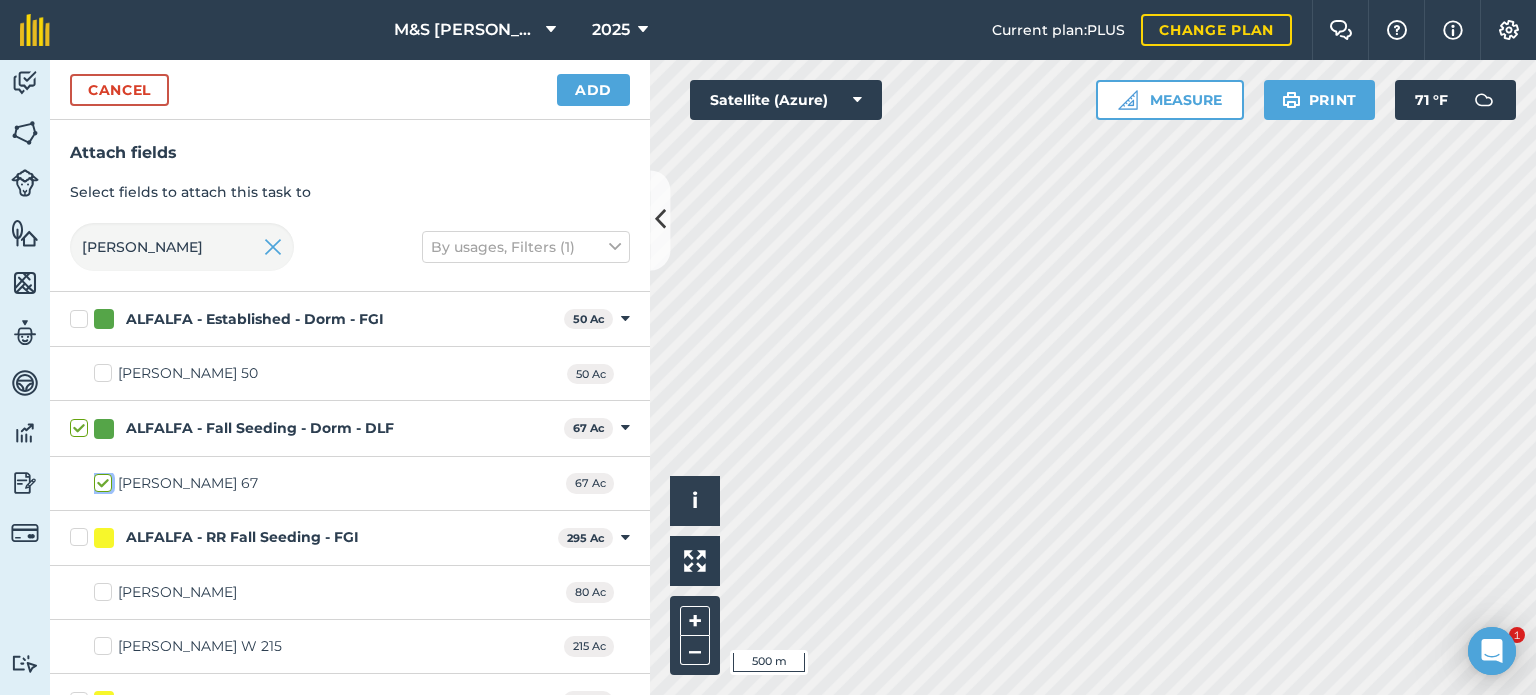 checkbox on "true" 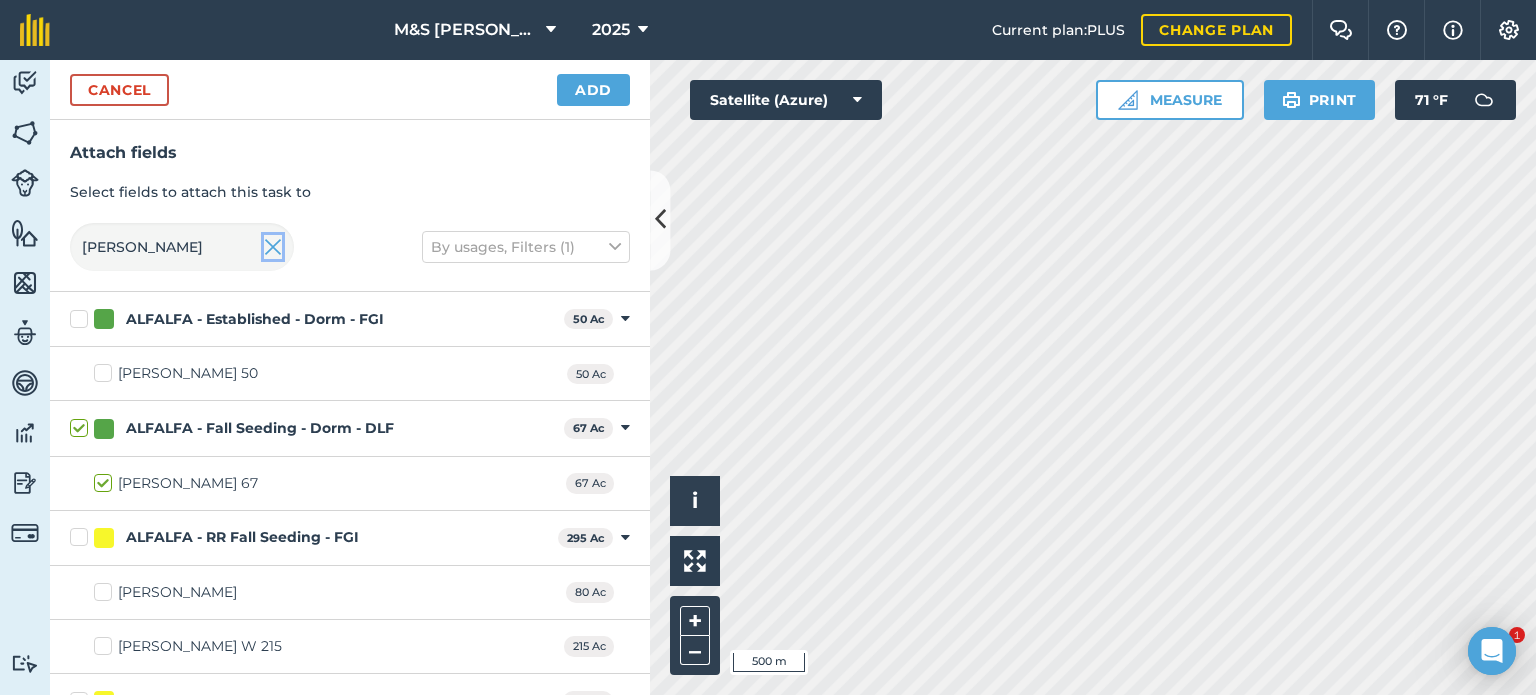 click at bounding box center [273, 247] 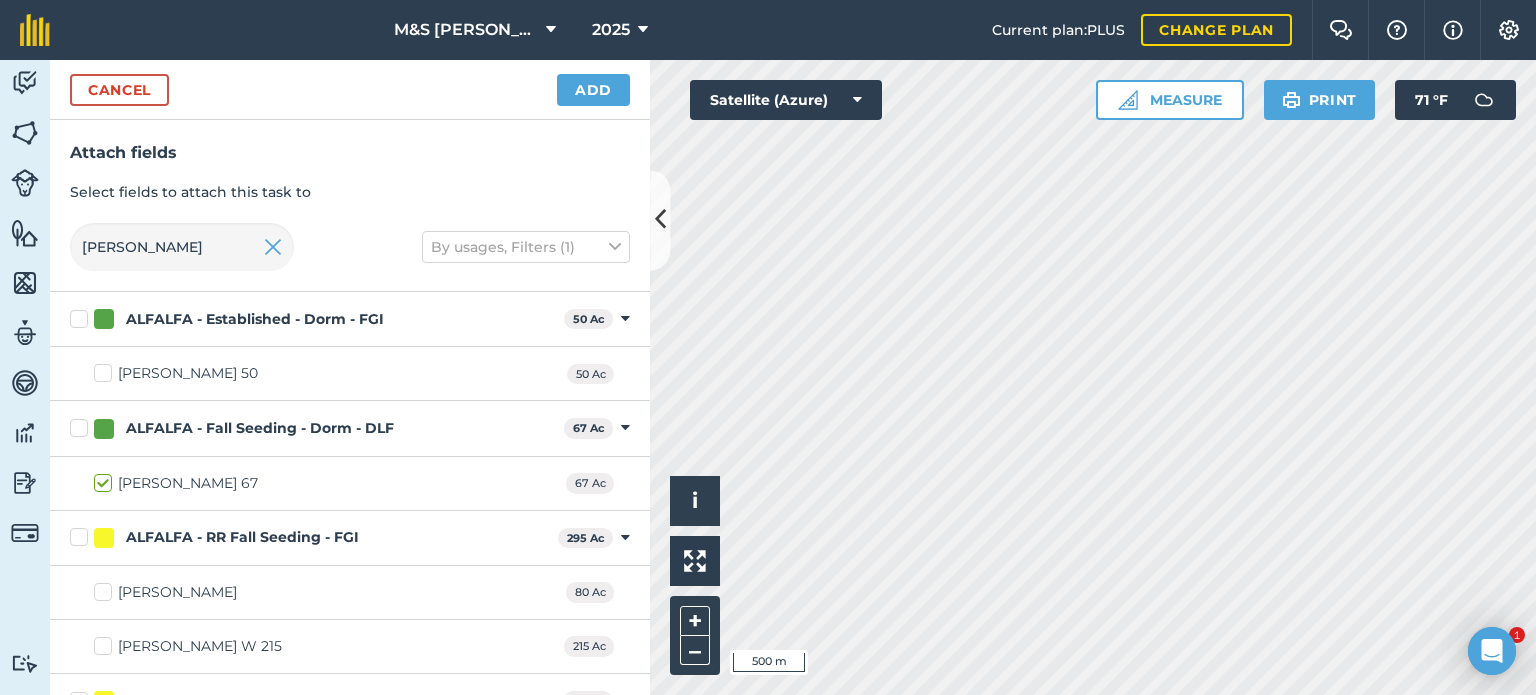 type 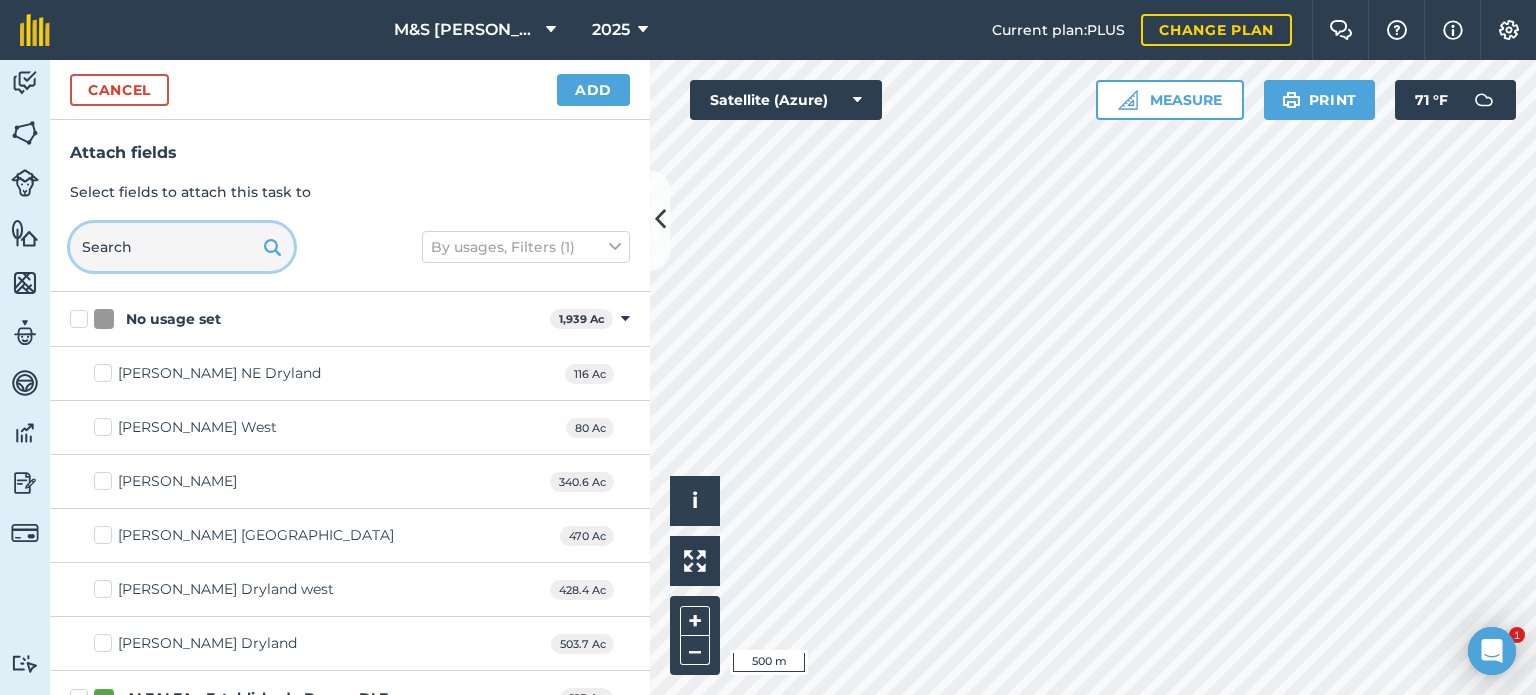 click at bounding box center (182, 247) 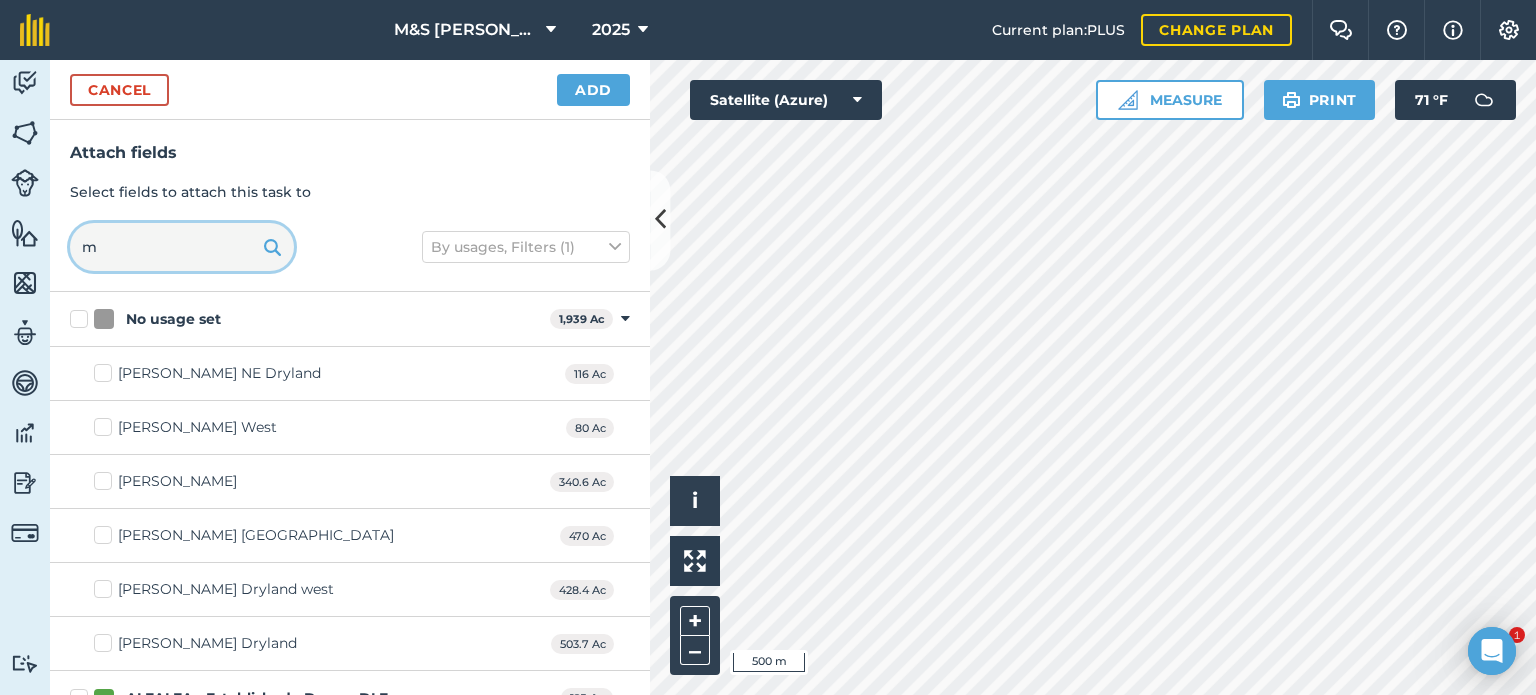 type on "mc" 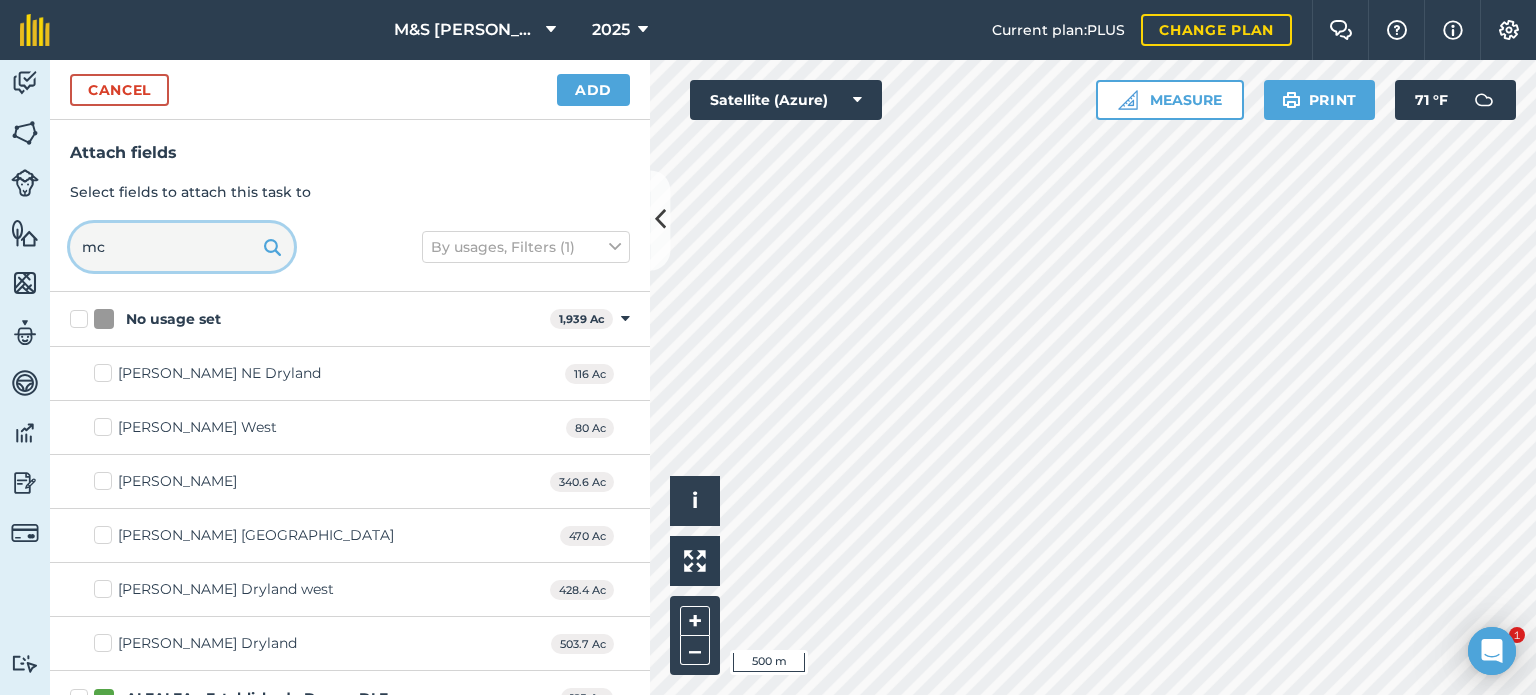 checkbox on "true" 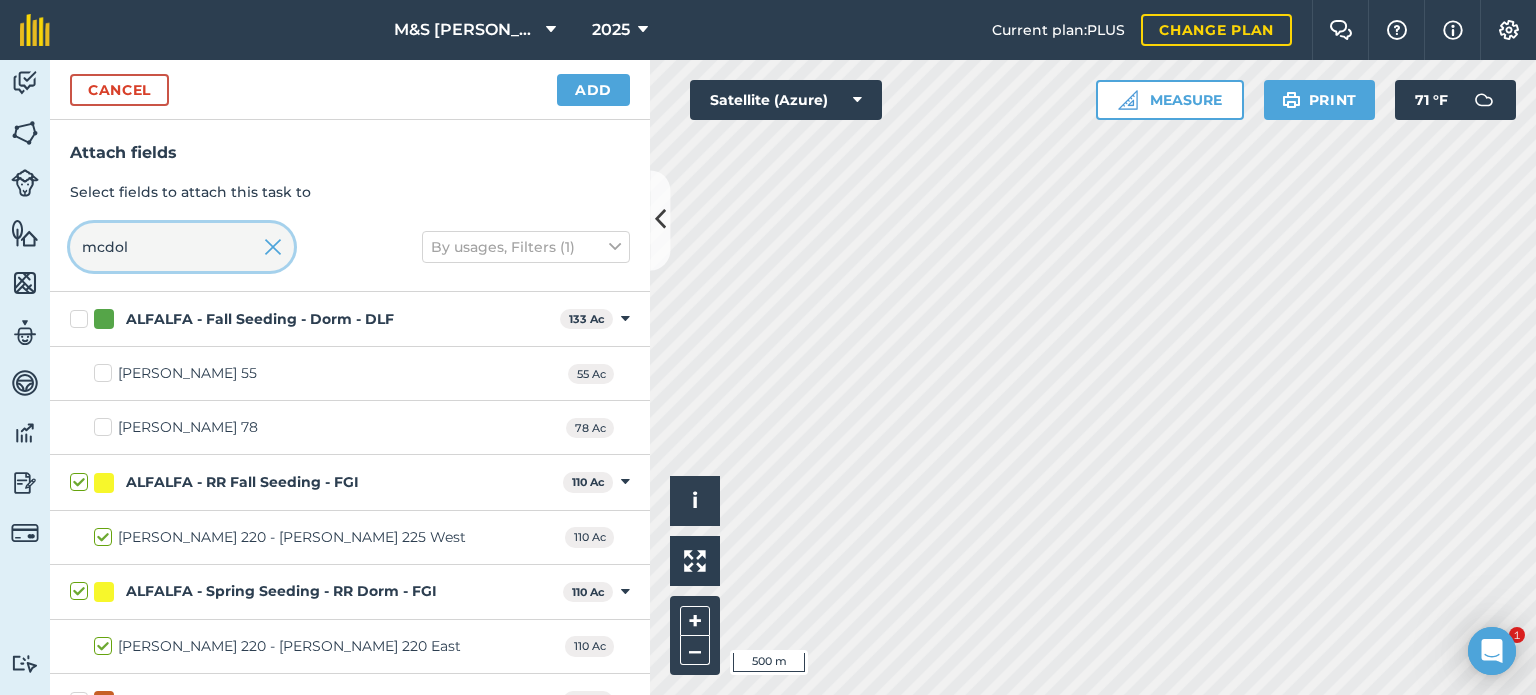 type on "mcdol" 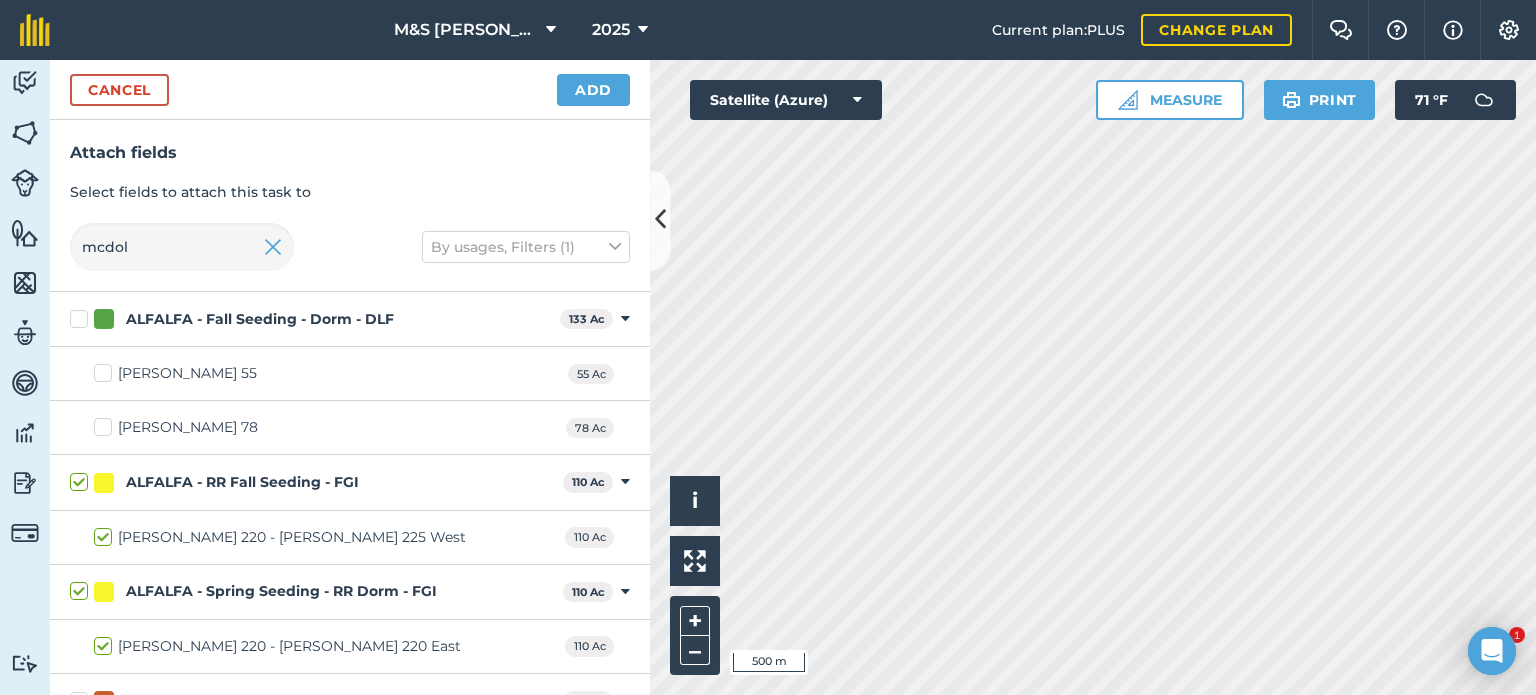 click on "[PERSON_NAME] 55" at bounding box center (175, 373) 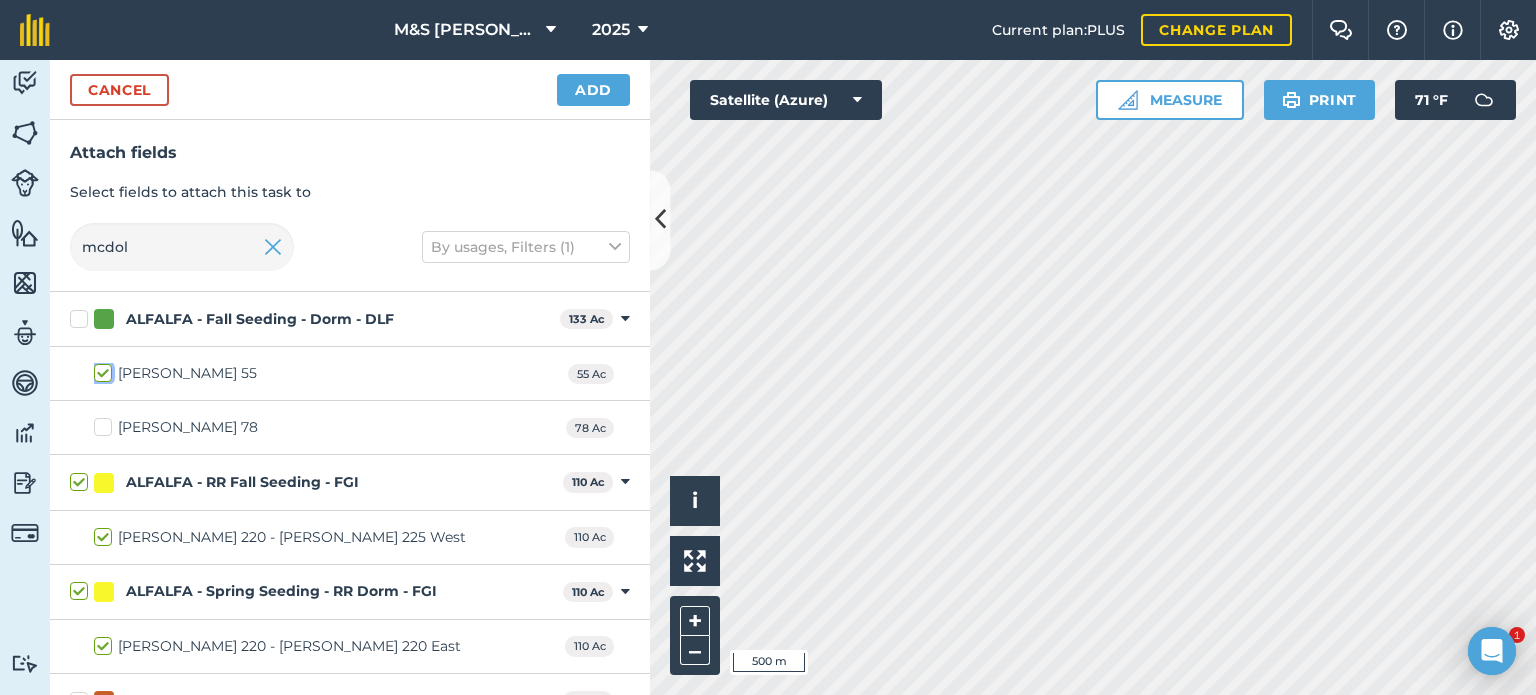 checkbox on "true" 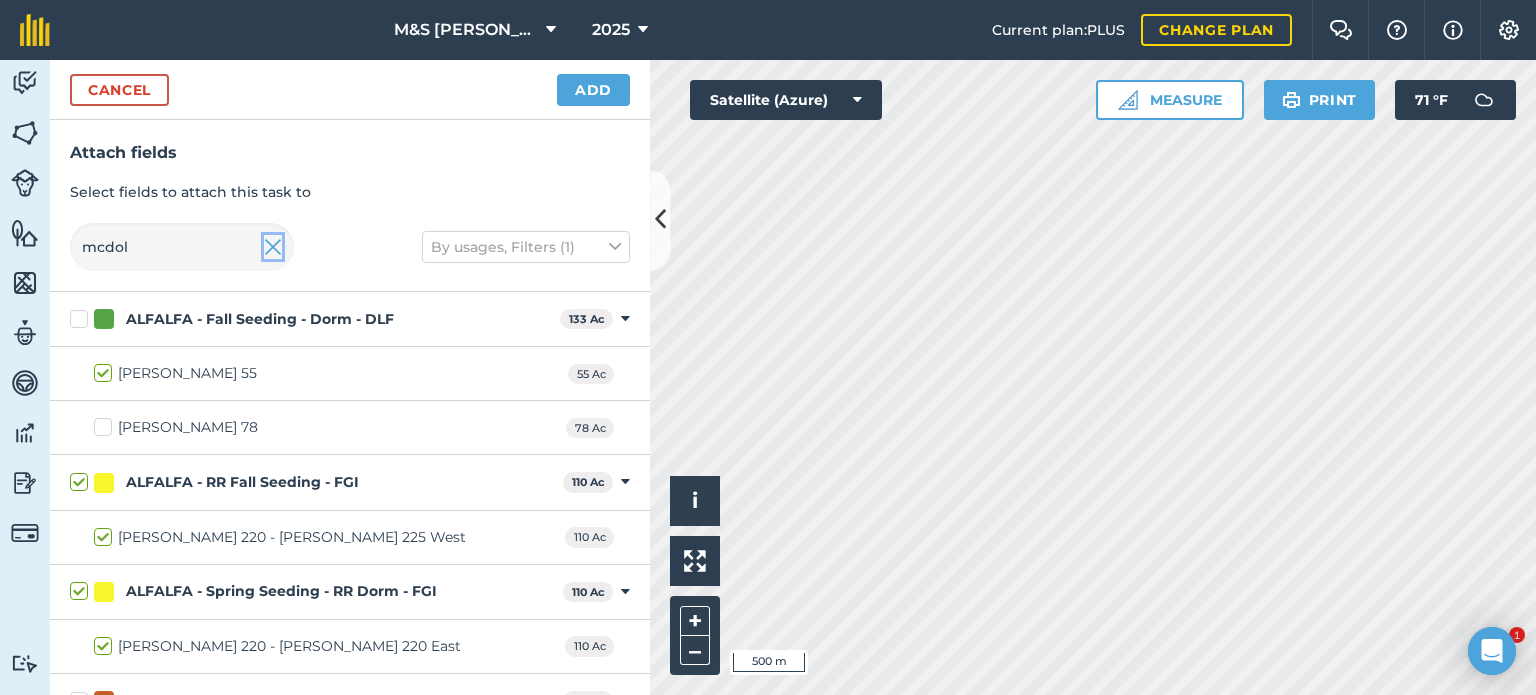 click at bounding box center (273, 247) 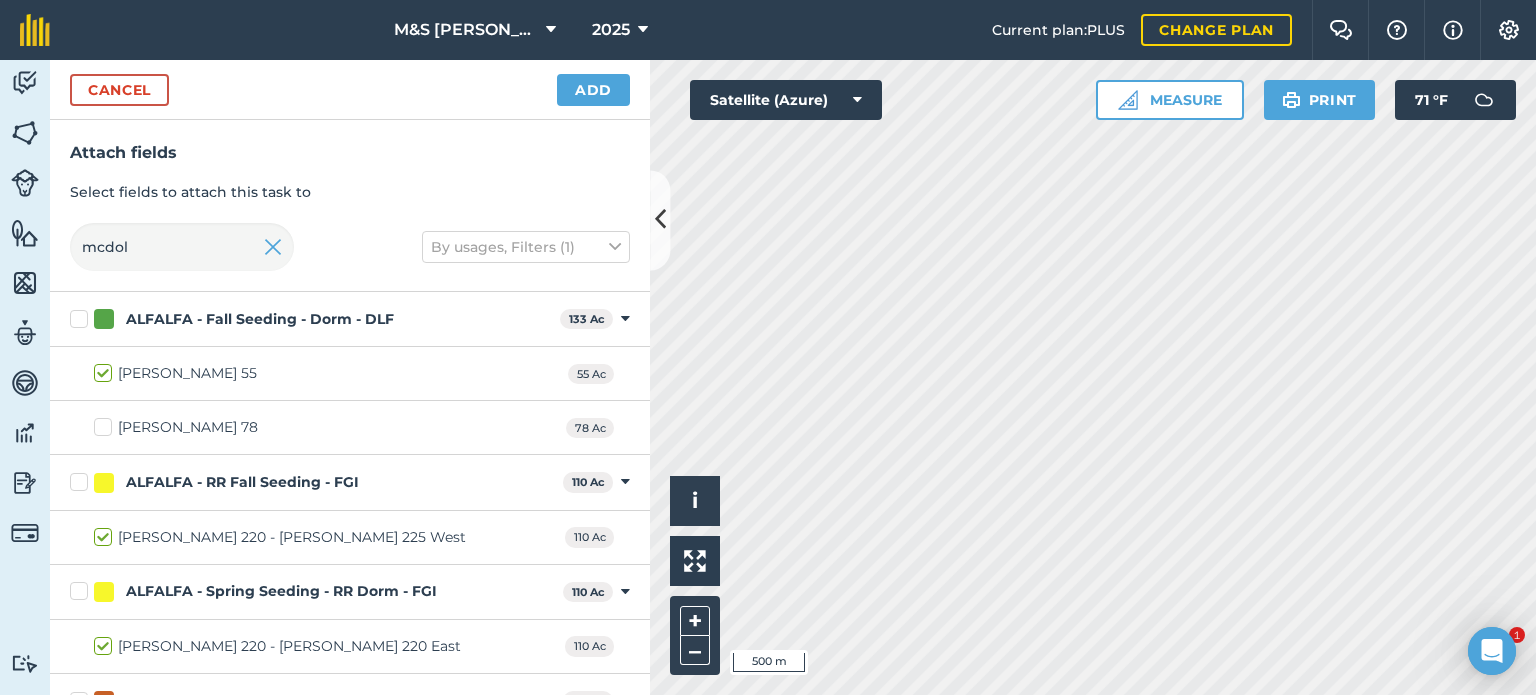 type 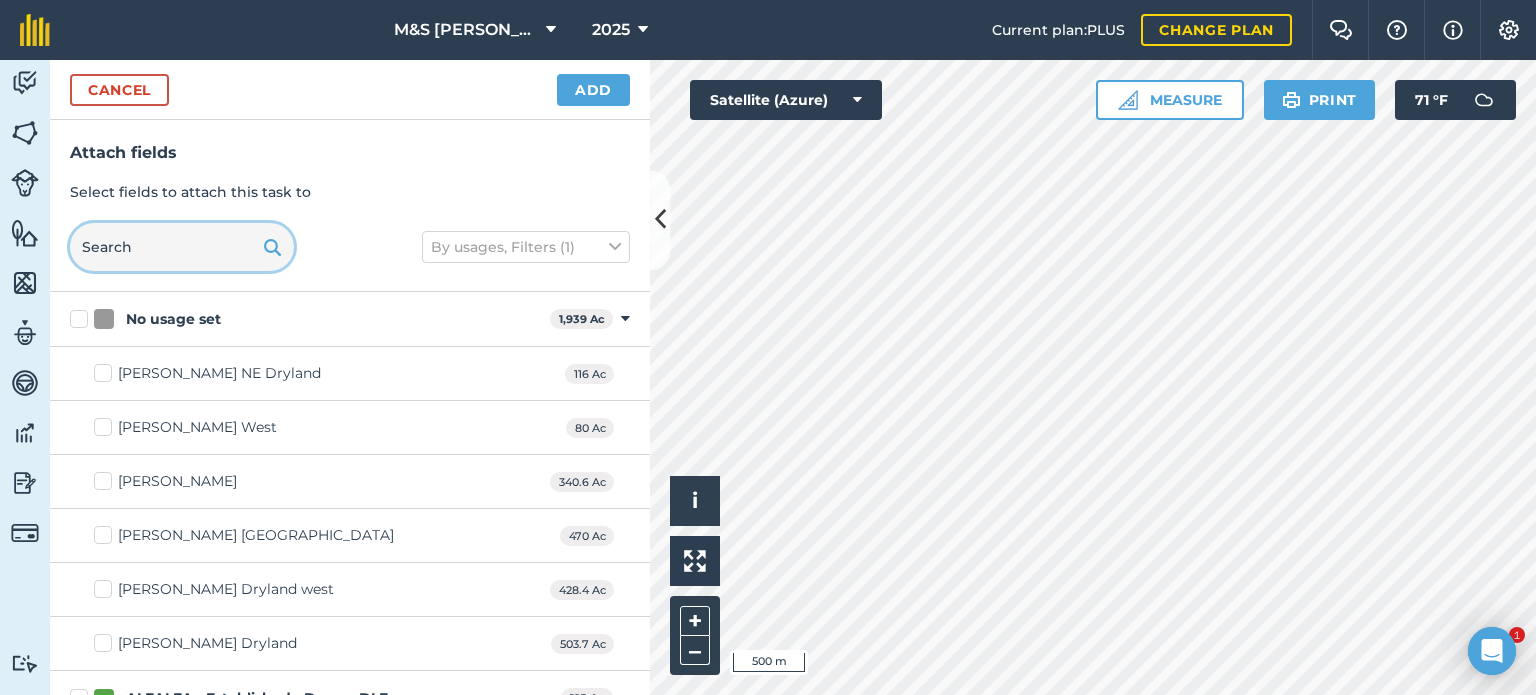 click at bounding box center (182, 247) 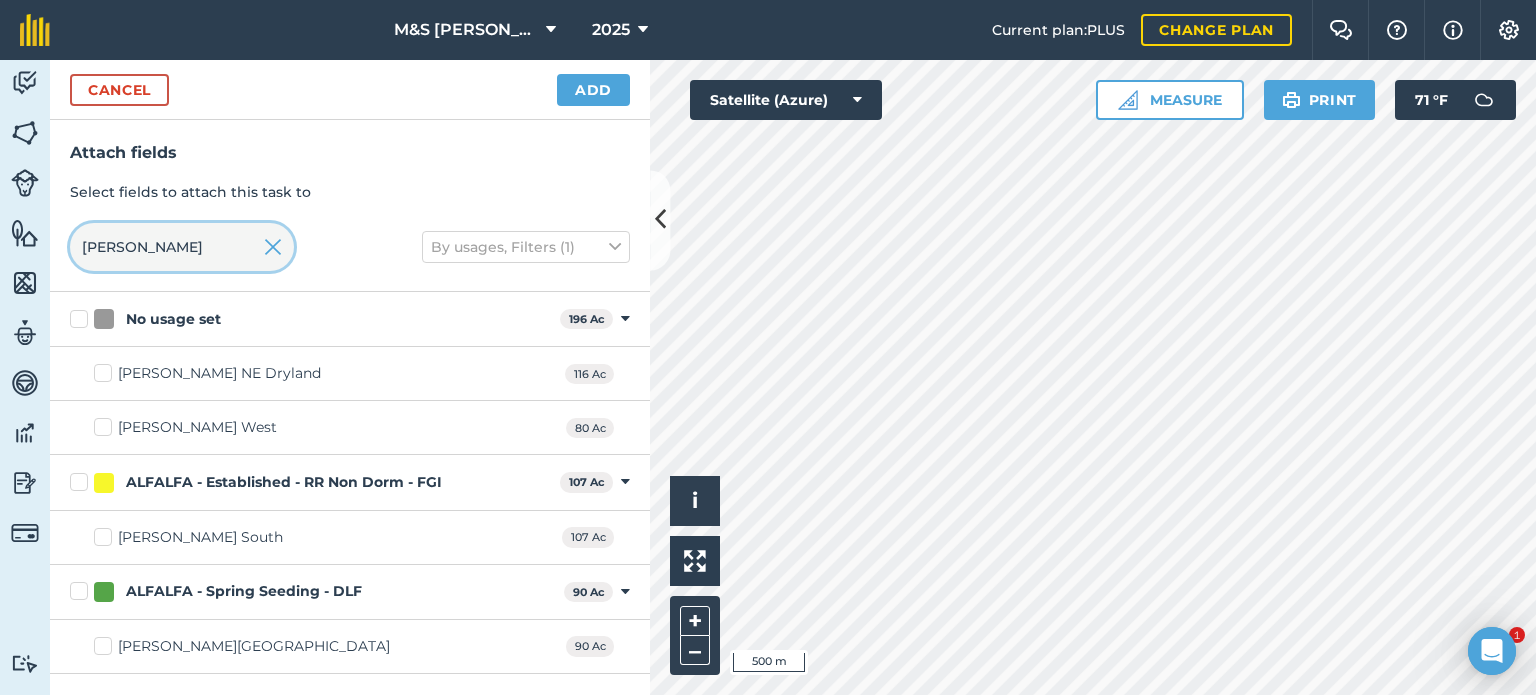 type on "[PERSON_NAME]" 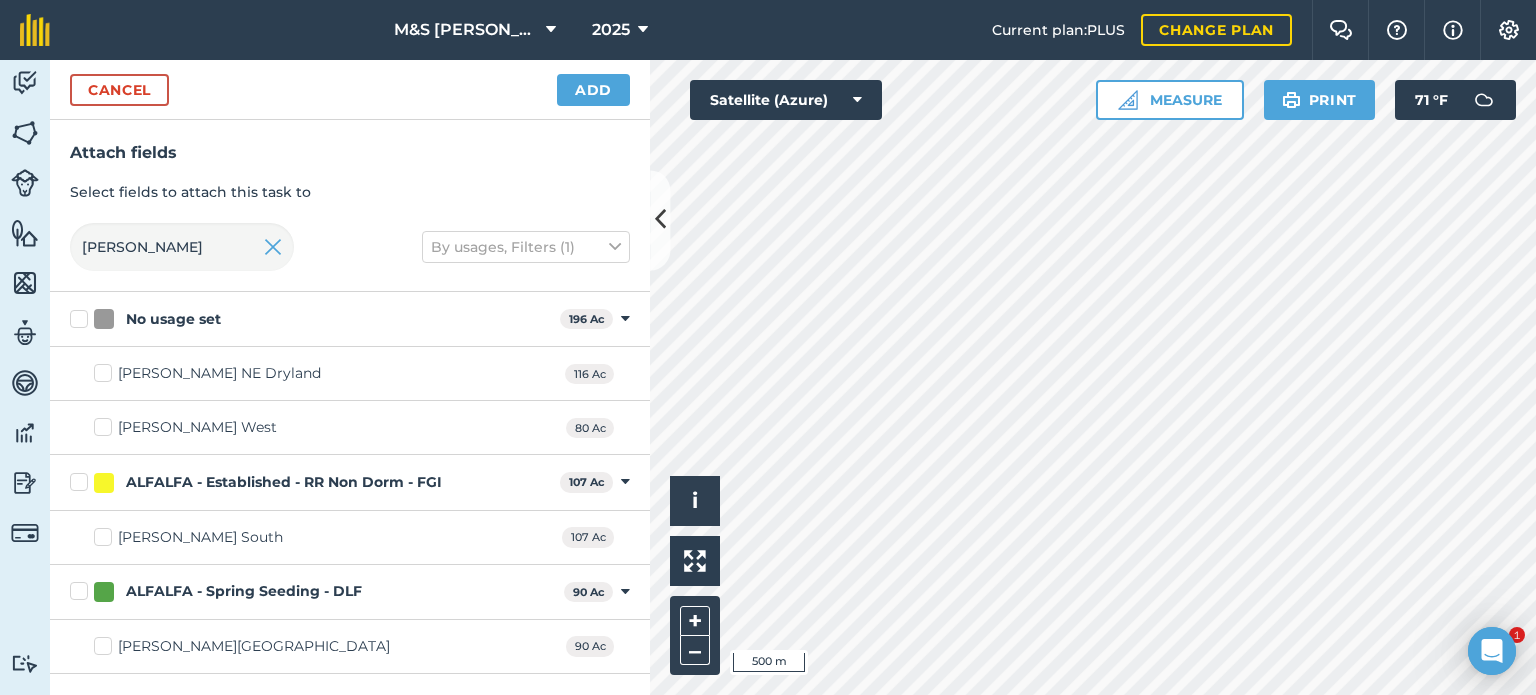 click on "[PERSON_NAME][GEOGRAPHIC_DATA]" at bounding box center (242, 646) 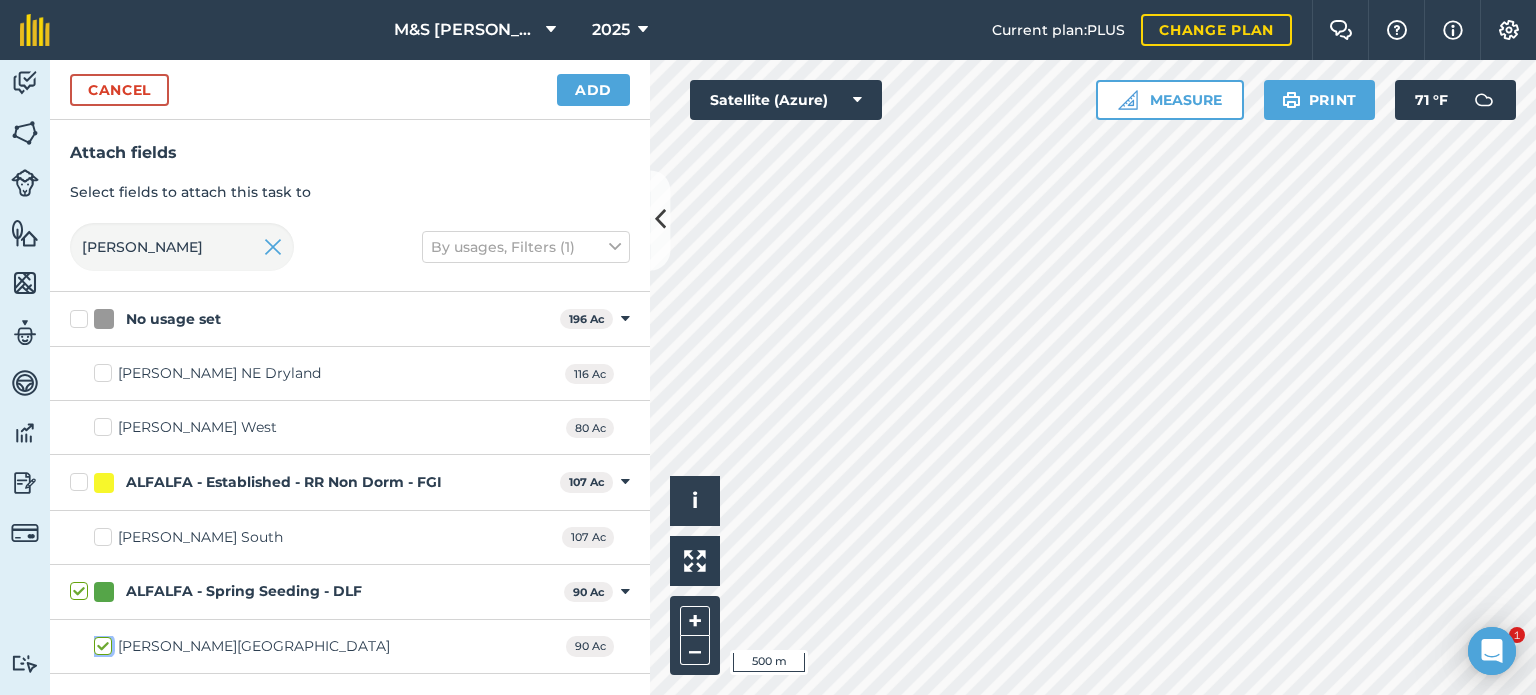 checkbox on "true" 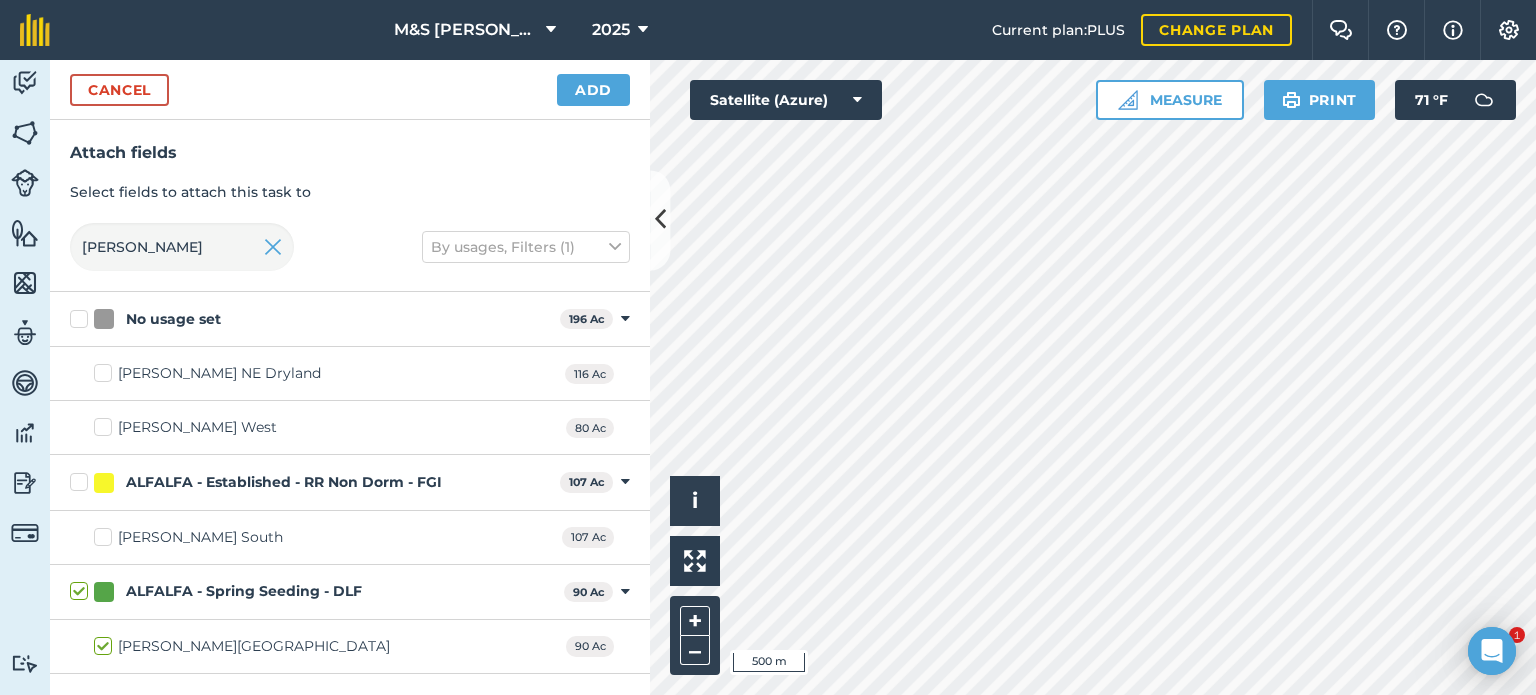 click on "[PERSON_NAME][GEOGRAPHIC_DATA]" at bounding box center [242, 646] 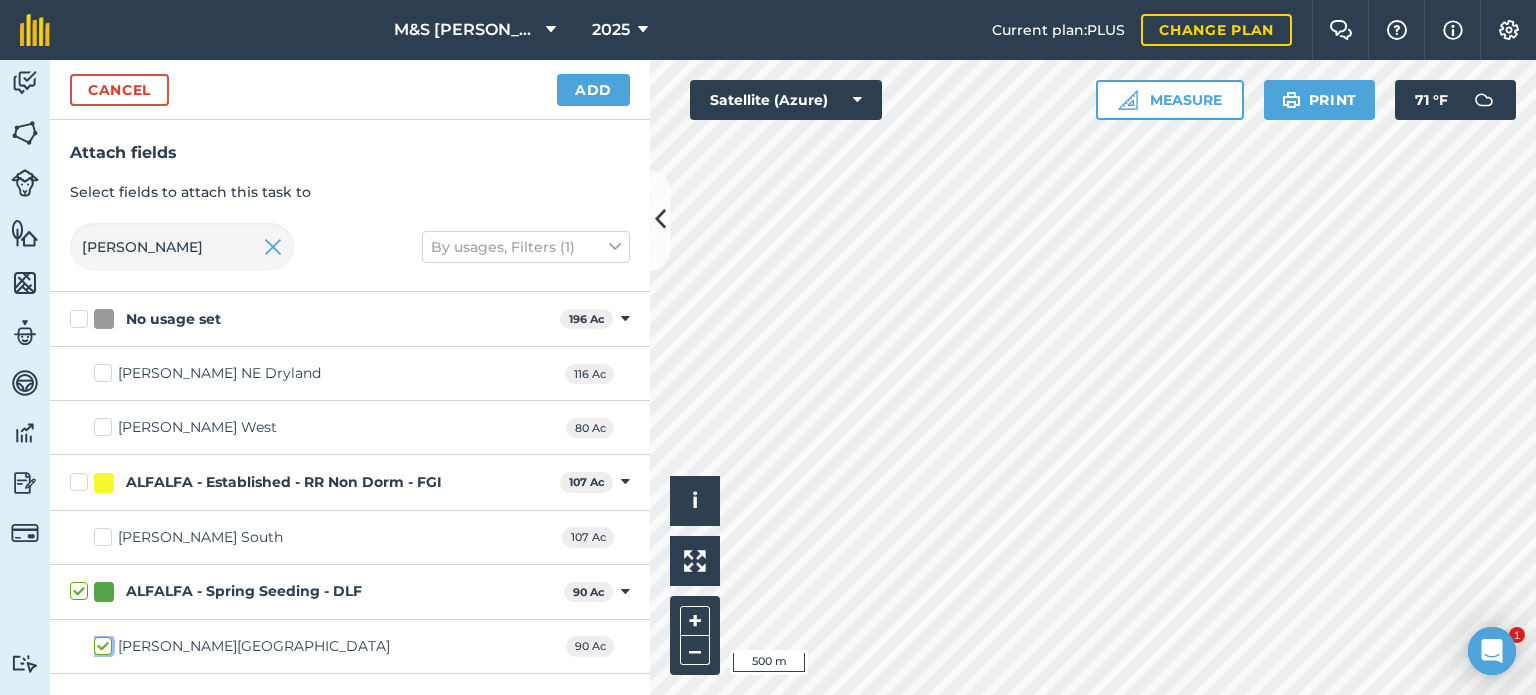 click on "[PERSON_NAME][GEOGRAPHIC_DATA]" at bounding box center [100, 642] 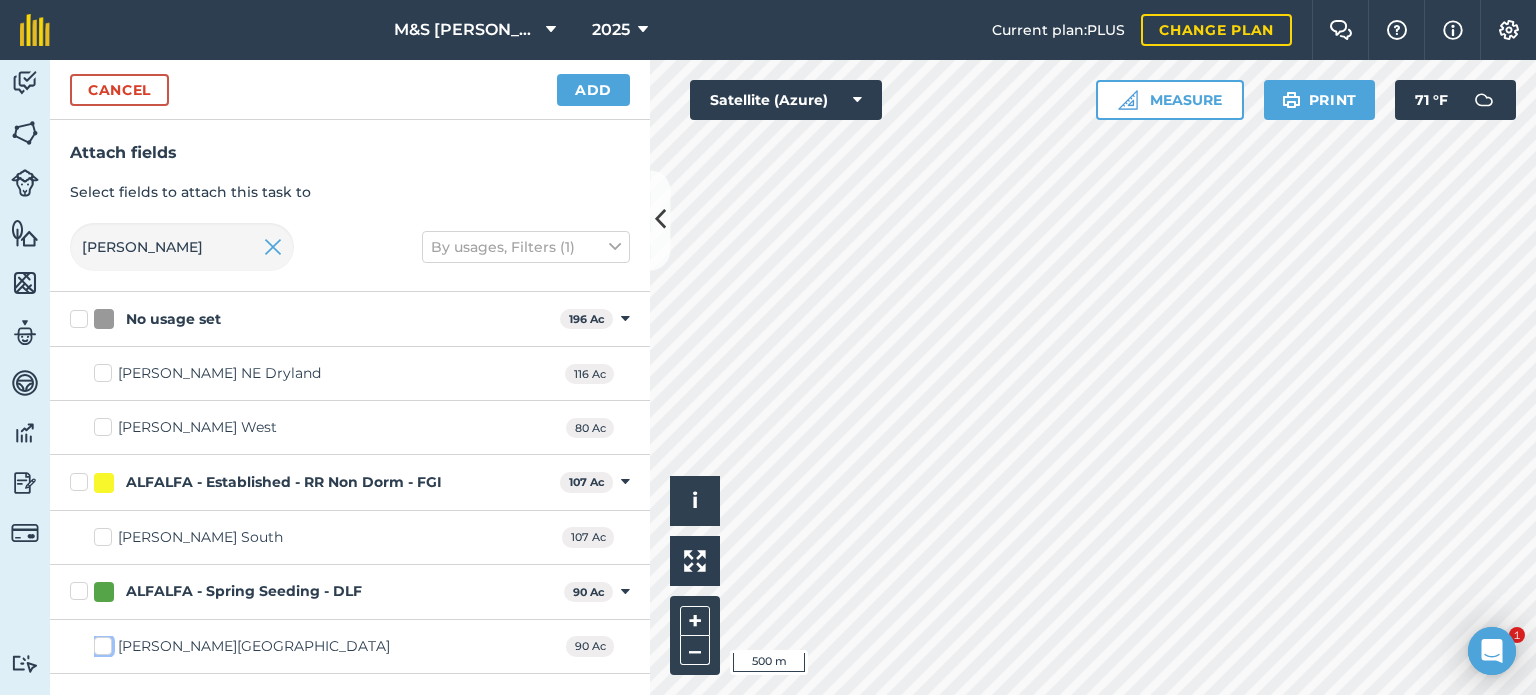 checkbox on "false" 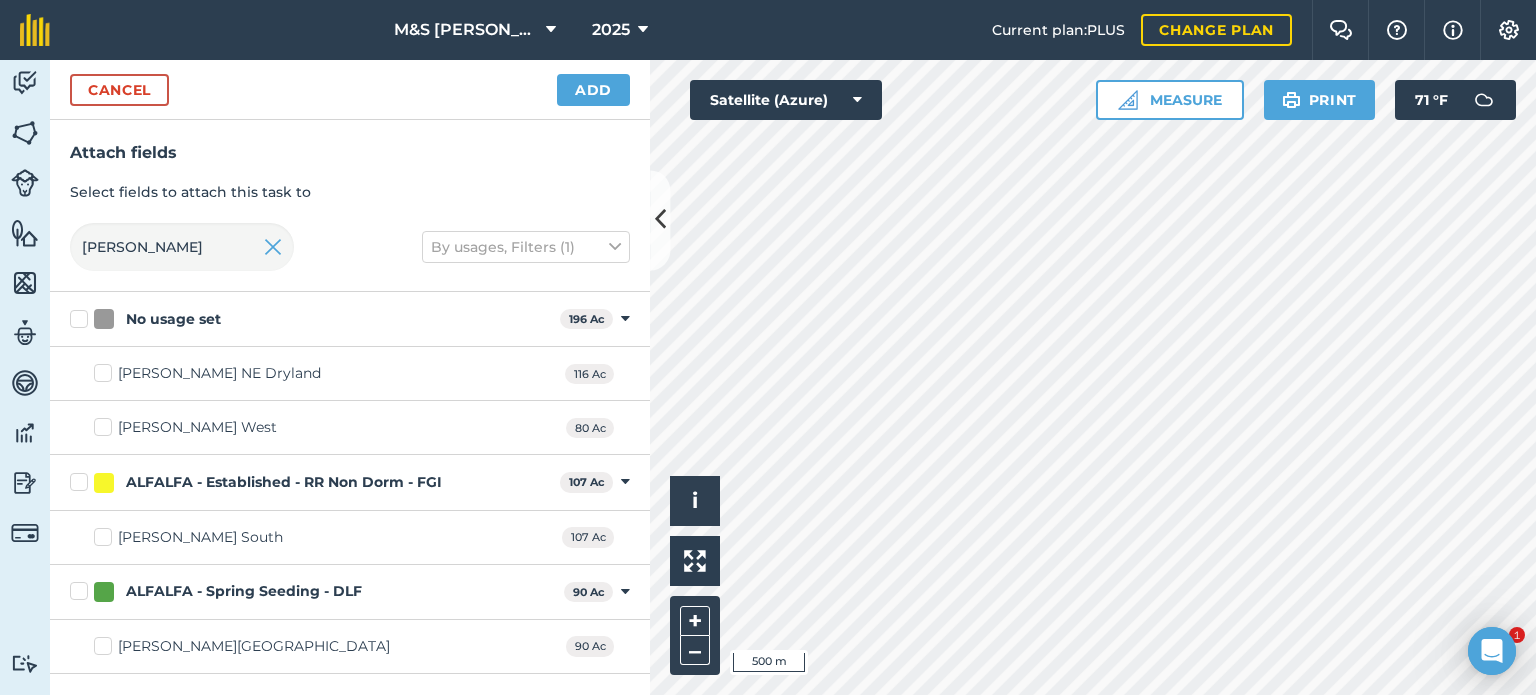 click on "[PERSON_NAME] South 107   Ac" at bounding box center [350, 538] 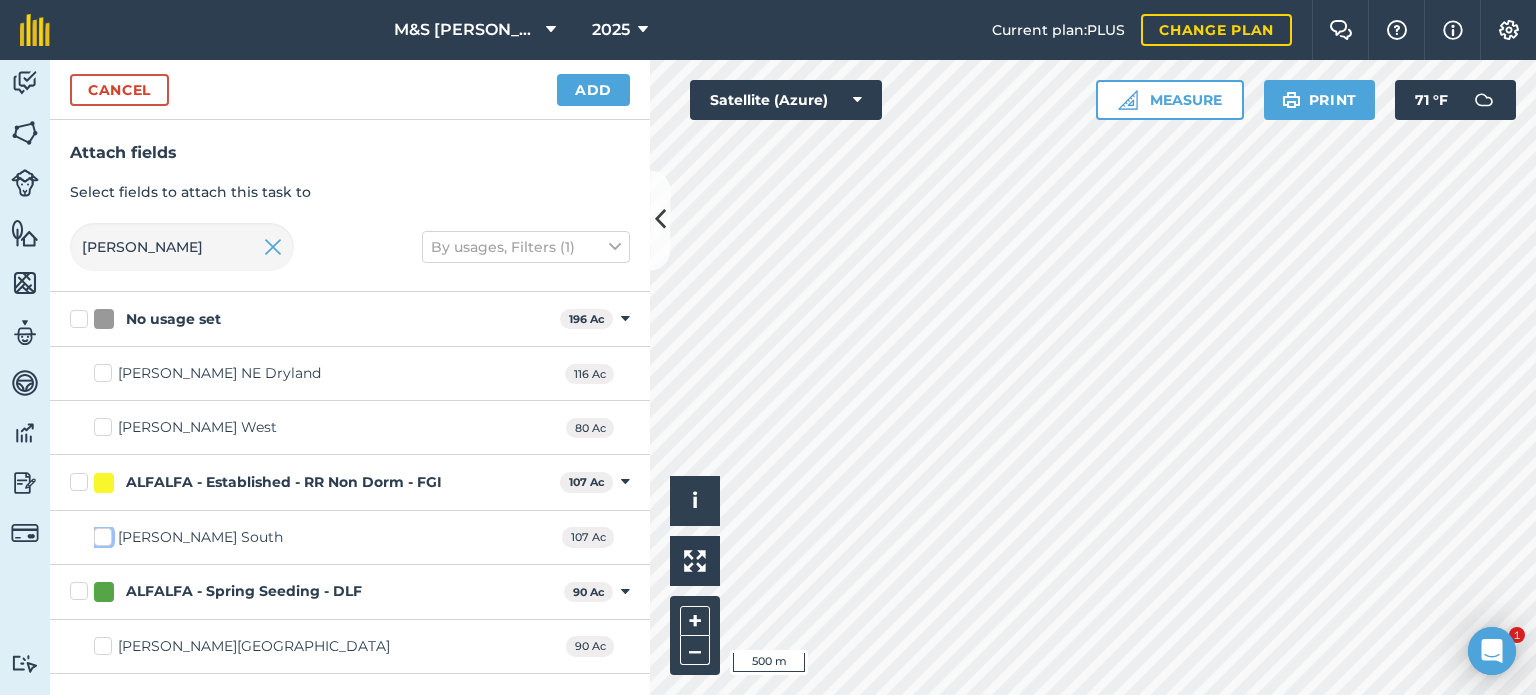 click on "[PERSON_NAME] South" at bounding box center (100, 533) 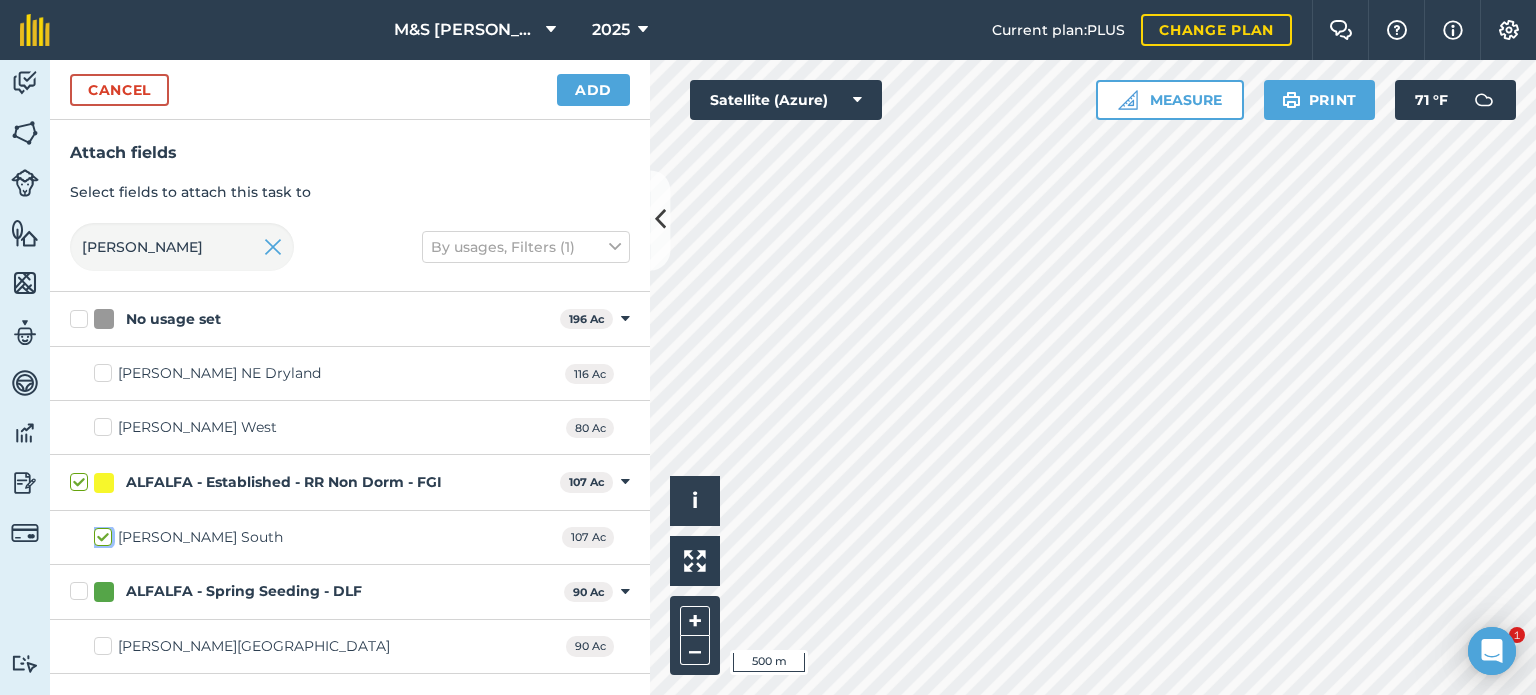 checkbox on "true" 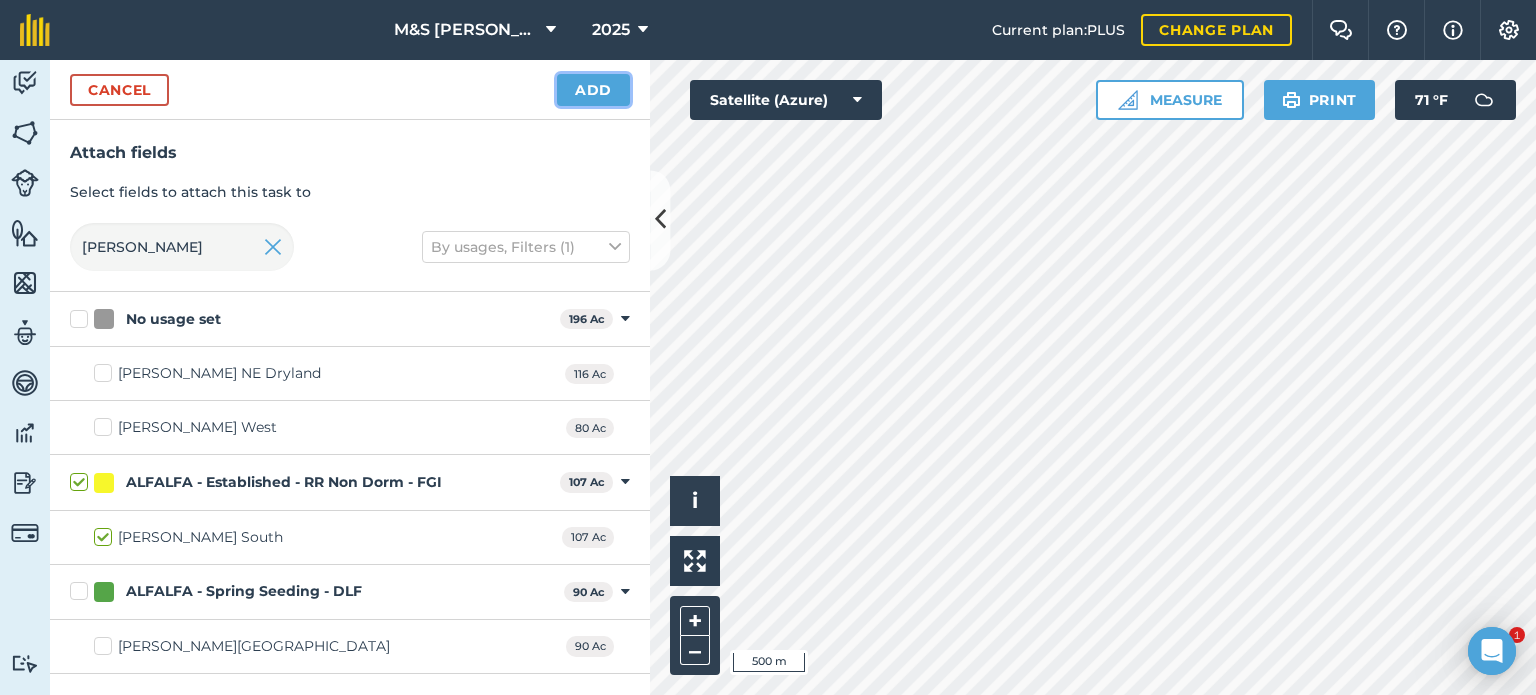 click on "Add" at bounding box center (593, 90) 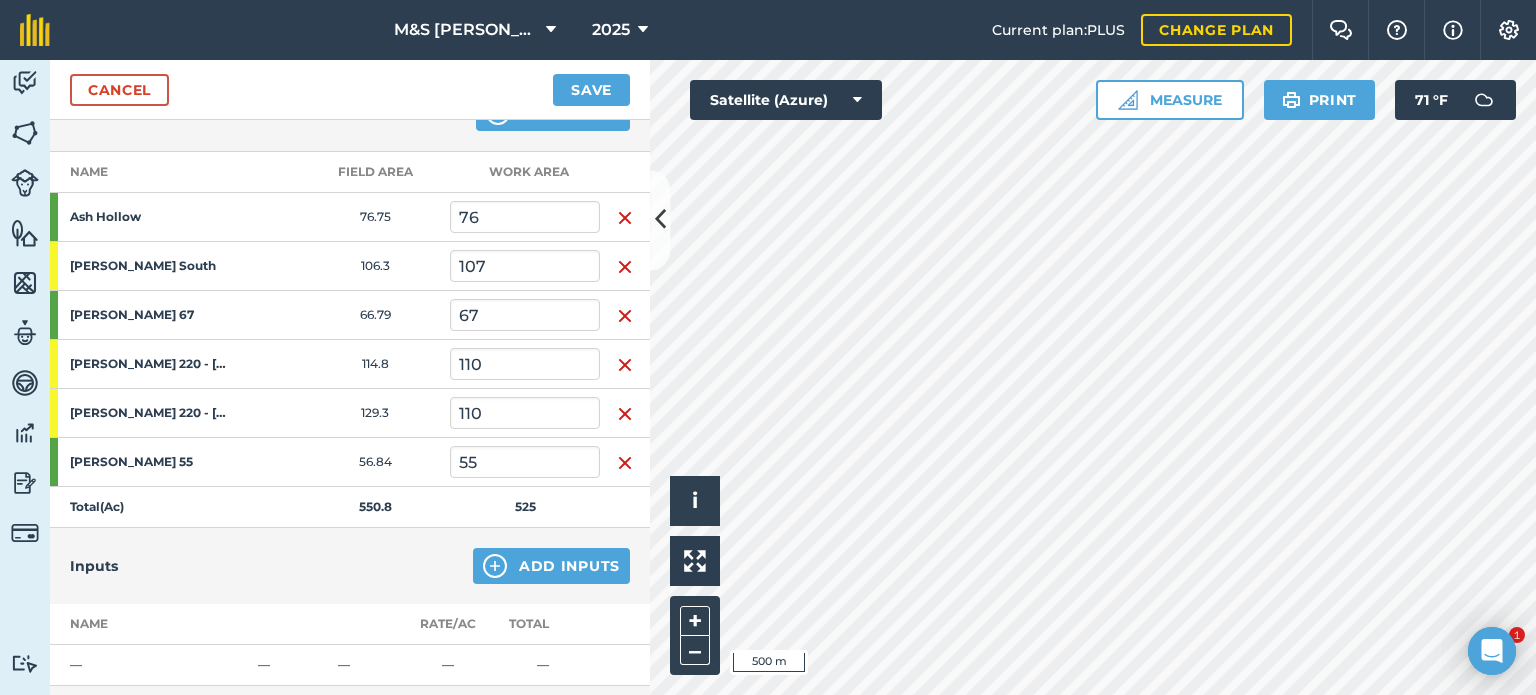 scroll, scrollTop: 400, scrollLeft: 0, axis: vertical 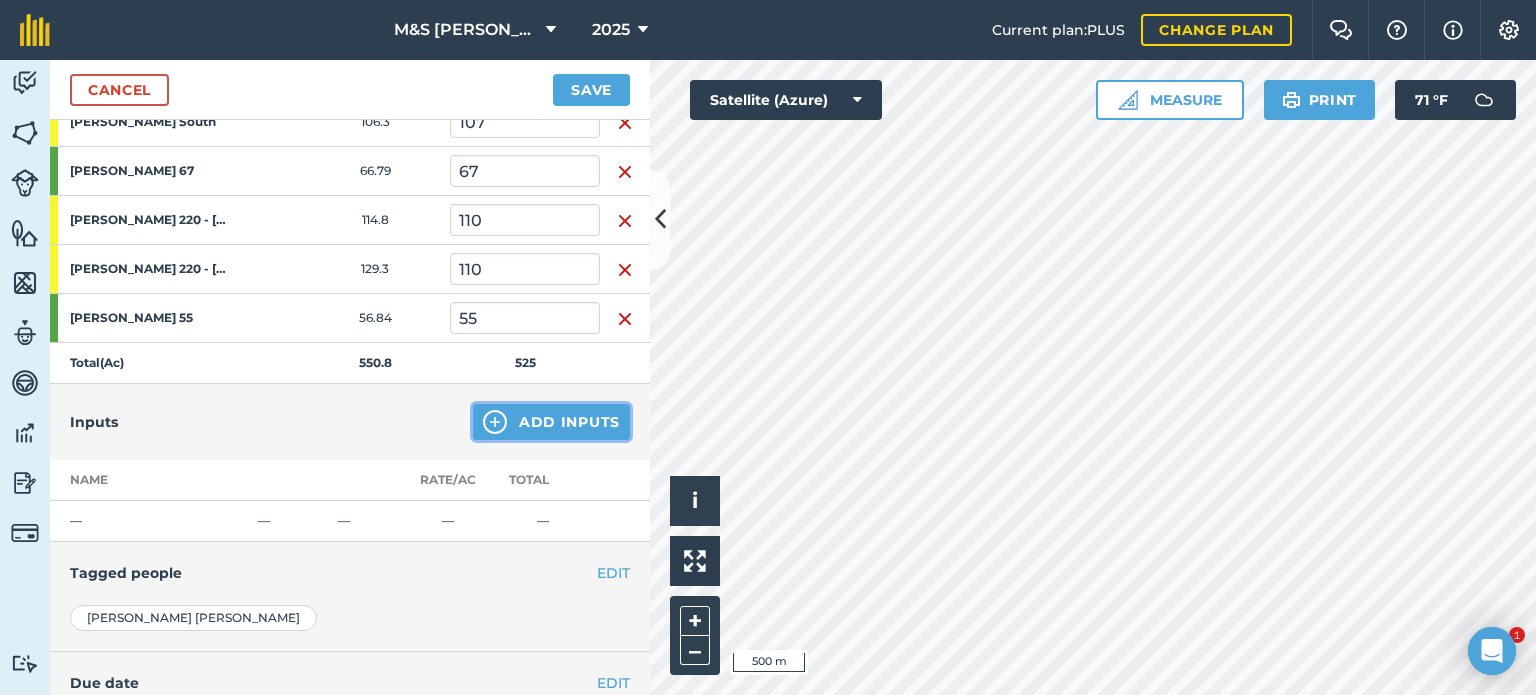 click on "Add Inputs" at bounding box center (551, 422) 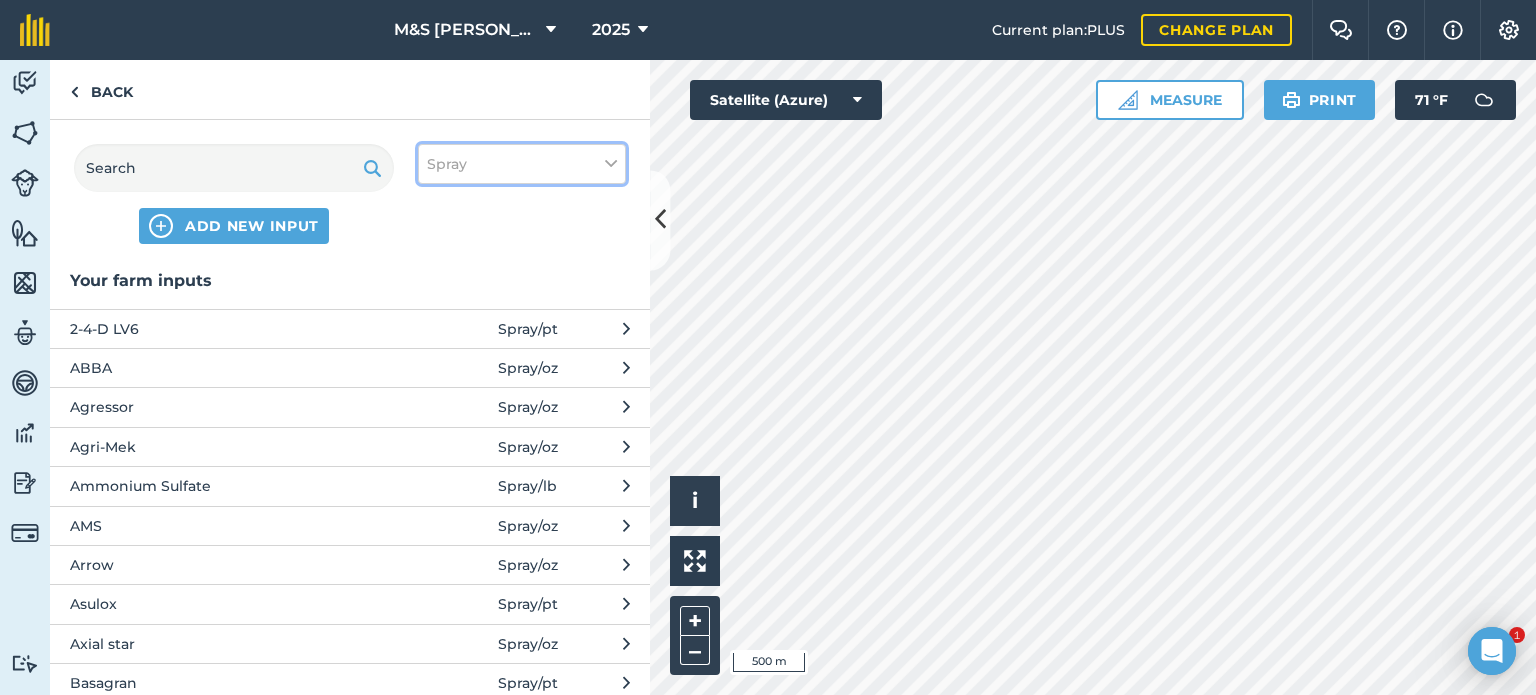 click on "Spray" at bounding box center (522, 164) 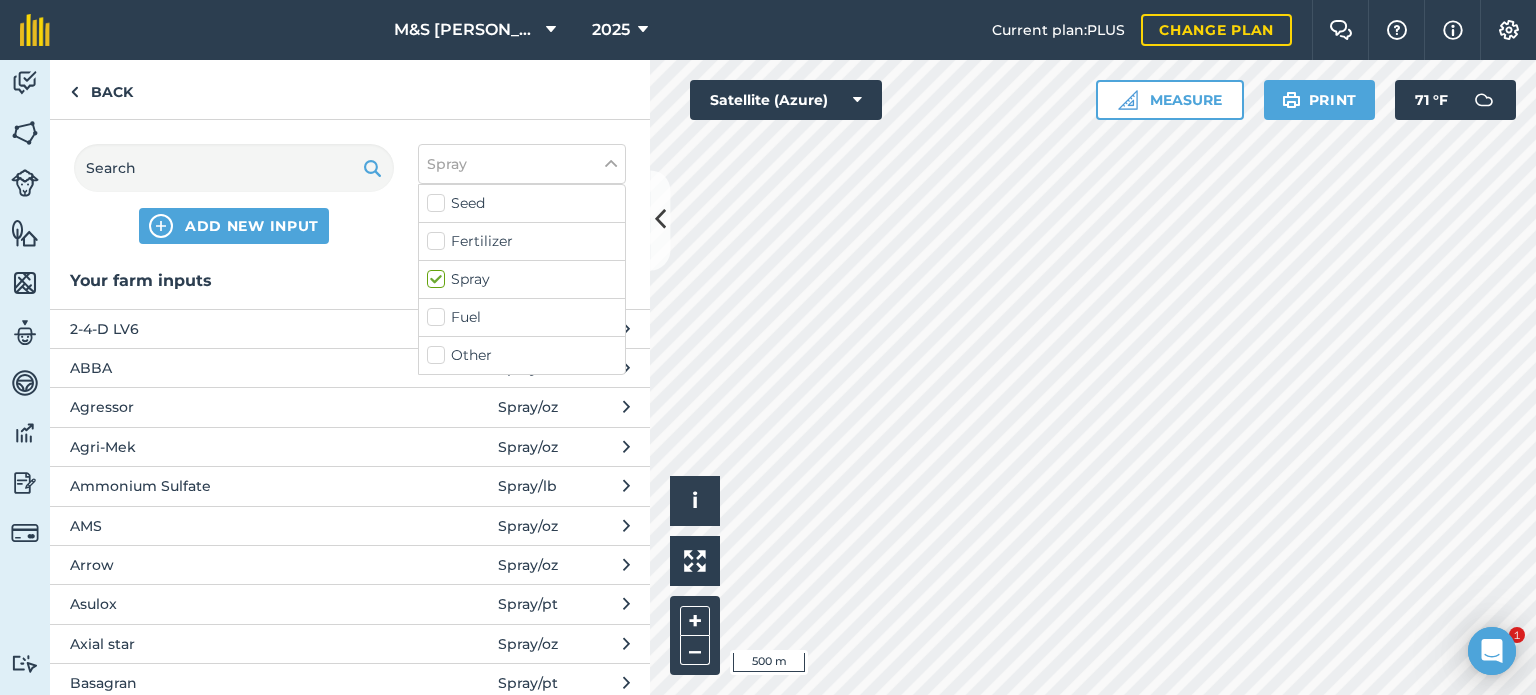 click on "Other" at bounding box center (522, 355) 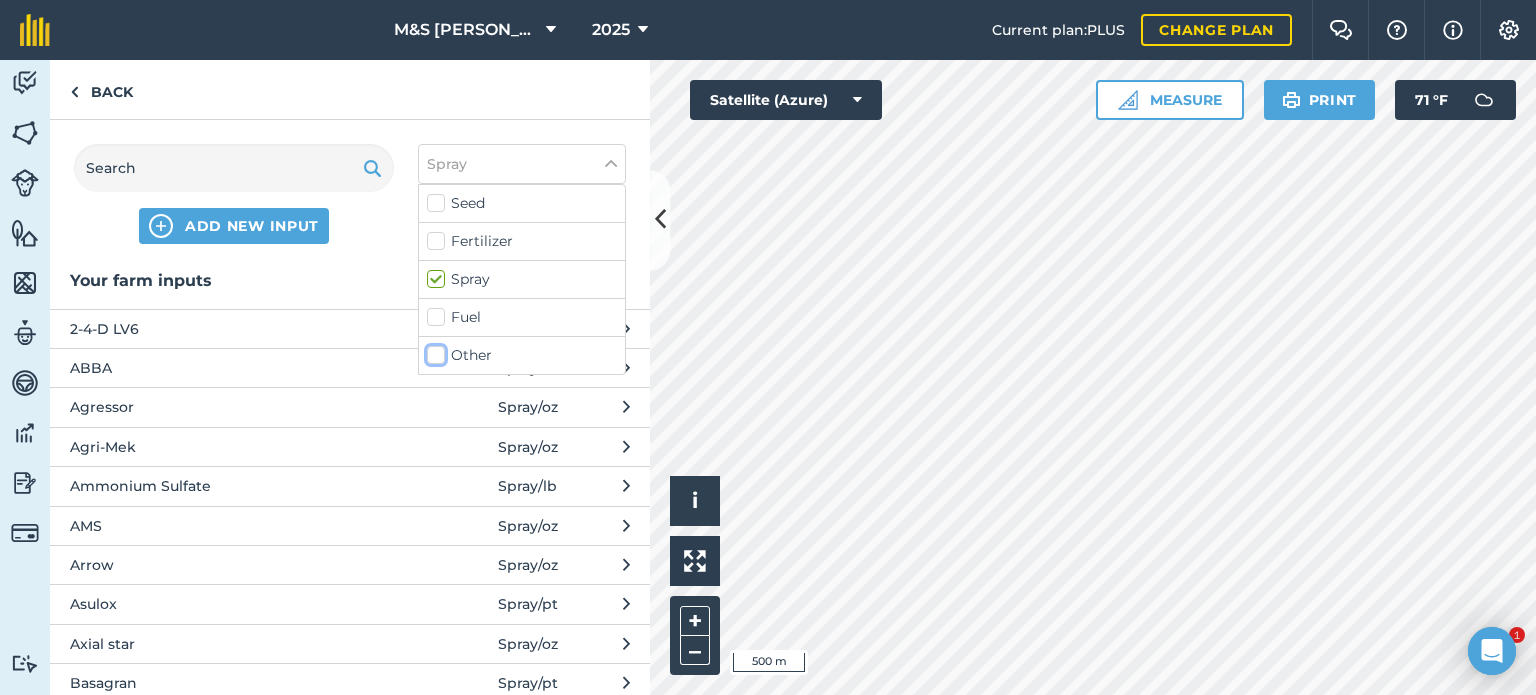 click on "Other" at bounding box center (433, 351) 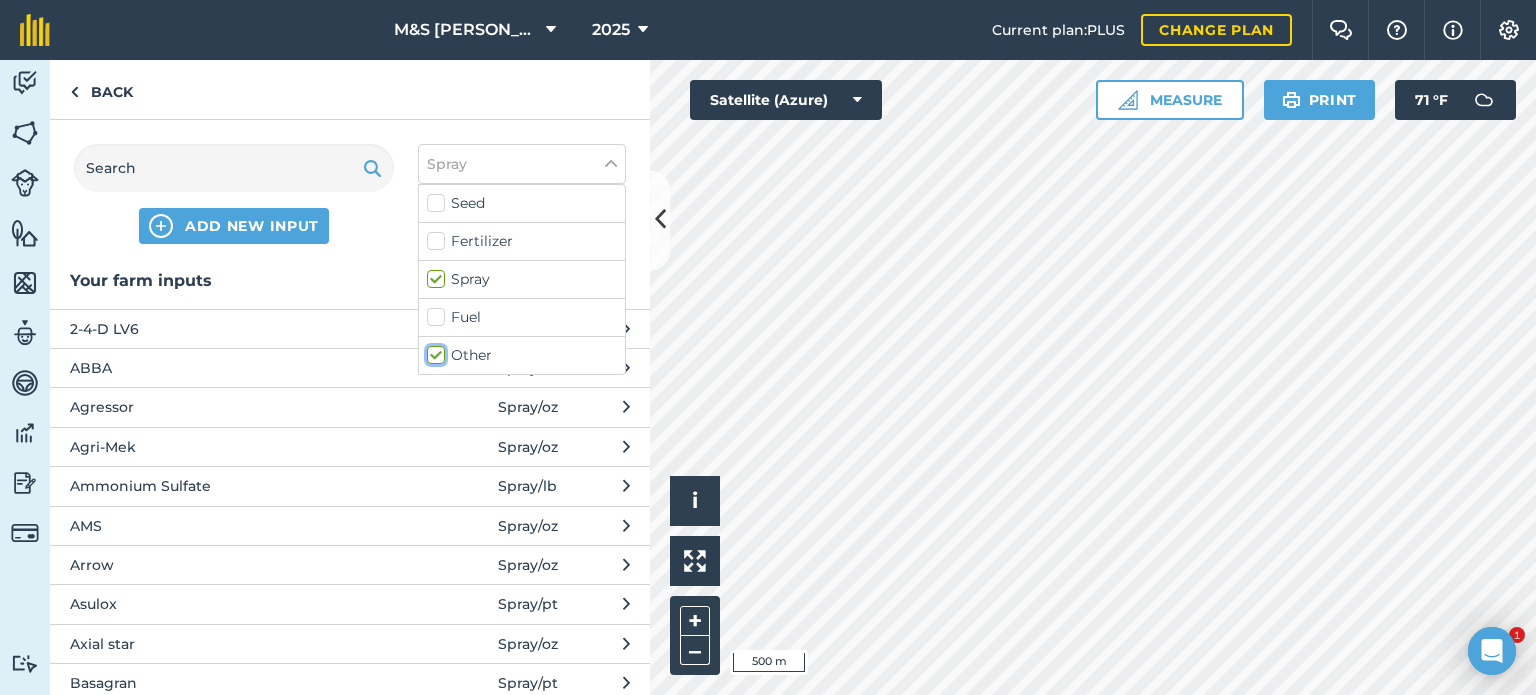 checkbox on "true" 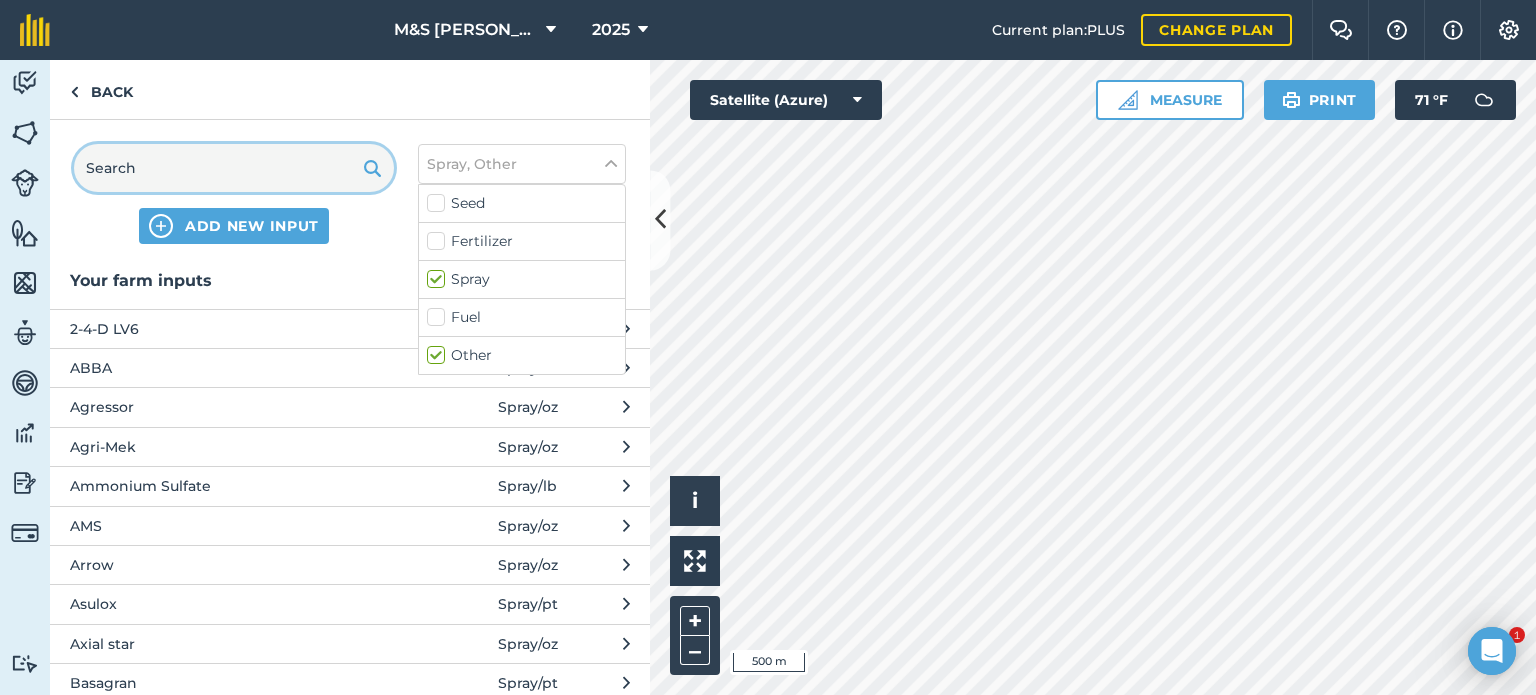 click at bounding box center [234, 168] 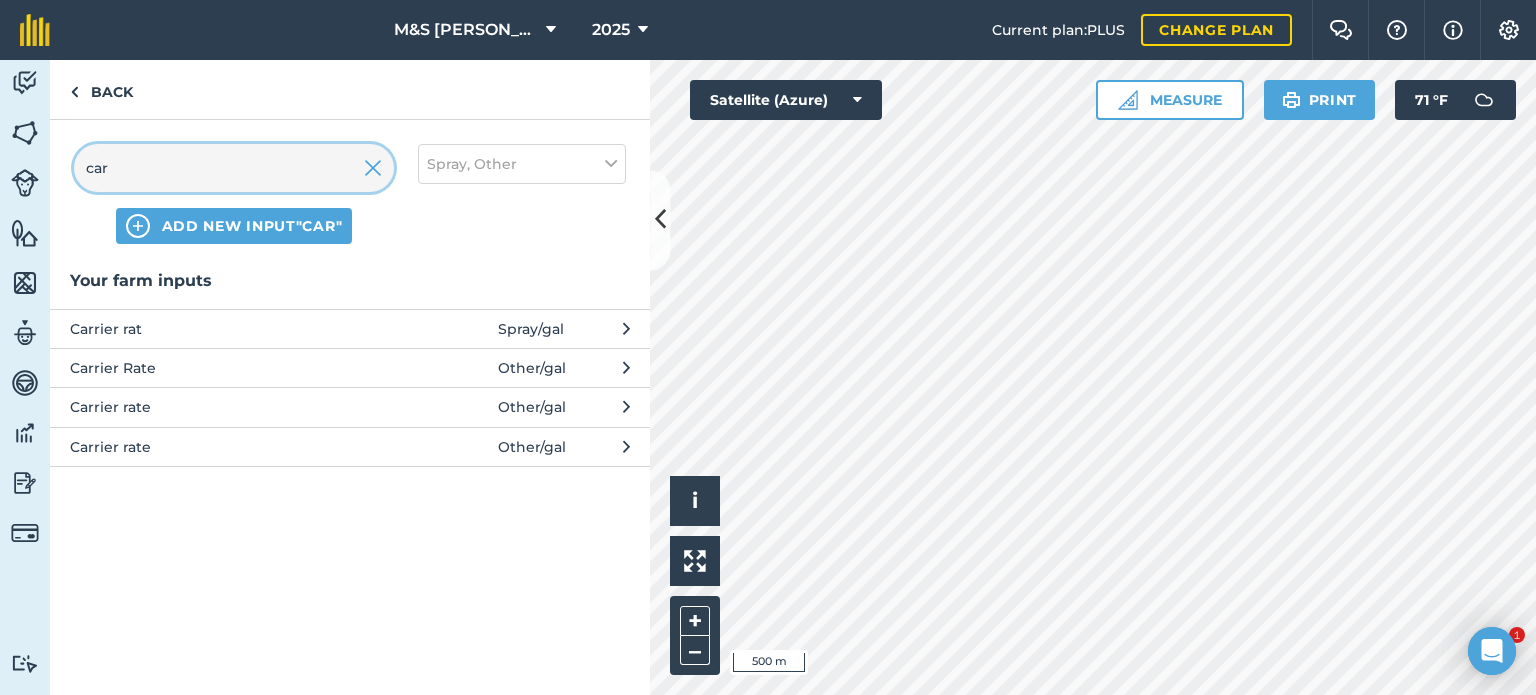 type on "car" 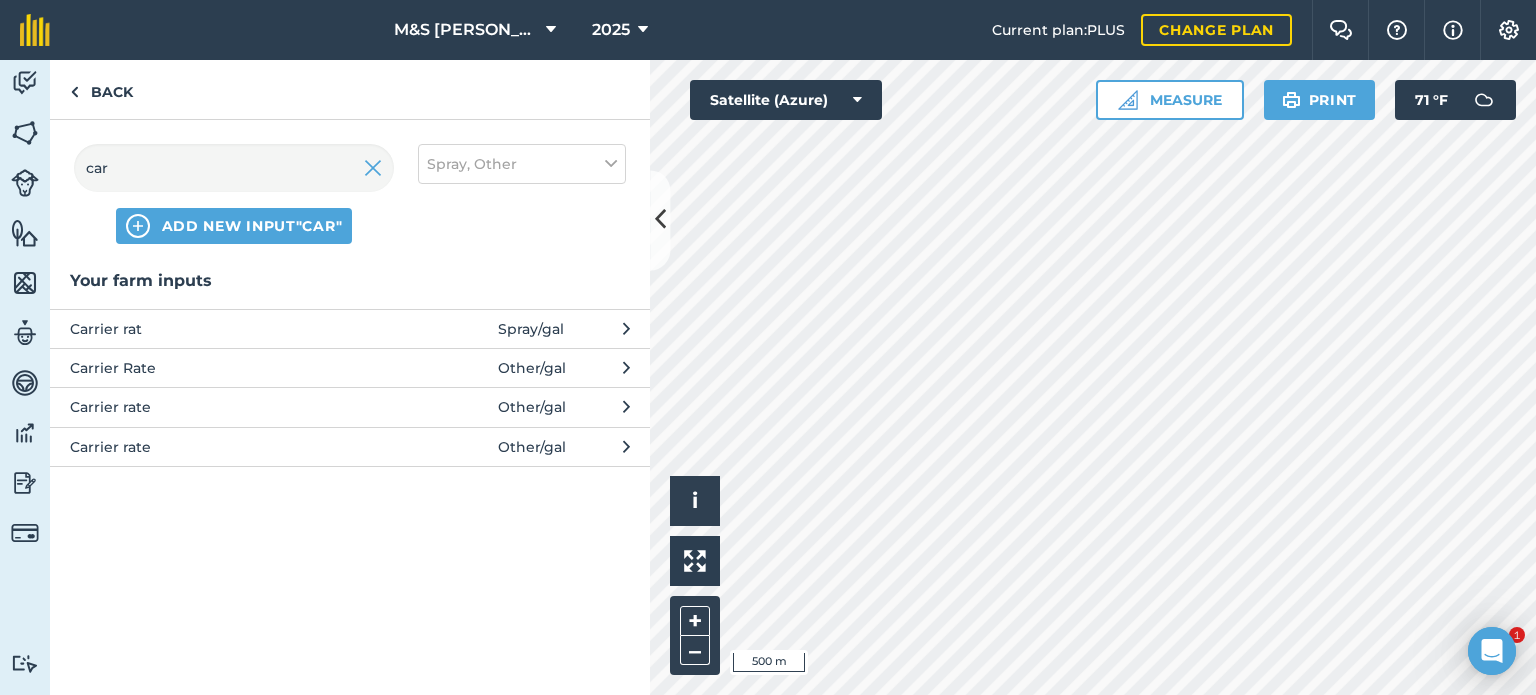 click on "Carrier Rate" at bounding box center (233, 368) 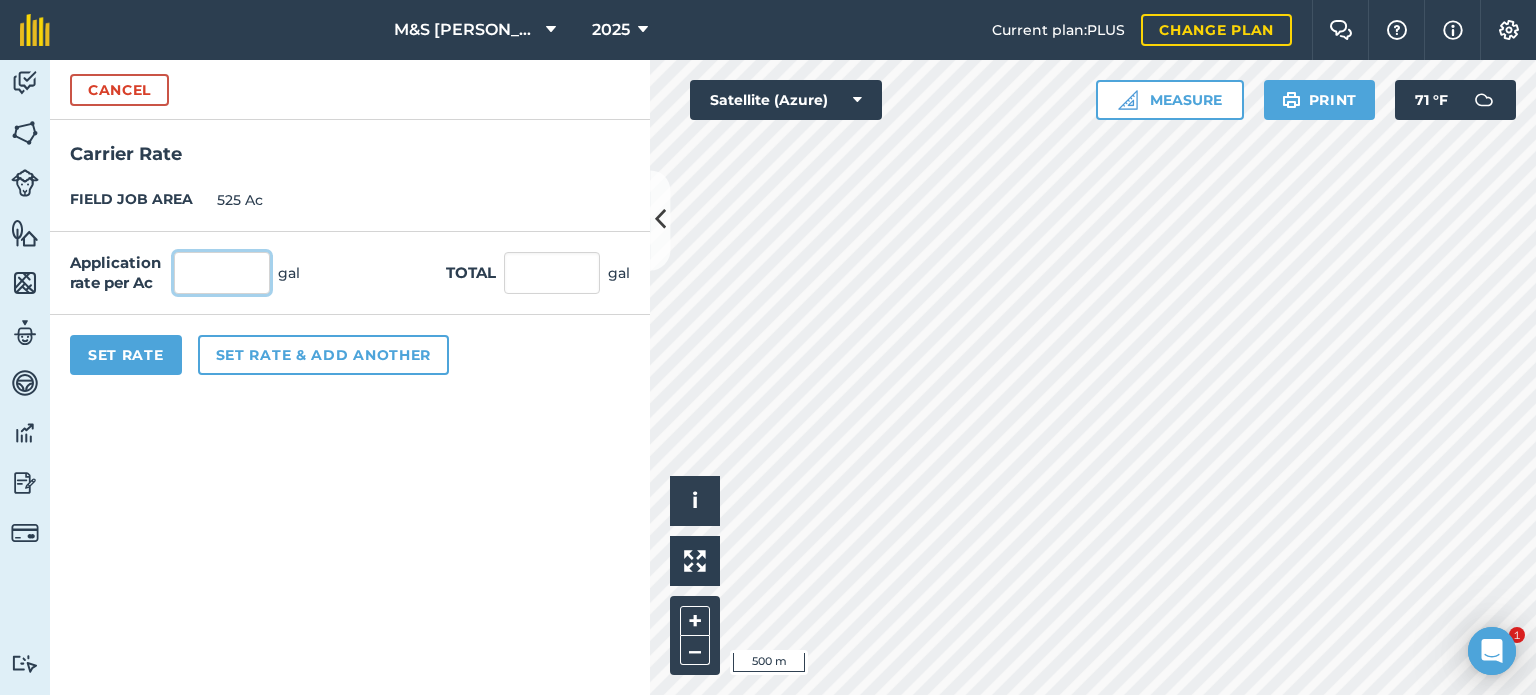 click at bounding box center (222, 273) 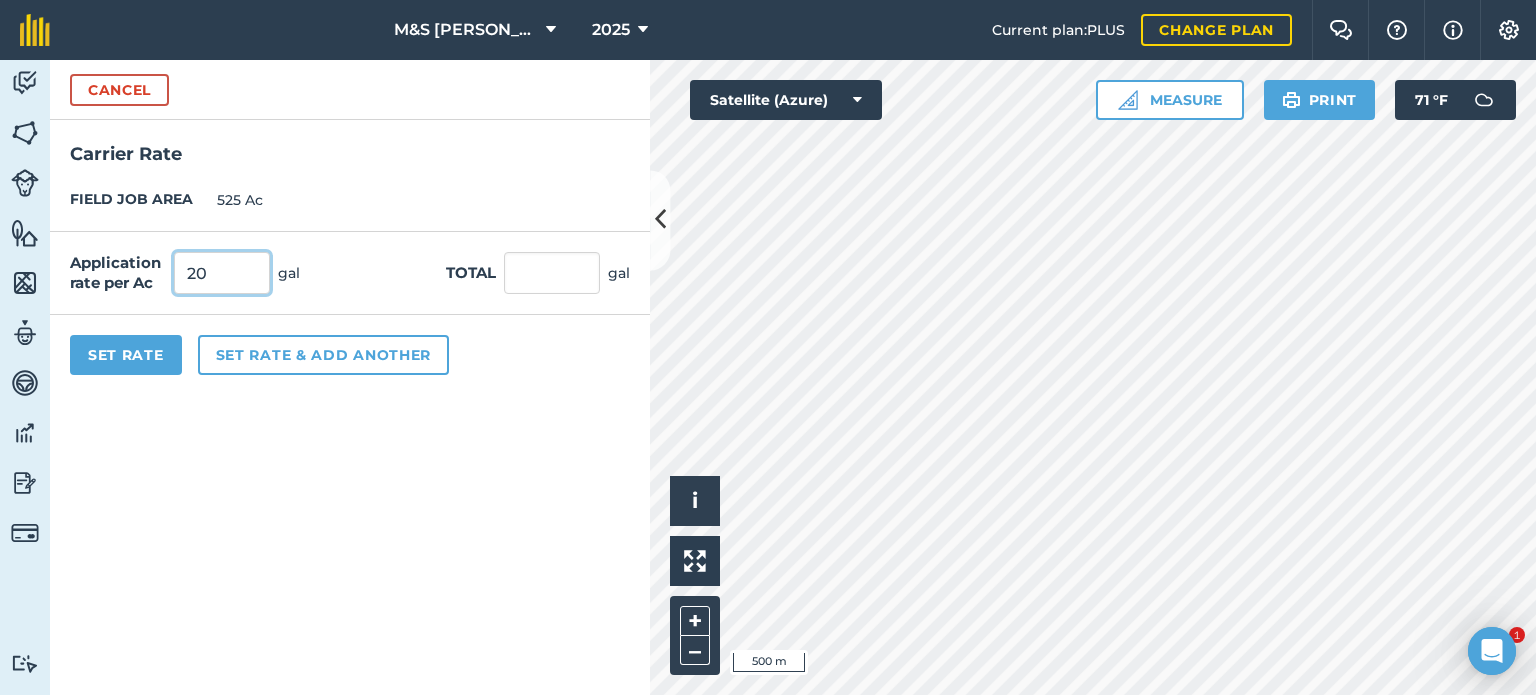 type on "20" 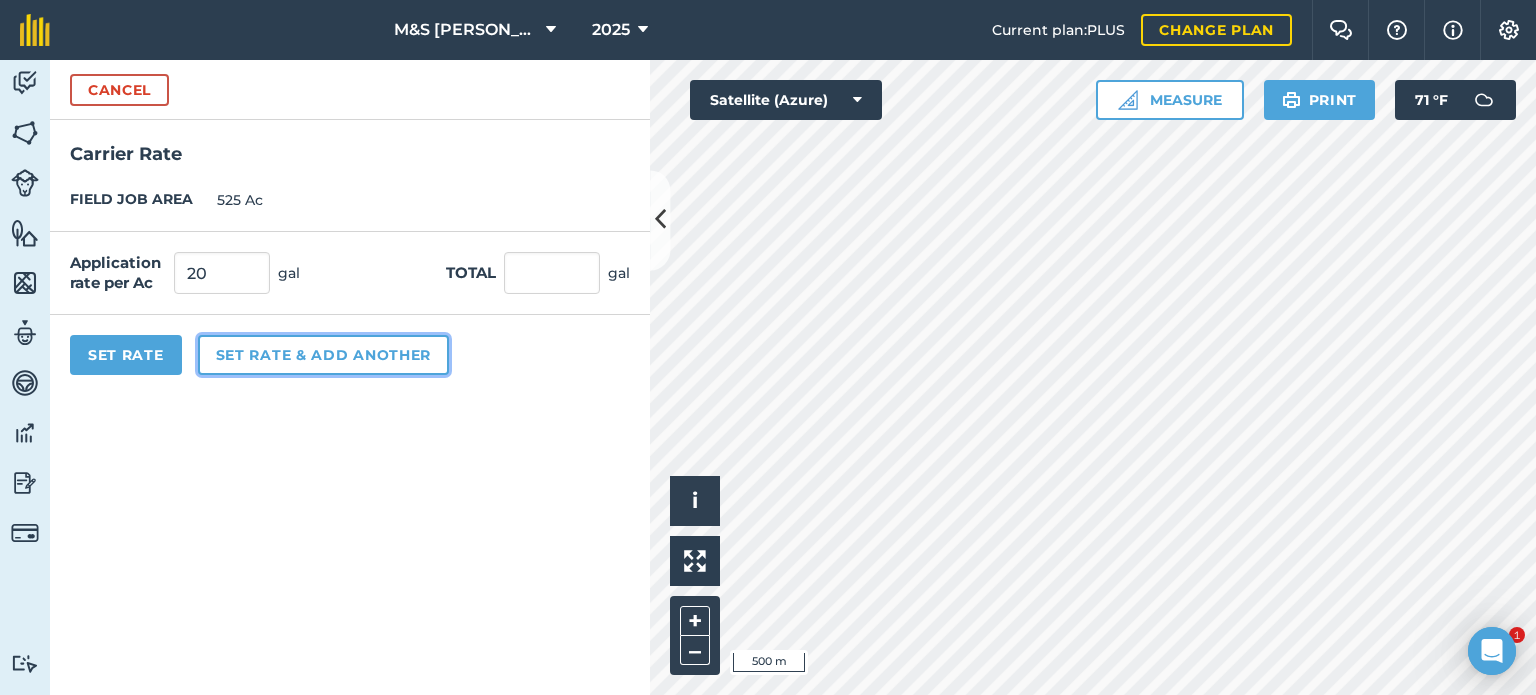 type on "10,500" 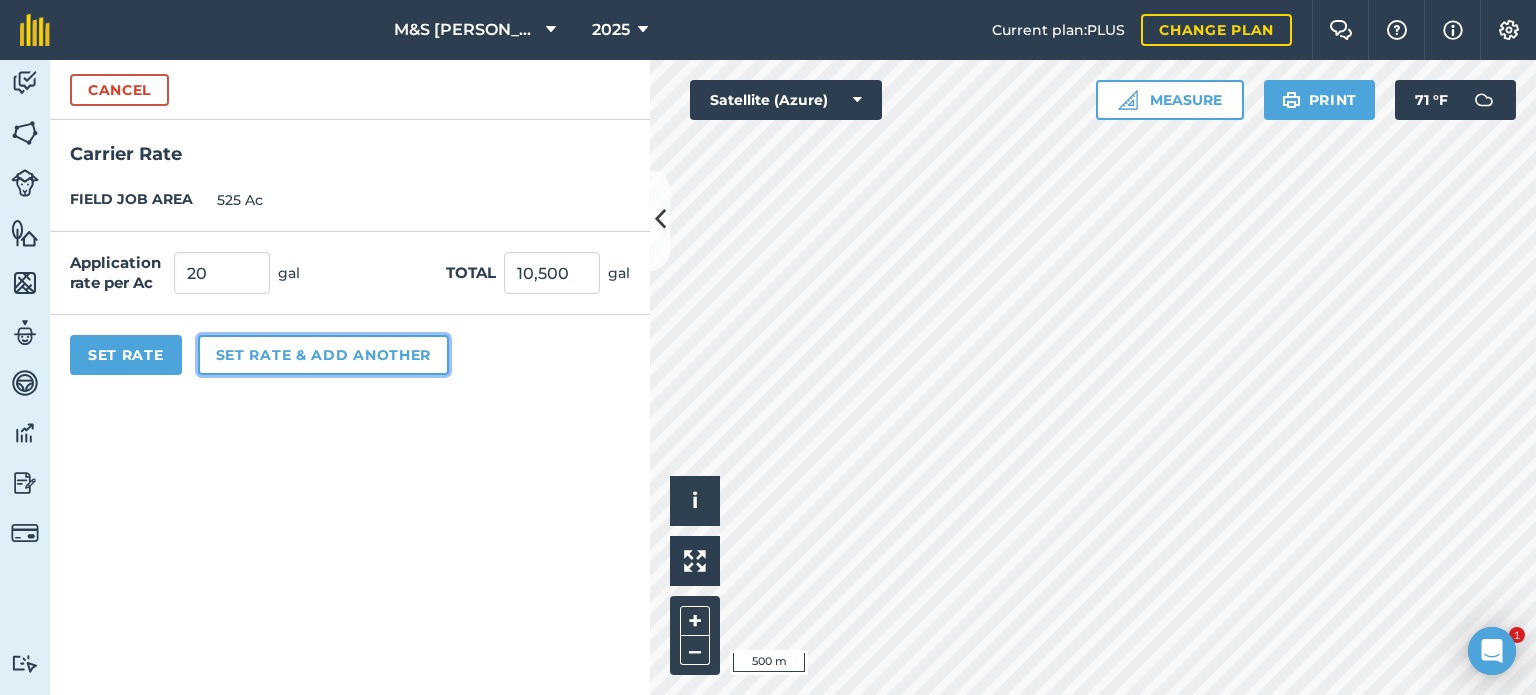 click on "Set rate & add another" at bounding box center [323, 355] 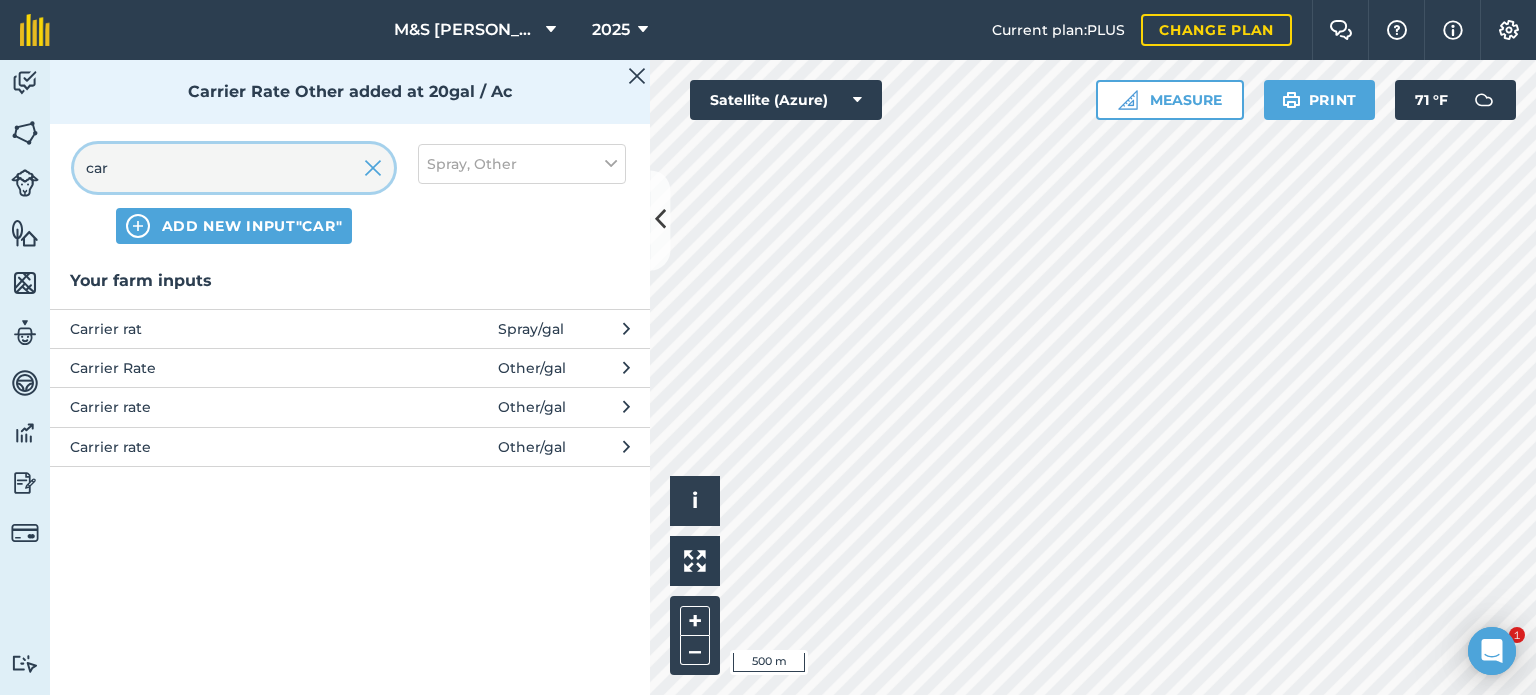click on "car" at bounding box center (234, 168) 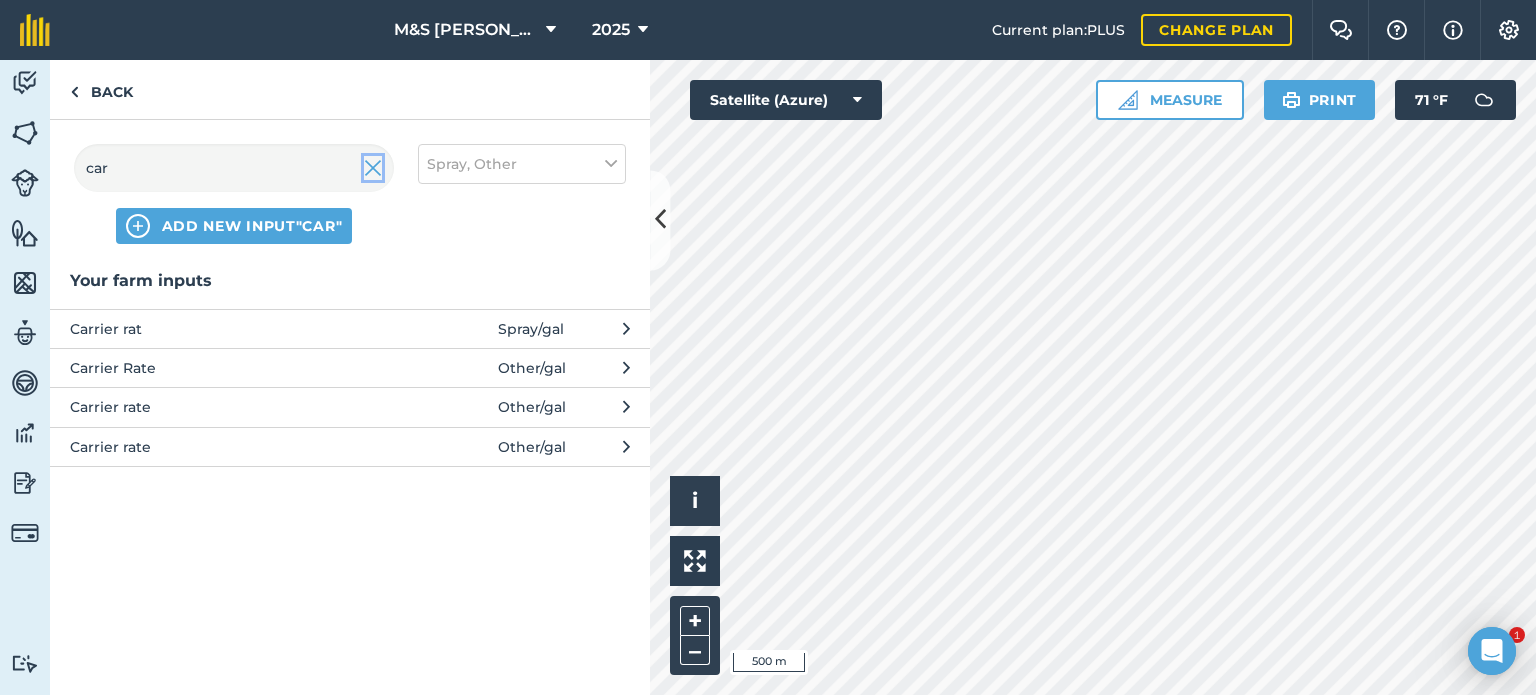 click at bounding box center [373, 168] 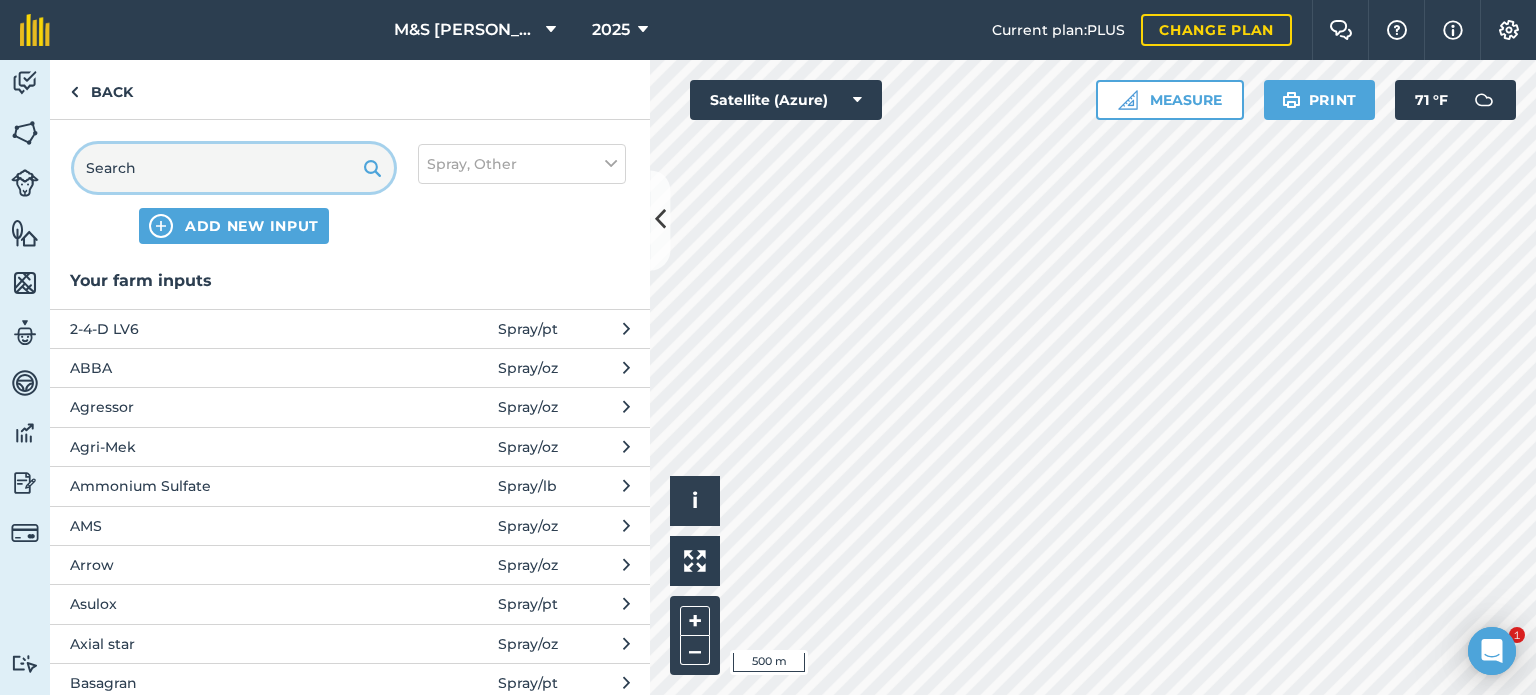click at bounding box center (234, 168) 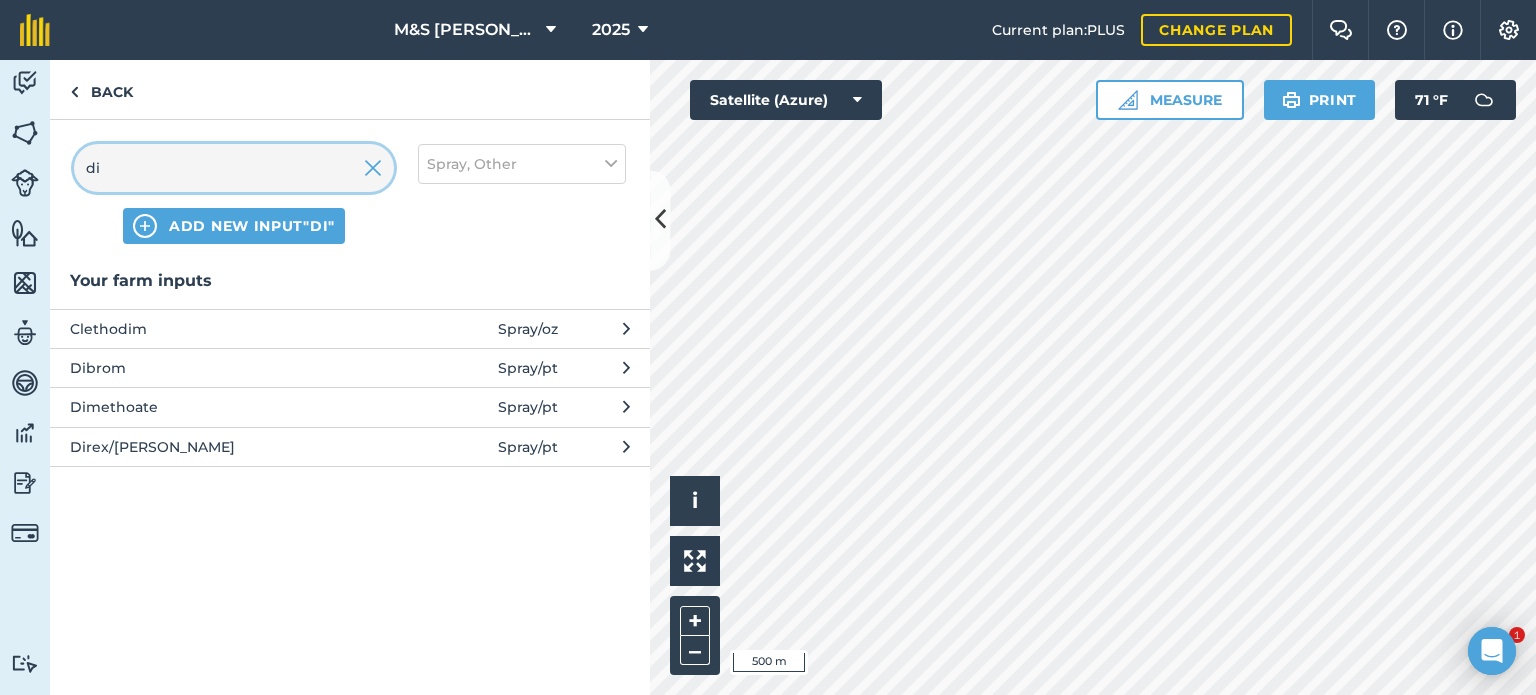 type on "di" 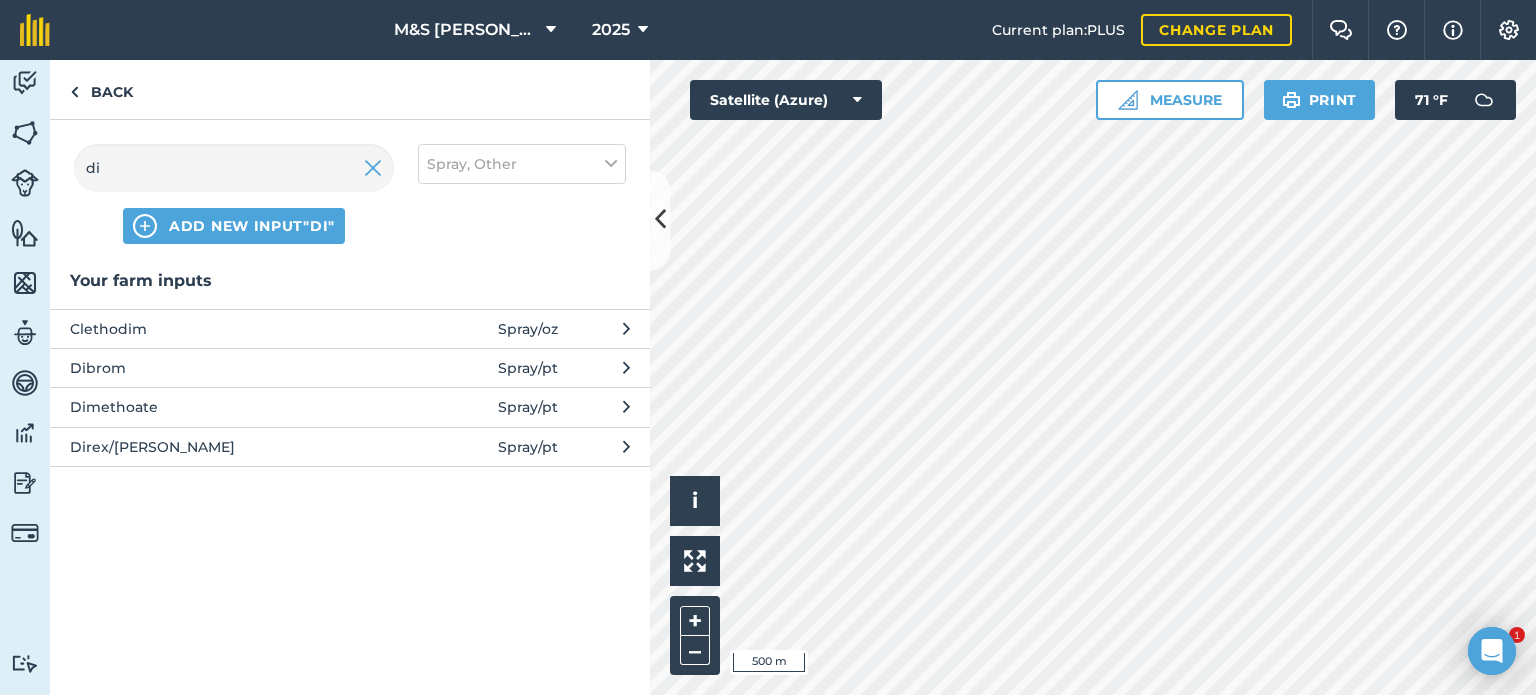 click on "Dimethoate" at bounding box center [233, 407] 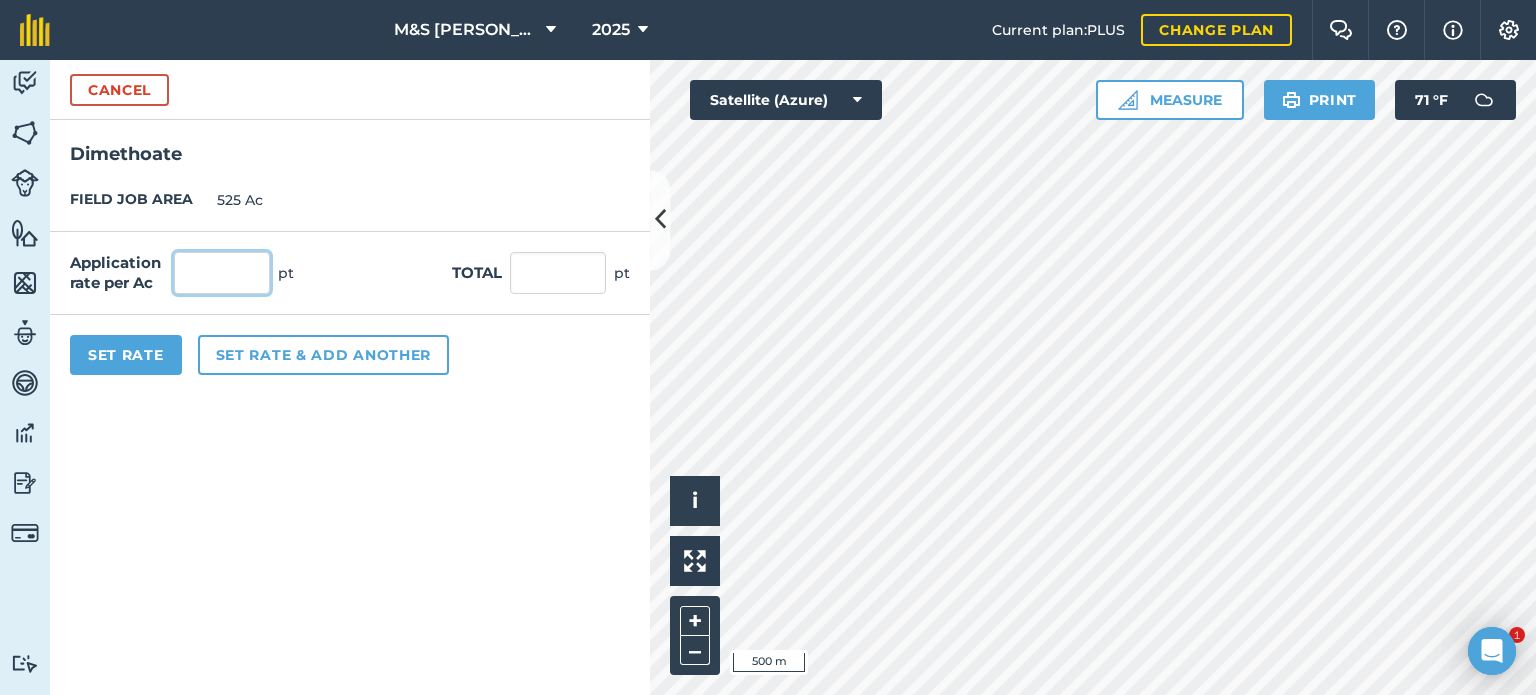 click at bounding box center (222, 273) 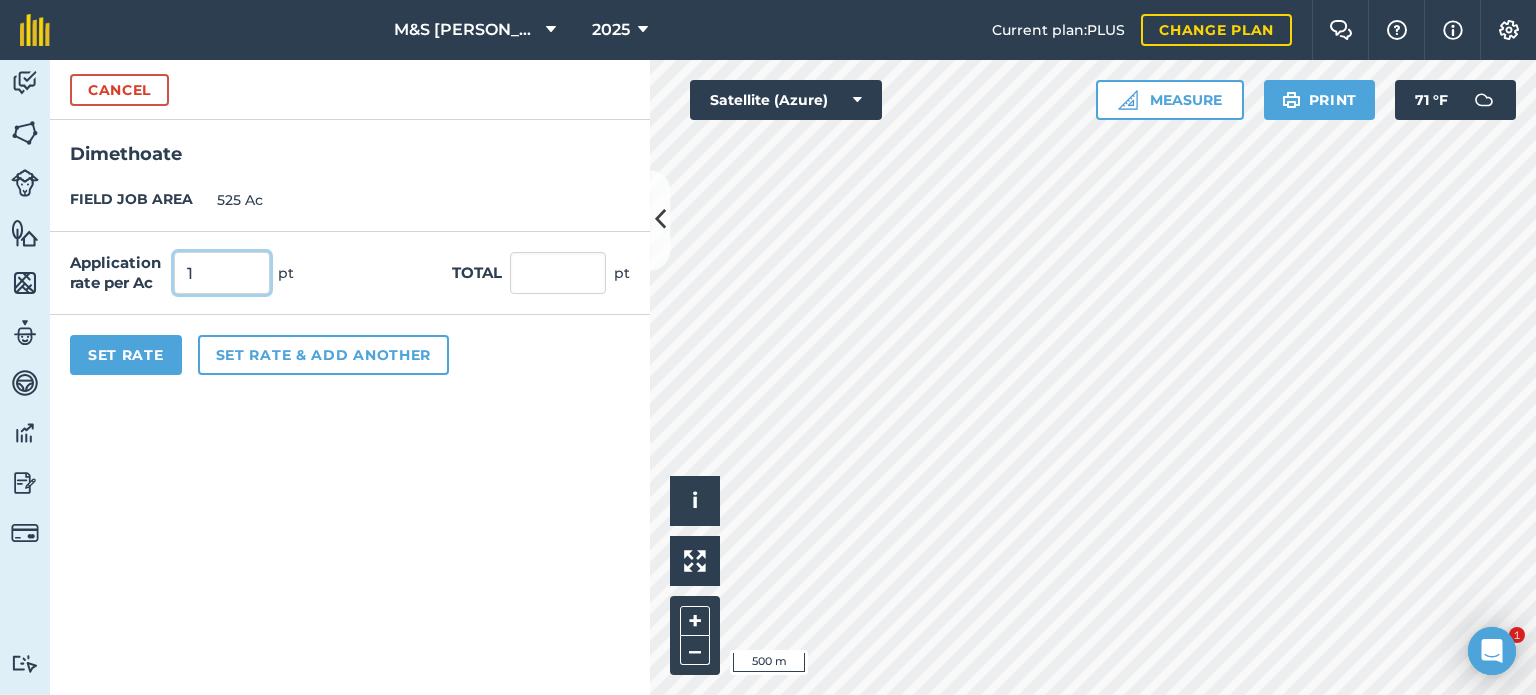 type on "1" 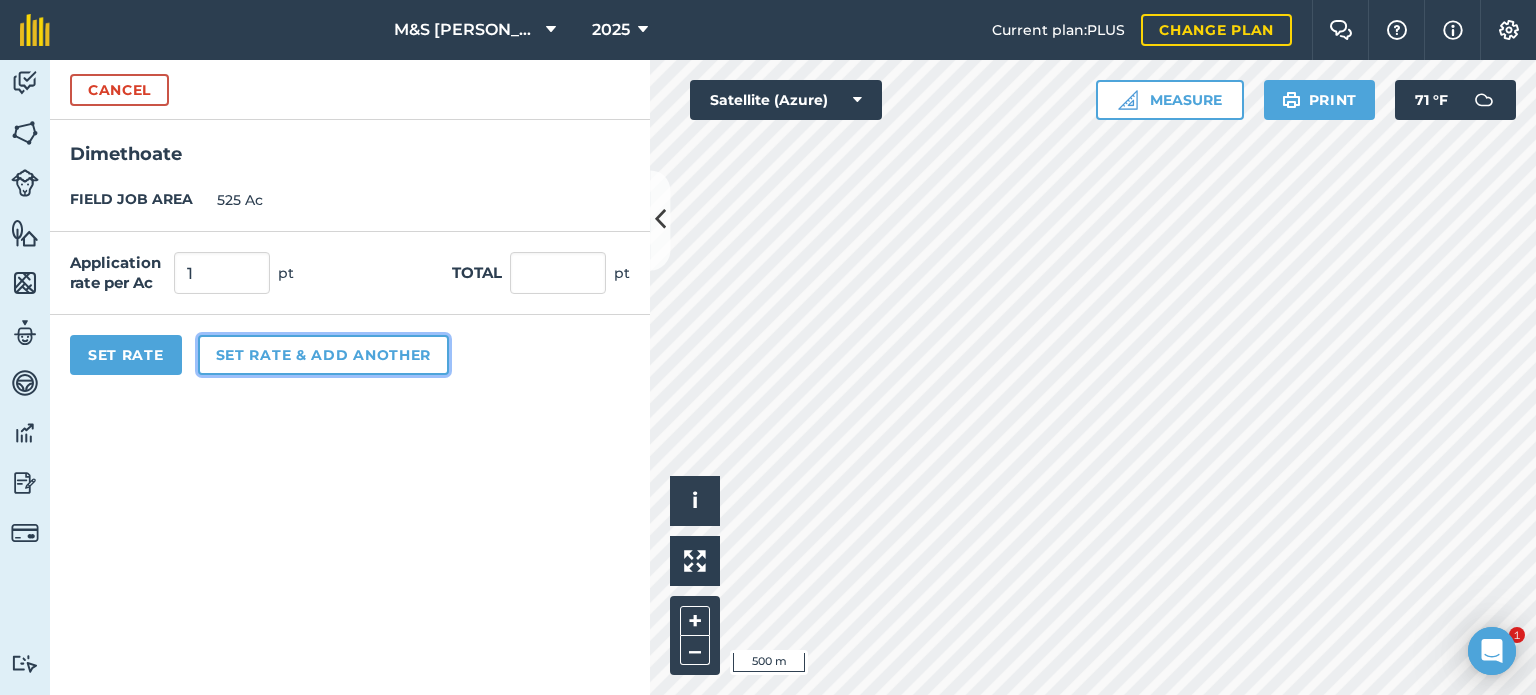 type on "525" 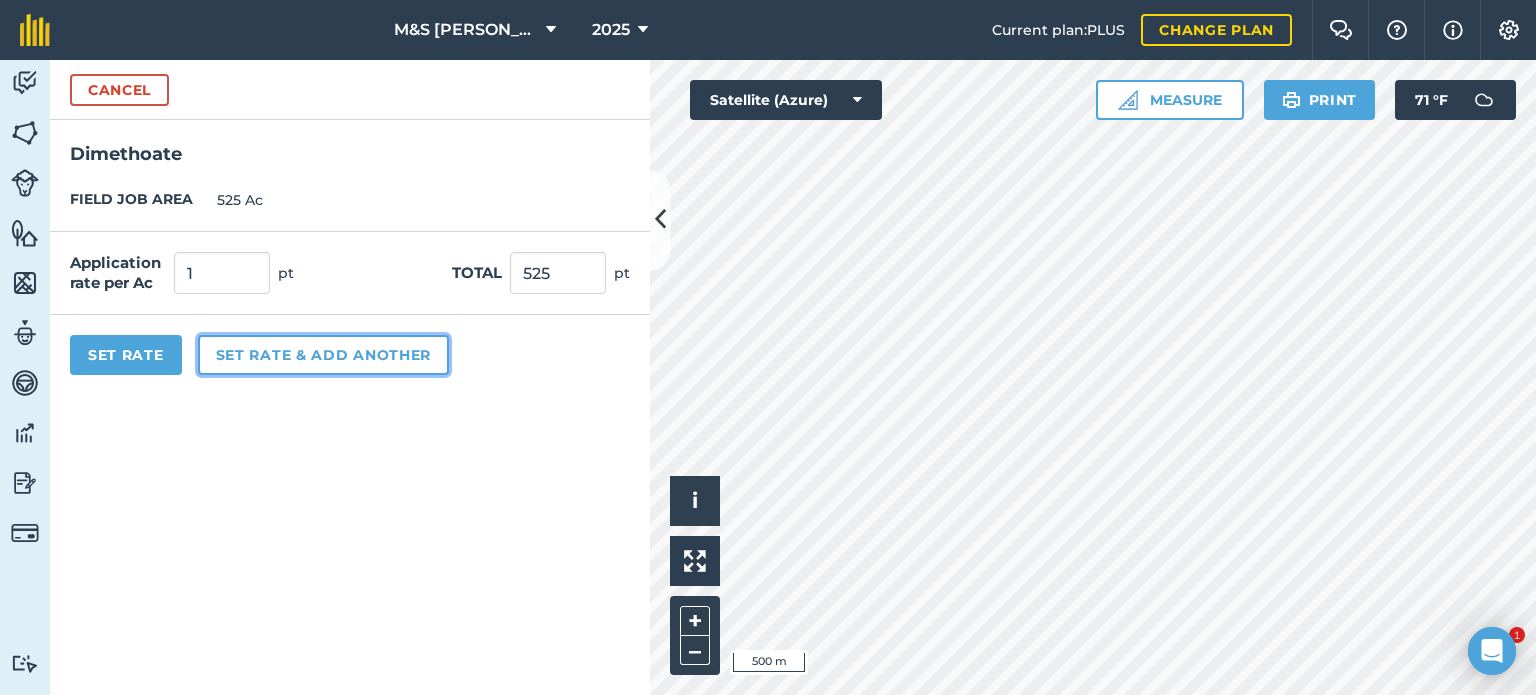 click on "Set rate & add another" at bounding box center (323, 355) 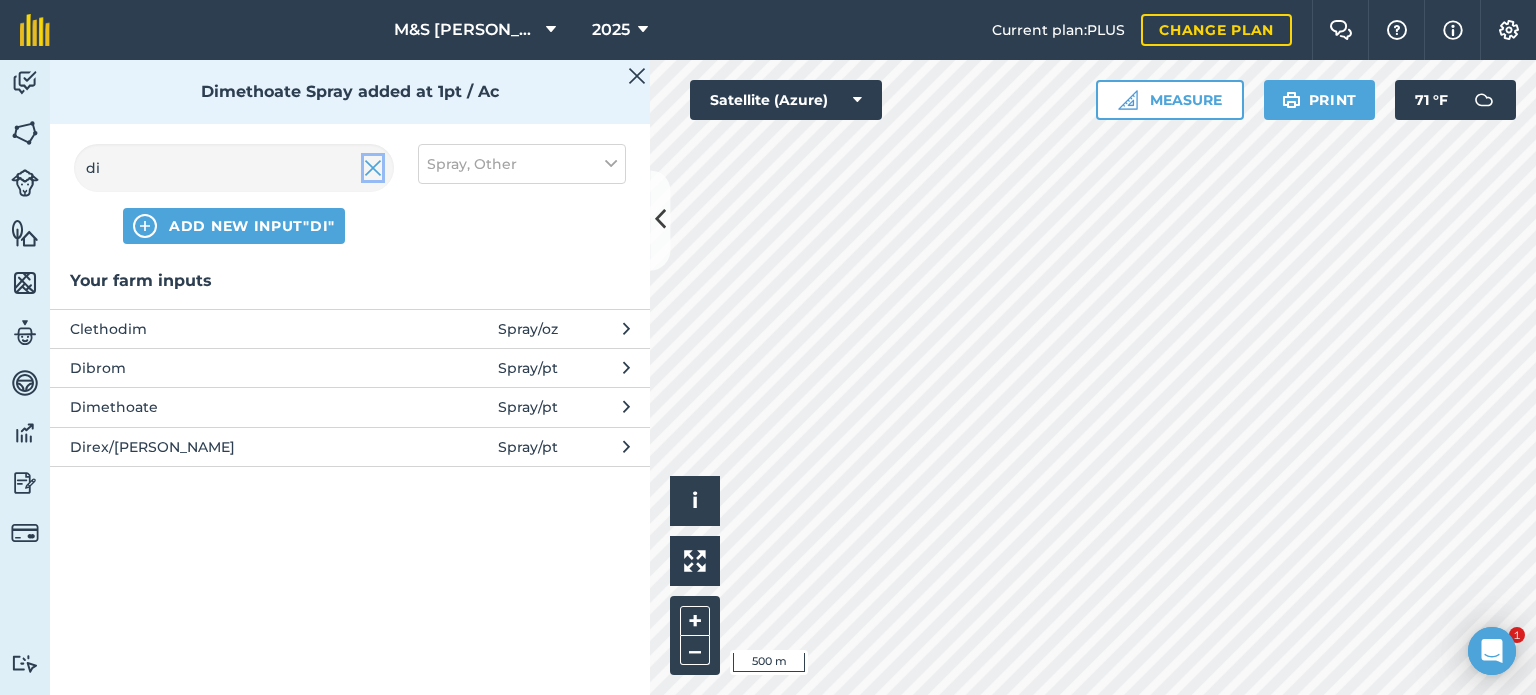 click at bounding box center (373, 168) 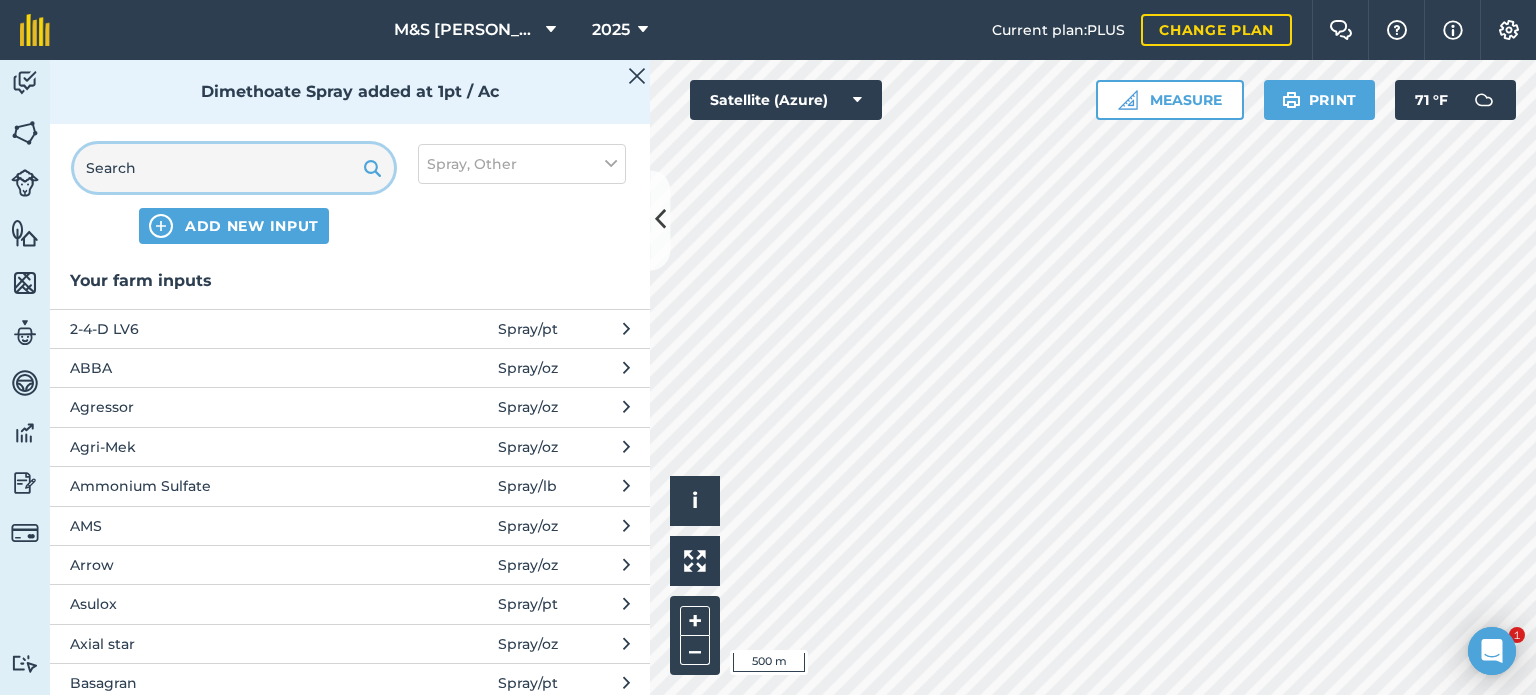 click at bounding box center (234, 168) 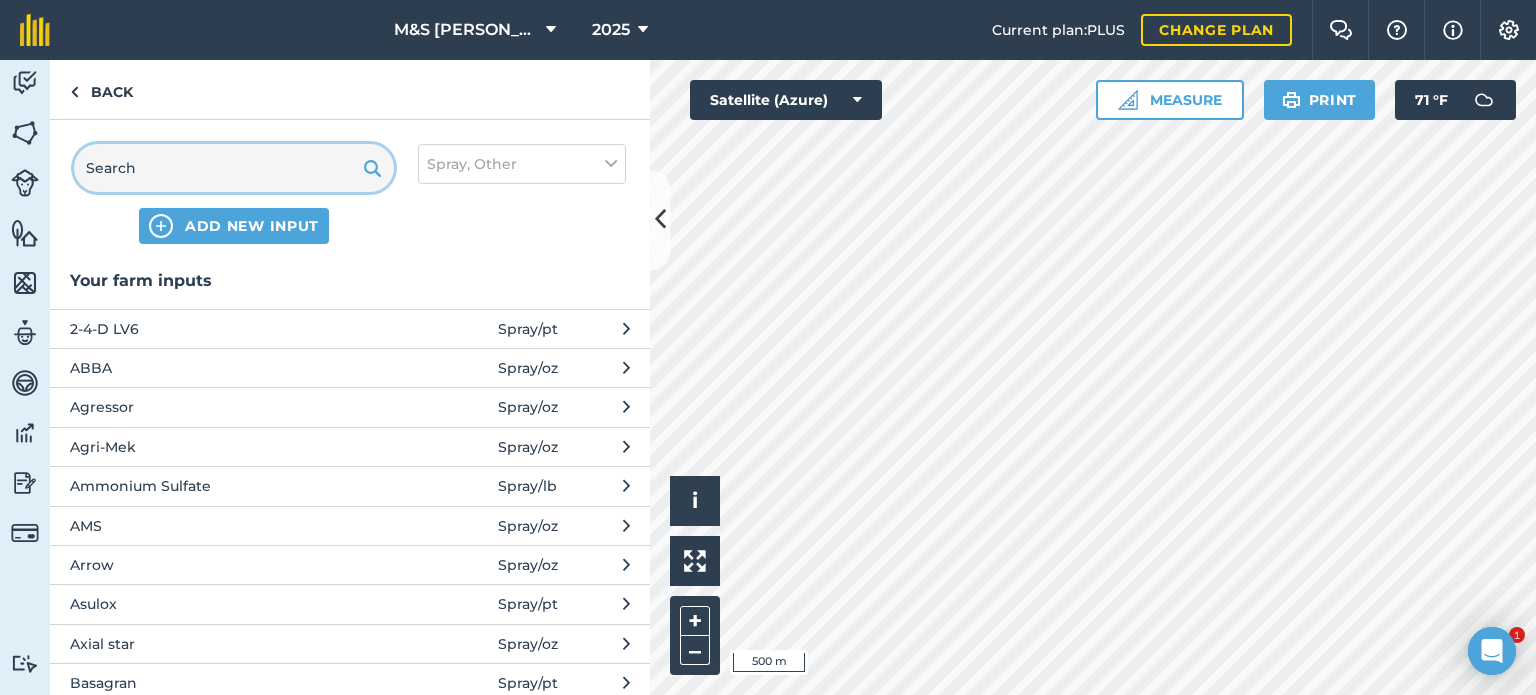 click at bounding box center (234, 168) 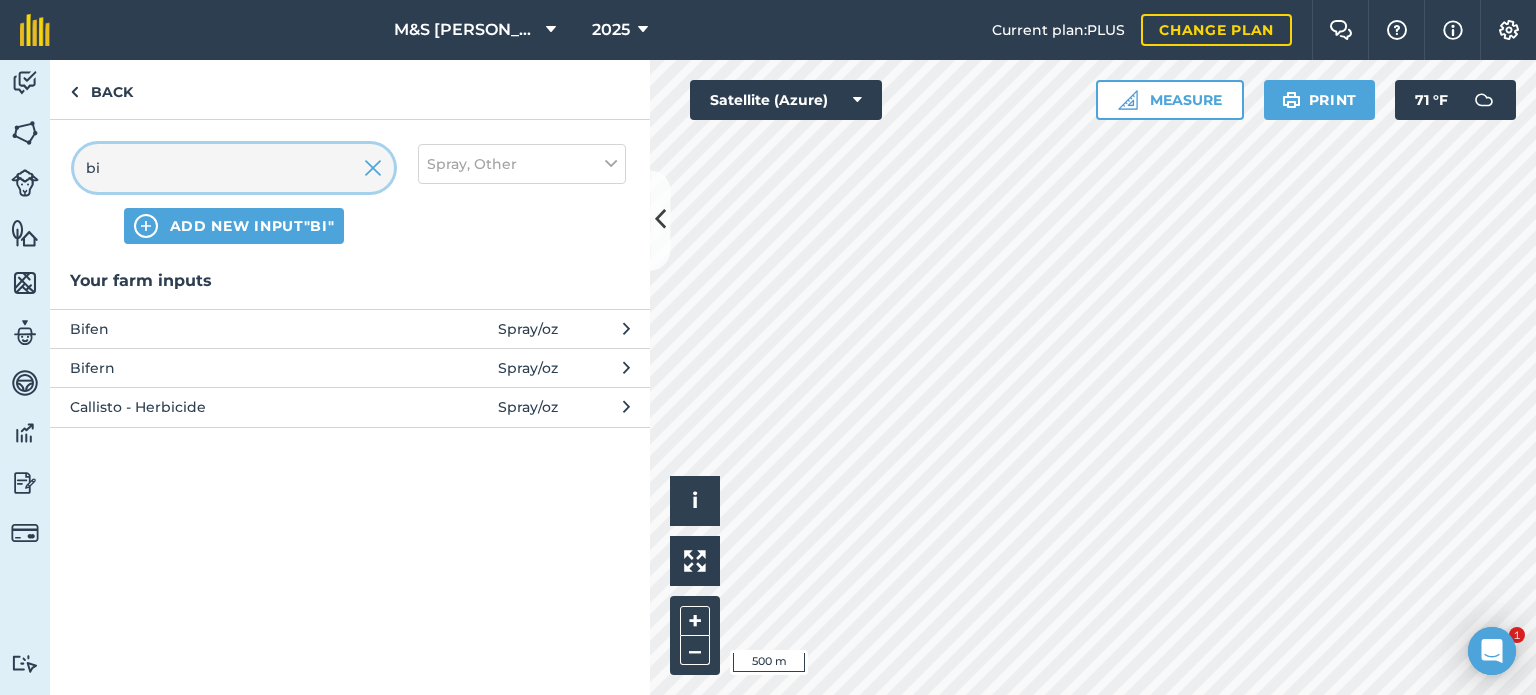 type on "bi" 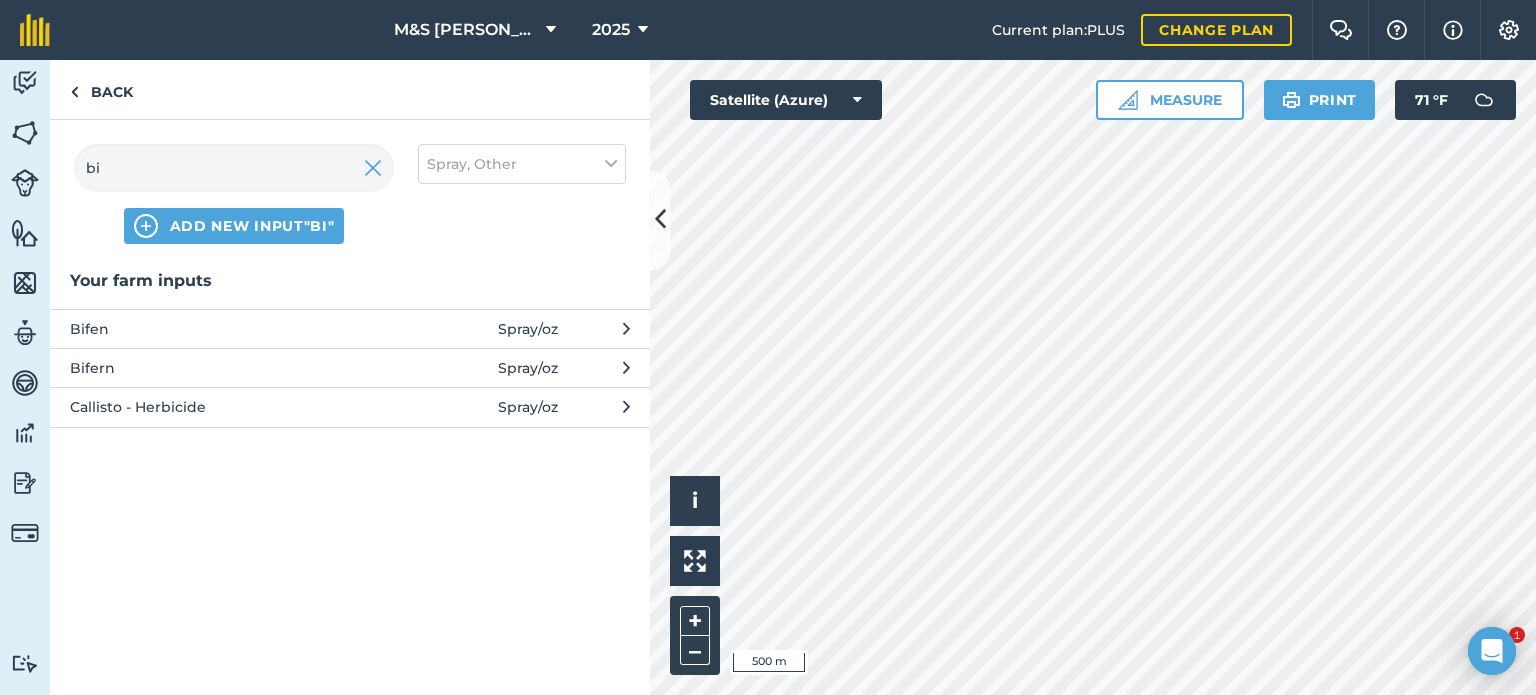 click on "Bifen" at bounding box center [233, 329] 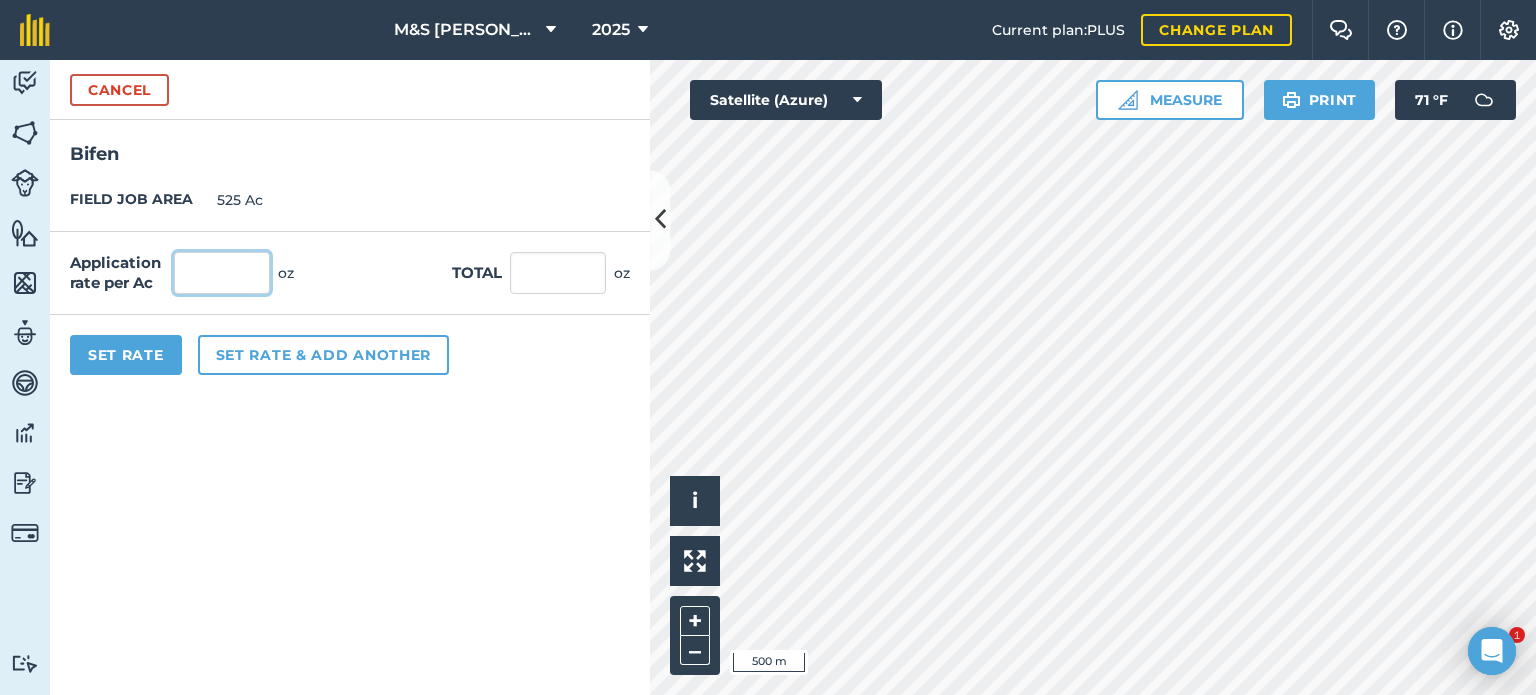 click at bounding box center [222, 273] 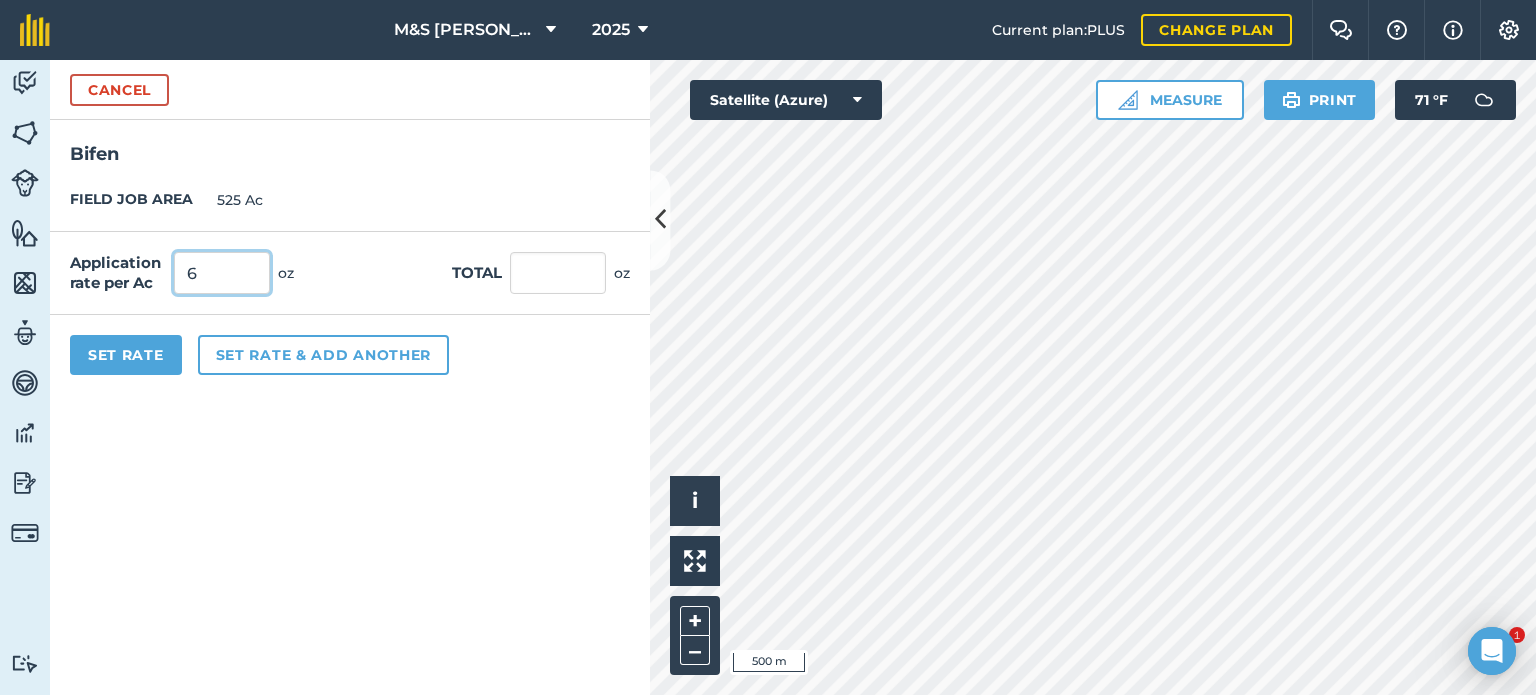 type on "6" 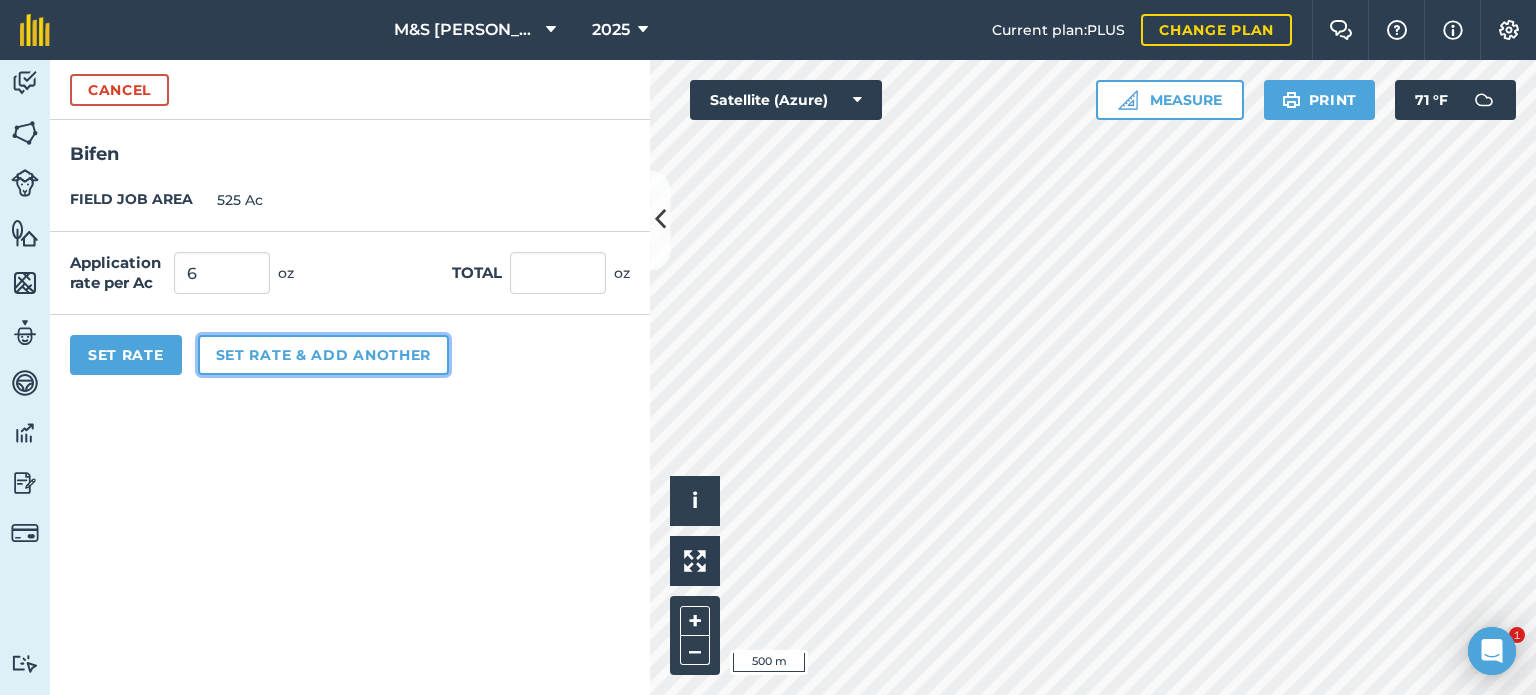 type on "3,150" 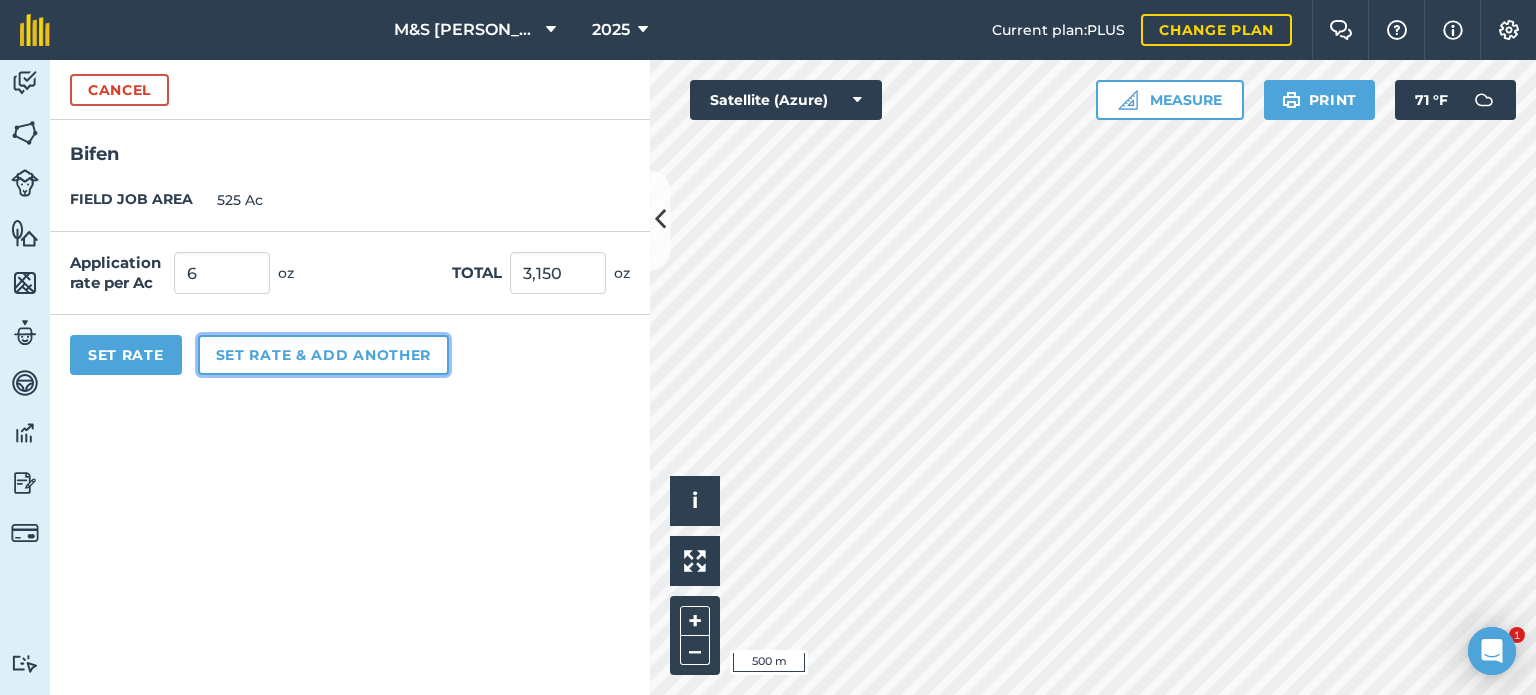 click on "Set rate & add another" at bounding box center [323, 355] 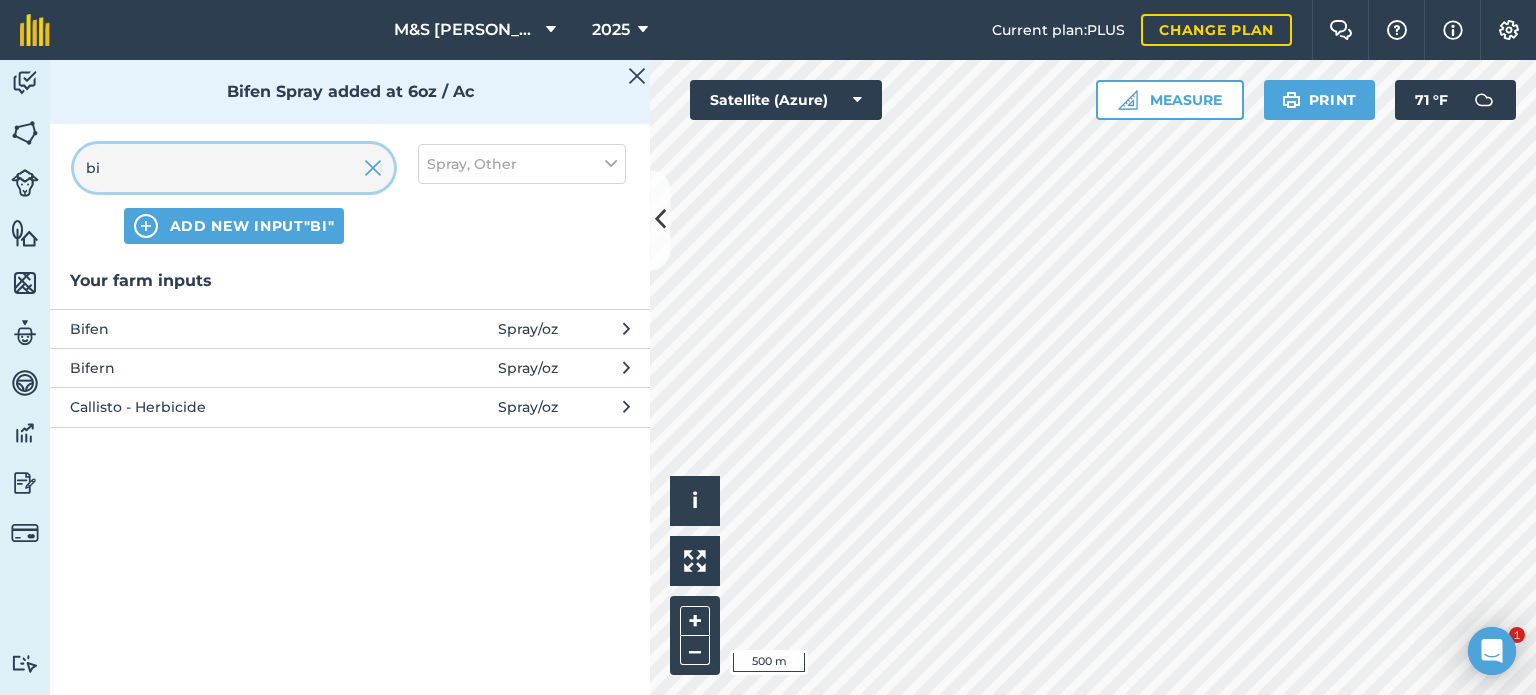 click on "bi" at bounding box center (234, 168) 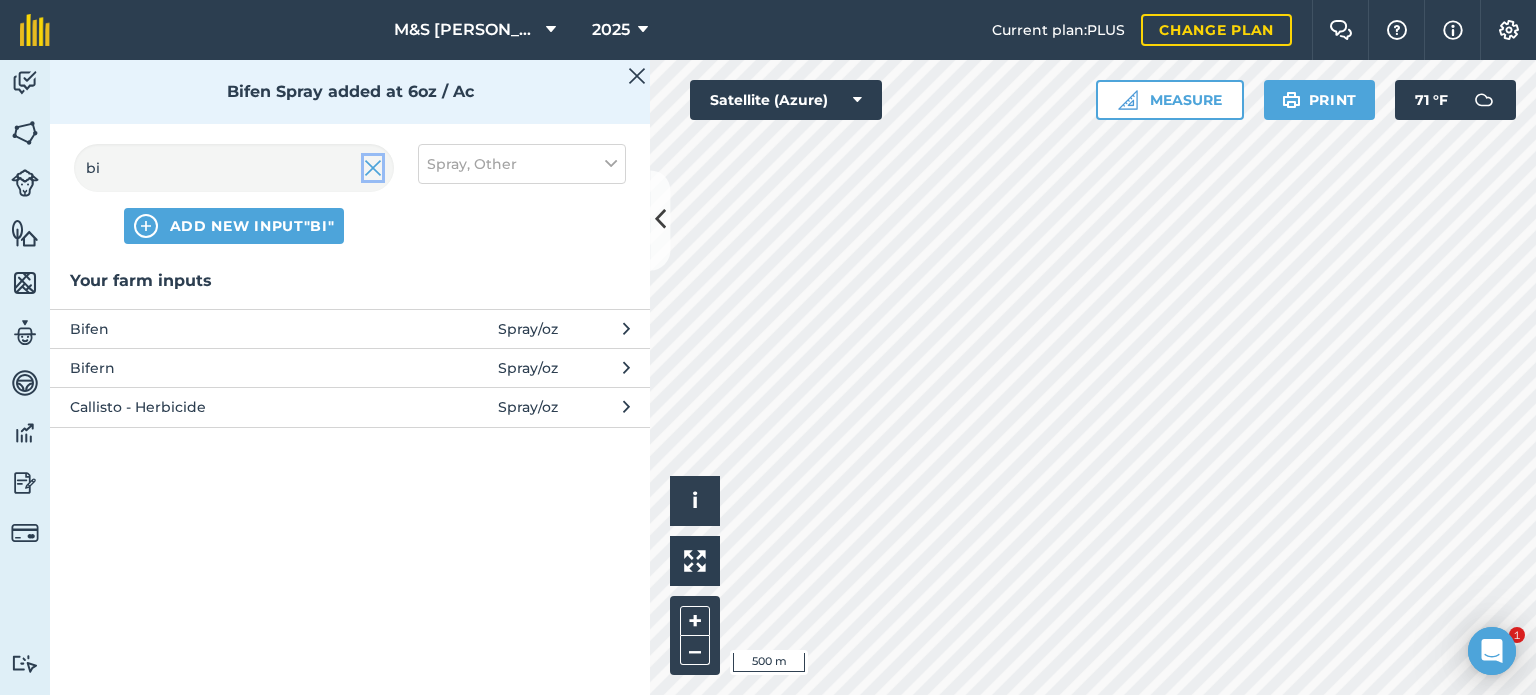 click at bounding box center [373, 168] 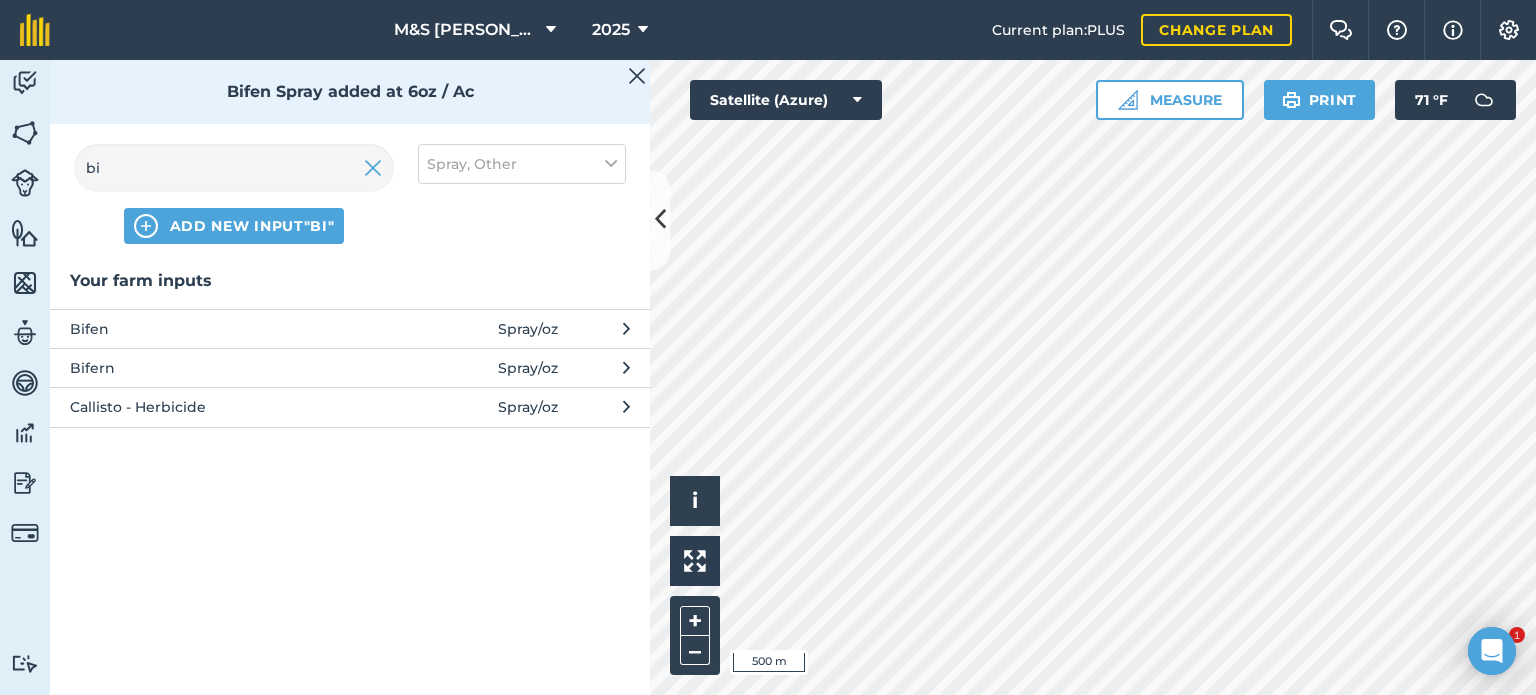 type 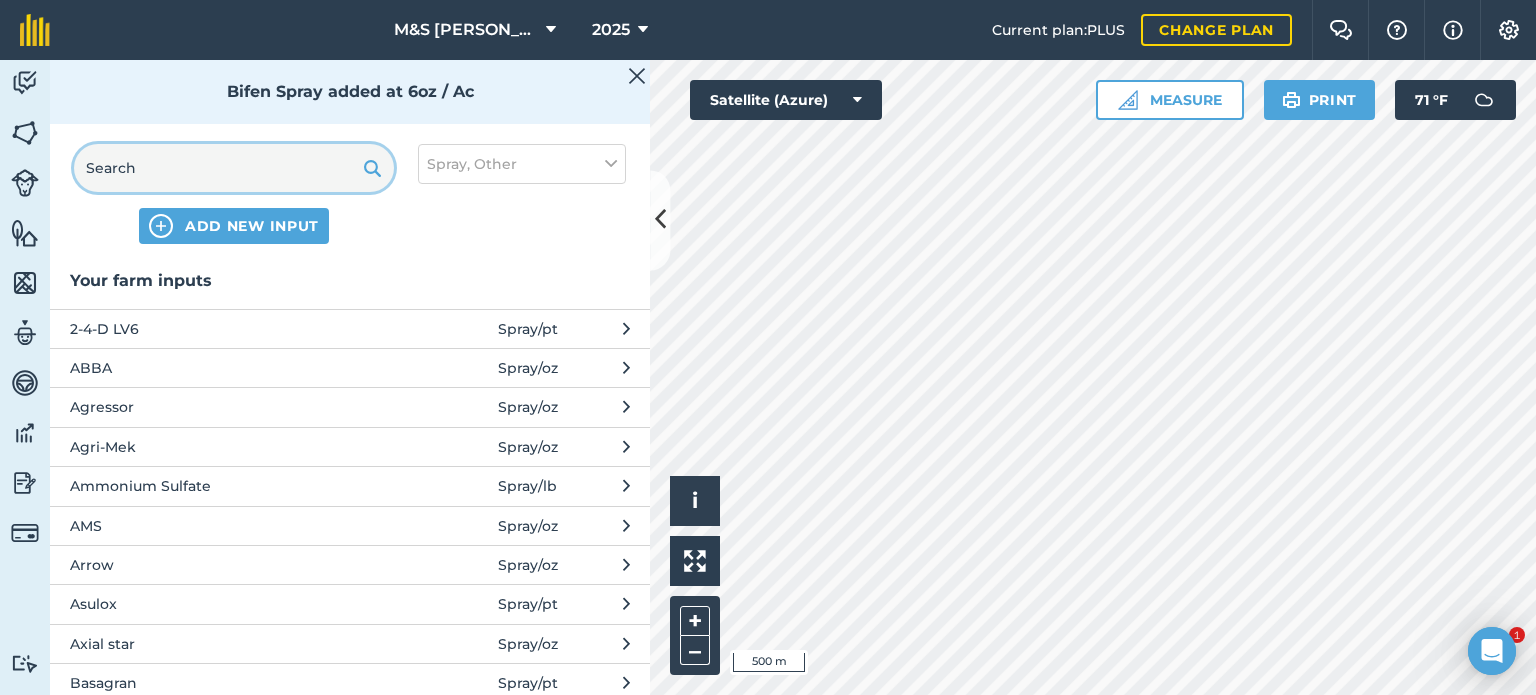 click at bounding box center (234, 168) 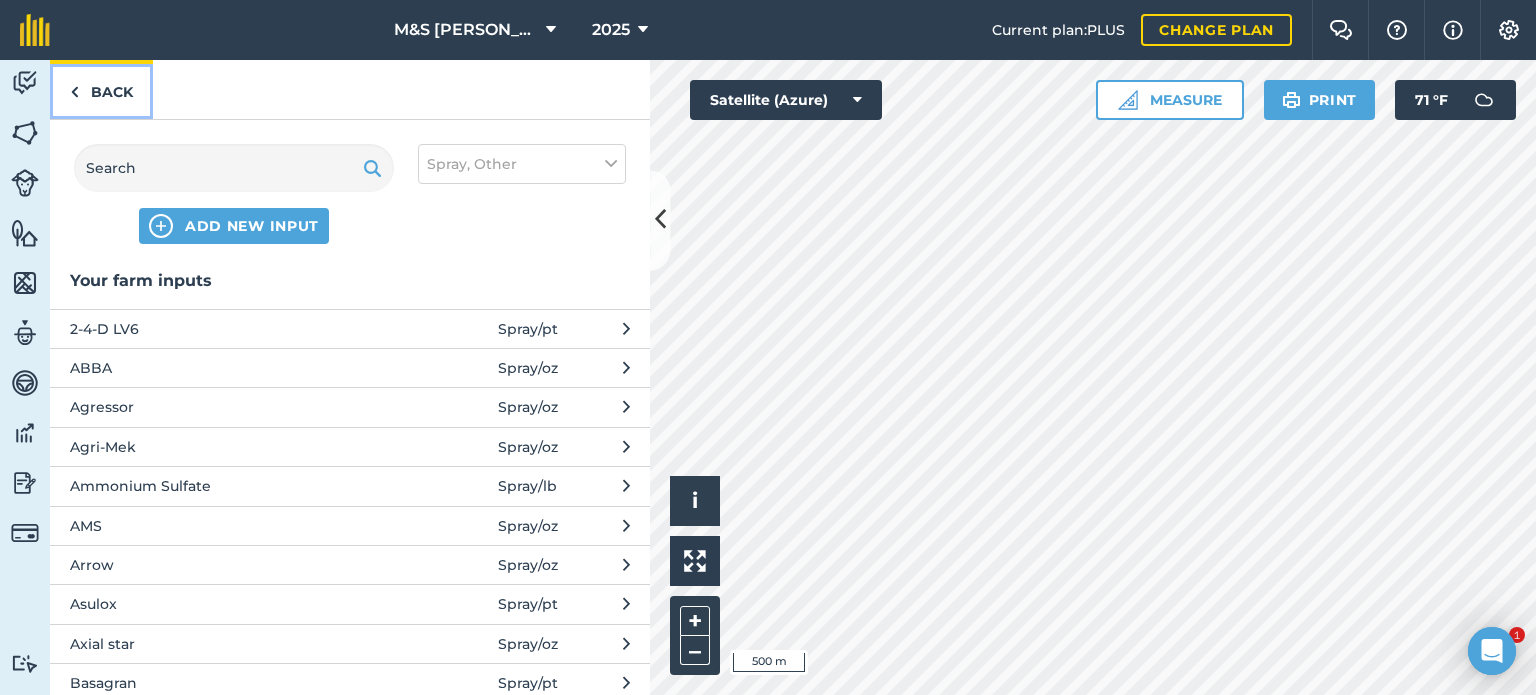 click on "Back" at bounding box center (101, 89) 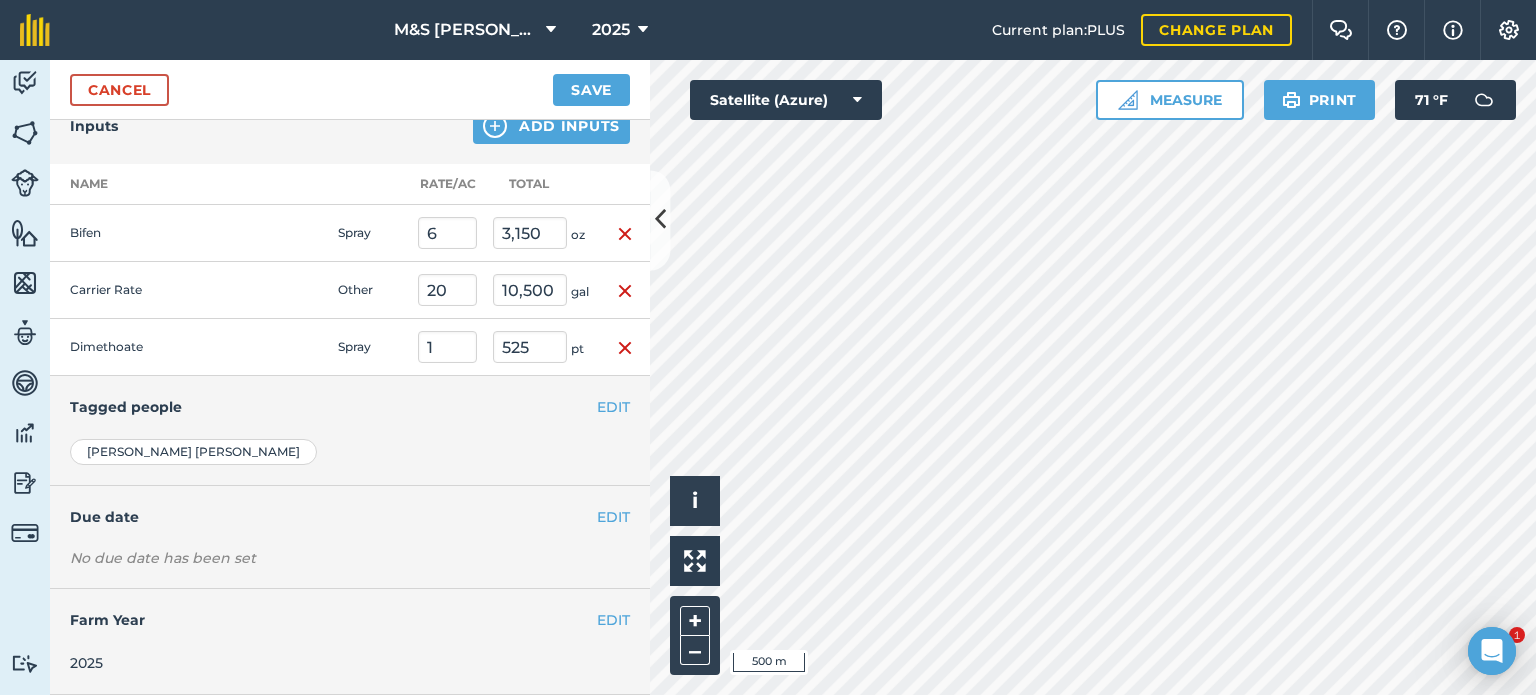scroll, scrollTop: 706, scrollLeft: 0, axis: vertical 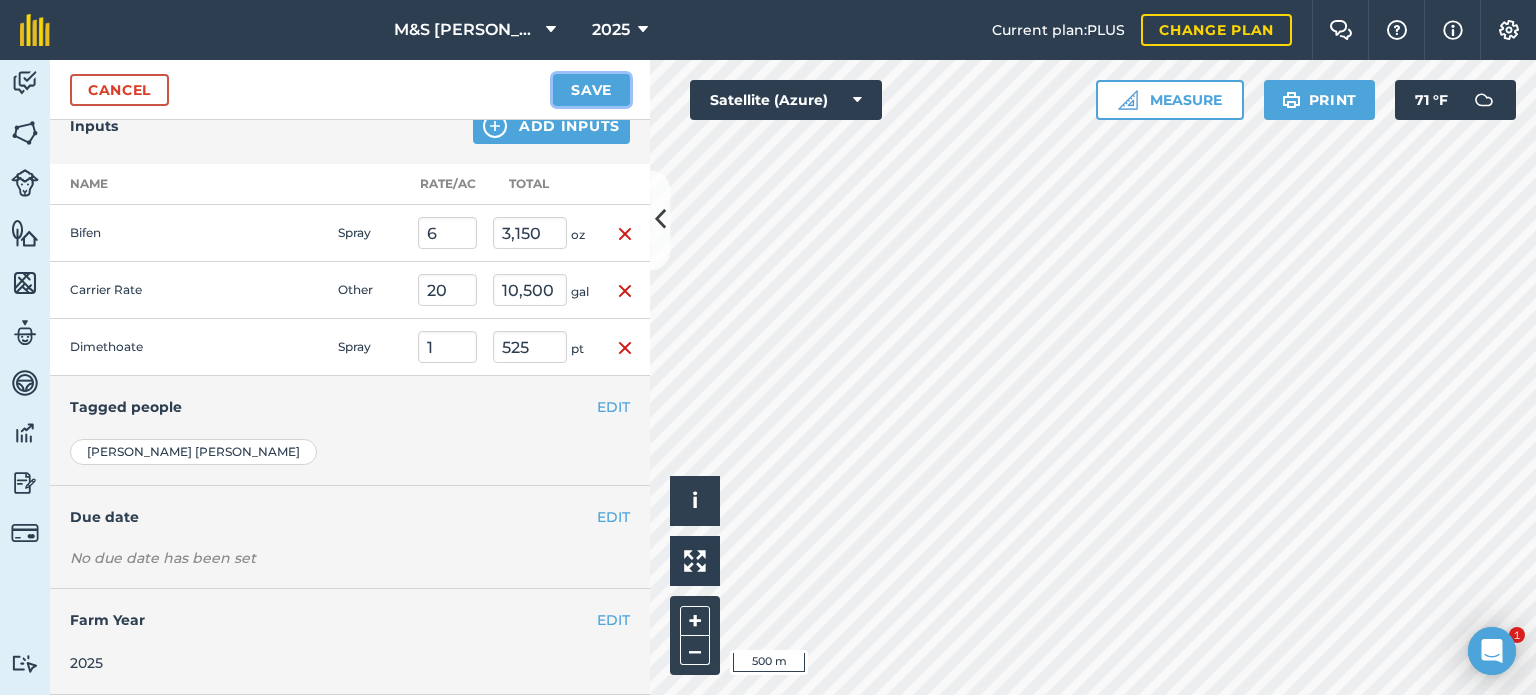 click on "Save" at bounding box center [591, 90] 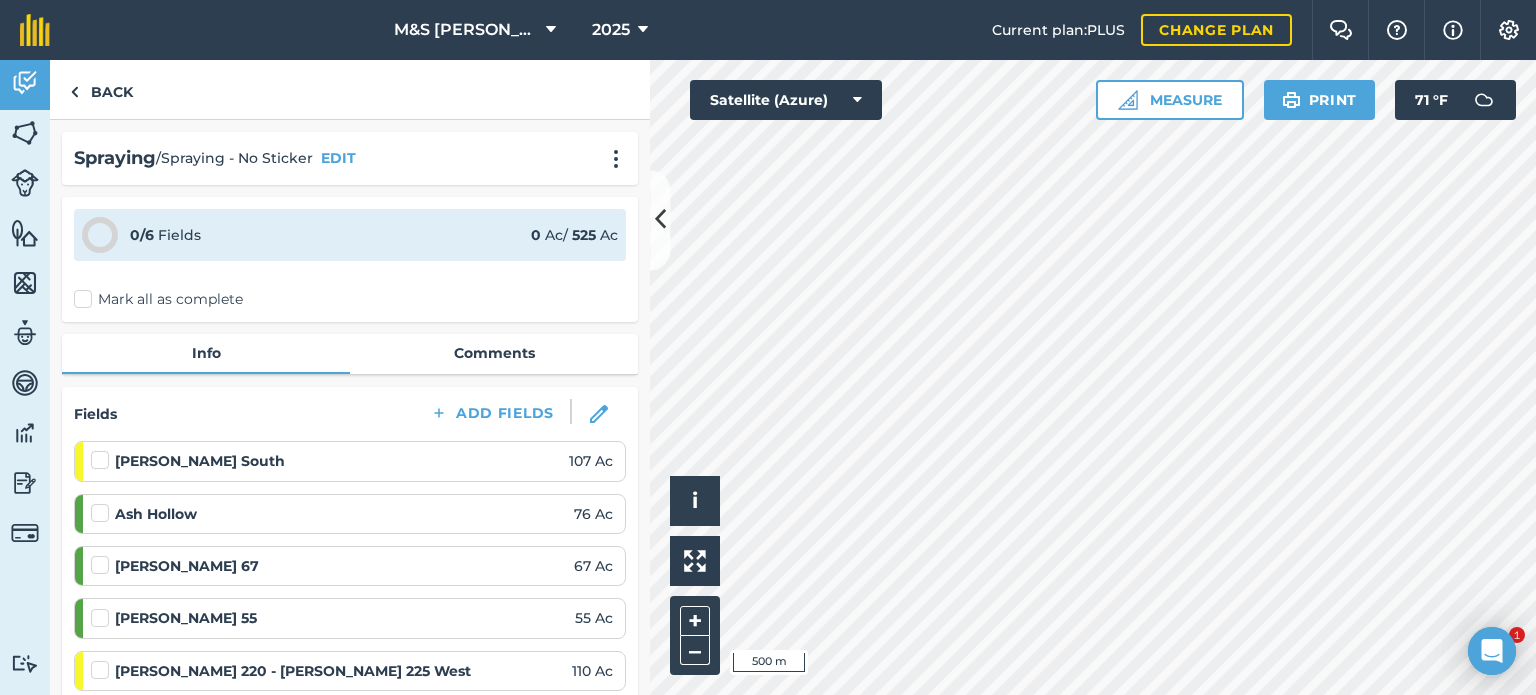 click on "Mark all as complete" at bounding box center (158, 299) 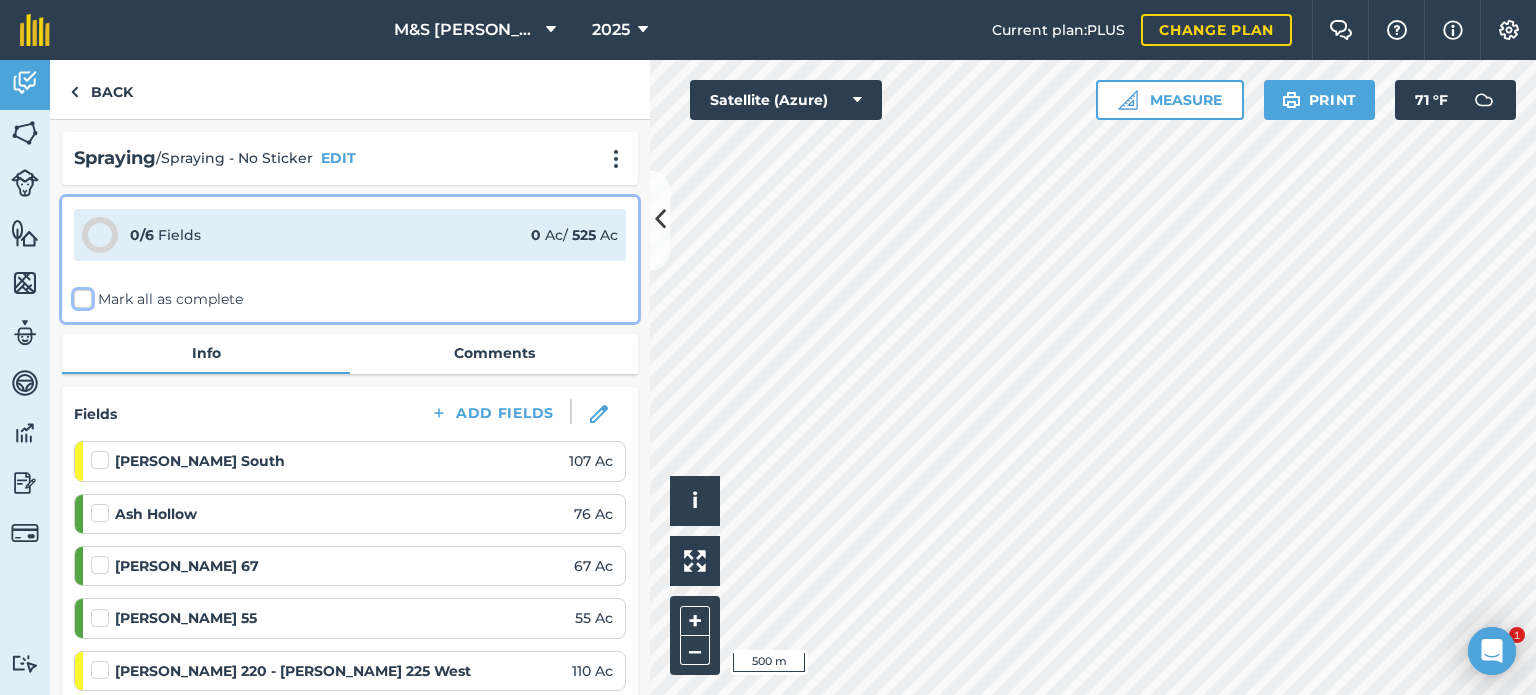 click on "Mark all as complete" at bounding box center (80, 295) 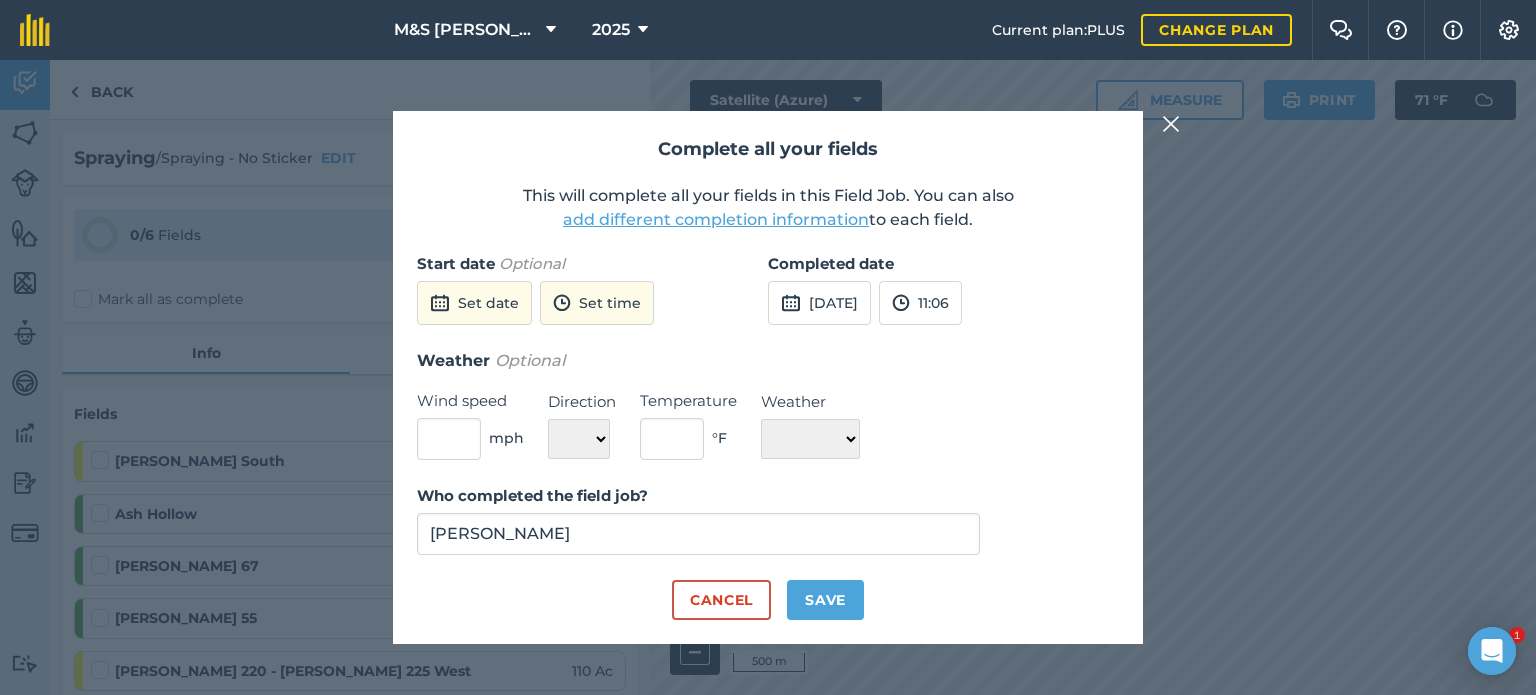 click on "add different completion information" at bounding box center [716, 220] 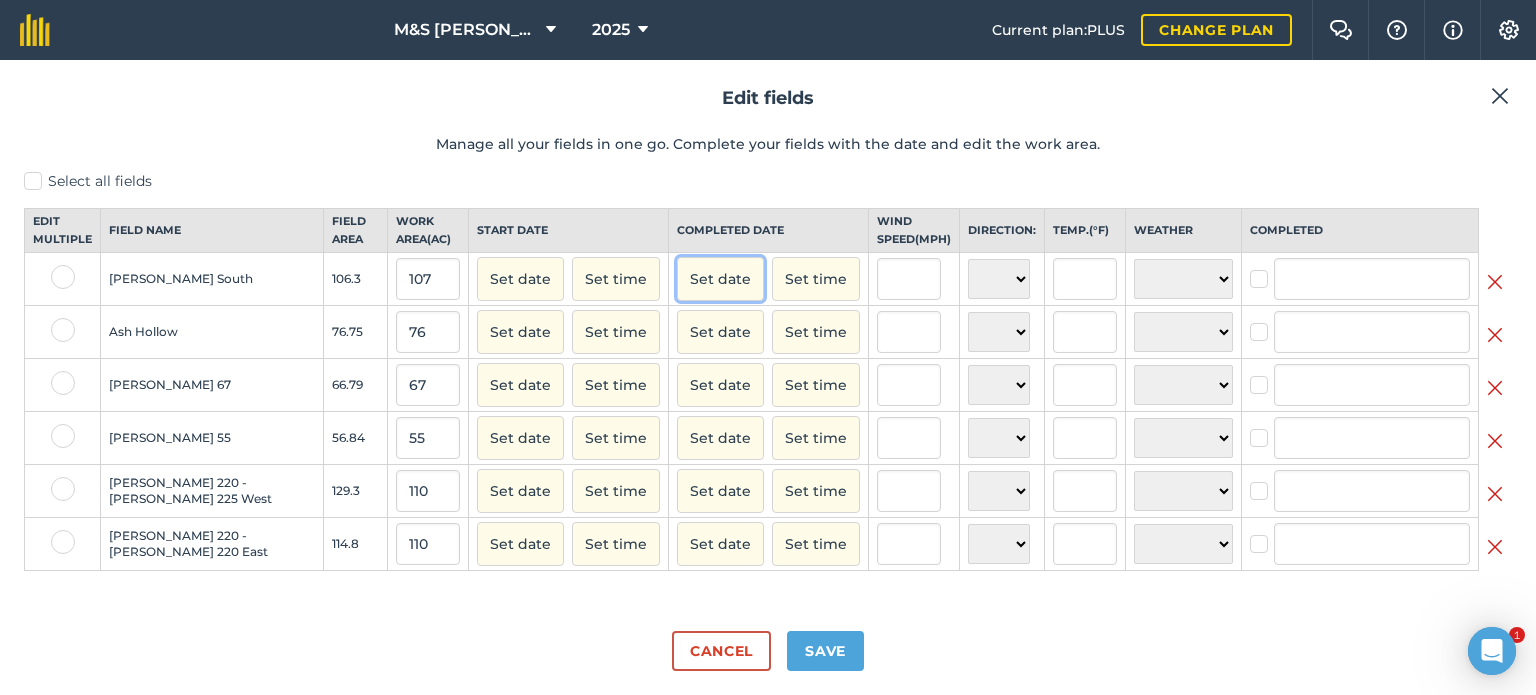 click on "Set date" at bounding box center [720, 279] 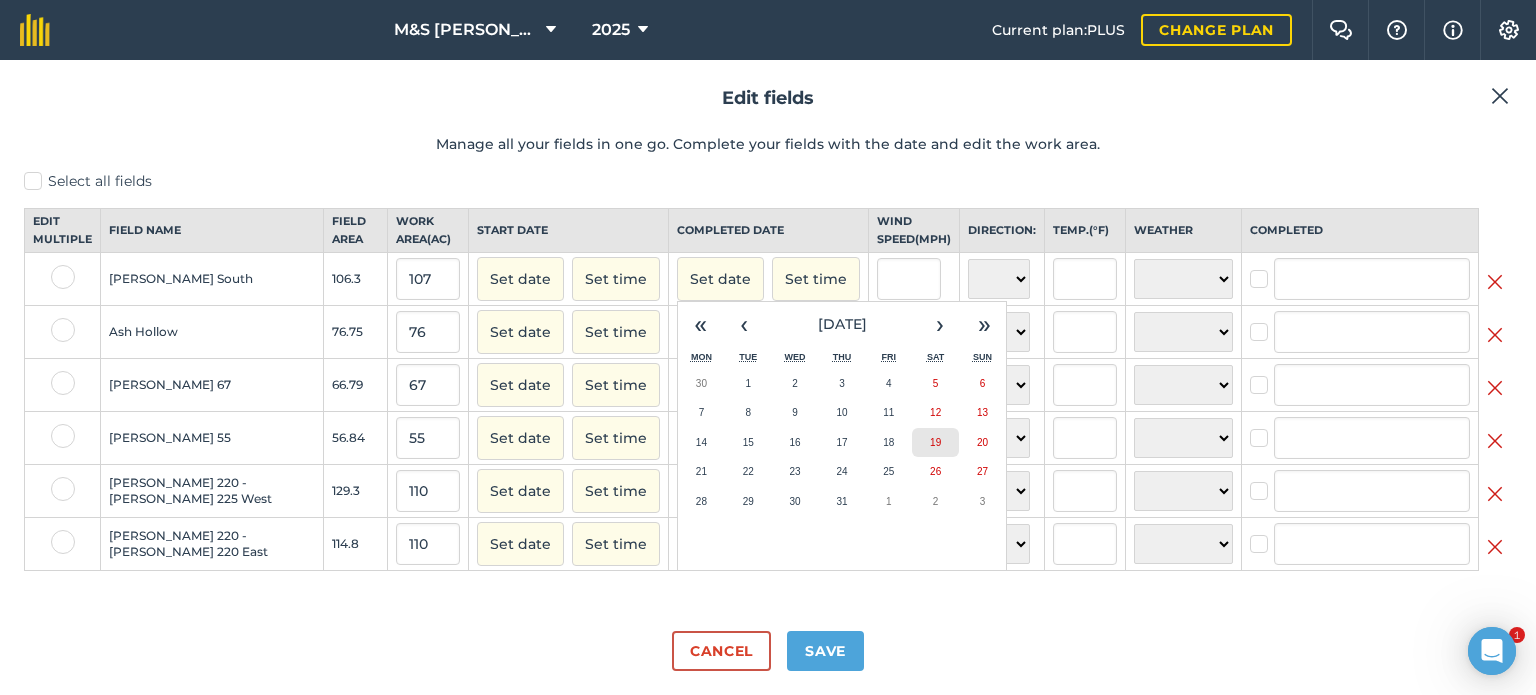 click on "19" at bounding box center [935, 443] 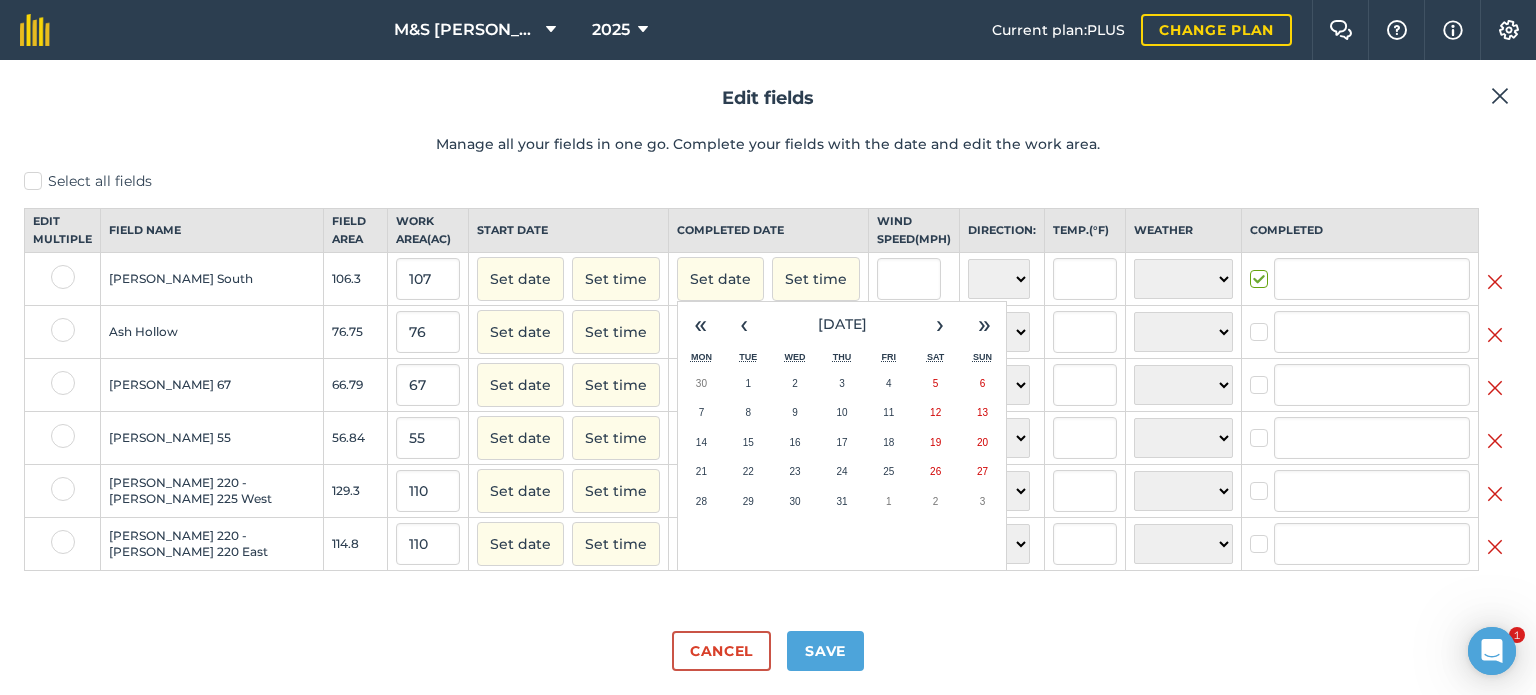 checkbox on "true" 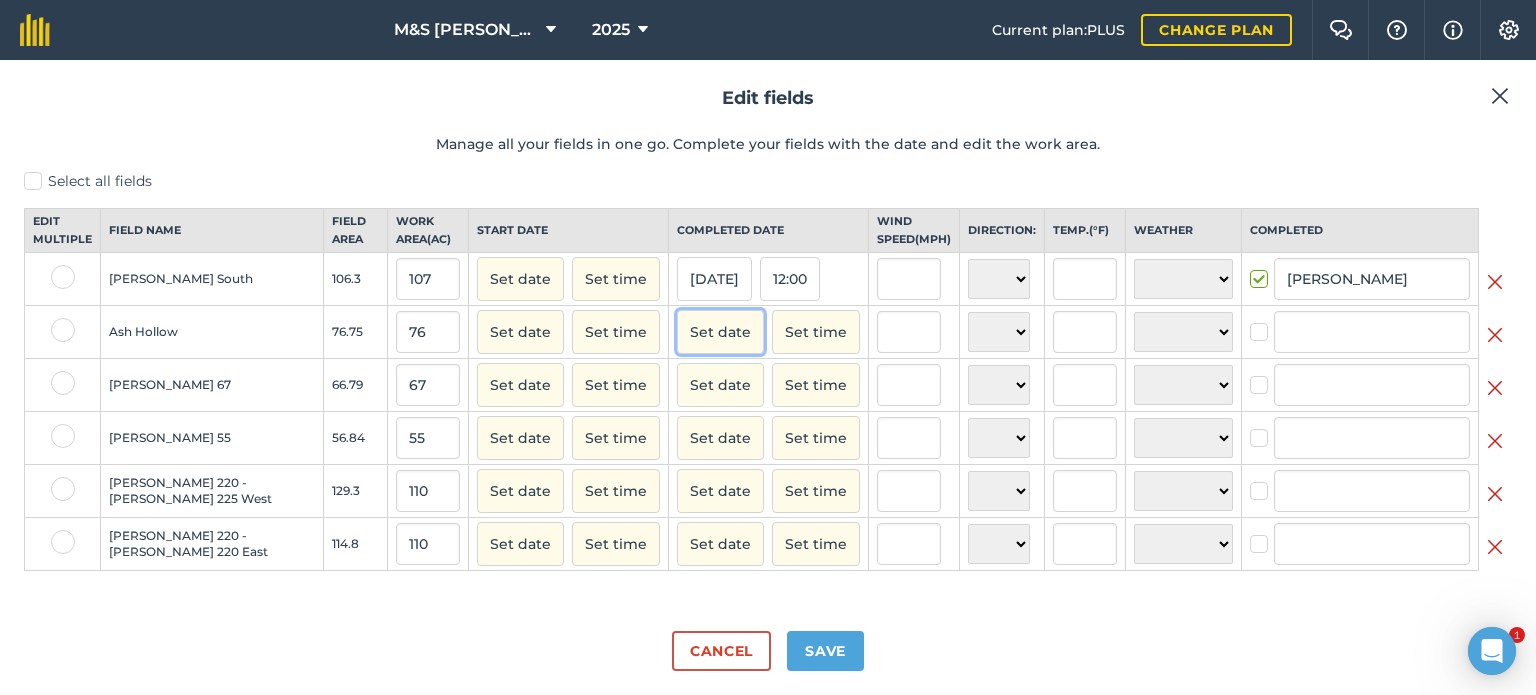 click on "Set date" at bounding box center [720, 332] 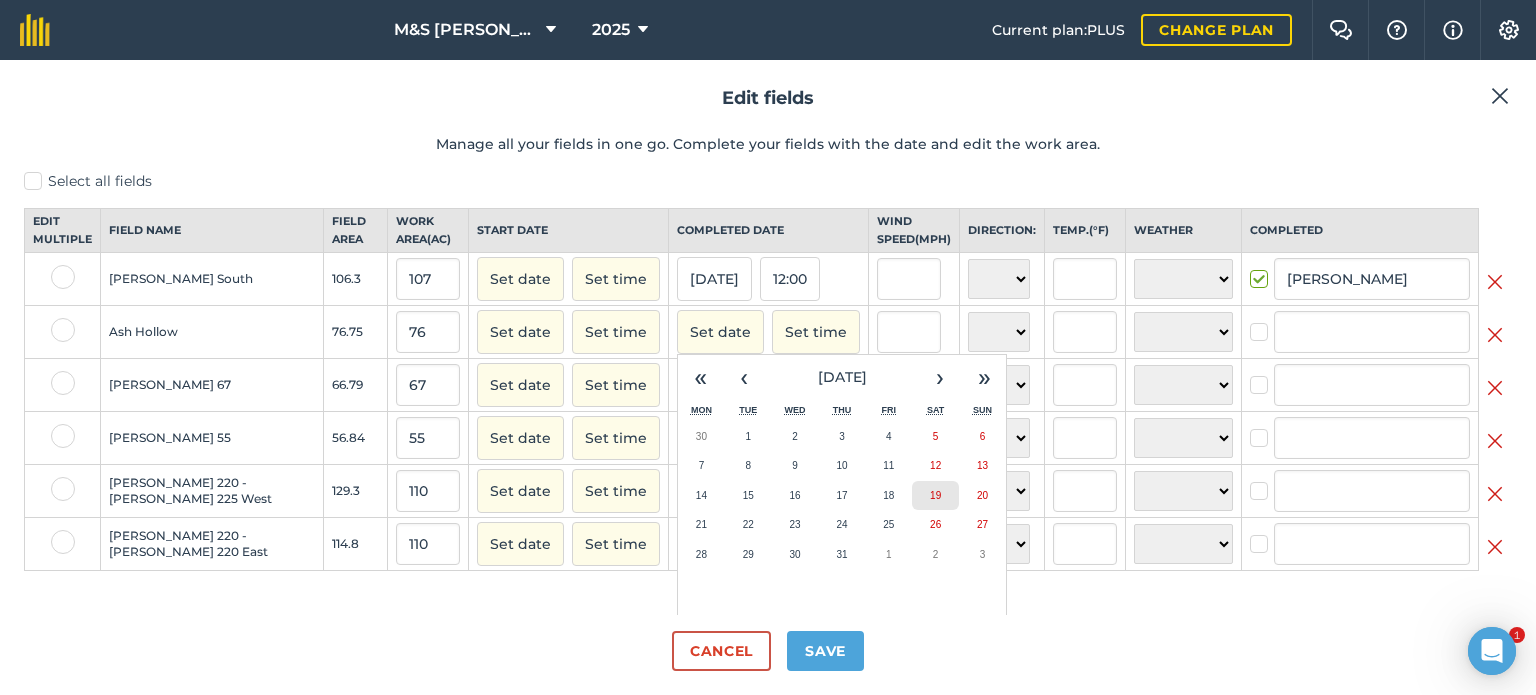 click on "19" at bounding box center [935, 495] 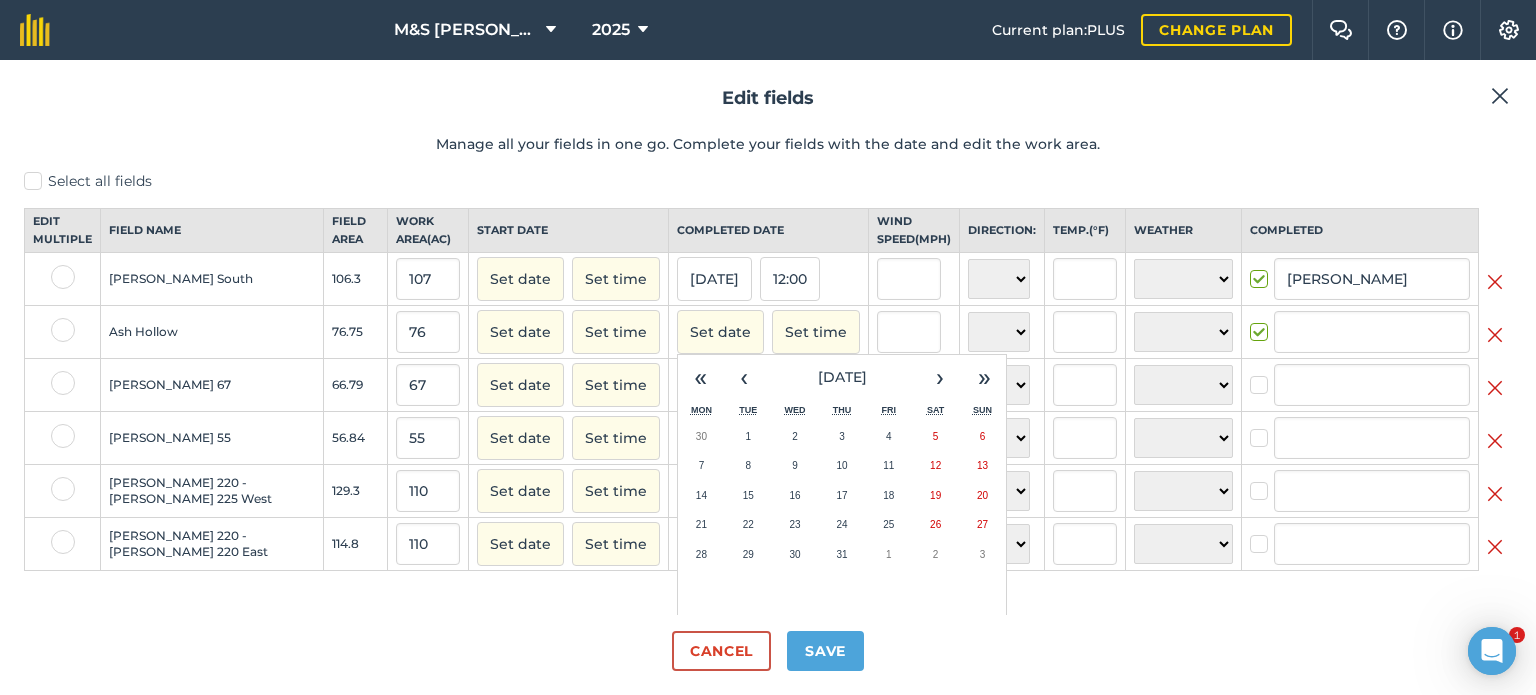 checkbox on "true" 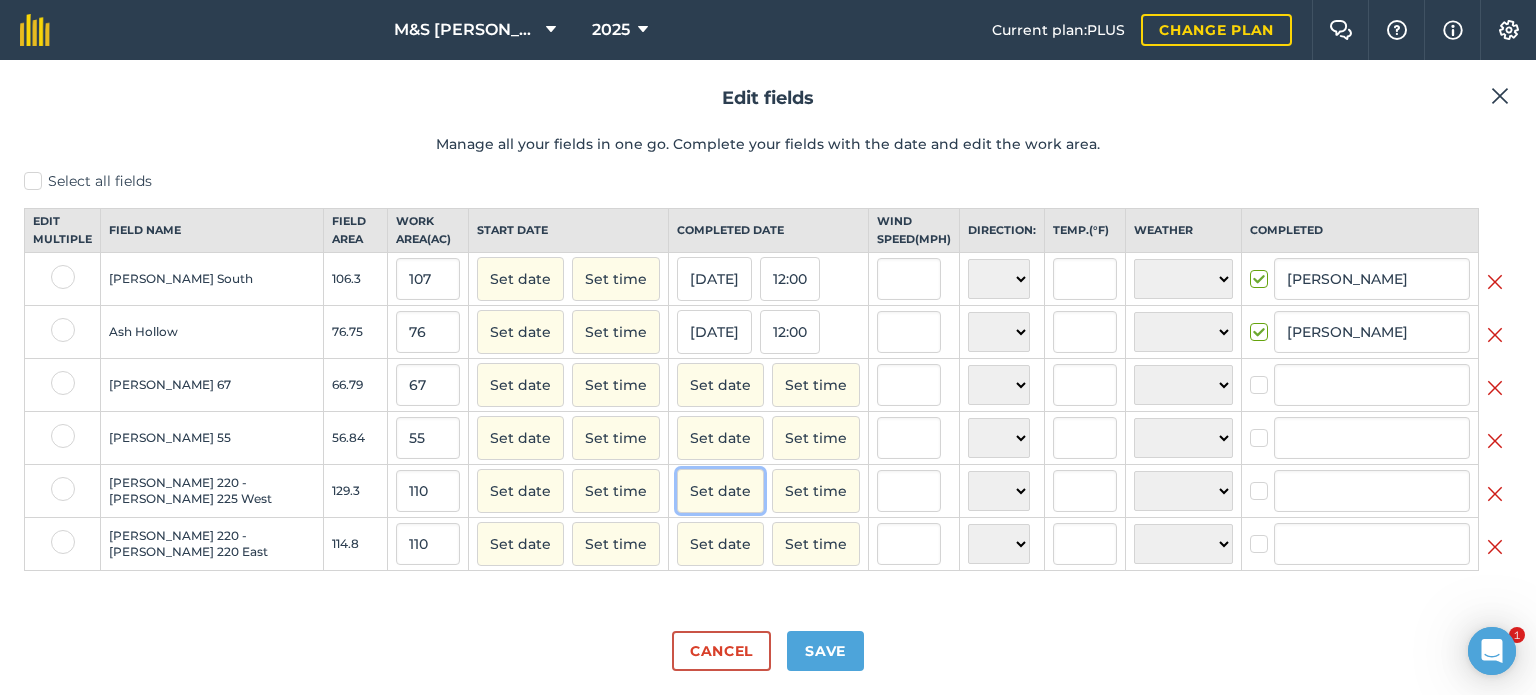 click on "Set date" at bounding box center [720, 491] 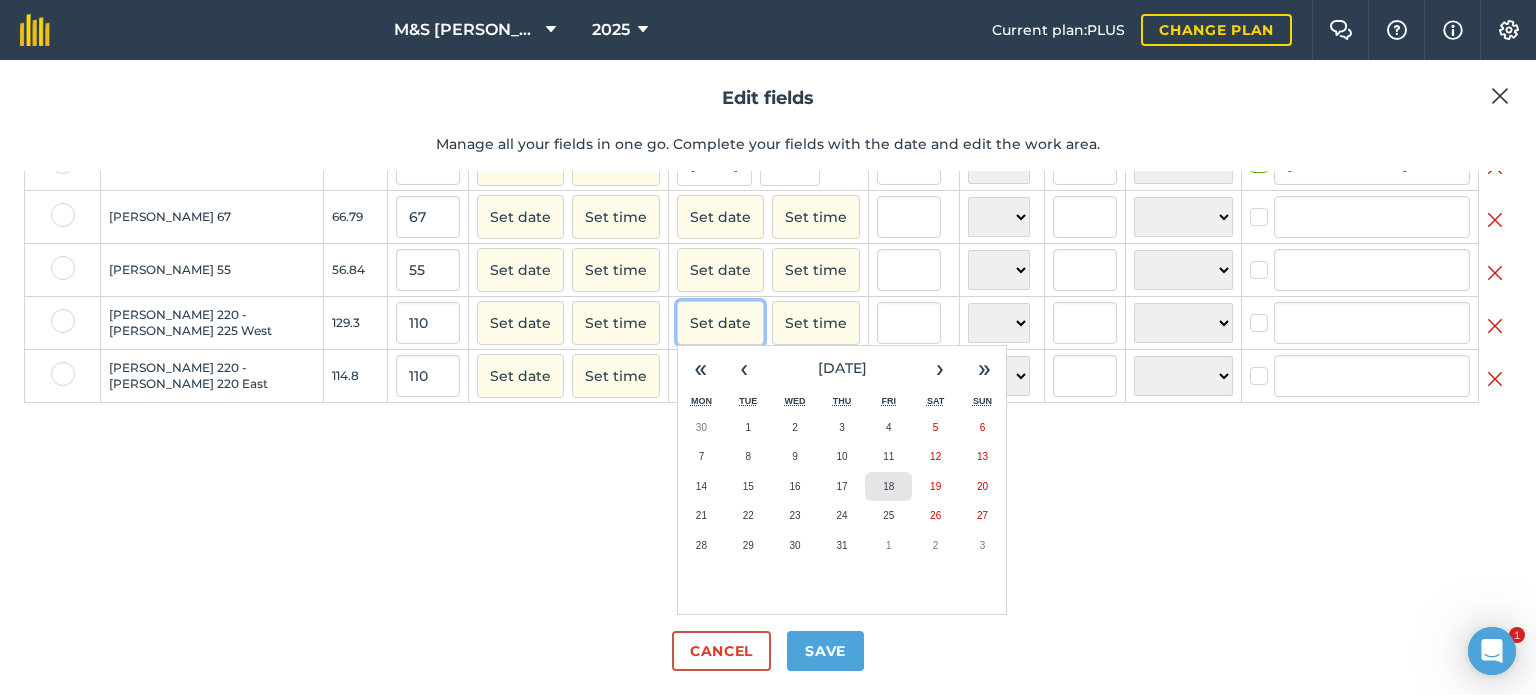scroll, scrollTop: 184, scrollLeft: 0, axis: vertical 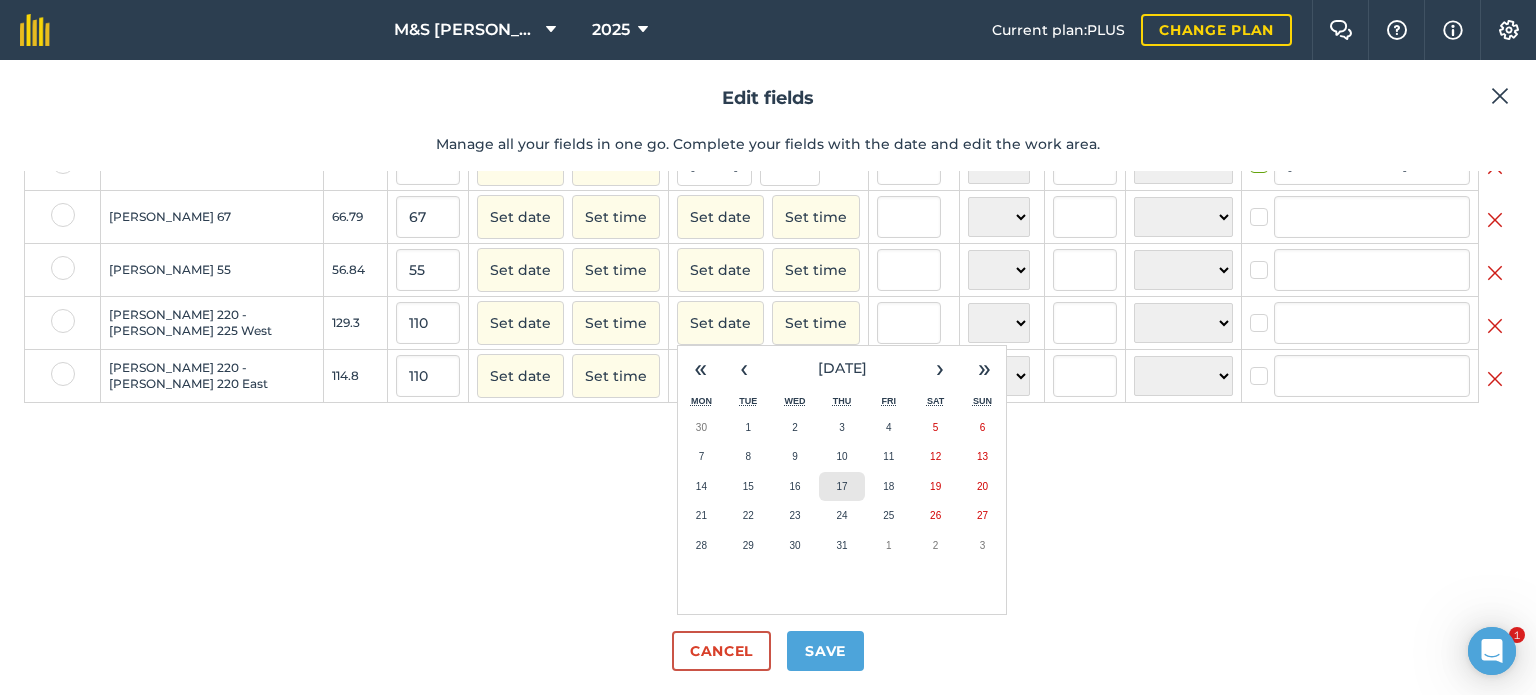 click on "17" at bounding box center [842, 487] 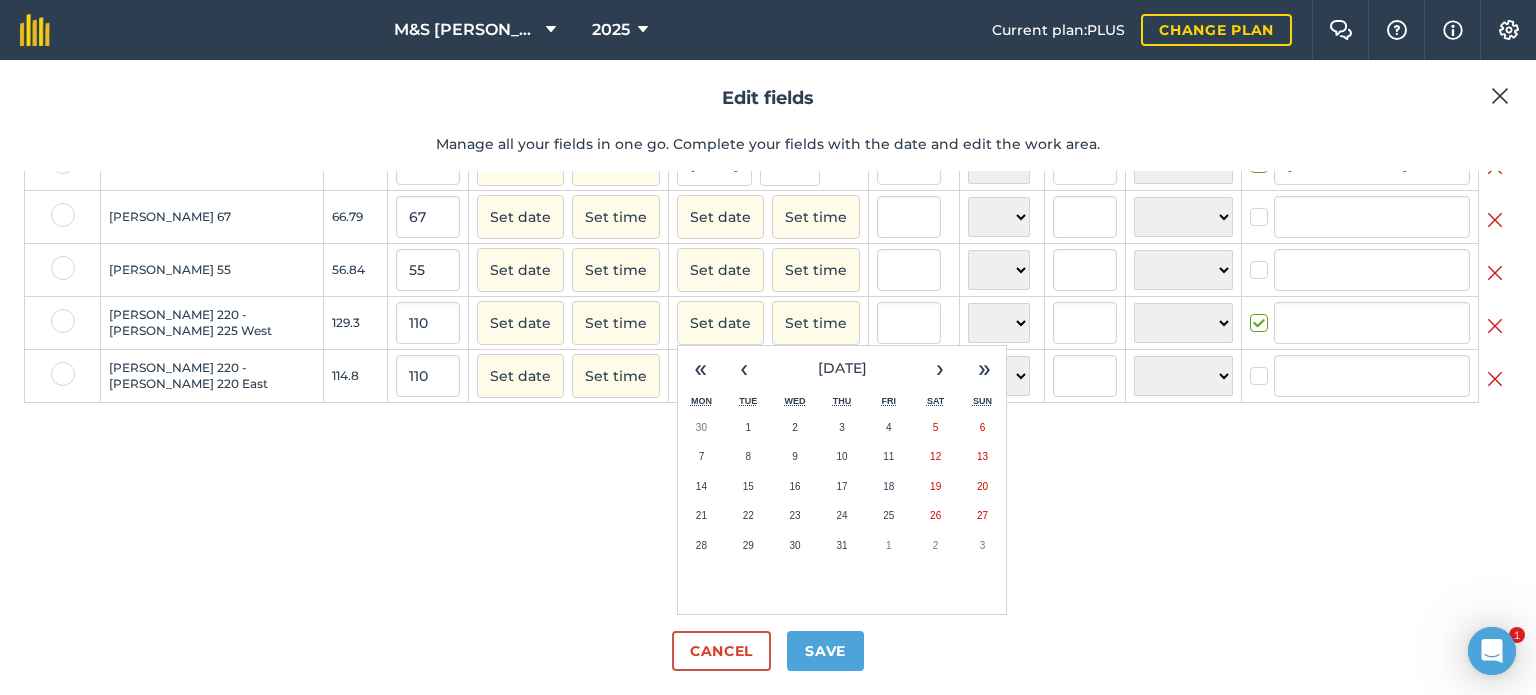 checkbox on "true" 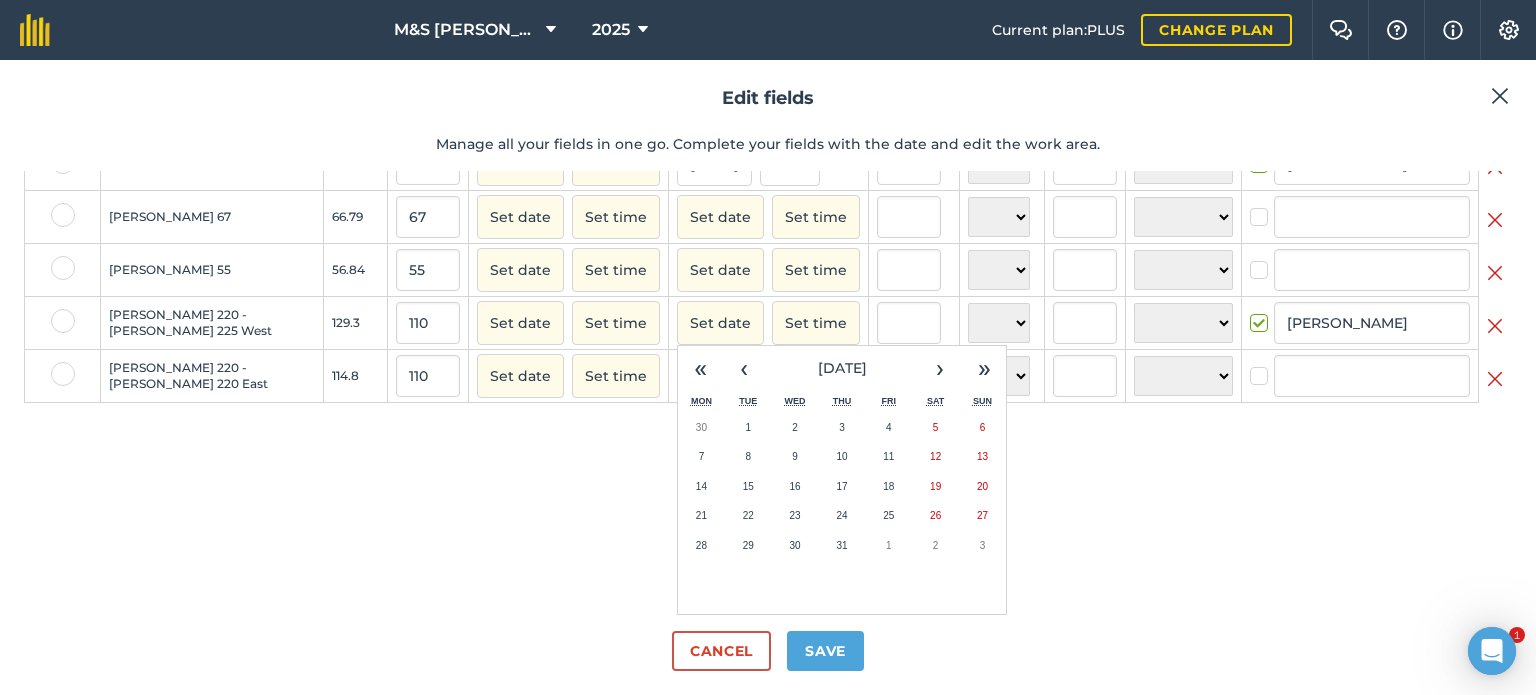 scroll, scrollTop: 0, scrollLeft: 0, axis: both 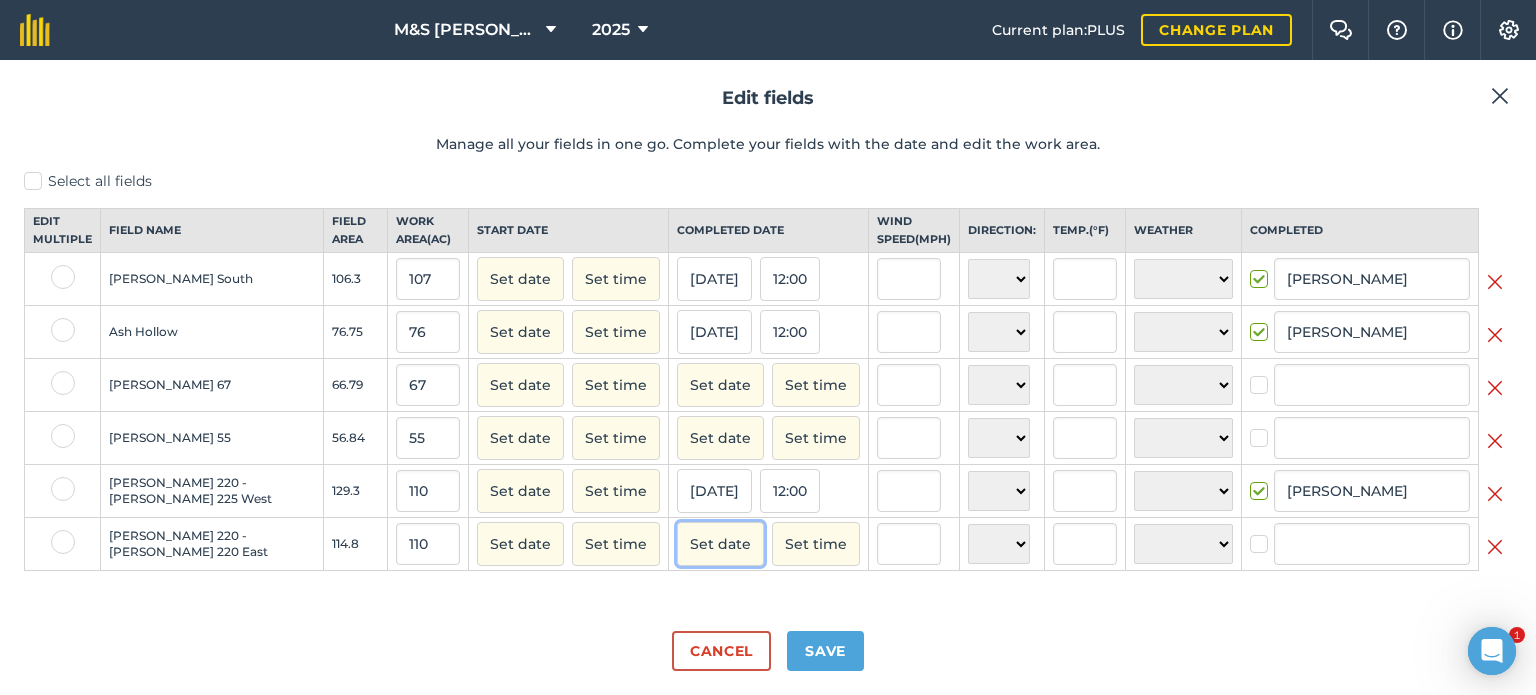 click on "Set date" at bounding box center (720, 544) 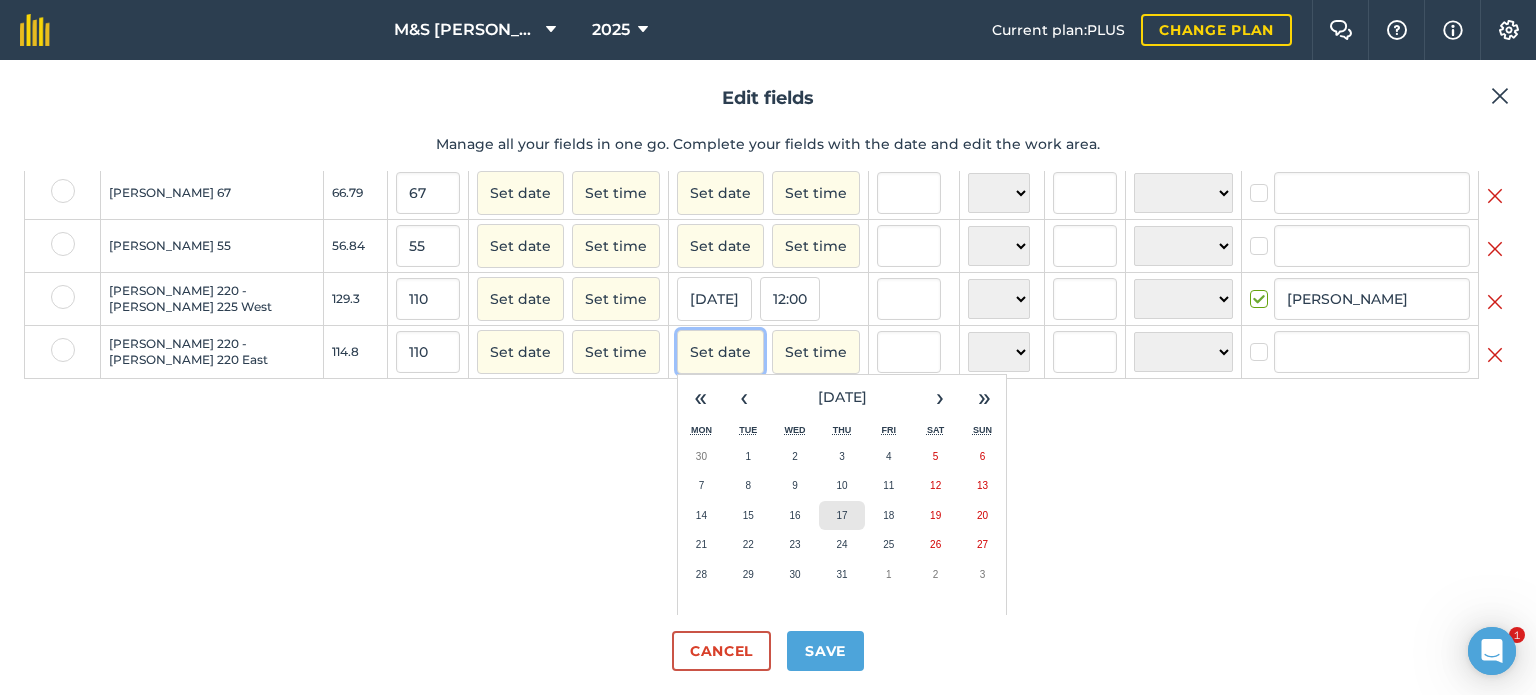 scroll, scrollTop: 200, scrollLeft: 0, axis: vertical 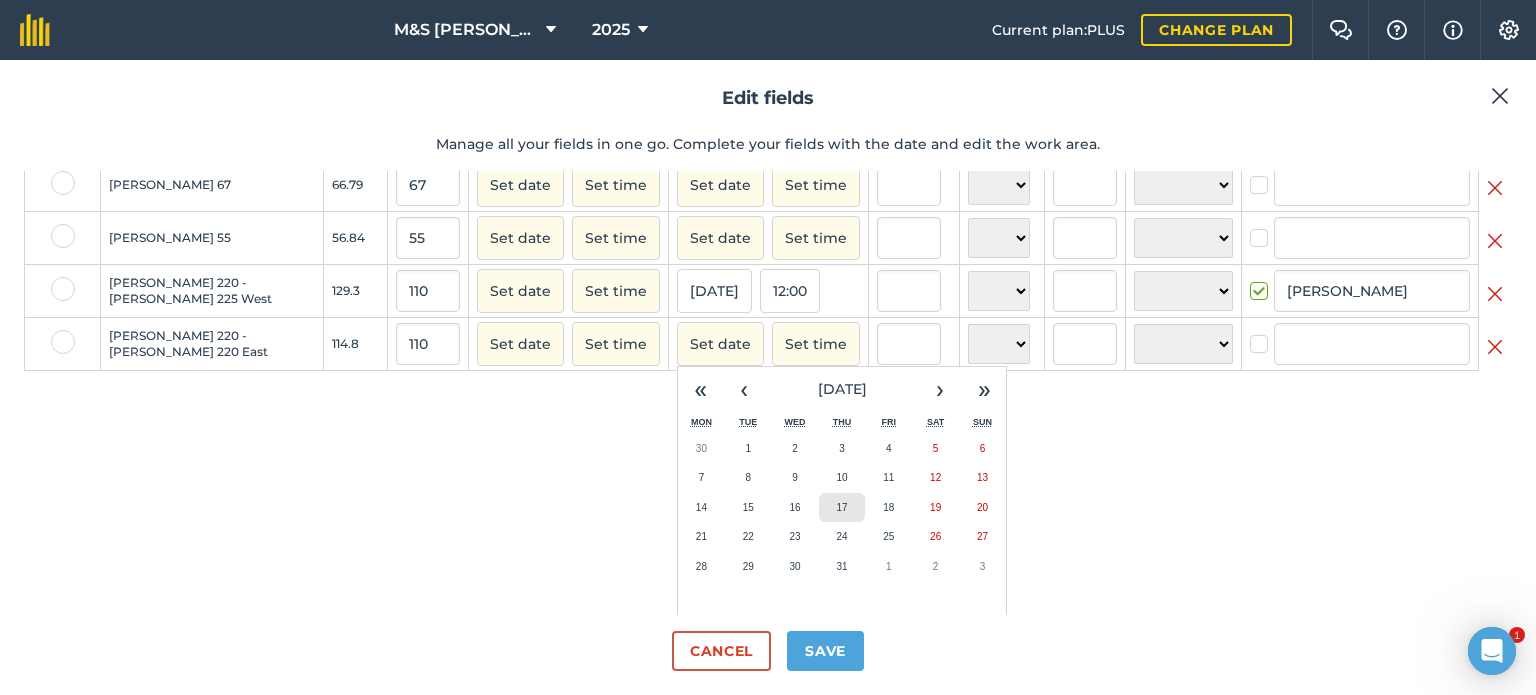 click on "17" at bounding box center (842, 508) 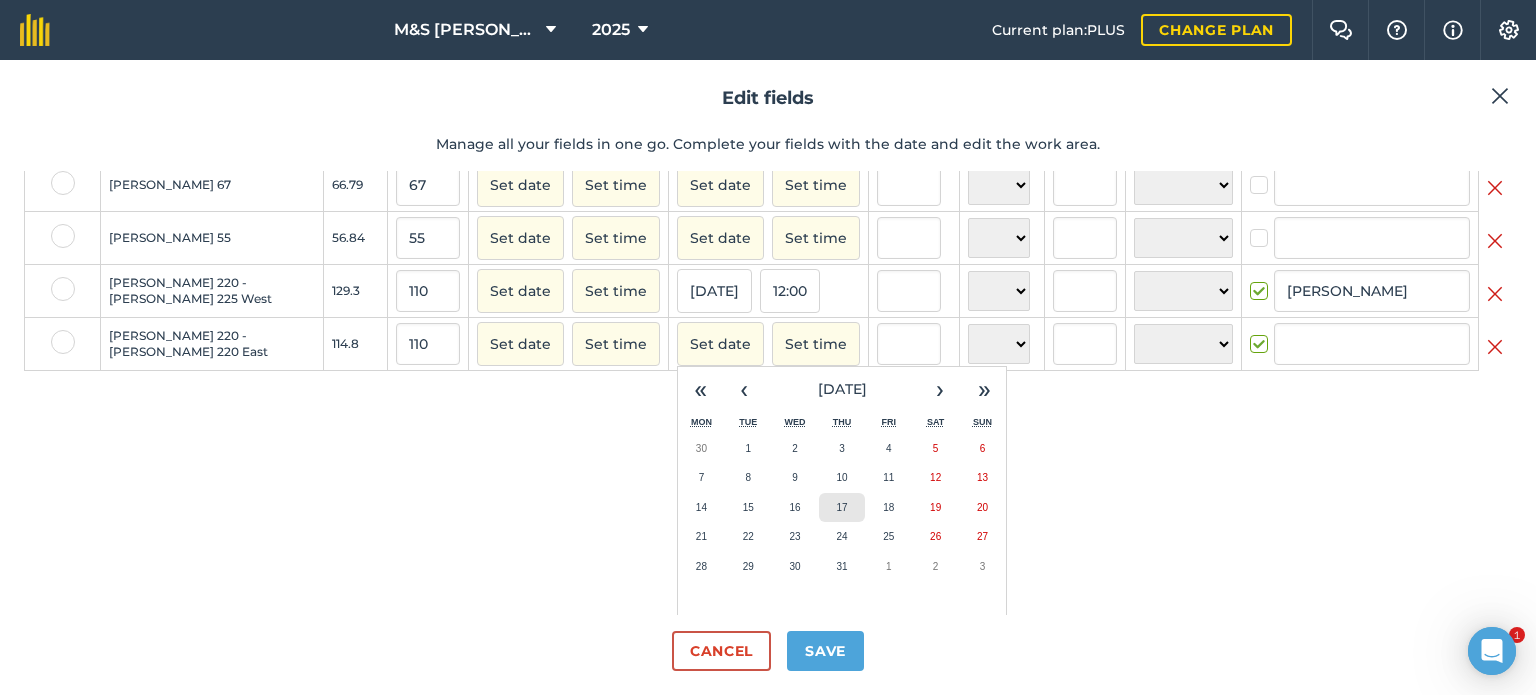 checkbox on "true" 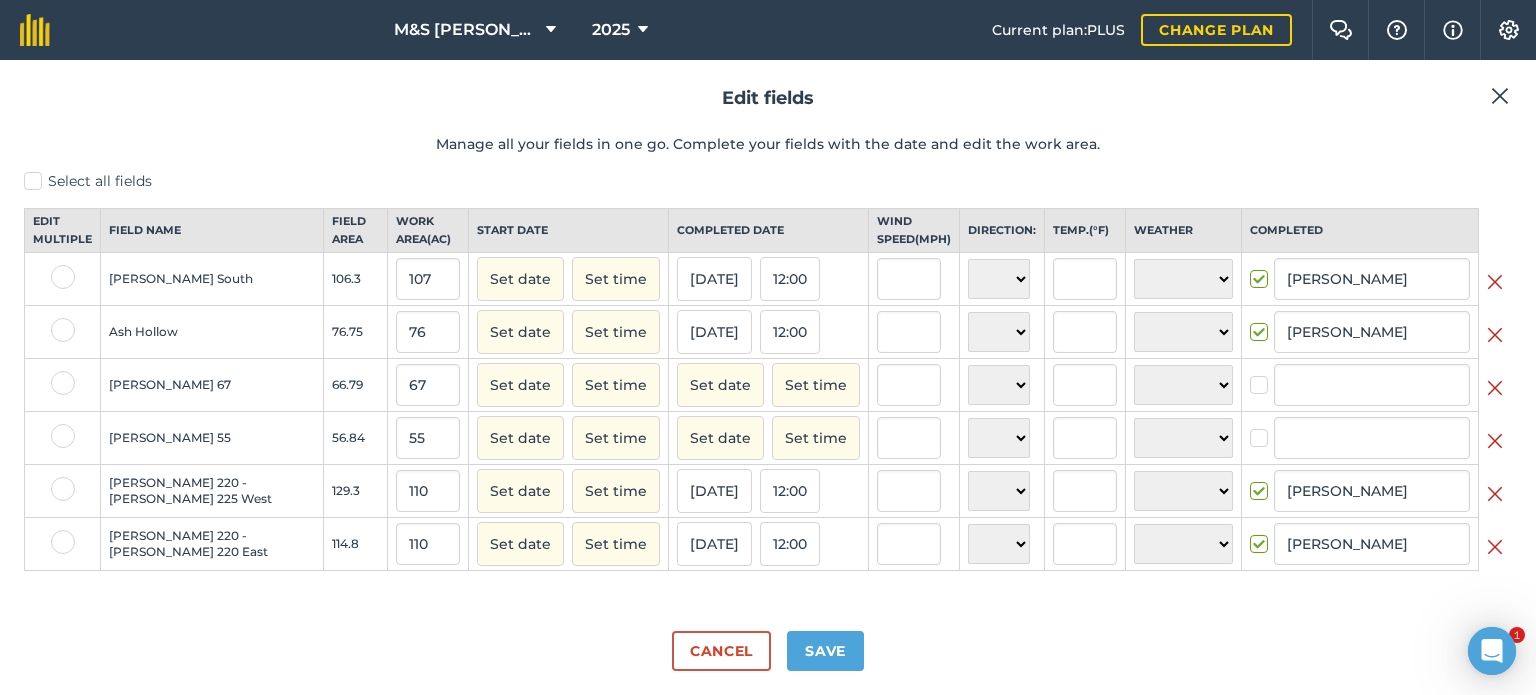scroll, scrollTop: 0, scrollLeft: 0, axis: both 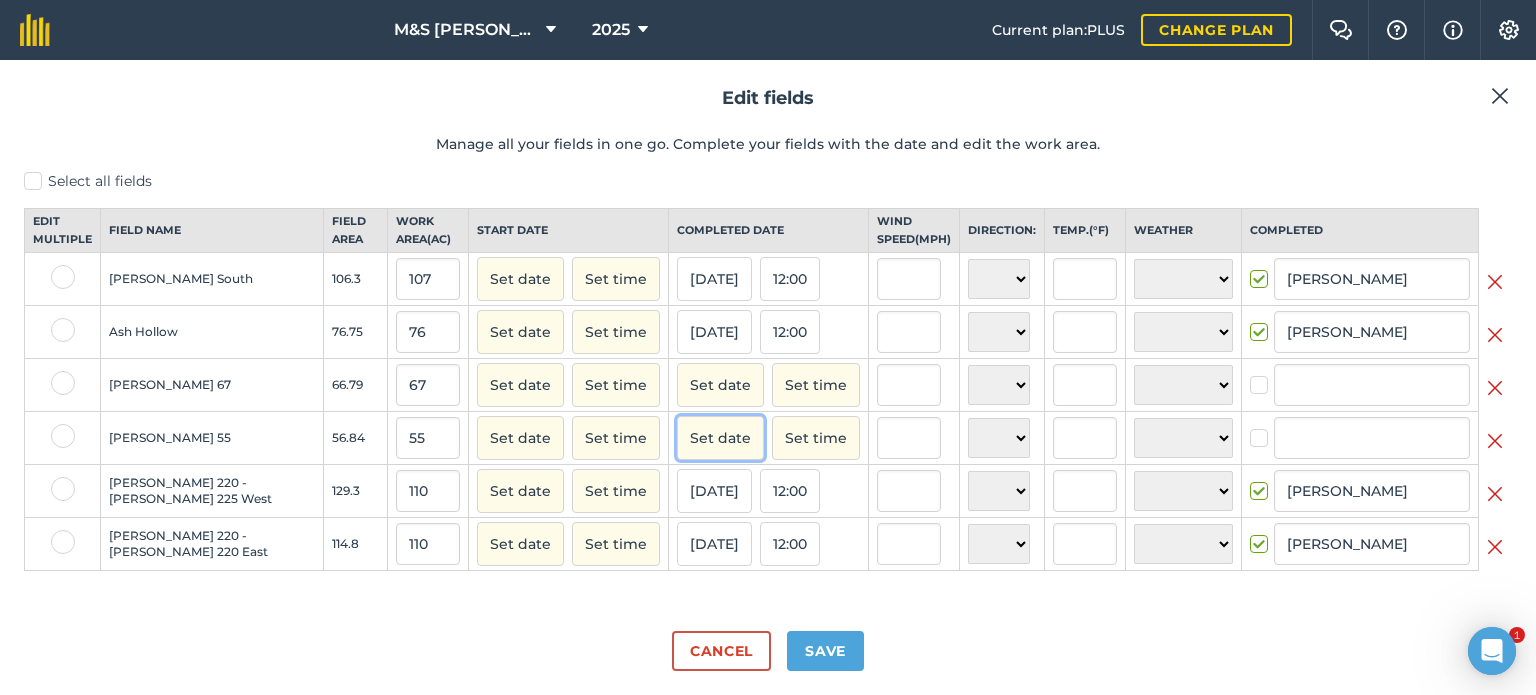 click on "Set date" at bounding box center [720, 438] 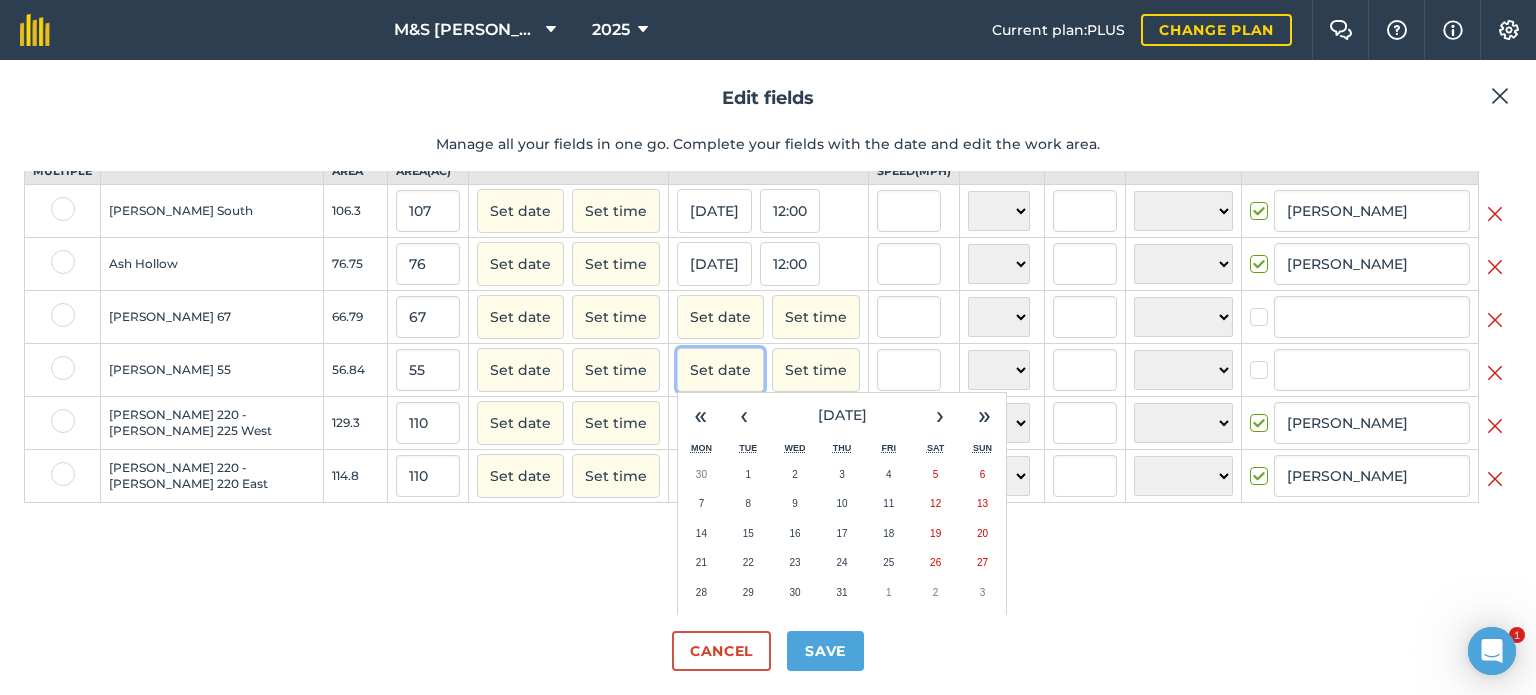 scroll, scrollTop: 100, scrollLeft: 0, axis: vertical 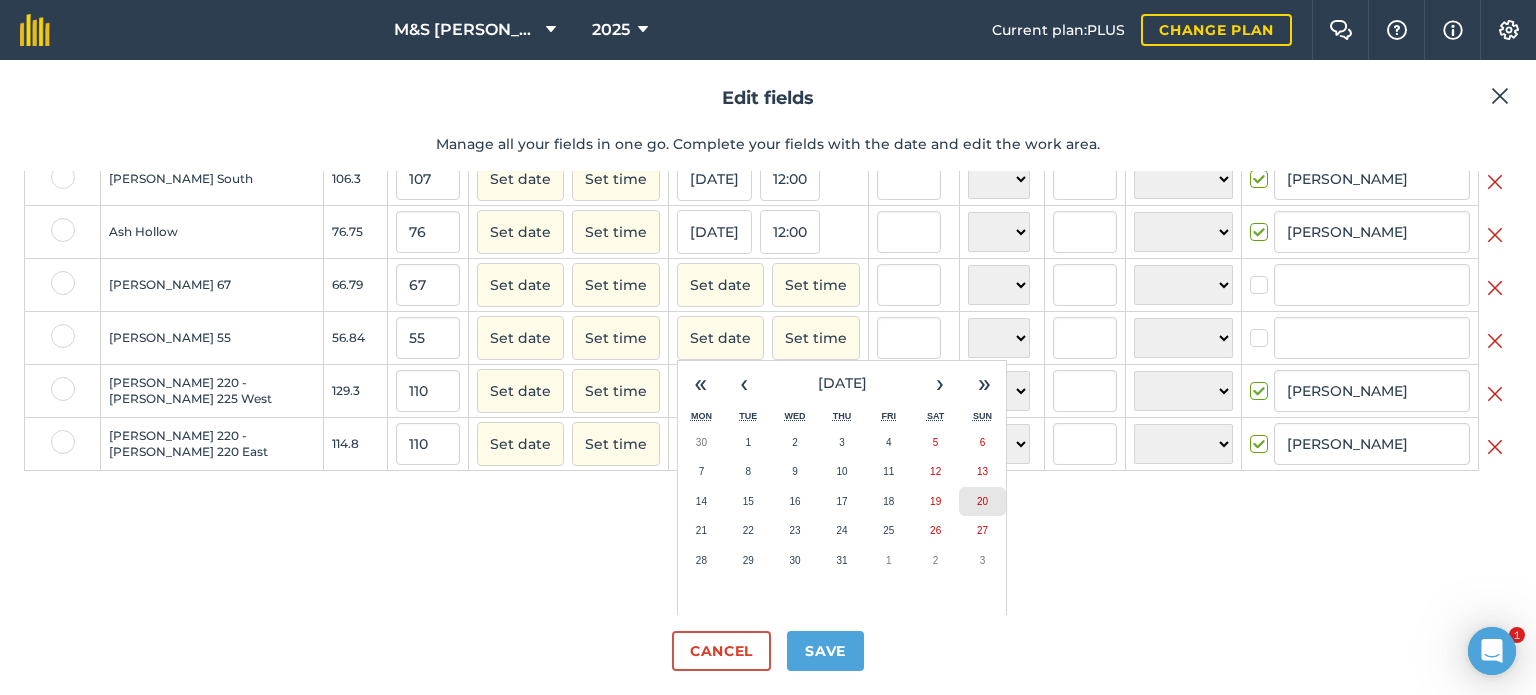 click on "20" at bounding box center [982, 502] 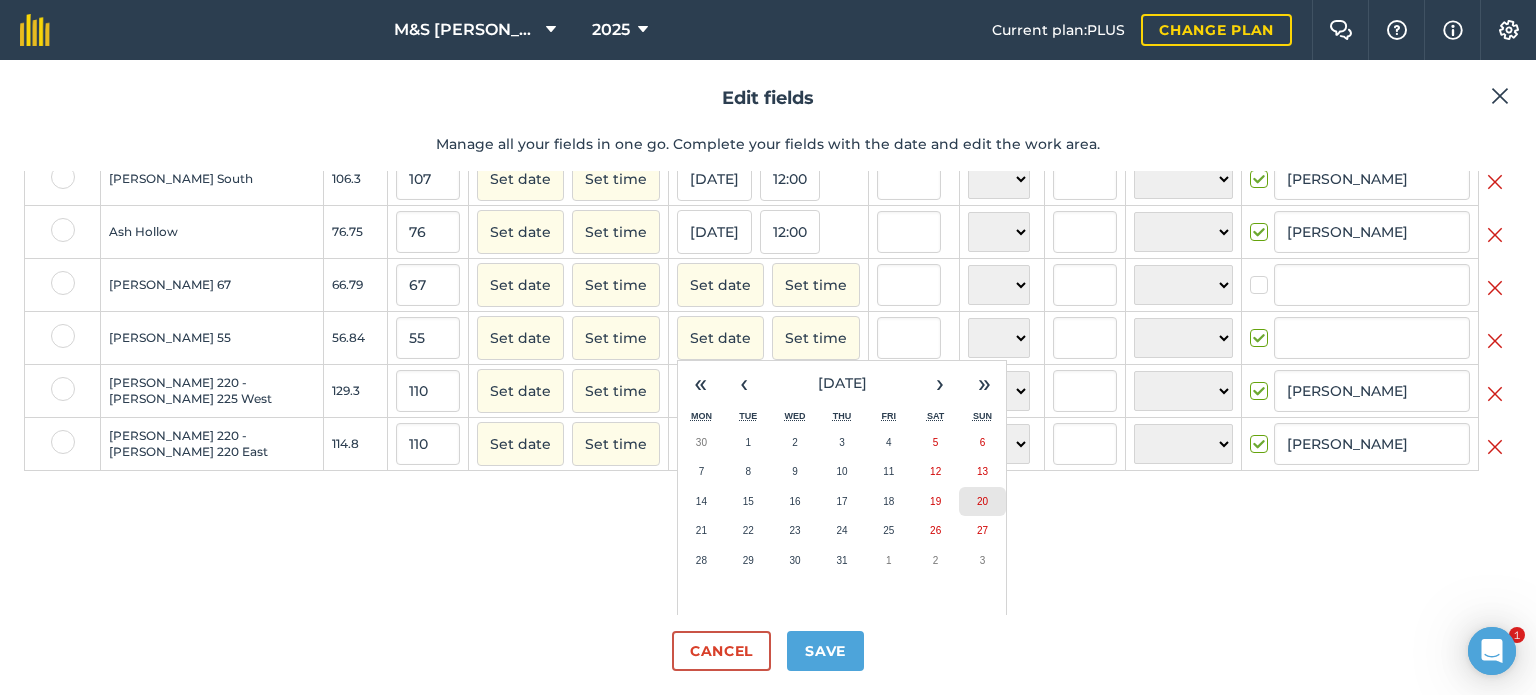 checkbox on "true" 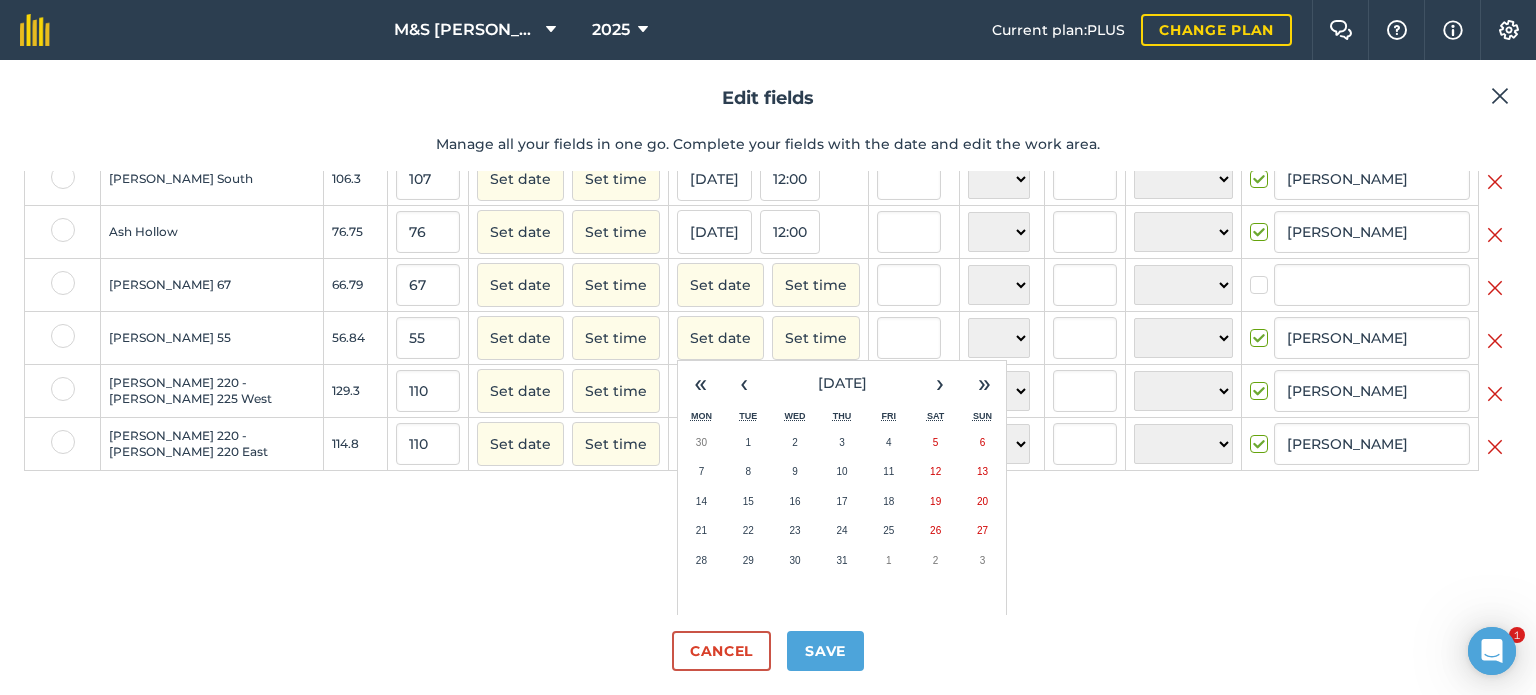 scroll, scrollTop: 0, scrollLeft: 0, axis: both 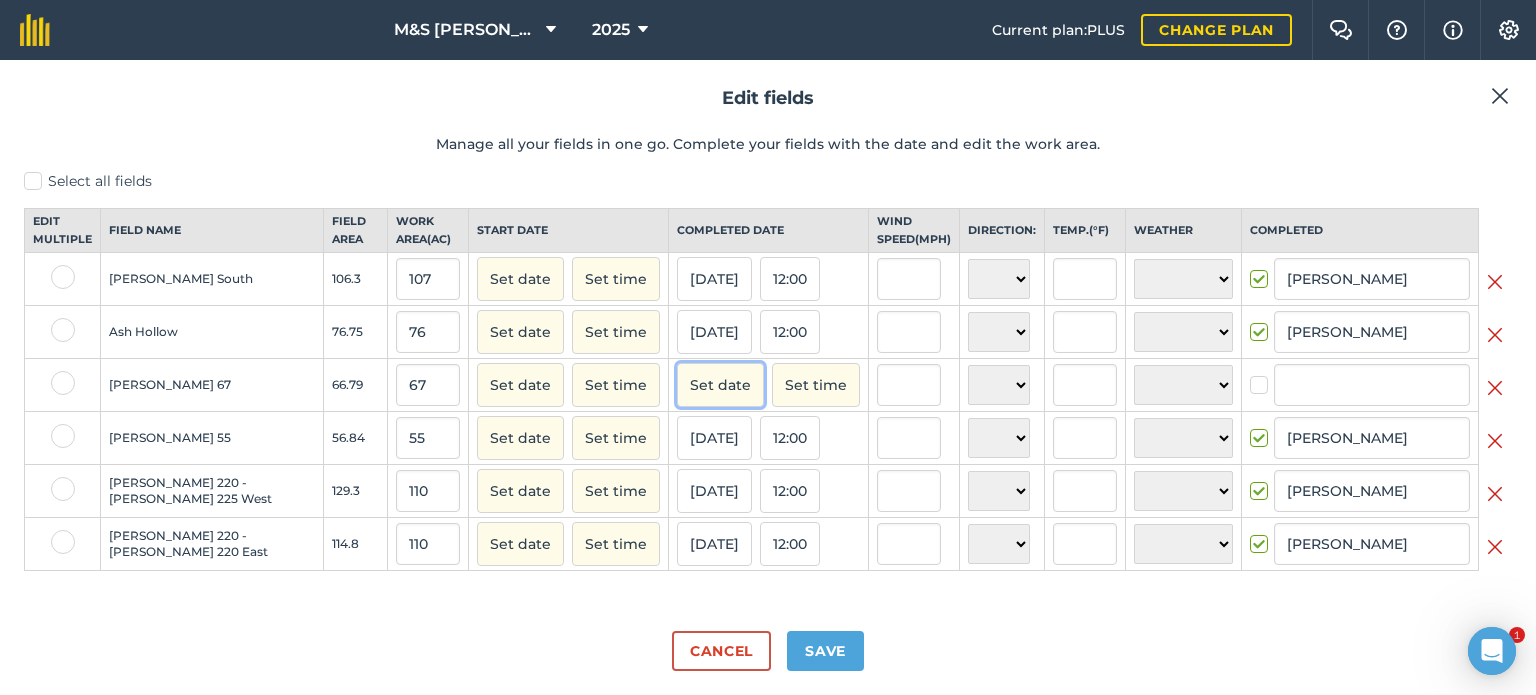 click on "Set date" at bounding box center (720, 385) 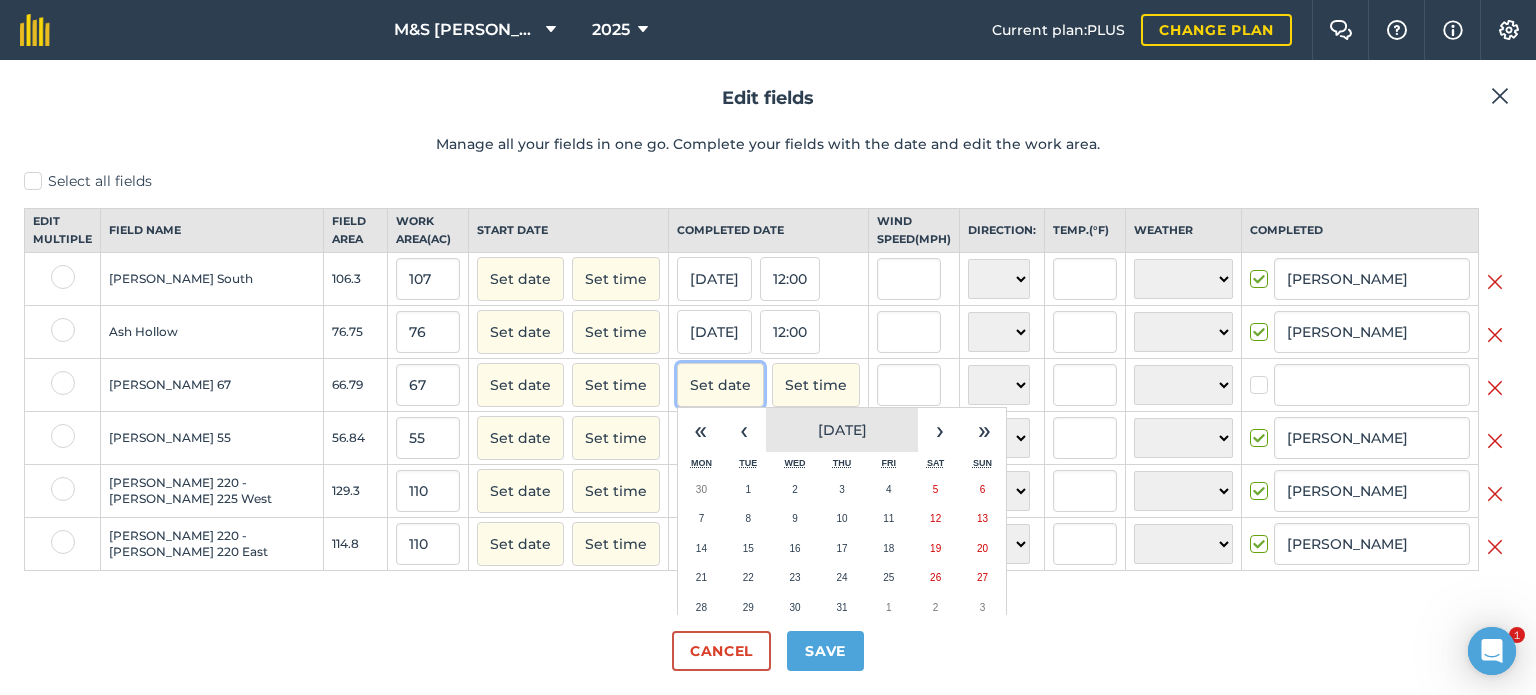 scroll, scrollTop: 78, scrollLeft: 0, axis: vertical 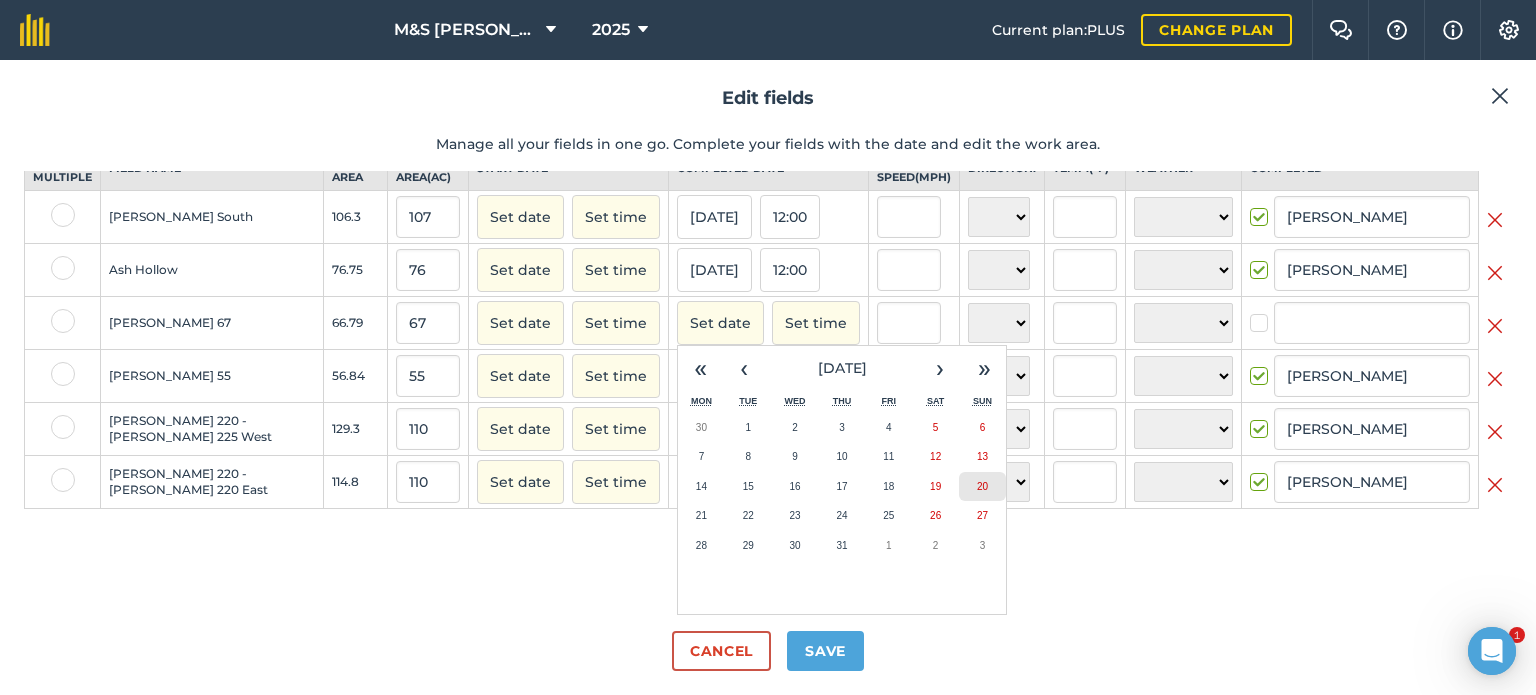 click on "20" at bounding box center [982, 486] 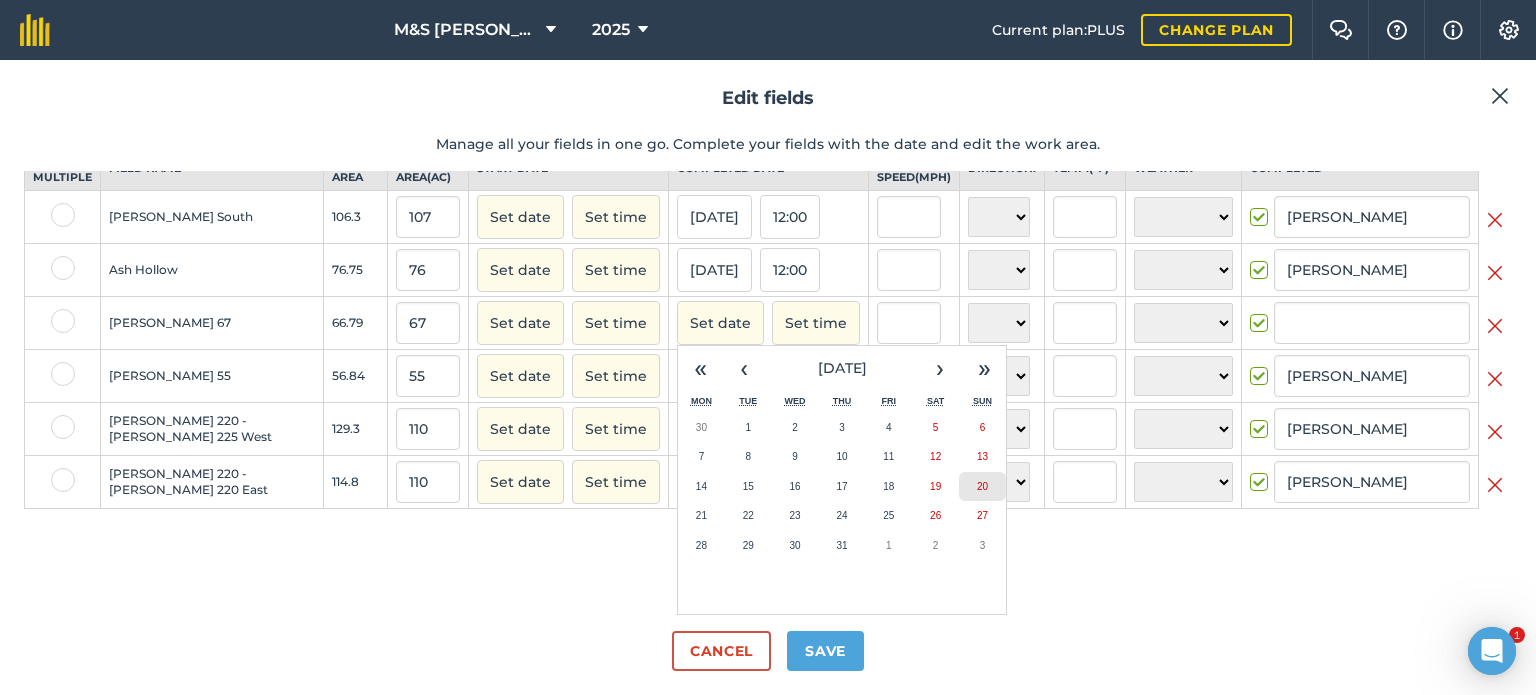 checkbox on "true" 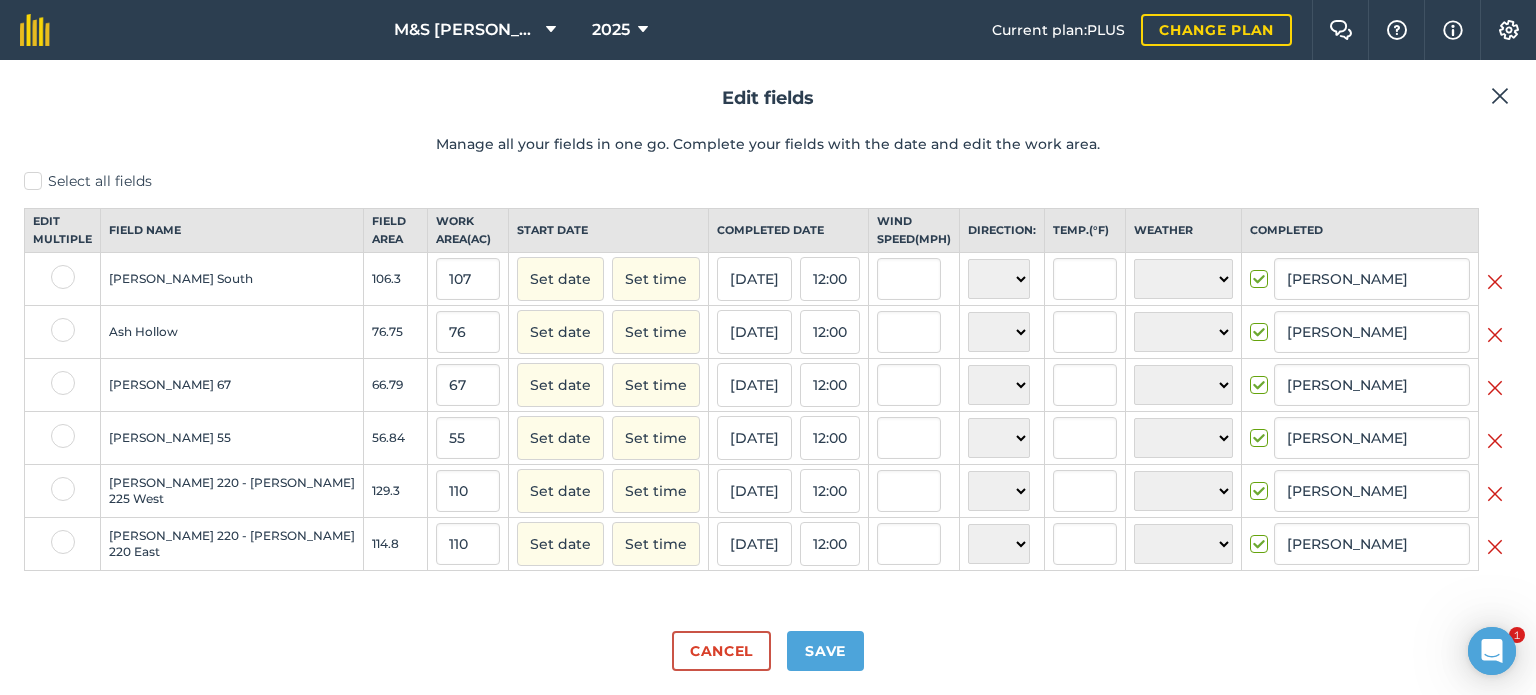 scroll, scrollTop: 0, scrollLeft: 0, axis: both 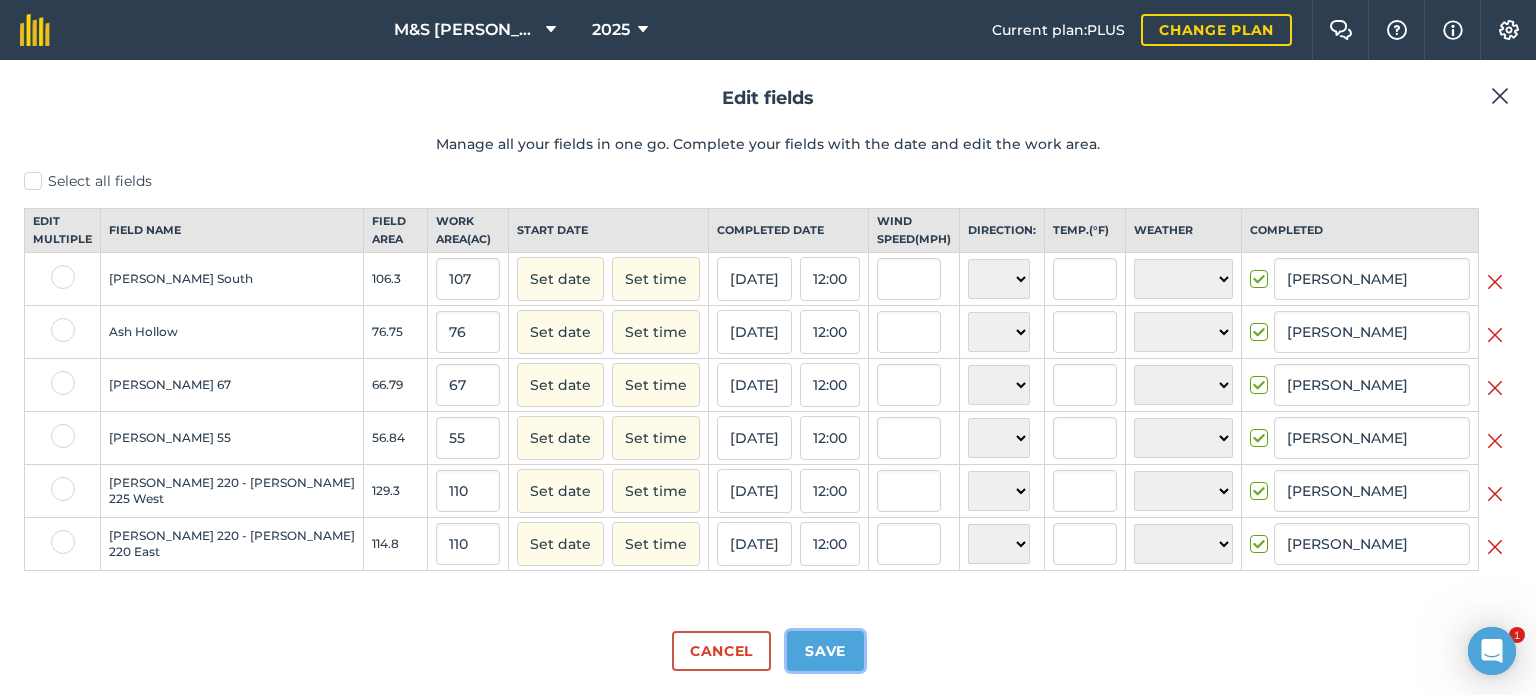 click on "Save" at bounding box center (825, 651) 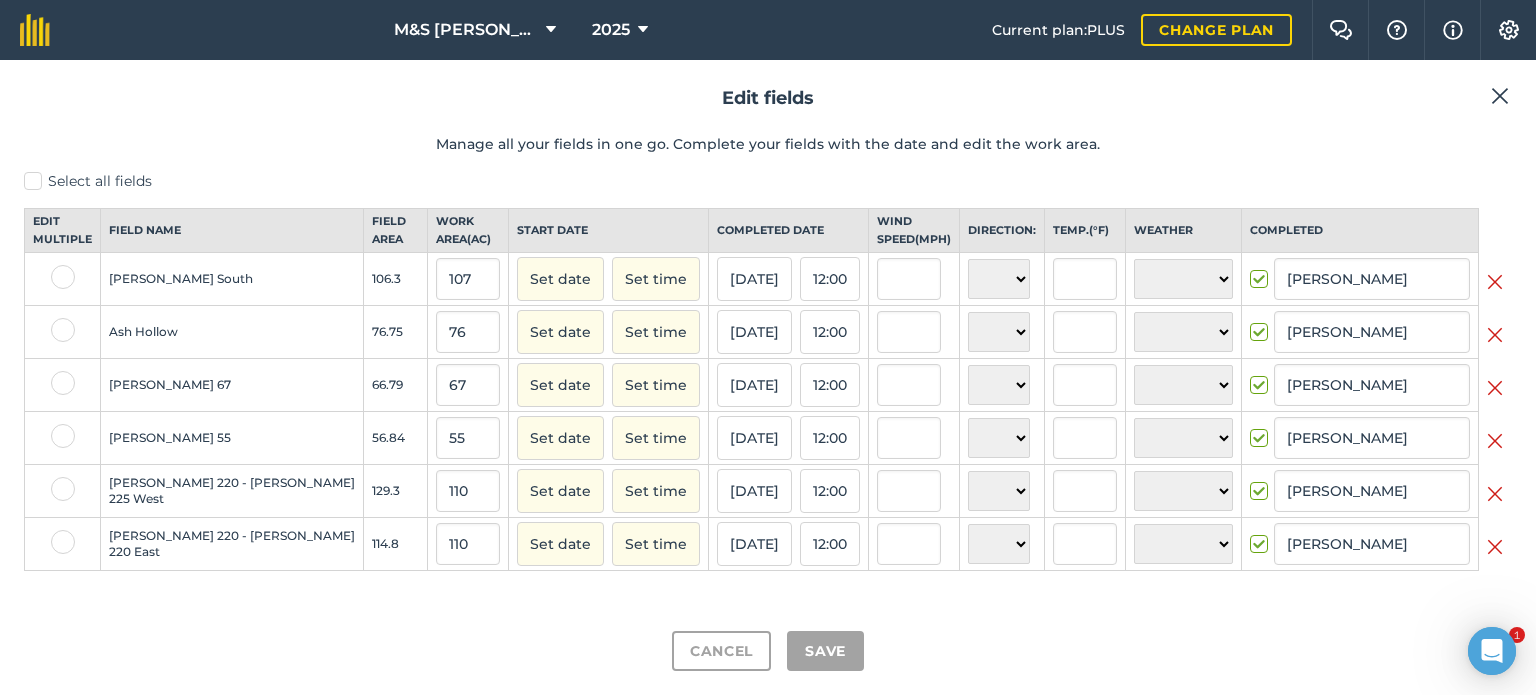 checkbox on "true" 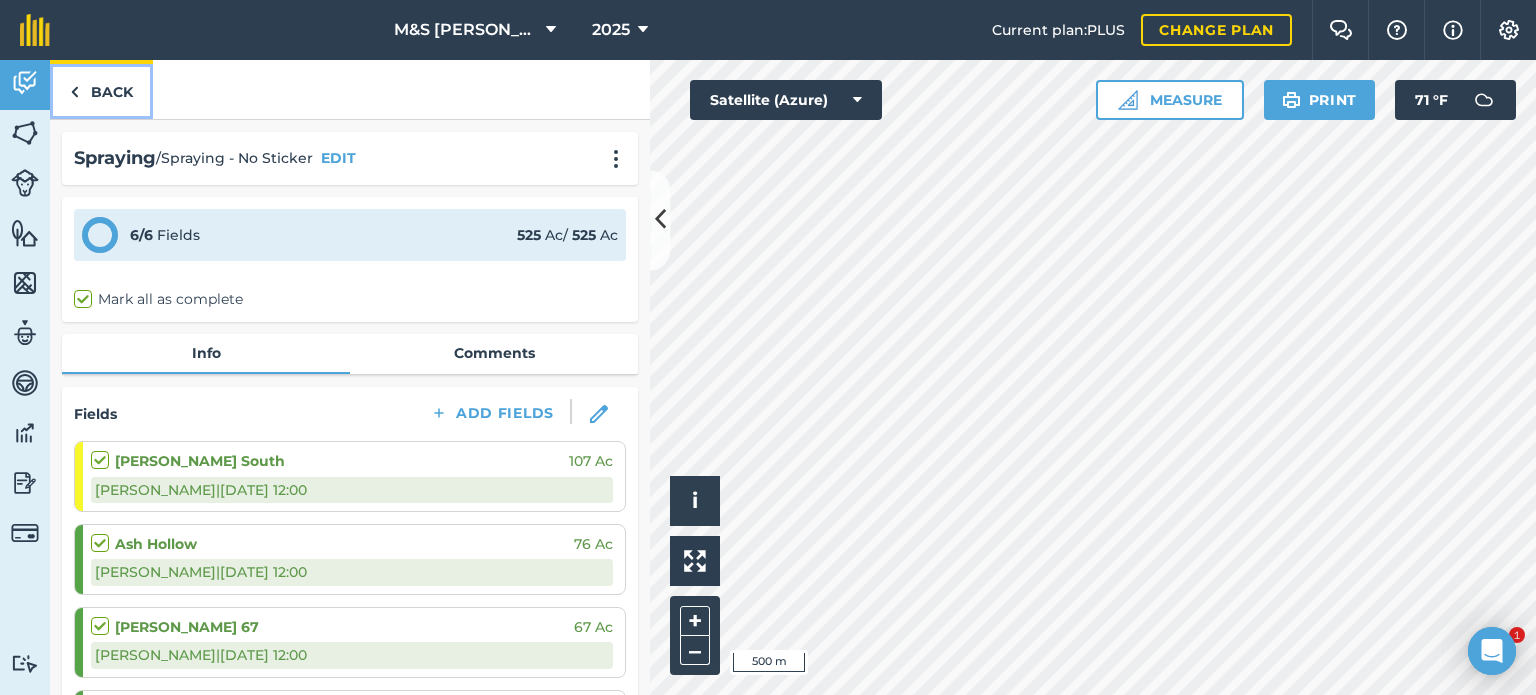 click on "Back" at bounding box center [101, 89] 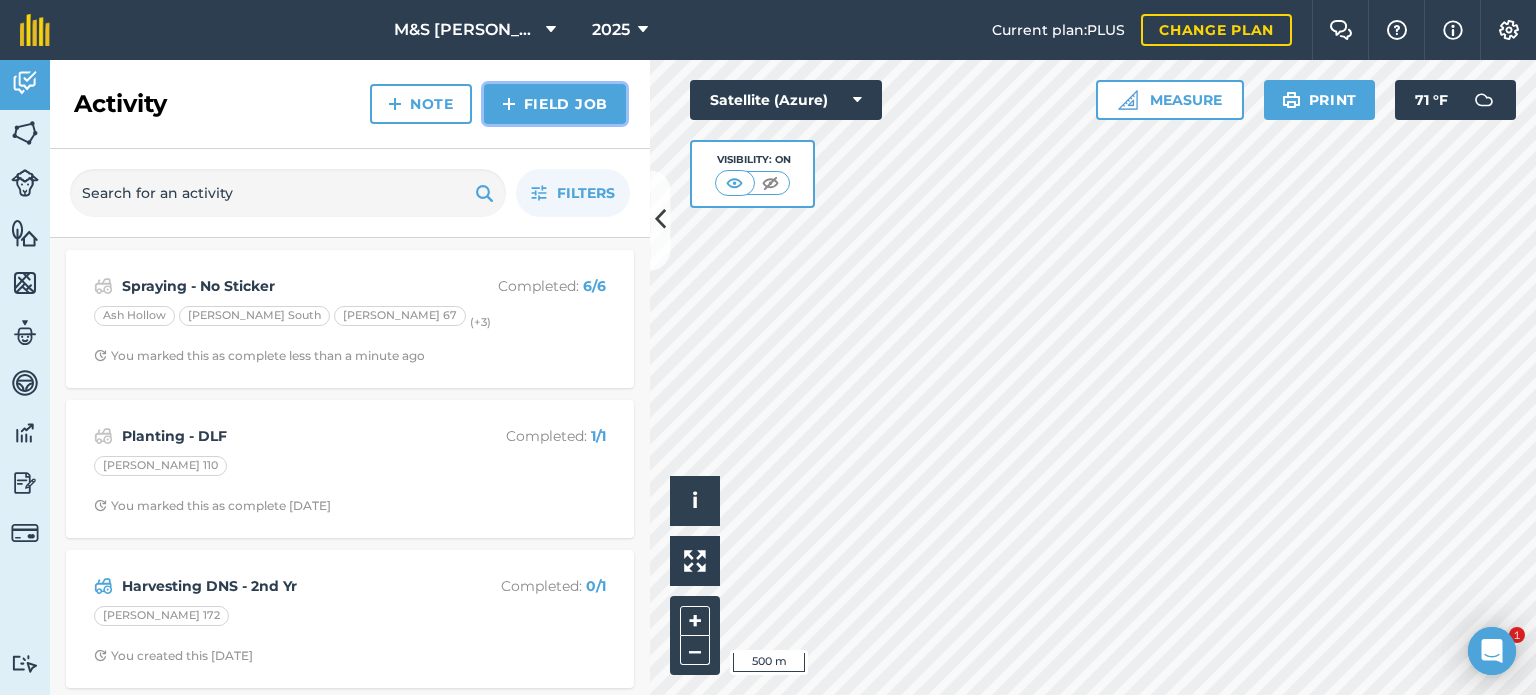 click on "Field Job" at bounding box center [555, 104] 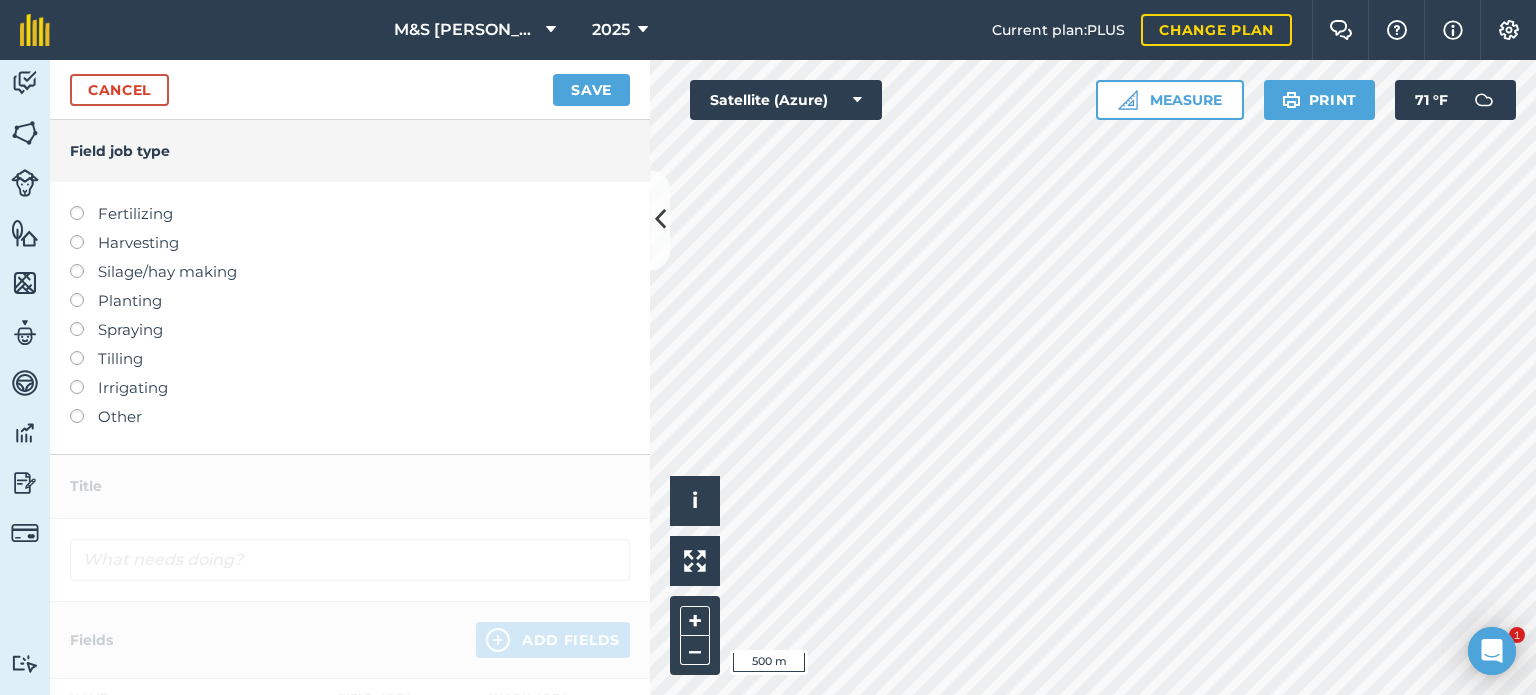 click on "Spraying" at bounding box center [350, 330] 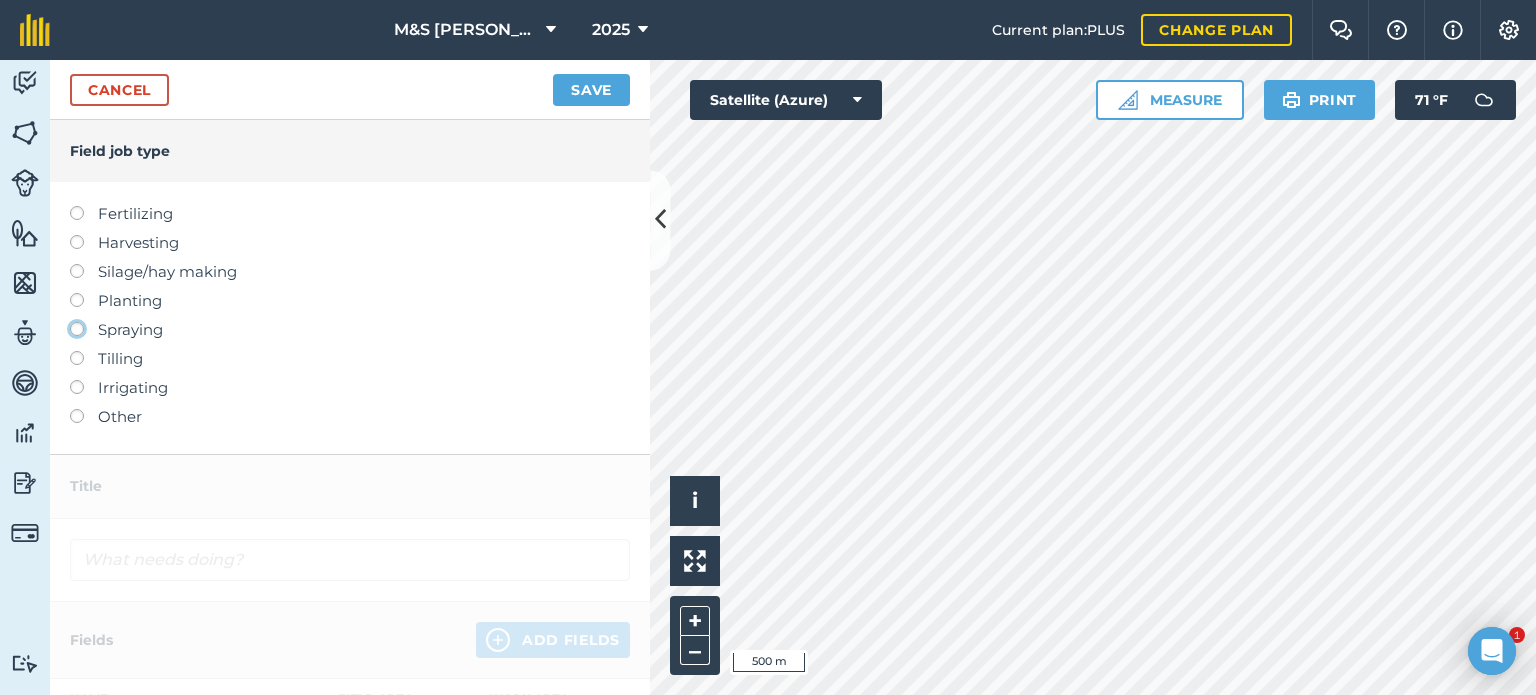 click on "Spraying" at bounding box center [-9943, 328] 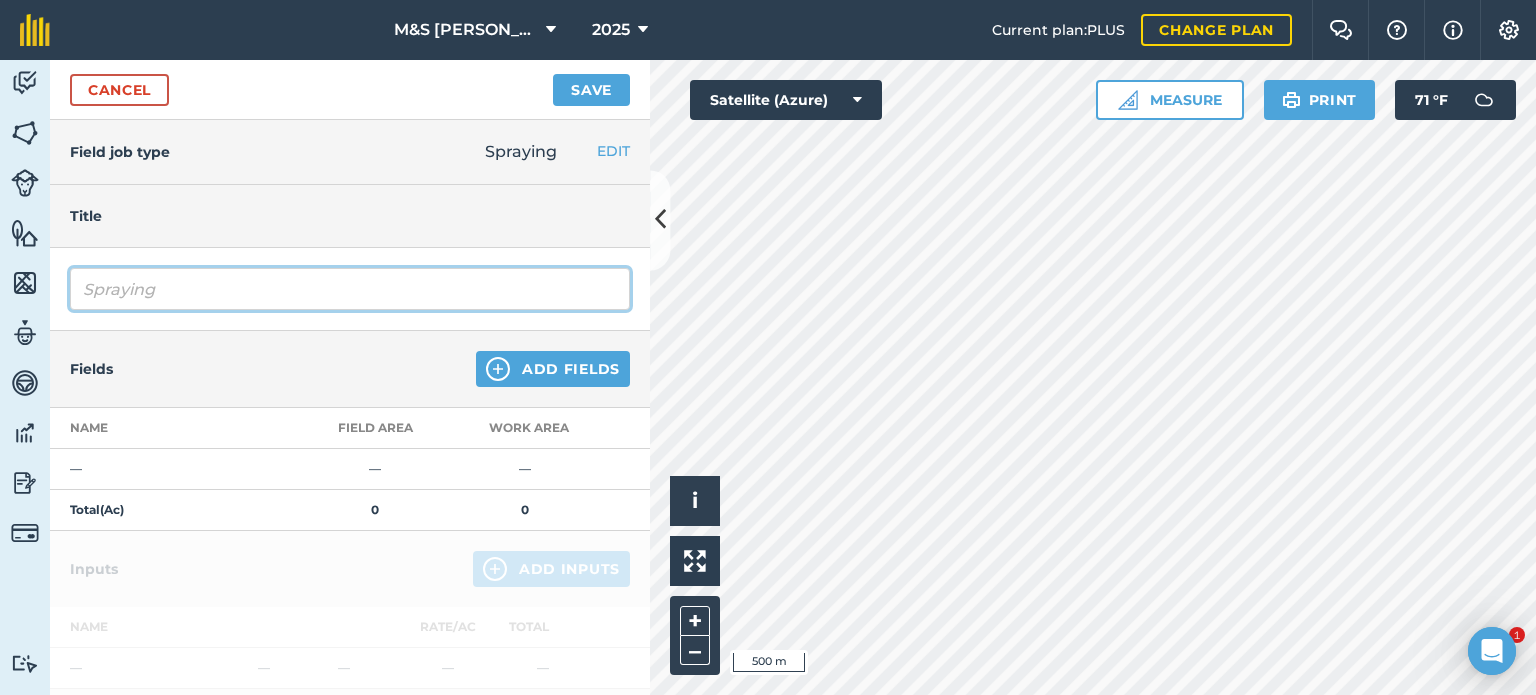 click on "Spraying" at bounding box center (350, 289) 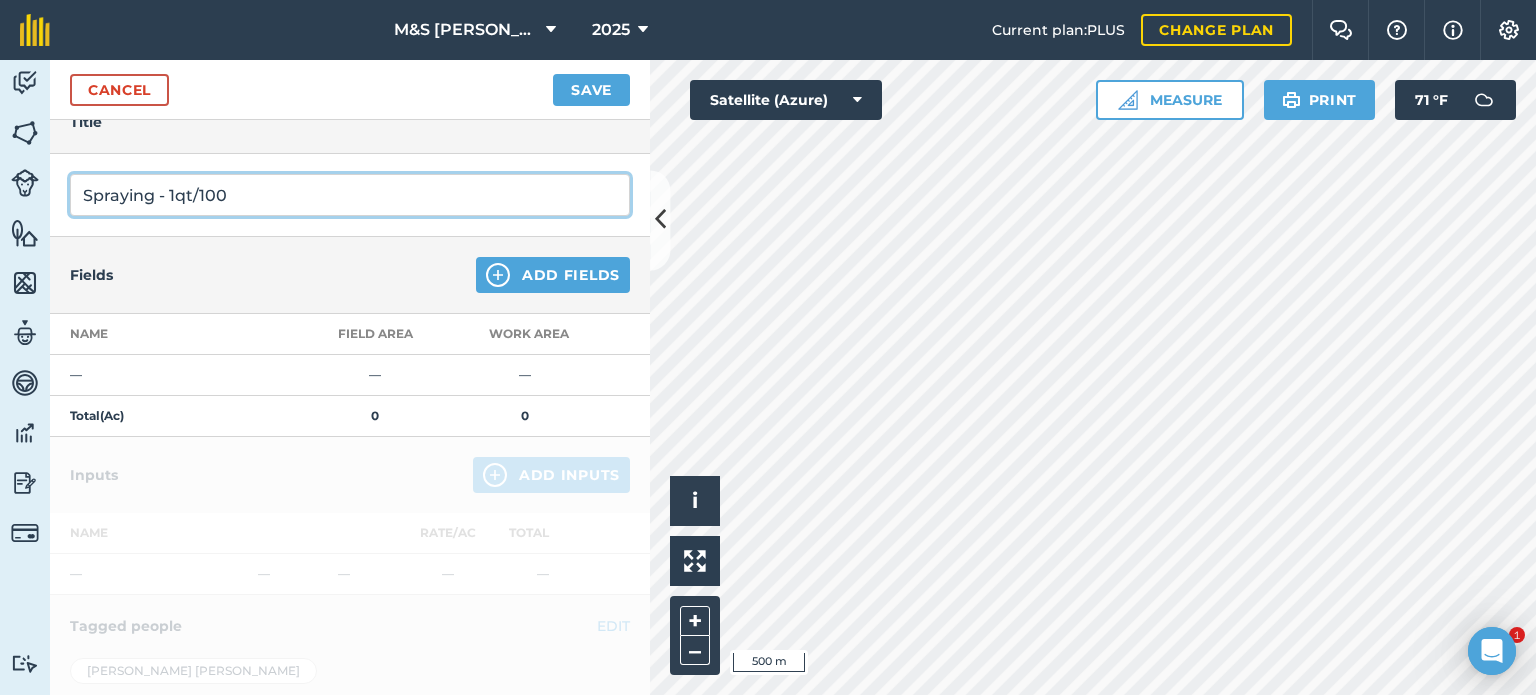scroll, scrollTop: 0, scrollLeft: 0, axis: both 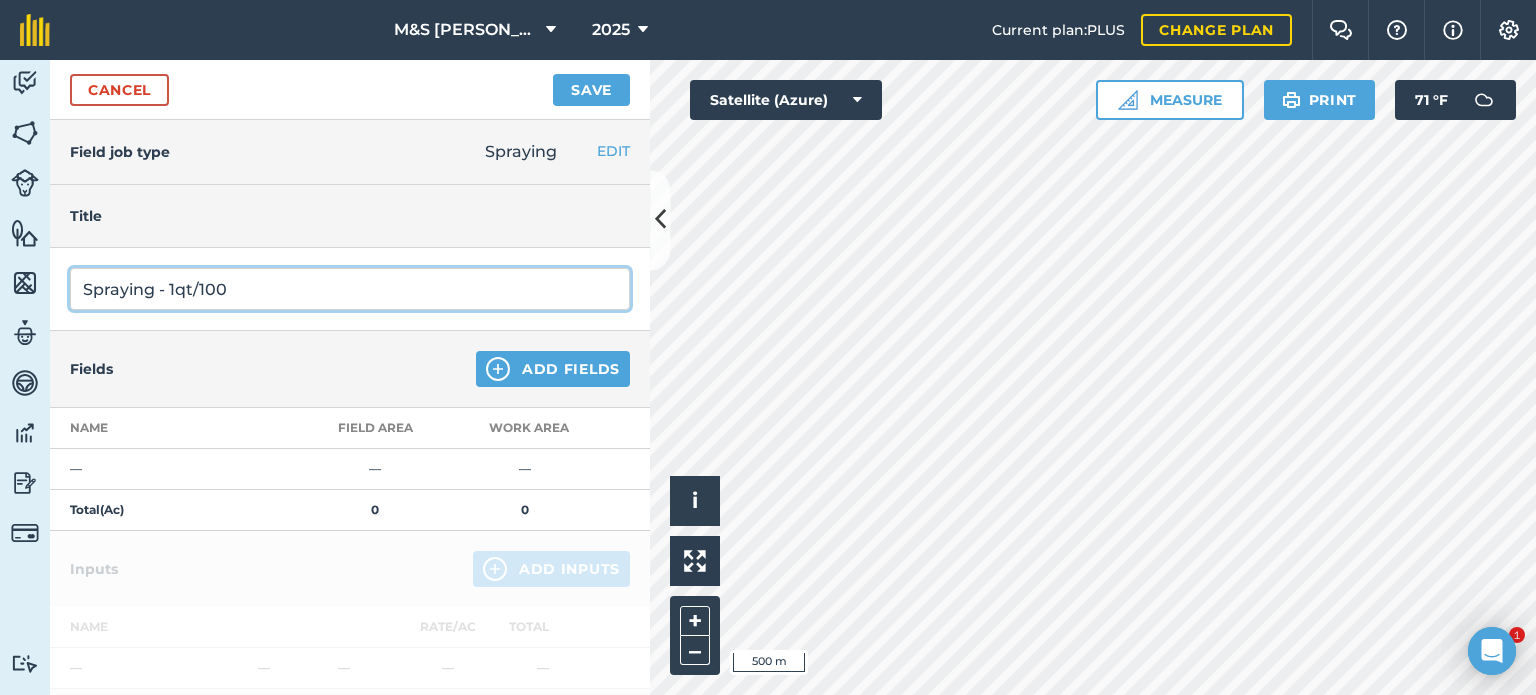 type on "Spraying - 1qt/100" 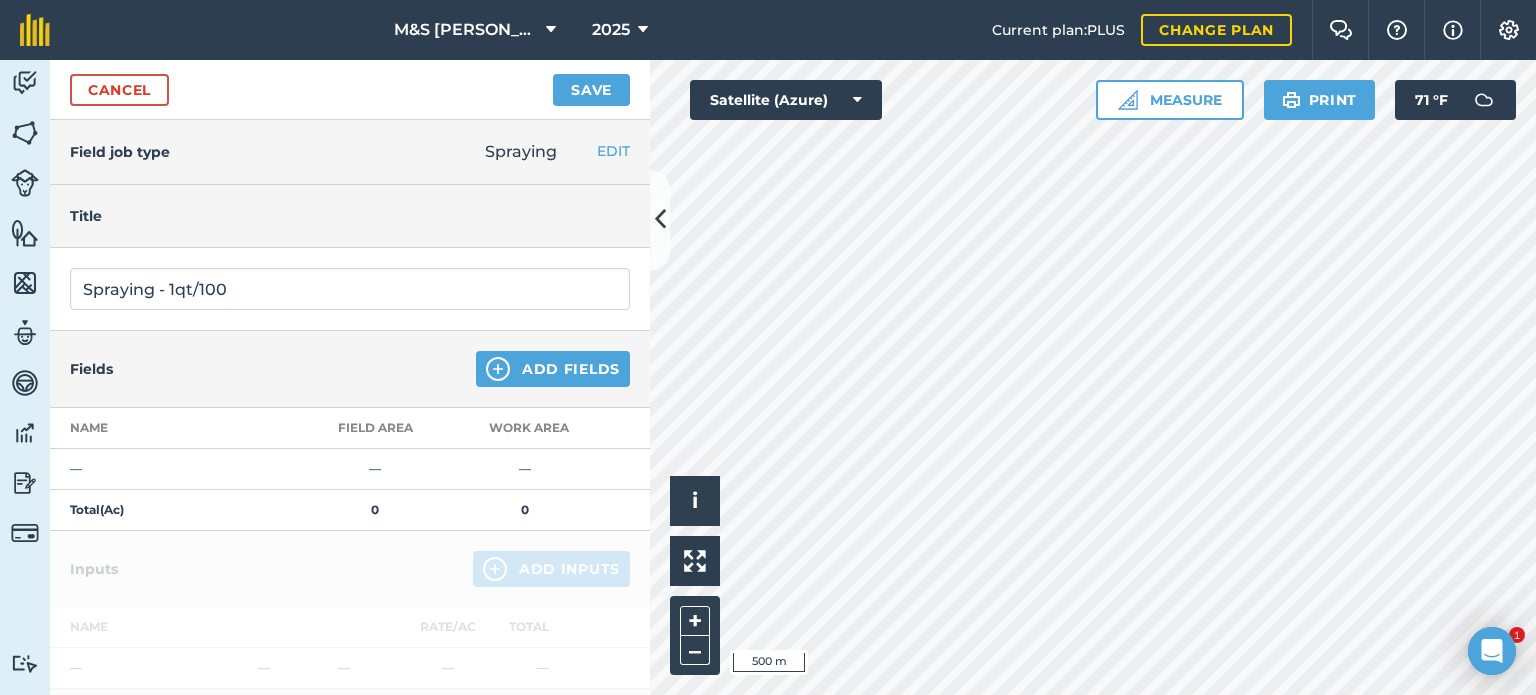 click on "Fields   Add Fields" at bounding box center (350, 369) 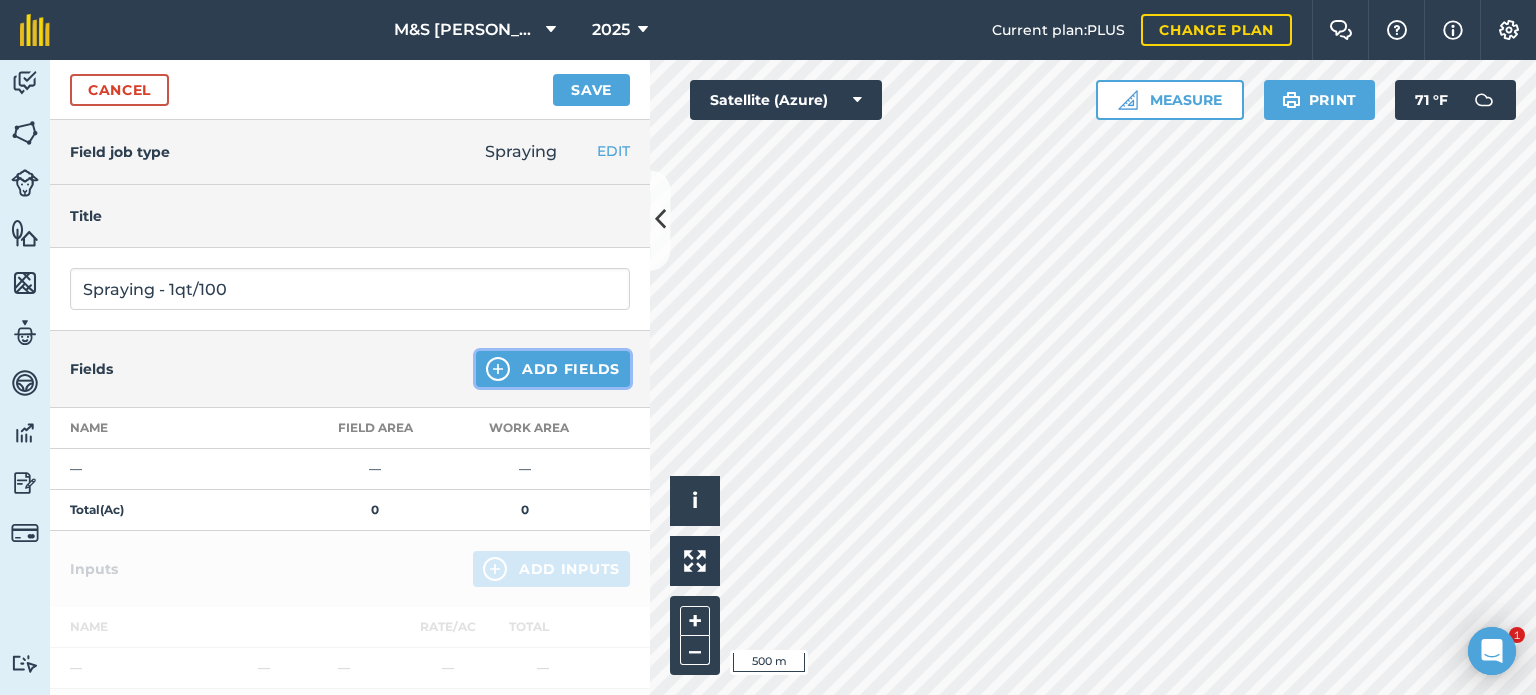 click on "Add Fields" at bounding box center (553, 369) 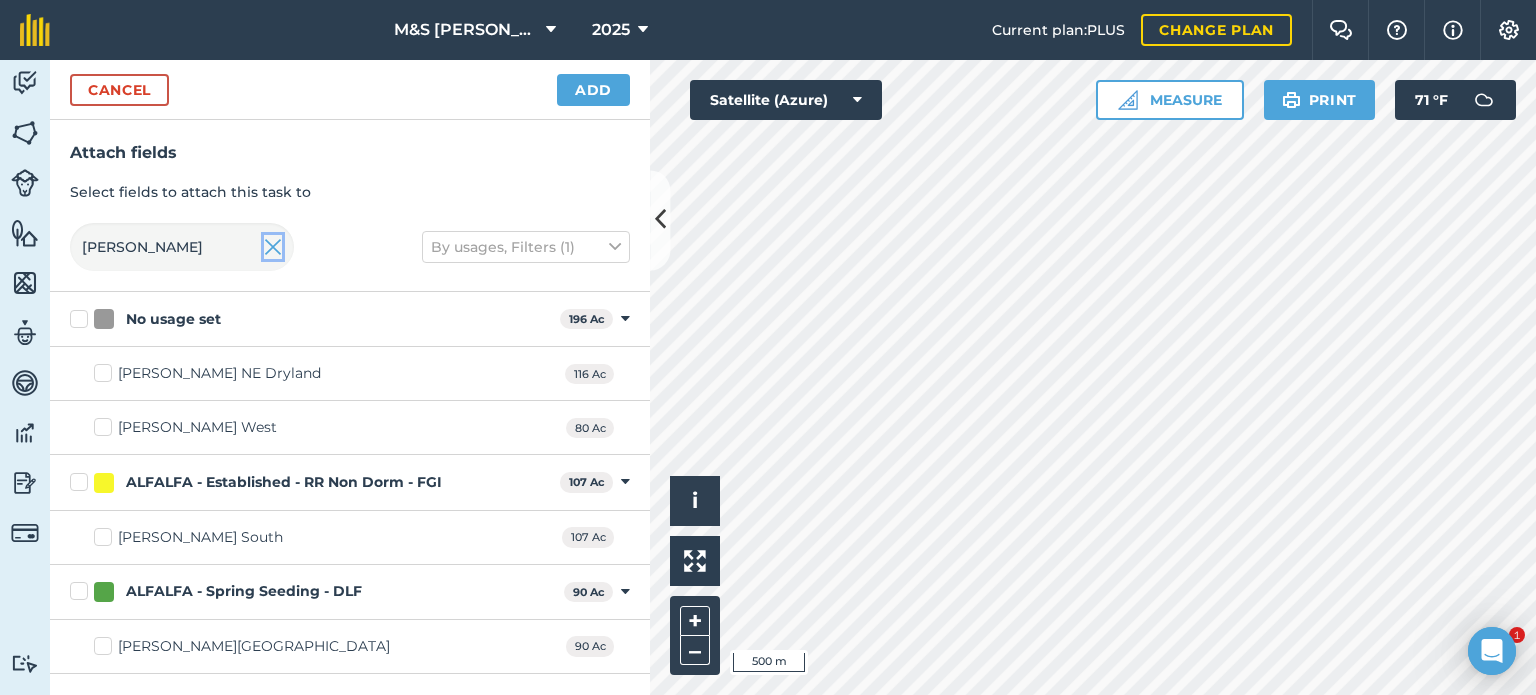 click at bounding box center [273, 247] 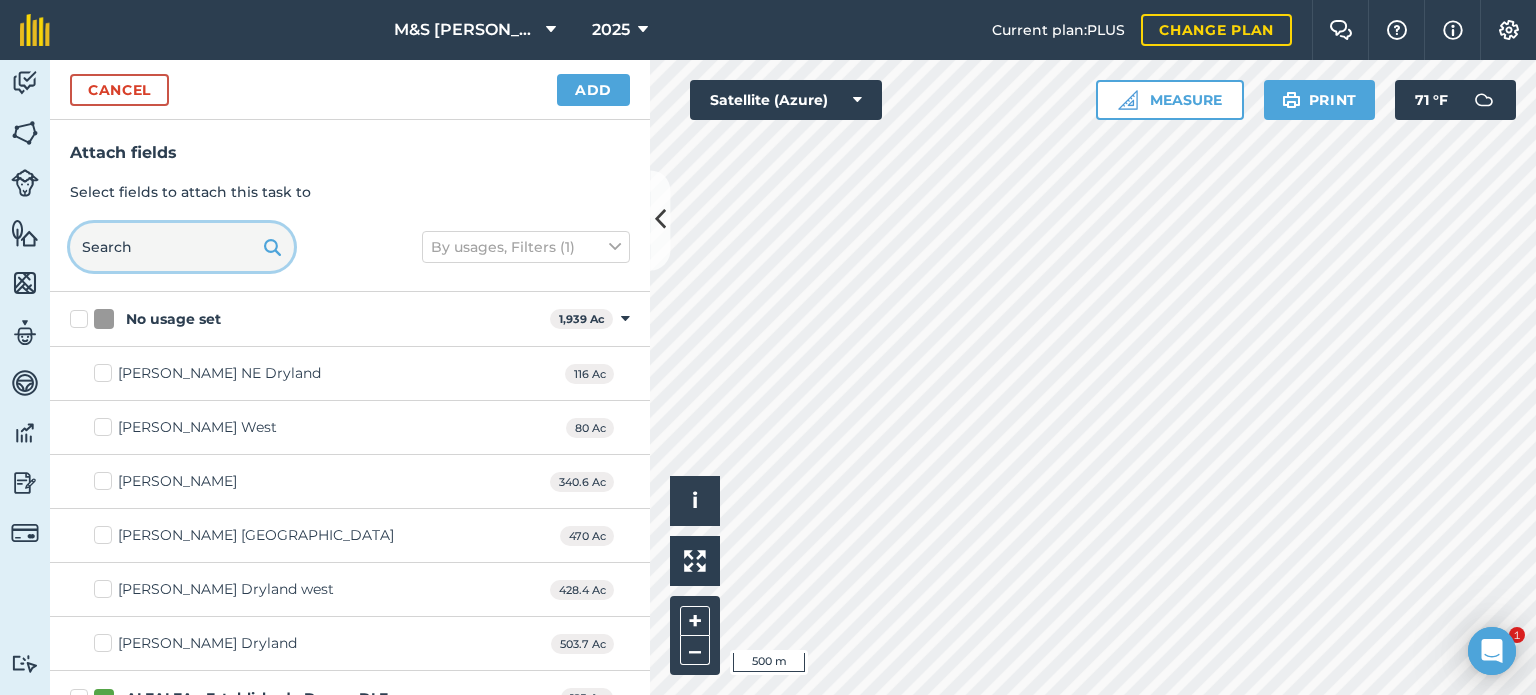 click at bounding box center (182, 247) 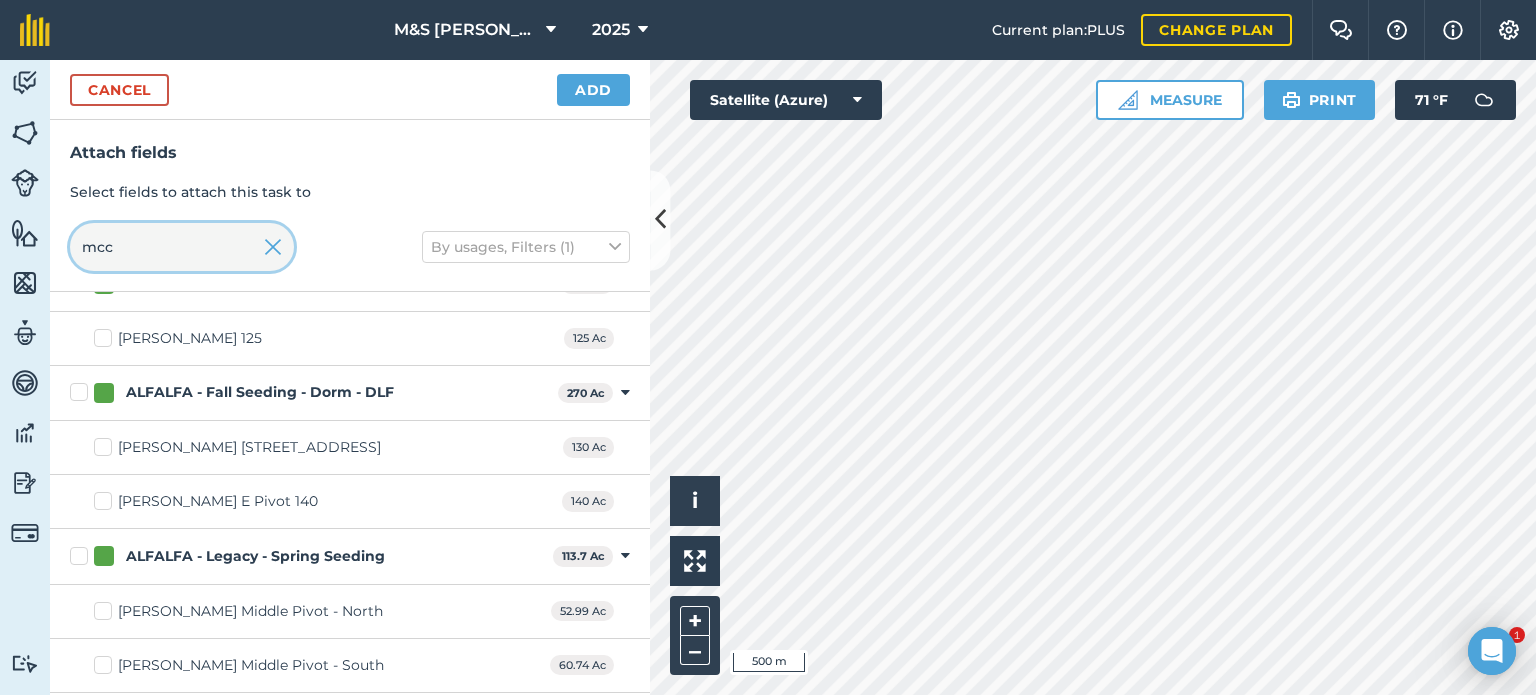 scroll, scrollTop: 200, scrollLeft: 0, axis: vertical 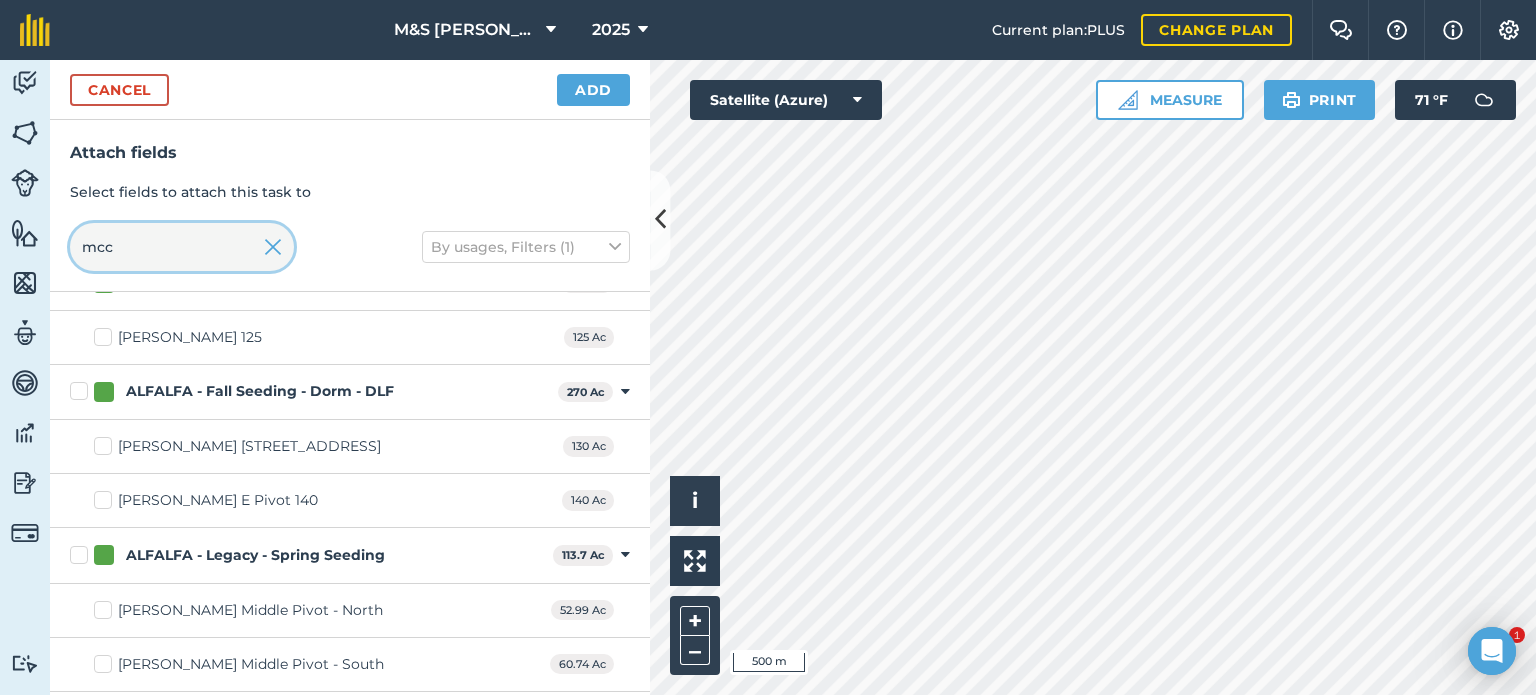 type on "mcc" 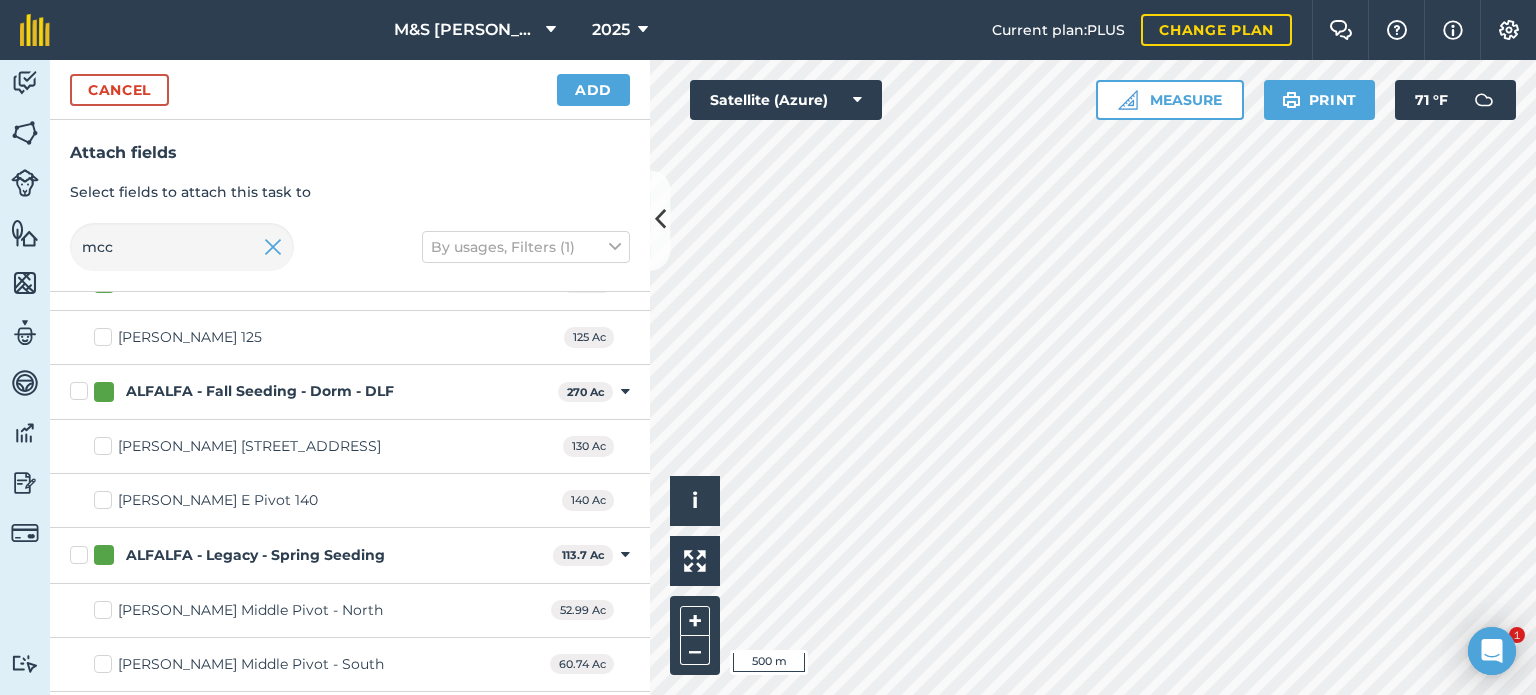 click on "[PERSON_NAME] E Pivot 140" at bounding box center (206, 500) 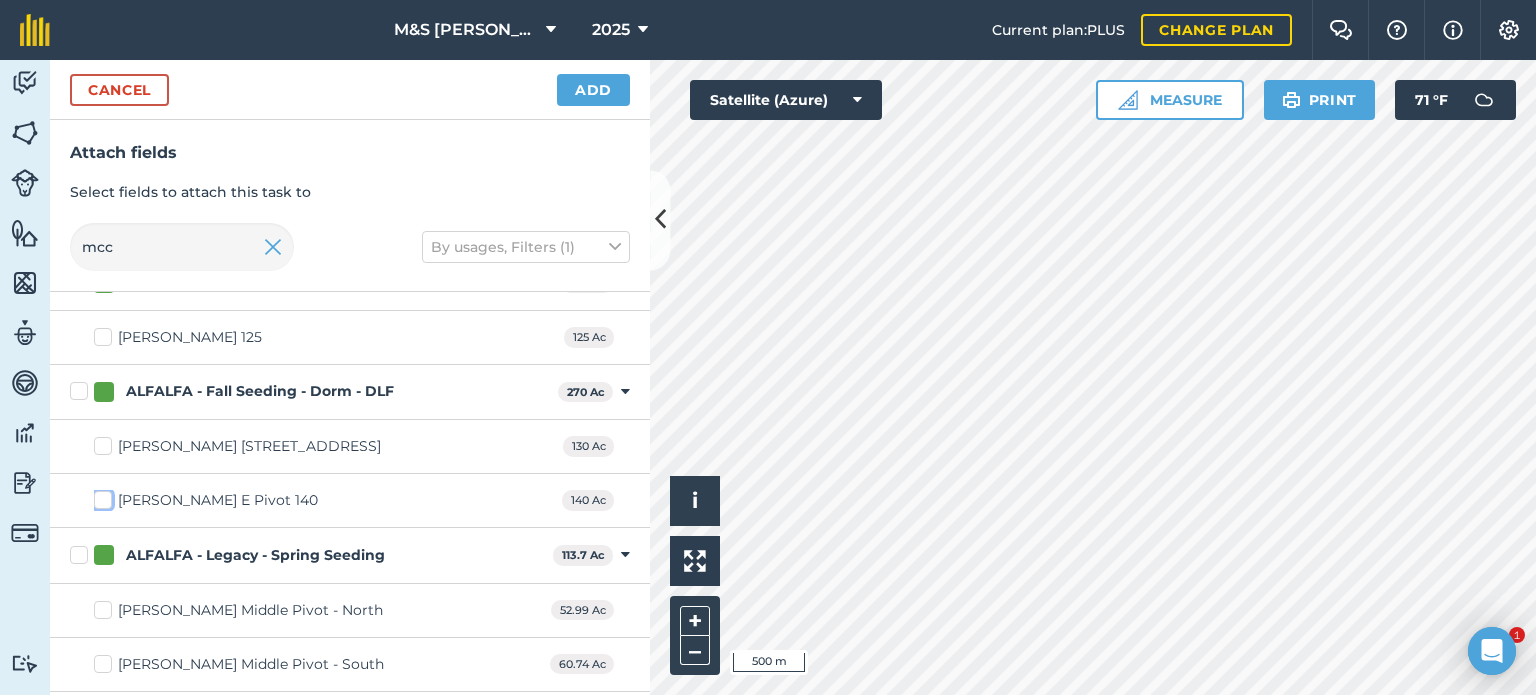 click on "[PERSON_NAME] E Pivot 140" at bounding box center (100, 496) 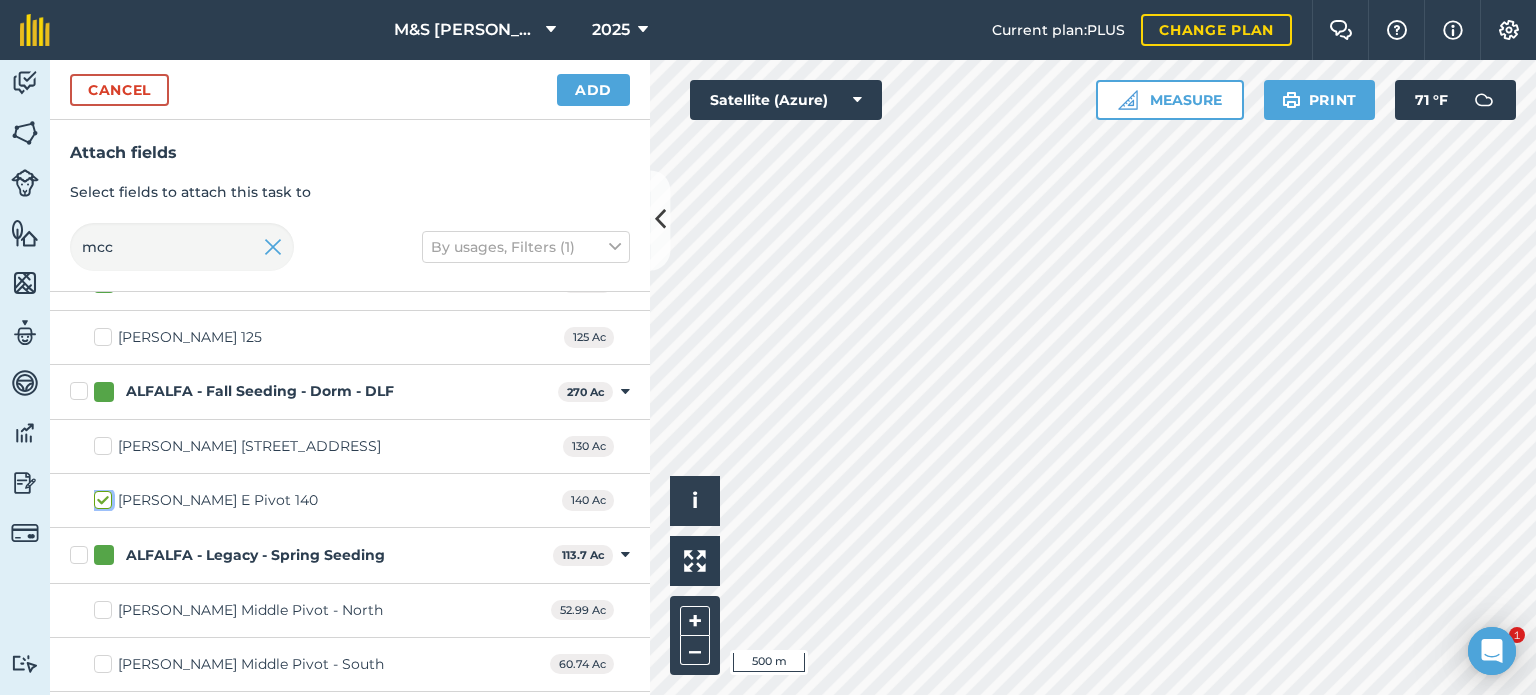 checkbox on "true" 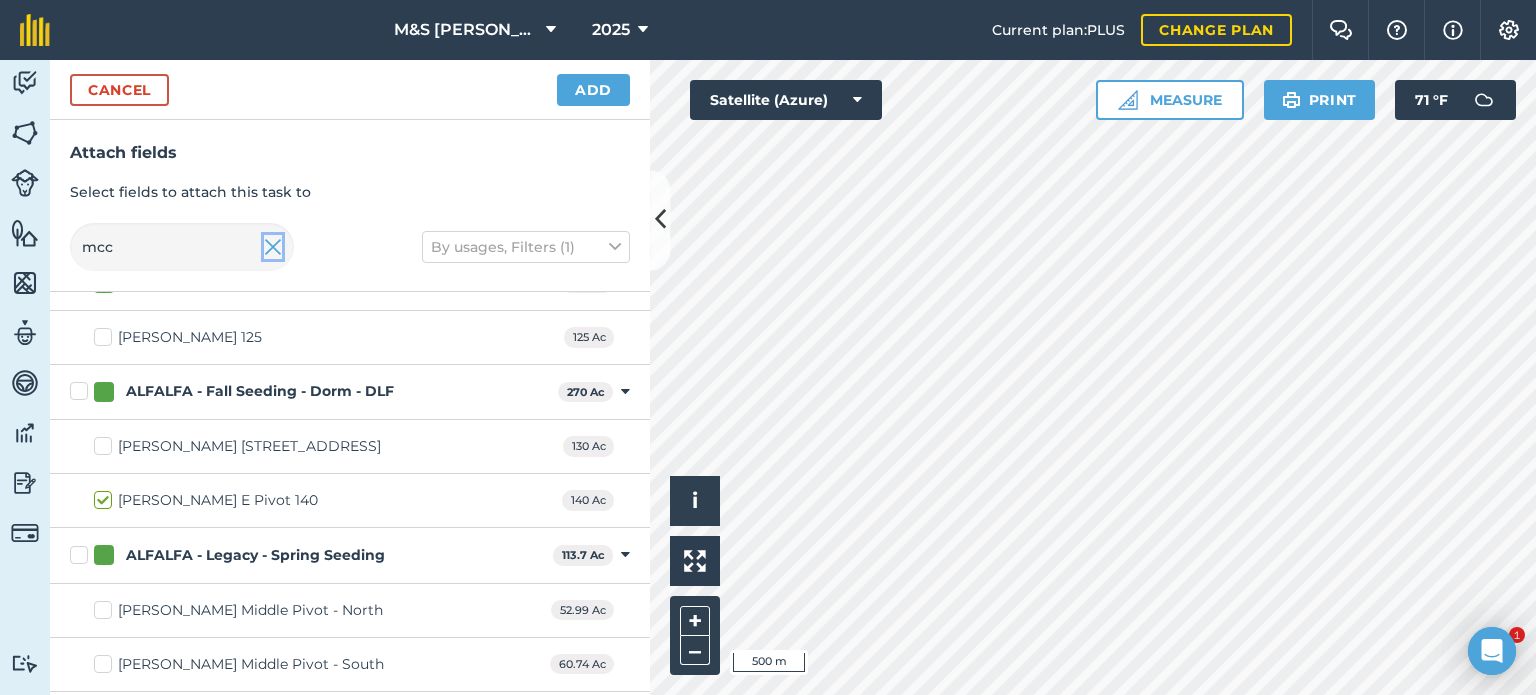 drag, startPoint x: 272, startPoint y: 247, endPoint x: 247, endPoint y: 248, distance: 25.019993 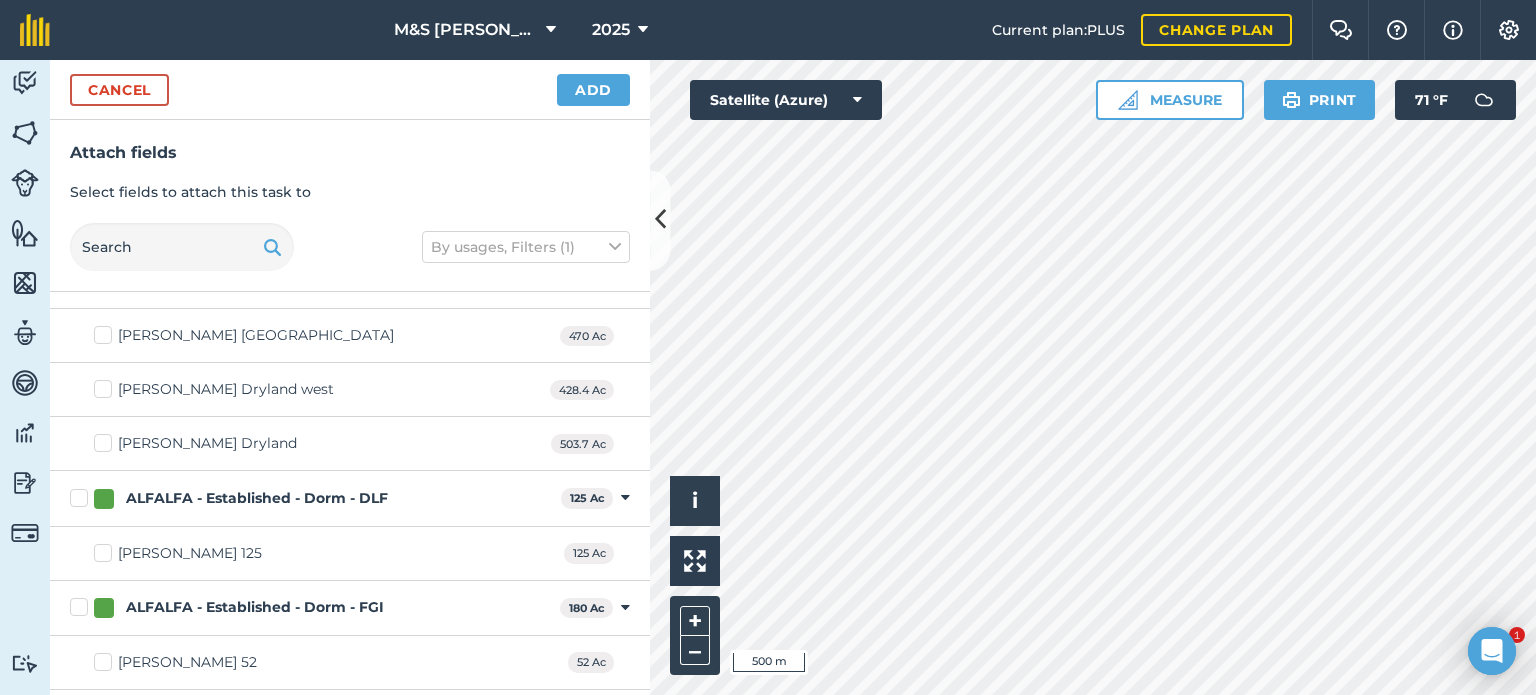 scroll, scrollTop: 415, scrollLeft: 0, axis: vertical 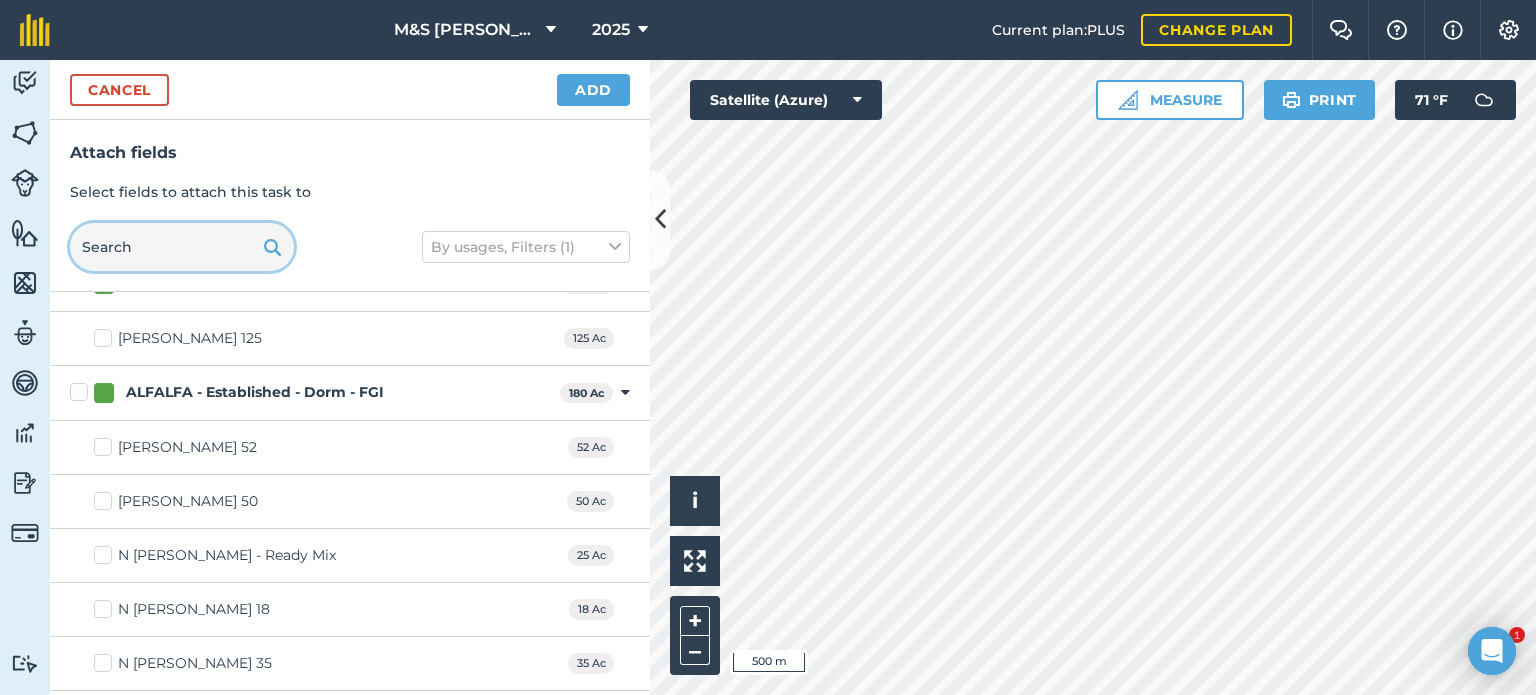 click at bounding box center [182, 247] 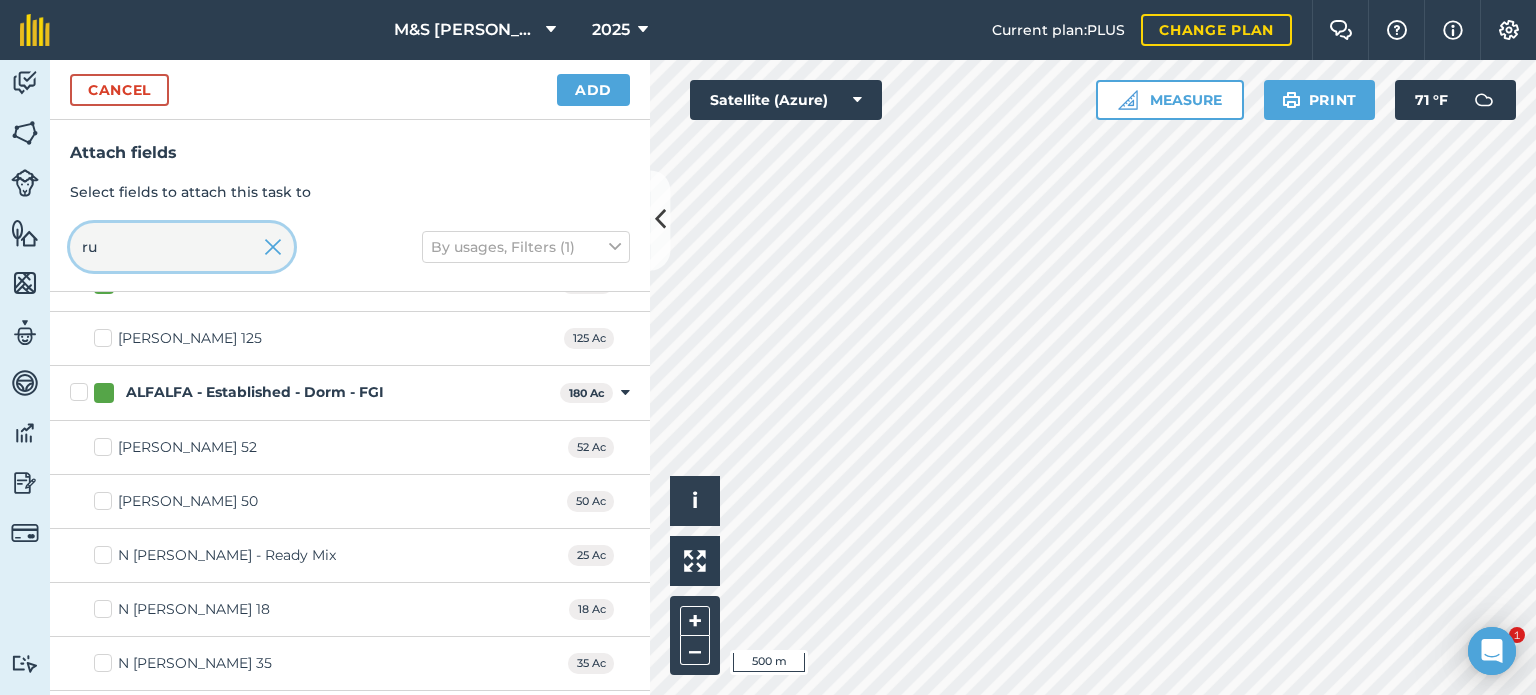 scroll, scrollTop: 0, scrollLeft: 0, axis: both 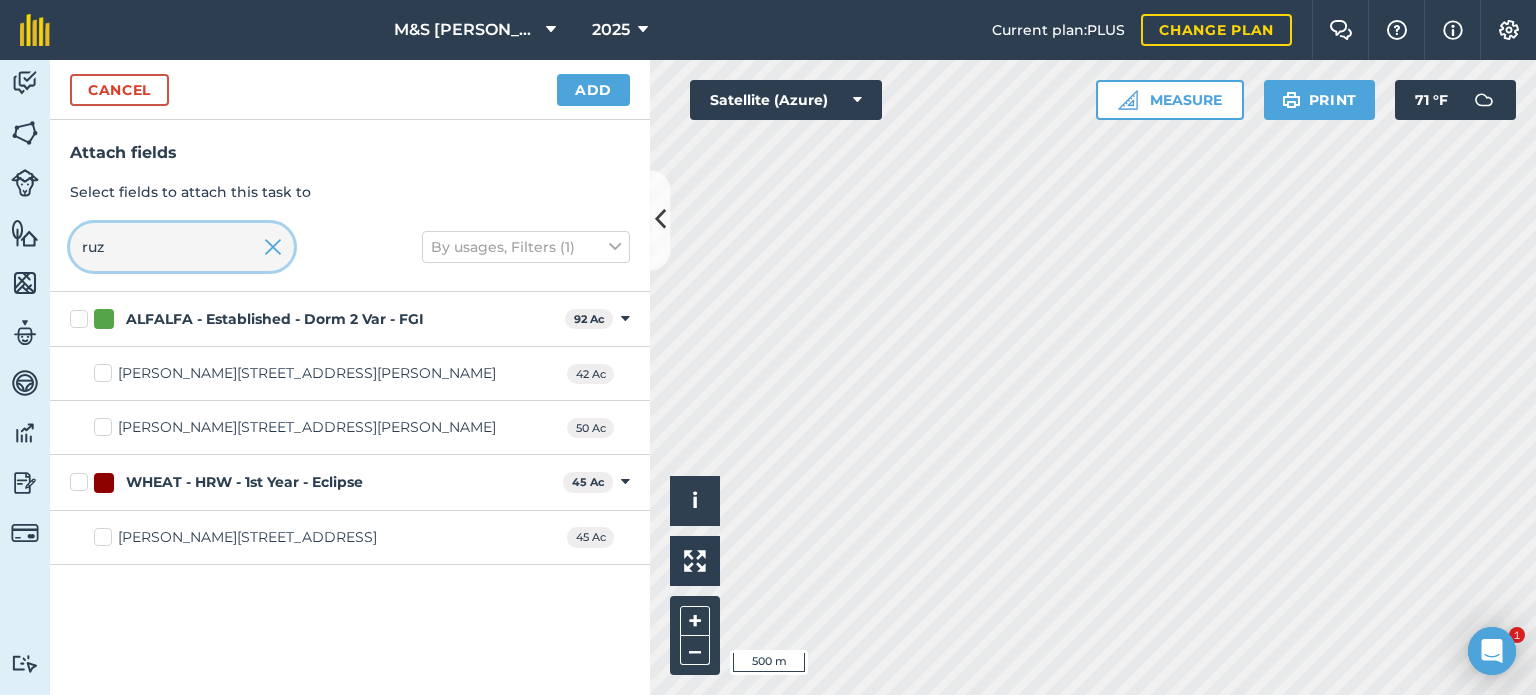 type on "ruz" 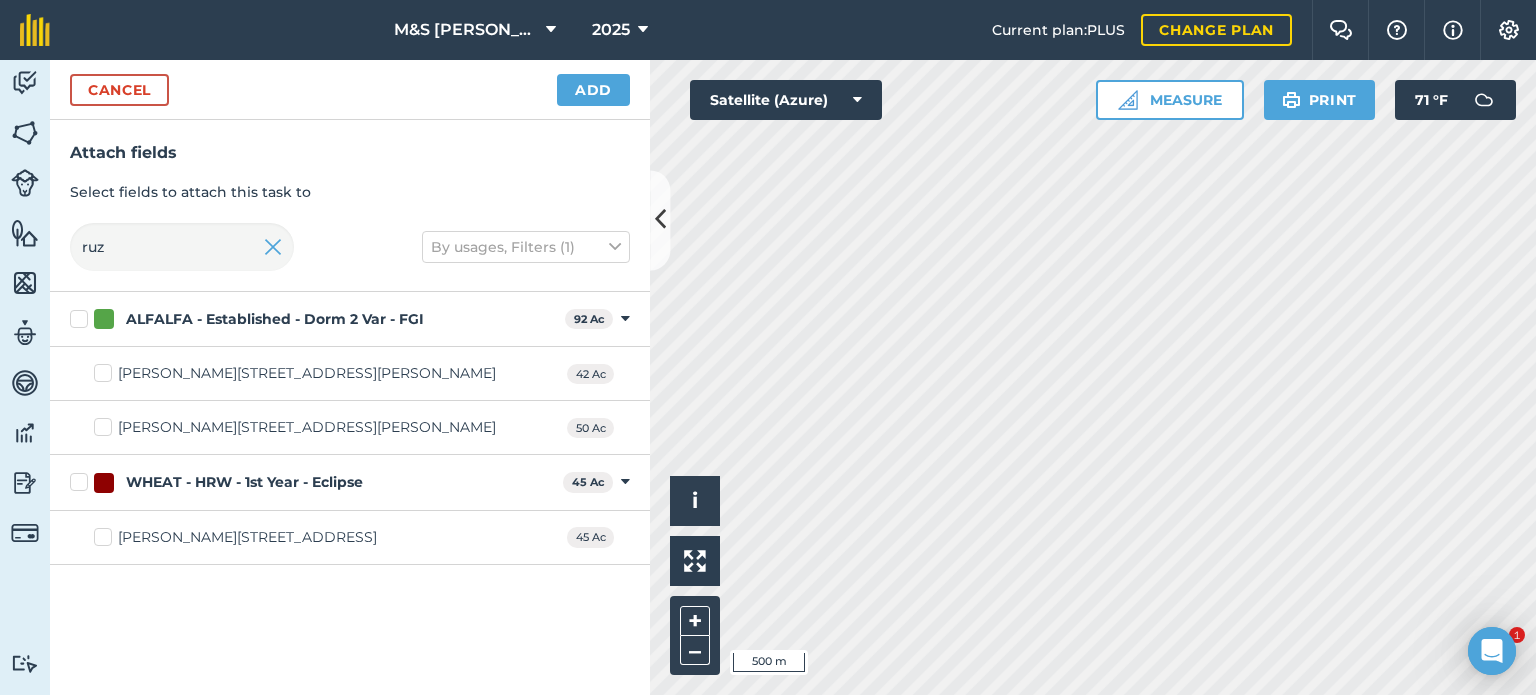 click on "ALFALFA - Established - Dorm 2 Var - FGI" at bounding box center [313, 319] 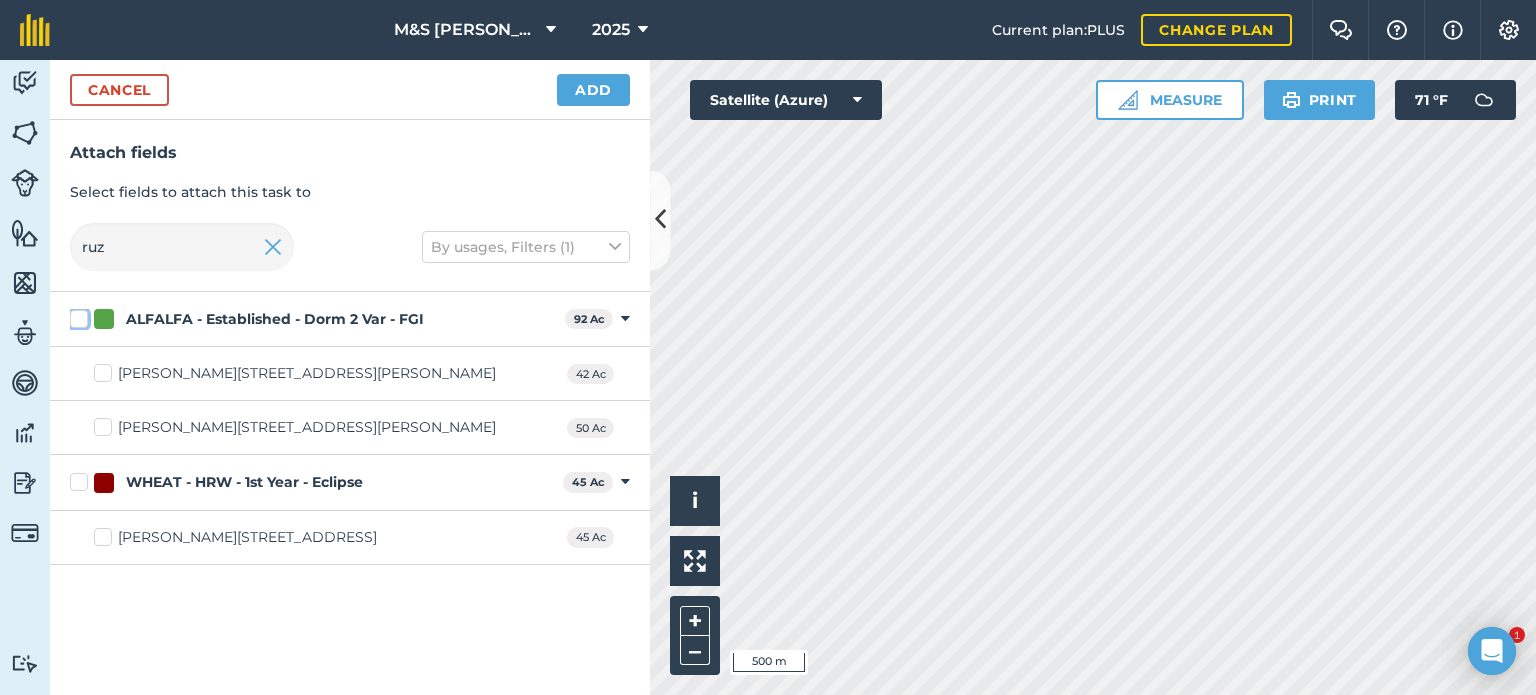 click on "ALFALFA - Established - Dorm 2 Var - FGI" at bounding box center (76, 315) 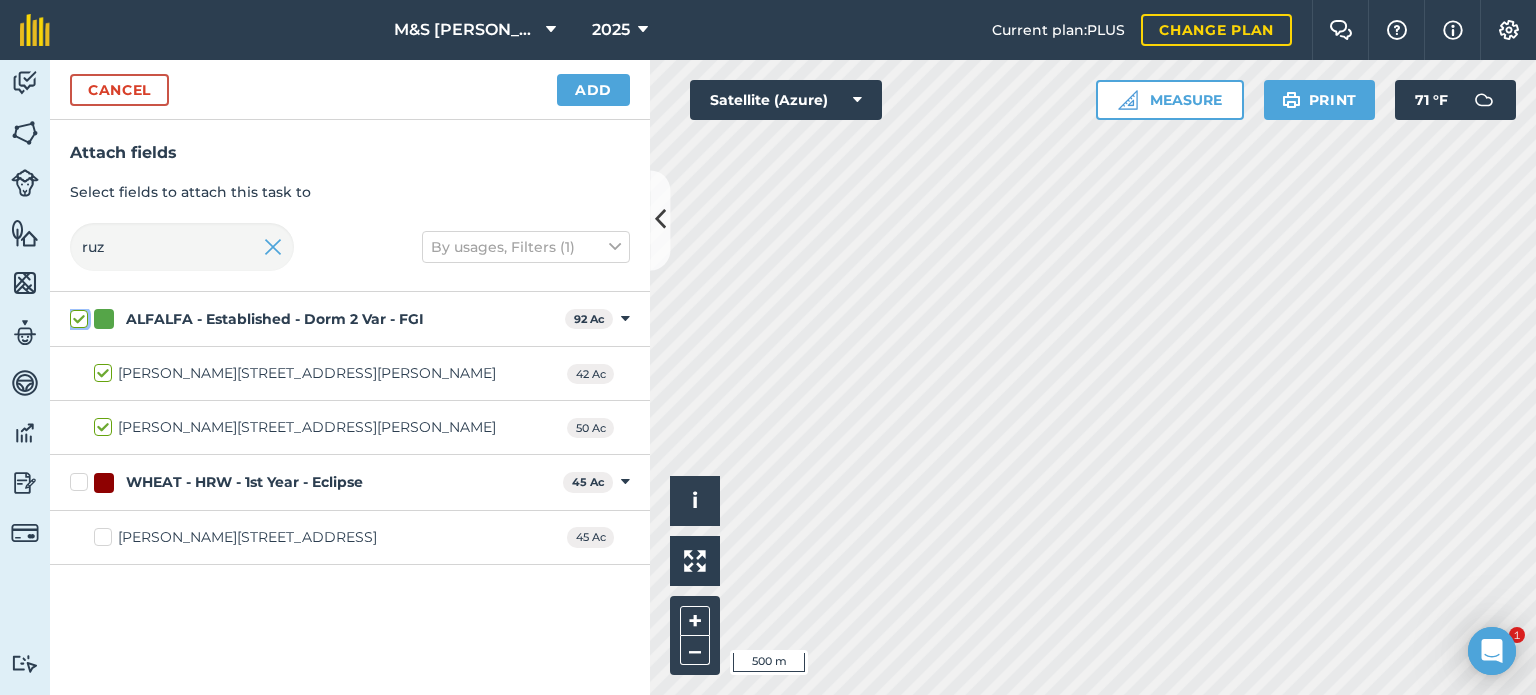 checkbox on "true" 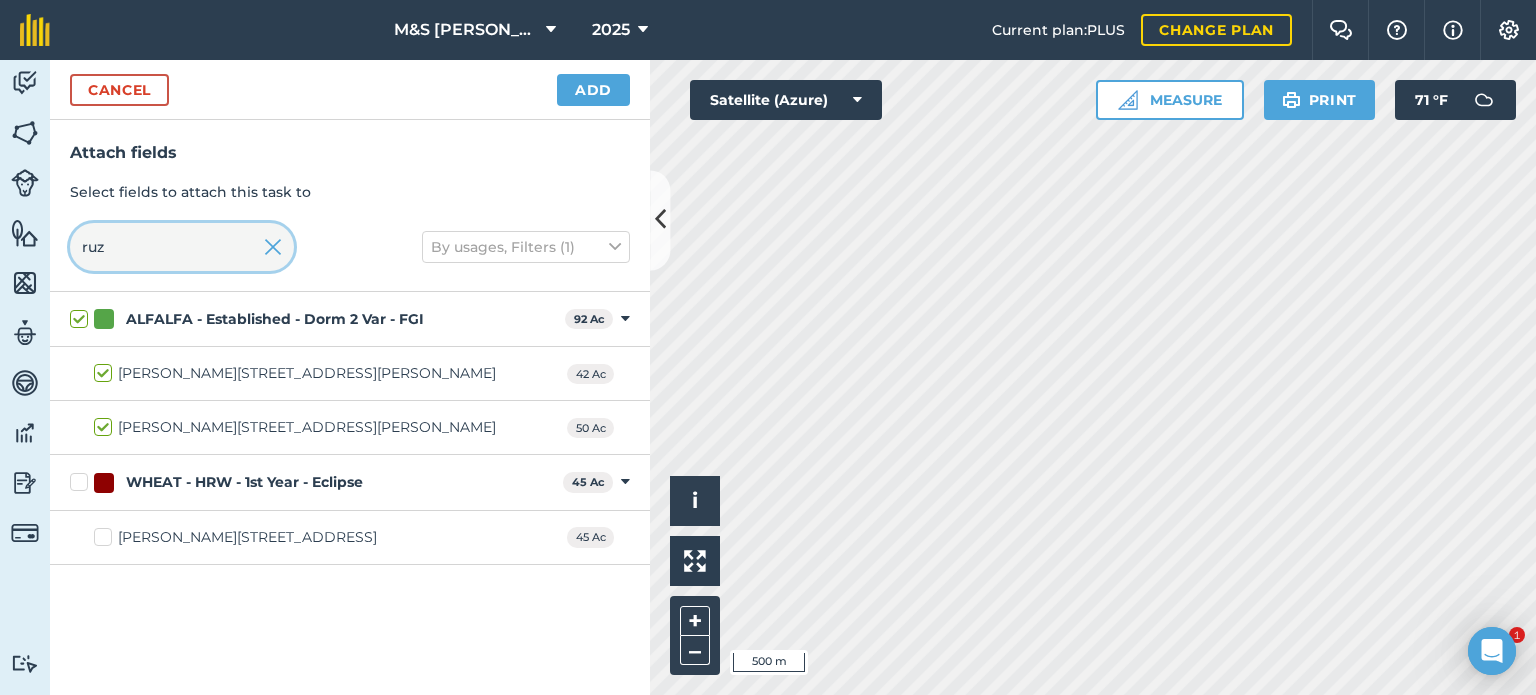 click on "ruz" at bounding box center [182, 247] 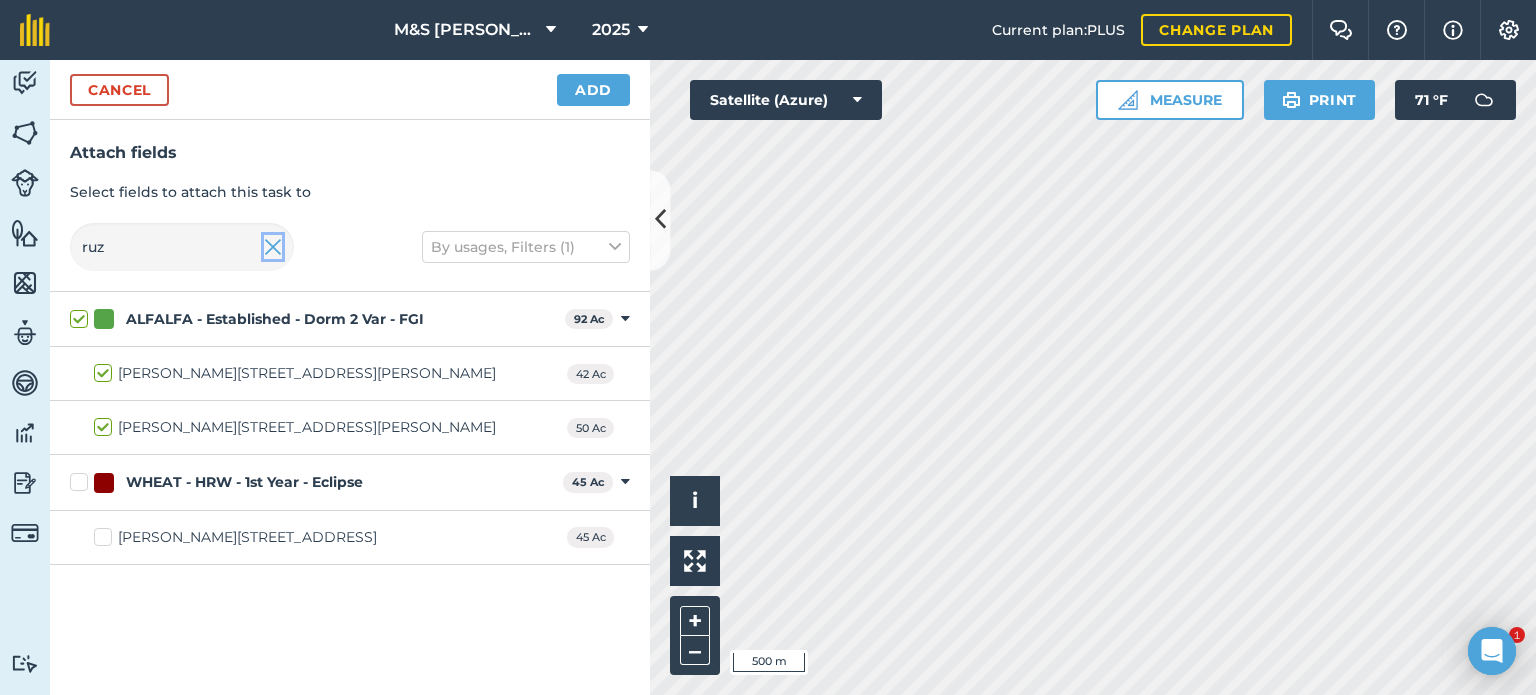 click at bounding box center [273, 247] 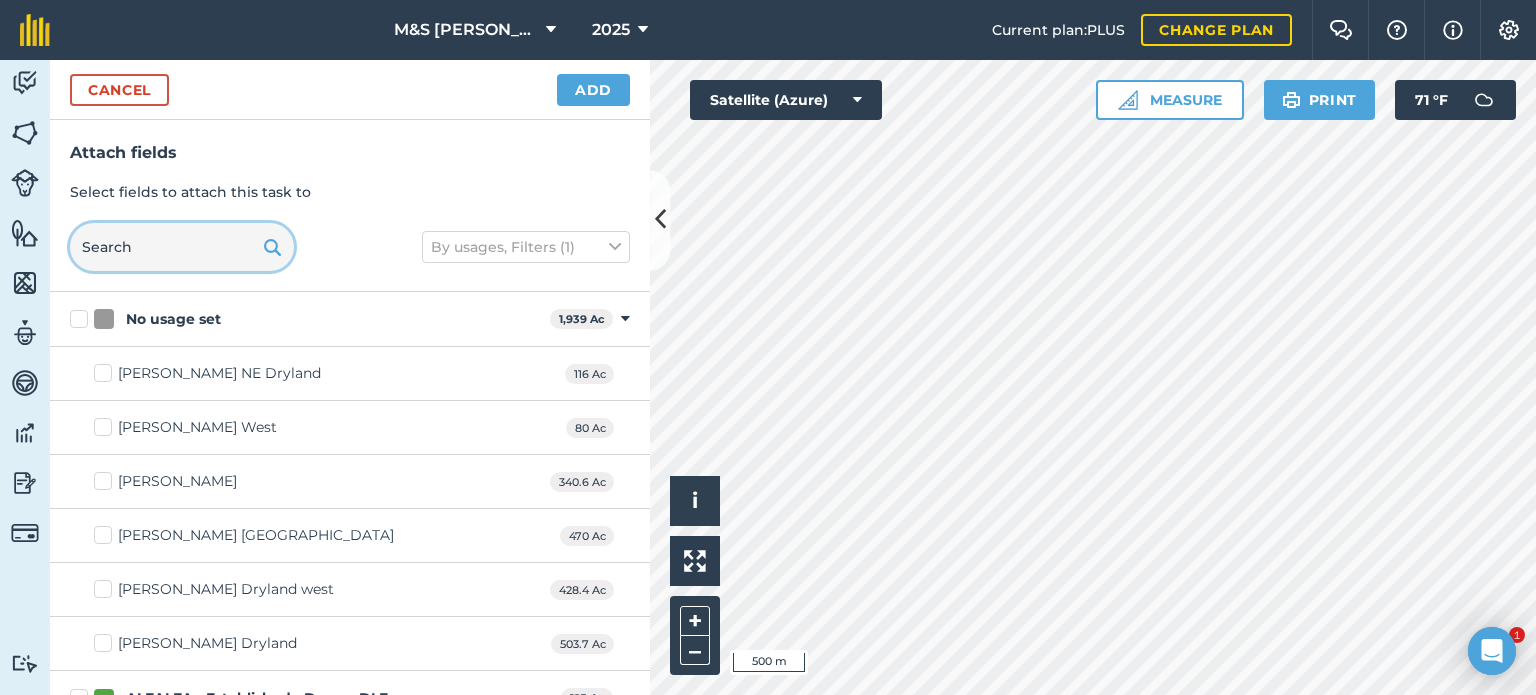 click at bounding box center [182, 247] 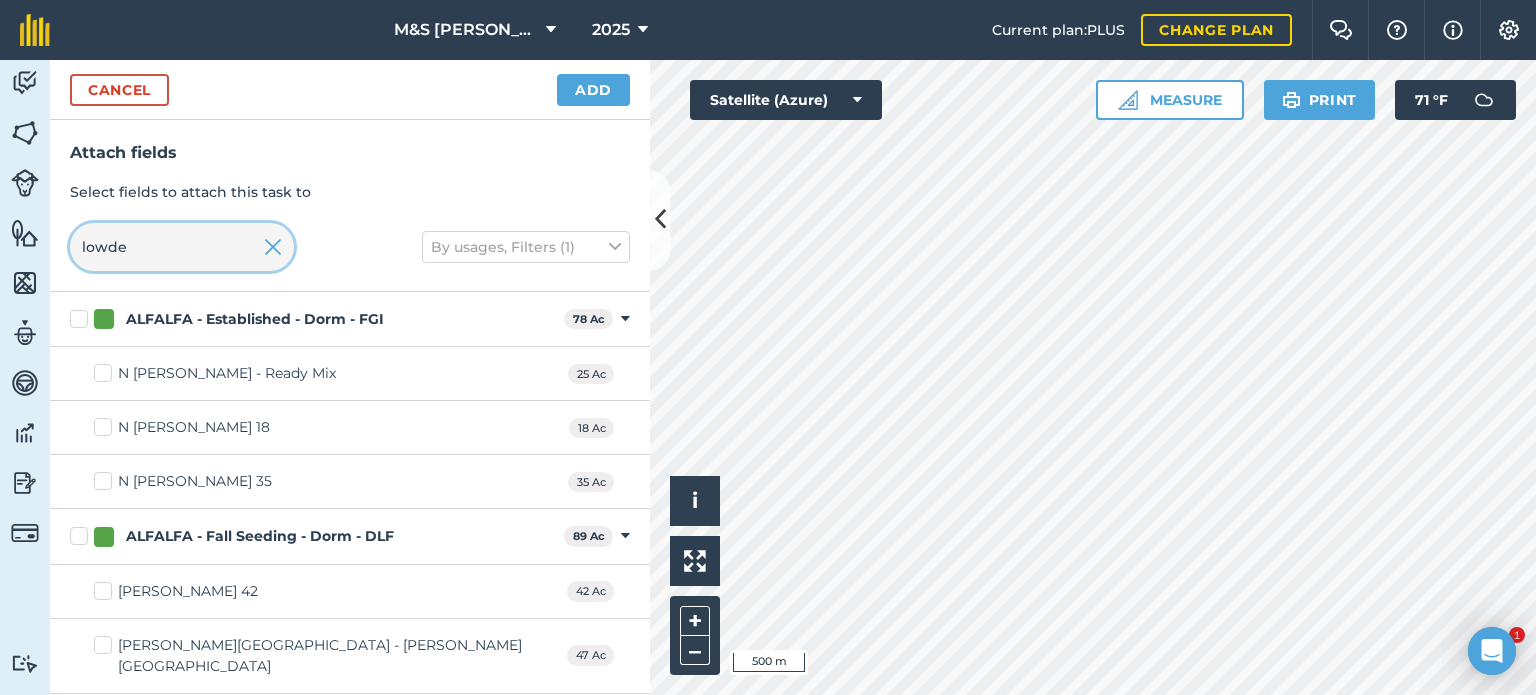 type on "lowde" 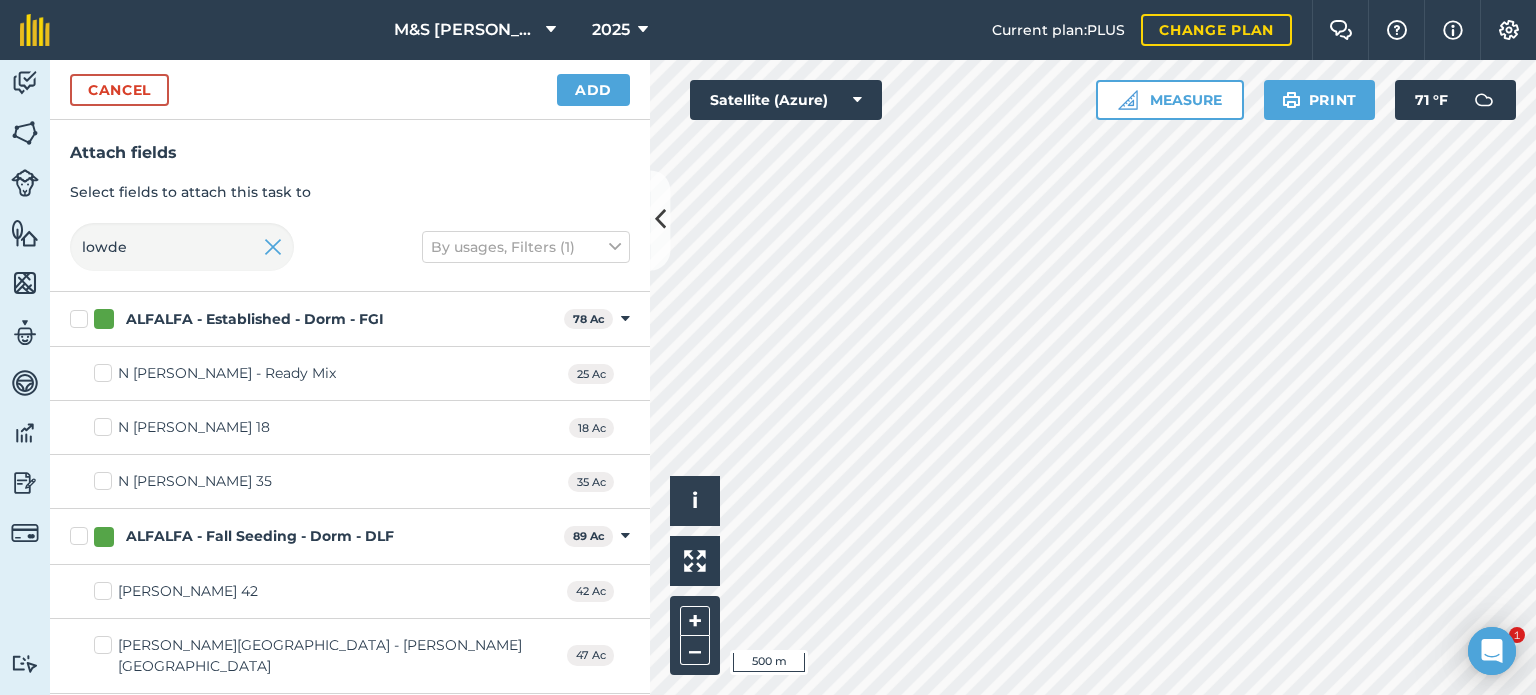 click on "ALFALFA - Established - Dorm - FGI" at bounding box center (313, 319) 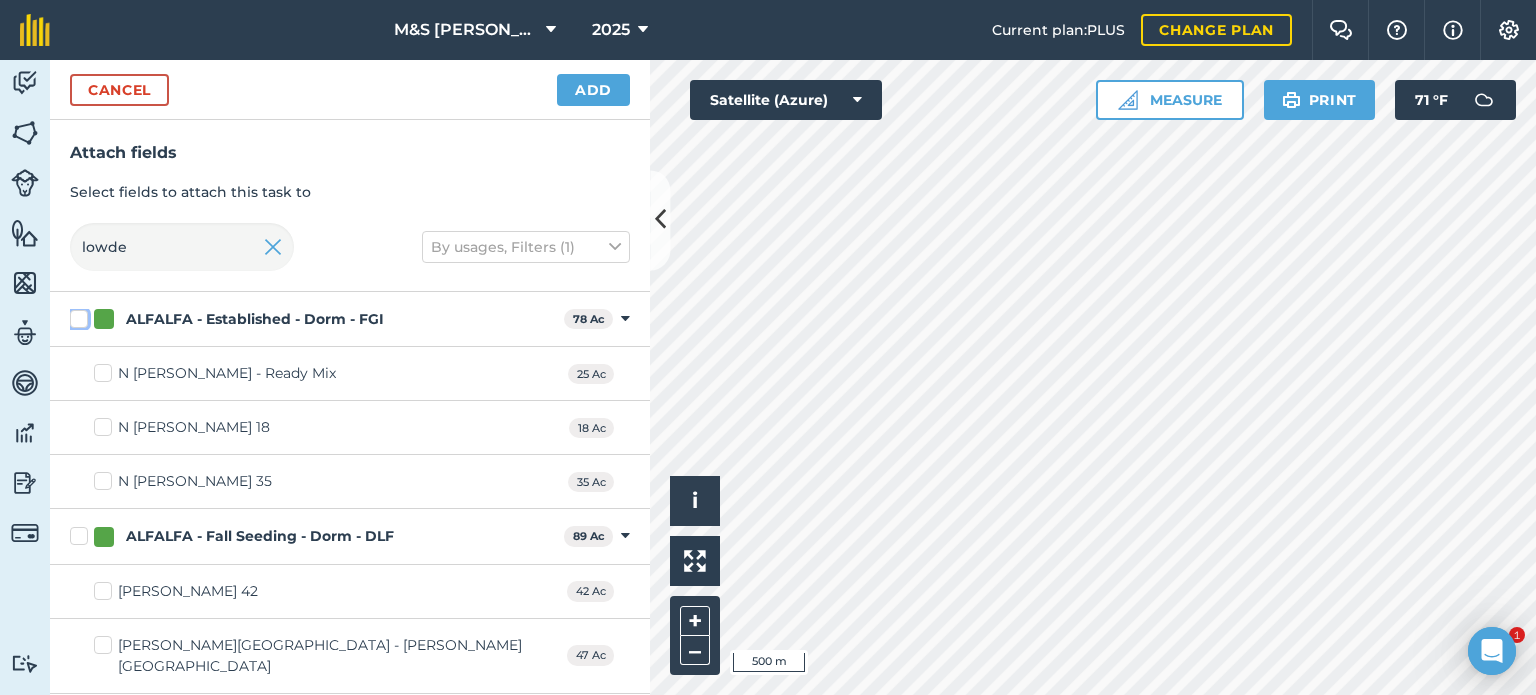 click on "ALFALFA - Established - Dorm - FGI" at bounding box center [76, 315] 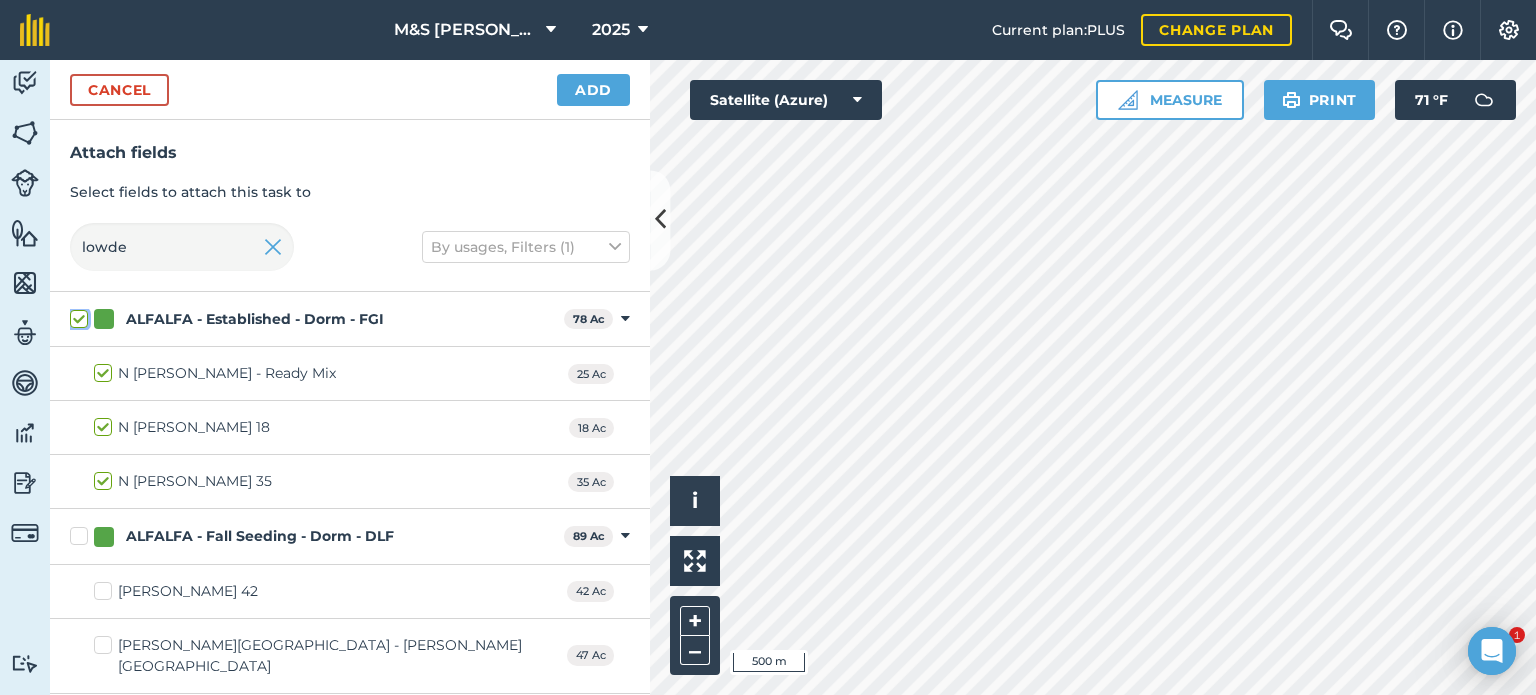 checkbox on "true" 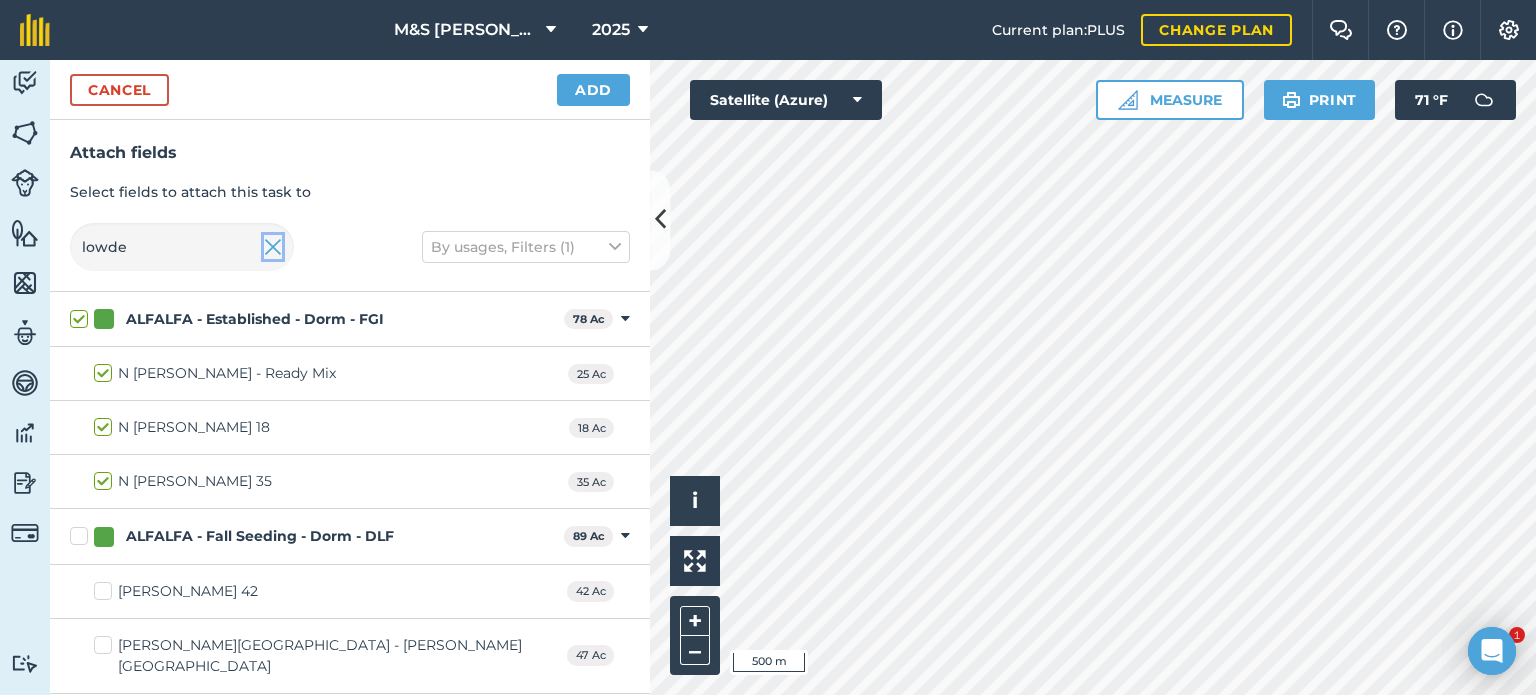 click at bounding box center (273, 247) 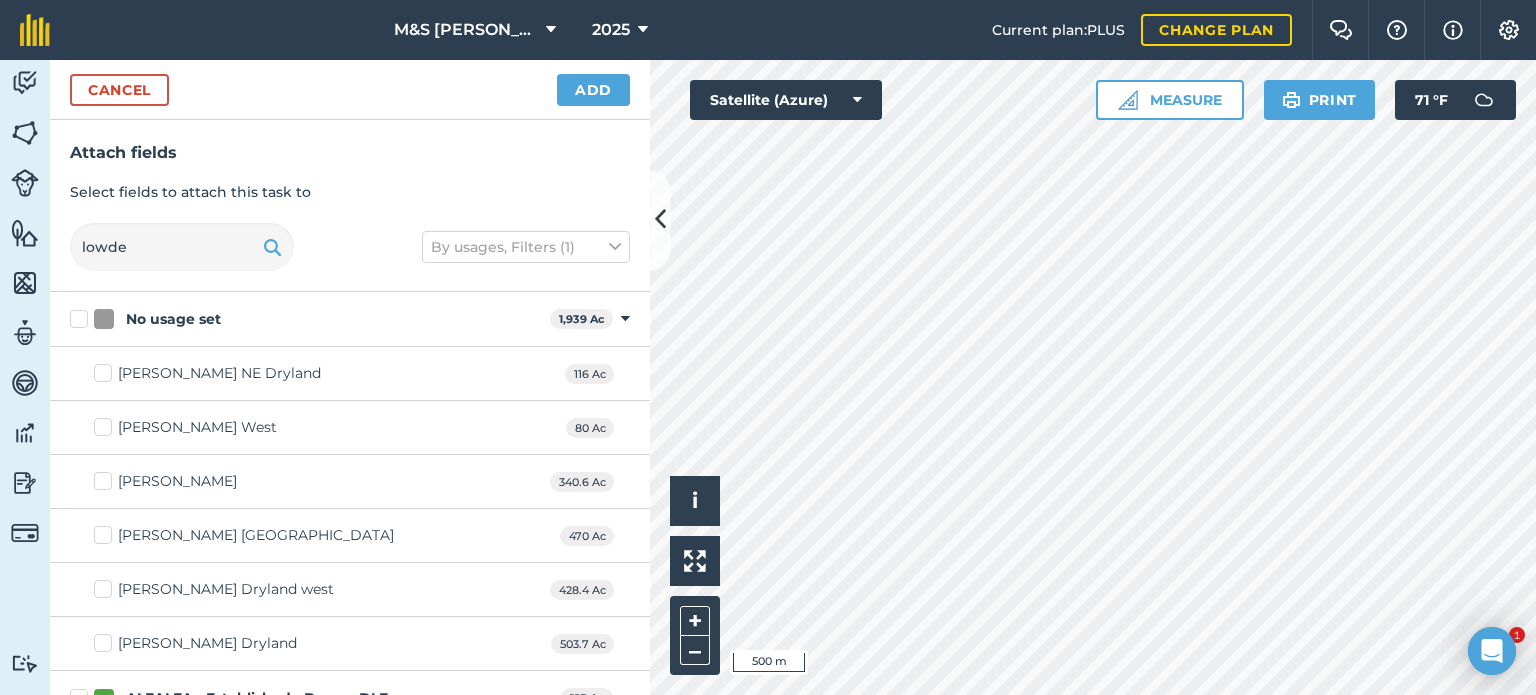 type 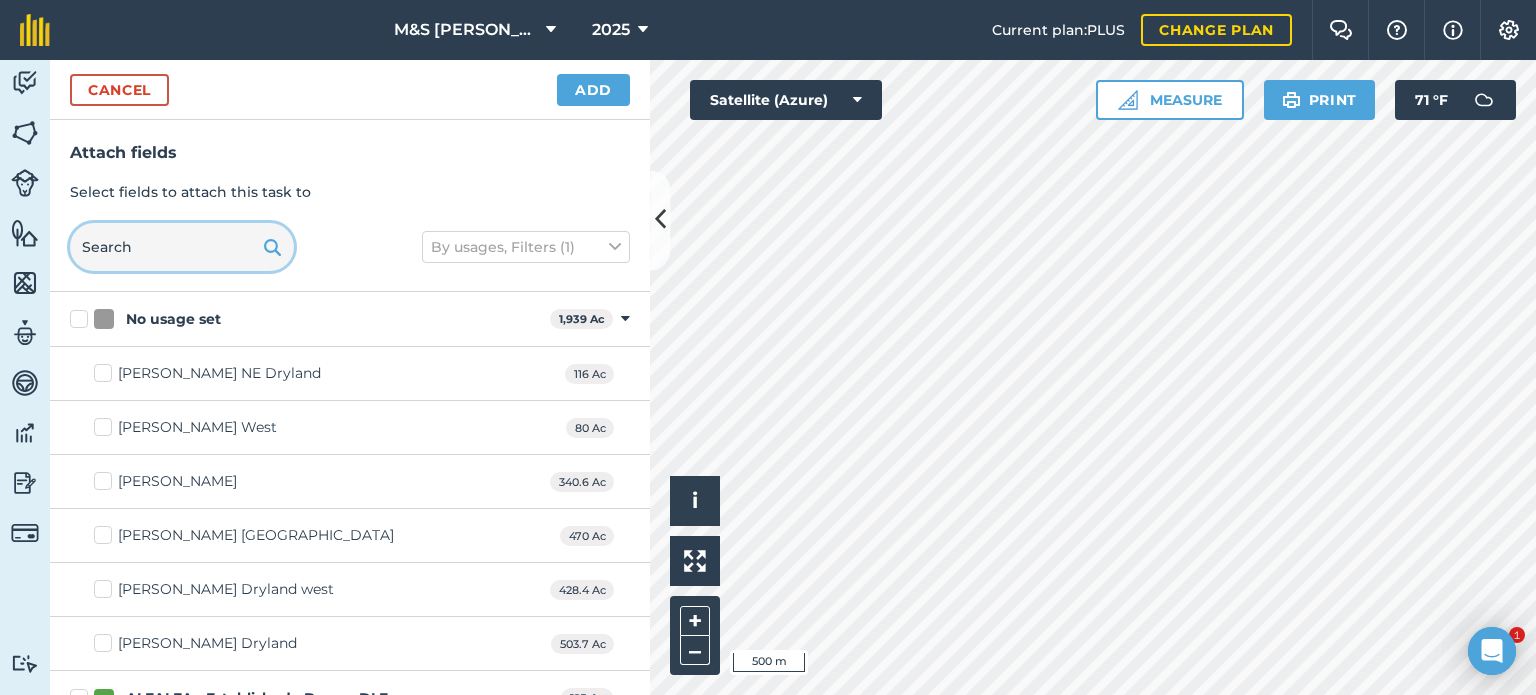 click at bounding box center (182, 247) 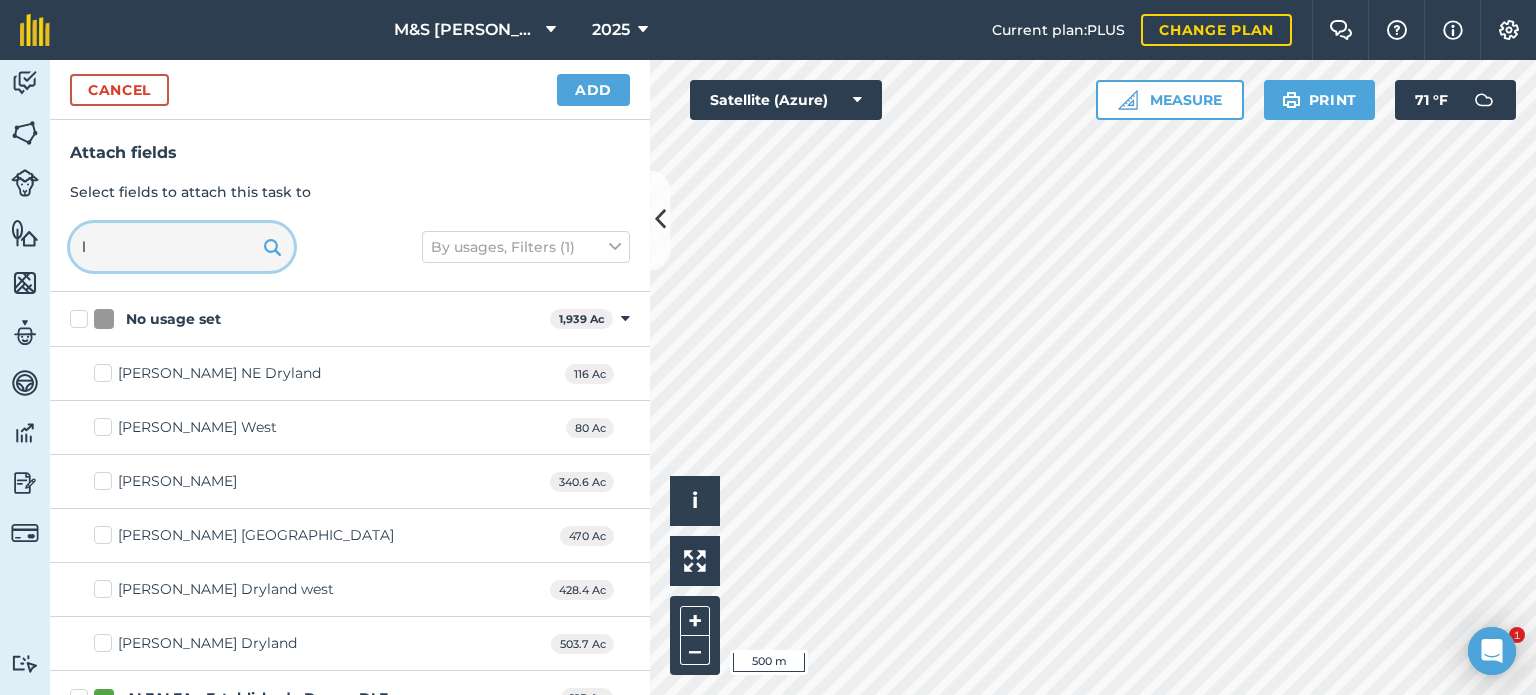 type on "lo" 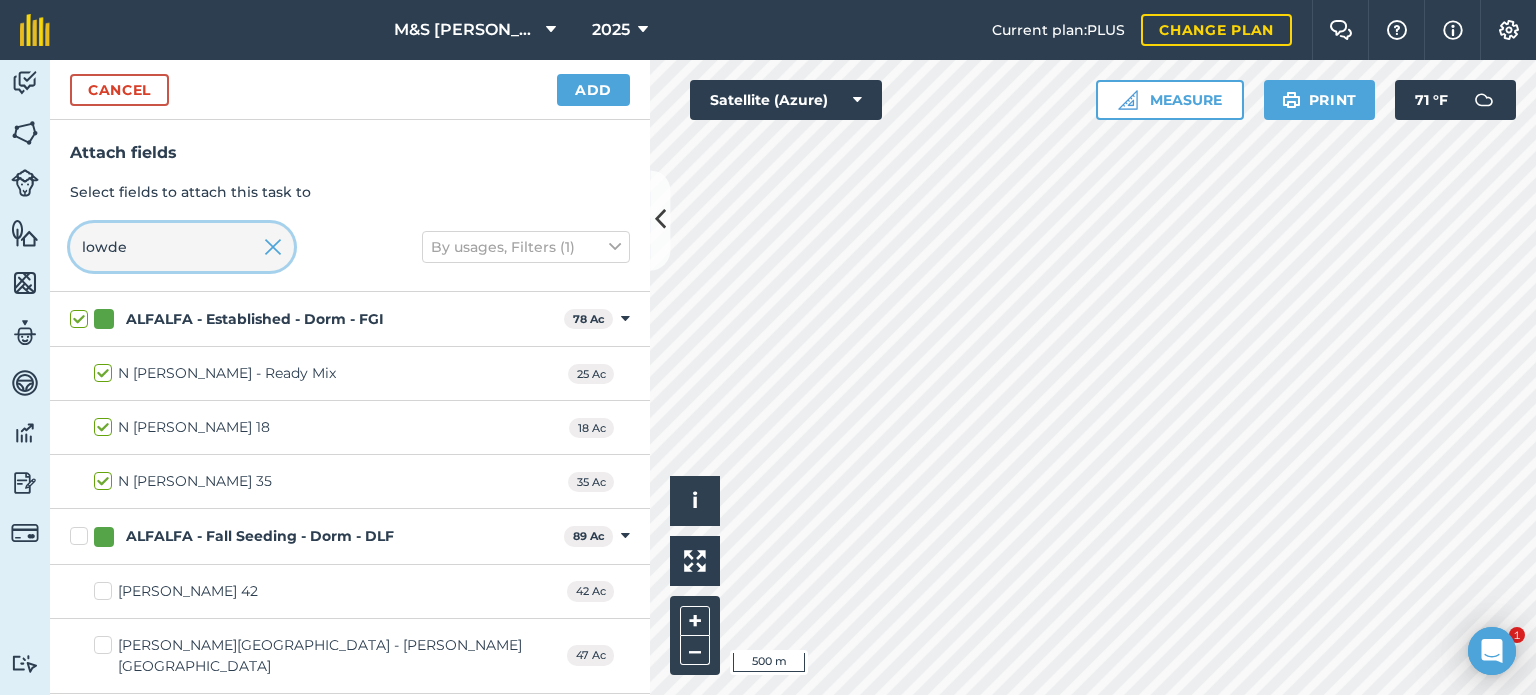type on "lowde" 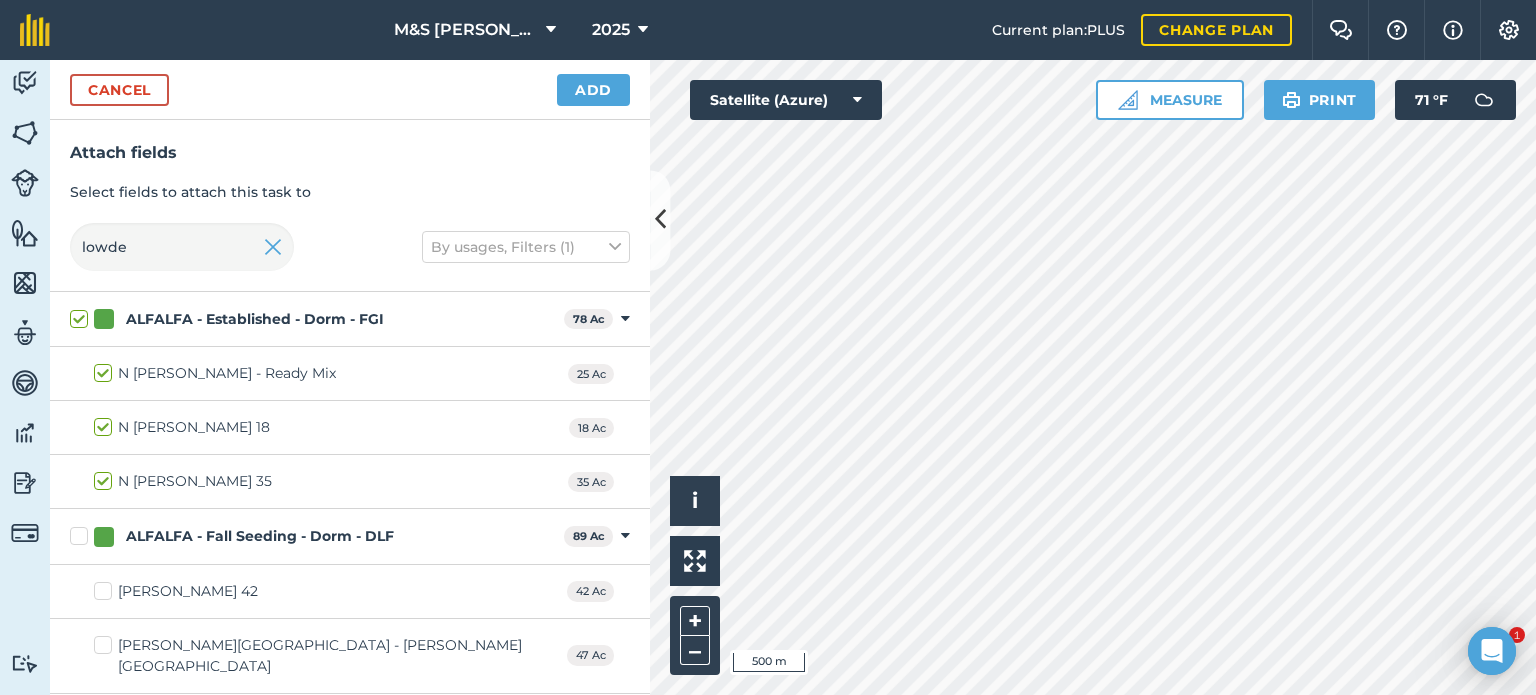 click on "[PERSON_NAME] 42 42   Ac" at bounding box center (350, 592) 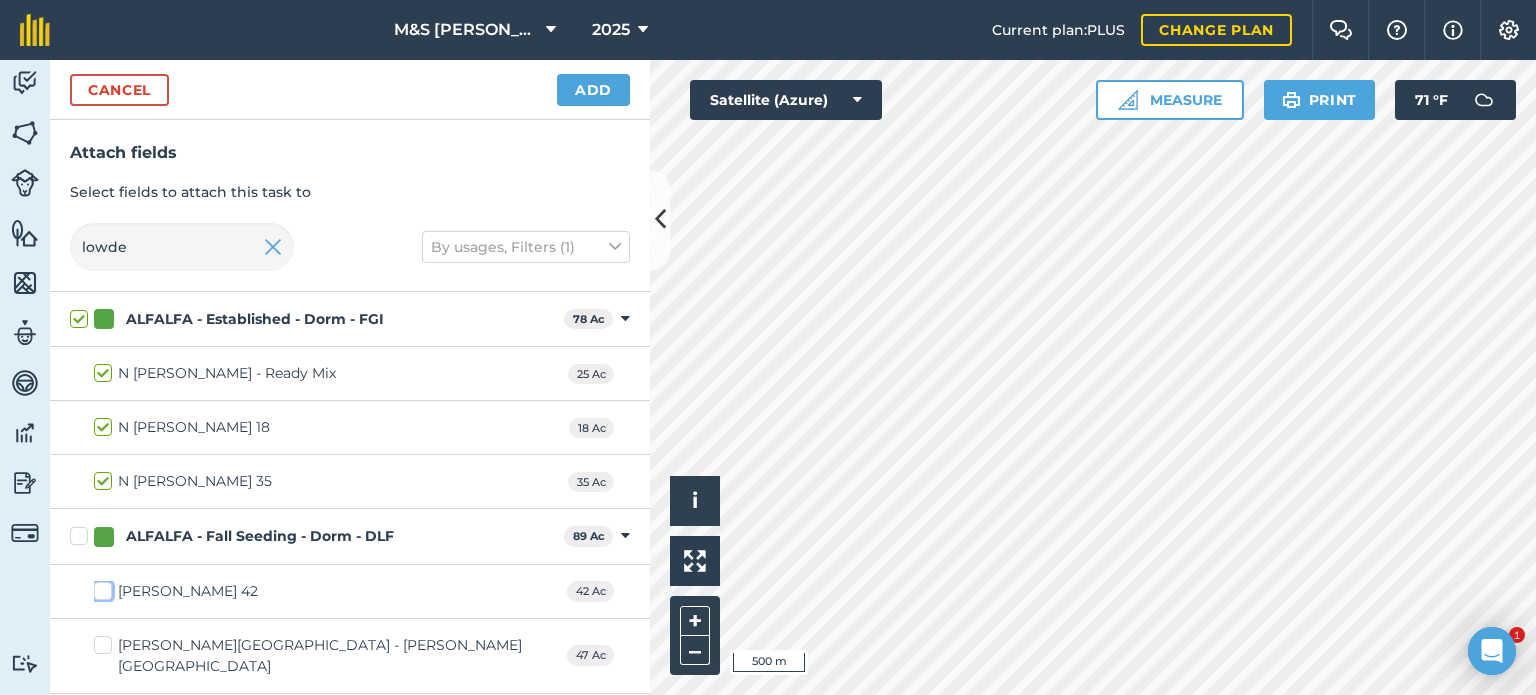 click on "[PERSON_NAME] 42" at bounding box center (100, 587) 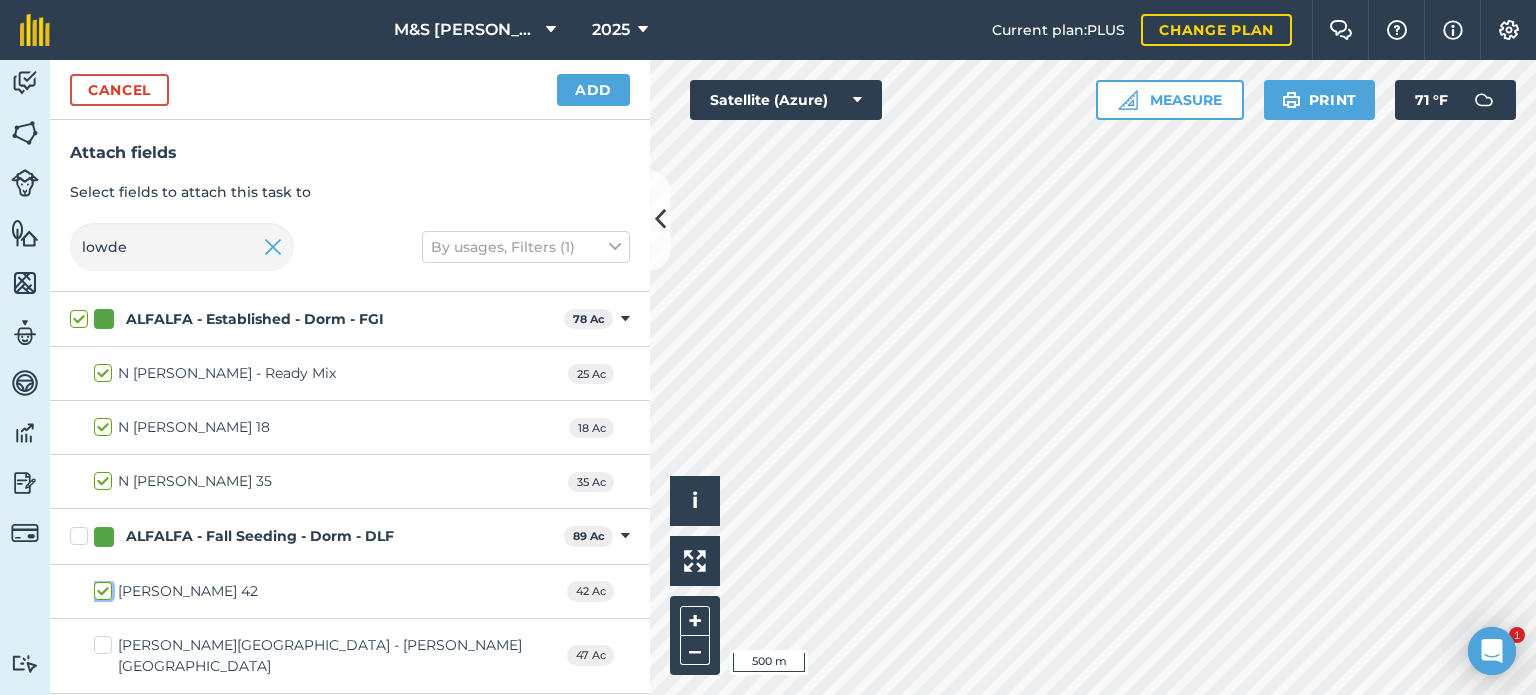 checkbox on "true" 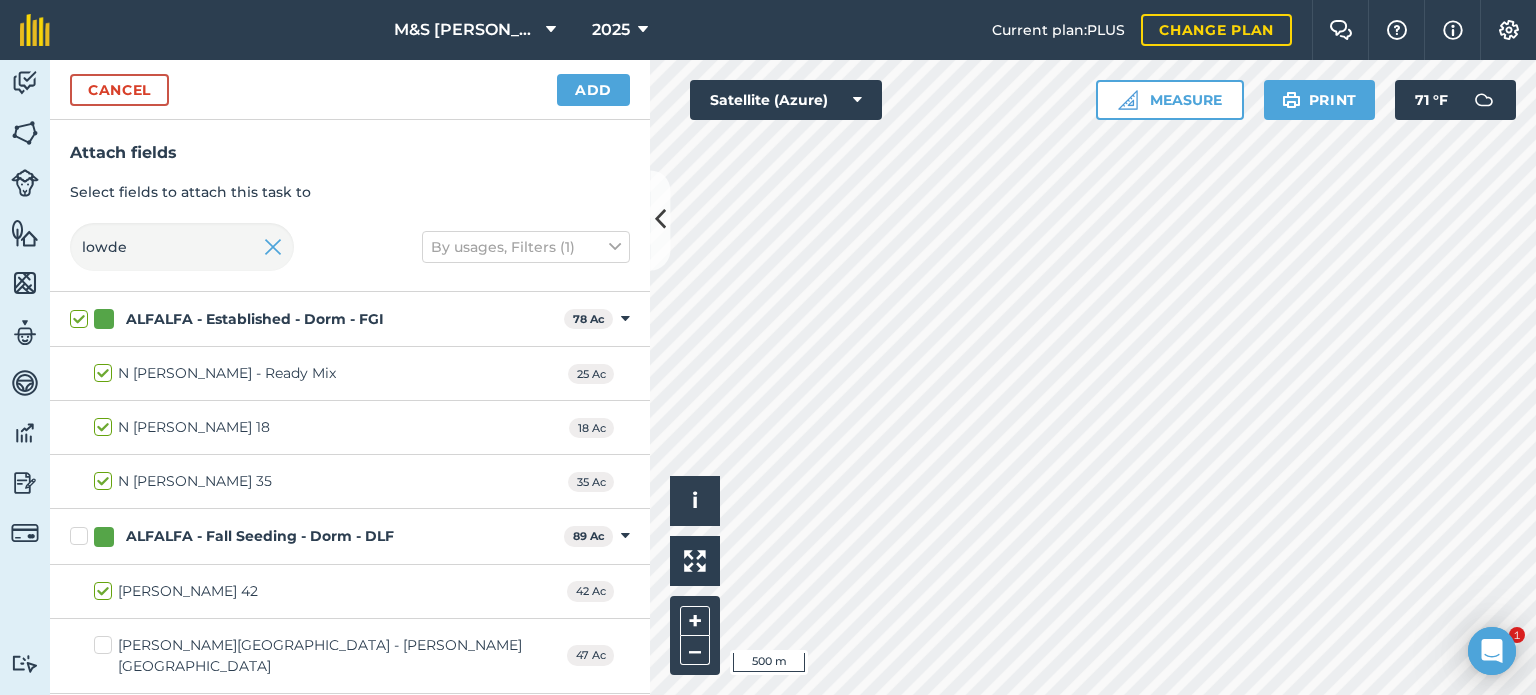 click at bounding box center [273, 247] 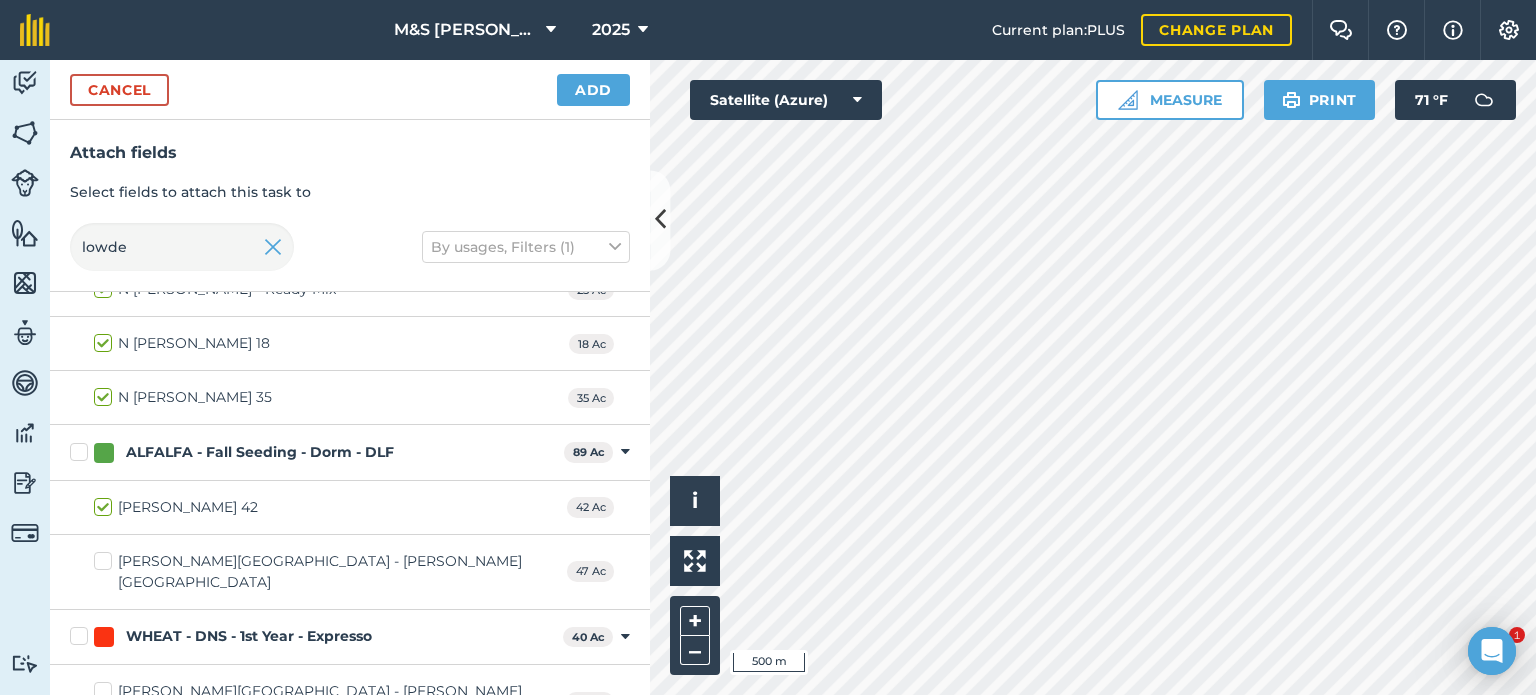 click on "[PERSON_NAME][GEOGRAPHIC_DATA] - [PERSON_NAME][GEOGRAPHIC_DATA]" at bounding box center (330, 572) 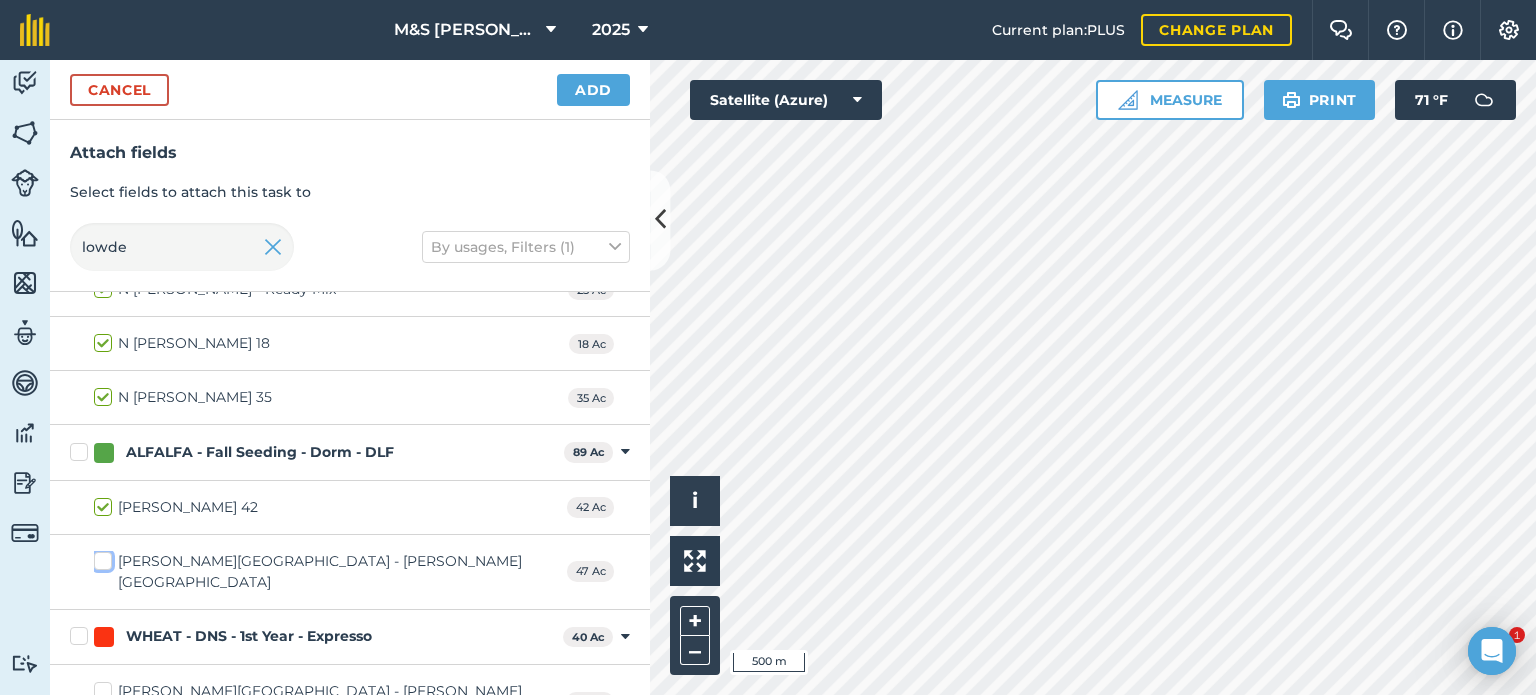 click on "[PERSON_NAME][GEOGRAPHIC_DATA] - [PERSON_NAME][GEOGRAPHIC_DATA]" at bounding box center (100, 557) 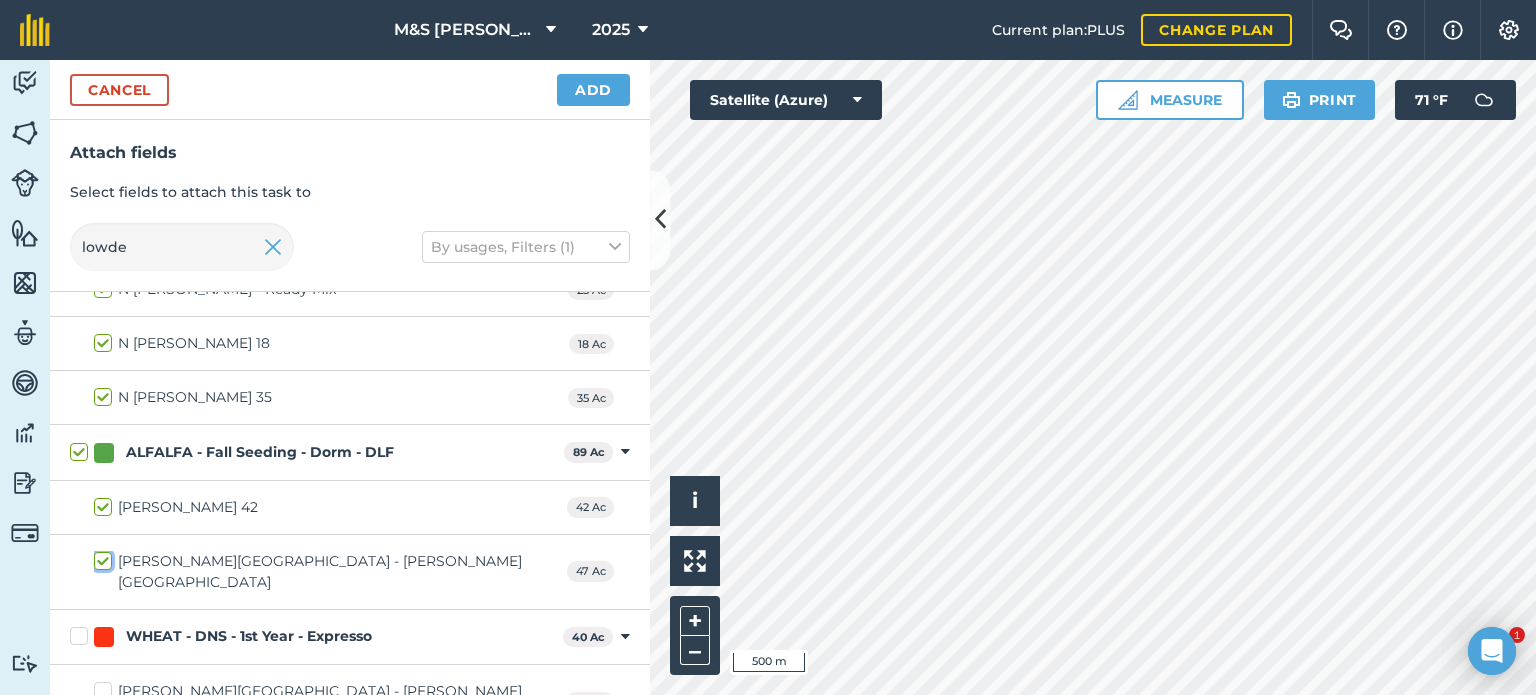 checkbox on "true" 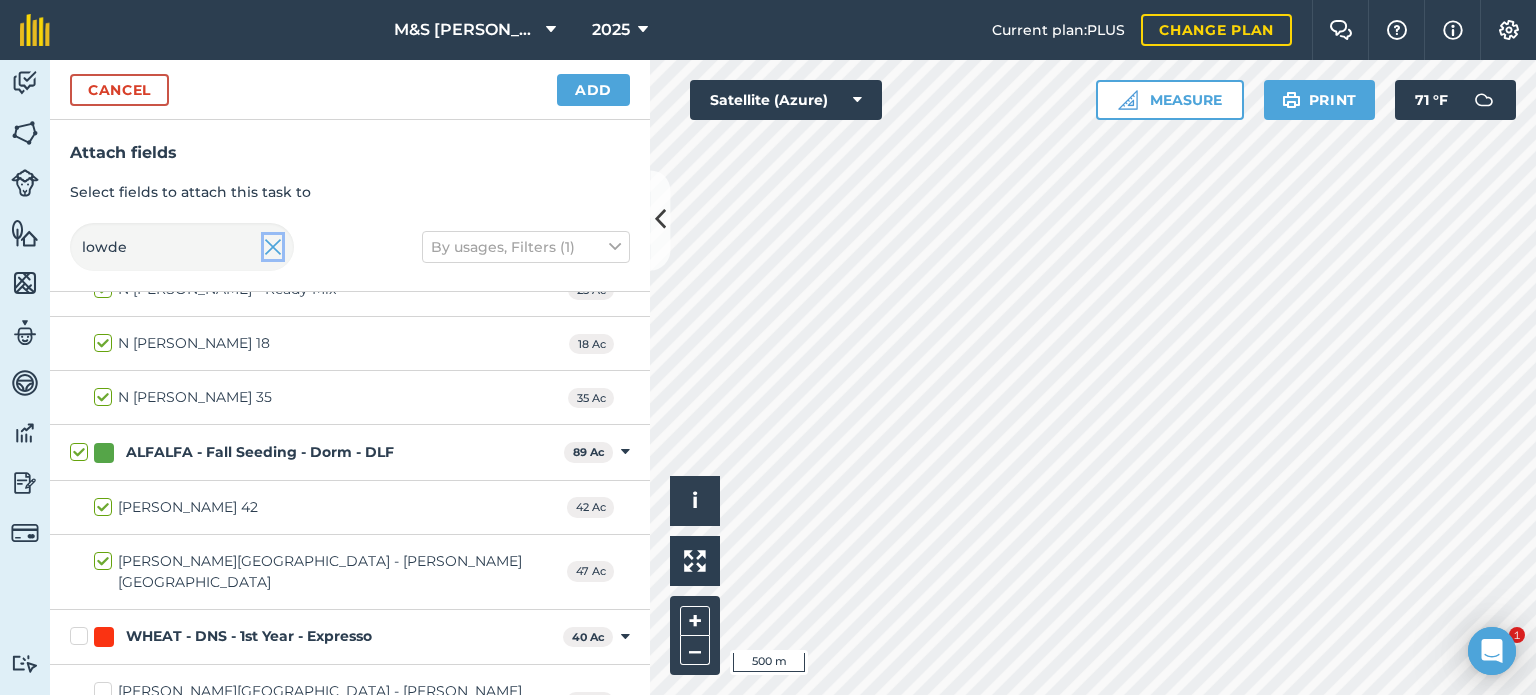 click at bounding box center (273, 247) 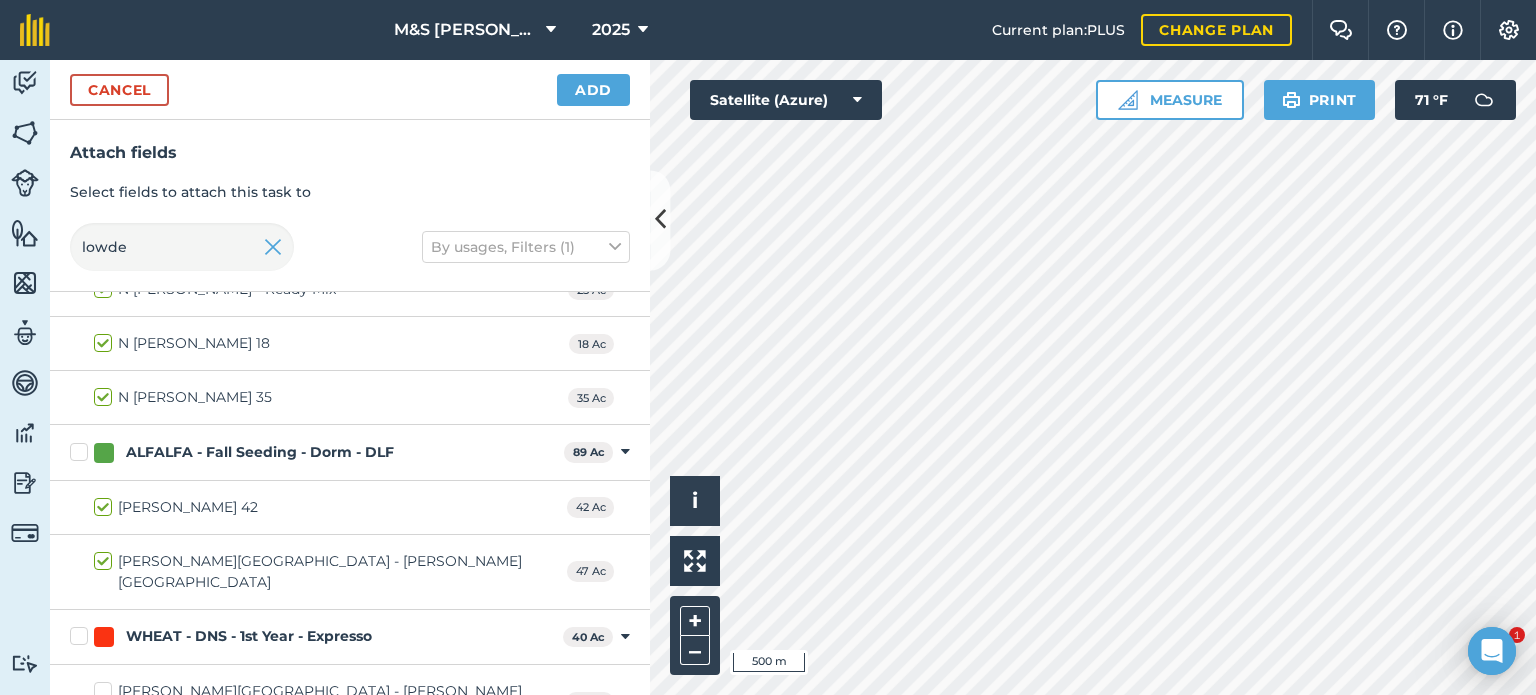 type 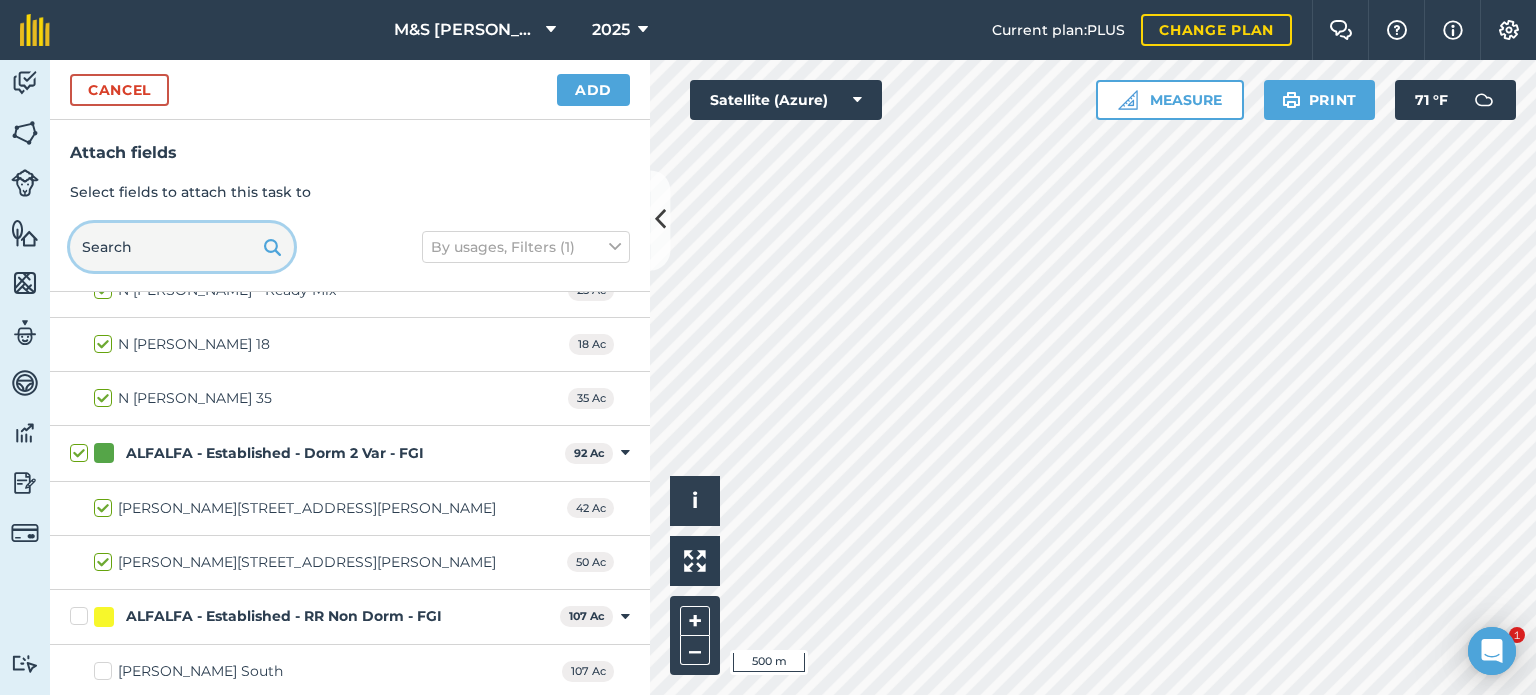 click at bounding box center (182, 247) 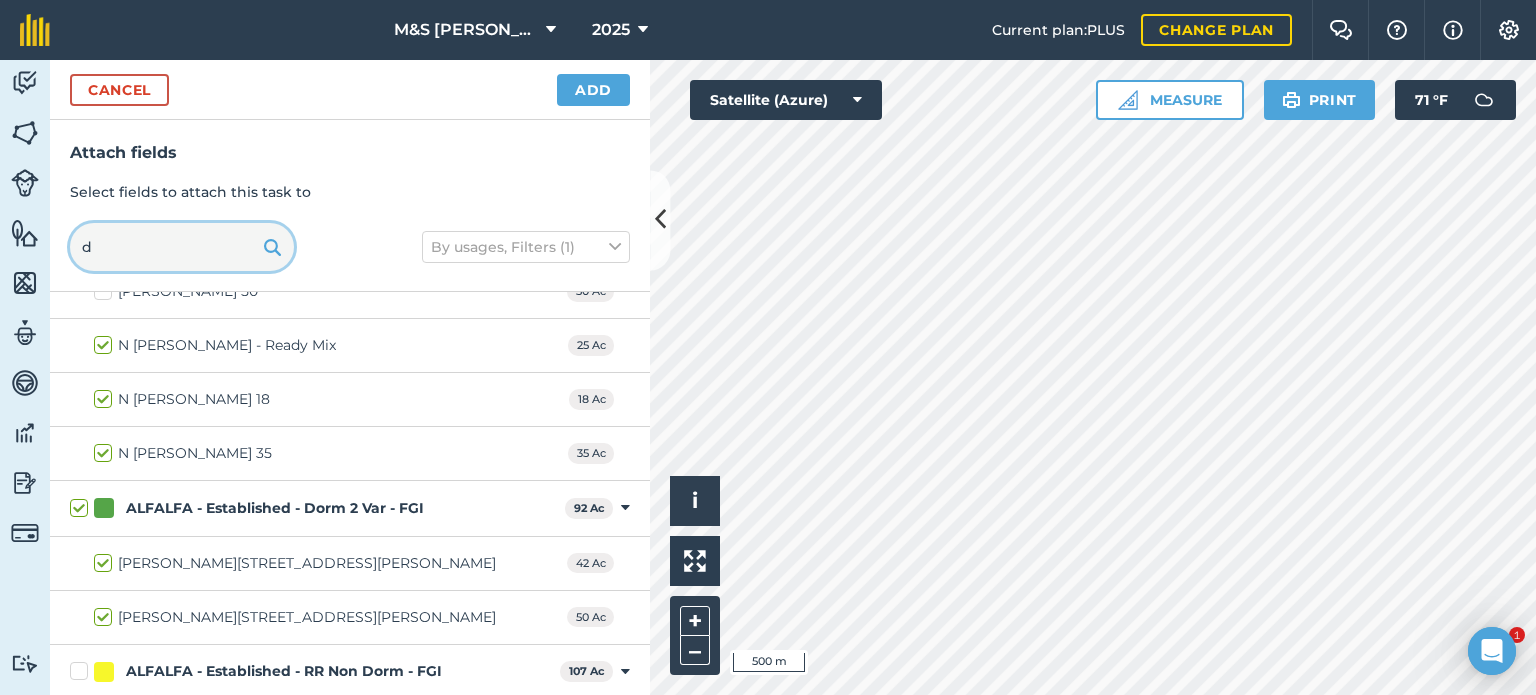 type on "de" 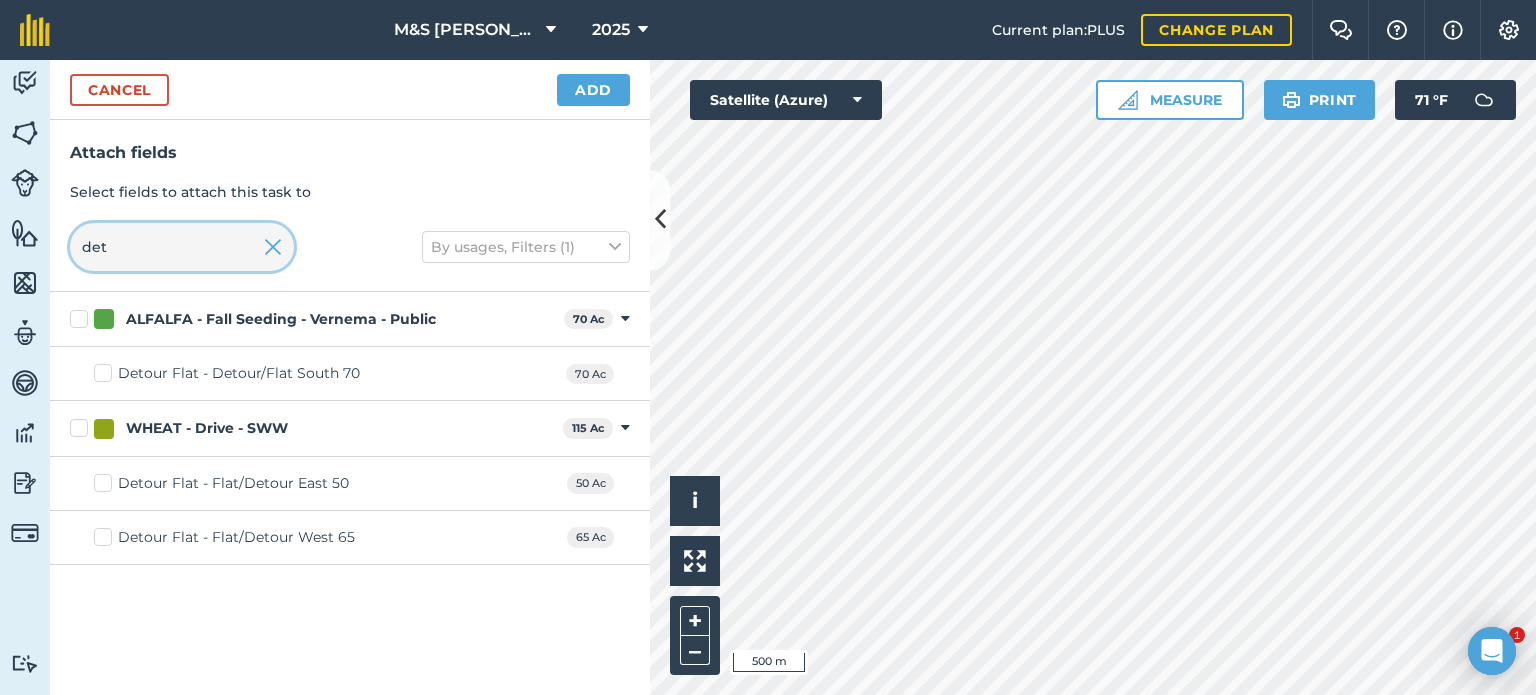 scroll, scrollTop: 0, scrollLeft: 0, axis: both 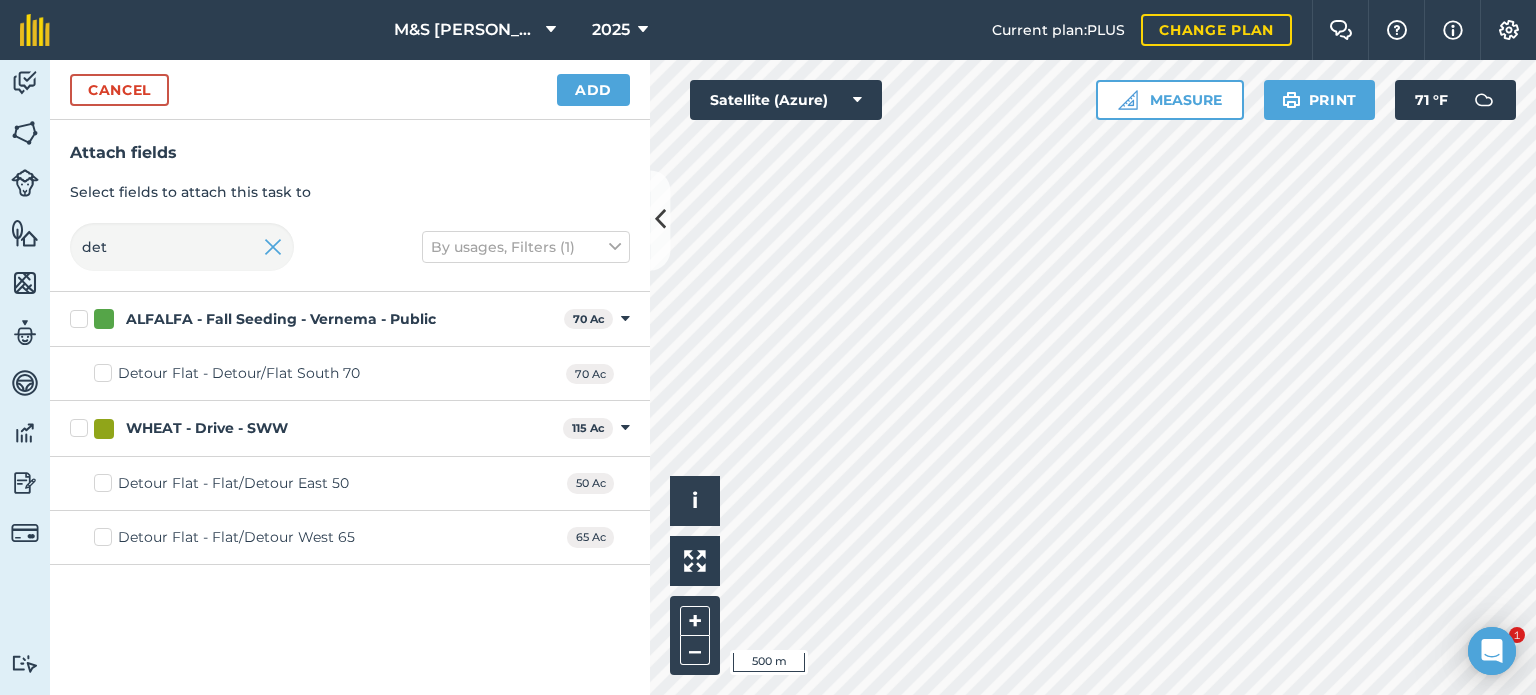 click on "Detour Flat - Detour/Flat South 70" at bounding box center (227, 373) 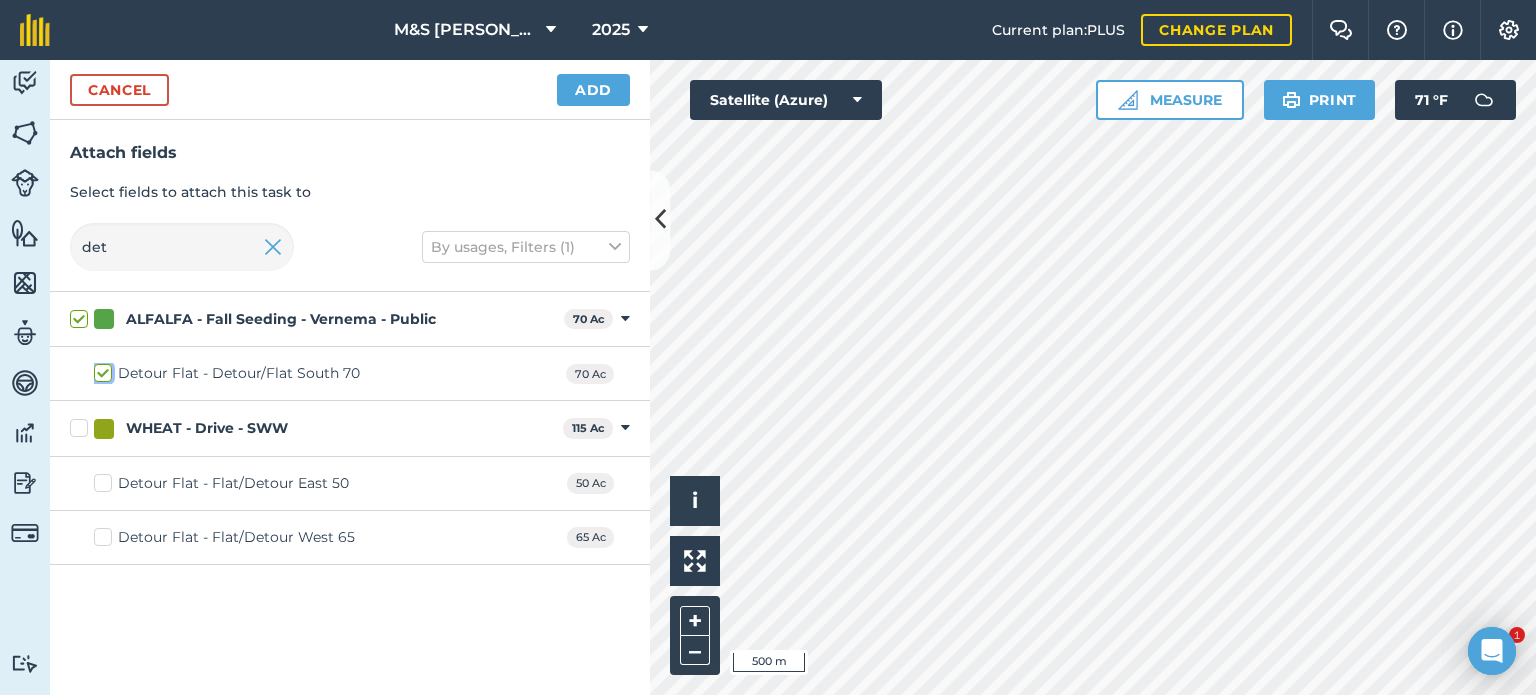 checkbox on "true" 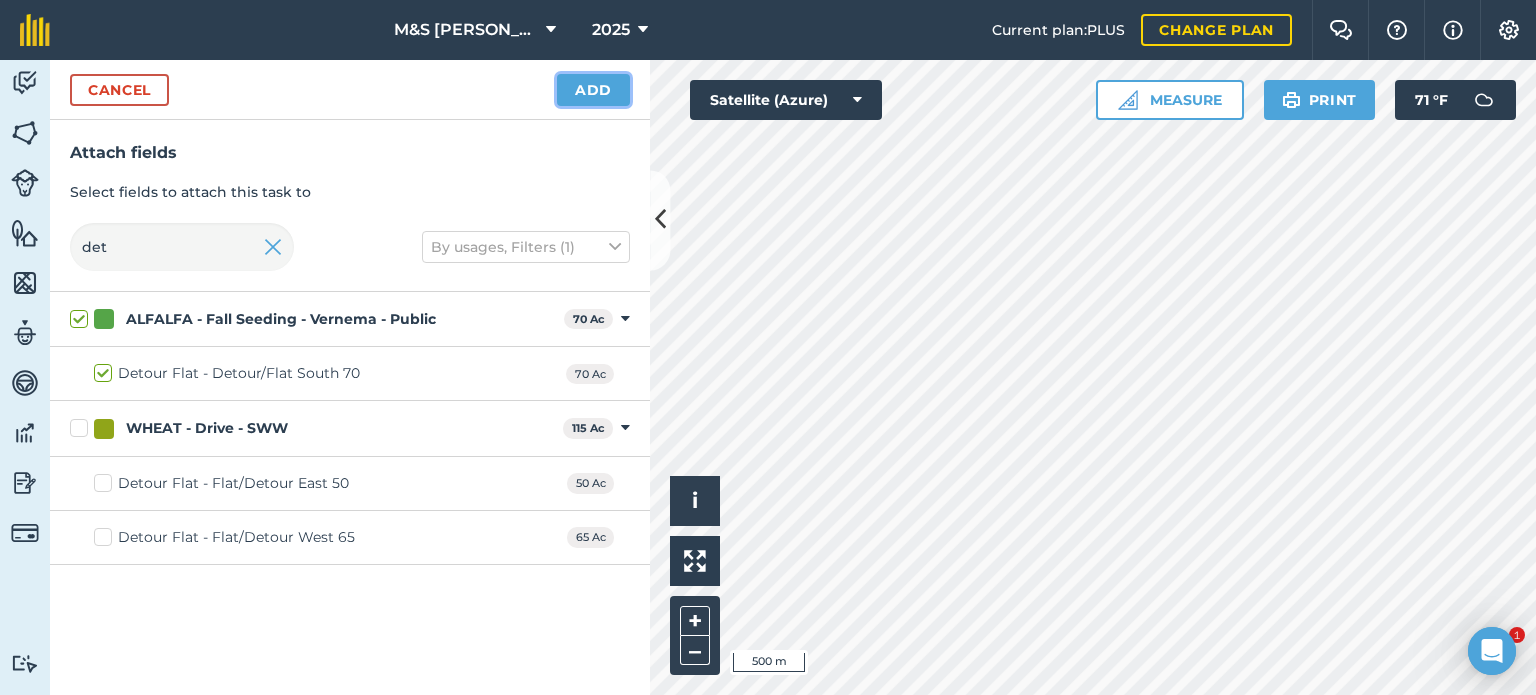 click on "Add" at bounding box center (593, 90) 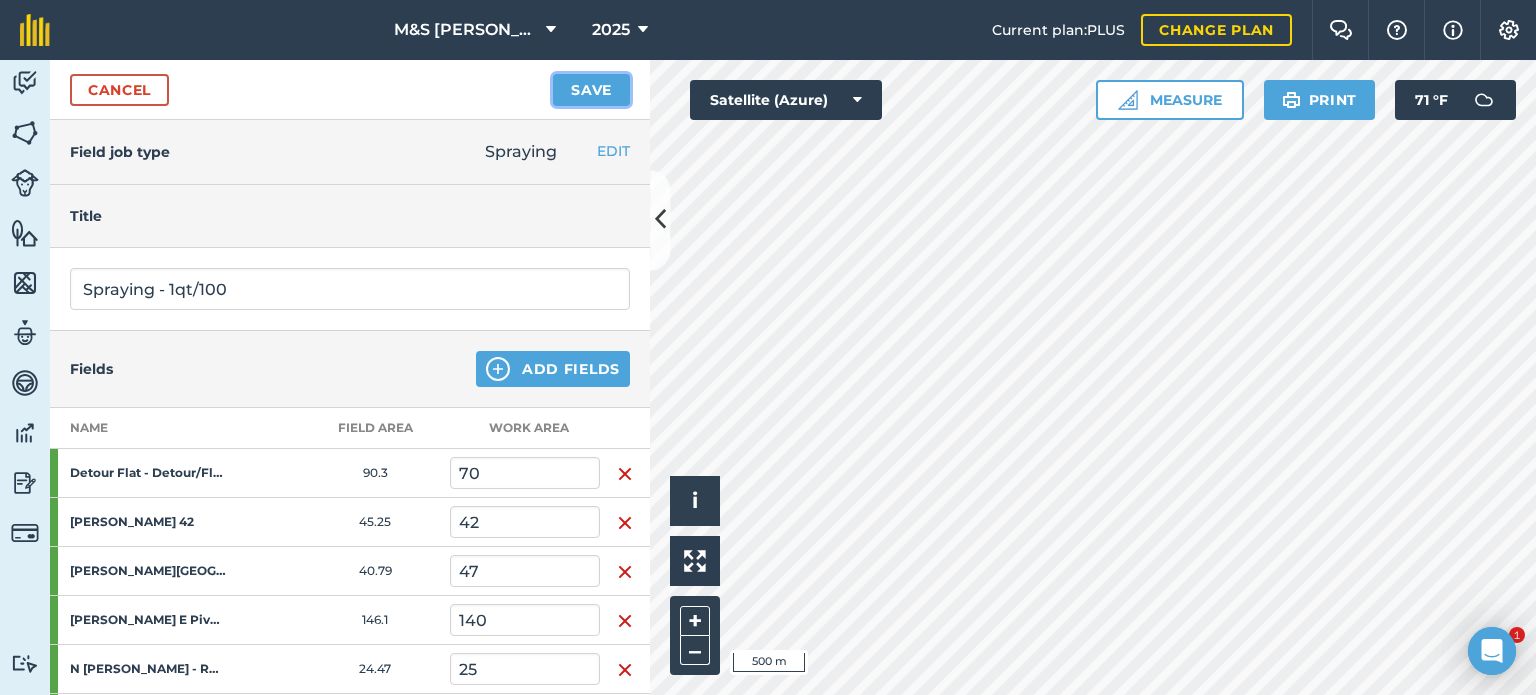 click on "Save" at bounding box center [591, 90] 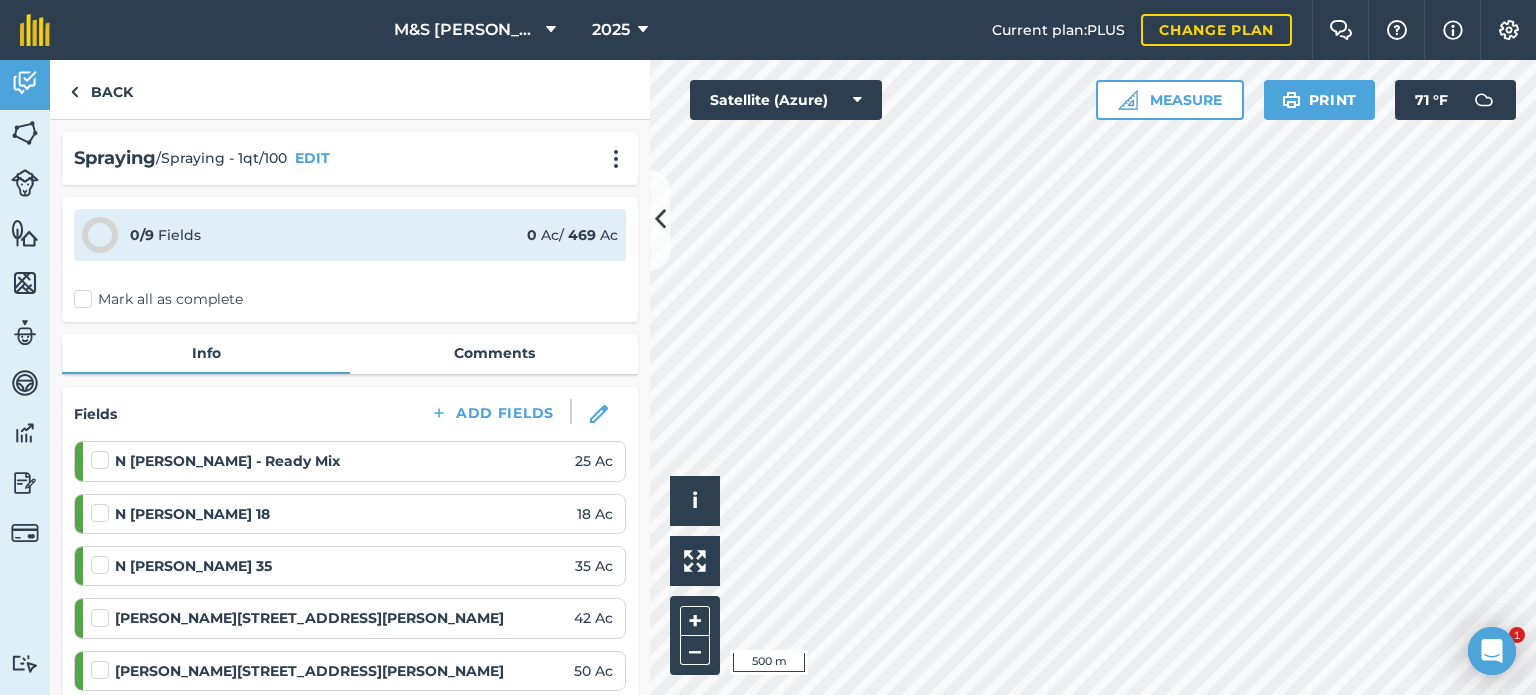 click on "Mark all as complete" at bounding box center (158, 299) 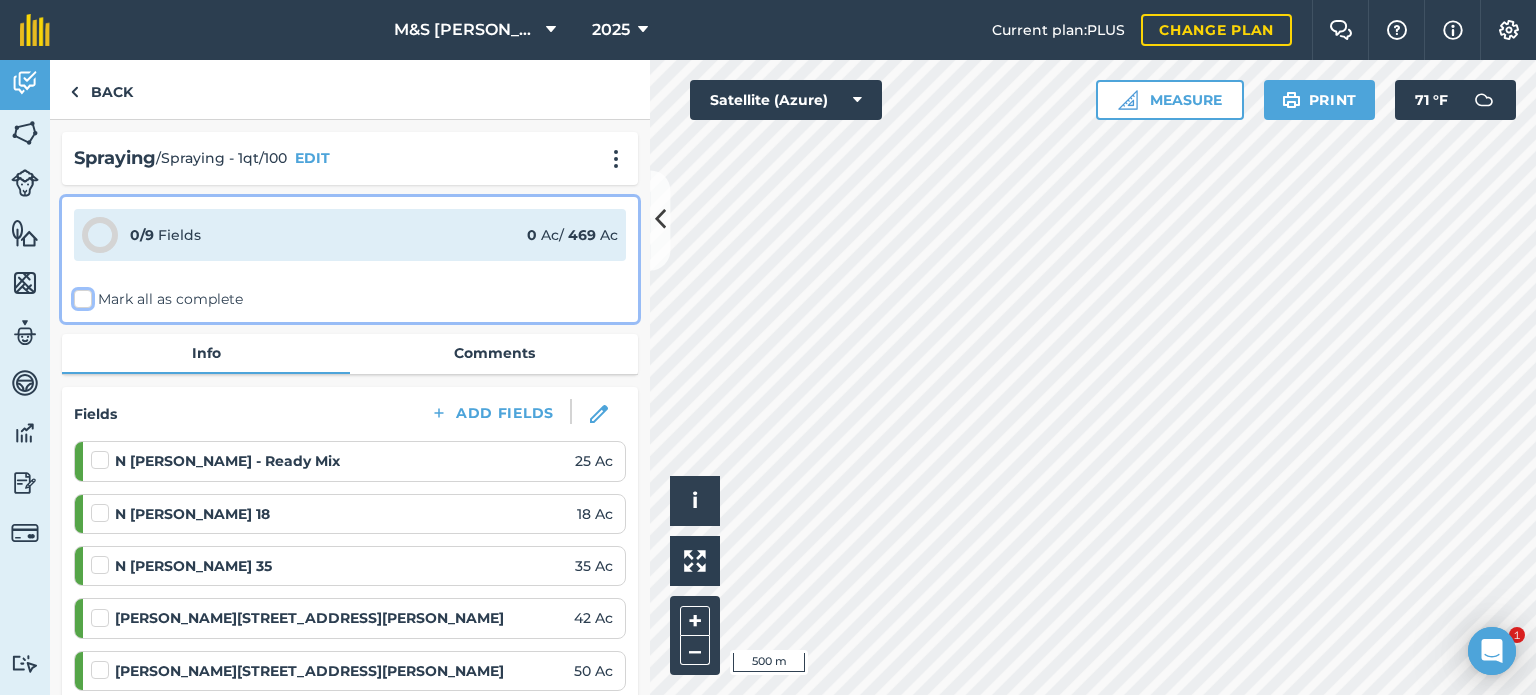 click on "Mark all as complete" at bounding box center [80, 295] 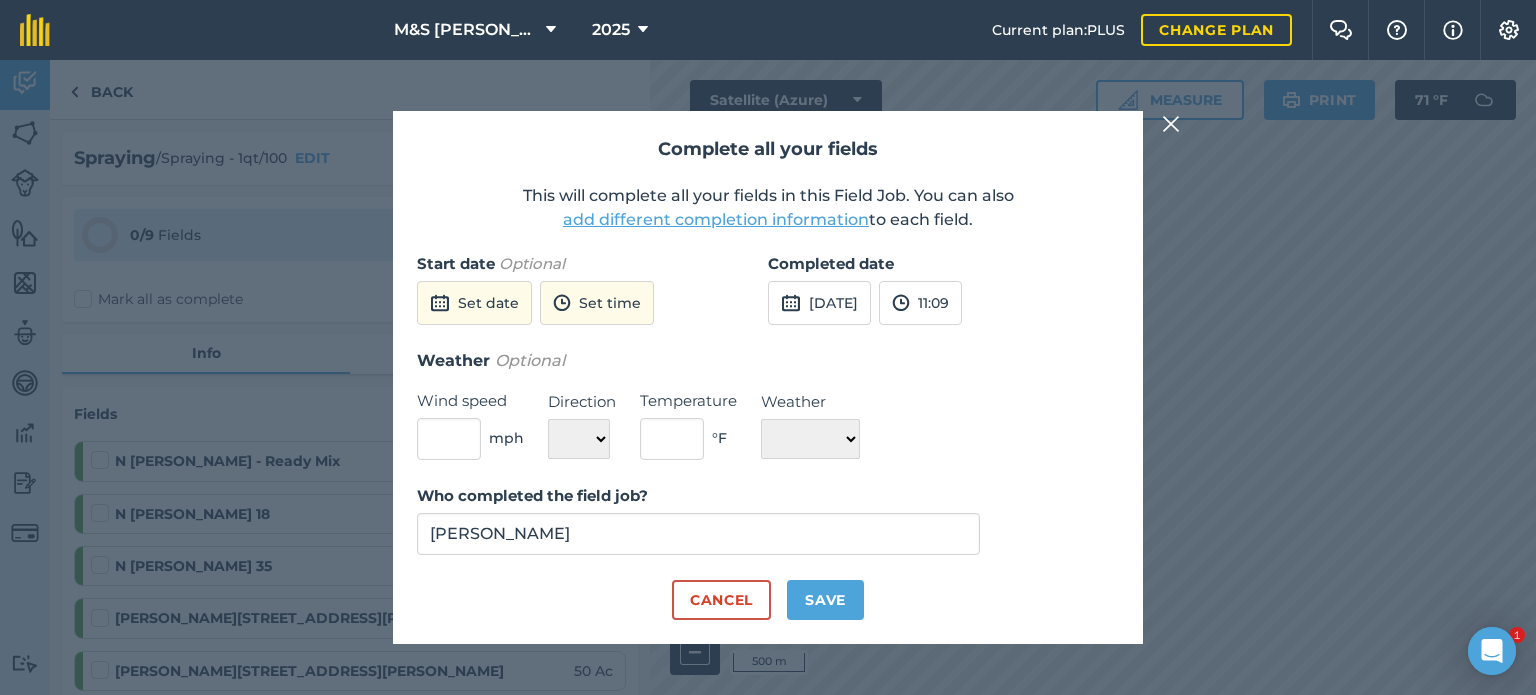 click on "add different completion information" at bounding box center (716, 220) 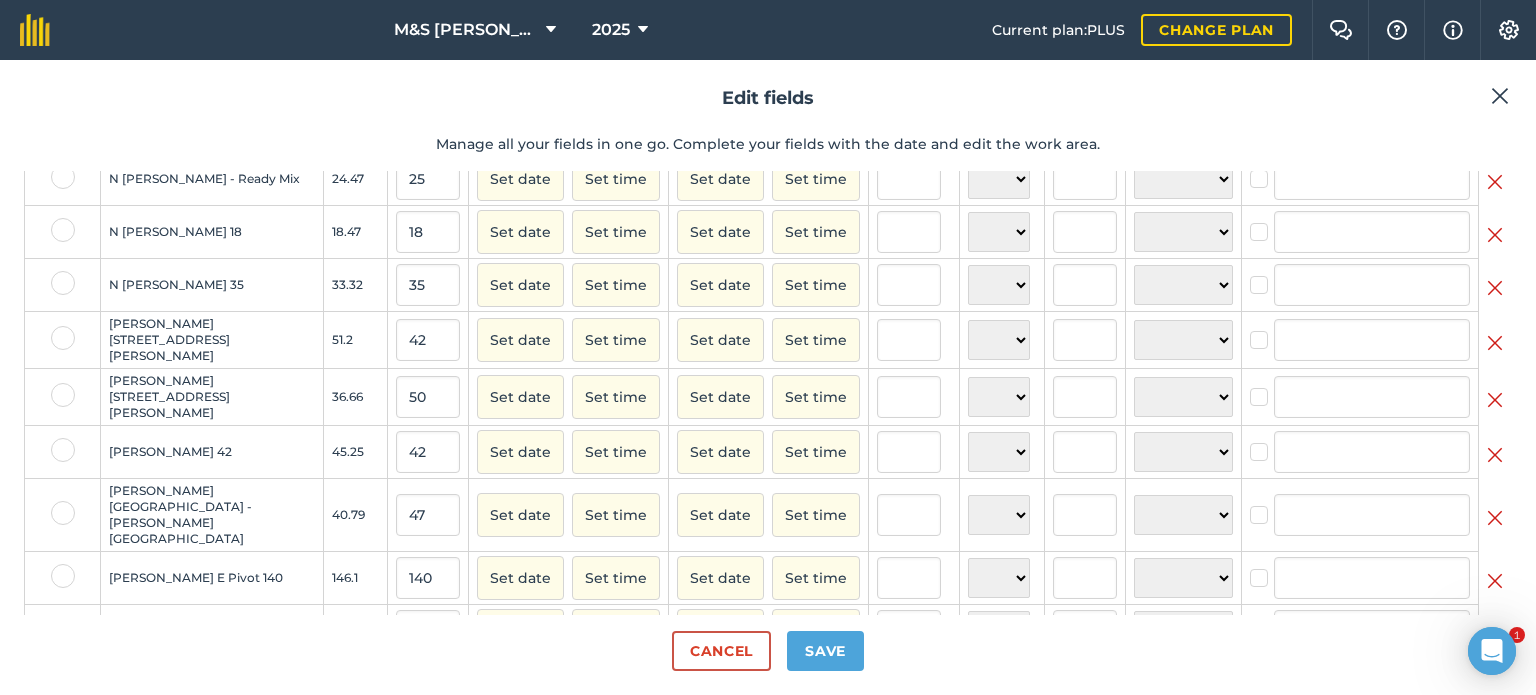 scroll, scrollTop: 153, scrollLeft: 0, axis: vertical 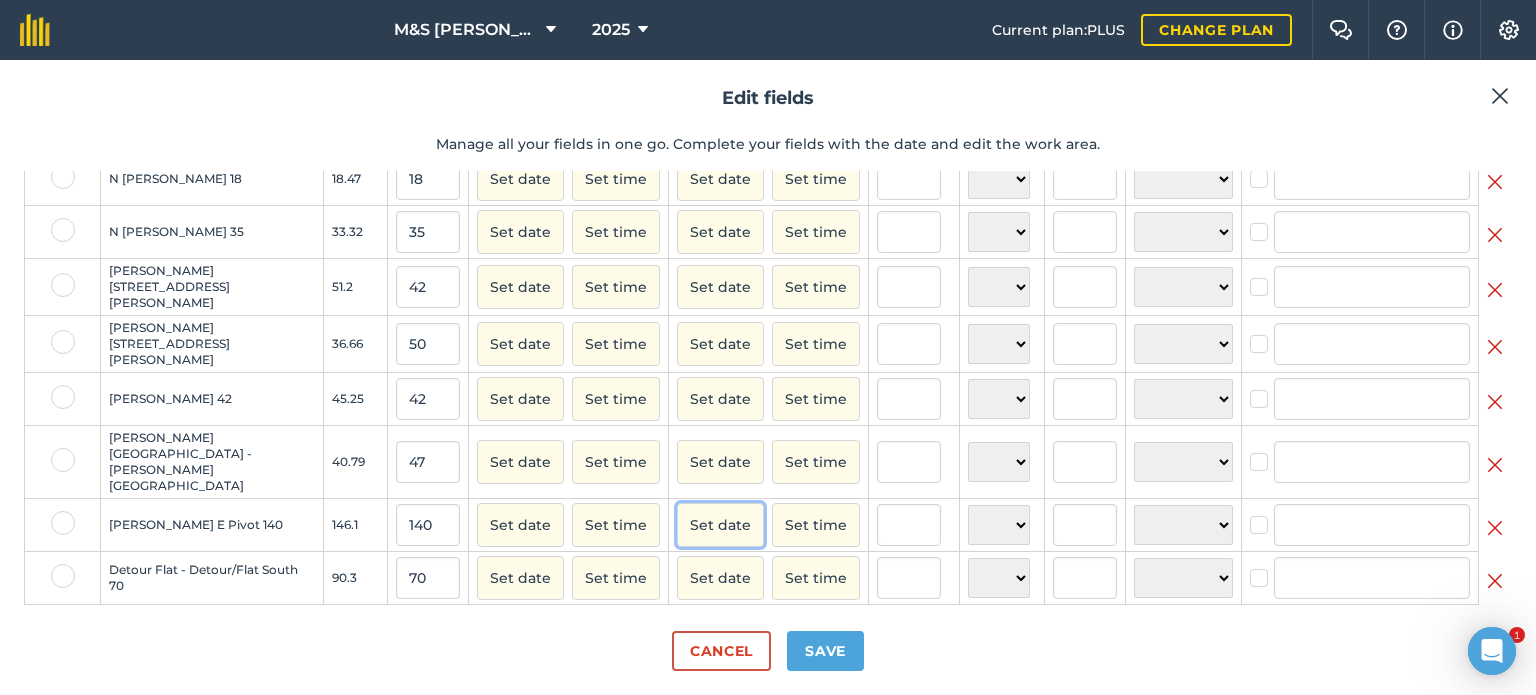 click on "Set date" at bounding box center [720, 525] 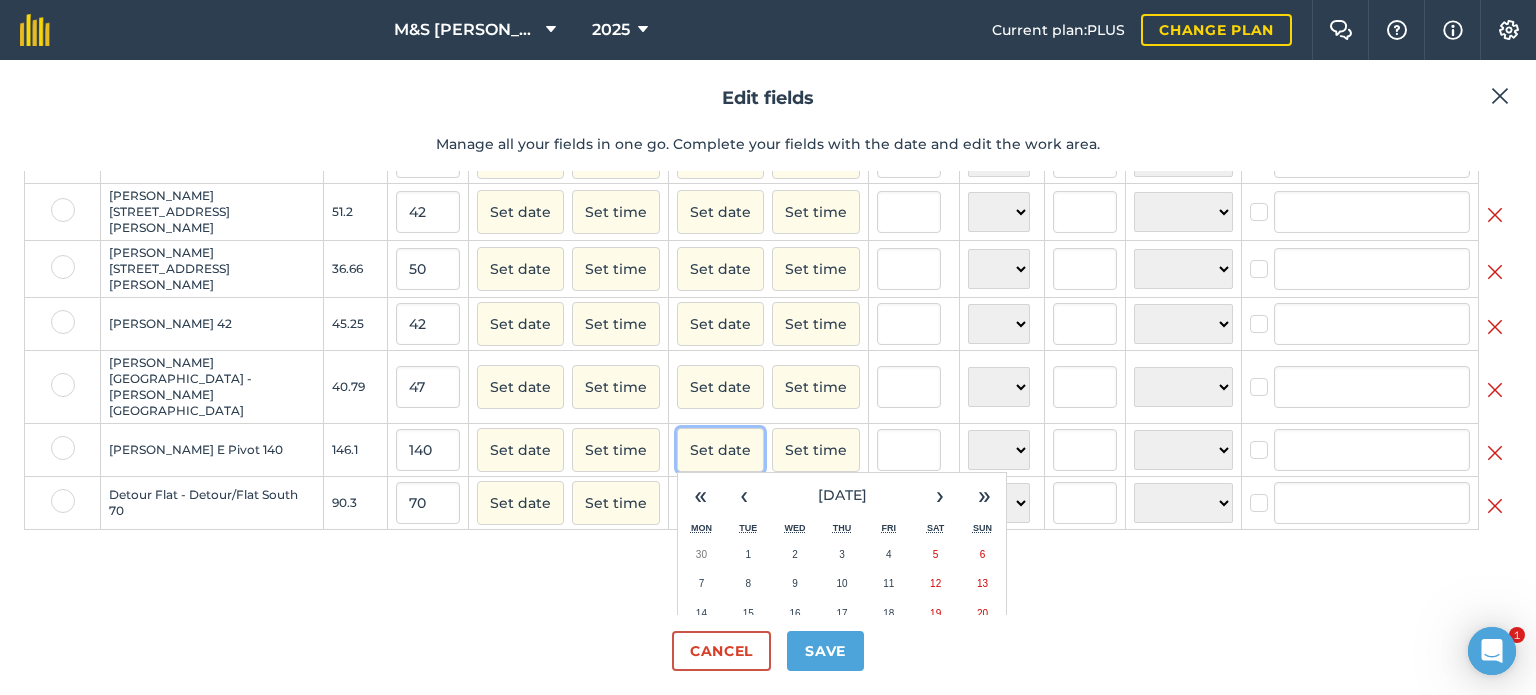 scroll, scrollTop: 253, scrollLeft: 0, axis: vertical 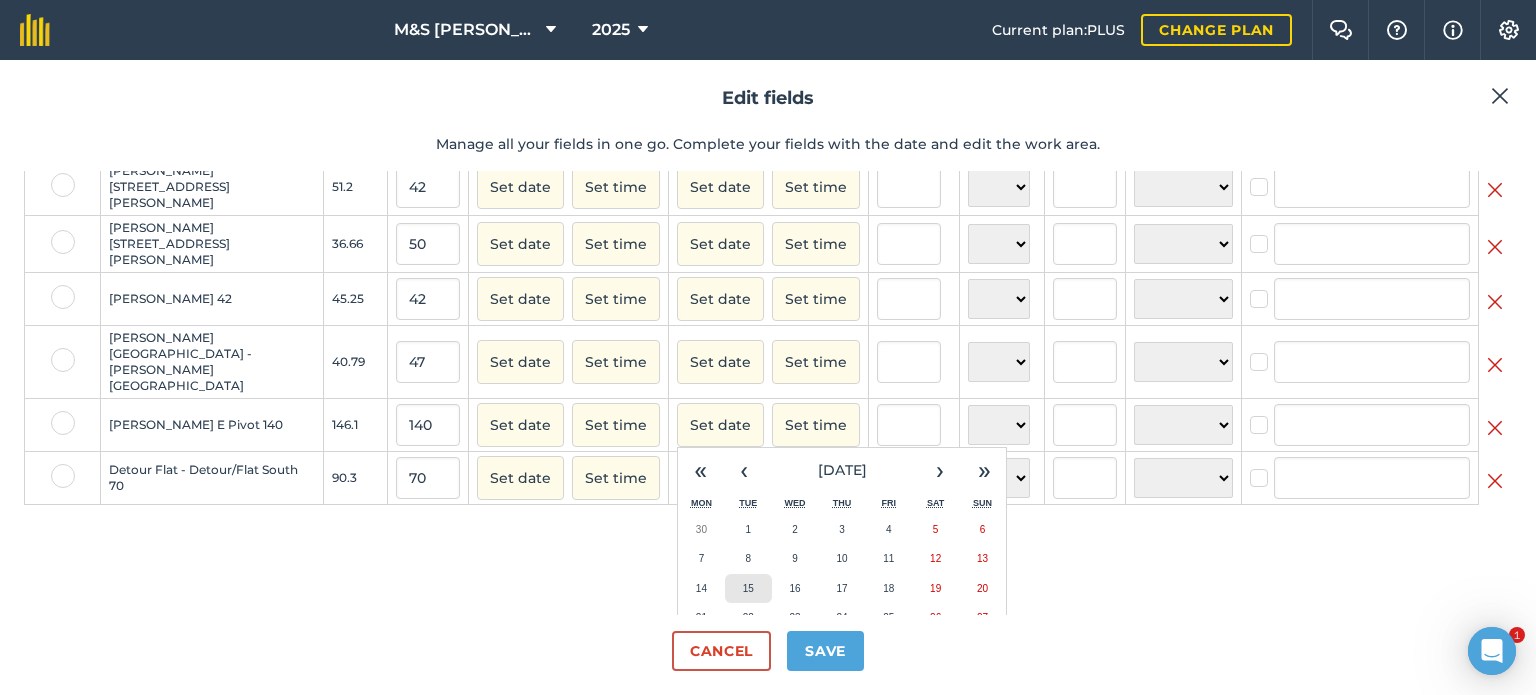 click on "15" at bounding box center [748, 588] 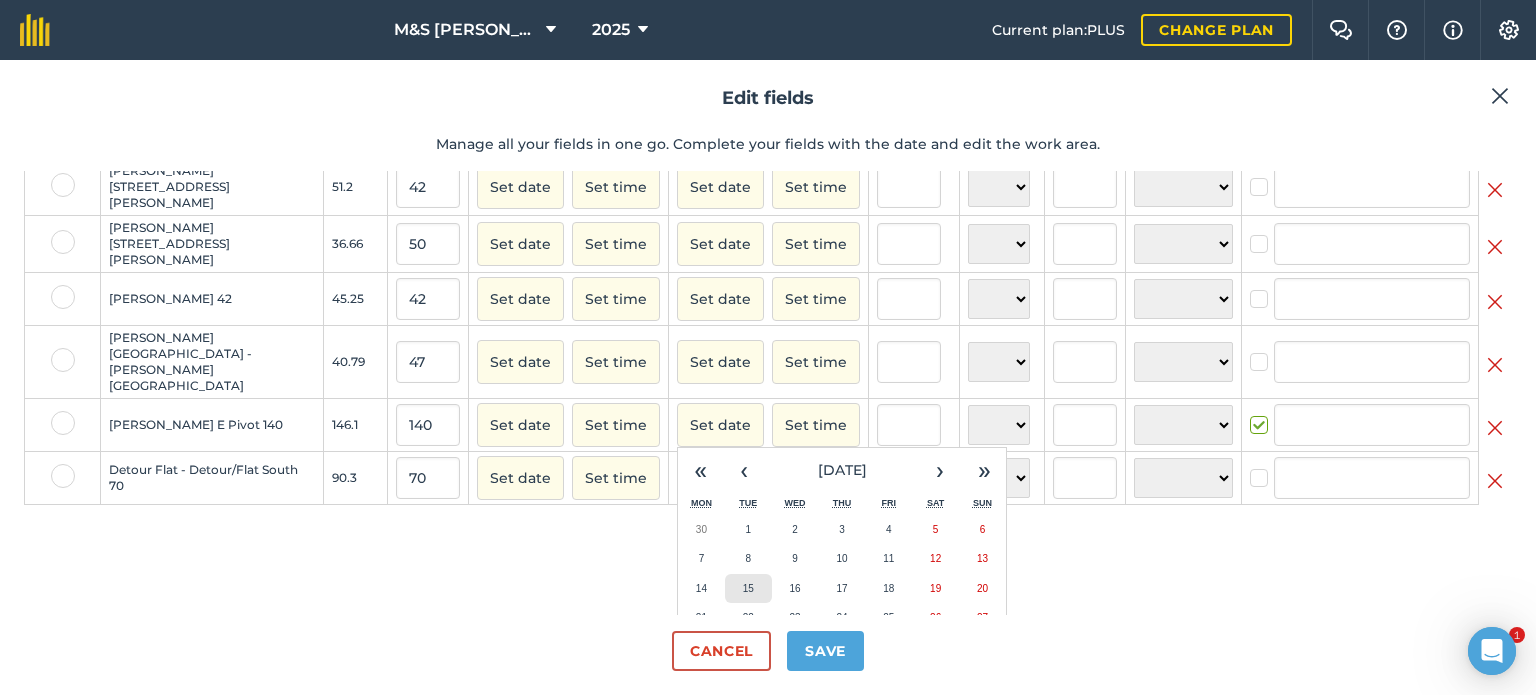 checkbox on "true" 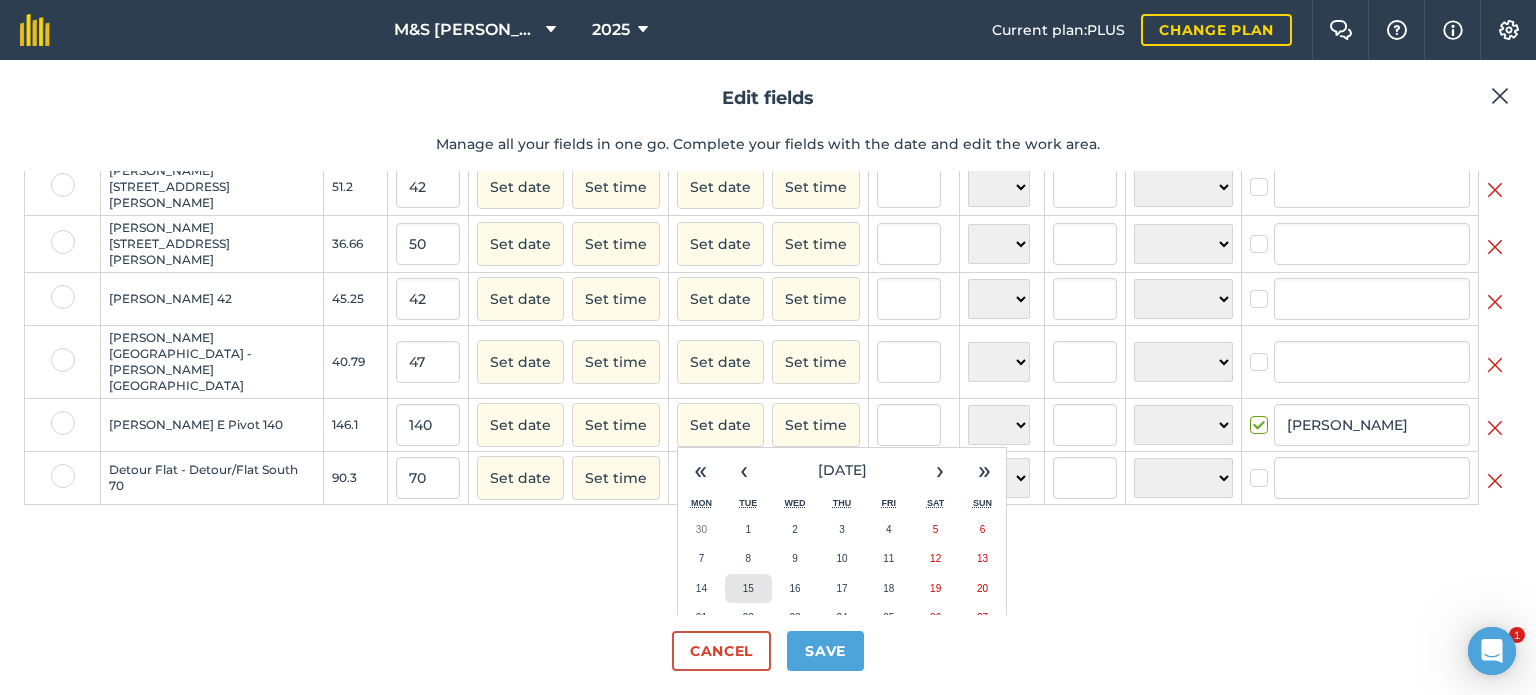 scroll, scrollTop: 153, scrollLeft: 0, axis: vertical 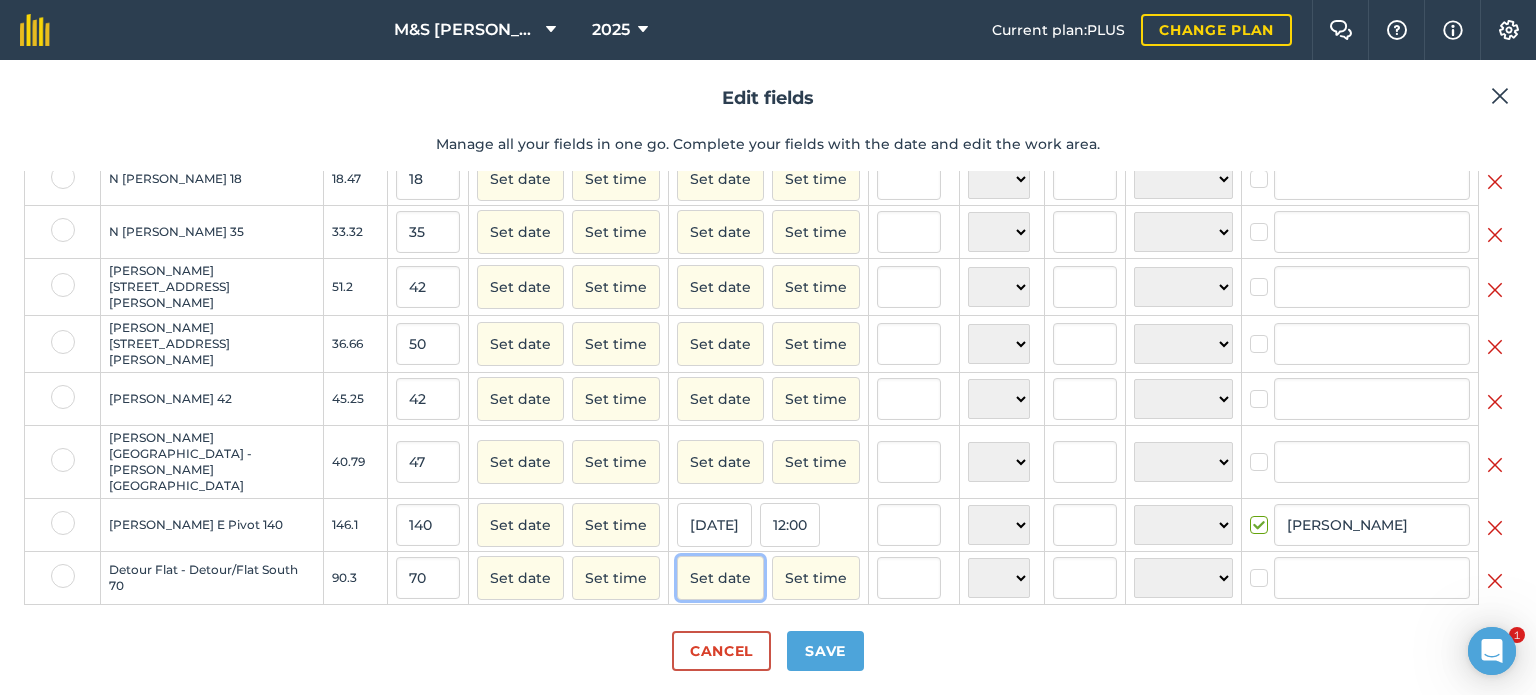 click on "Set date" at bounding box center [720, 578] 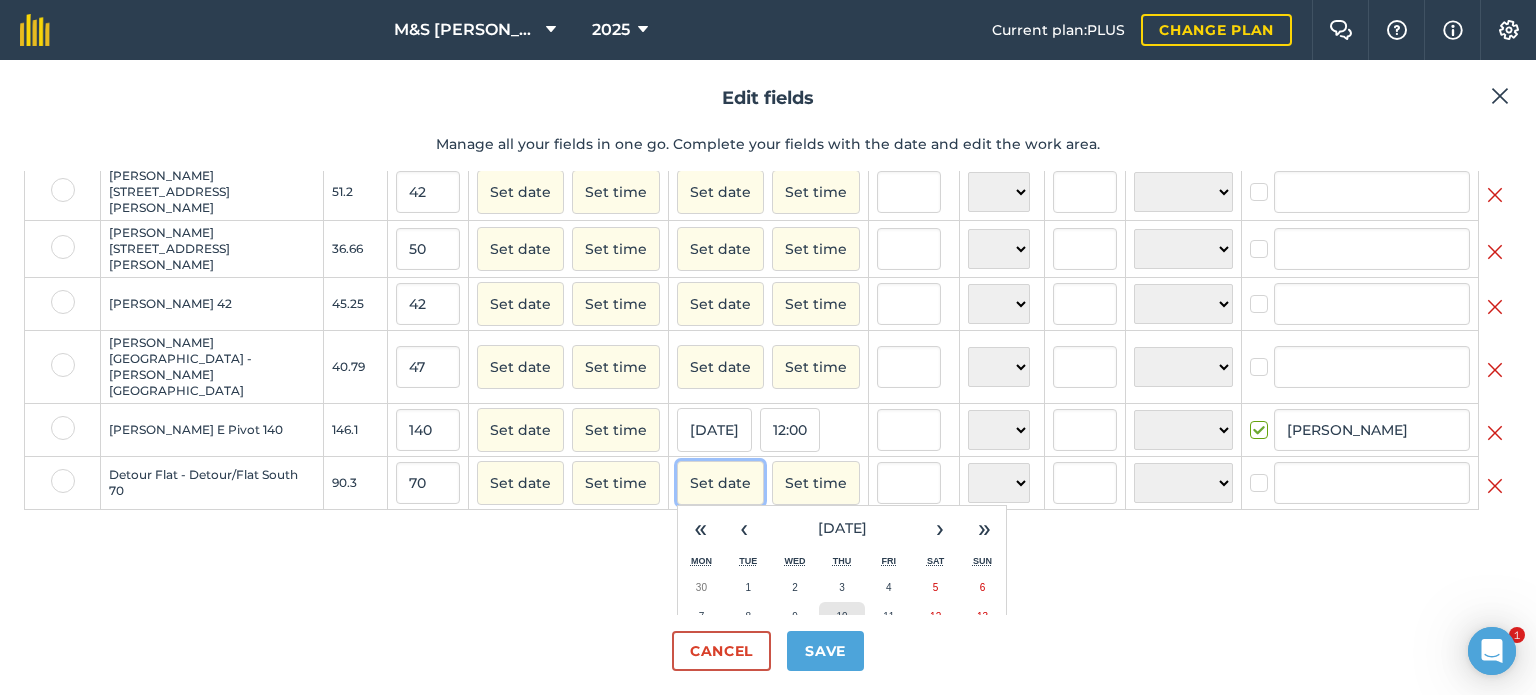 scroll, scrollTop: 353, scrollLeft: 0, axis: vertical 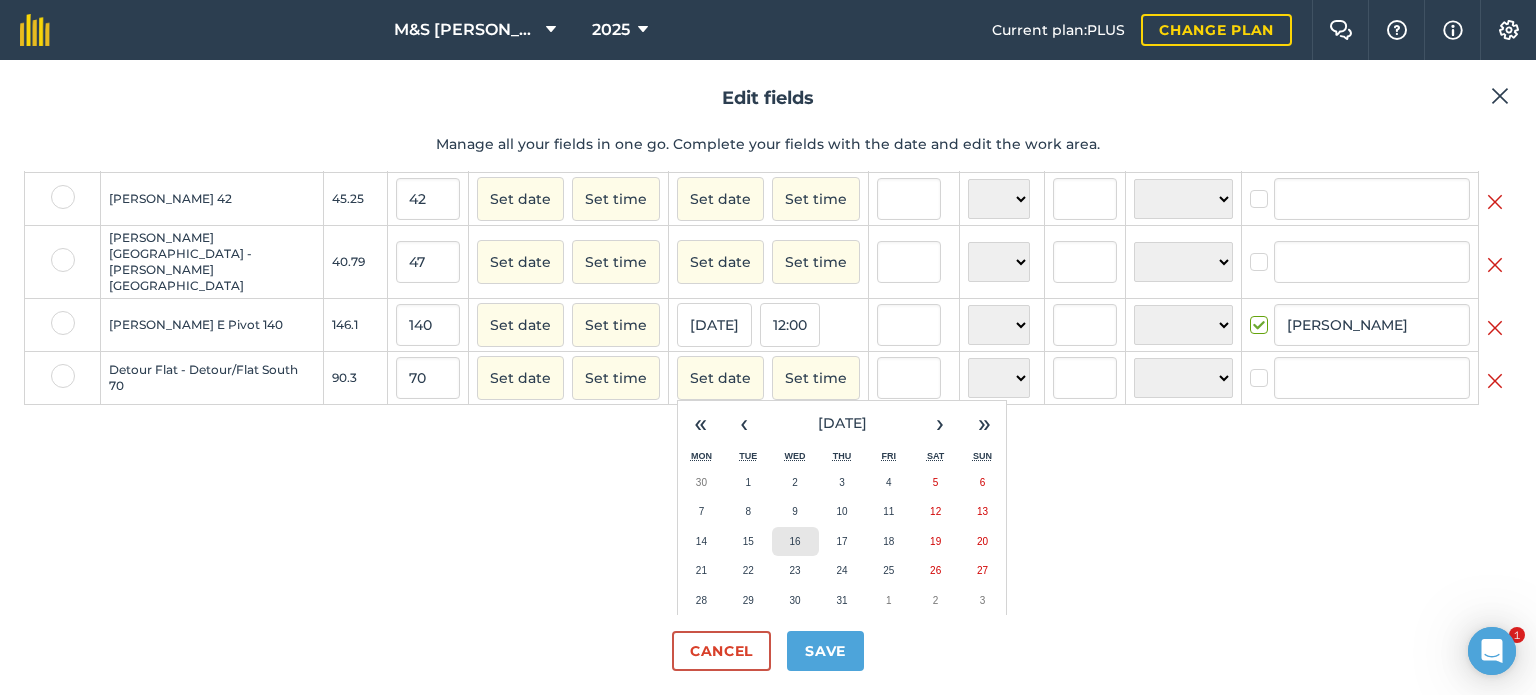 click on "16" at bounding box center (795, 542) 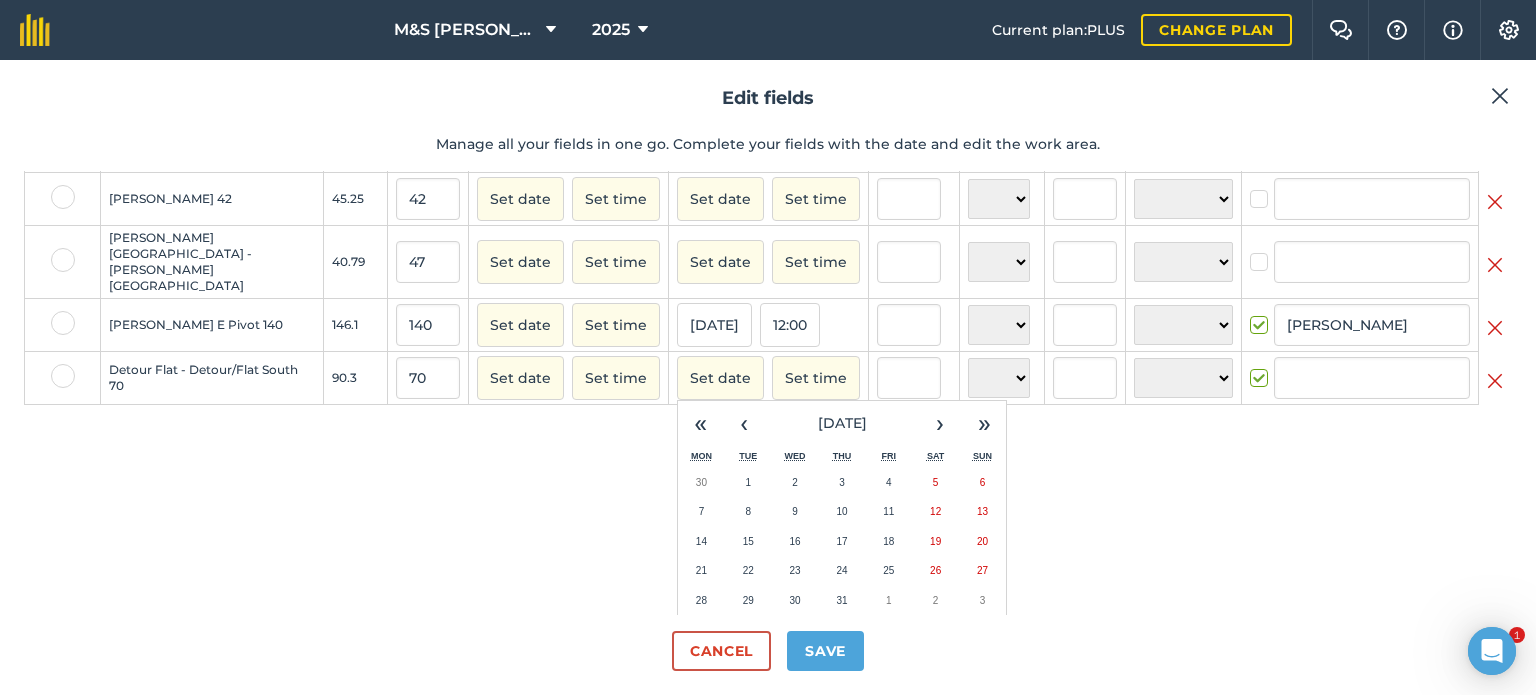 checkbox on "true" 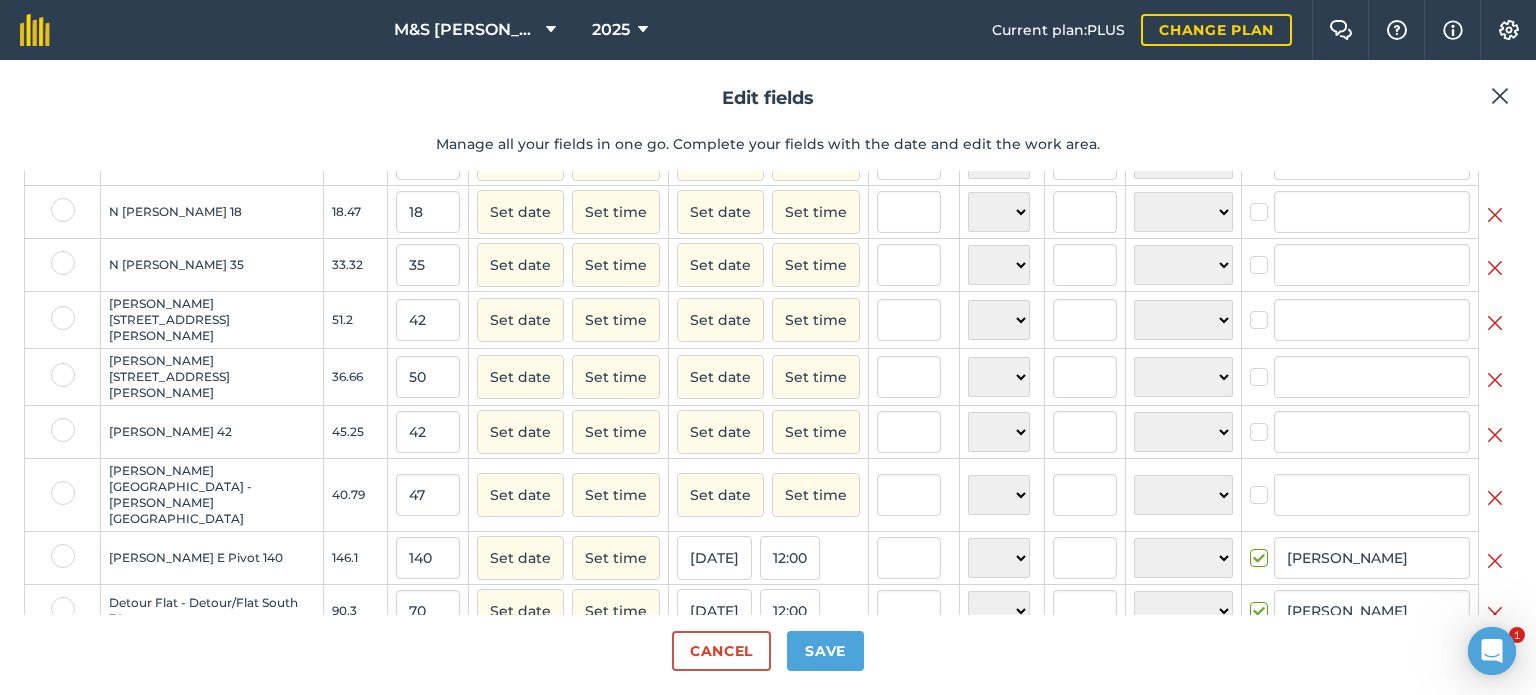 scroll, scrollTop: 153, scrollLeft: 0, axis: vertical 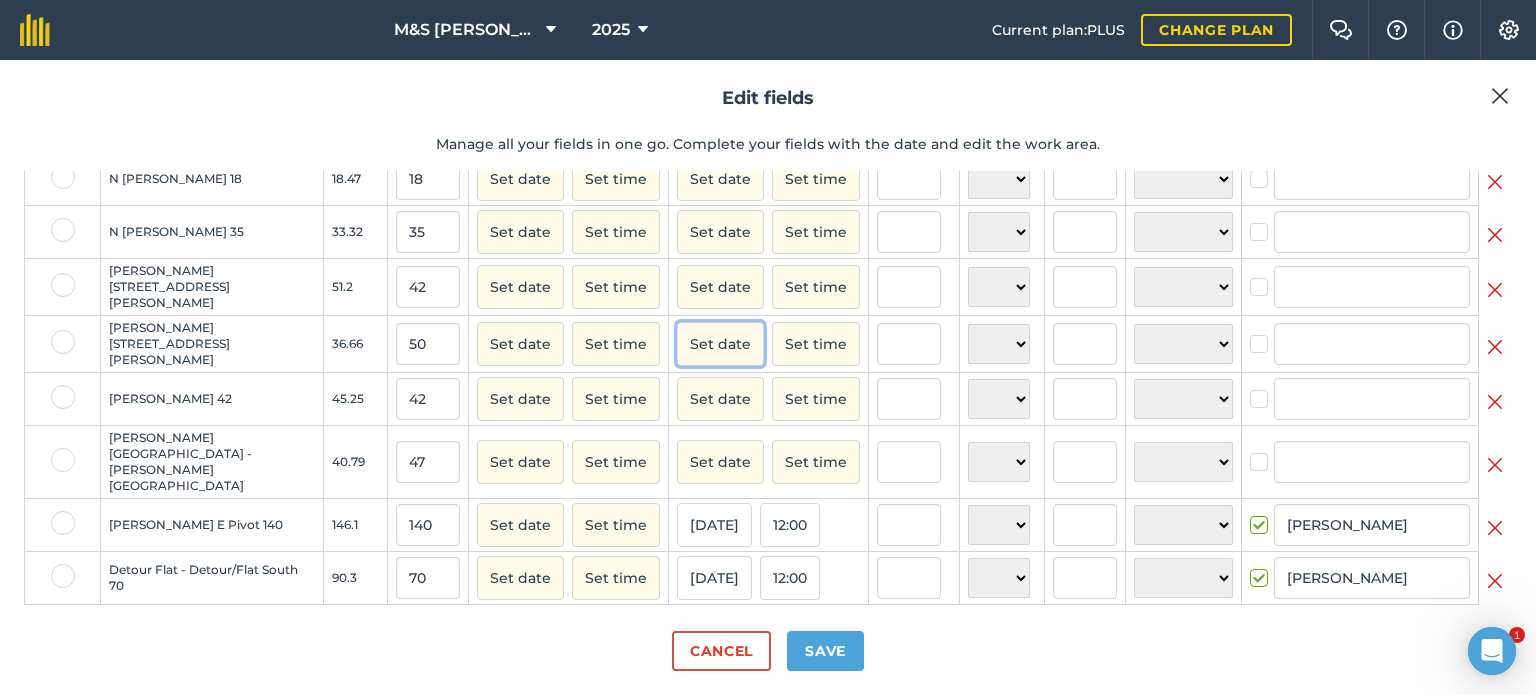 click on "Set date" at bounding box center (720, 344) 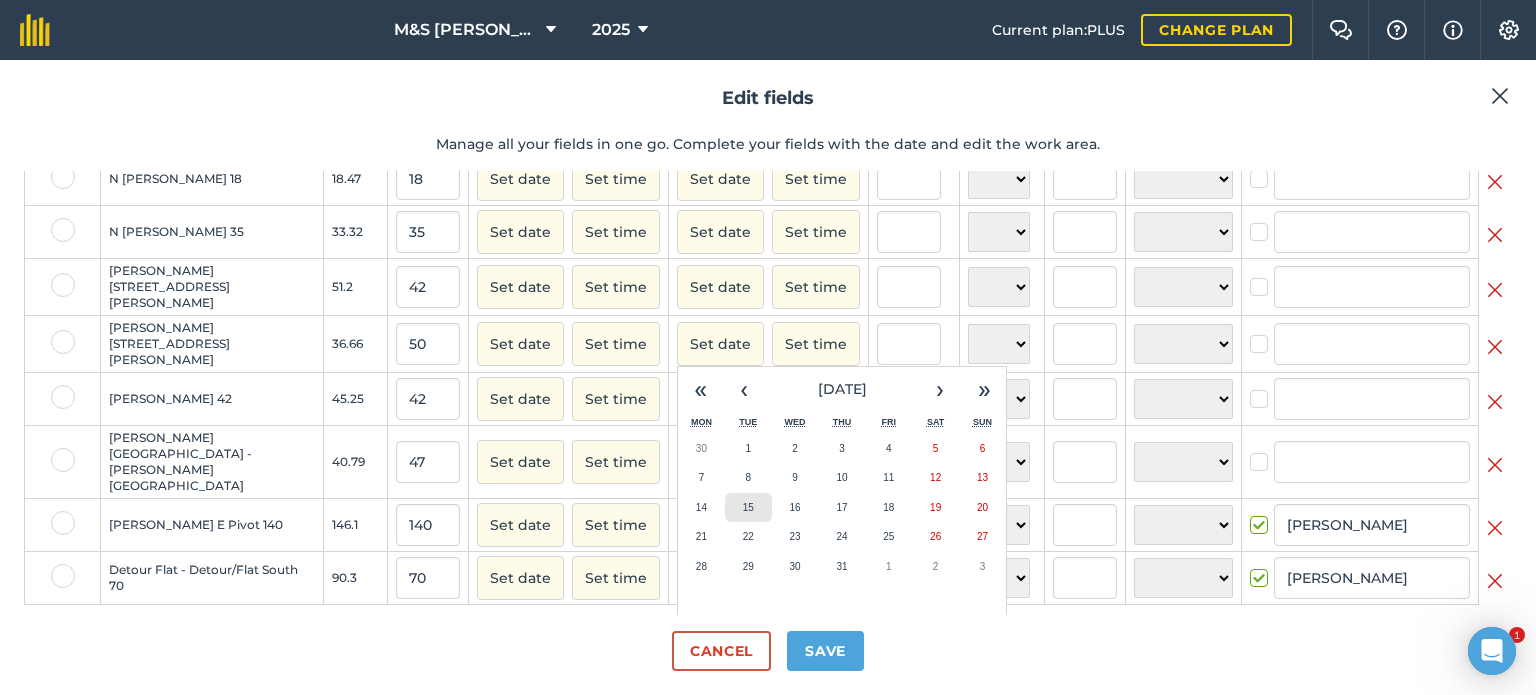 click on "15" at bounding box center [748, 508] 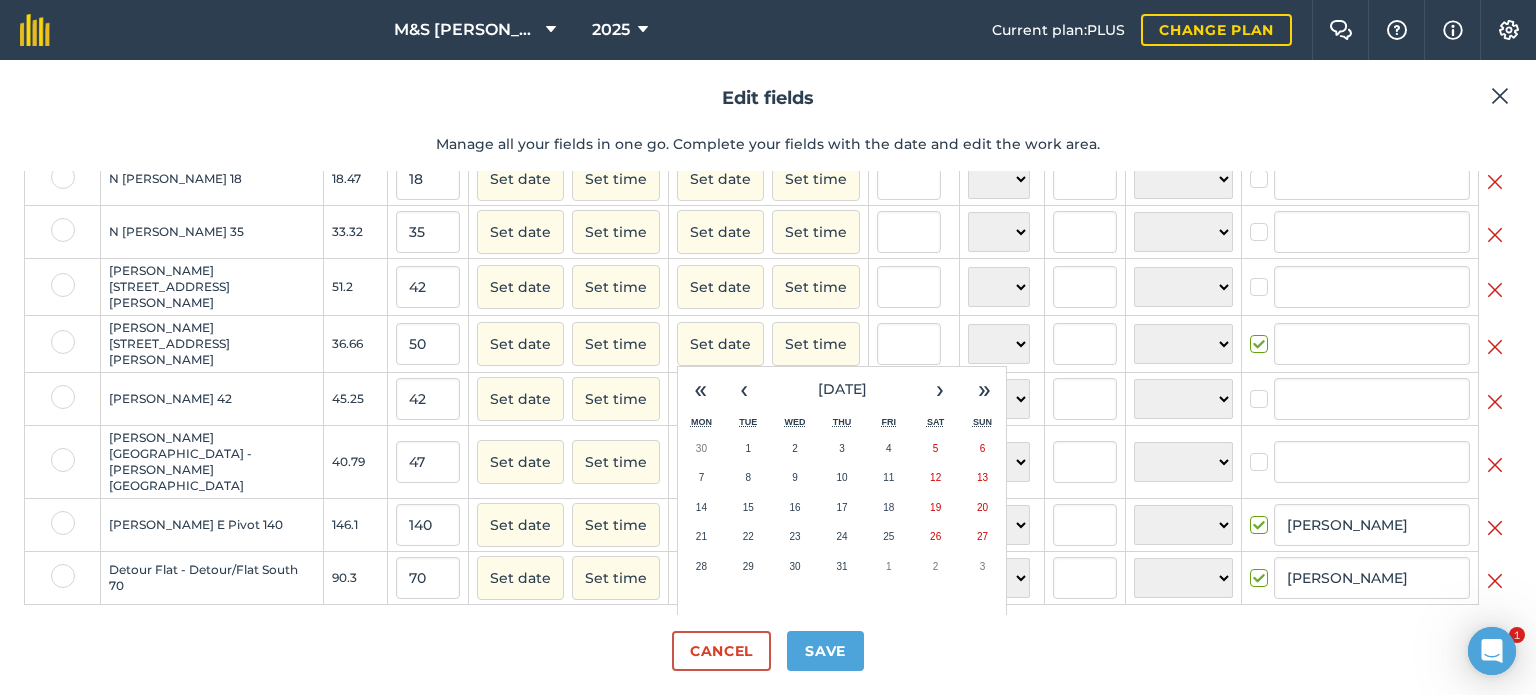 checkbox on "true" 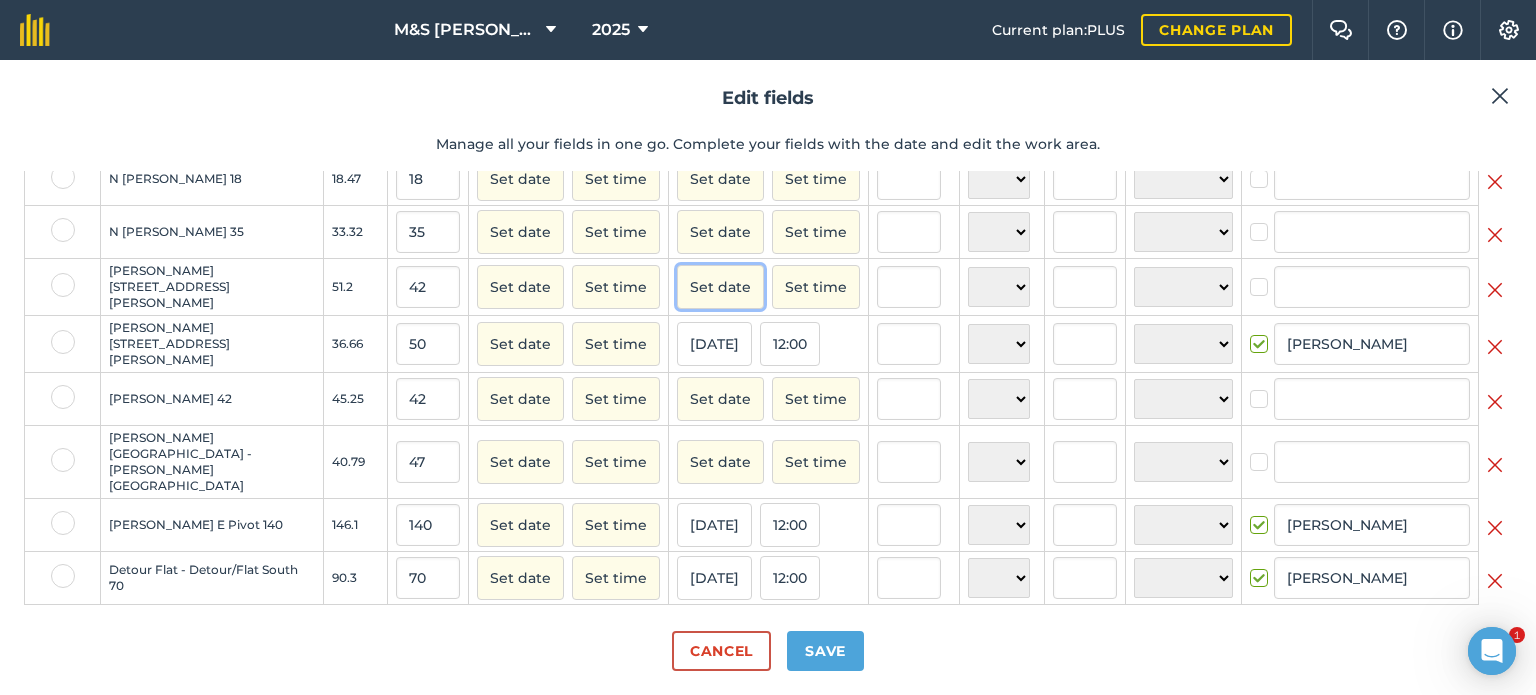 click on "Set date" at bounding box center (720, 287) 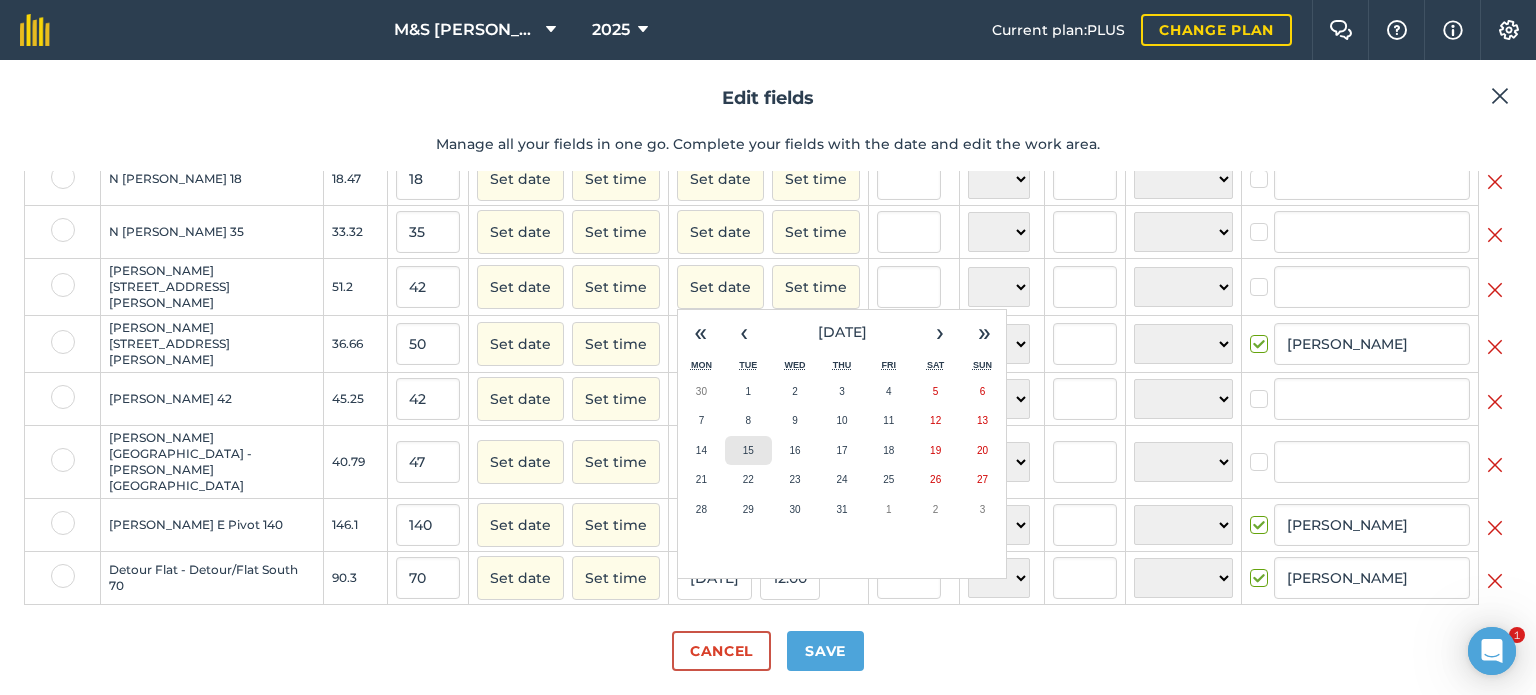 click on "15" at bounding box center [748, 450] 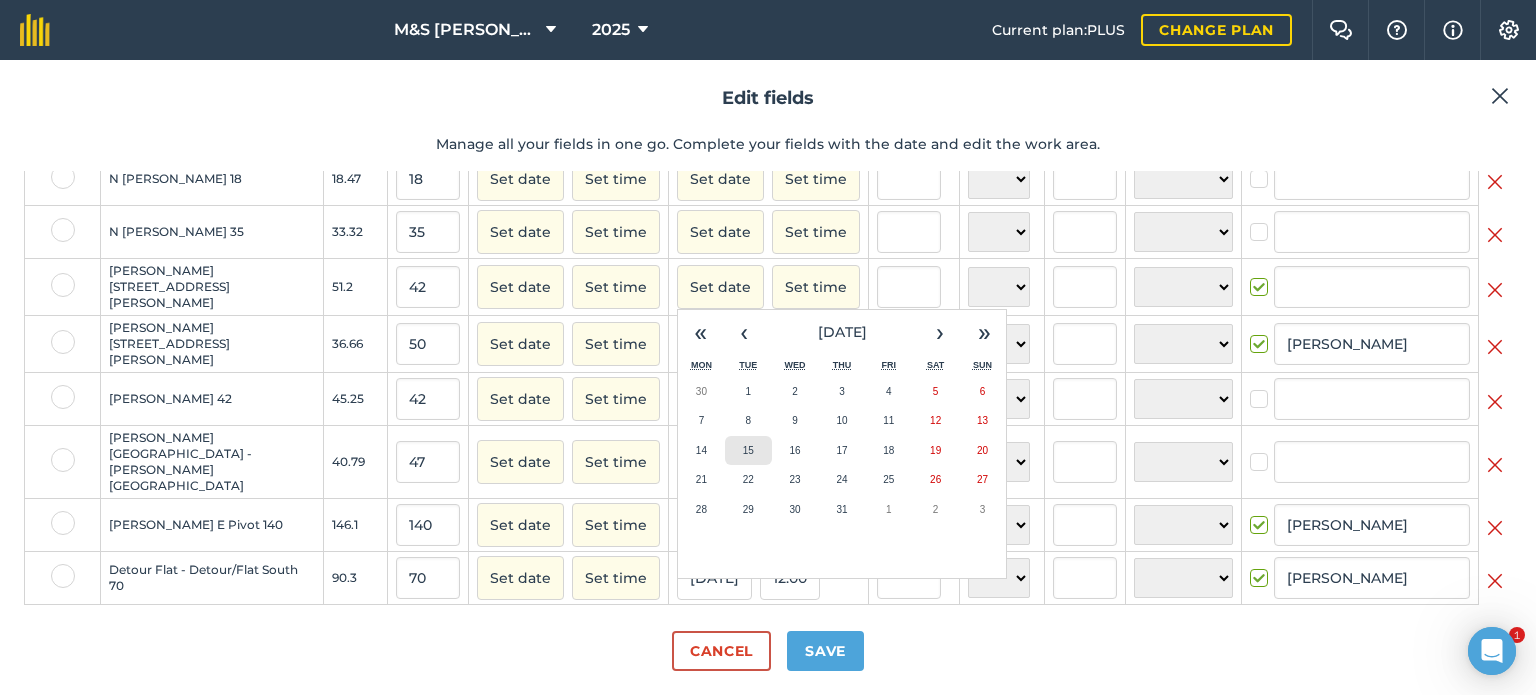 checkbox on "true" 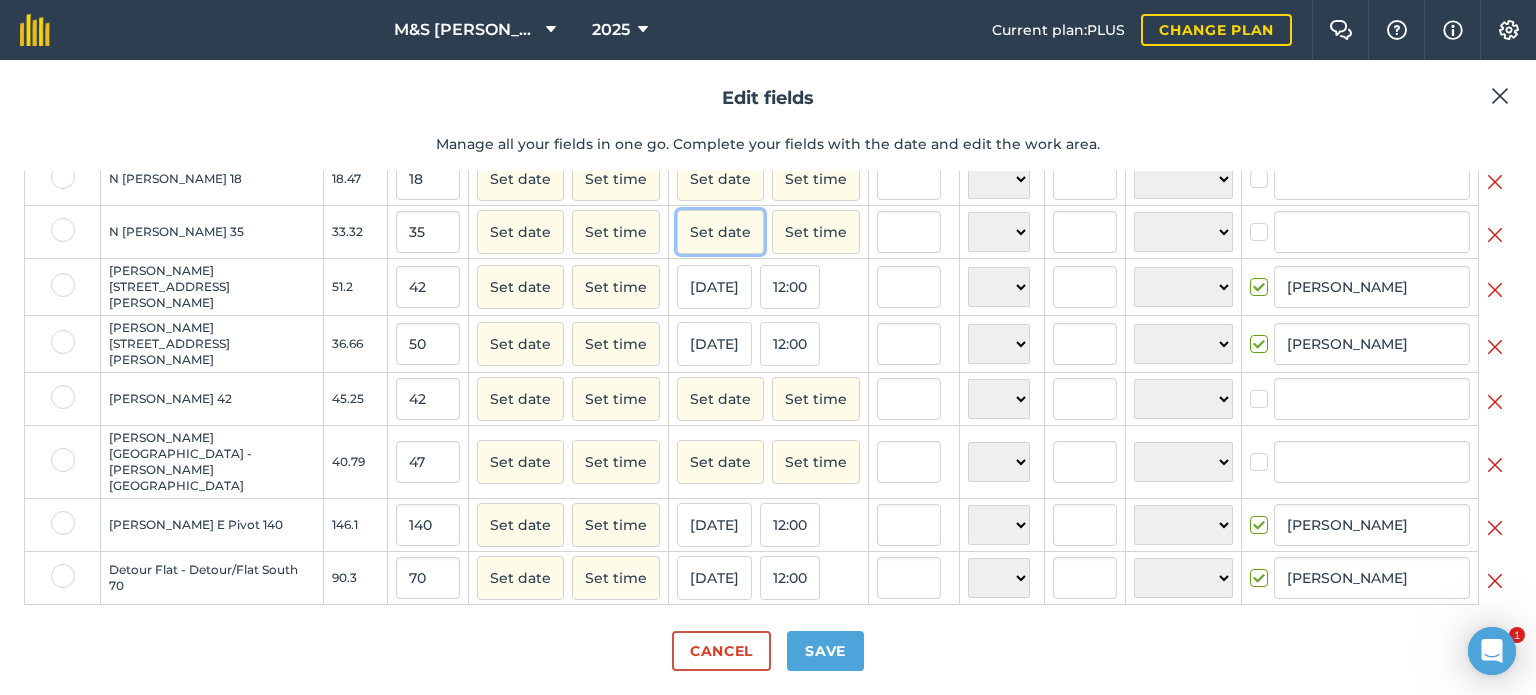 click on "Set date" at bounding box center [720, 232] 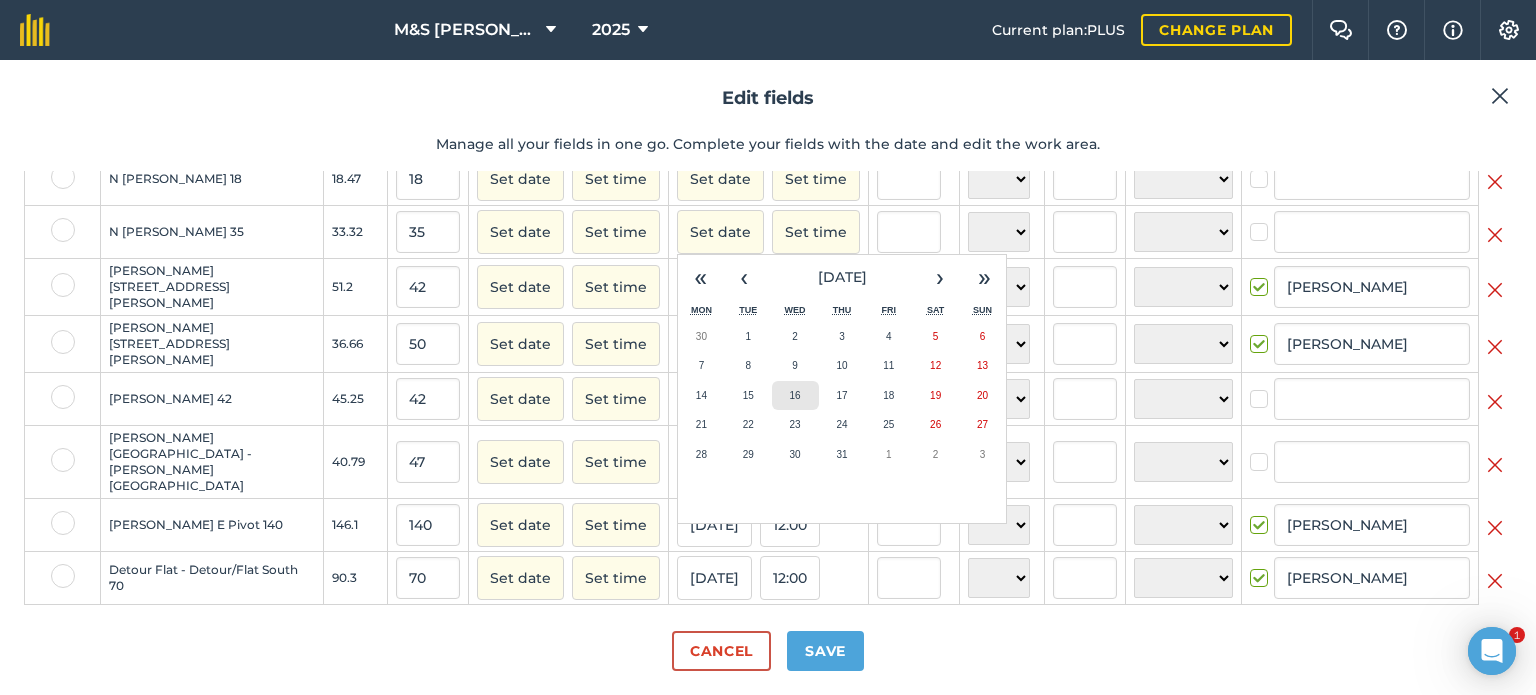 click on "16" at bounding box center (795, 395) 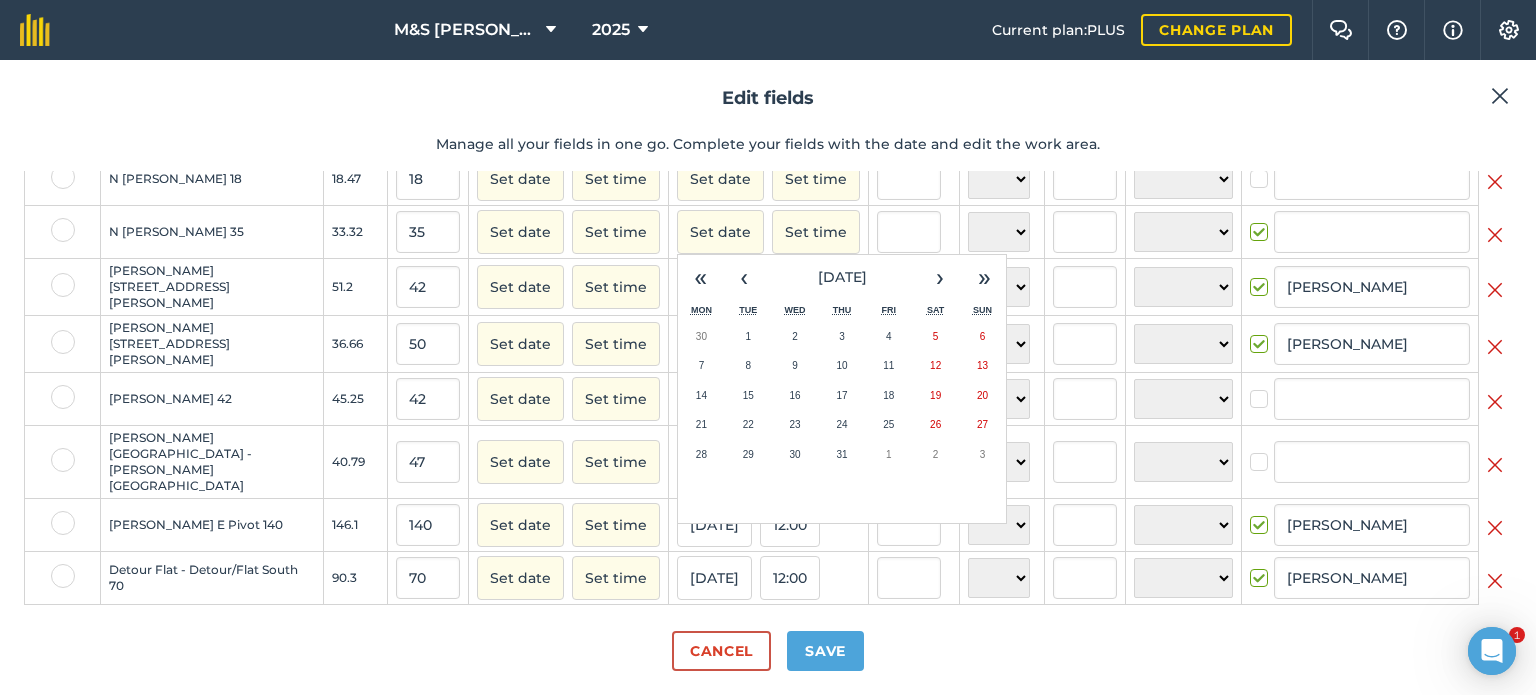 checkbox on "true" 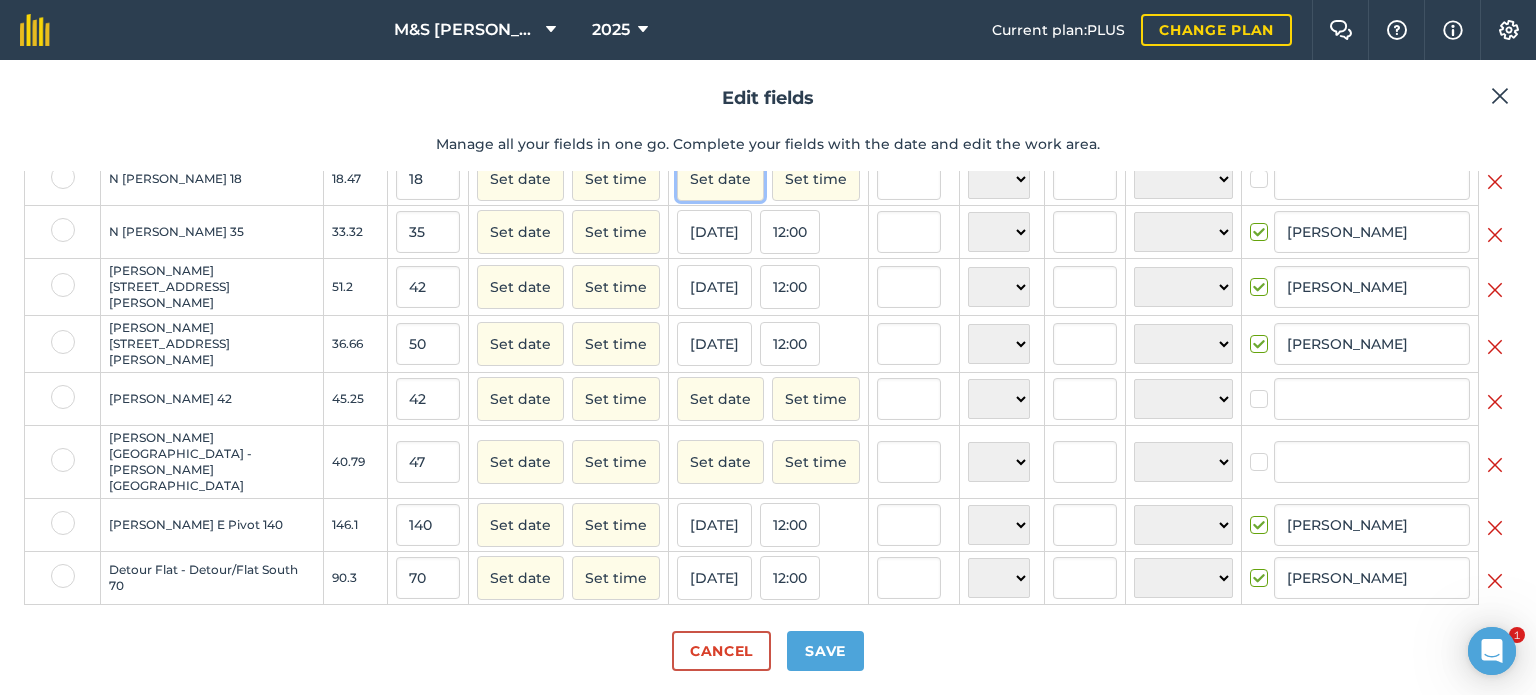 click on "Set date" at bounding box center (720, 179) 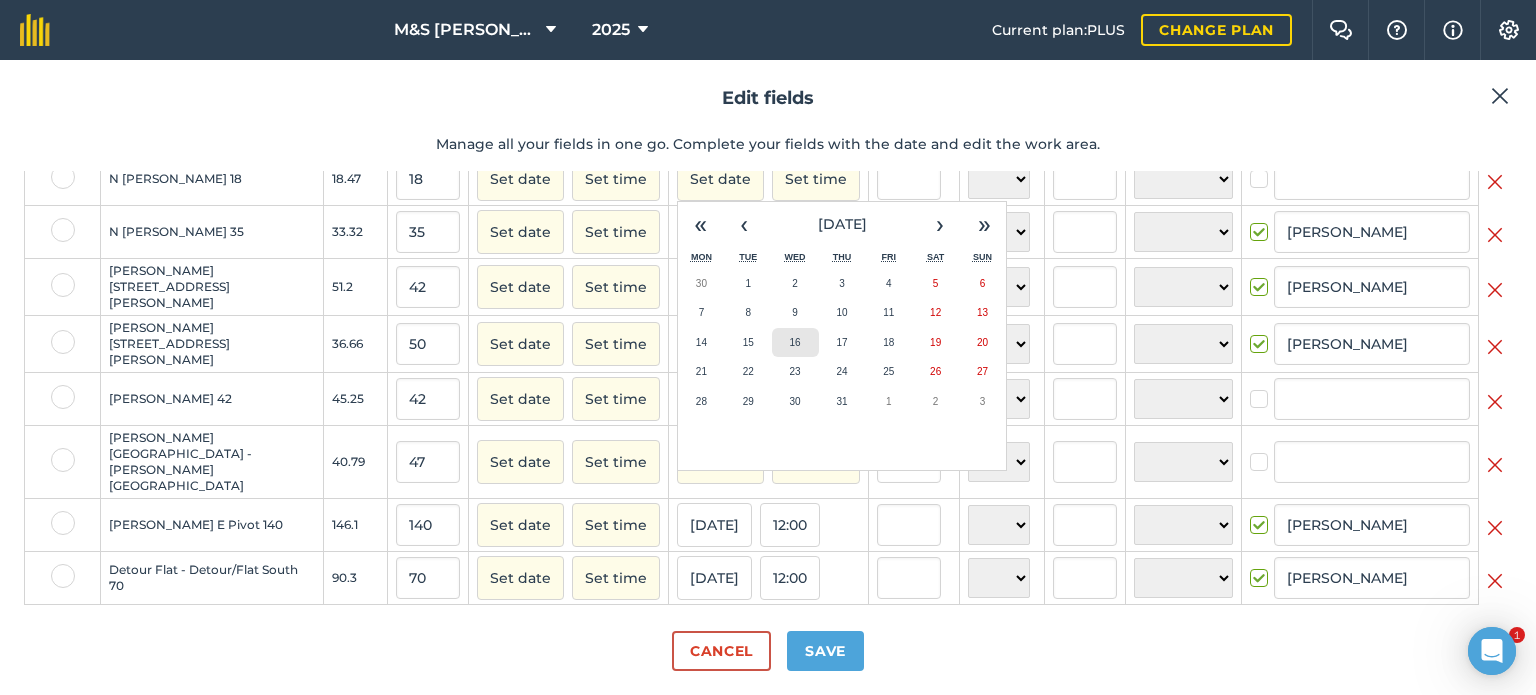click on "16" at bounding box center [795, 343] 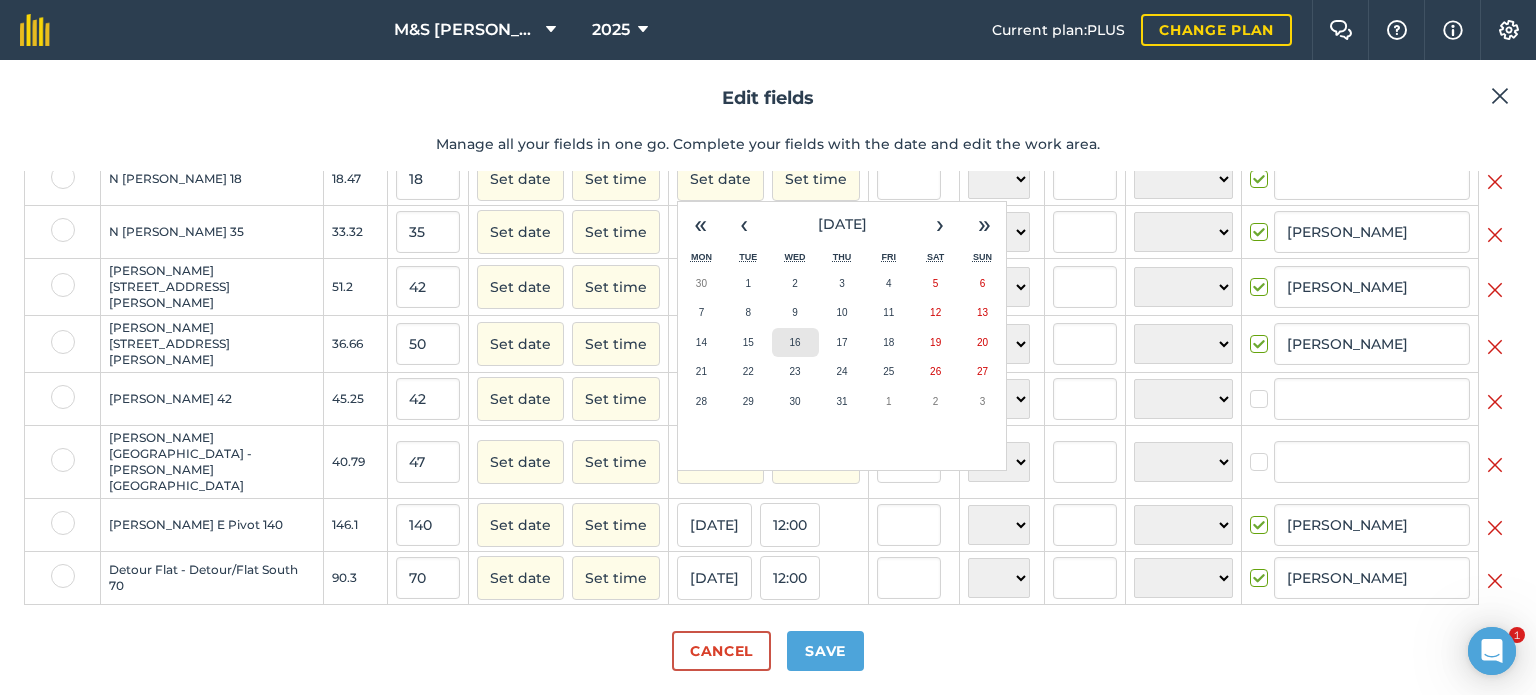 checkbox on "true" 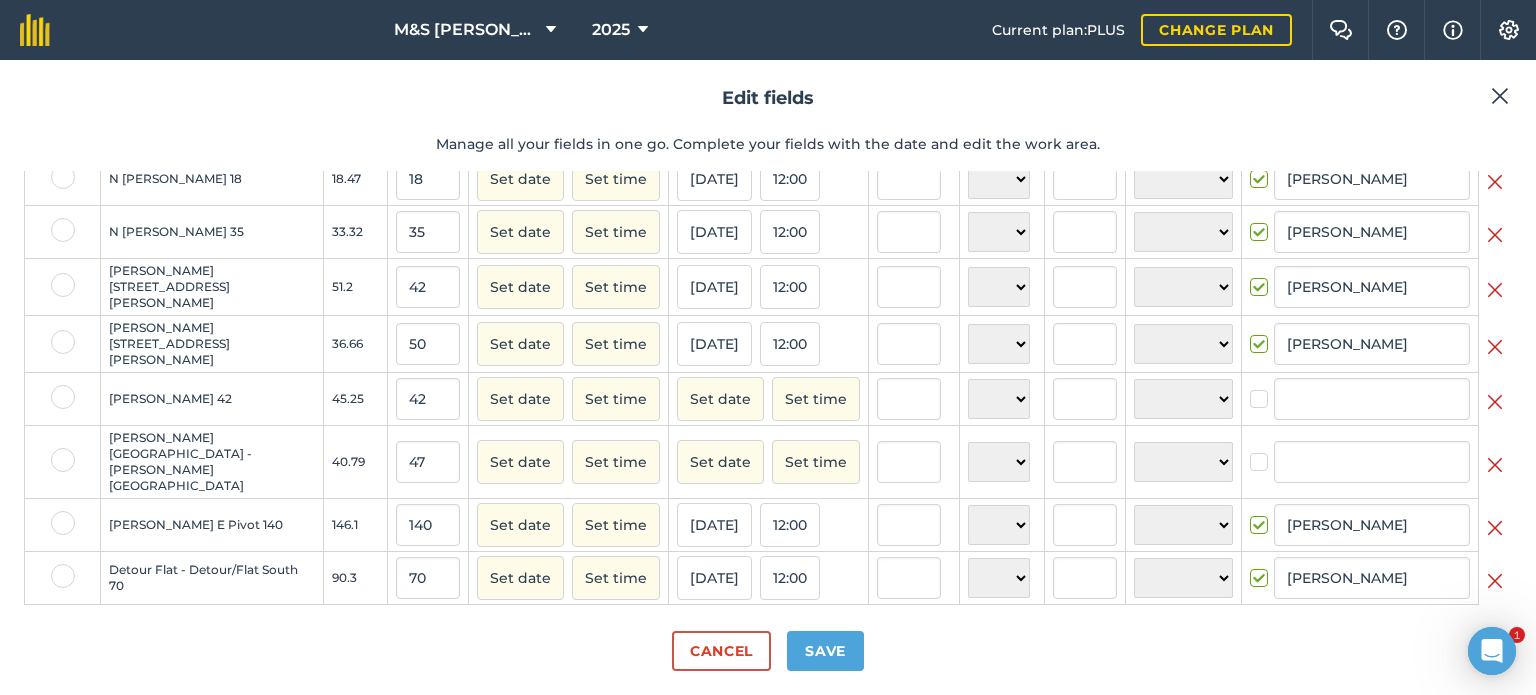 scroll, scrollTop: 53, scrollLeft: 0, axis: vertical 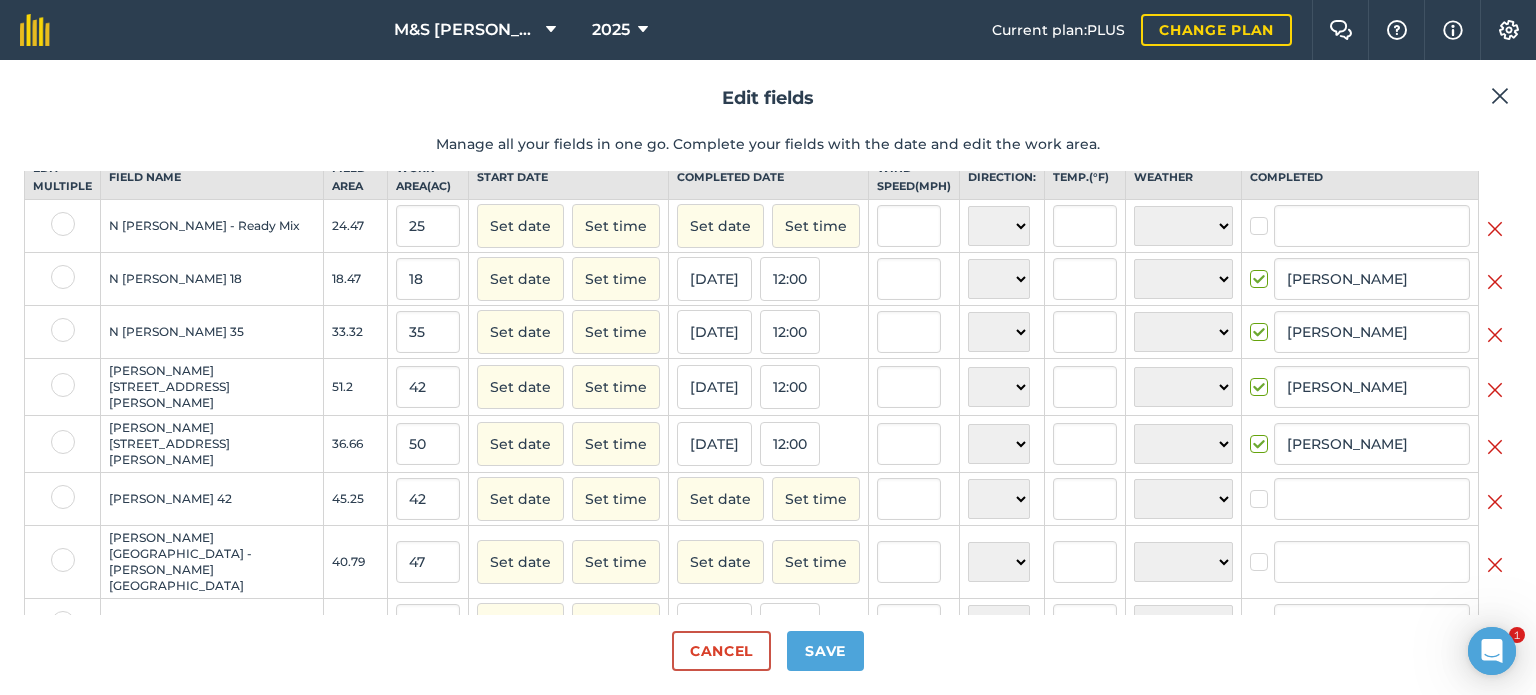 click on "Set date   Set time" at bounding box center (769, 226) 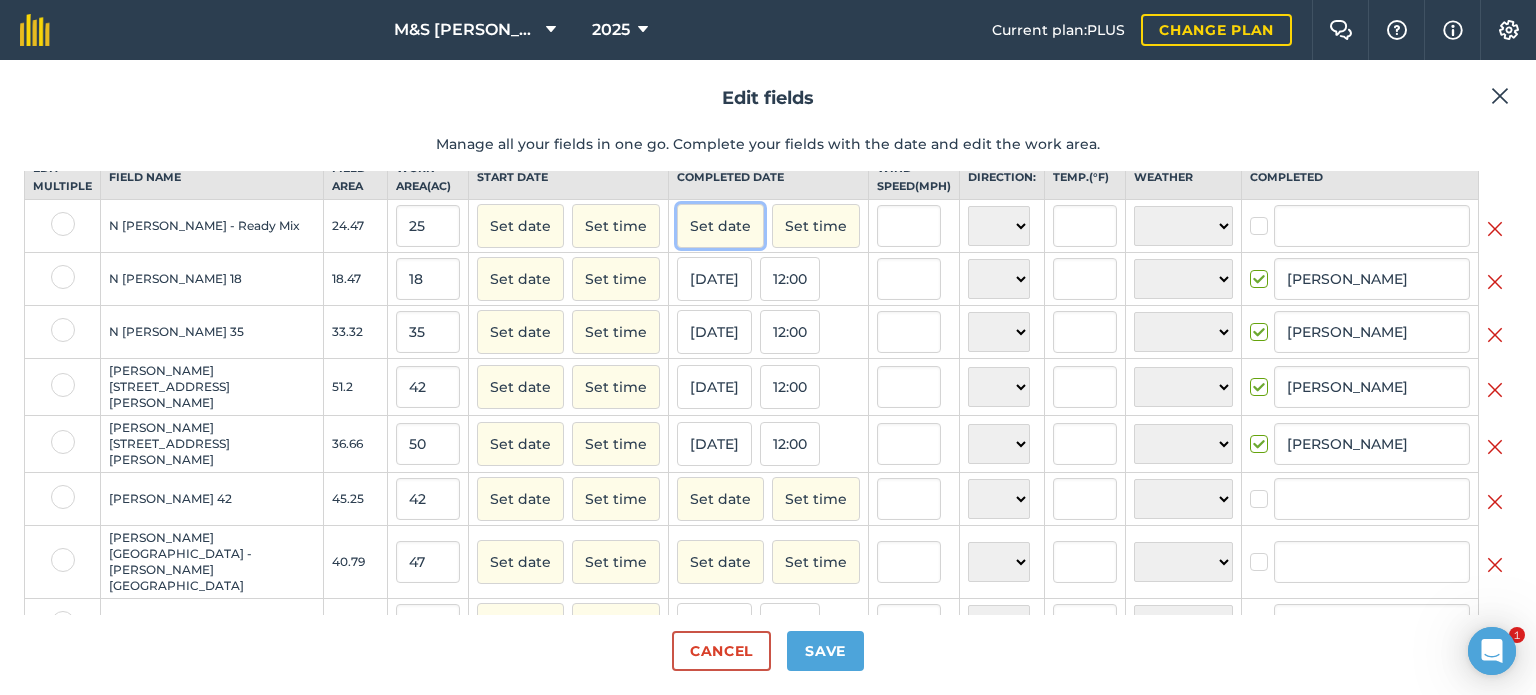 click on "Set date" at bounding box center (720, 226) 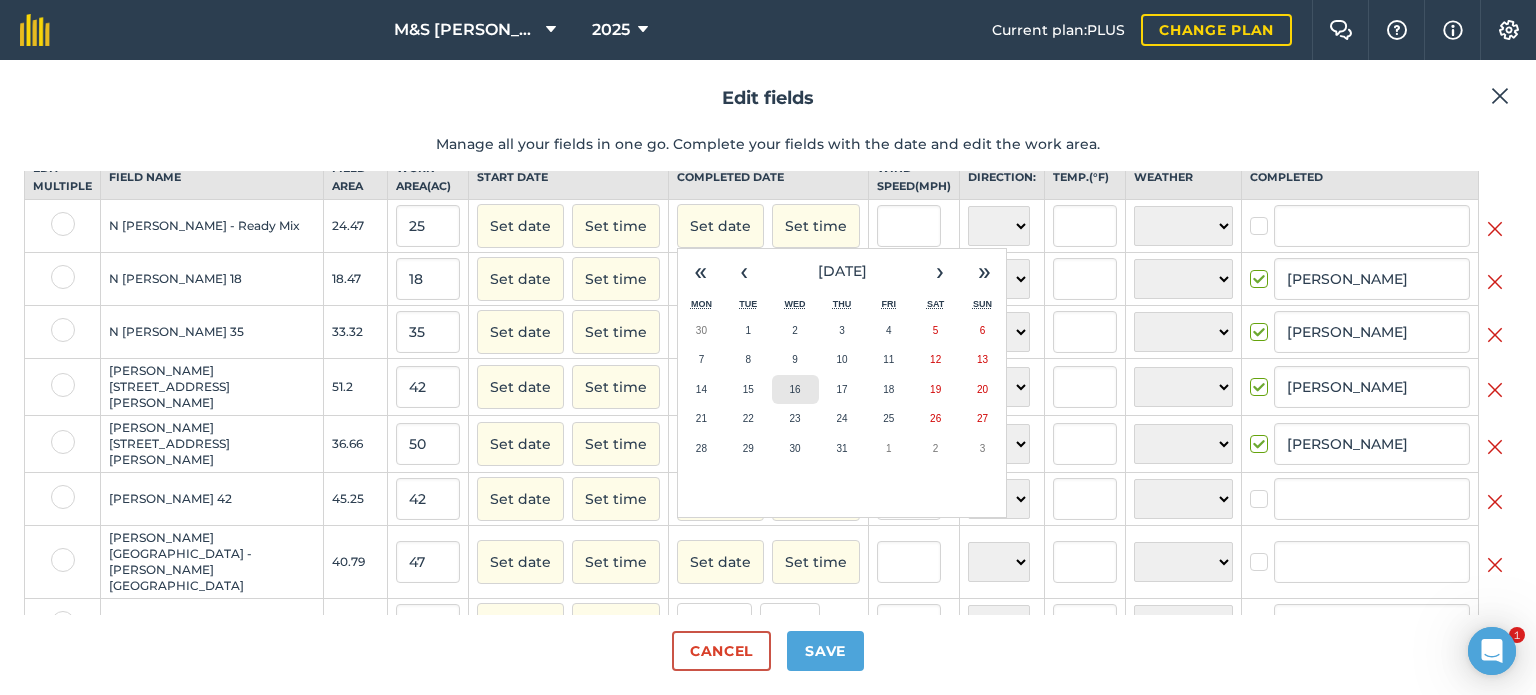 click on "16" at bounding box center (795, 389) 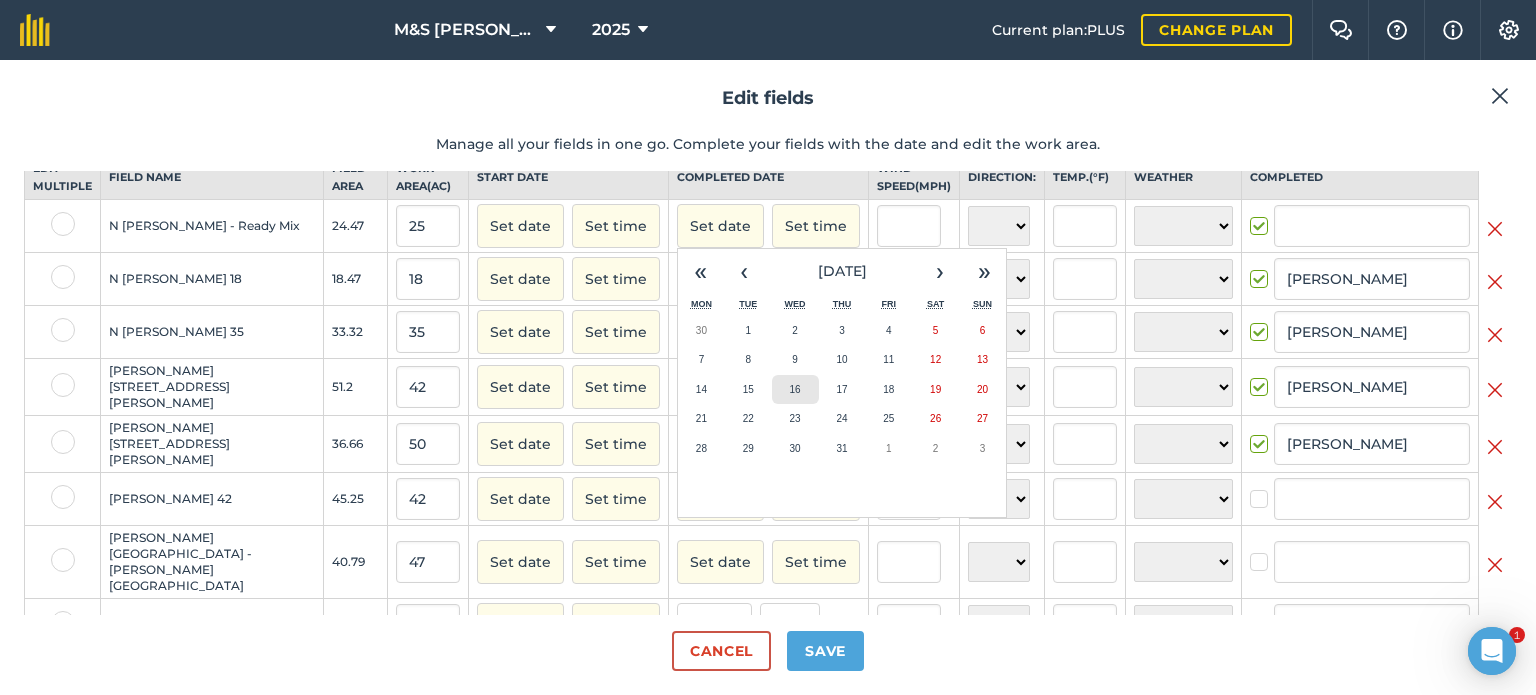 checkbox on "true" 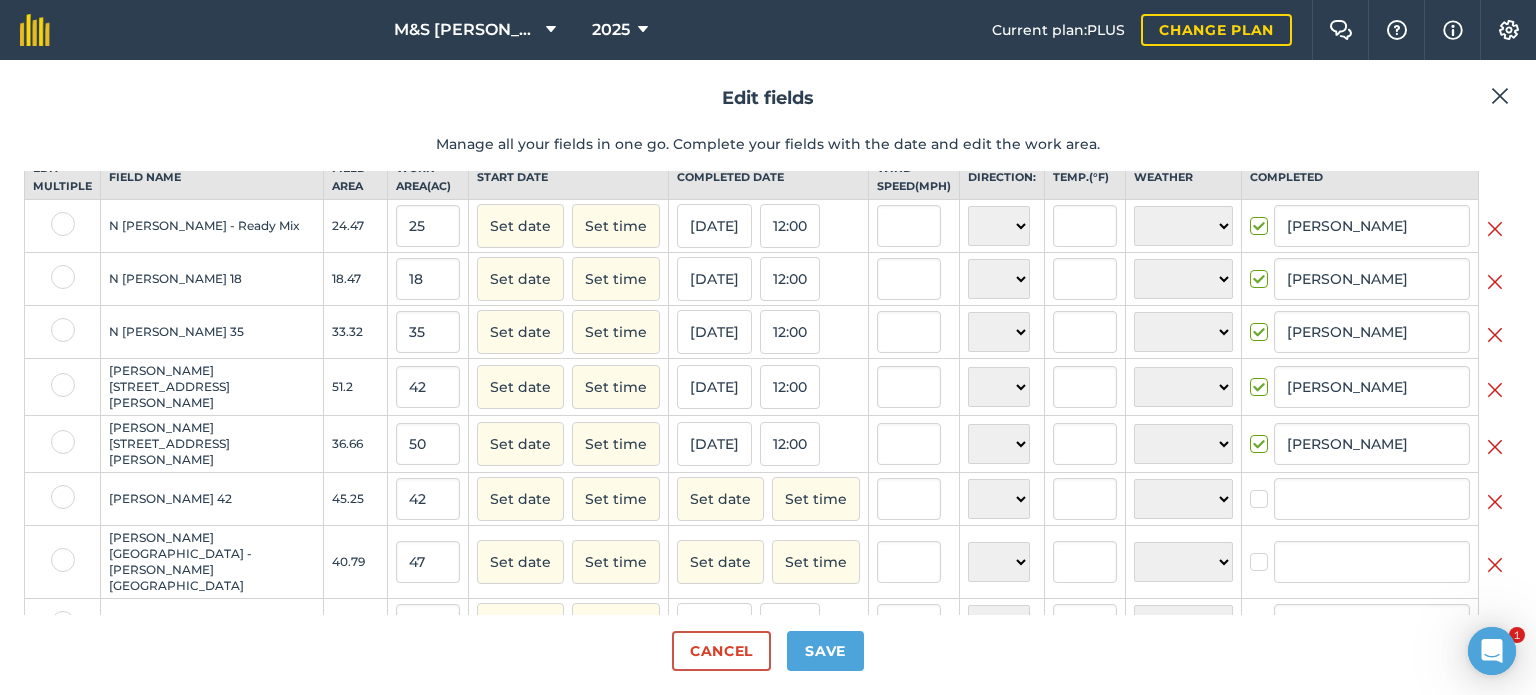 scroll, scrollTop: 153, scrollLeft: 0, axis: vertical 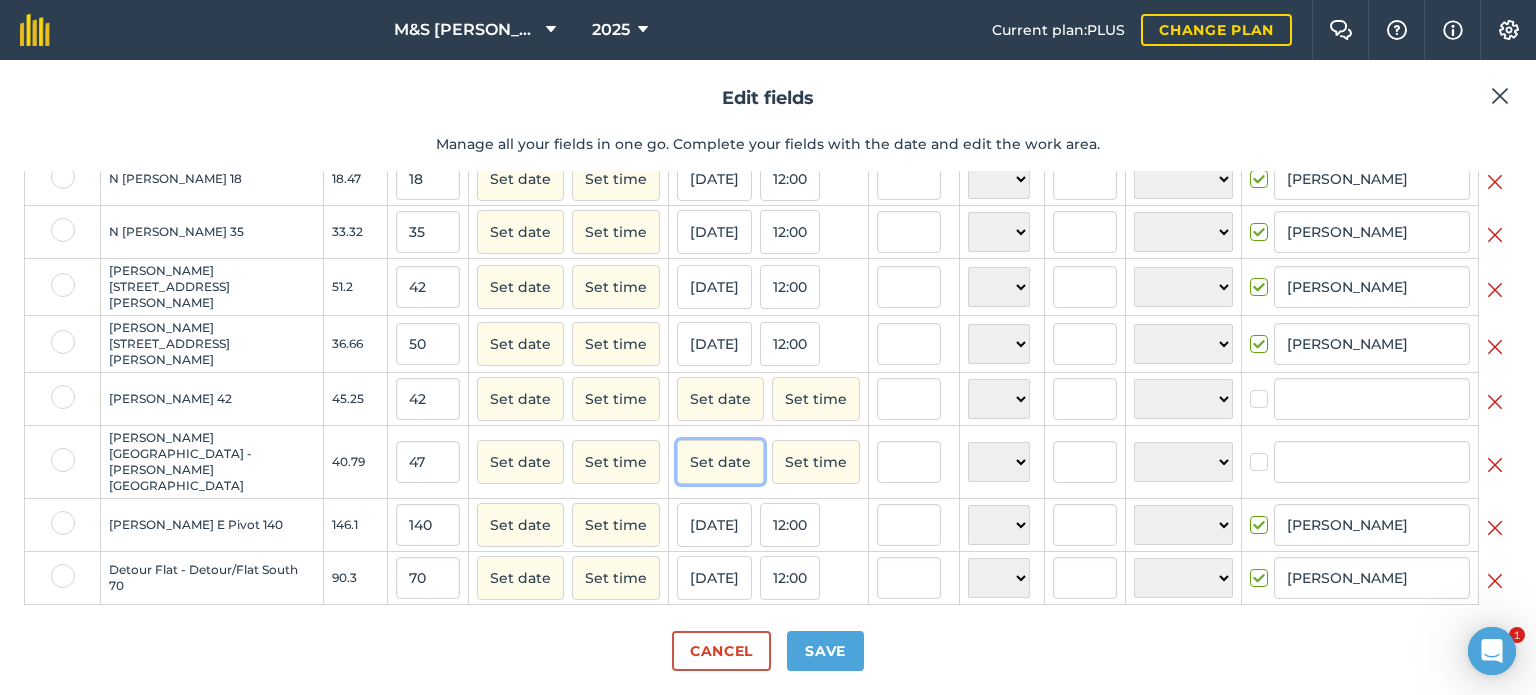 click on "Set date" at bounding box center (720, 462) 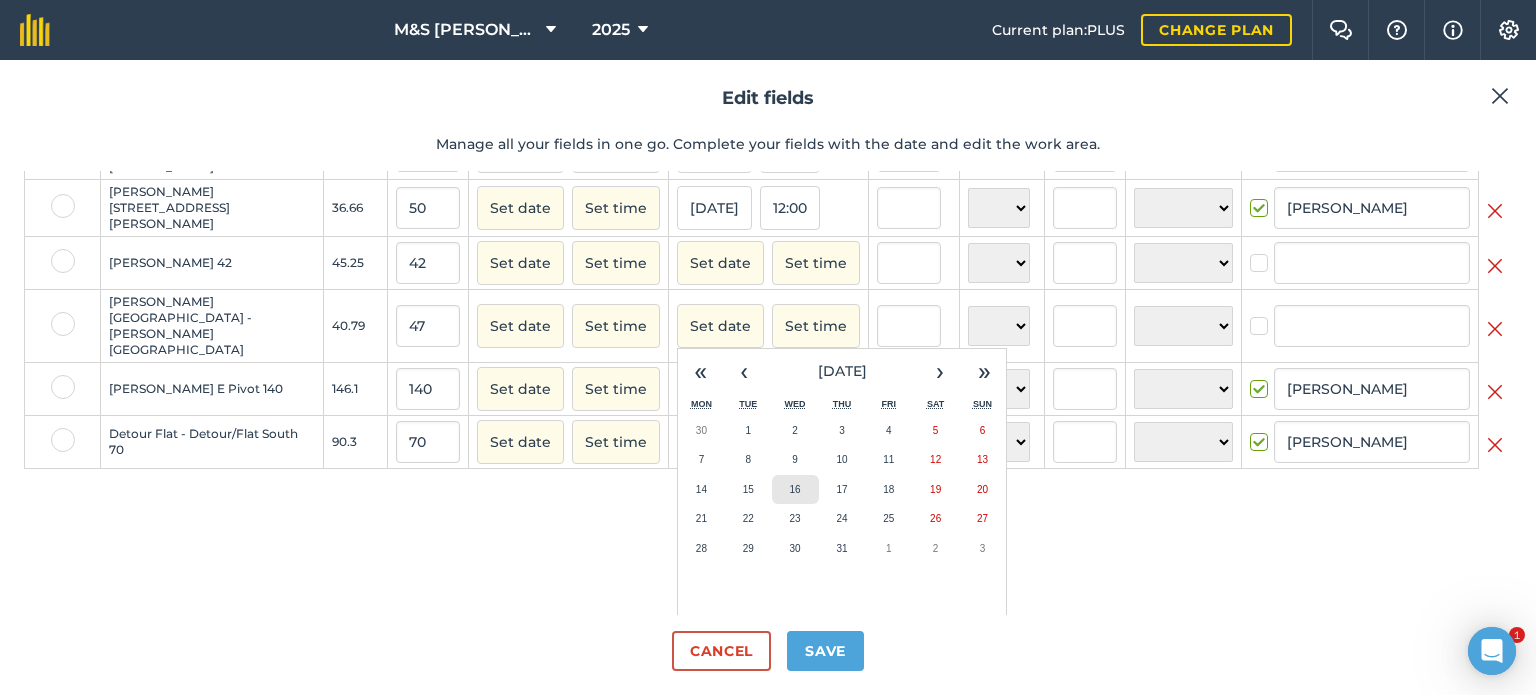click on "16" at bounding box center (795, 490) 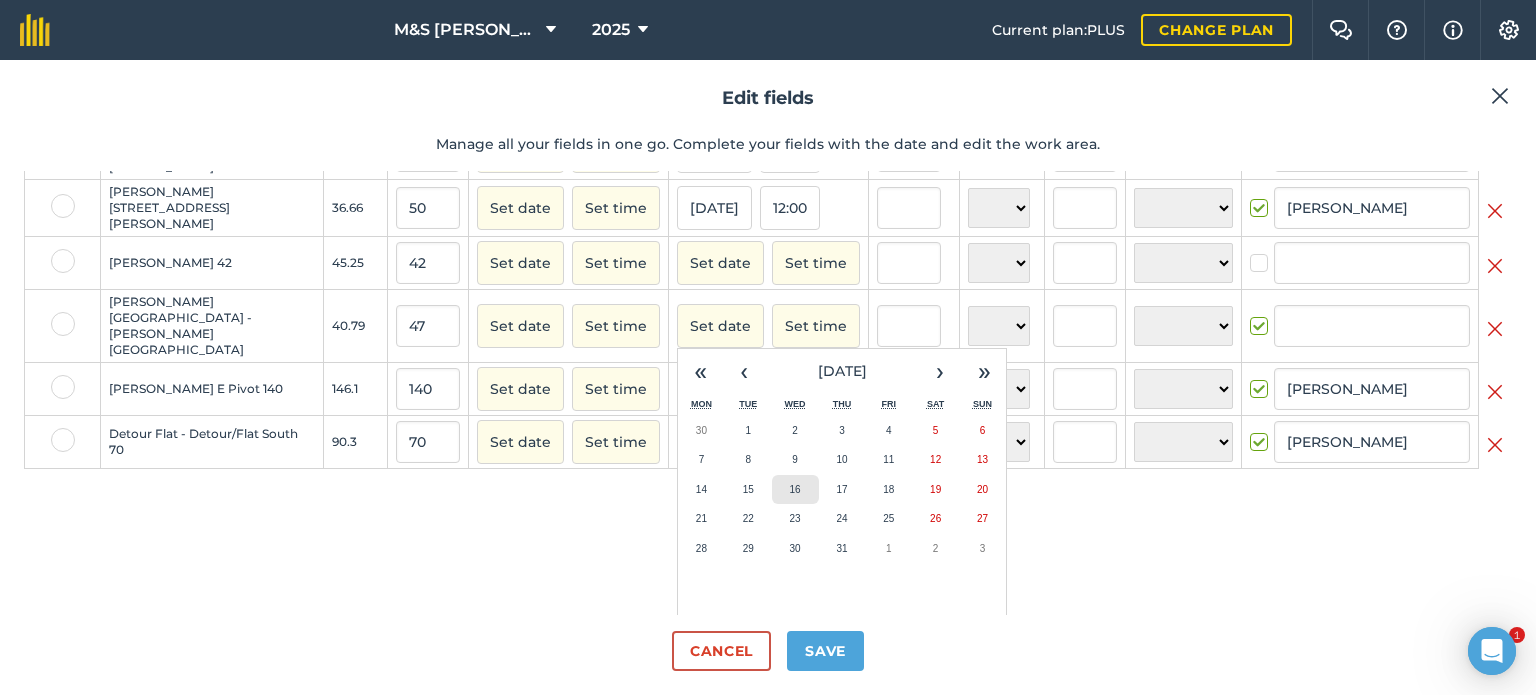 checkbox on "true" 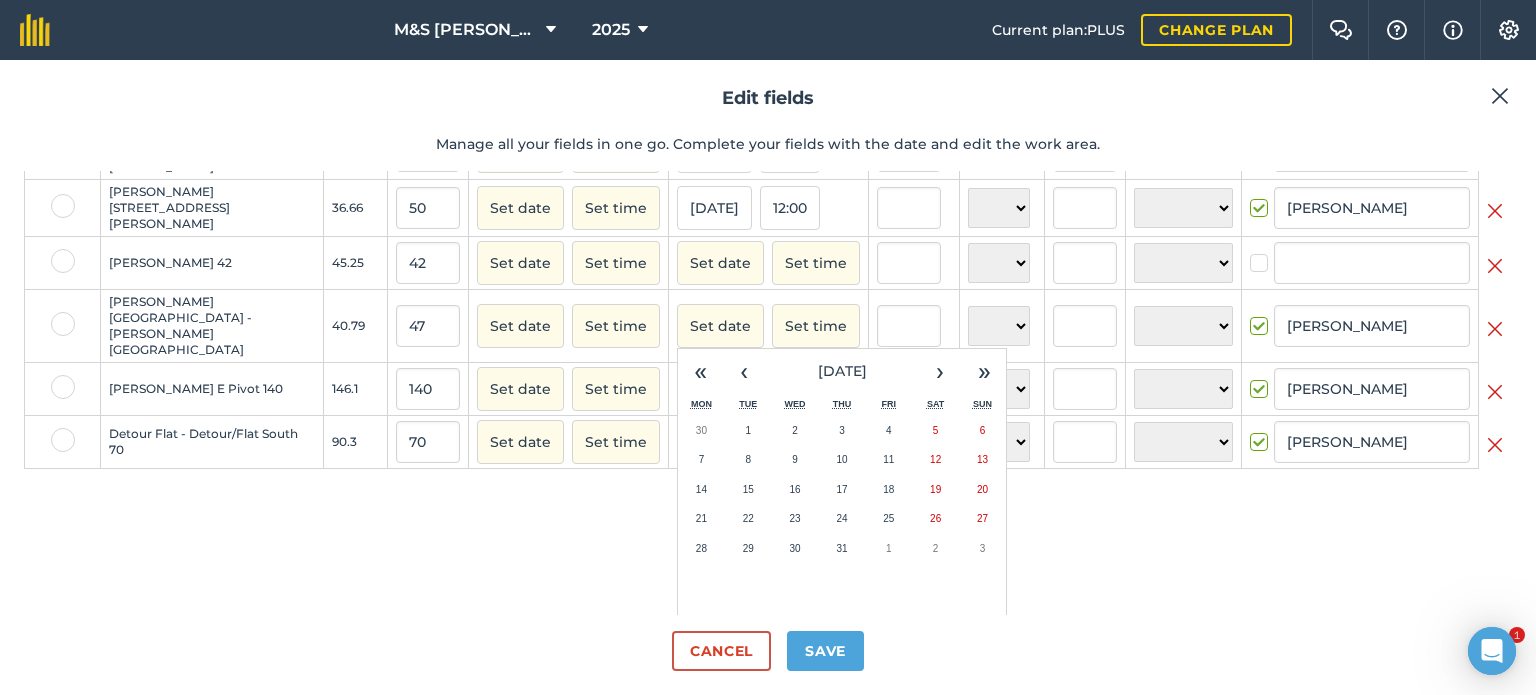 scroll, scrollTop: 153, scrollLeft: 0, axis: vertical 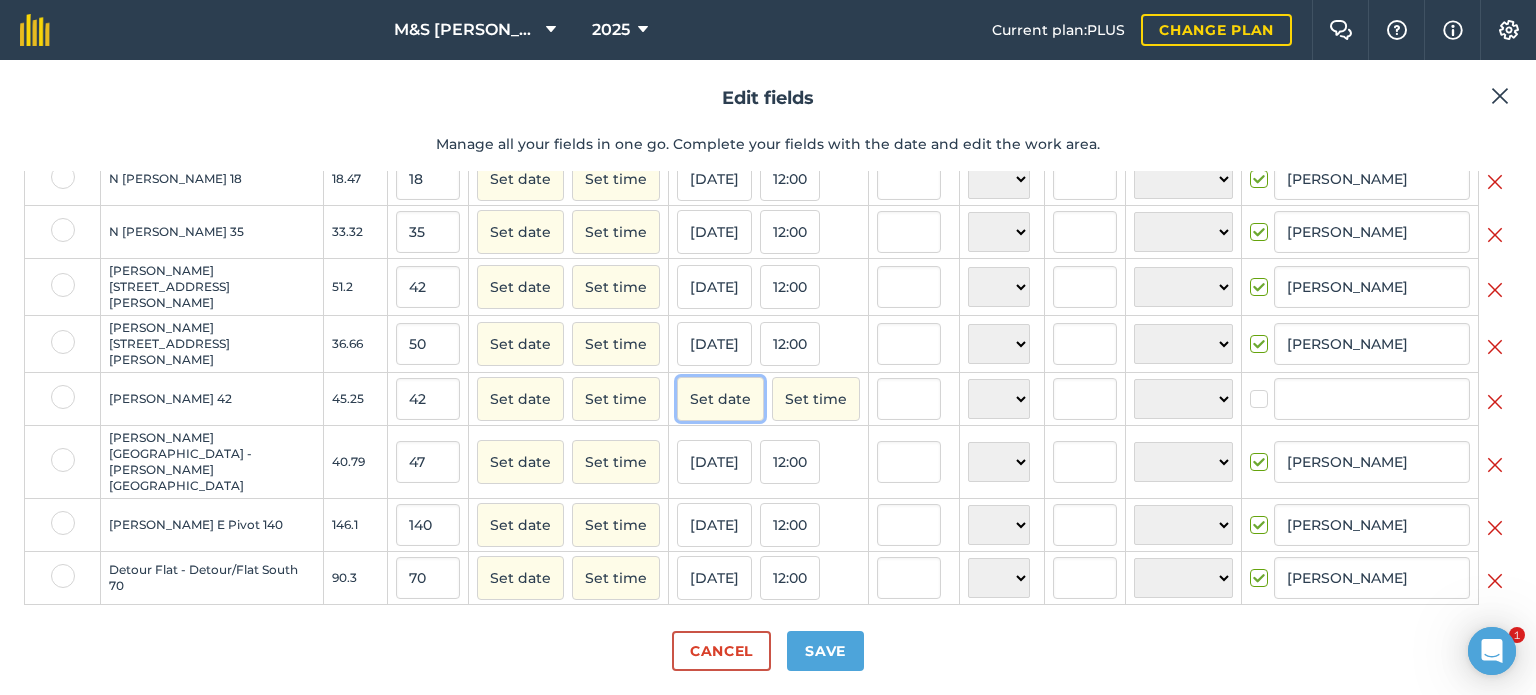 click on "Set date" at bounding box center (720, 399) 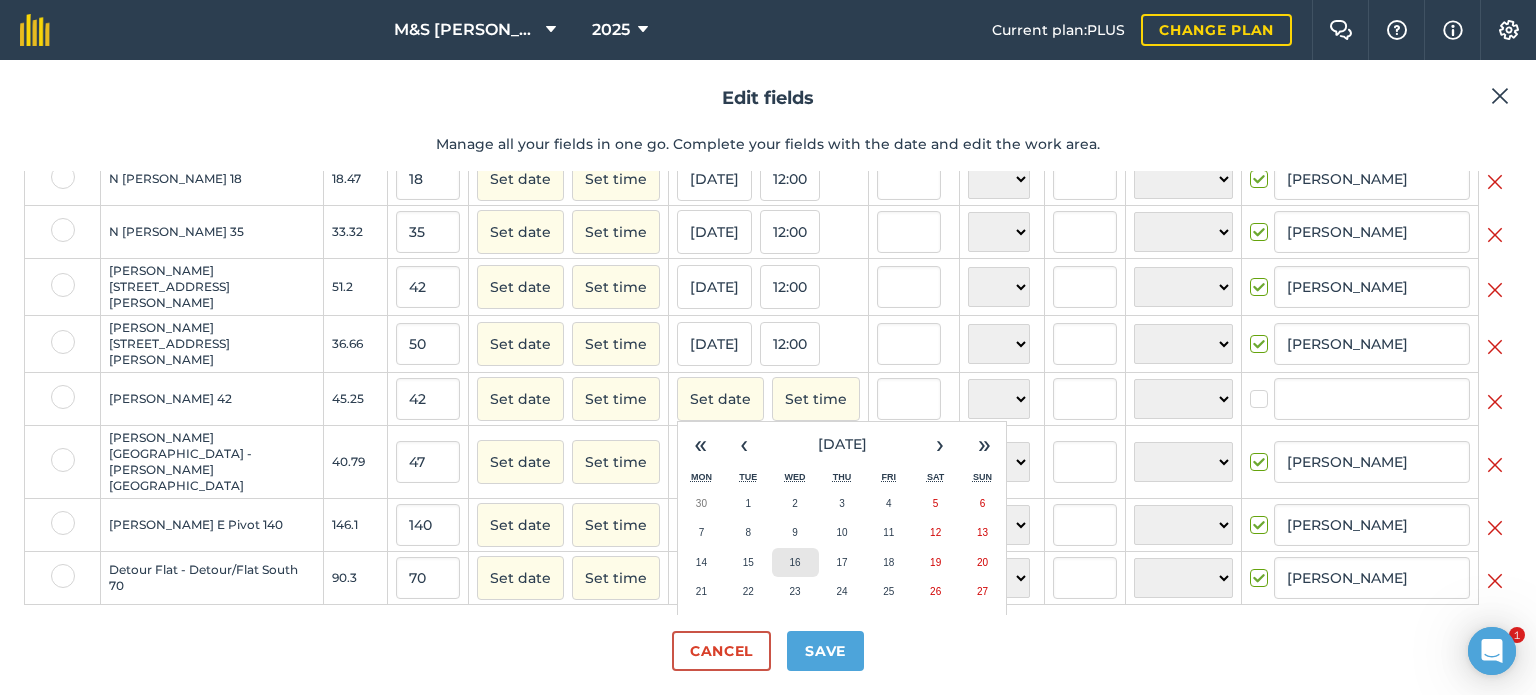 click on "16" at bounding box center [795, 563] 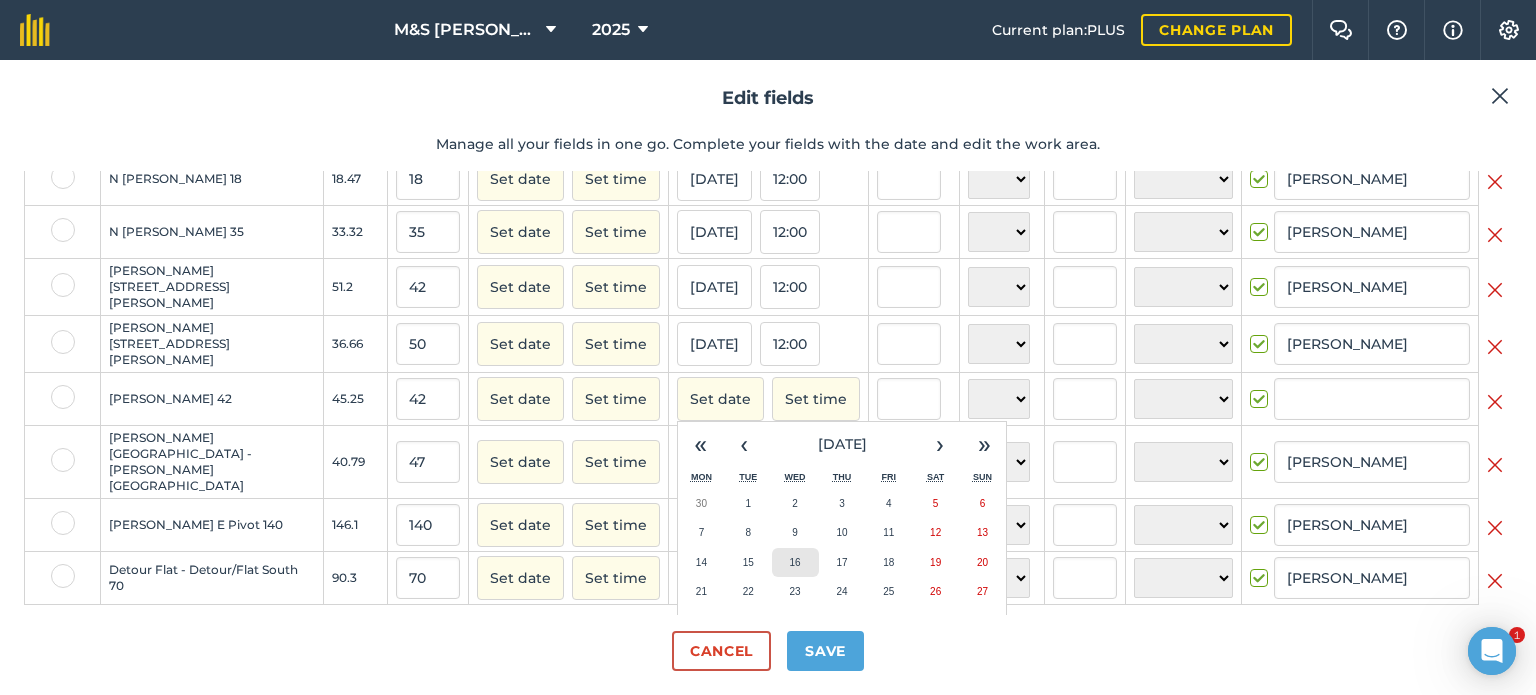 checkbox on "true" 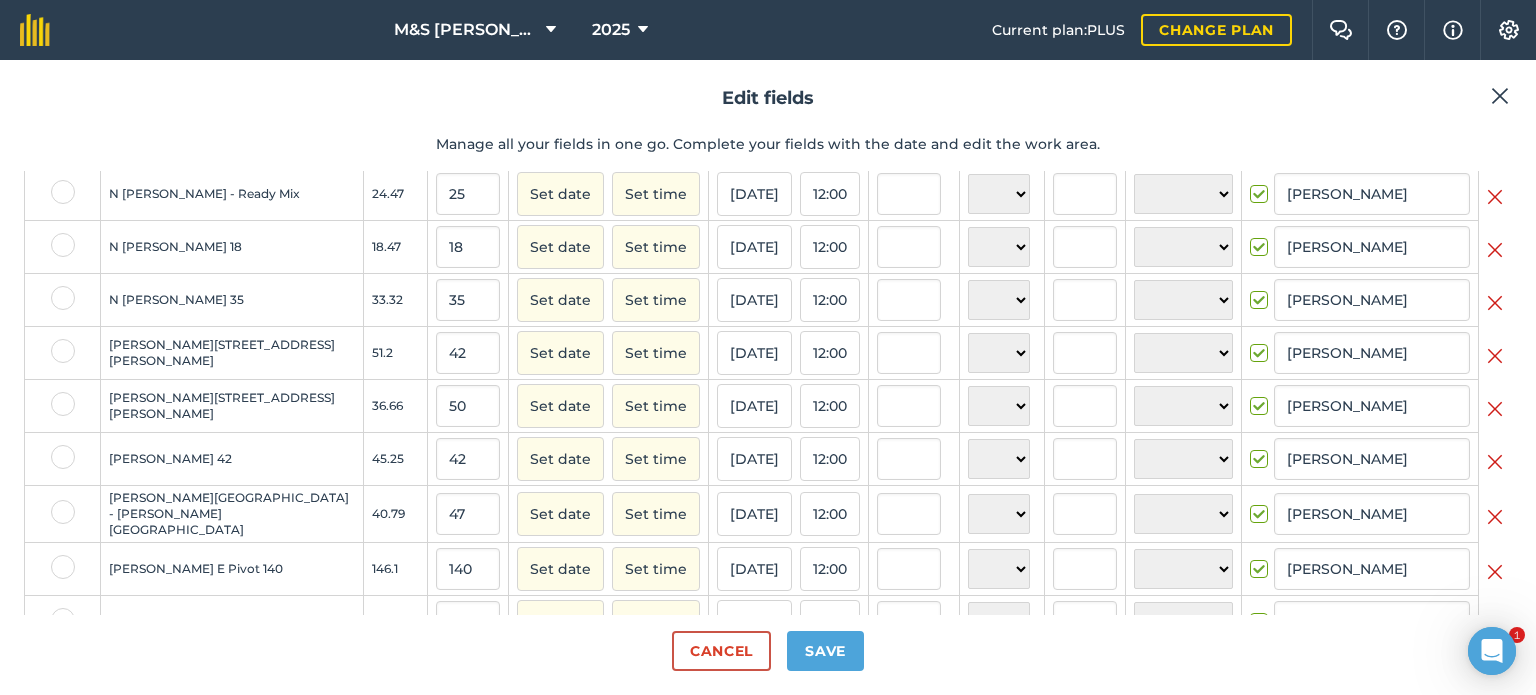 scroll, scrollTop: 153, scrollLeft: 0, axis: vertical 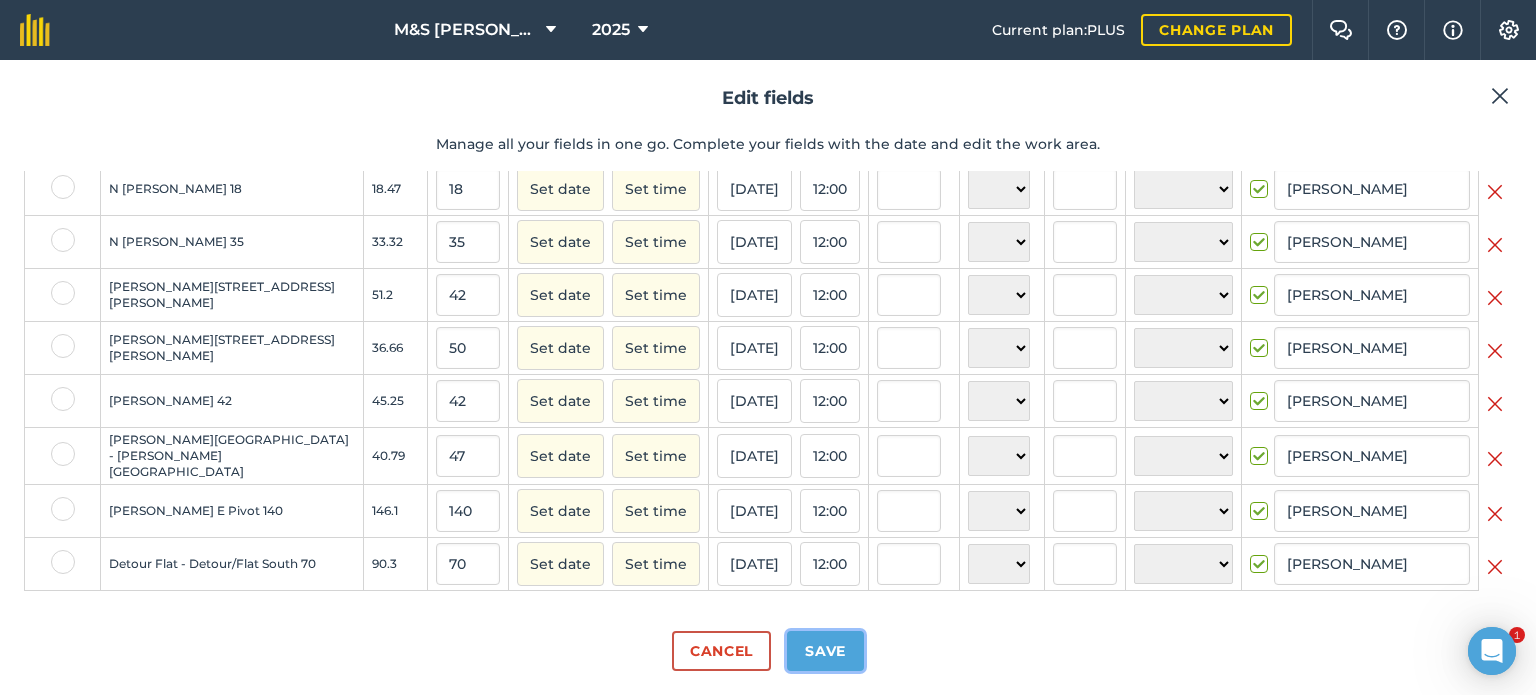 click on "Save" at bounding box center (825, 651) 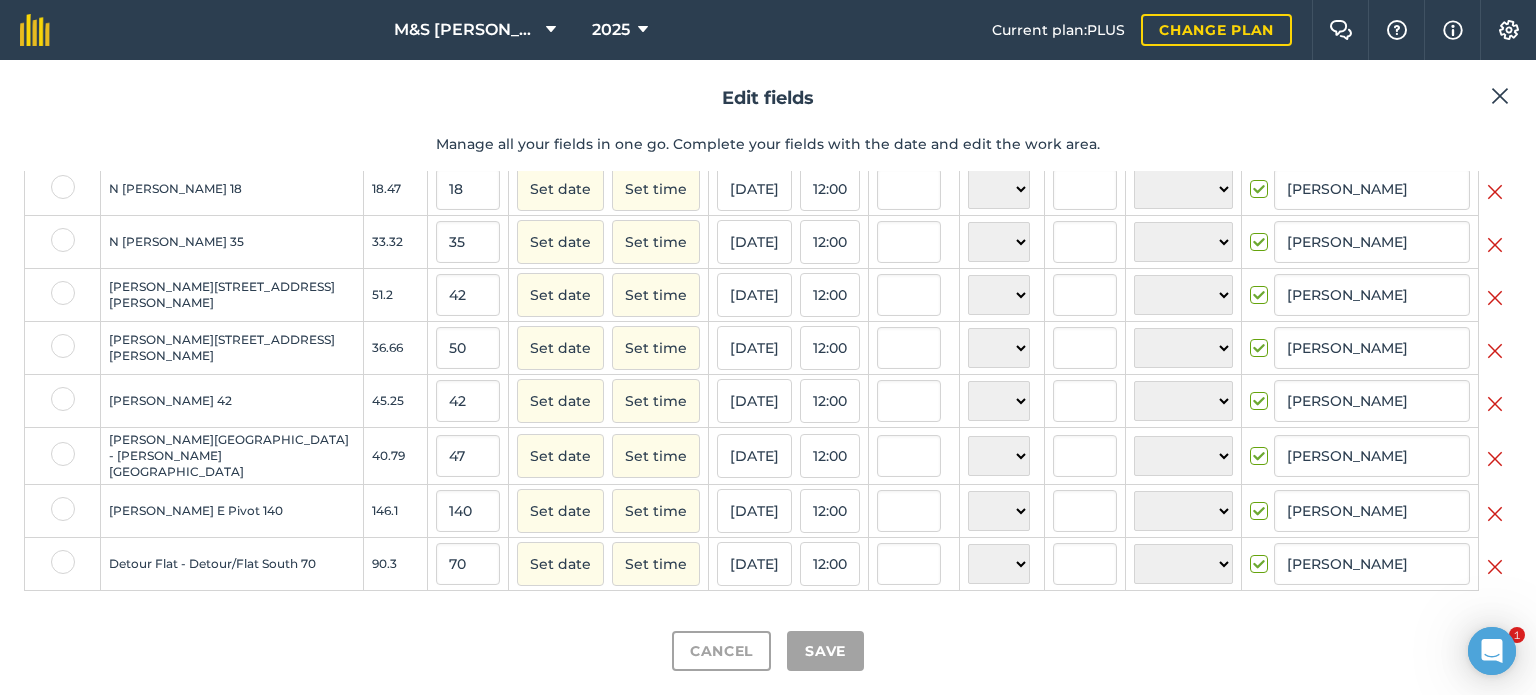 checkbox on "true" 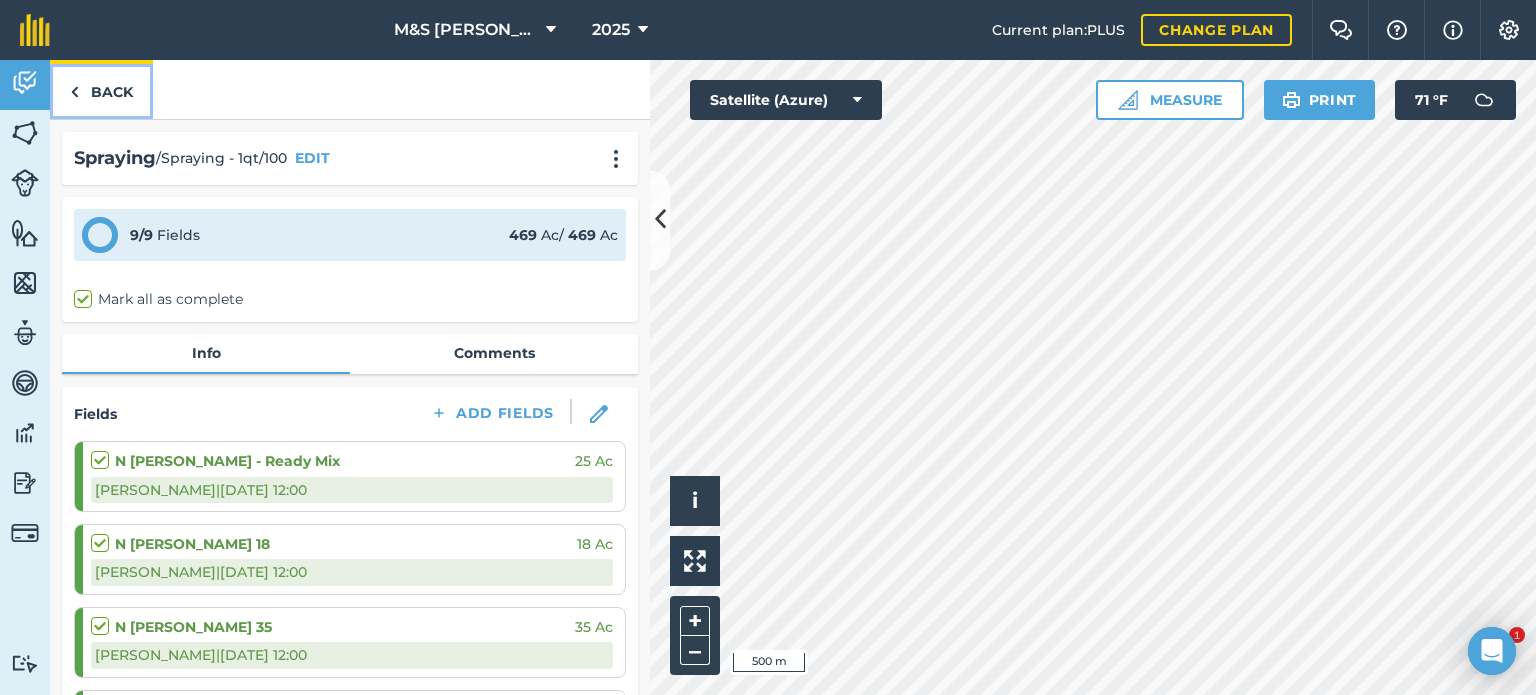 click on "Back" at bounding box center (101, 89) 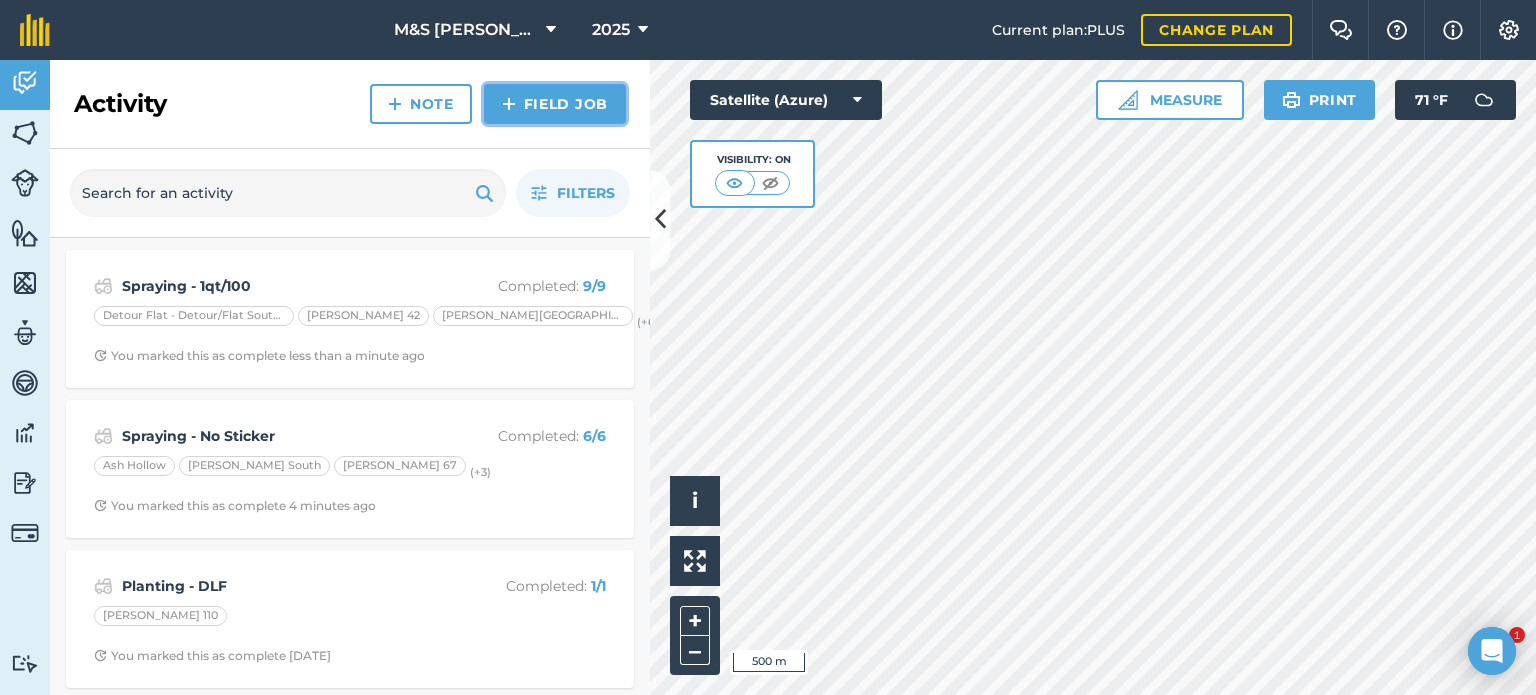 click on "Field Job" at bounding box center [555, 104] 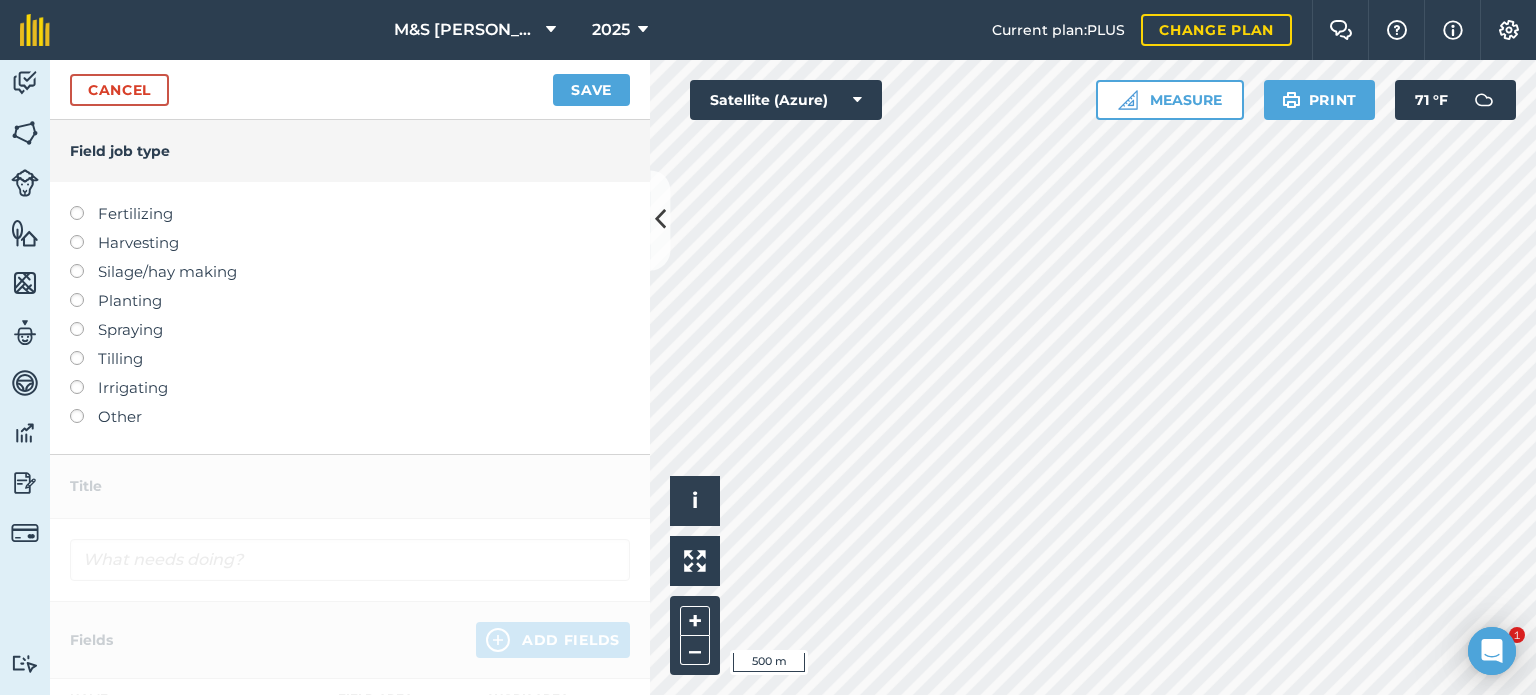 click on "Spraying" at bounding box center [350, 330] 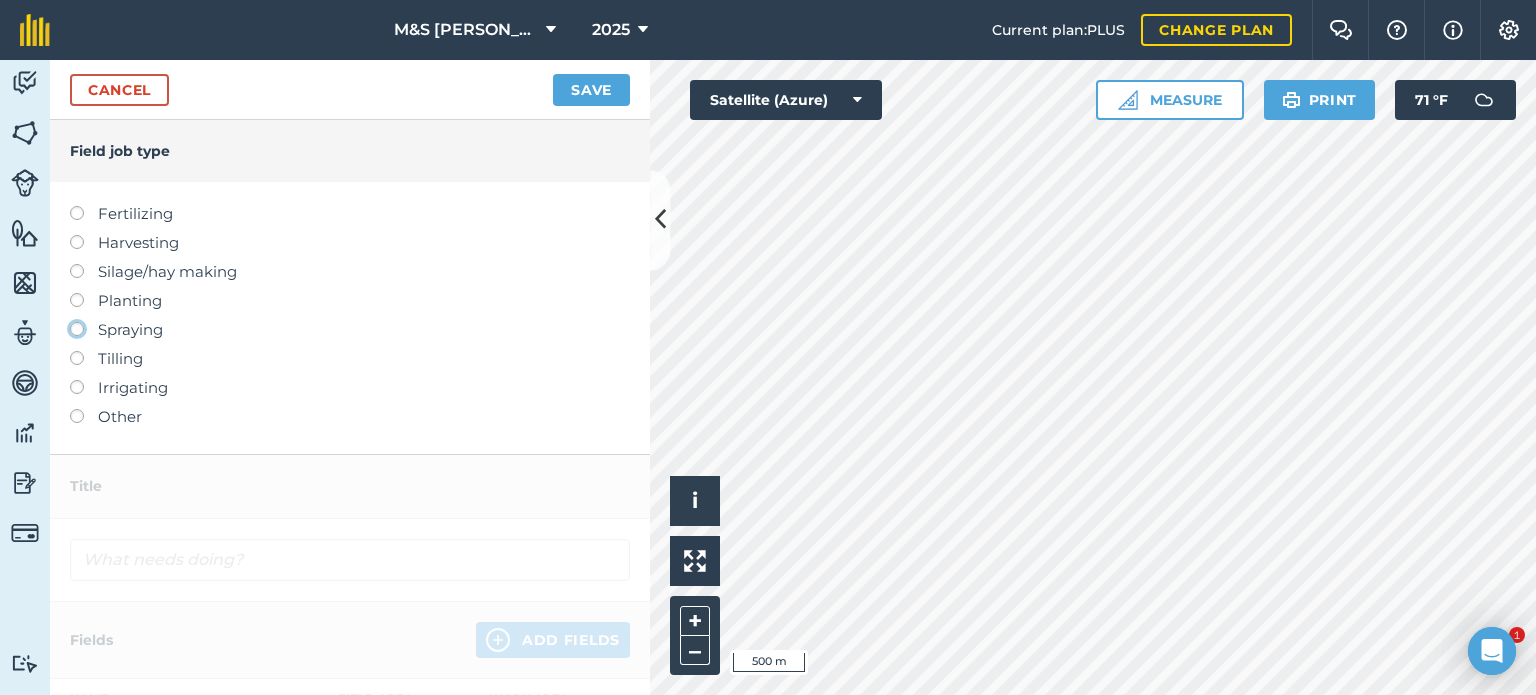 click on "Spraying" at bounding box center [-9943, 328] 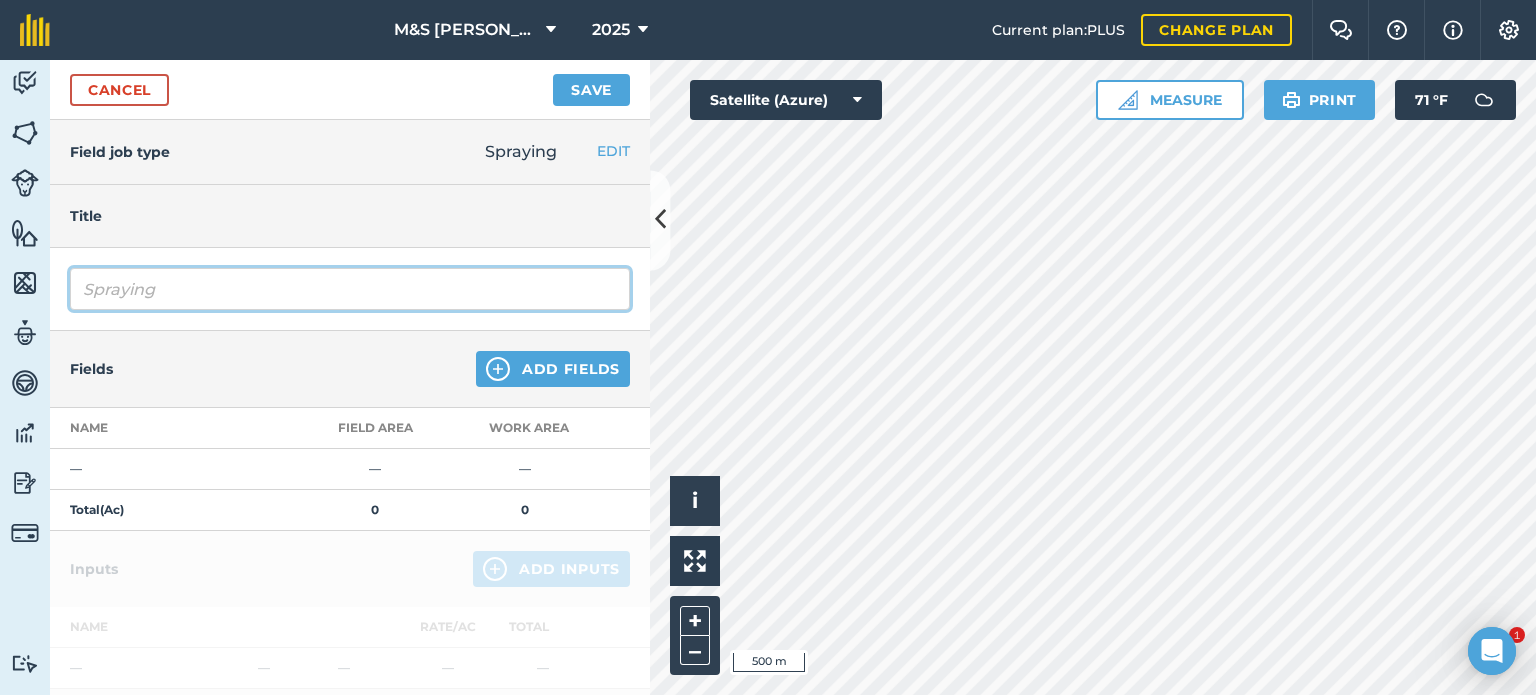 click on "Spraying" at bounding box center [350, 289] 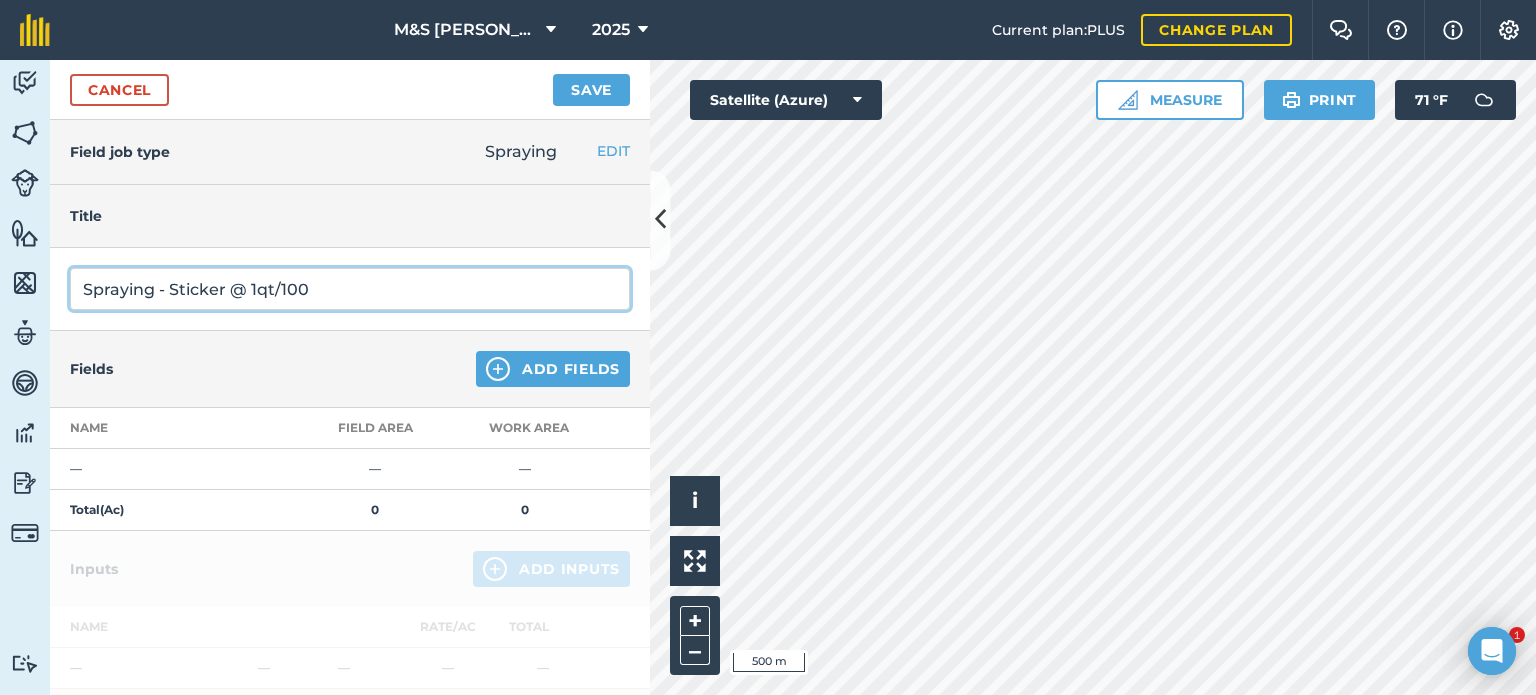 type on "Spraying - Sticker @ 1qt/100" 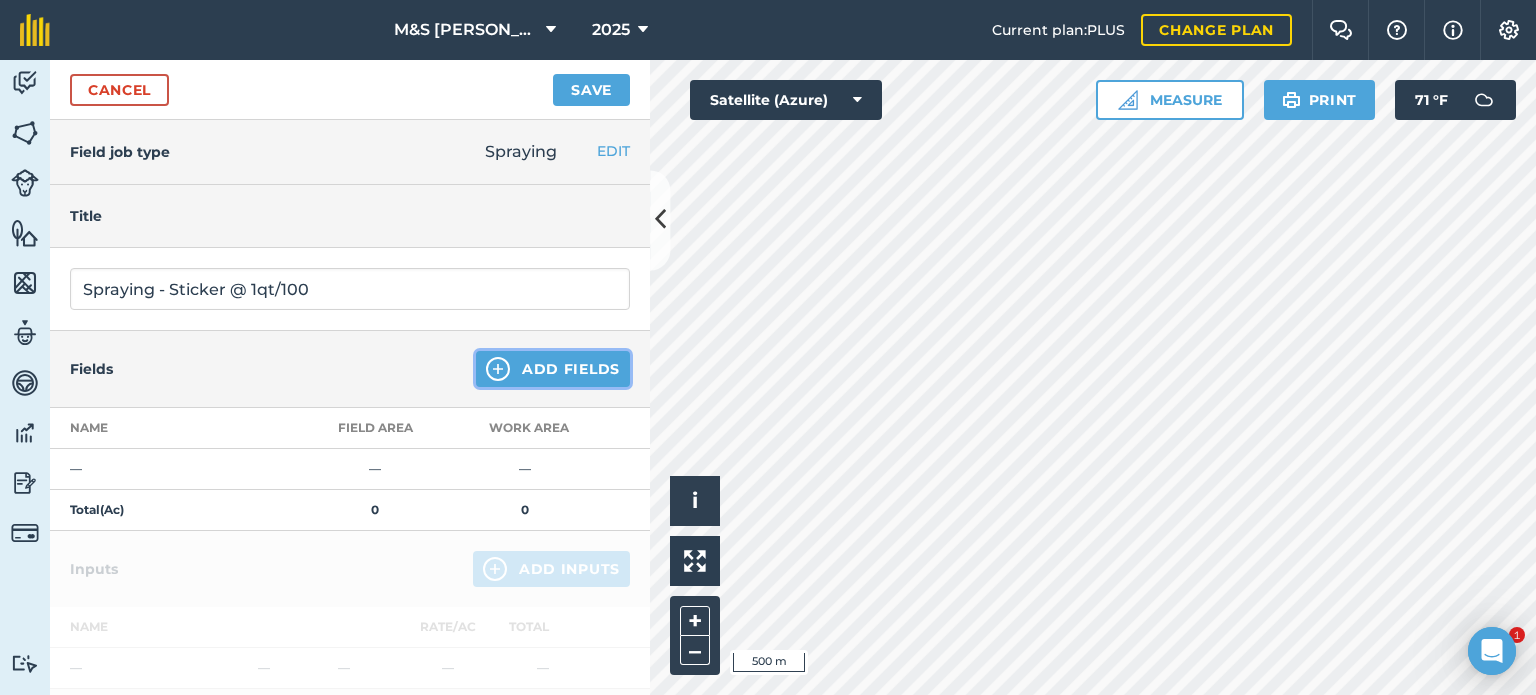 click on "Add Fields" at bounding box center [553, 369] 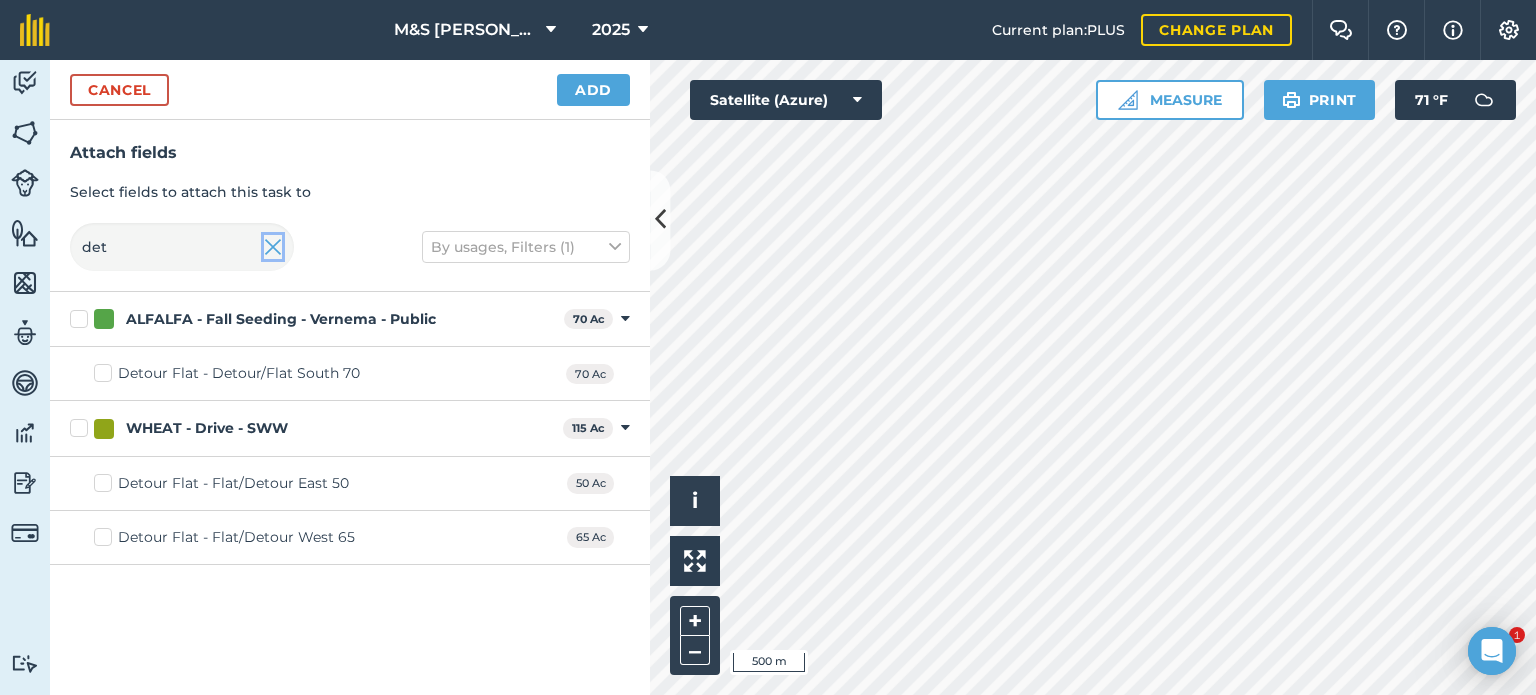 click at bounding box center [273, 247] 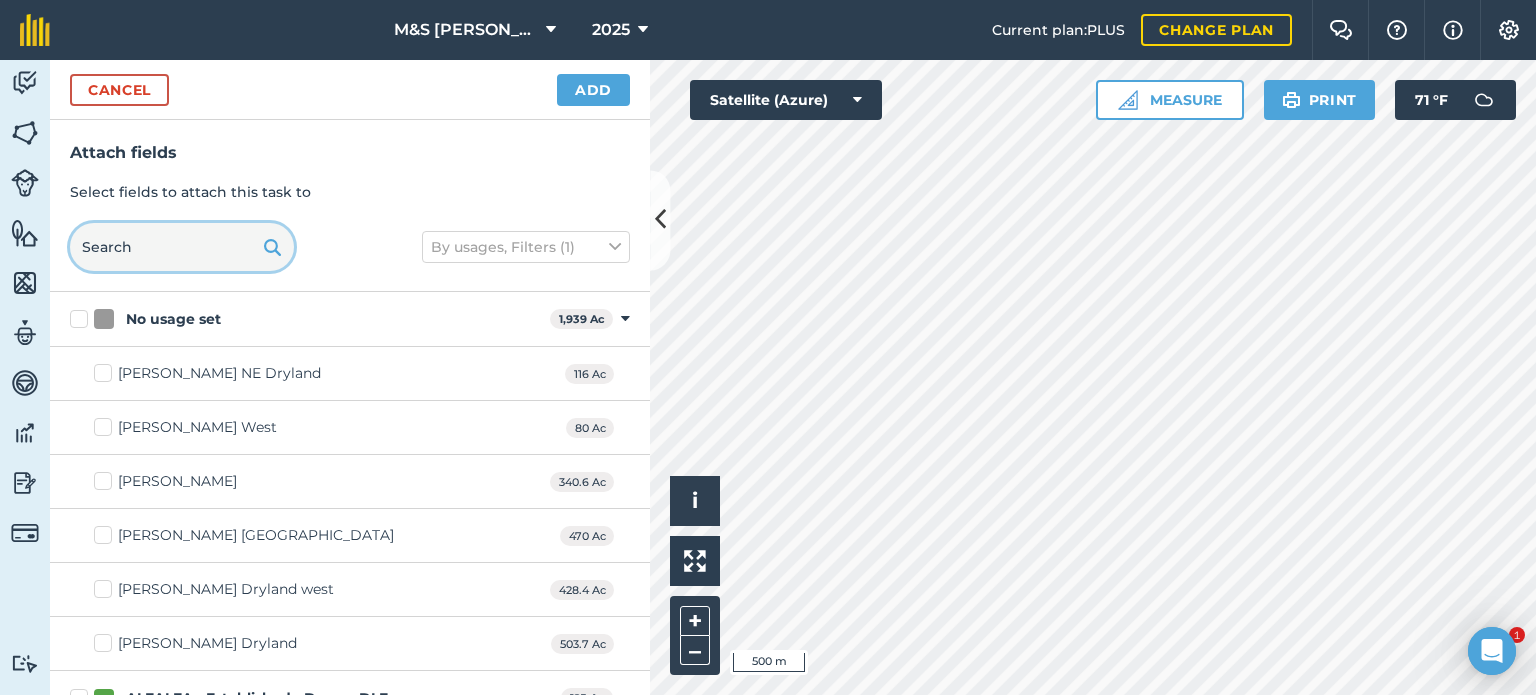 click at bounding box center (182, 247) 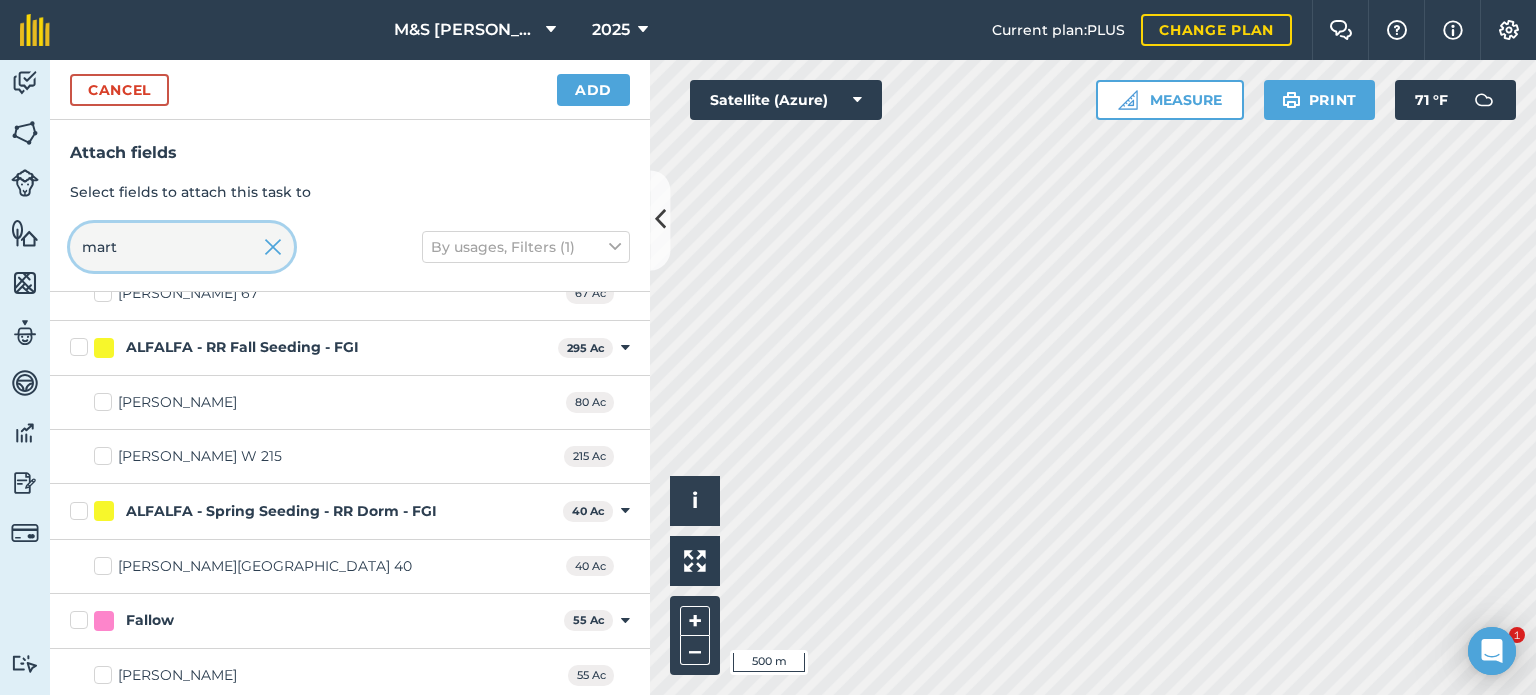 scroll, scrollTop: 195, scrollLeft: 0, axis: vertical 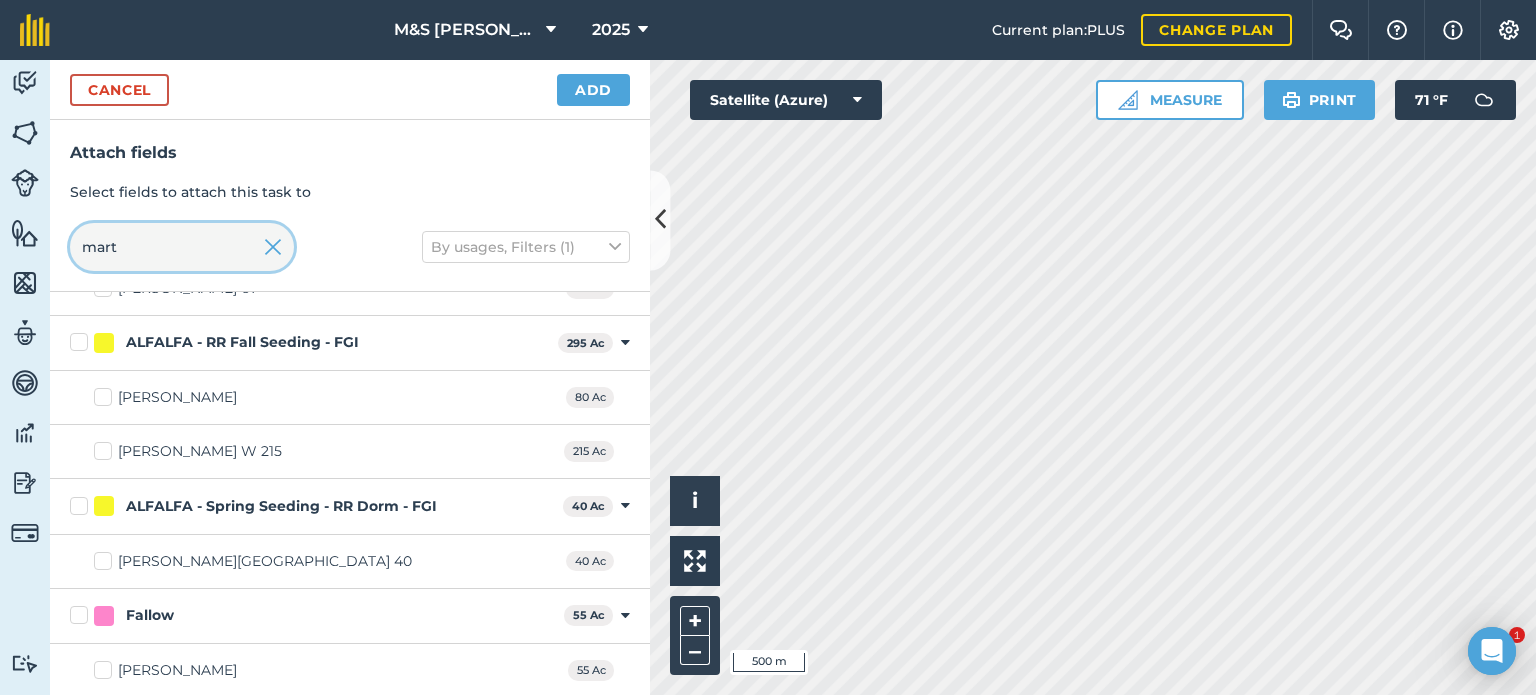 type on "mart" 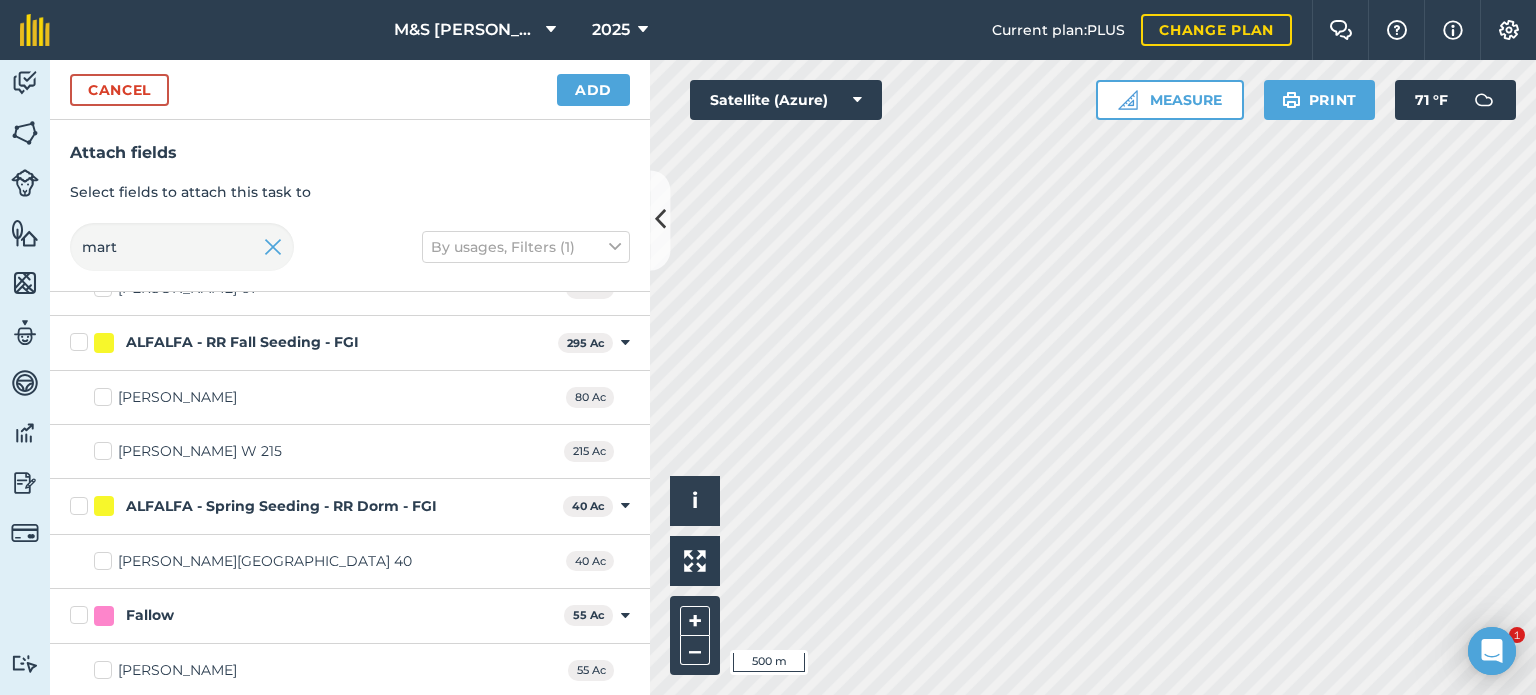 click on "[PERSON_NAME][GEOGRAPHIC_DATA] 40" at bounding box center [253, 561] 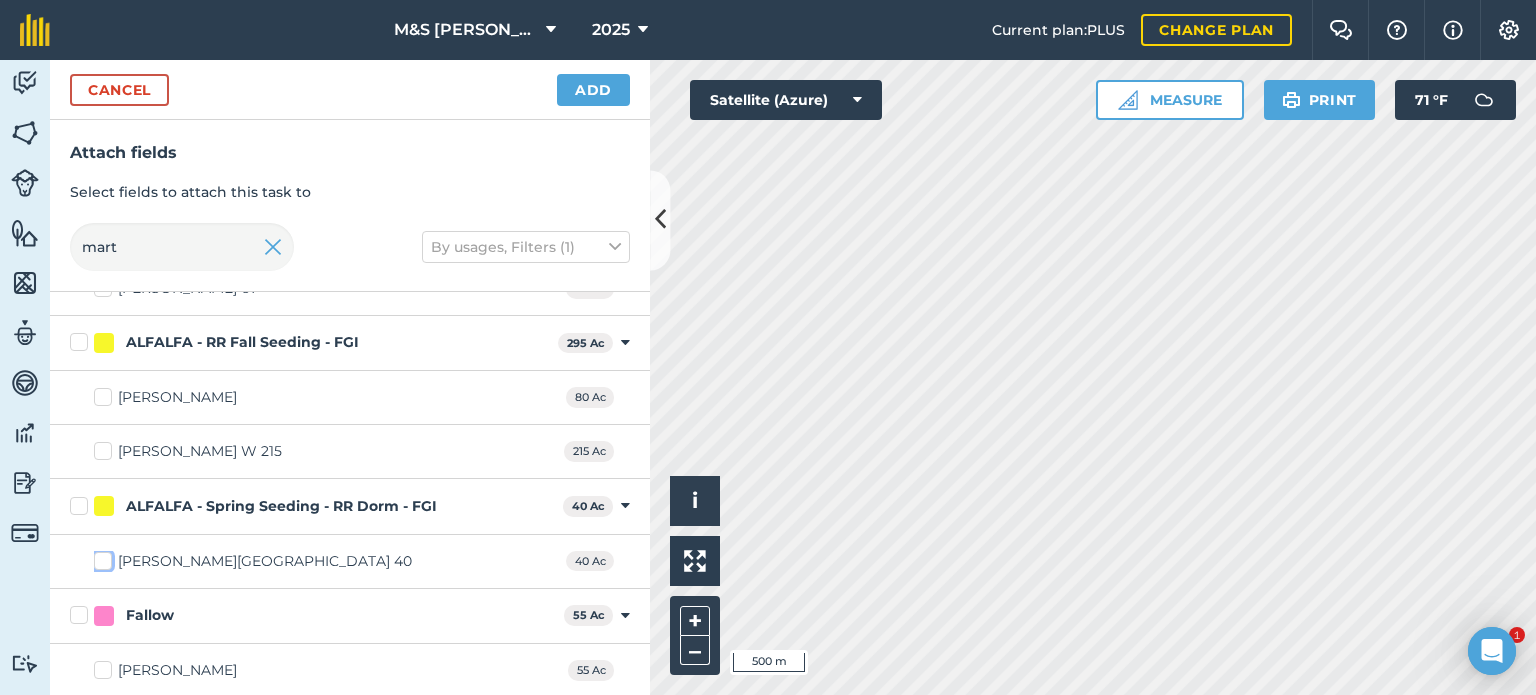 click on "[PERSON_NAME][GEOGRAPHIC_DATA] 40" at bounding box center (100, 557) 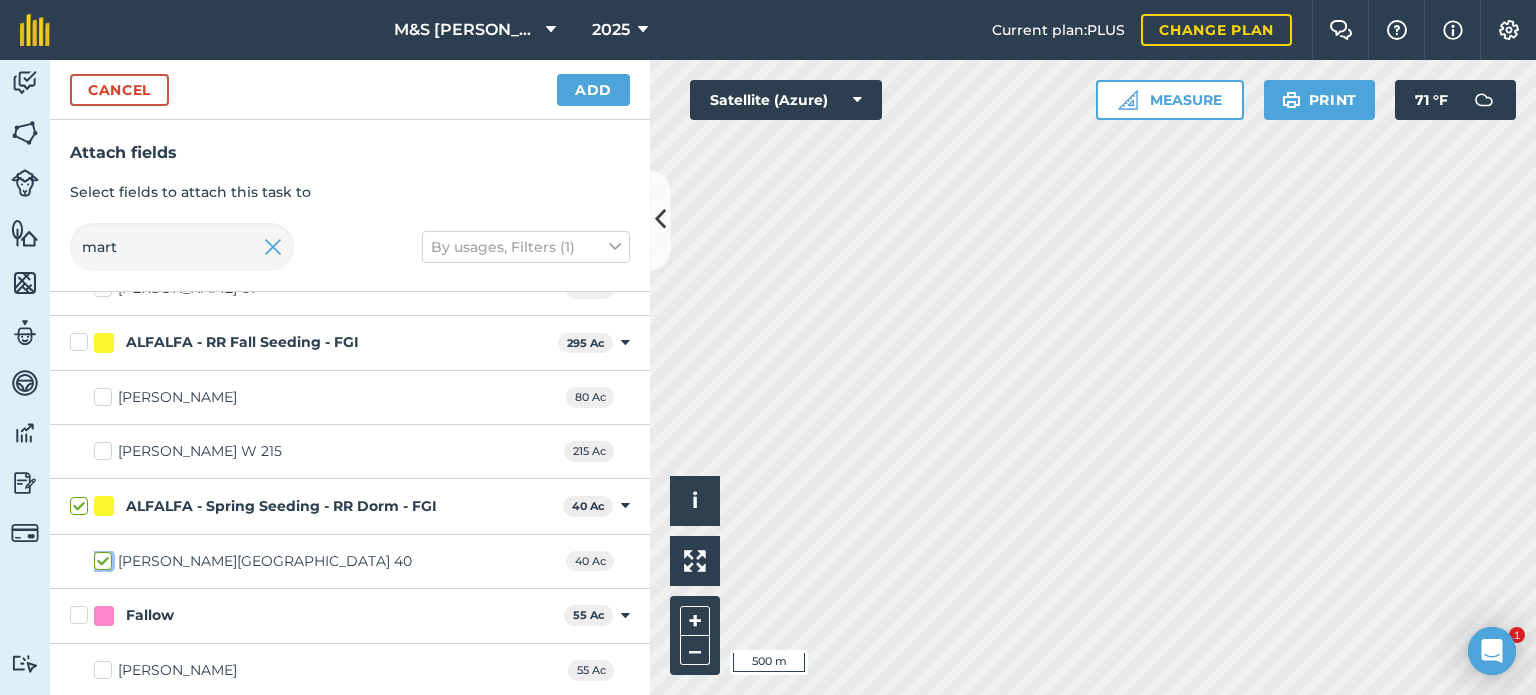 checkbox on "true" 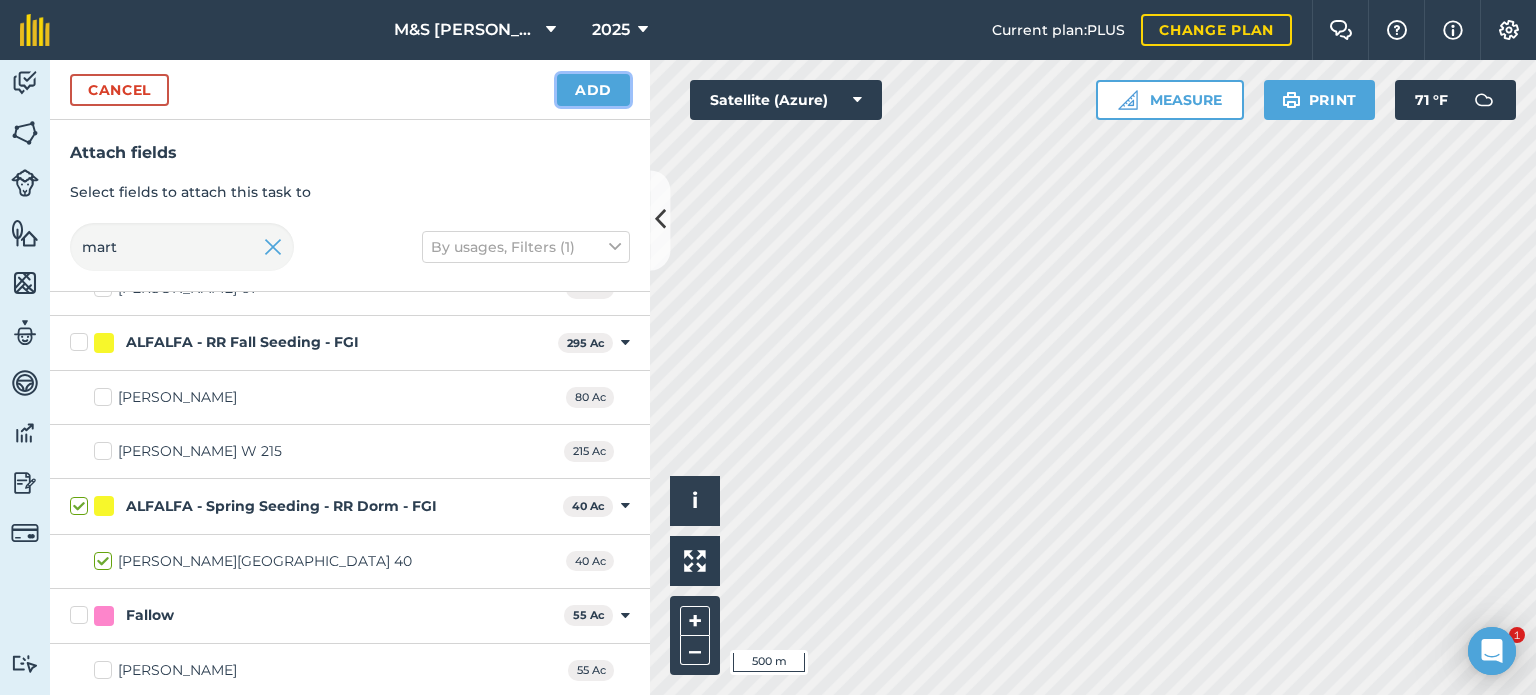 click on "Add" at bounding box center (593, 90) 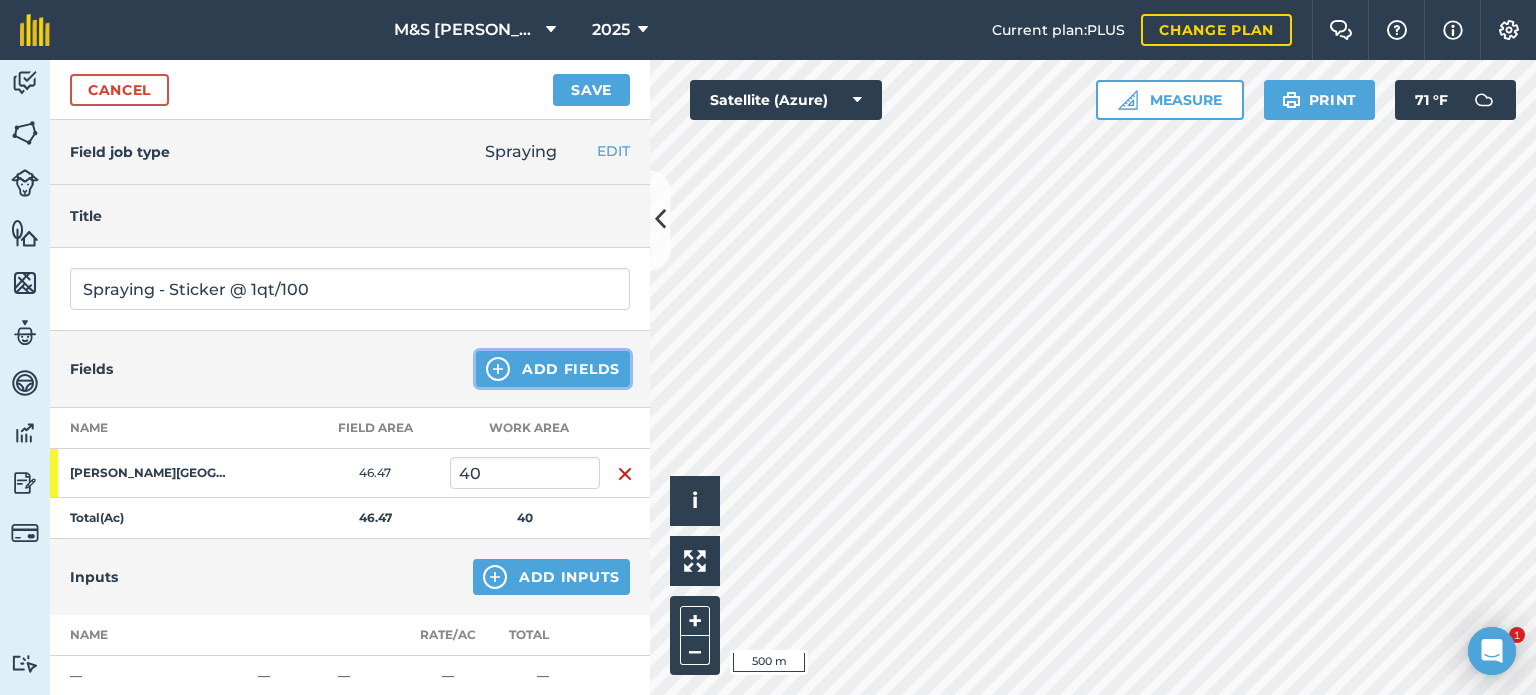 click on "Add Fields" at bounding box center [553, 369] 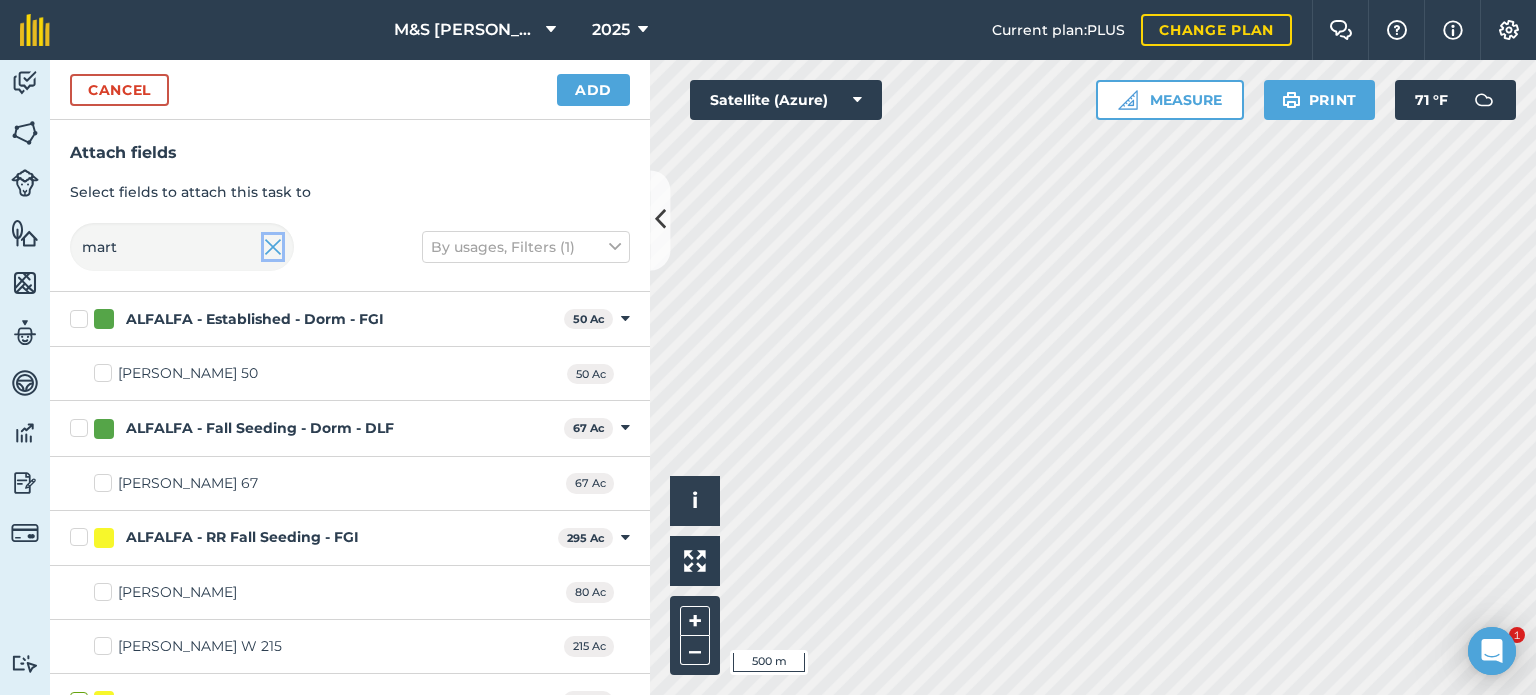 click at bounding box center (273, 247) 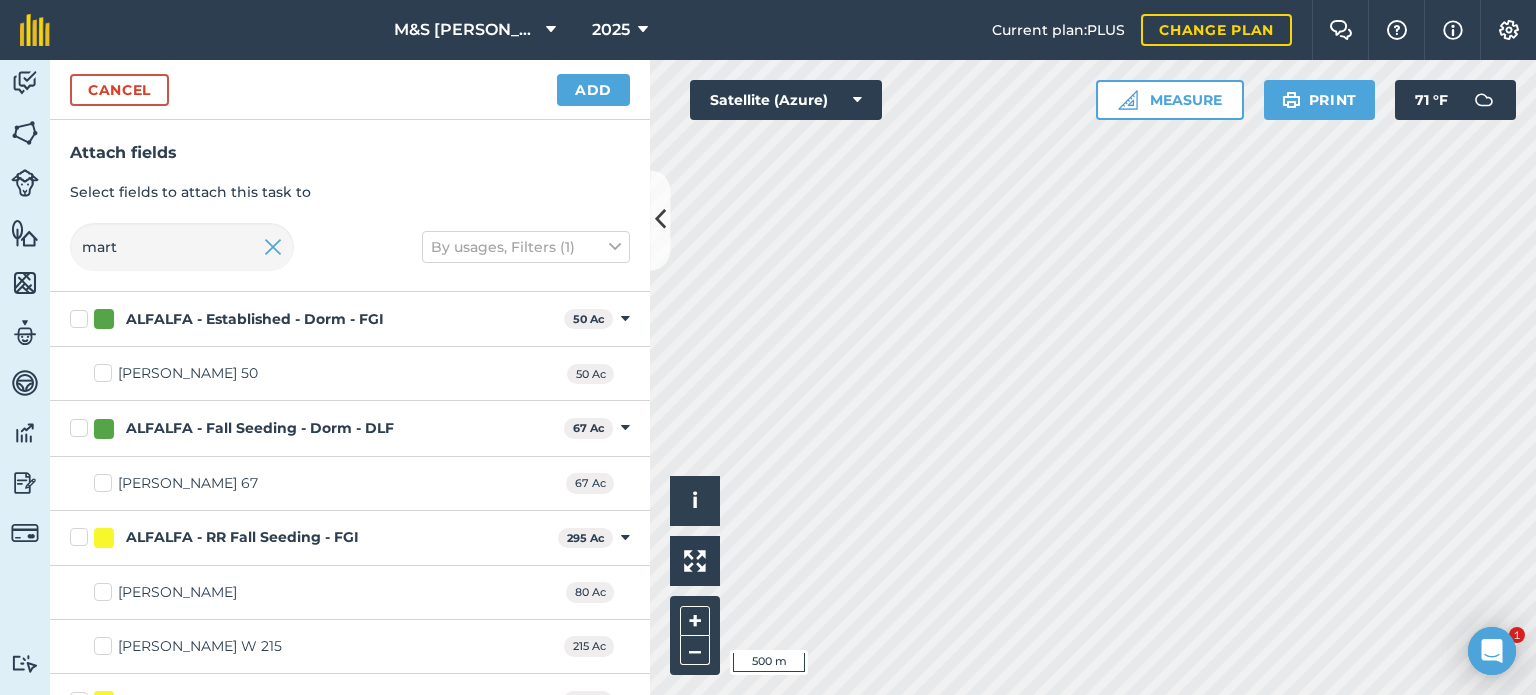 type 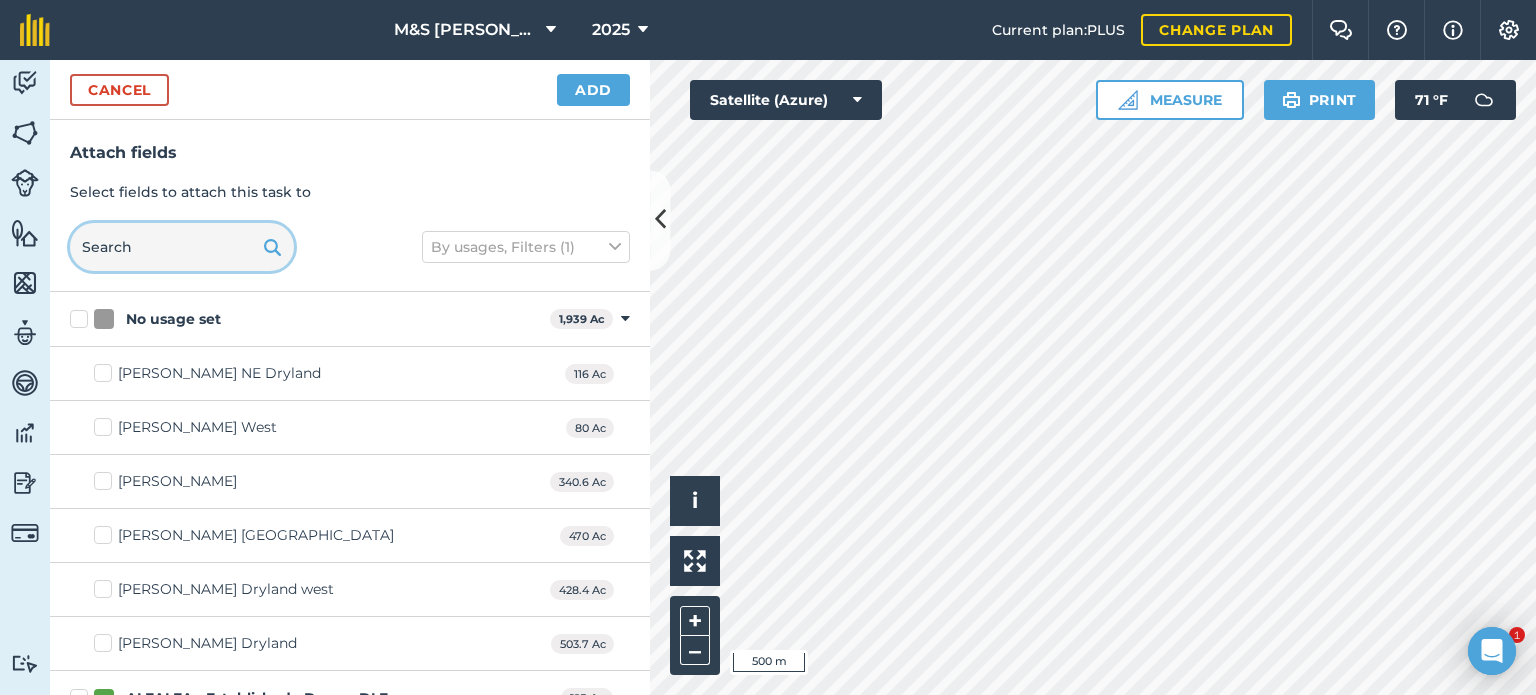 click at bounding box center (182, 247) 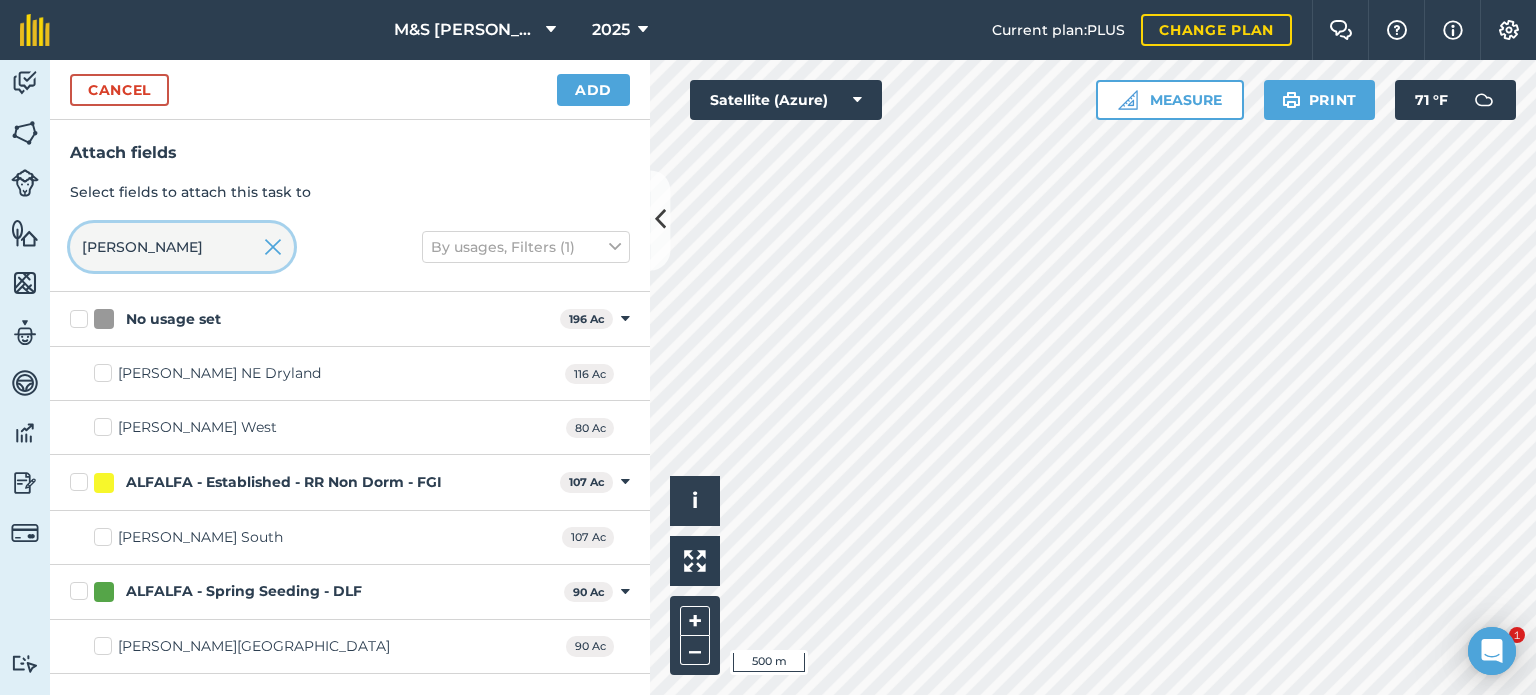 type on "[PERSON_NAME]" 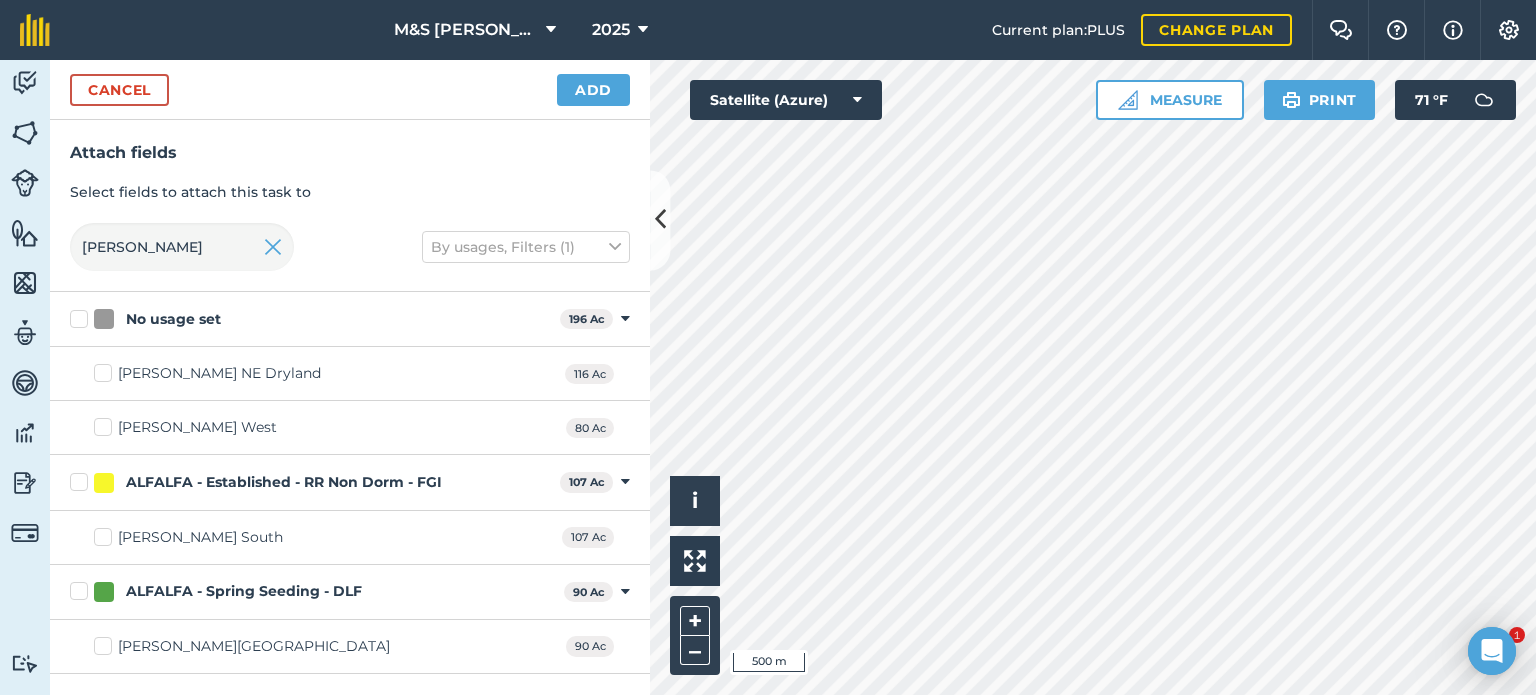 click on "[PERSON_NAME][GEOGRAPHIC_DATA]" at bounding box center (242, 646) 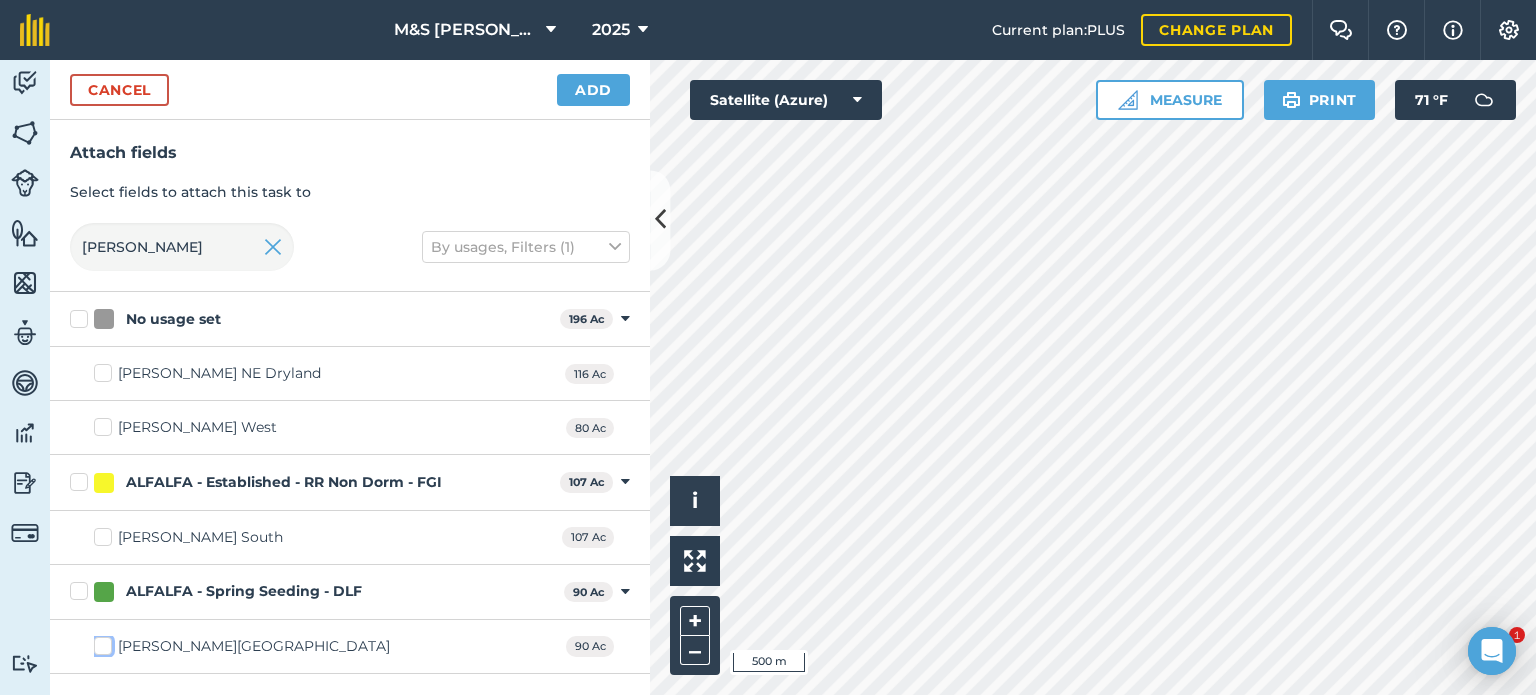click on "[PERSON_NAME][GEOGRAPHIC_DATA]" at bounding box center [100, 642] 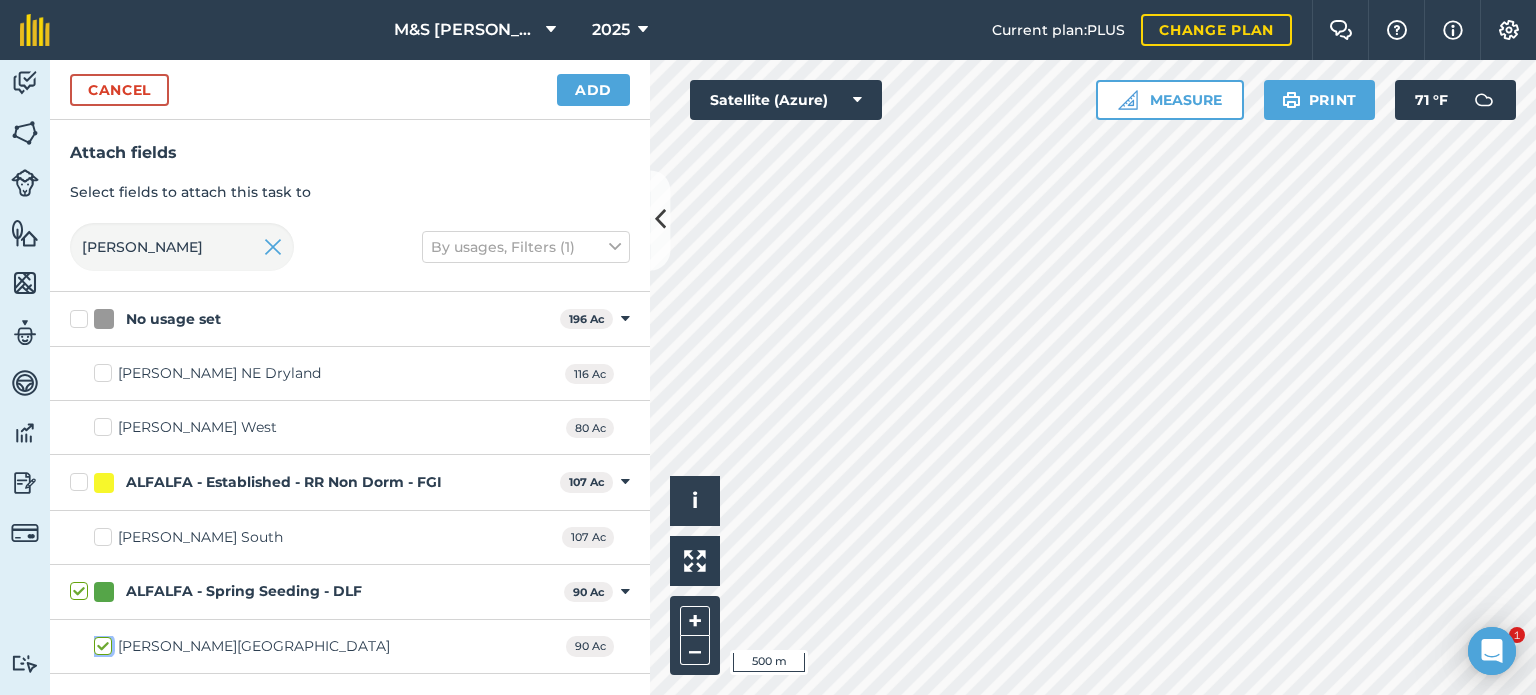 checkbox on "true" 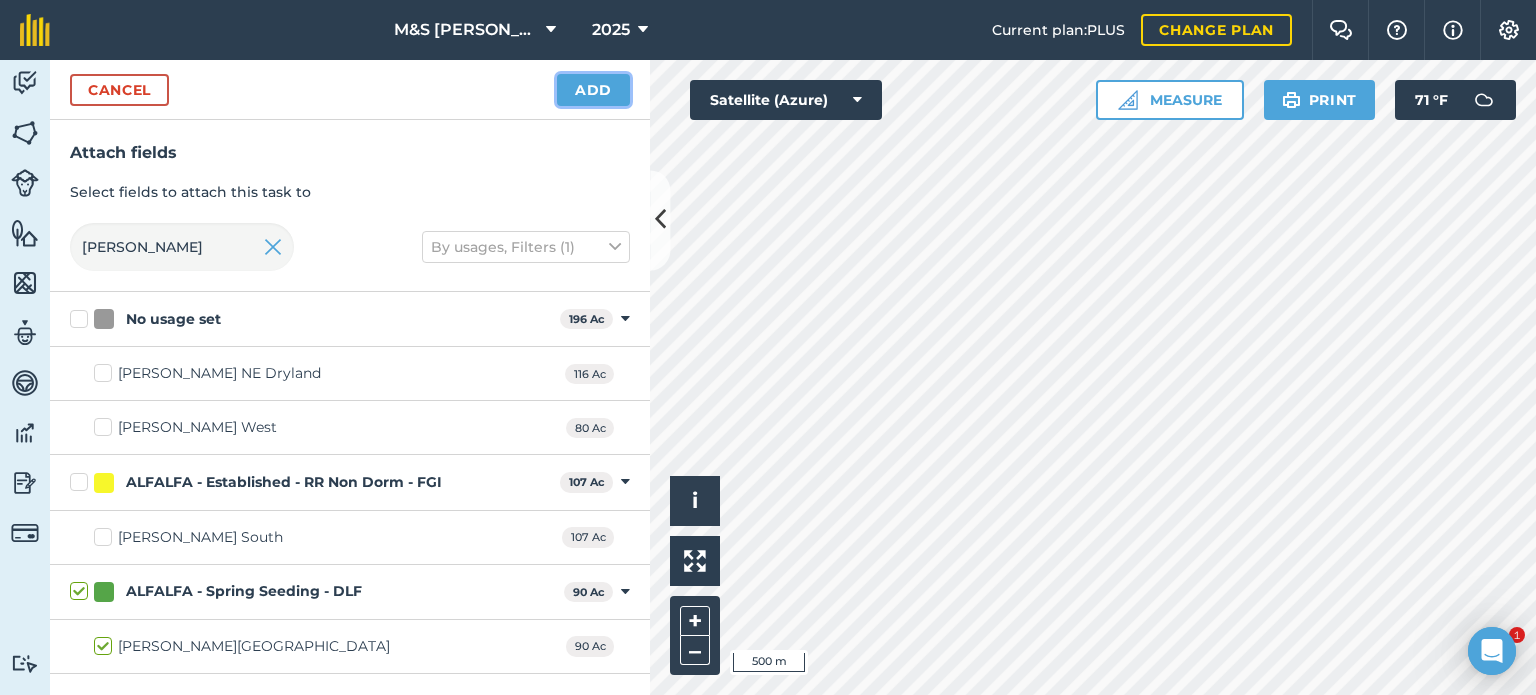 click on "Add" at bounding box center (593, 90) 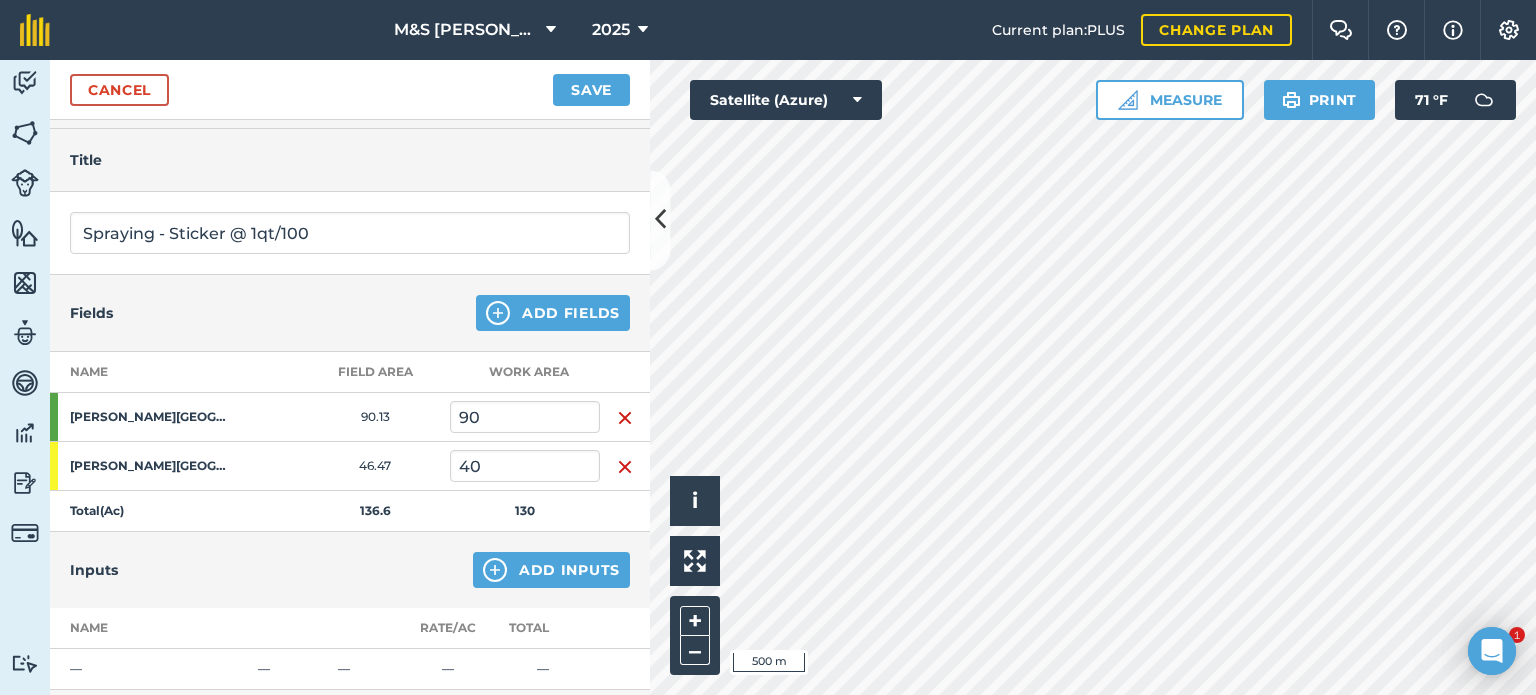 scroll, scrollTop: 200, scrollLeft: 0, axis: vertical 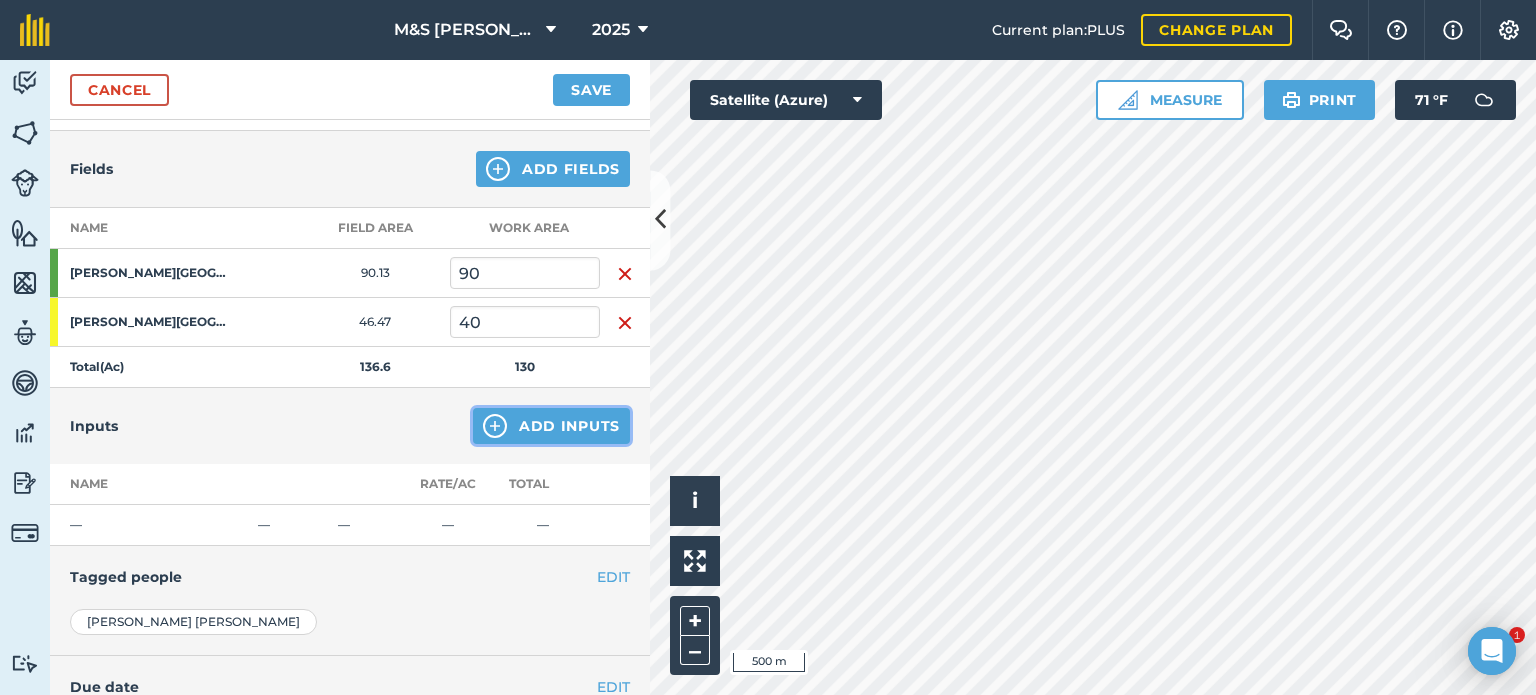 click on "Add Inputs" at bounding box center [551, 426] 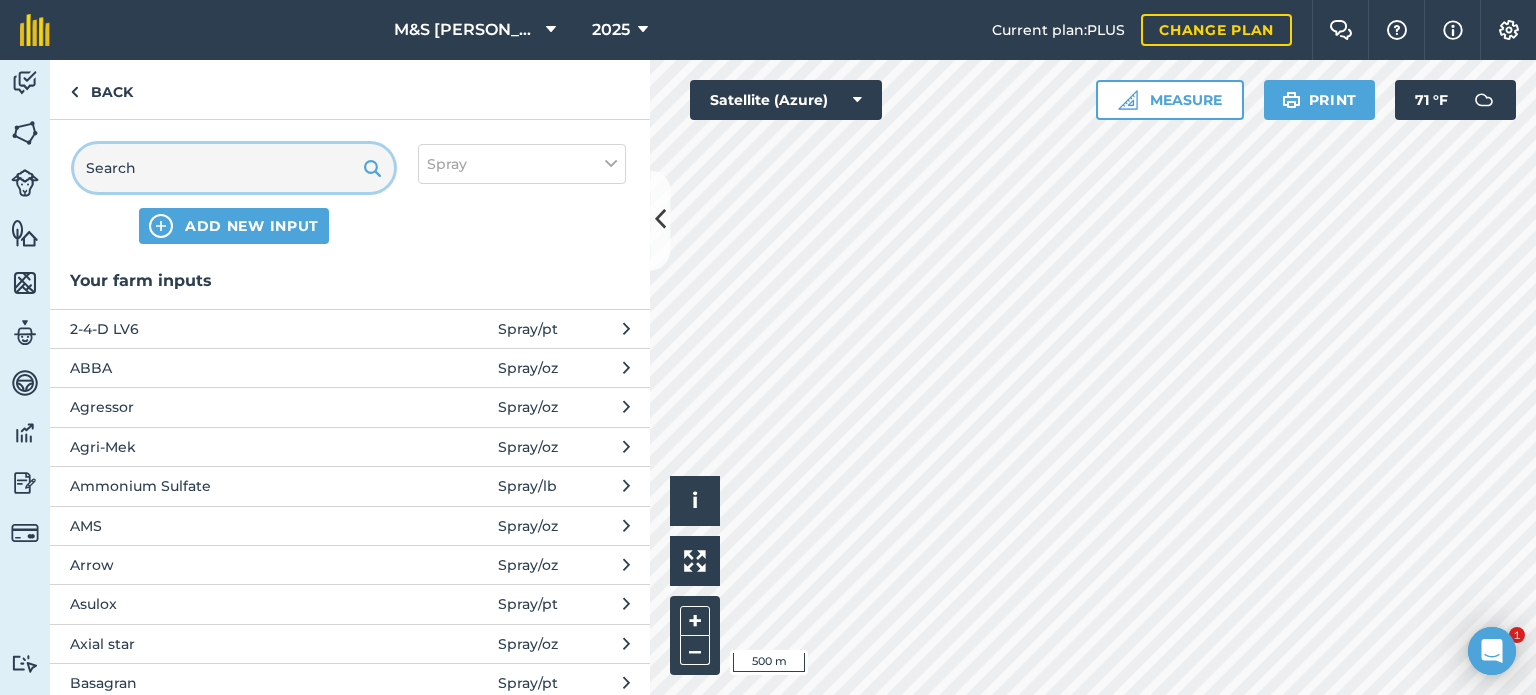 click at bounding box center [234, 168] 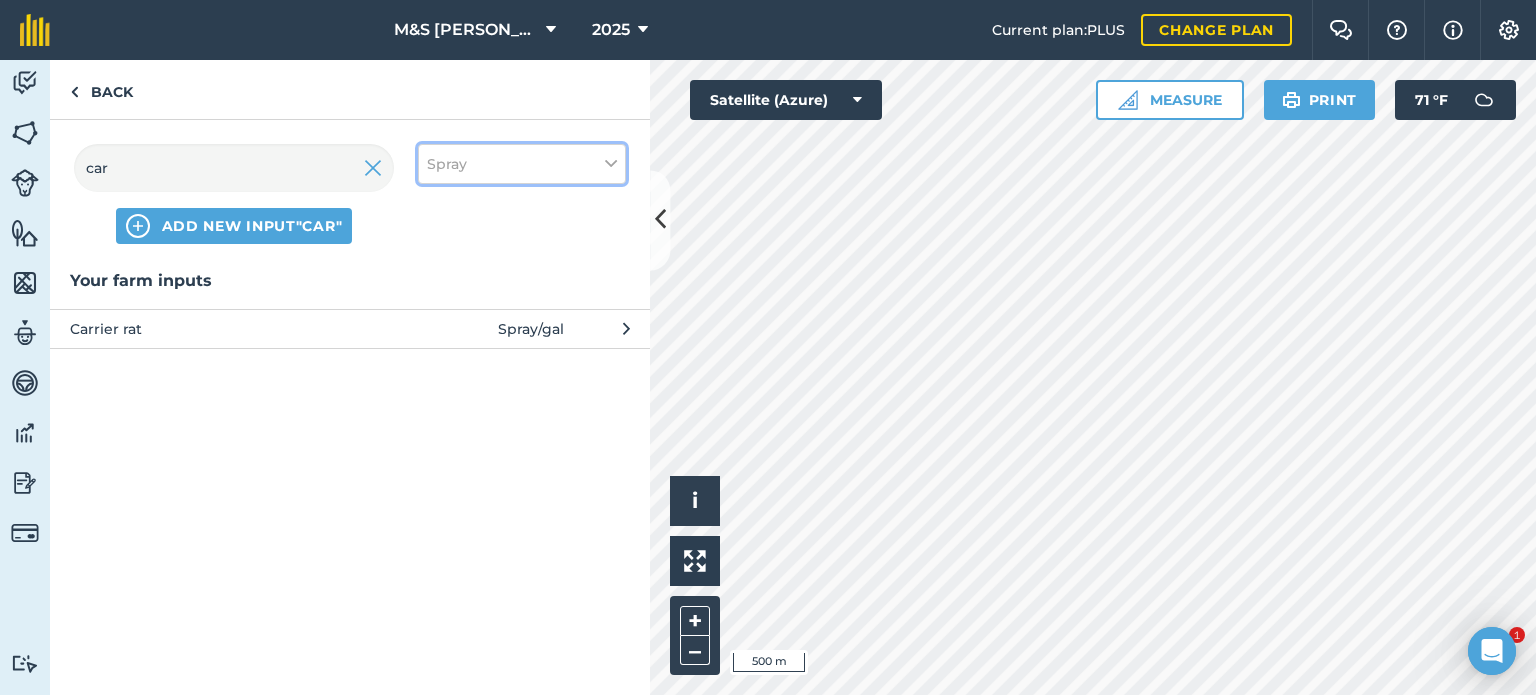 click on "Spray" at bounding box center [447, 164] 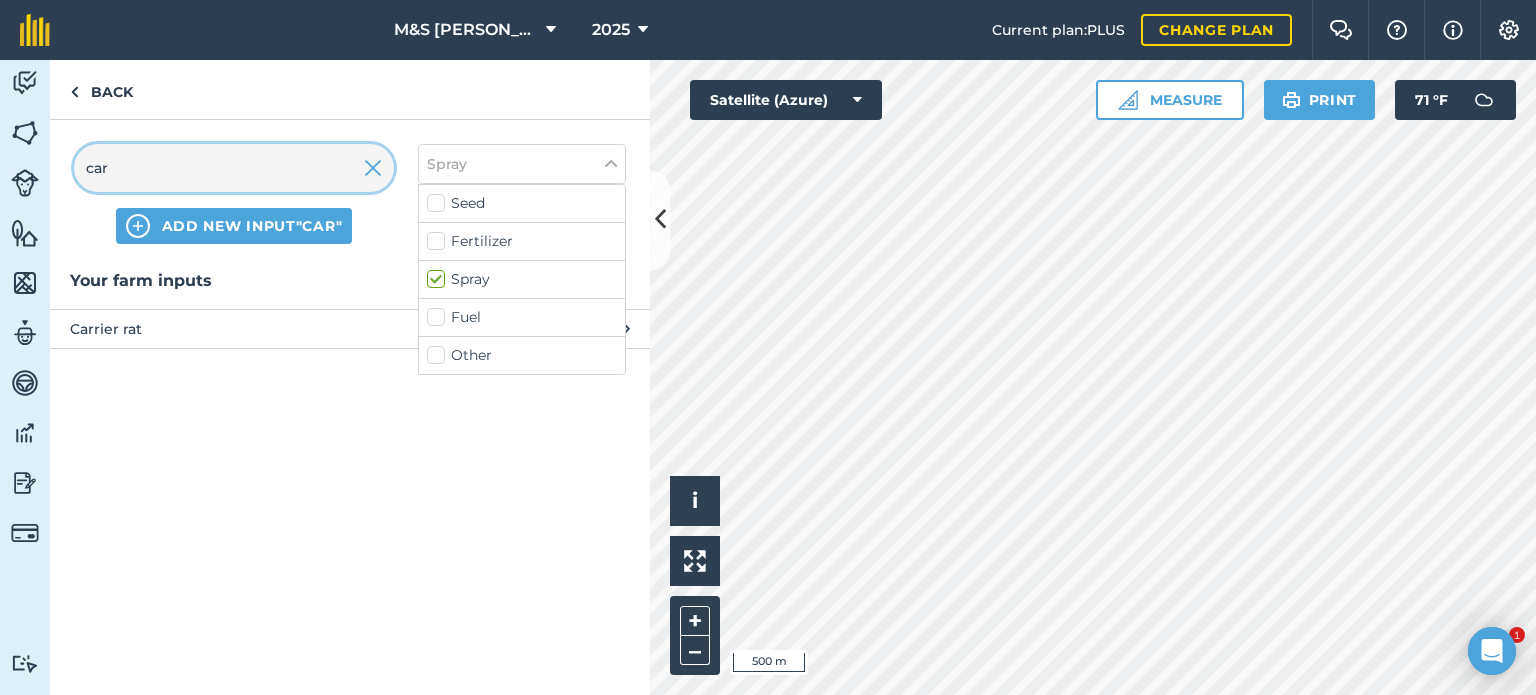 click on "car" at bounding box center [234, 168] 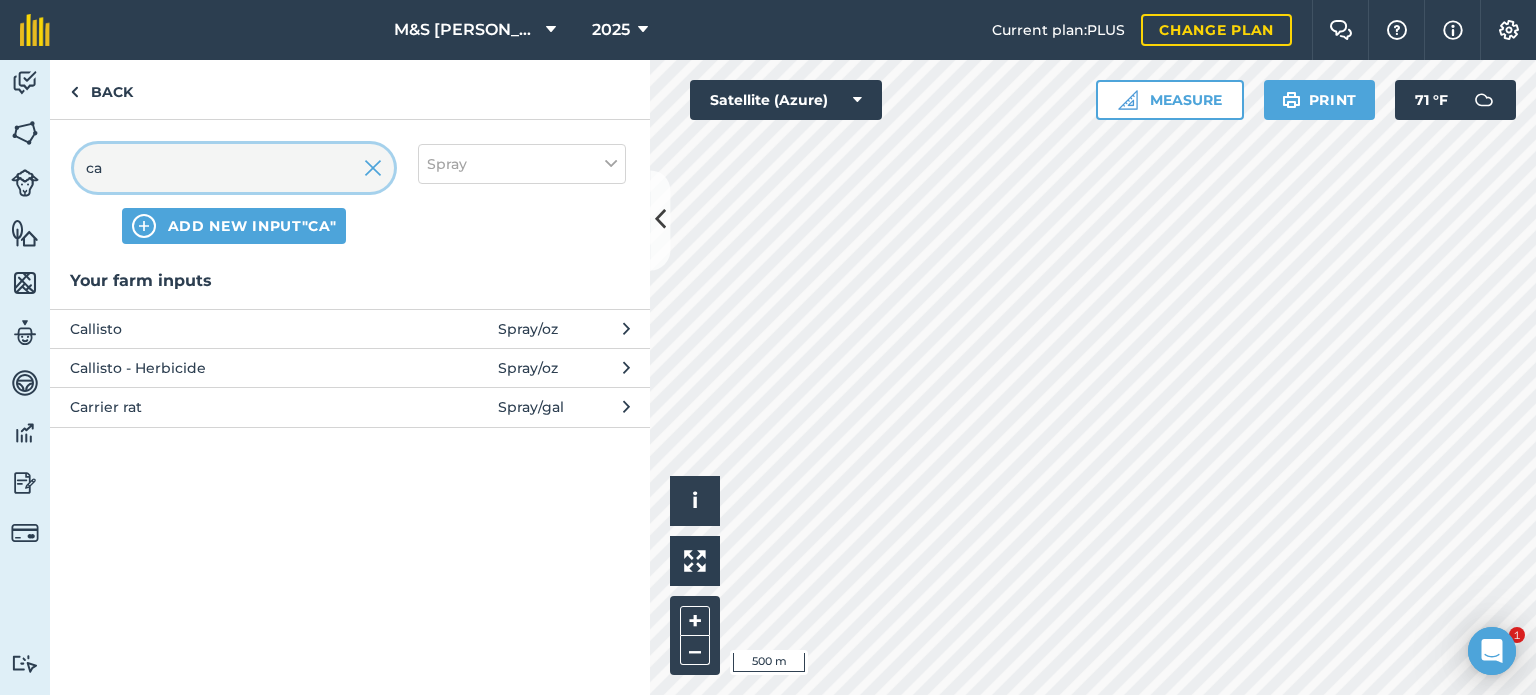 type on "c" 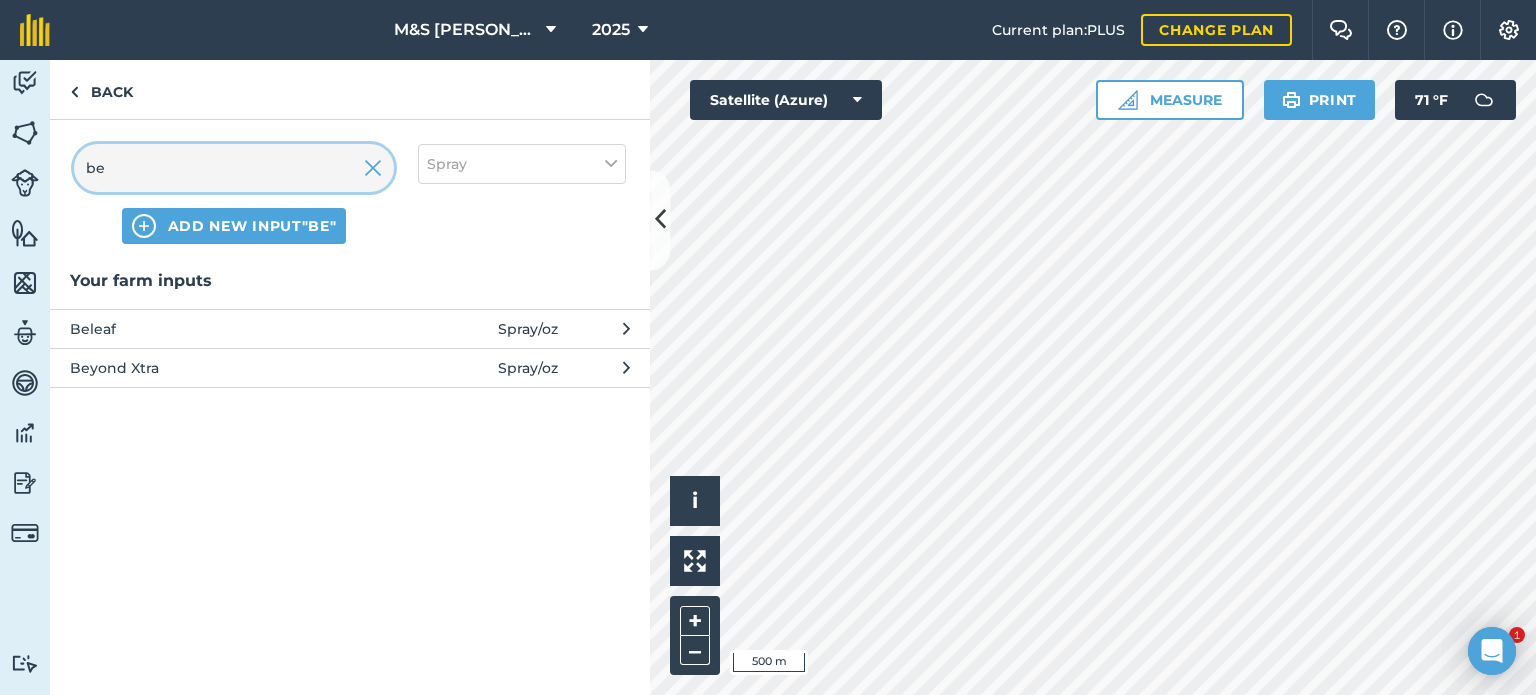 type on "be" 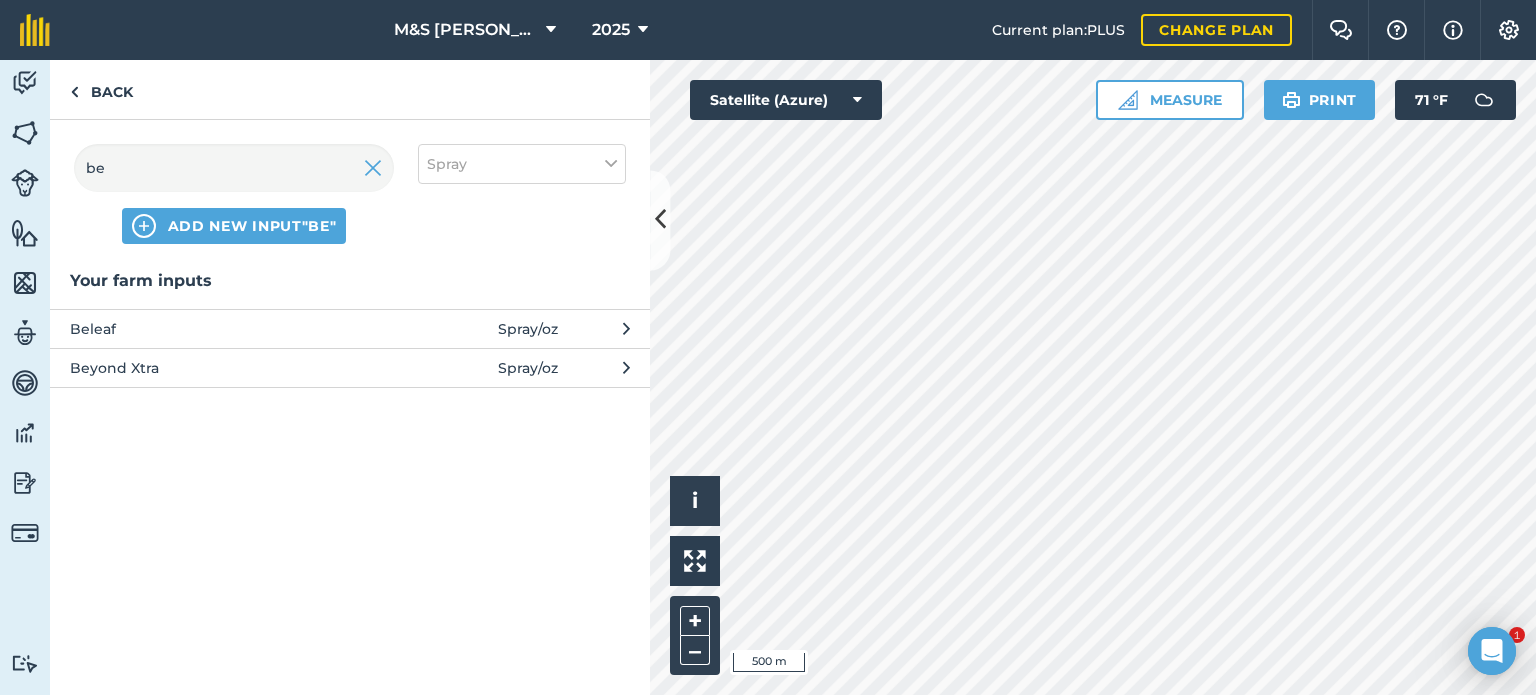 click at bounding box center [451, 329] 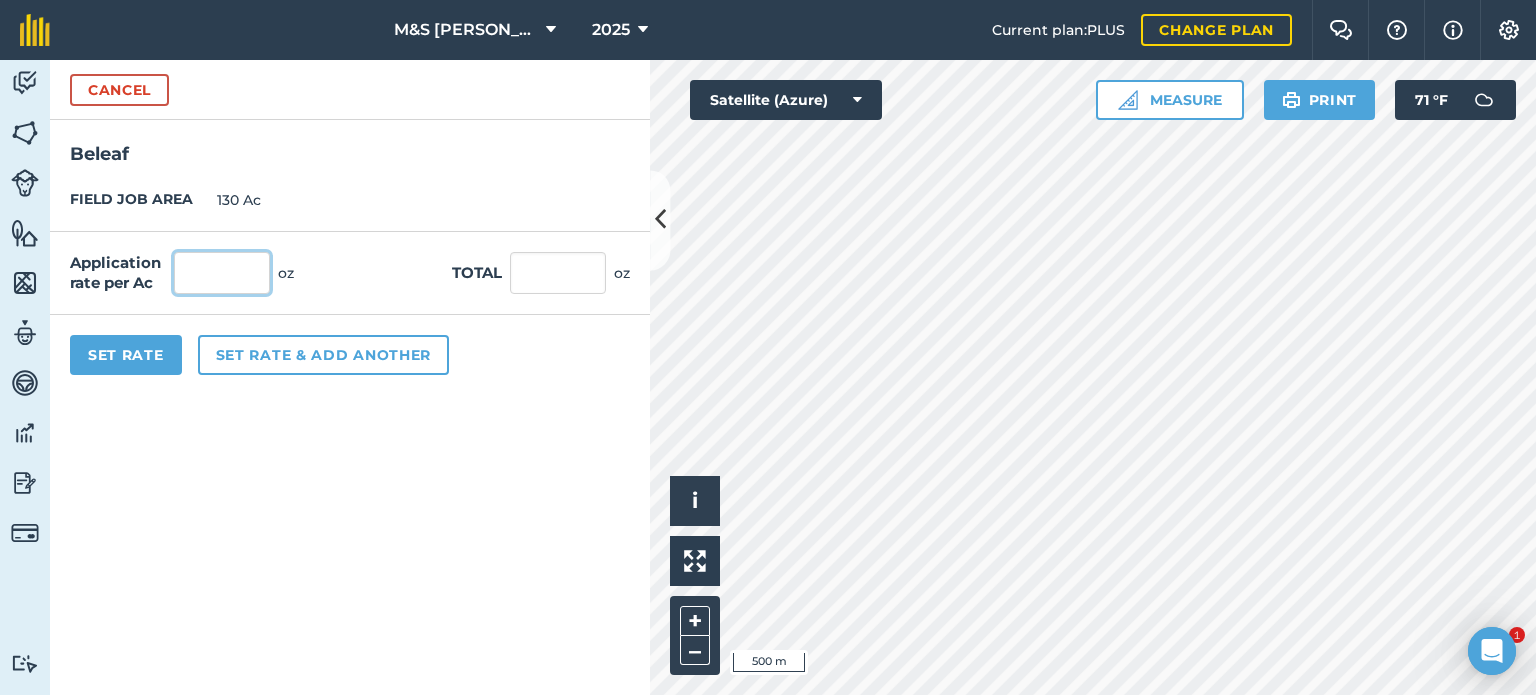 click at bounding box center (222, 273) 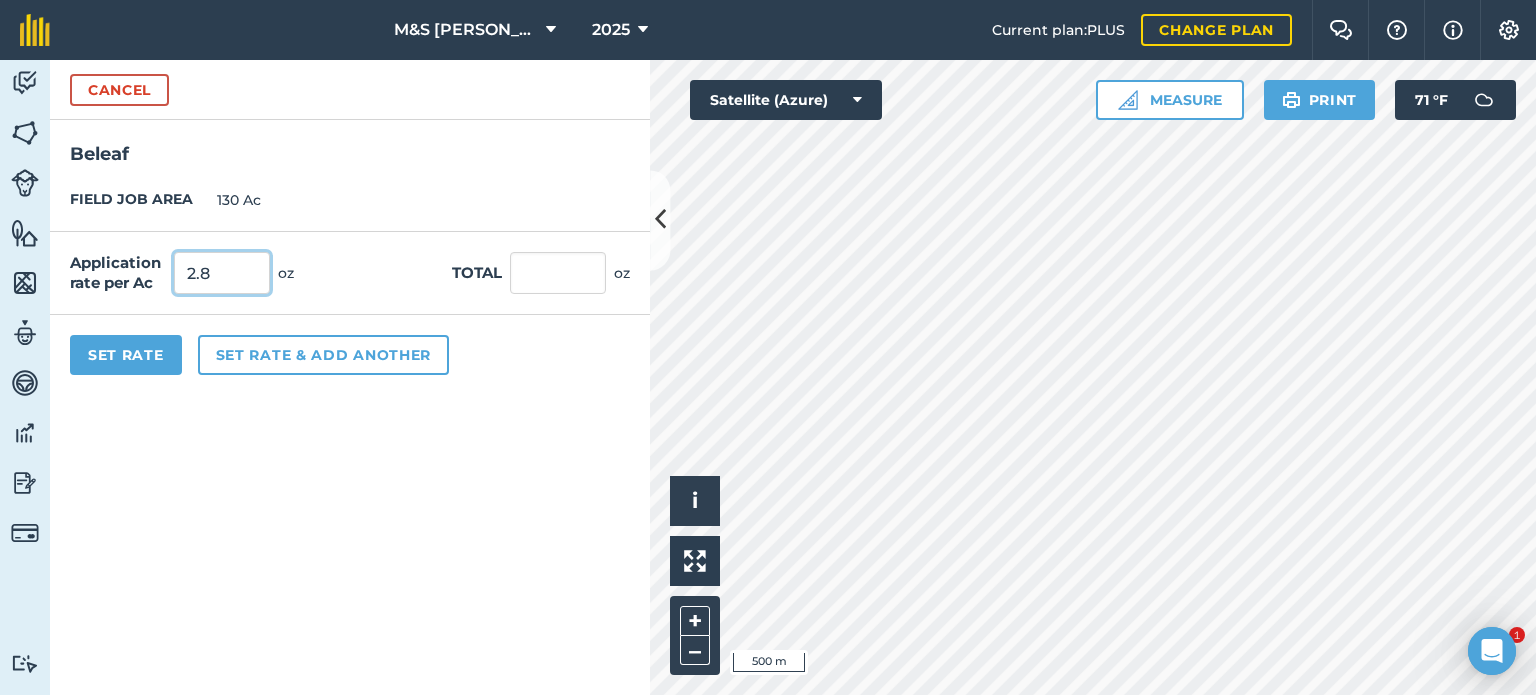 type on "2.8" 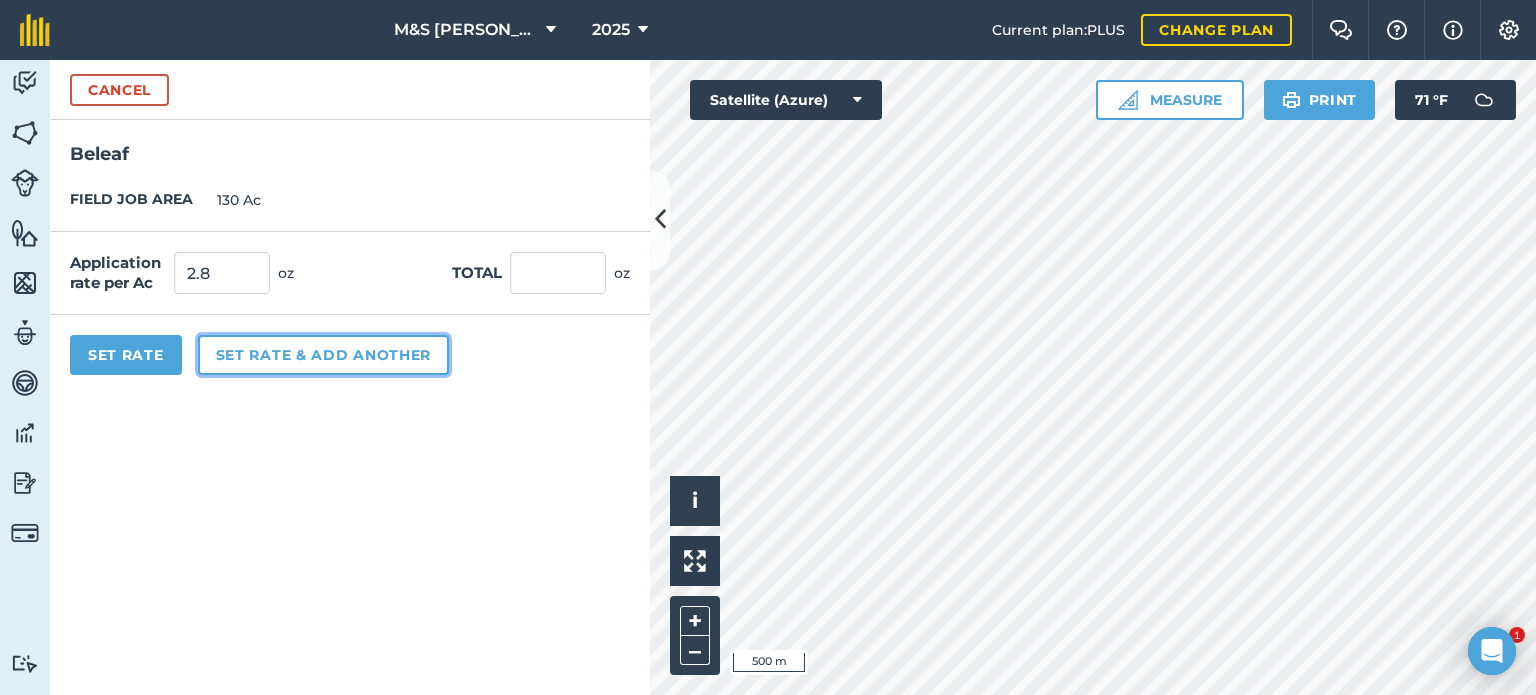 type on "364" 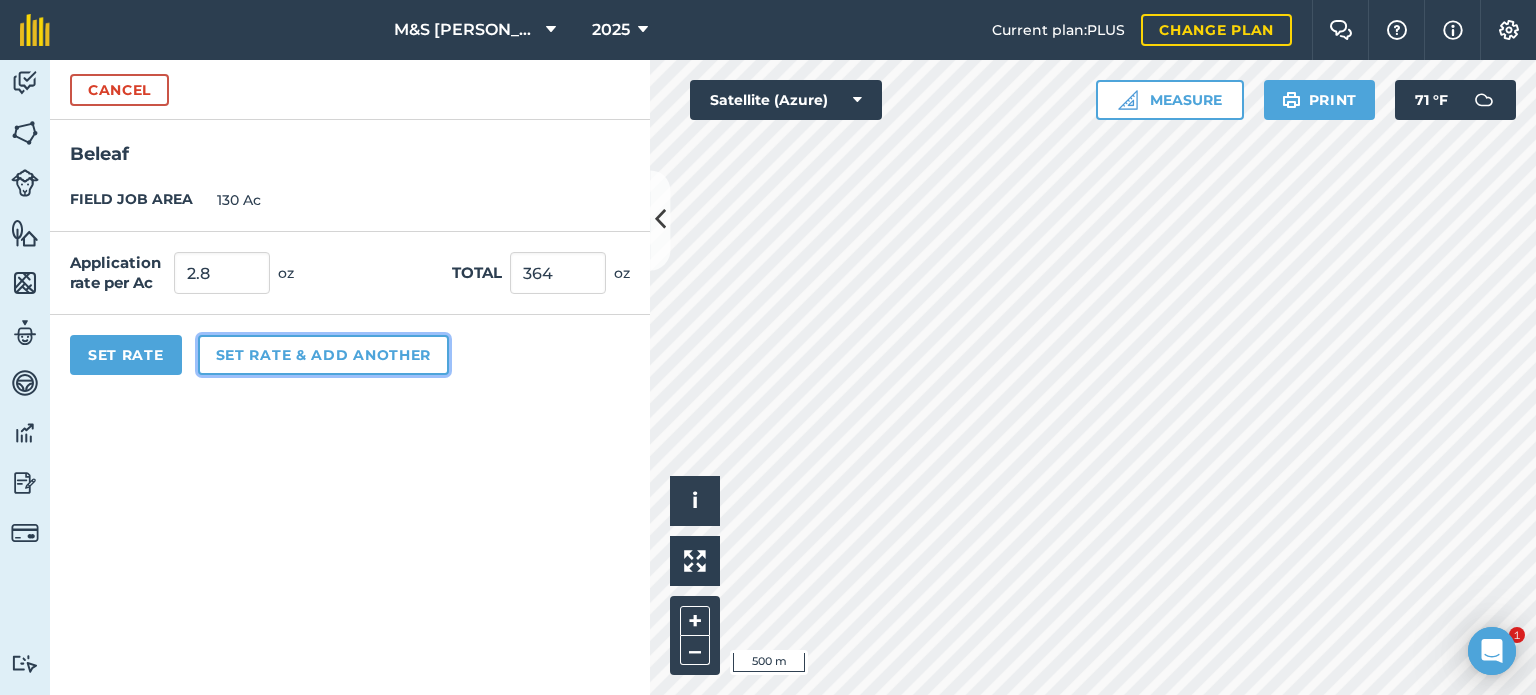 click on "Set rate & add another" at bounding box center [323, 355] 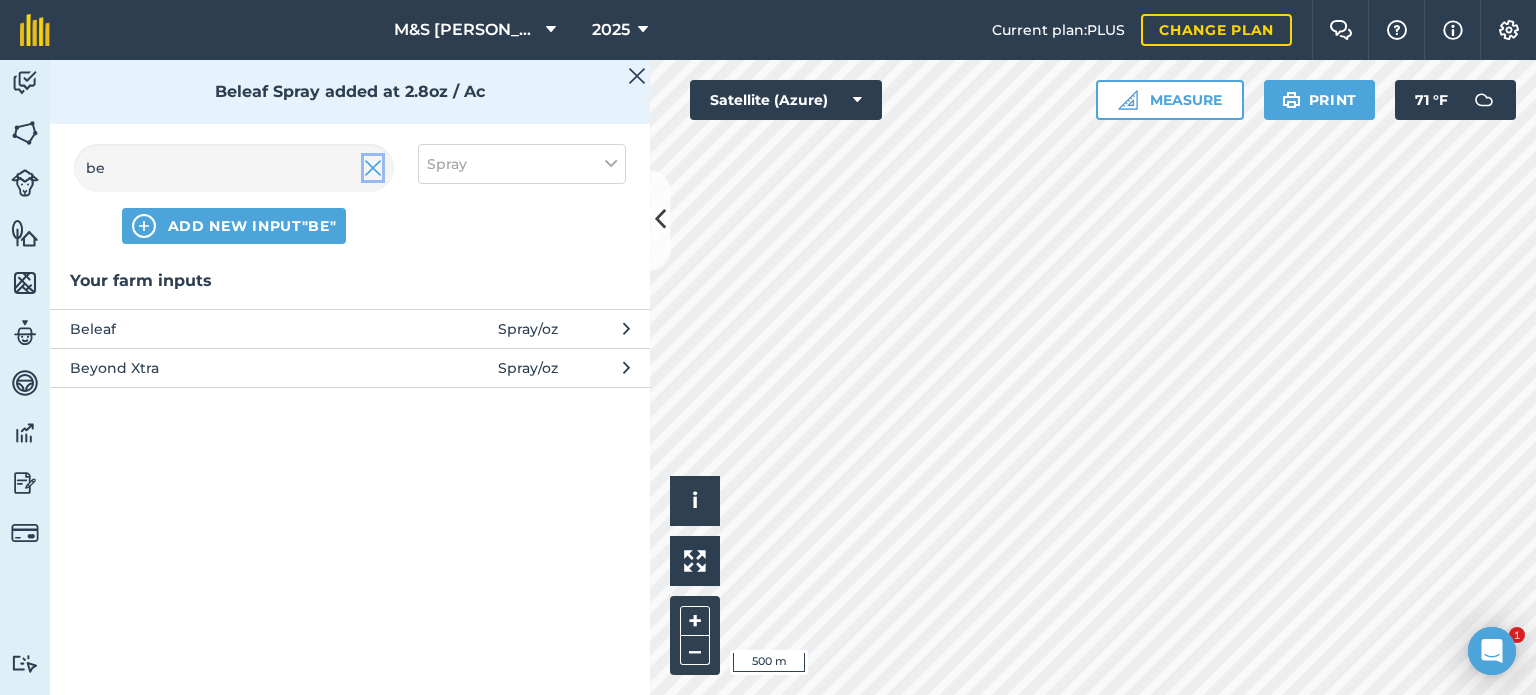 click at bounding box center [373, 168] 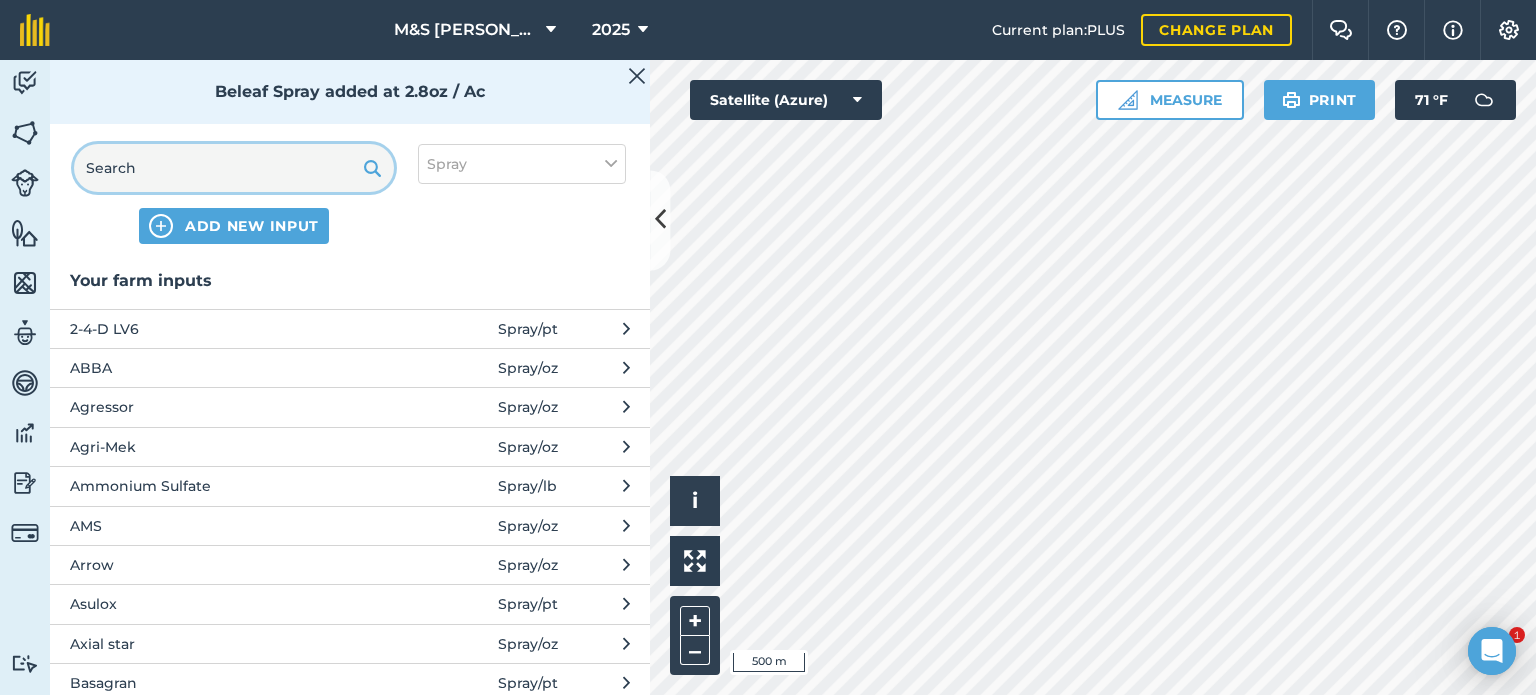 click at bounding box center (234, 168) 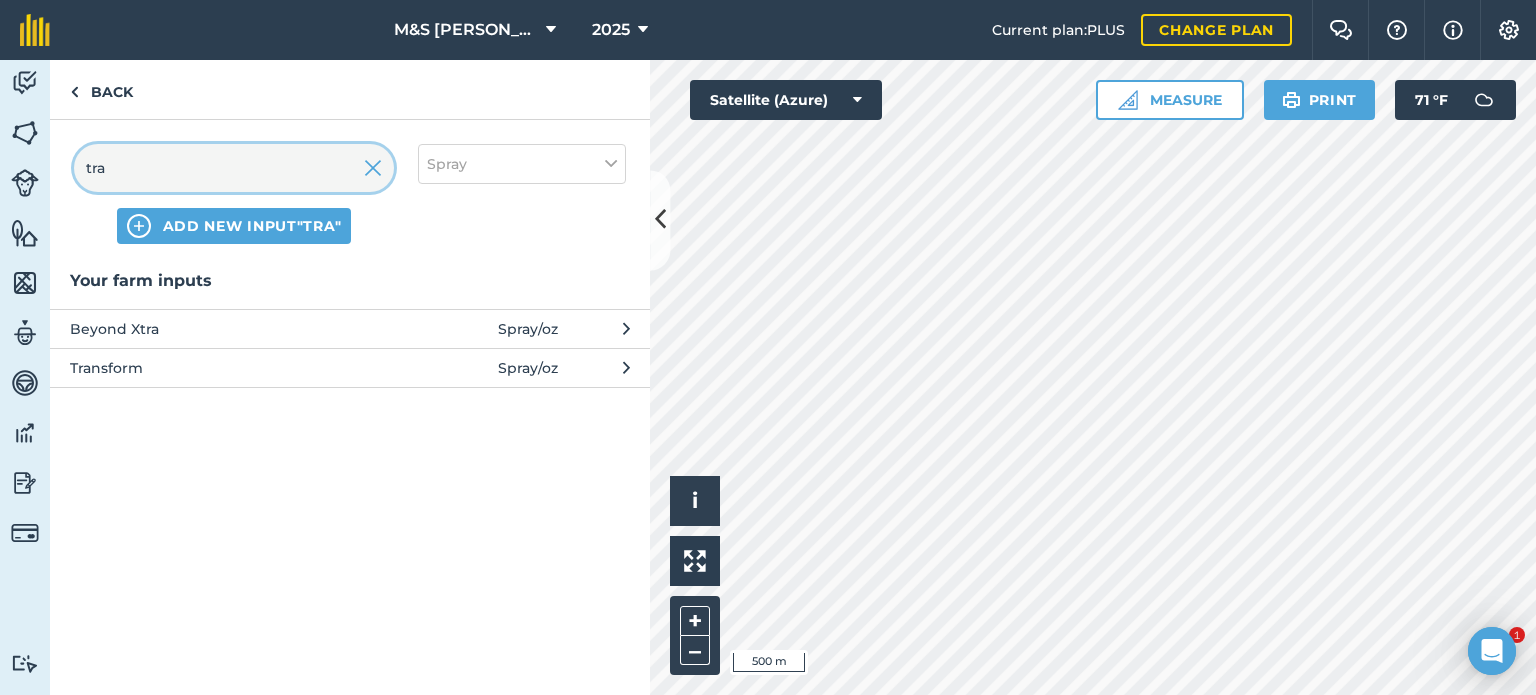type on "tra" 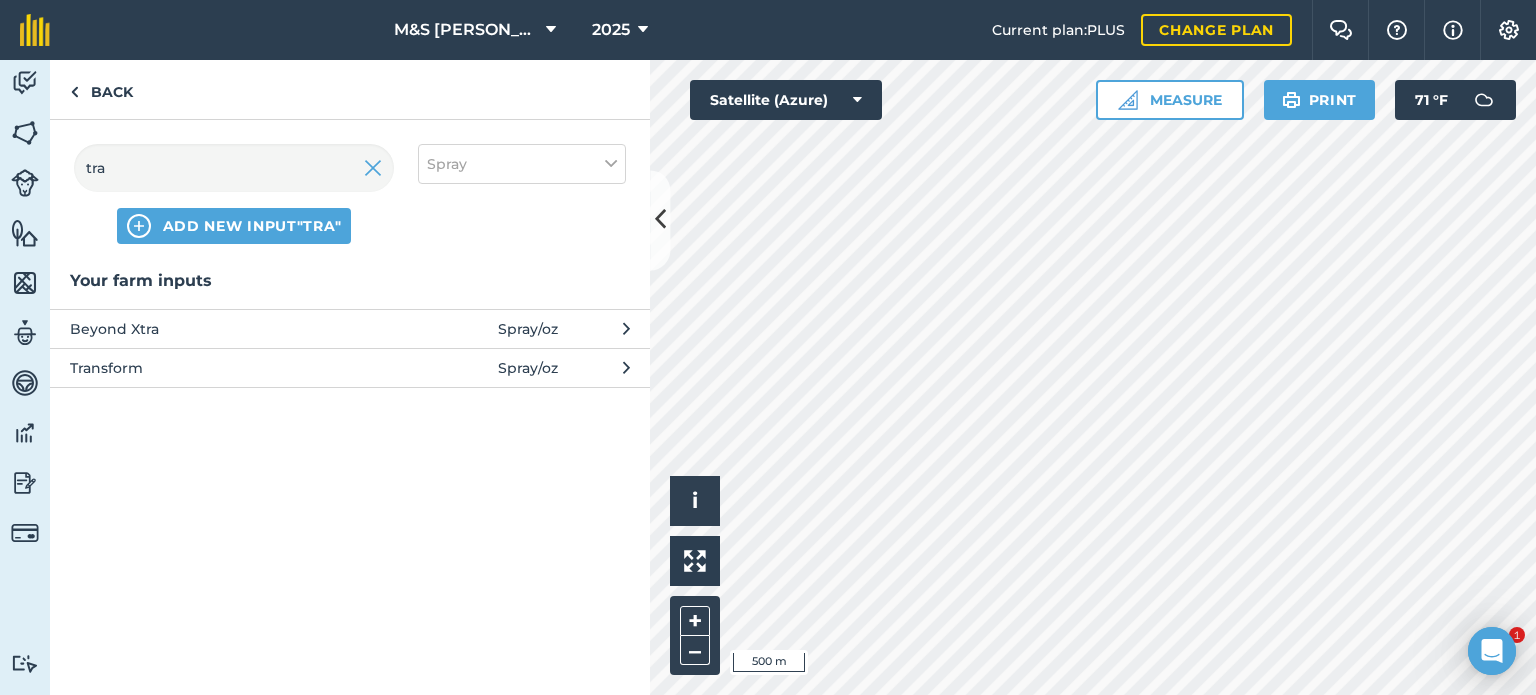 click on "Transform" at bounding box center (233, 368) 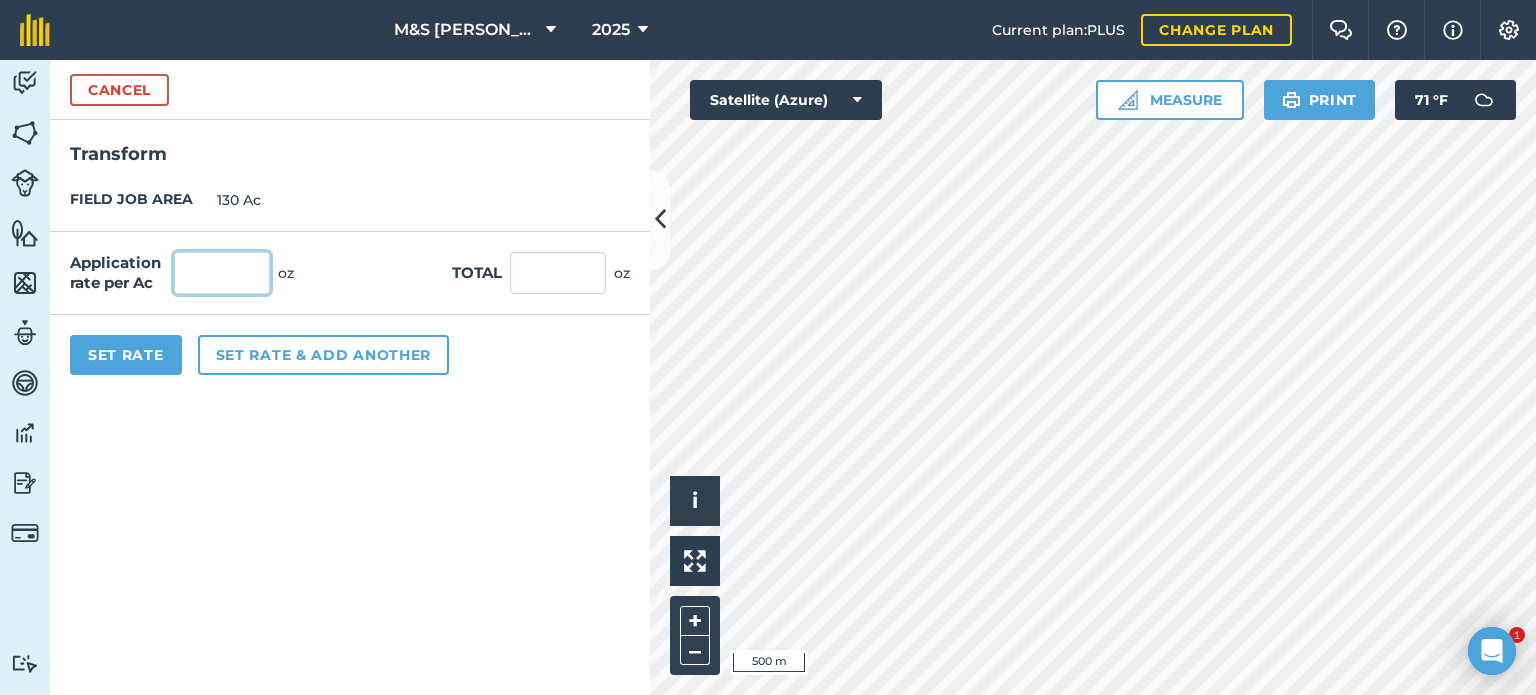 click at bounding box center (222, 273) 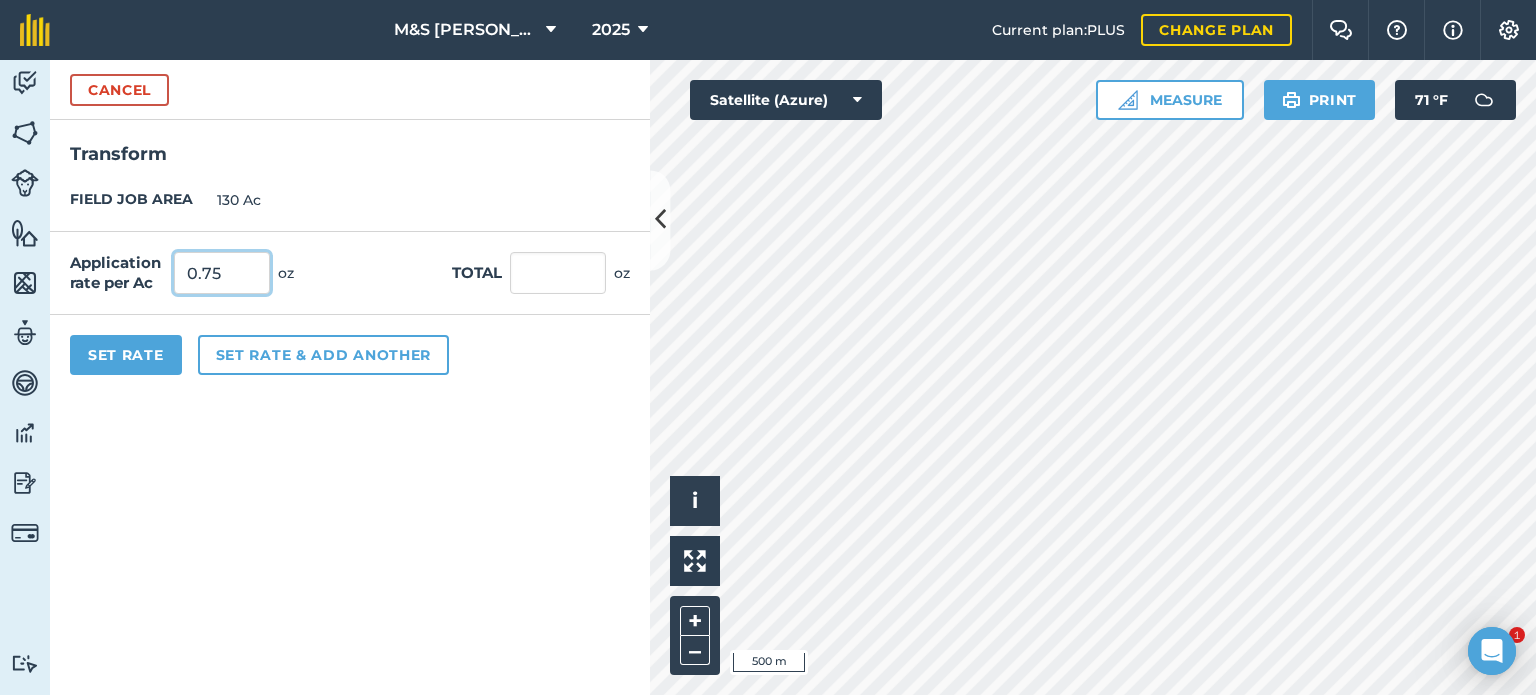 type on "0.75" 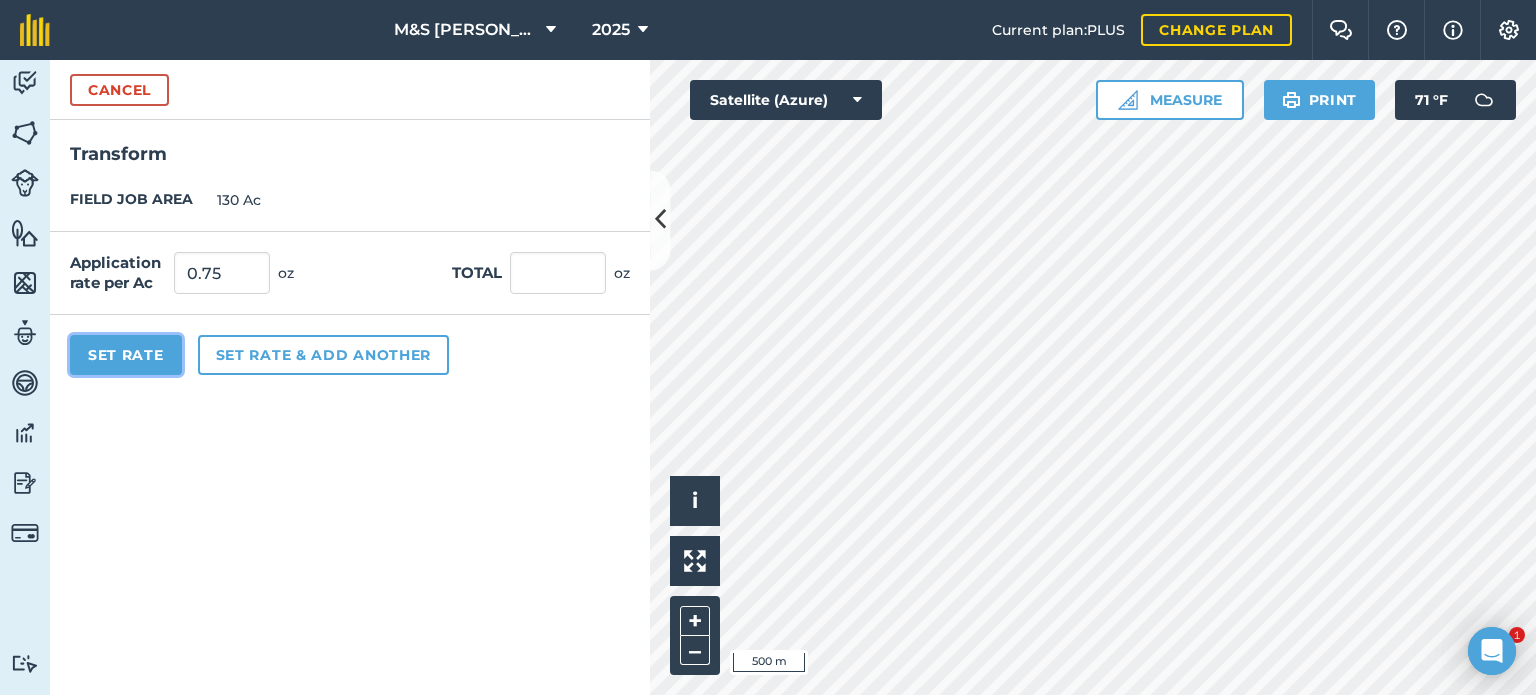 type on "97.5" 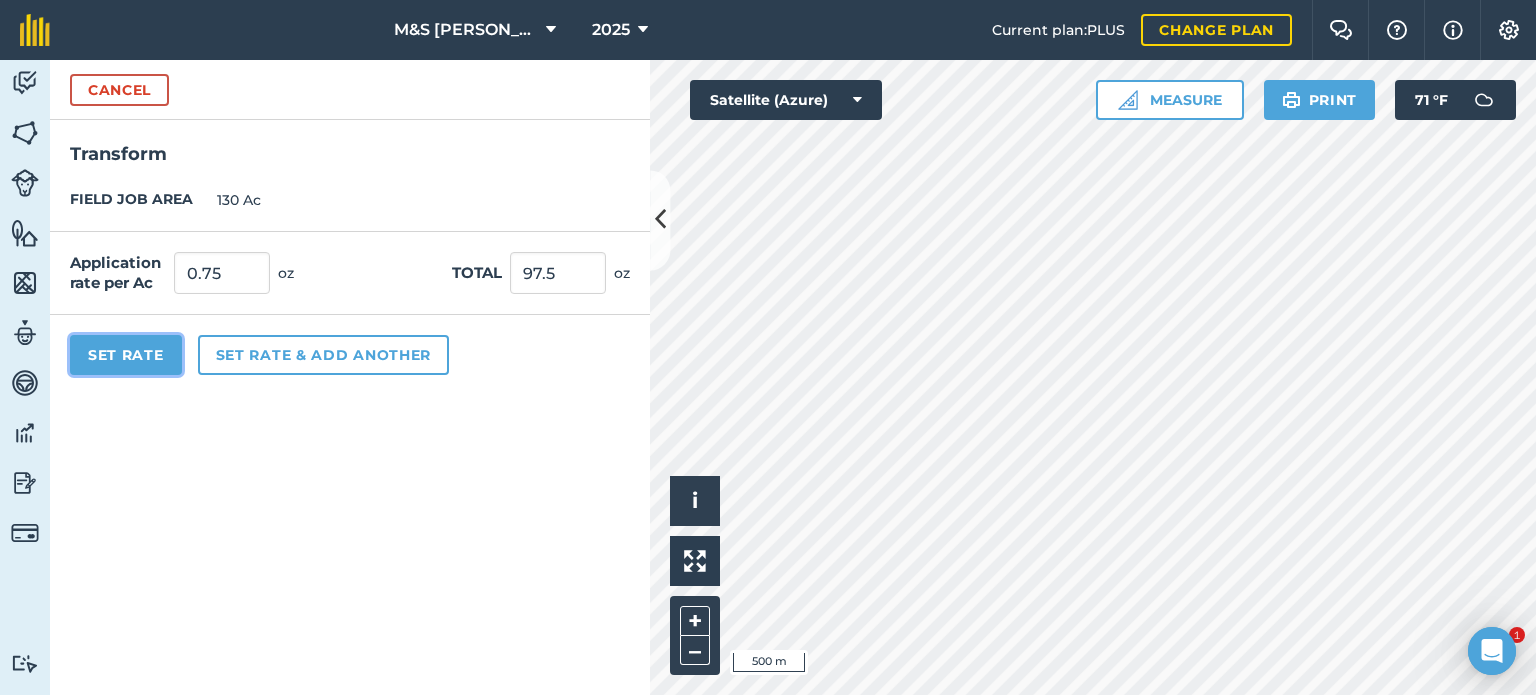 click on "Set Rate" at bounding box center (126, 355) 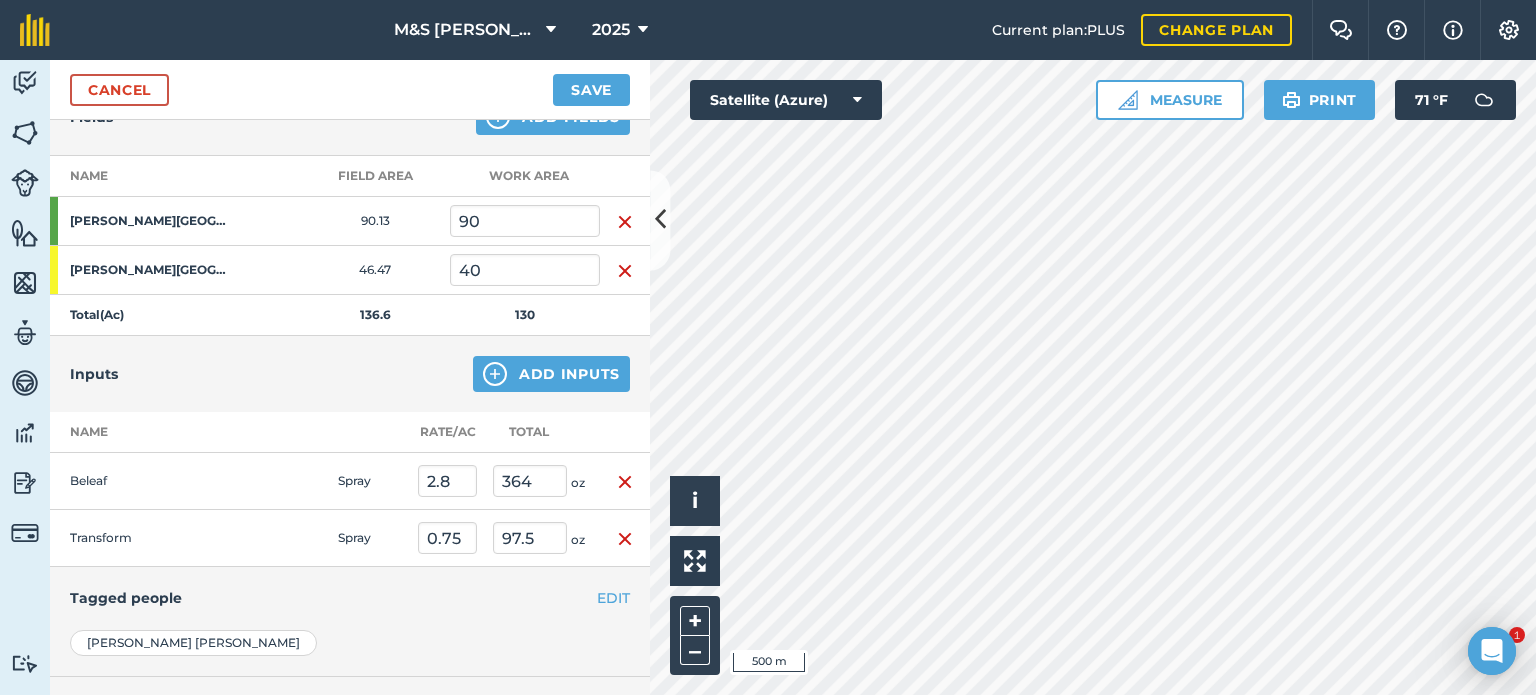 scroll, scrollTop: 300, scrollLeft: 0, axis: vertical 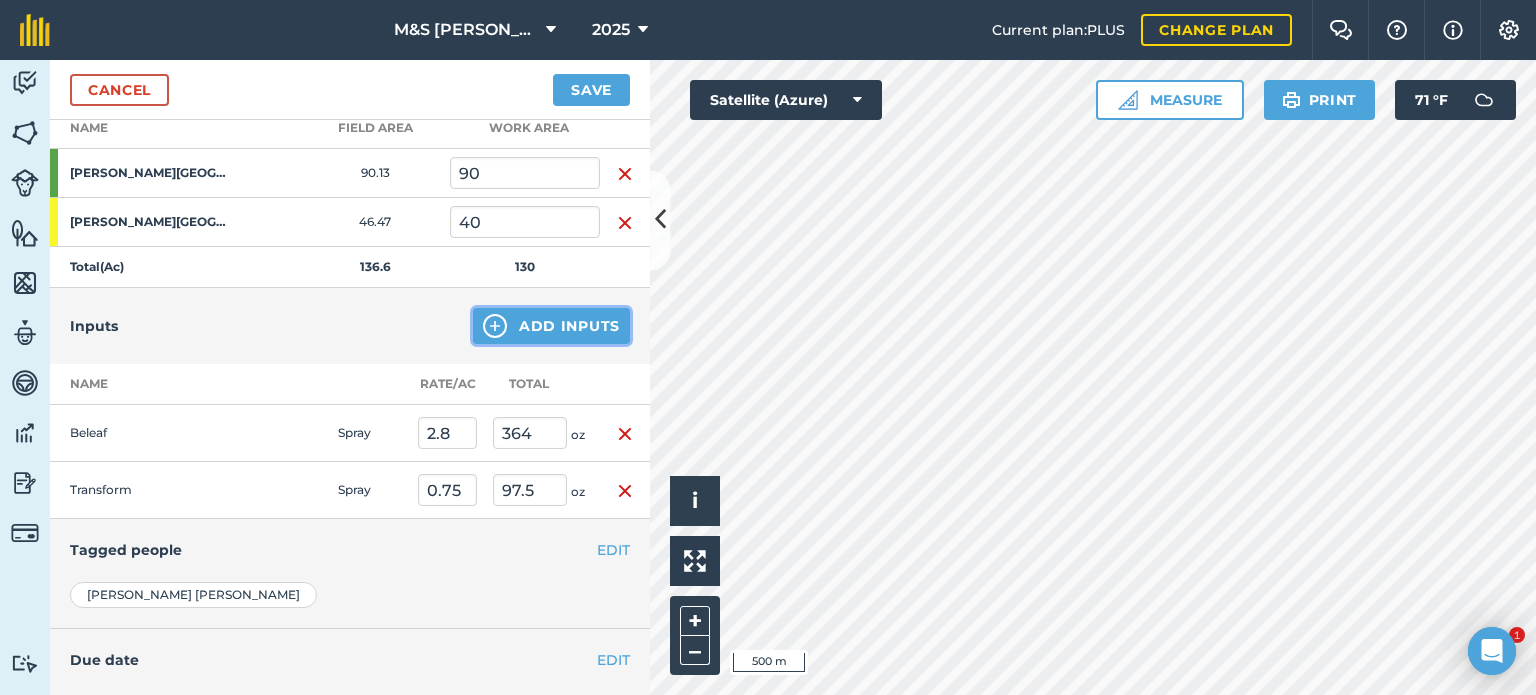 click on "Add Inputs" at bounding box center [551, 326] 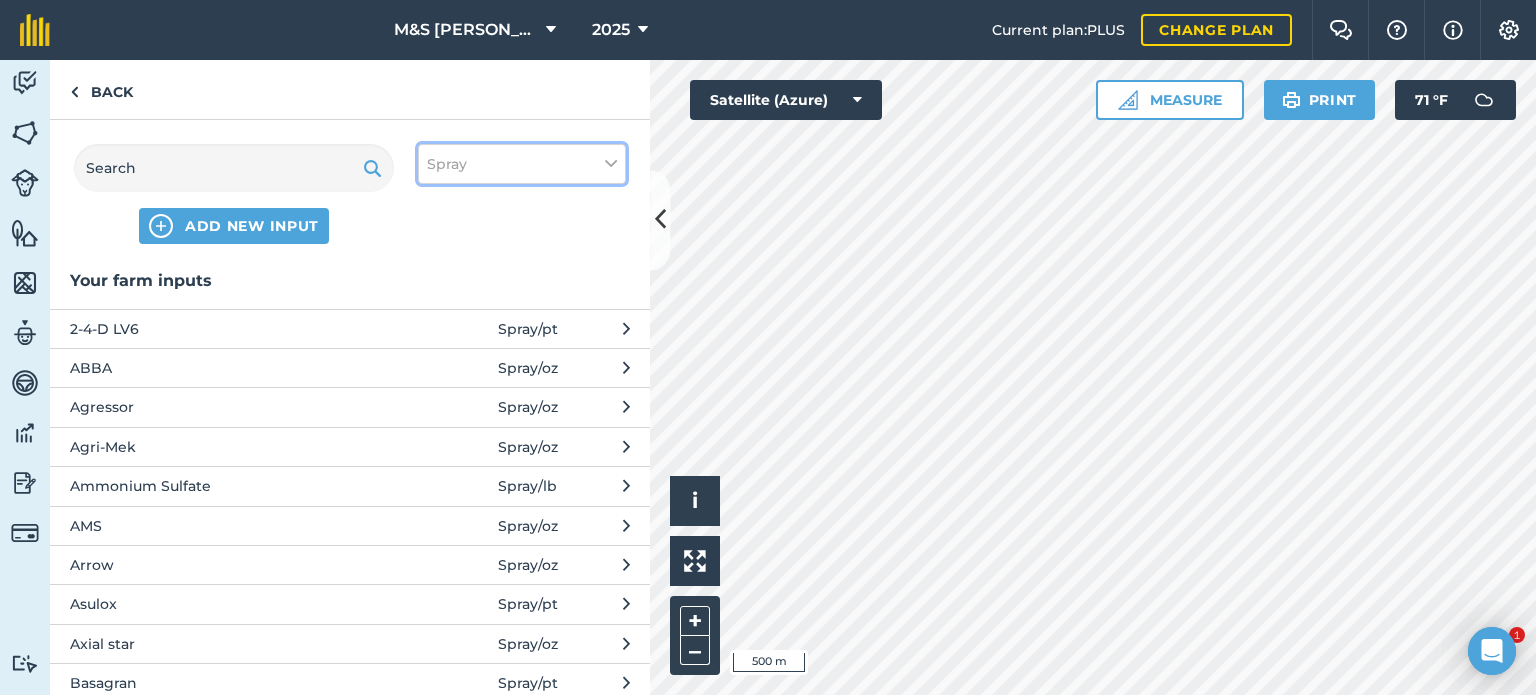 click on "Spray" at bounding box center (447, 164) 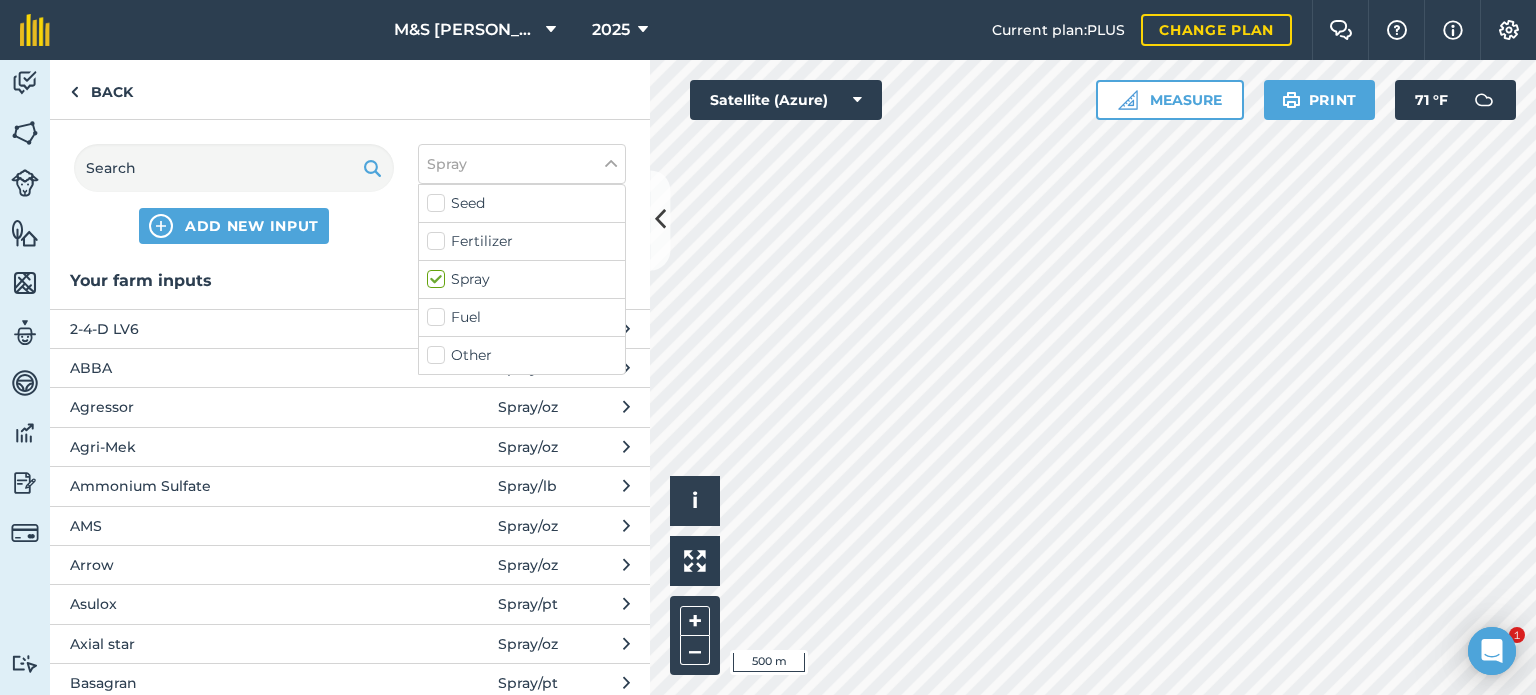 click on "Other" at bounding box center [522, 355] 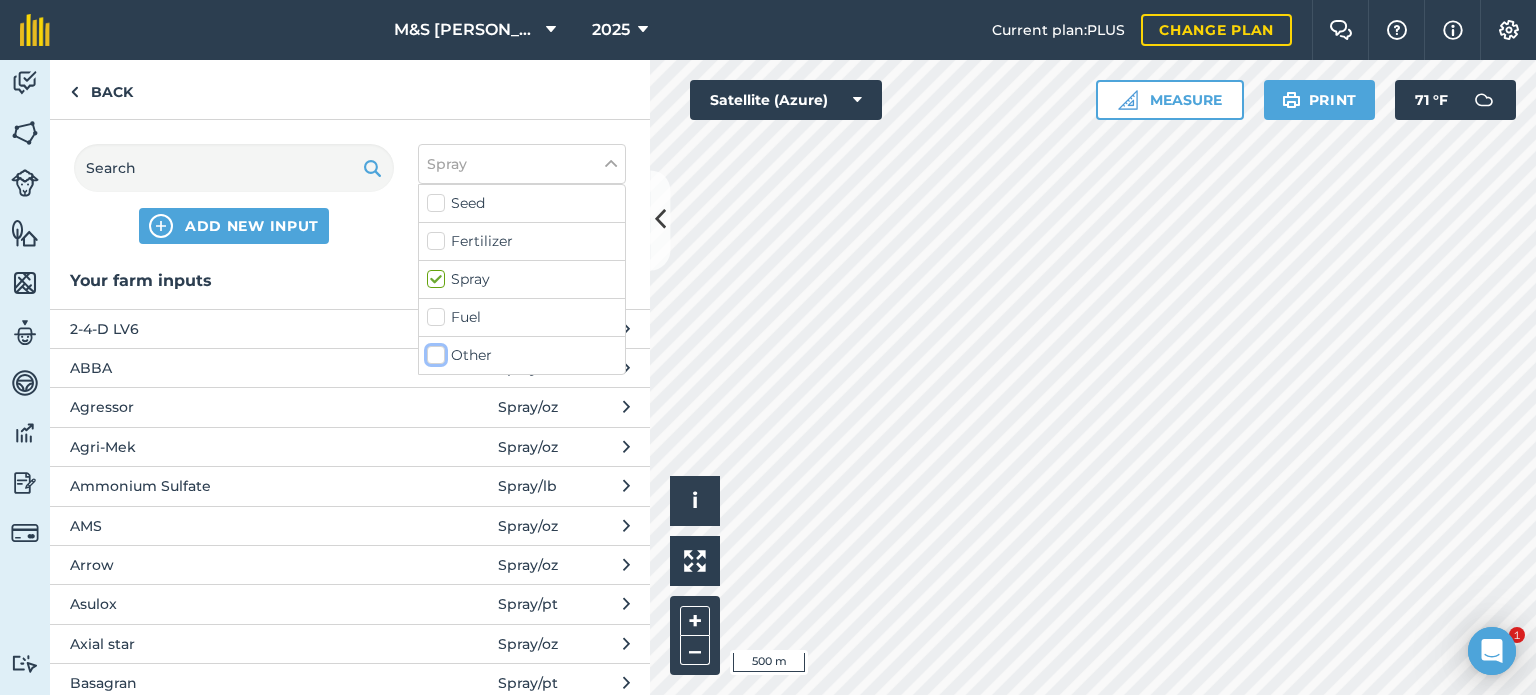 click on "Other" at bounding box center [433, 351] 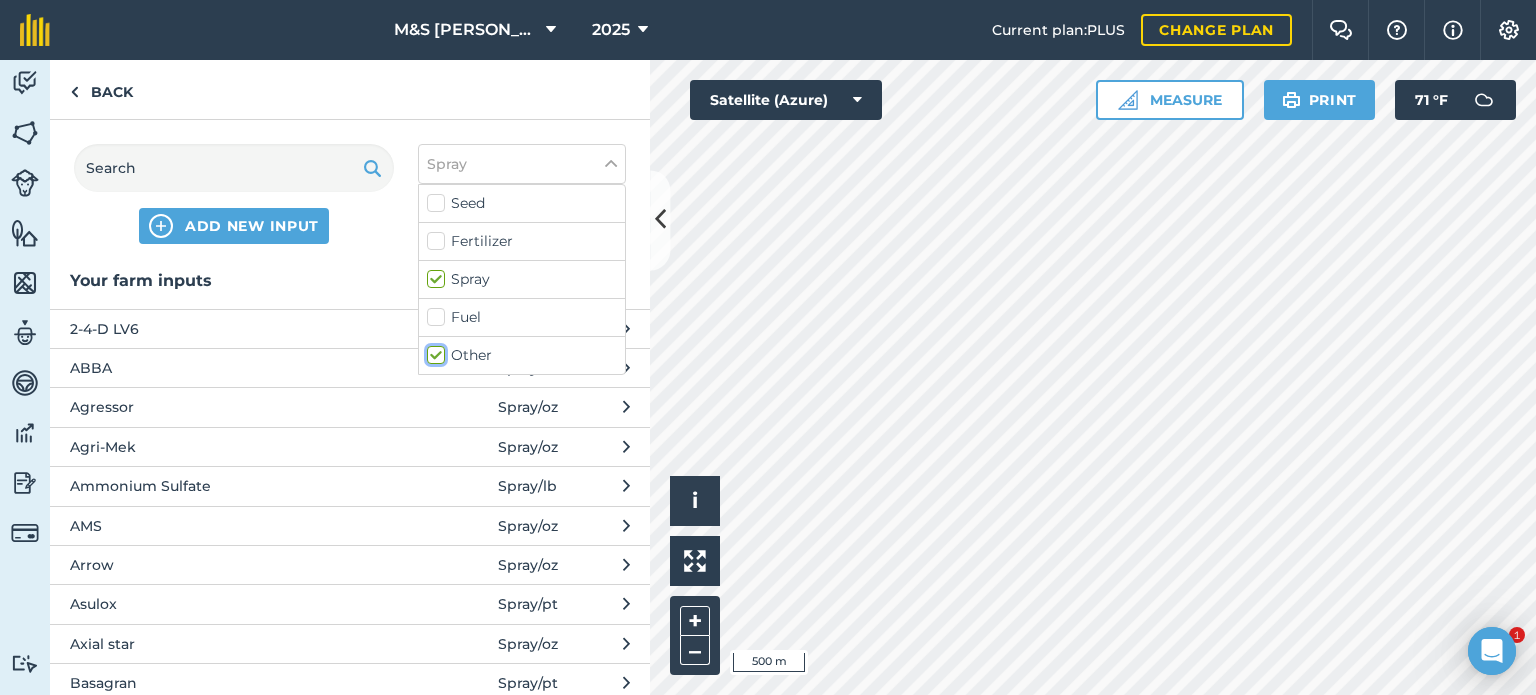 checkbox on "true" 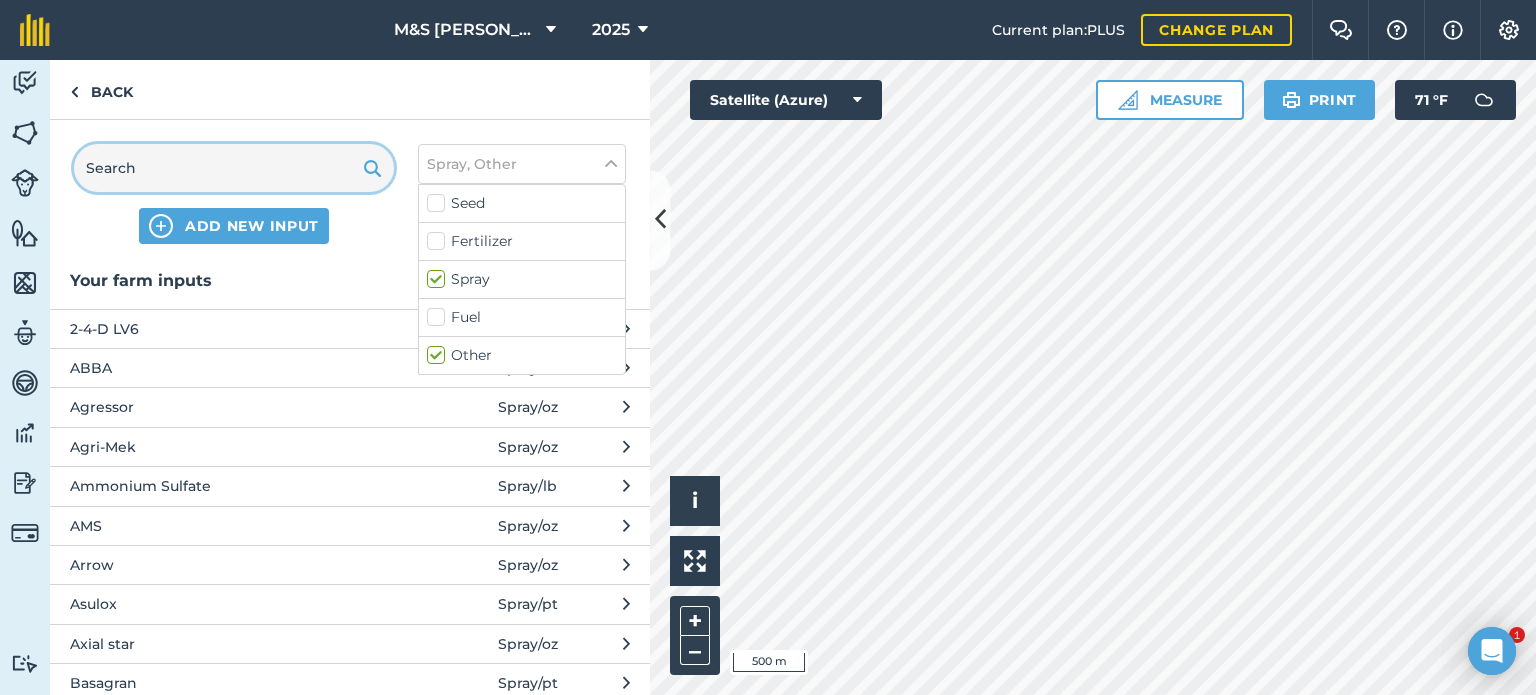 click at bounding box center [234, 168] 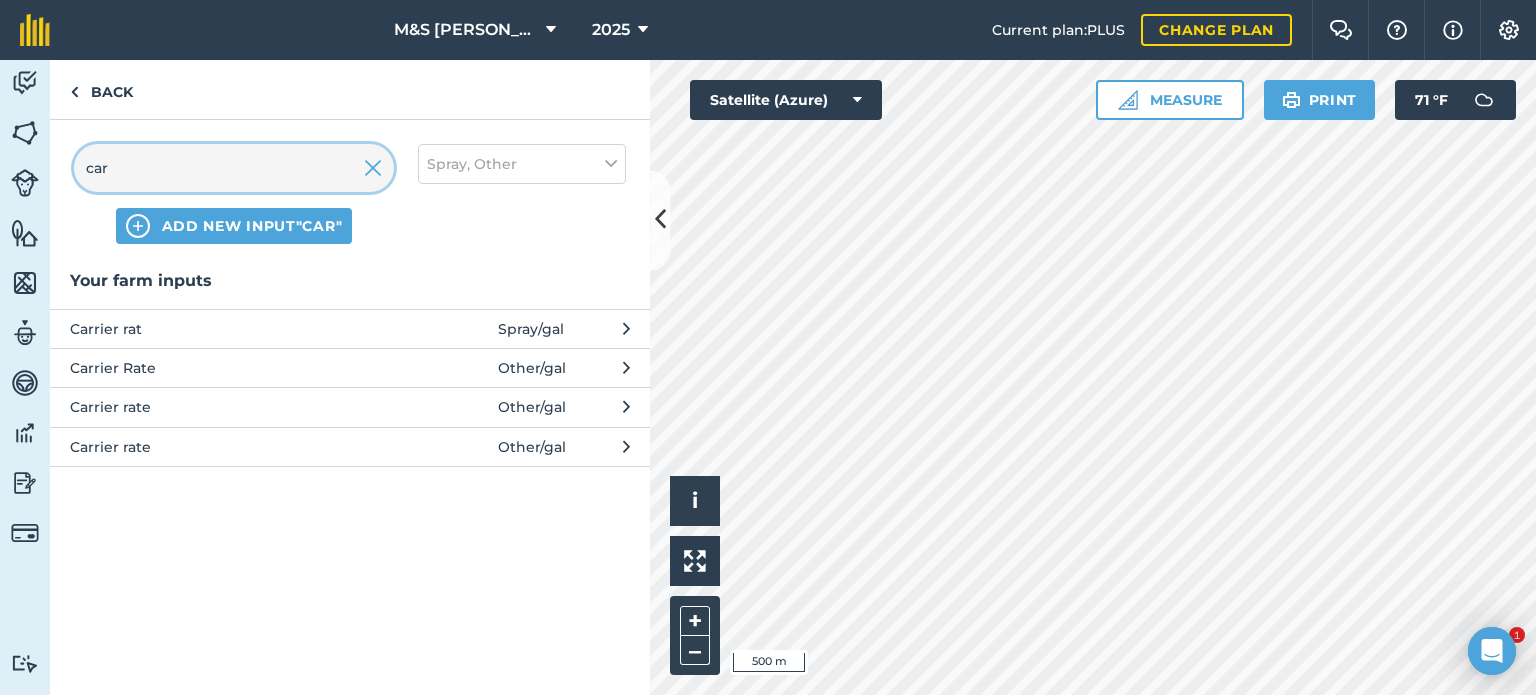 type on "car" 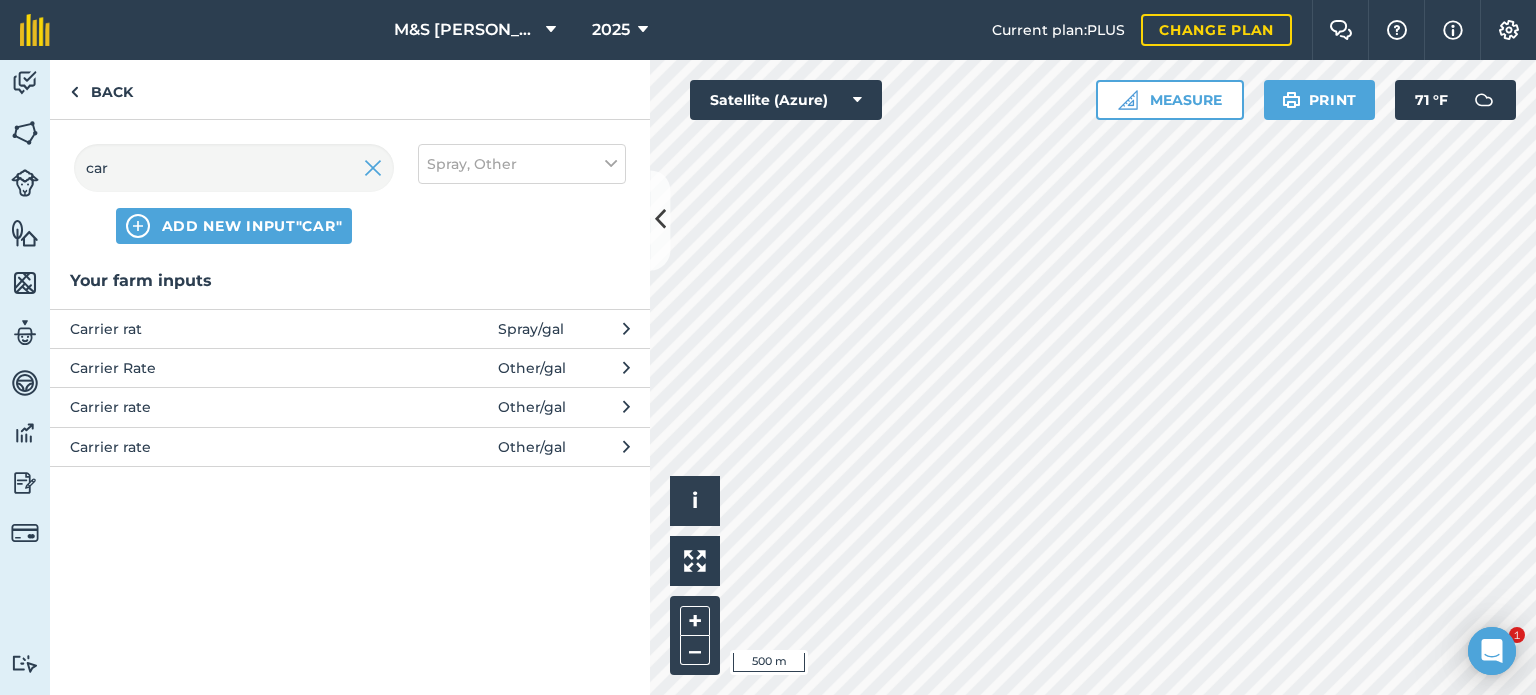 click on "Carrier Rate" at bounding box center (233, 368) 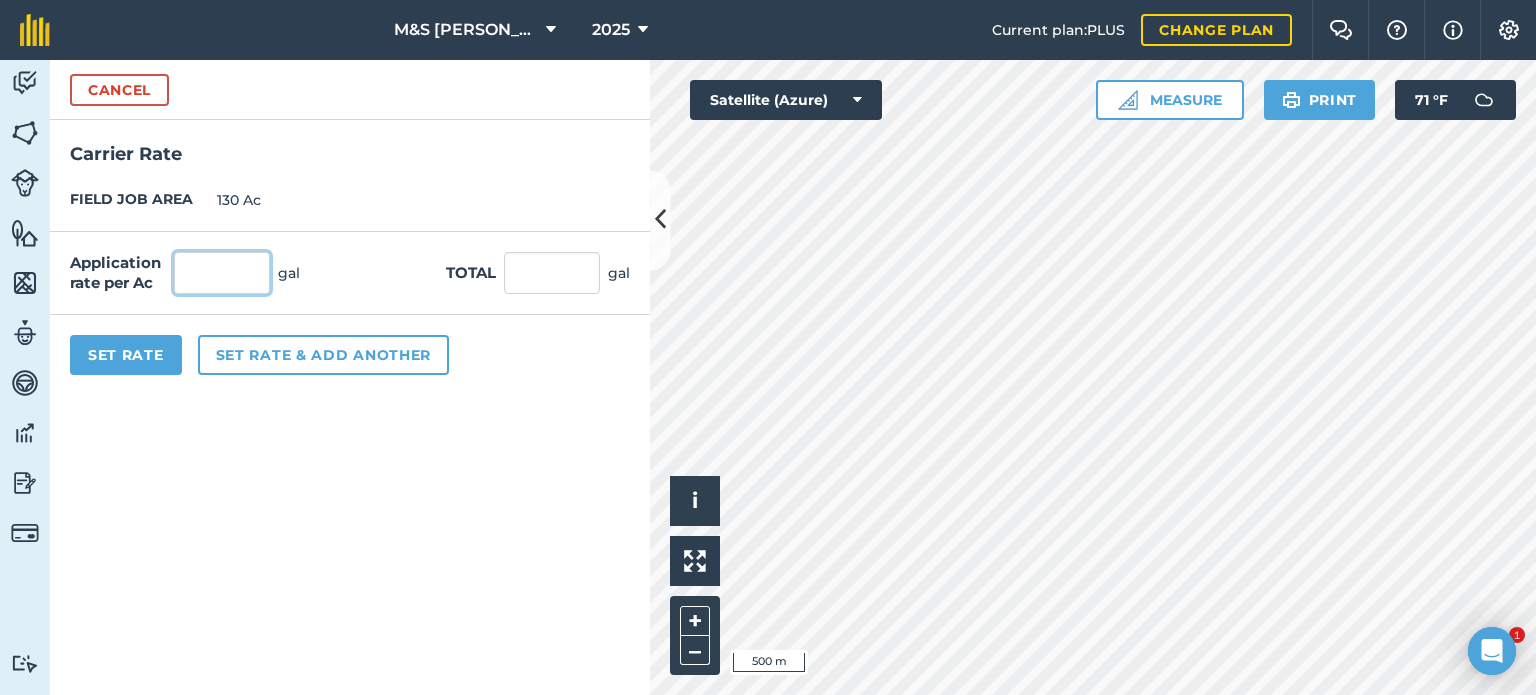 click at bounding box center [222, 273] 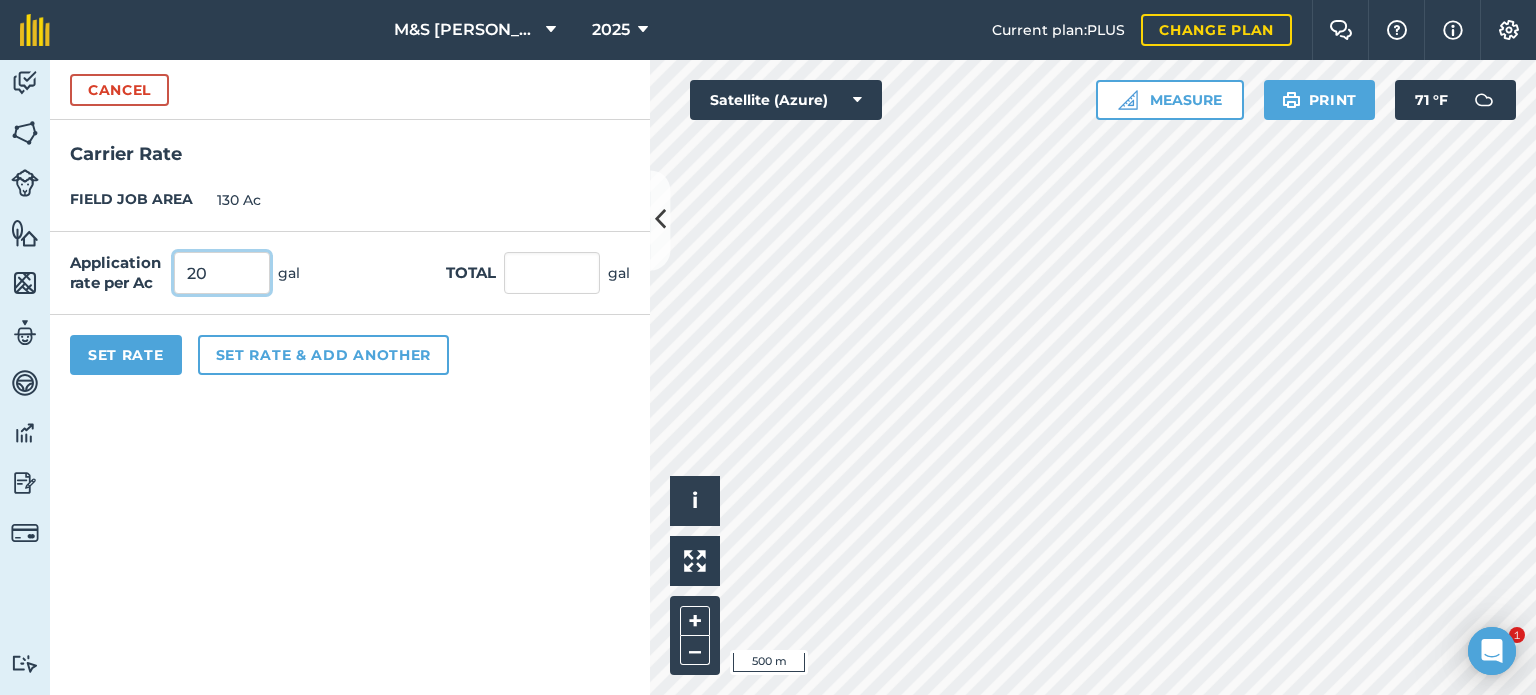 type on "20" 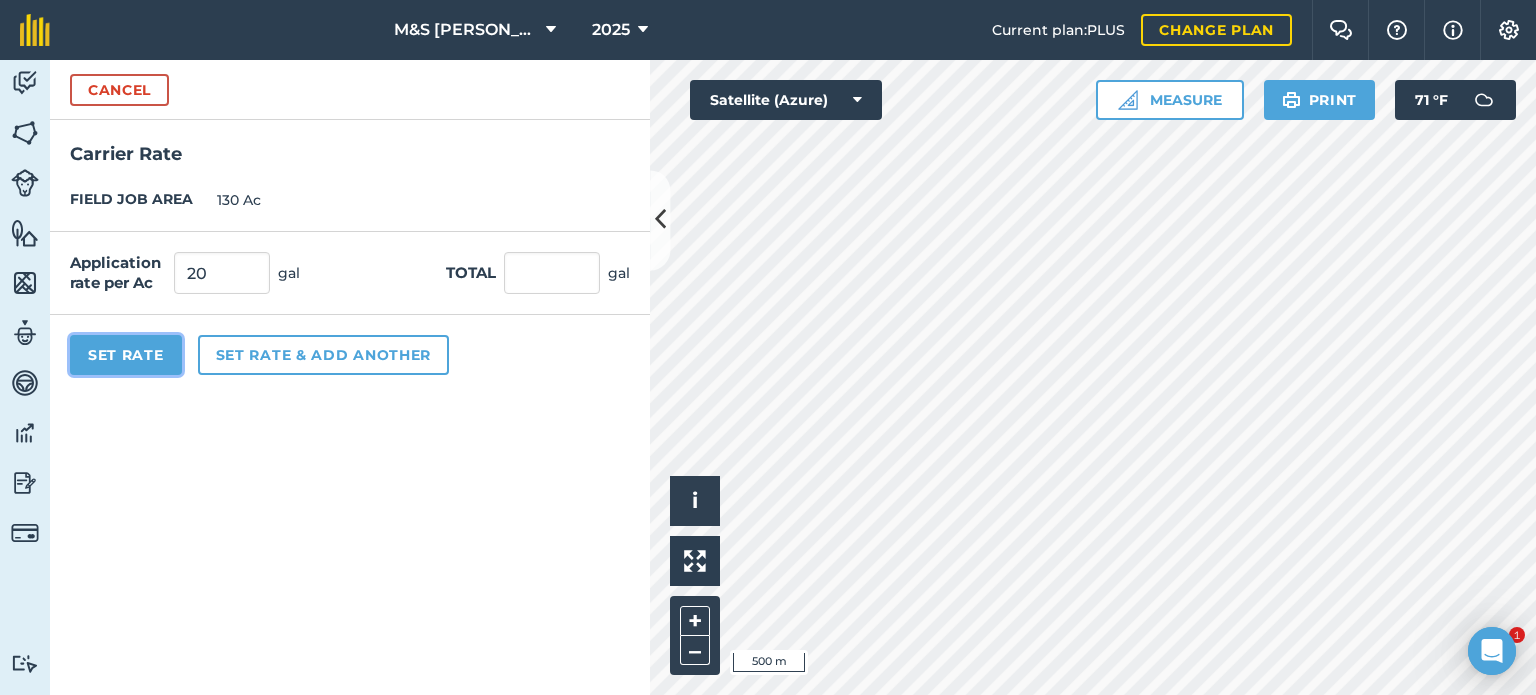 type on "2,600" 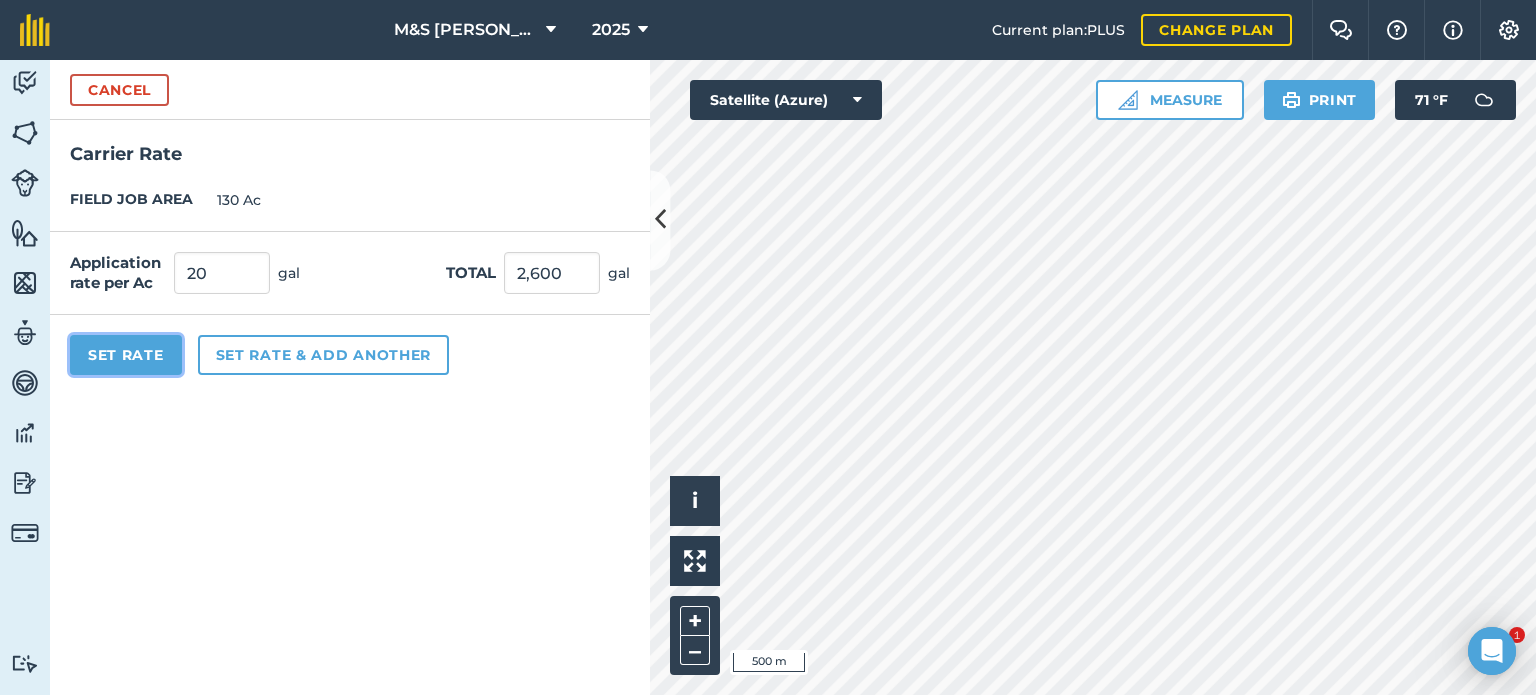 click on "Set Rate" at bounding box center [126, 355] 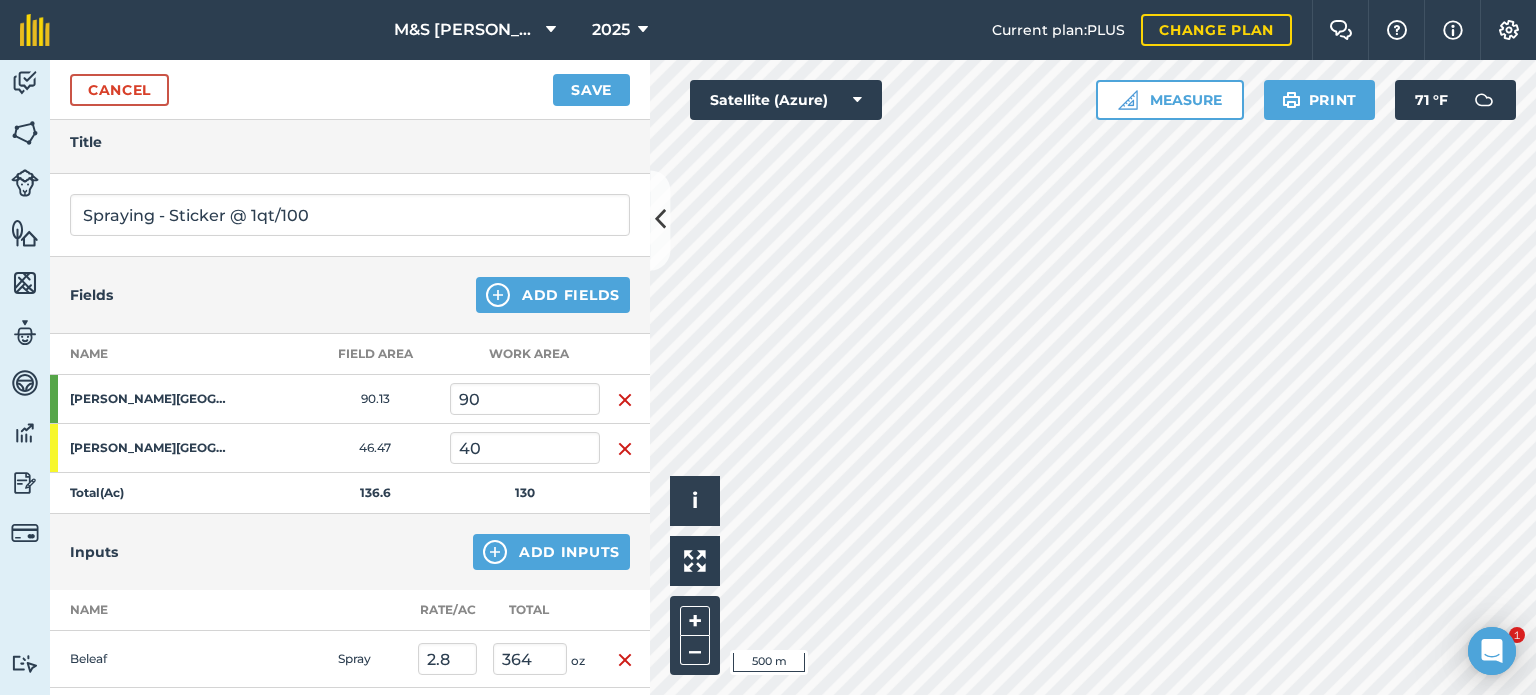 scroll, scrollTop: 0, scrollLeft: 0, axis: both 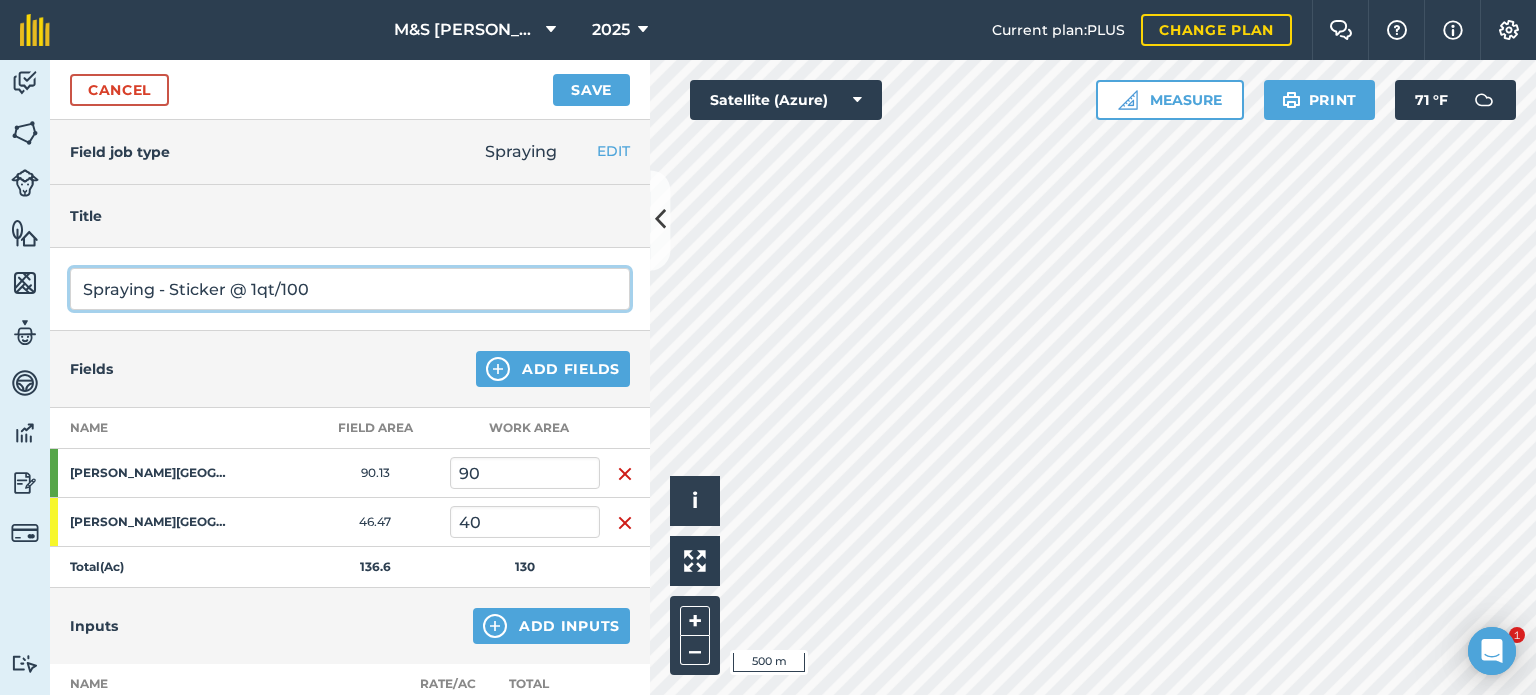 click on "Spraying - Sticker @ 1qt/100" at bounding box center (350, 289) 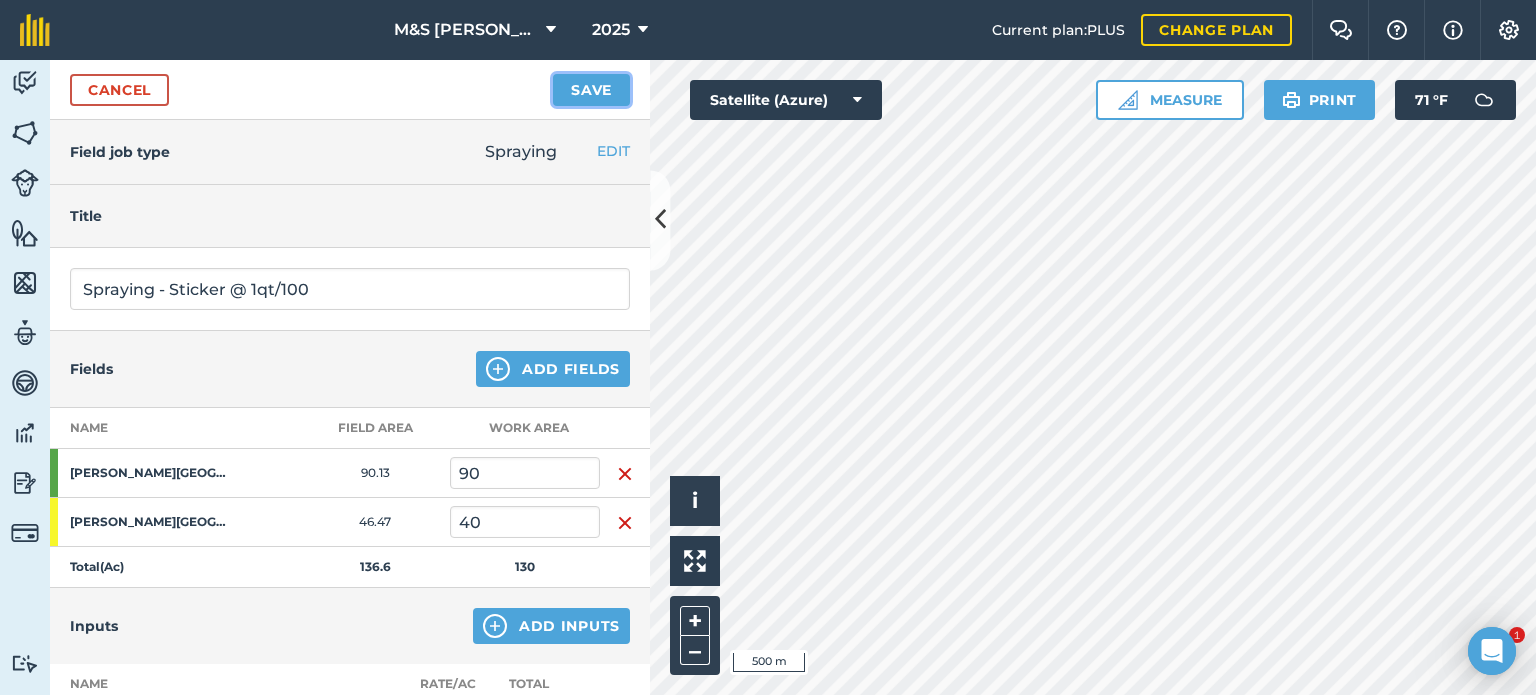 click on "Save" at bounding box center (591, 90) 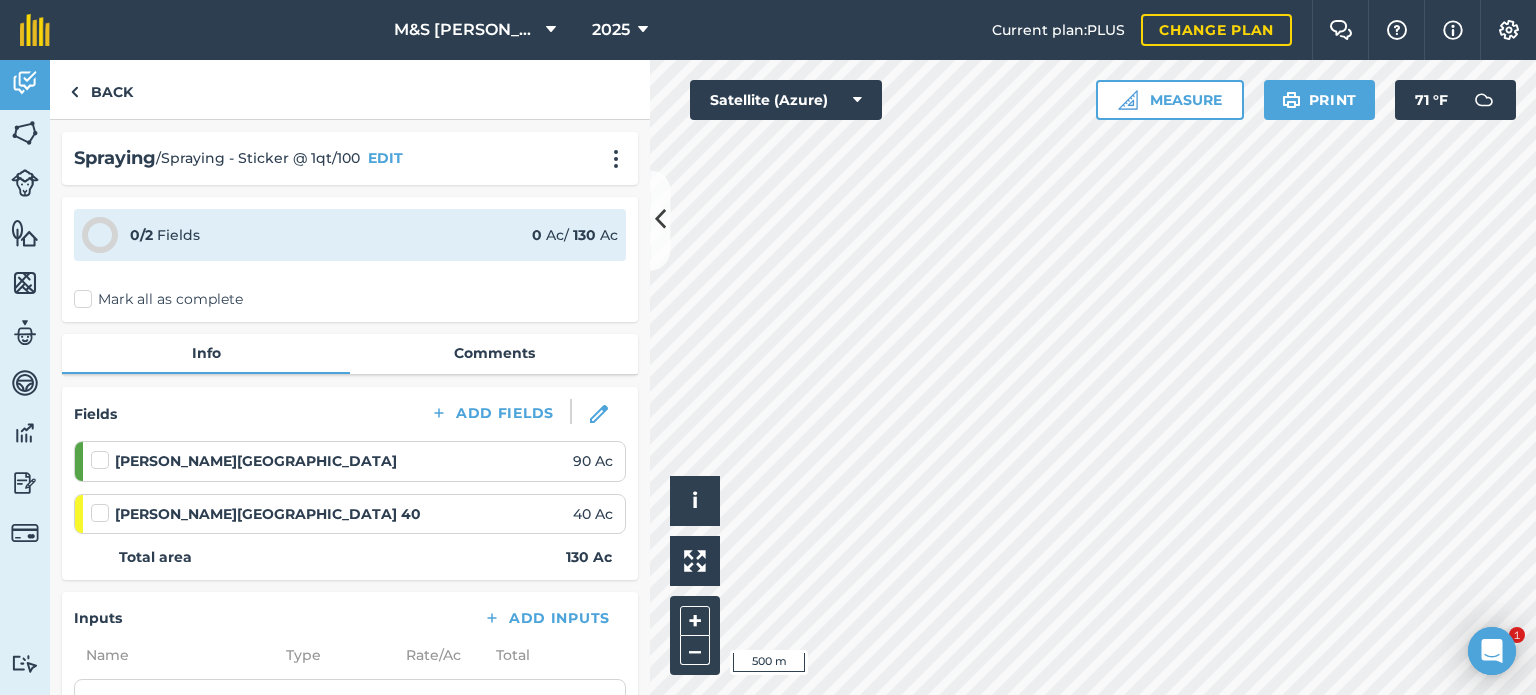 click on "Mark all as complete" at bounding box center [158, 299] 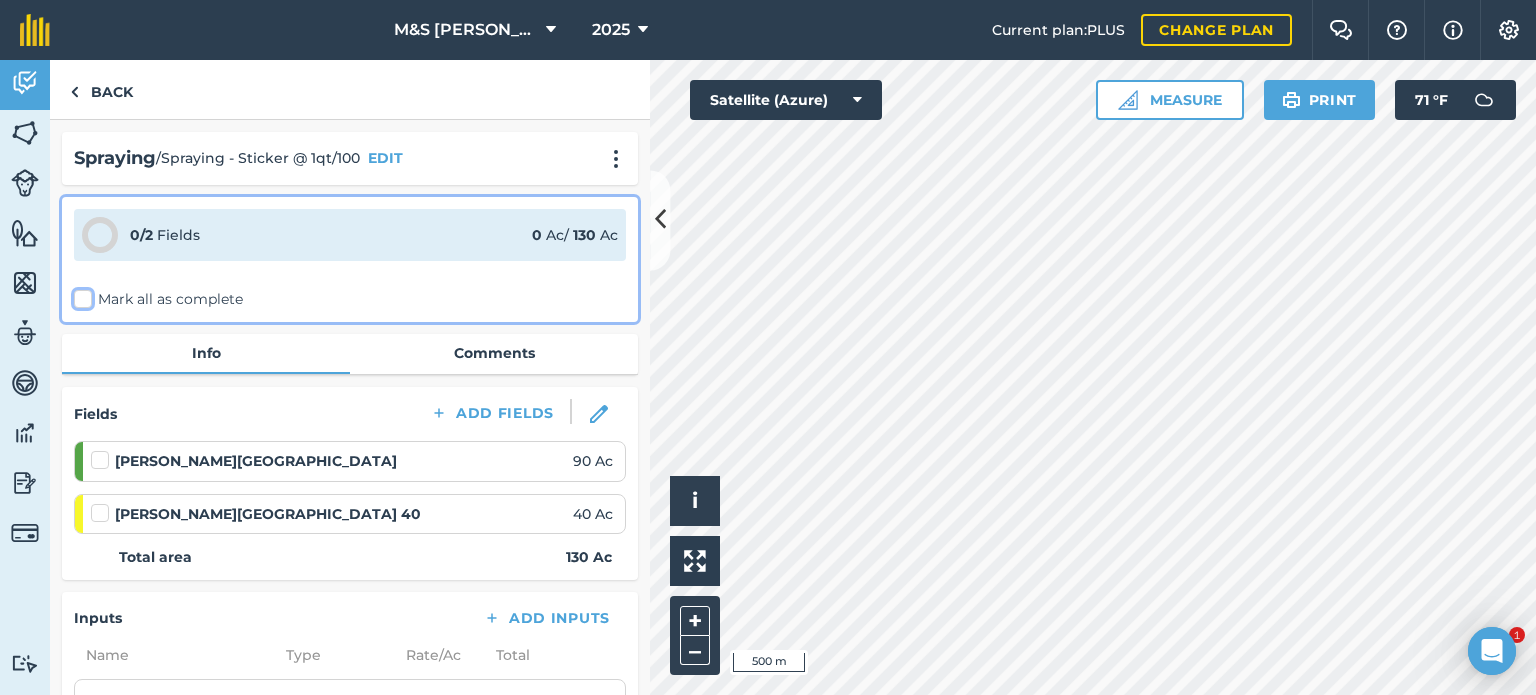 click on "Mark all as complete" at bounding box center (80, 295) 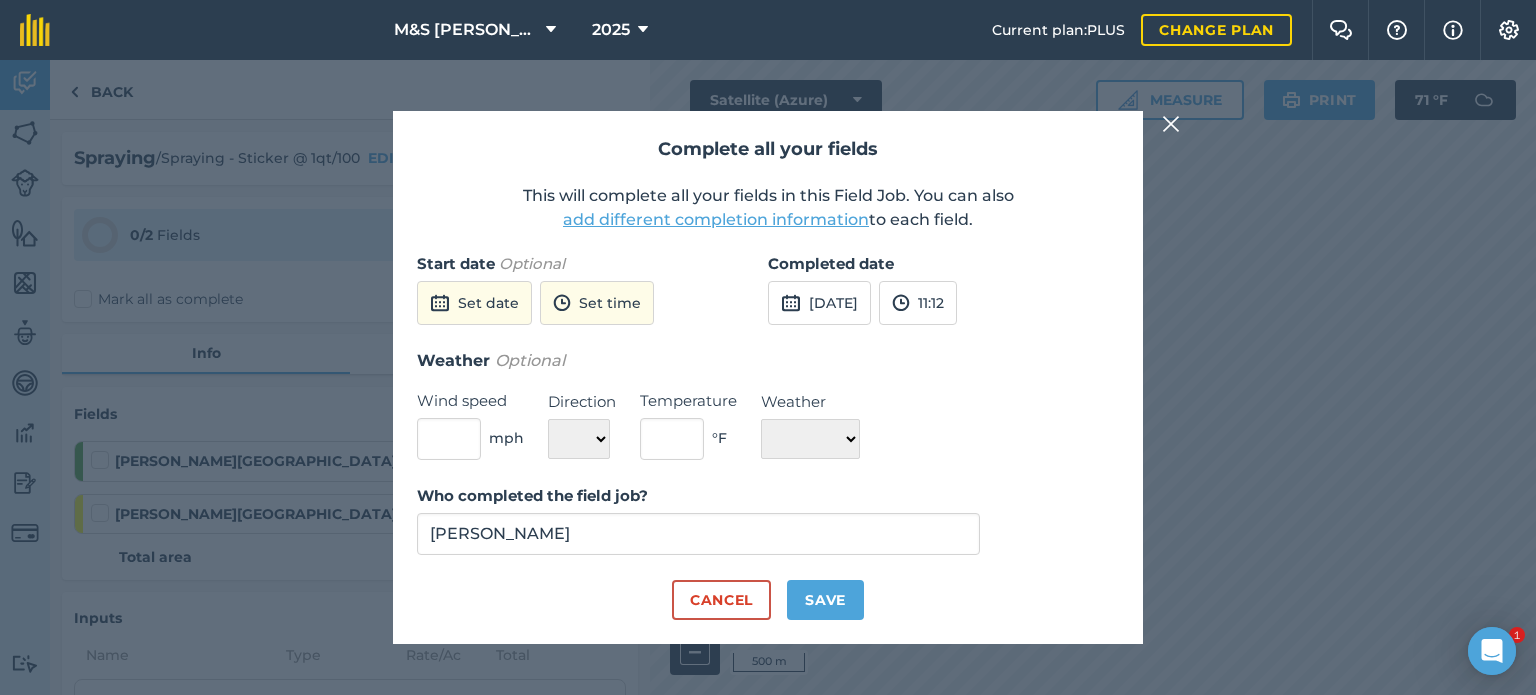 click on "Complete all your fields This will complete all your fields in this Field Job. You can also  add different completion information  to each field. Start date   Optional   Set date   Set time Completed date   [DATE]   11:12 Weather   Optional Wind speed mph Direction N NE E SE S SW W NW Temperature ° F Weather ☀️  Sunny 🌧  Rainy ⛅️  Cloudy 🌨  Snow ❄️  Icy Who completed the field job? [PERSON_NAME] Cancel Save" at bounding box center (768, 377) 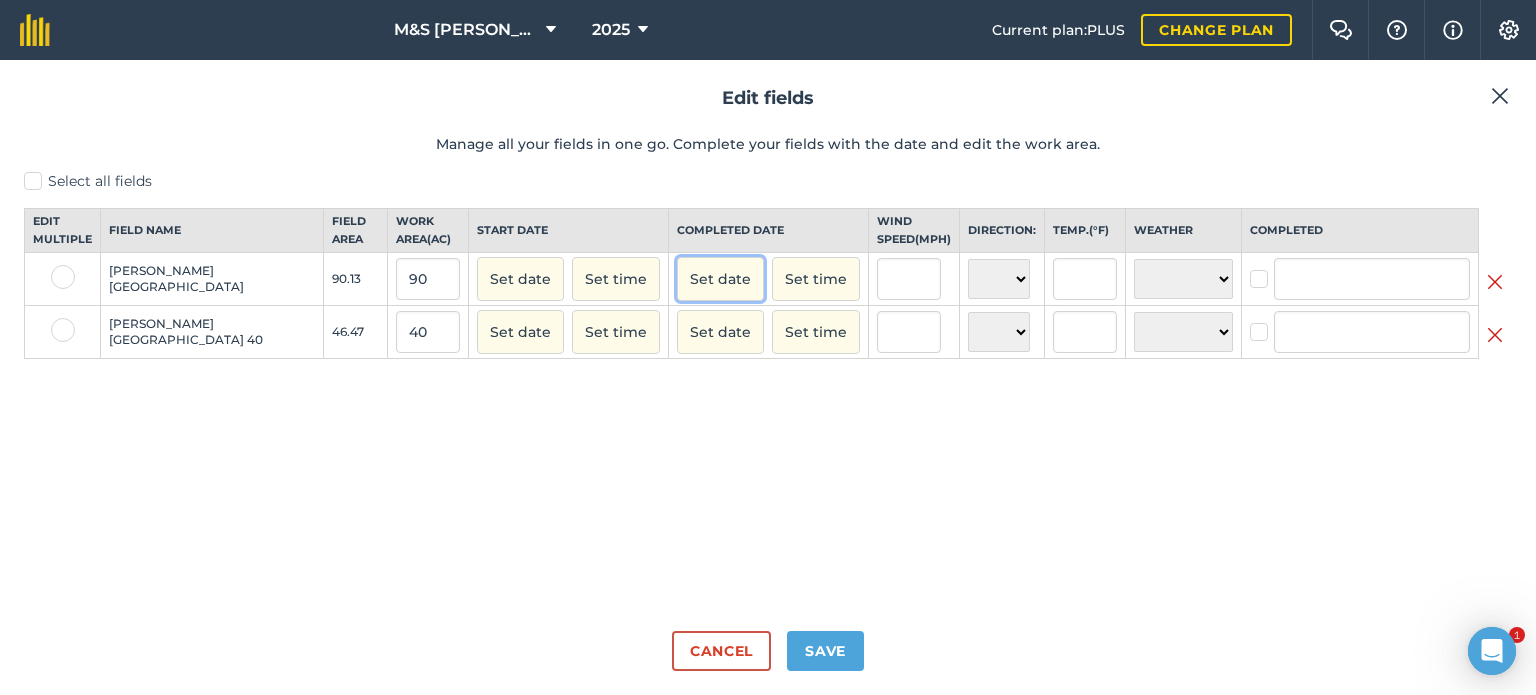 click on "Set date" at bounding box center (720, 279) 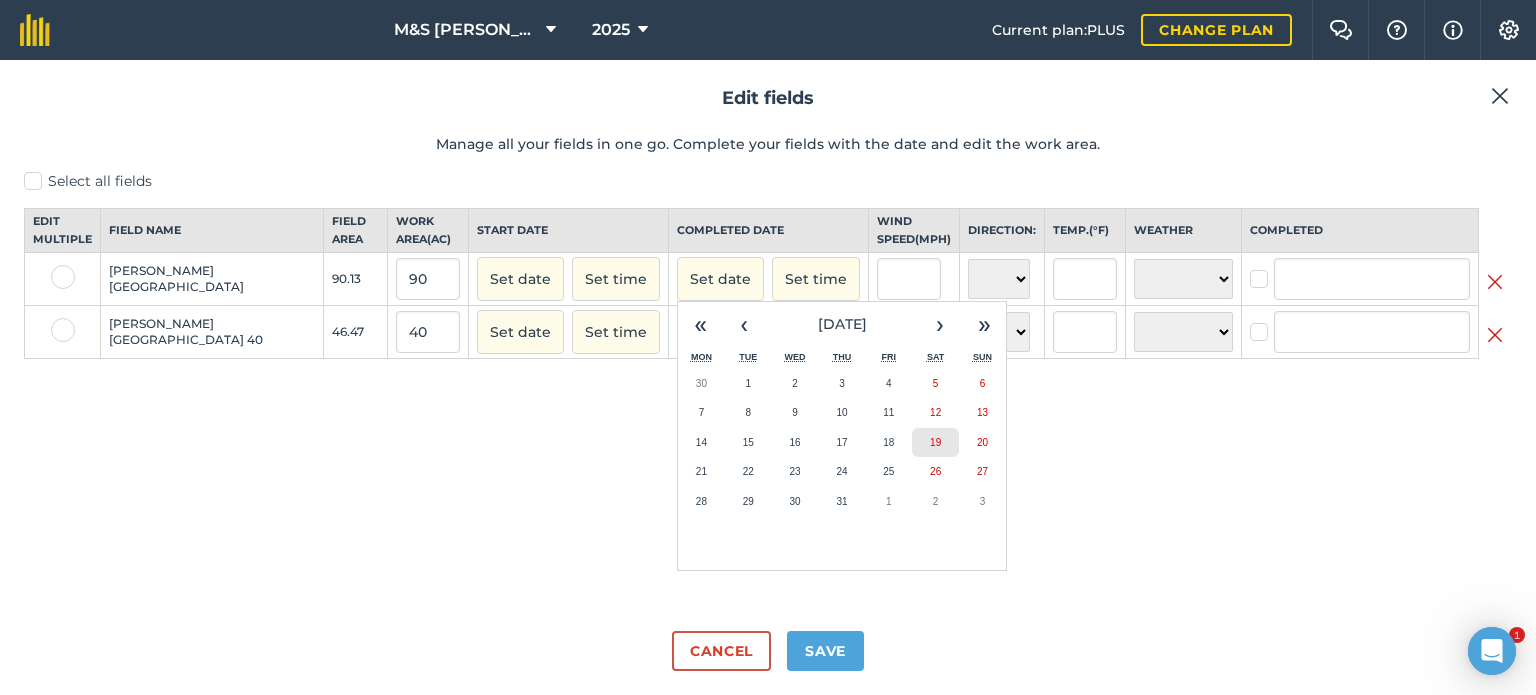 click on "19" at bounding box center (935, 442) 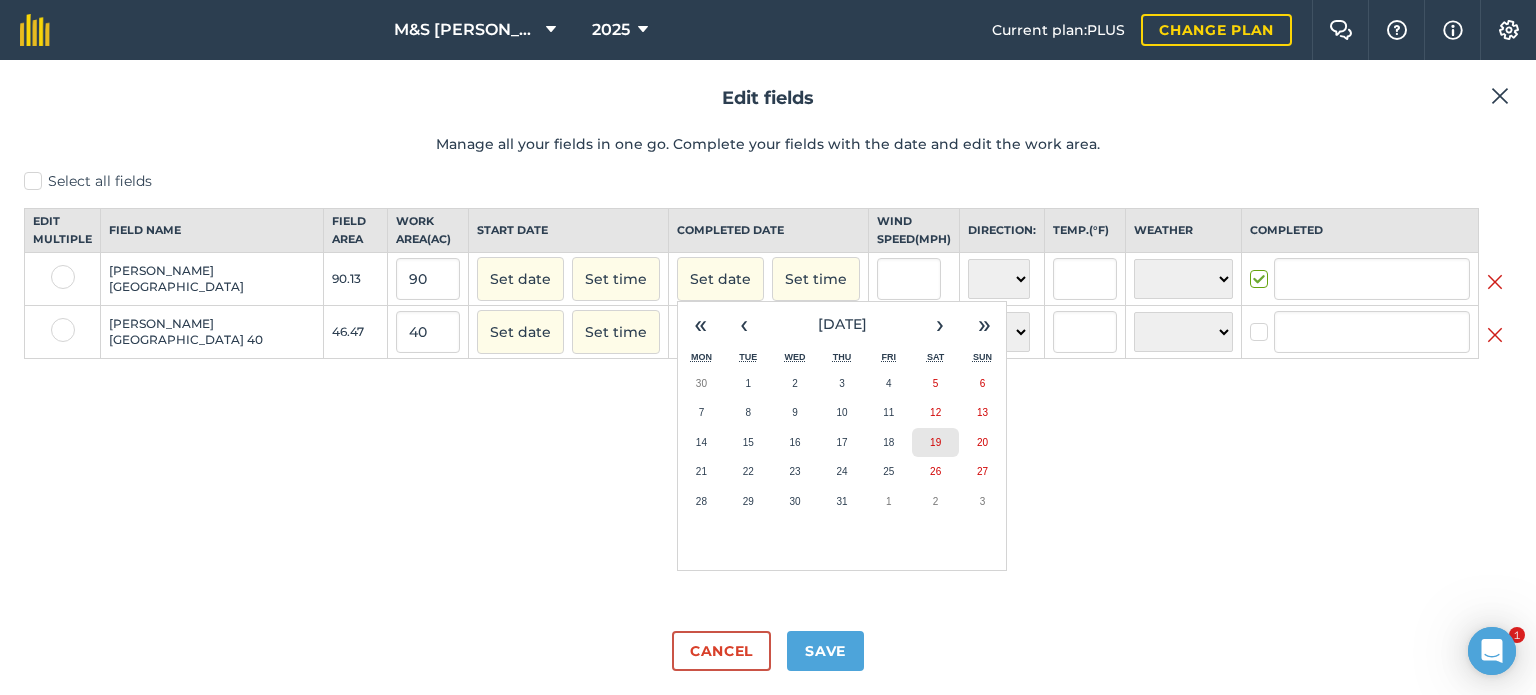 checkbox on "true" 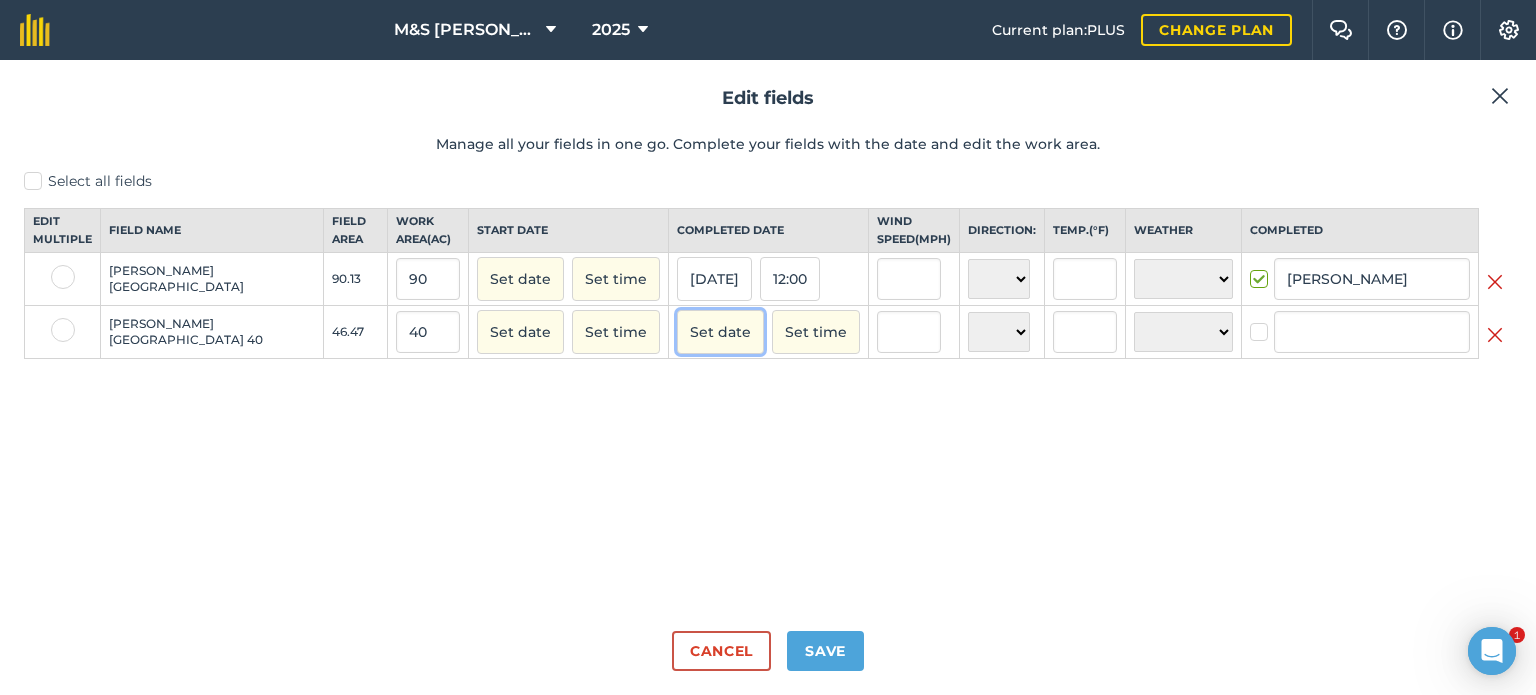 click on "Set date" at bounding box center (720, 332) 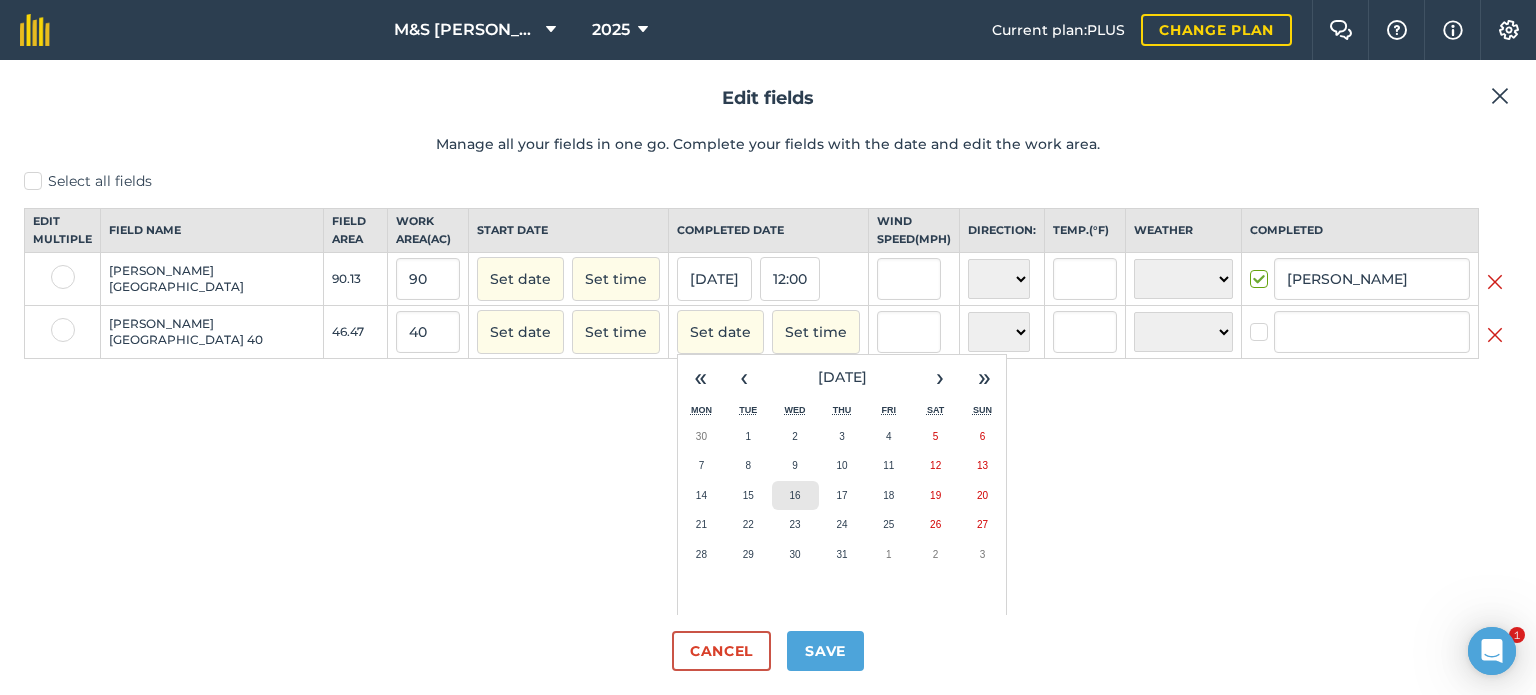 click on "16" at bounding box center [795, 496] 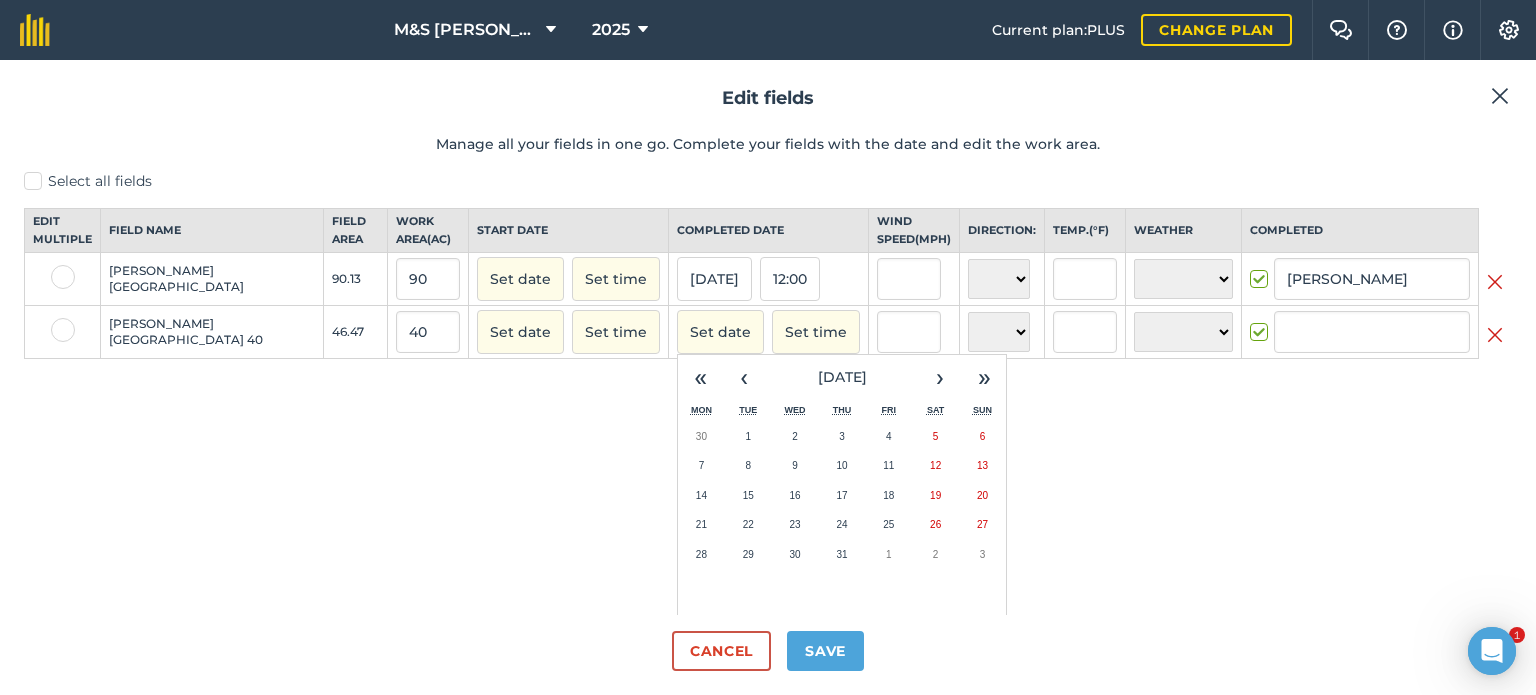 checkbox on "true" 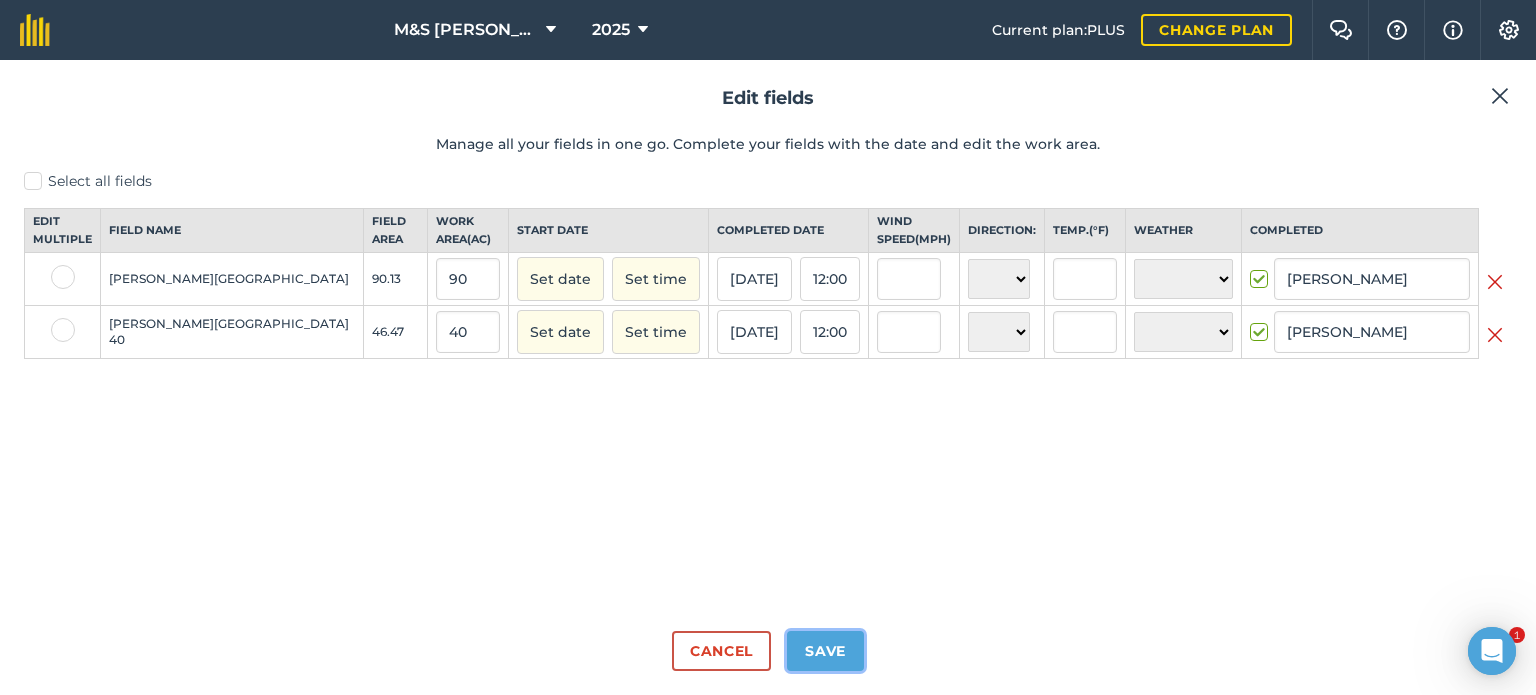 click on "Save" at bounding box center (825, 651) 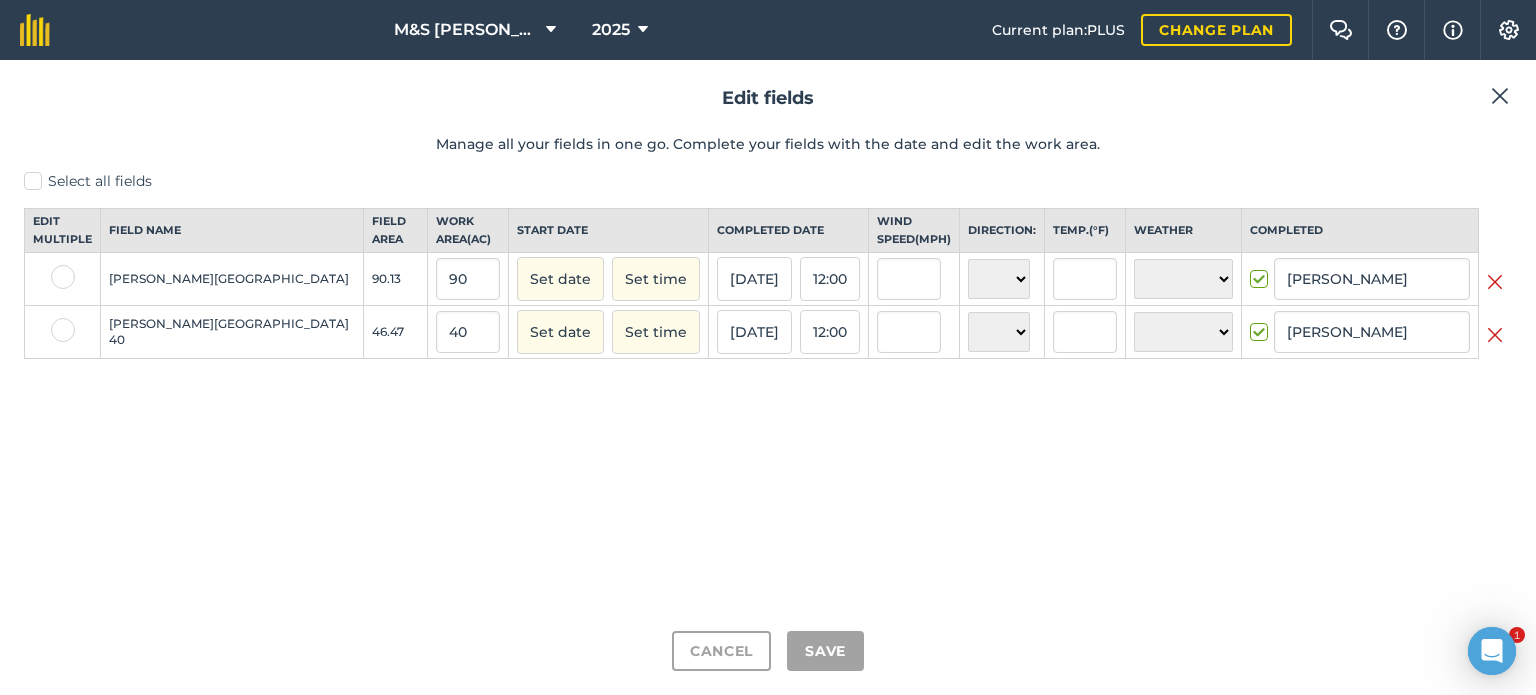 checkbox on "true" 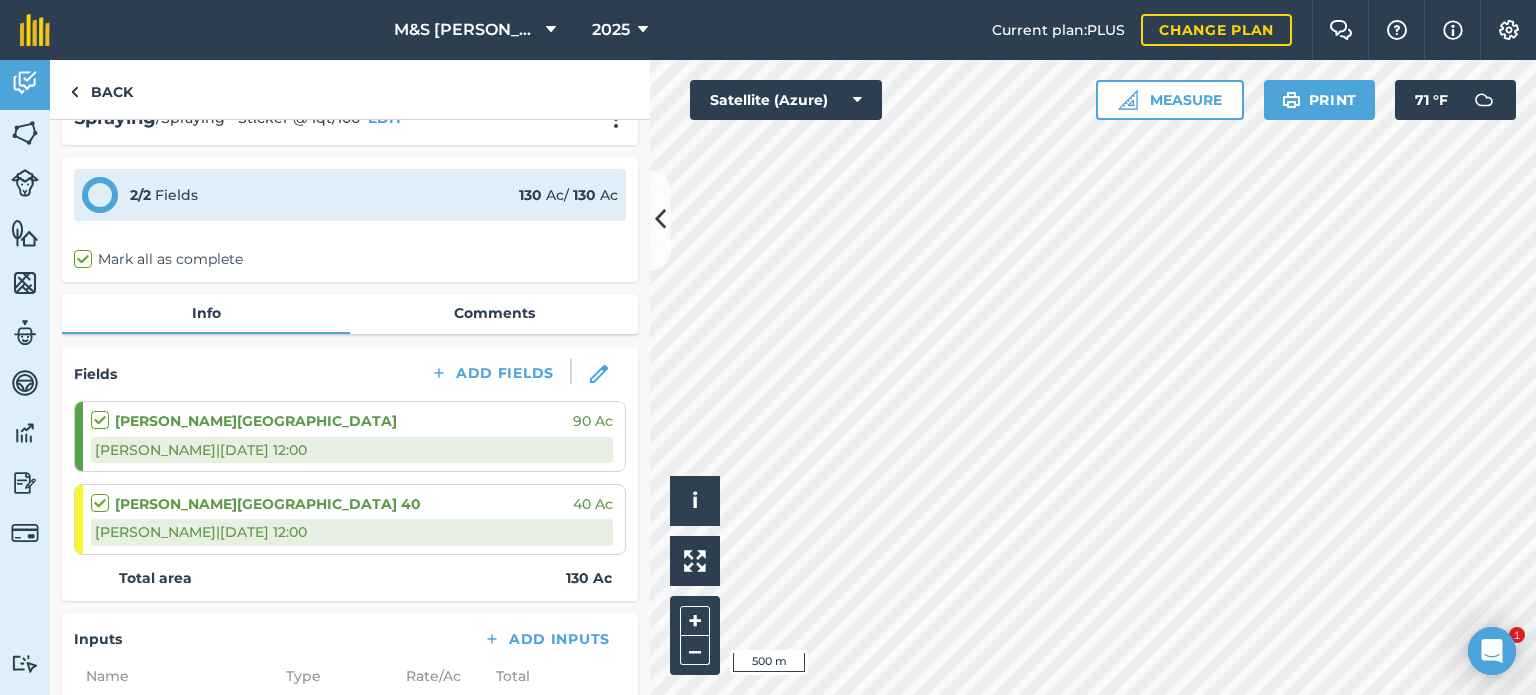 scroll, scrollTop: 0, scrollLeft: 0, axis: both 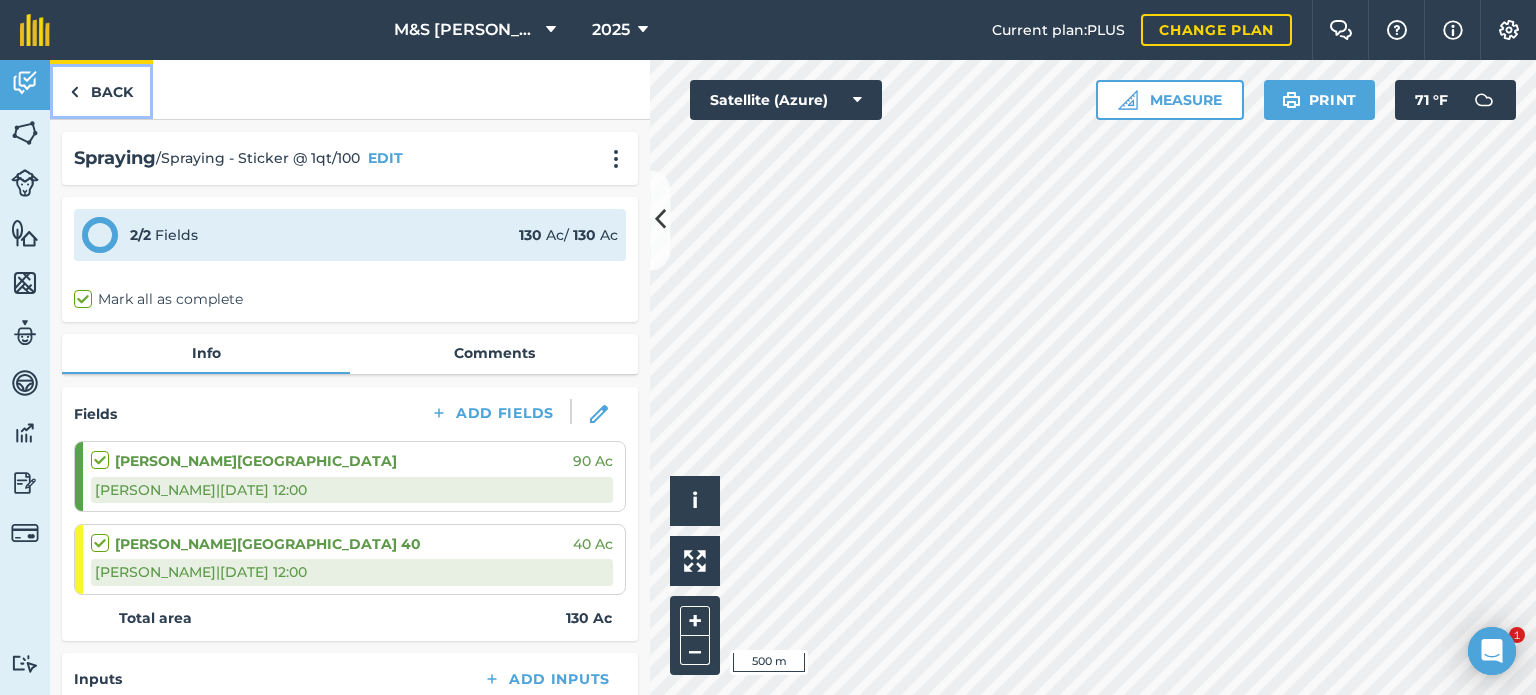 click on "Back" at bounding box center (101, 89) 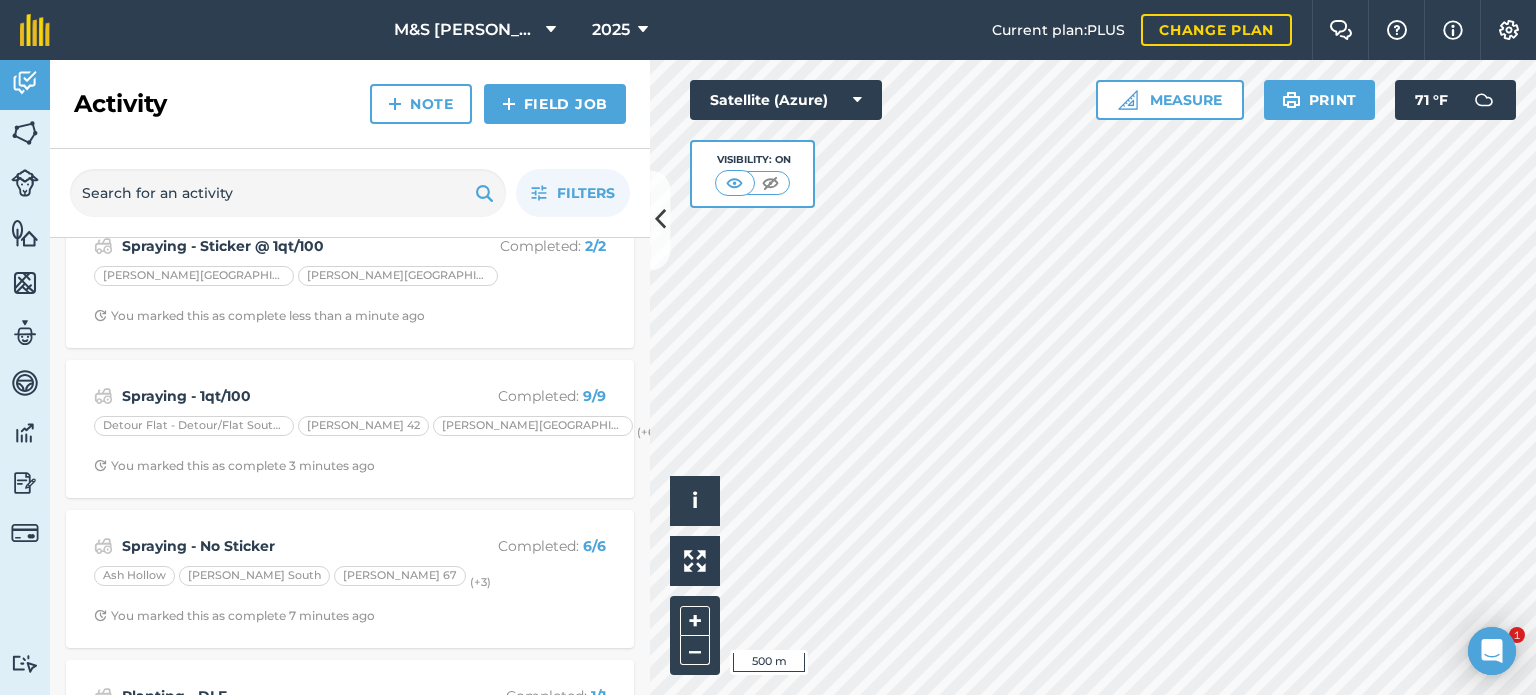 scroll, scrollTop: 100, scrollLeft: 0, axis: vertical 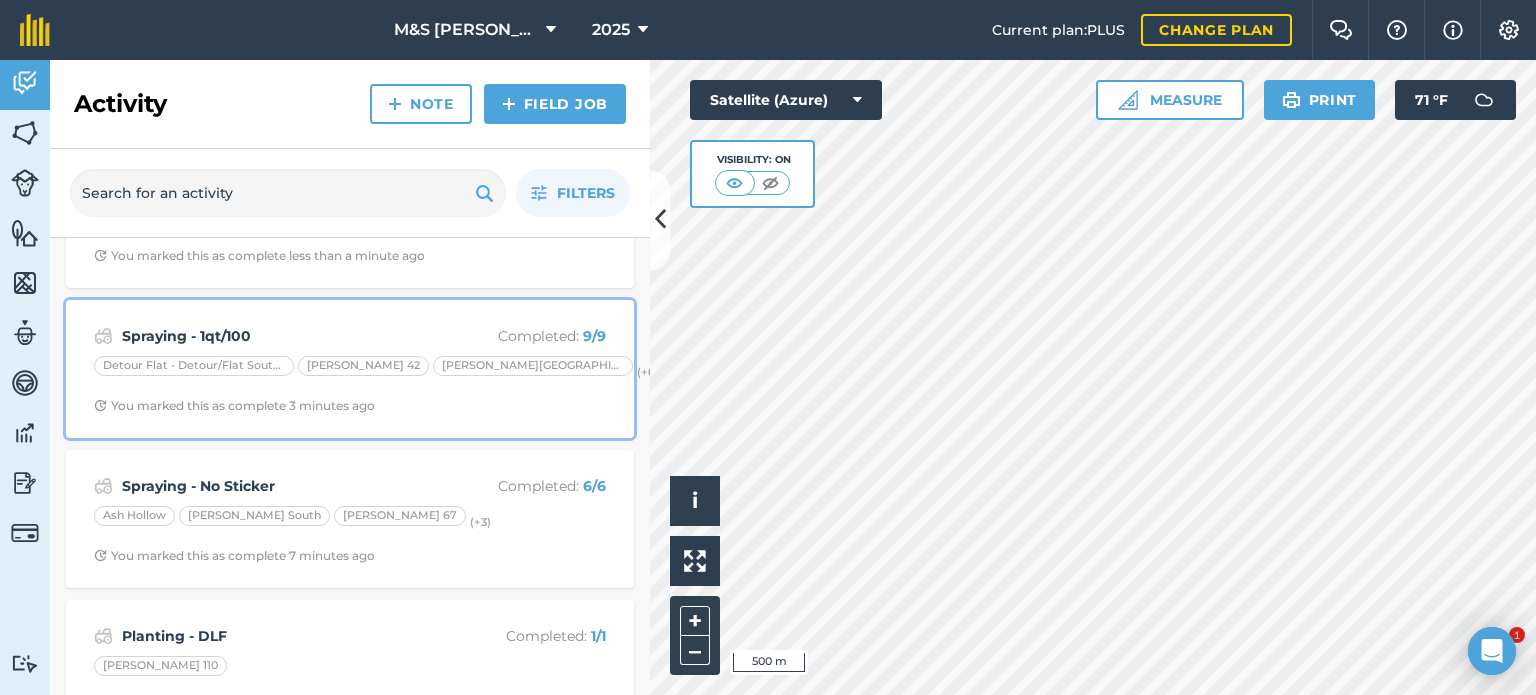 click on "Spraying - 1qt/100  Completed :   9 / 9 Detour Flat - Detour/Flat South 70  [PERSON_NAME] [STREET_ADDRESS][PERSON_NAME][PERSON_NAME] (+ 6 ) You marked this as complete 3 minutes ago" at bounding box center (350, 369) 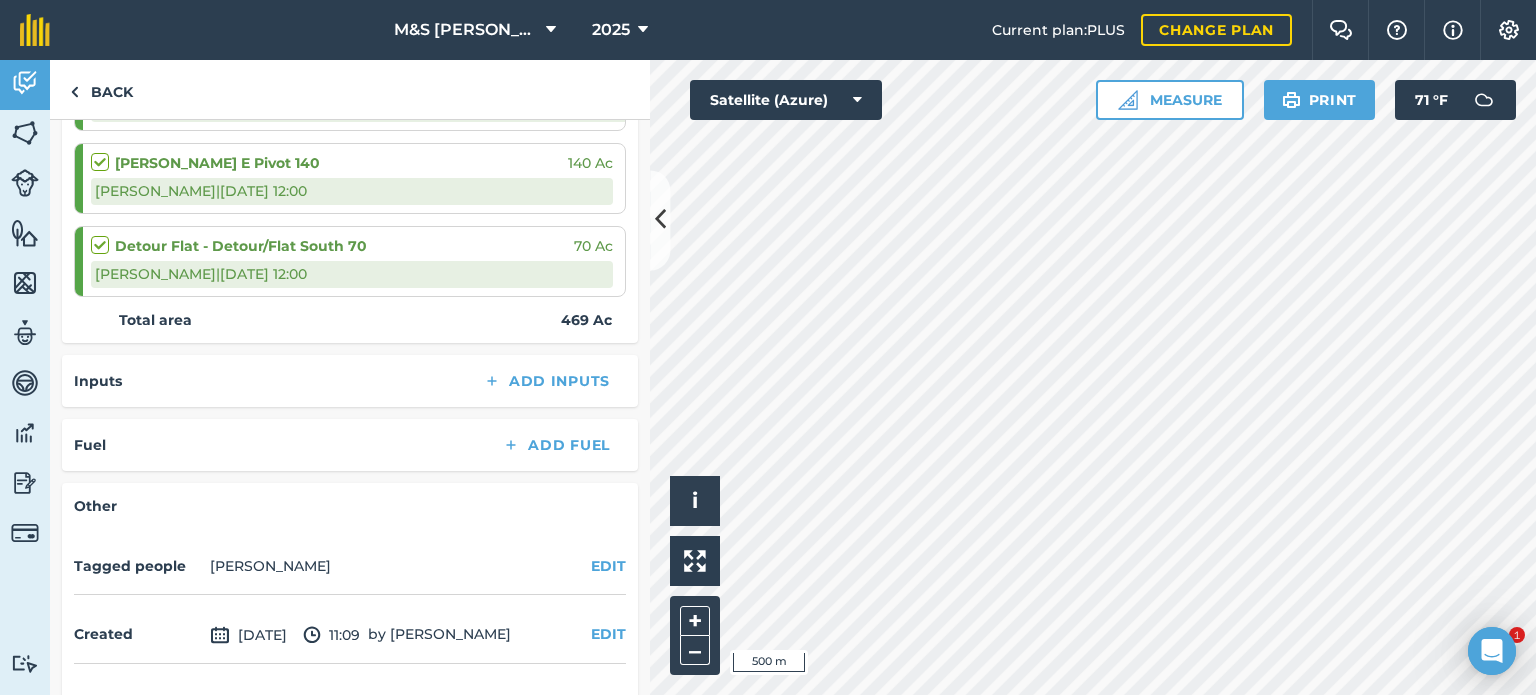 scroll, scrollTop: 931, scrollLeft: 0, axis: vertical 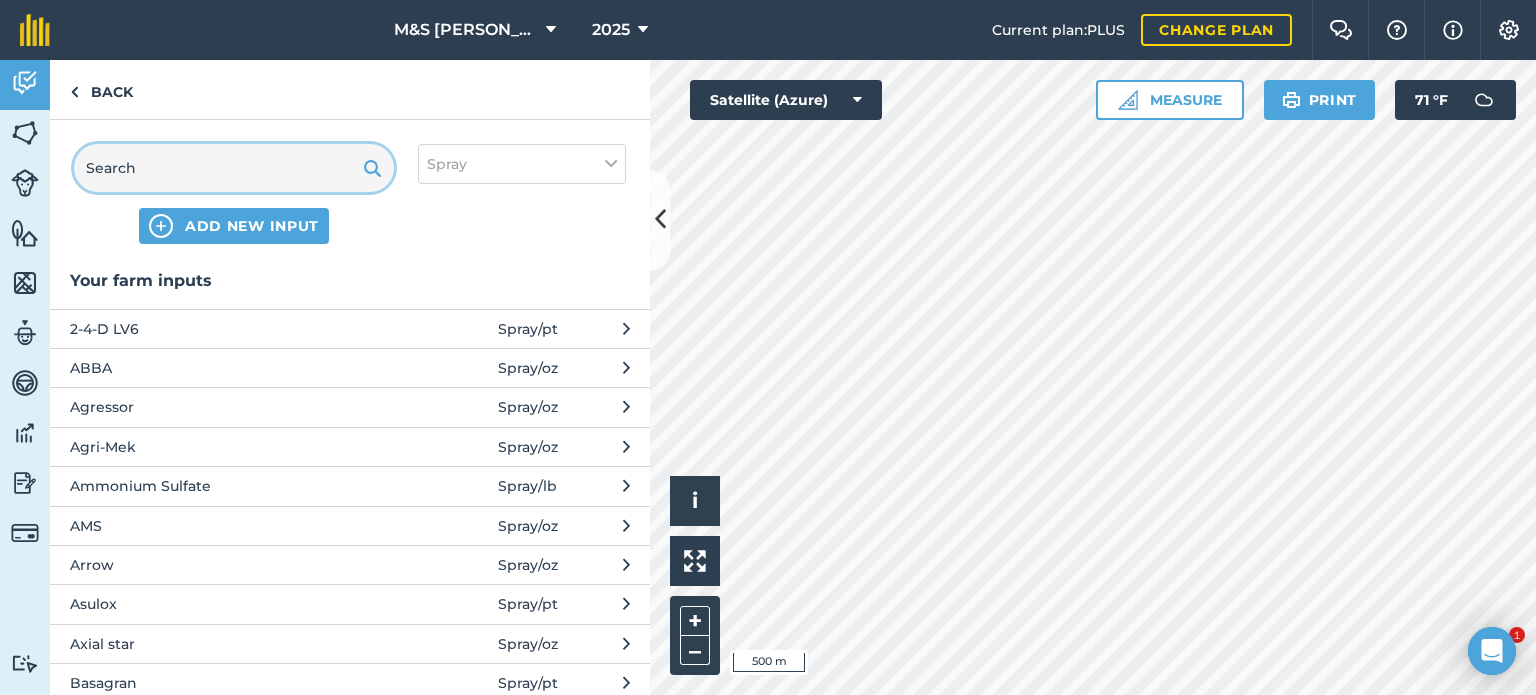 click at bounding box center [234, 168] 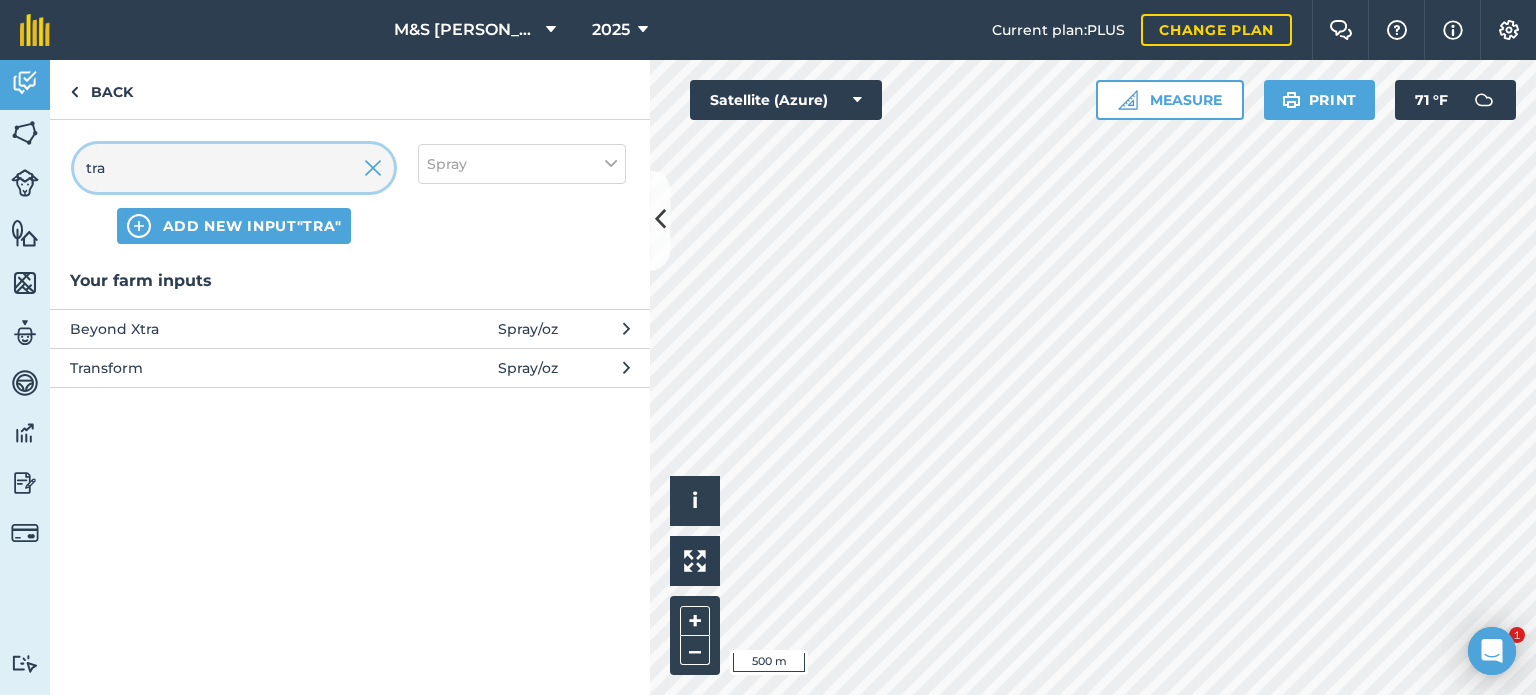 type on "tra" 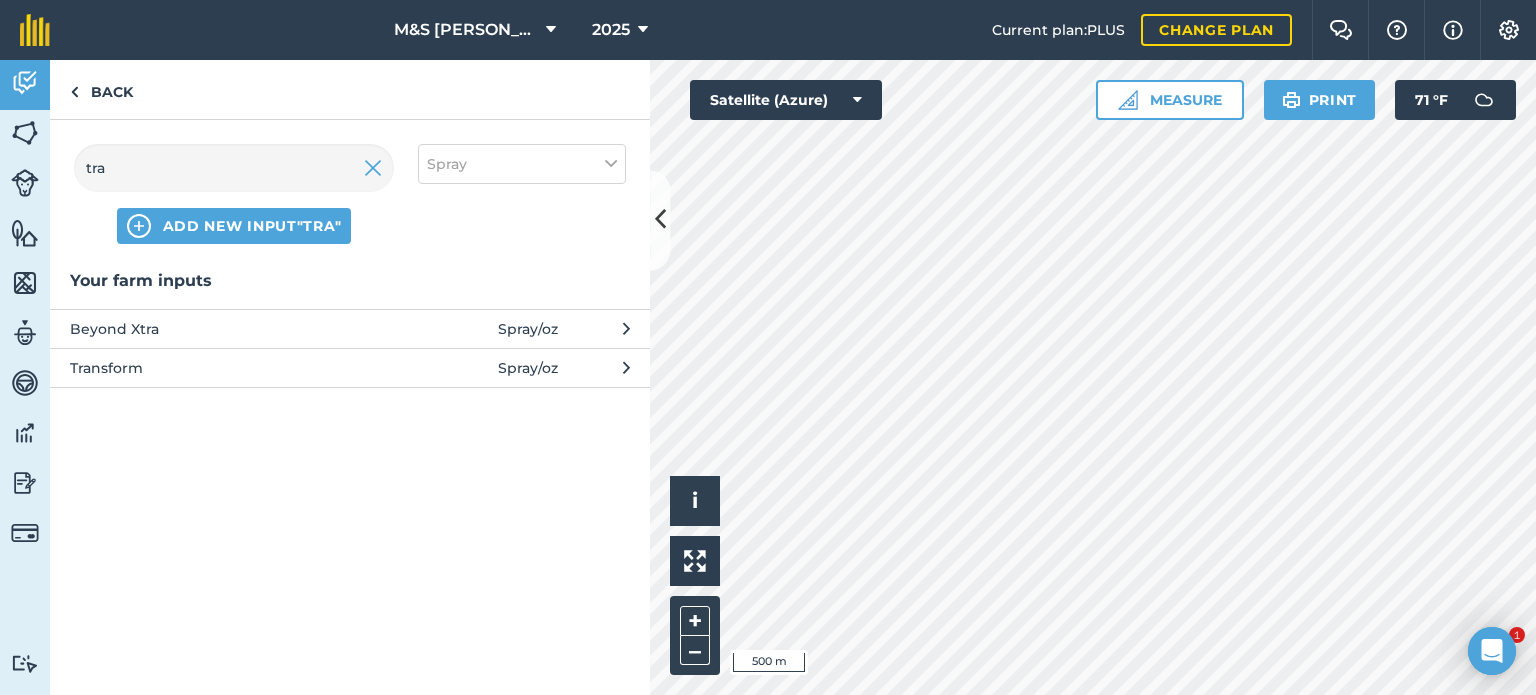 click on "Transform" at bounding box center [233, 368] 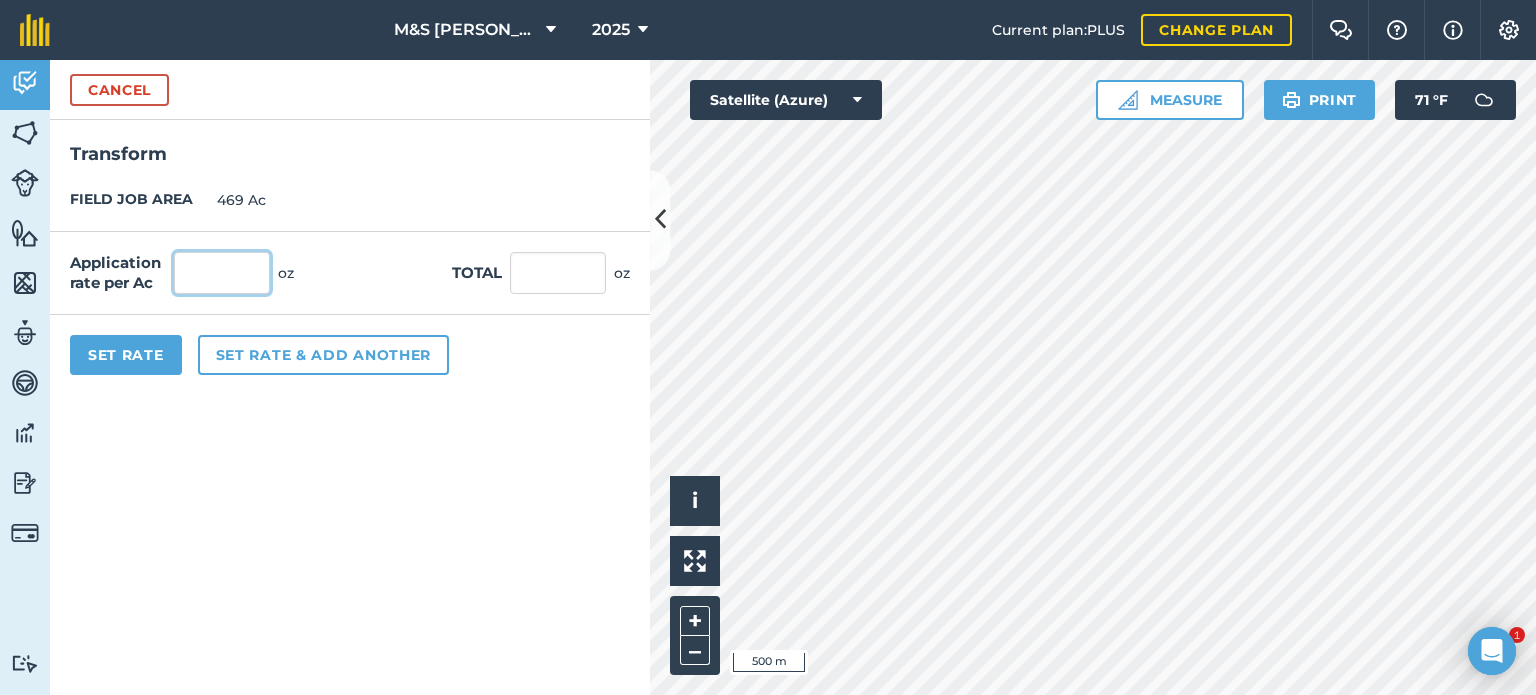 click at bounding box center [222, 273] 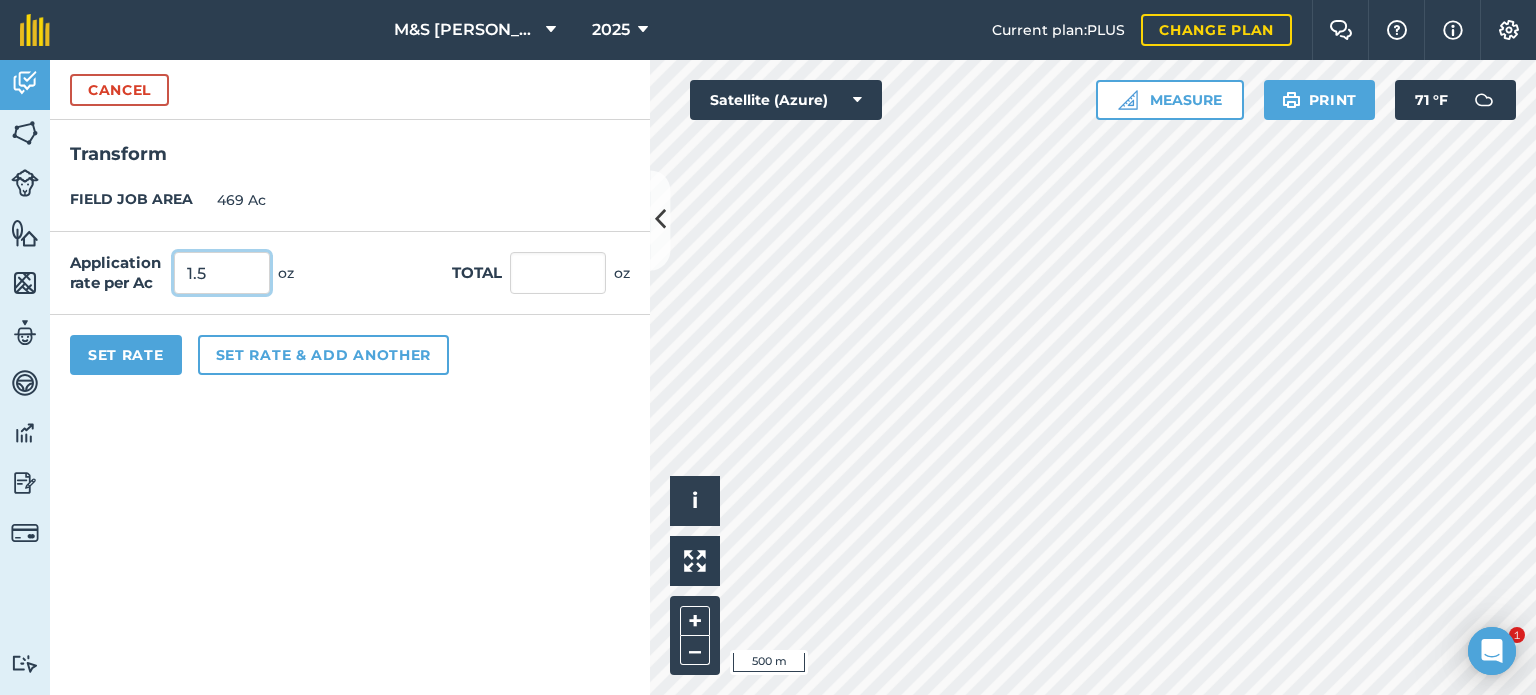 type on "1.5" 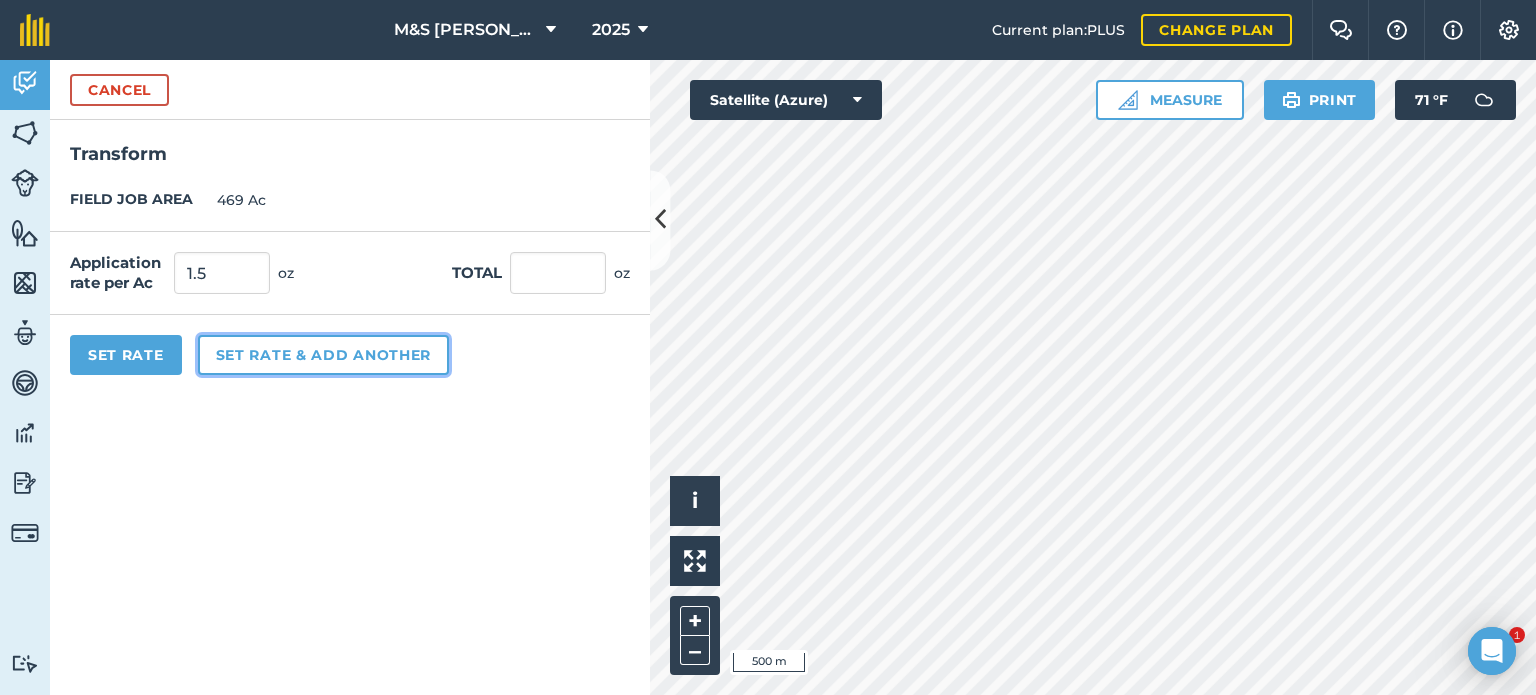 type on "703.5" 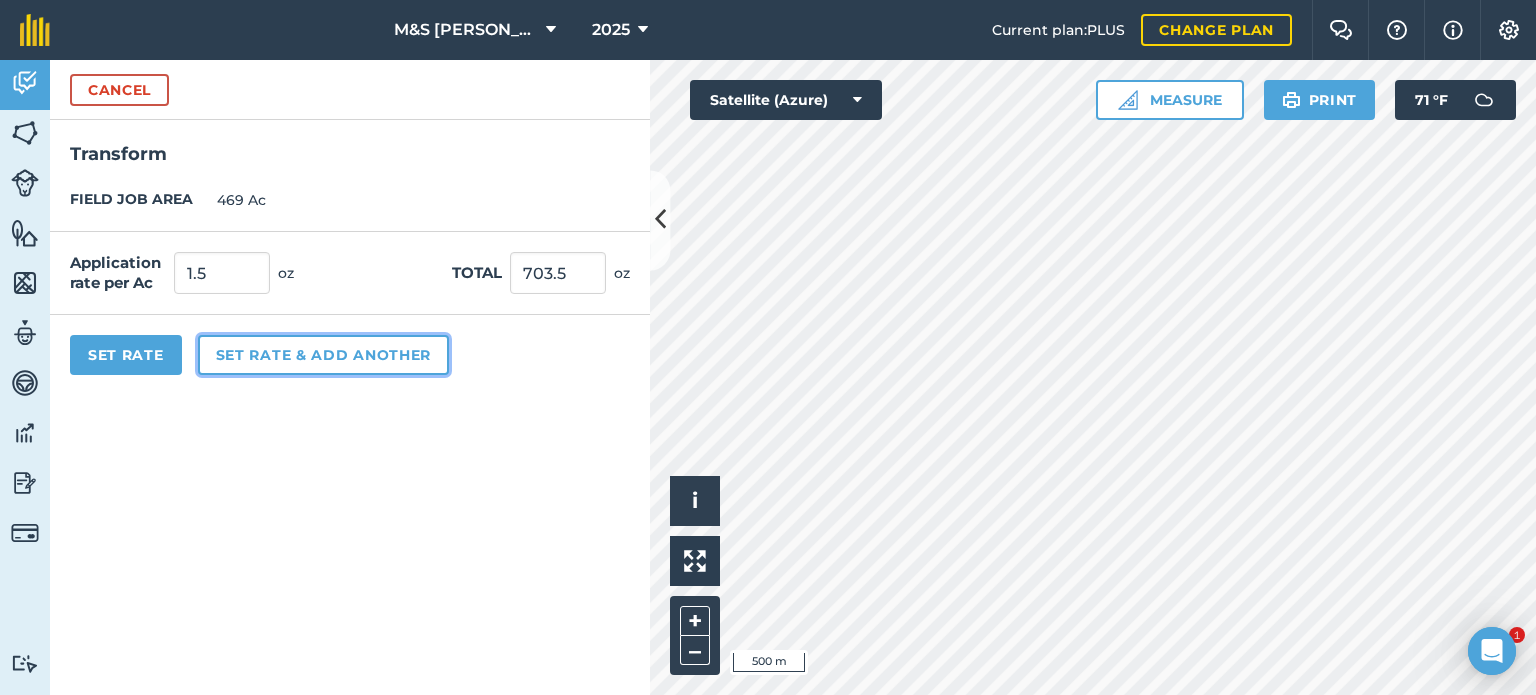 click on "Set rate & add another" at bounding box center (323, 355) 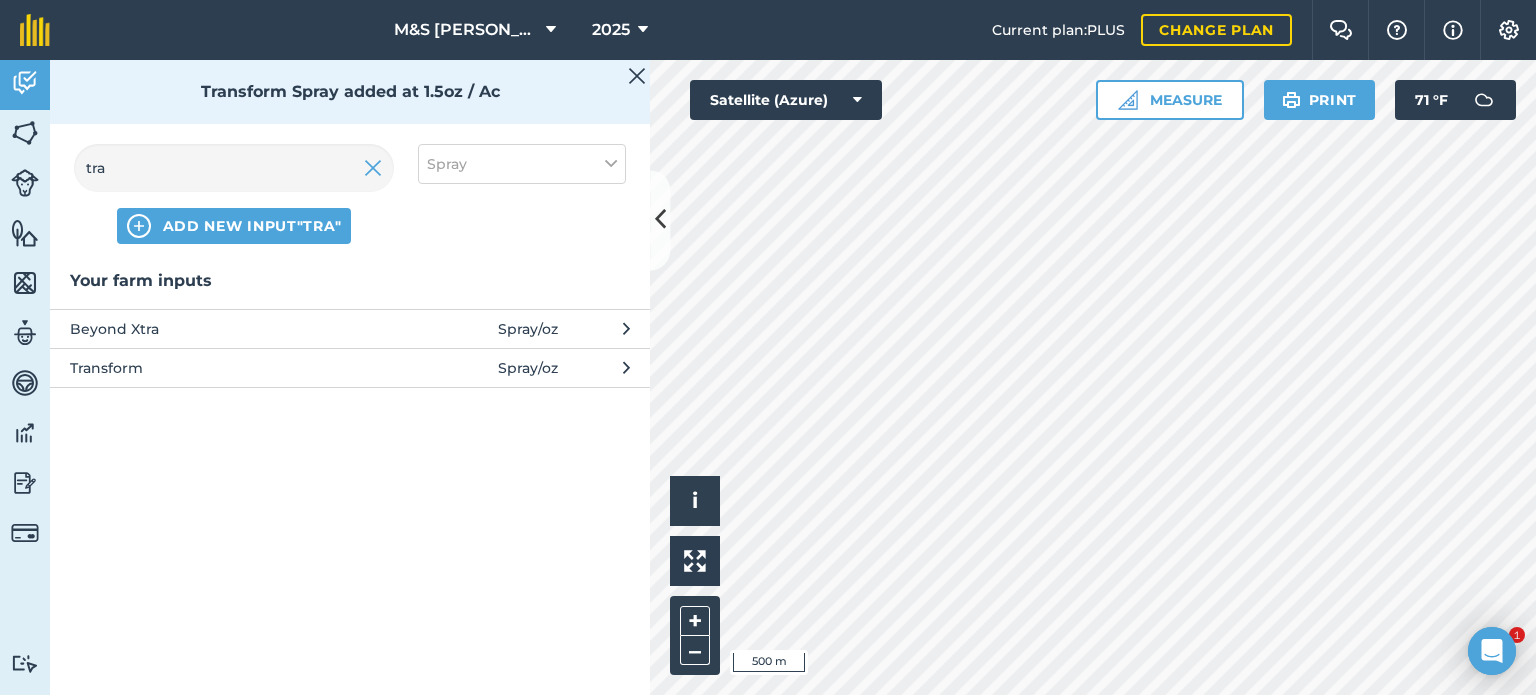 click at bounding box center [373, 168] 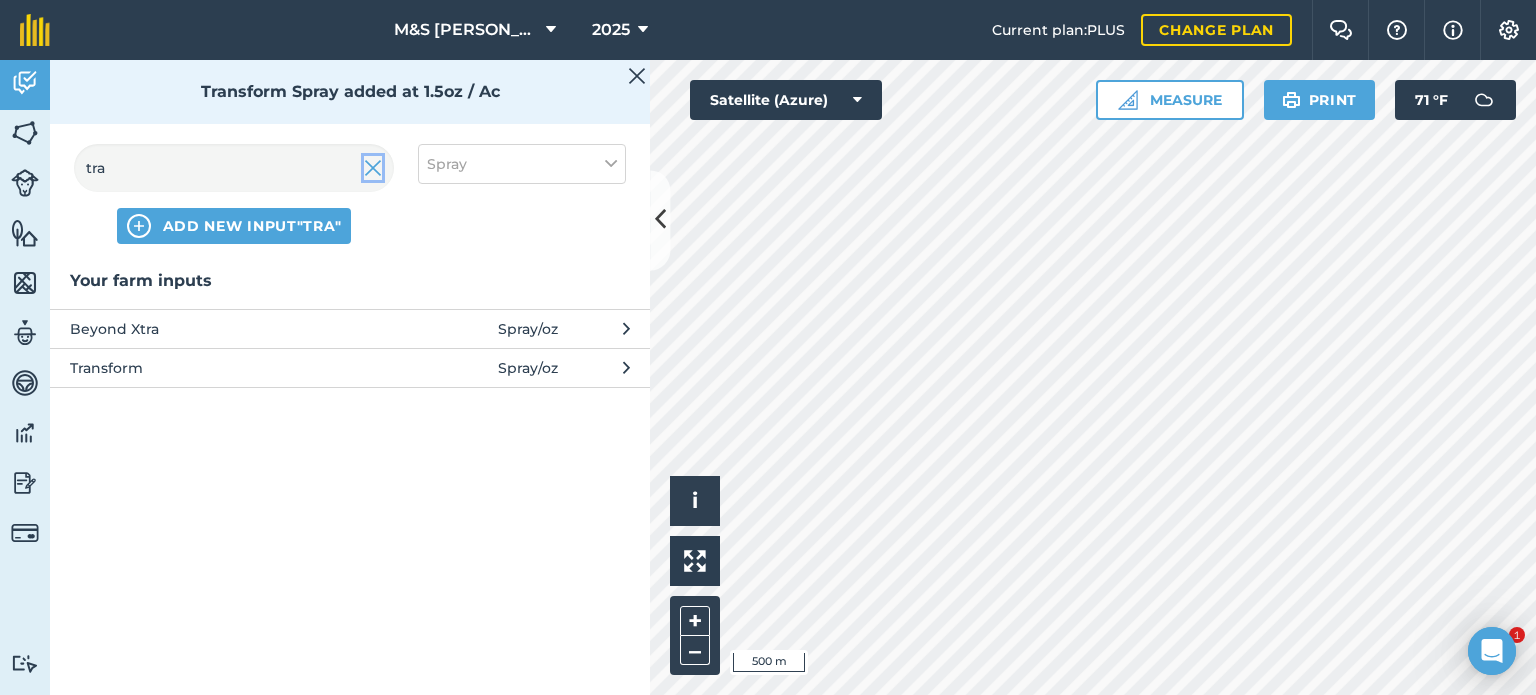 click at bounding box center [373, 168] 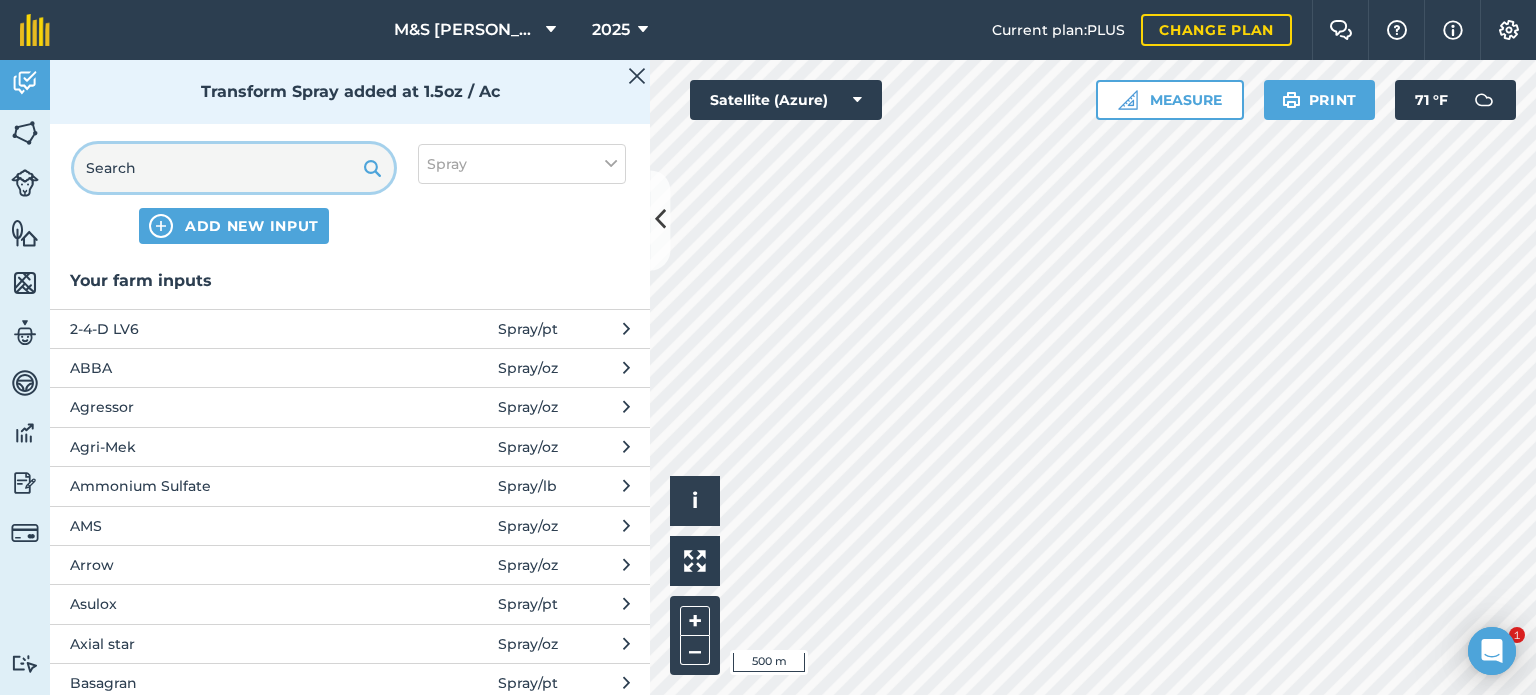 click at bounding box center [234, 168] 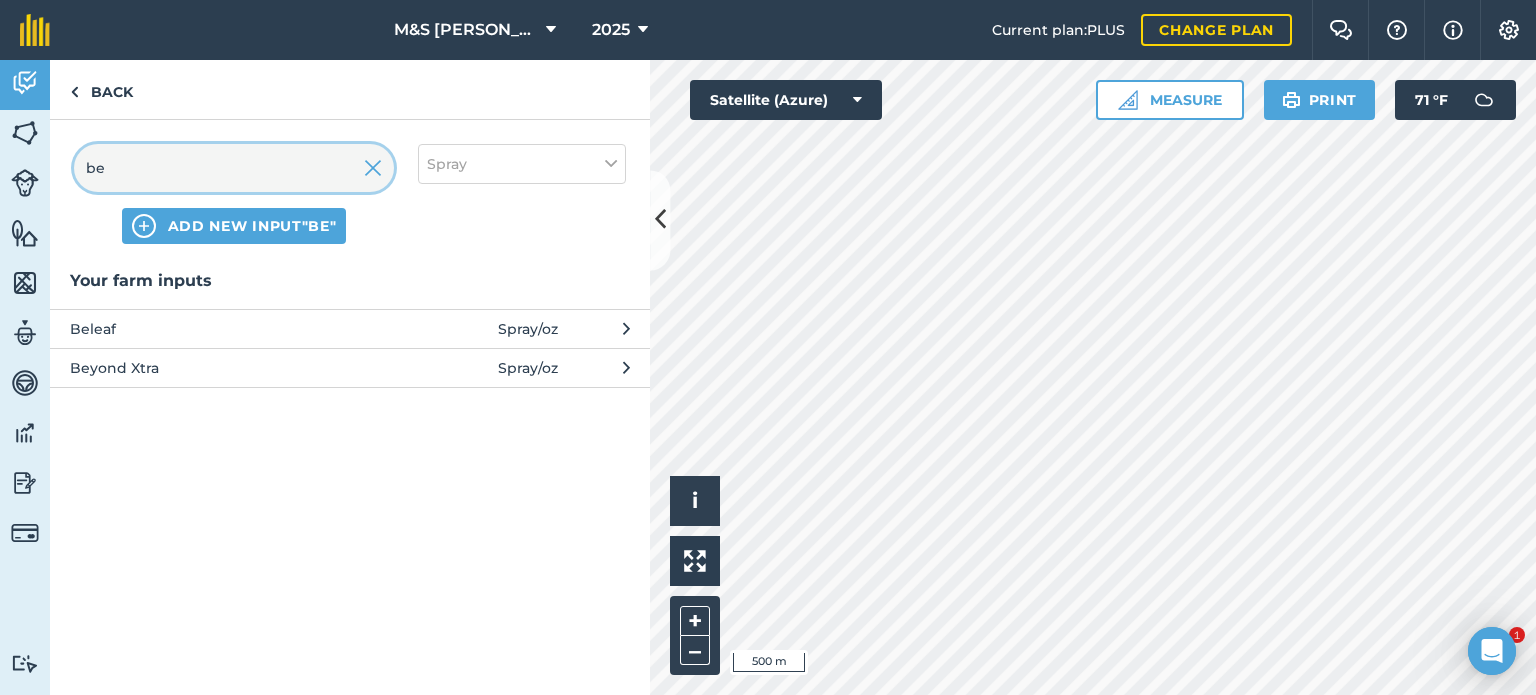 type on "be" 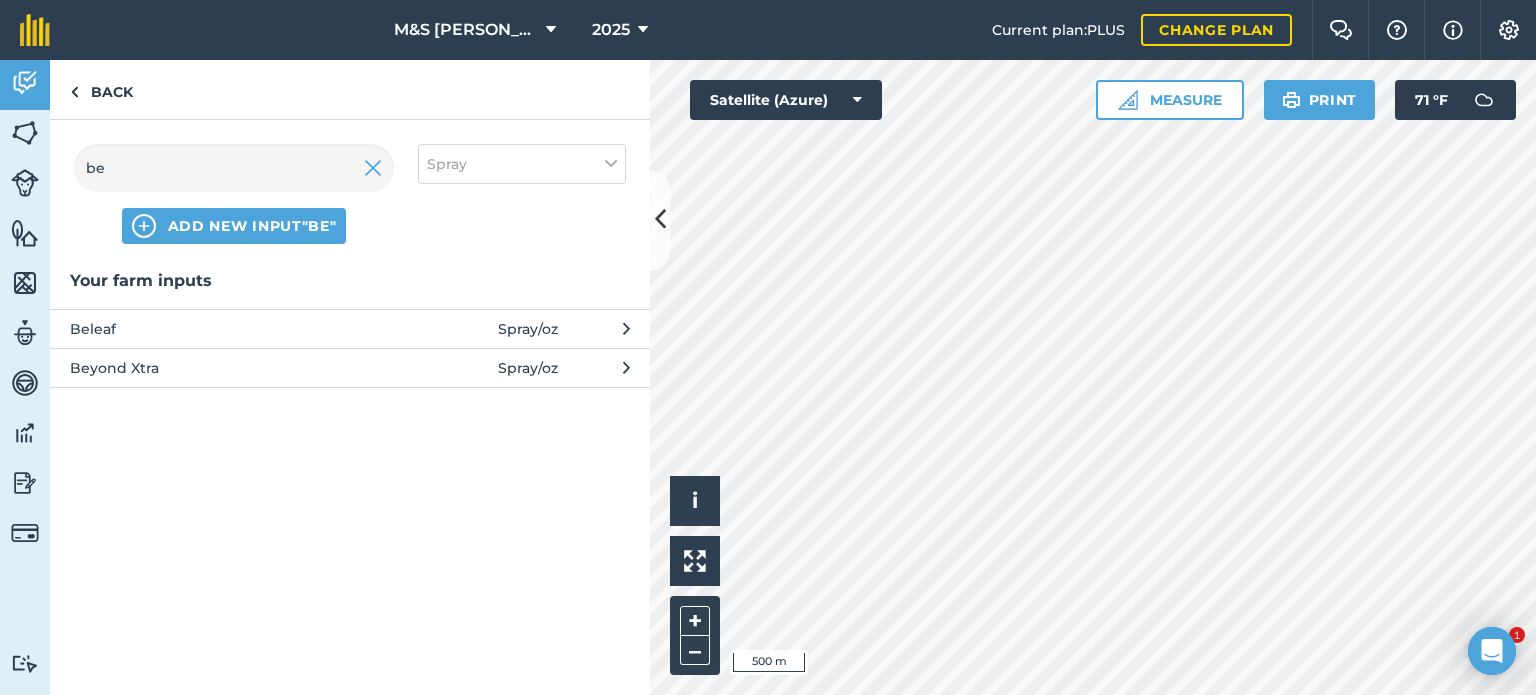 click on "Beleaf   Spray /  oz" at bounding box center [350, 328] 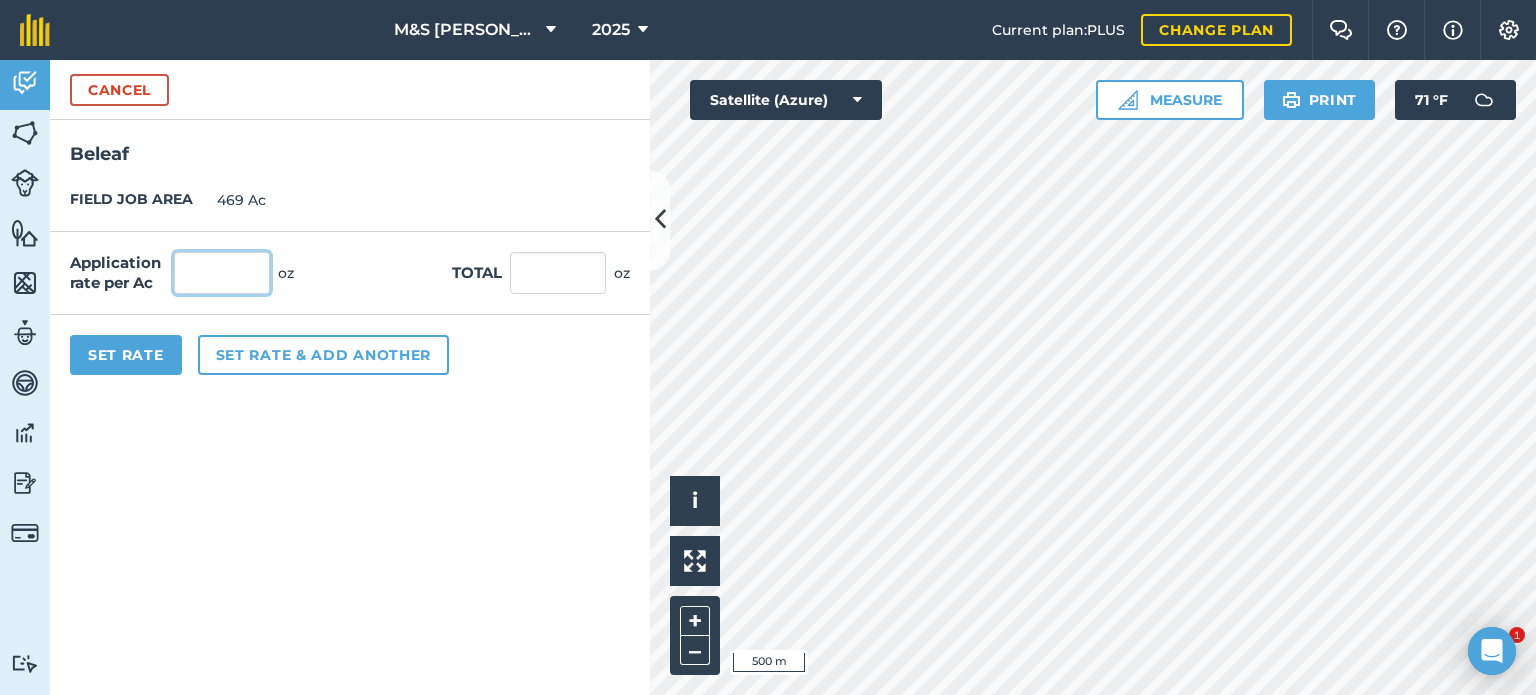 click at bounding box center (222, 273) 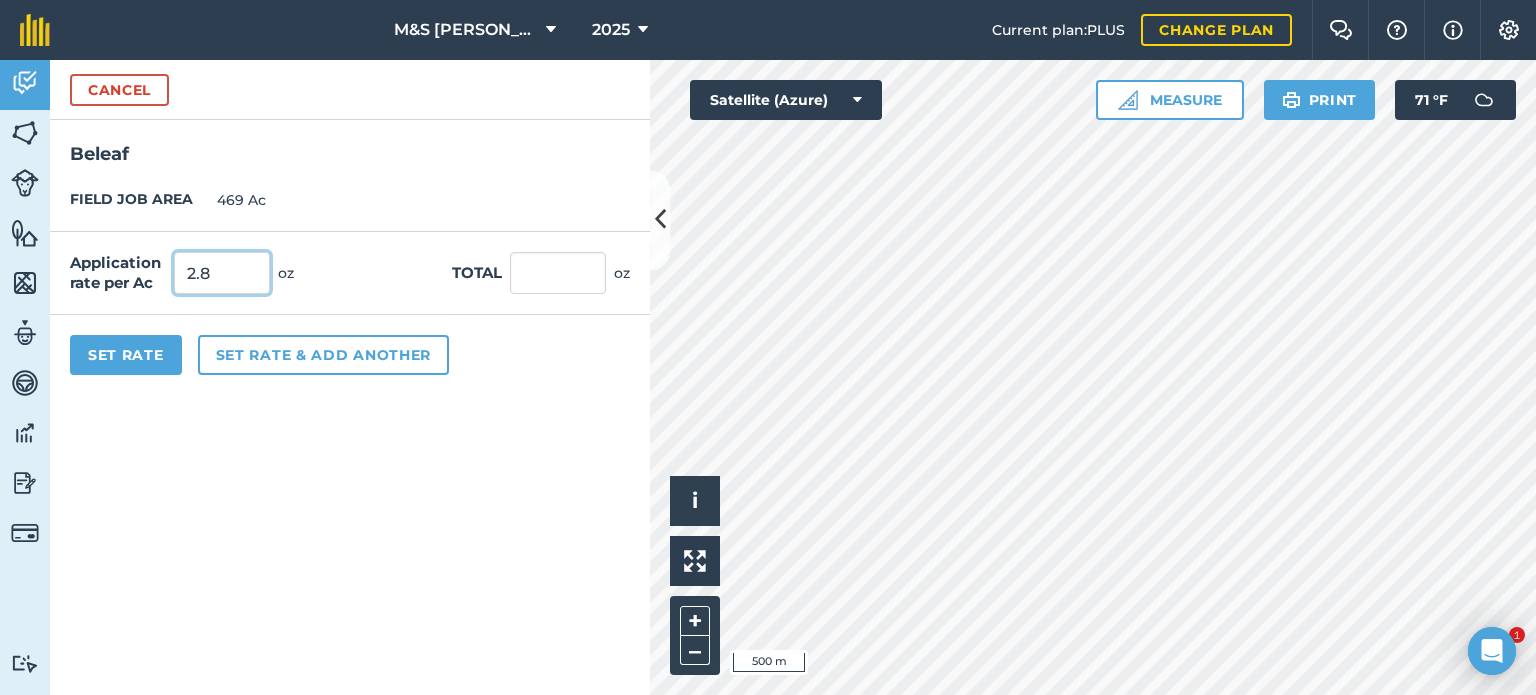 type on "2.8" 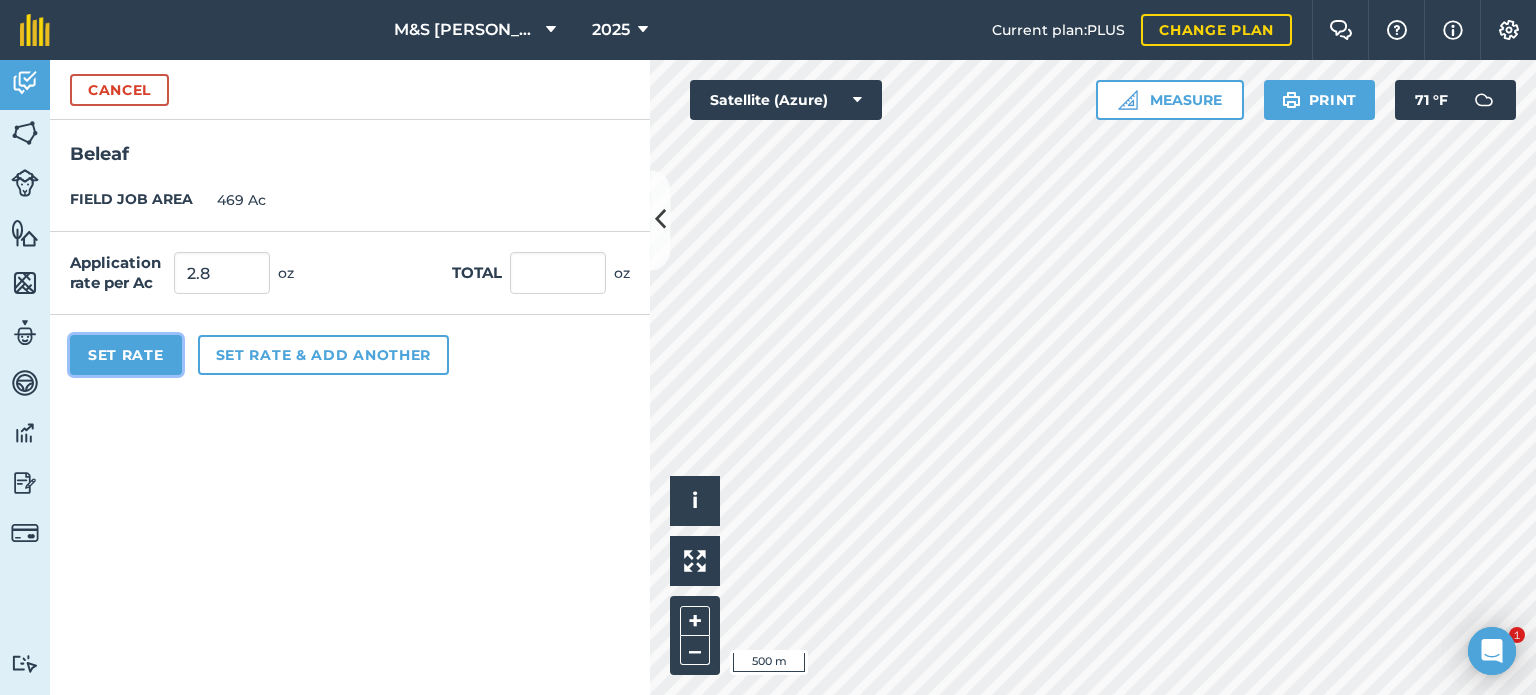 type on "1,313.2" 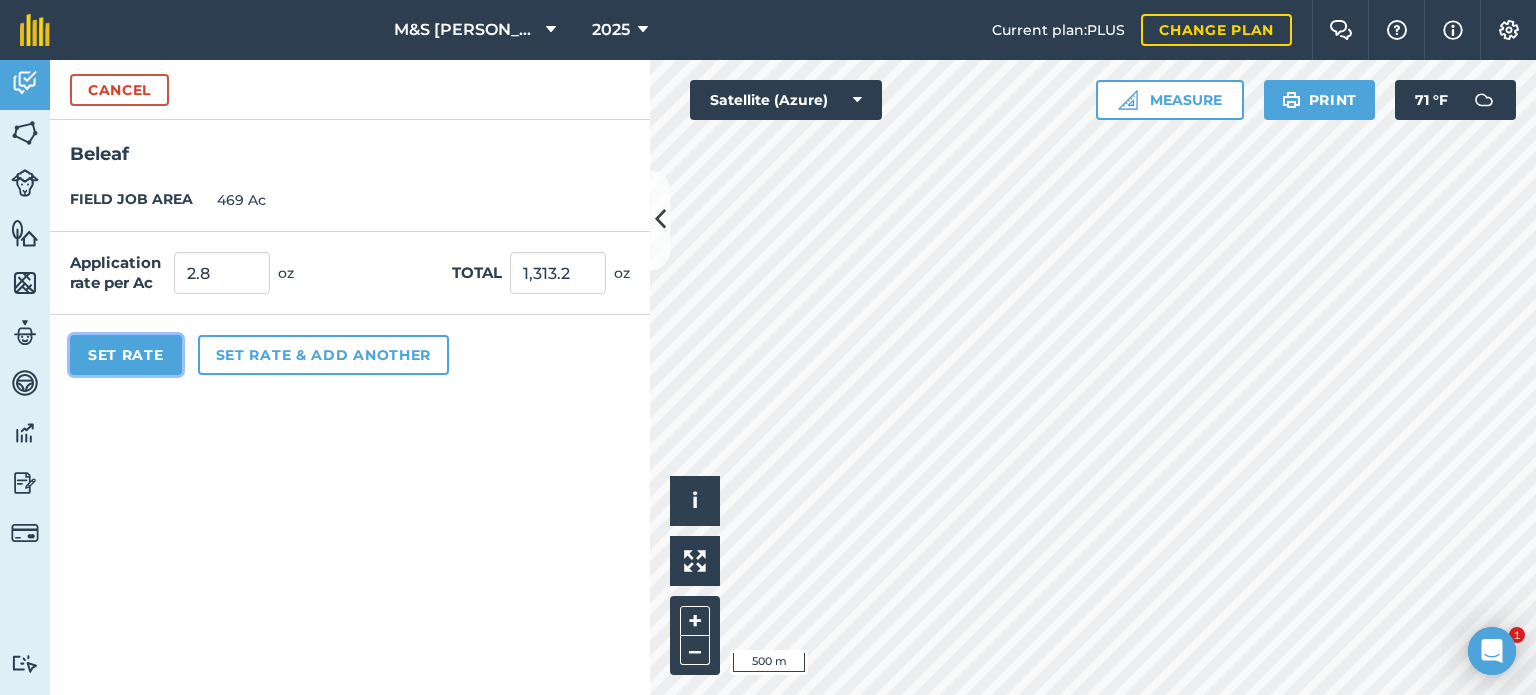 click on "Set Rate" at bounding box center (126, 355) 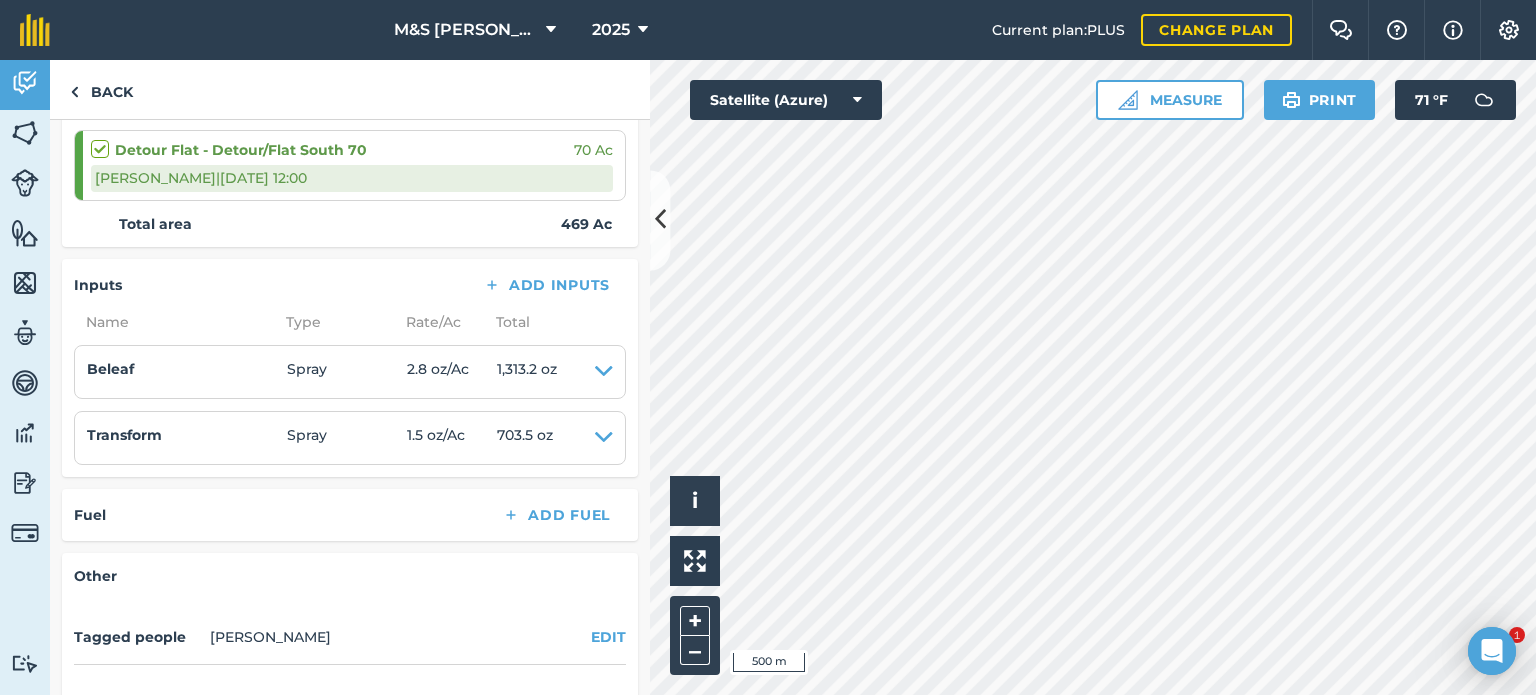 scroll, scrollTop: 1000, scrollLeft: 0, axis: vertical 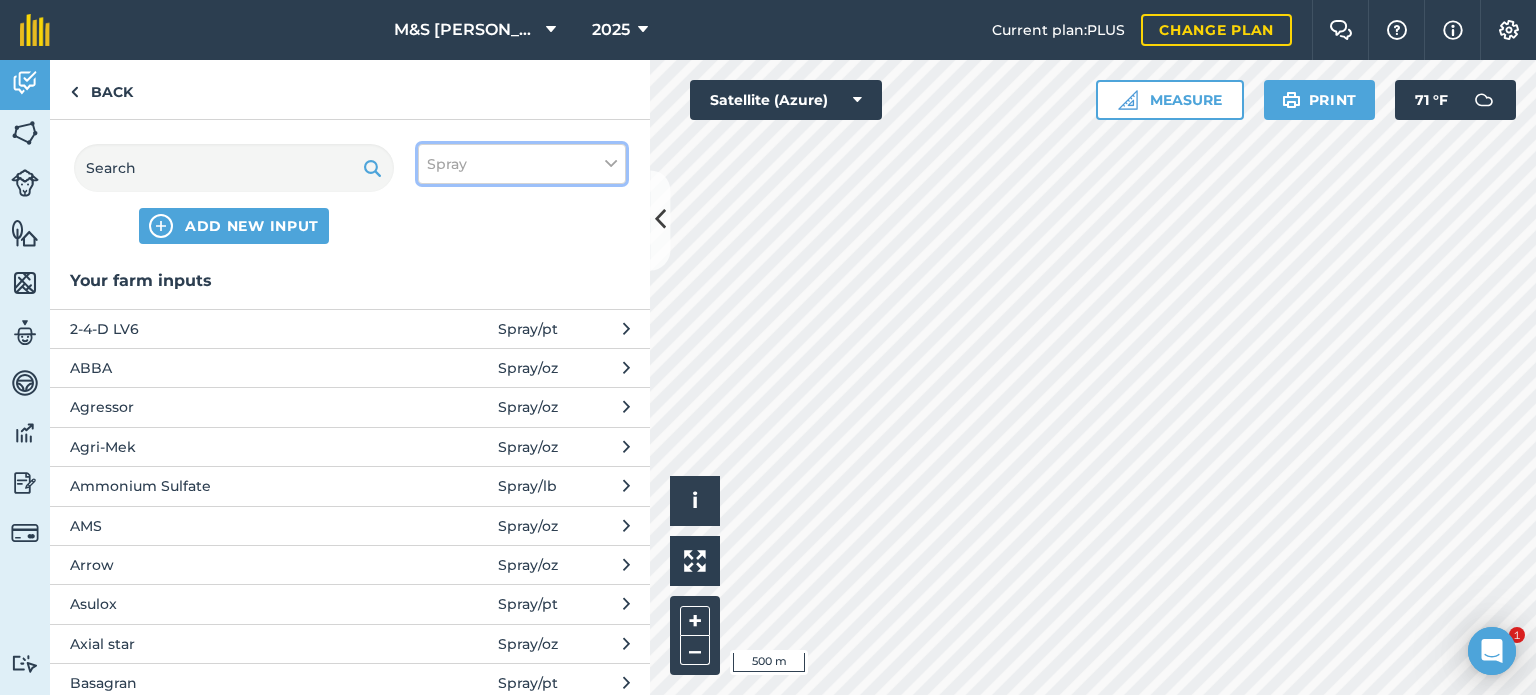 click on "Spray" at bounding box center (522, 164) 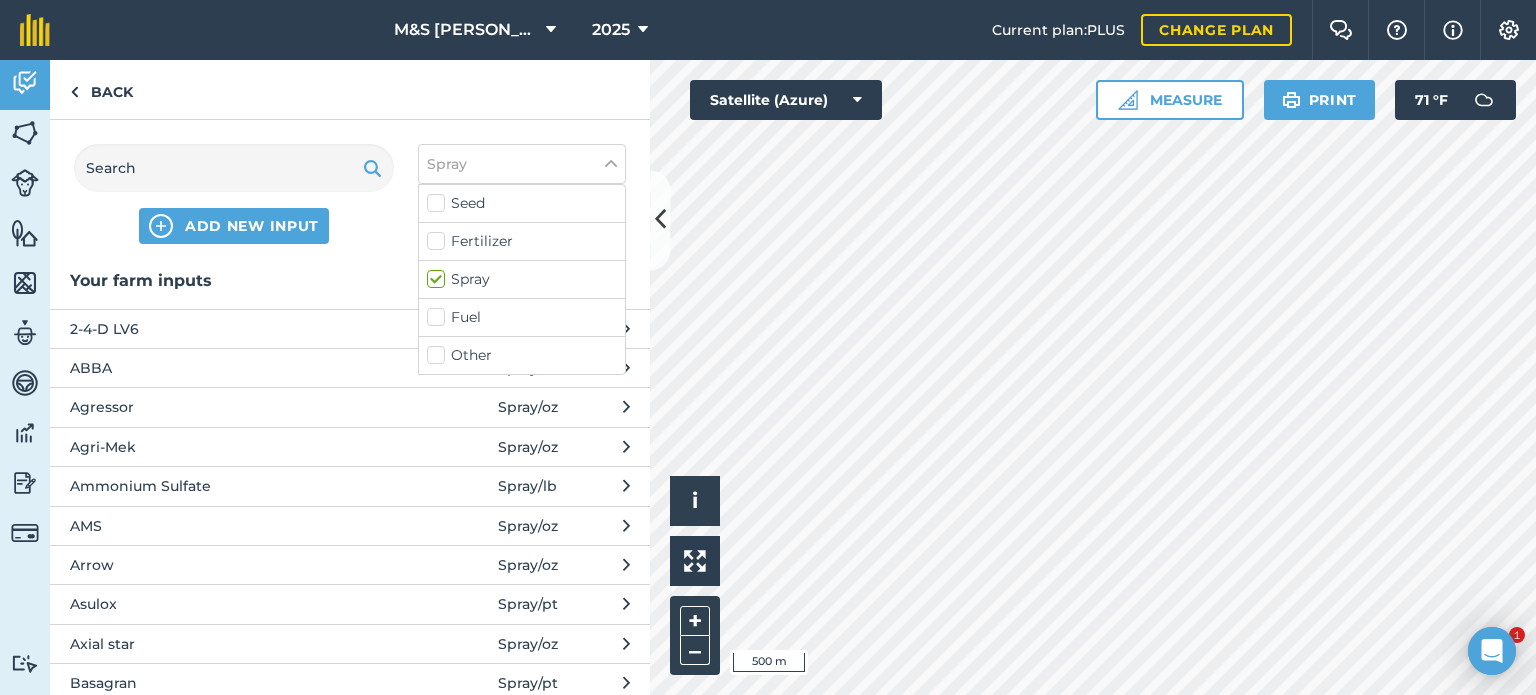 drag, startPoint x: 443, startPoint y: 351, endPoint x: 404, endPoint y: 333, distance: 42.953465 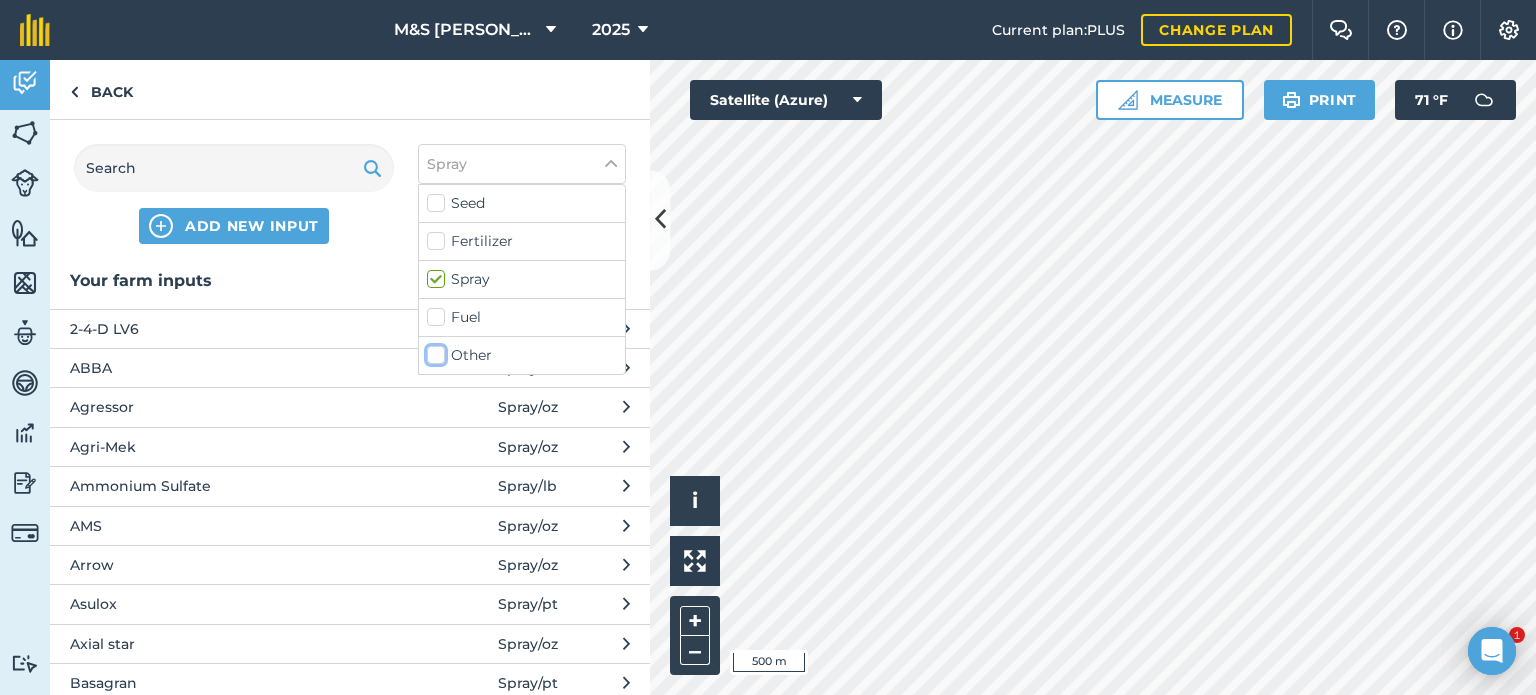 click on "Other" at bounding box center [433, 351] 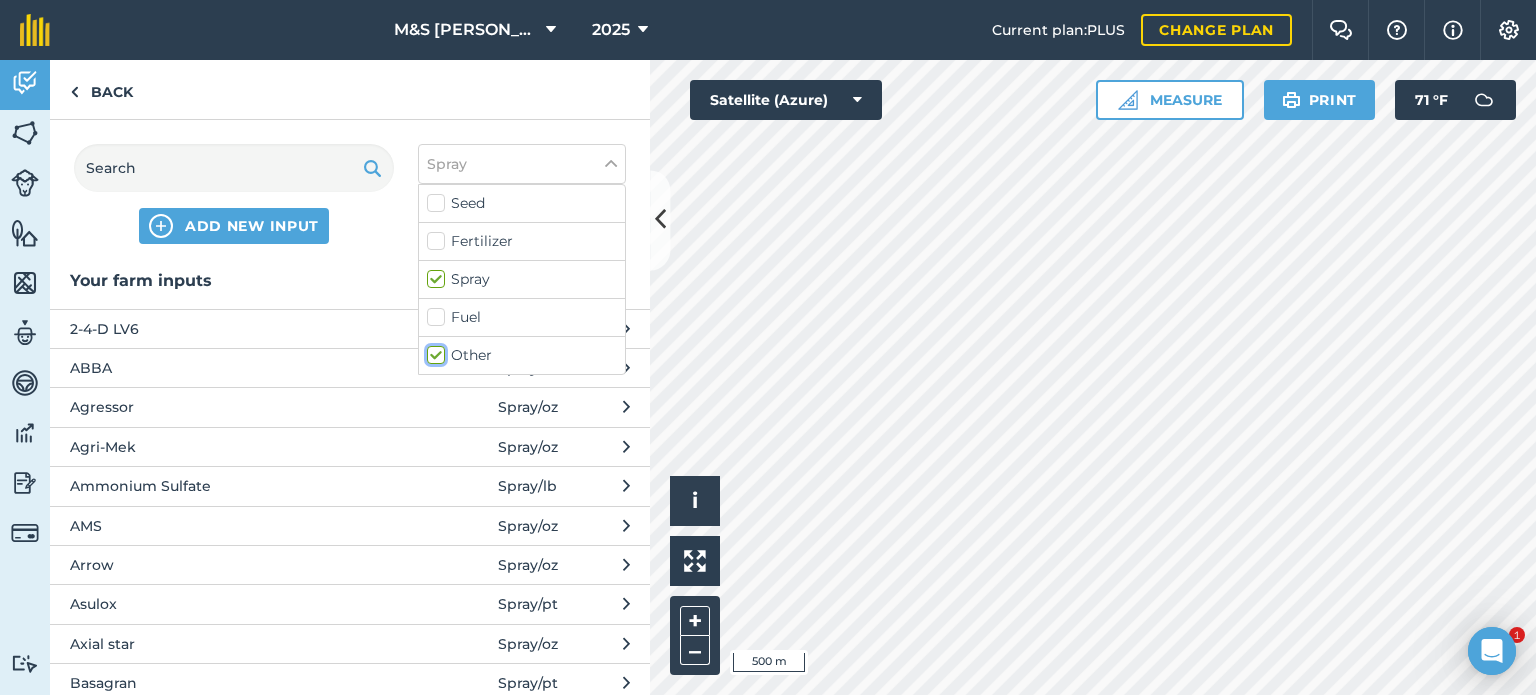 checkbox on "true" 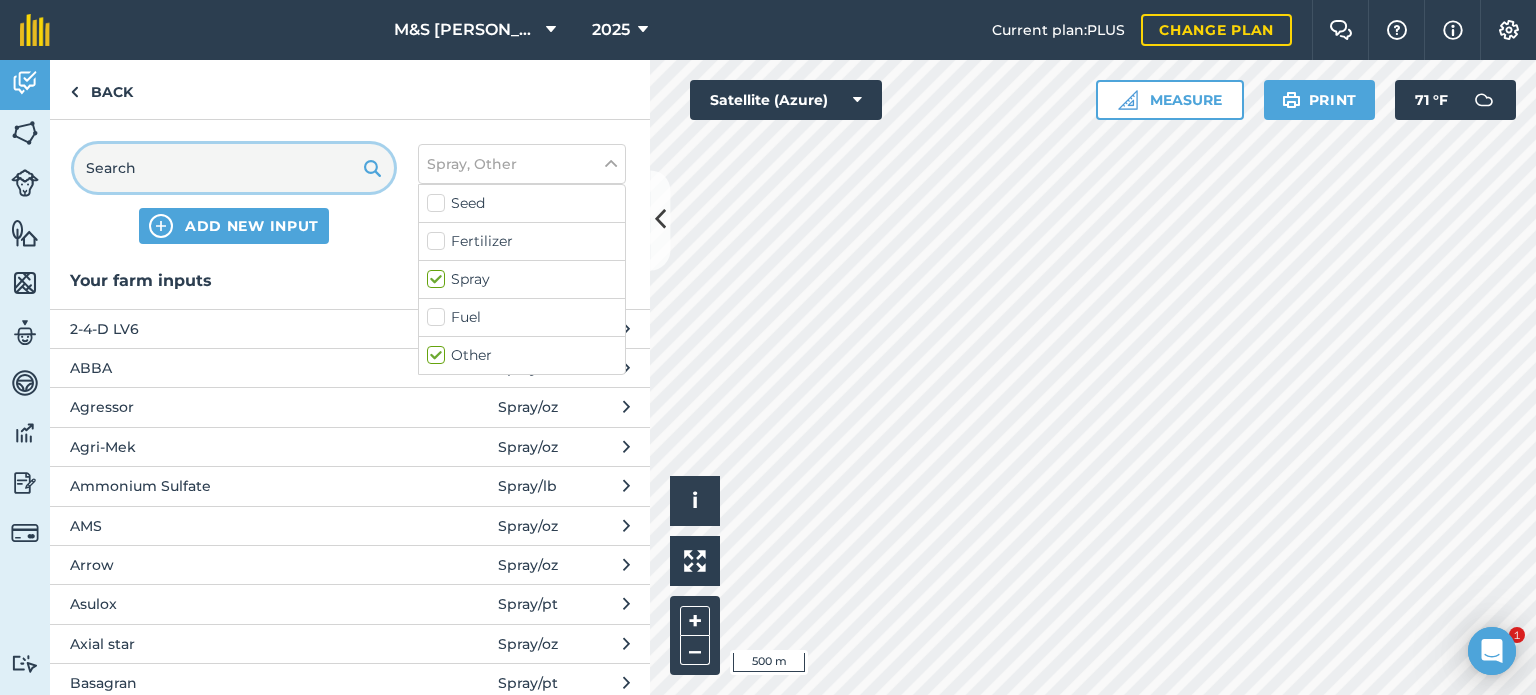 click at bounding box center (234, 168) 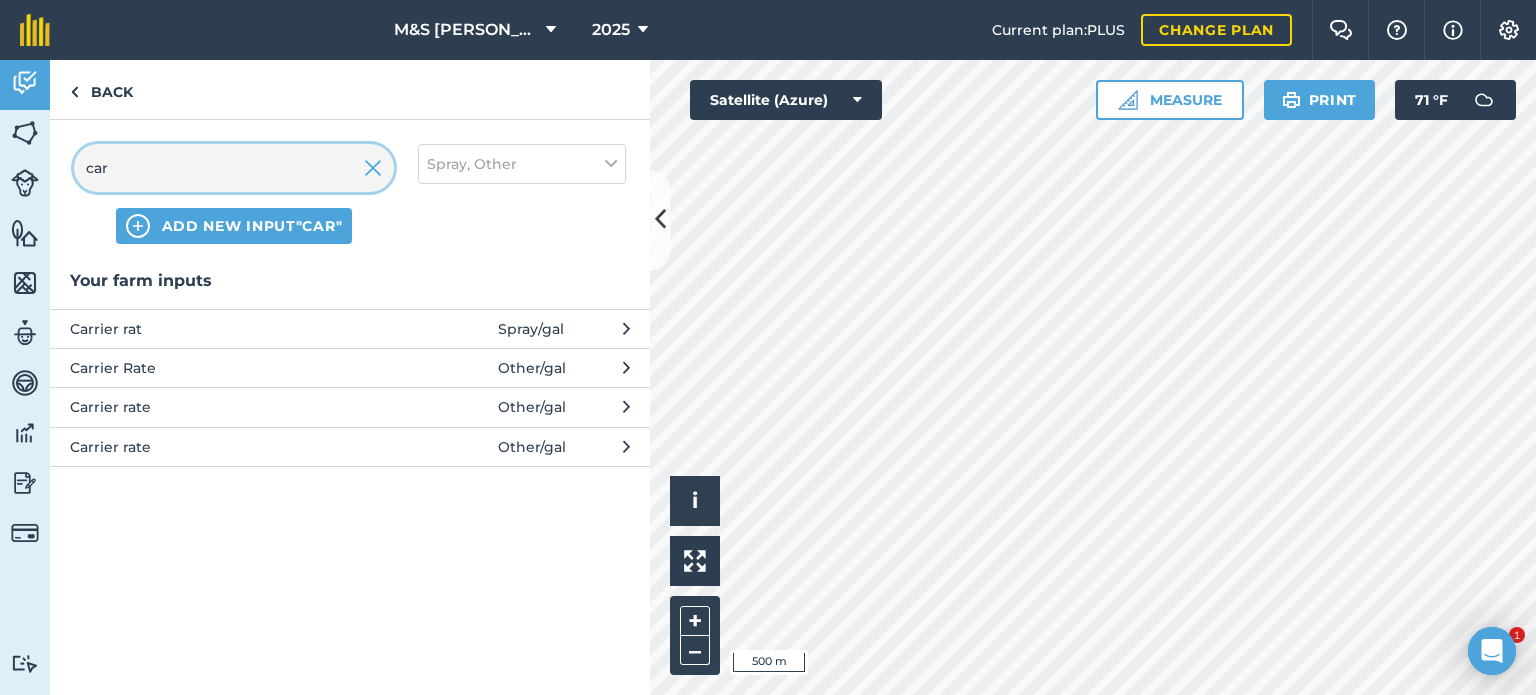 type on "car" 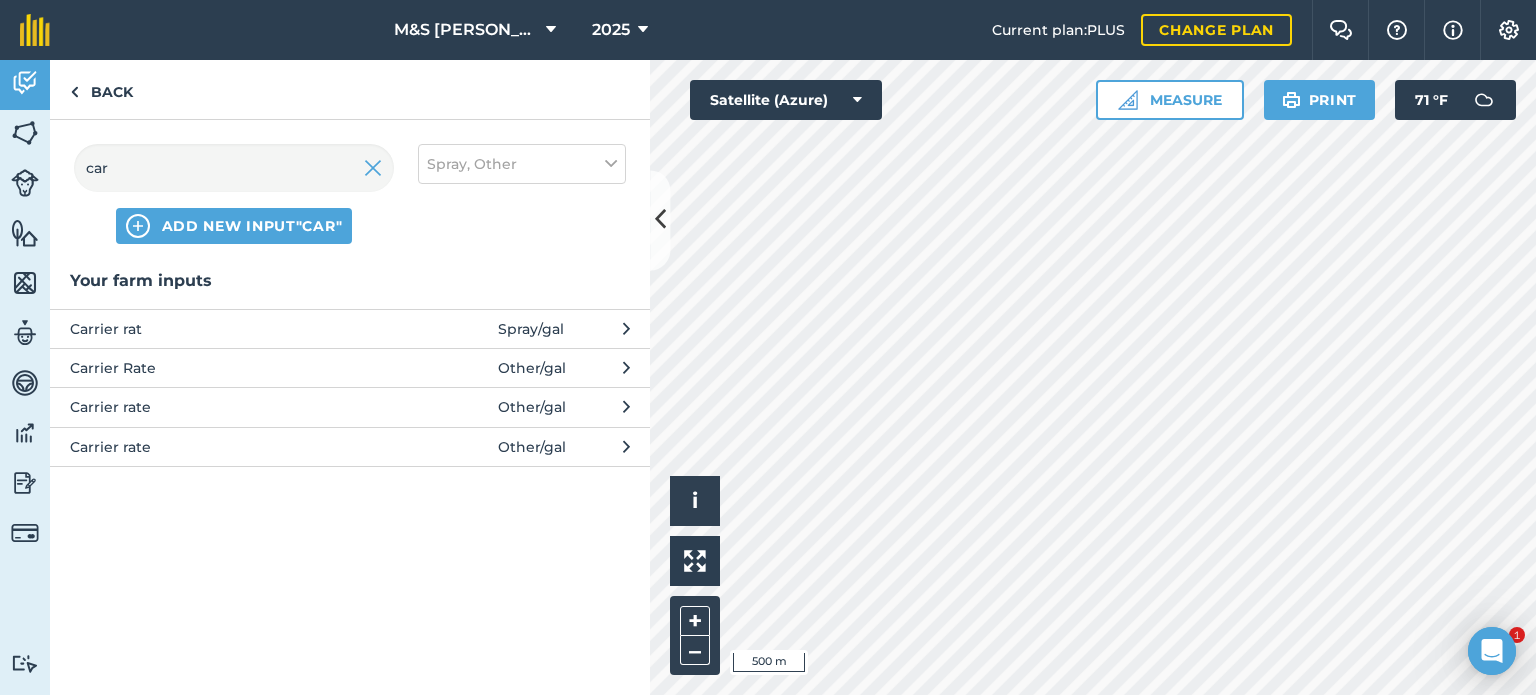 click on "Carrier Rate" at bounding box center (233, 368) 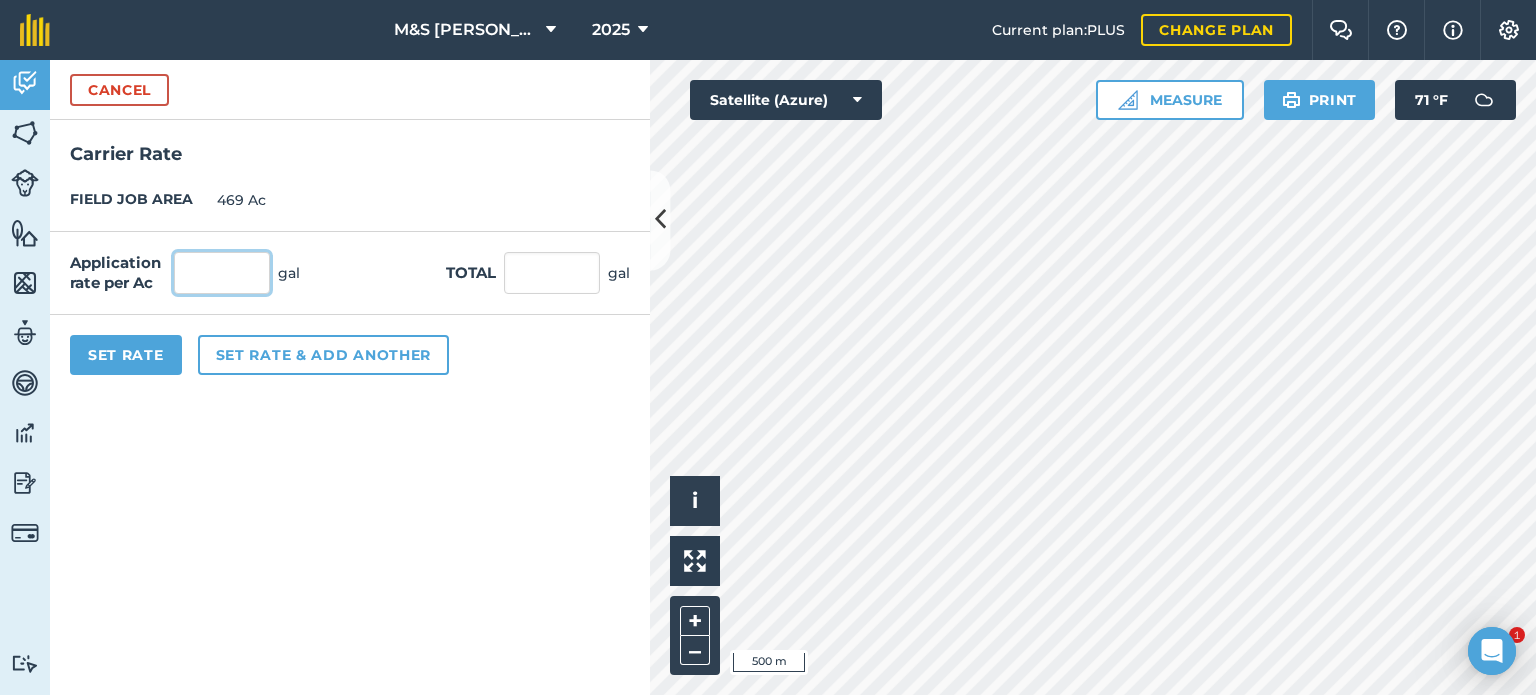 click at bounding box center [222, 273] 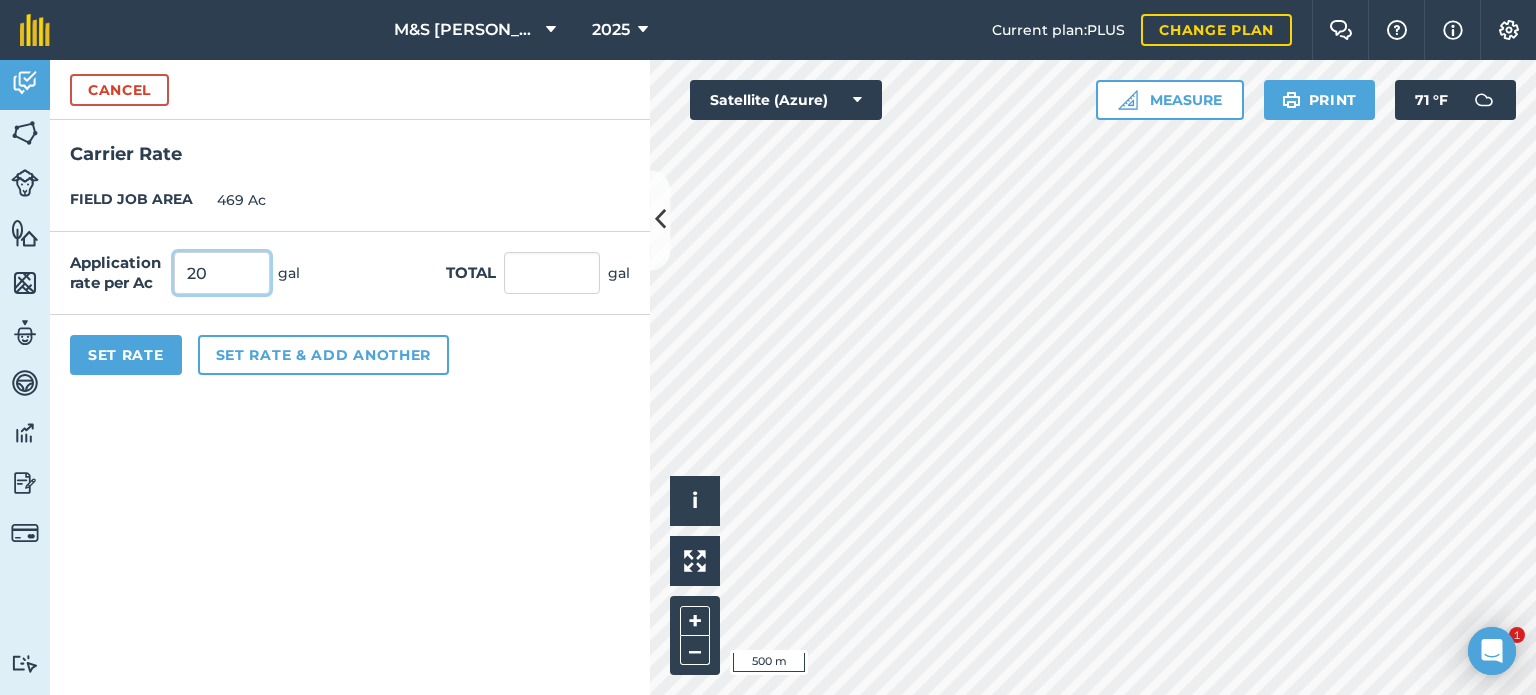 type on "20" 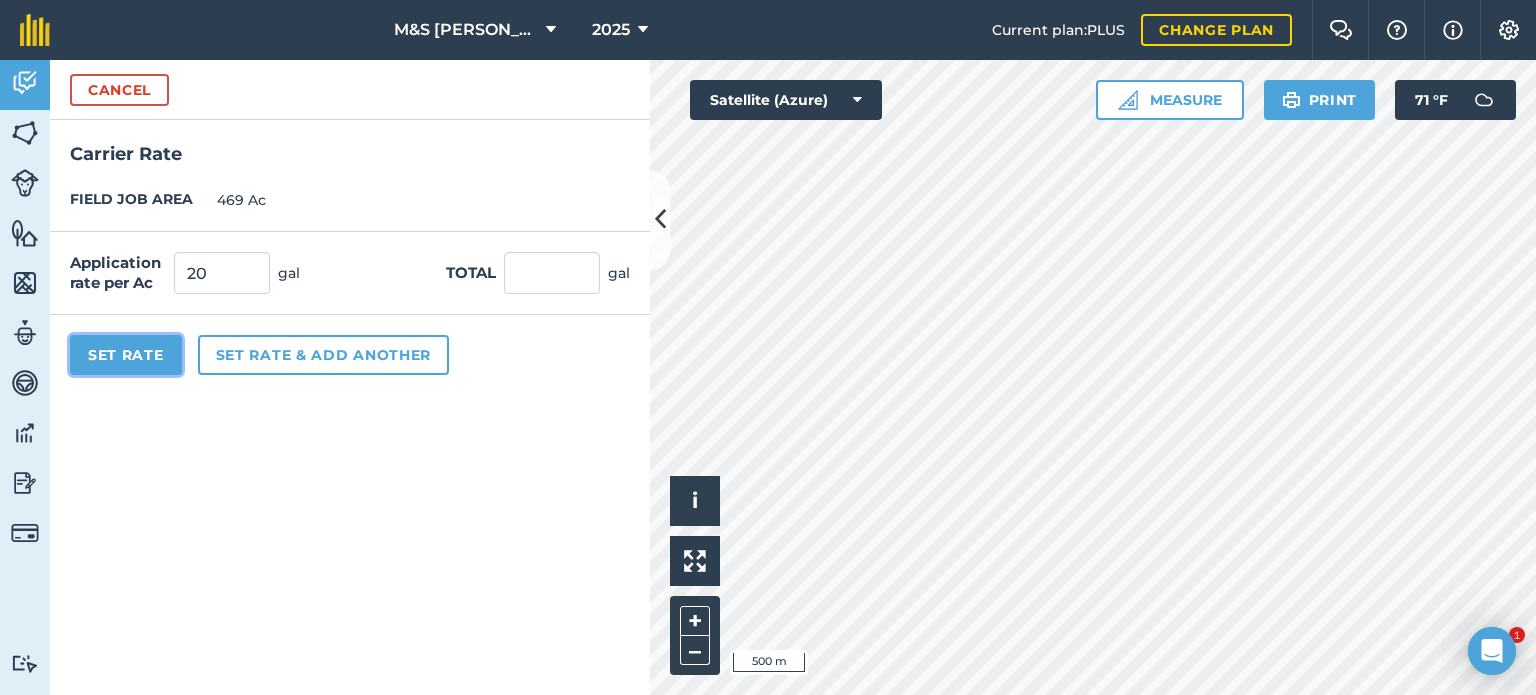 type on "9,380" 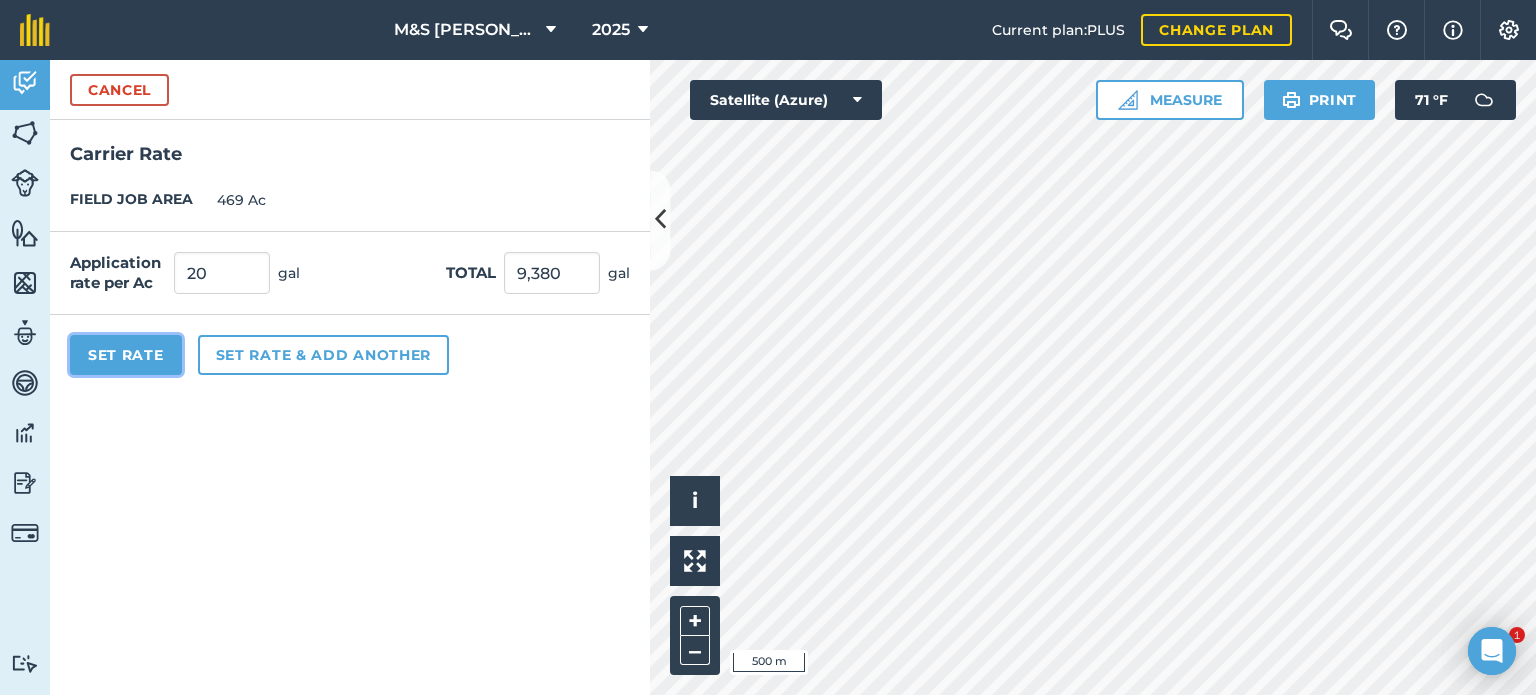 click on "Set Rate" at bounding box center [126, 355] 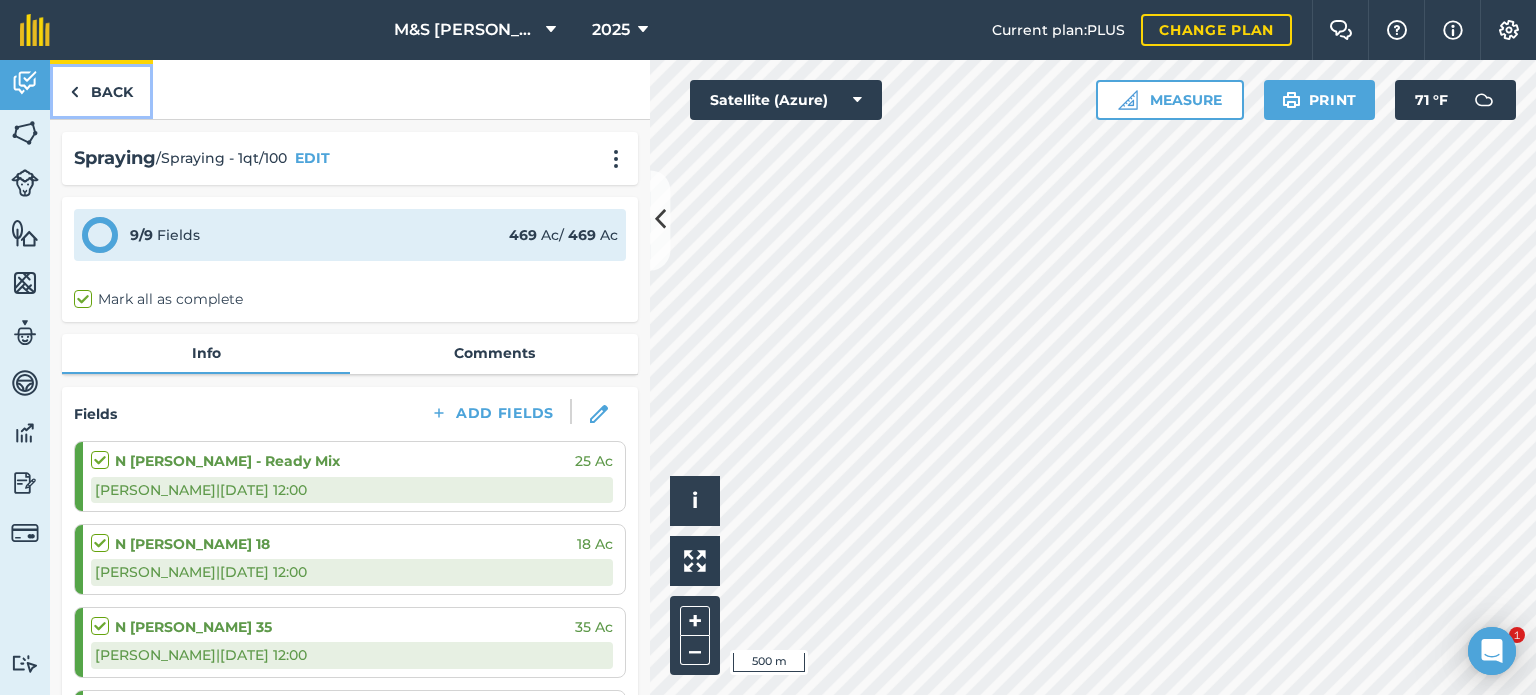 click on "Back" at bounding box center [101, 89] 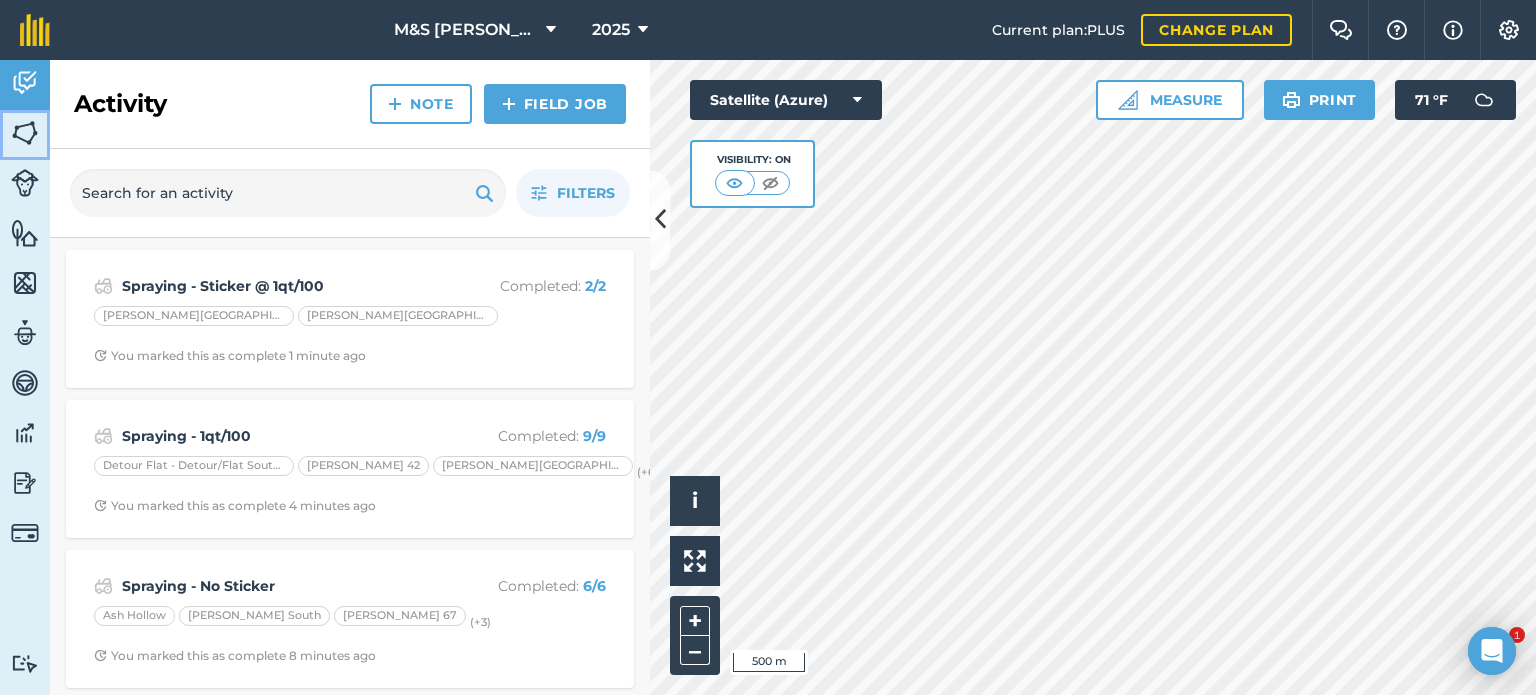 click on "Fields" at bounding box center [25, 135] 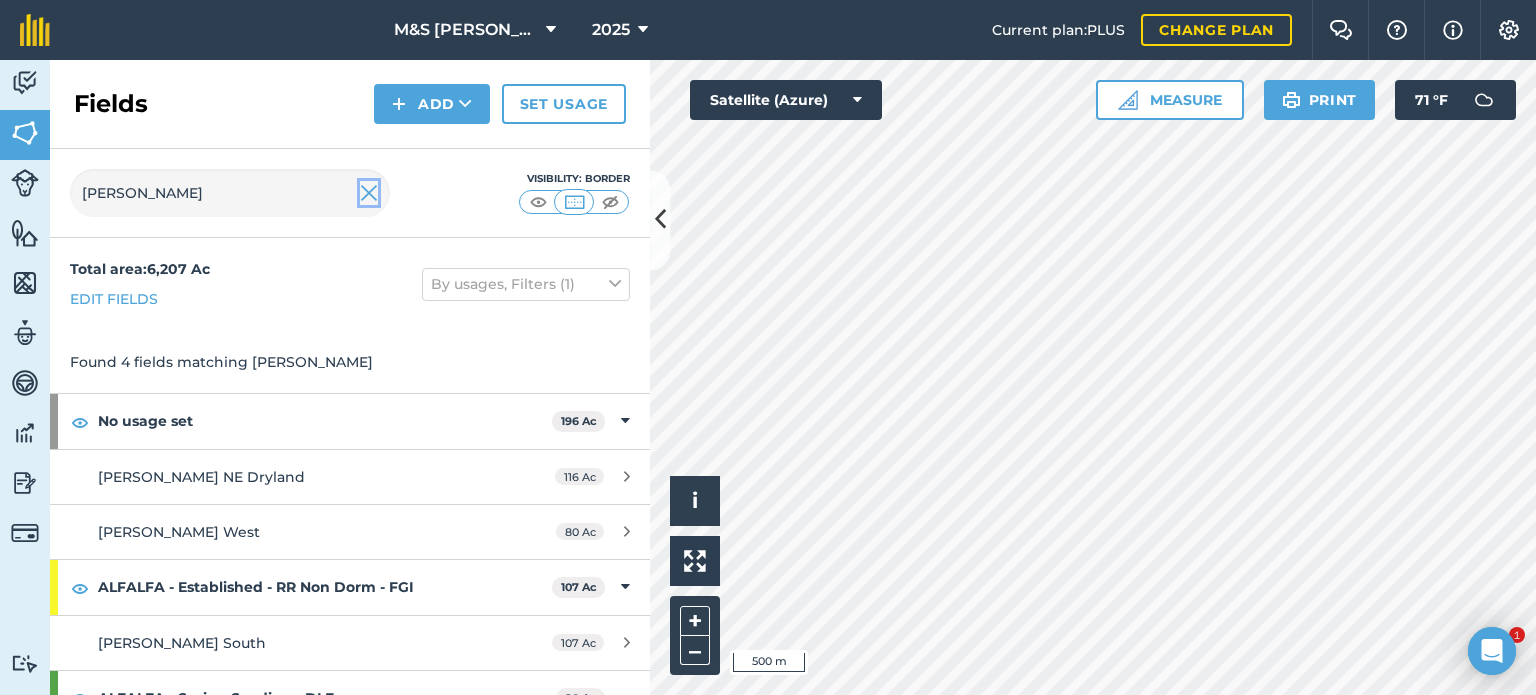 click at bounding box center (369, 193) 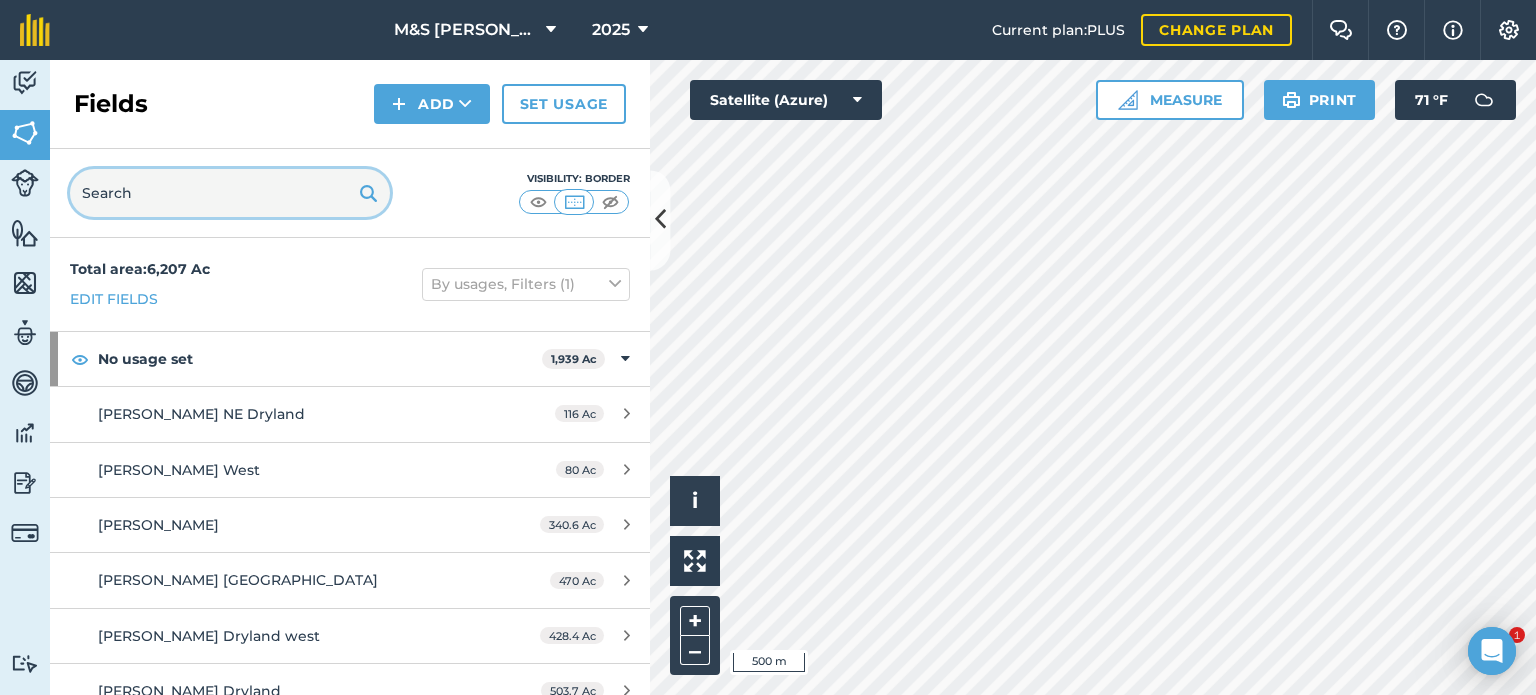 click at bounding box center [230, 193] 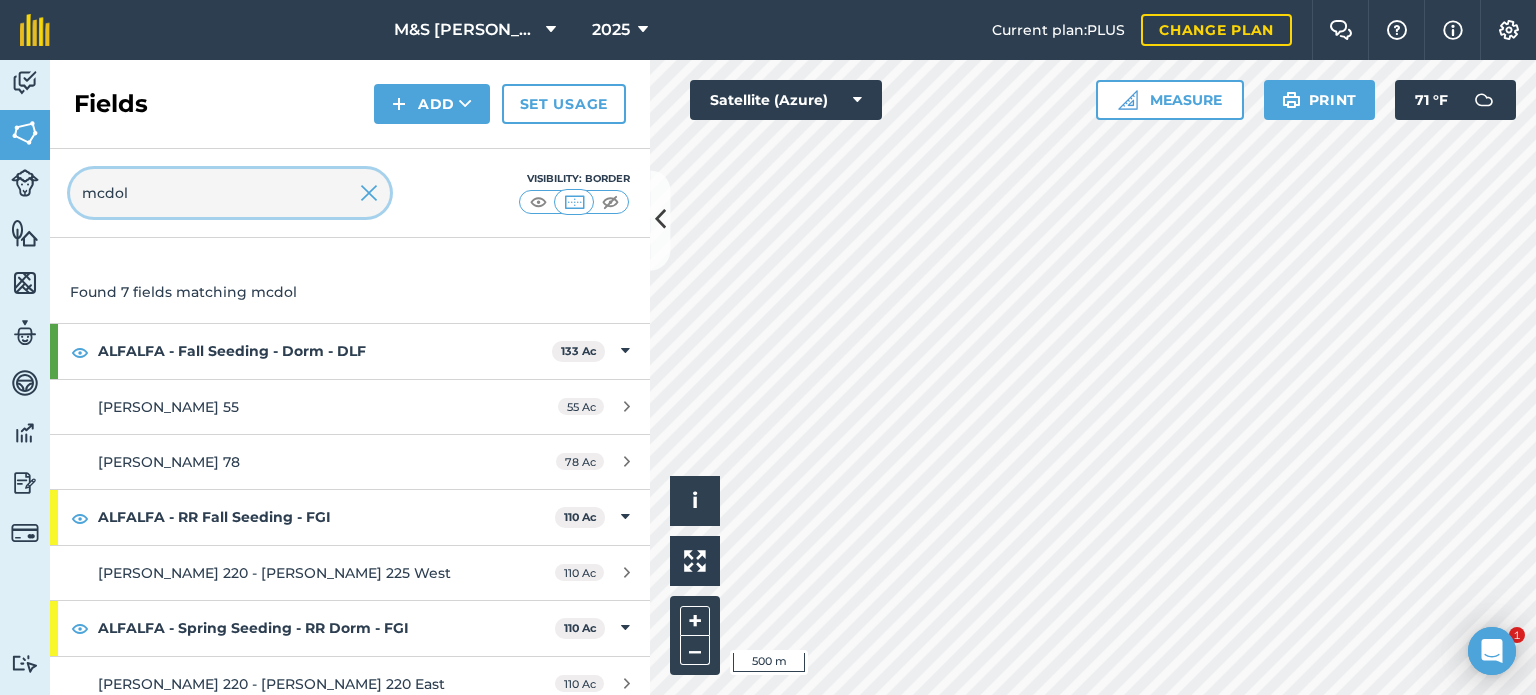 scroll, scrollTop: 200, scrollLeft: 0, axis: vertical 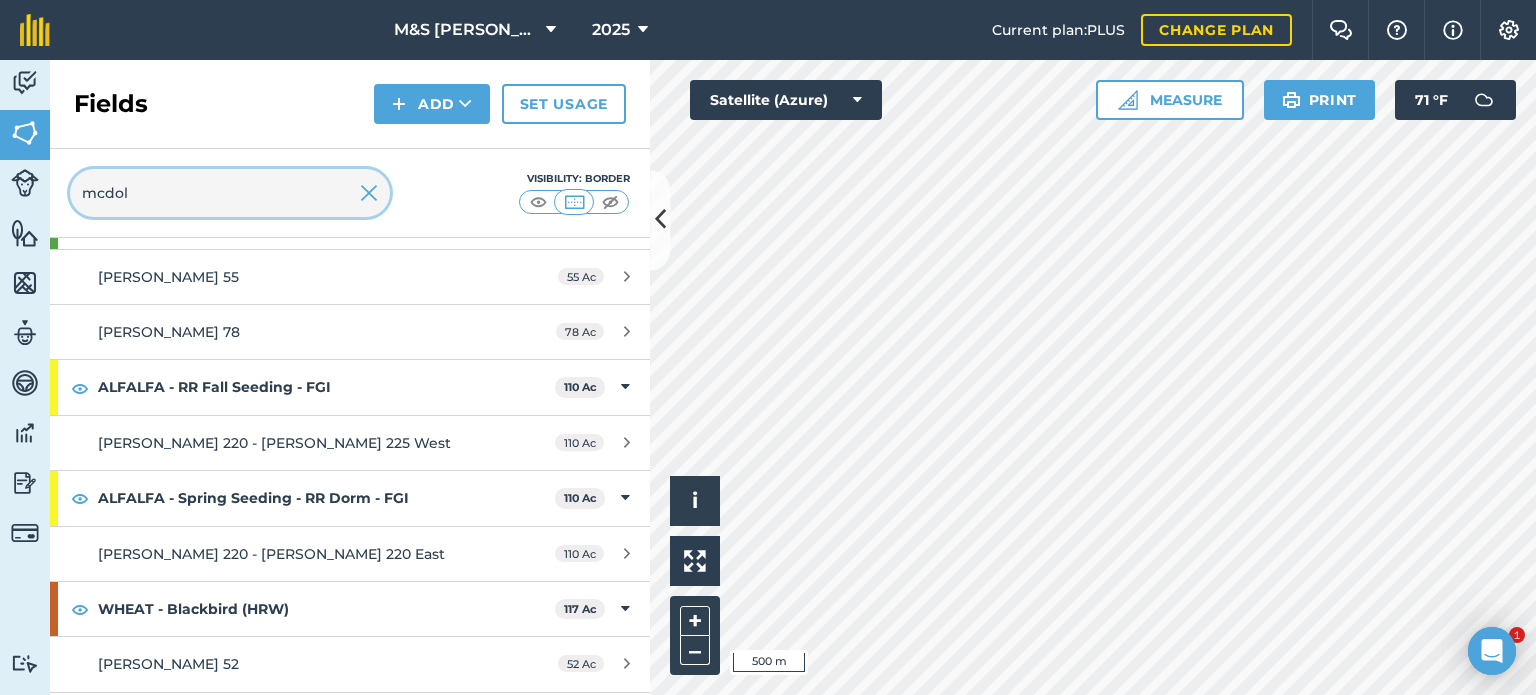 type on "mcdol" 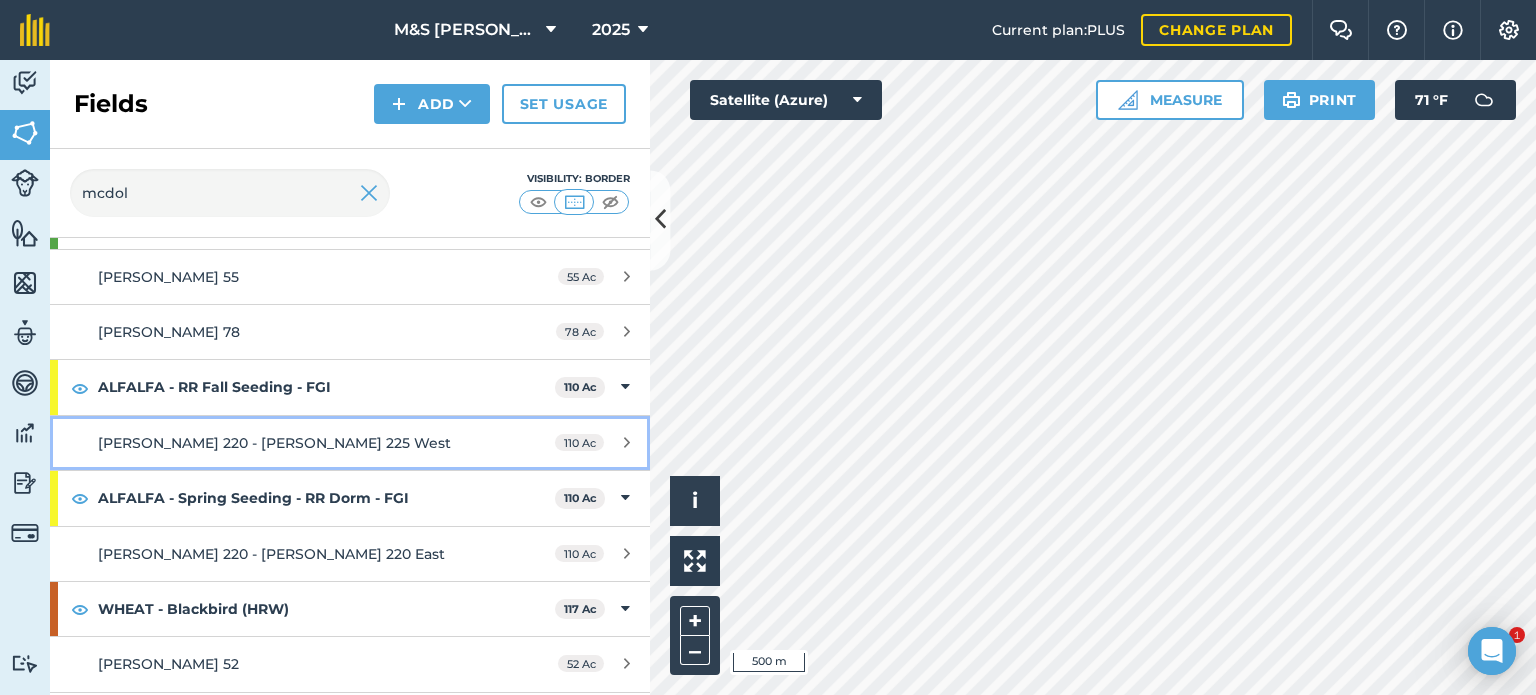 click on "[PERSON_NAME] 220 - [PERSON_NAME] 225 West 110   Ac" at bounding box center (350, 443) 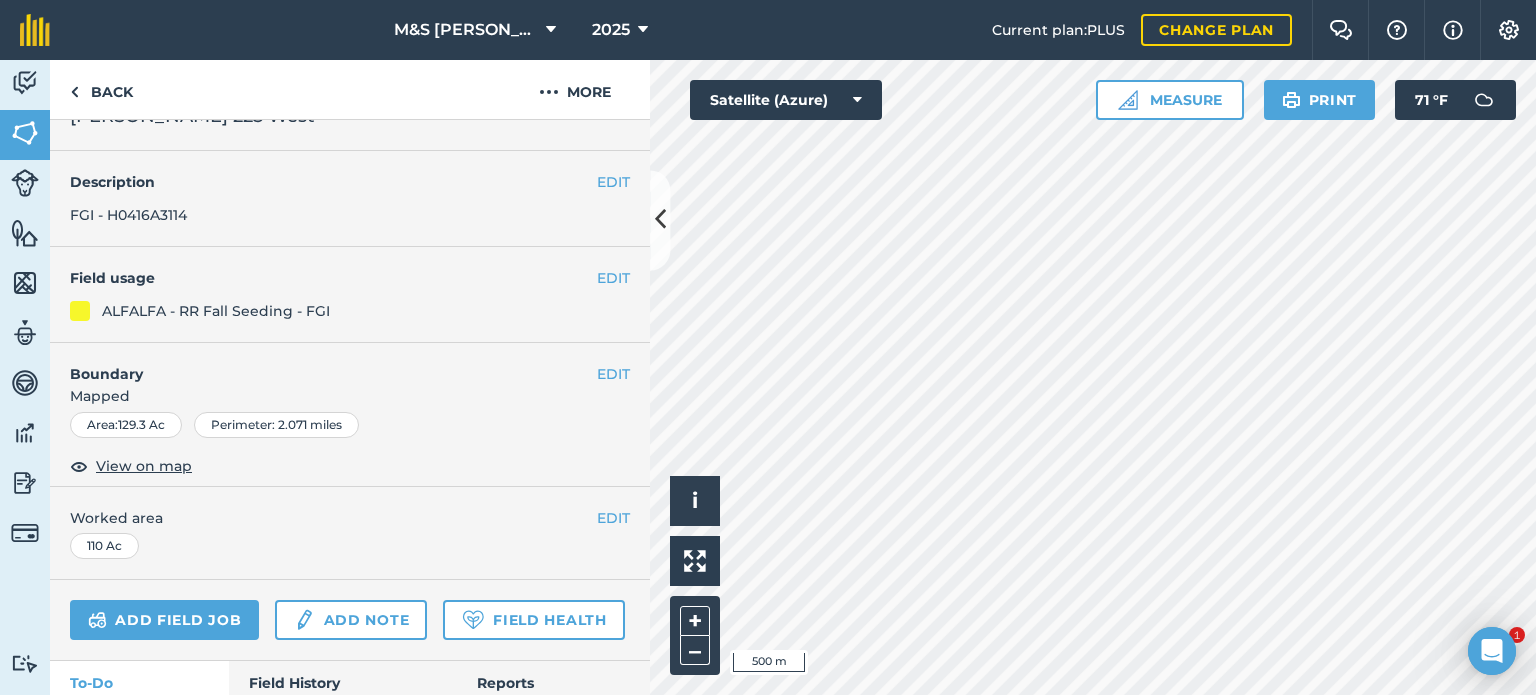 scroll, scrollTop: 205, scrollLeft: 0, axis: vertical 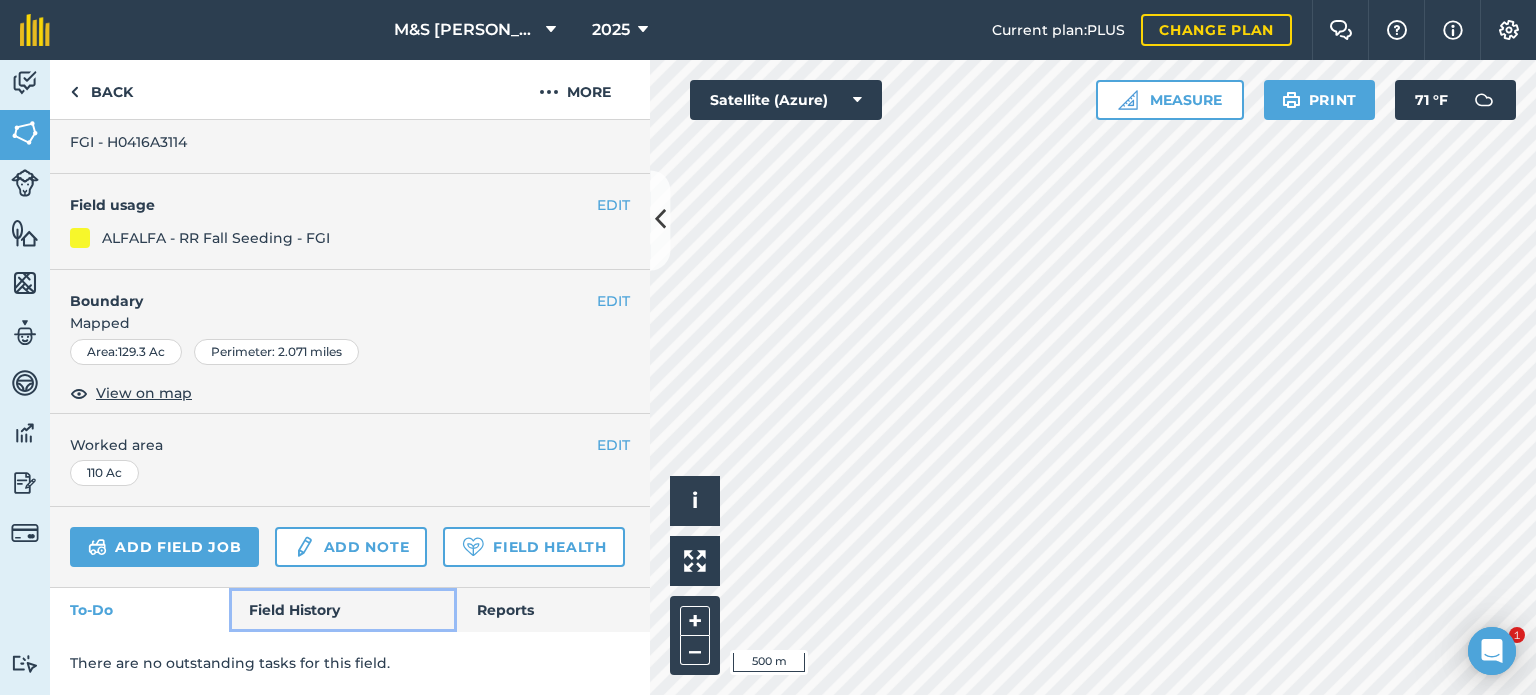 click on "Field History" at bounding box center [342, 610] 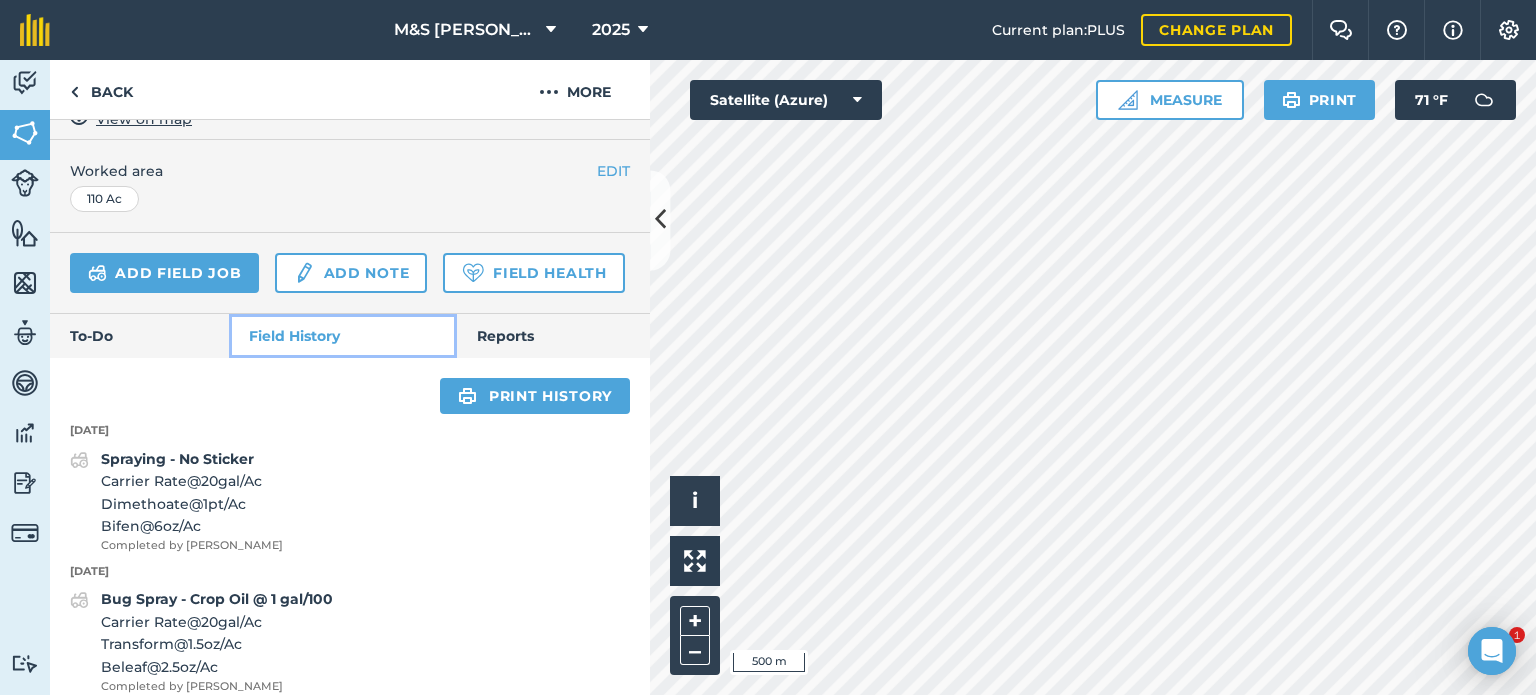 scroll, scrollTop: 0, scrollLeft: 0, axis: both 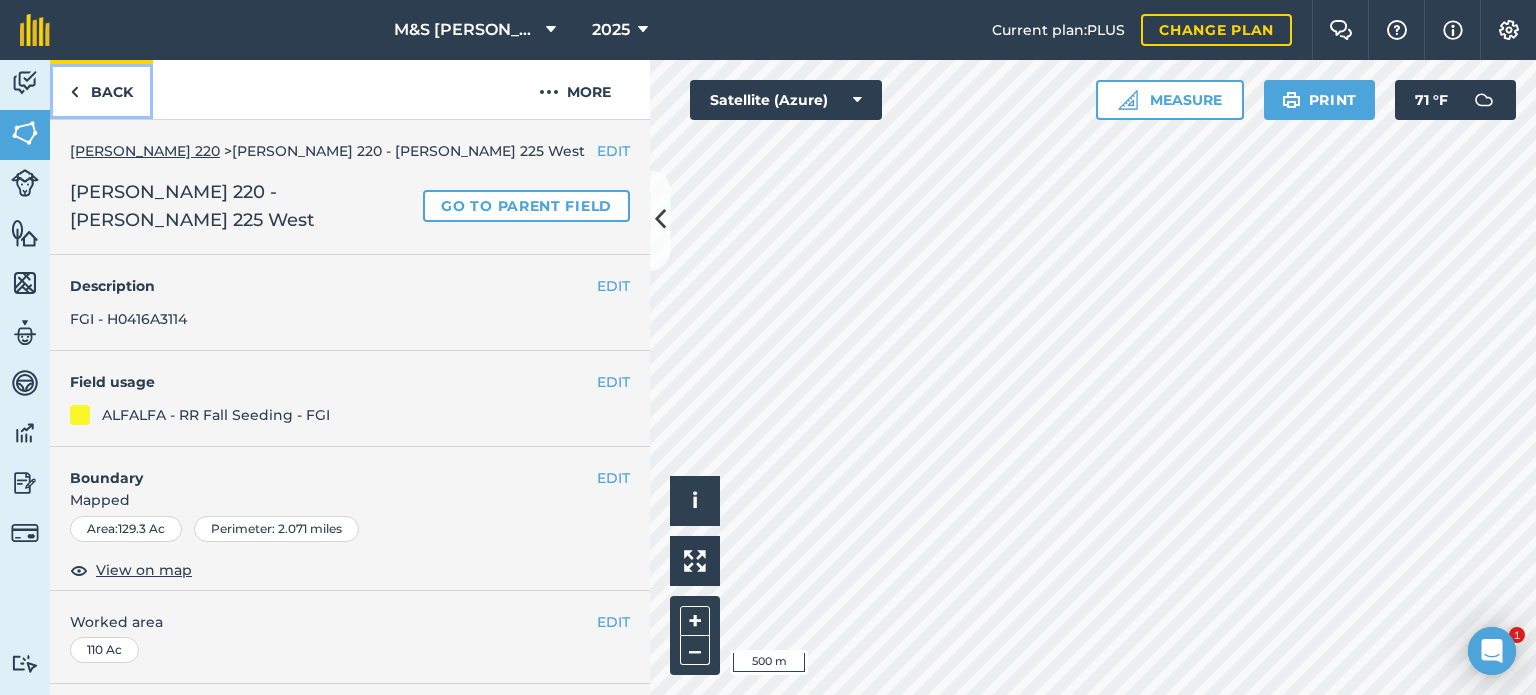 click on "Back" at bounding box center (101, 89) 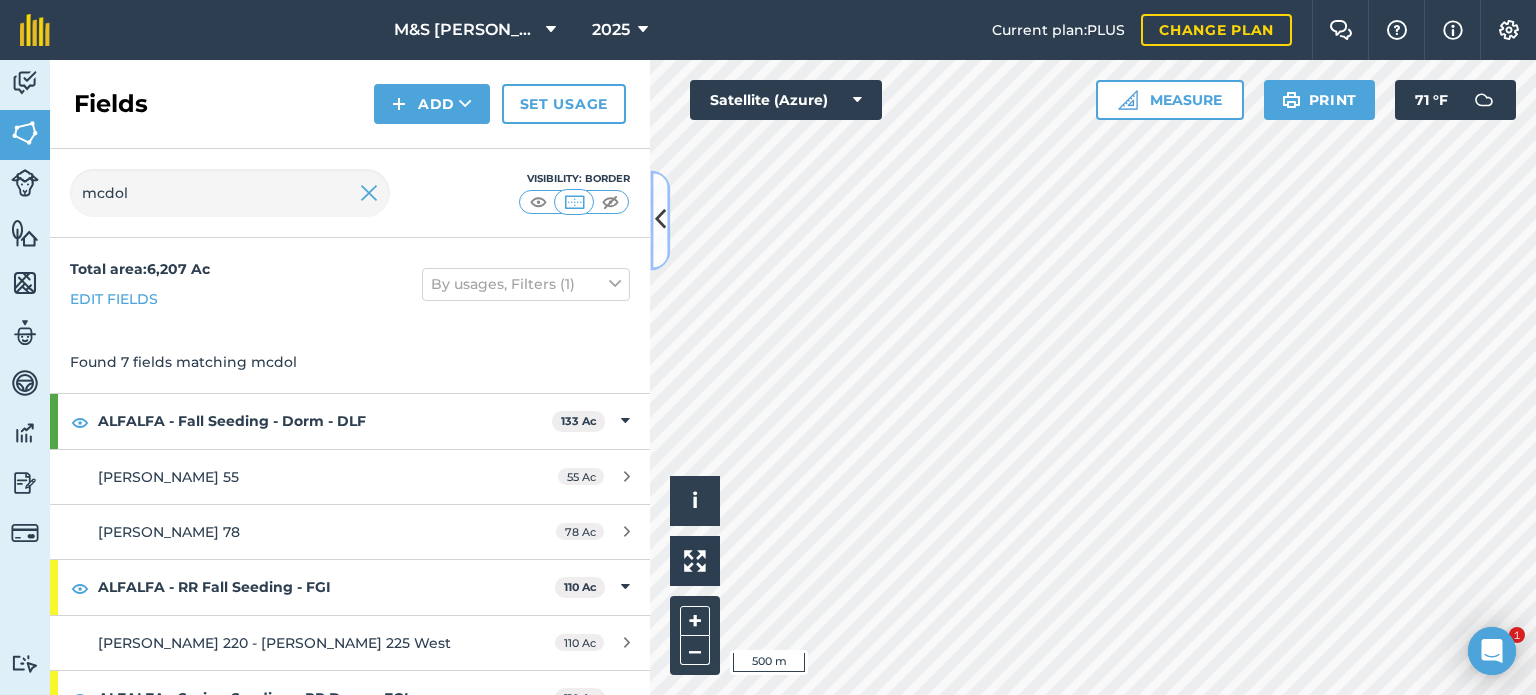 click at bounding box center (660, 220) 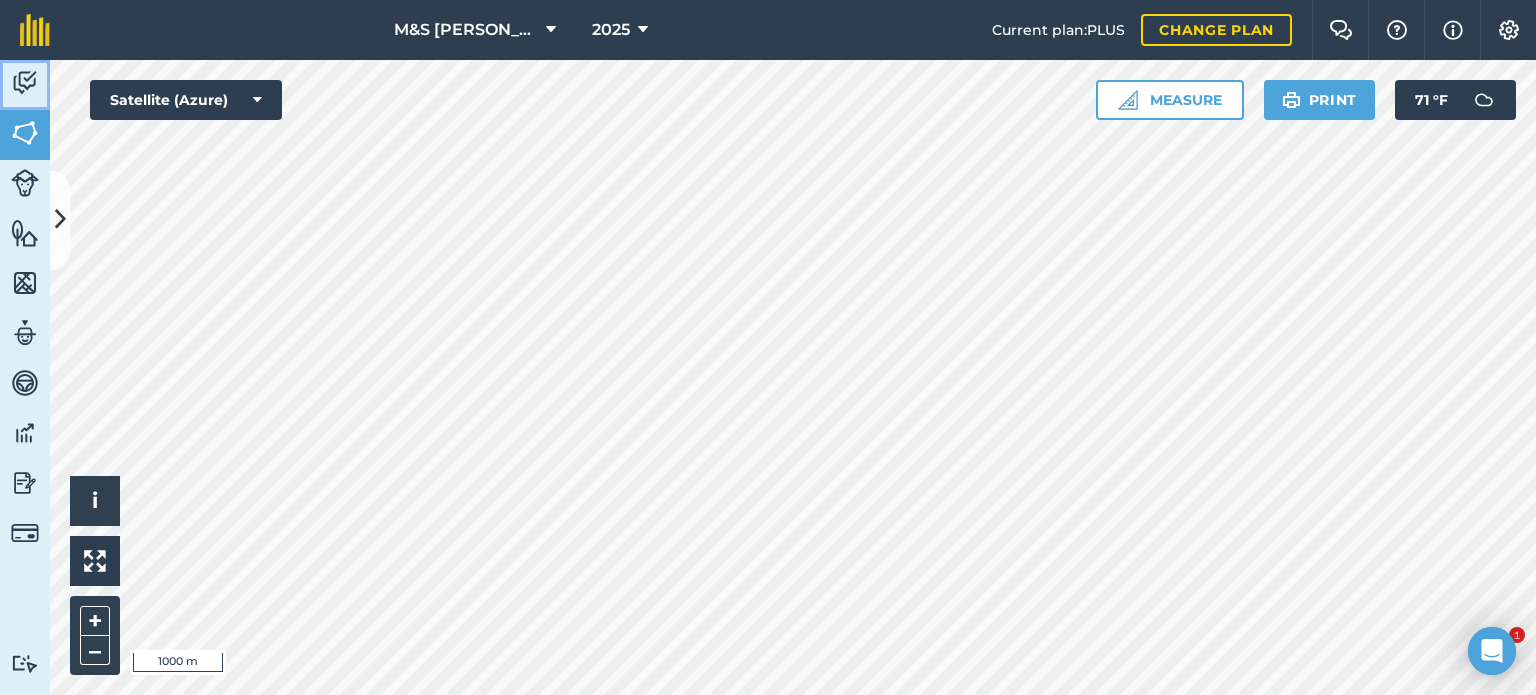 click at bounding box center (25, 83) 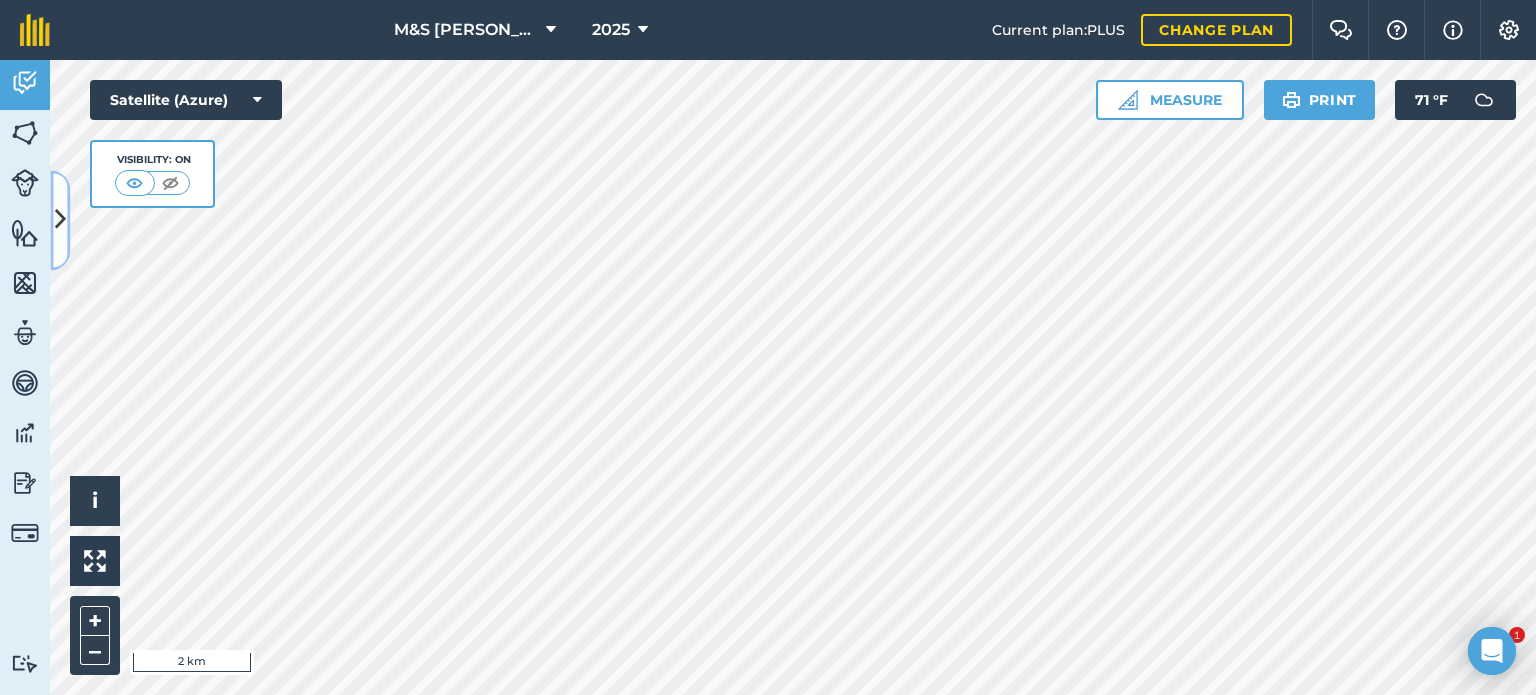 click at bounding box center (60, 220) 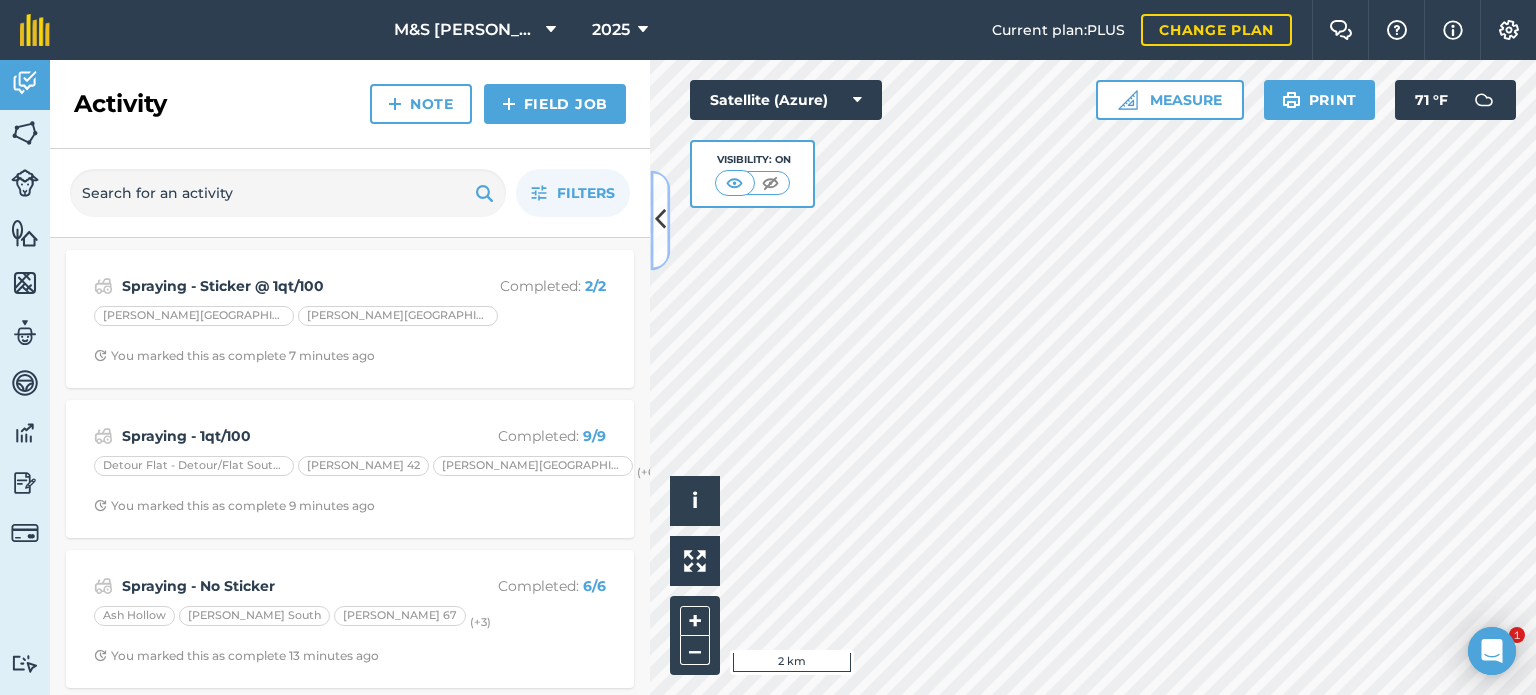 click at bounding box center [660, 220] 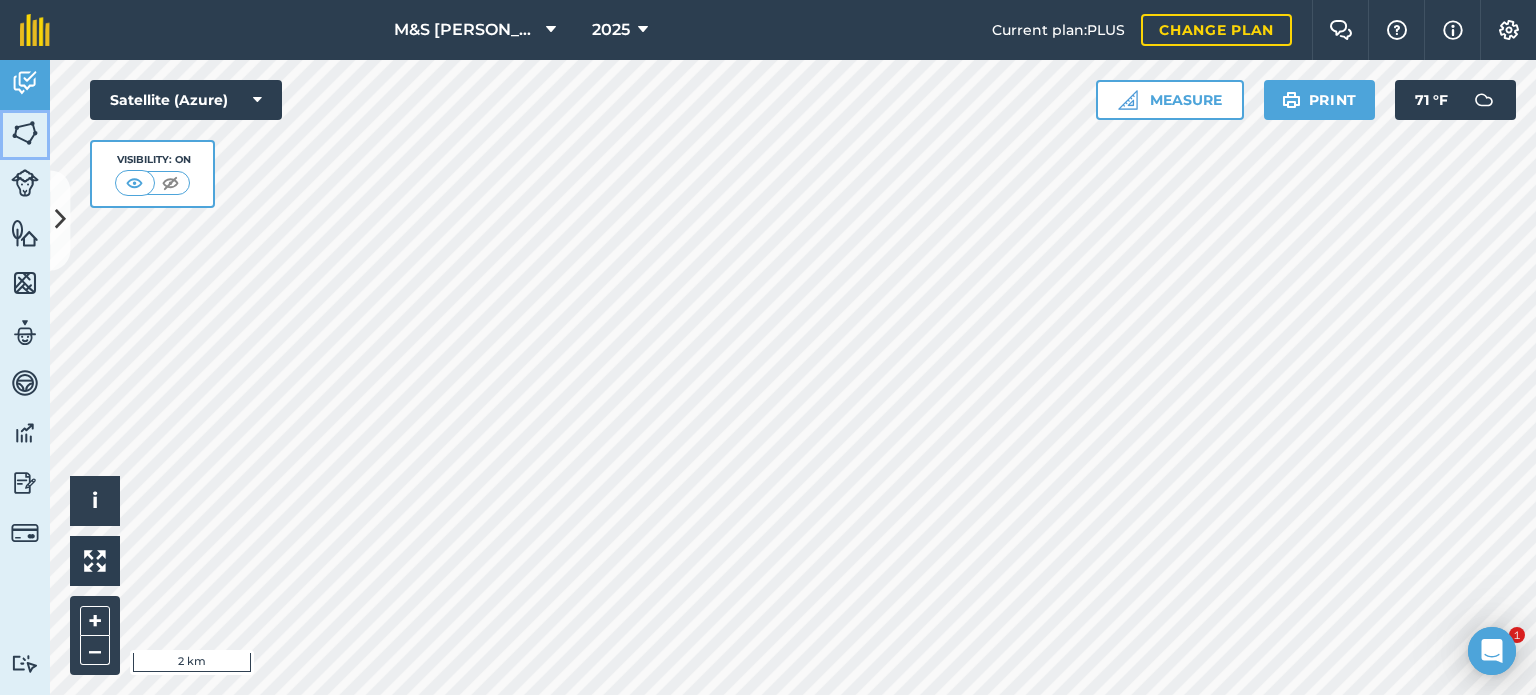 click at bounding box center [25, 133] 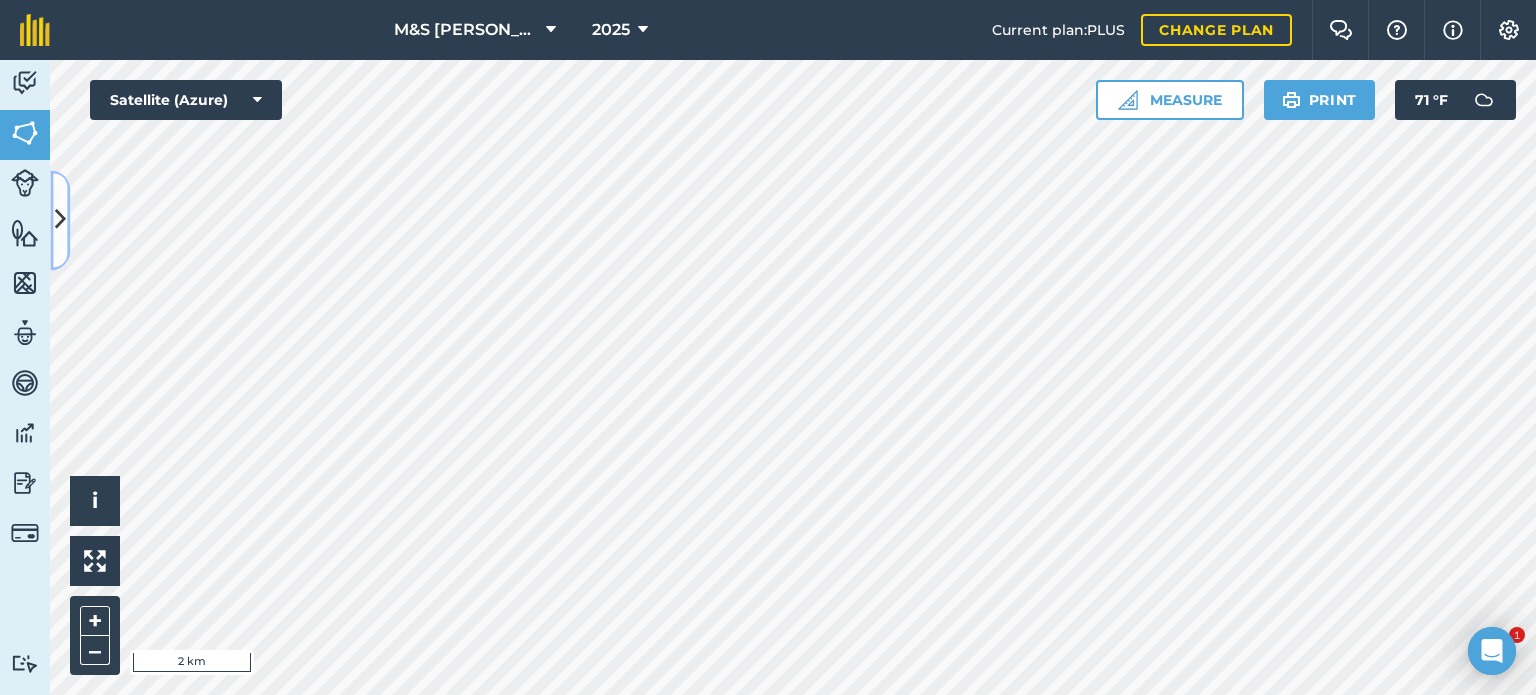 click at bounding box center [60, 220] 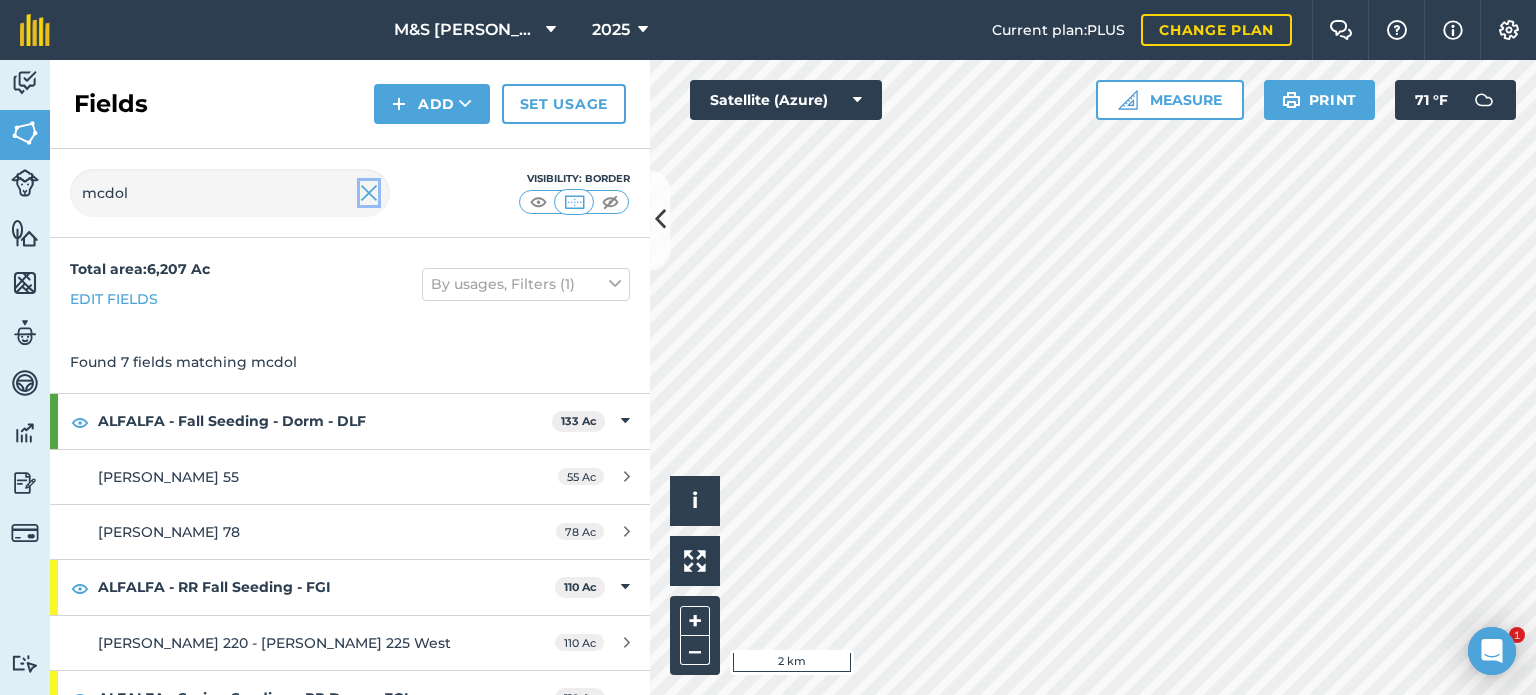 click at bounding box center [369, 193] 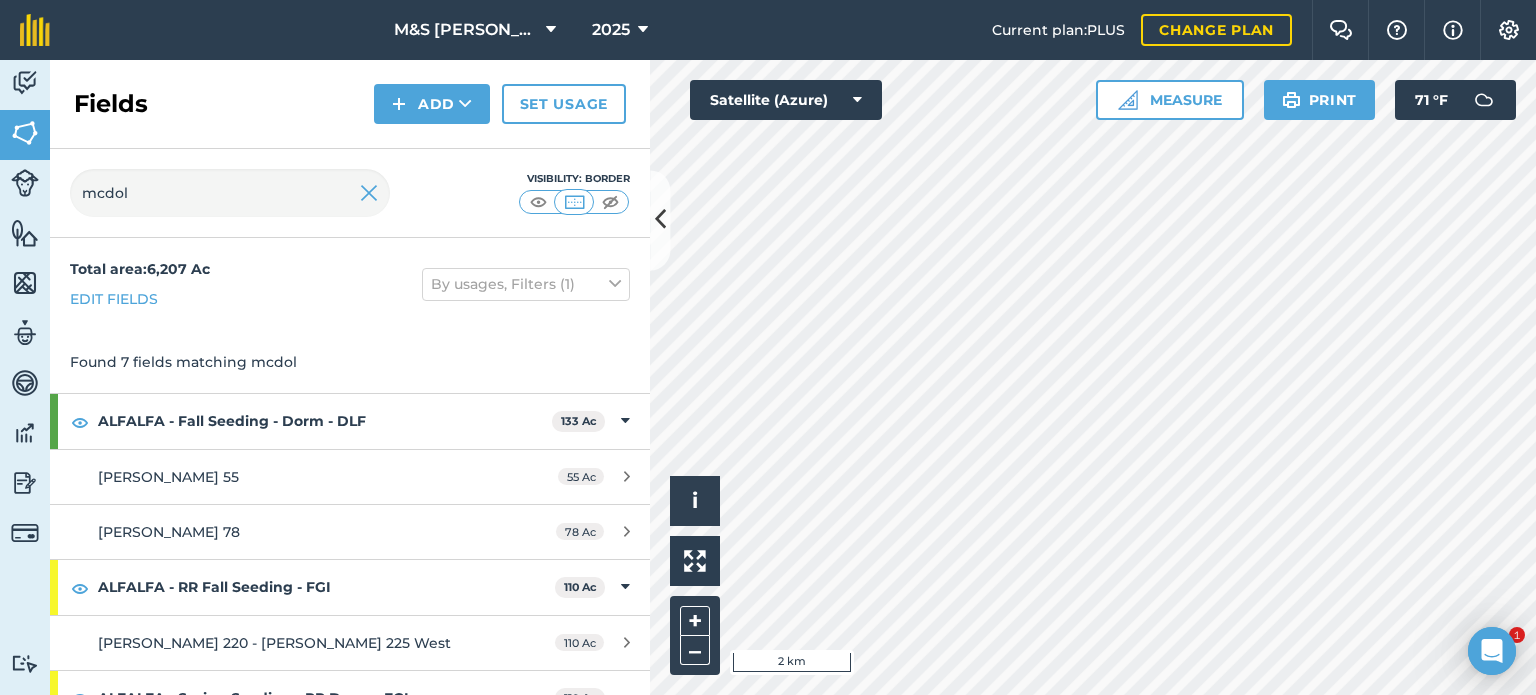 type 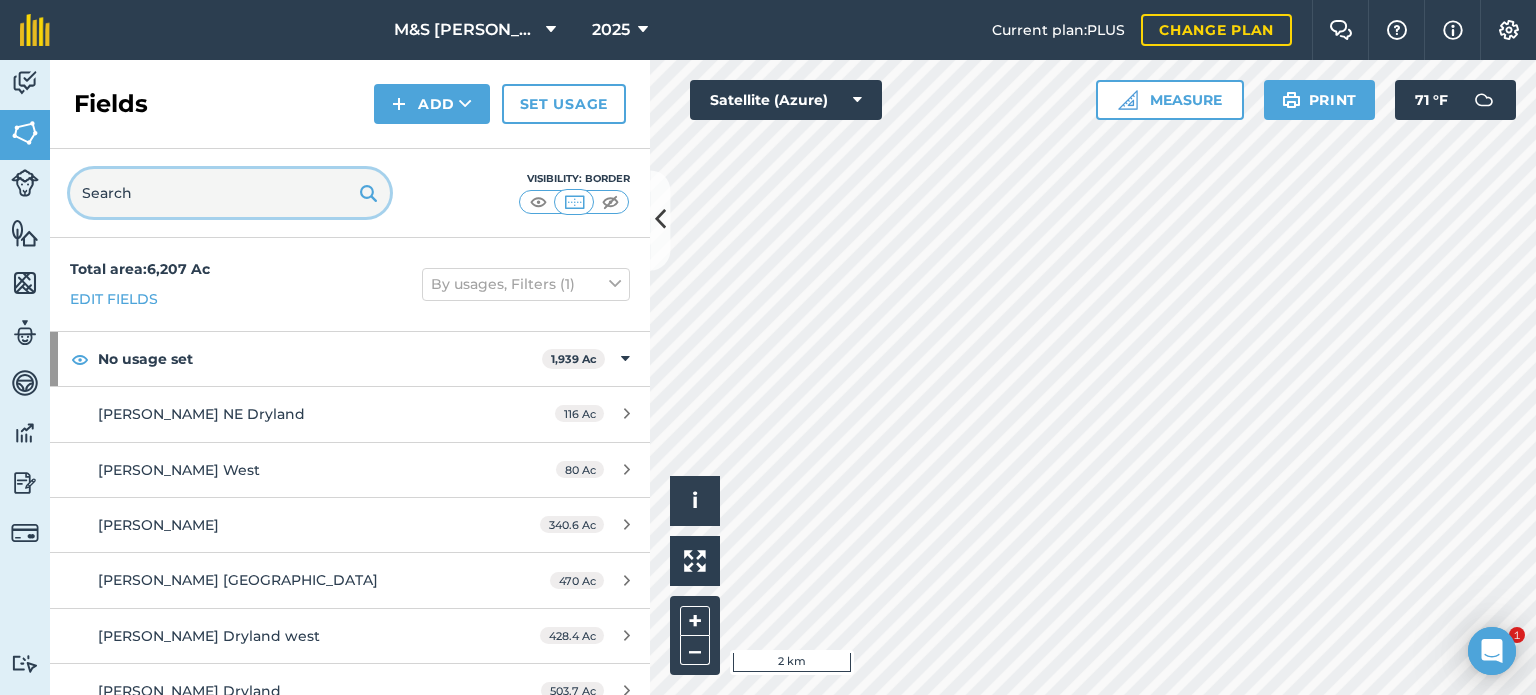 click at bounding box center (230, 193) 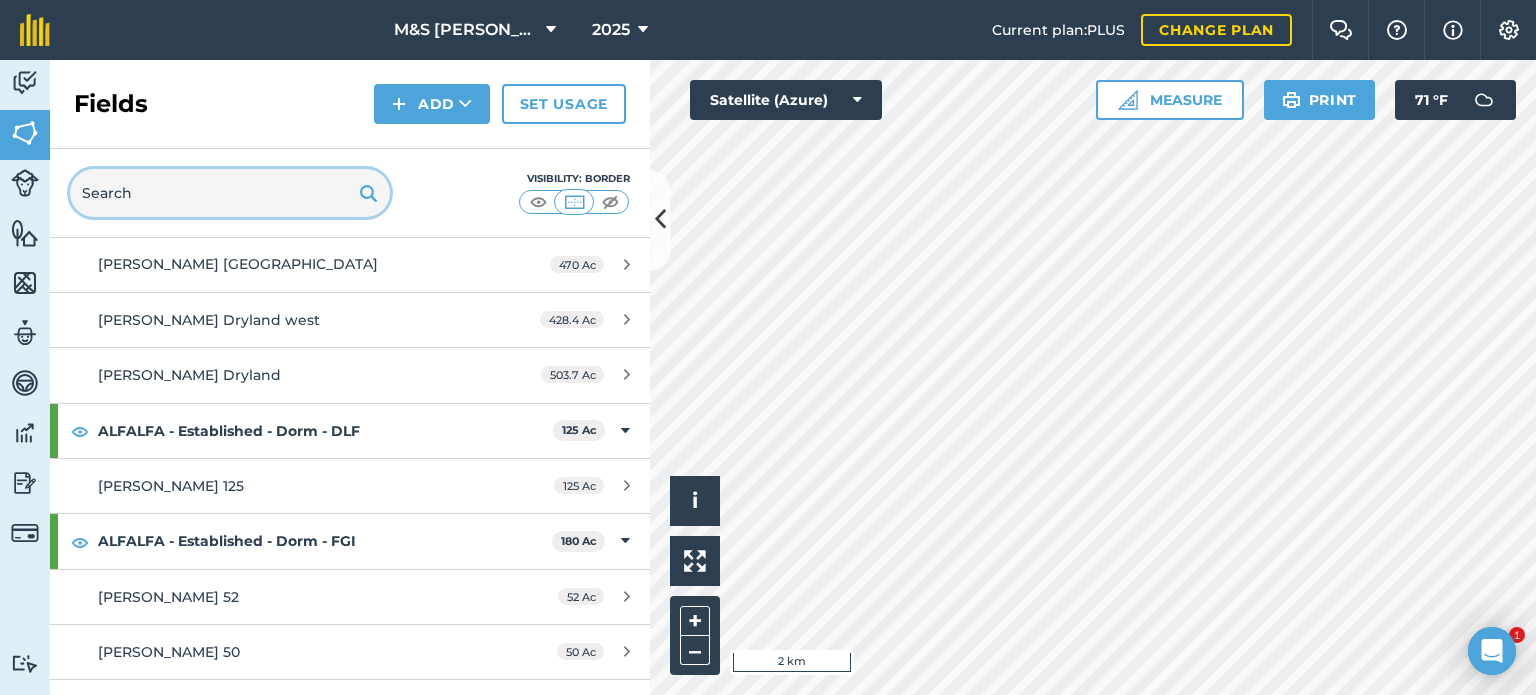 scroll, scrollTop: 400, scrollLeft: 0, axis: vertical 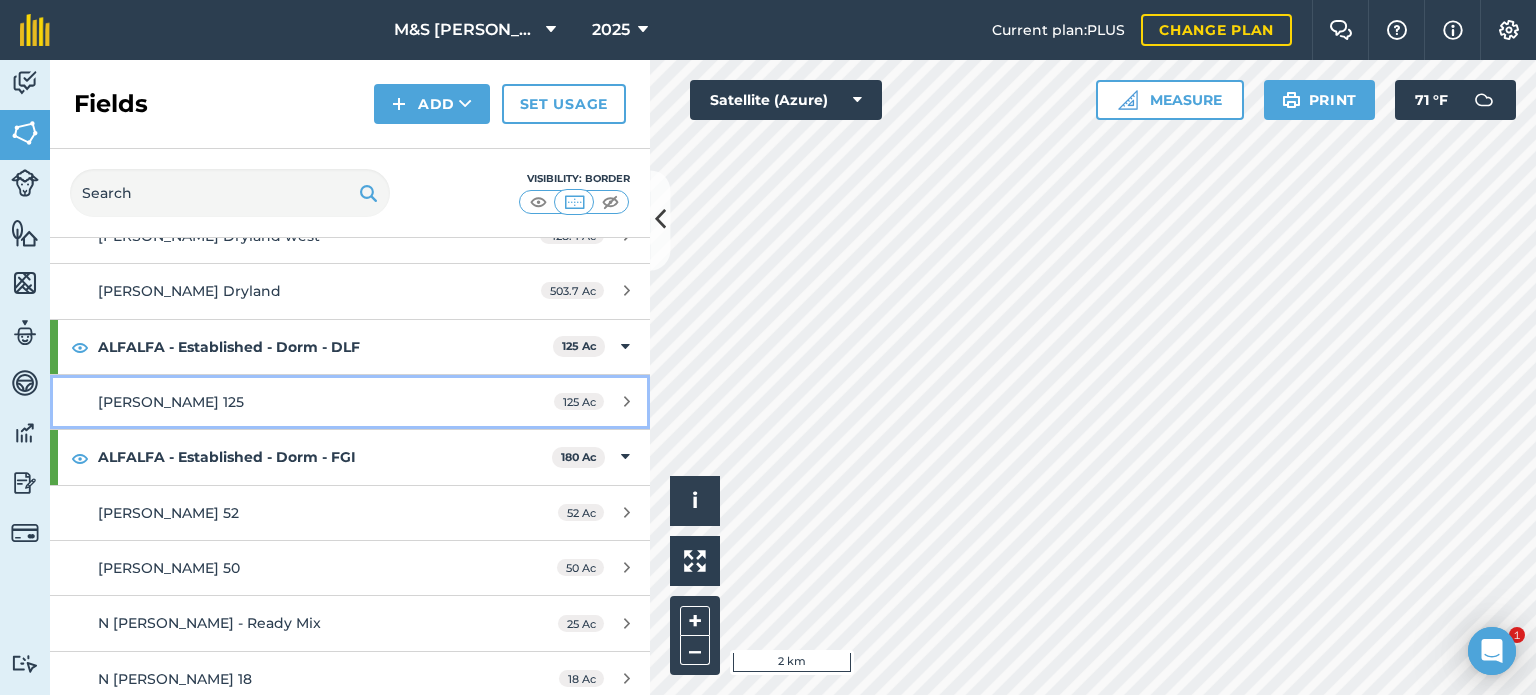 click on "[PERSON_NAME] 125" at bounding box center (286, 402) 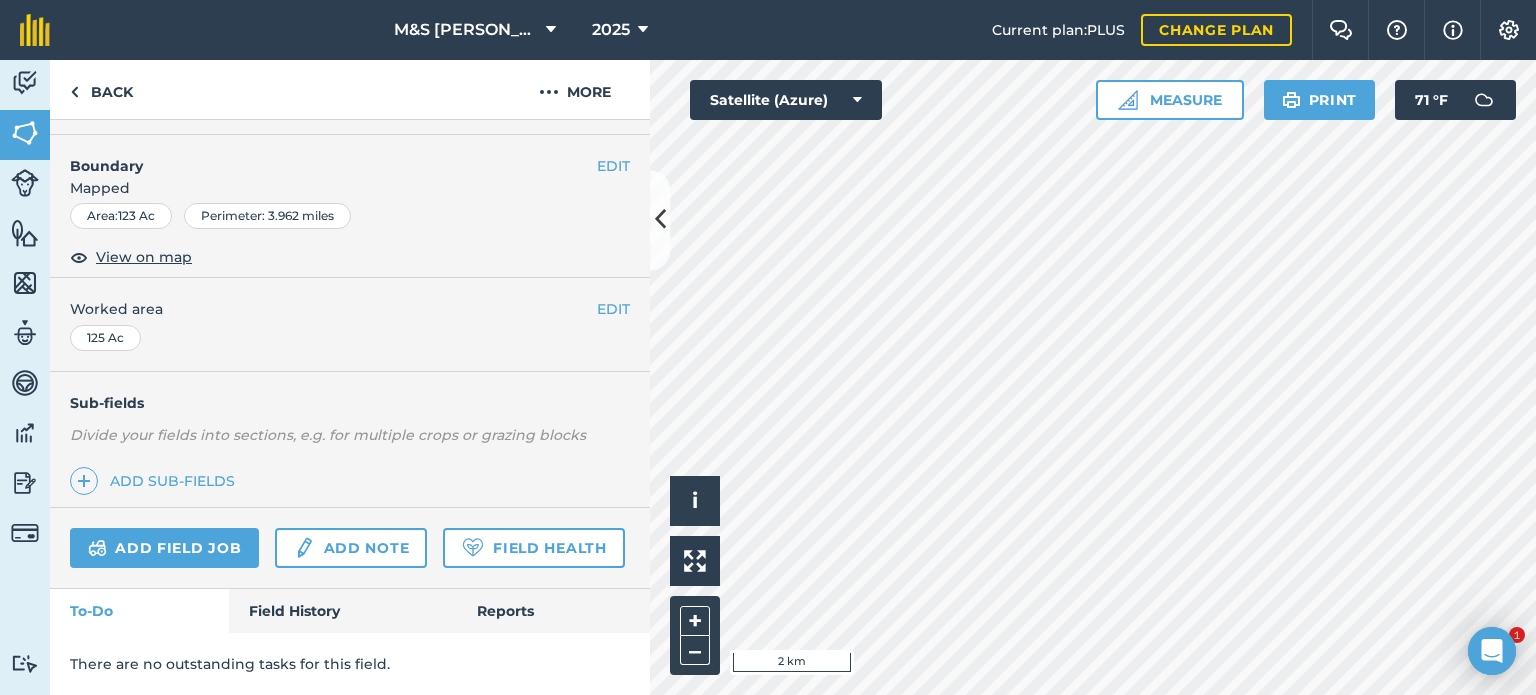 scroll, scrollTop: 299, scrollLeft: 0, axis: vertical 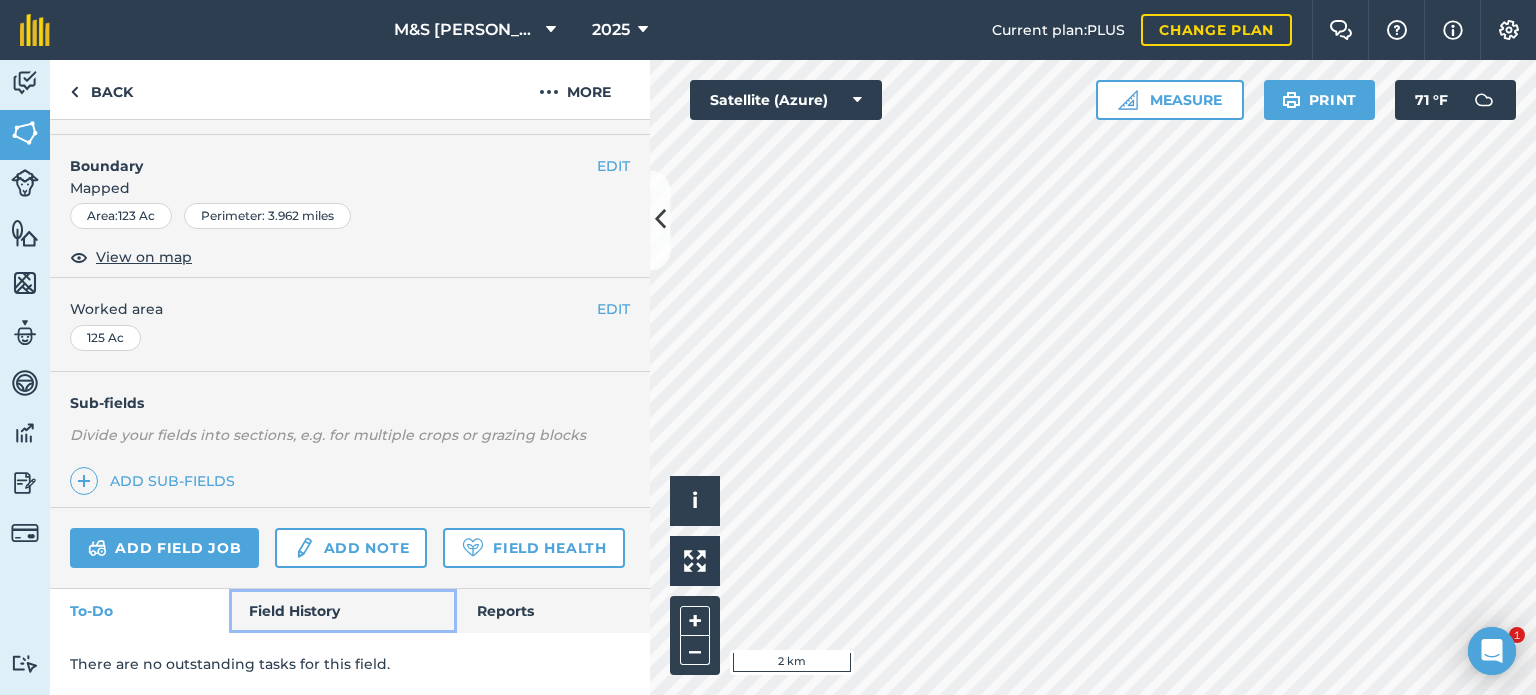click on "Field History" at bounding box center (342, 611) 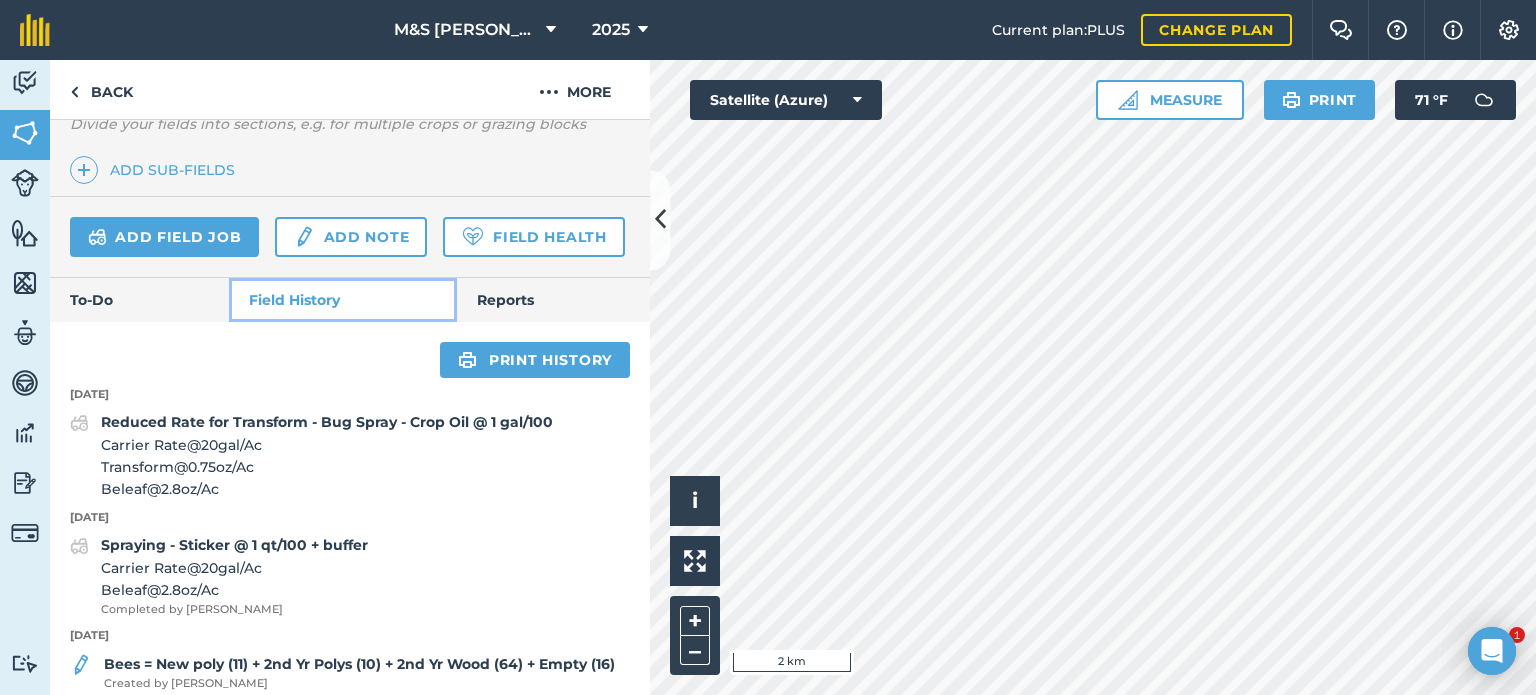 scroll, scrollTop: 280, scrollLeft: 0, axis: vertical 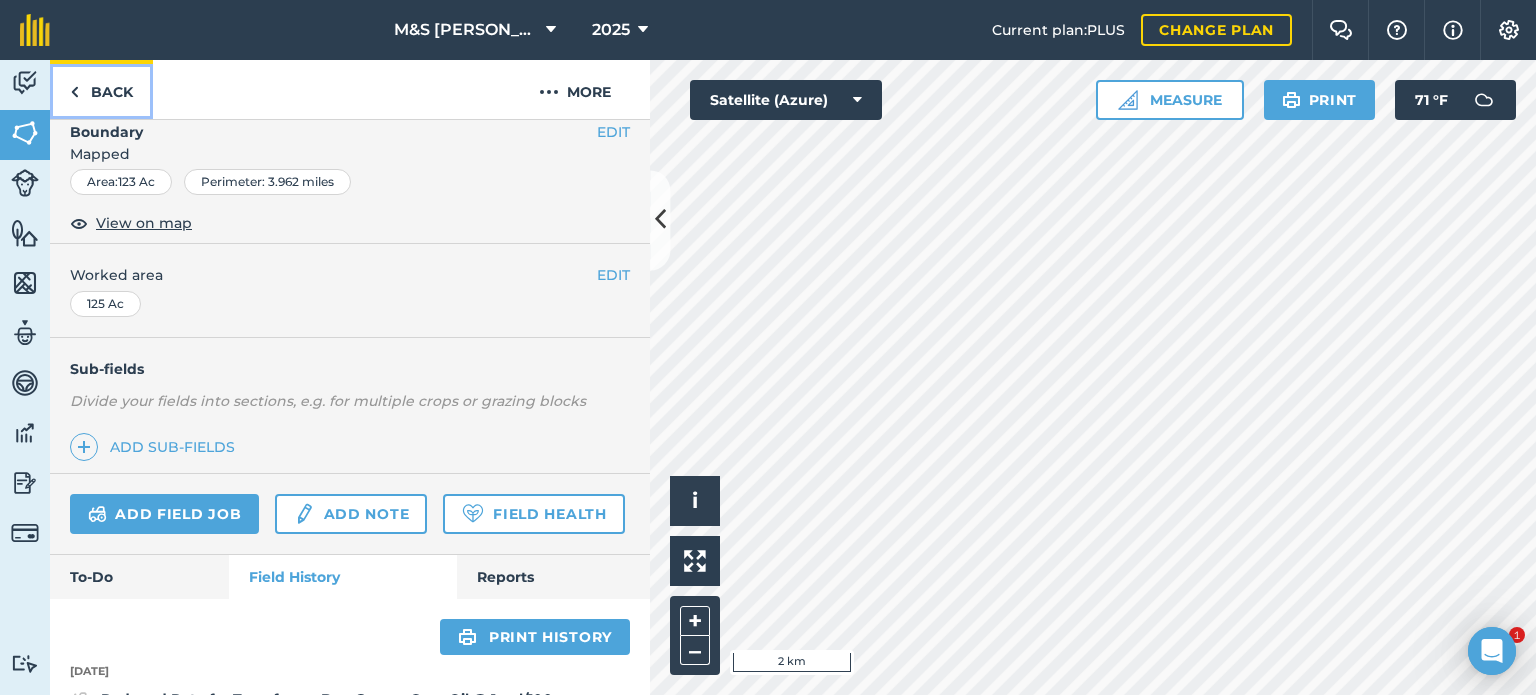 click on "Back" at bounding box center [101, 89] 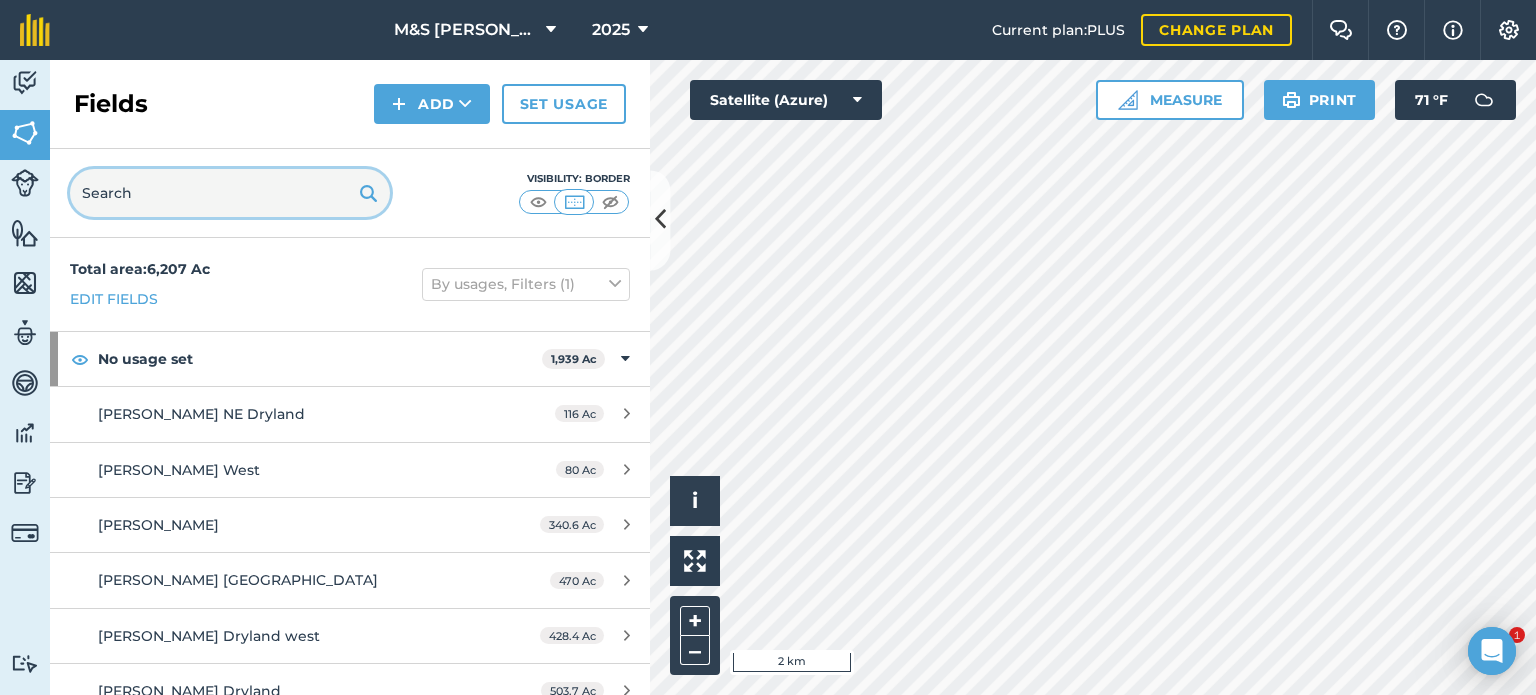 click at bounding box center [230, 193] 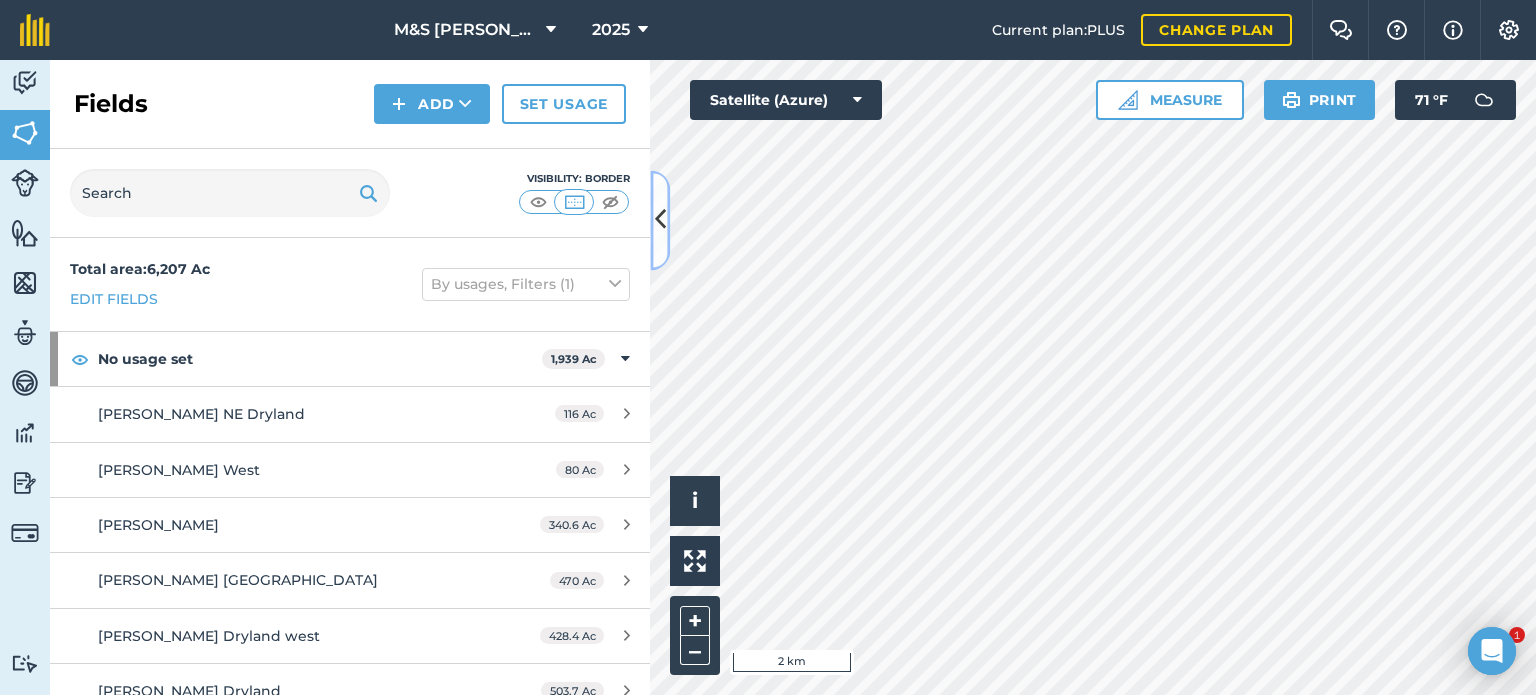 click at bounding box center (660, 220) 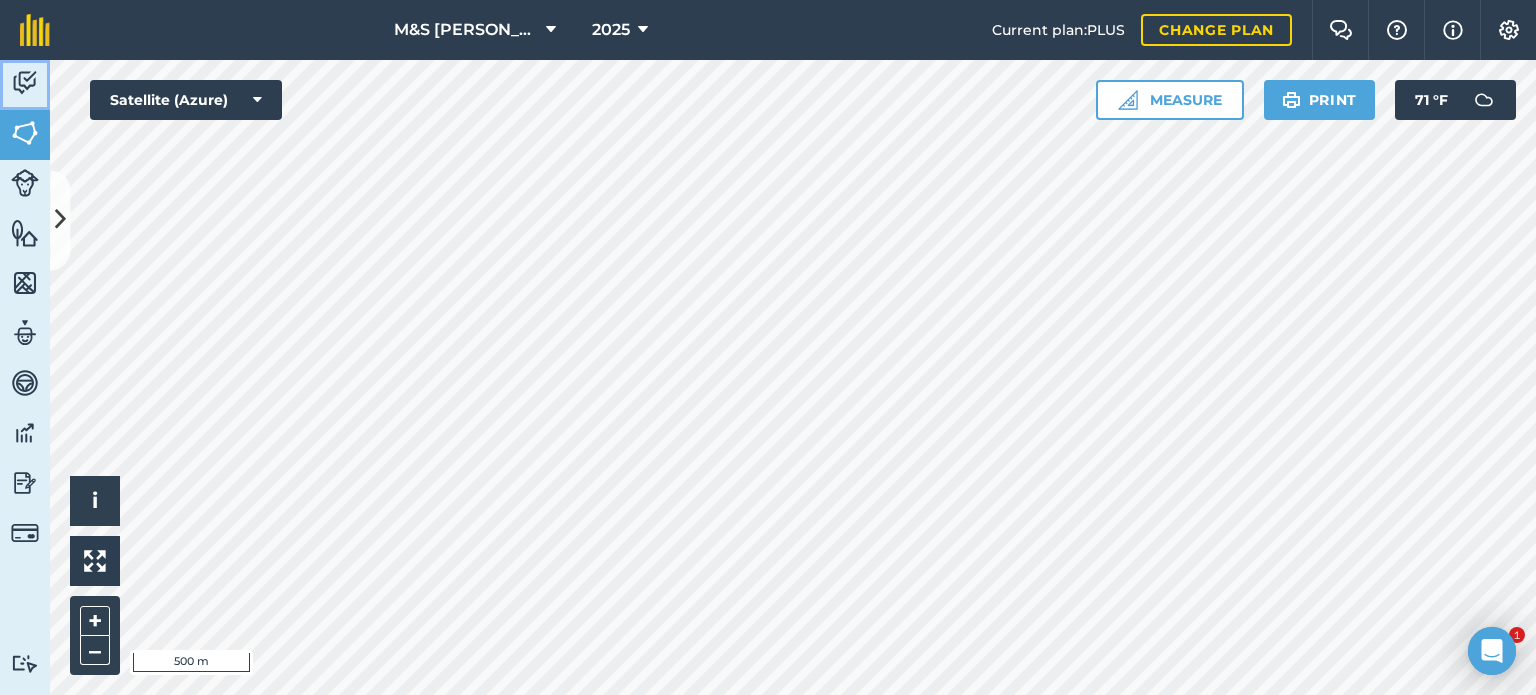 click at bounding box center (25, 83) 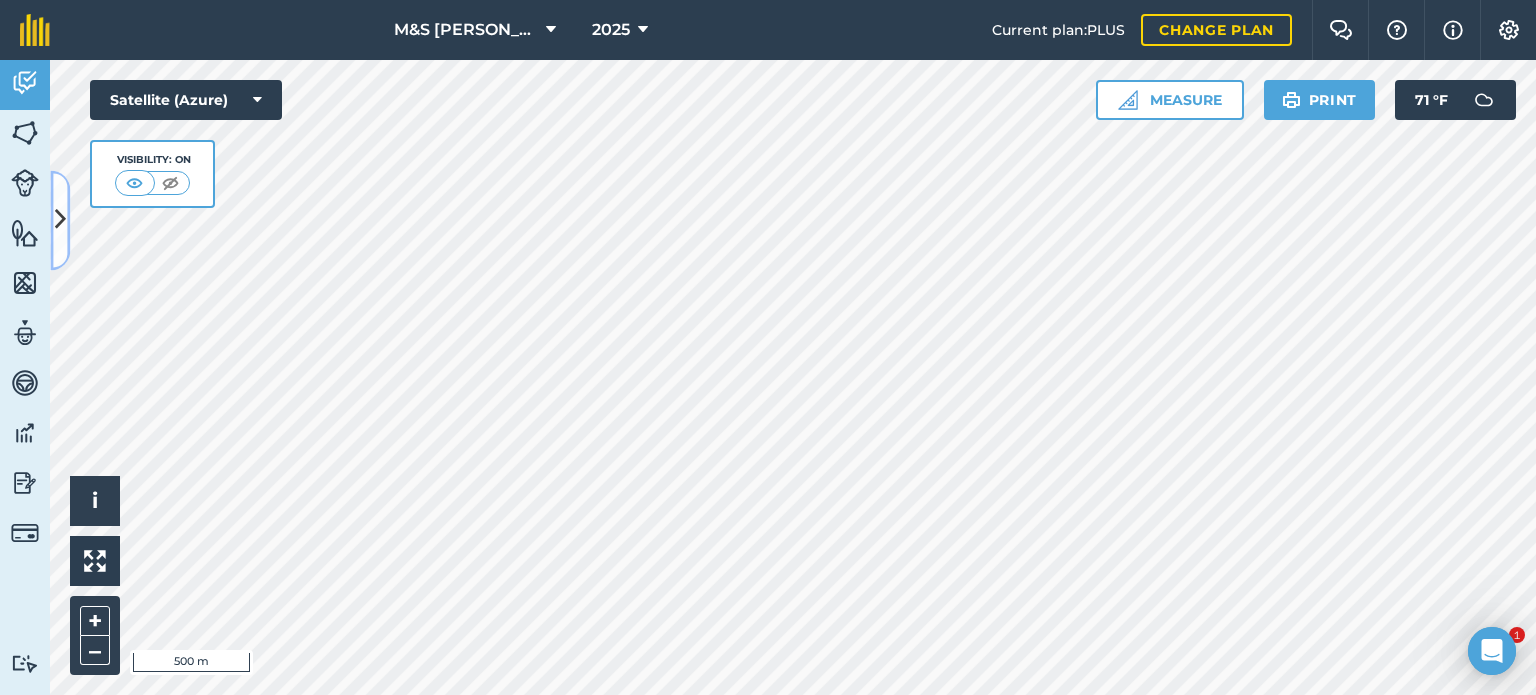 click at bounding box center [60, 220] 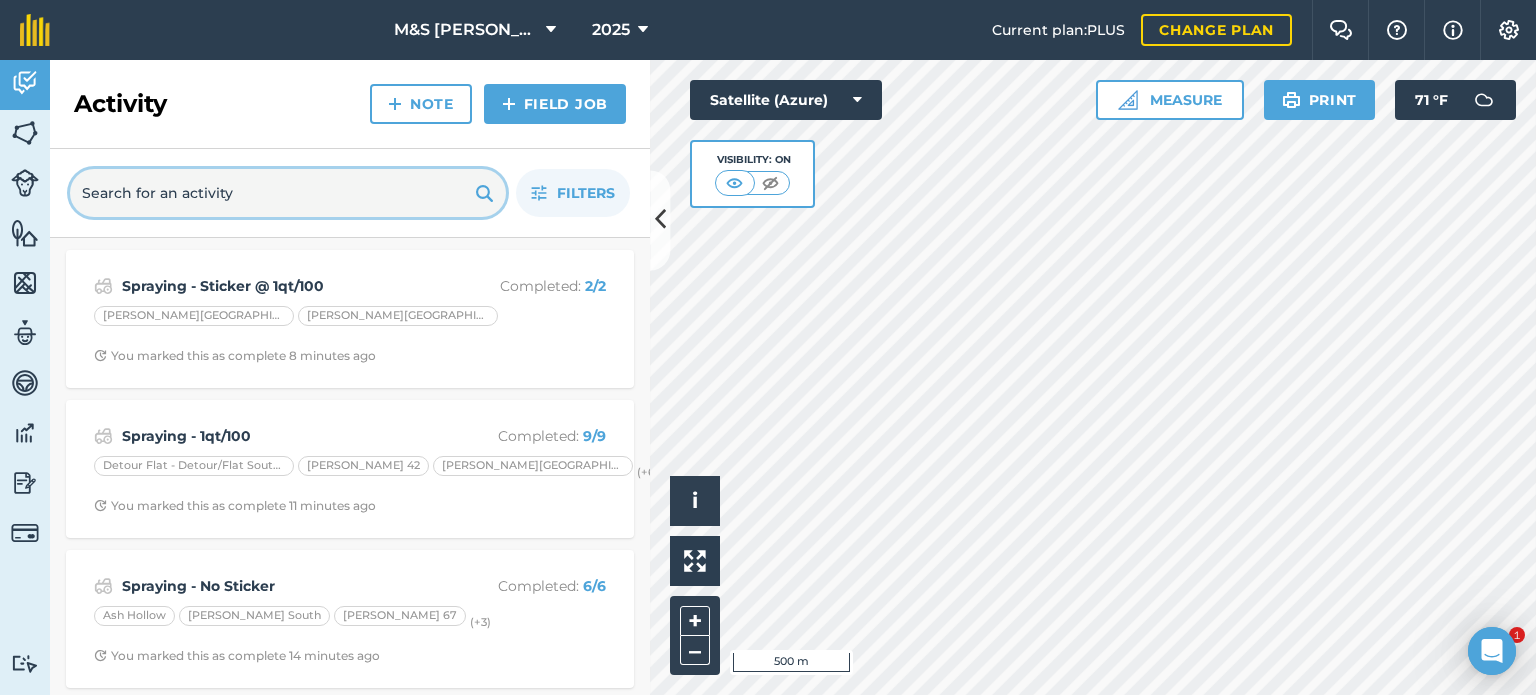 click at bounding box center (288, 193) 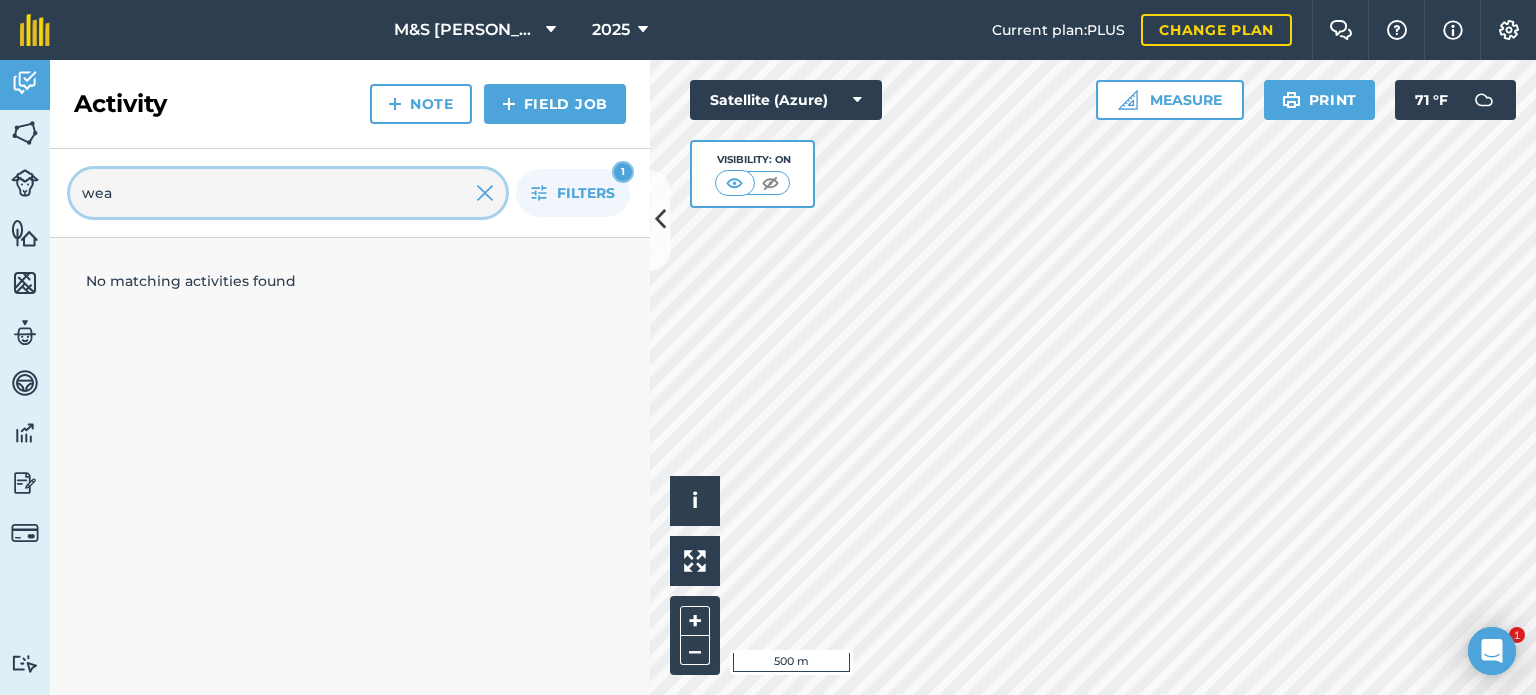 type on "wea" 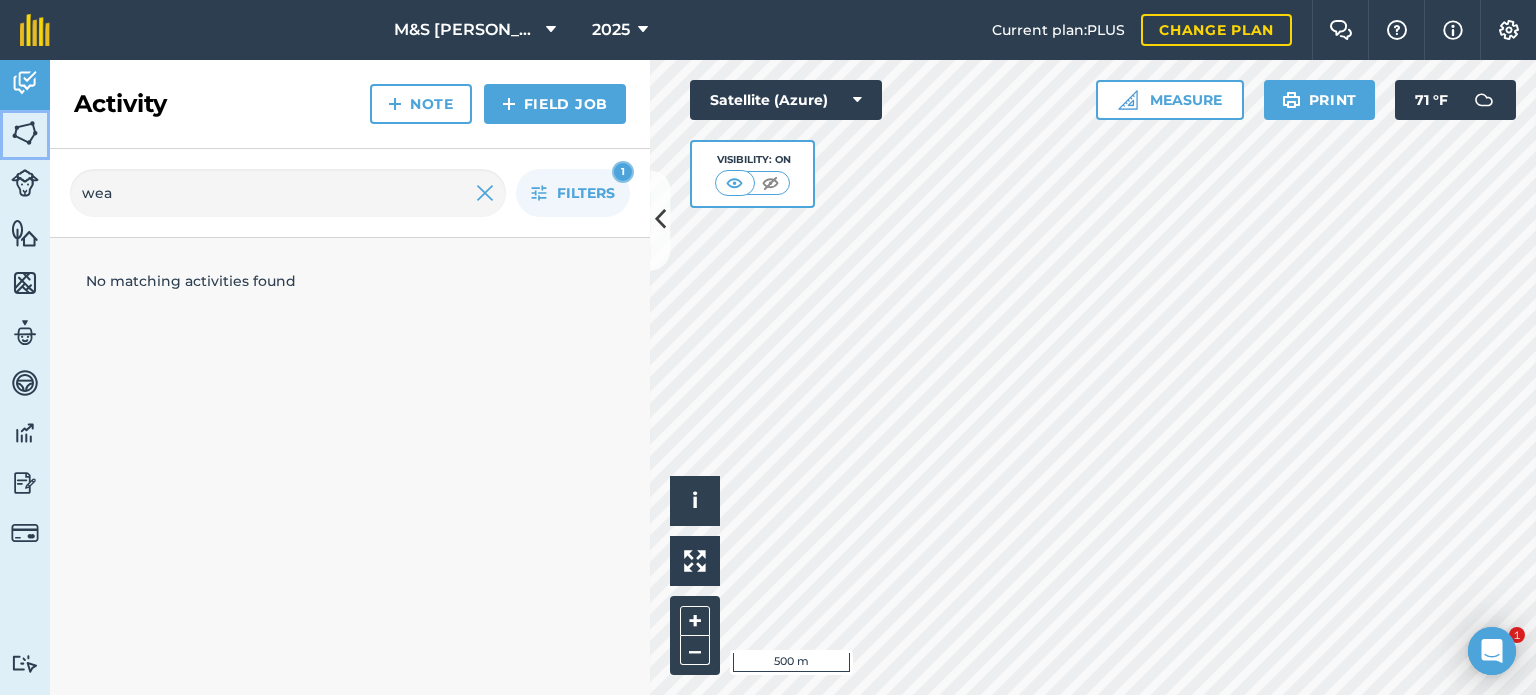 click on "Fields" at bounding box center [25, 135] 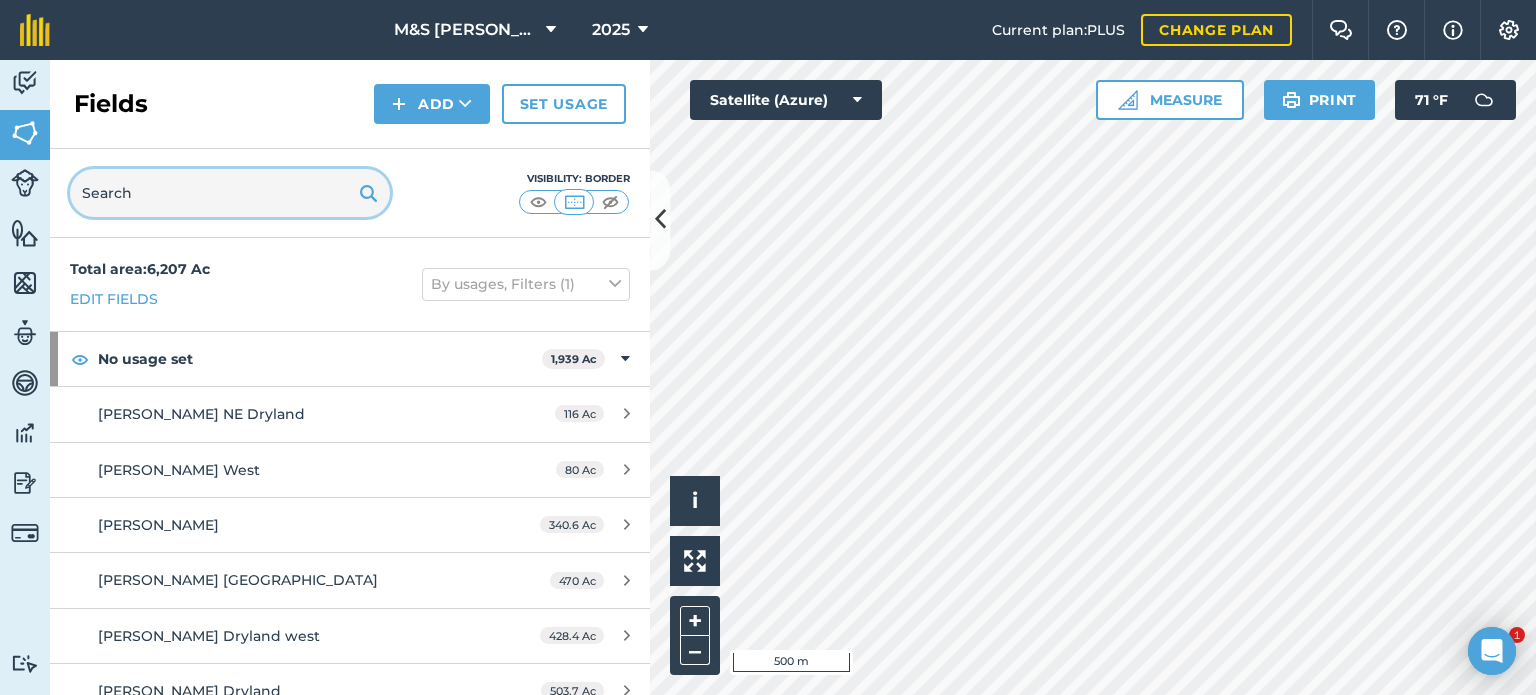 click at bounding box center (230, 193) 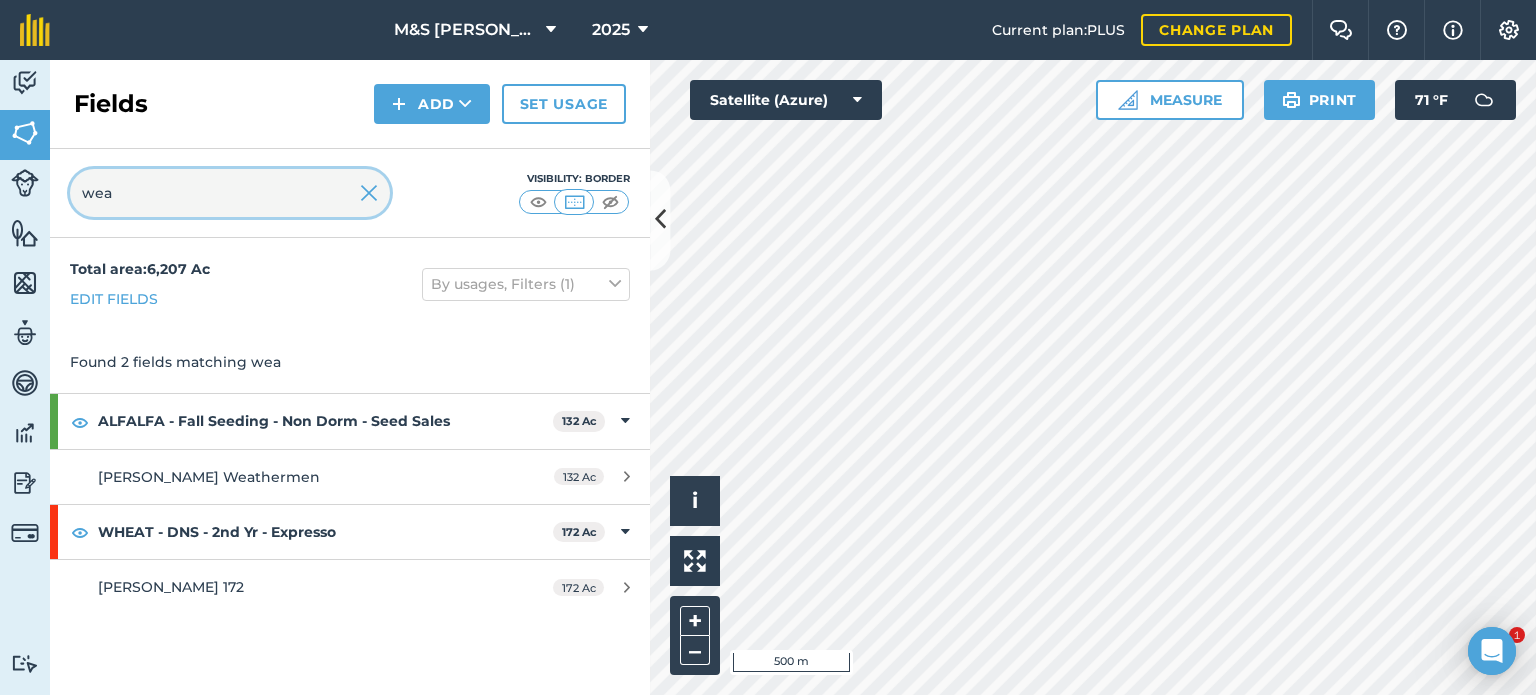 type on "wea" 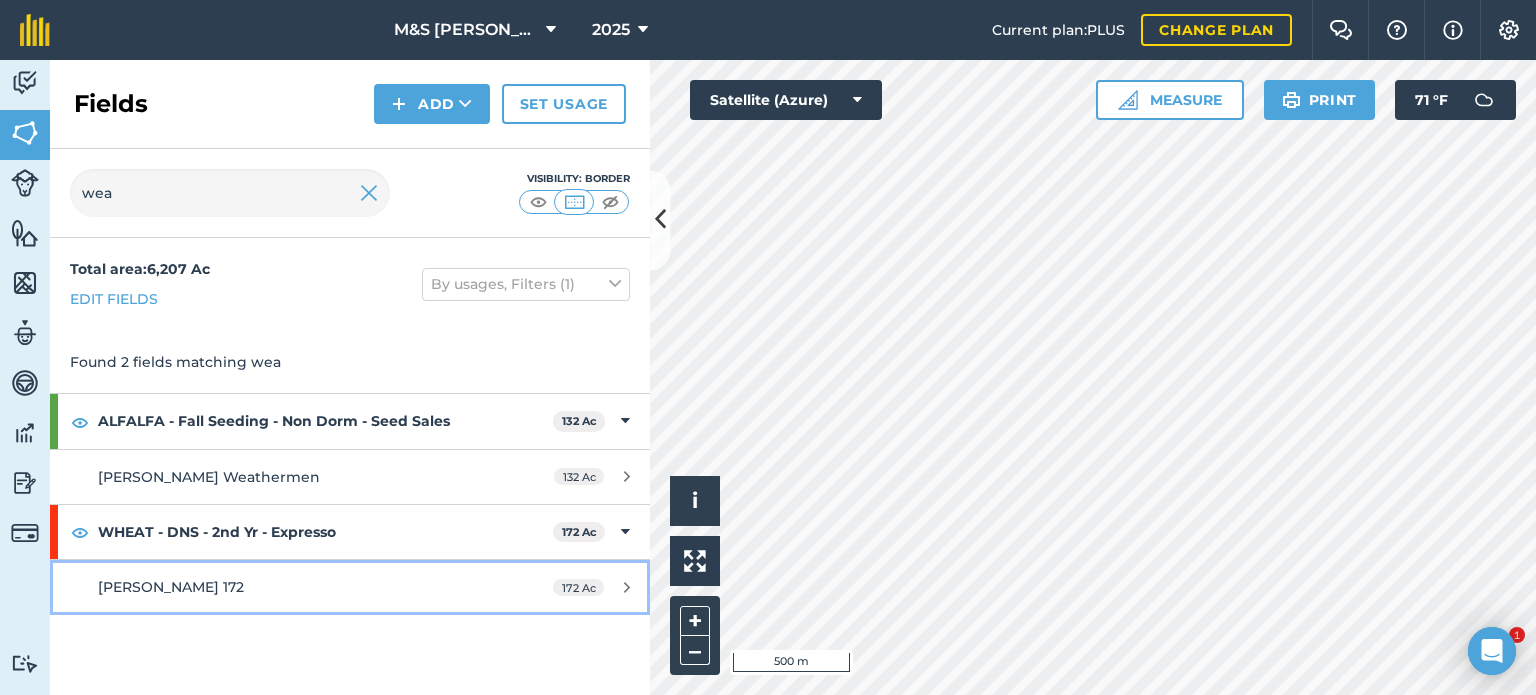 click on "[PERSON_NAME] 172" at bounding box center [286, 587] 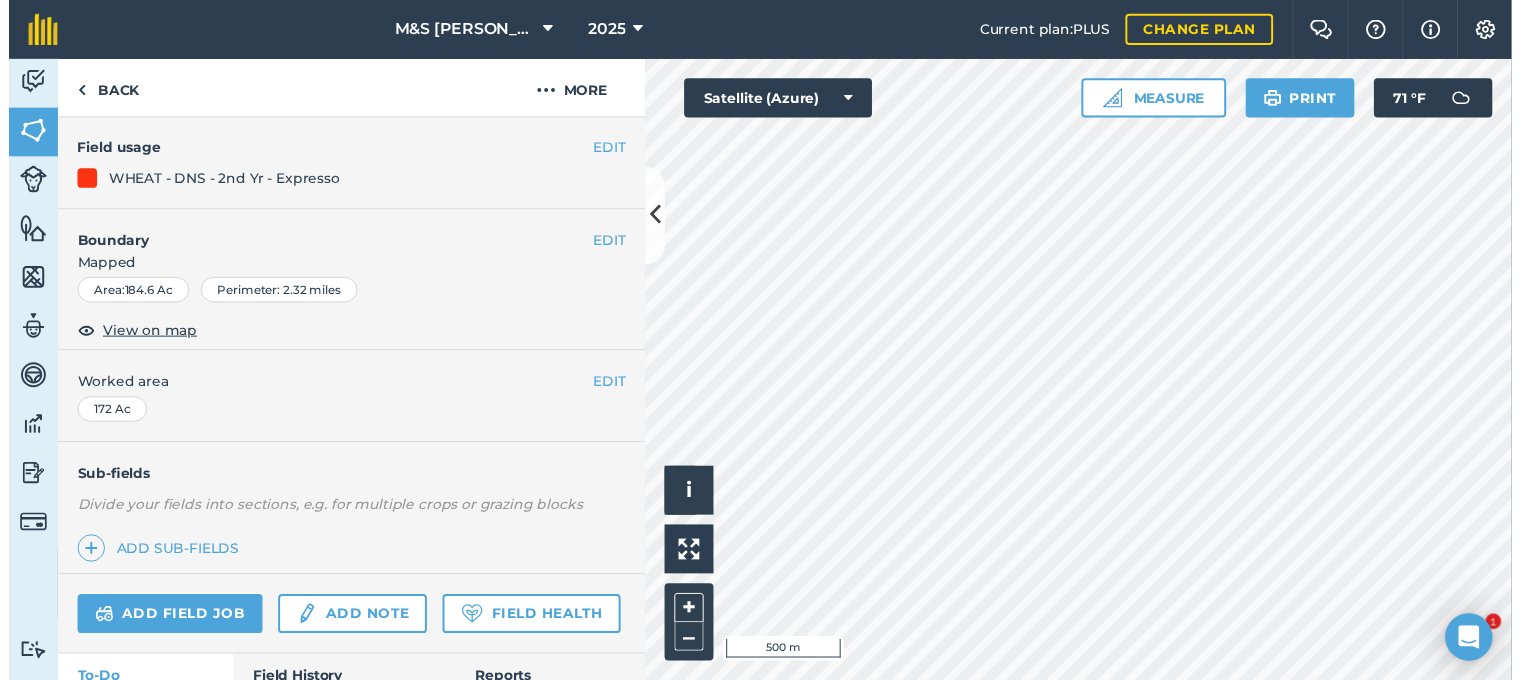 scroll, scrollTop: 361, scrollLeft: 0, axis: vertical 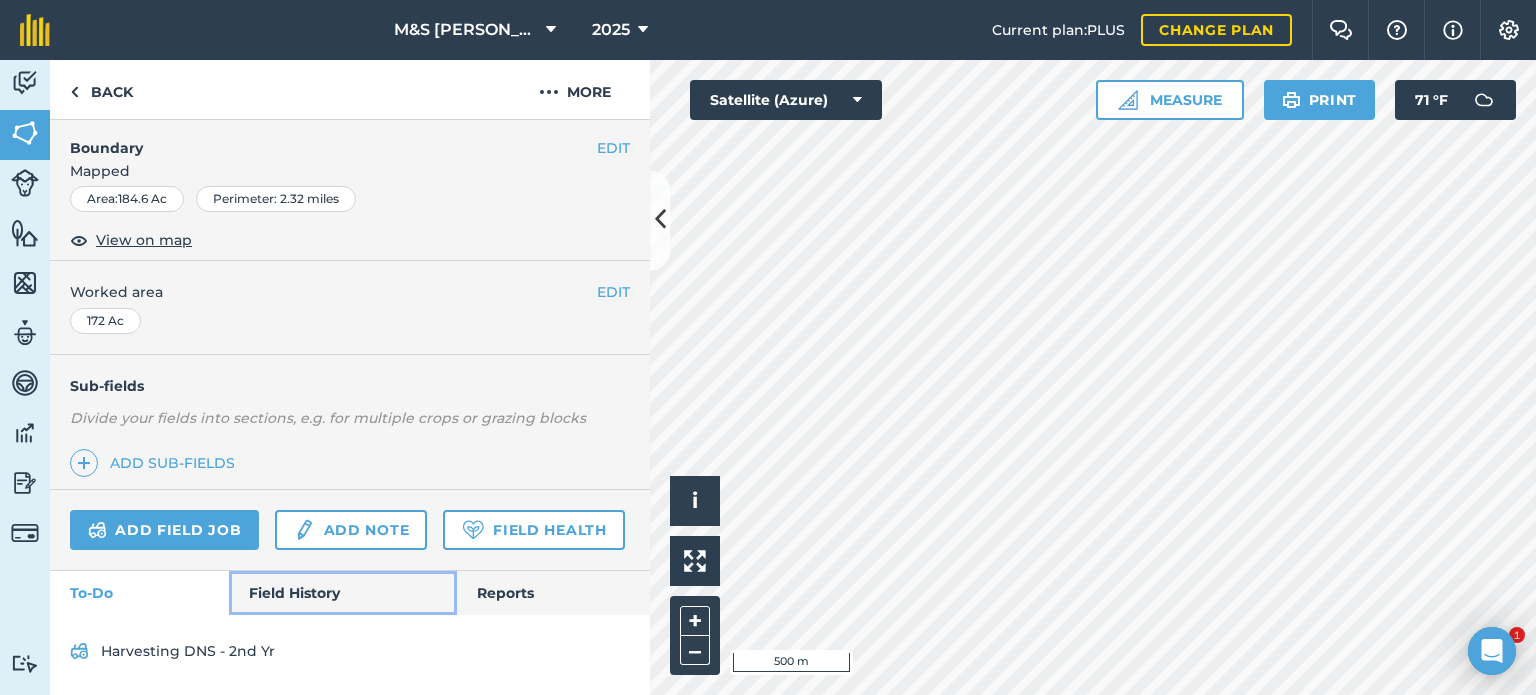 click on "Field History" at bounding box center (342, 593) 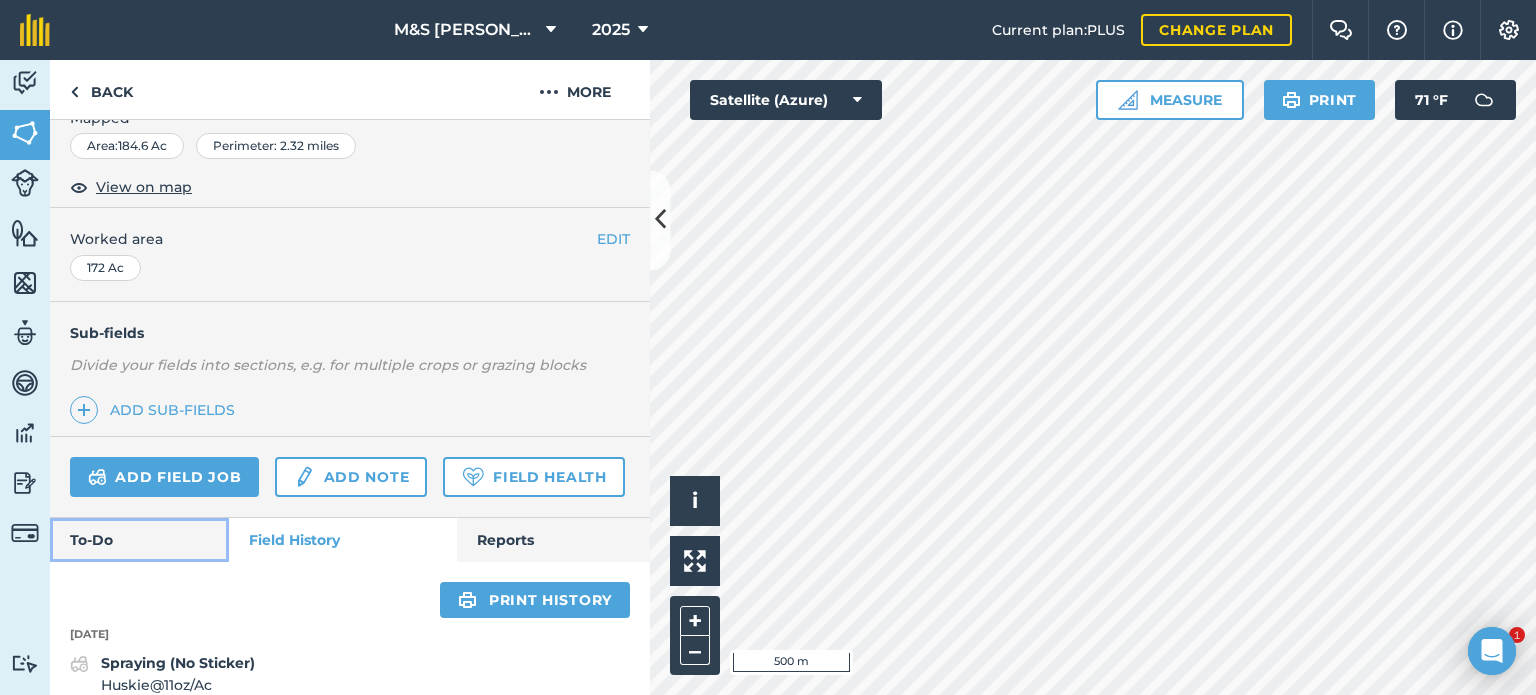 click on "To-Do" at bounding box center [139, 540] 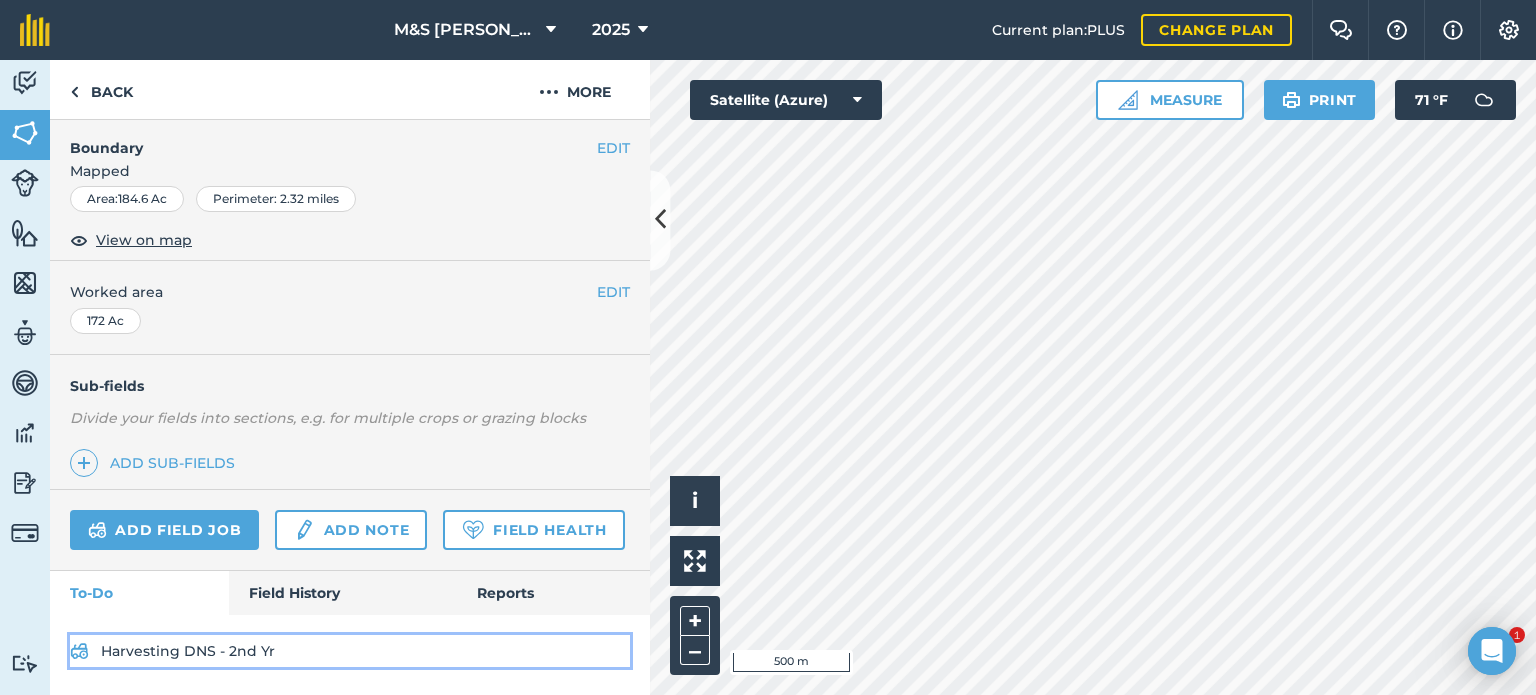 click on "Harvesting DNS - 2nd Yr" at bounding box center [350, 651] 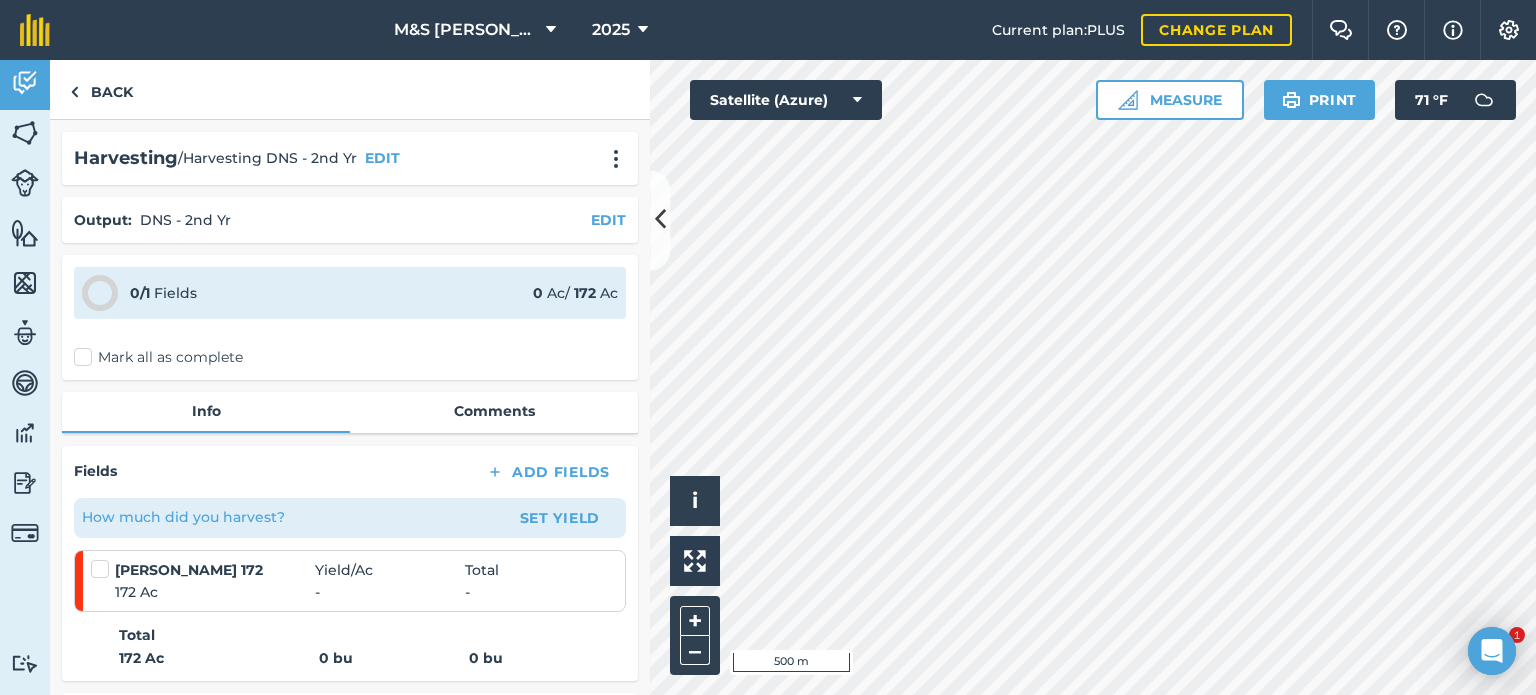 click on "Mark all as complete" at bounding box center (158, 357) 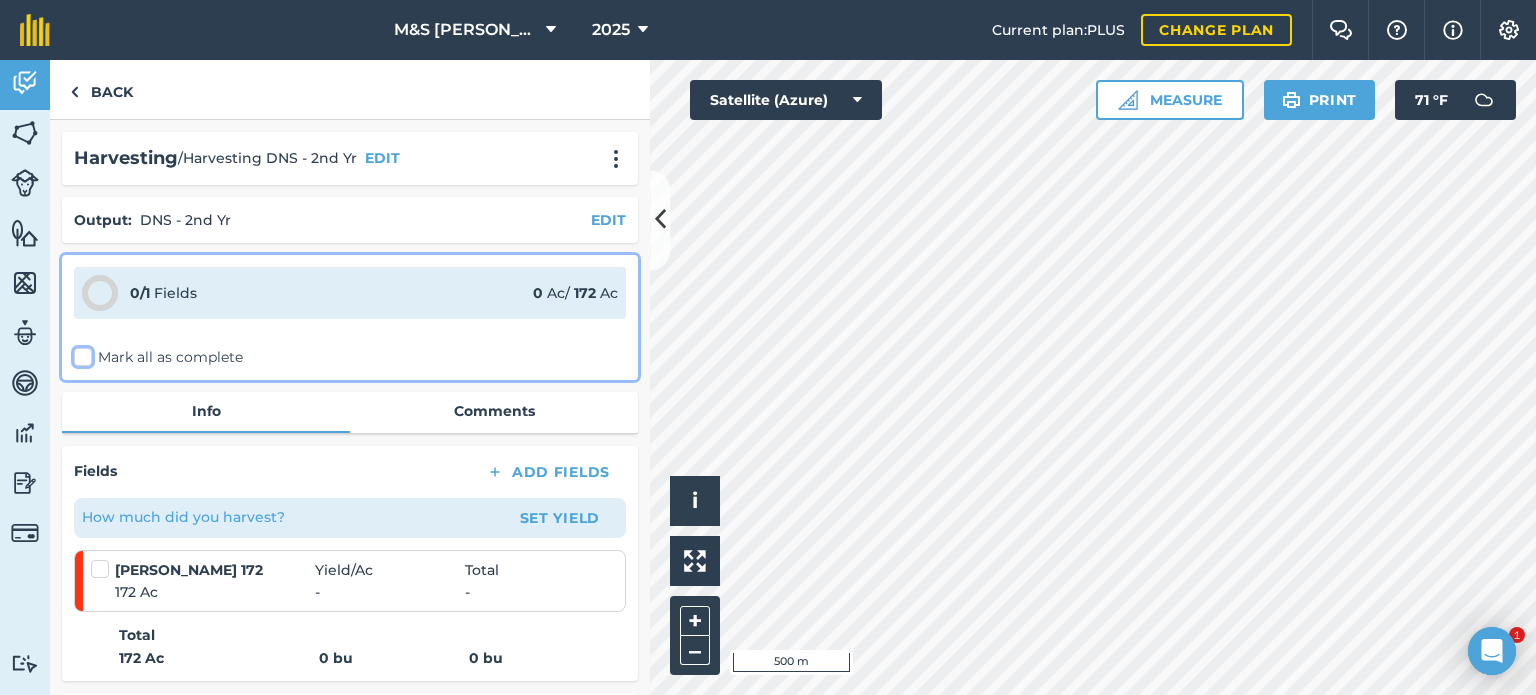 click on "Mark all as complete" at bounding box center (80, 353) 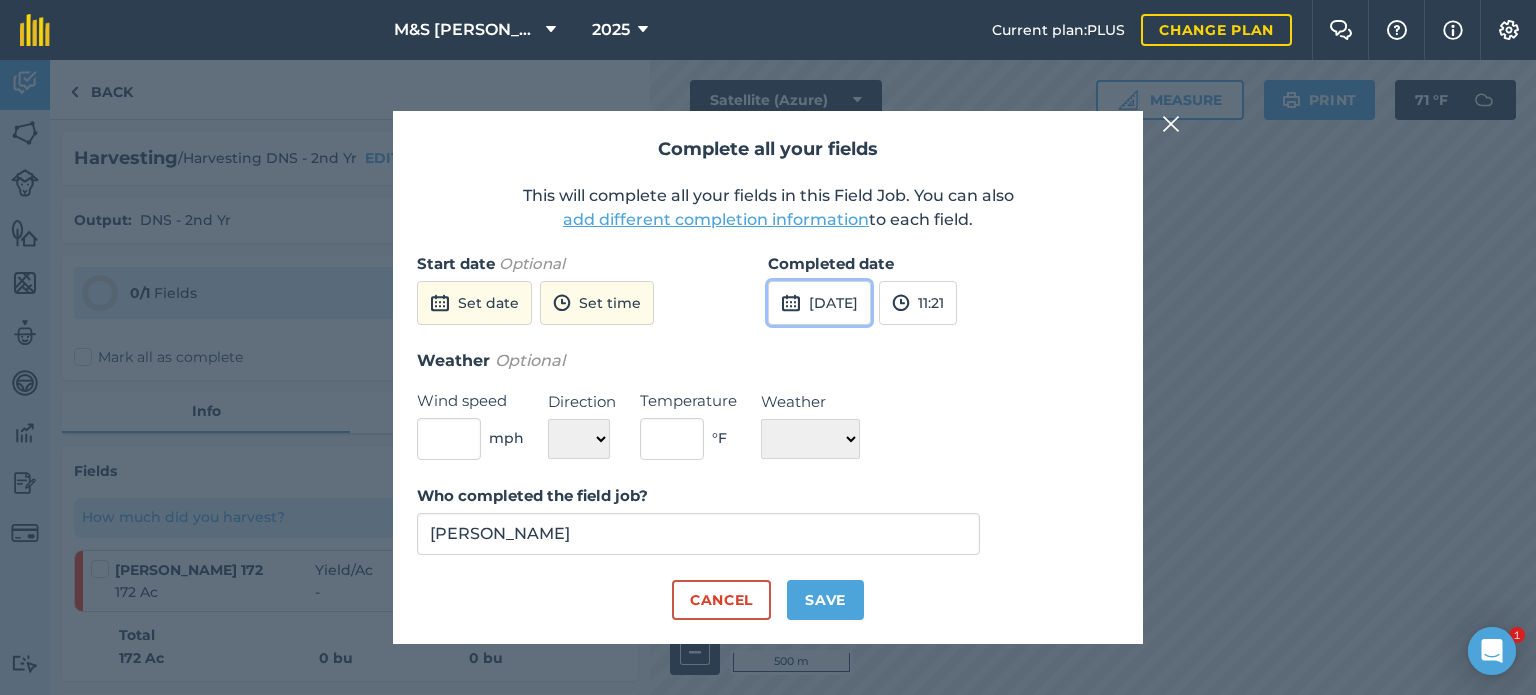 click on "[DATE]" at bounding box center (819, 303) 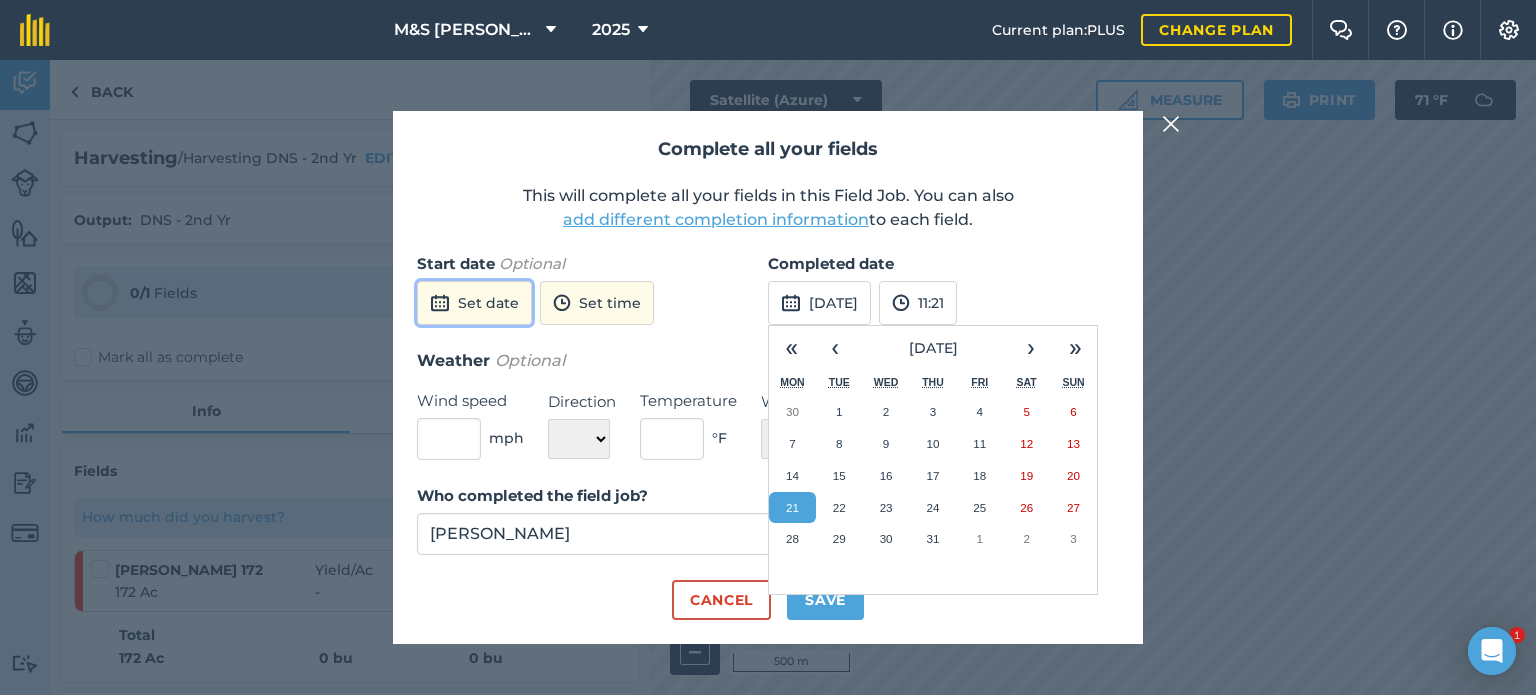 click on "Set date" at bounding box center (474, 303) 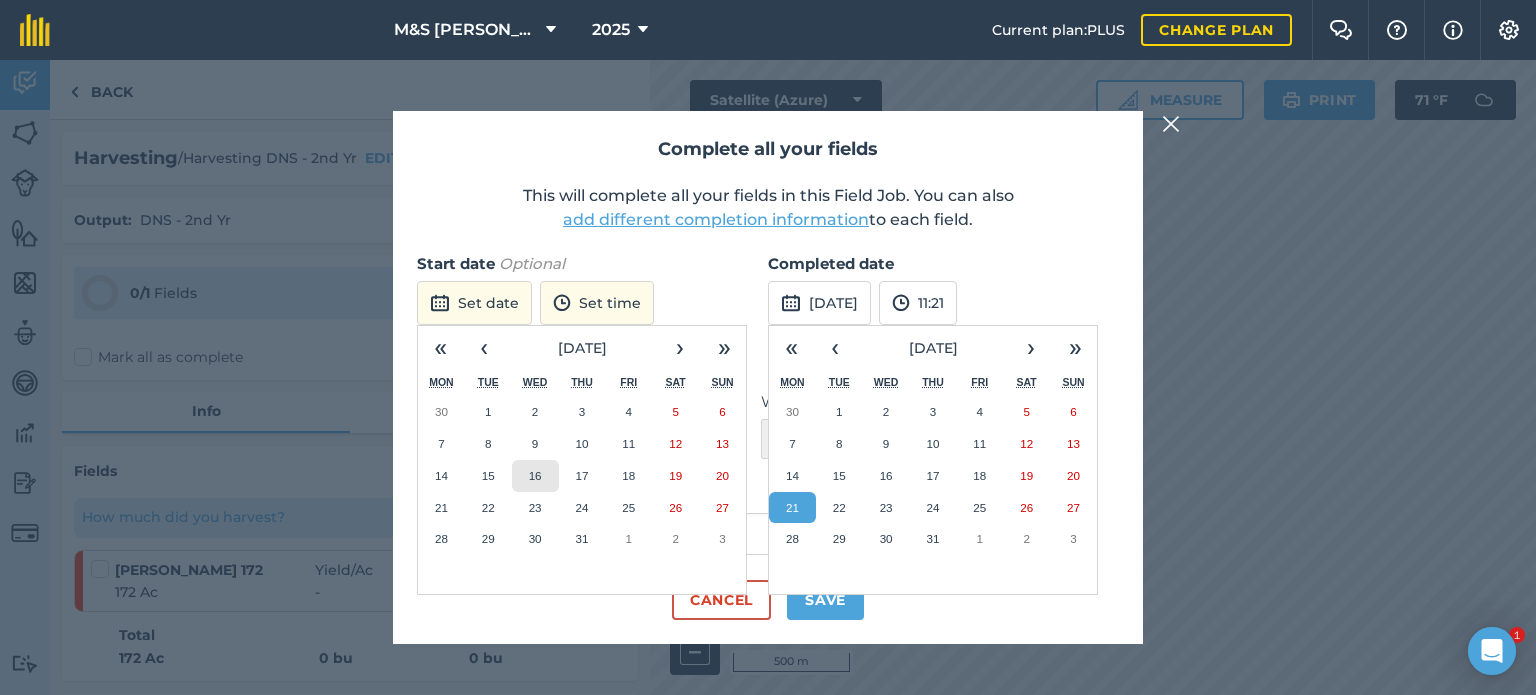 click on "16" at bounding box center (535, 475) 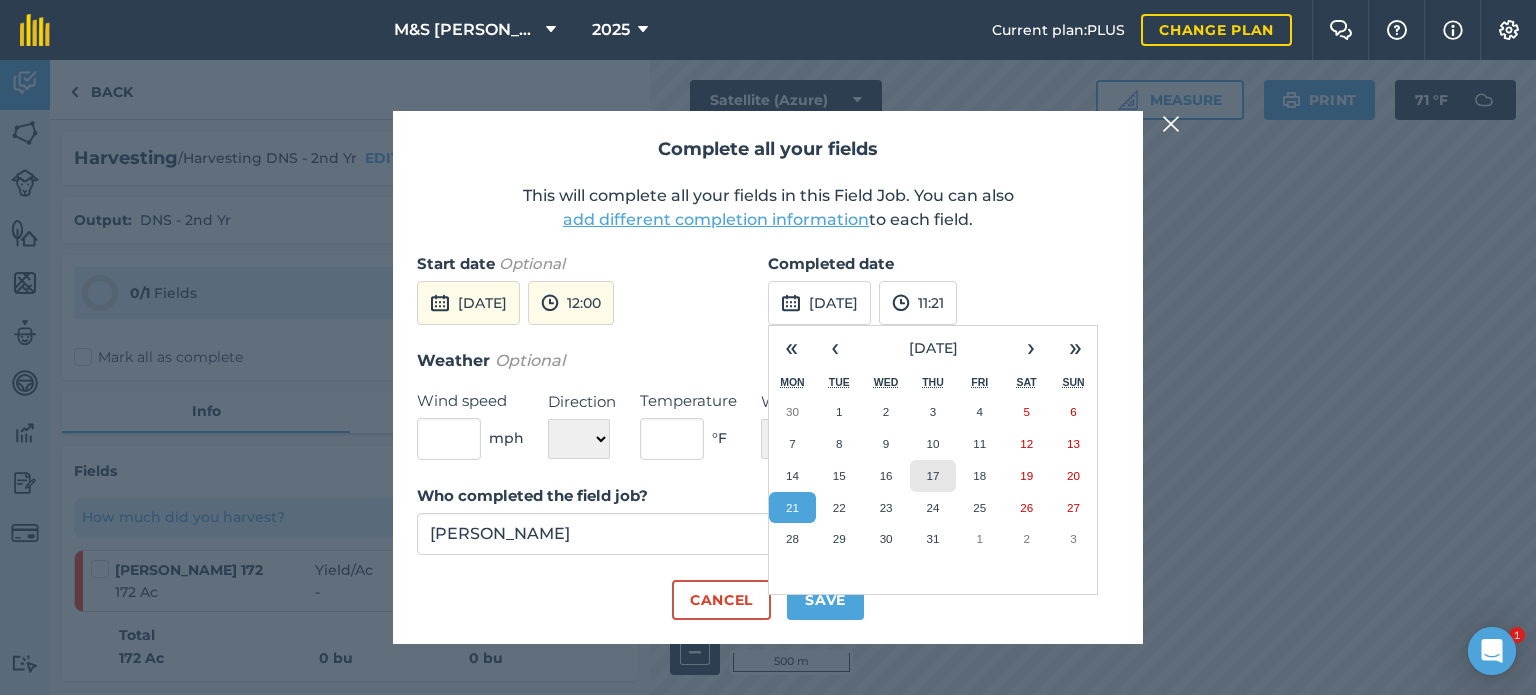 click on "17" at bounding box center (933, 476) 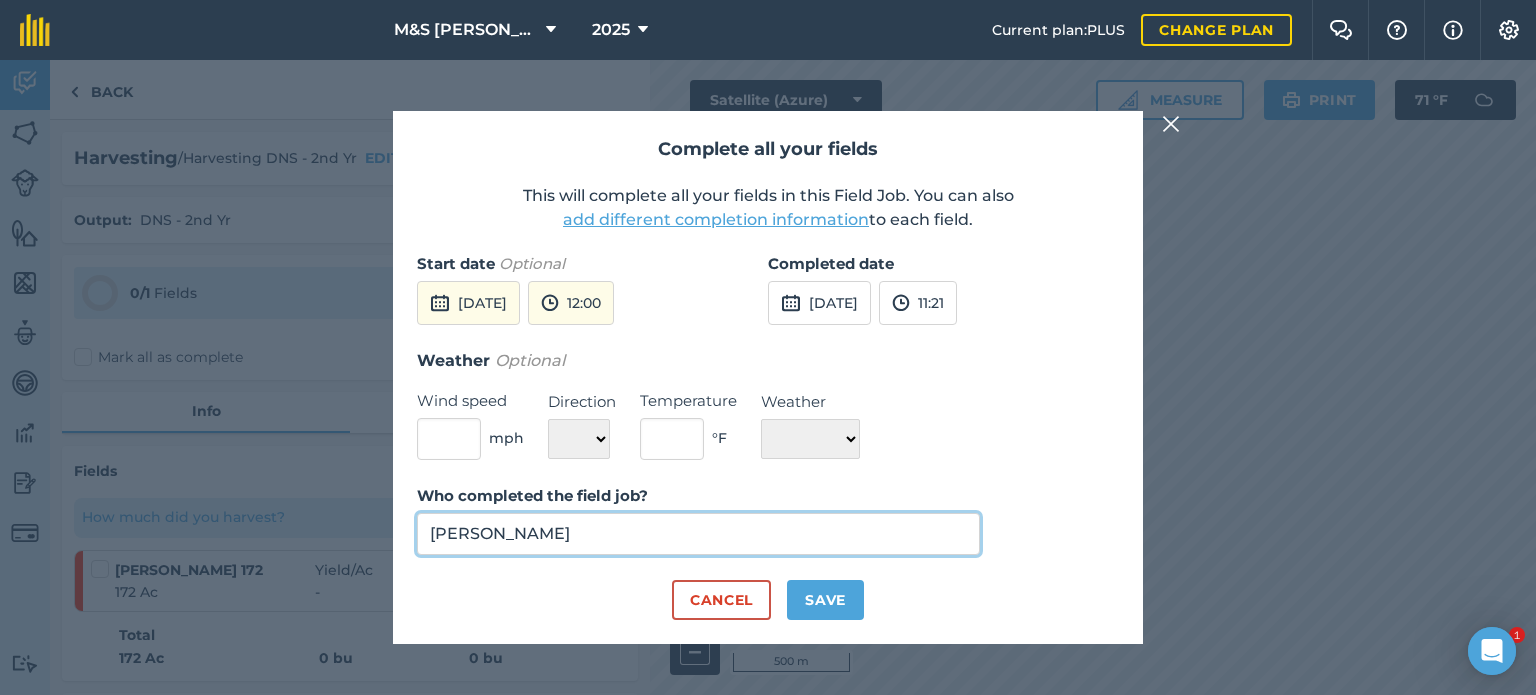 click on "[PERSON_NAME]" at bounding box center (698, 534) 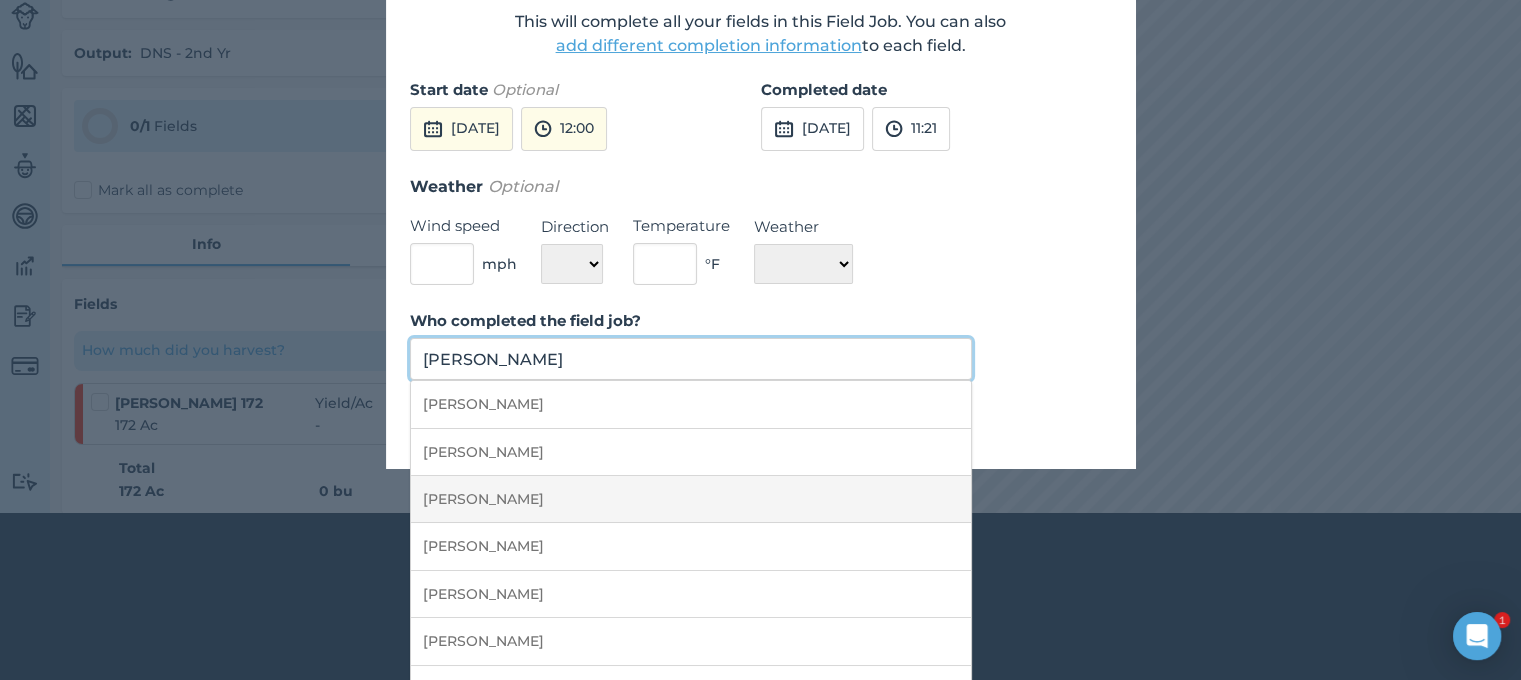 scroll, scrollTop: 200, scrollLeft: 0, axis: vertical 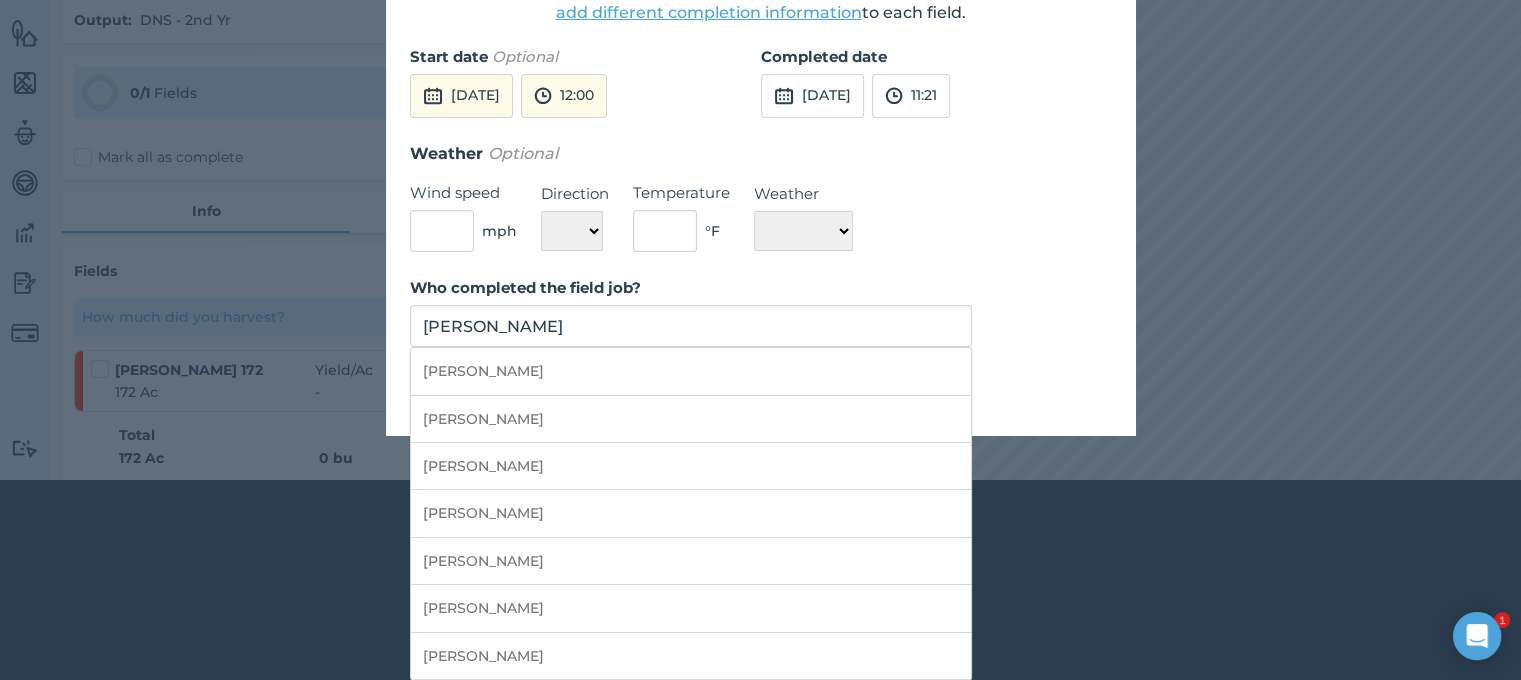 click on "[PERSON_NAME]" at bounding box center (691, 608) 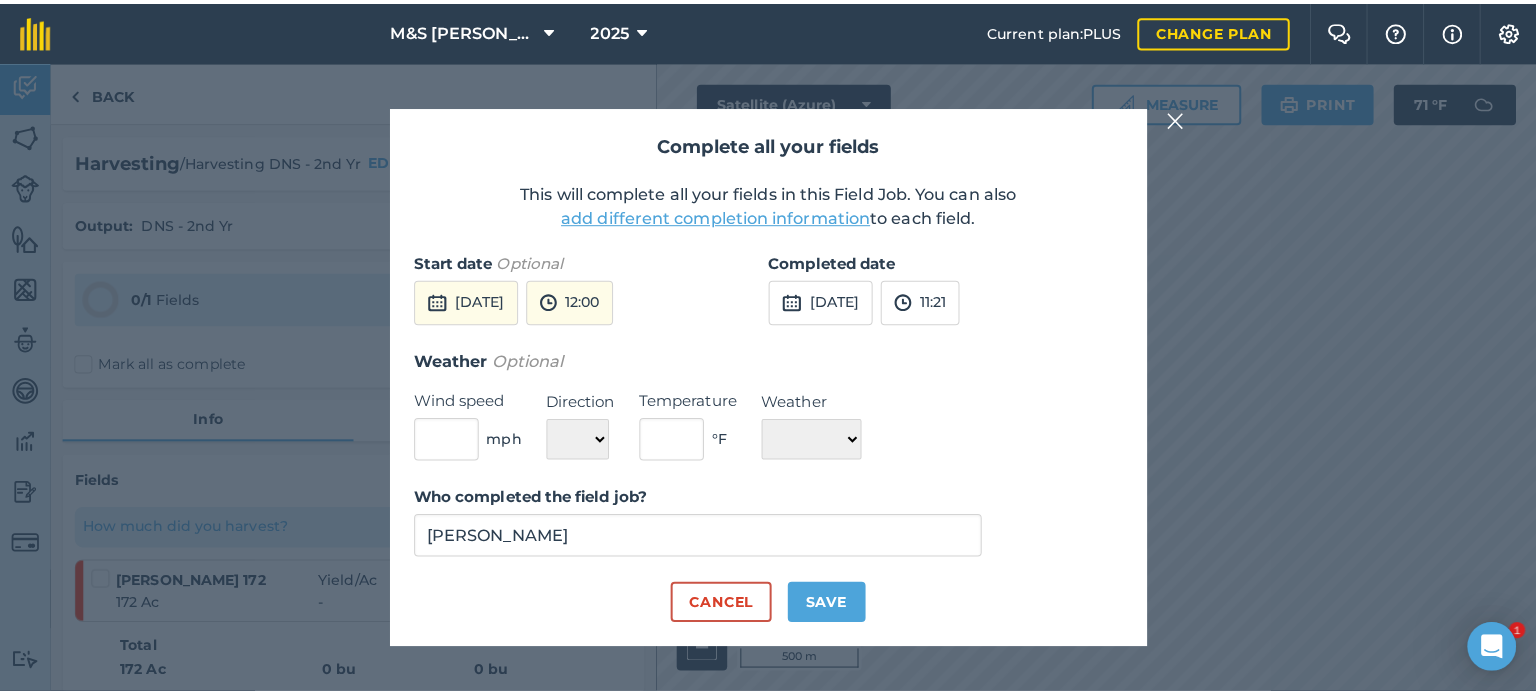 scroll, scrollTop: 0, scrollLeft: 0, axis: both 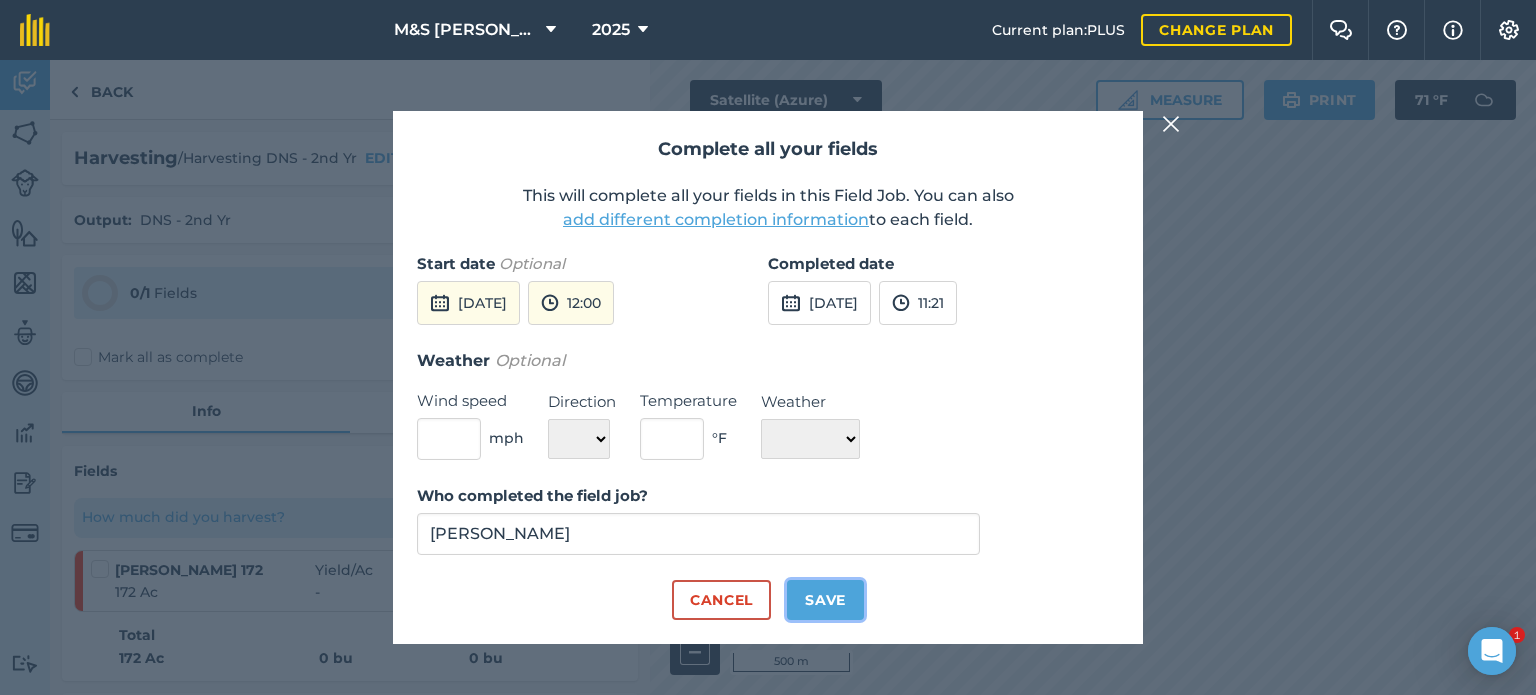 click on "Save" at bounding box center [825, 600] 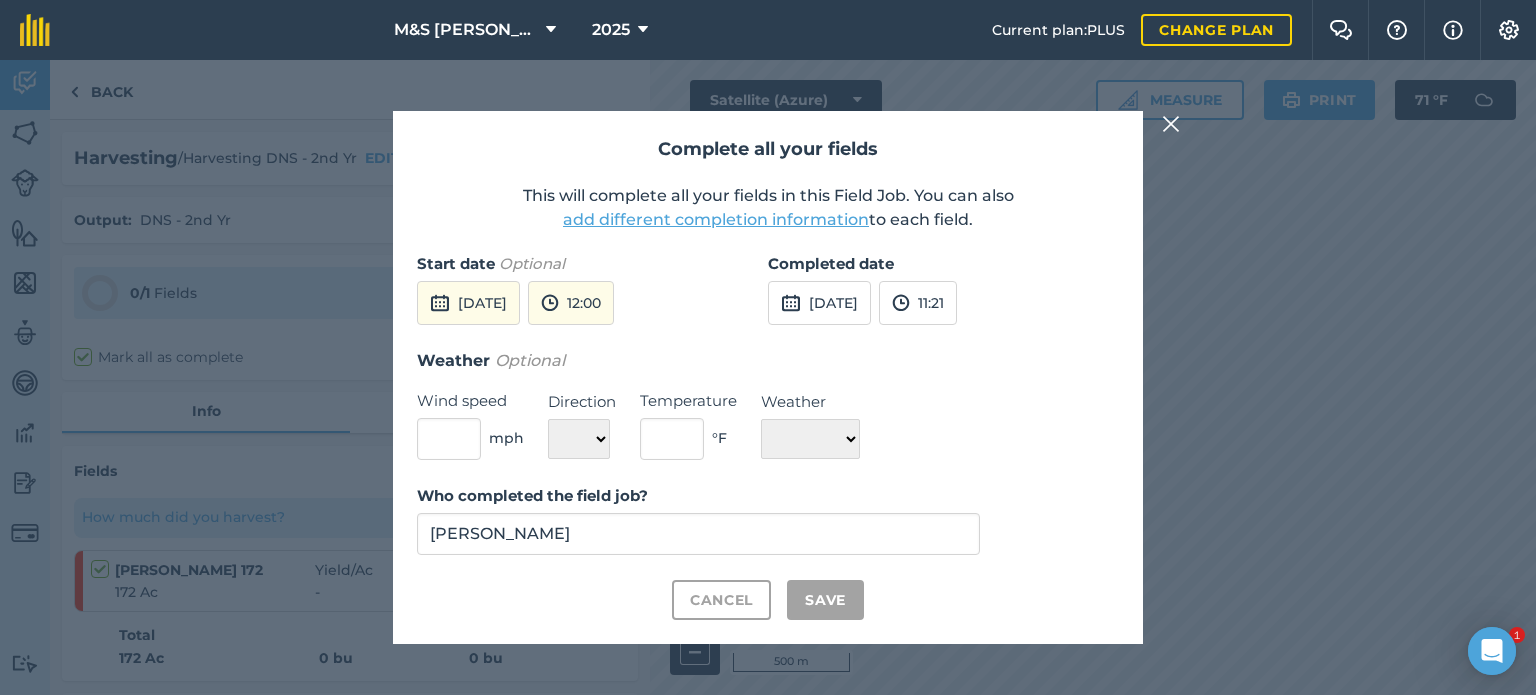checkbox on "true" 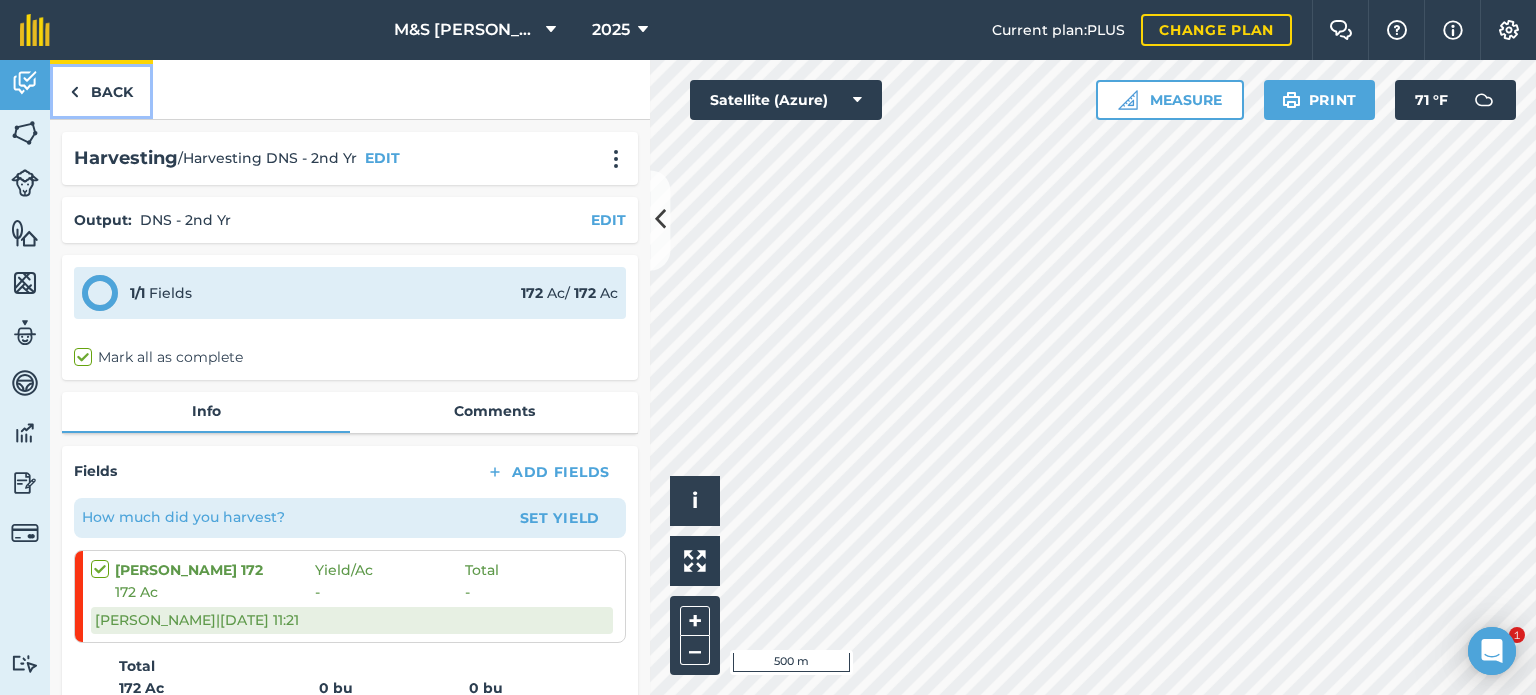 click on "Back" at bounding box center (101, 89) 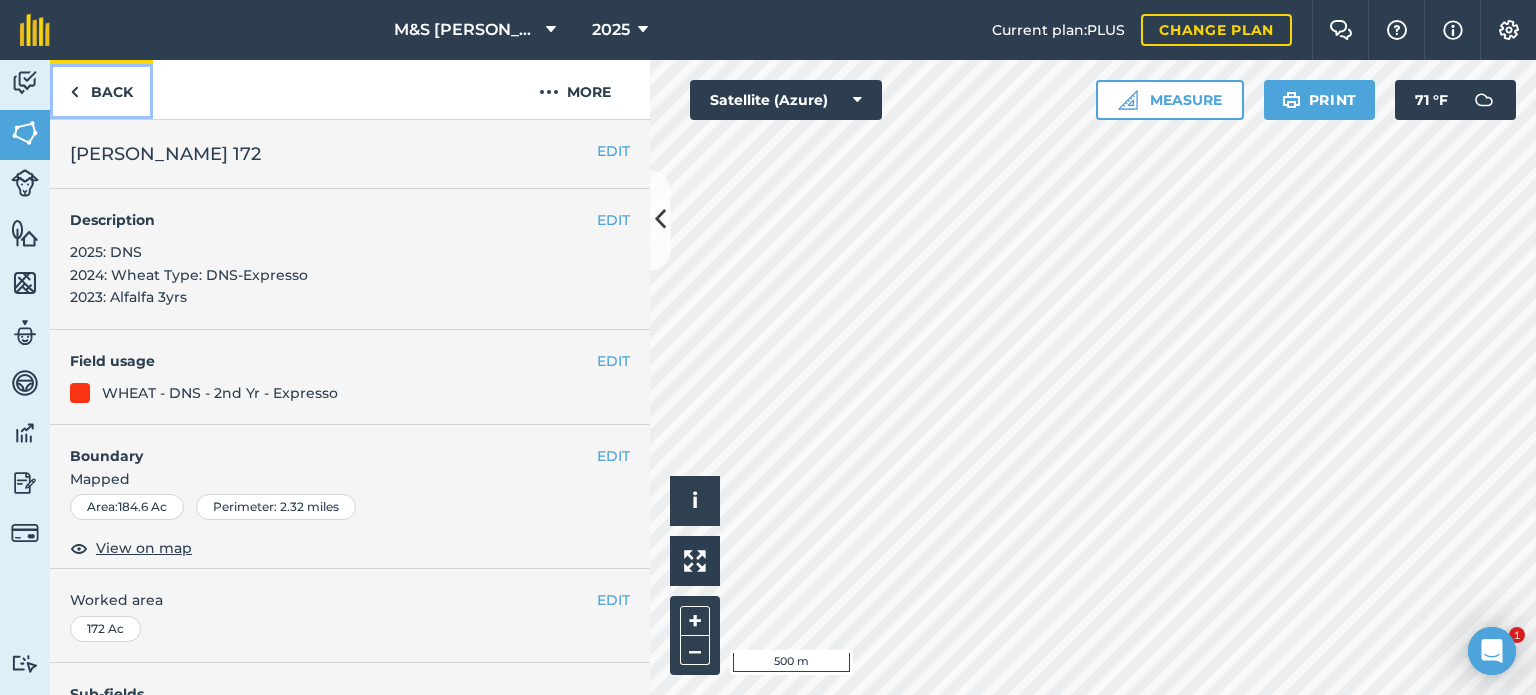 click on "Back" at bounding box center [101, 89] 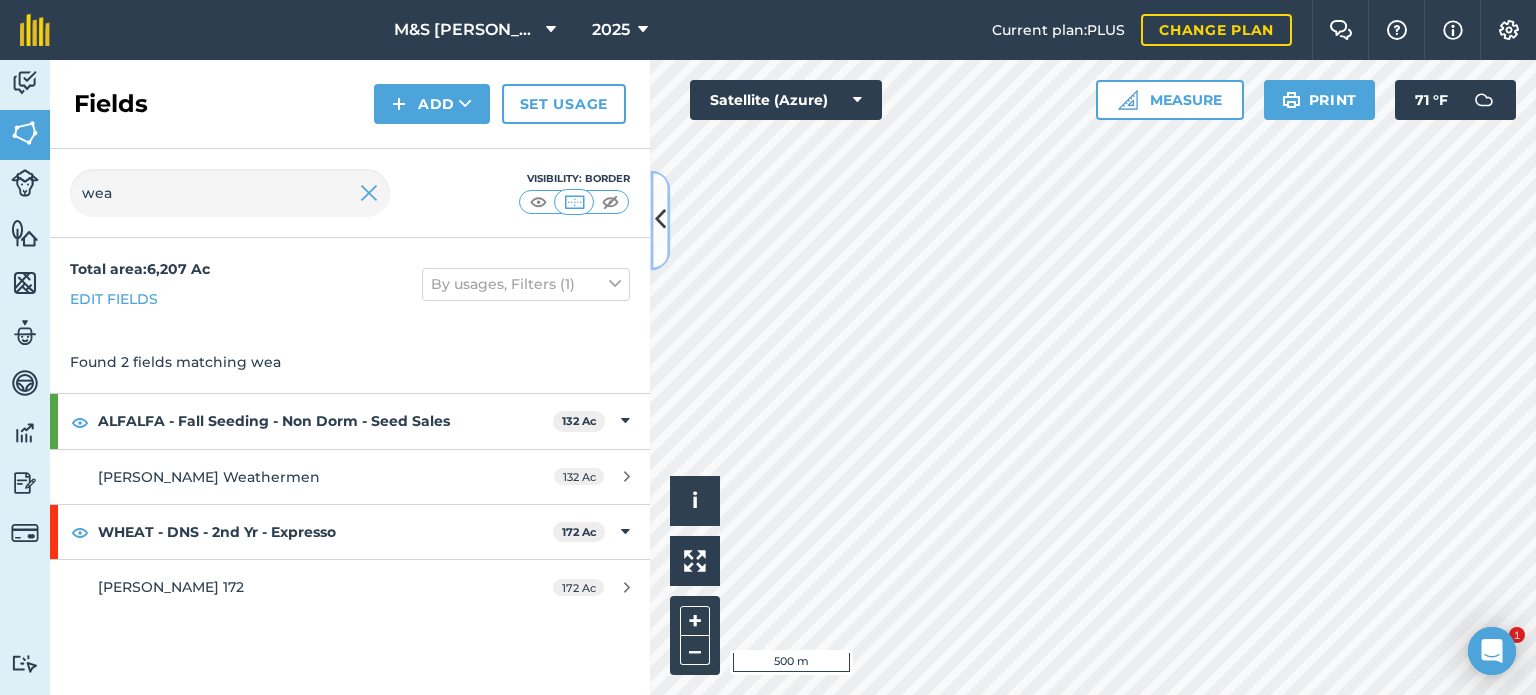 click at bounding box center [660, 220] 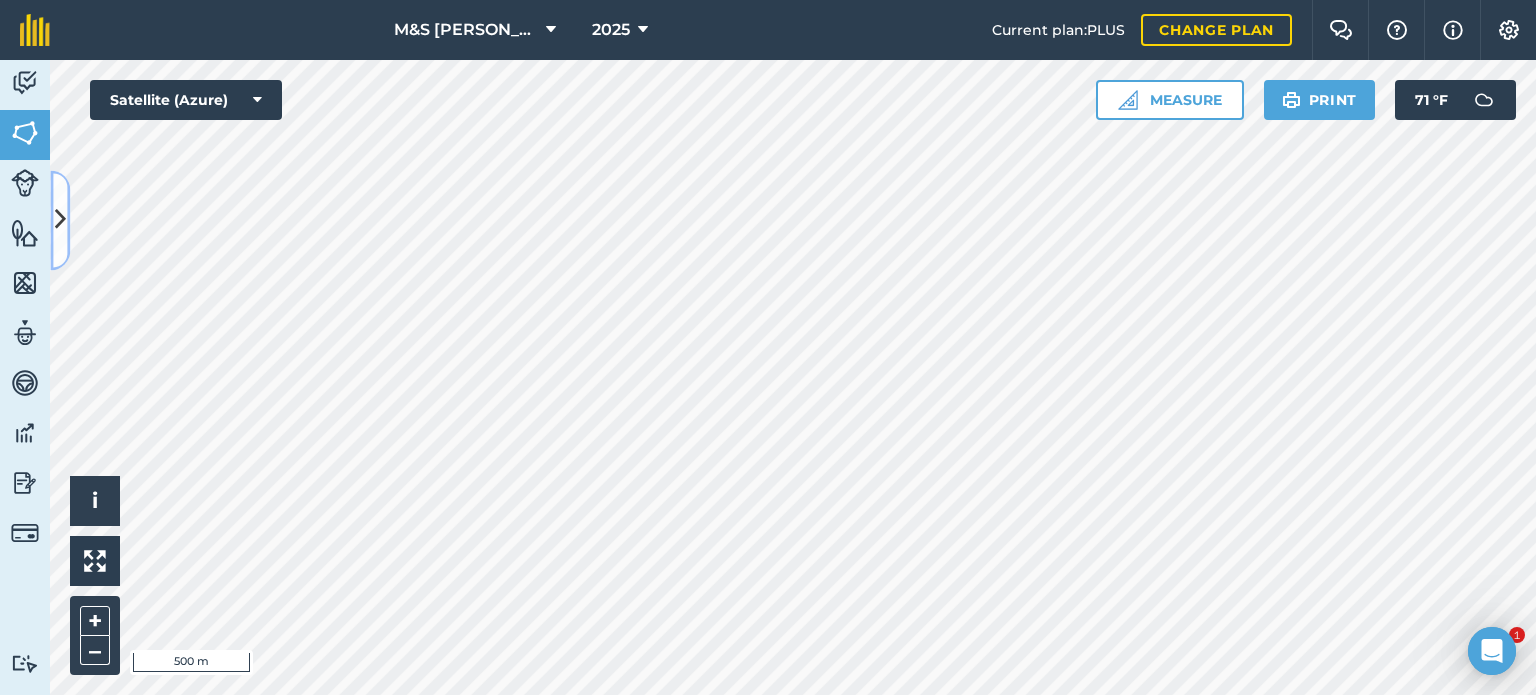 click at bounding box center [60, 220] 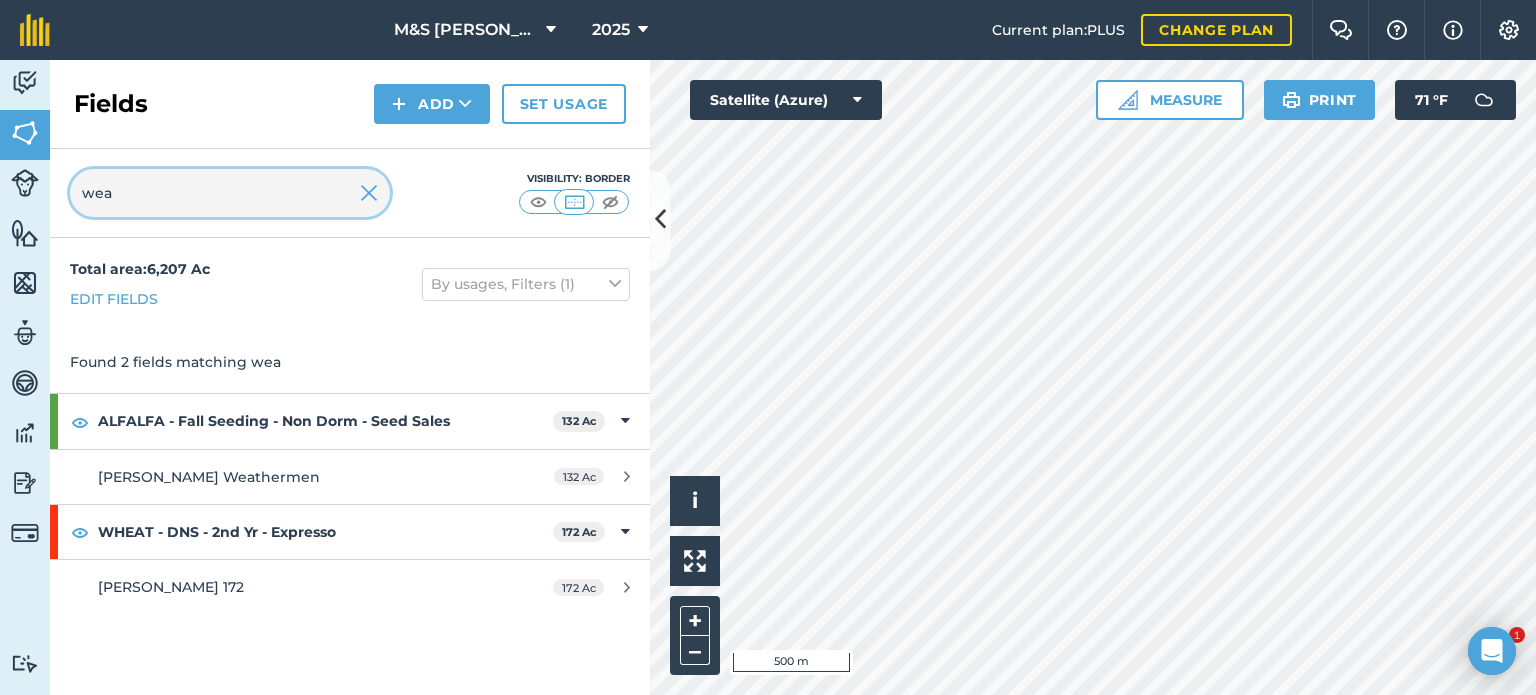 click on "wea" at bounding box center (230, 193) 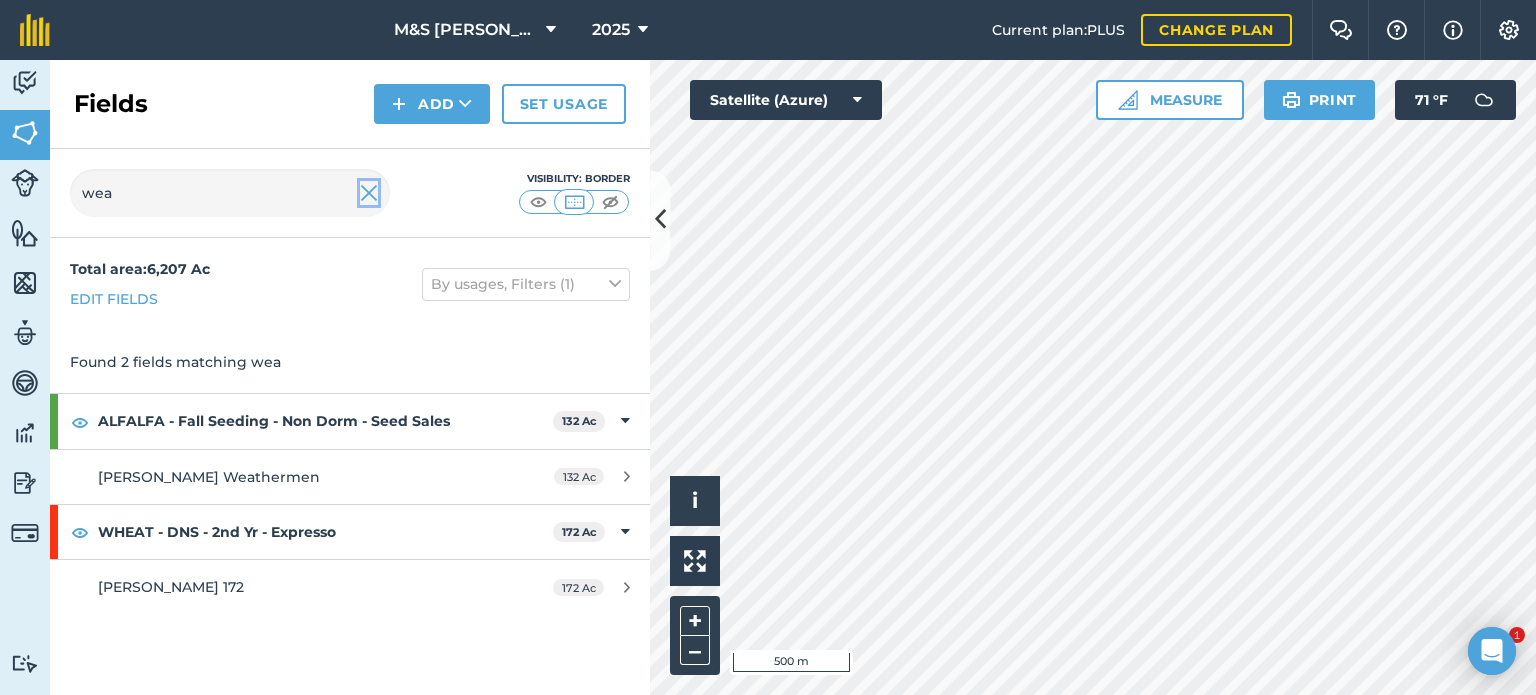 click at bounding box center [369, 193] 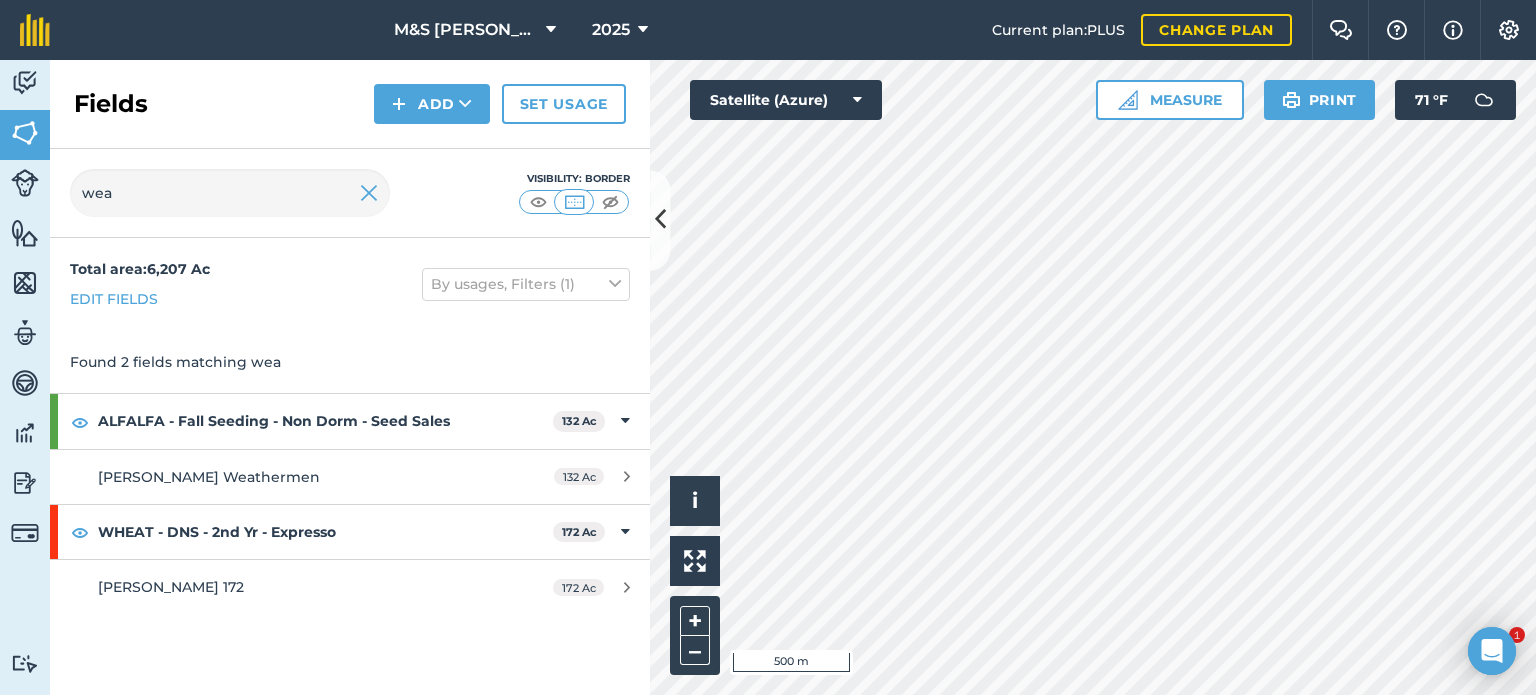 type 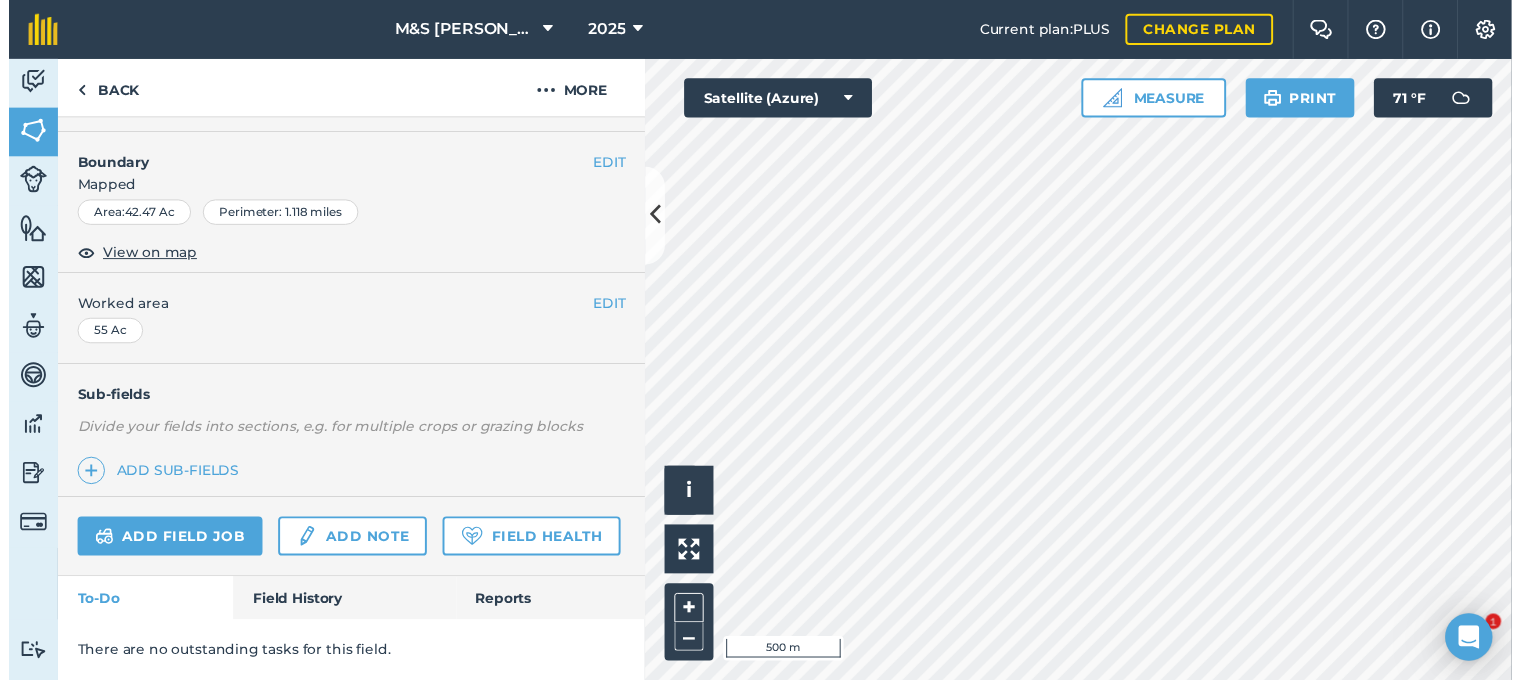 scroll, scrollTop: 321, scrollLeft: 0, axis: vertical 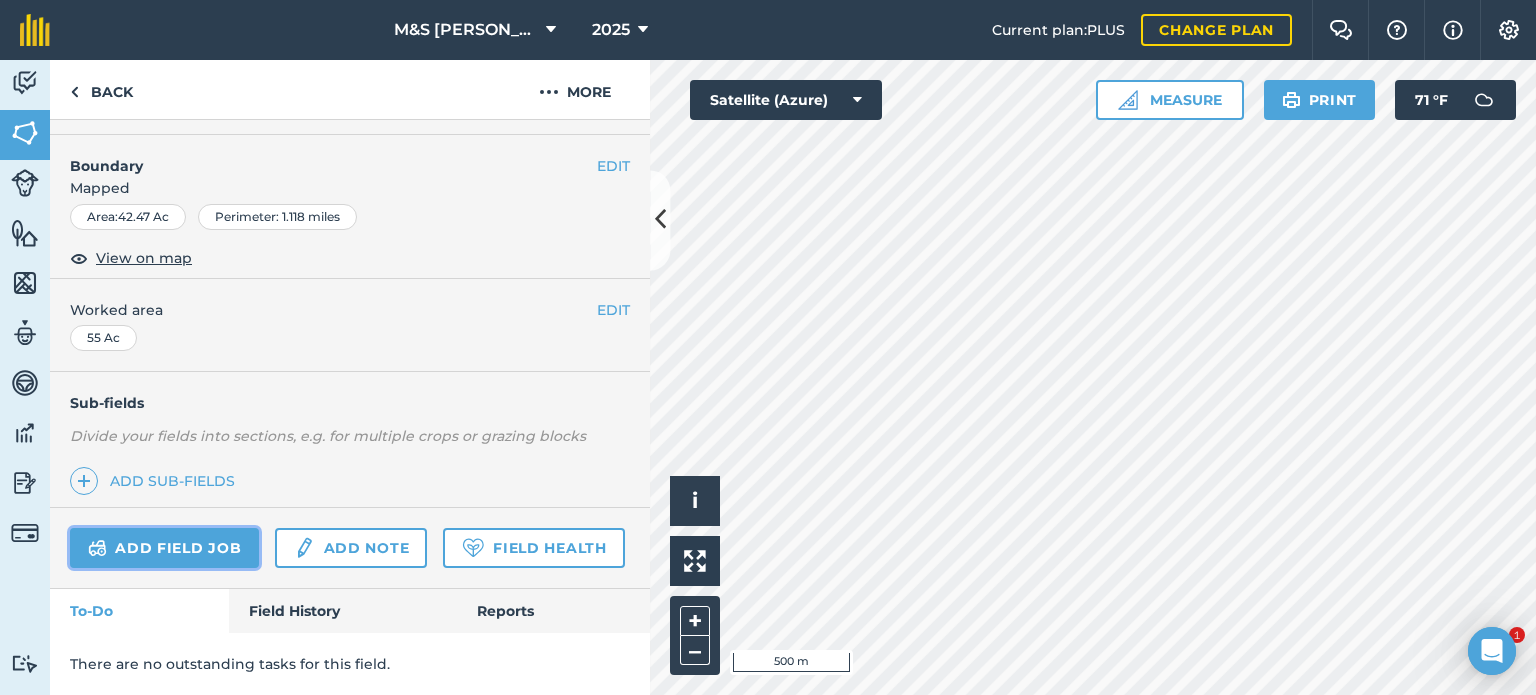 click on "Add field job" at bounding box center [164, 548] 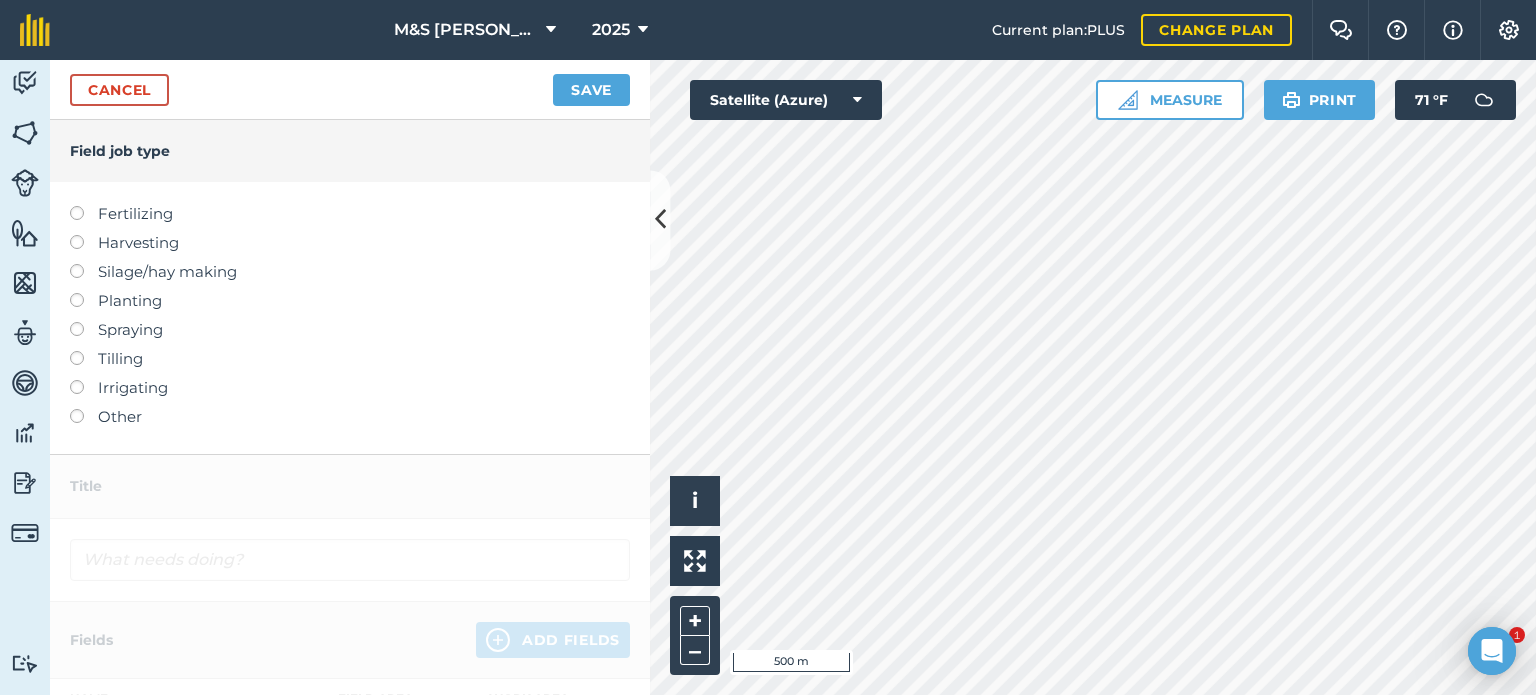 click at bounding box center (84, 235) 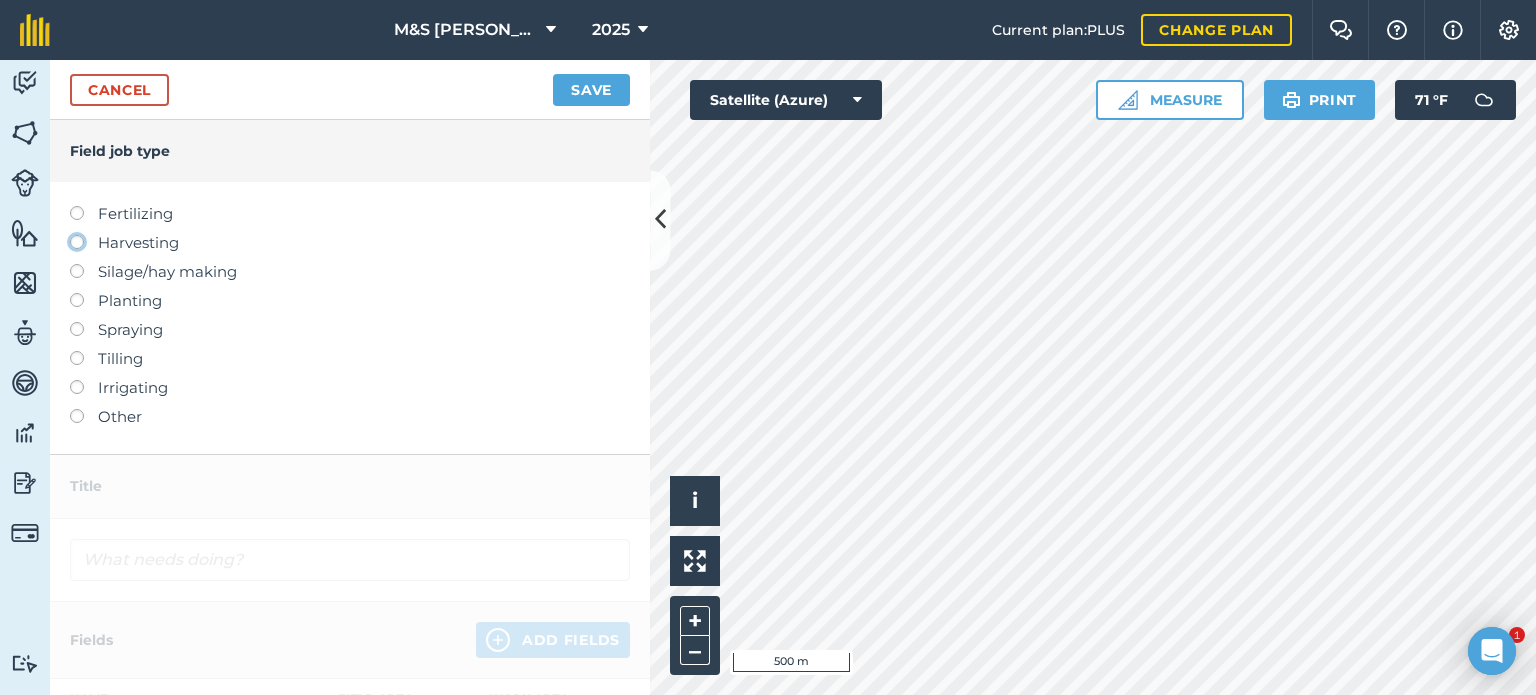click on "Harvesting" at bounding box center [-9943, 241] 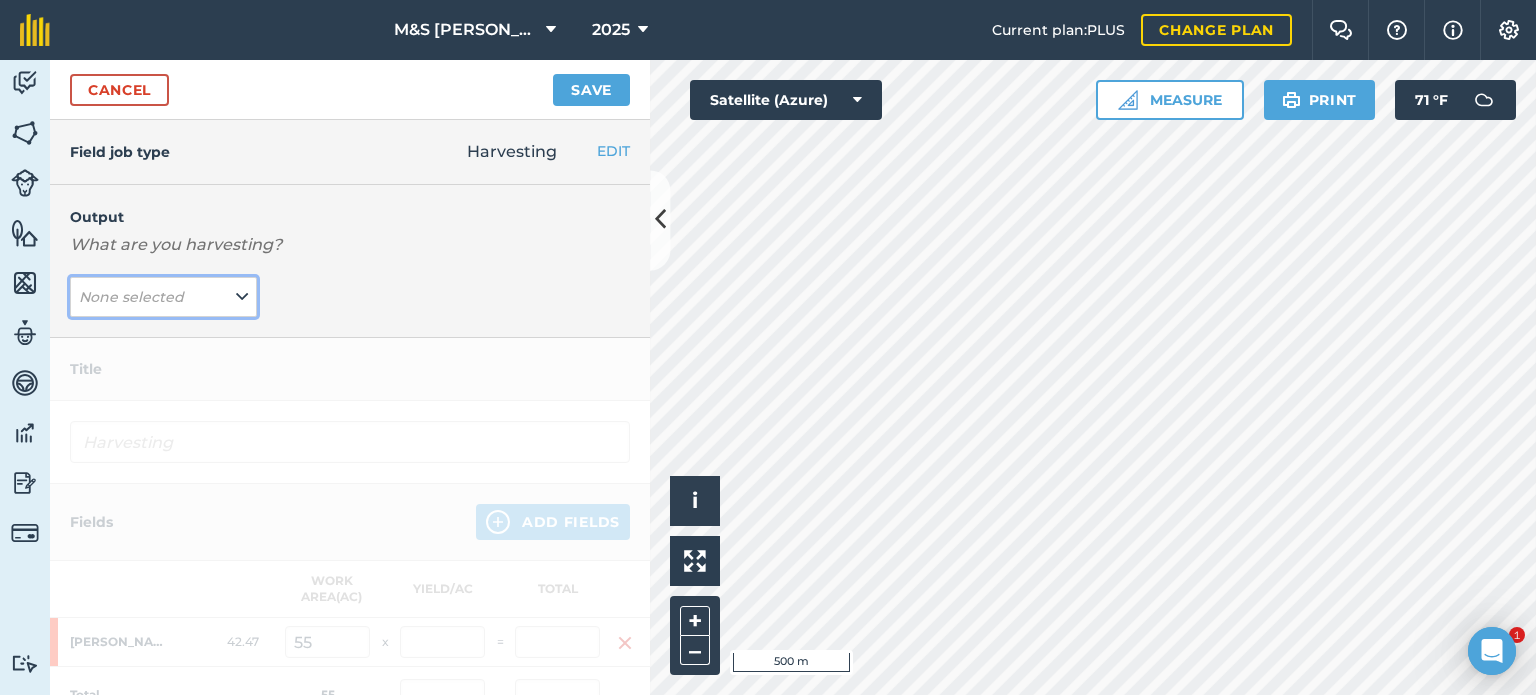 click on "None selected" at bounding box center [163, 297] 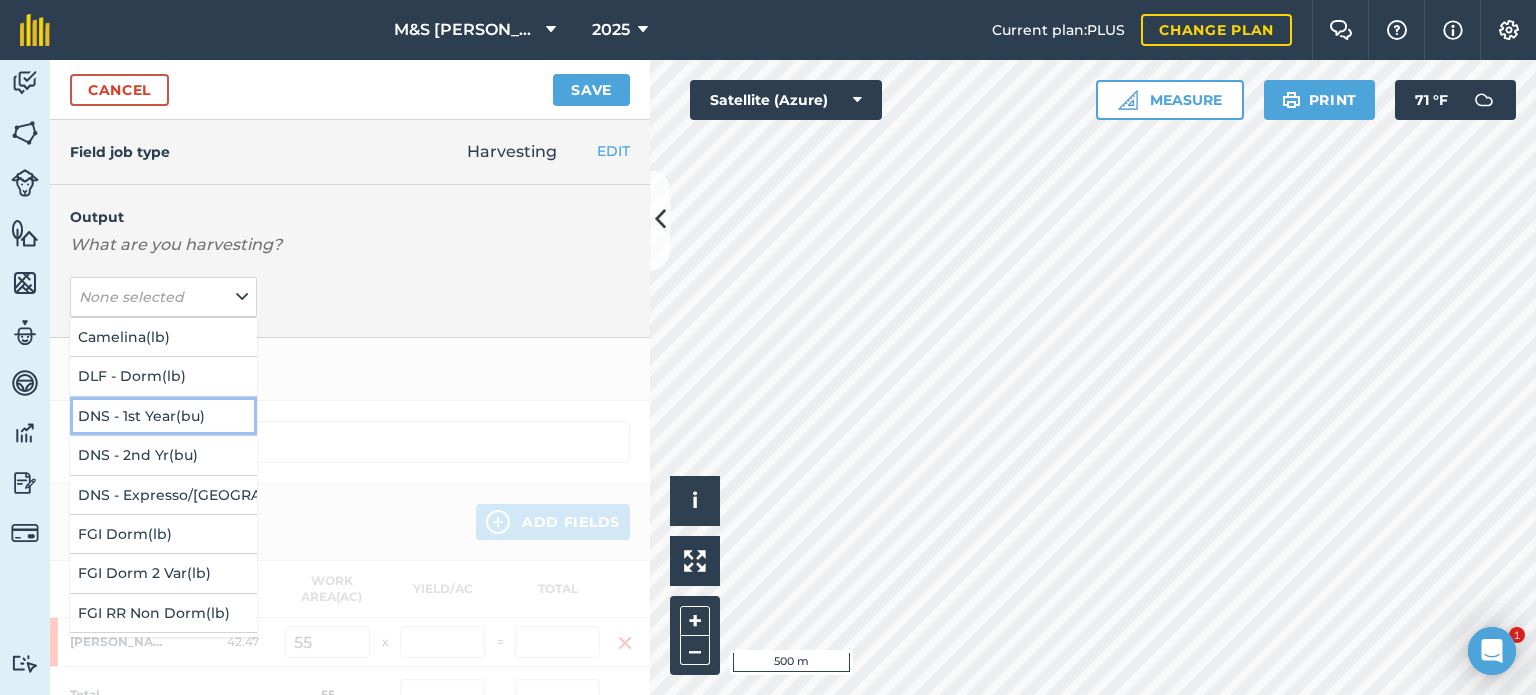 click on "DNS - 1st Year   ( bu )" at bounding box center [163, 416] 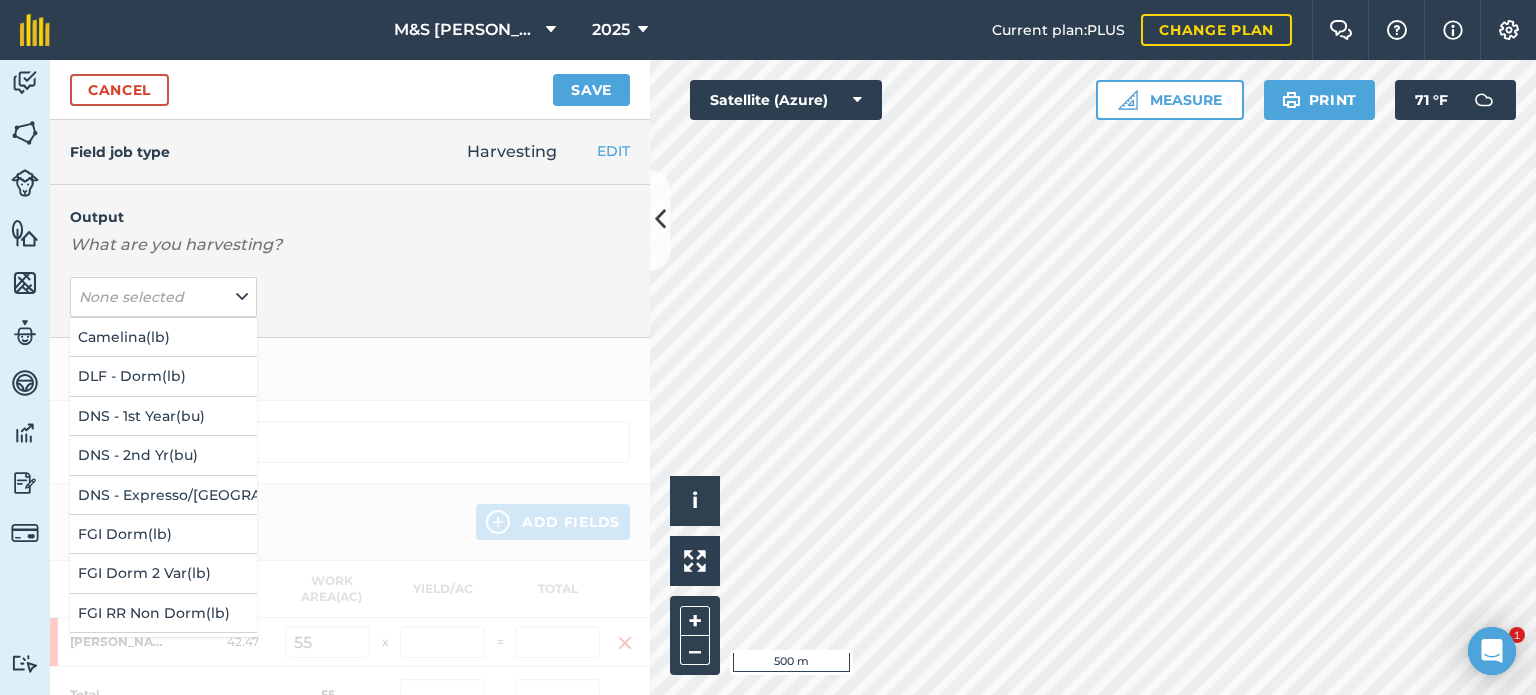 type on "Harvesting DNS - 1st Year" 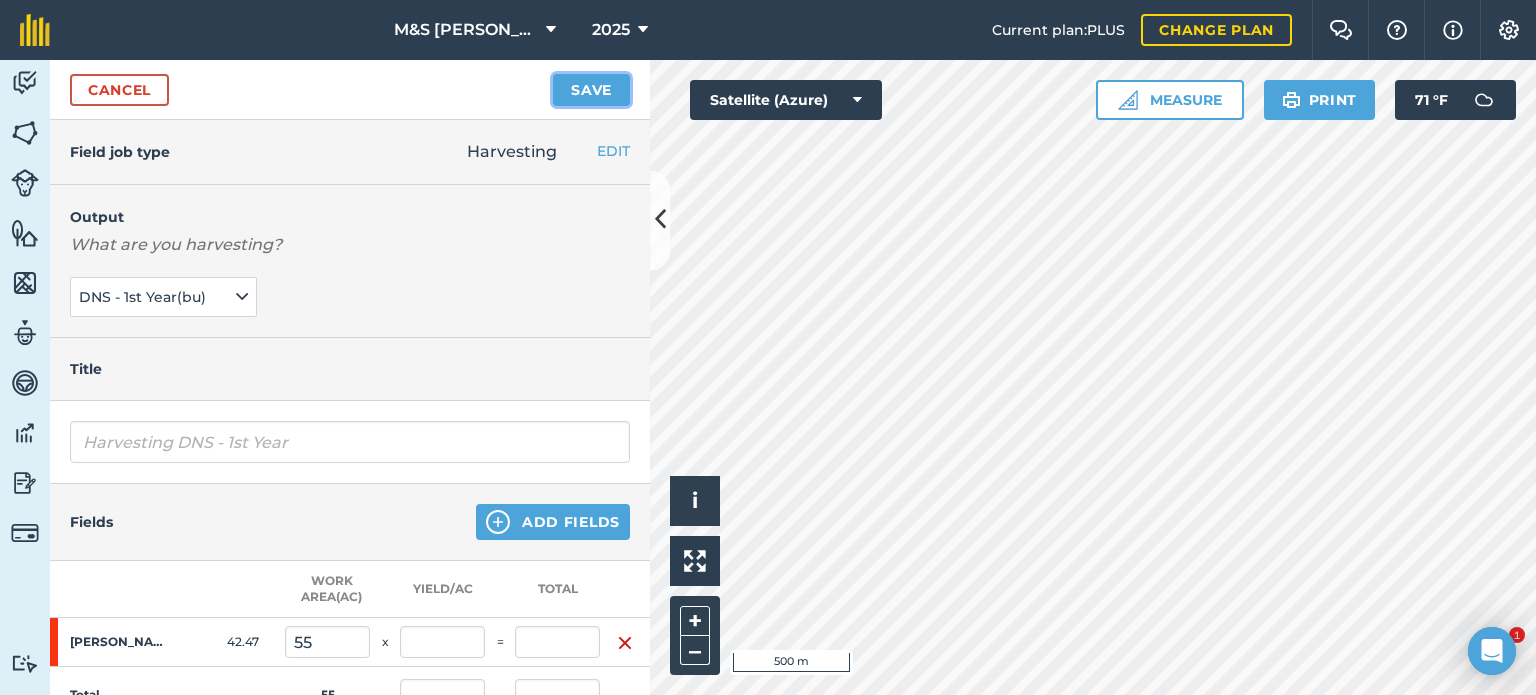 click on "Save" at bounding box center (591, 90) 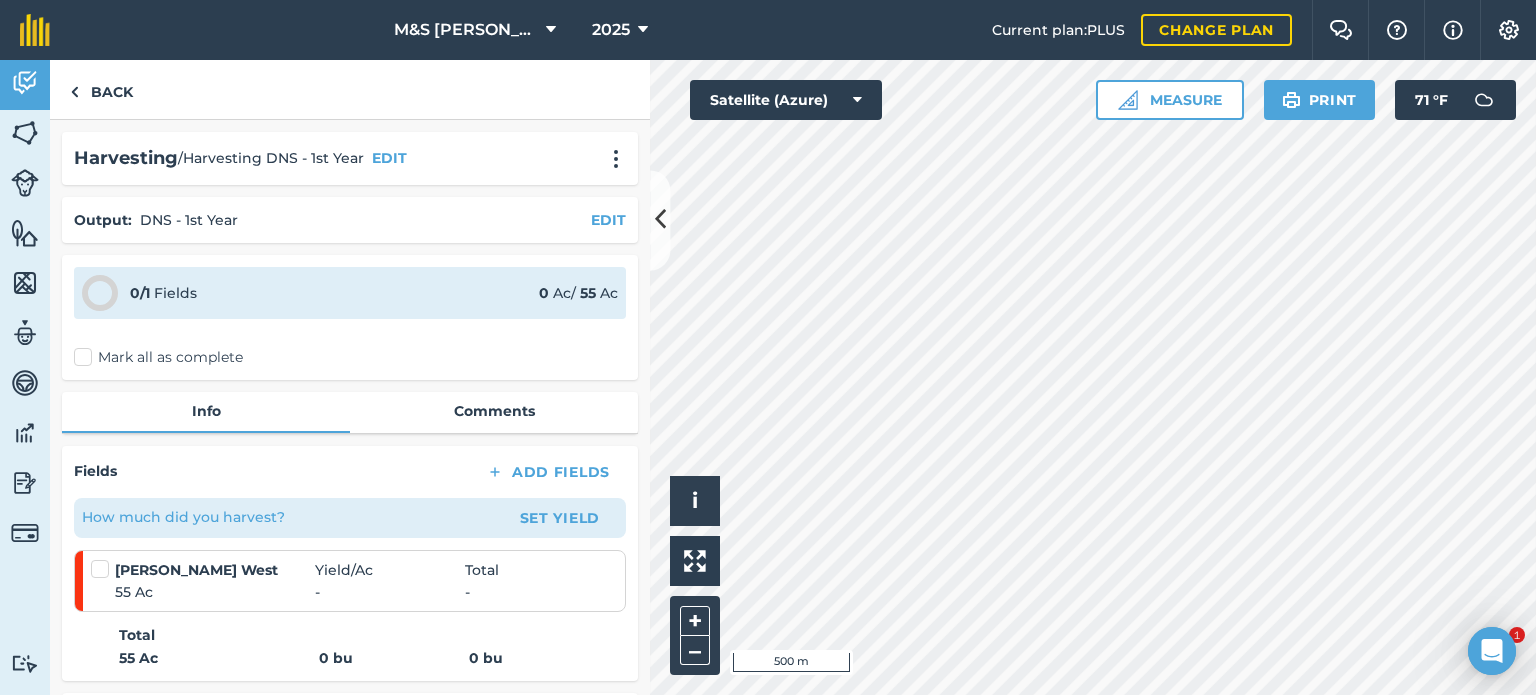 click on "Mark all as complete" at bounding box center (158, 357) 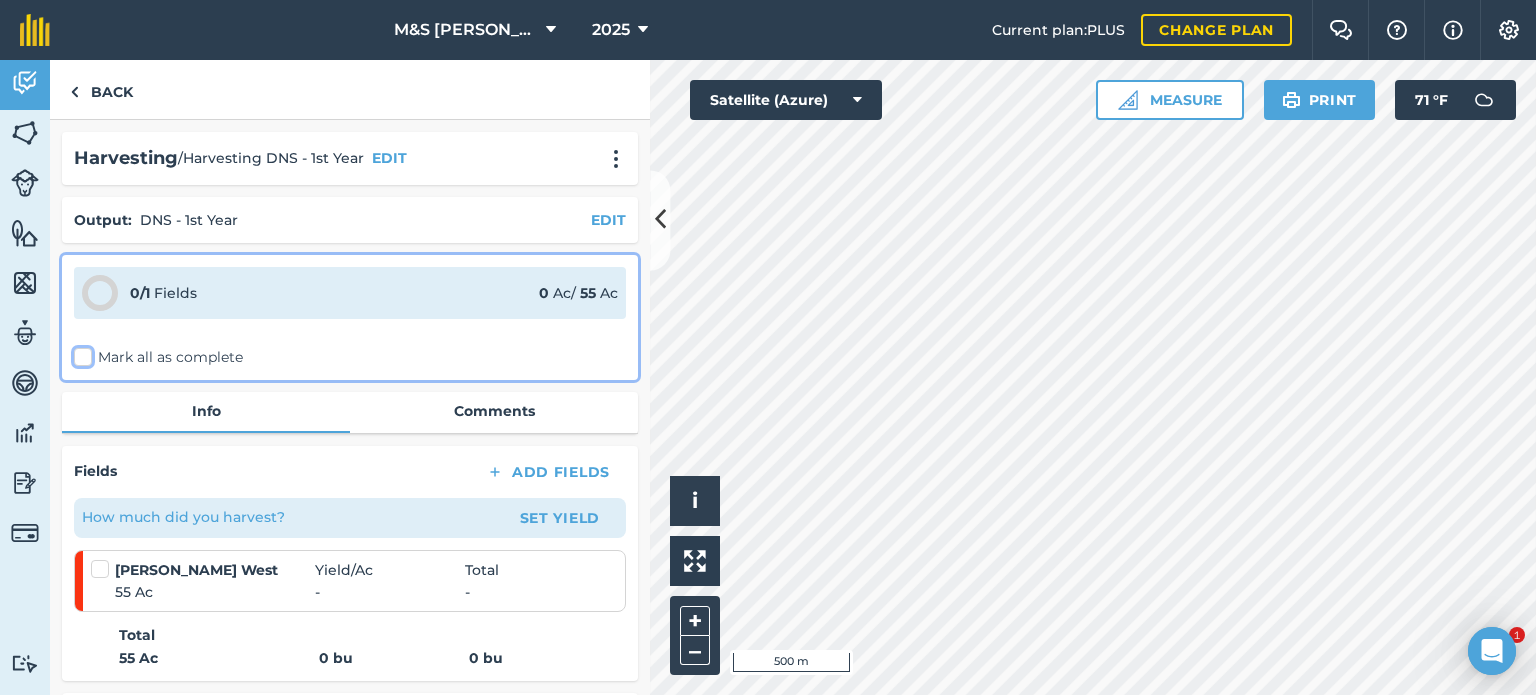 click on "Mark all as complete" at bounding box center (80, 353) 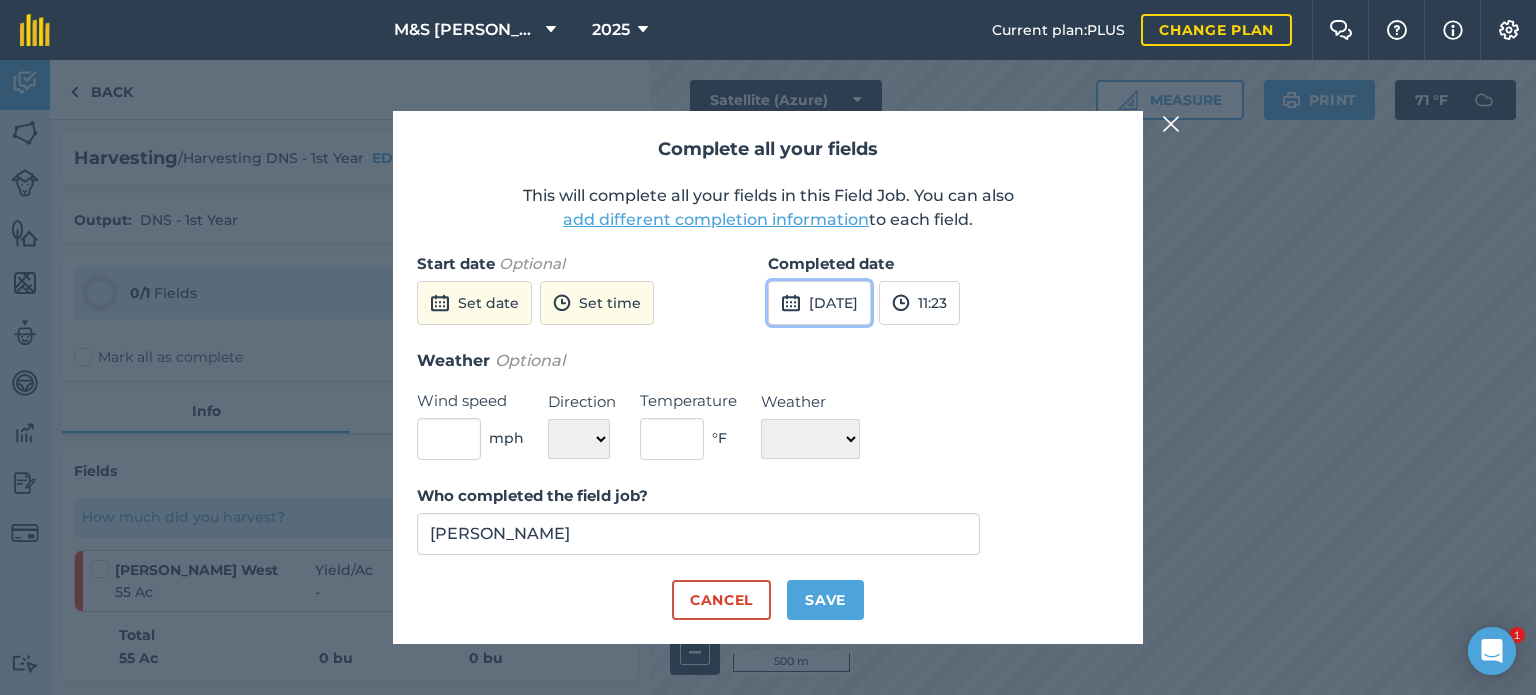 click on "[DATE]" at bounding box center [819, 303] 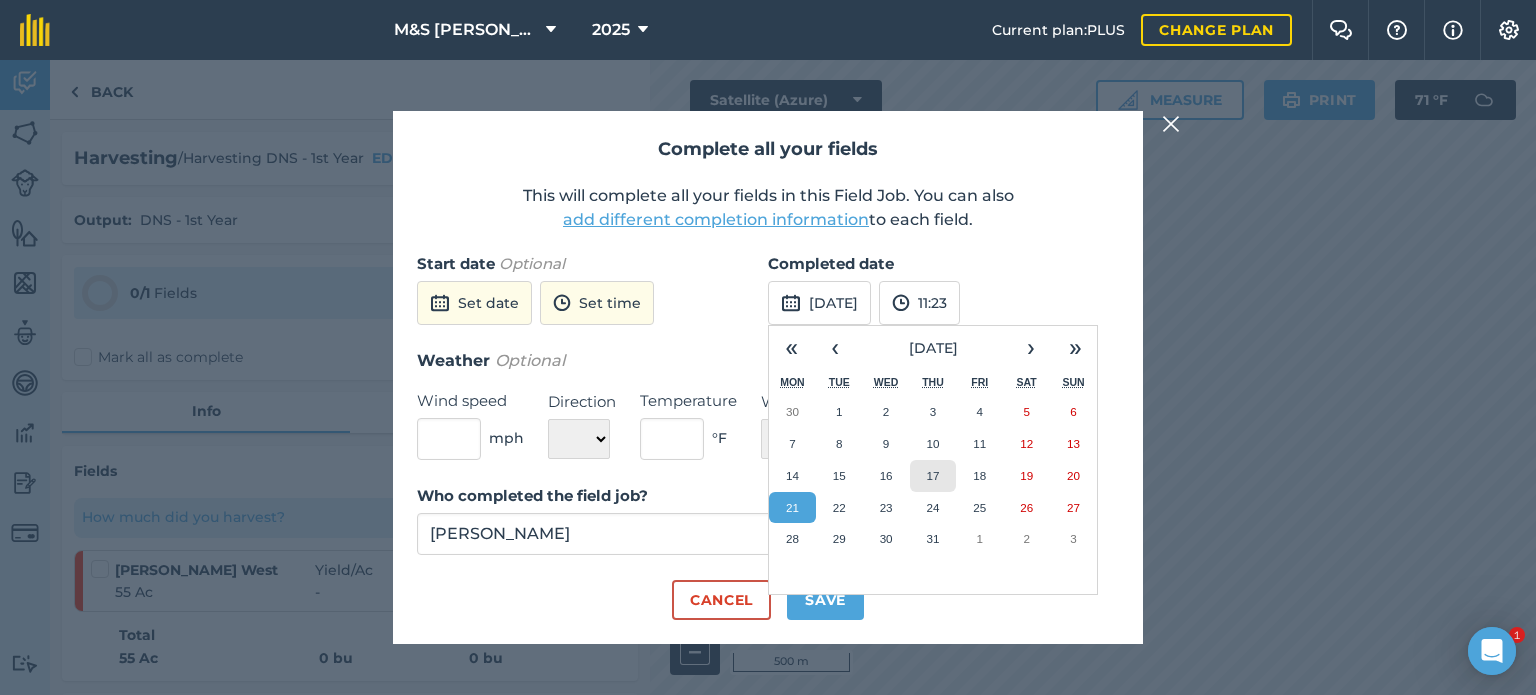 click on "17" at bounding box center (933, 476) 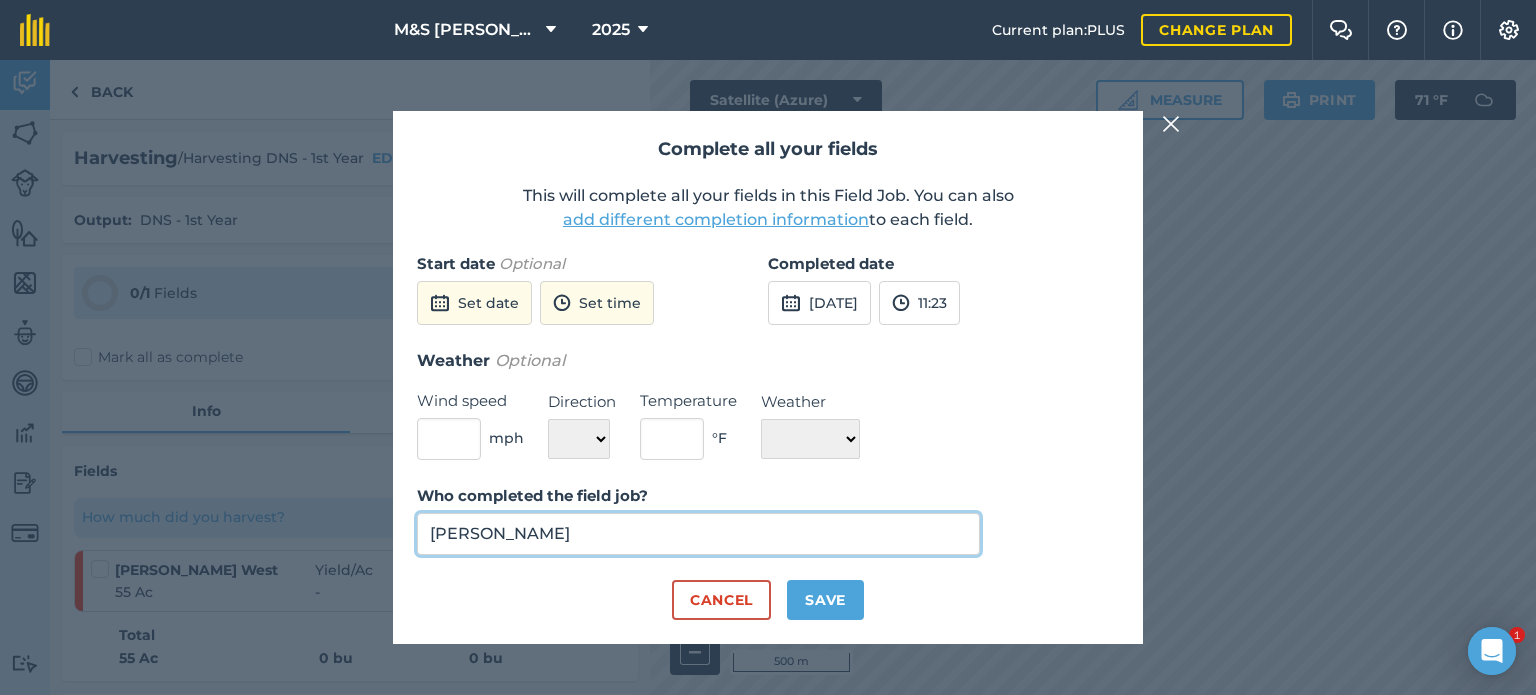 click on "[PERSON_NAME]" at bounding box center (698, 534) 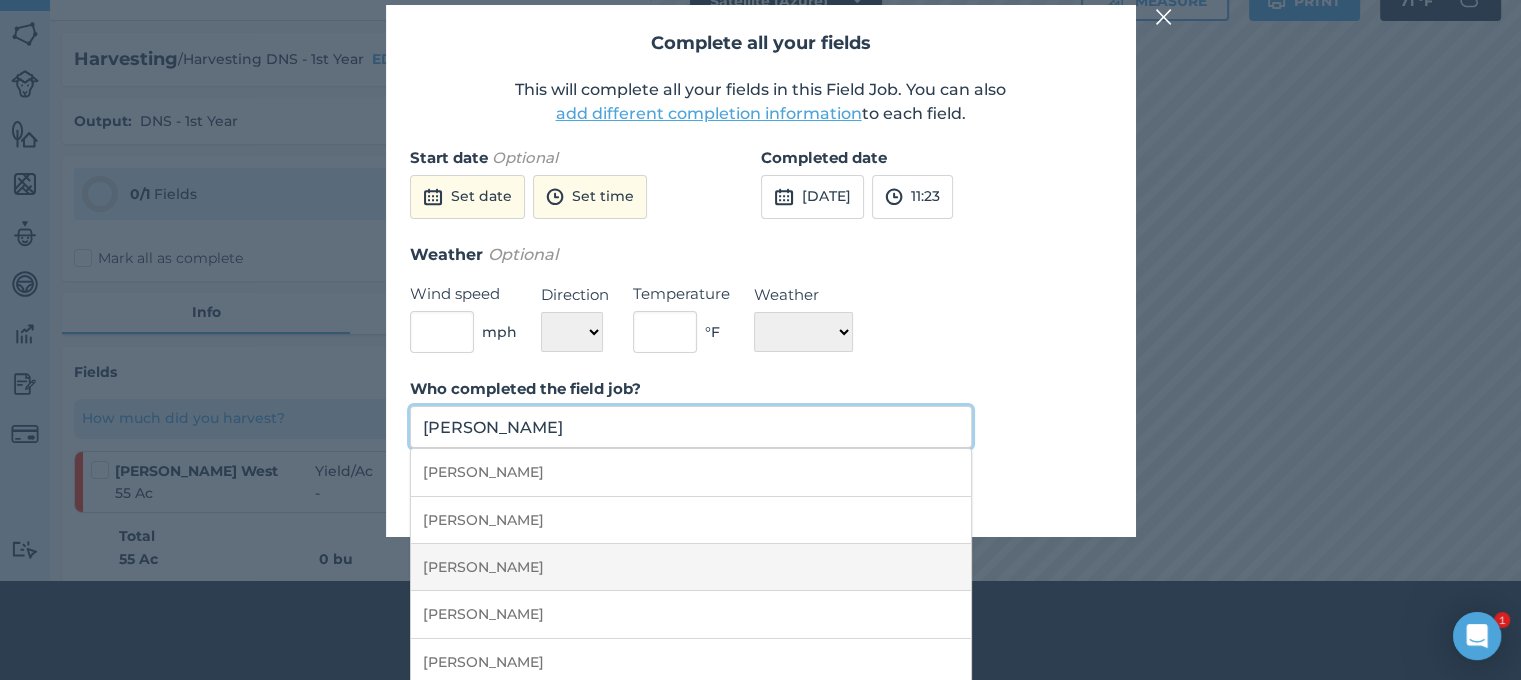 scroll, scrollTop: 207, scrollLeft: 0, axis: vertical 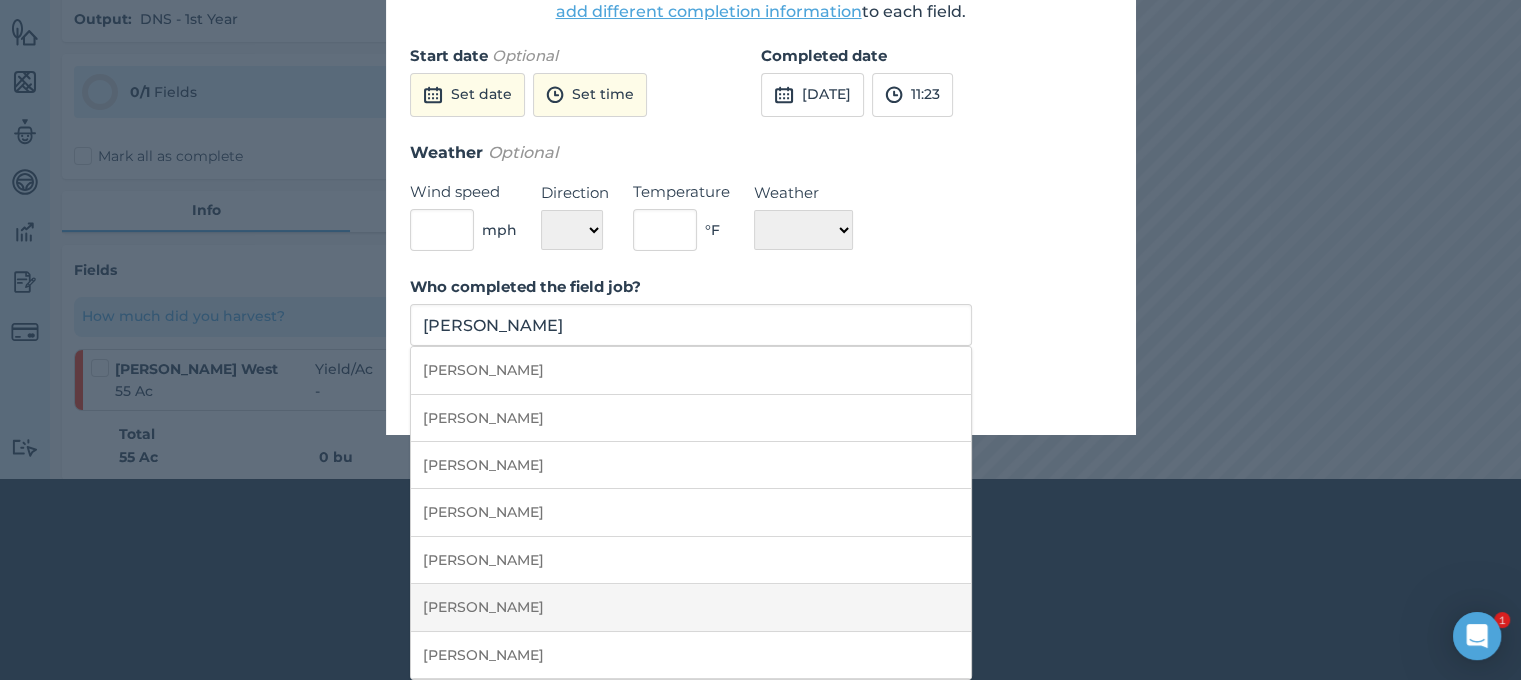 click on "[PERSON_NAME]" at bounding box center [691, 607] 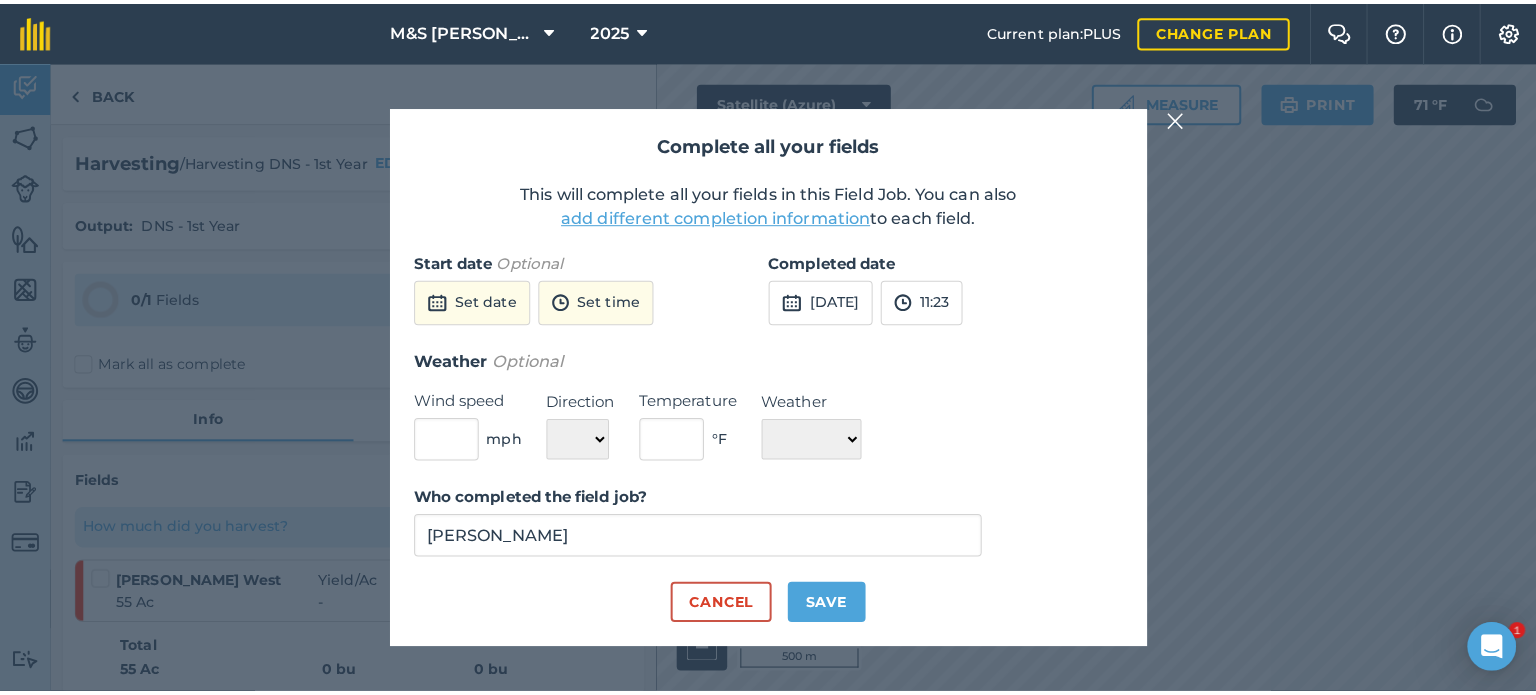 scroll, scrollTop: 0, scrollLeft: 0, axis: both 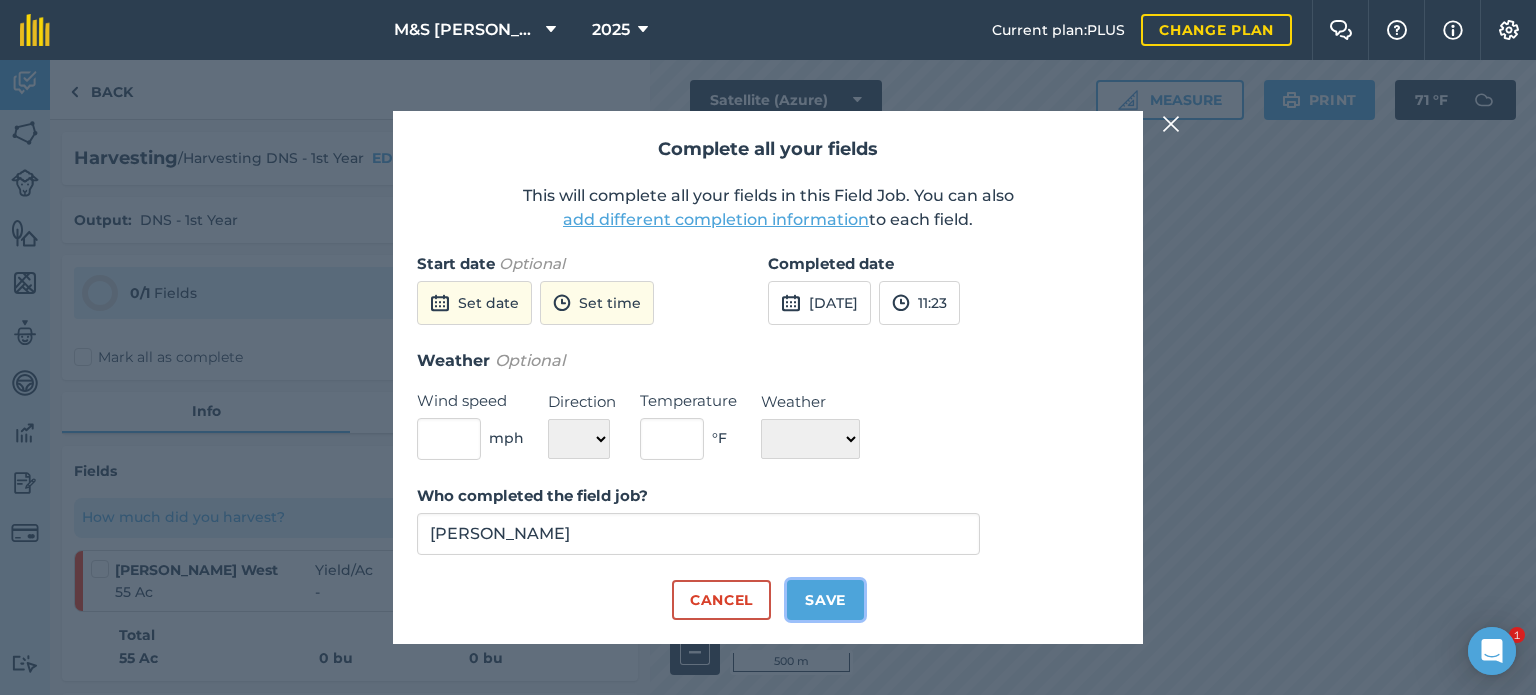 click on "Save" at bounding box center (825, 600) 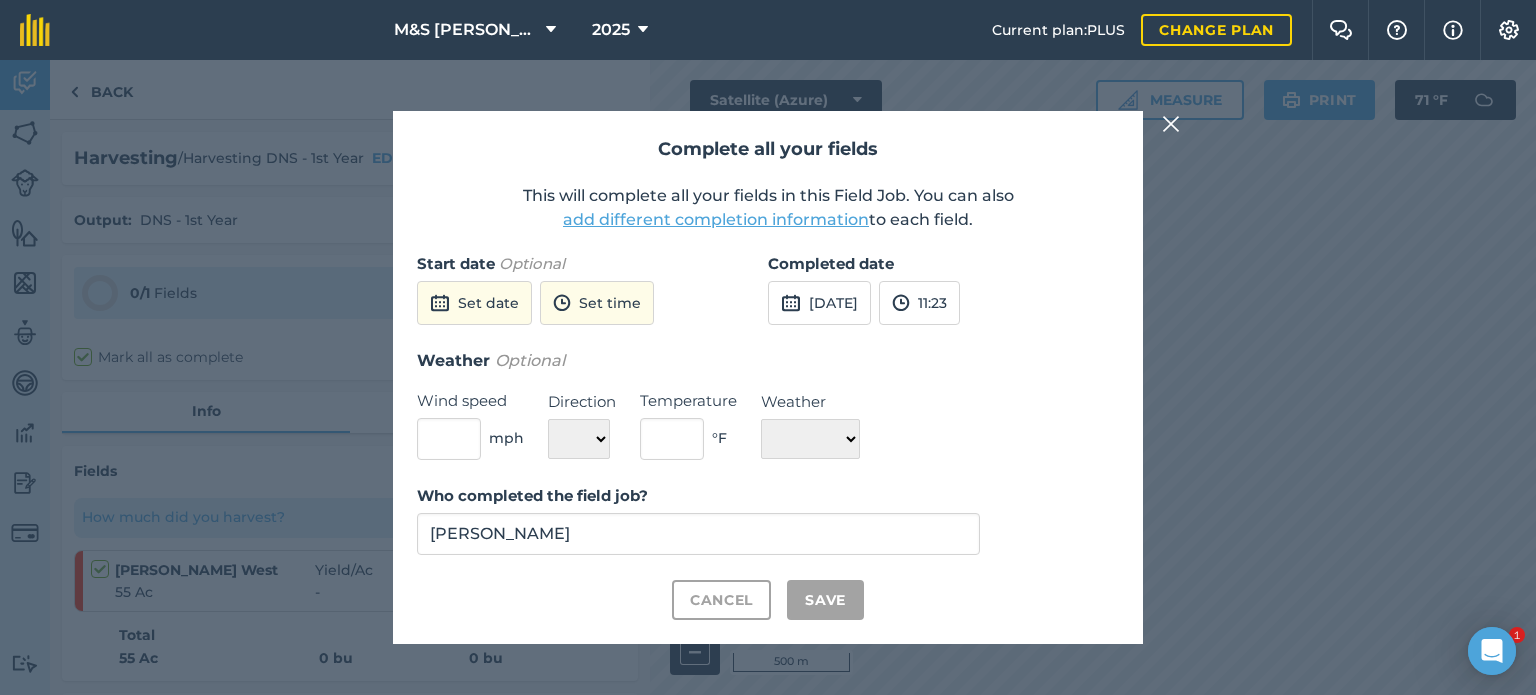 checkbox on "true" 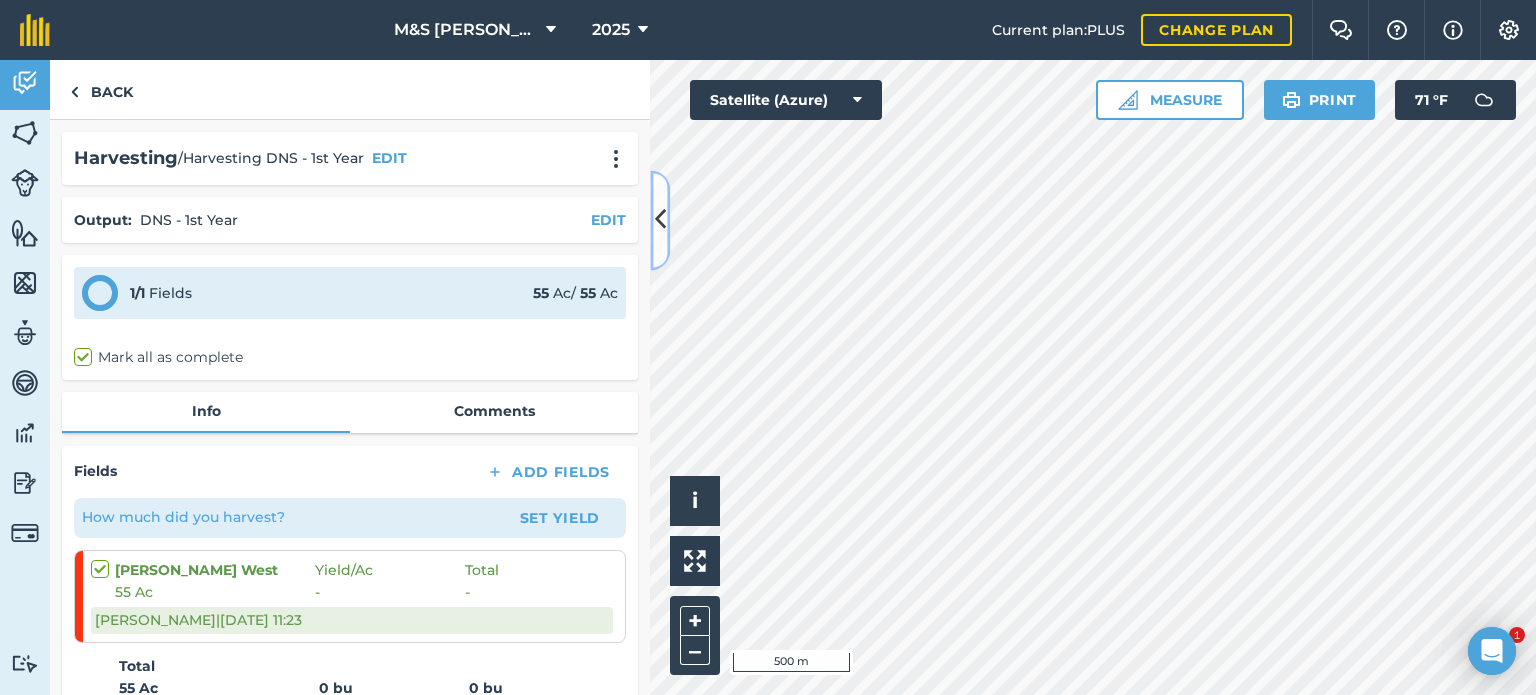 click at bounding box center [660, 220] 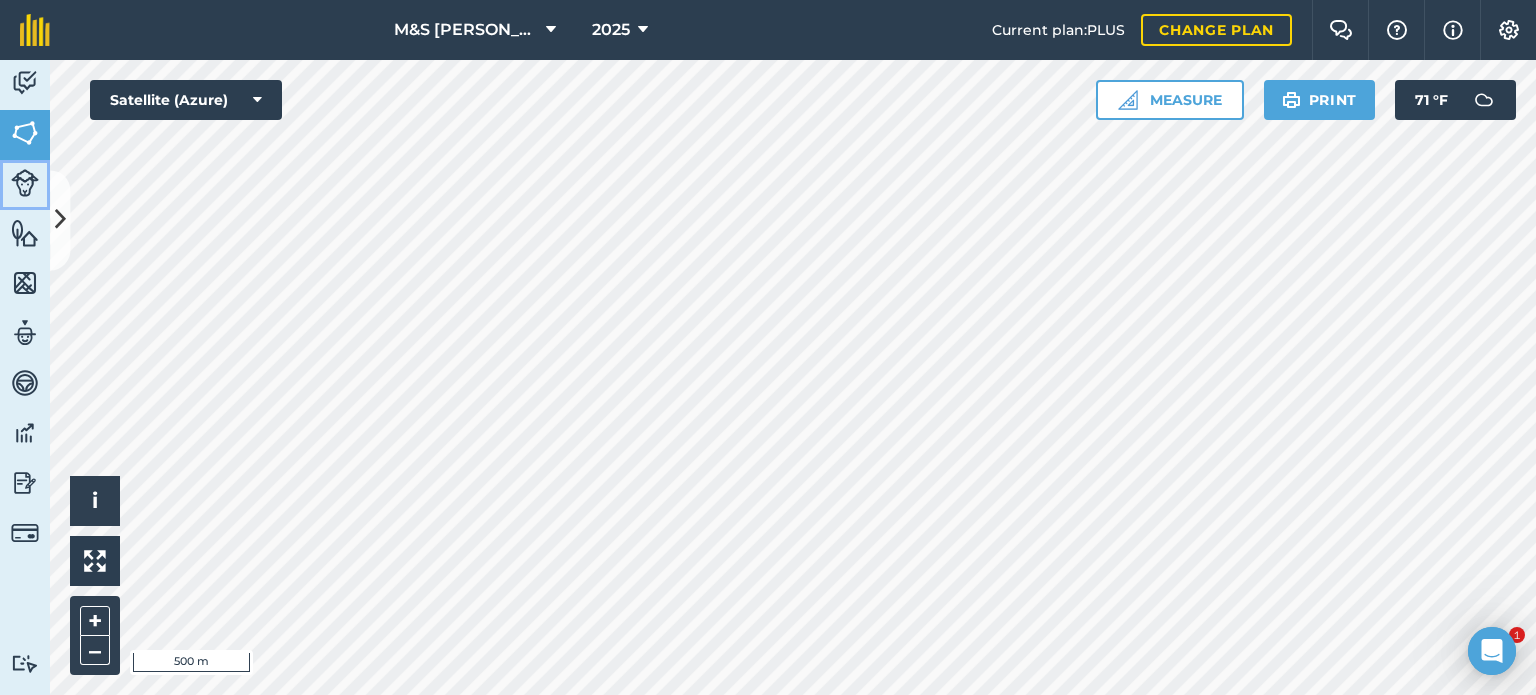 click on "Livestock" at bounding box center [25, 185] 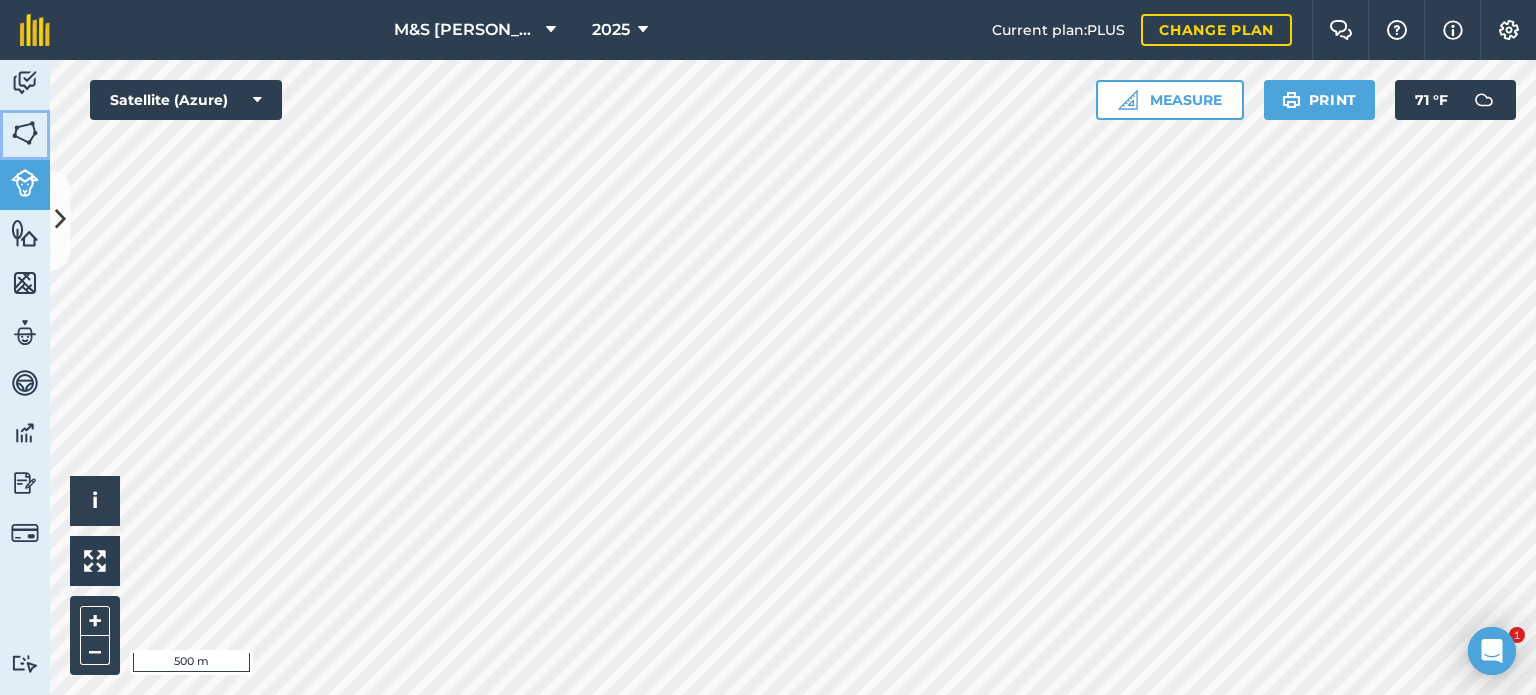 click at bounding box center (25, 133) 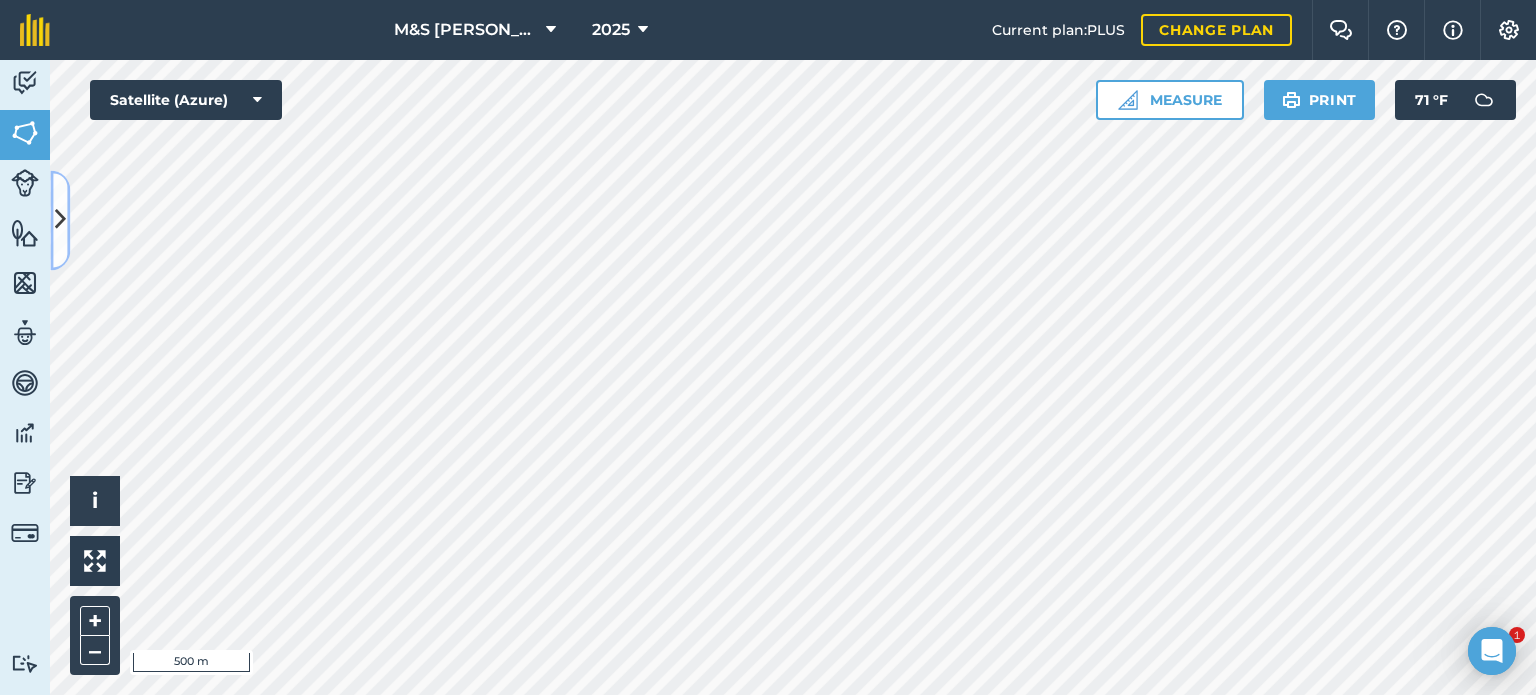 click at bounding box center (60, 220) 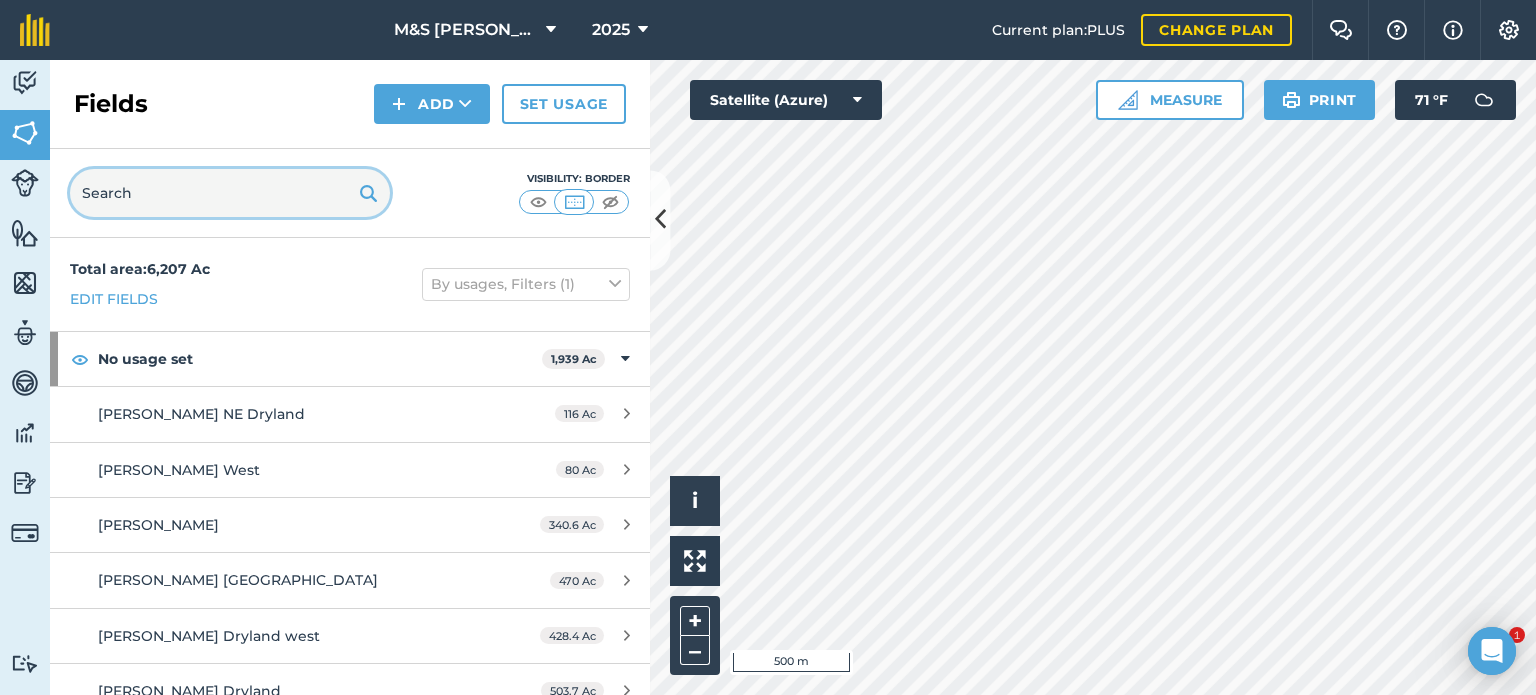 click at bounding box center (230, 193) 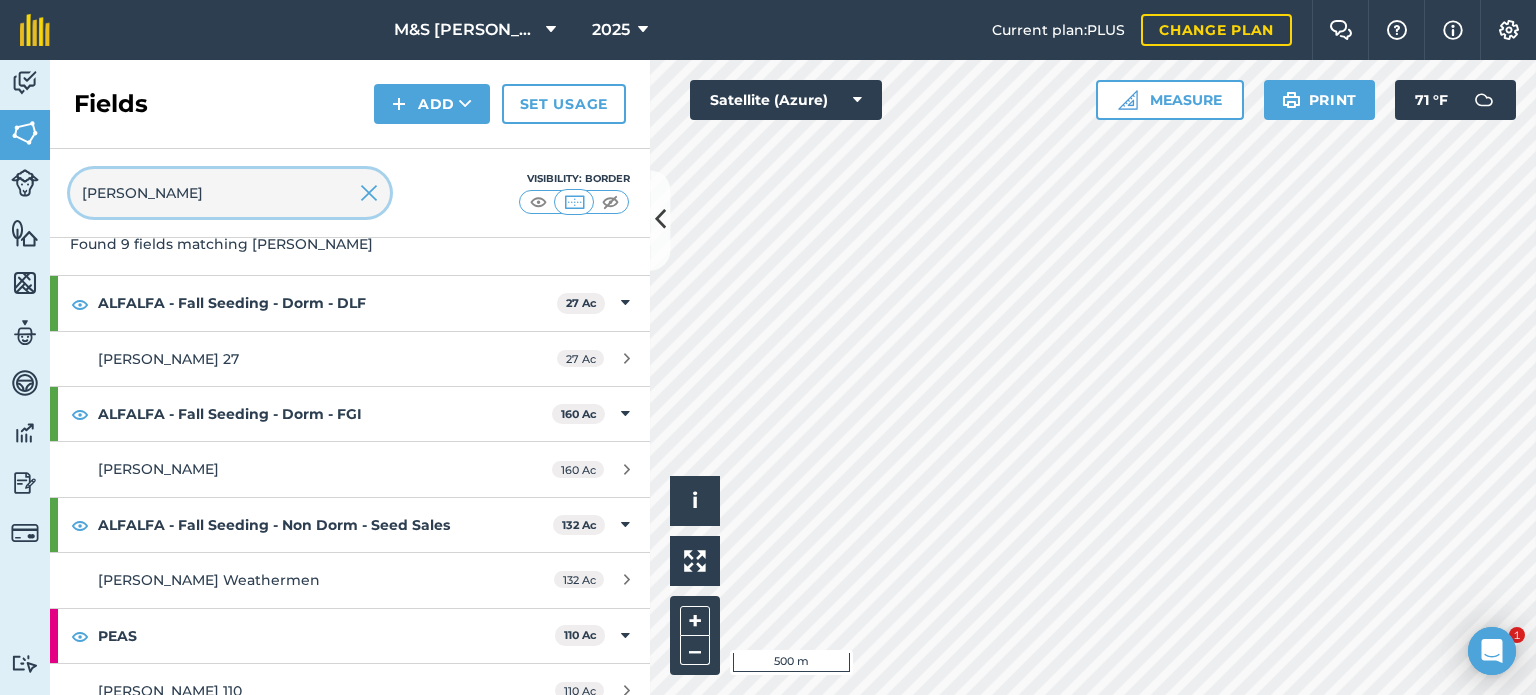 scroll, scrollTop: 500, scrollLeft: 0, axis: vertical 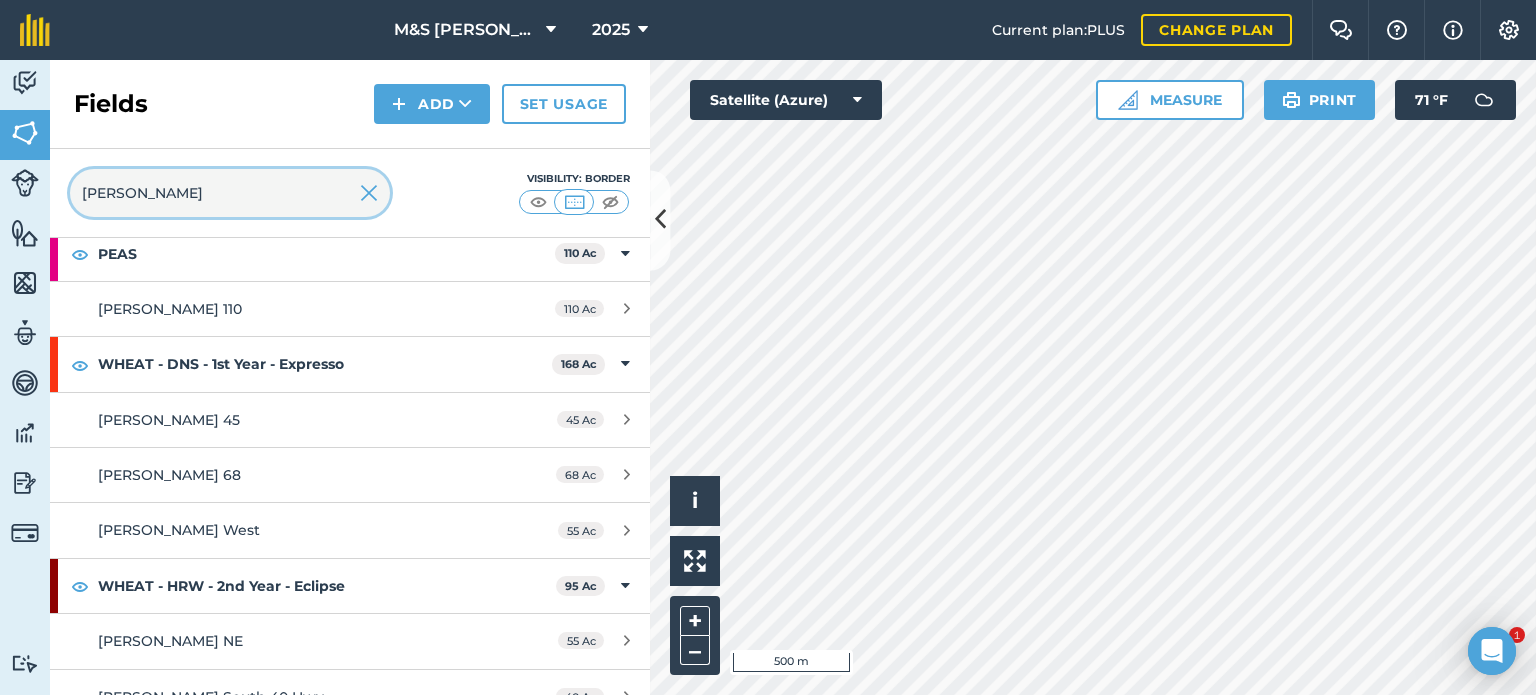 type on "[PERSON_NAME]" 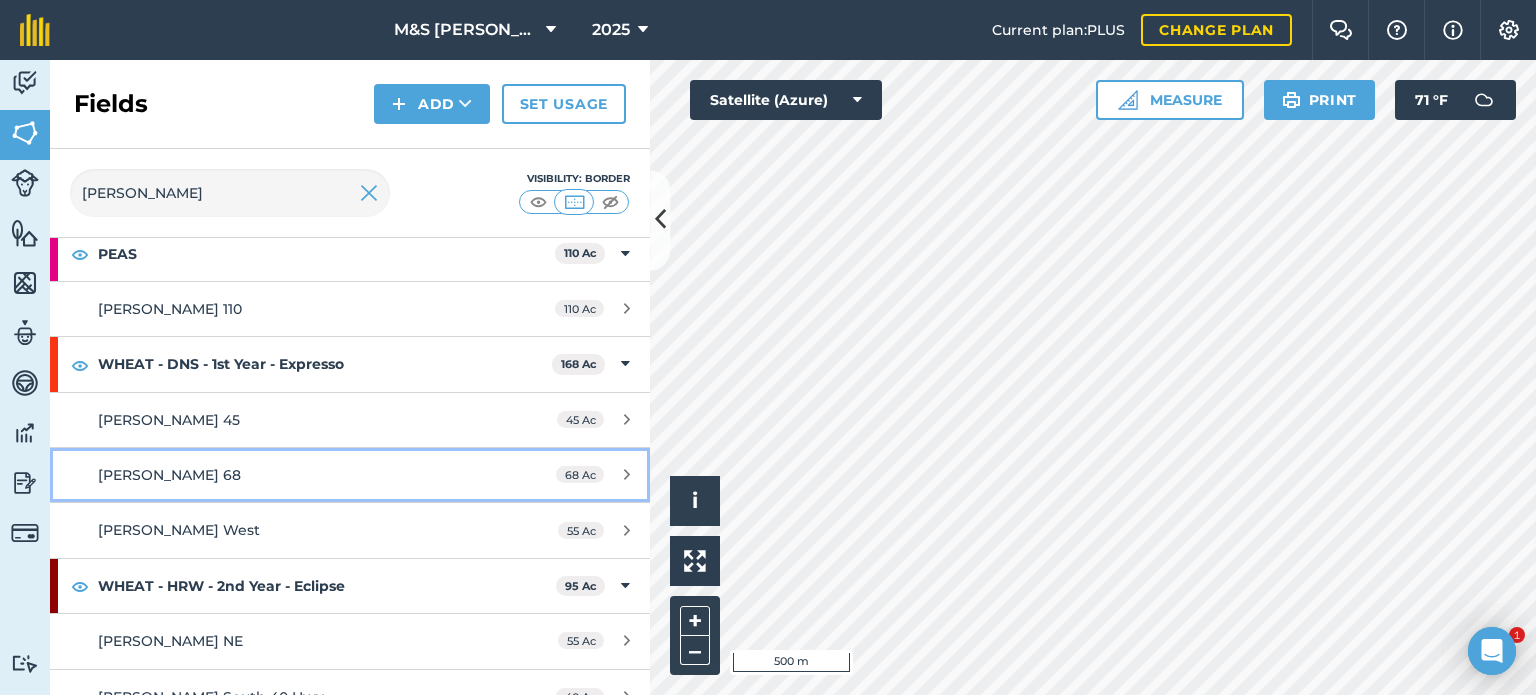 click on "[PERSON_NAME] 68" at bounding box center (169, 475) 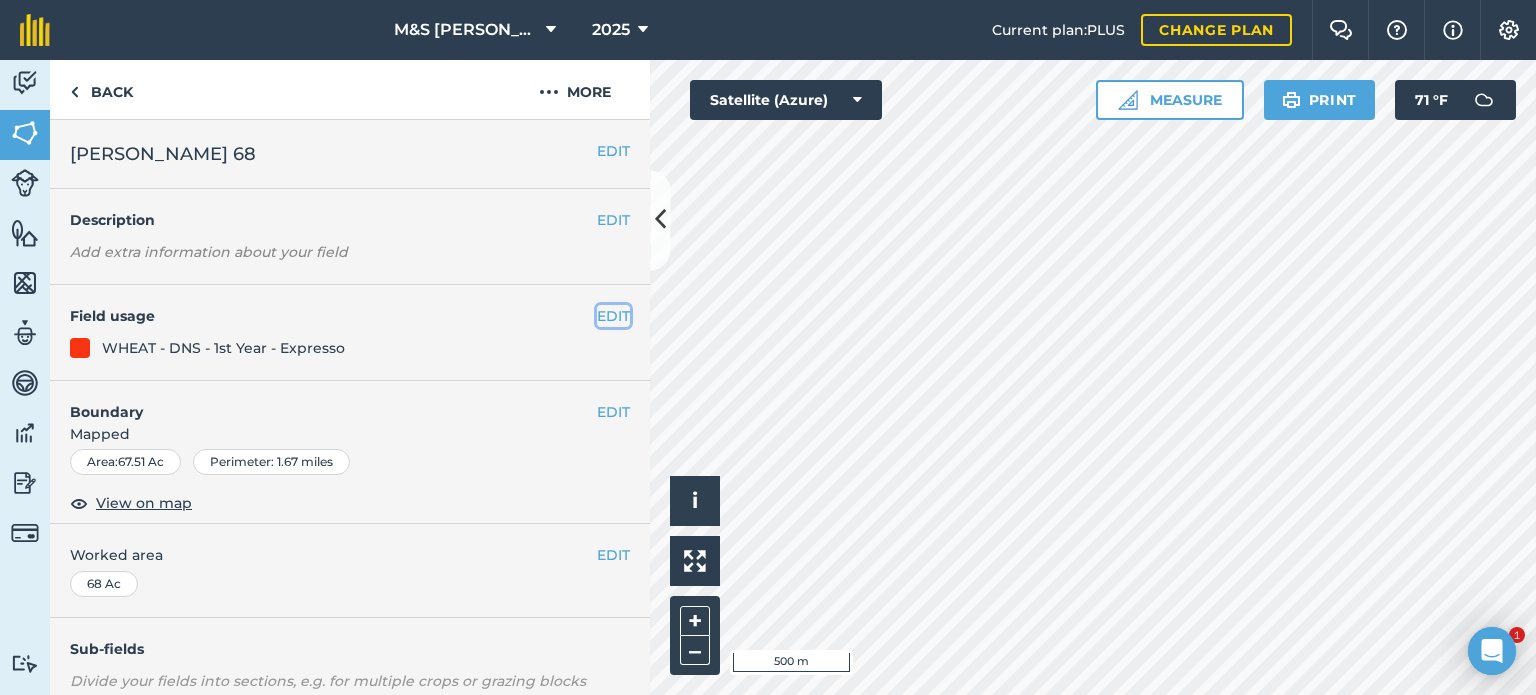 click on "EDIT" at bounding box center [613, 316] 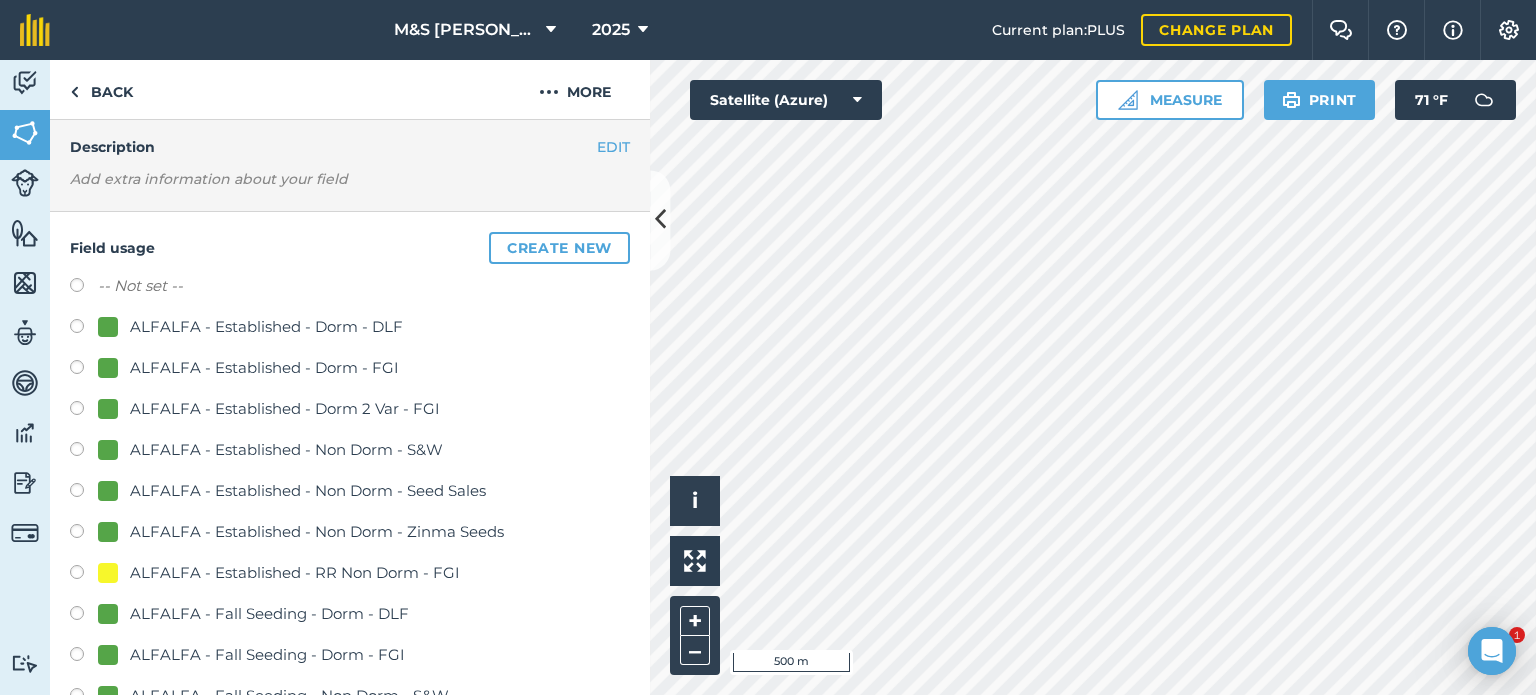 scroll, scrollTop: 0, scrollLeft: 0, axis: both 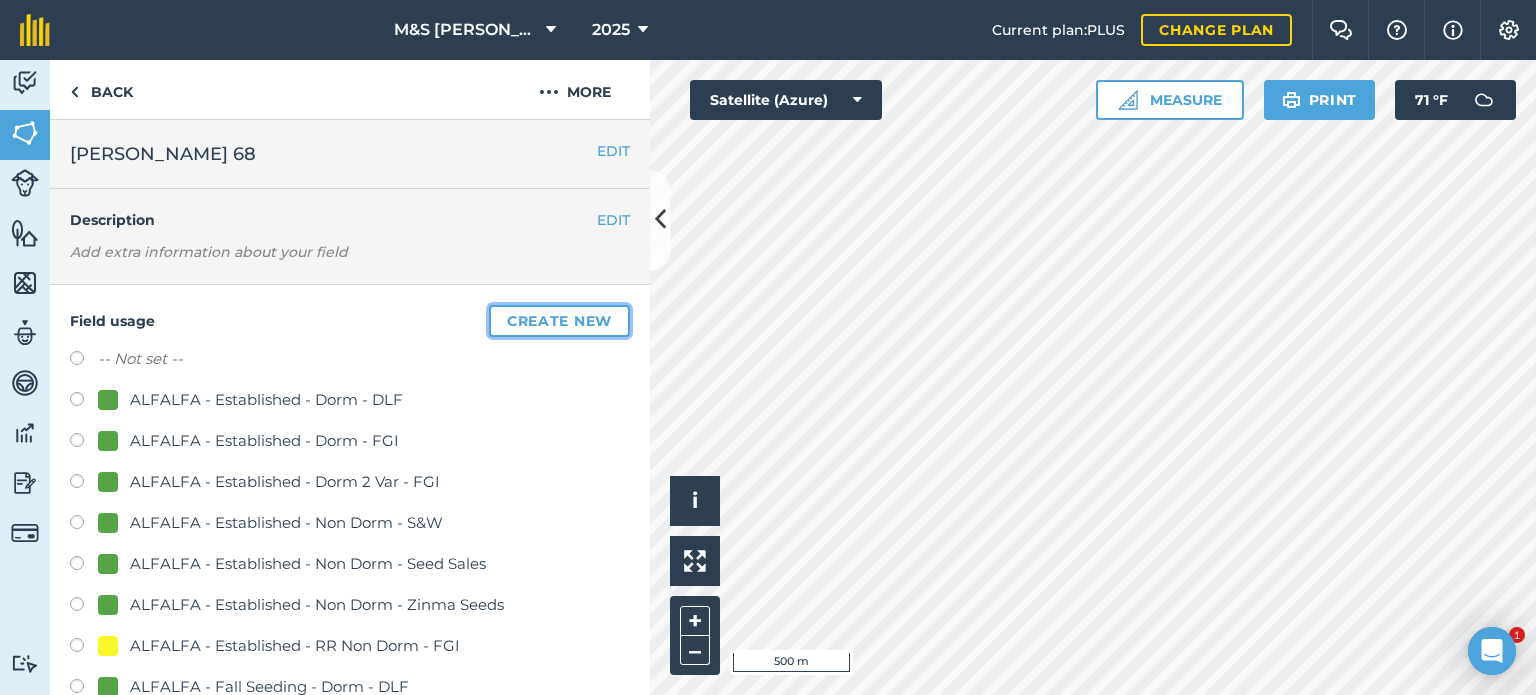 click on "Create new" at bounding box center (559, 321) 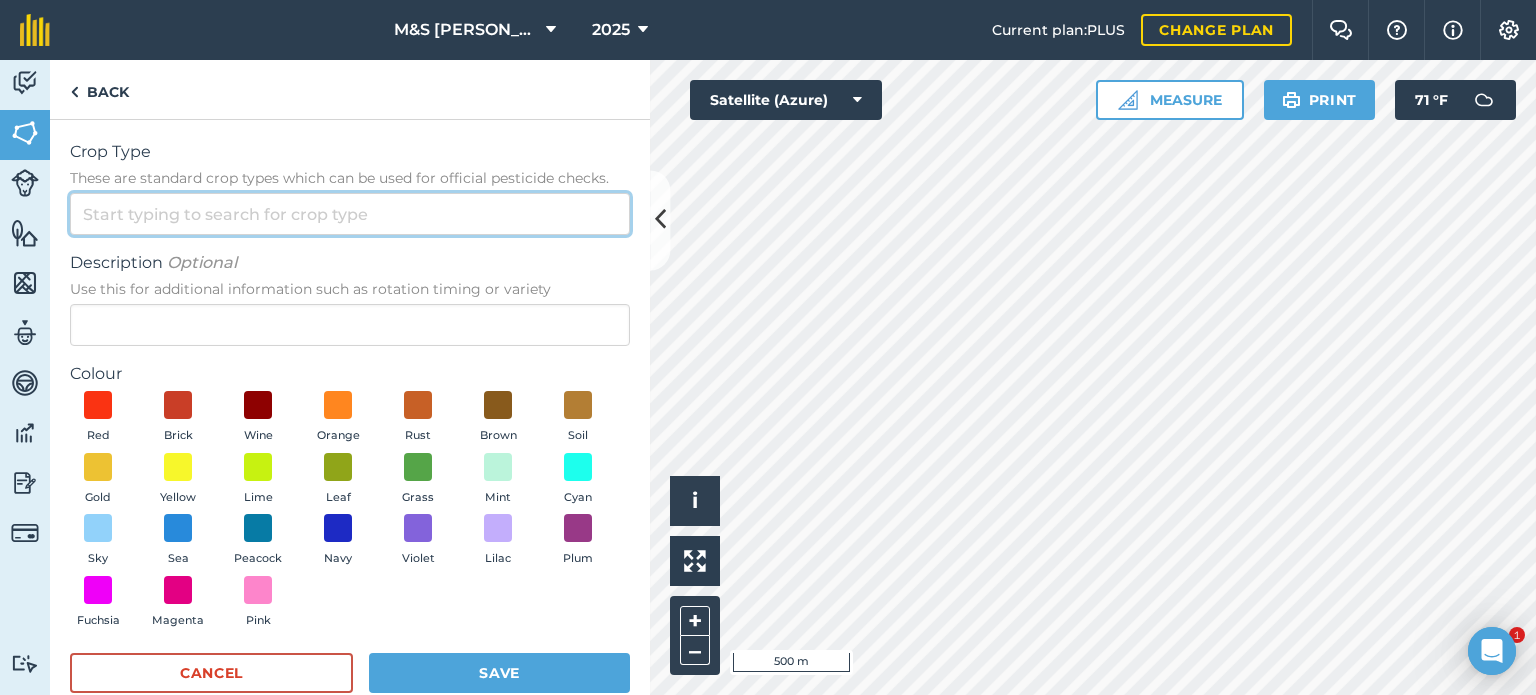click on "Crop Type These are standard crop types which can be used for official pesticide checks." at bounding box center [350, 214] 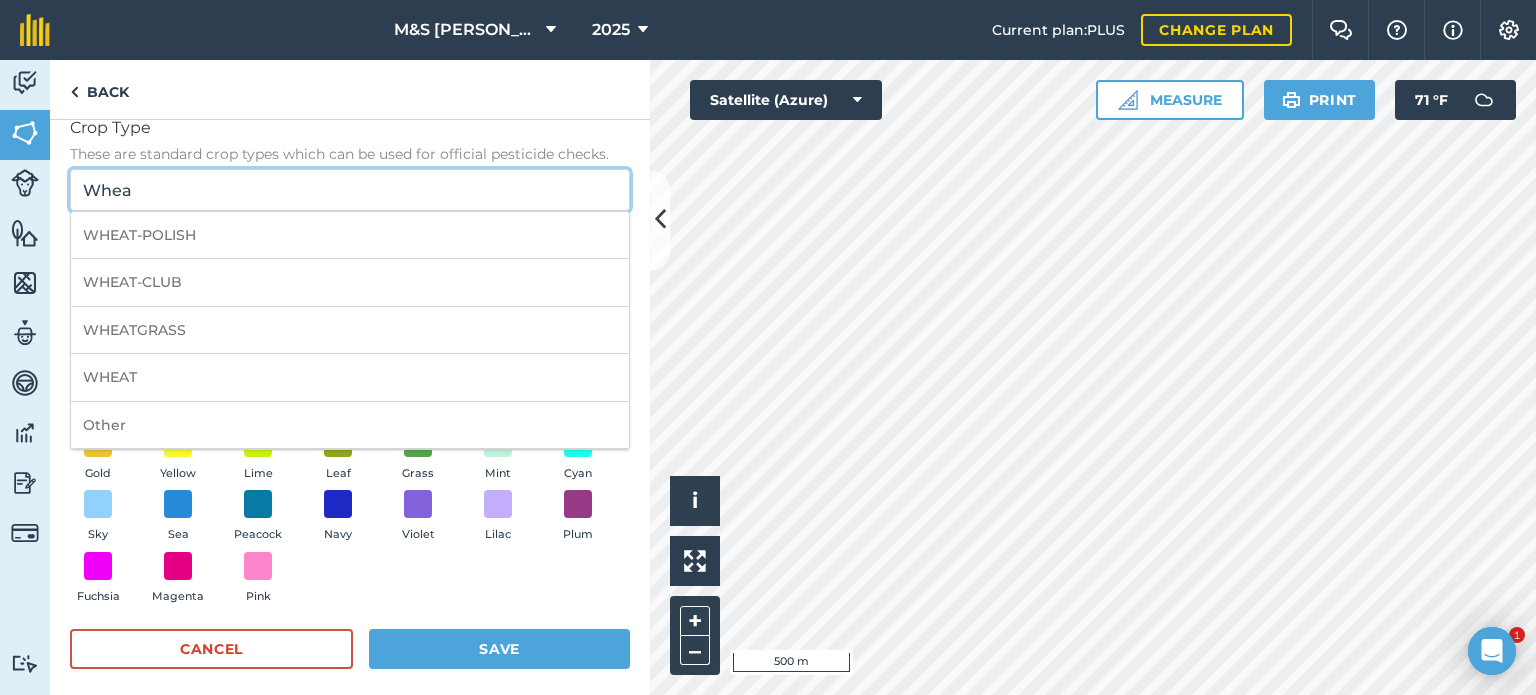 scroll, scrollTop: 38, scrollLeft: 0, axis: vertical 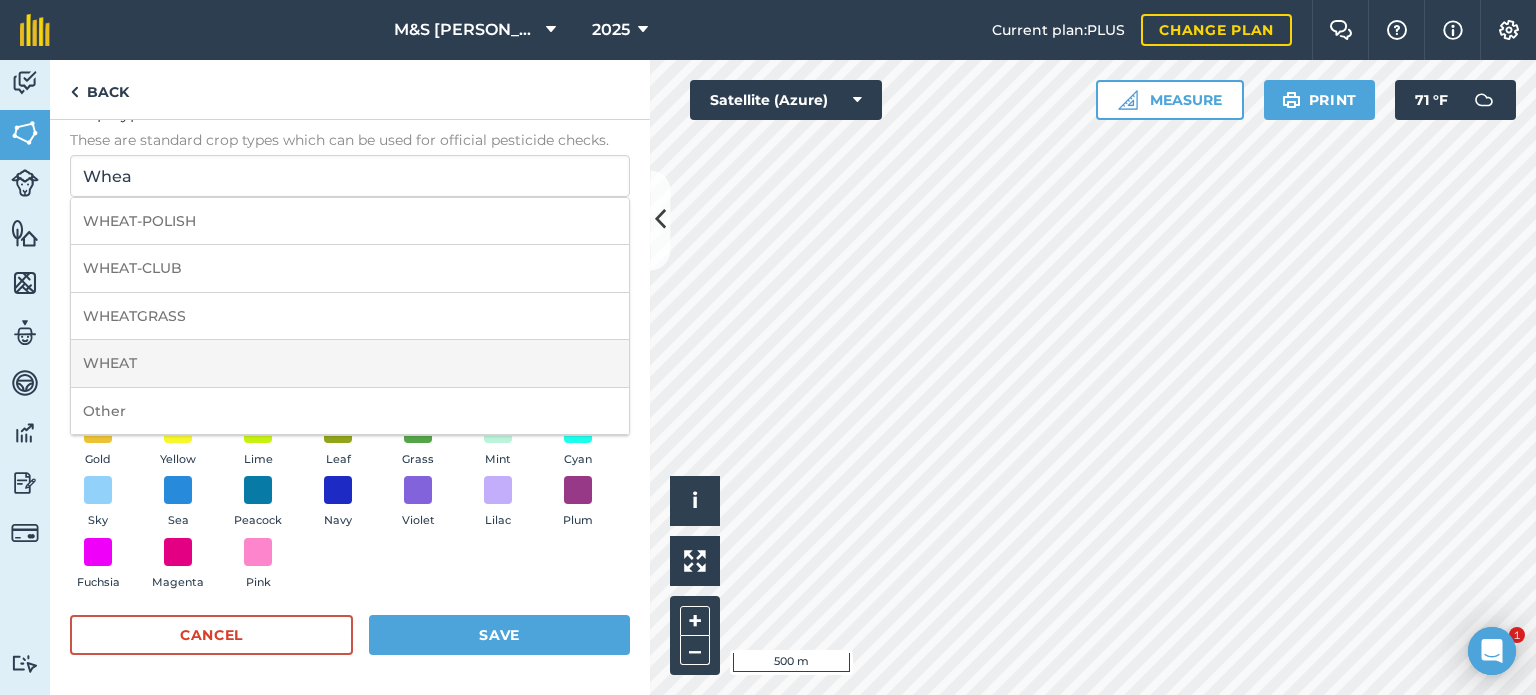 click on "WHEAT" at bounding box center [350, 363] 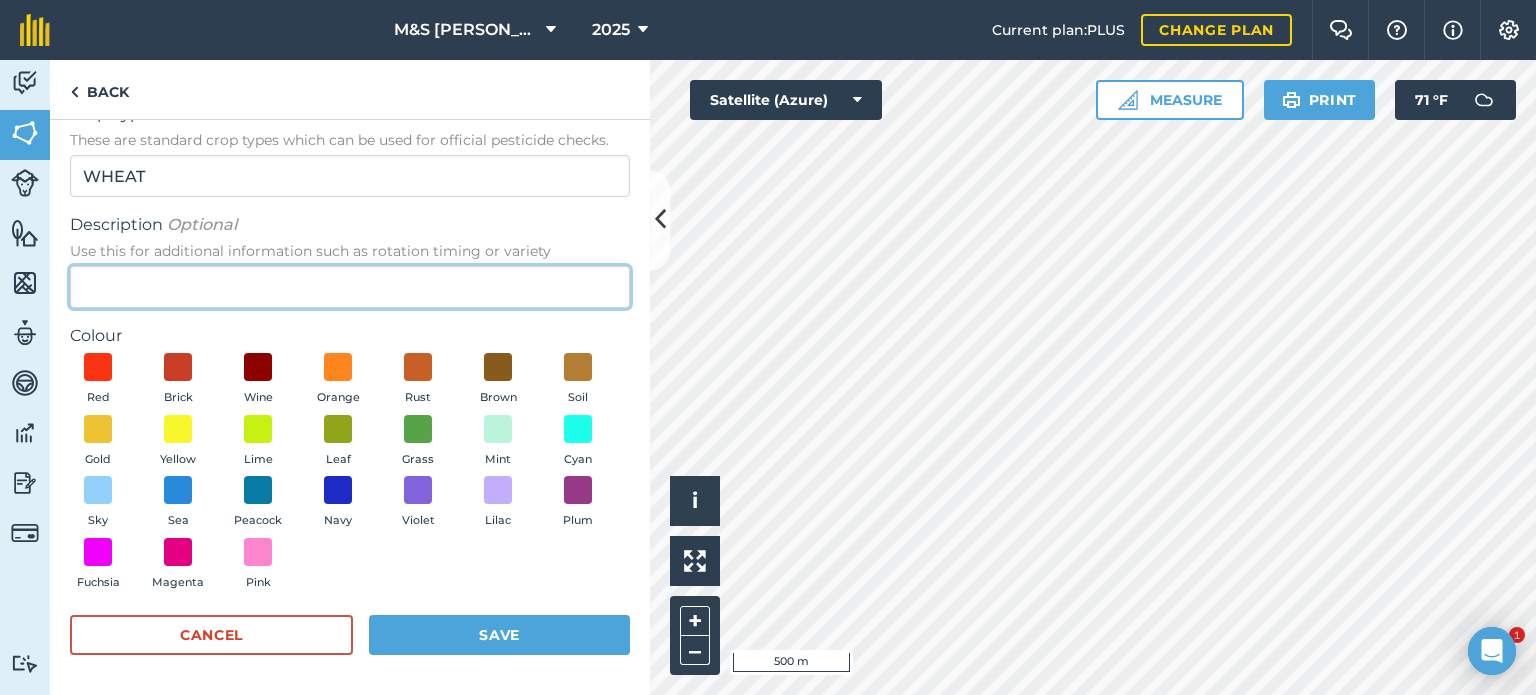 click on "Description   Optional Use this for additional information such as rotation timing or variety" at bounding box center [350, 287] 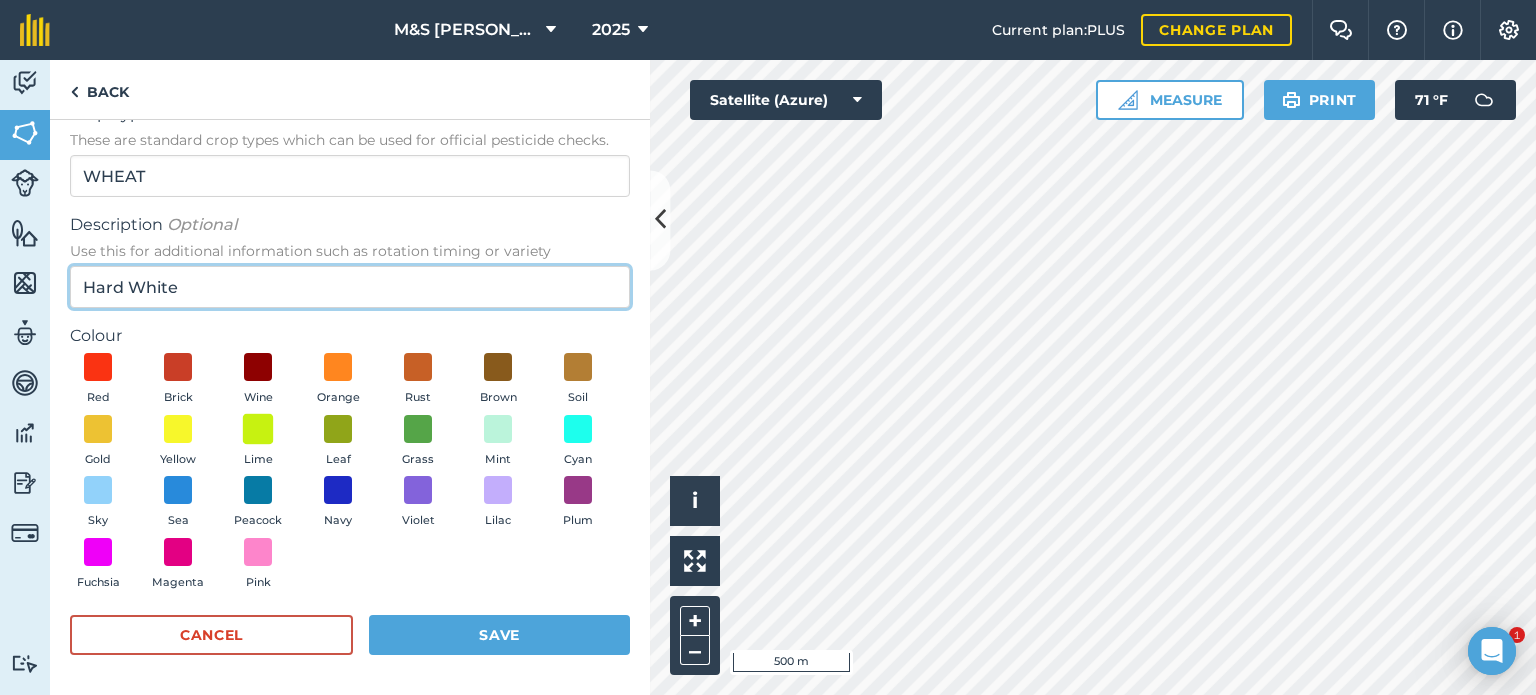 type on "Hard White" 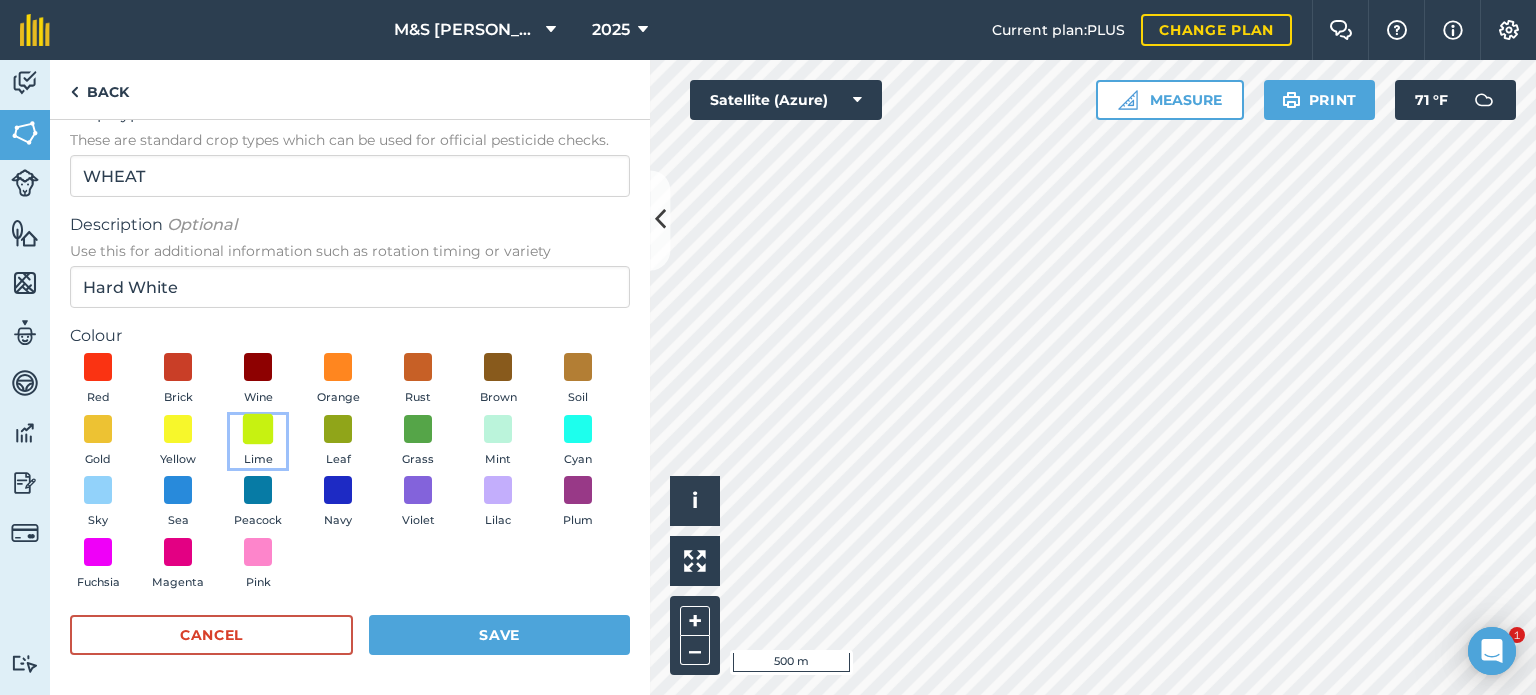 click at bounding box center (258, 428) 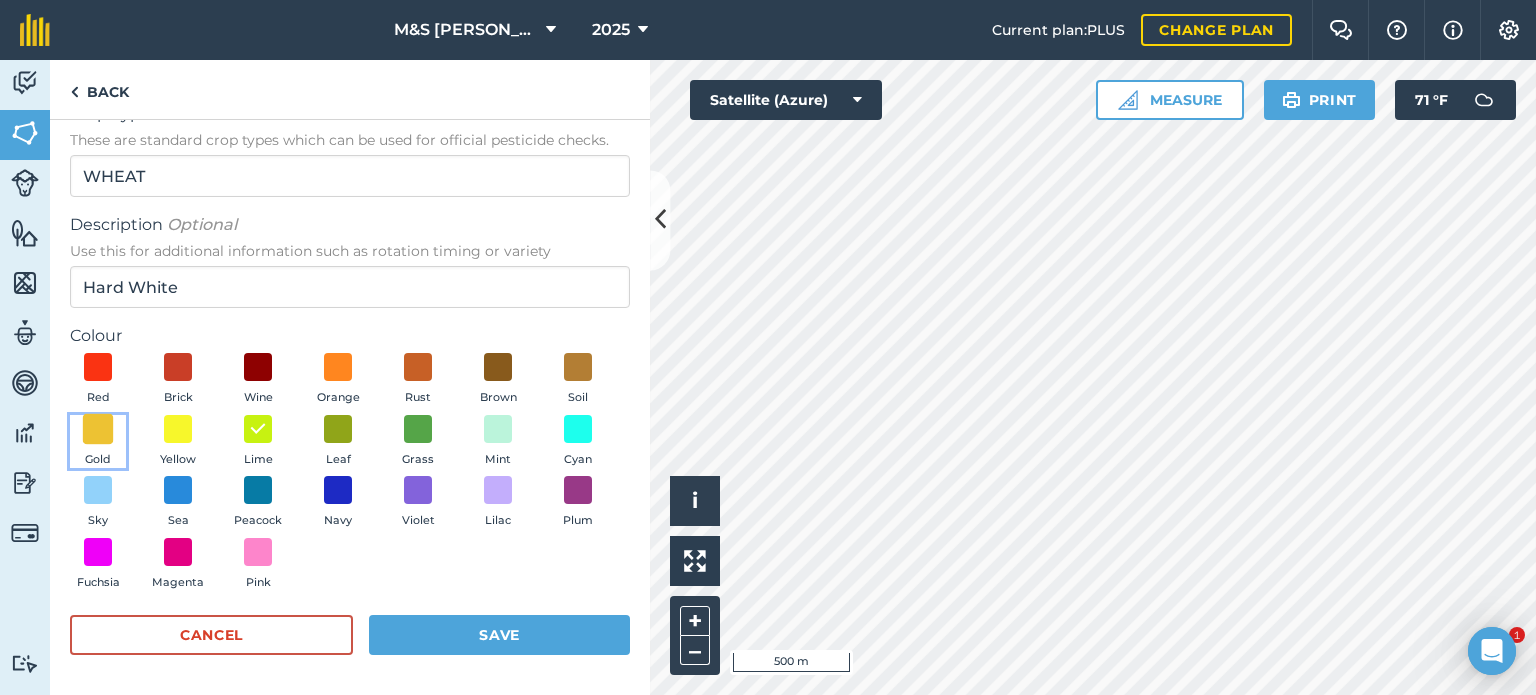 click at bounding box center [98, 428] 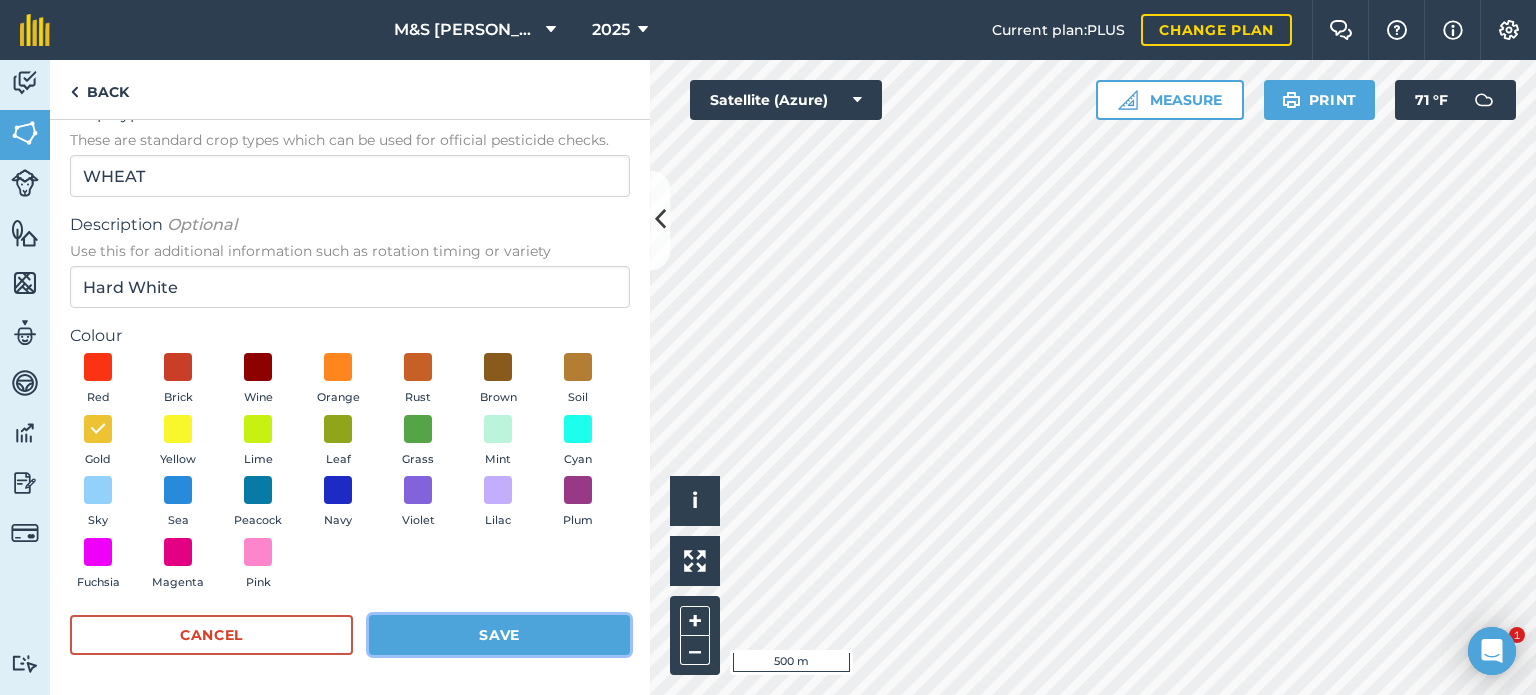 click on "Save" at bounding box center [499, 635] 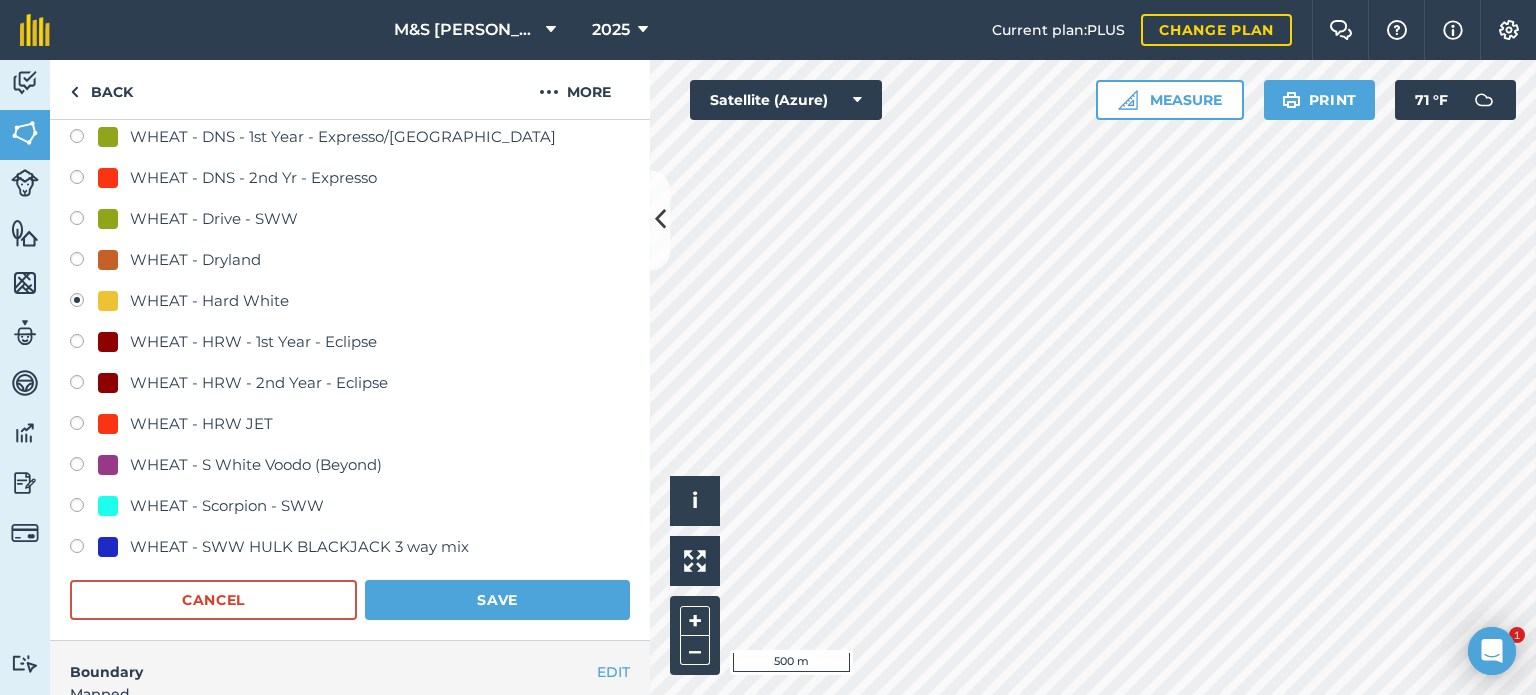 scroll, scrollTop: 1300, scrollLeft: 0, axis: vertical 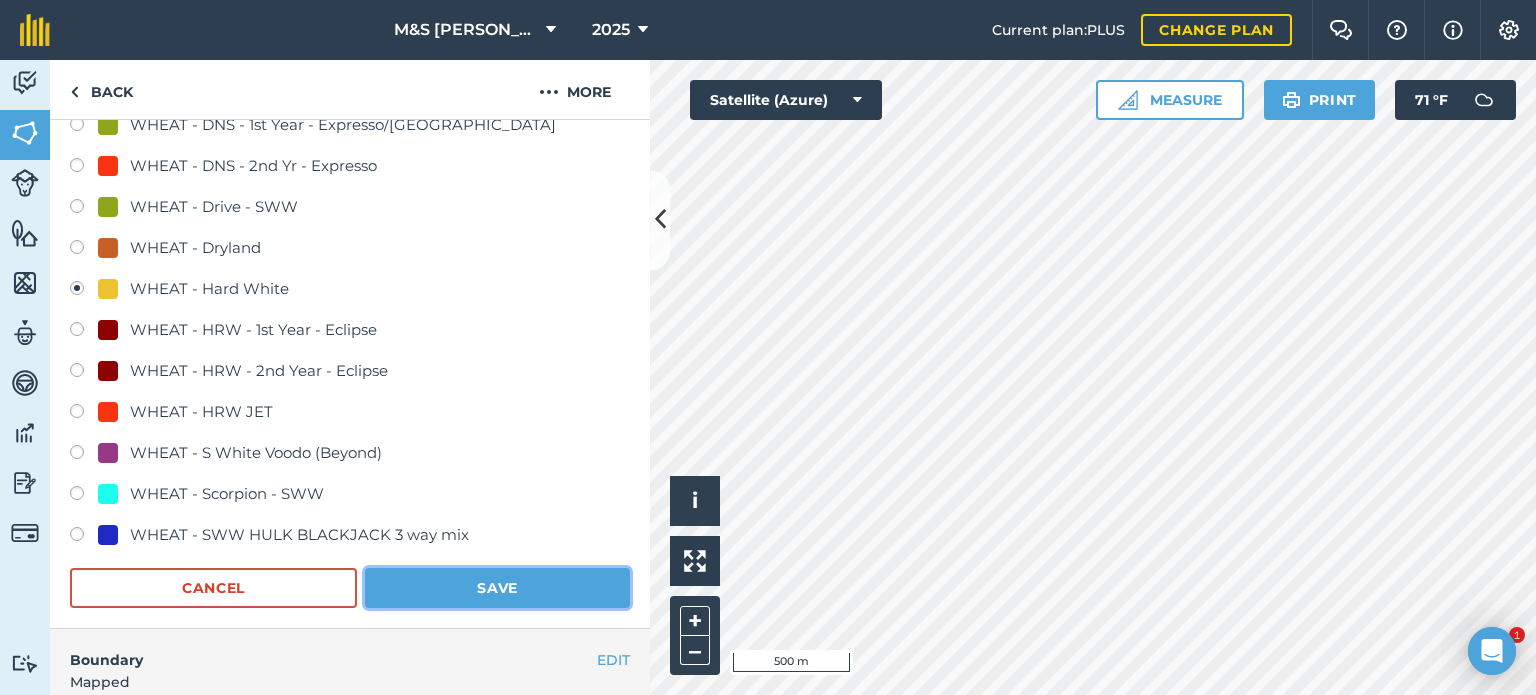 click on "Save" at bounding box center [497, 588] 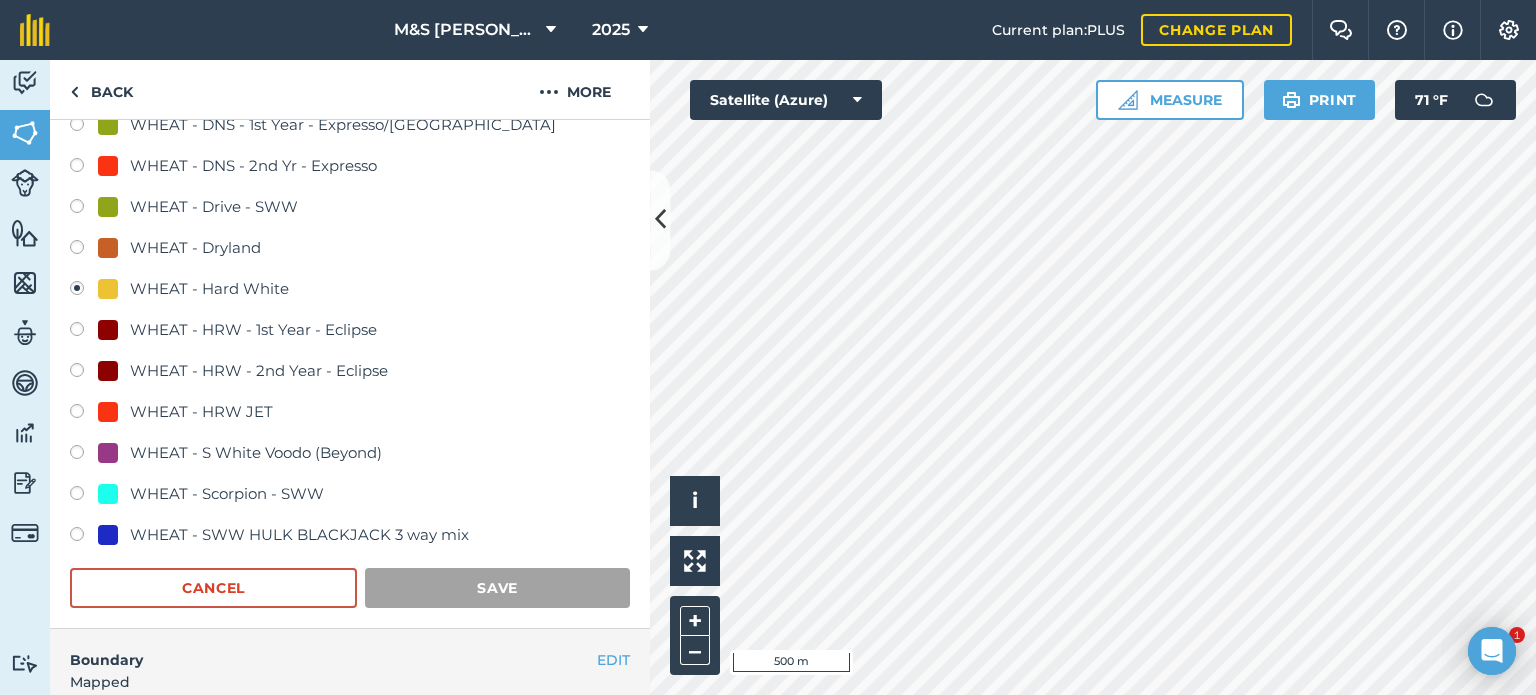 scroll, scrollTop: 299, scrollLeft: 0, axis: vertical 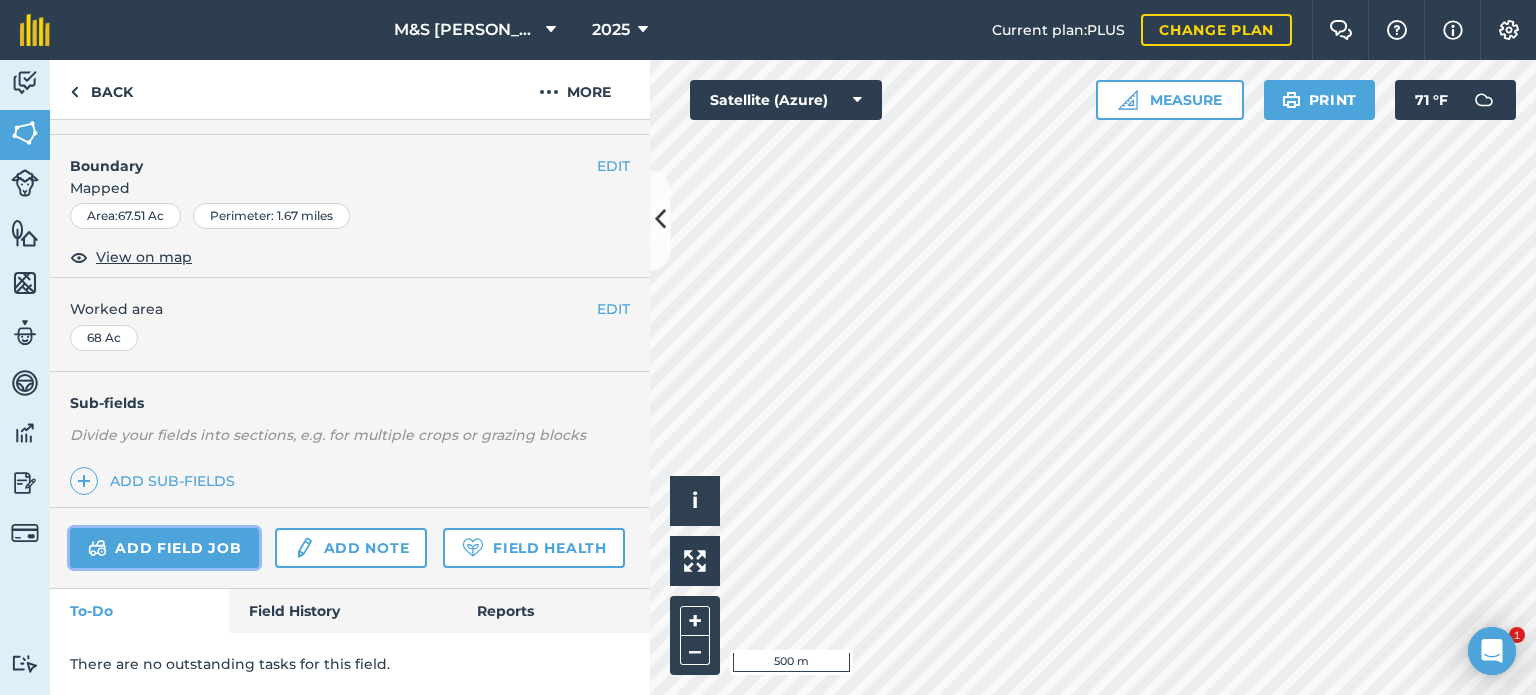 click on "Add field job" at bounding box center [164, 548] 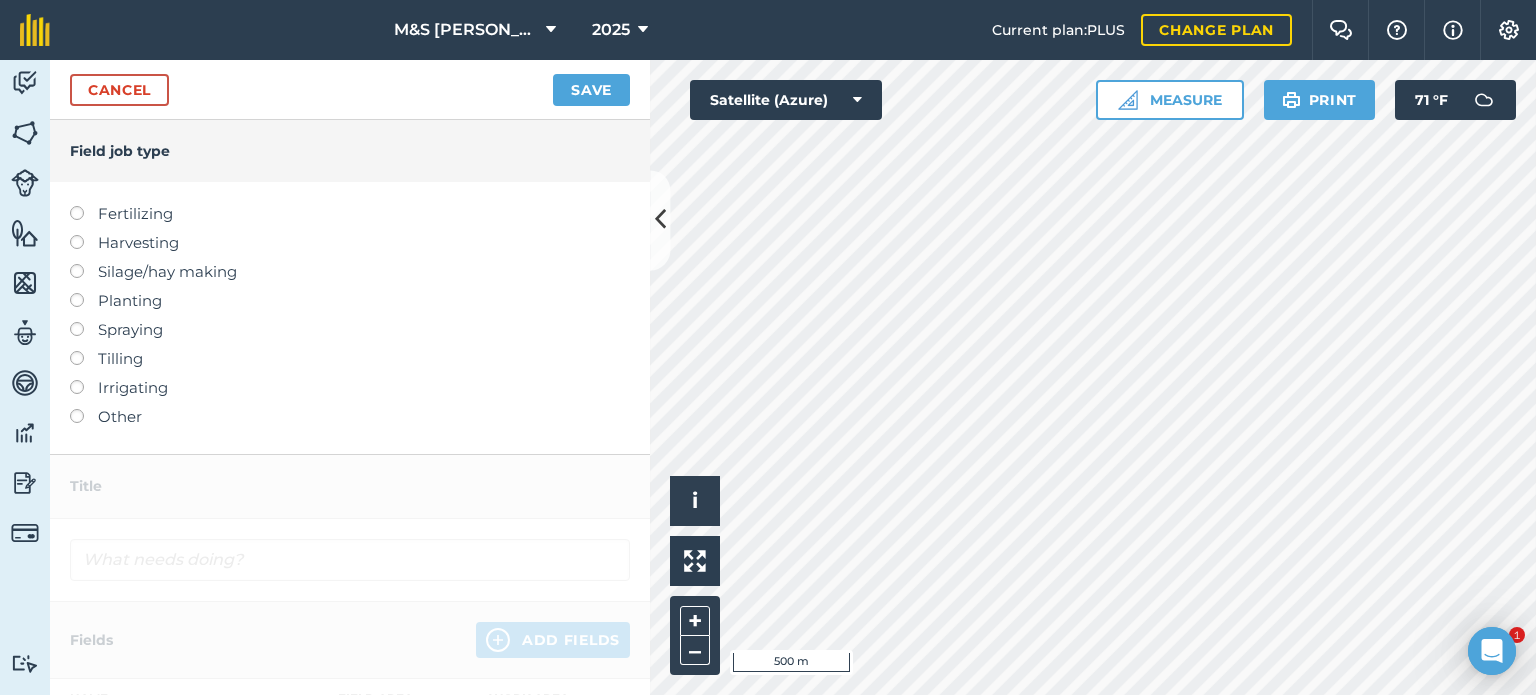 click at bounding box center (84, 235) 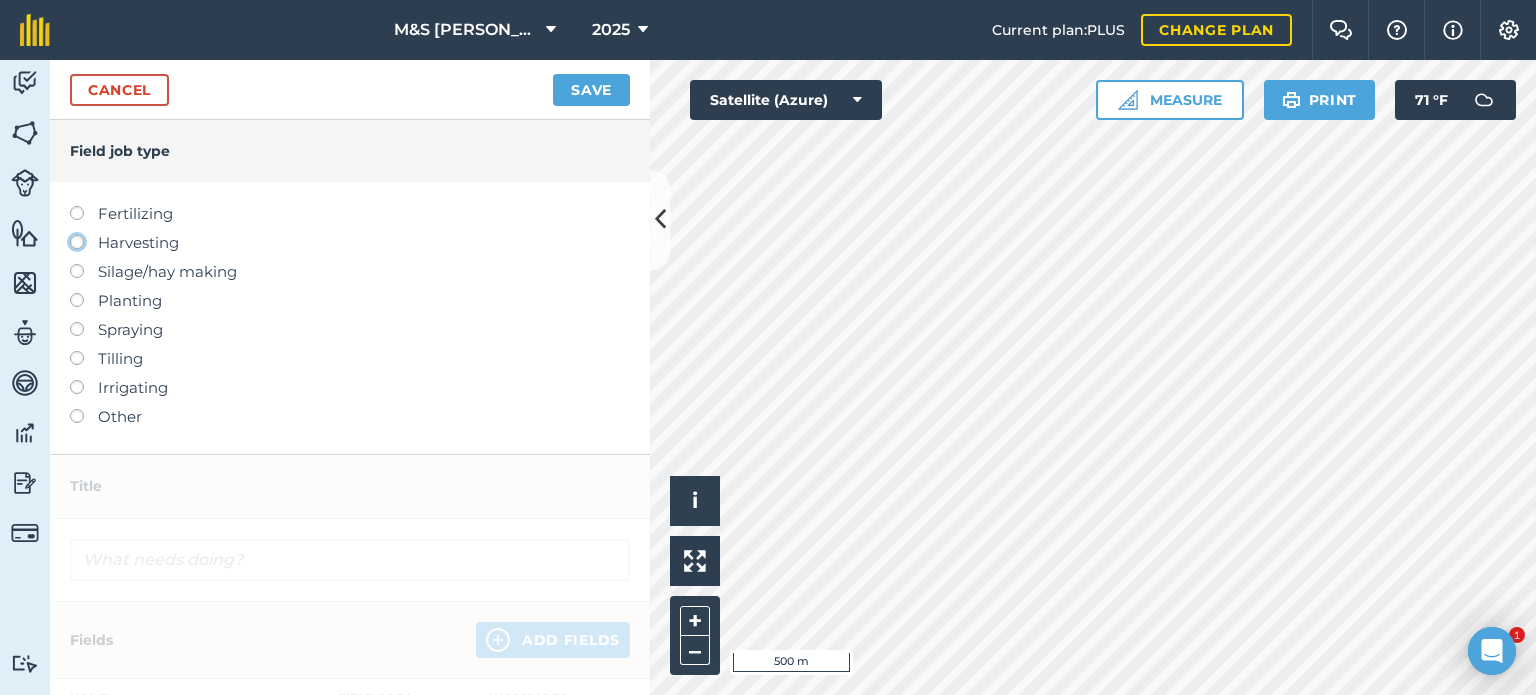 click on "Harvesting" at bounding box center [-9943, 241] 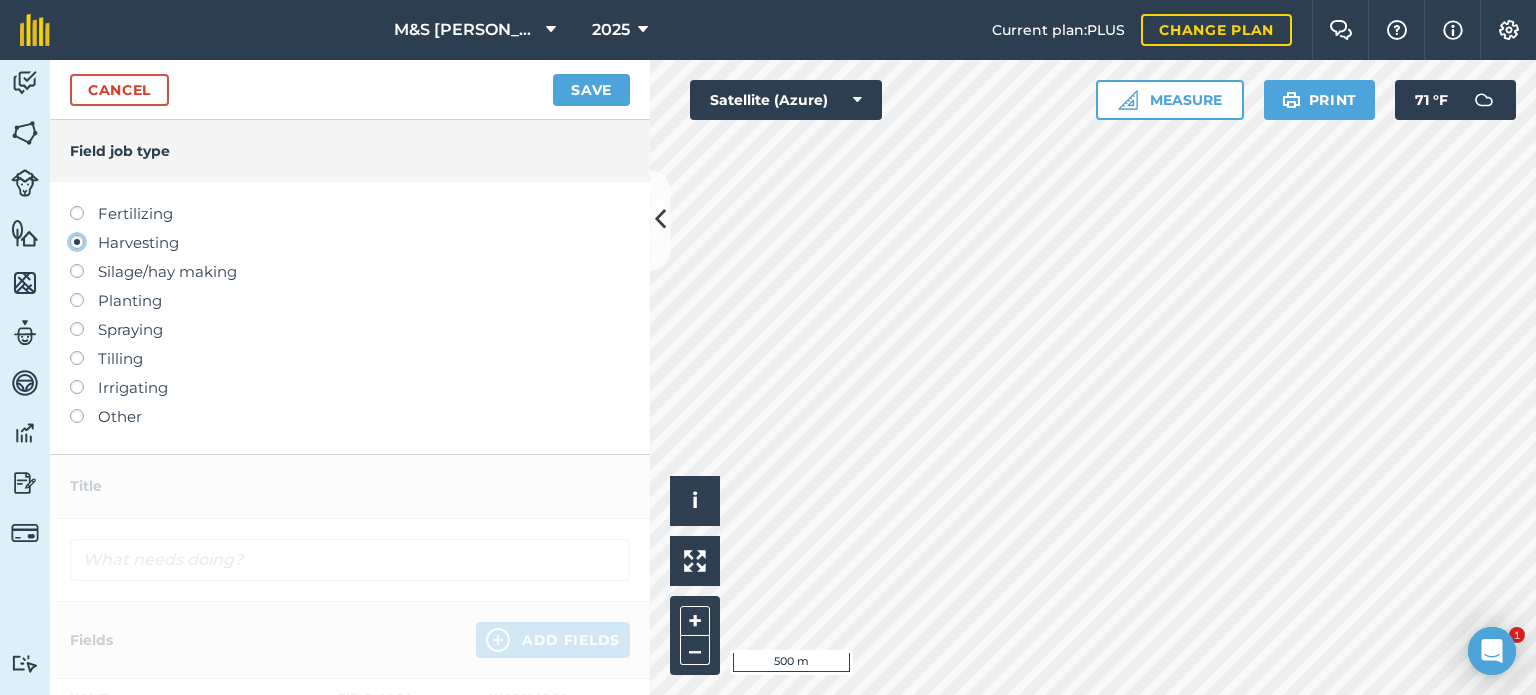 type on "Harvesting" 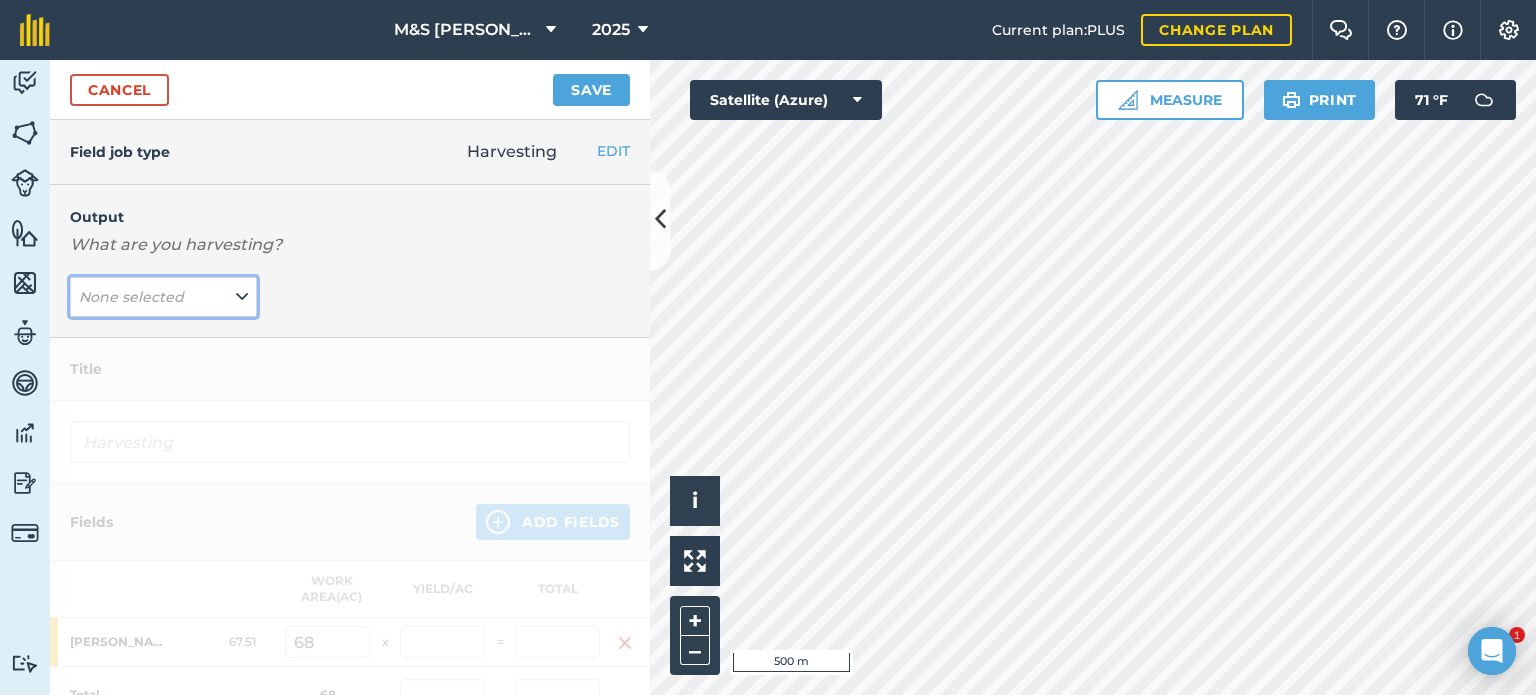 click on "None selected" at bounding box center [163, 297] 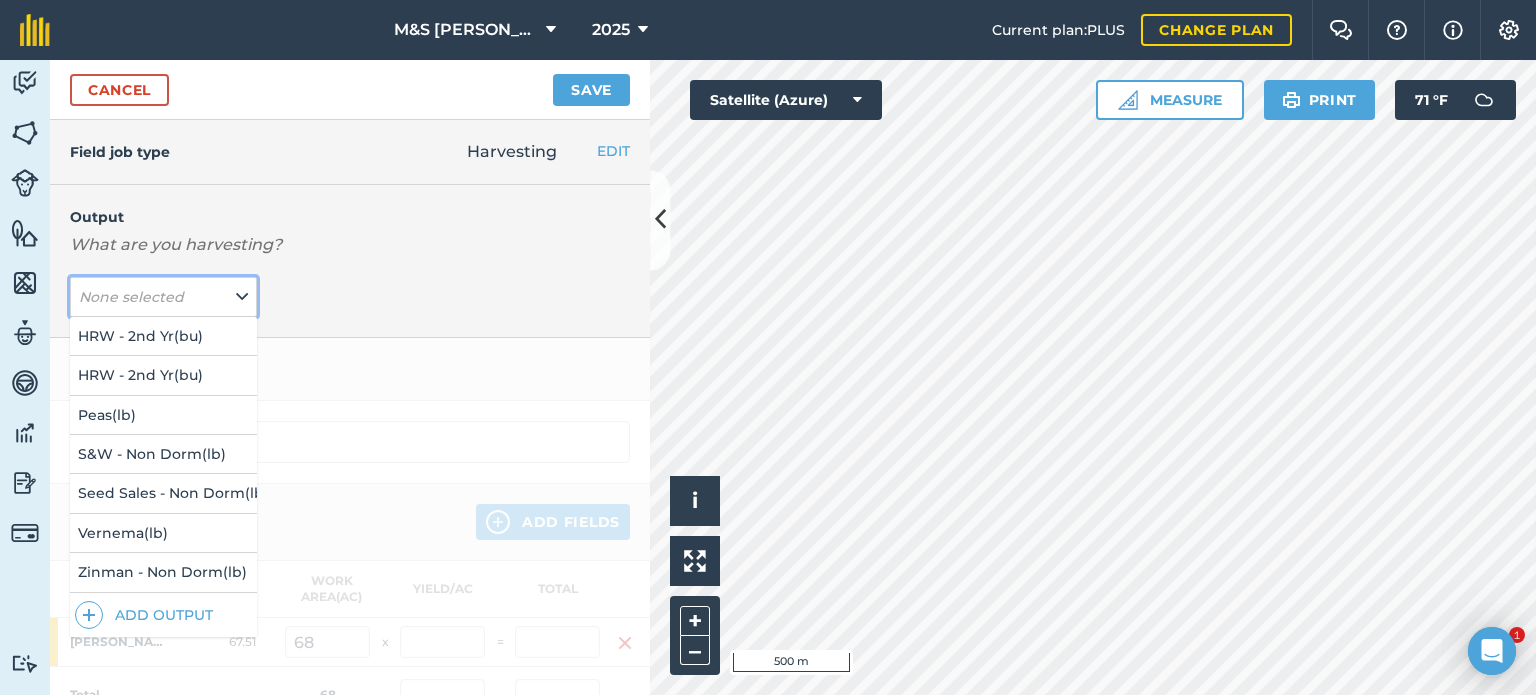 scroll, scrollTop: 406, scrollLeft: 0, axis: vertical 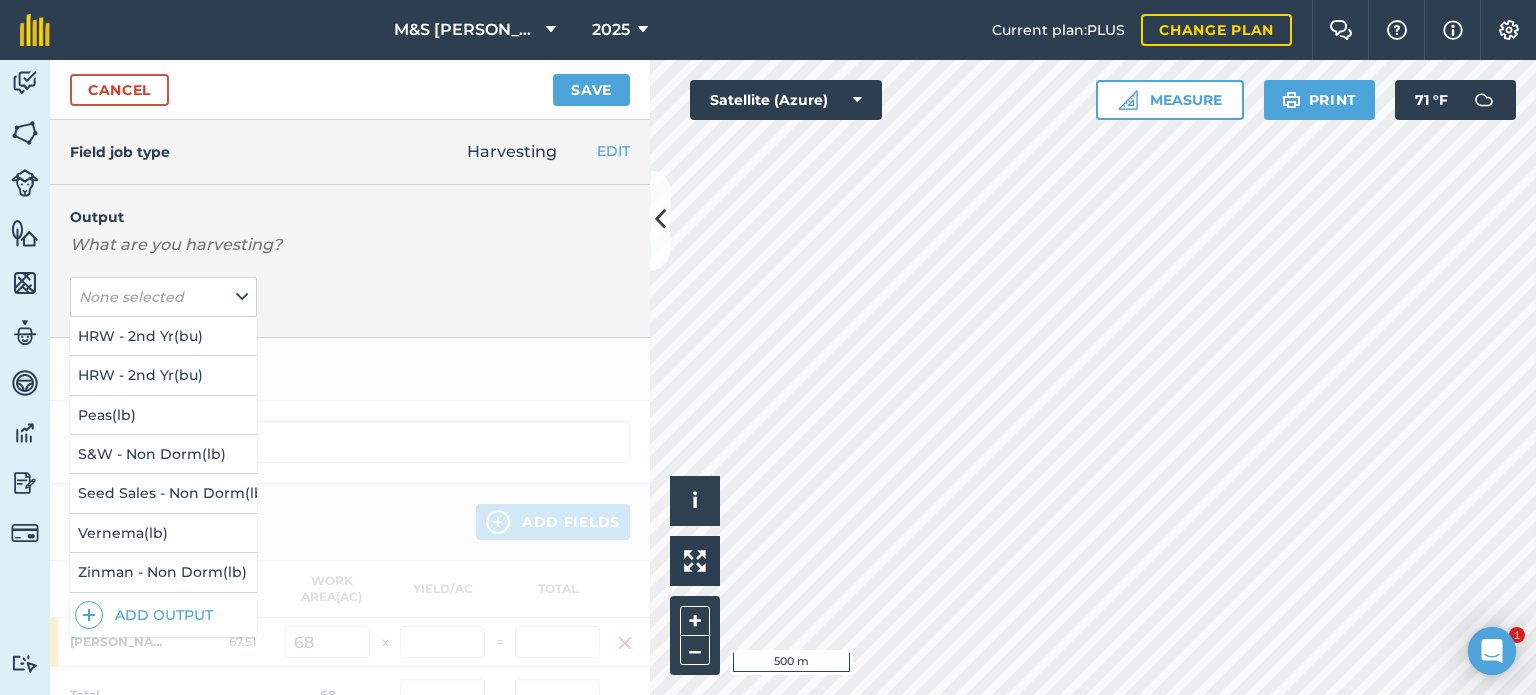 click on "Output What are you harvesting? None selected Camelina   ( lb ) DLF - Dorm   ( lb ) DNS - 1st Year   ( bu ) DNS - 2nd Yr  ( bu ) DNS - Expresso/BP  ( bu ) FGI Dorm   ( lb ) FGI Dorm 2 Var   ( lb ) FGI RR Non Dorm  ( lb ) Grass Seed   ( lb ) HRW - 1st Year  ( bu ) HRW - 2nd Yr  ( bu ) HRW - 2nd Yr  ( bu ) Peas  ( lb ) S&W - Non Dorm  ( lb ) Seed Sales - Non Dorm  ( lb ) Vernema  ( lb ) Zinman - Non Dorm  ( lb )   Add Output" at bounding box center [350, 261] 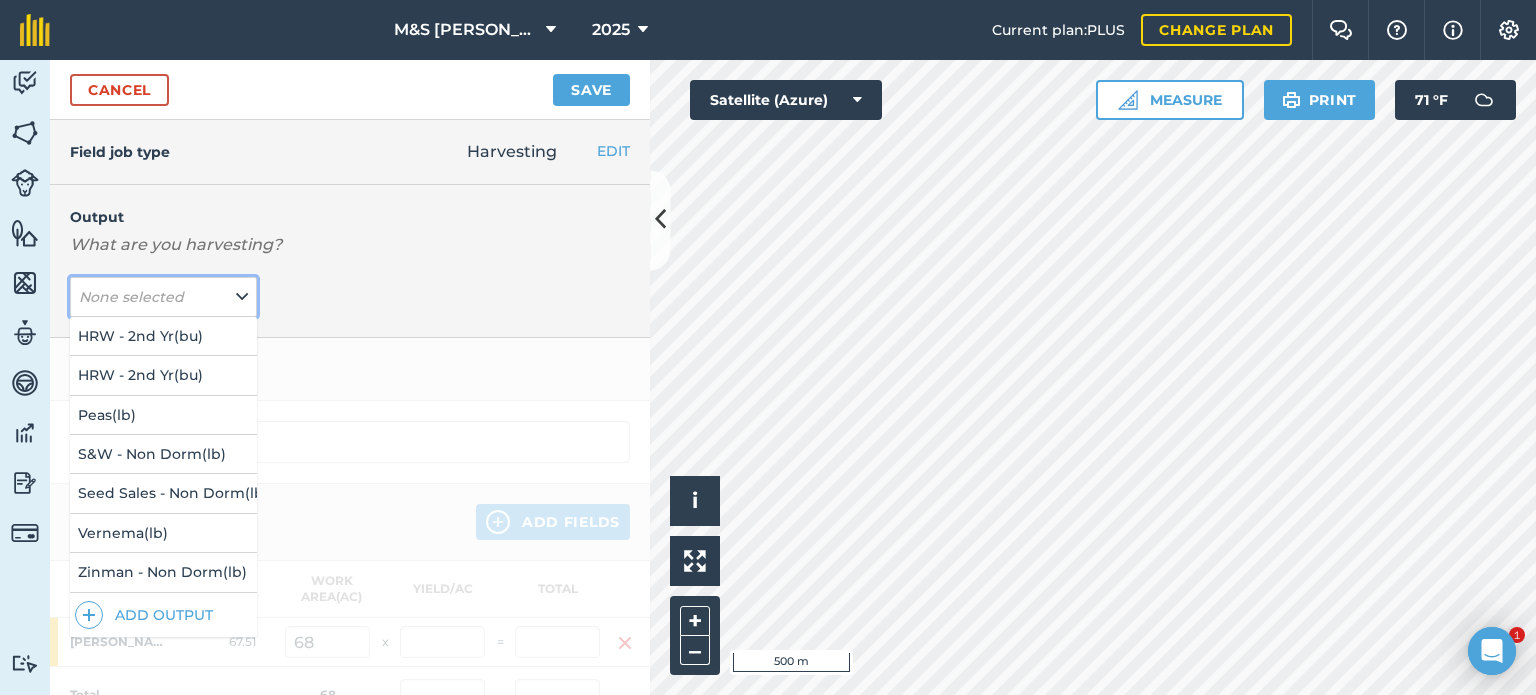 click on "None selected" at bounding box center [163, 297] 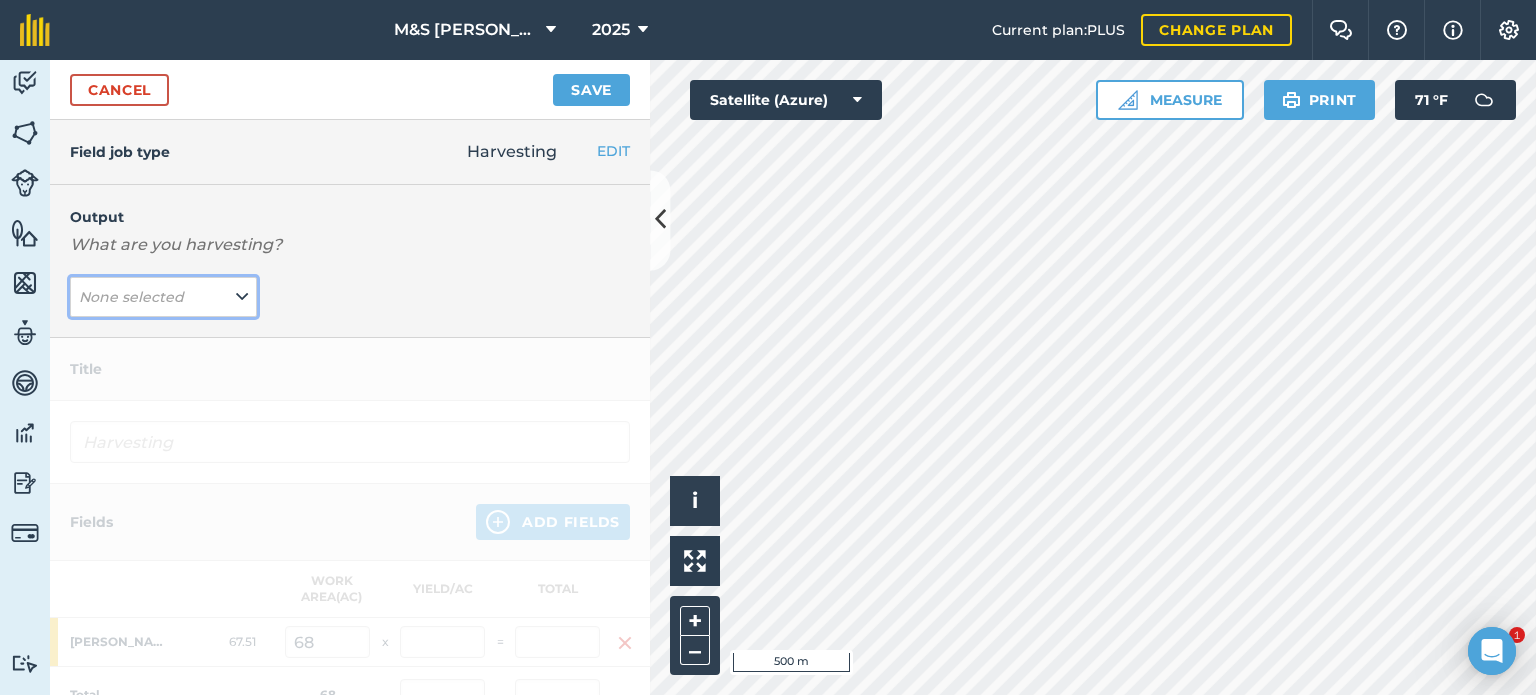 click at bounding box center (242, 297) 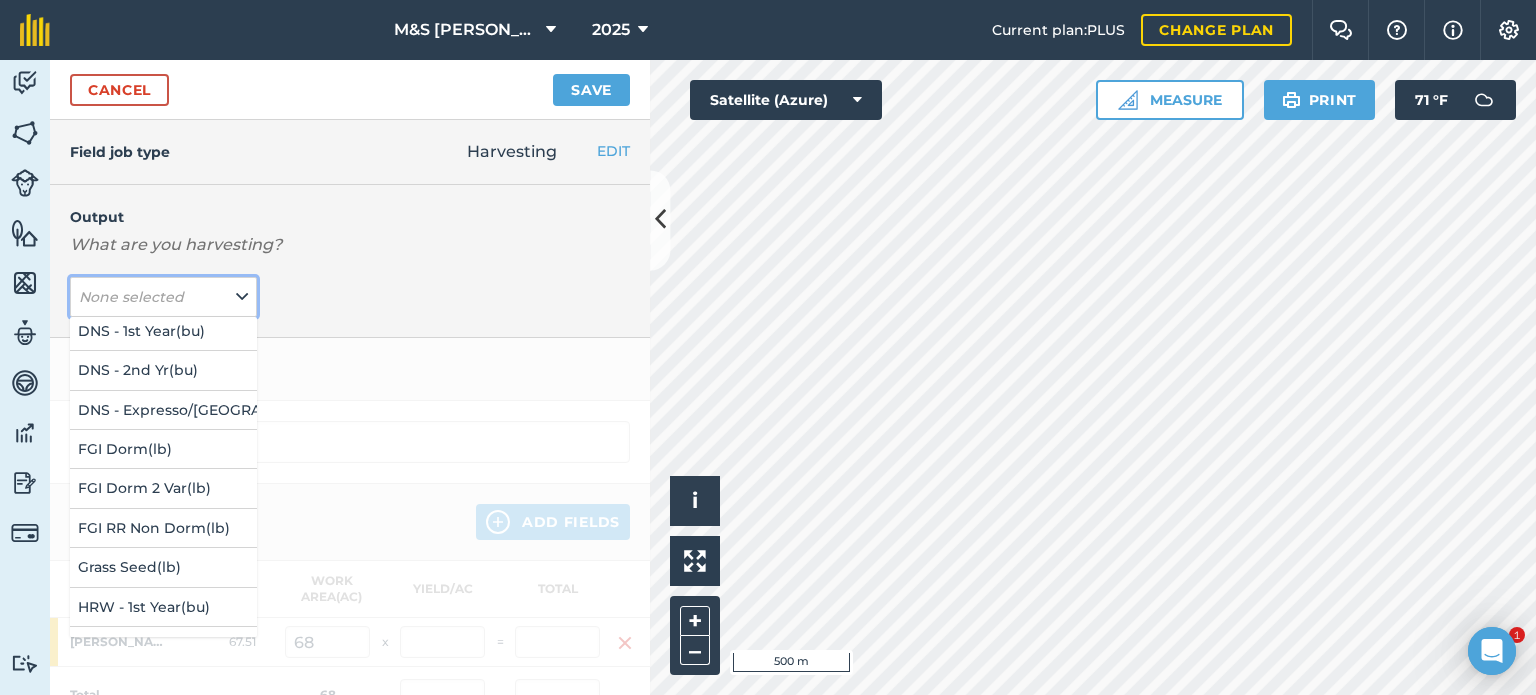 scroll, scrollTop: 200, scrollLeft: 0, axis: vertical 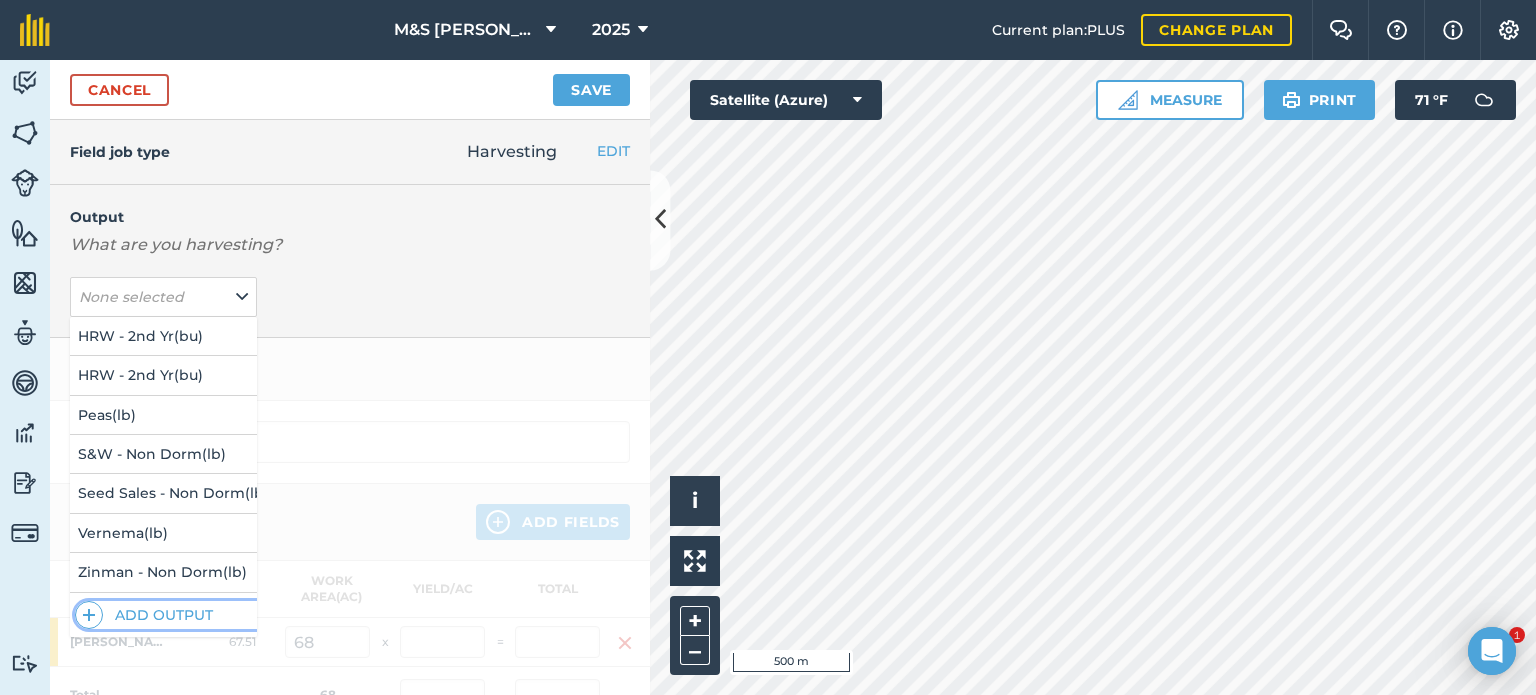 click on "Add Output" at bounding box center (166, 615) 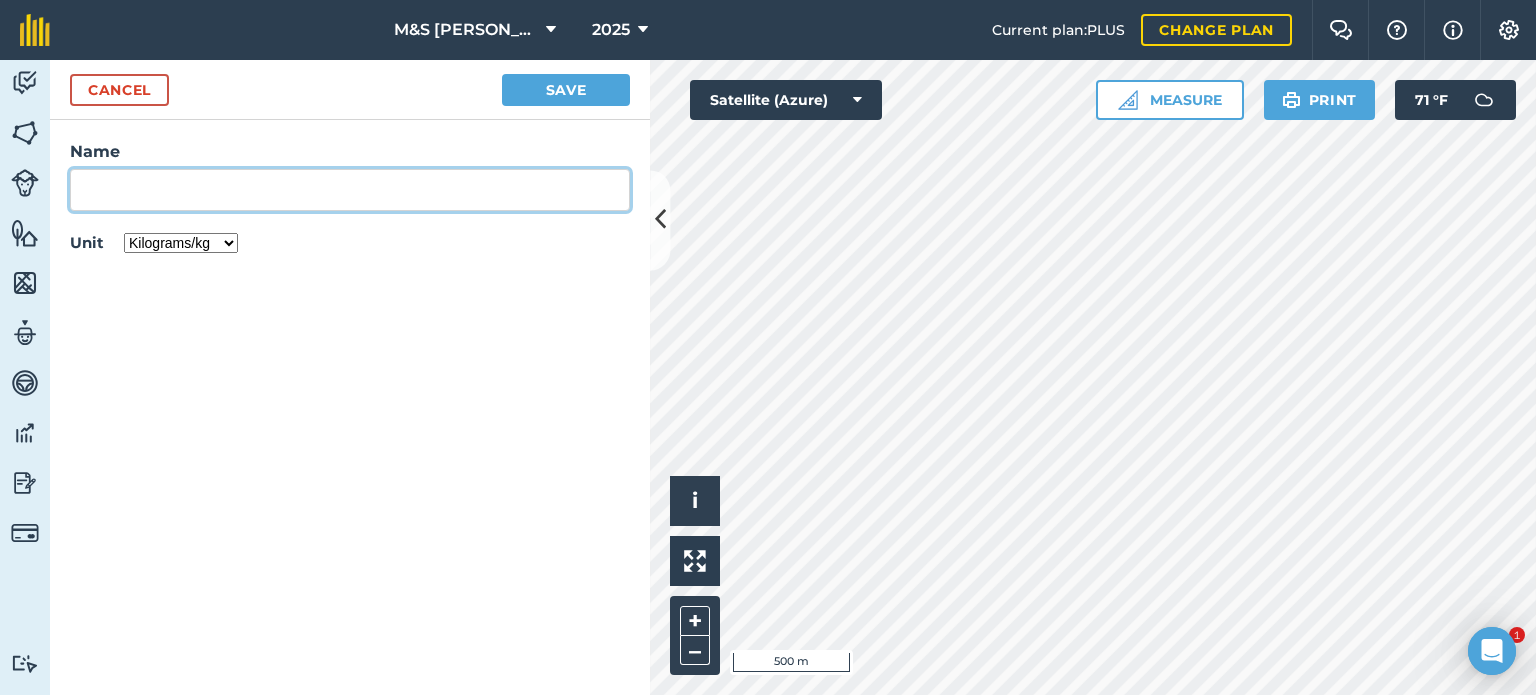 click on "Name" at bounding box center (350, 190) 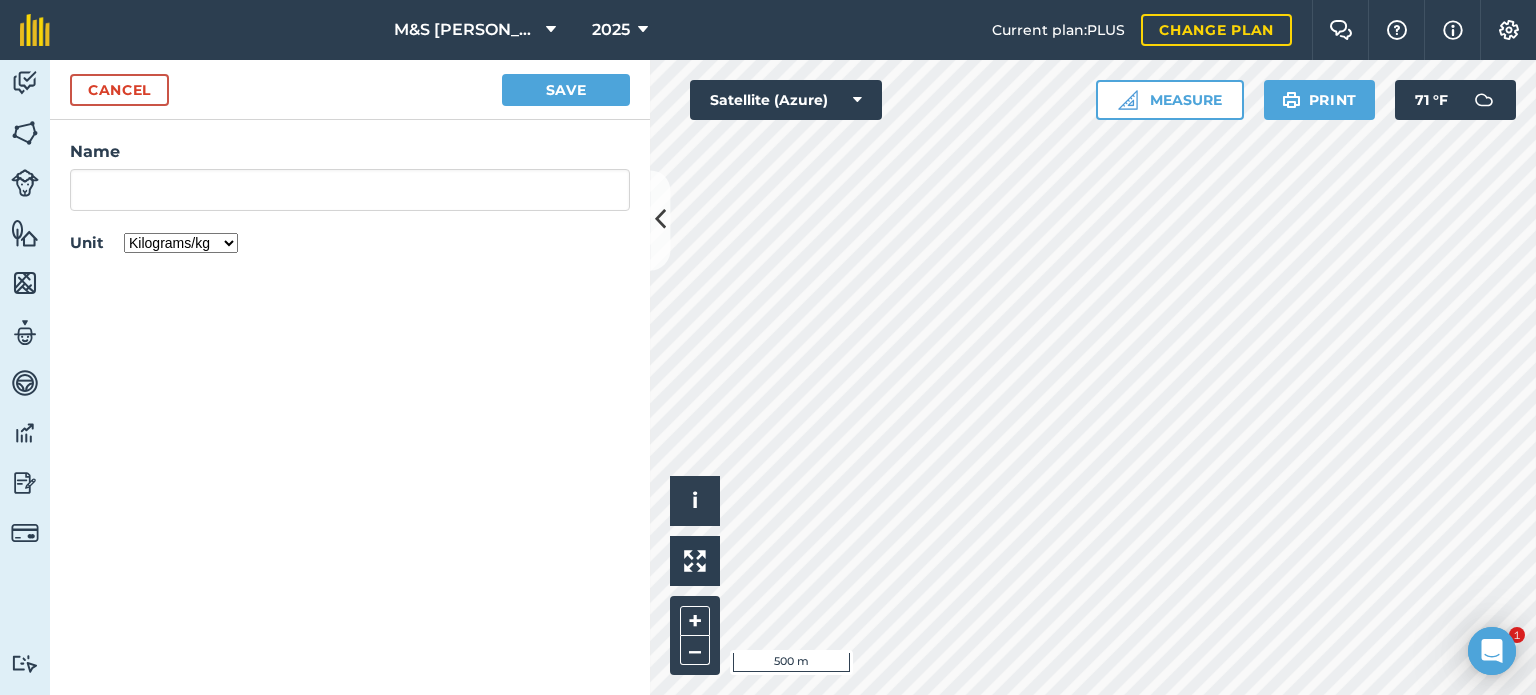 click on "Kilograms/kg Metric tonnes/t Litres/L Pounds/lb Imperial tons/t Gallons/gal Bushel/bu Count" at bounding box center [181, 243] 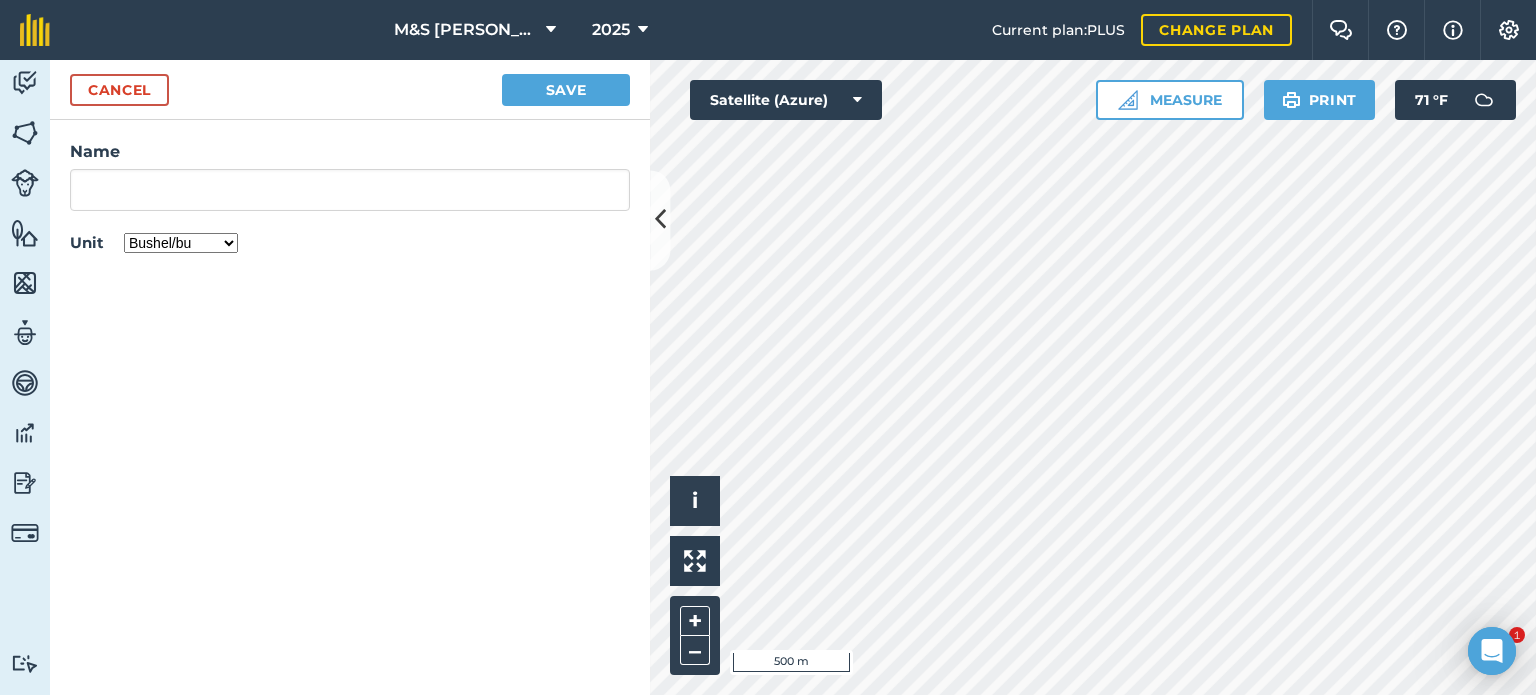 click on "Kilograms/kg Metric tonnes/t Litres/L Pounds/lb Imperial tons/t Gallons/gal Bushel/bu Count" at bounding box center [181, 243] 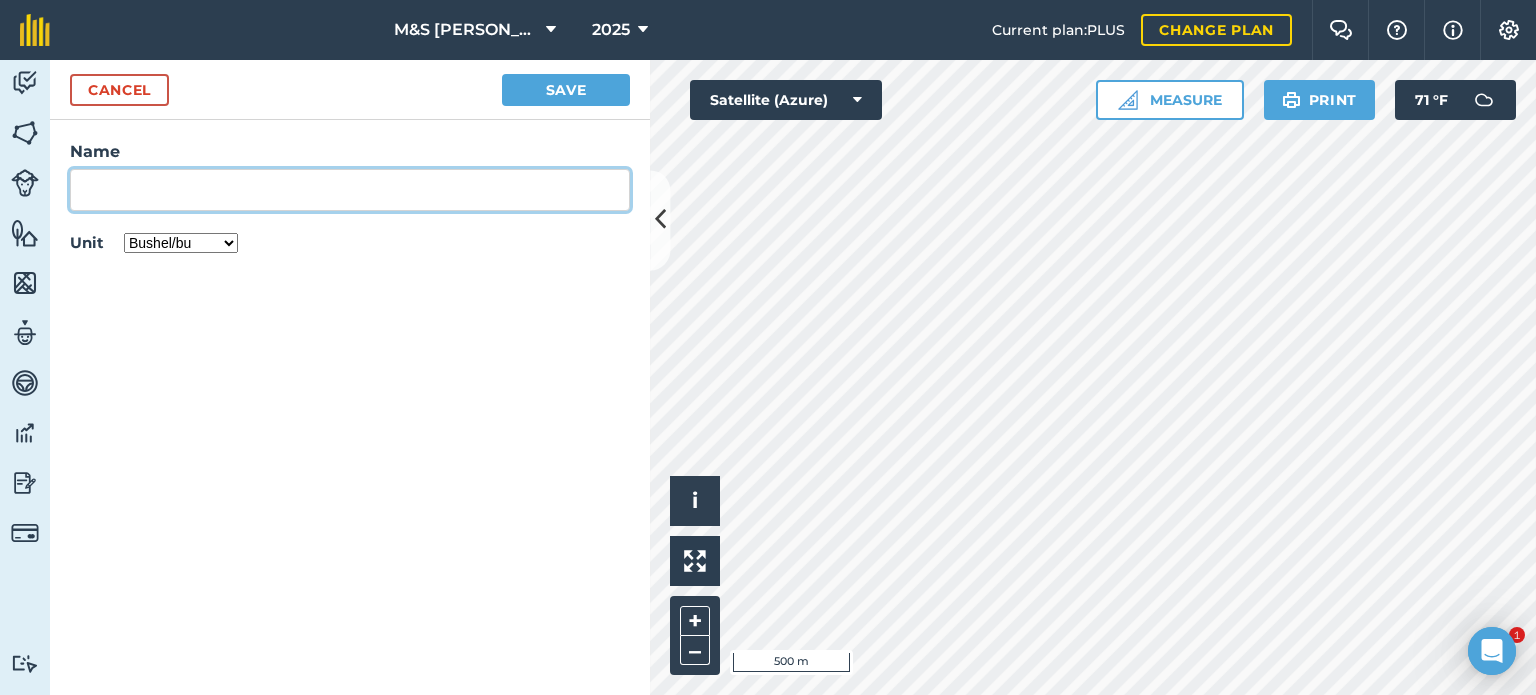 click on "Name" at bounding box center (350, 190) 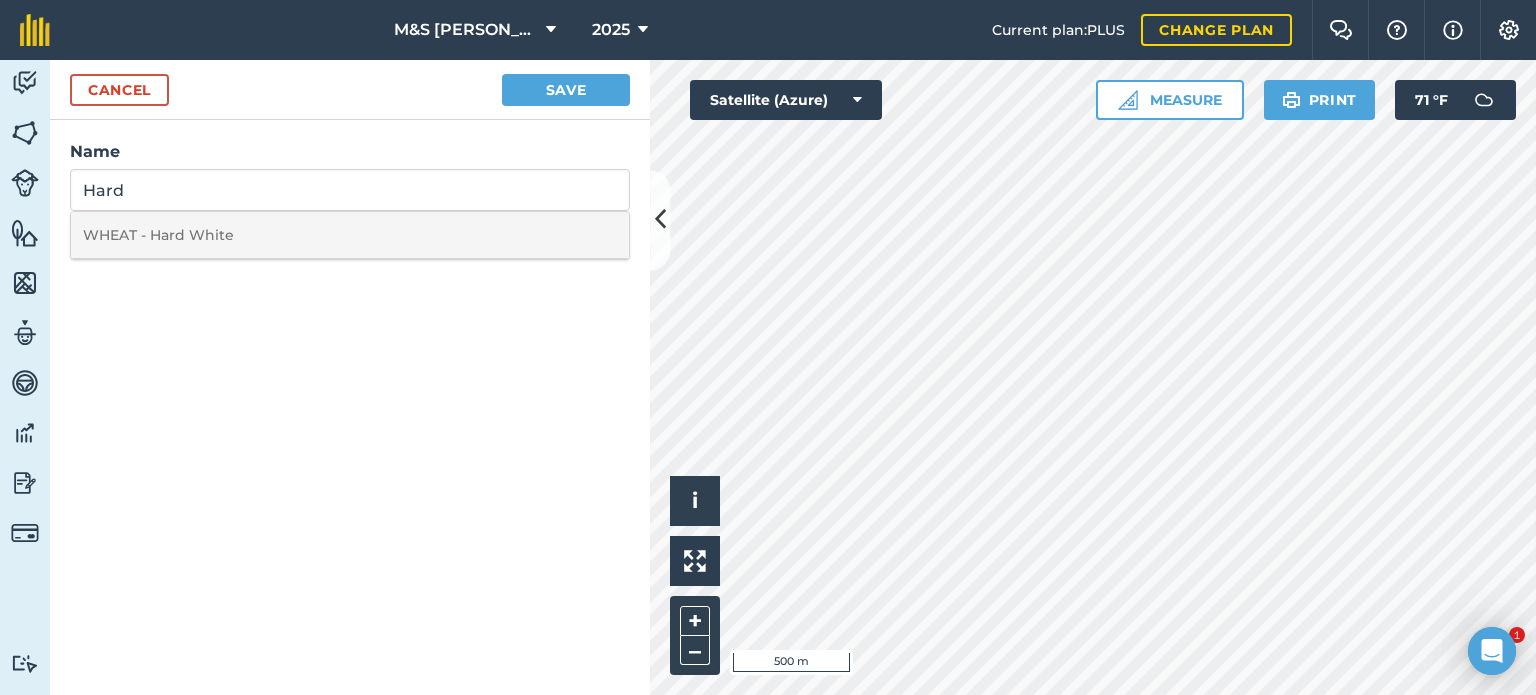 click on "WHEAT - Hard White" at bounding box center (350, 235) 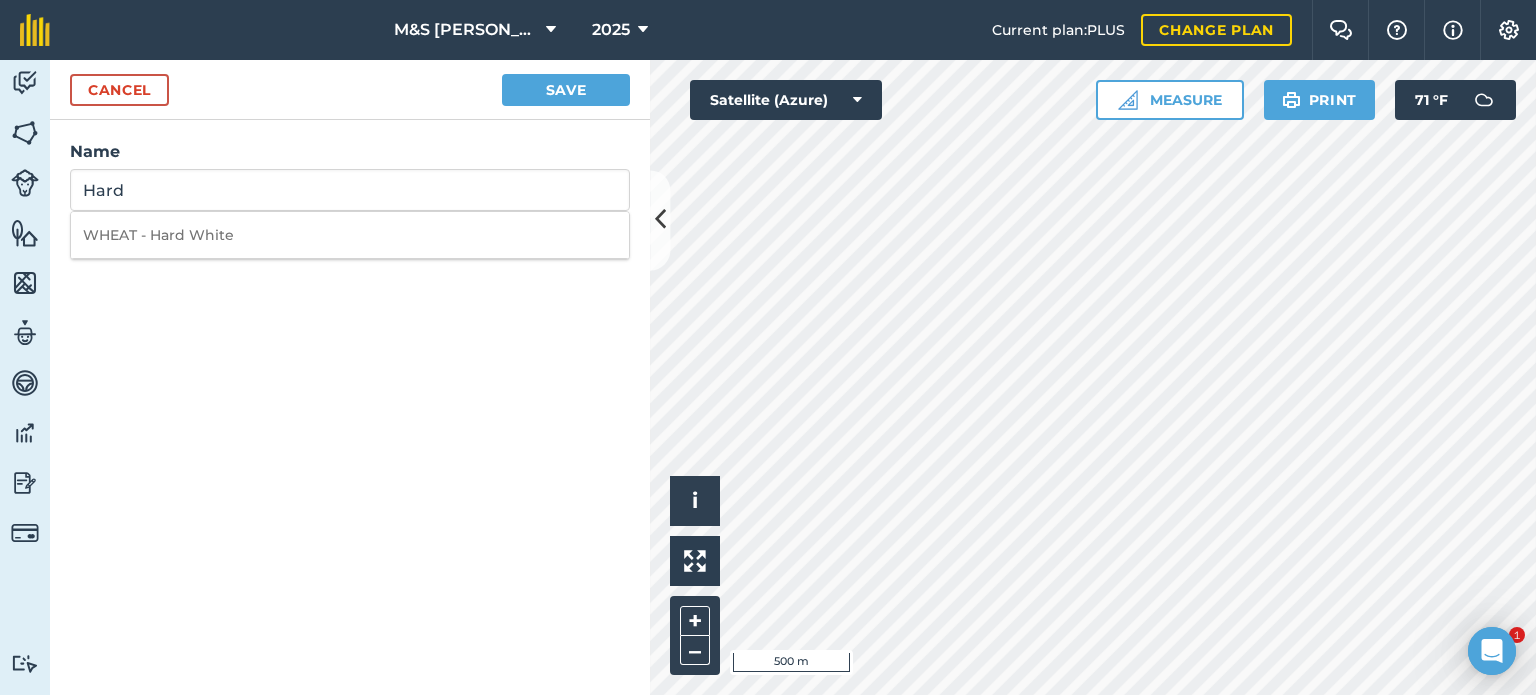 type on "WHEAT - Hard White" 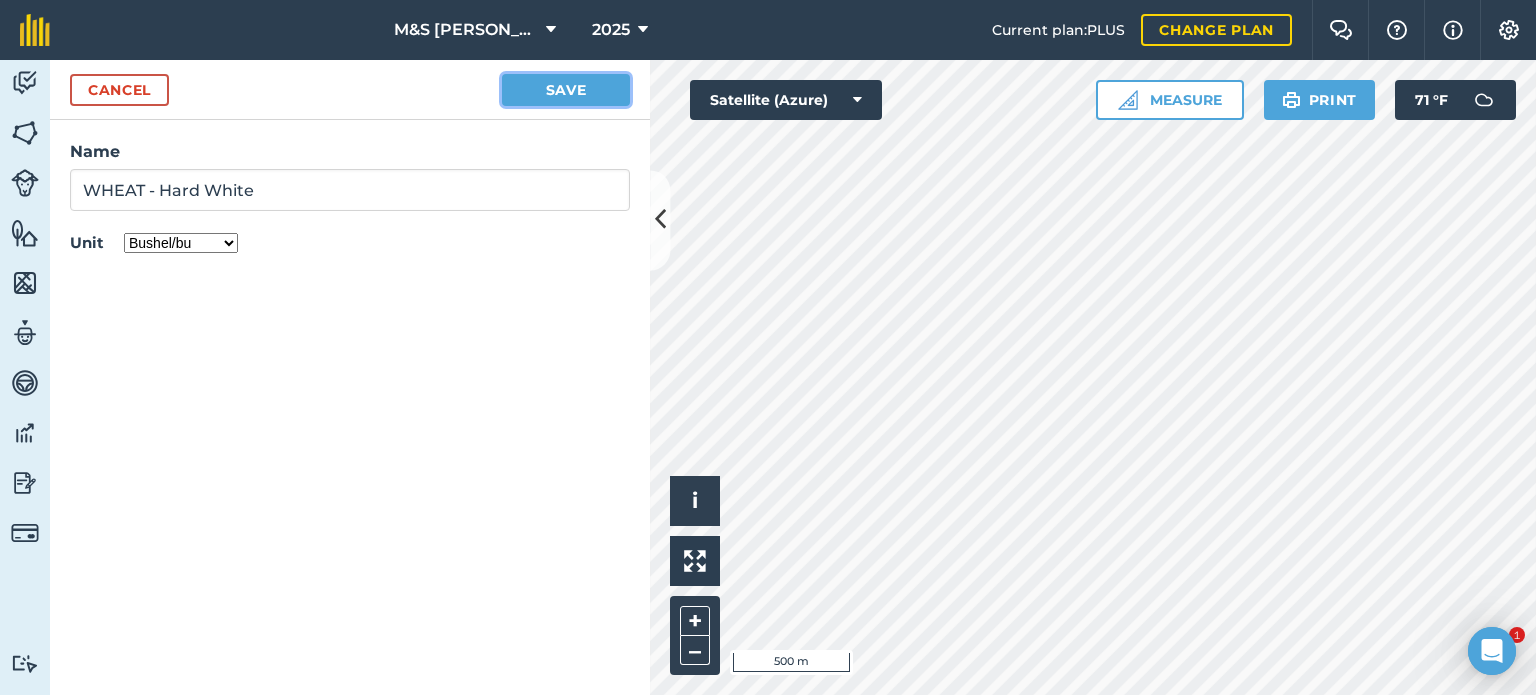 click on "Save" at bounding box center (566, 90) 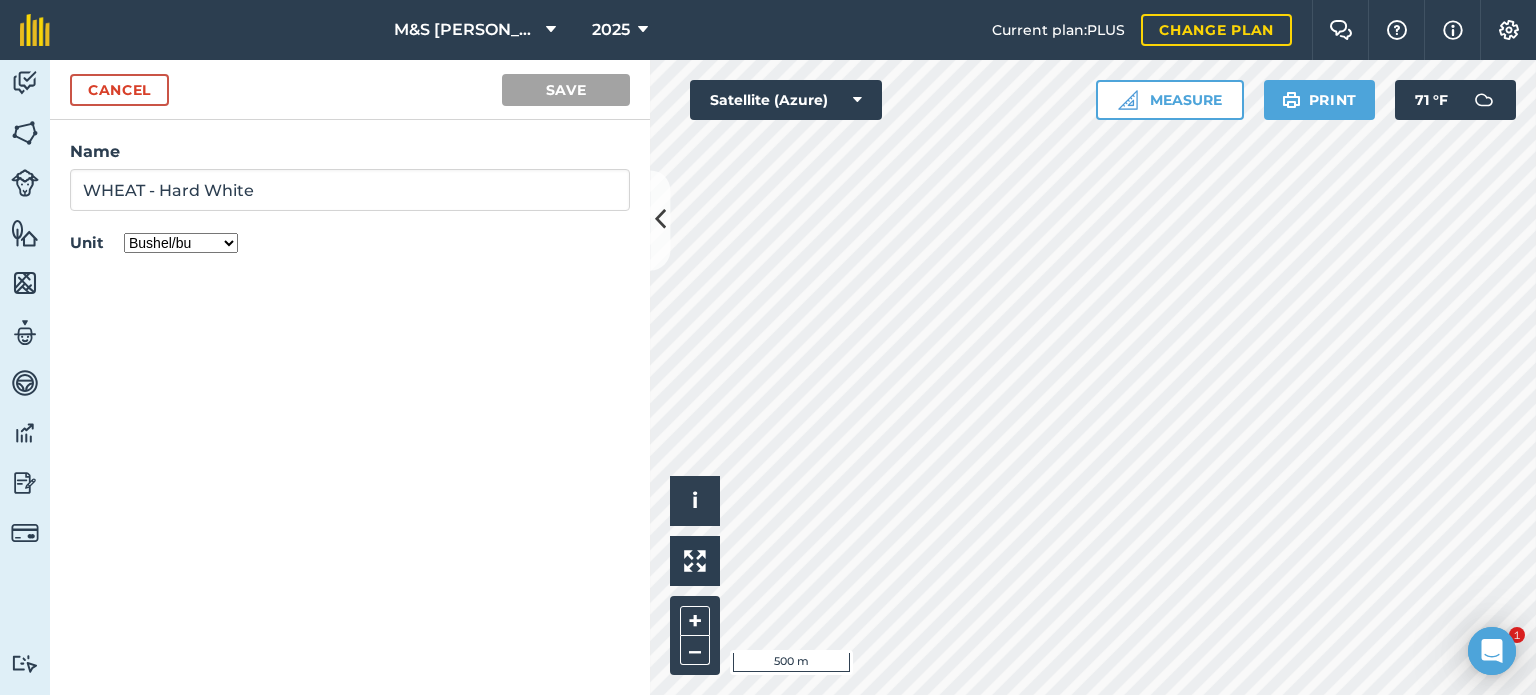 type on "Harvesting WHEAT - Hard White" 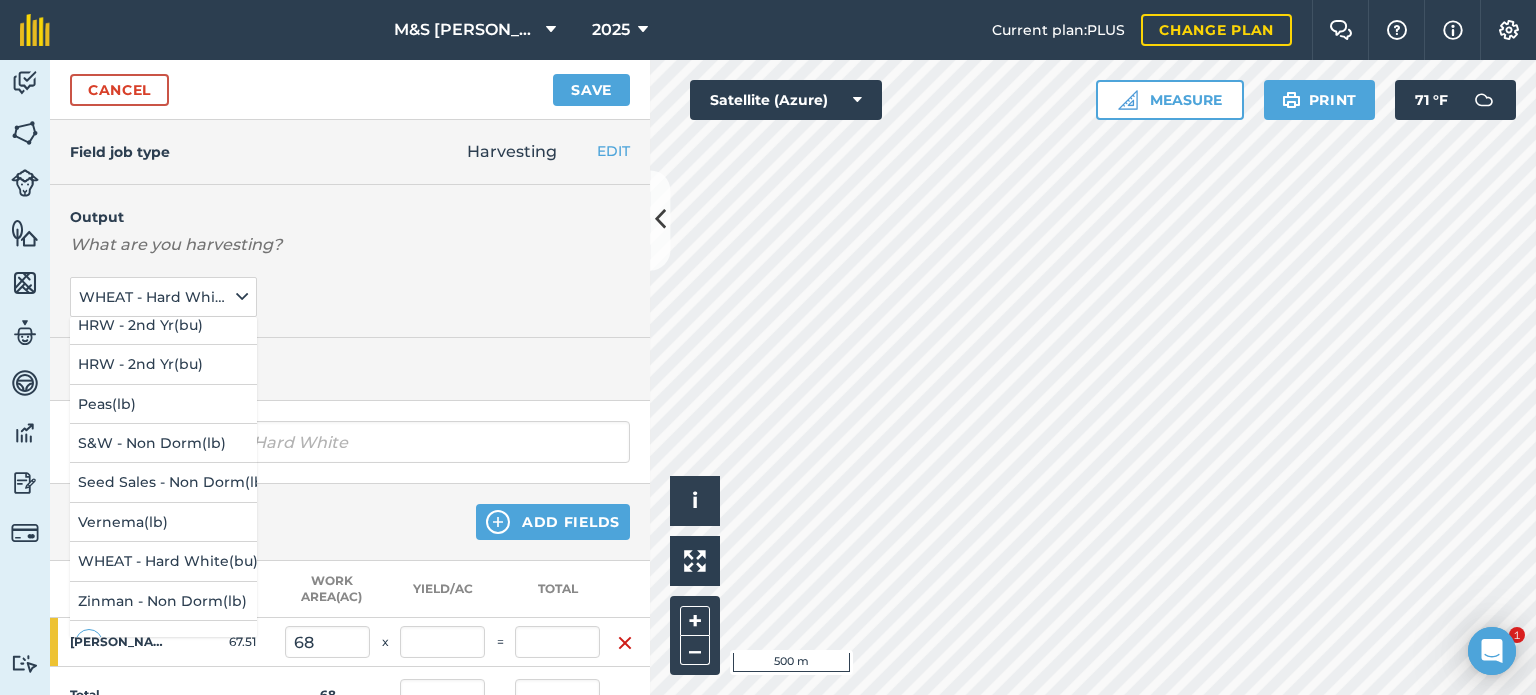 click on "Output What are you harvesting? WHEAT - Hard White  ( bu ) Camelina   ( lb ) DLF - Dorm   ( lb ) DNS - 1st Year   ( bu ) DNS - 2nd Yr  ( bu ) DNS - Expresso/BP  ( bu ) FGI Dorm   ( lb ) FGI Dorm 2 Var   ( lb ) FGI RR Non Dorm  ( lb ) Grass Seed   ( lb ) HRW - 1st Year  ( bu ) HRW - 2nd Yr  ( bu ) HRW - 2nd Yr  ( bu ) Peas  ( lb ) S&W - Non Dorm  ( lb ) Seed Sales - Non Dorm  ( lb ) Vernema  ( lb ) WHEAT - Hard White  ( bu ) Zinman - Non Dorm  ( lb )   Add Output" at bounding box center [350, 261] 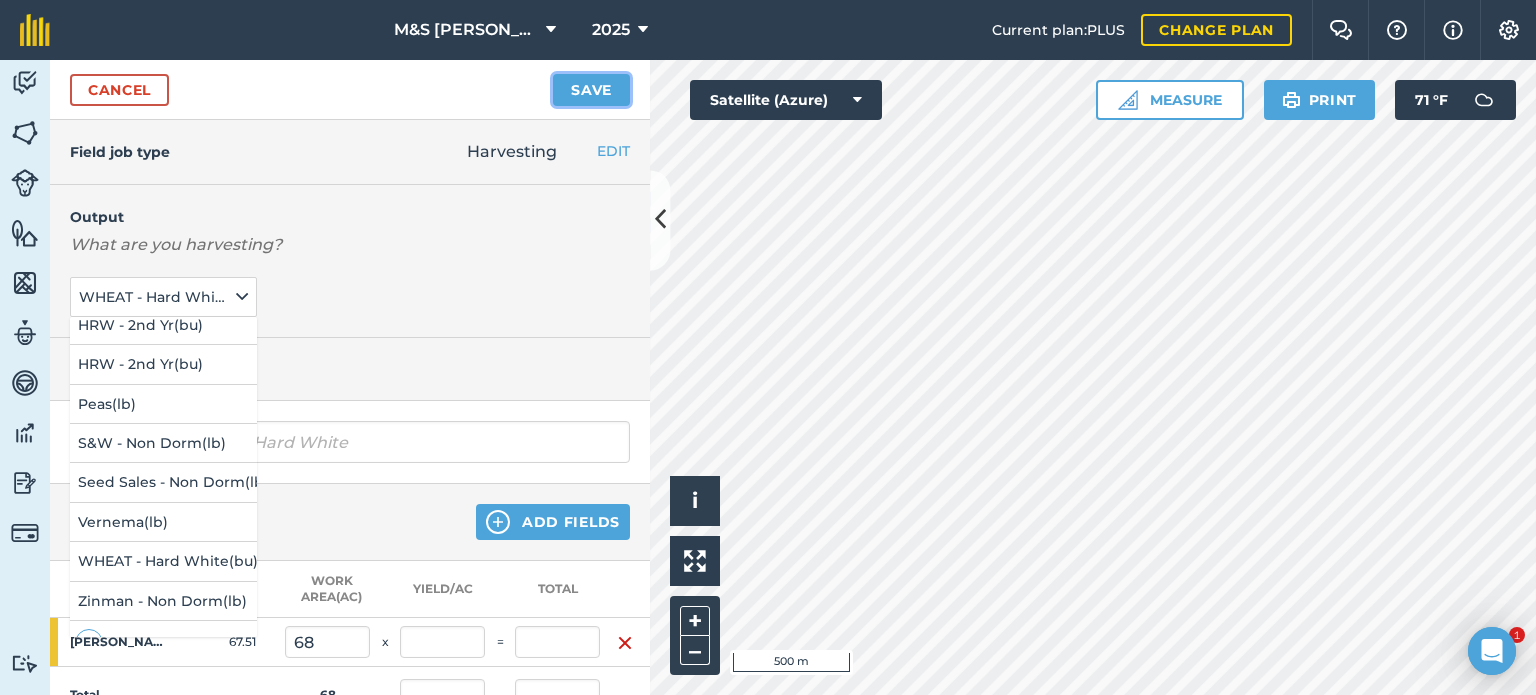 click on "Save" at bounding box center [591, 90] 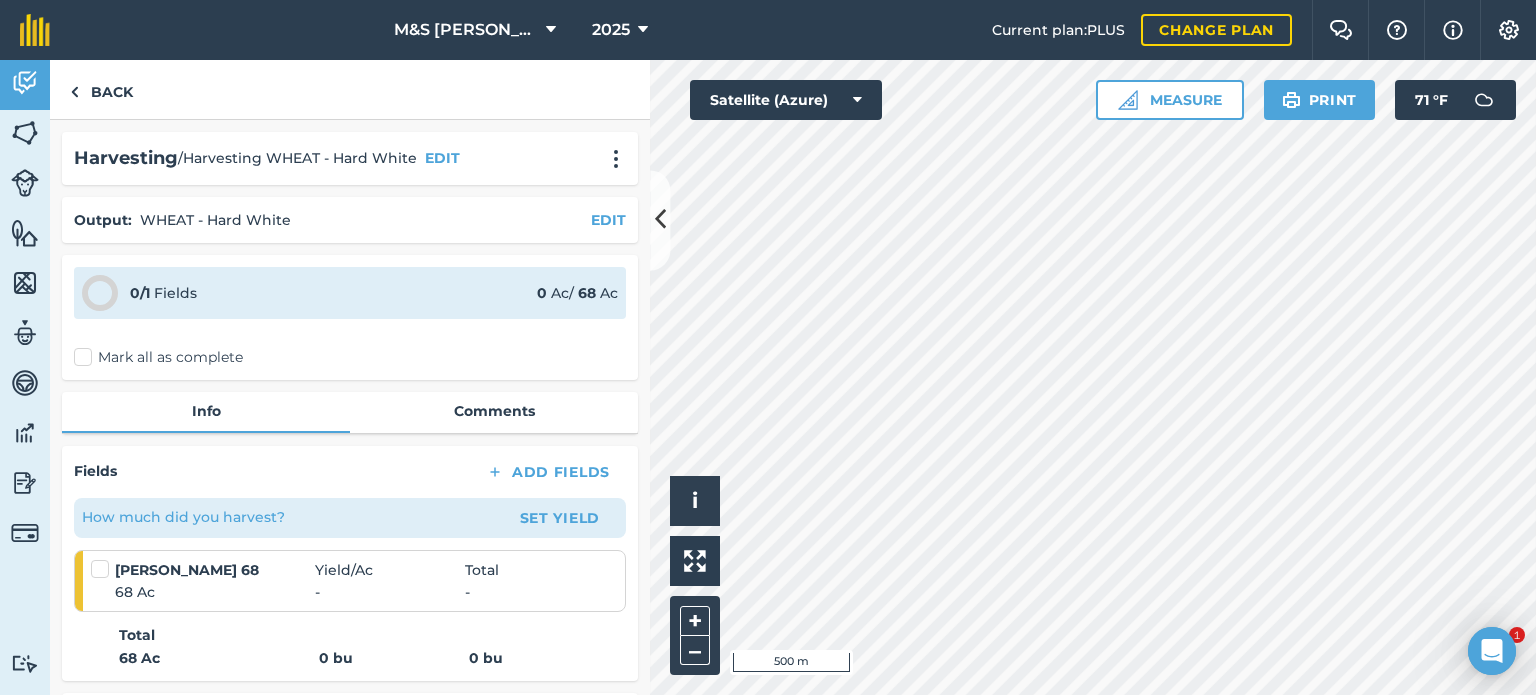 click on "Mark all as complete" at bounding box center (158, 357) 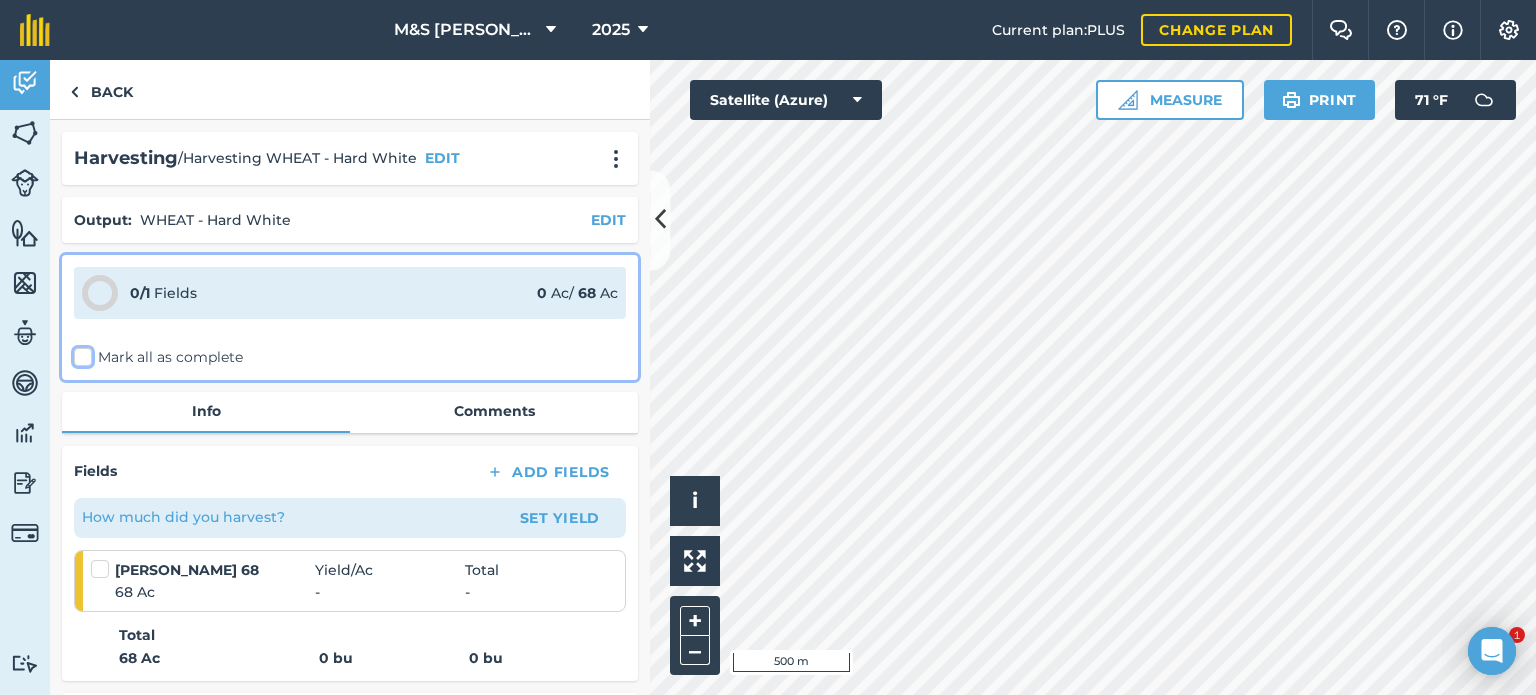 click on "Mark all as complete" at bounding box center [80, 353] 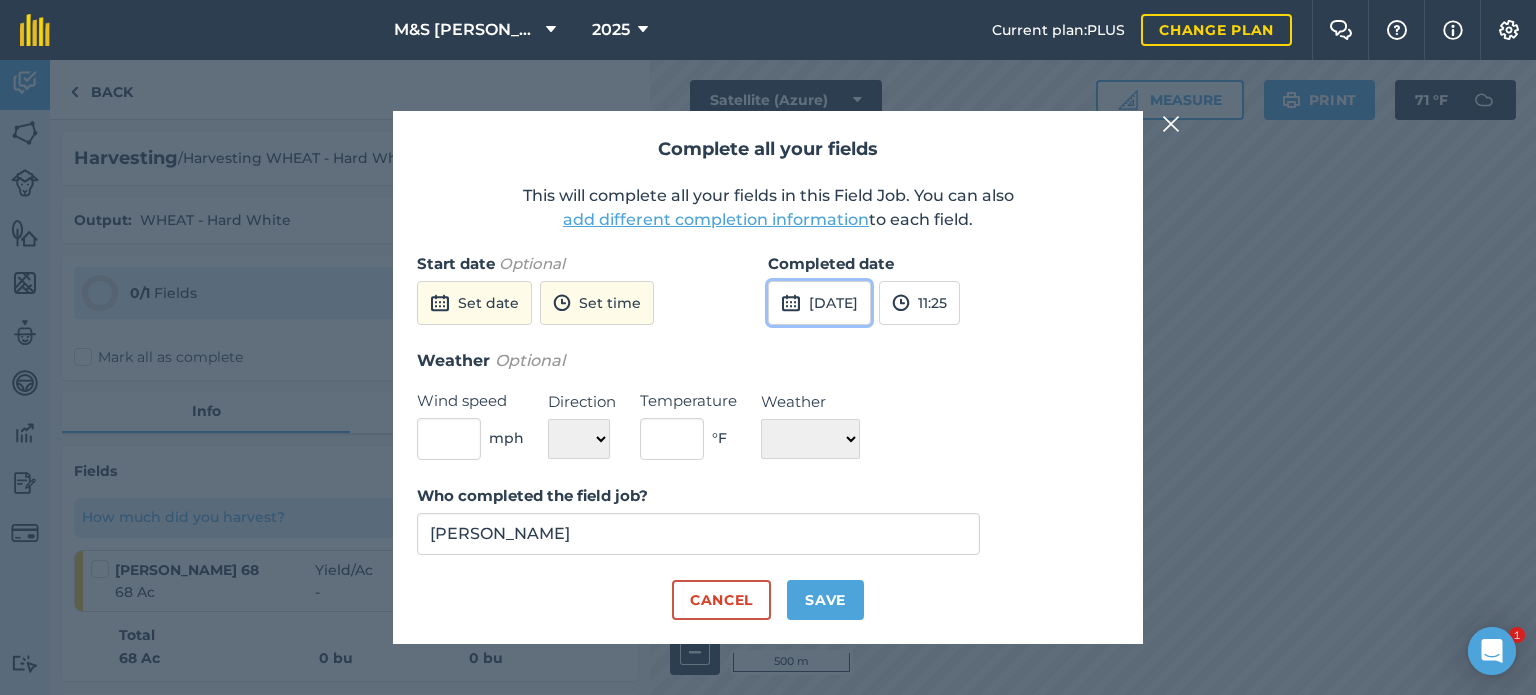 click on "[DATE]" at bounding box center (819, 303) 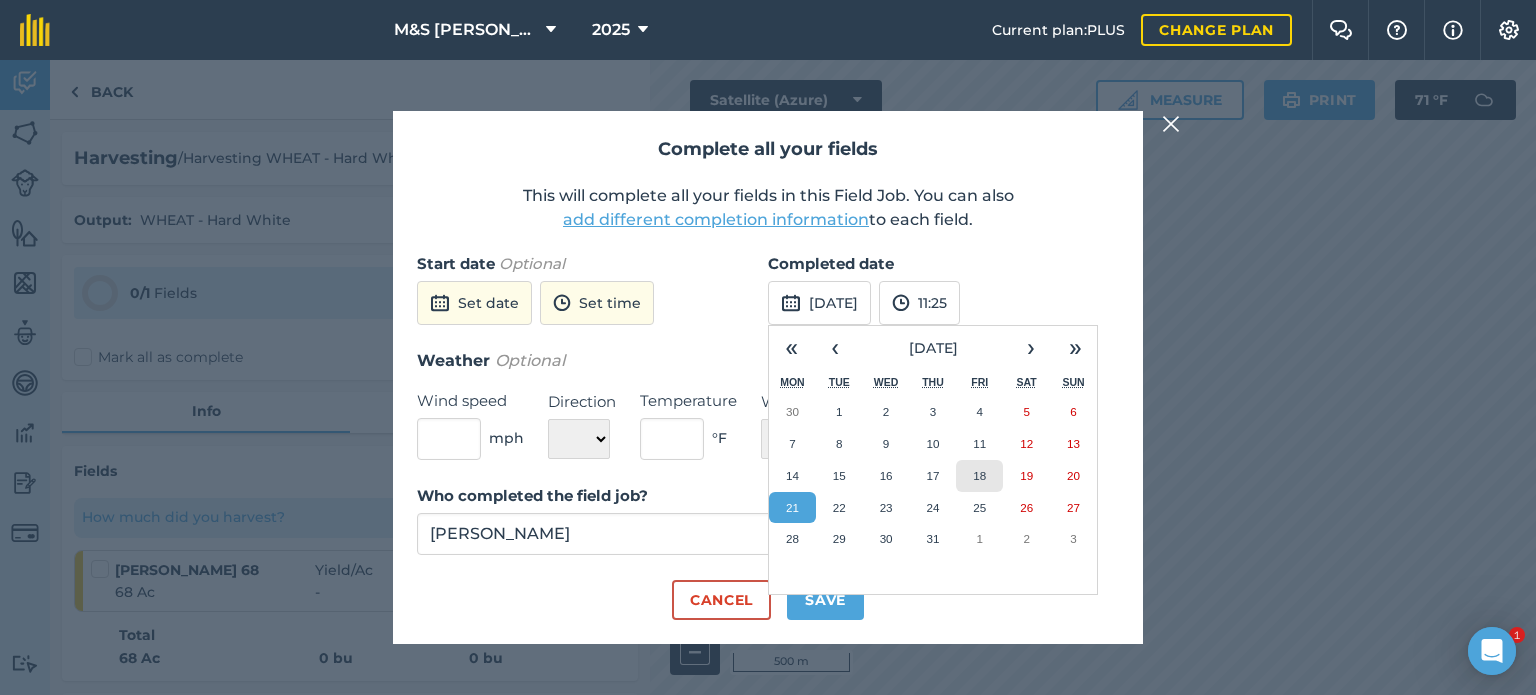 click on "18" at bounding box center (979, 475) 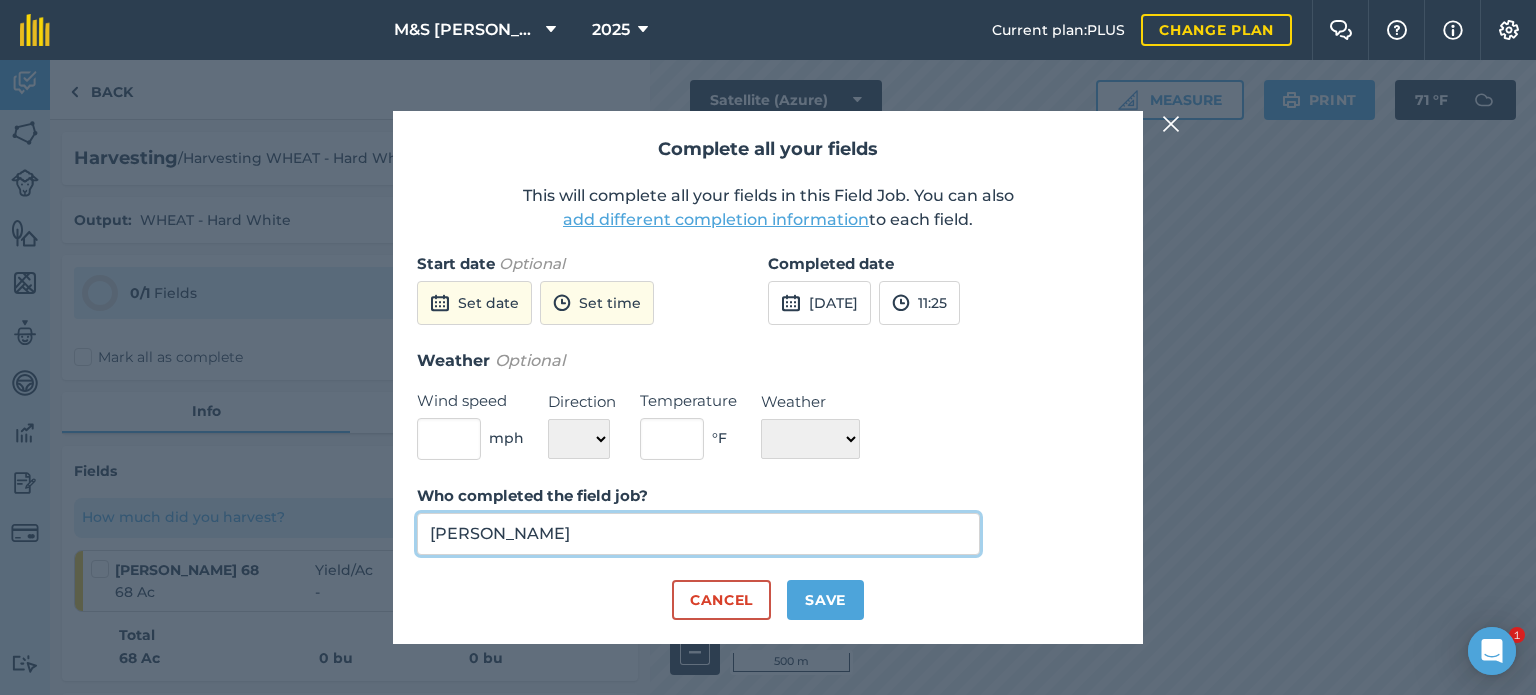 click on "[PERSON_NAME]" at bounding box center [698, 534] 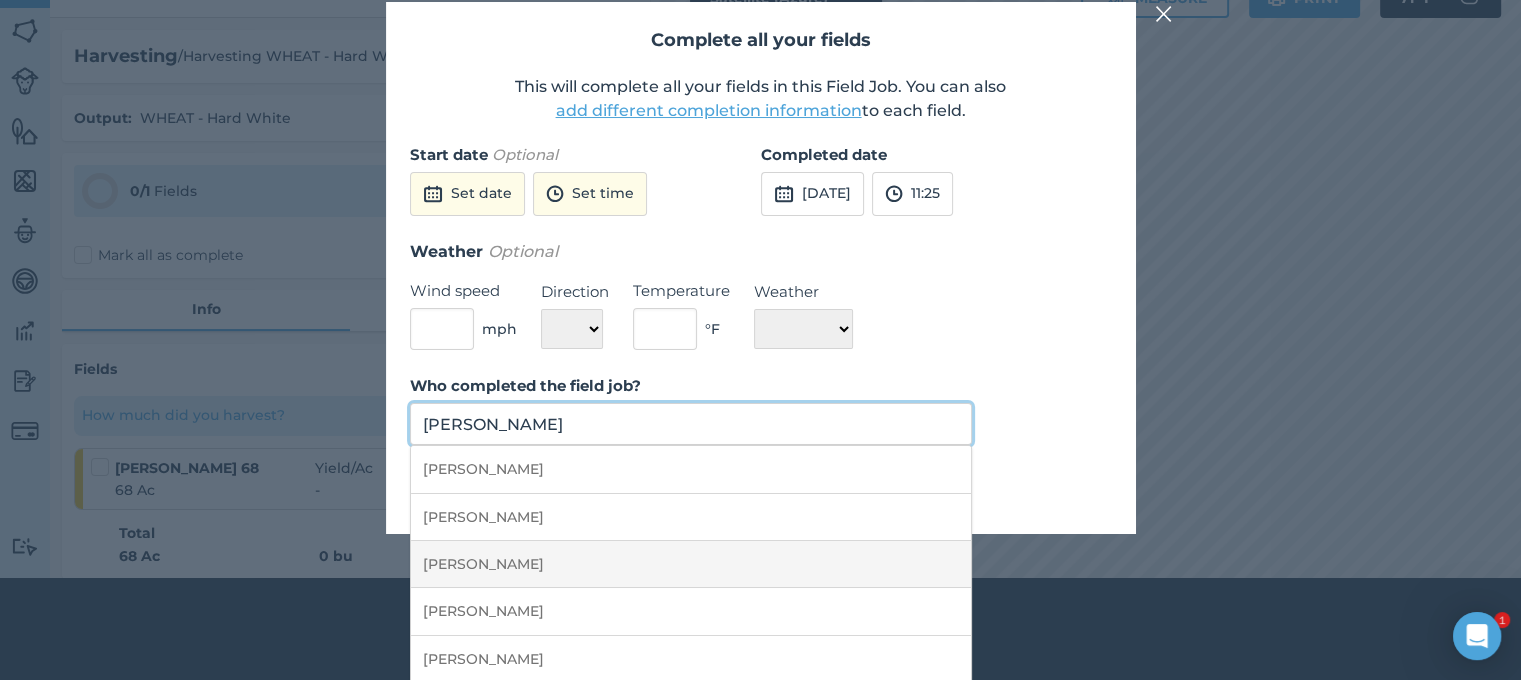scroll, scrollTop: 207, scrollLeft: 0, axis: vertical 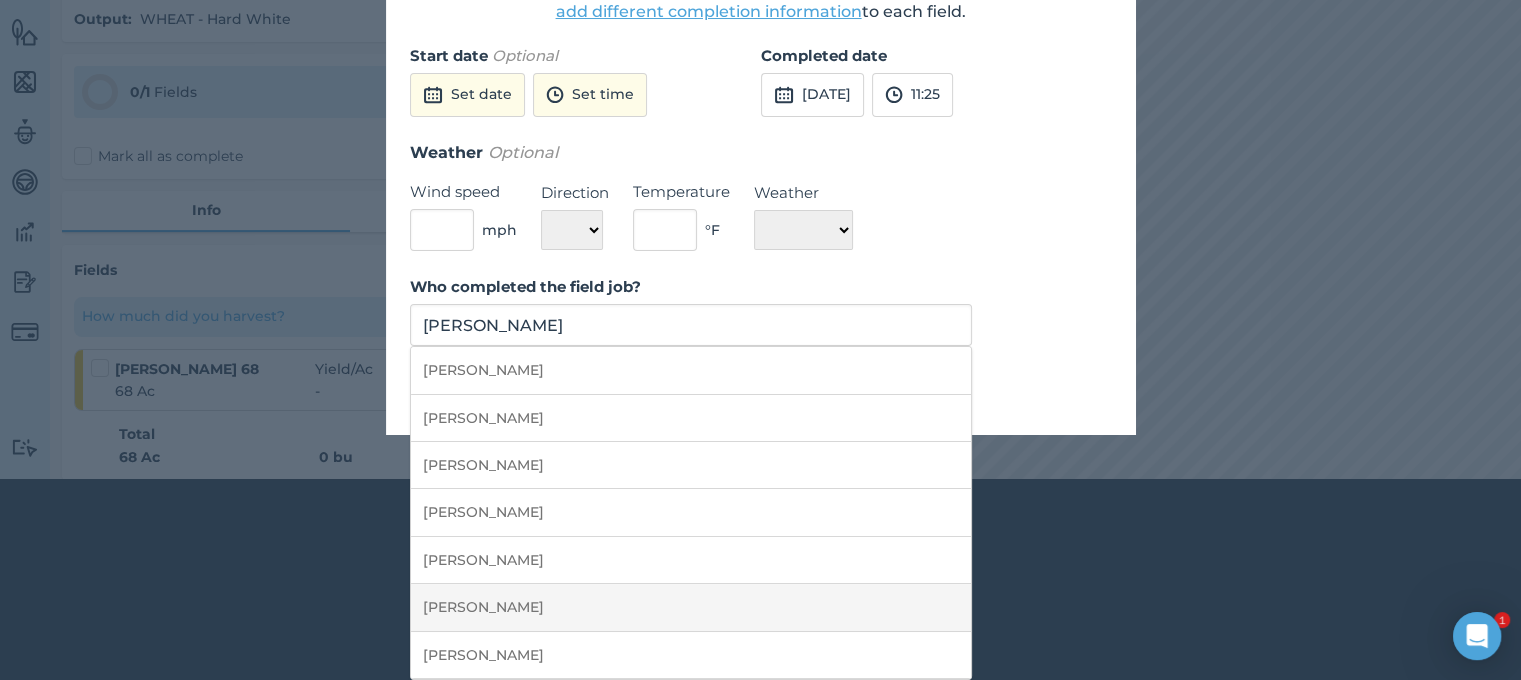 click on "[PERSON_NAME]" at bounding box center [691, 607] 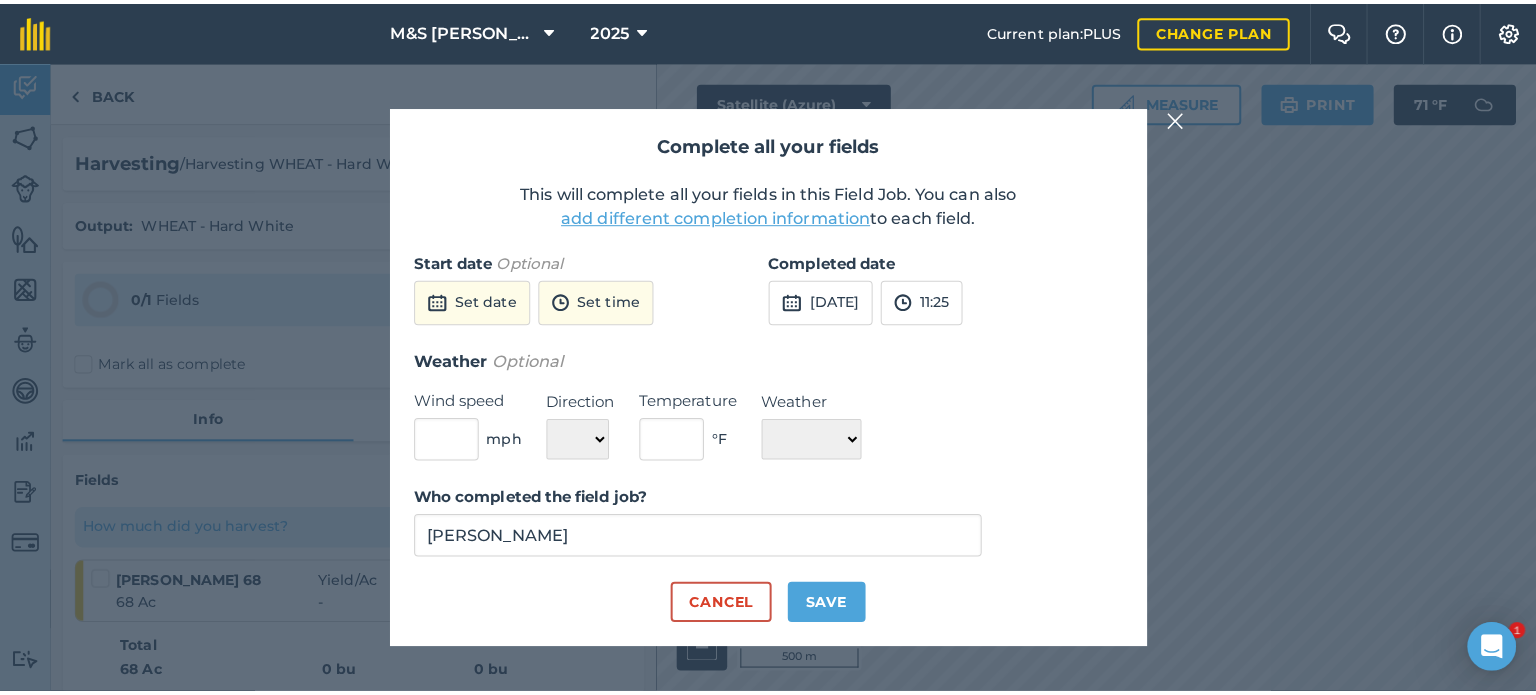 scroll, scrollTop: 0, scrollLeft: 0, axis: both 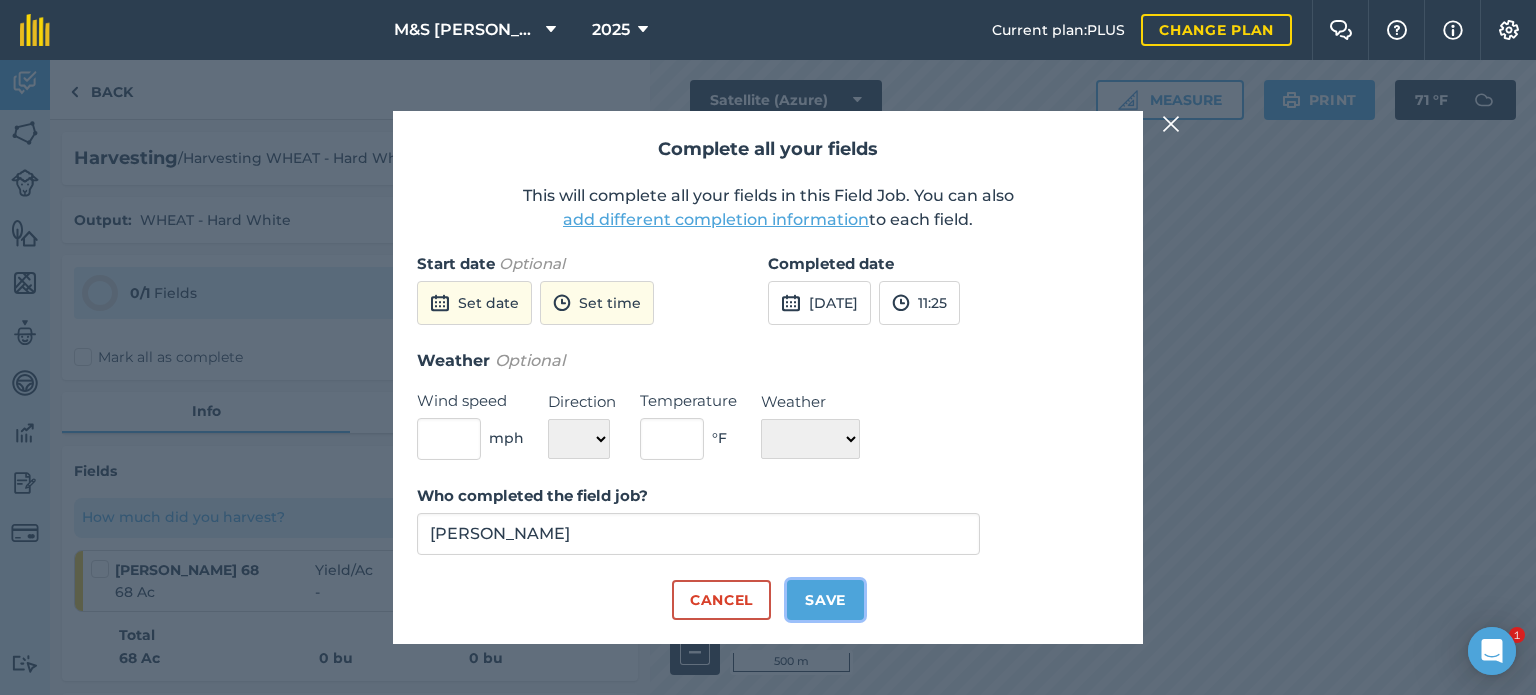 click on "Save" at bounding box center (825, 600) 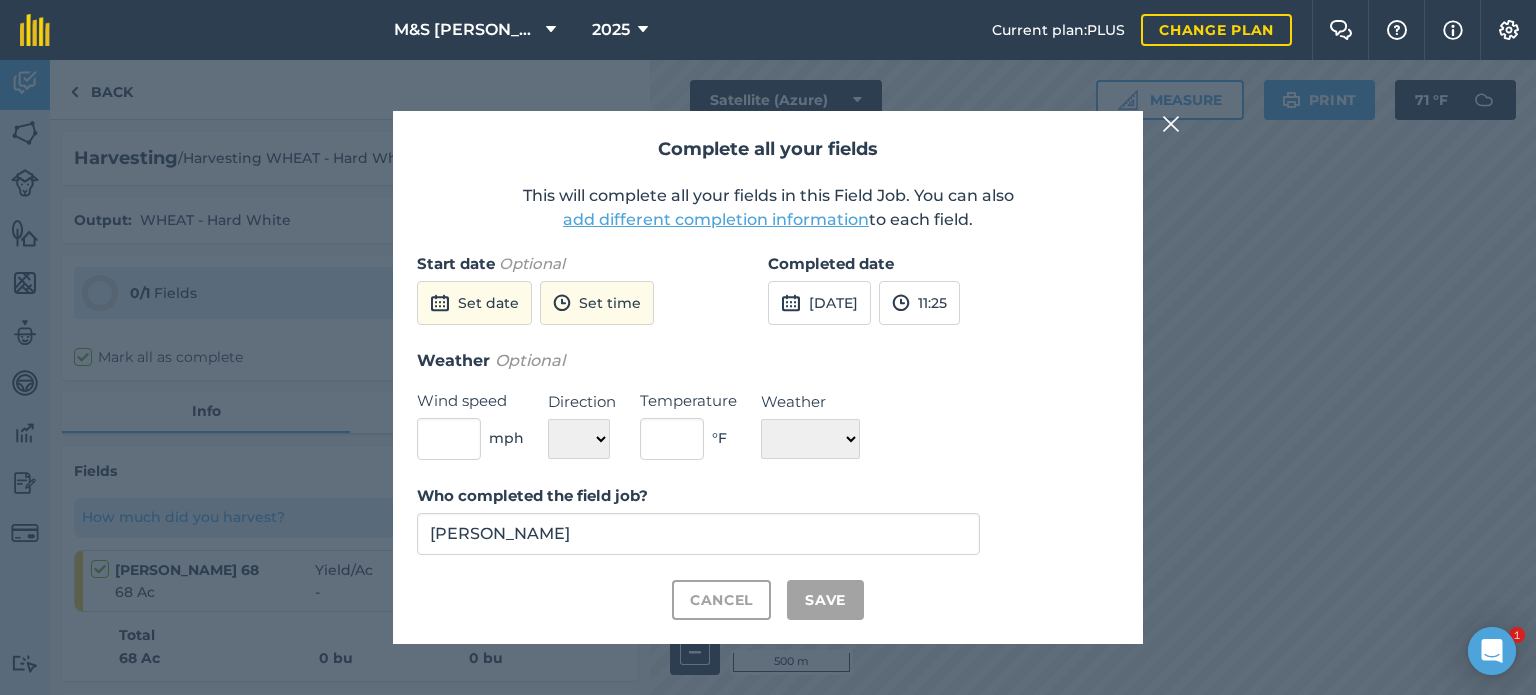 checkbox on "true" 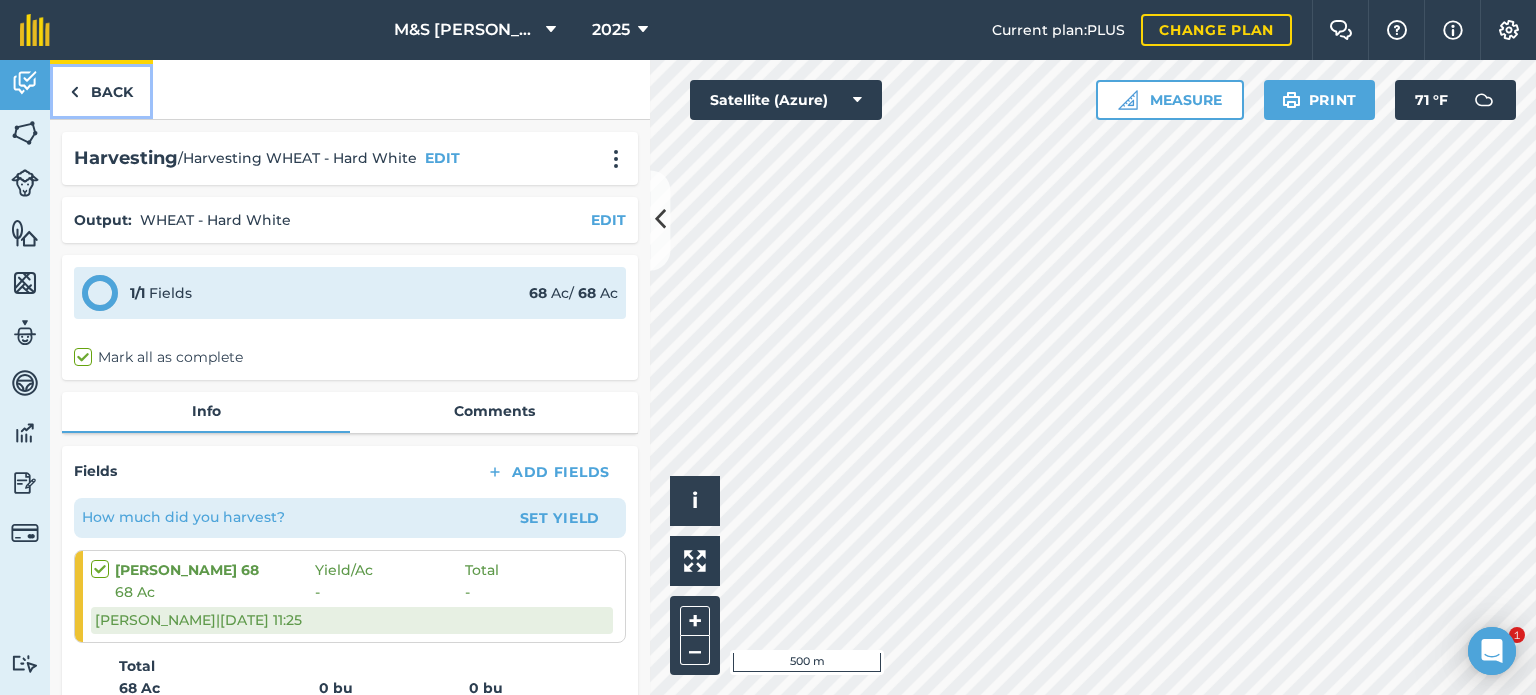 click on "Back" at bounding box center [101, 89] 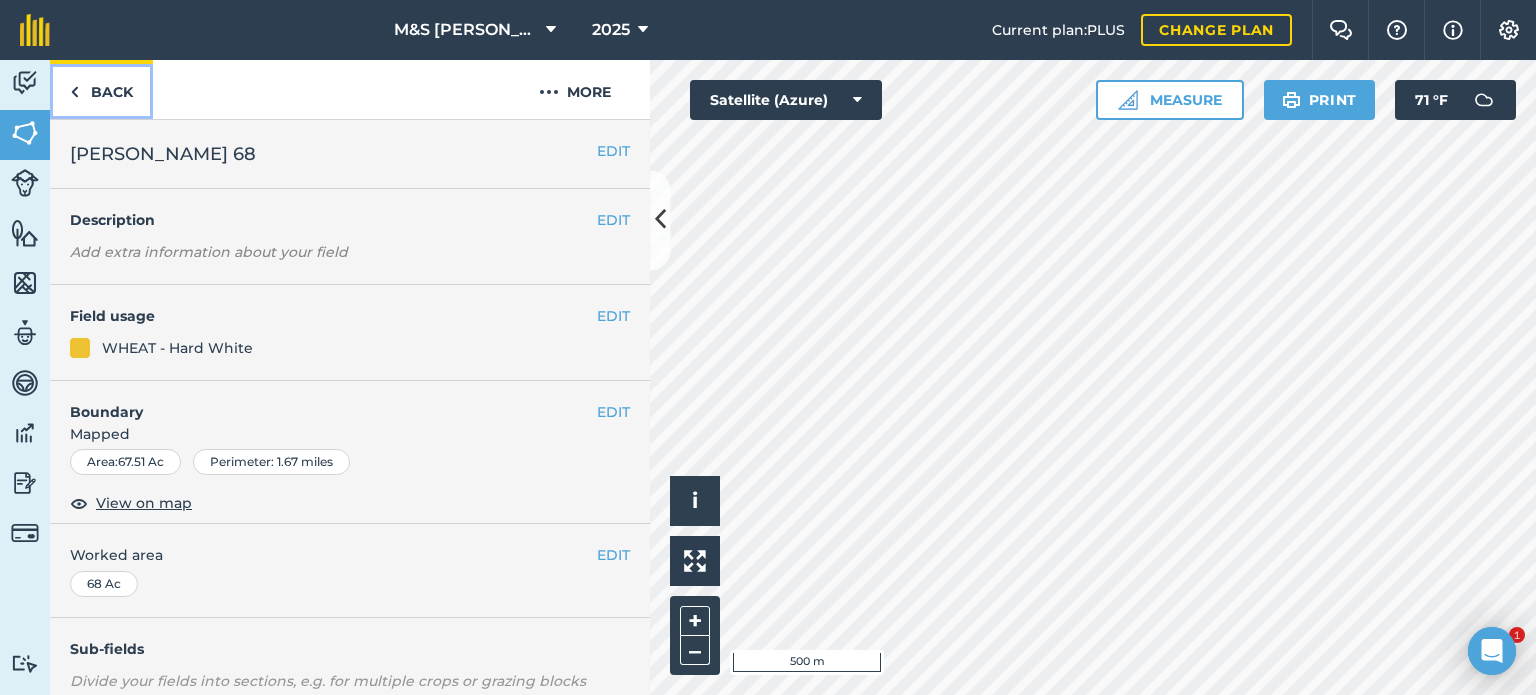 click on "Back" at bounding box center [101, 89] 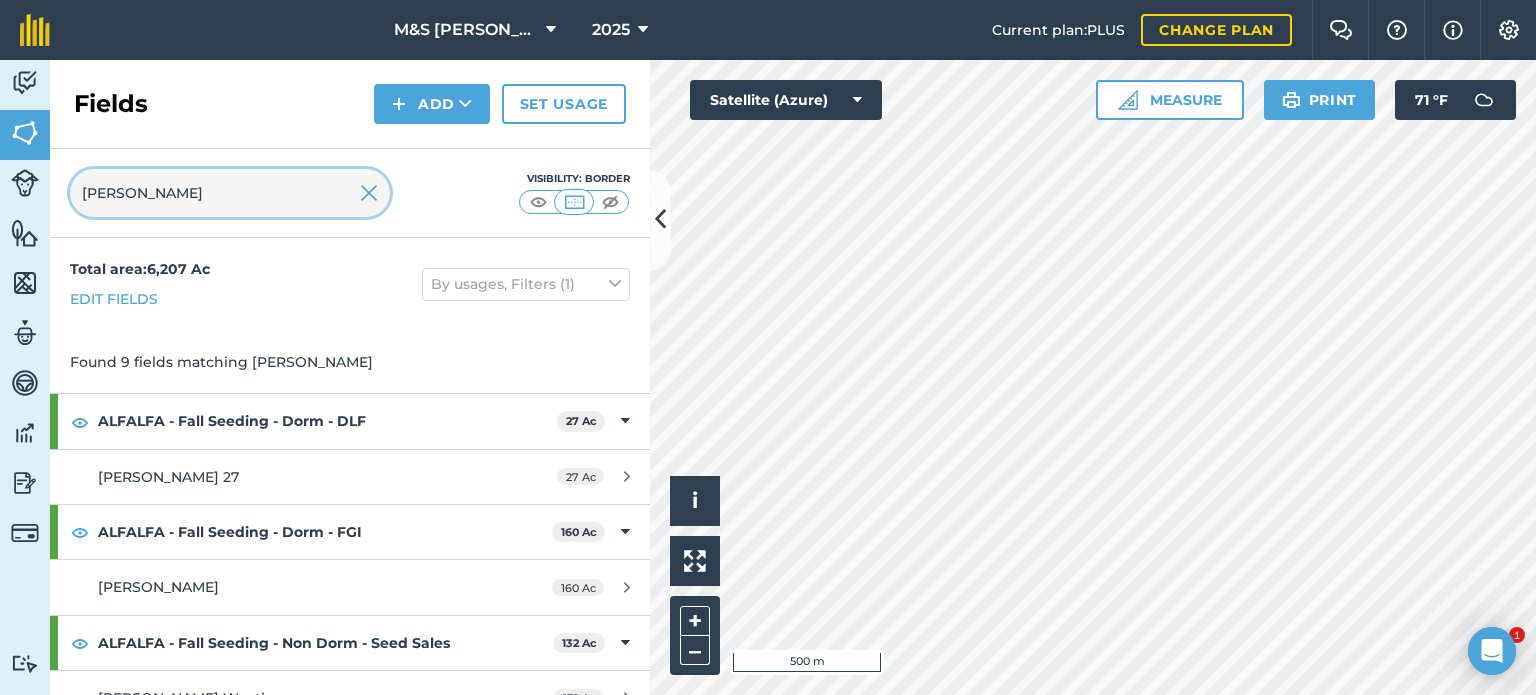 click on "[PERSON_NAME]" at bounding box center [230, 193] 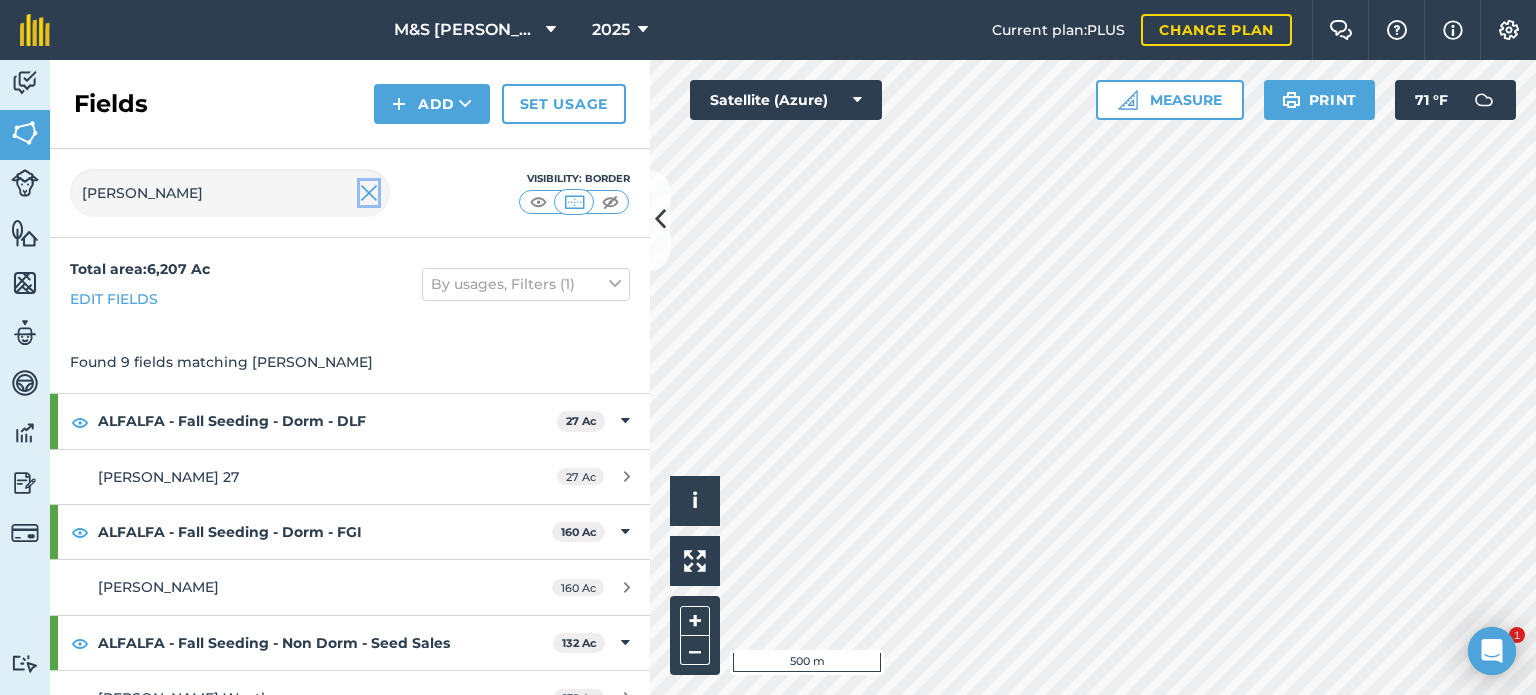click at bounding box center [369, 193] 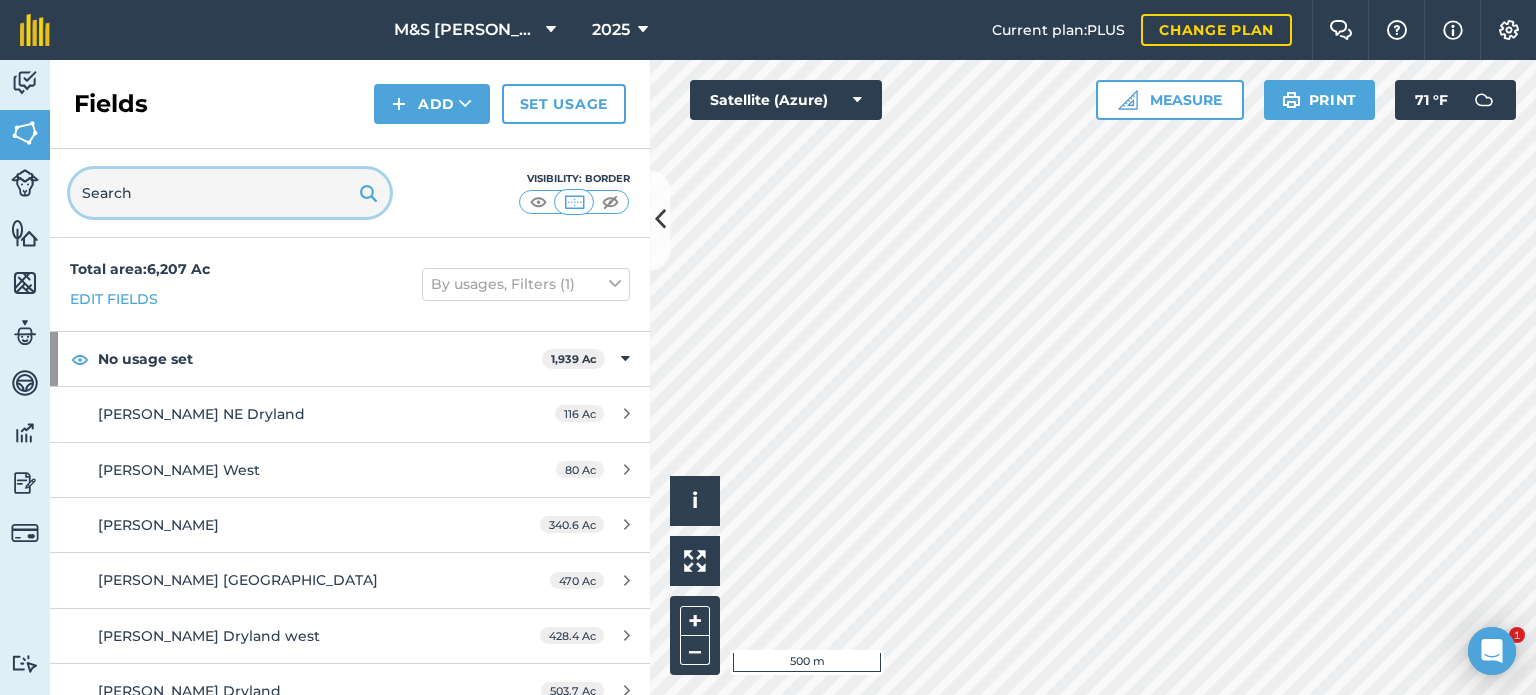 click at bounding box center [230, 193] 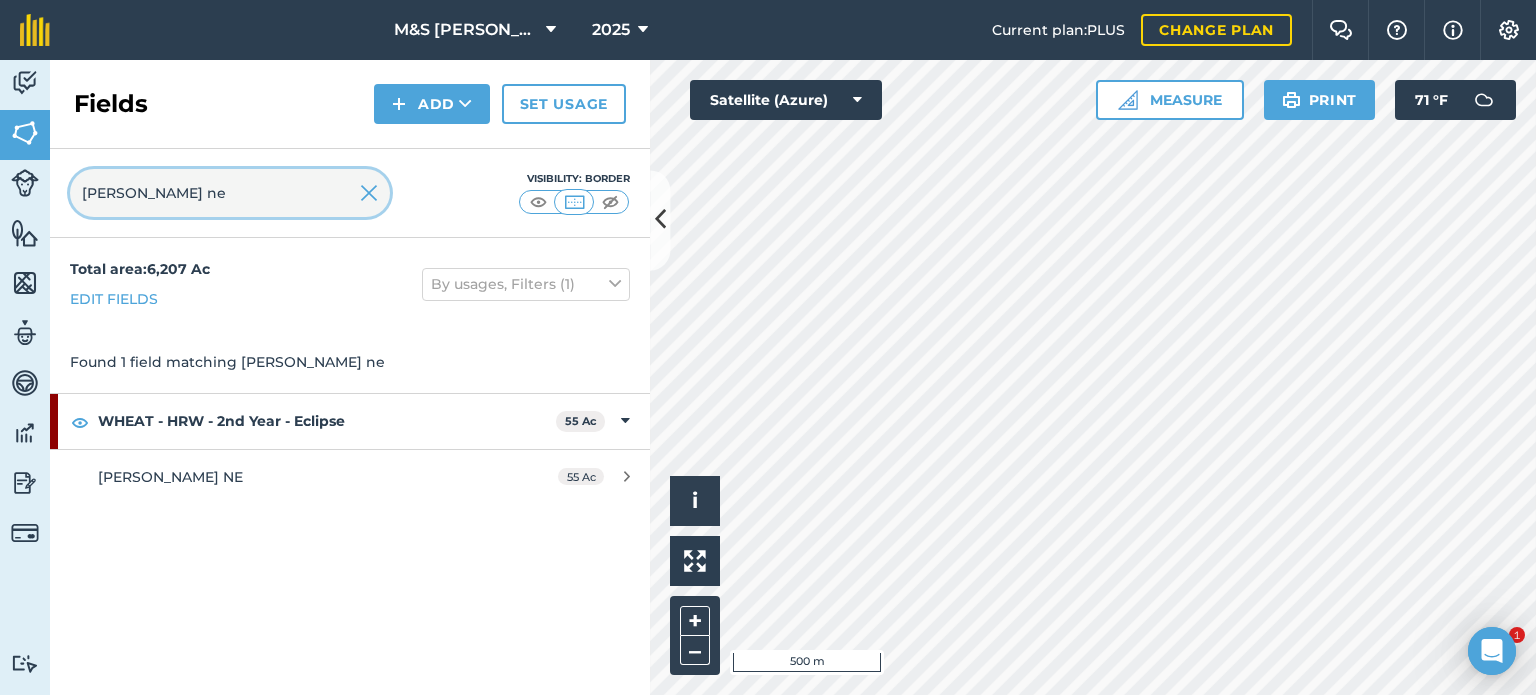 type on "[PERSON_NAME] ne" 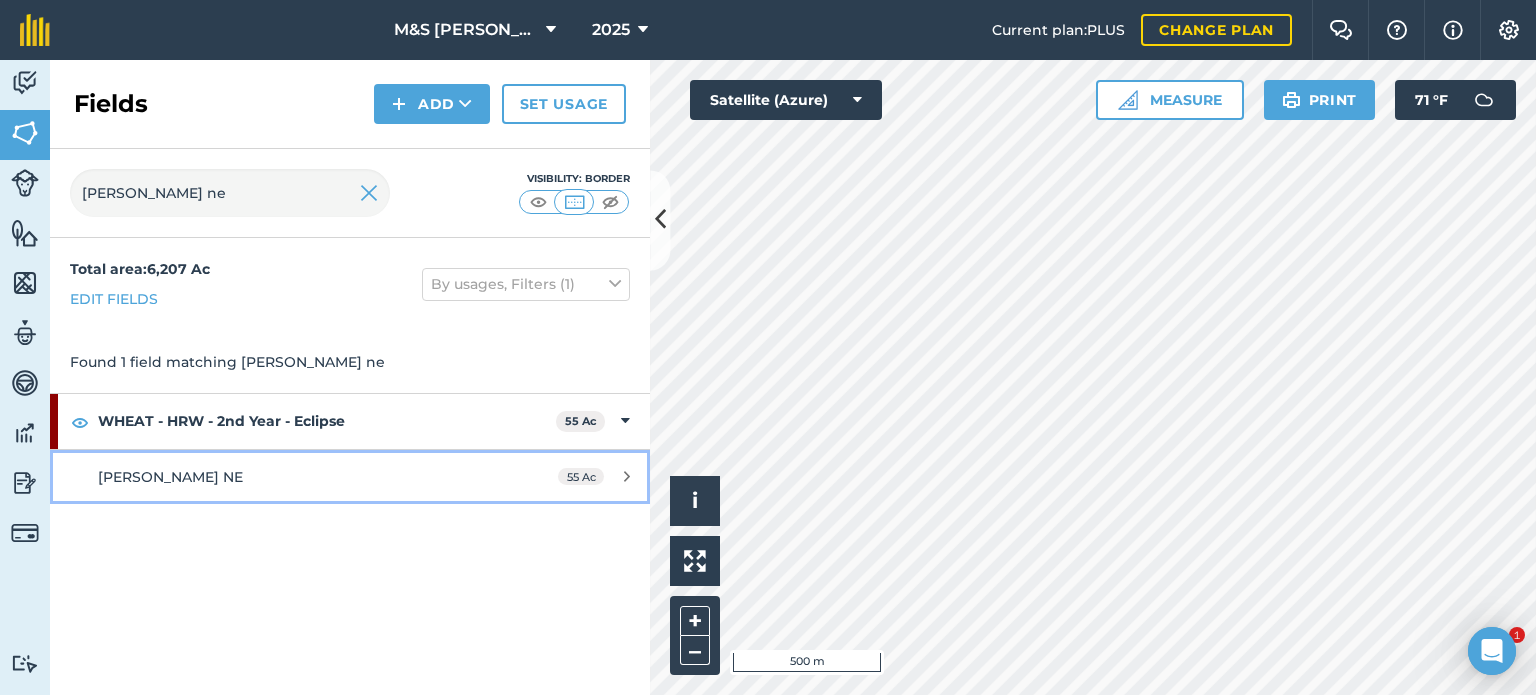 click on "[PERSON_NAME] NE" at bounding box center [286, 477] 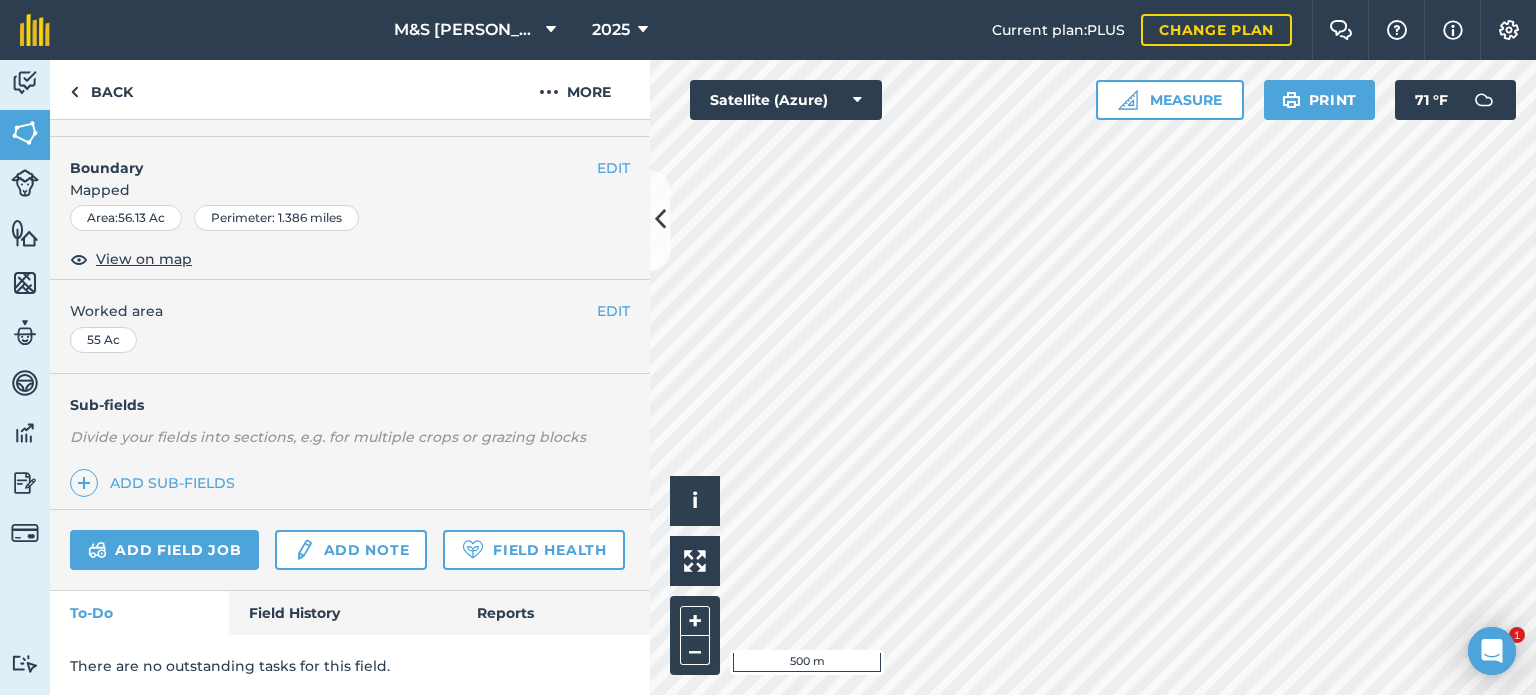 scroll, scrollTop: 299, scrollLeft: 0, axis: vertical 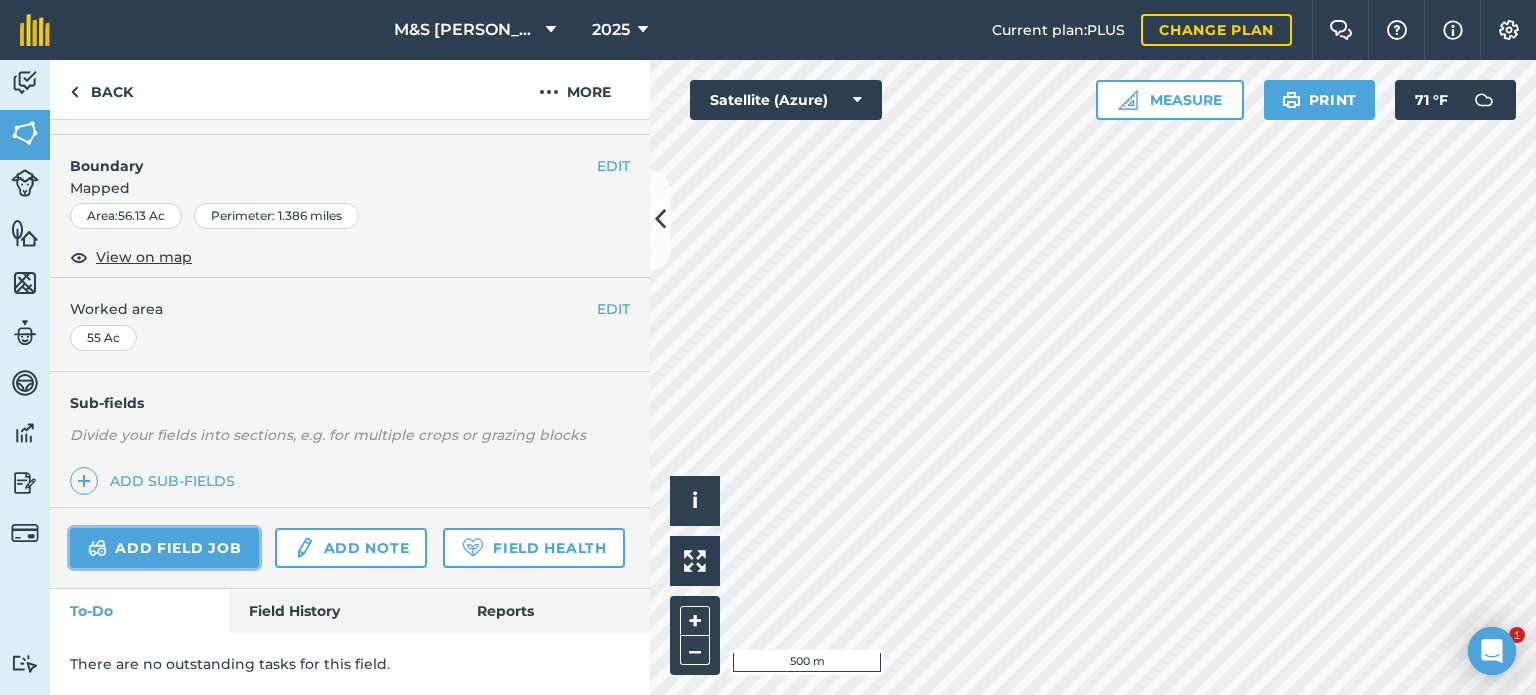 click on "Add field job" at bounding box center [164, 548] 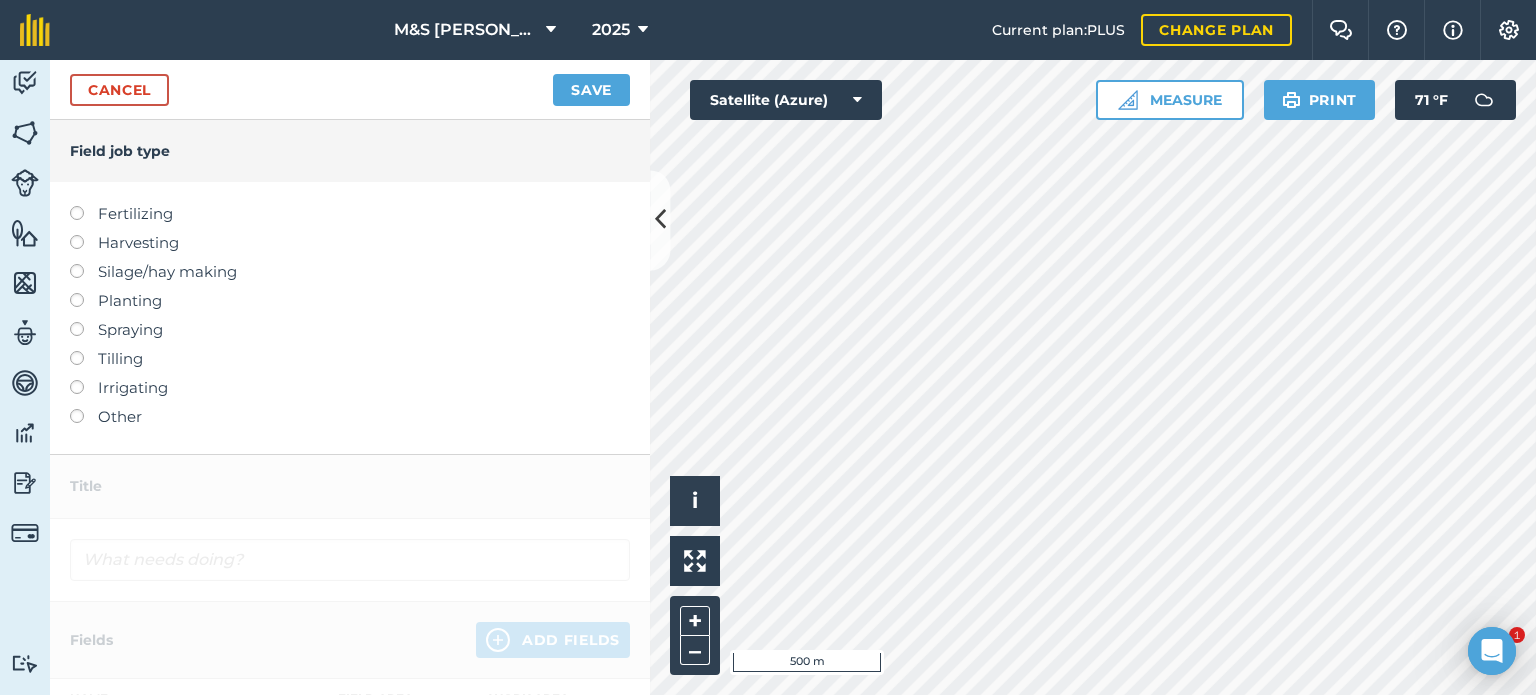 click at bounding box center [84, 235] 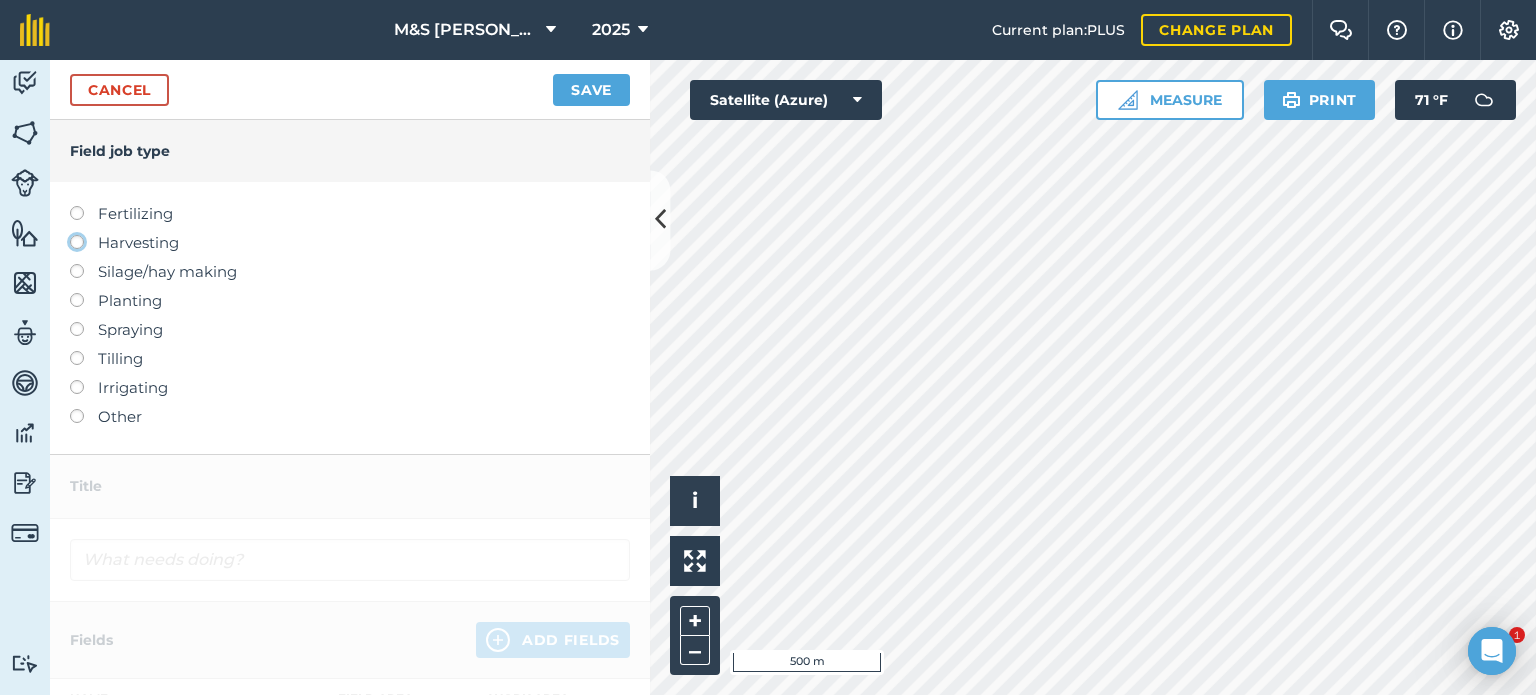 click on "Harvesting" at bounding box center (-9943, 241) 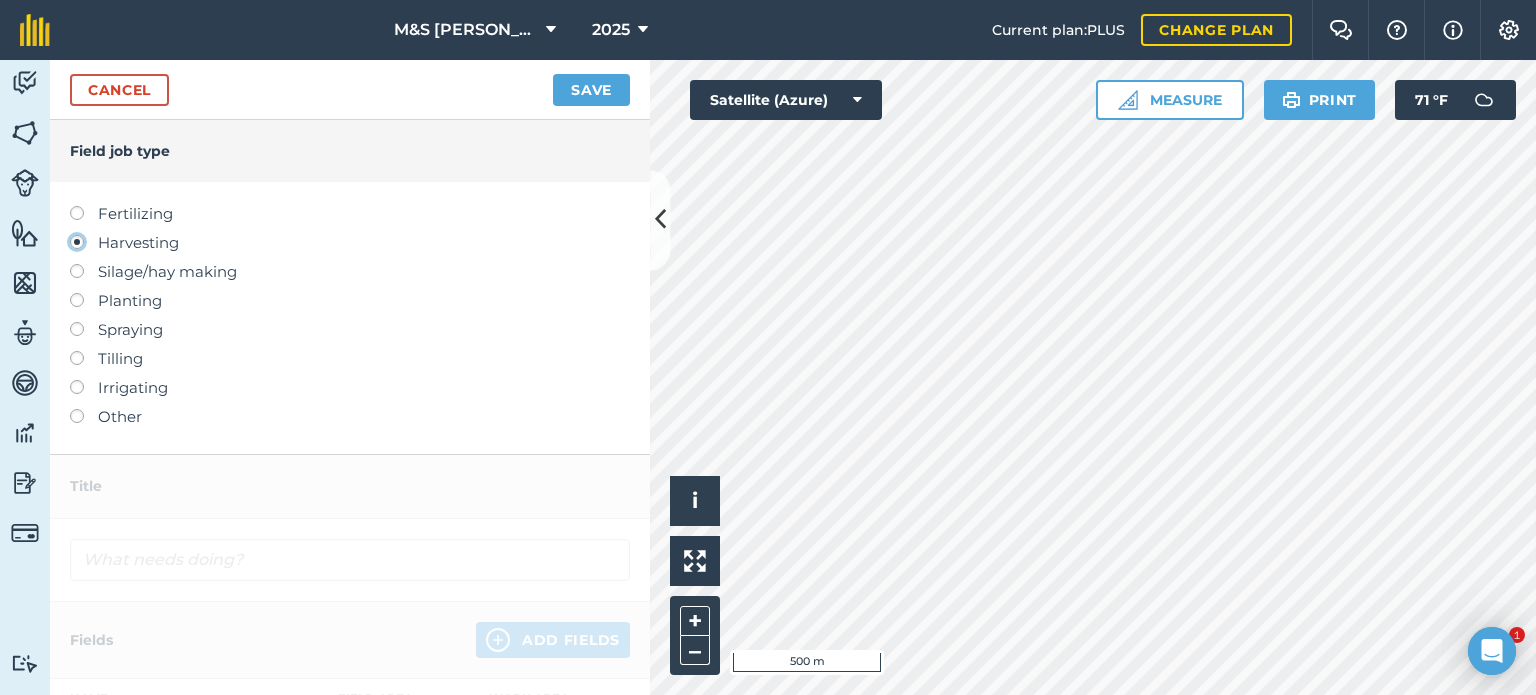 type on "Harvesting" 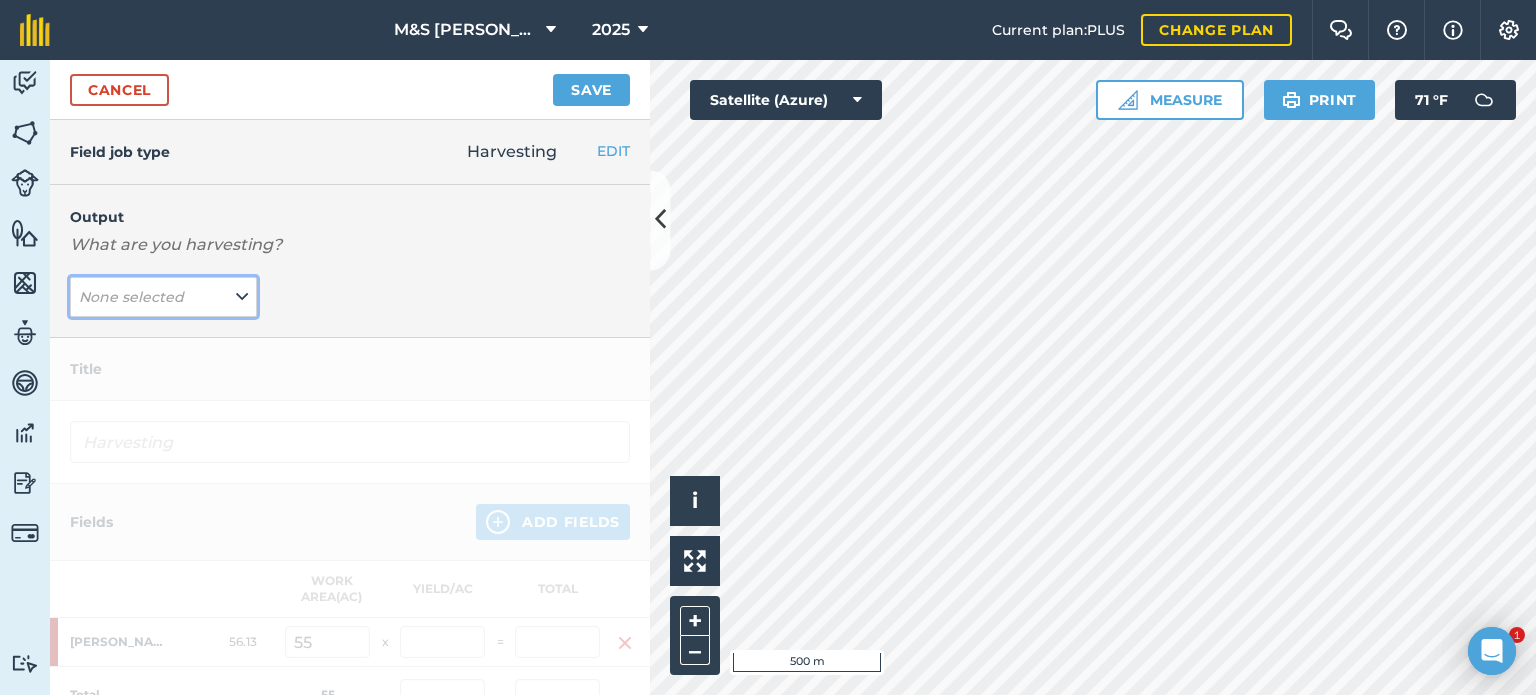 click on "None selected" at bounding box center (163, 297) 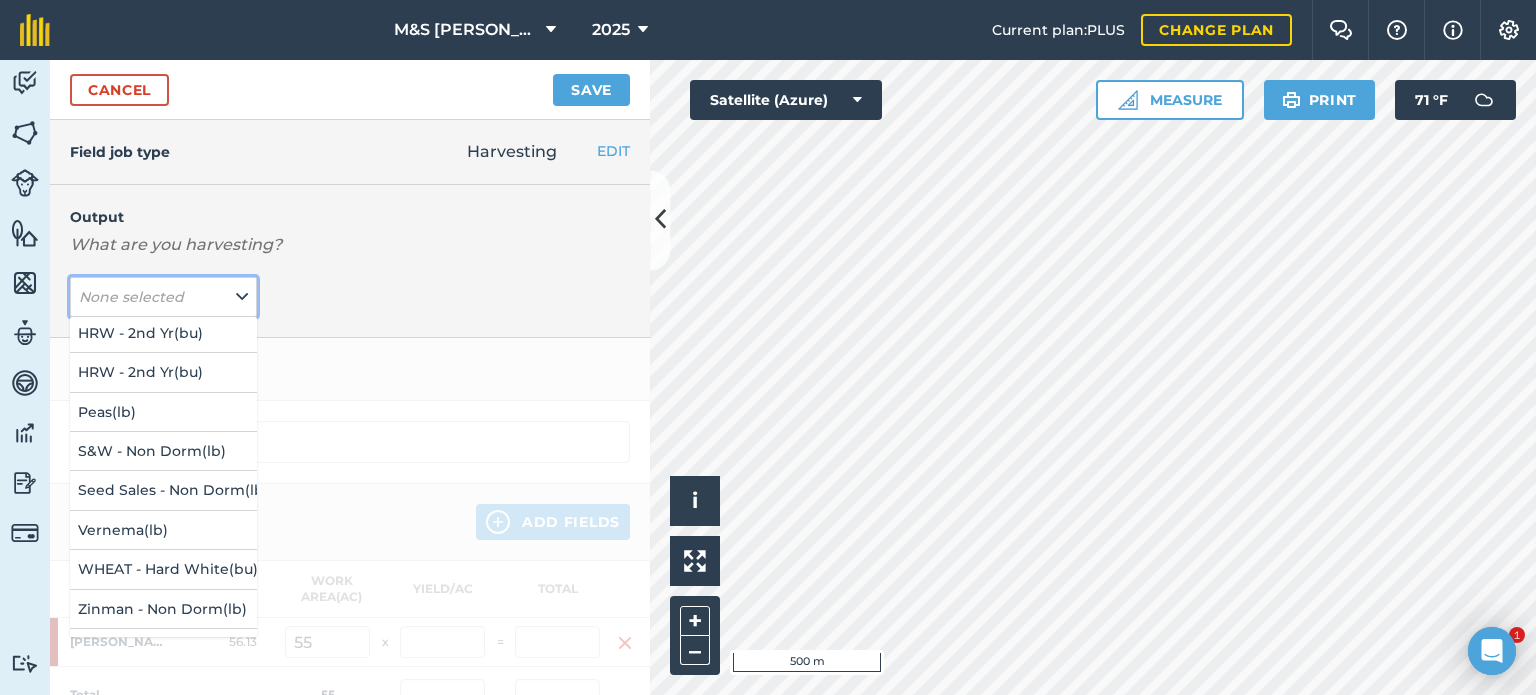 scroll, scrollTop: 445, scrollLeft: 0, axis: vertical 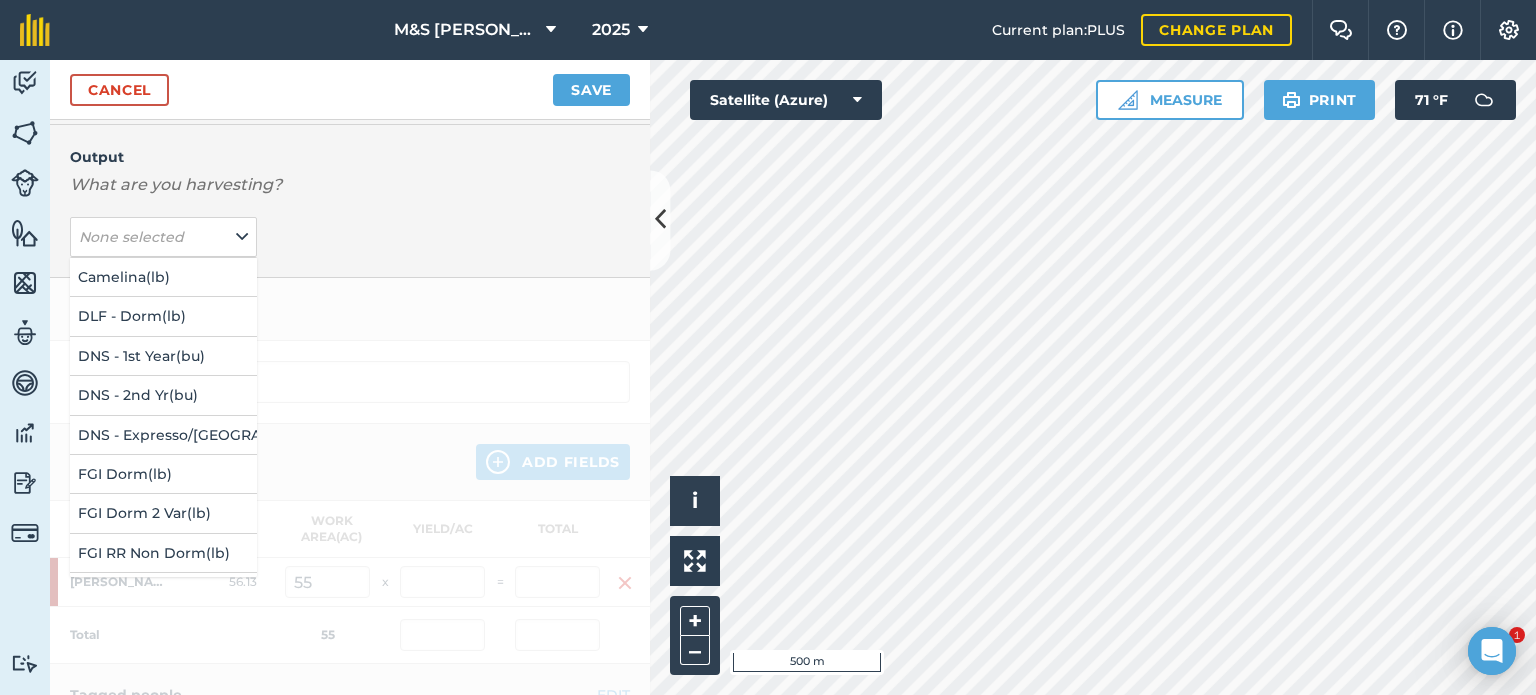 click on "Output What are you harvesting? None selected Camelina   ( lb ) DLF - Dorm   ( lb ) DNS - 1st Year   ( bu ) DNS - 2nd Yr  ( bu ) DNS - Expresso/BP  ( bu ) FGI Dorm   ( lb ) FGI Dorm 2 Var   ( lb ) FGI RR Non Dorm  ( lb ) Grass Seed   ( lb ) HRW - 1st Year  ( bu ) HRW - 2nd Yr  ( bu ) HRW - 2nd Yr  ( bu ) Peas  ( lb ) S&W - Non Dorm  ( lb ) Seed Sales - Non Dorm  ( lb ) Vernema  ( lb ) WHEAT - Hard White  ( bu ) Zinman - Non Dorm  ( lb )   Add Output" at bounding box center (350, 201) 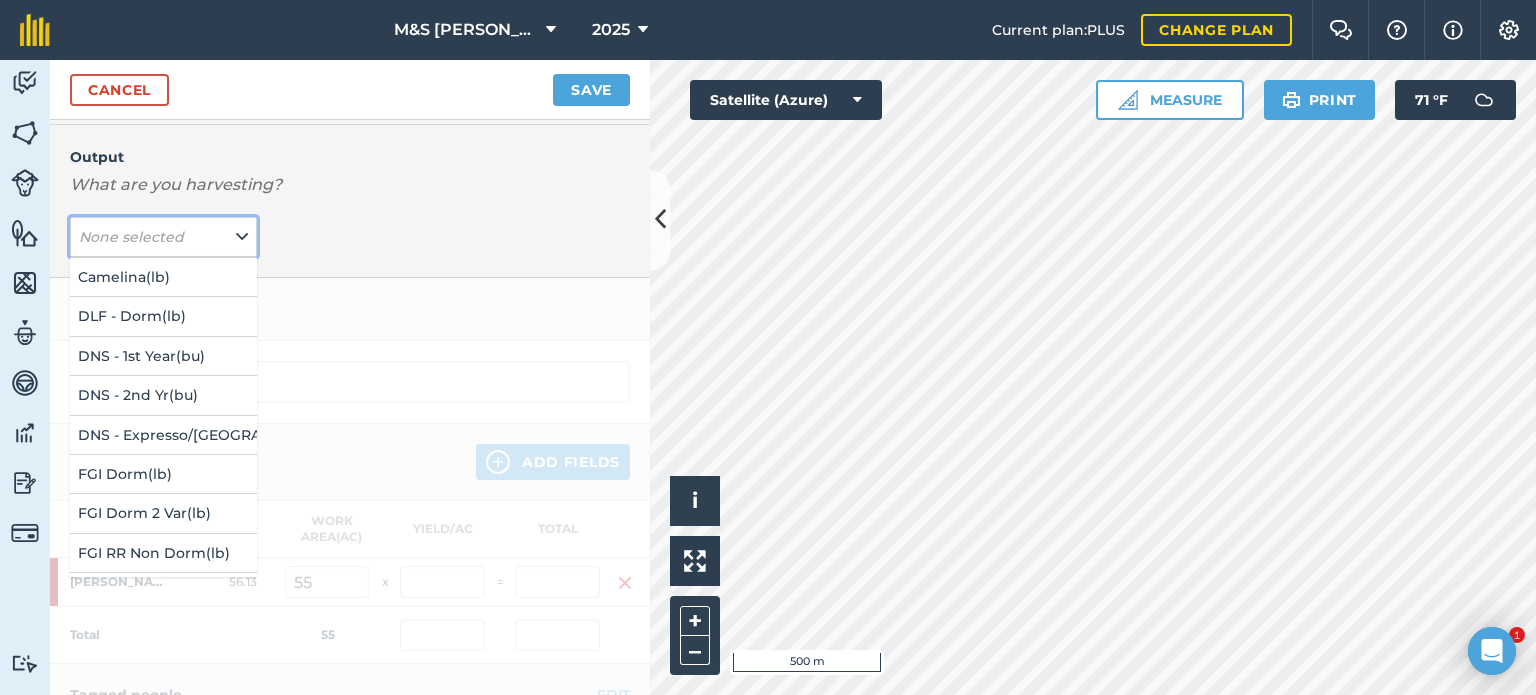 click on "None selected" at bounding box center (163, 237) 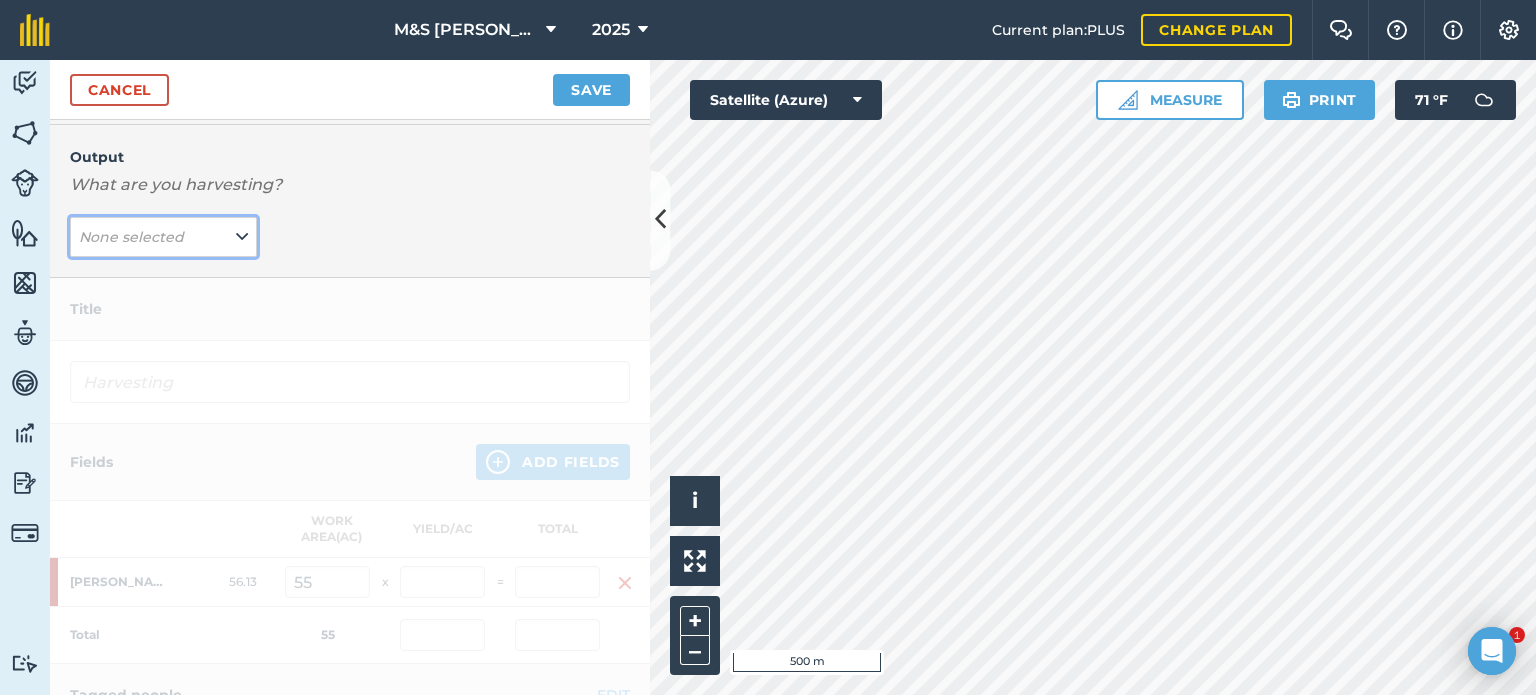 click on "None selected" at bounding box center [163, 237] 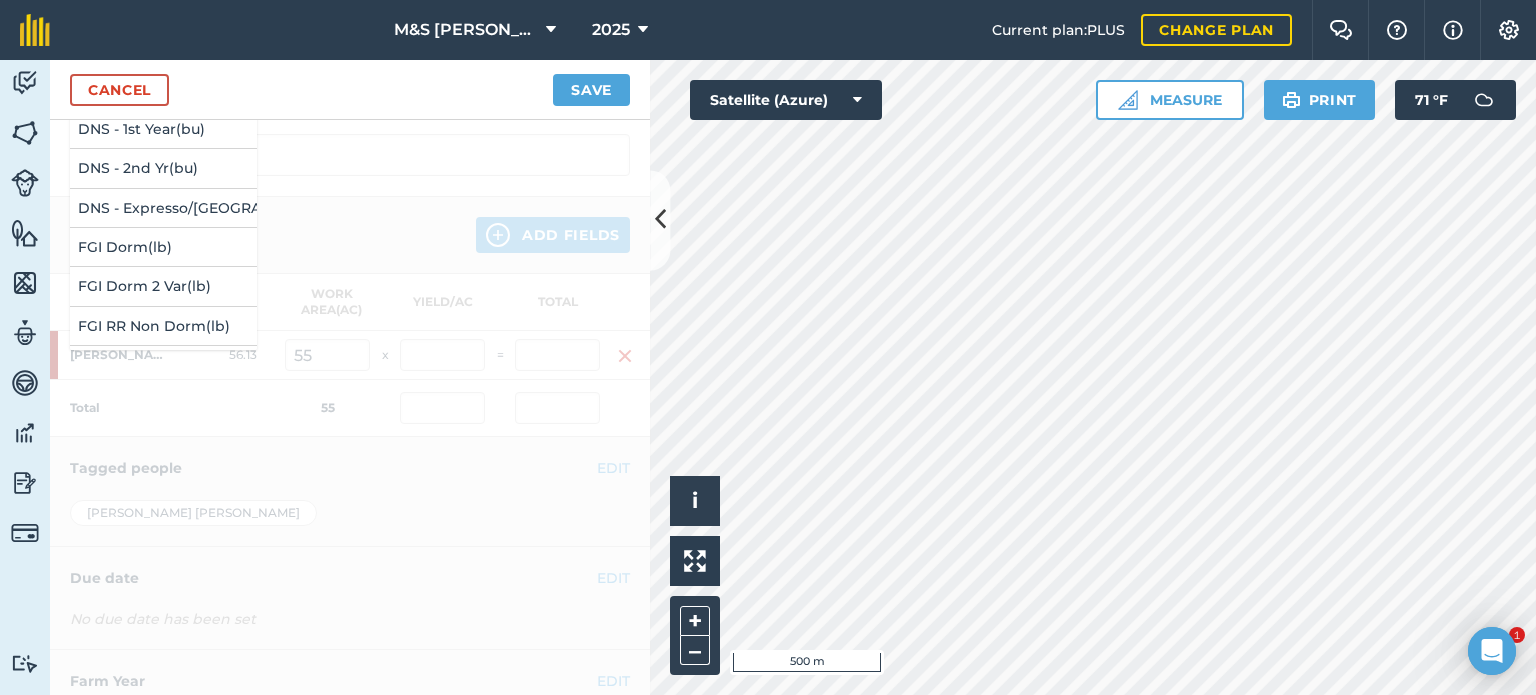 scroll, scrollTop: 360, scrollLeft: 0, axis: vertical 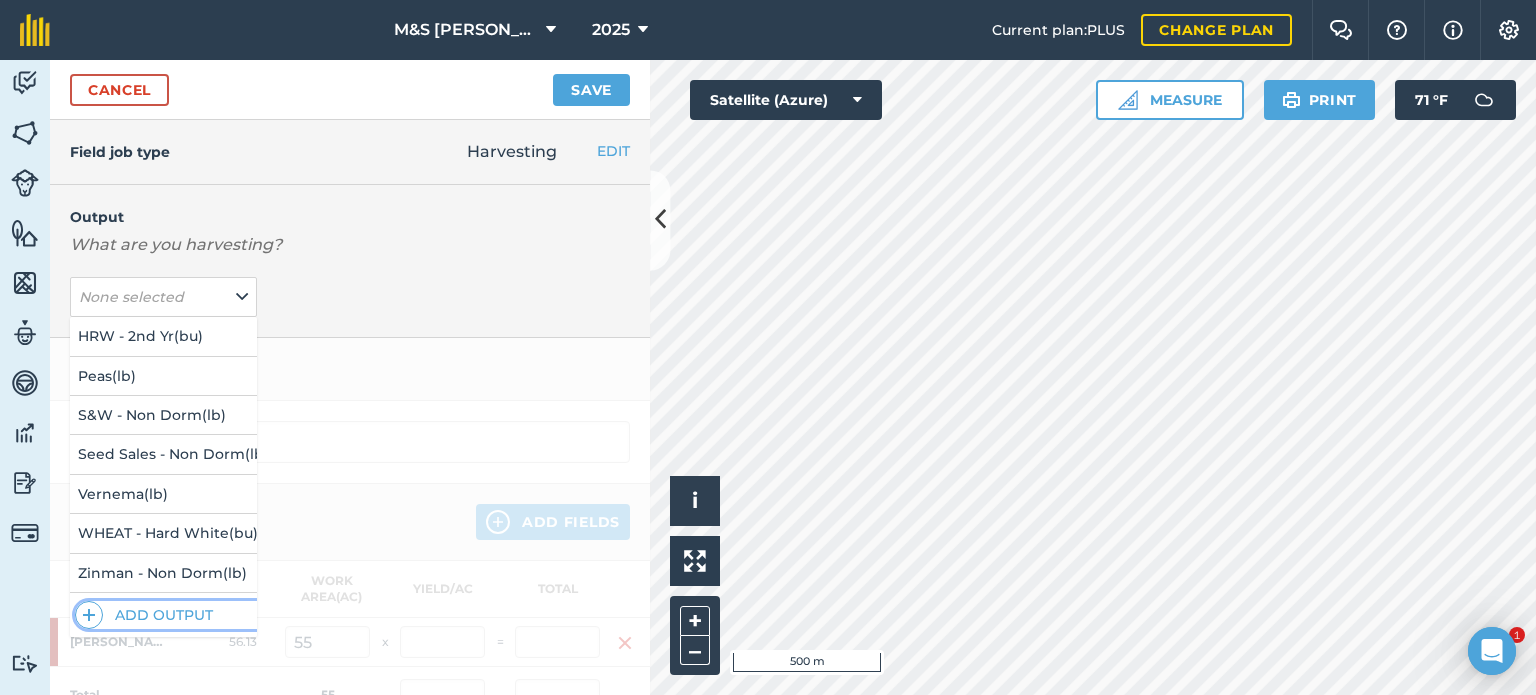 click on "Add Output" at bounding box center (166, 615) 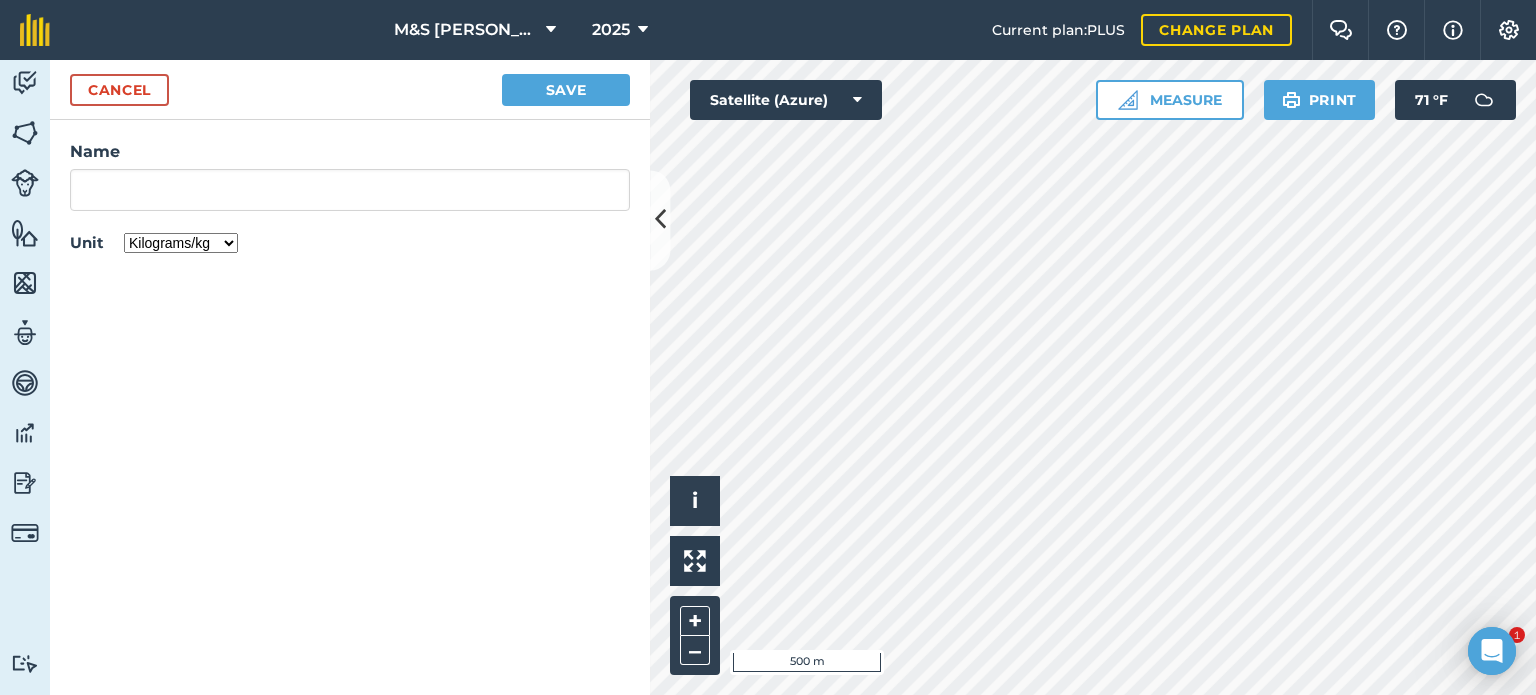 click on "Kilograms/kg Metric tonnes/t Litres/L Pounds/lb Imperial tons/t Gallons/gal Bushel/bu Count" at bounding box center [181, 243] 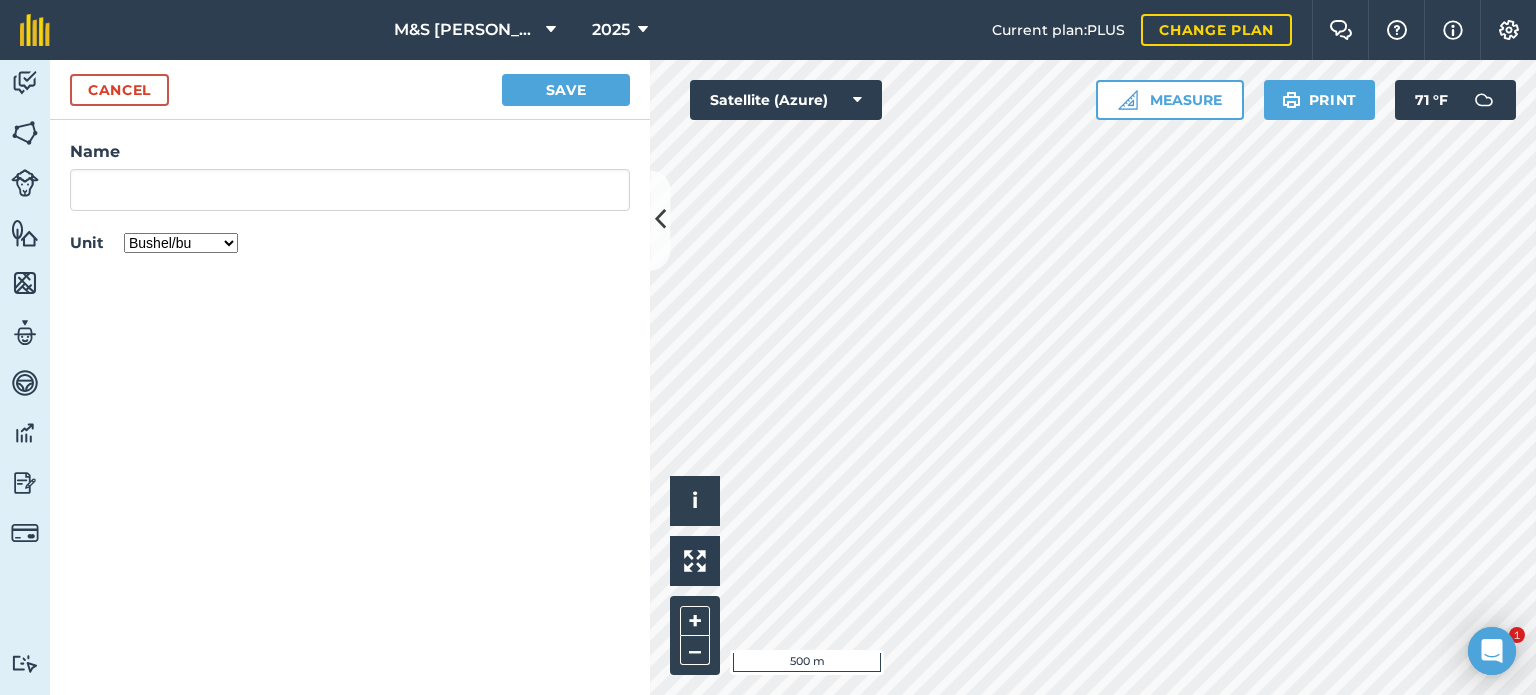 click on "Kilograms/kg Metric tonnes/t Litres/L Pounds/lb Imperial tons/t Gallons/gal Bushel/bu Count" at bounding box center (181, 243) 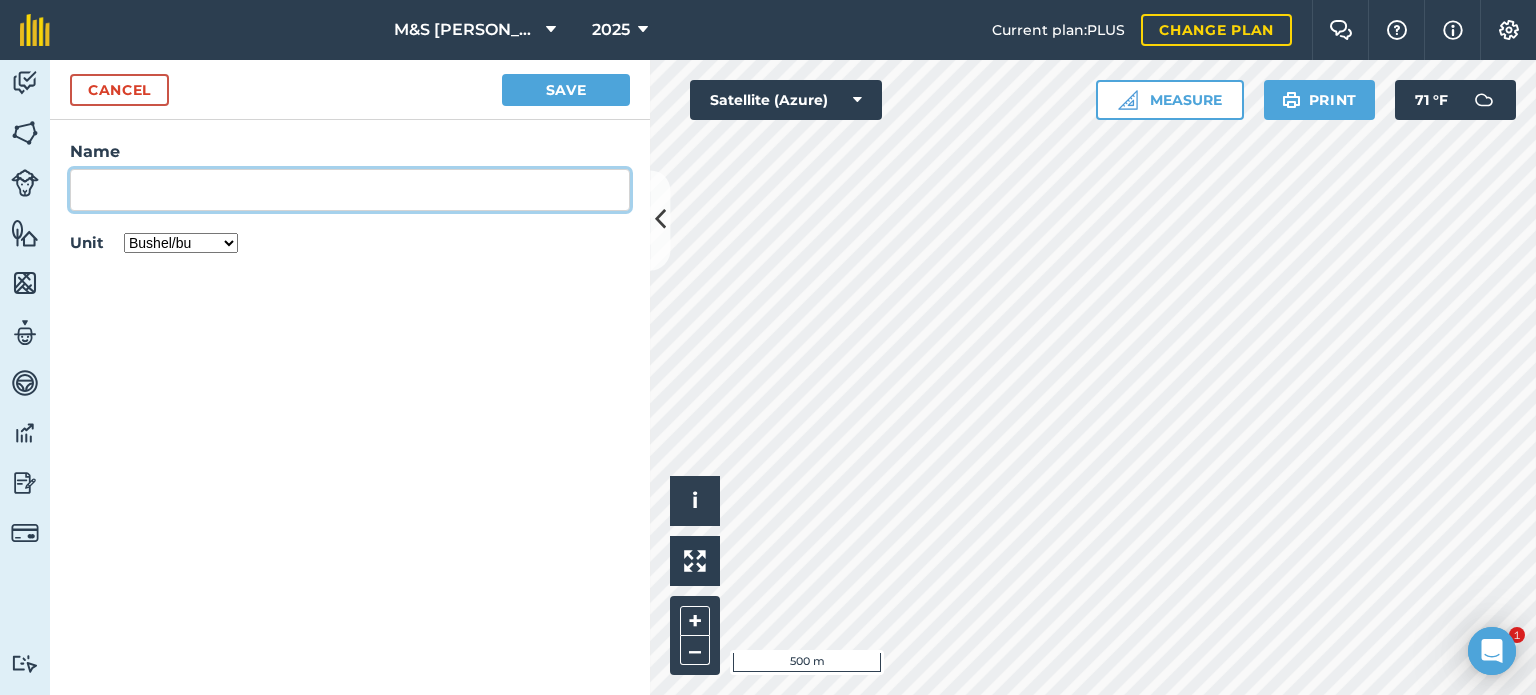 click on "Name" at bounding box center (350, 190) 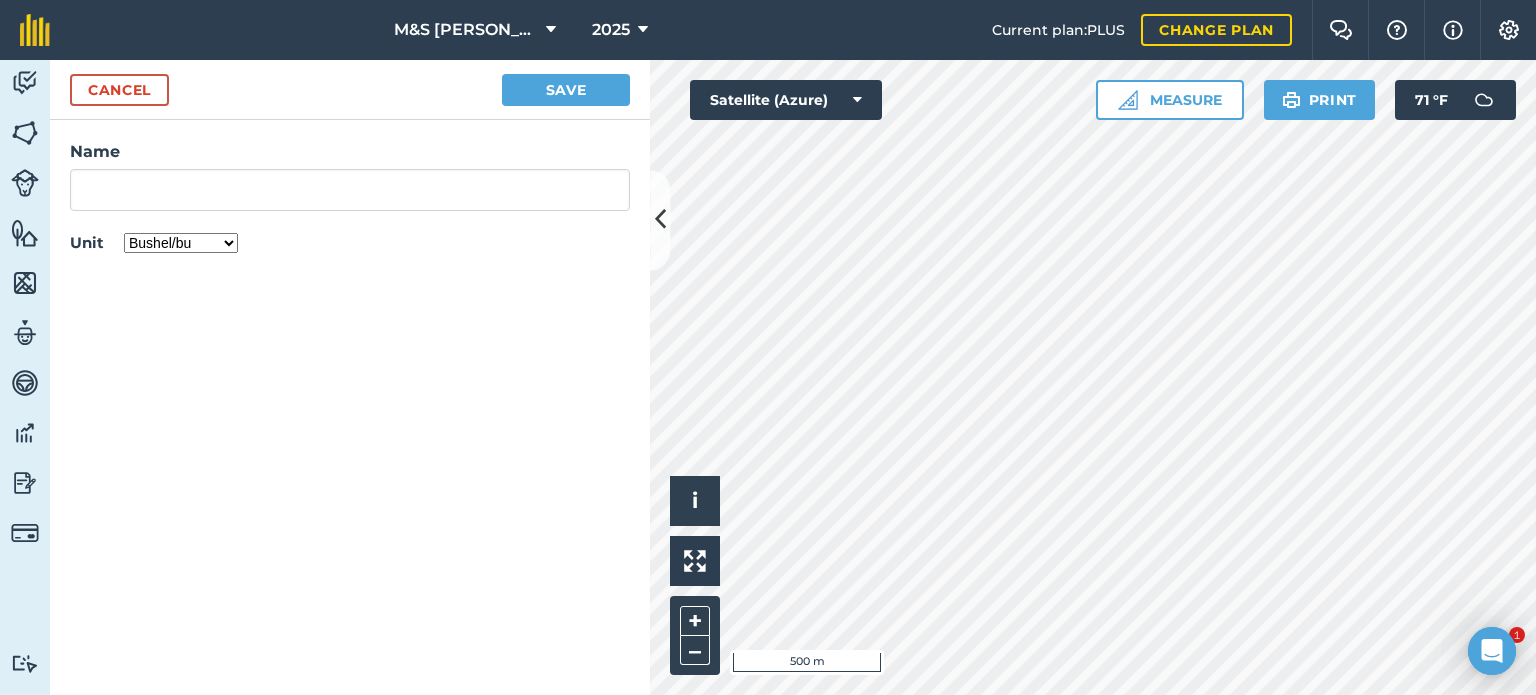 click on "Name Unit Kilograms/kg Metric tonnes/t Litres/L Pounds/lb Imperial tons/t Gallons/gal Bushel/bu Count" at bounding box center (350, 200) 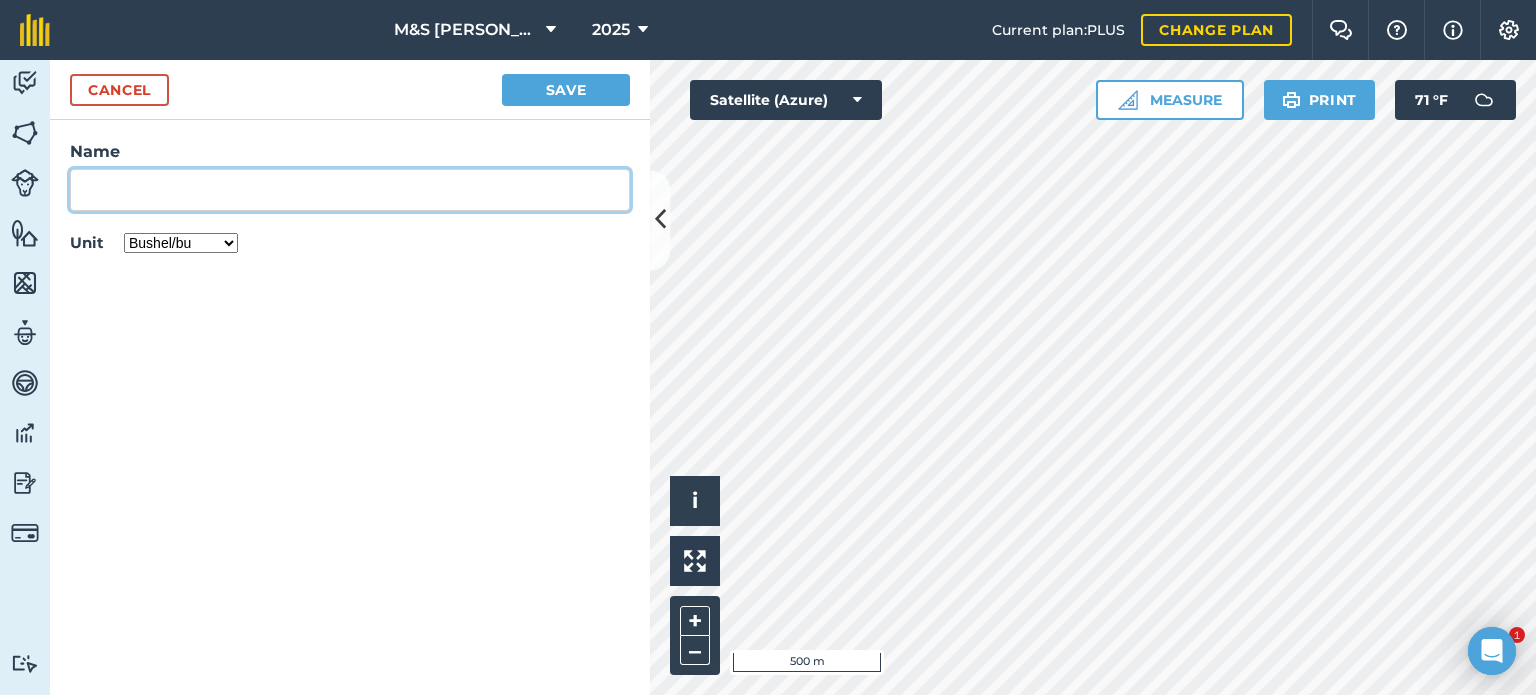 click on "Name" at bounding box center (350, 190) 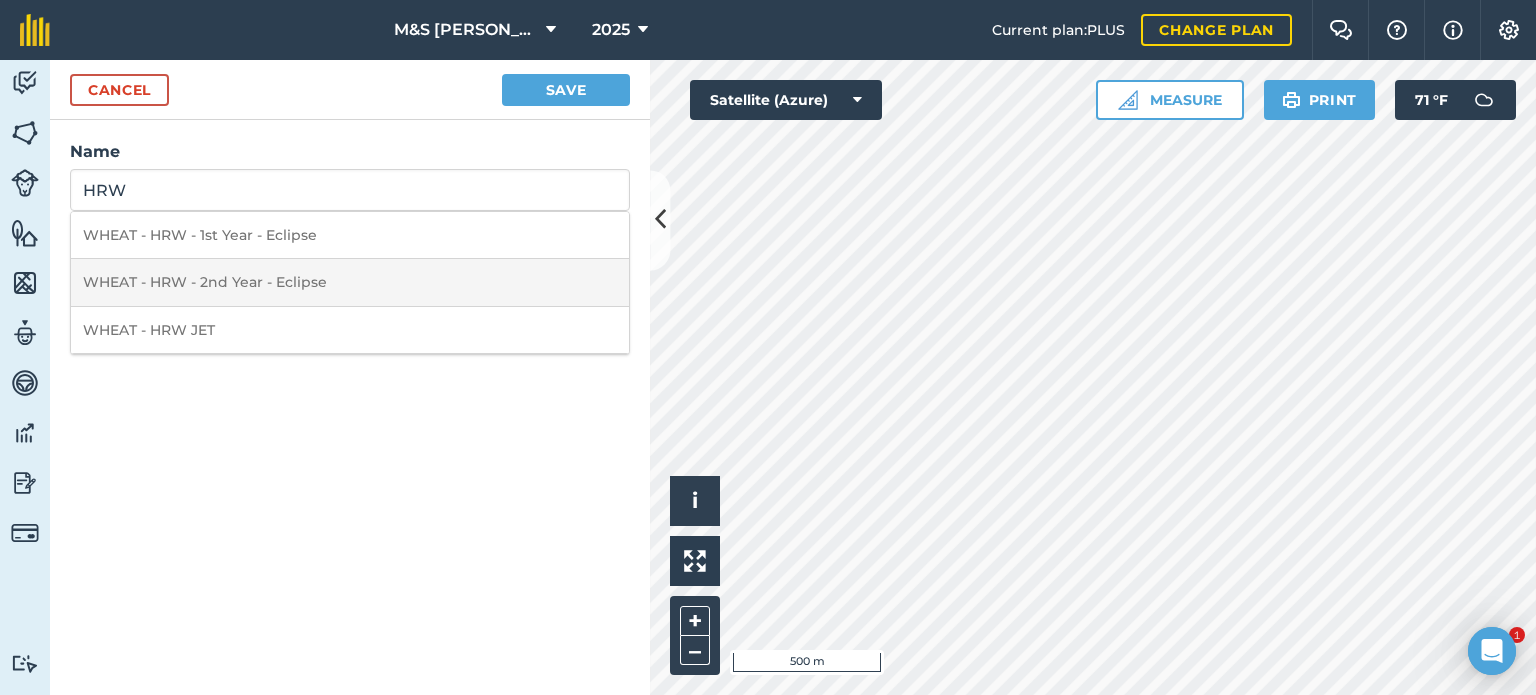 click on "WHEAT - HRW - 2nd Year - Eclipse" at bounding box center [350, 282] 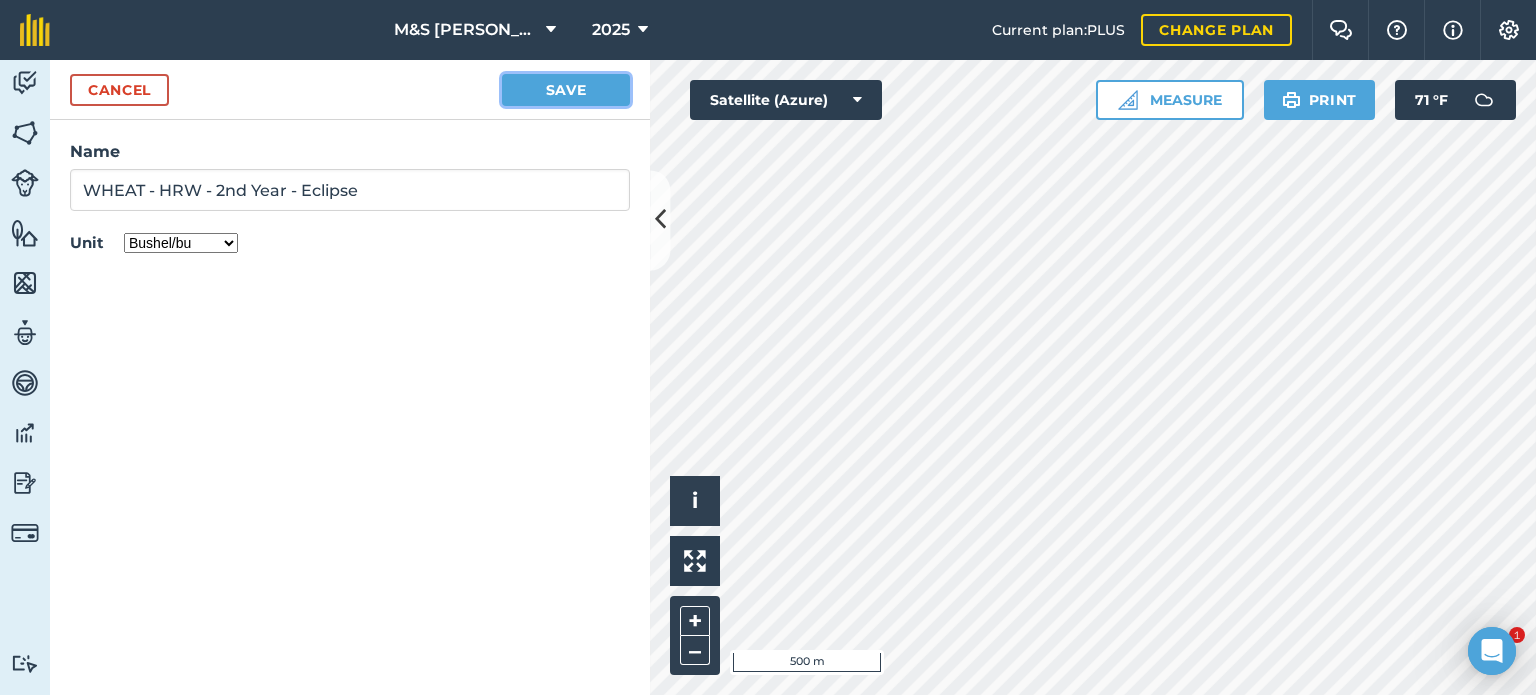 click on "Save" at bounding box center [566, 90] 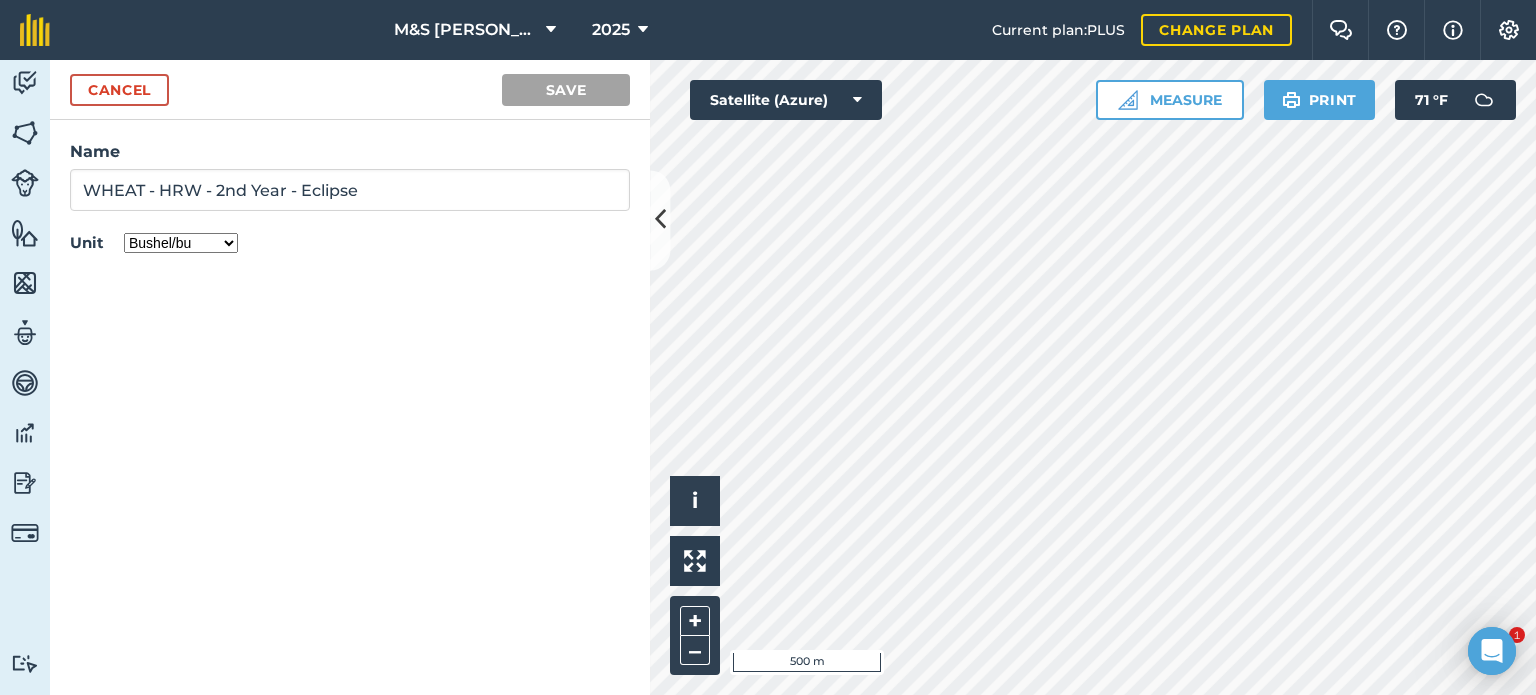 type on "Harvesting WHEAT - HRW - 2nd Year - Eclipse" 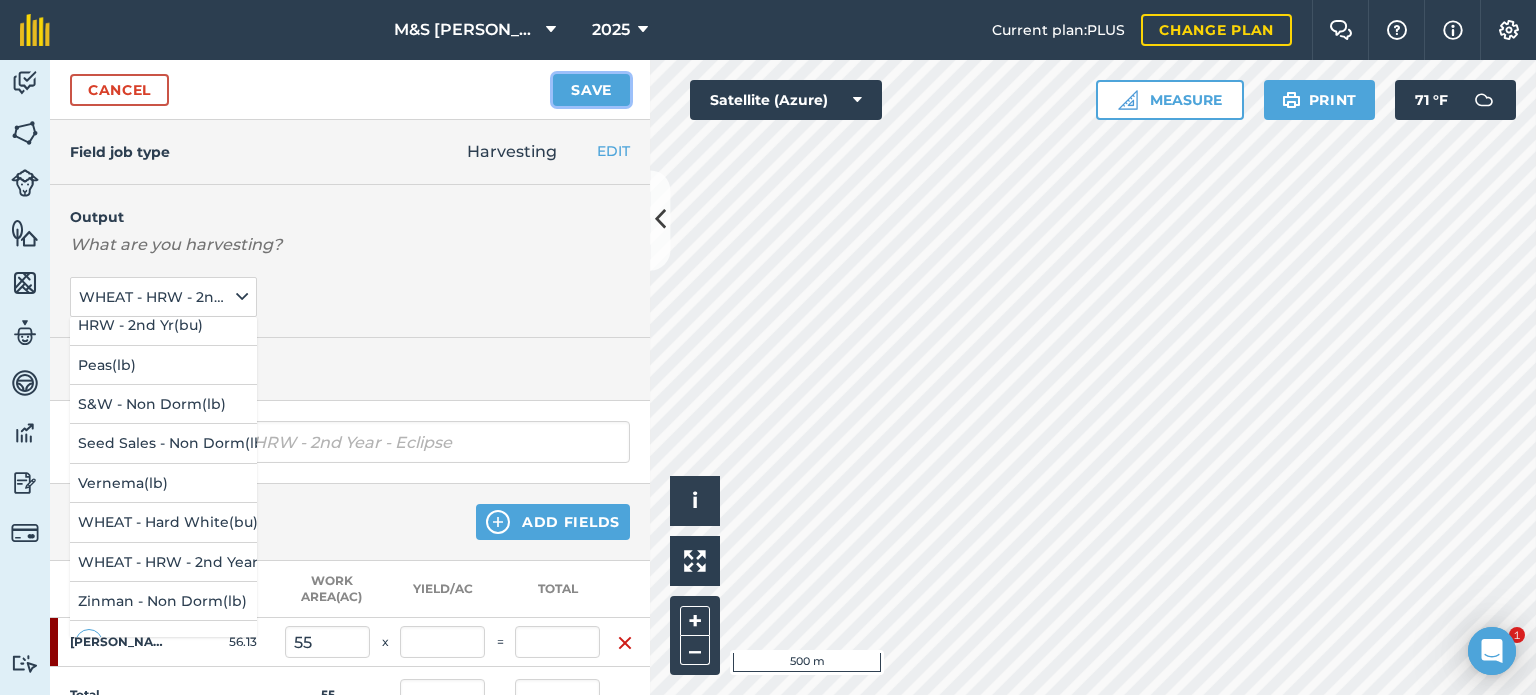 click on "Save" at bounding box center (591, 90) 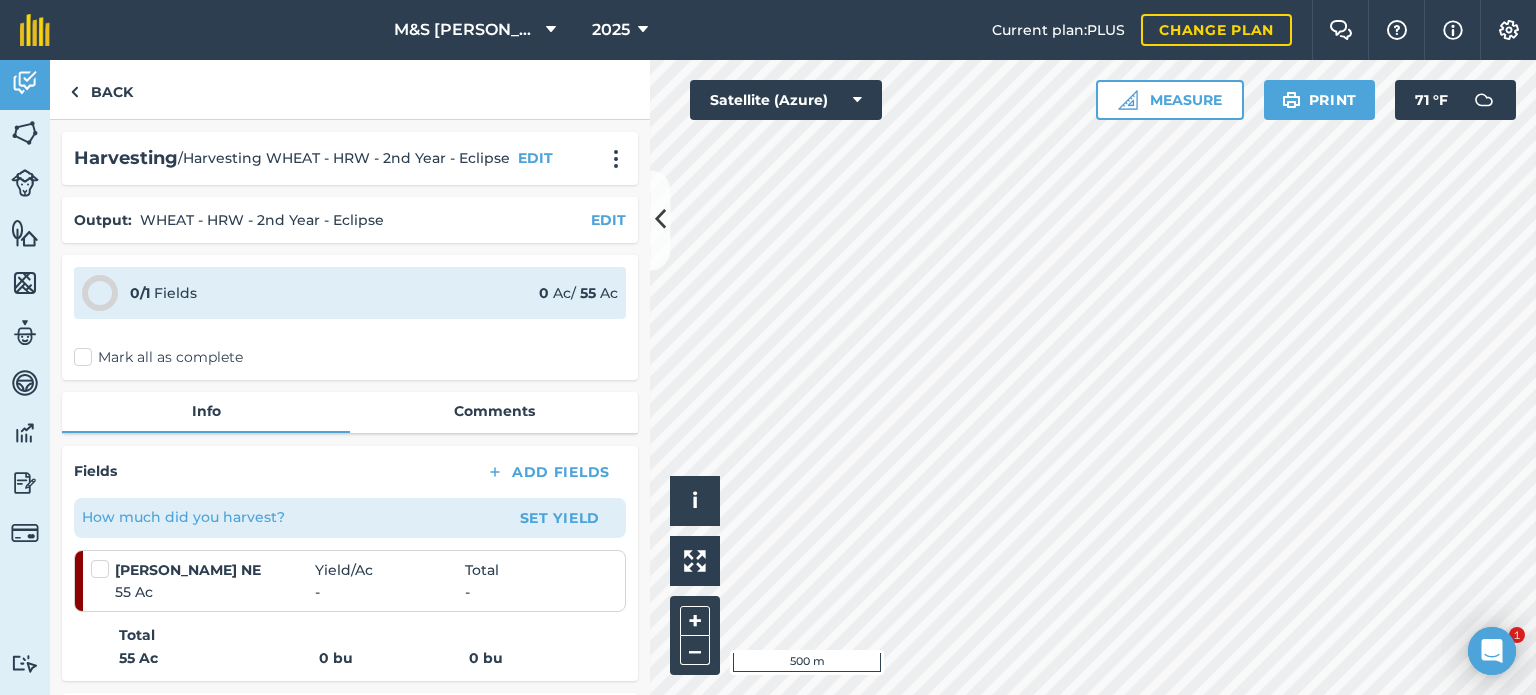 click on "Mark all as complete" at bounding box center [158, 357] 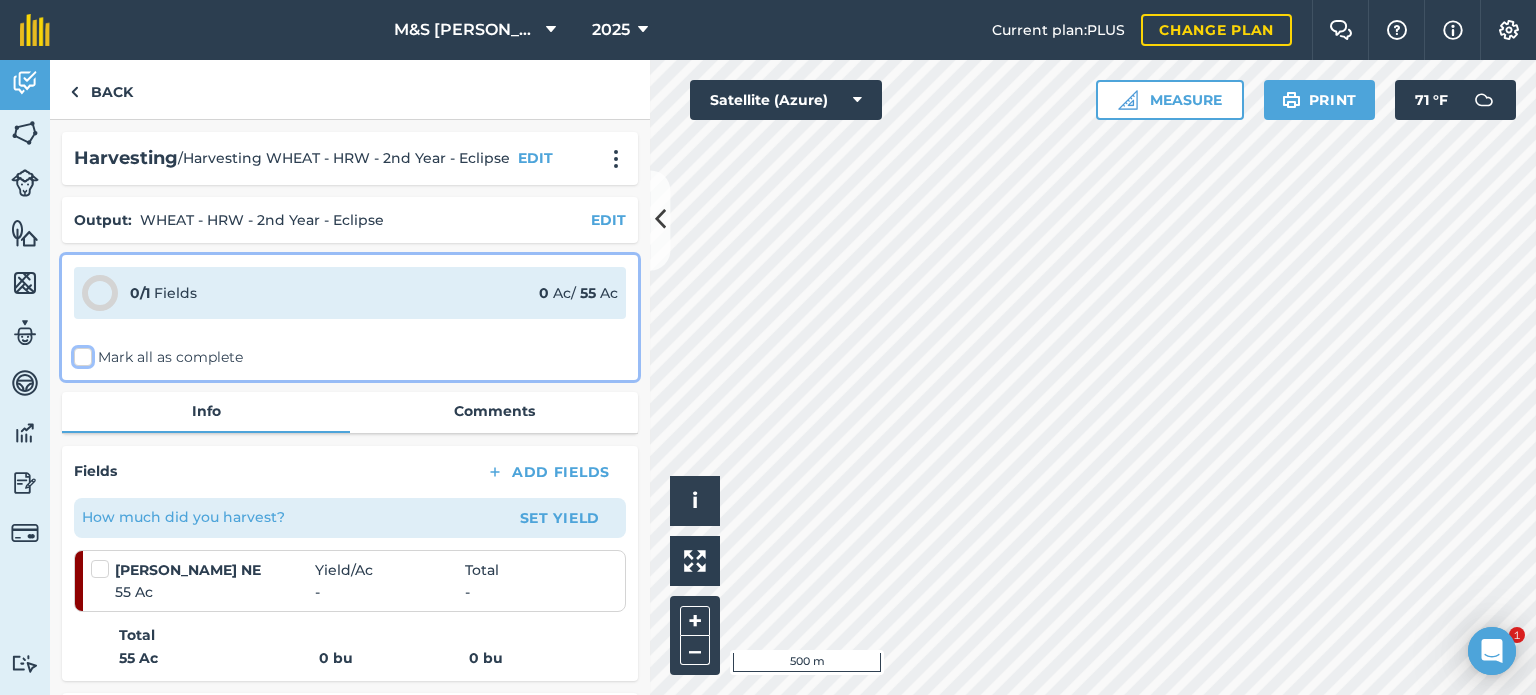 checkbox on "false" 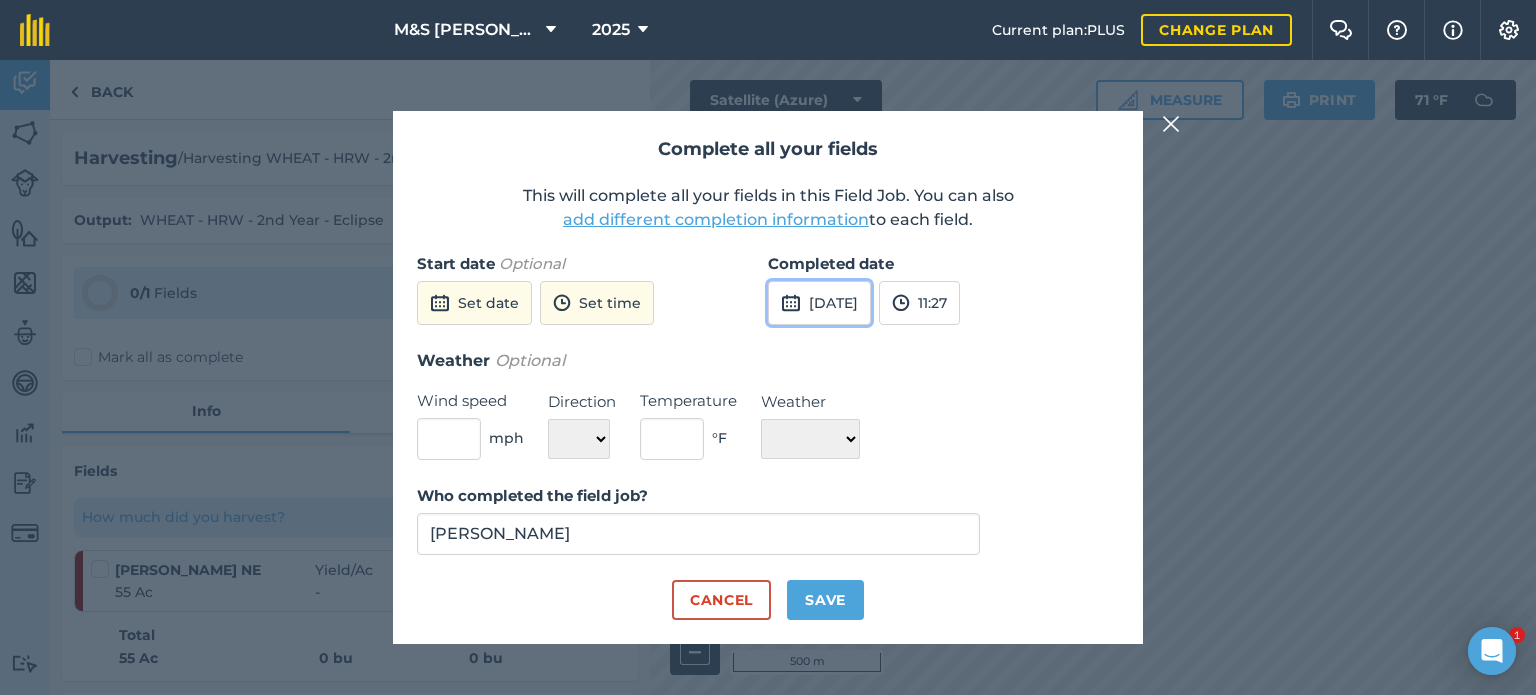 click on "[DATE]" at bounding box center [819, 303] 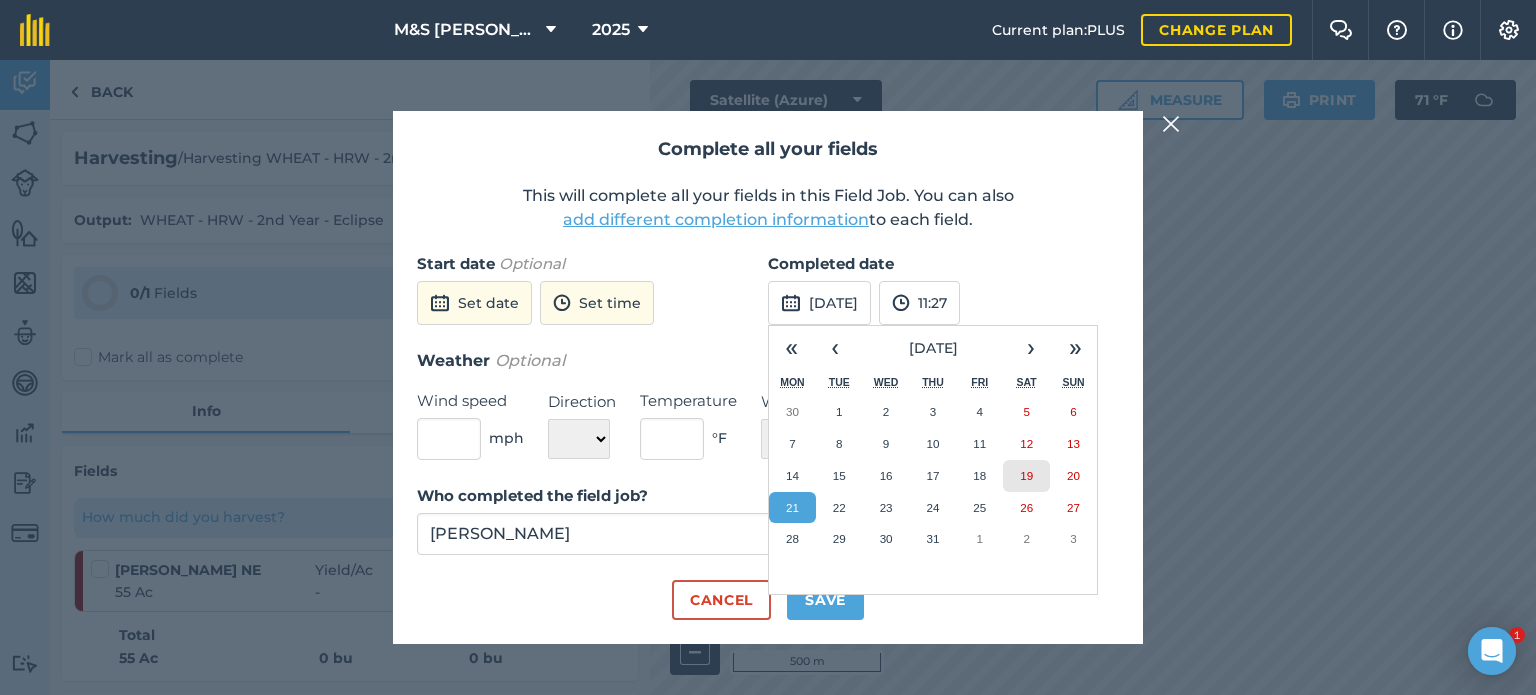 click on "19" at bounding box center [1026, 476] 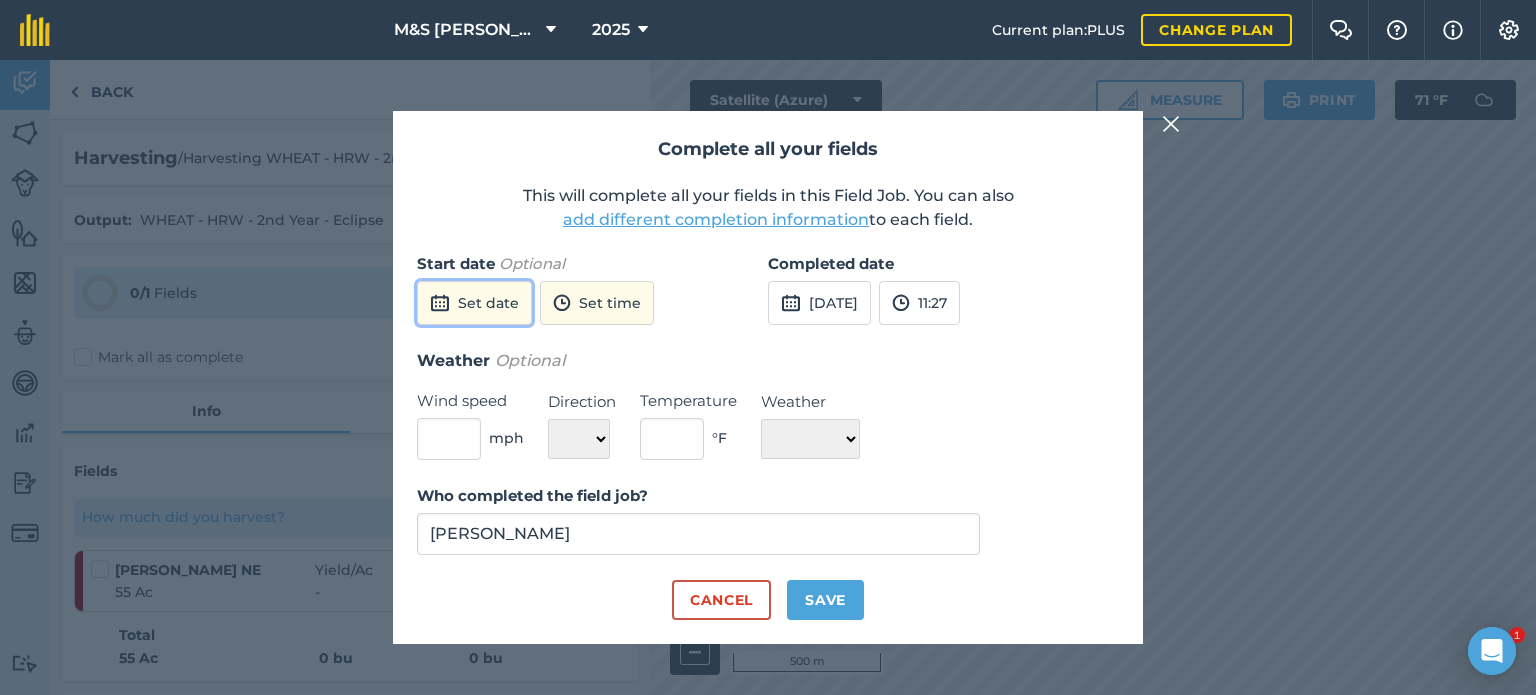 click on "Set date" at bounding box center [474, 303] 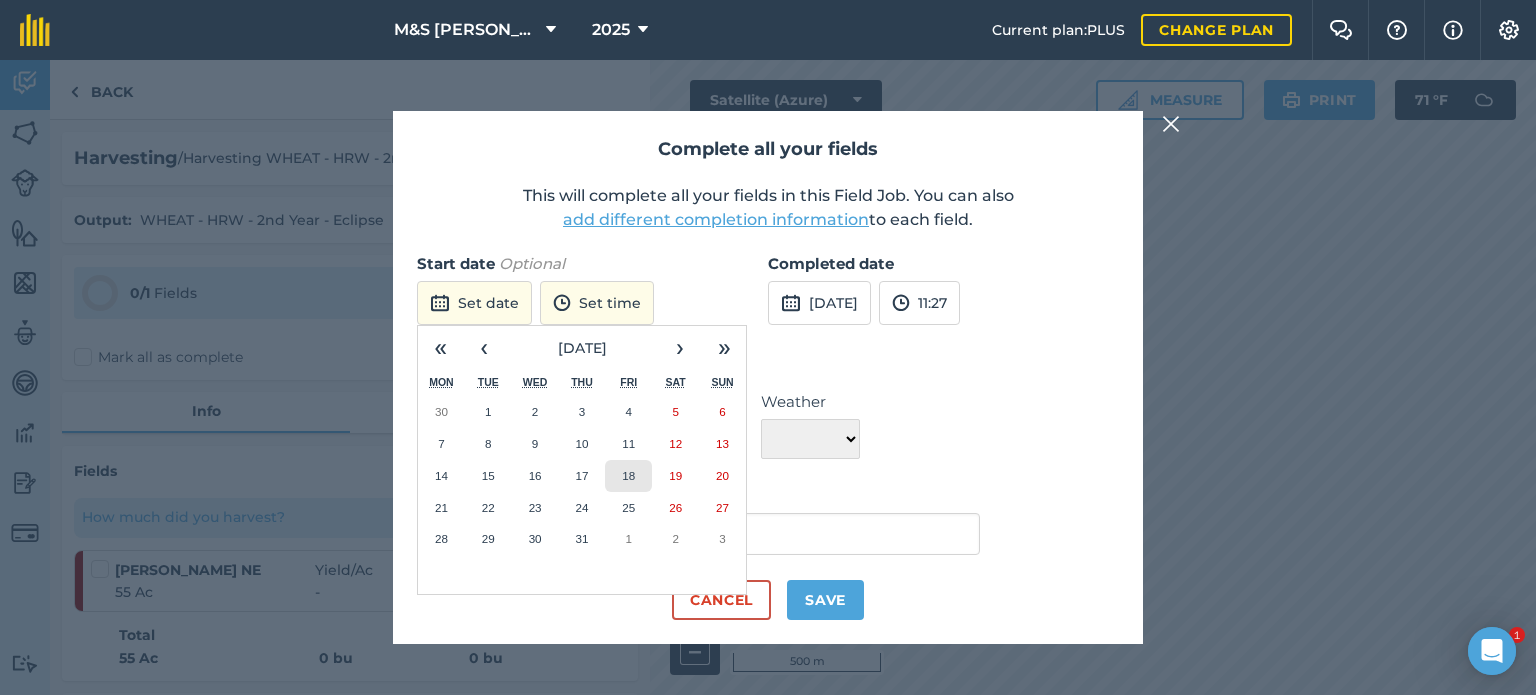 click on "18" at bounding box center [628, 475] 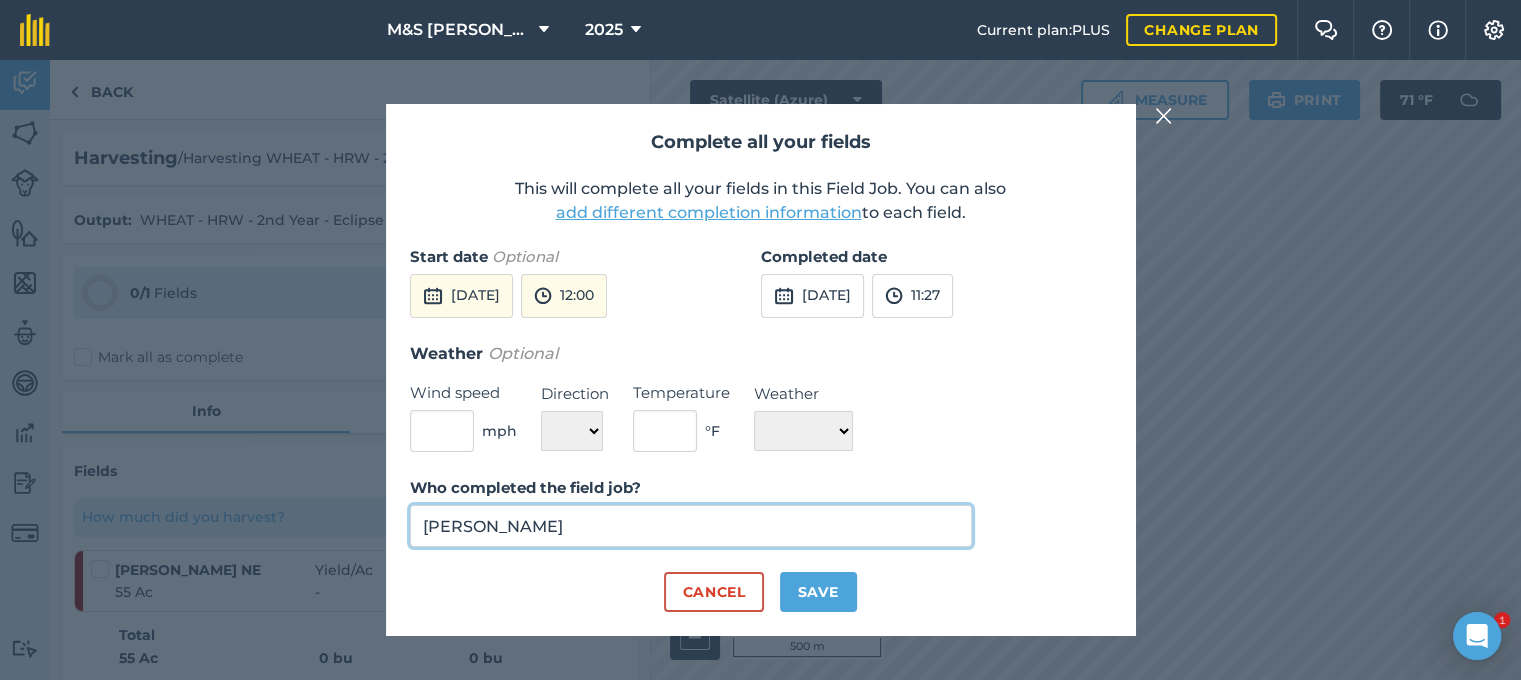 click on "[PERSON_NAME]" at bounding box center [691, 526] 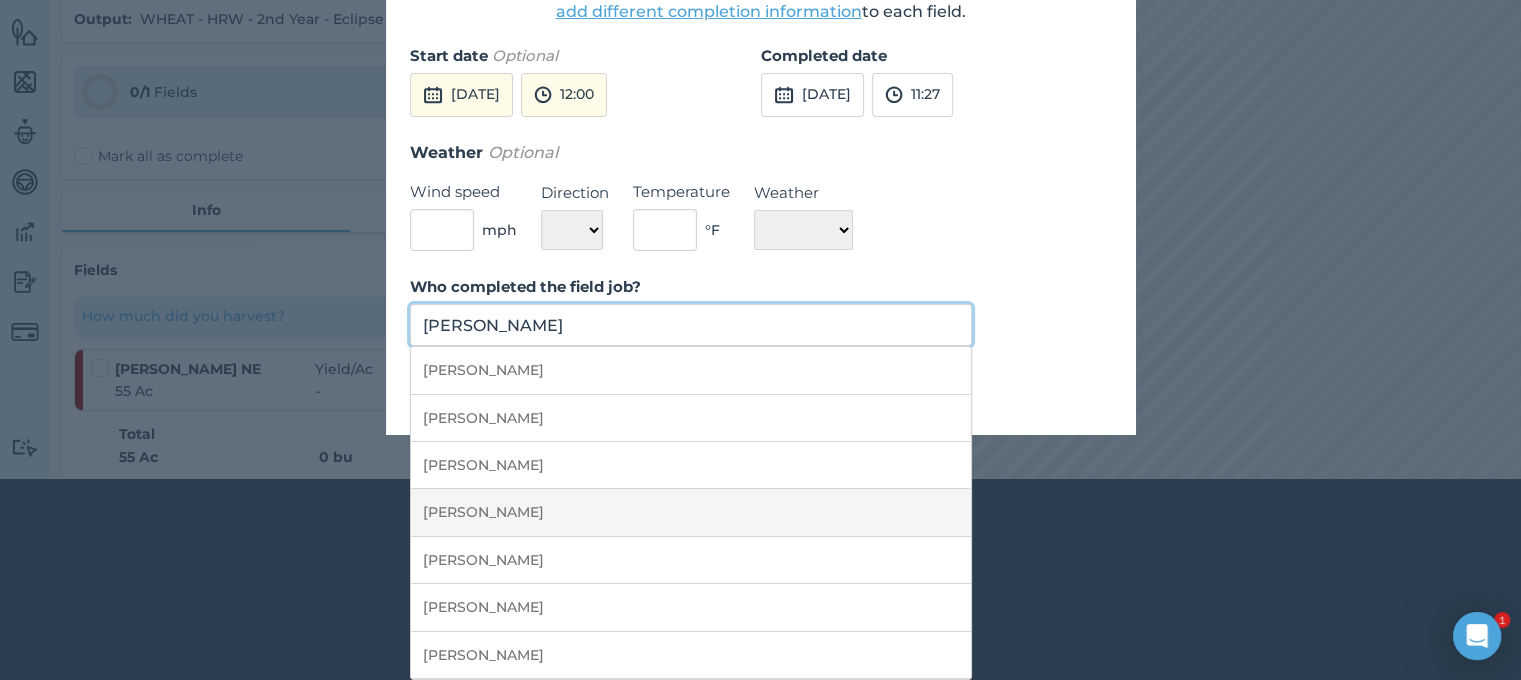 scroll, scrollTop: 207, scrollLeft: 0, axis: vertical 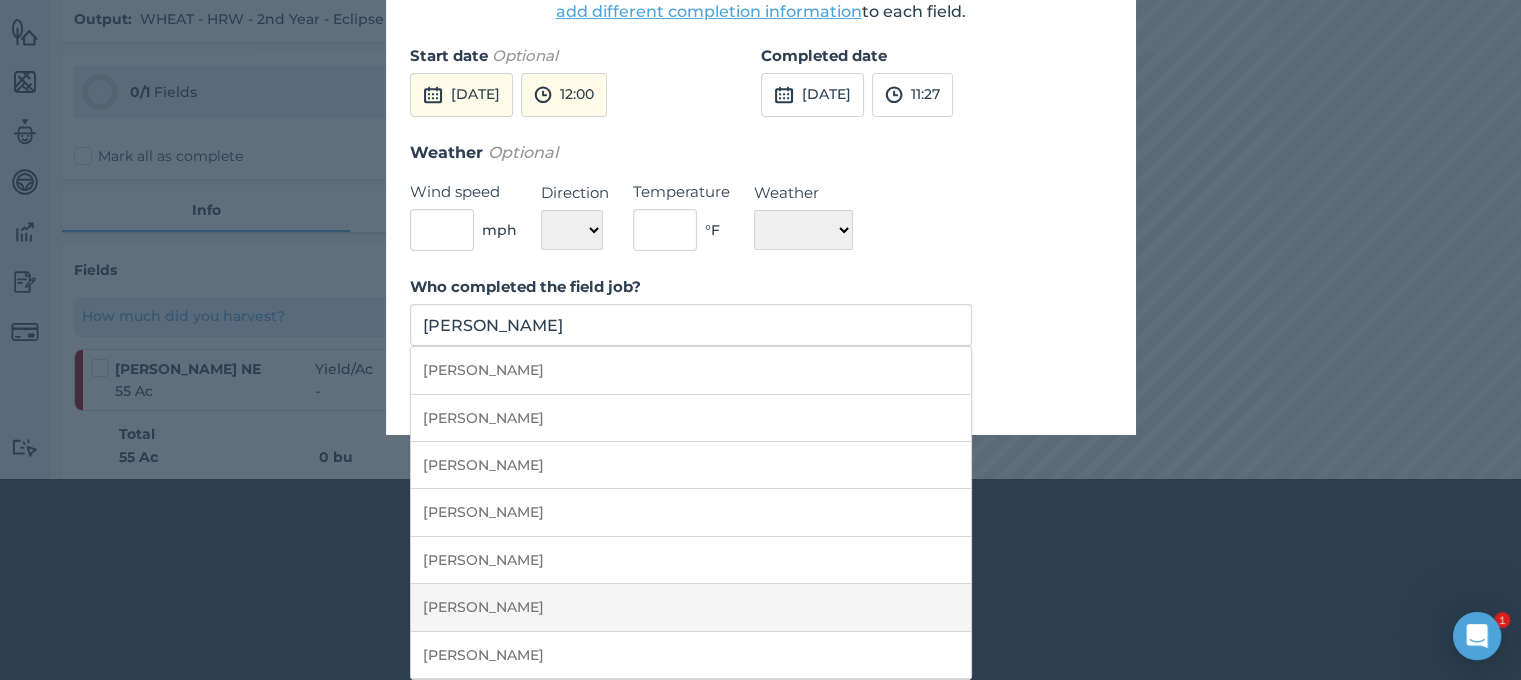 click on "[PERSON_NAME]" at bounding box center [691, 607] 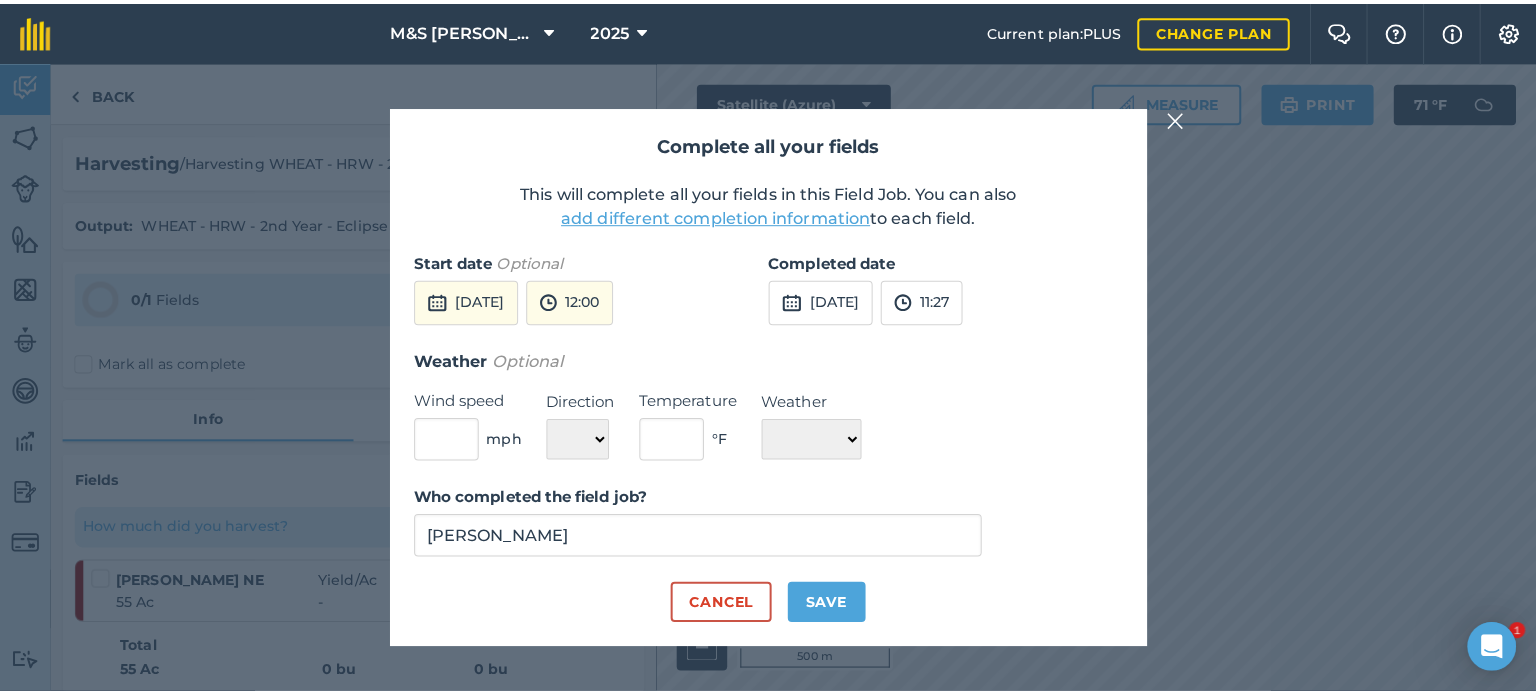 scroll, scrollTop: 0, scrollLeft: 0, axis: both 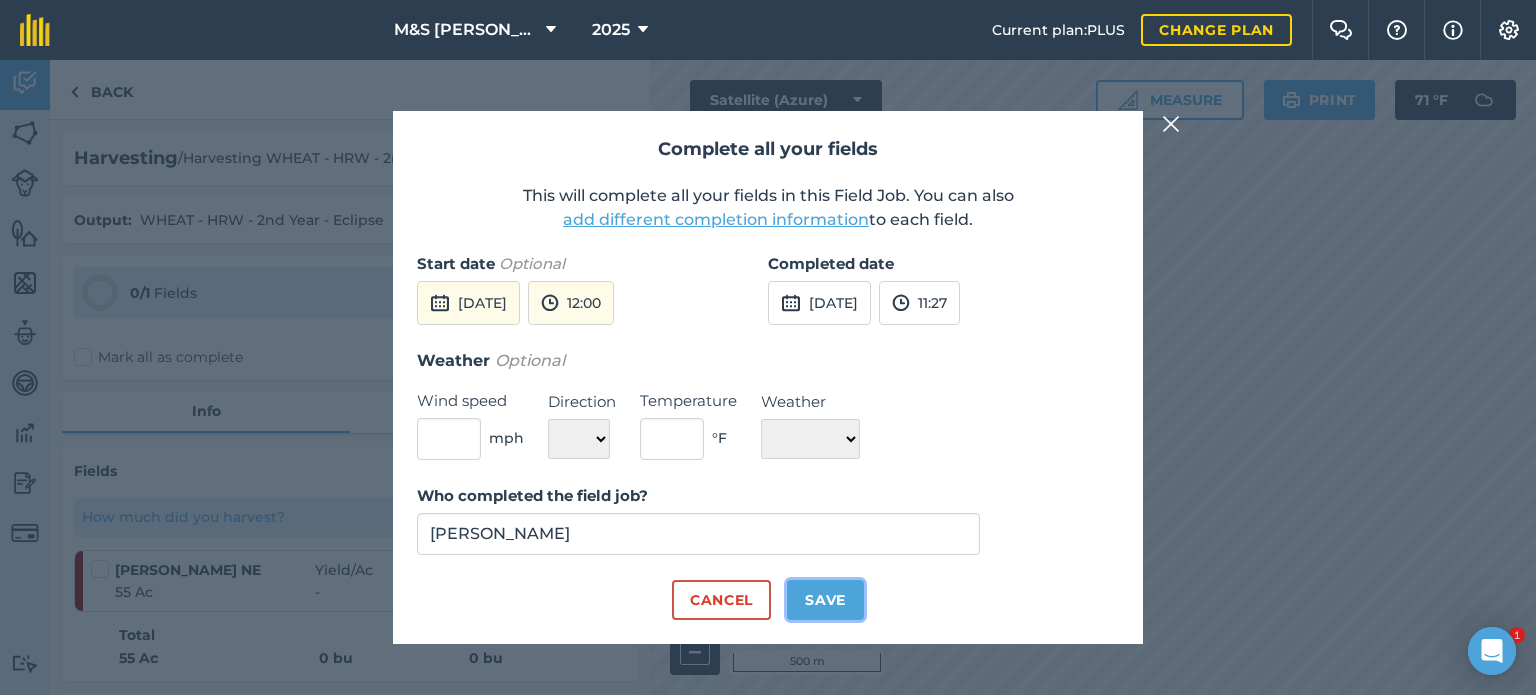 click on "Save" at bounding box center [825, 600] 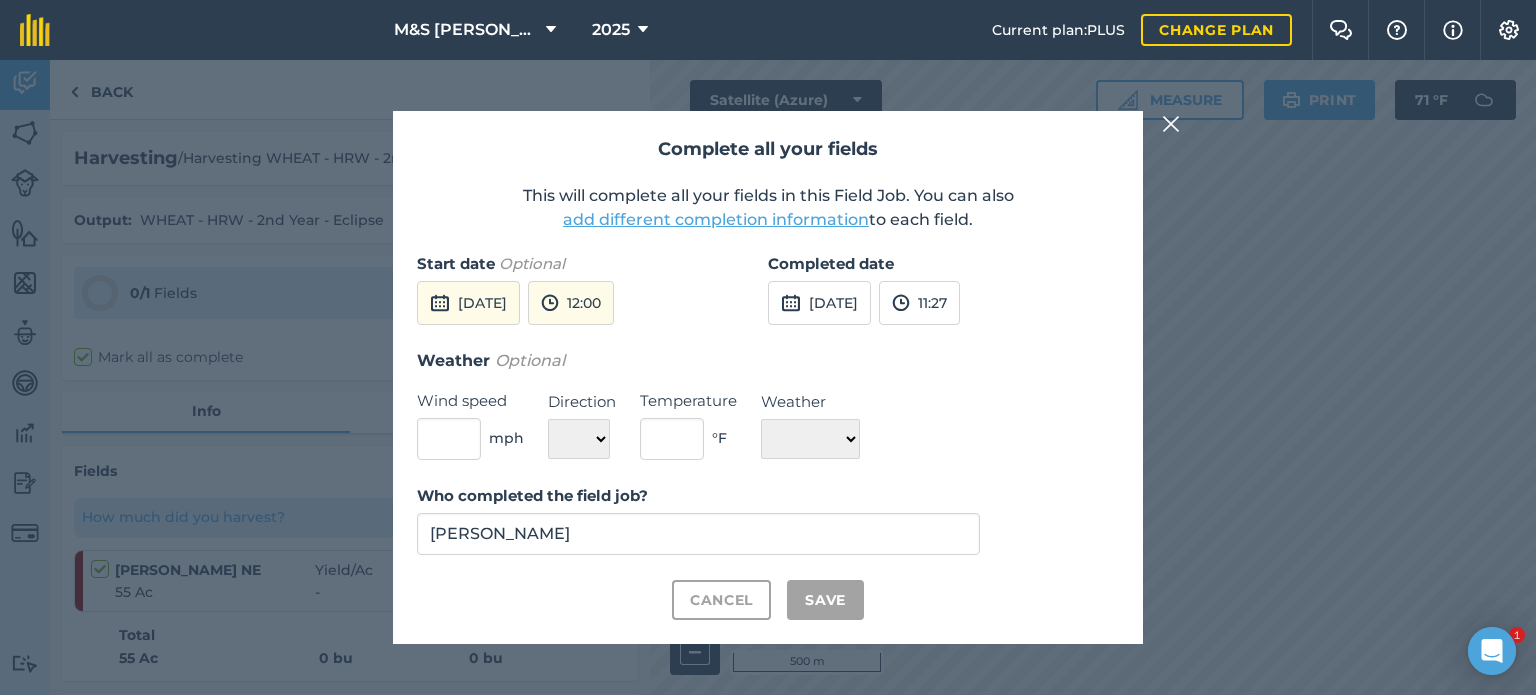 checkbox on "true" 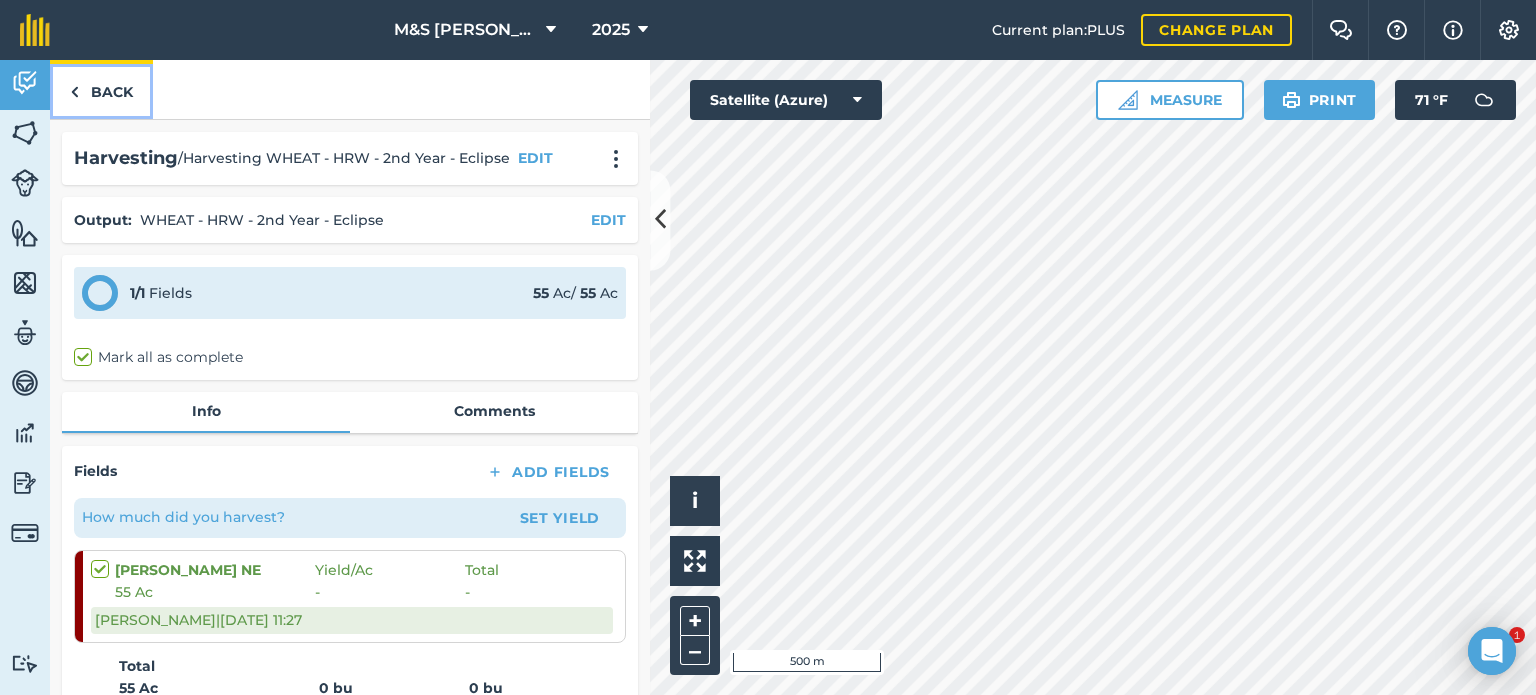 click on "Back" at bounding box center (101, 89) 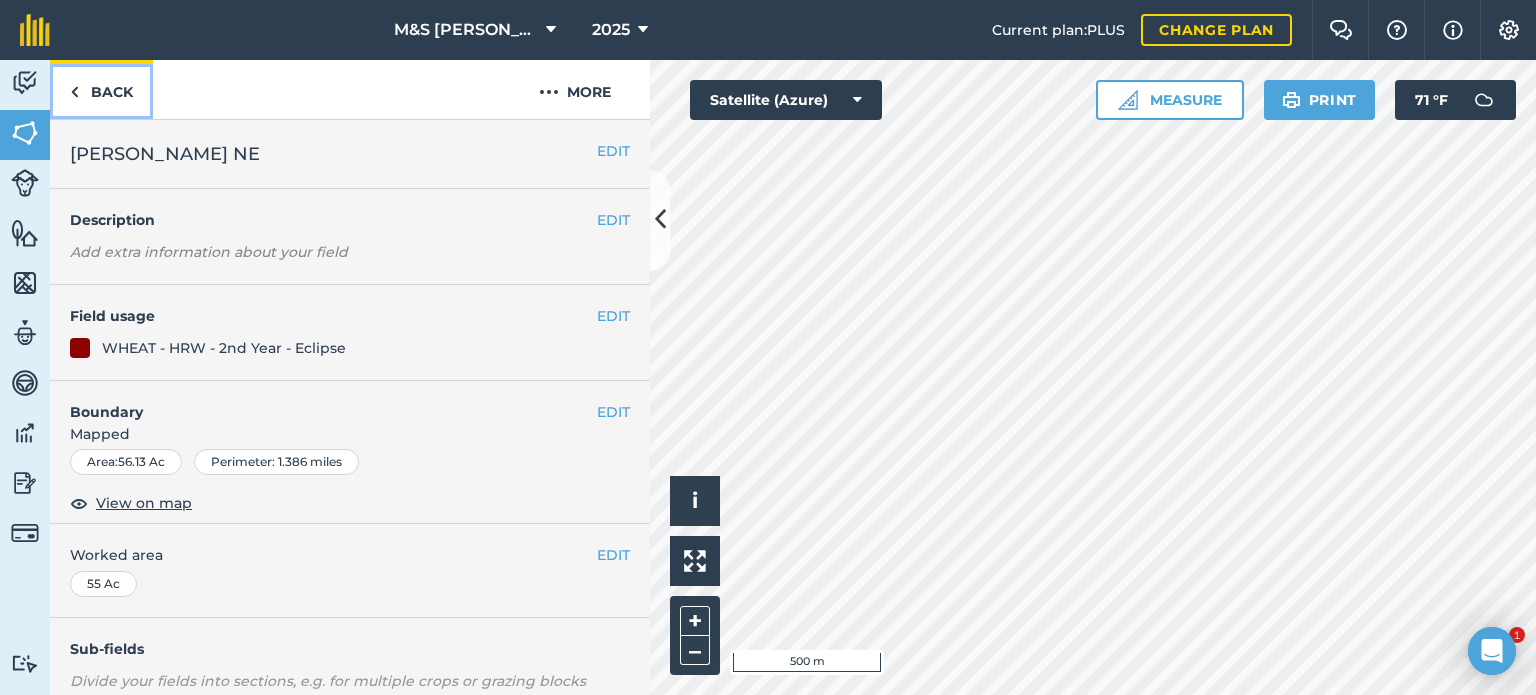 click on "Back" at bounding box center [101, 89] 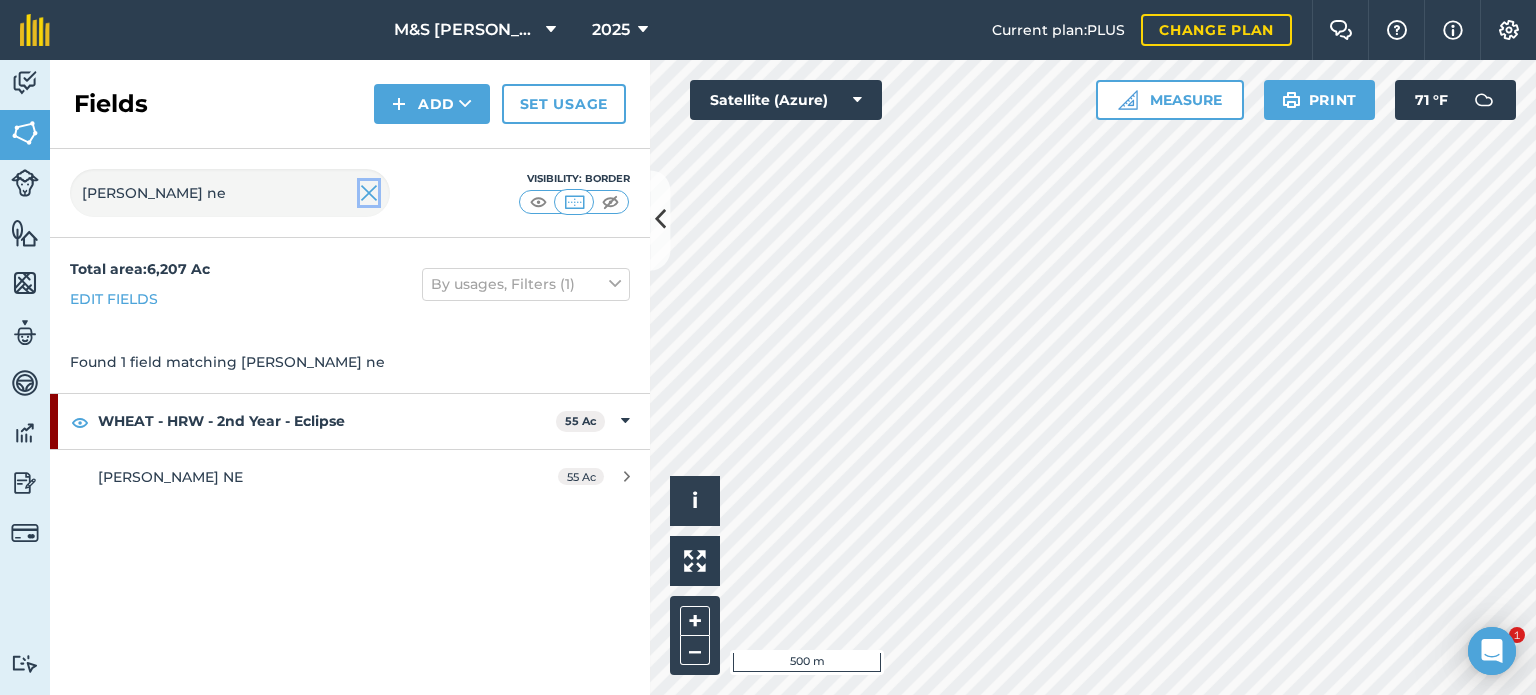click at bounding box center (369, 193) 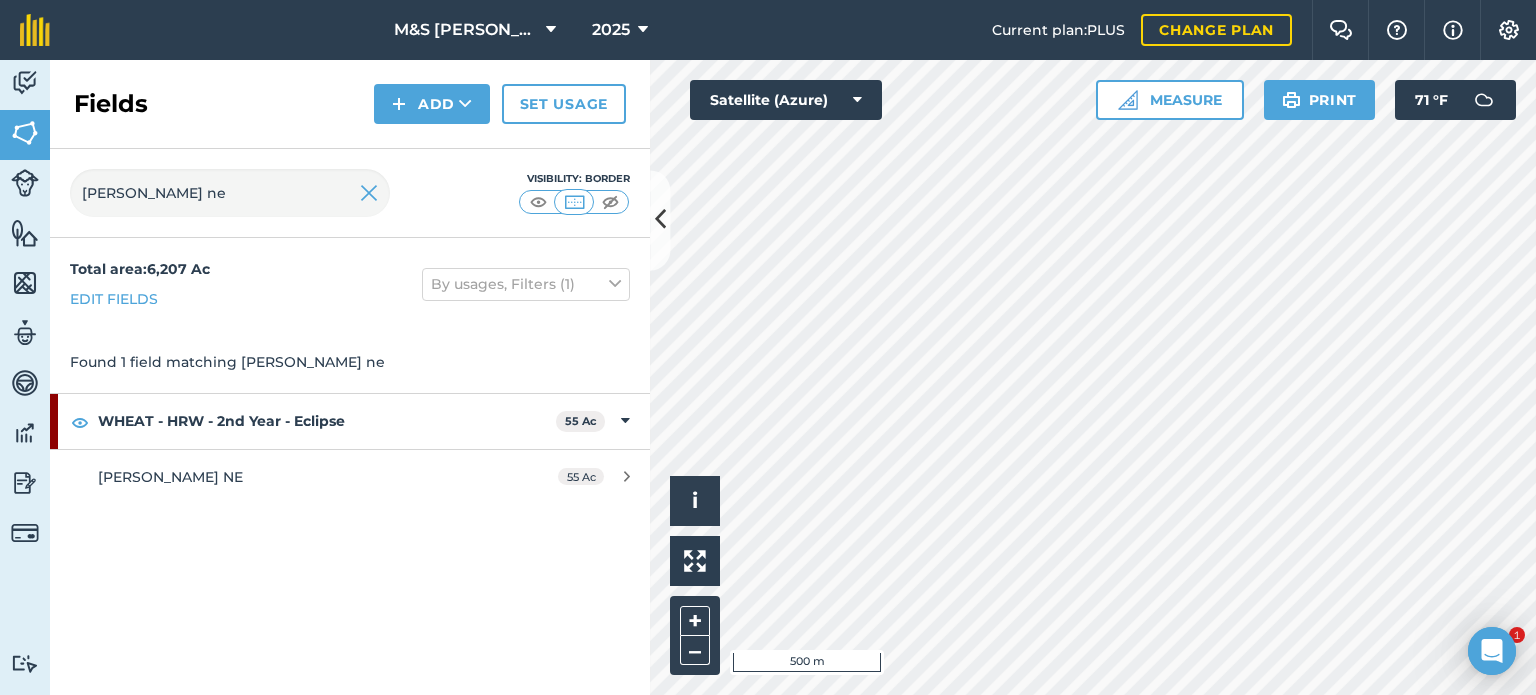 type 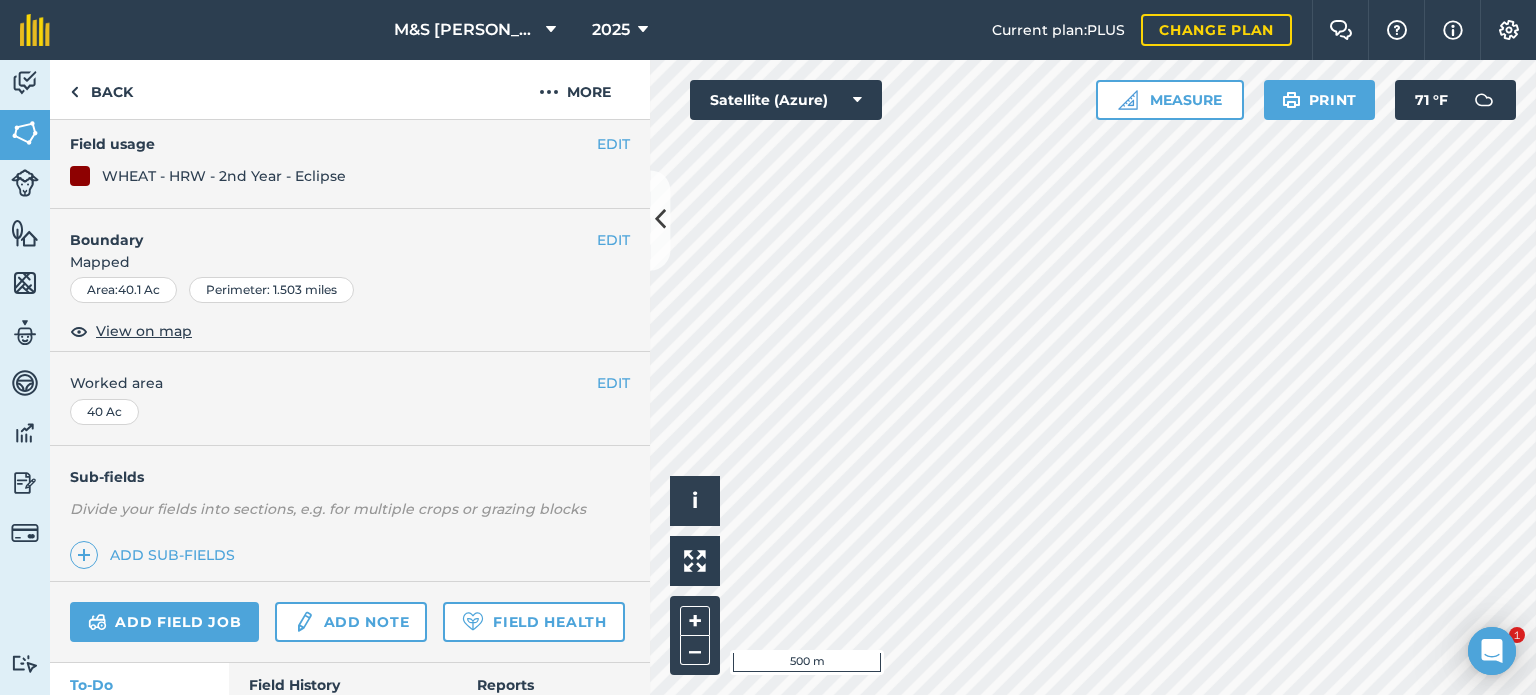 scroll, scrollTop: 299, scrollLeft: 0, axis: vertical 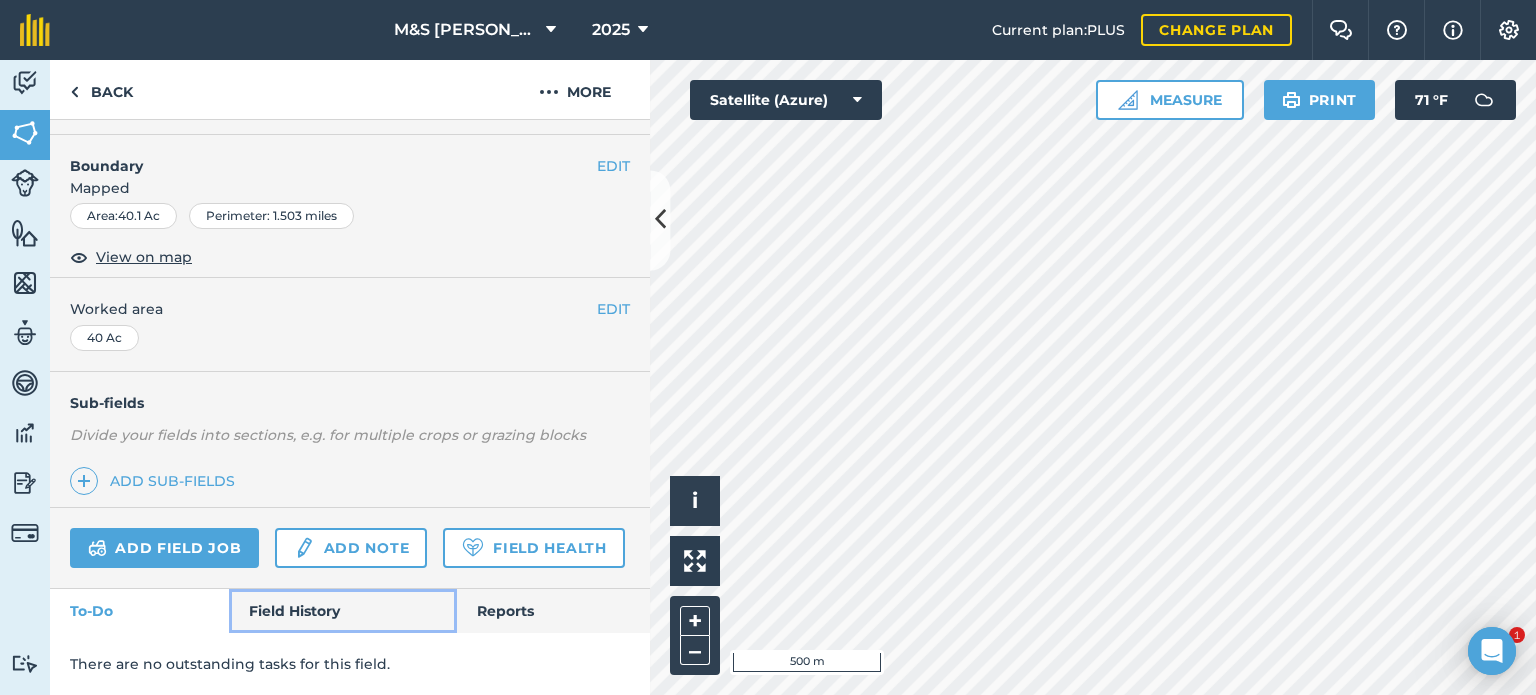 click on "Field History" at bounding box center [342, 611] 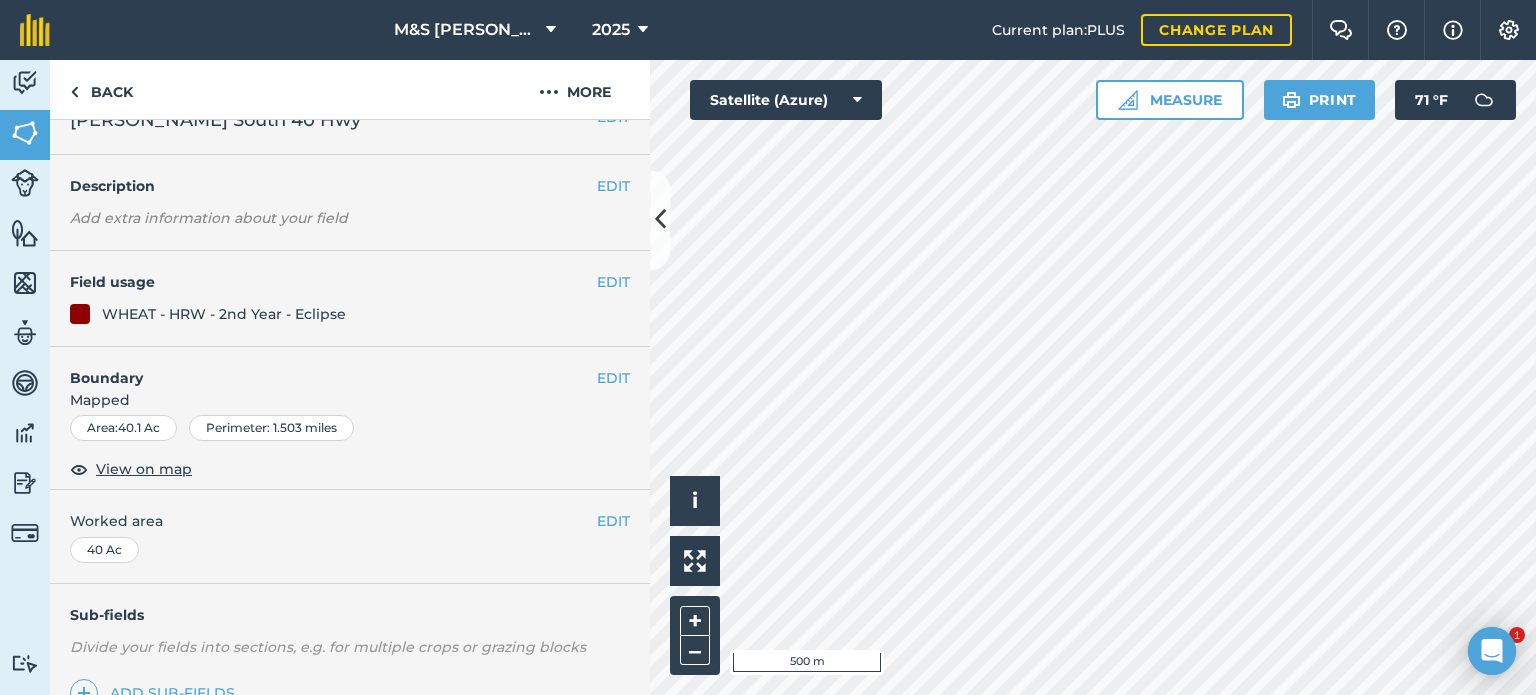 scroll, scrollTop: 0, scrollLeft: 0, axis: both 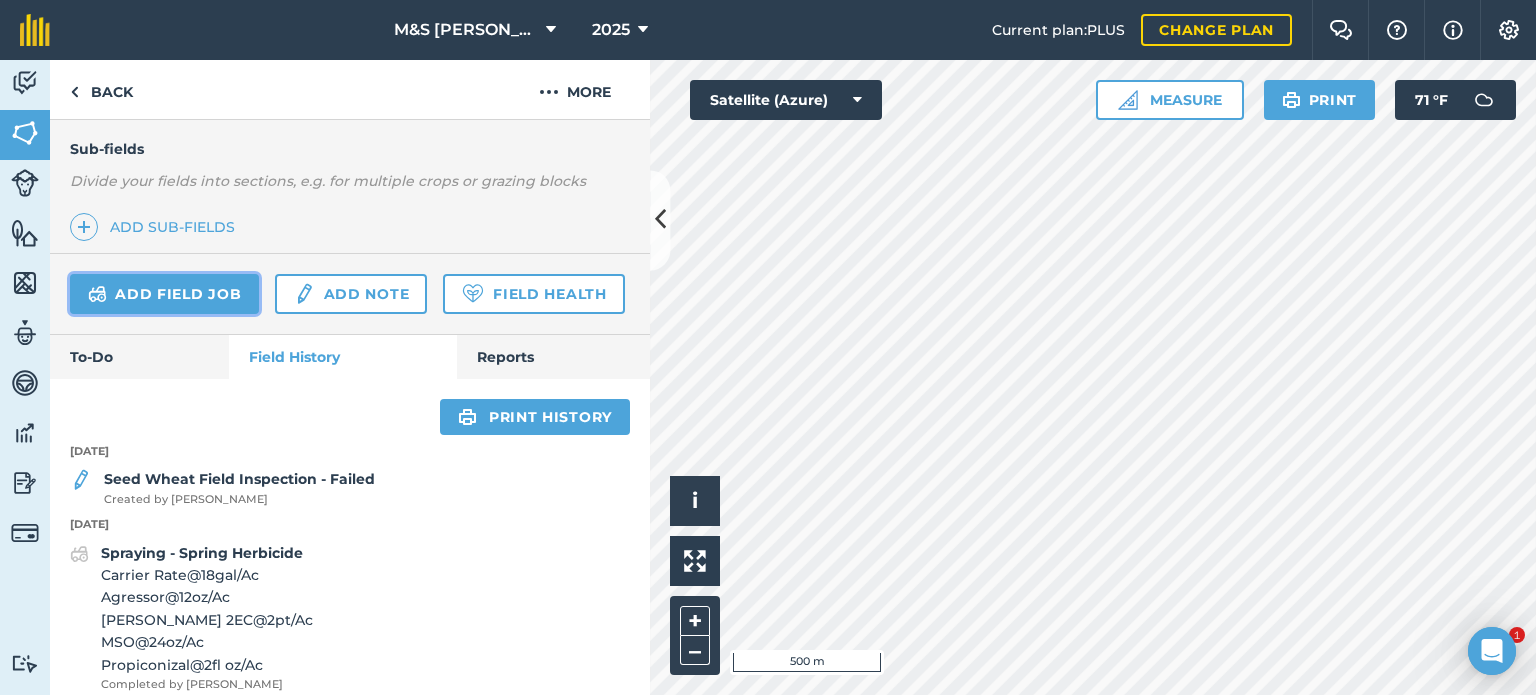 click on "Add field job Add note   Field Health" at bounding box center (350, 294) 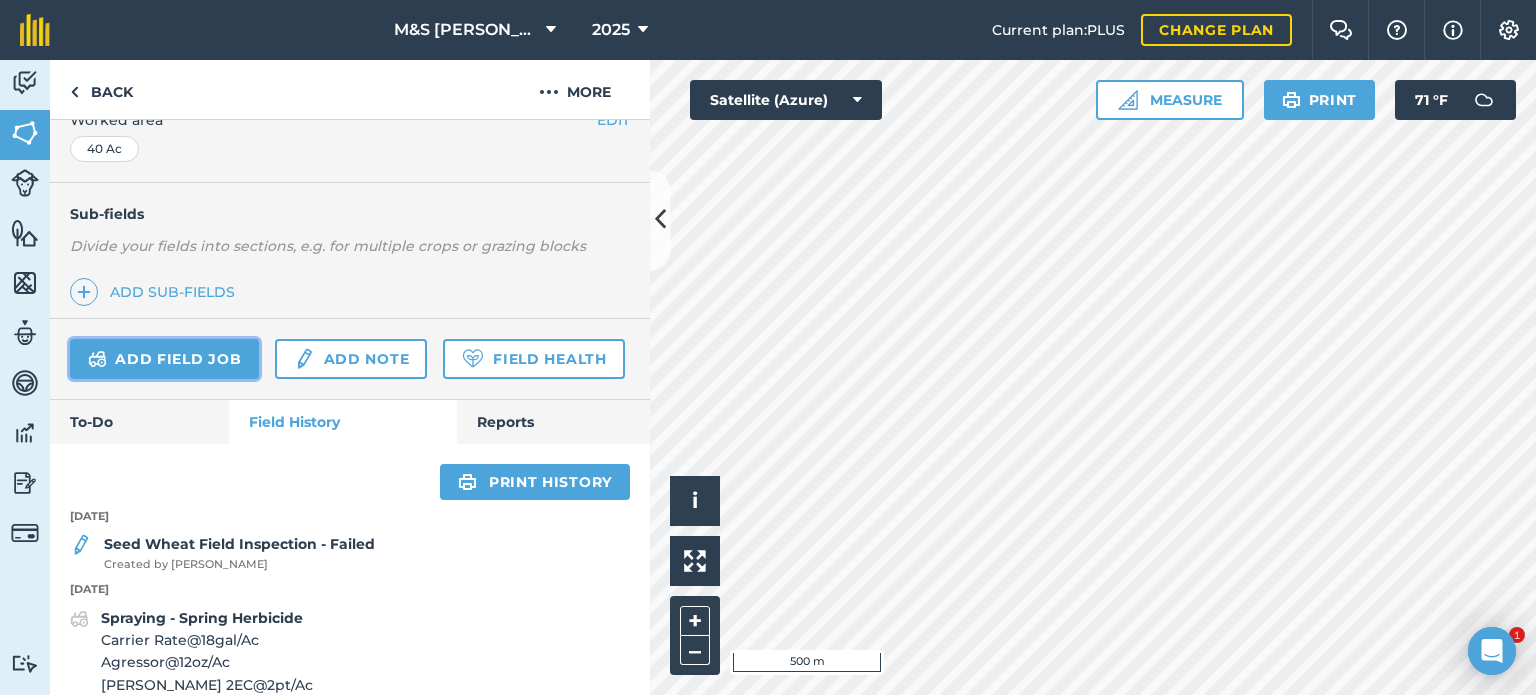 scroll, scrollTop: 400, scrollLeft: 0, axis: vertical 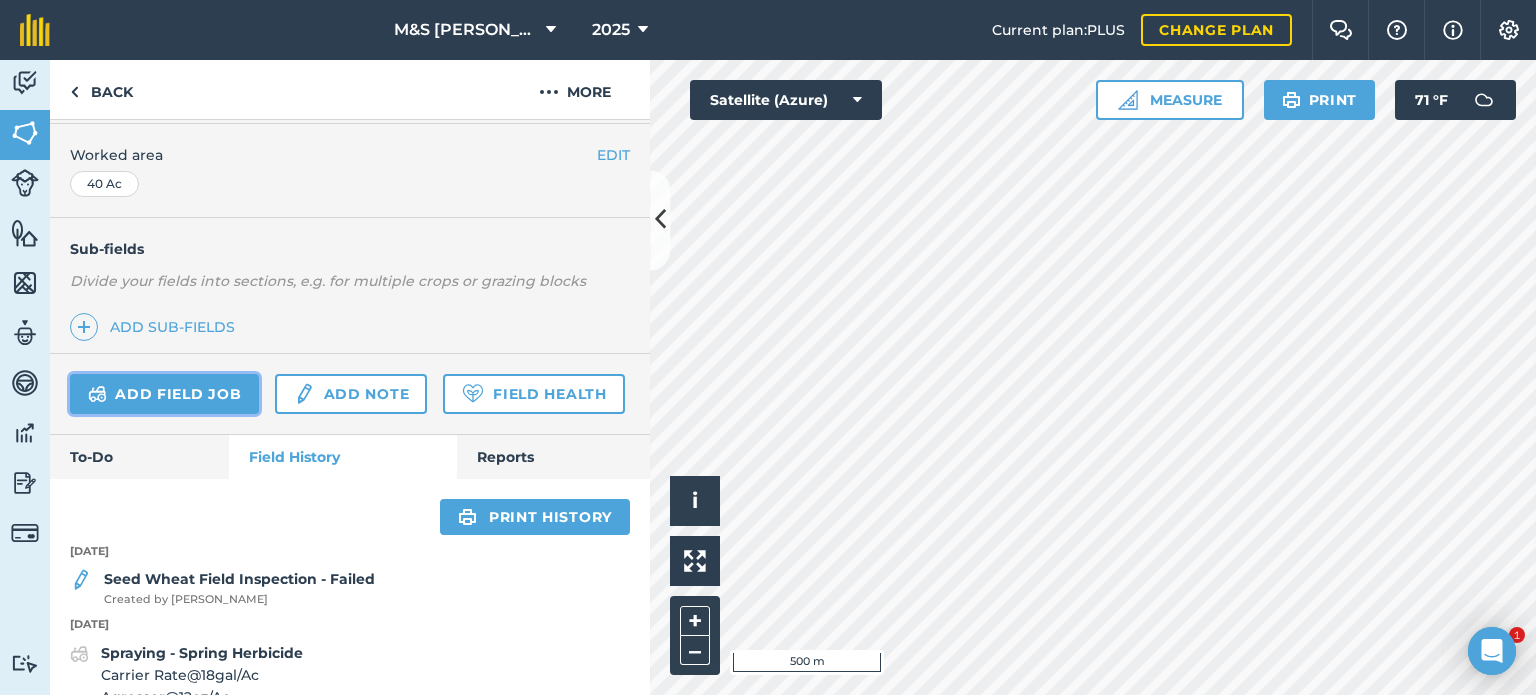 click on "Add field job" at bounding box center (164, 394) 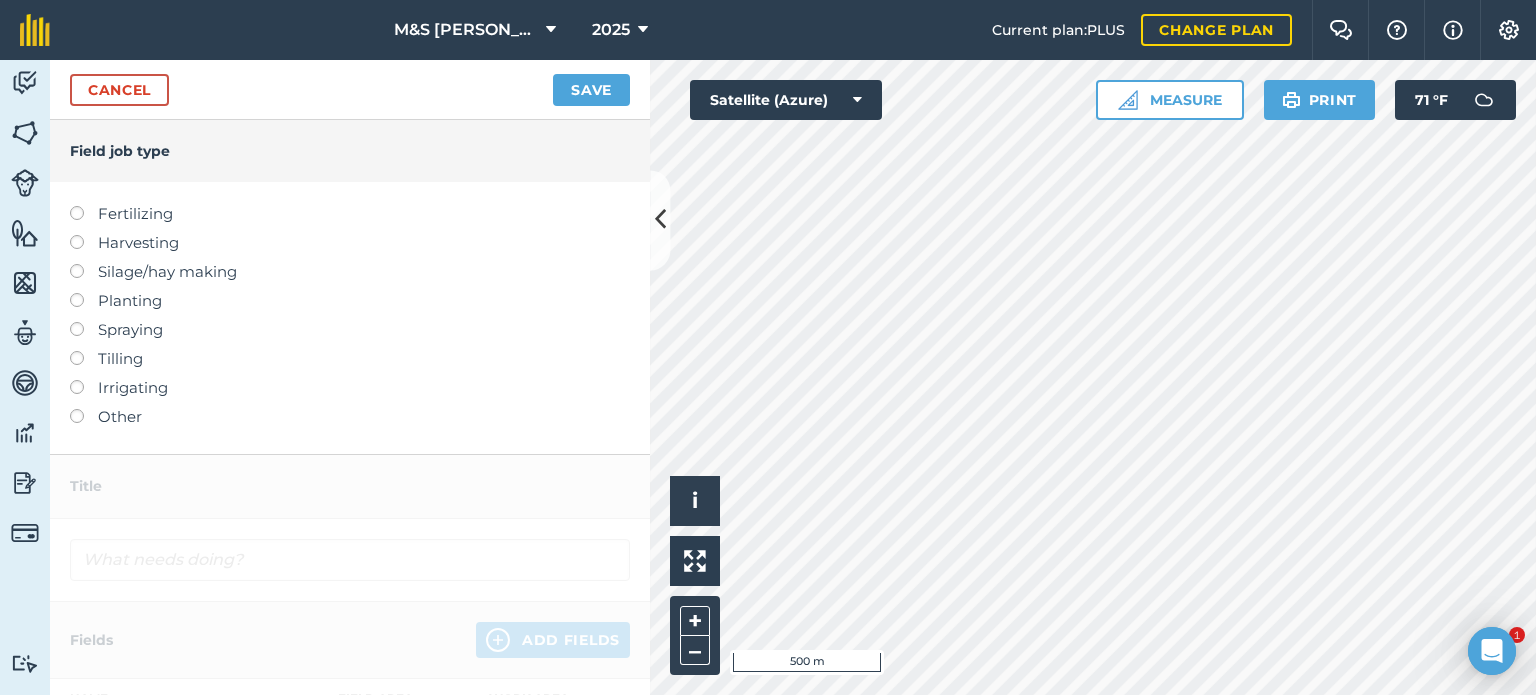 click at bounding box center [84, 235] 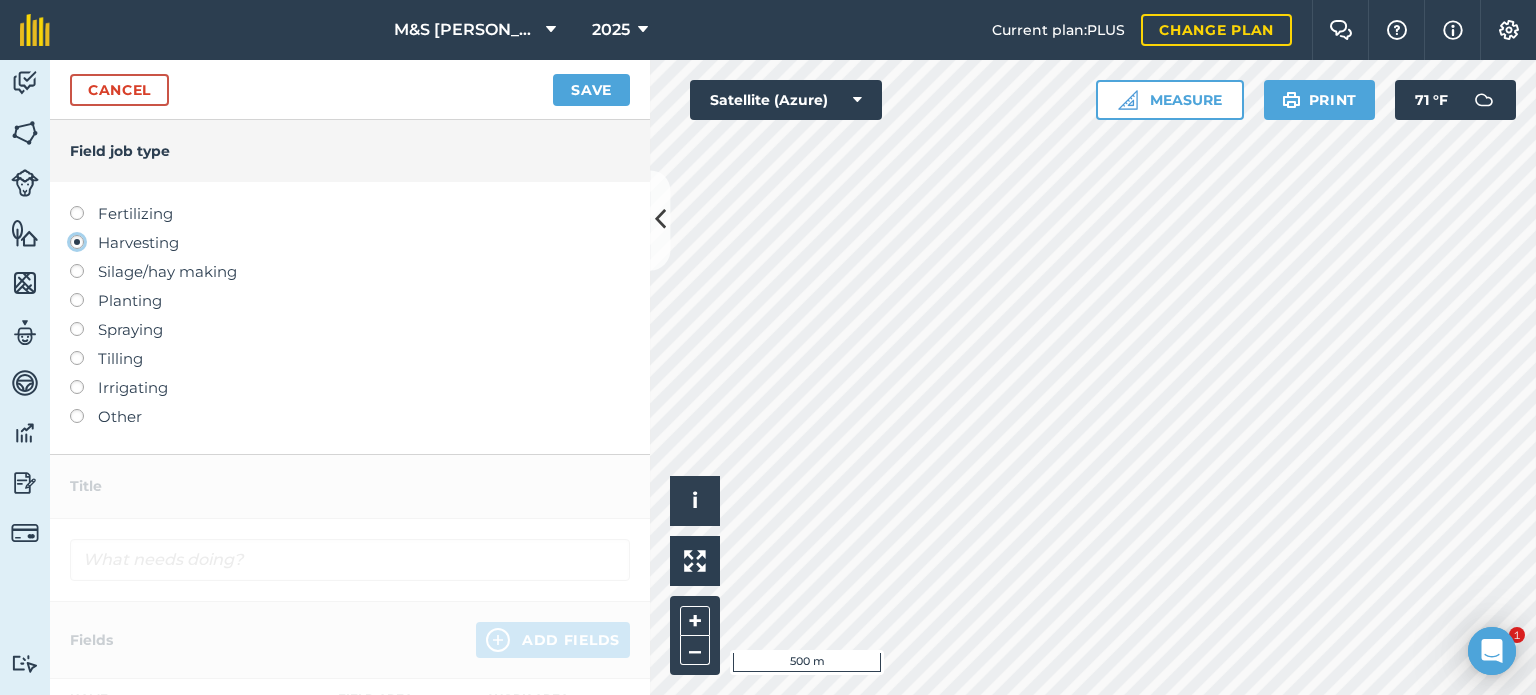 type on "Harvesting" 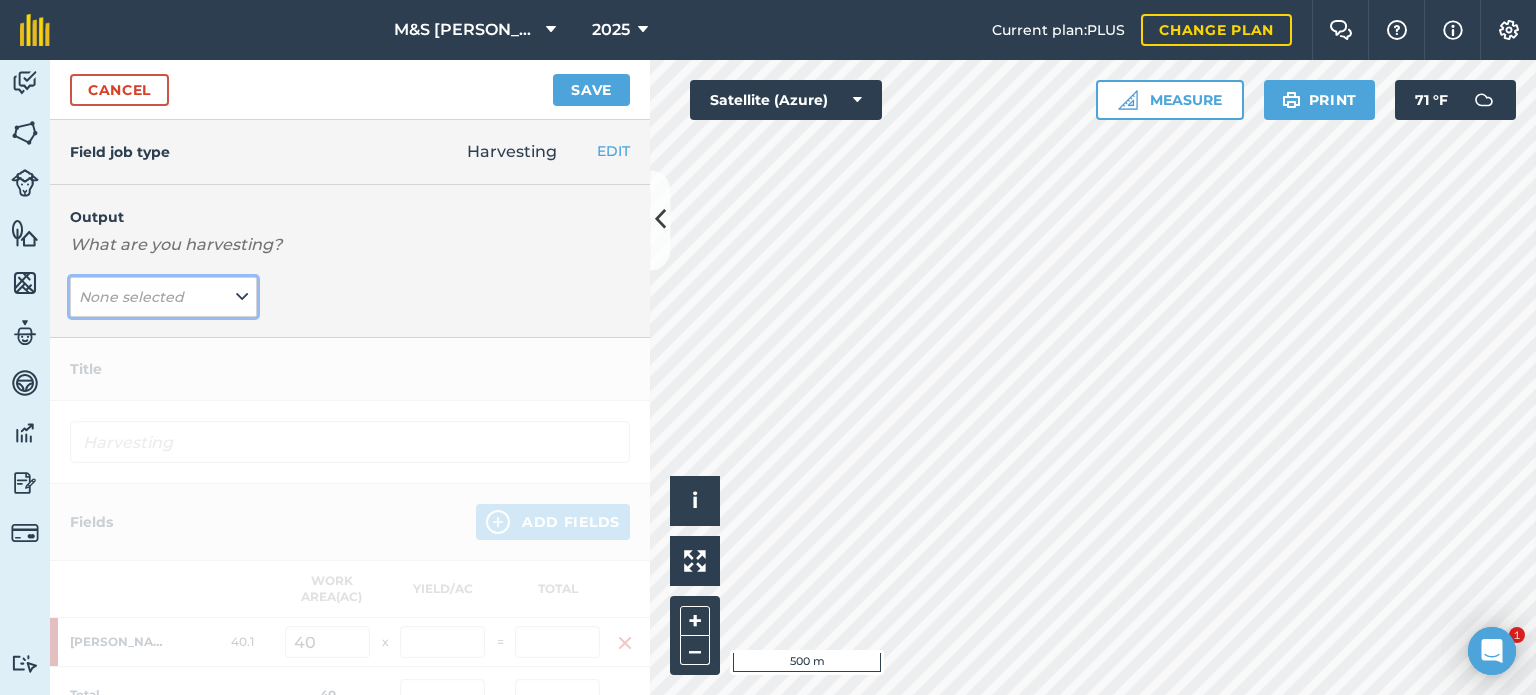 click on "None selected" at bounding box center (163, 297) 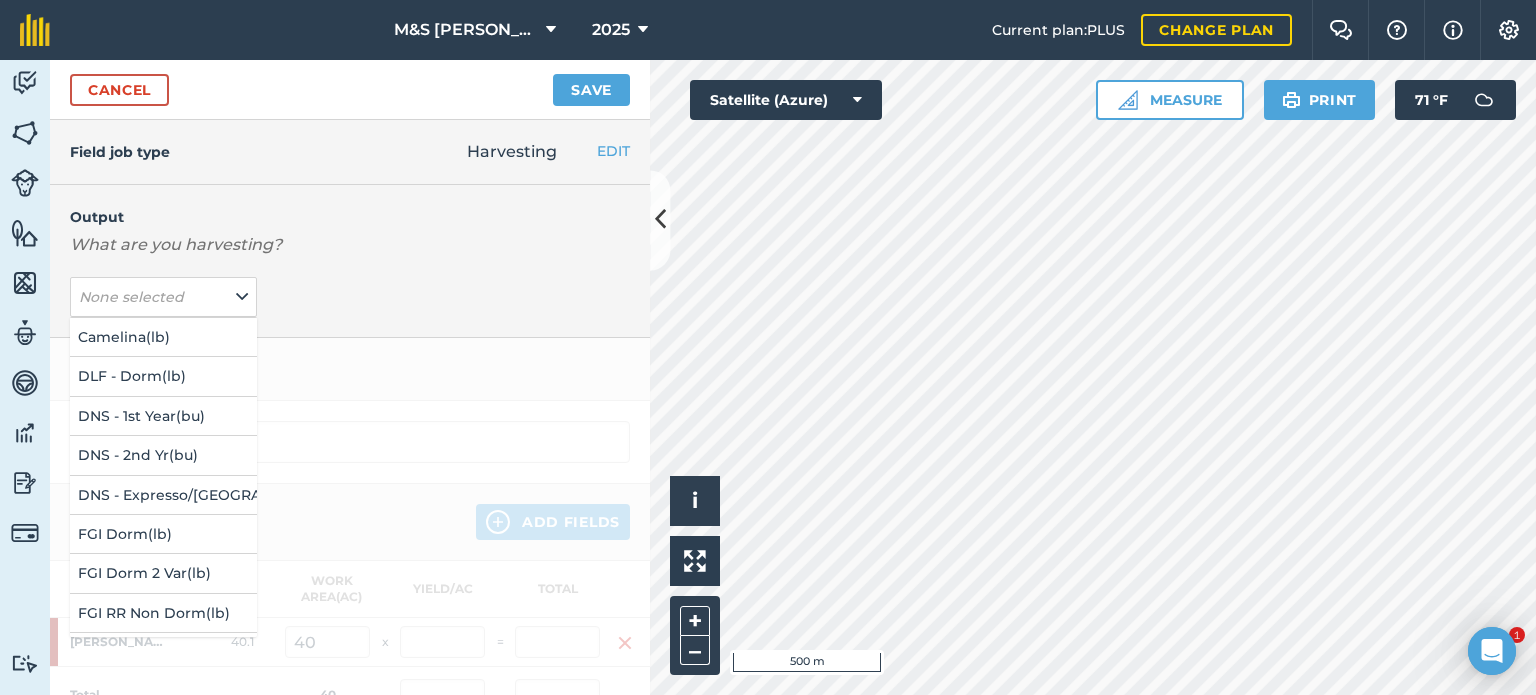 click on "Field job type Harvesting EDIT Fertilizing Harvesting Silage/hay making Planting Spraying Tilling Irrigating Other" at bounding box center (350, 152) 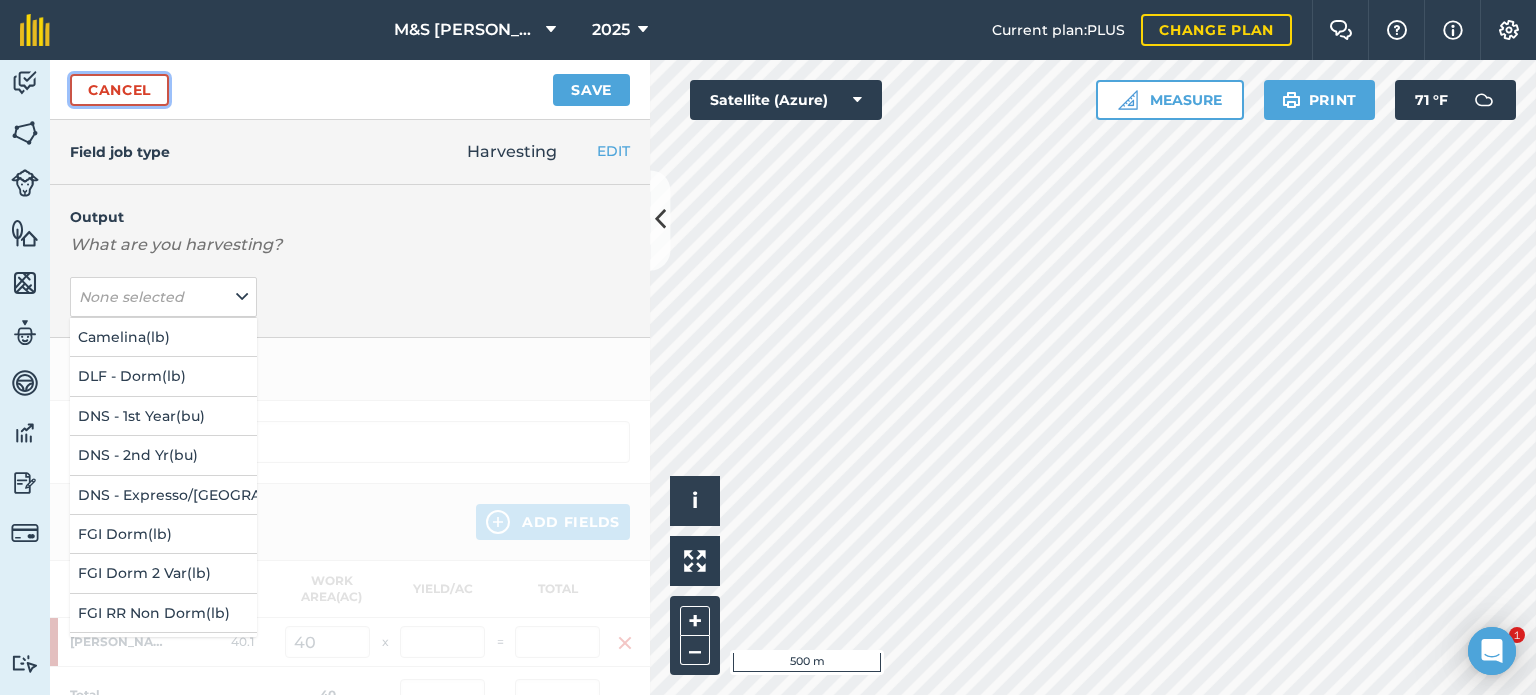 click on "Cancel" at bounding box center (119, 90) 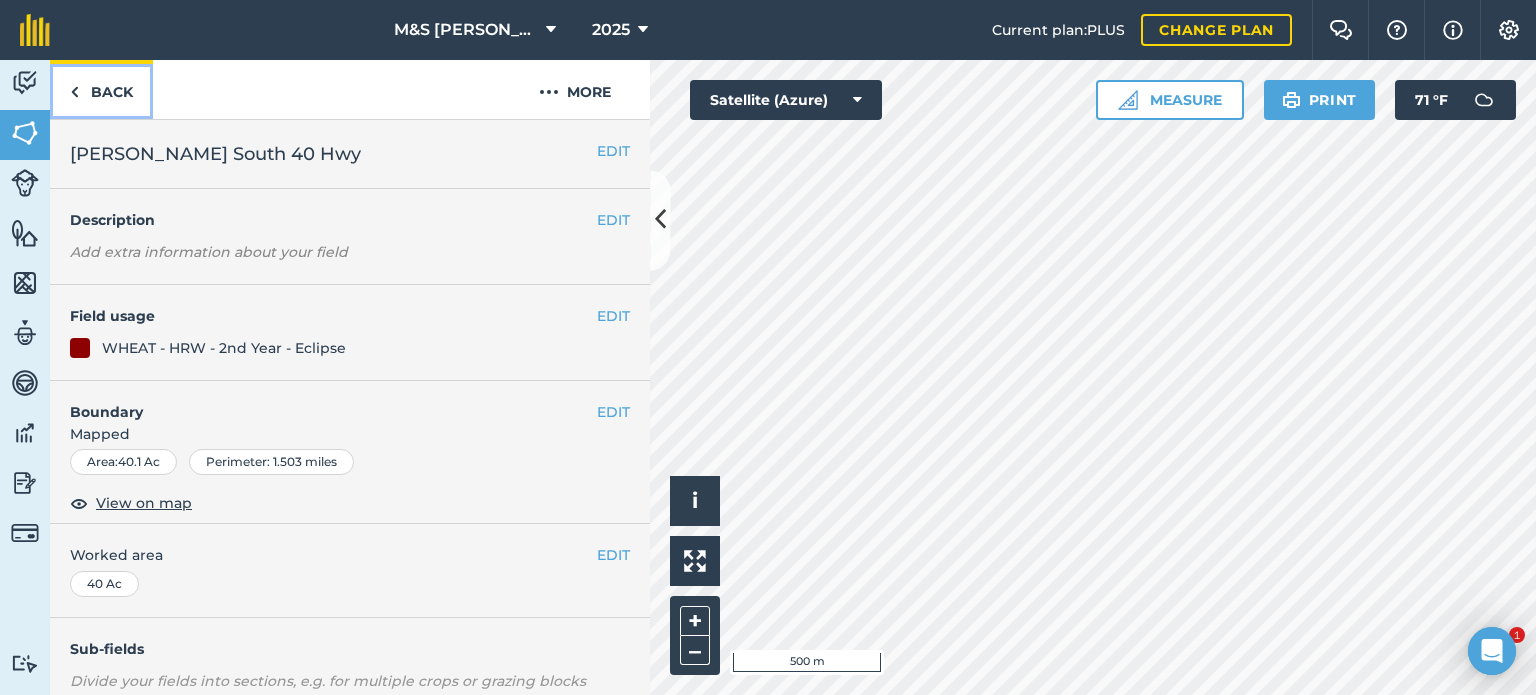 click on "Back" at bounding box center [101, 89] 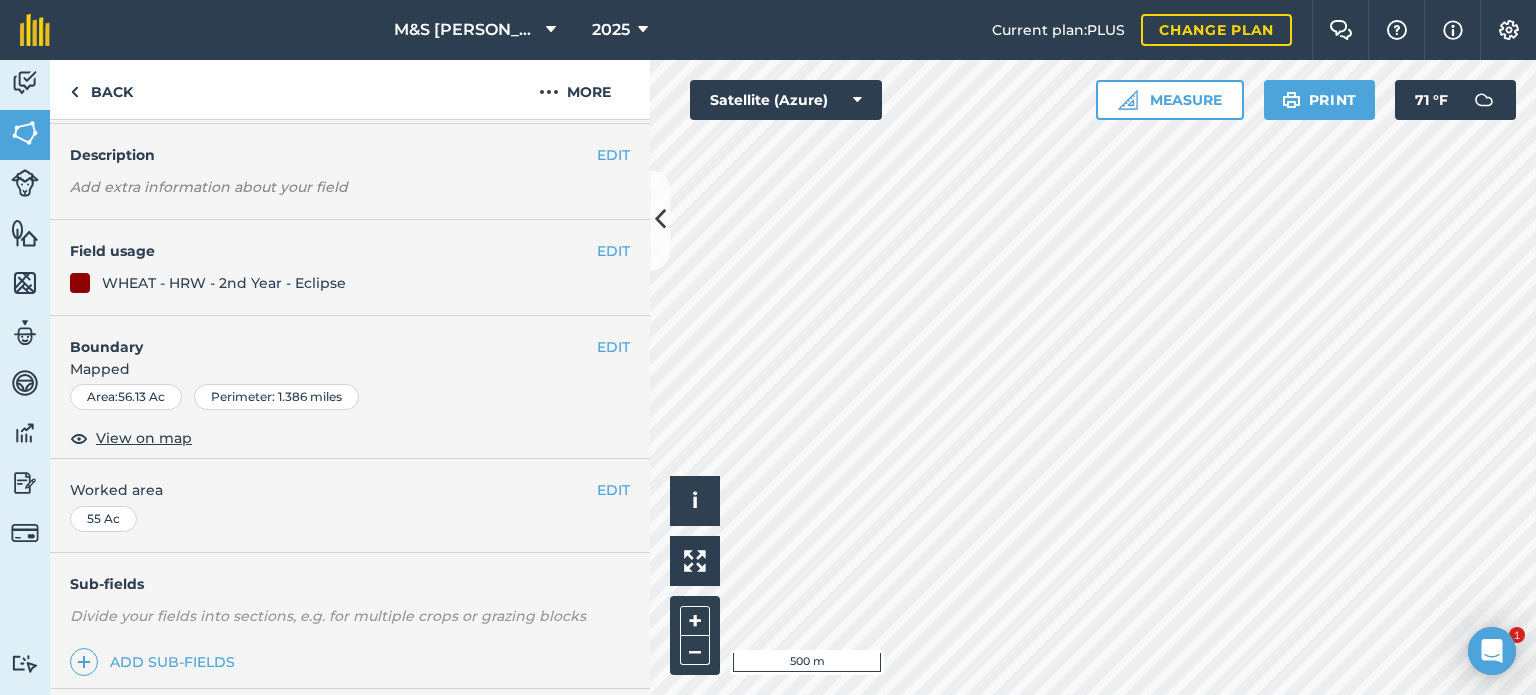 scroll, scrollTop: 0, scrollLeft: 0, axis: both 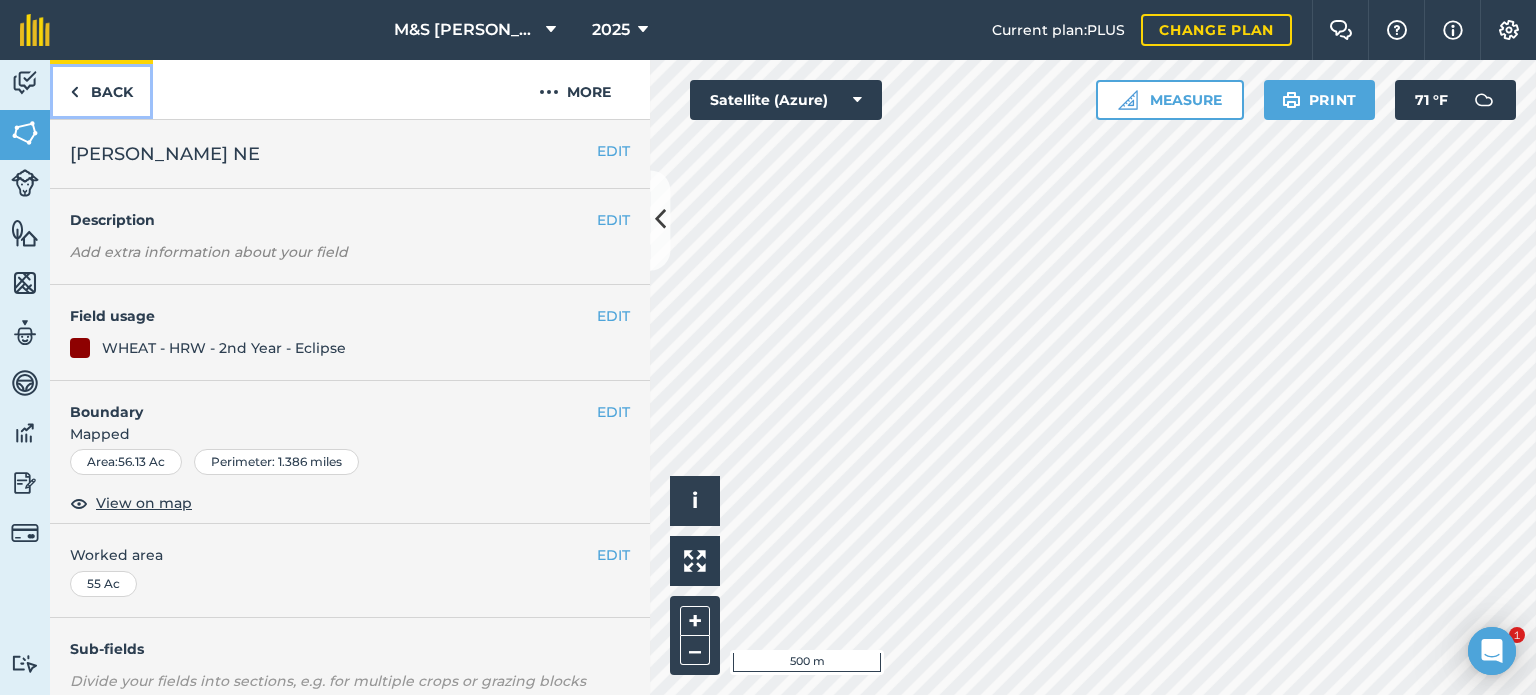 click on "Back" at bounding box center [101, 89] 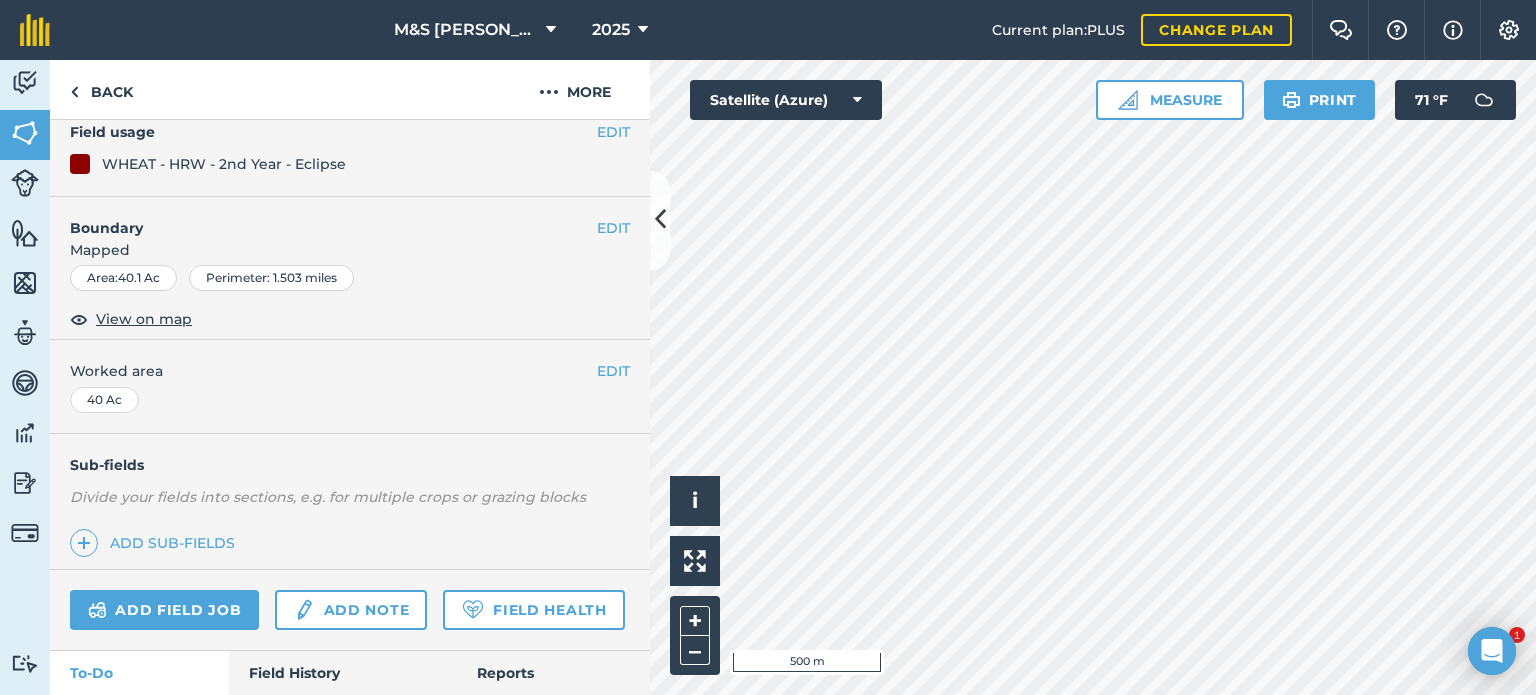scroll, scrollTop: 299, scrollLeft: 0, axis: vertical 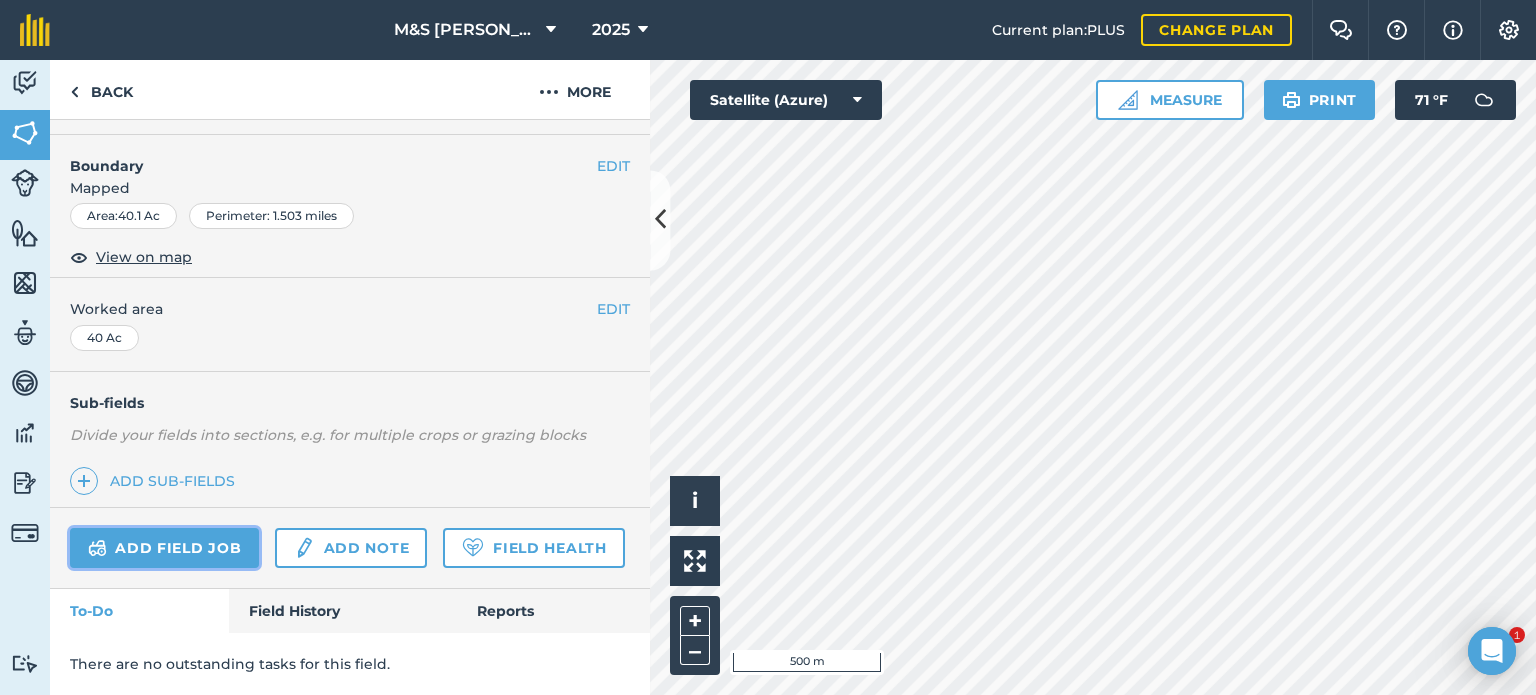 click on "Add field job" at bounding box center (164, 548) 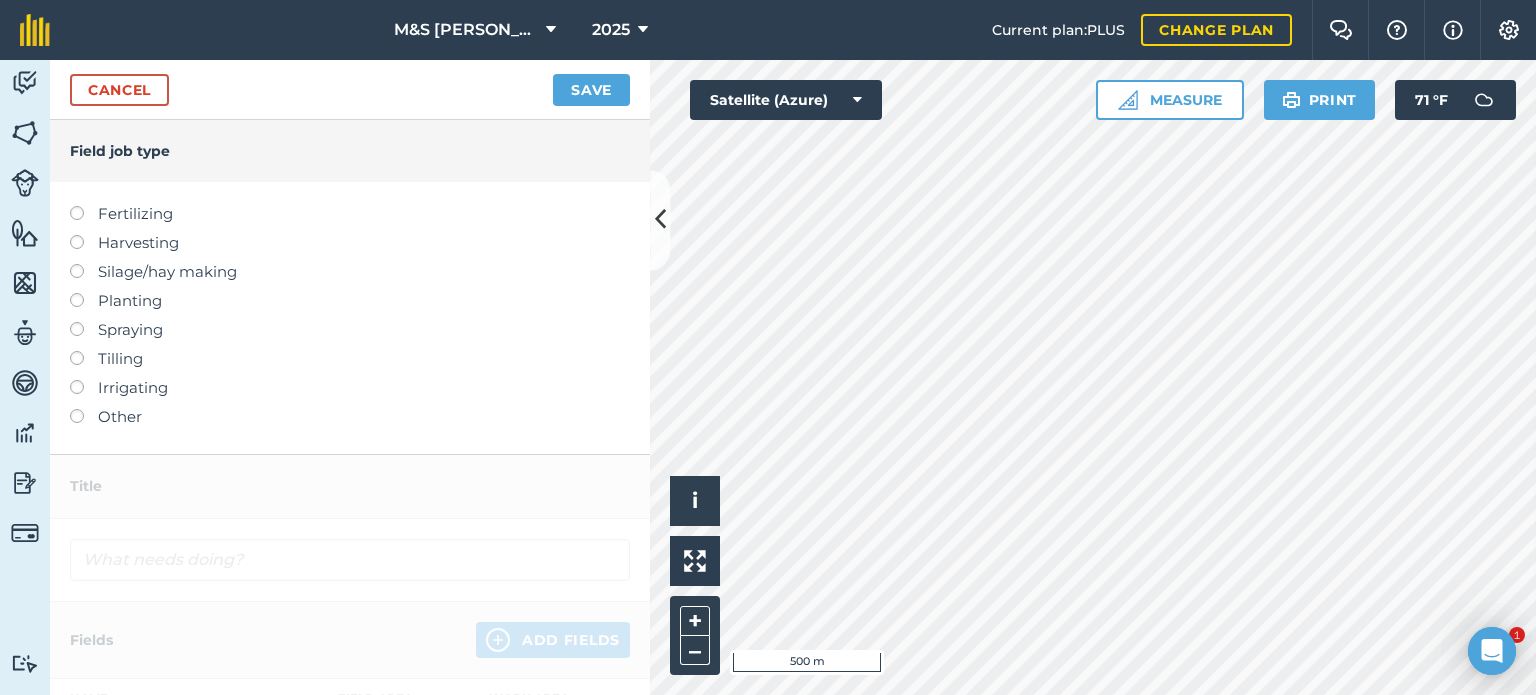 click at bounding box center [84, 235] 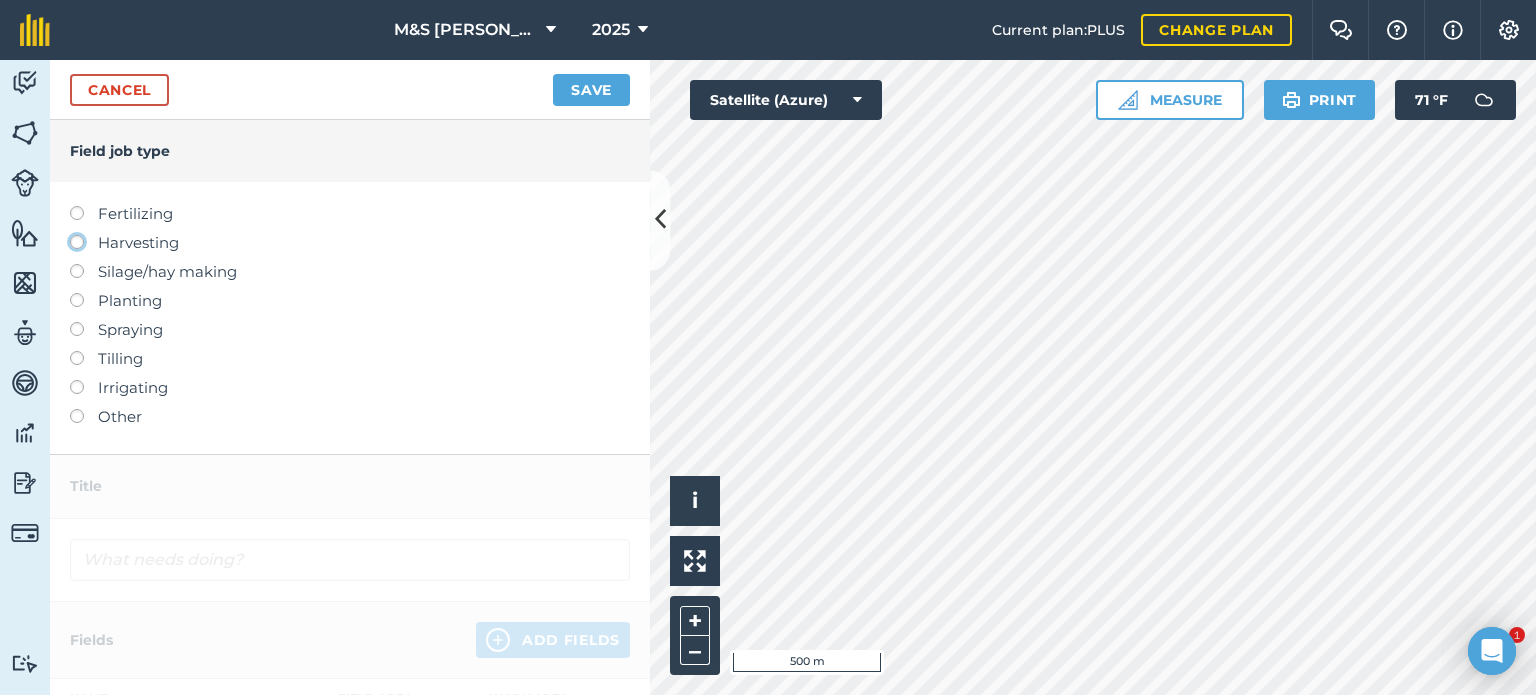 click on "Harvesting" at bounding box center (-9943, 241) 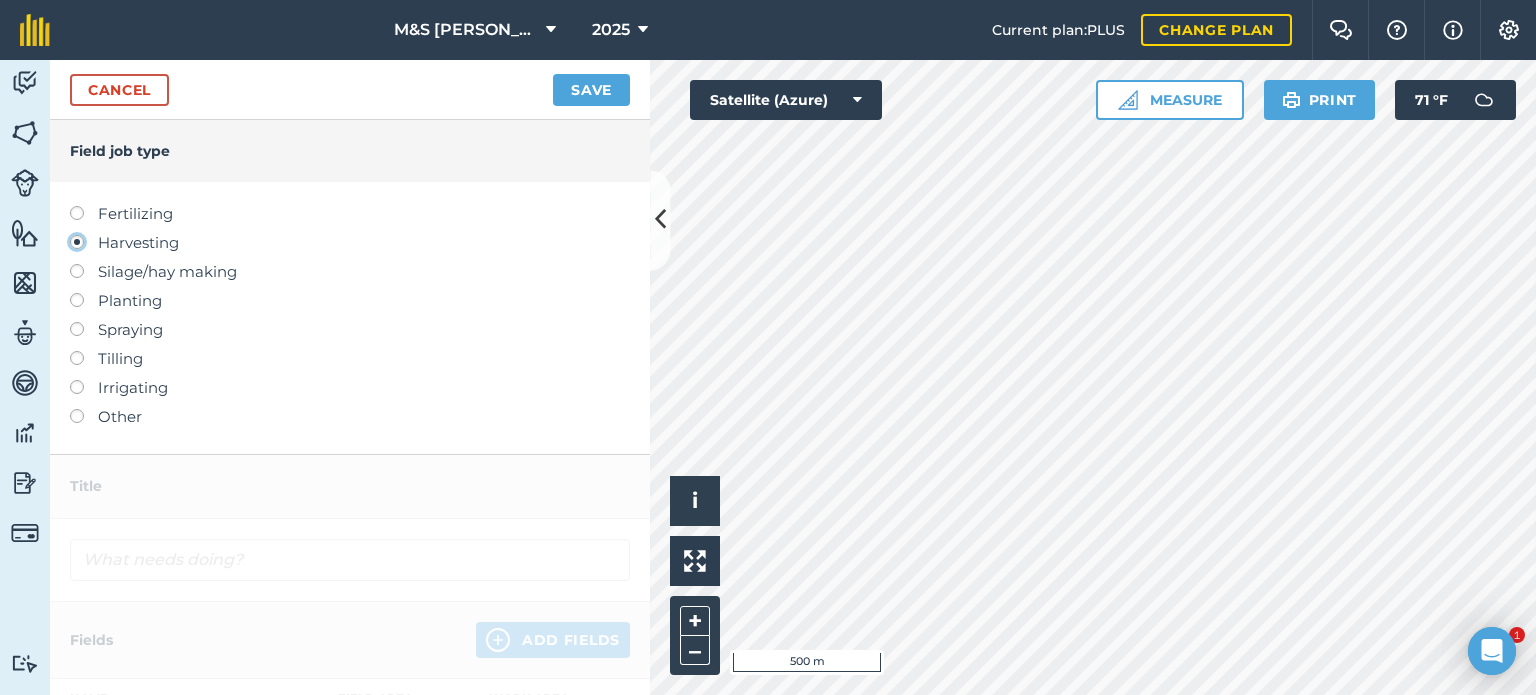 type on "Harvesting" 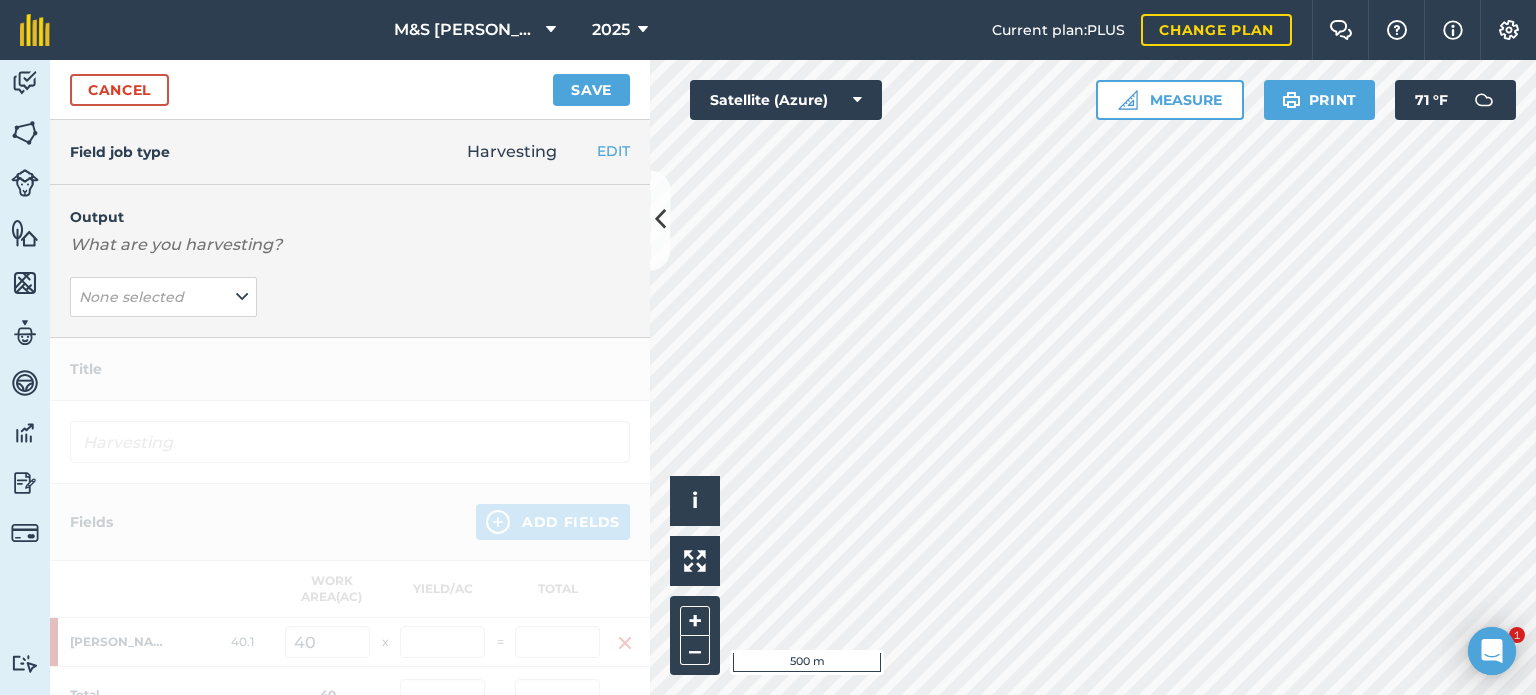 click on "Output What are you harvesting? None selected" at bounding box center [350, 261] 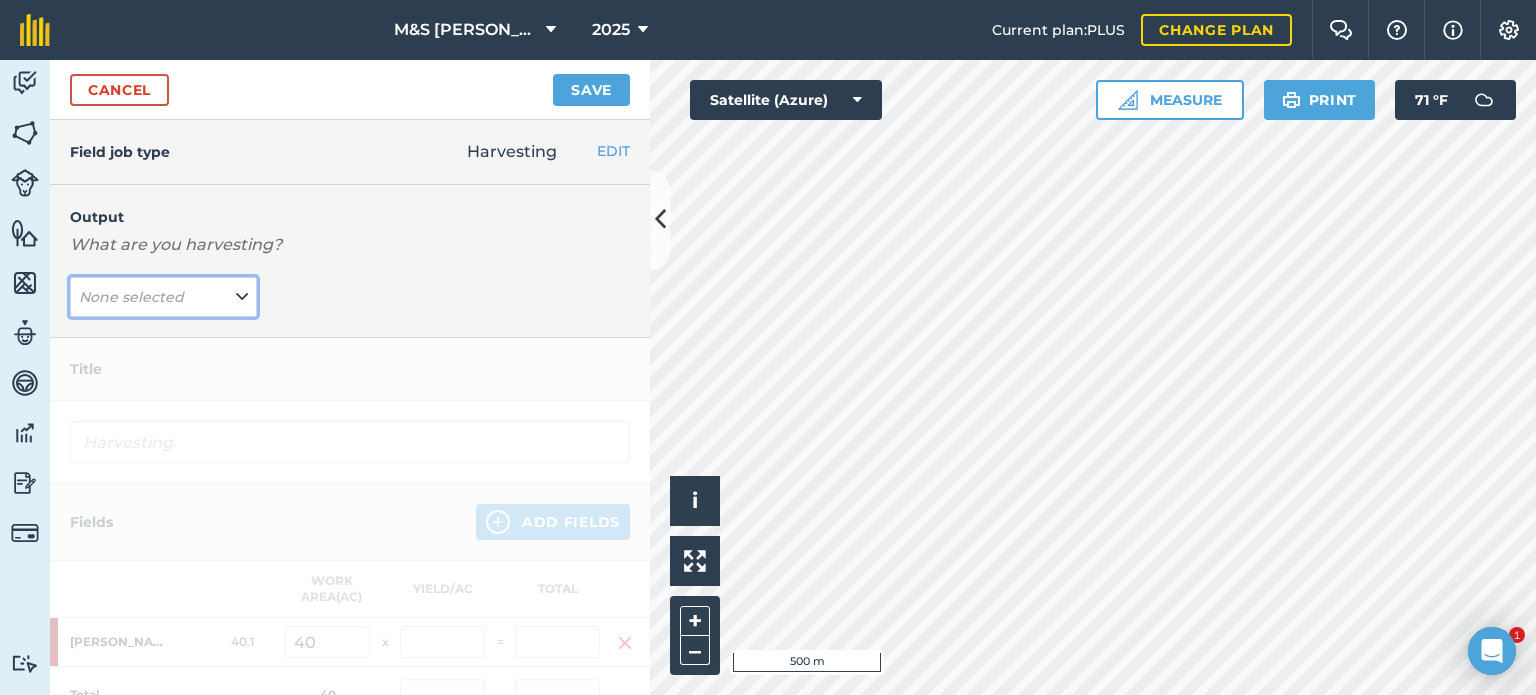 click on "None selected" at bounding box center [163, 297] 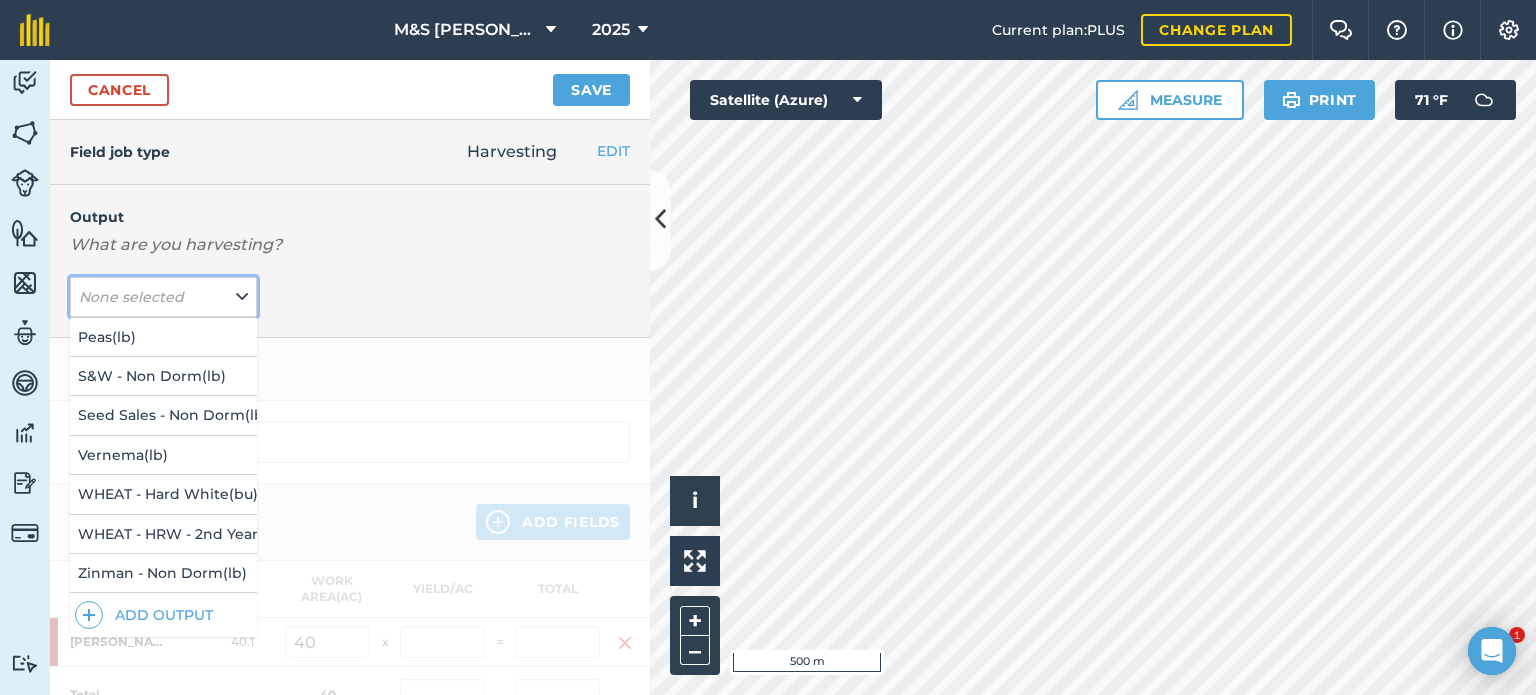 scroll, scrollTop: 484, scrollLeft: 0, axis: vertical 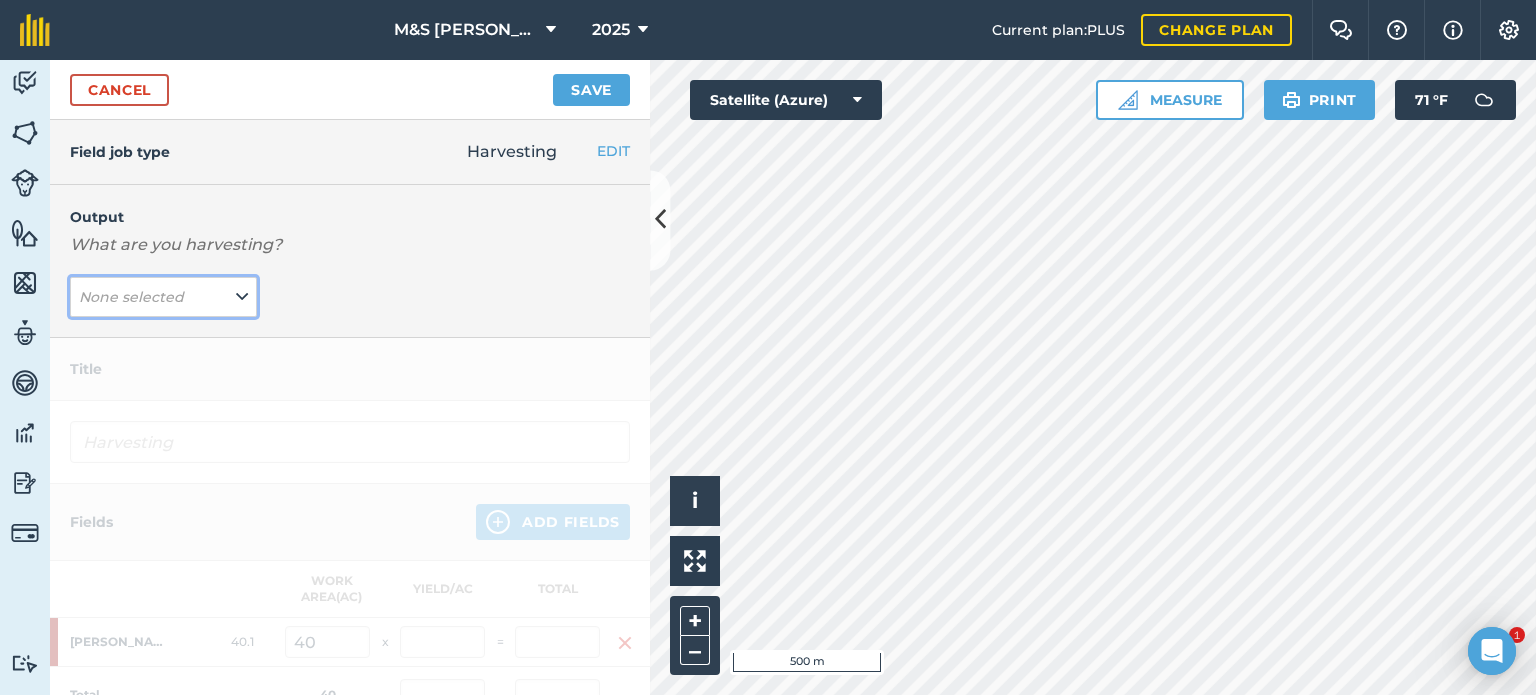 type 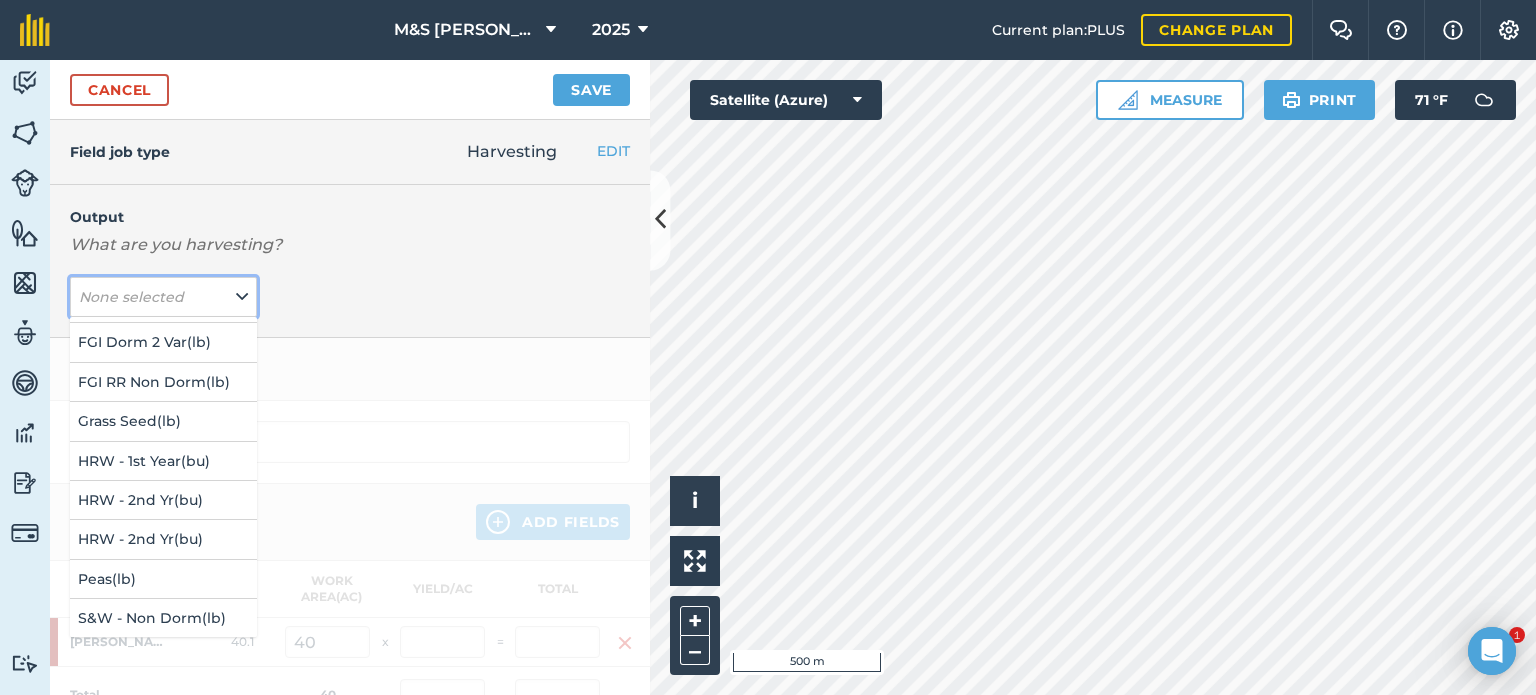 scroll, scrollTop: 236, scrollLeft: 0, axis: vertical 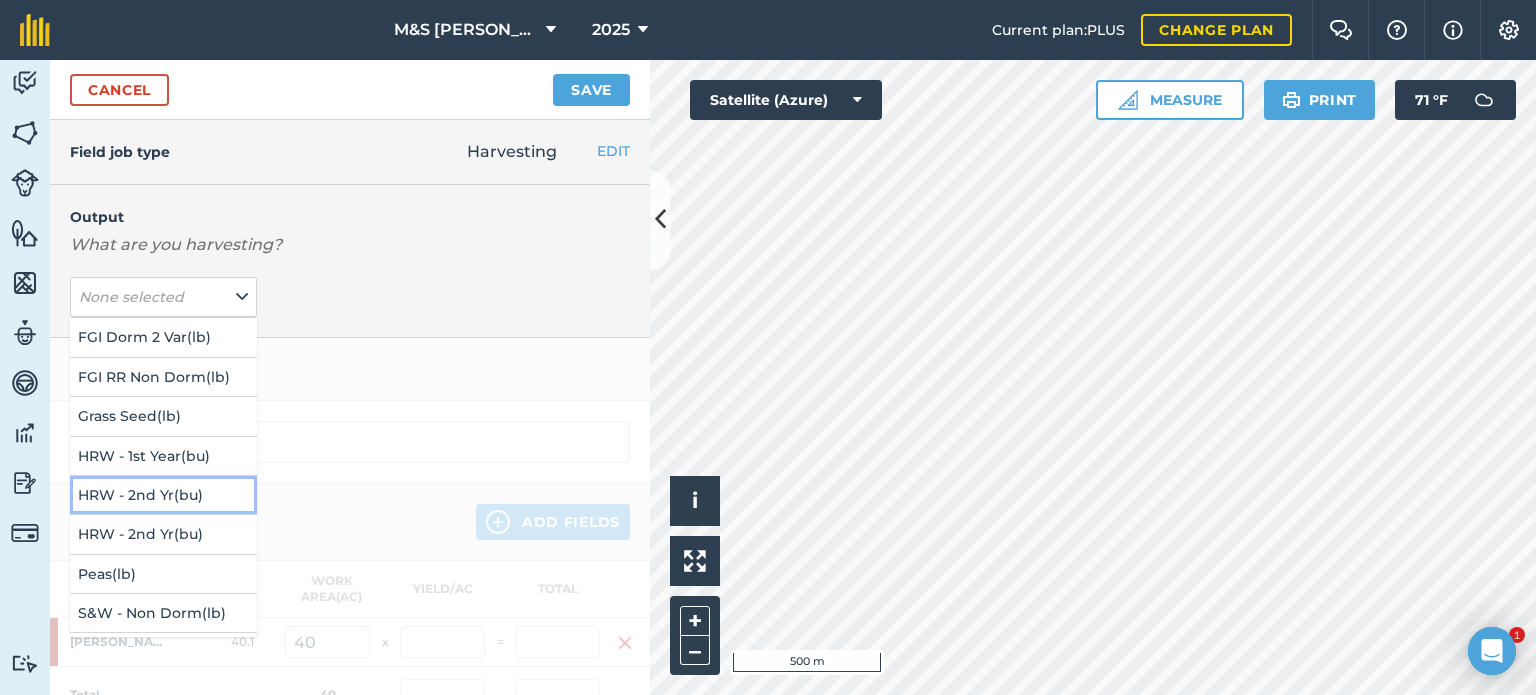 click on "HRW - 2nd Yr  ( bu )" at bounding box center [163, 495] 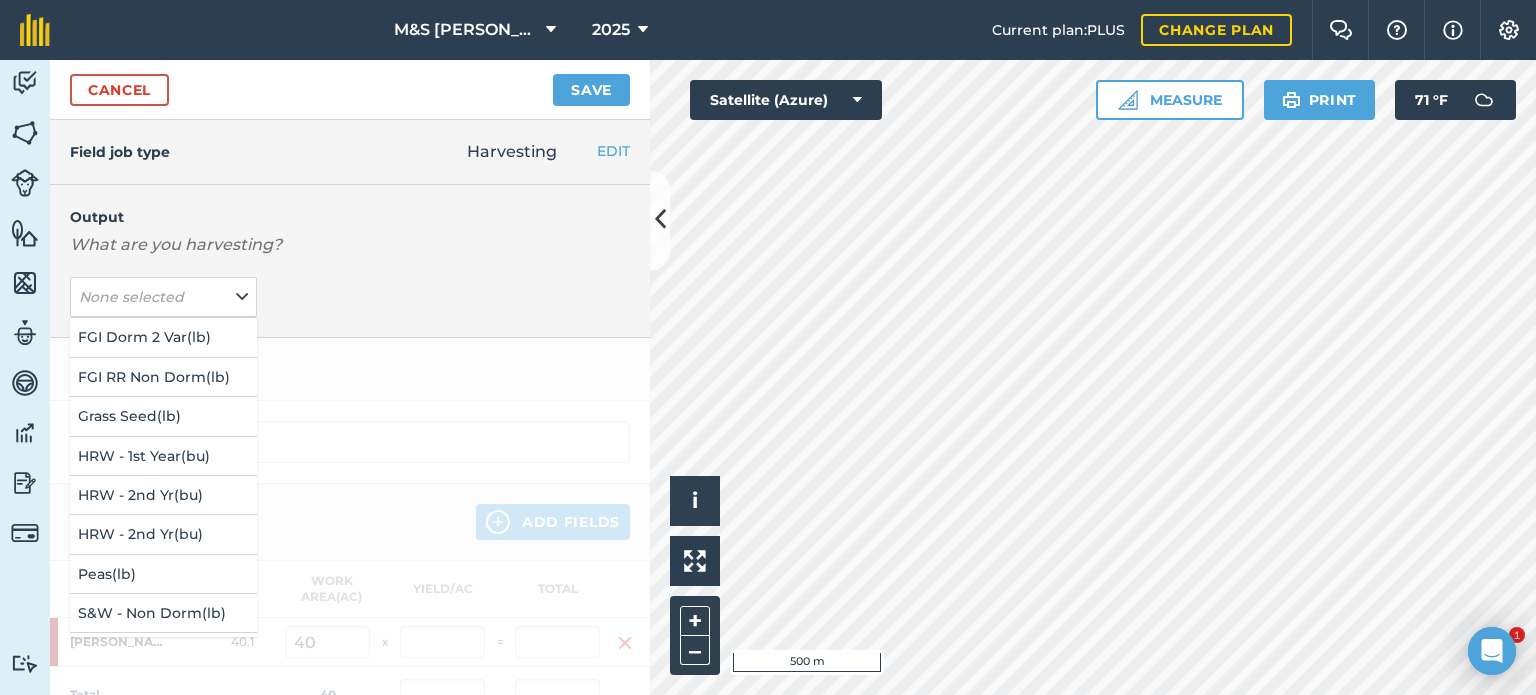 type on "Harvesting HRW - 2nd Yr" 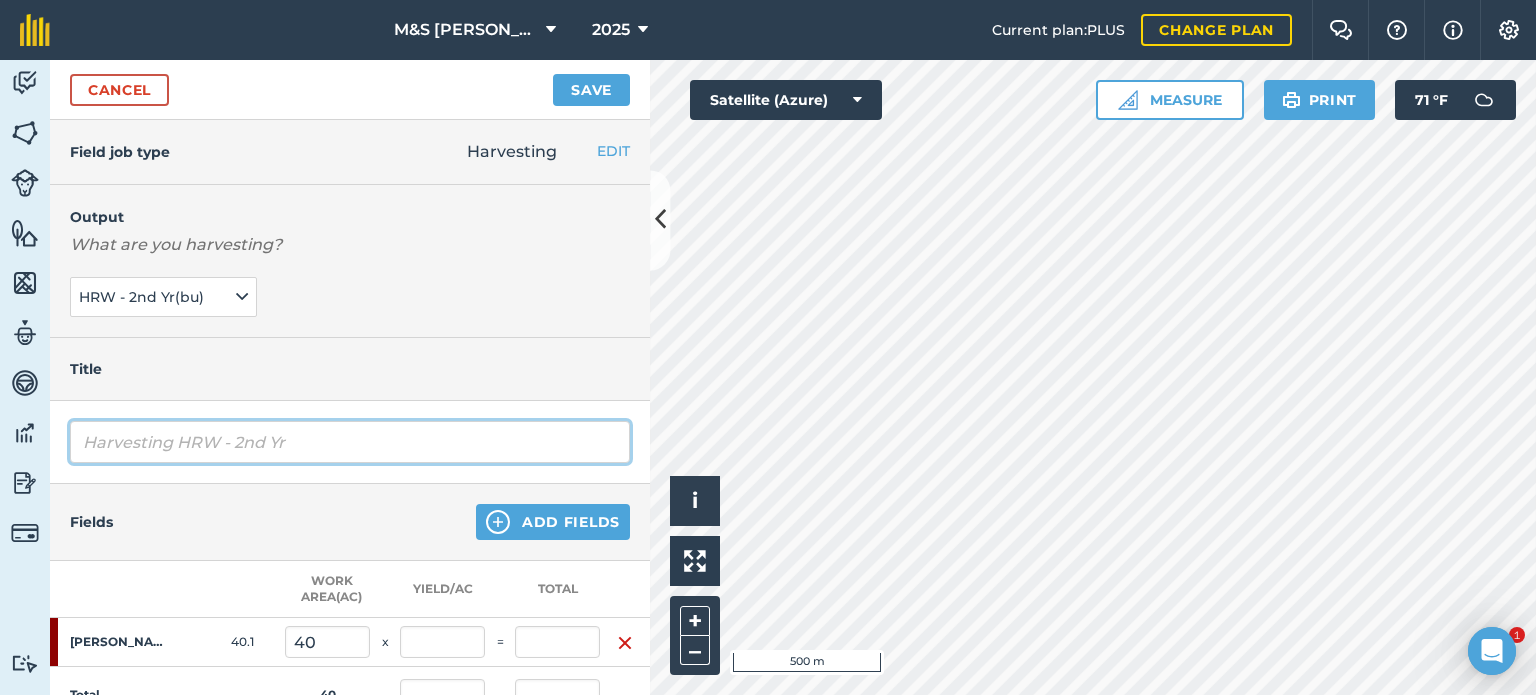 click on "Harvesting HRW - 2nd Yr" at bounding box center [350, 442] 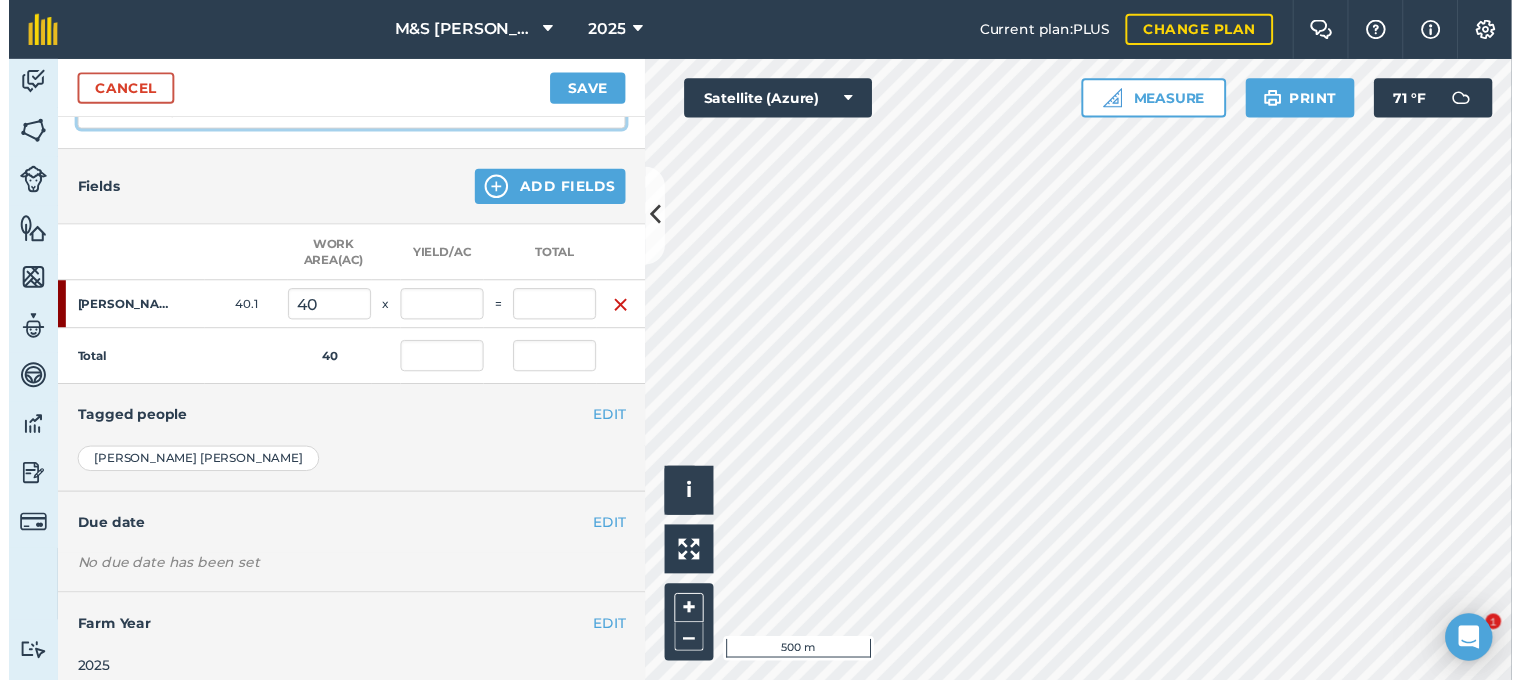 scroll, scrollTop: 360, scrollLeft: 0, axis: vertical 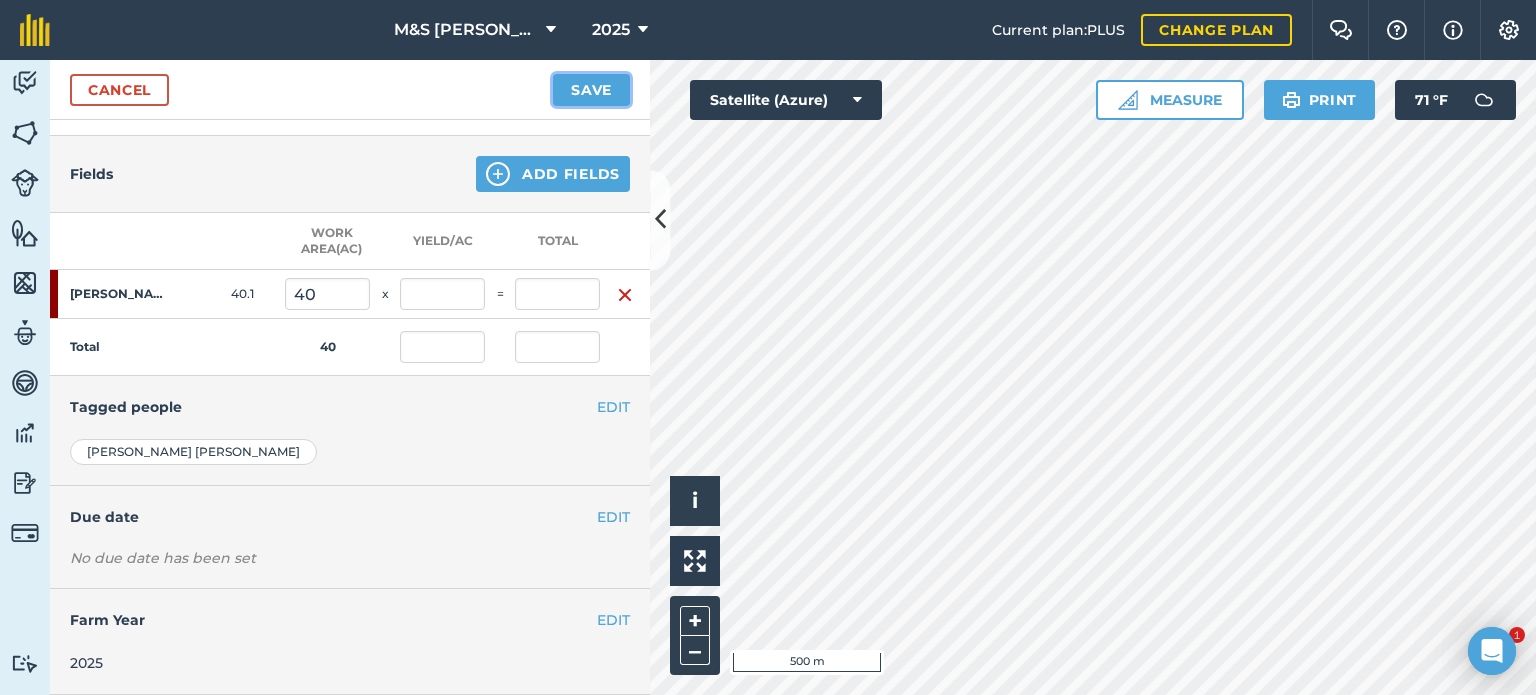 click on "Save" at bounding box center [591, 90] 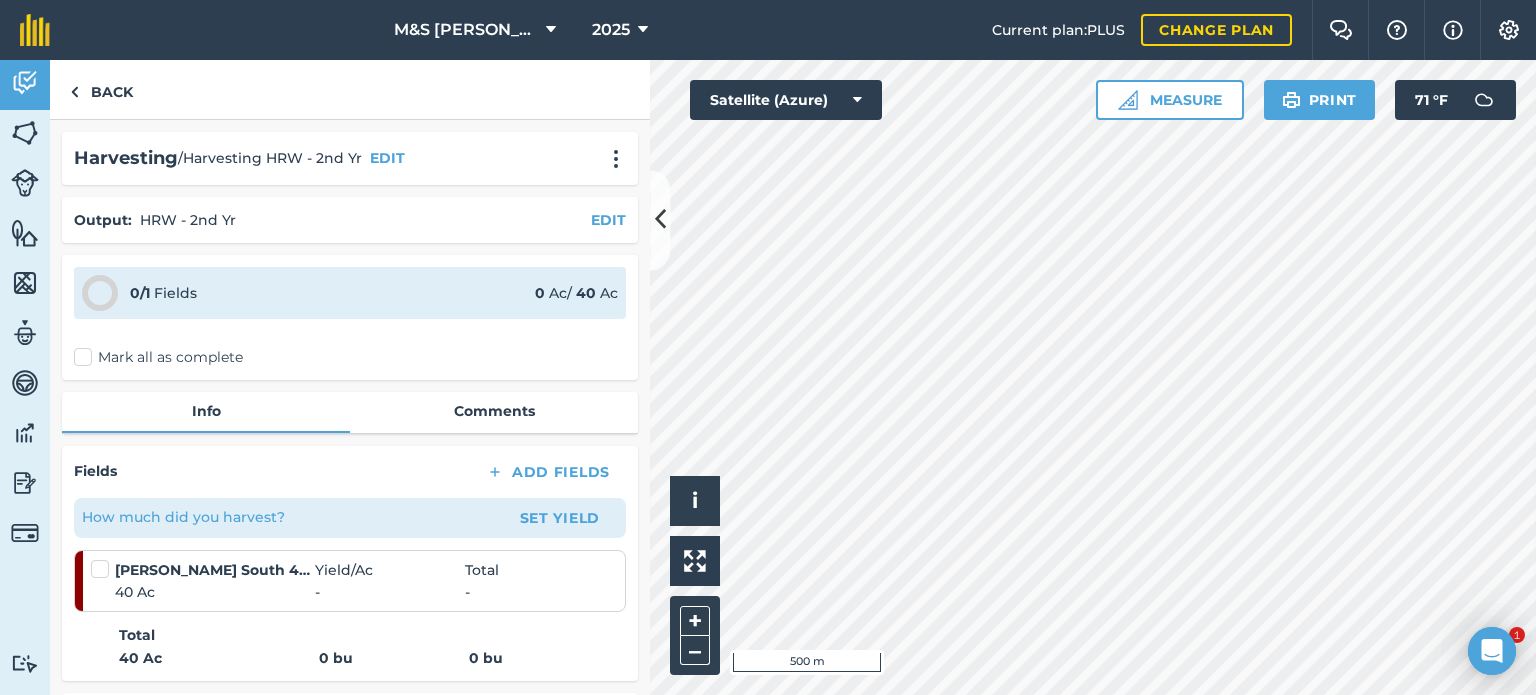 click on "Mark all as complete" at bounding box center (158, 357) 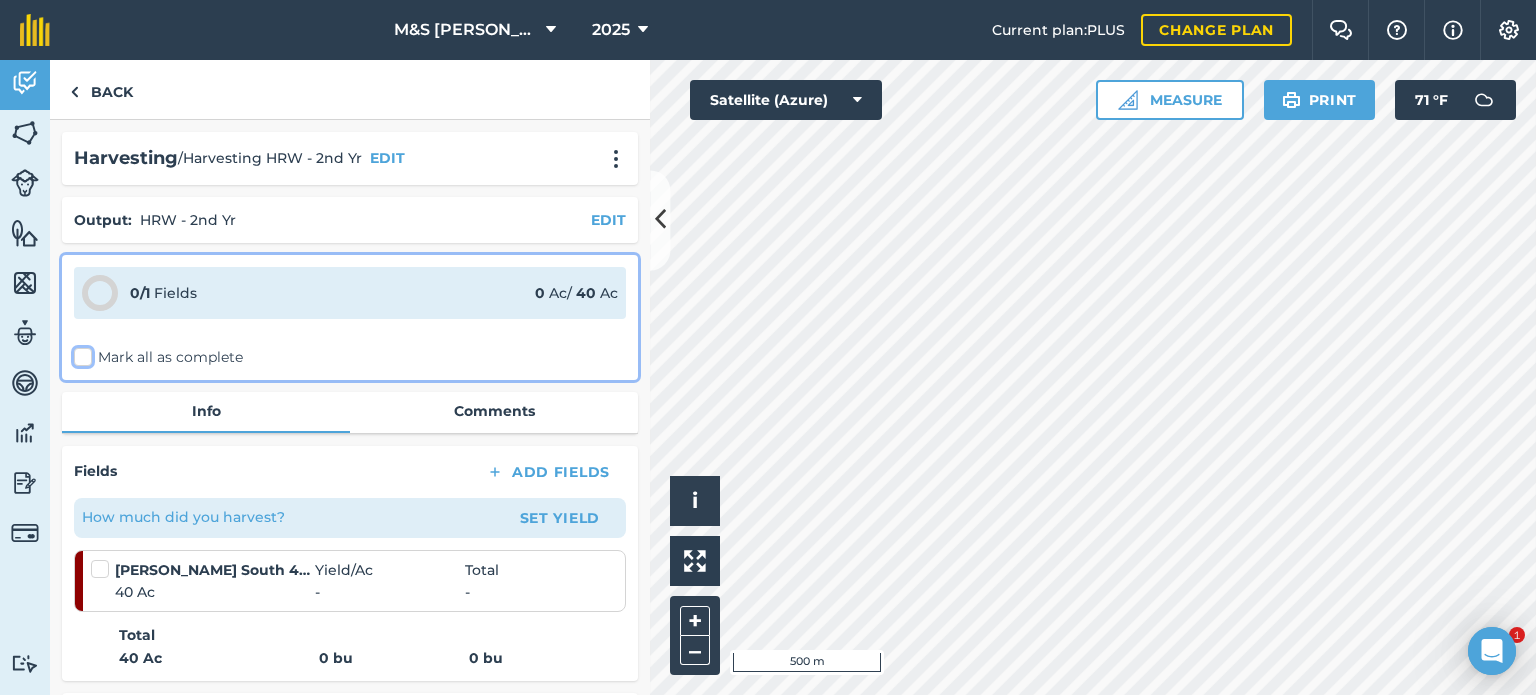checkbox on "false" 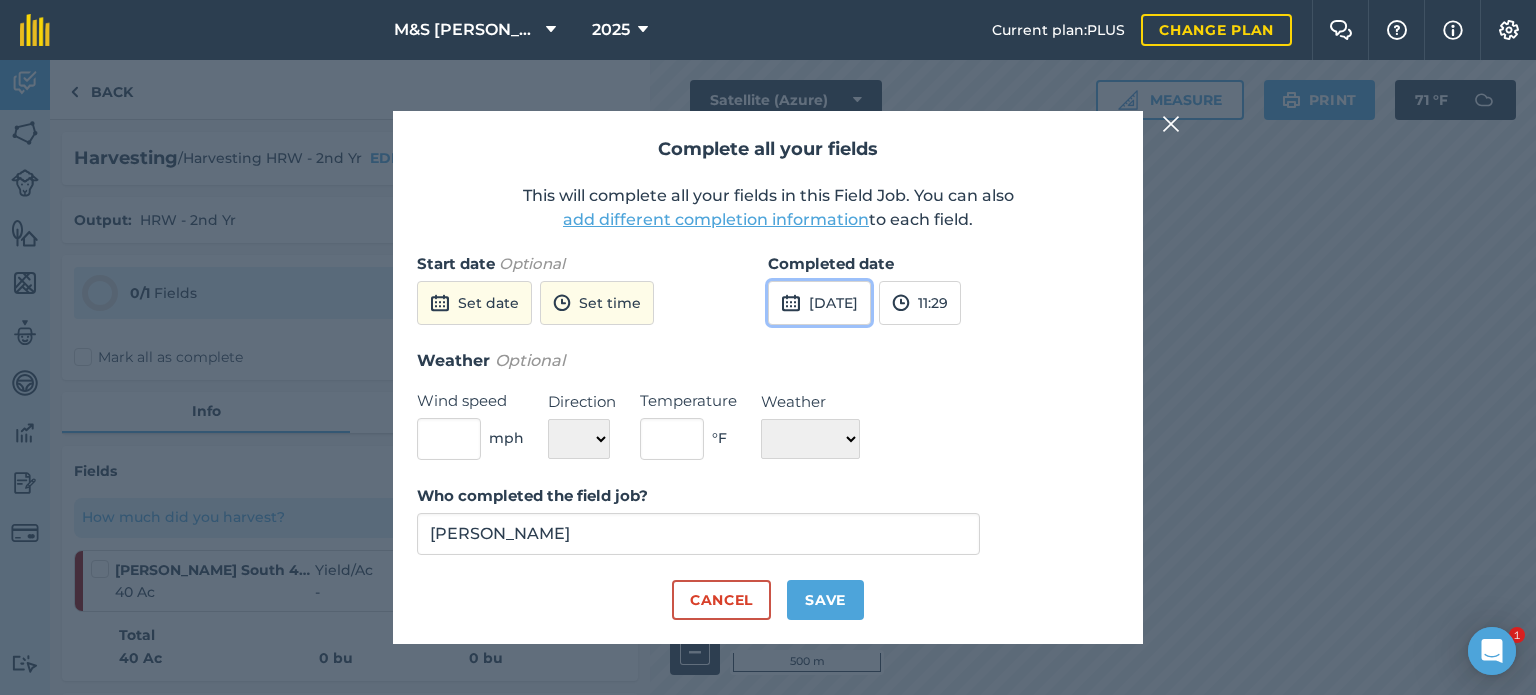 click on "[DATE]" at bounding box center (819, 303) 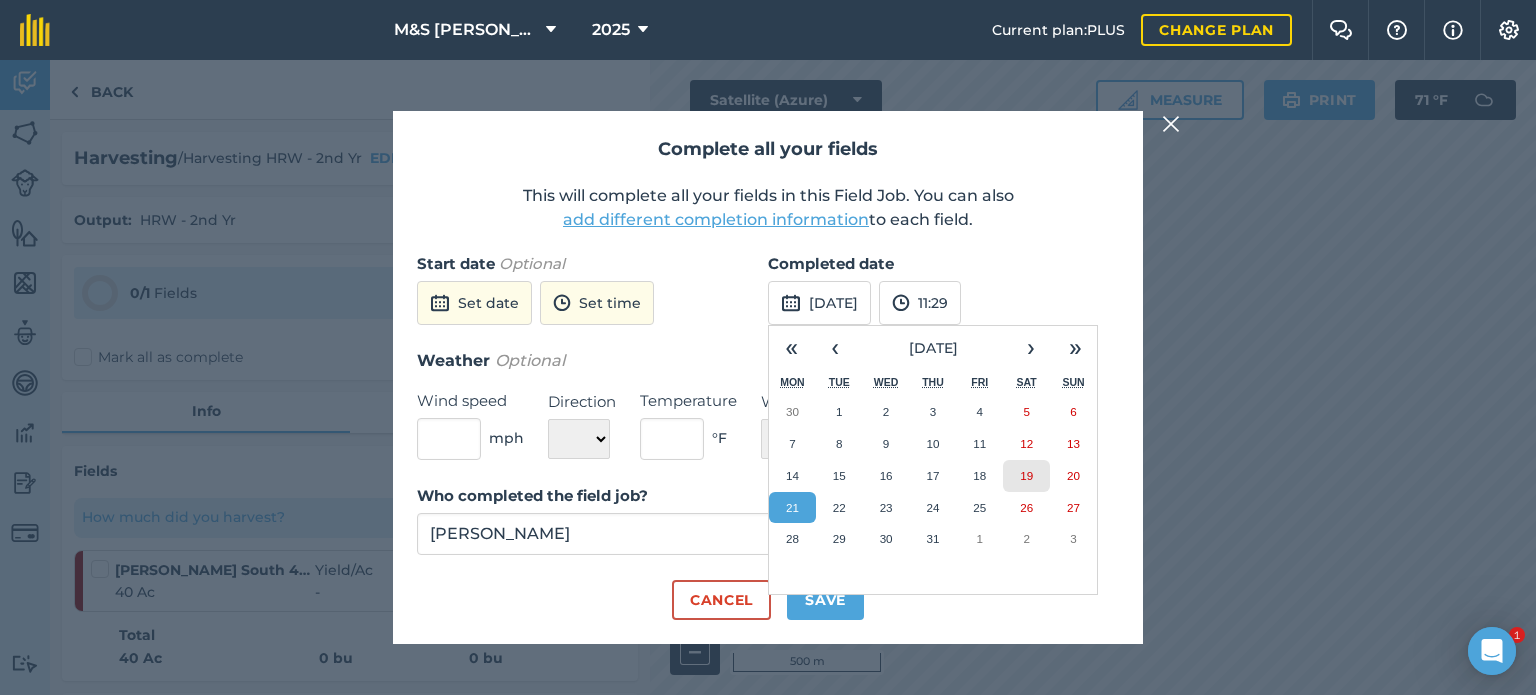 click on "19" at bounding box center (1026, 475) 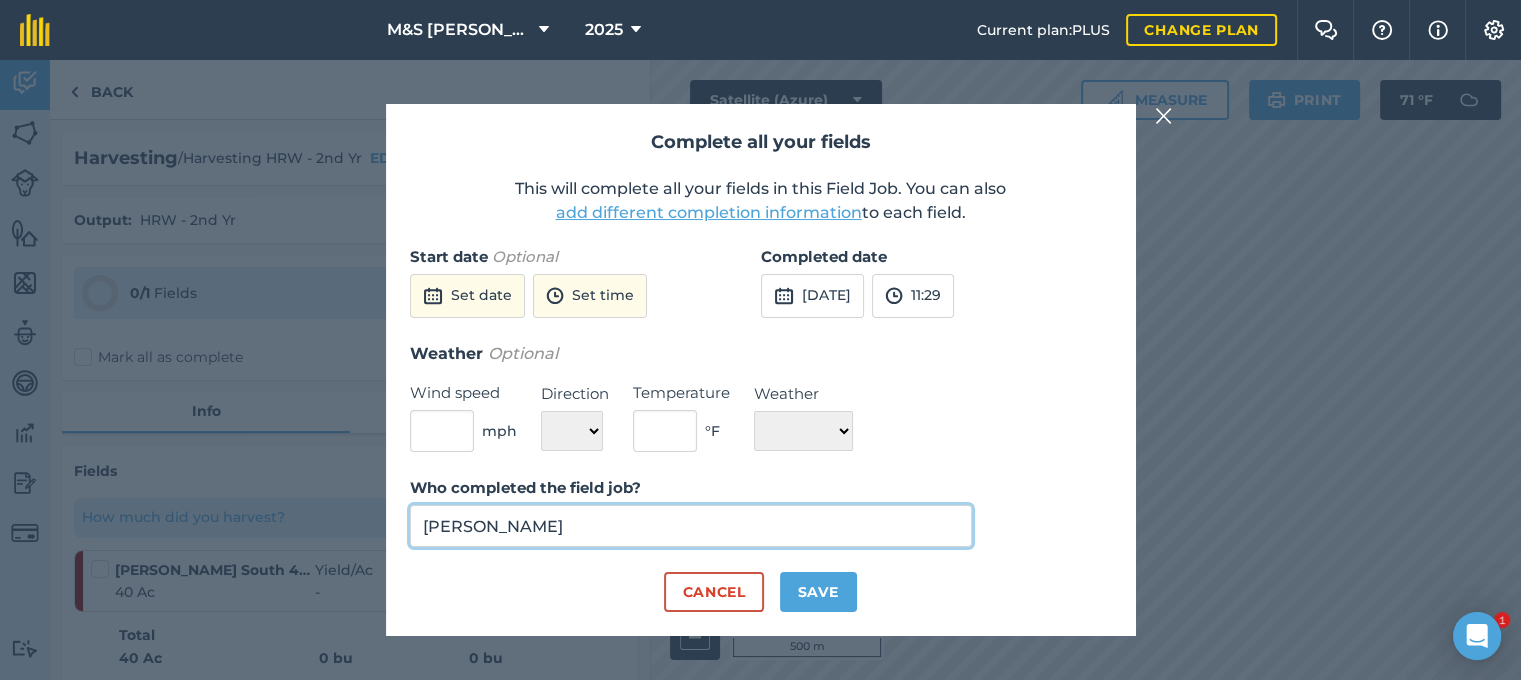 click on "[PERSON_NAME]" at bounding box center [691, 526] 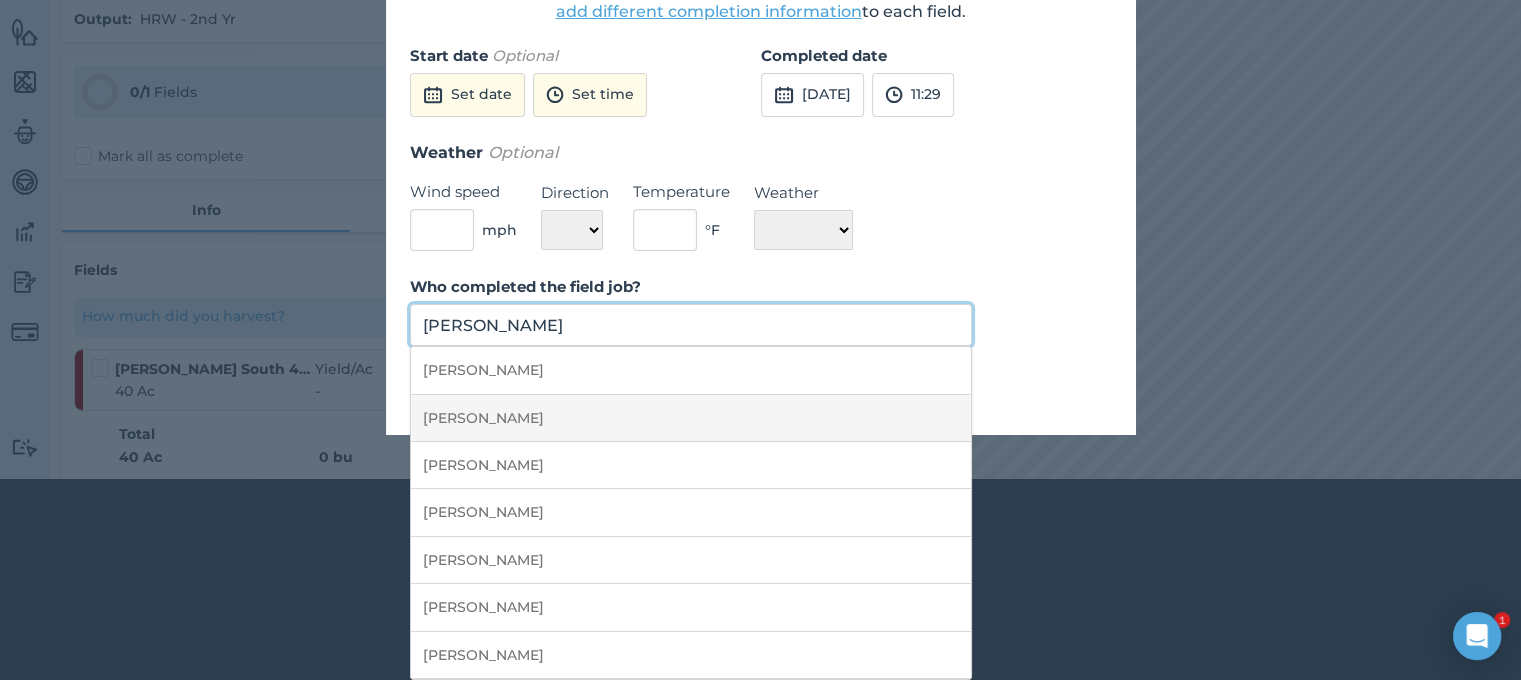 scroll, scrollTop: 207, scrollLeft: 0, axis: vertical 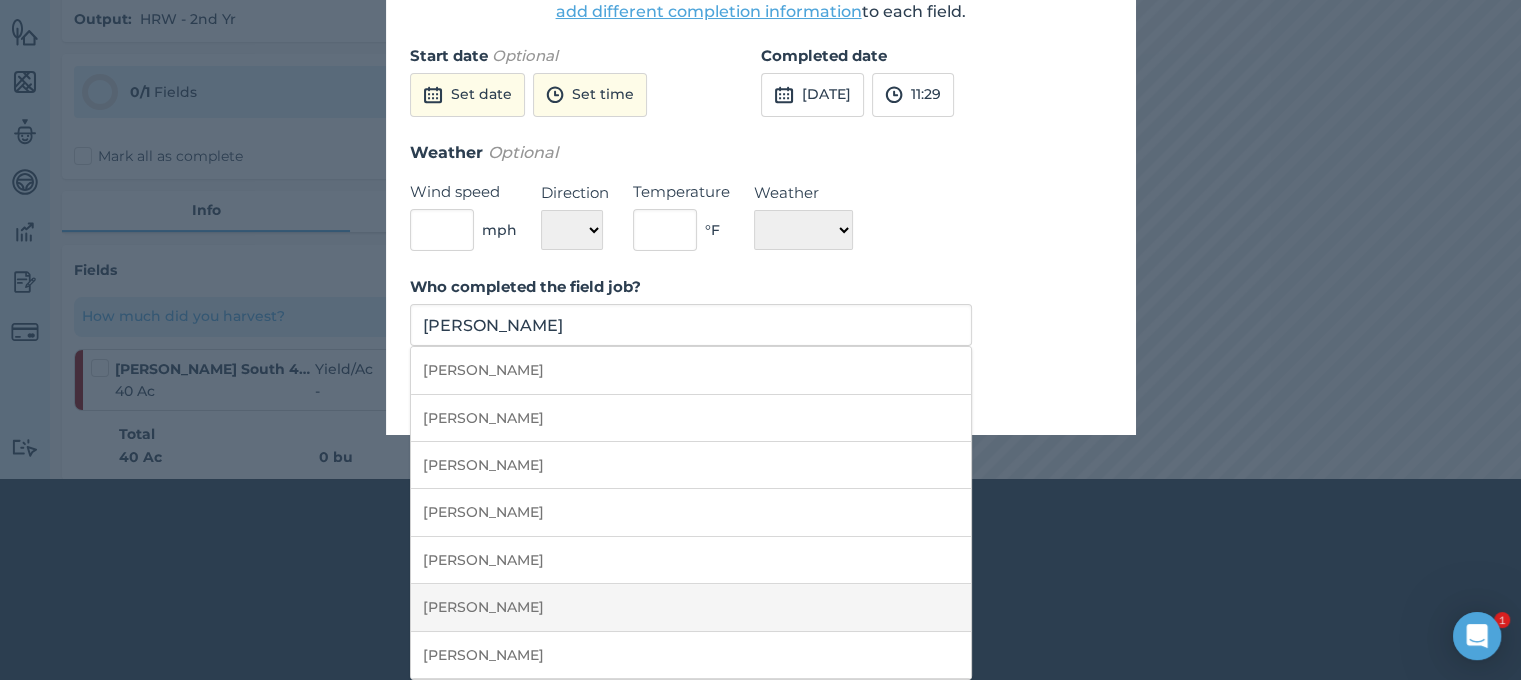 click on "[PERSON_NAME]" at bounding box center (691, 607) 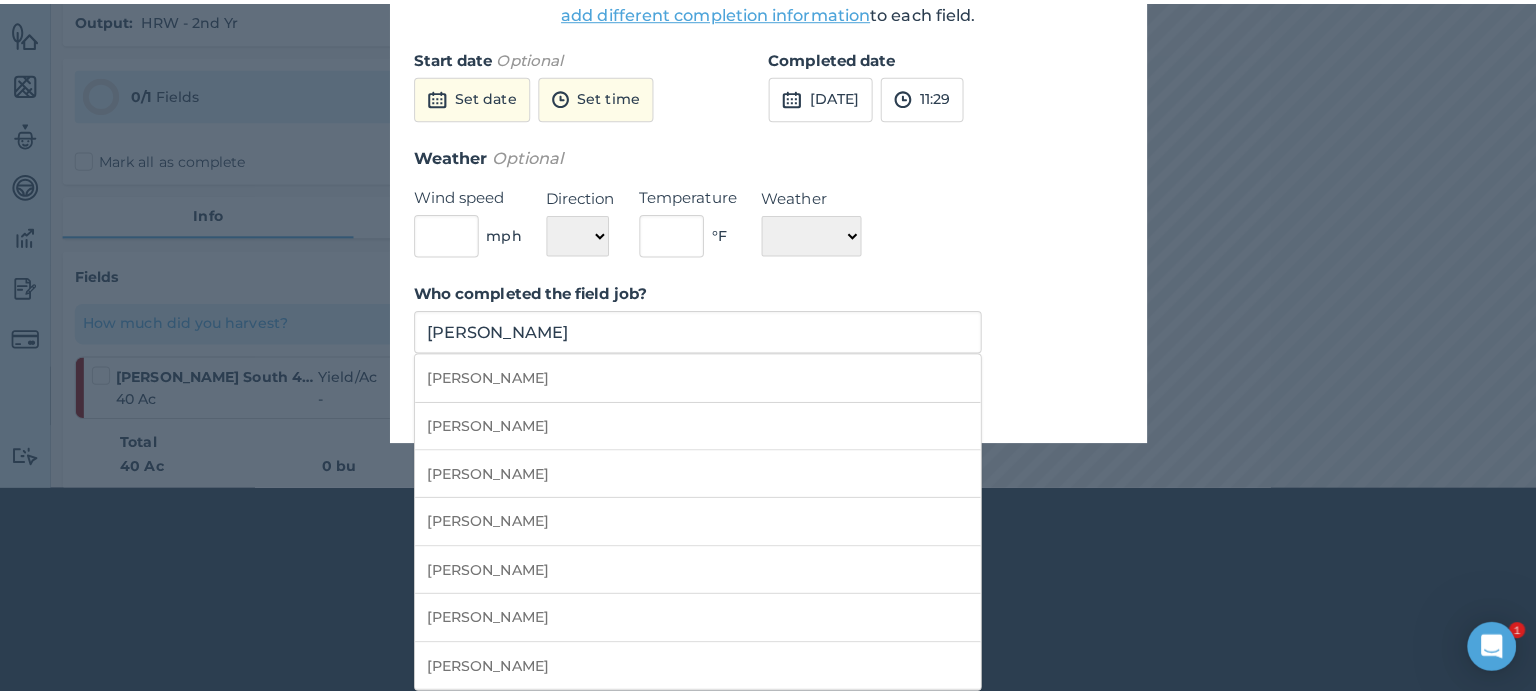 scroll, scrollTop: 0, scrollLeft: 0, axis: both 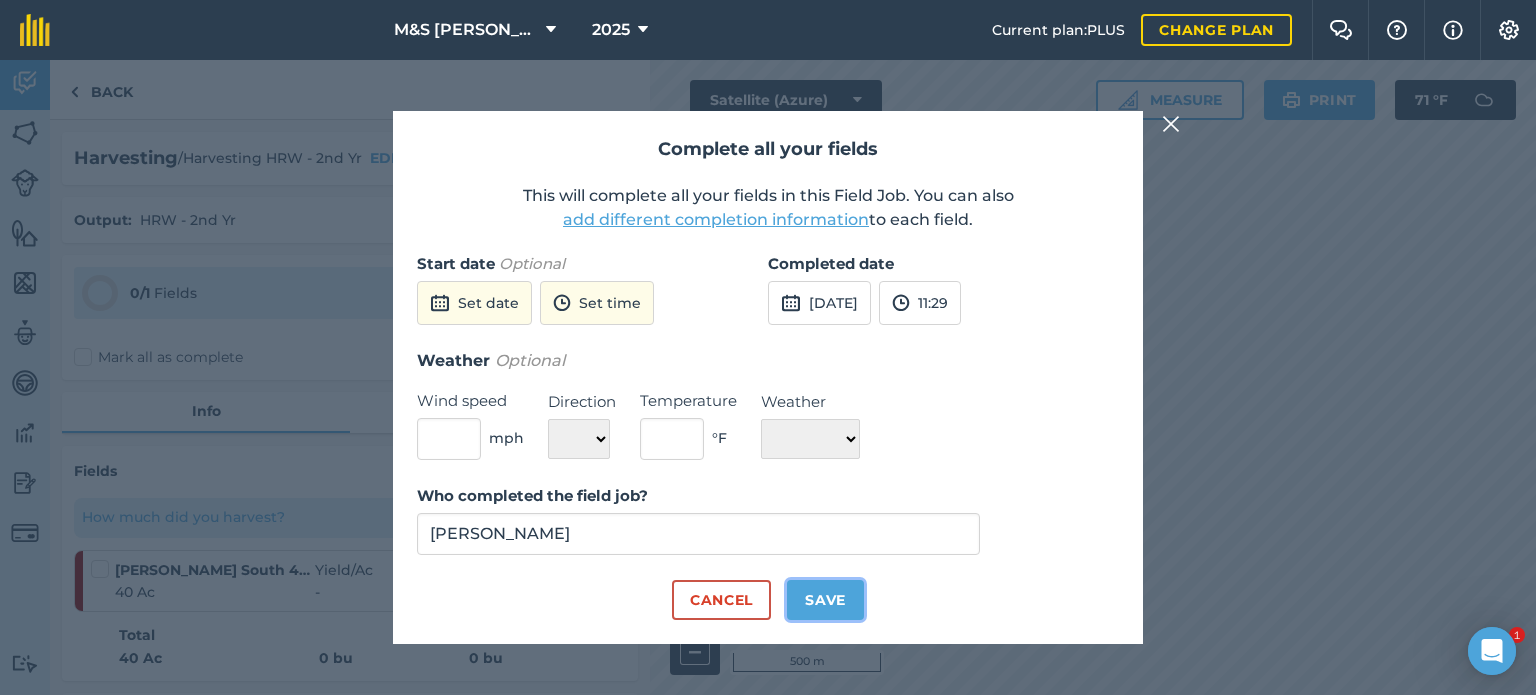click on "Save" at bounding box center [825, 600] 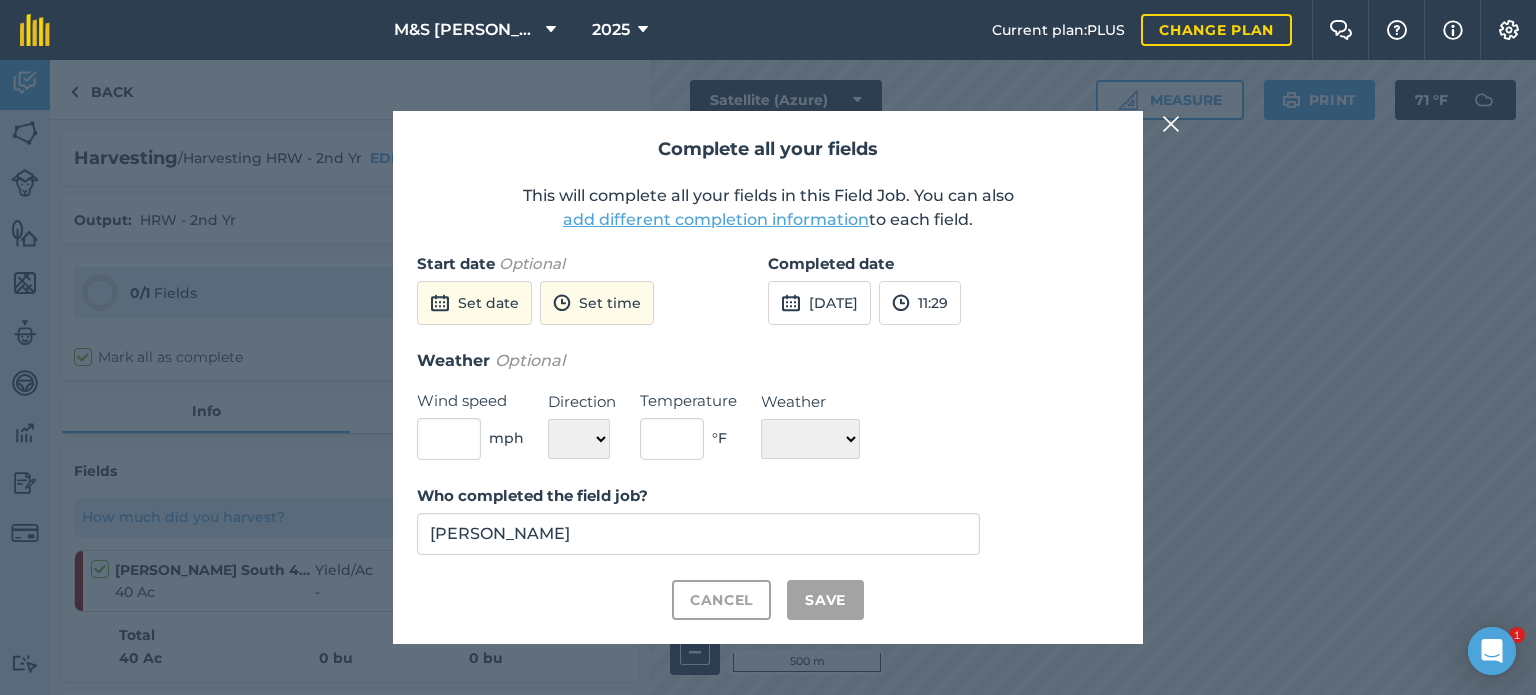 checkbox on "true" 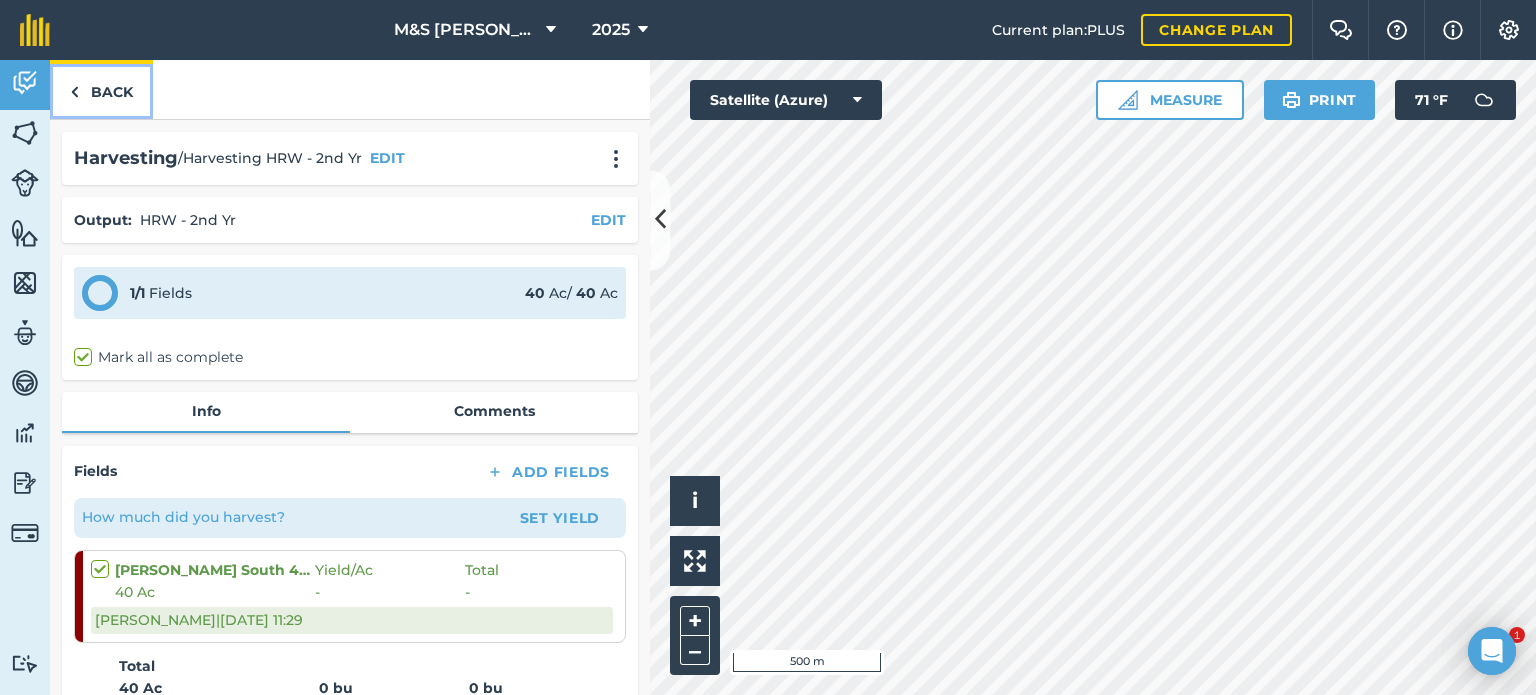 click on "Back" at bounding box center (101, 89) 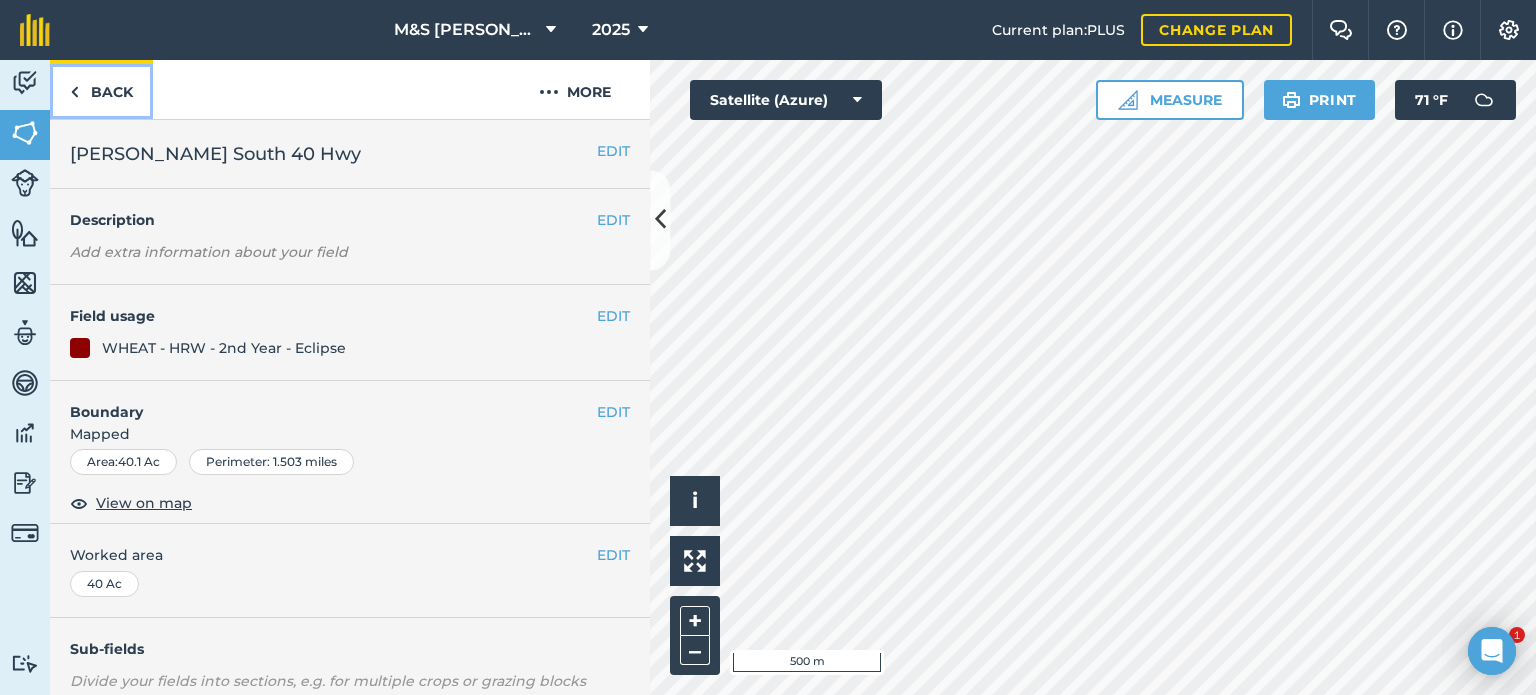 click on "Back" at bounding box center [101, 89] 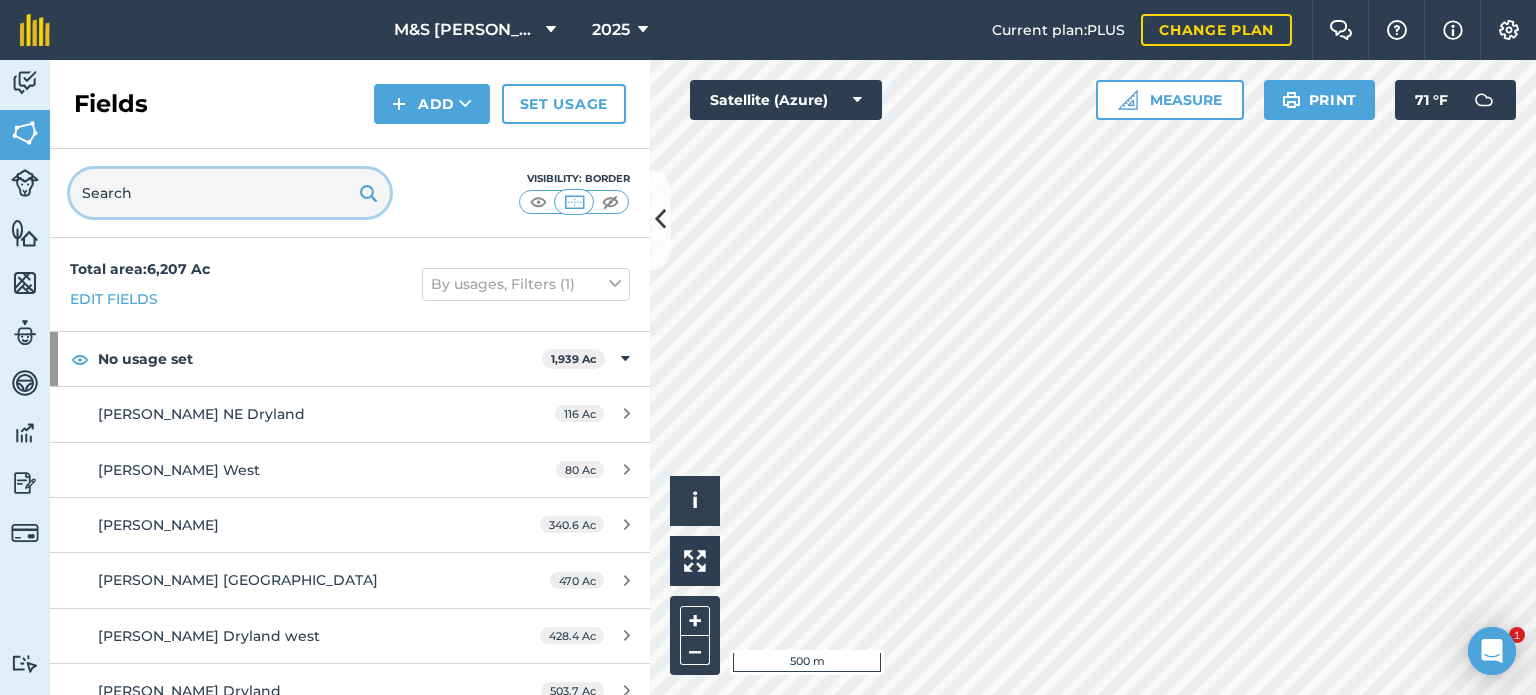click at bounding box center [230, 193] 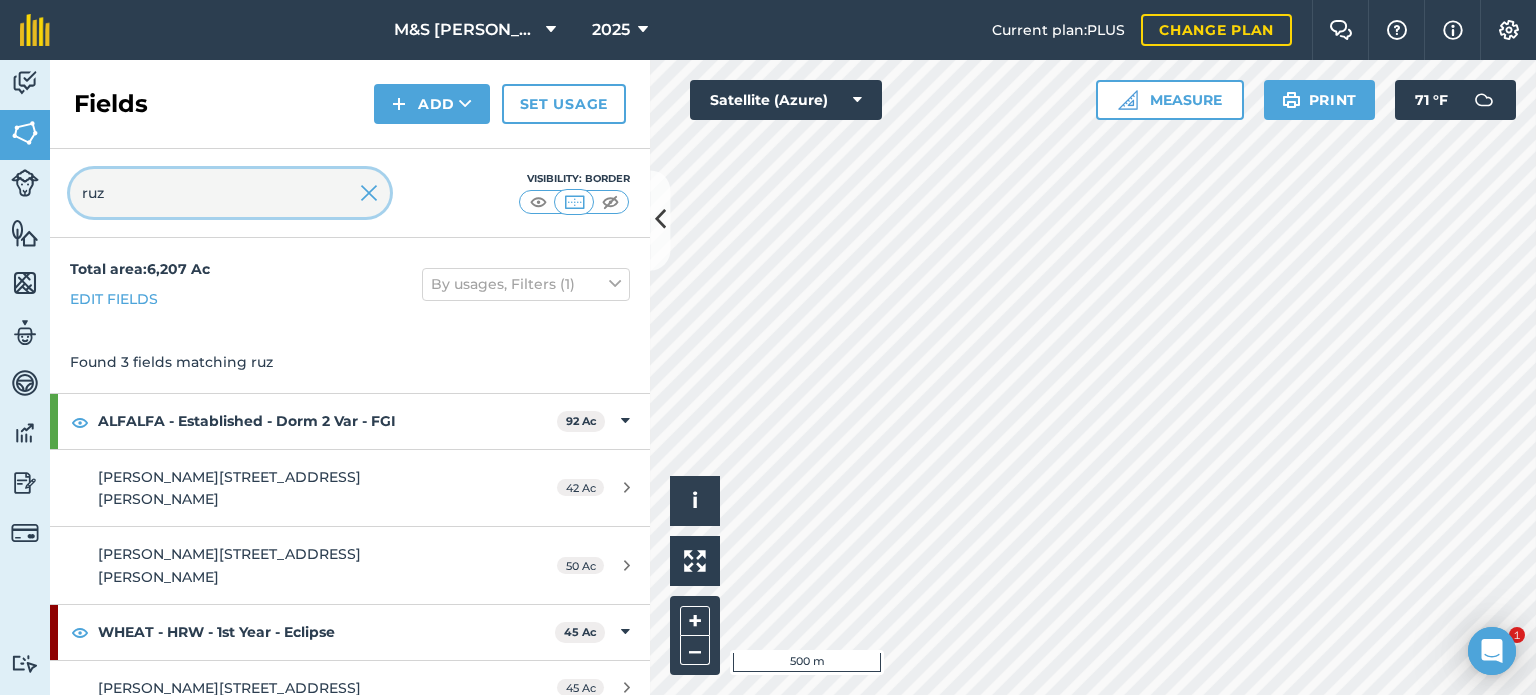 type on "ruz" 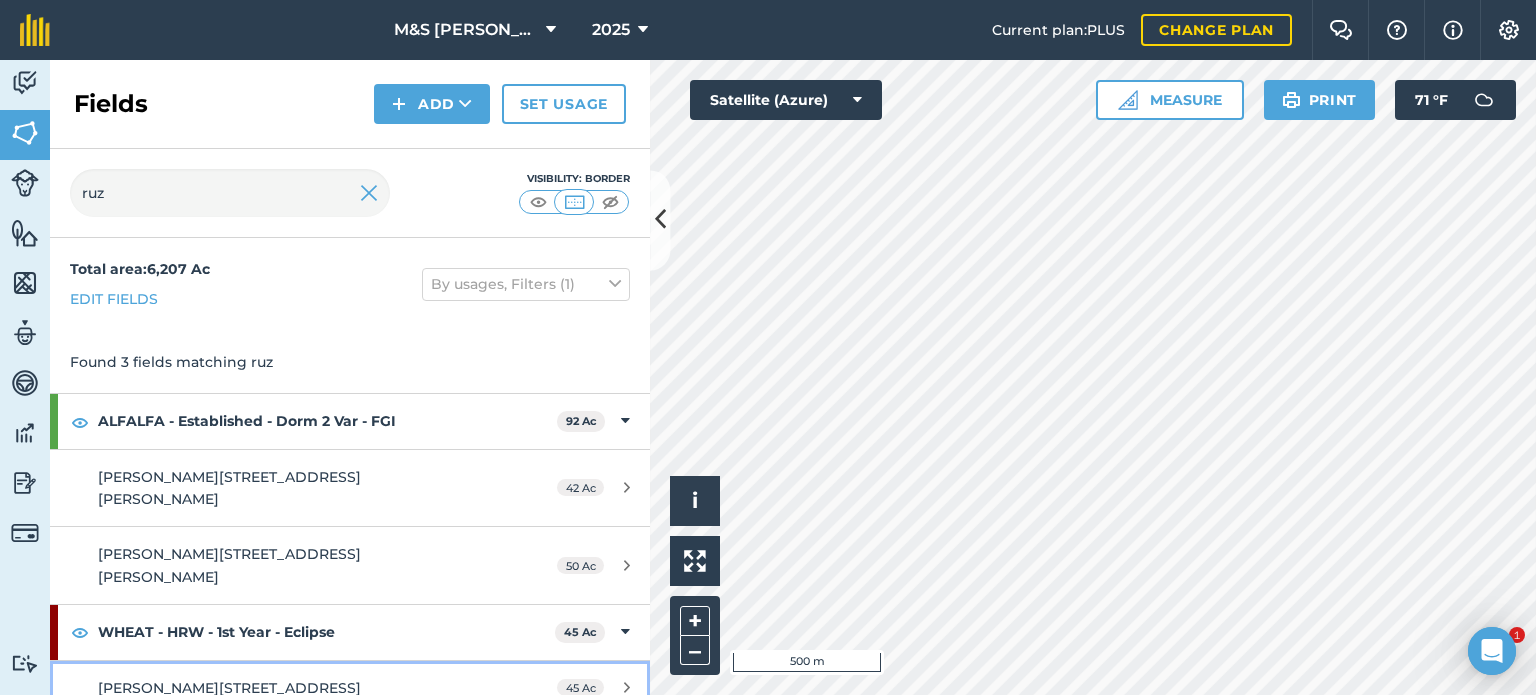 click on "[PERSON_NAME][STREET_ADDRESS]" at bounding box center [229, 688] 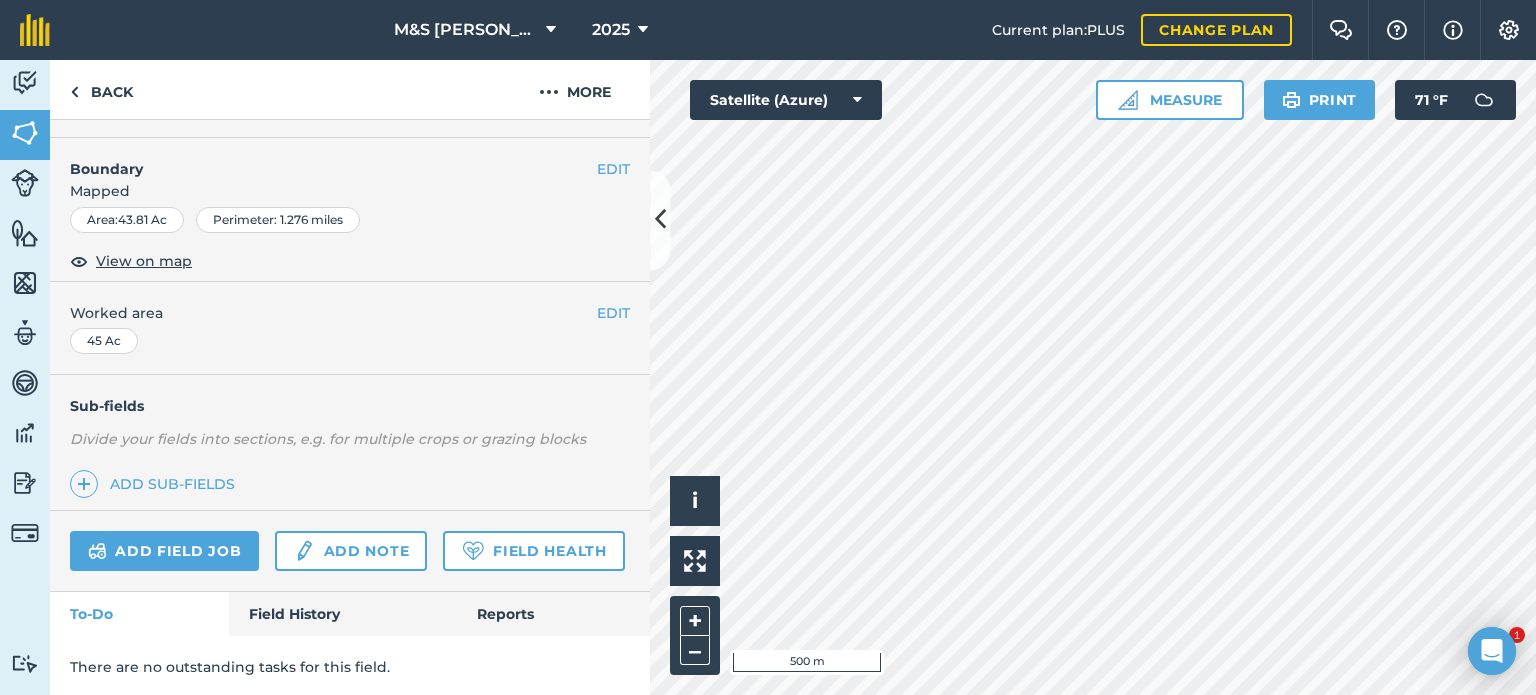 scroll, scrollTop: 300, scrollLeft: 0, axis: vertical 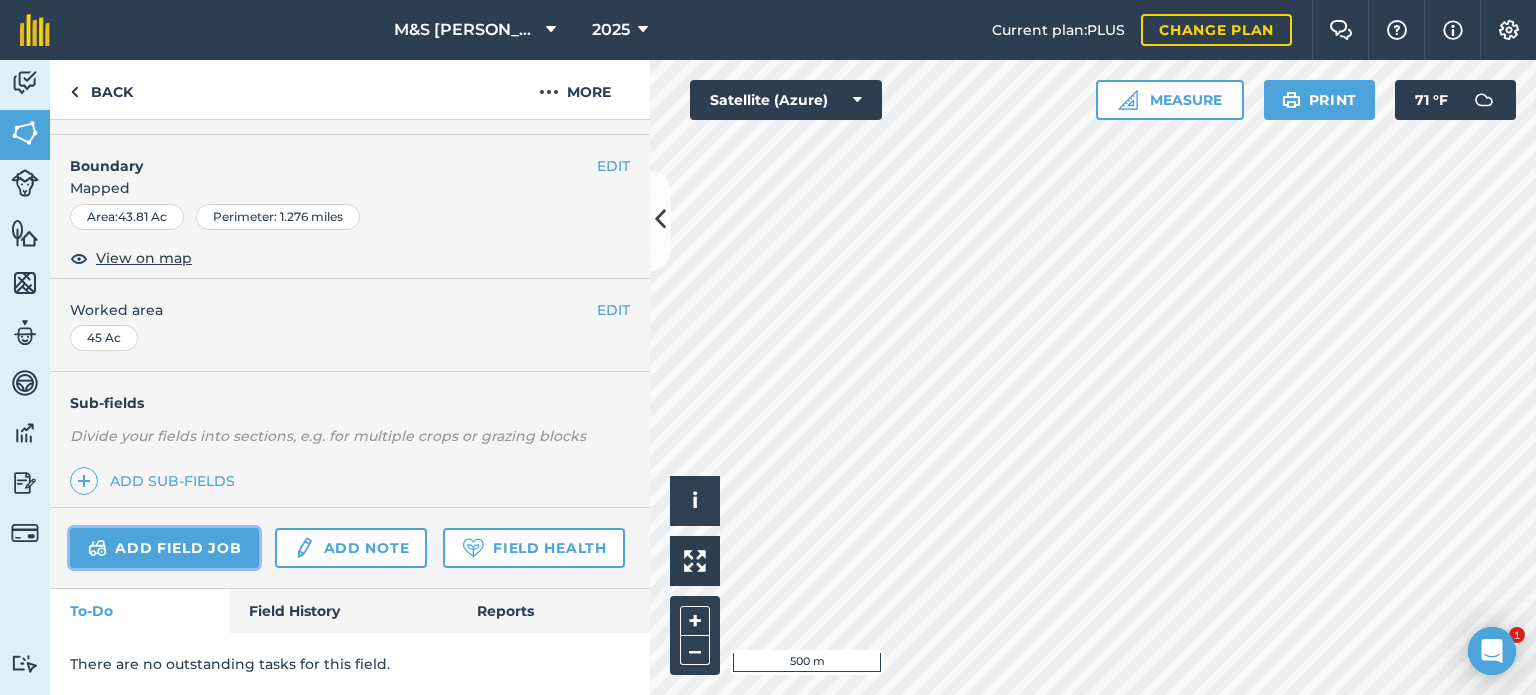 click on "Add field job" at bounding box center [164, 548] 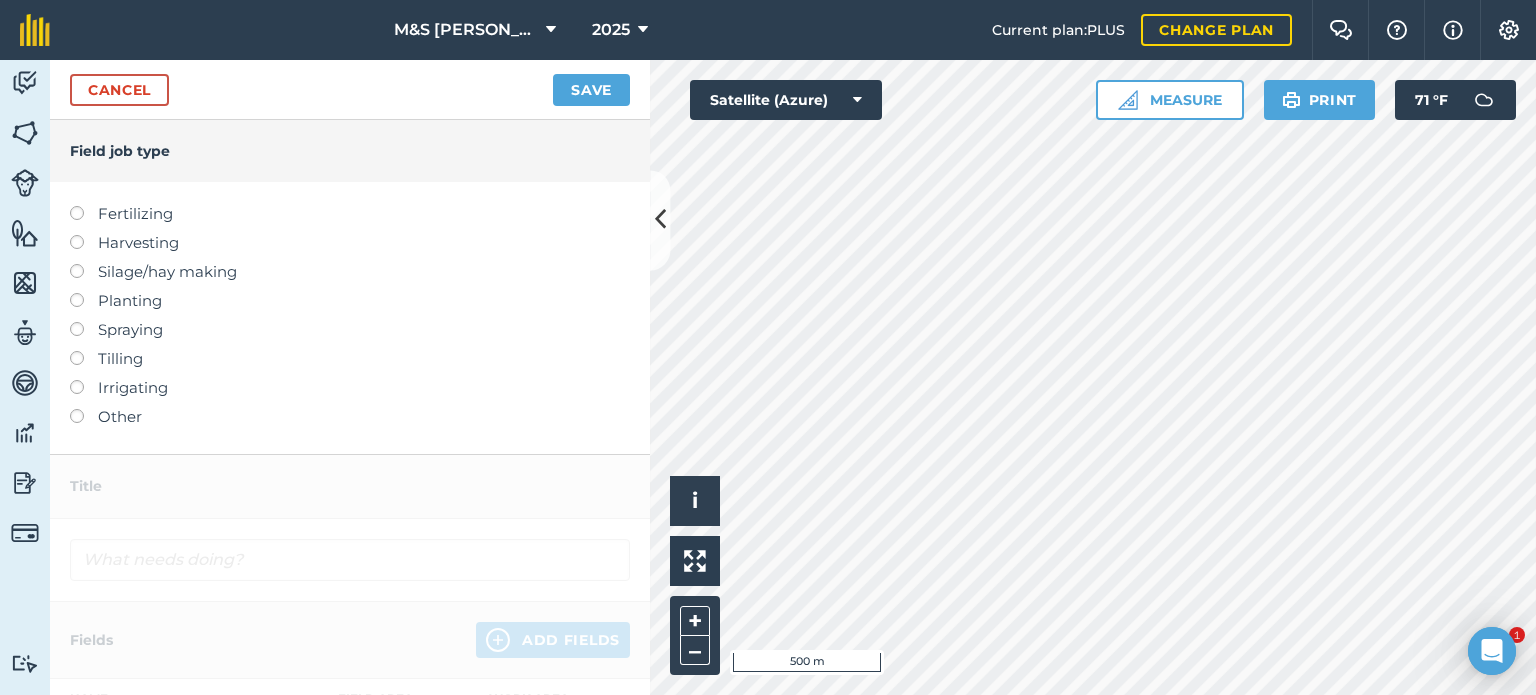 click at bounding box center [84, 235] 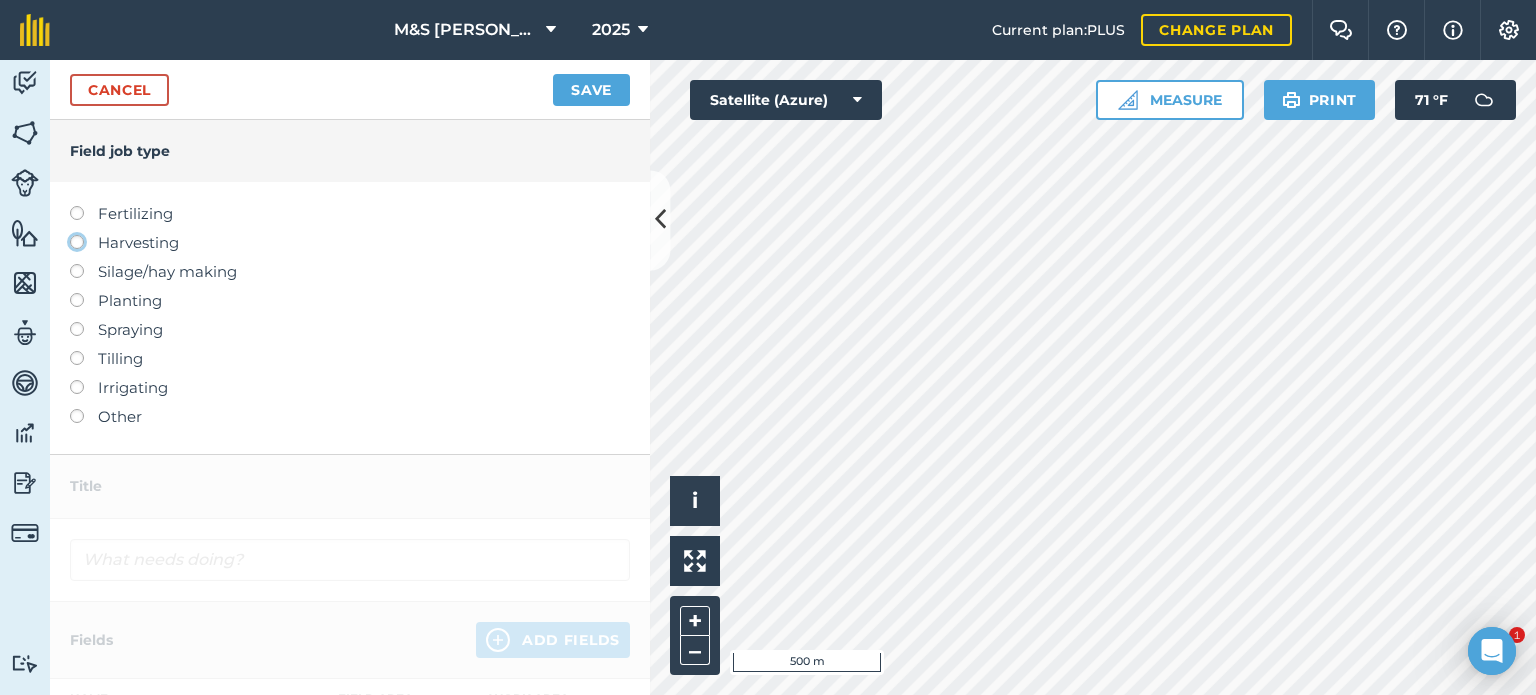 click on "Harvesting" at bounding box center (-9943, 241) 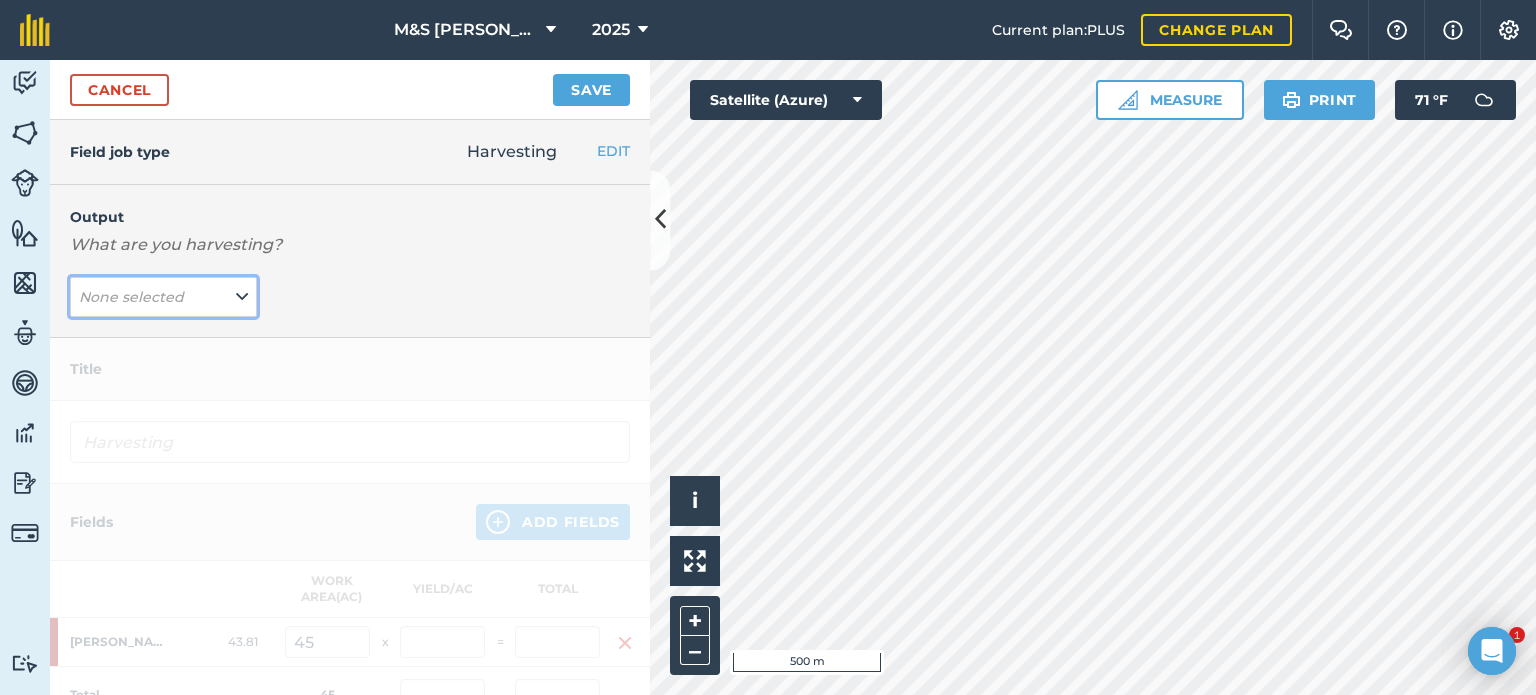 click on "None selected" at bounding box center (163, 297) 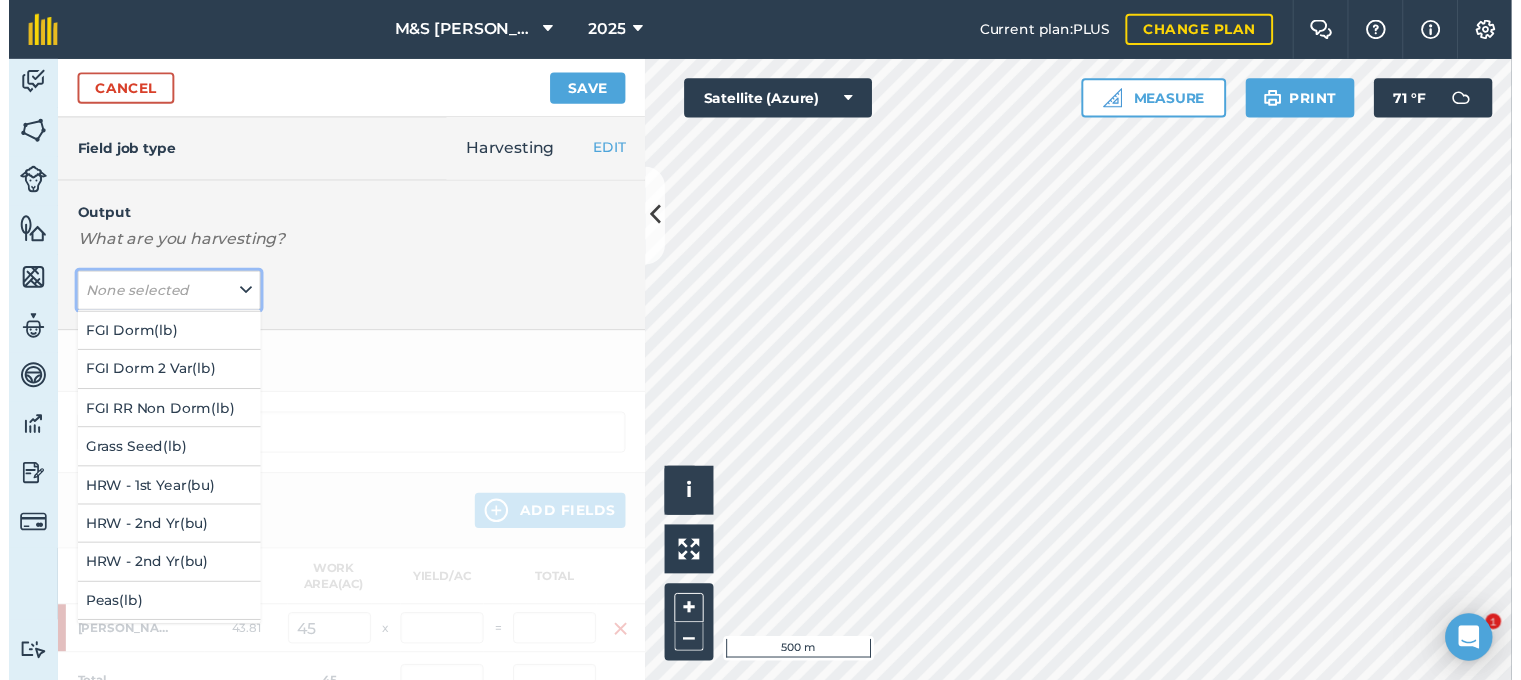scroll, scrollTop: 200, scrollLeft: 0, axis: vertical 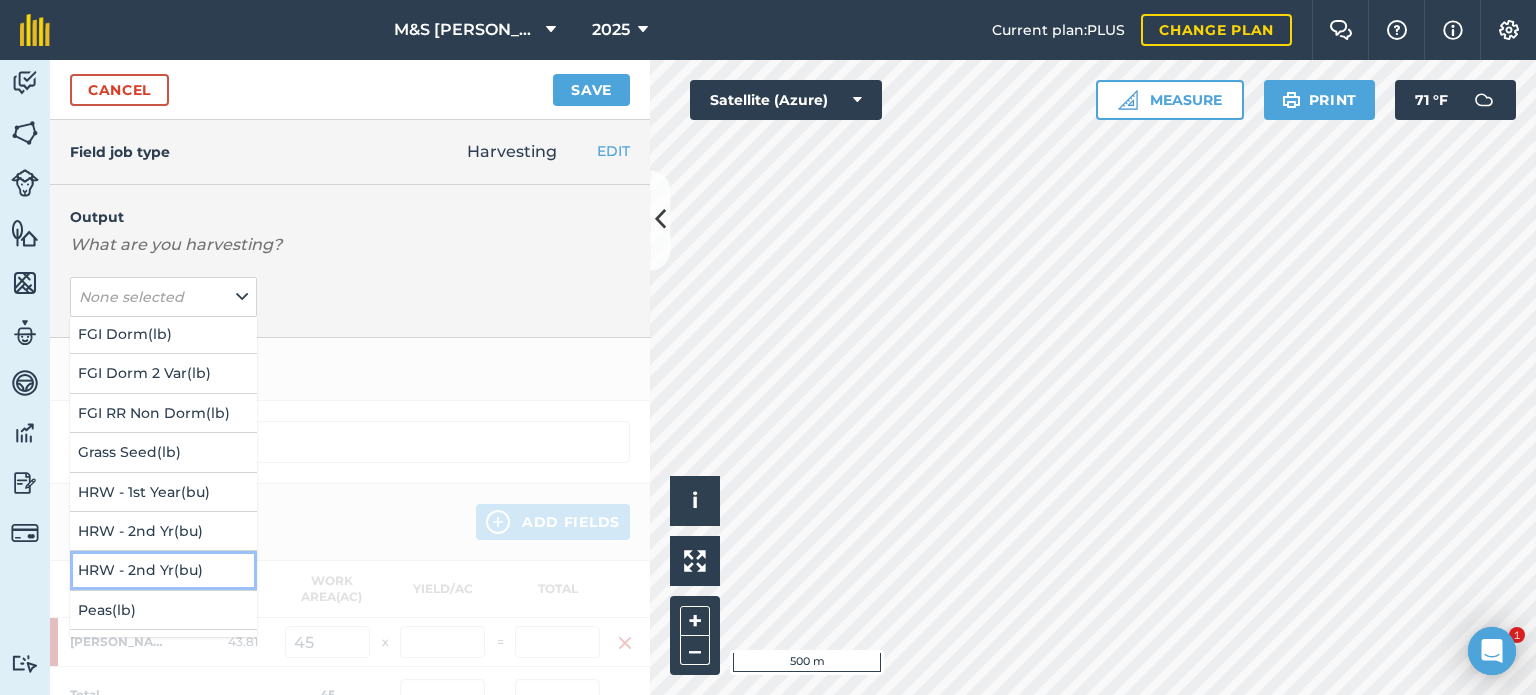 click on "HRW - 2nd Yr  ( bu )" at bounding box center (163, 570) 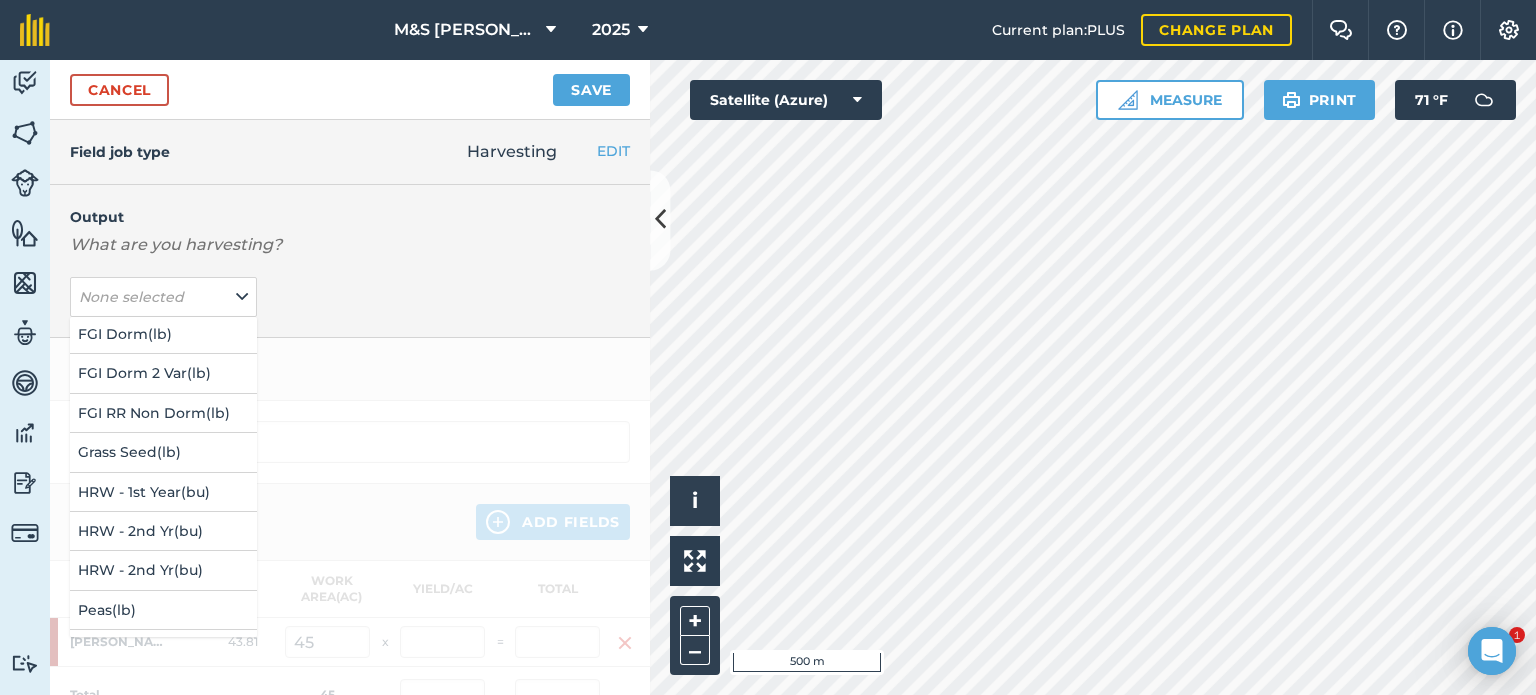 type on "Harvesting HRW - 2nd Yr" 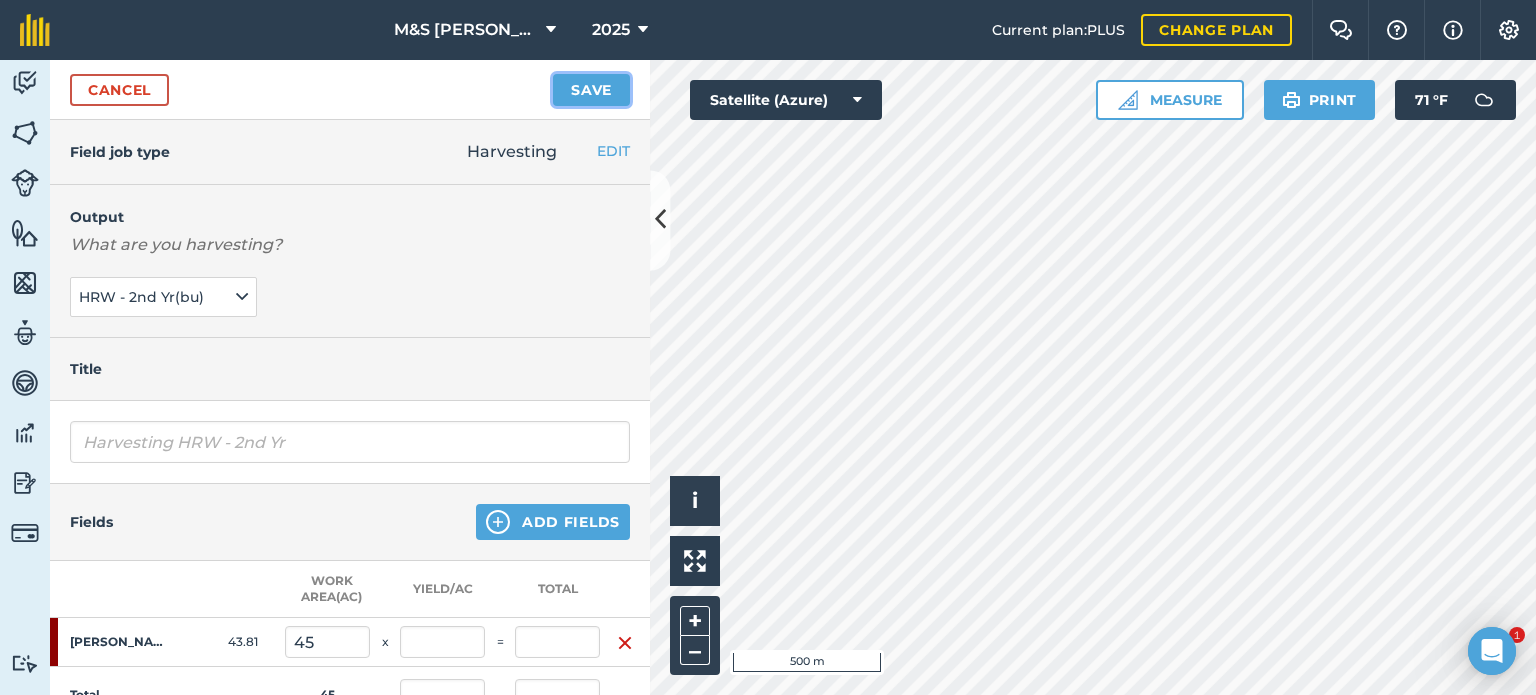 click on "Save" at bounding box center [591, 90] 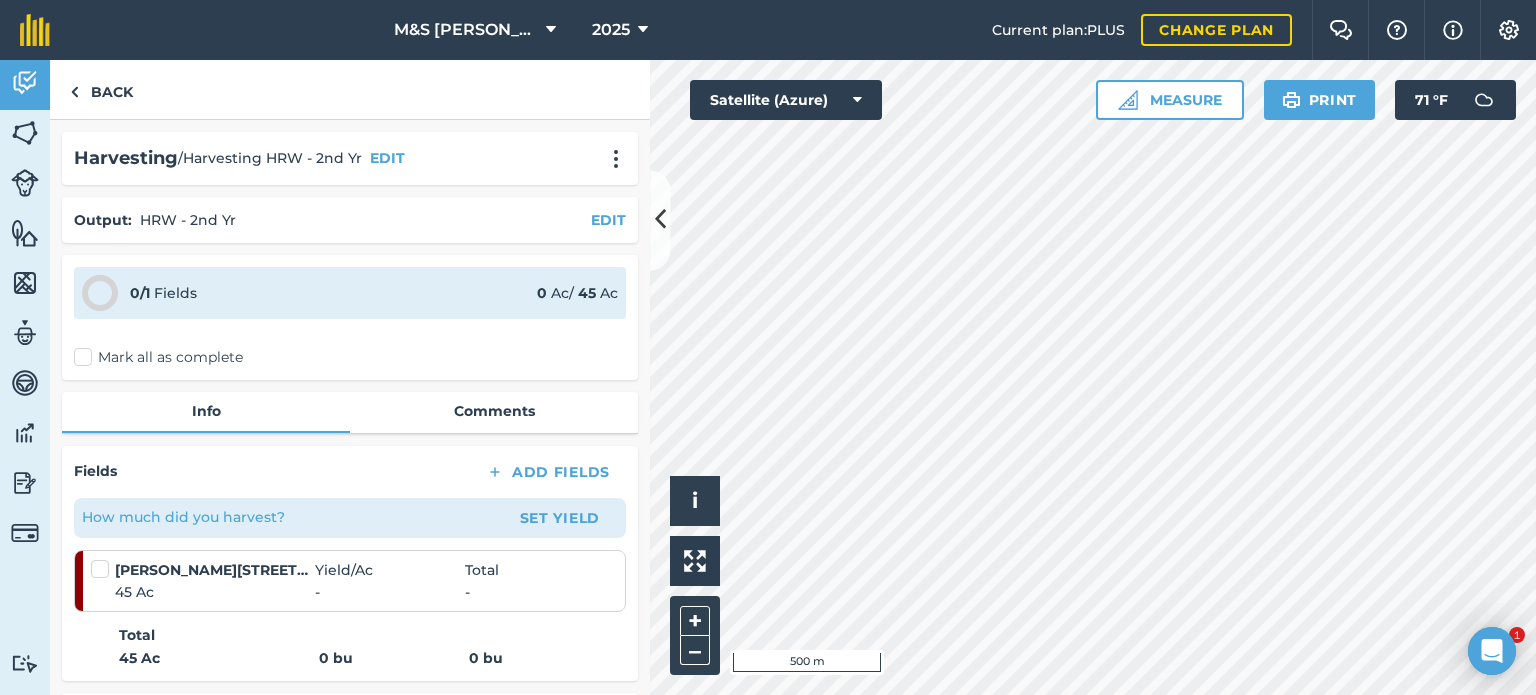 click on "Mark all as complete" at bounding box center [158, 357] 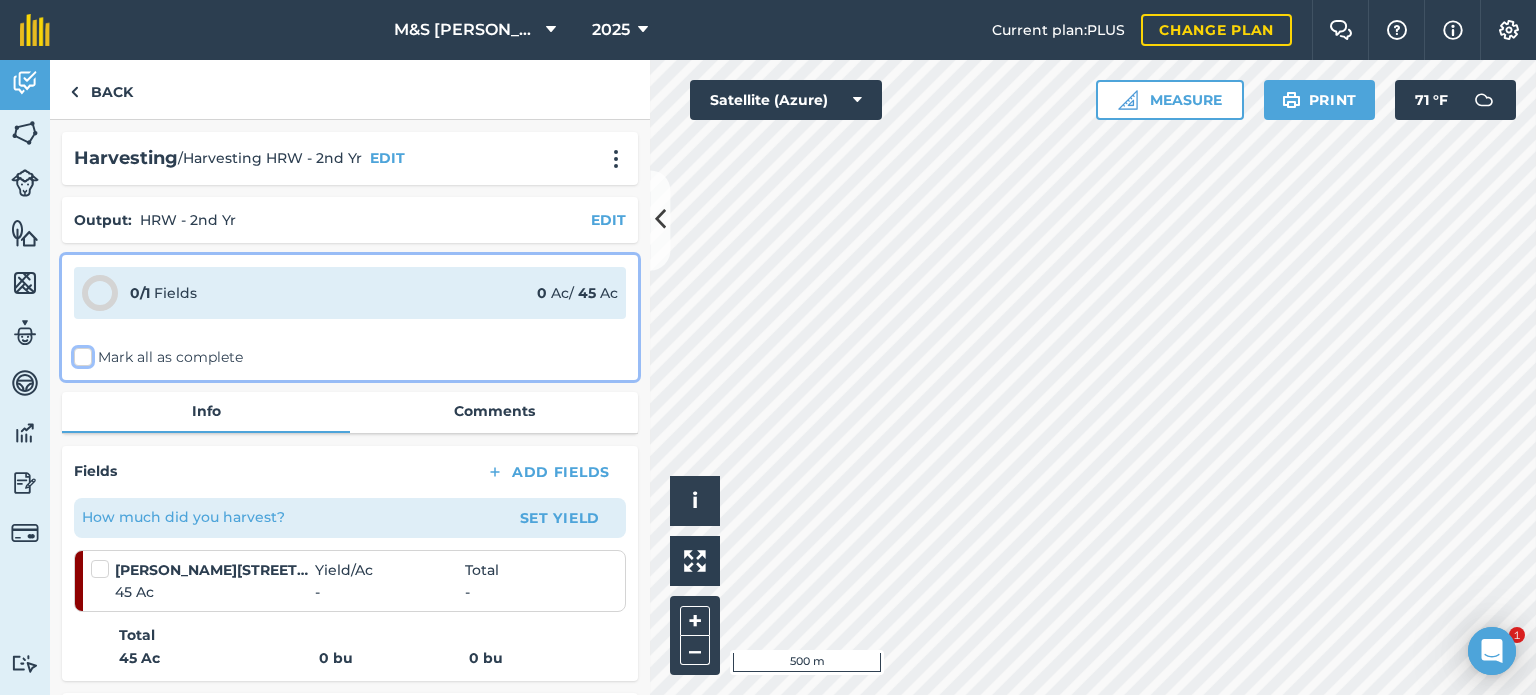click on "Mark all as complete" at bounding box center [80, 353] 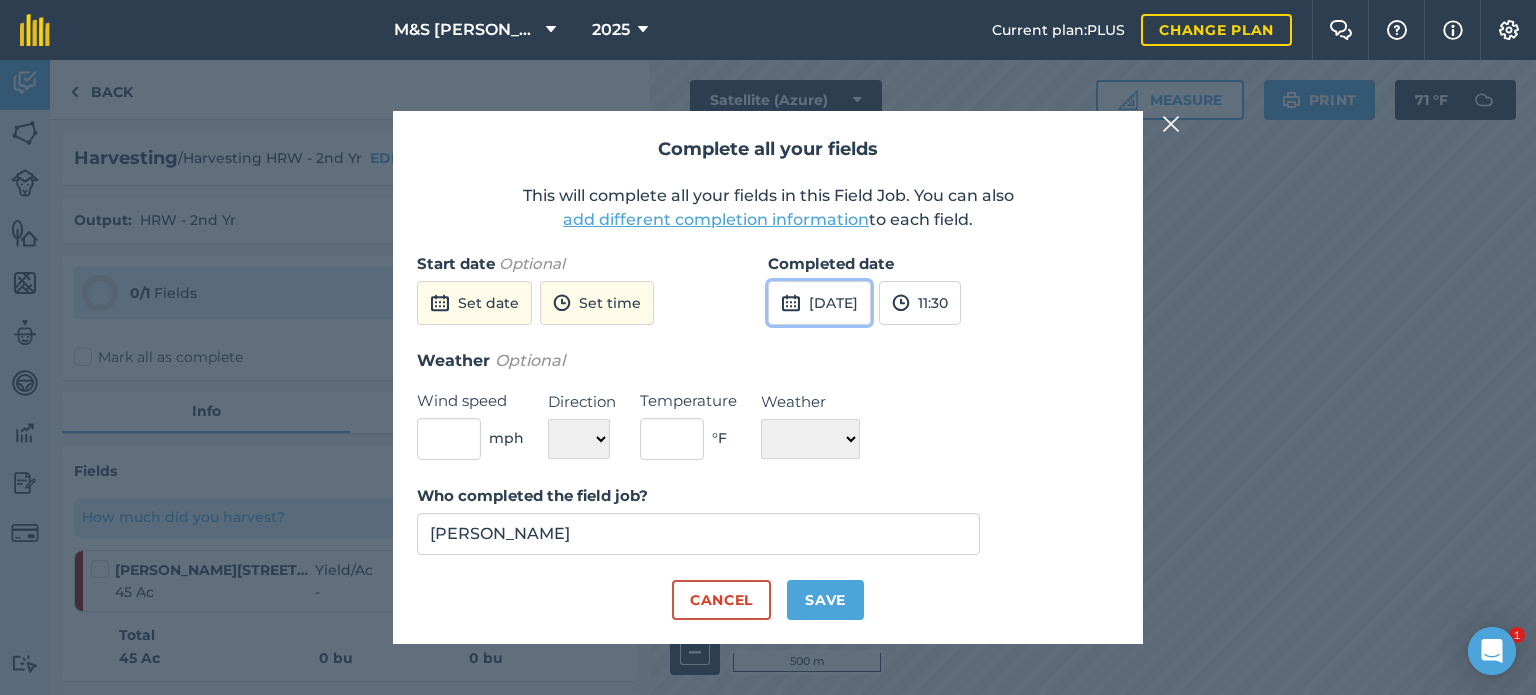 click on "[DATE]" at bounding box center [819, 303] 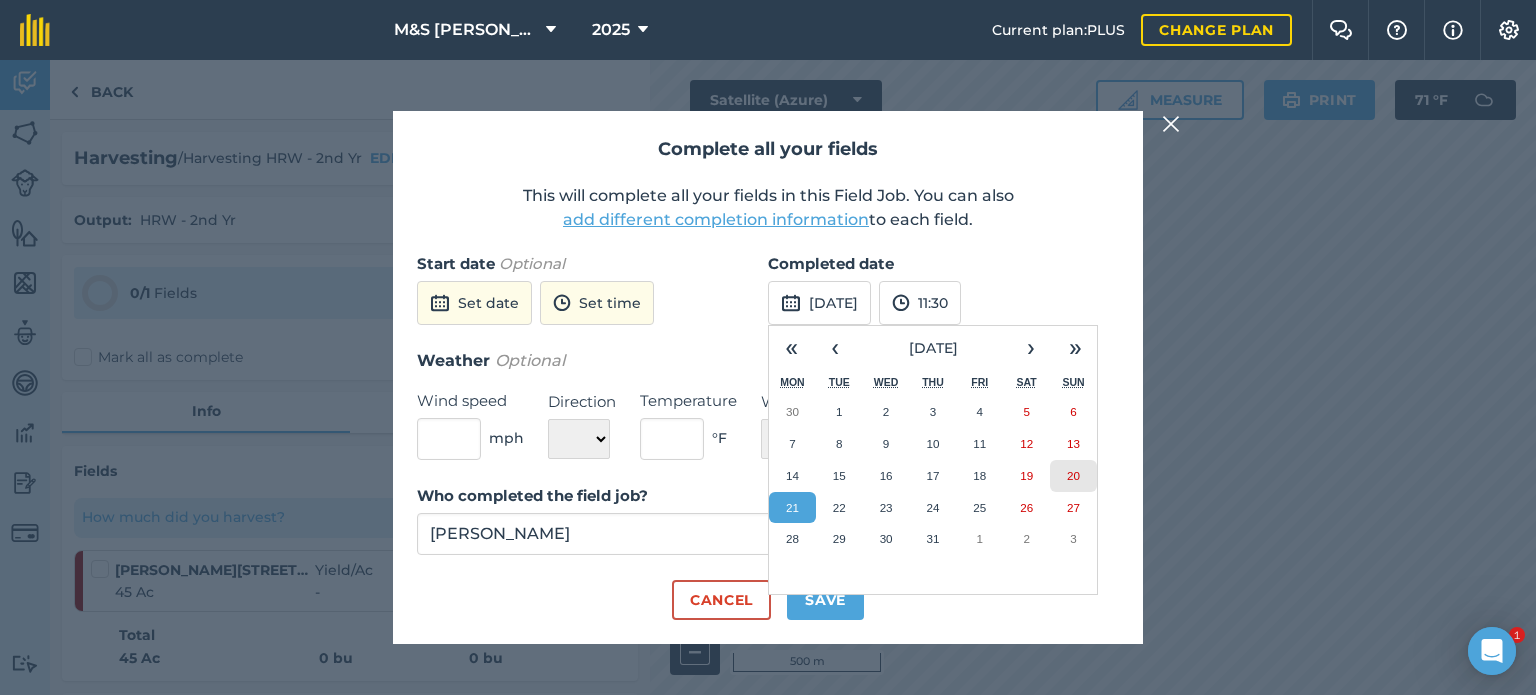 click on "20" at bounding box center [1073, 476] 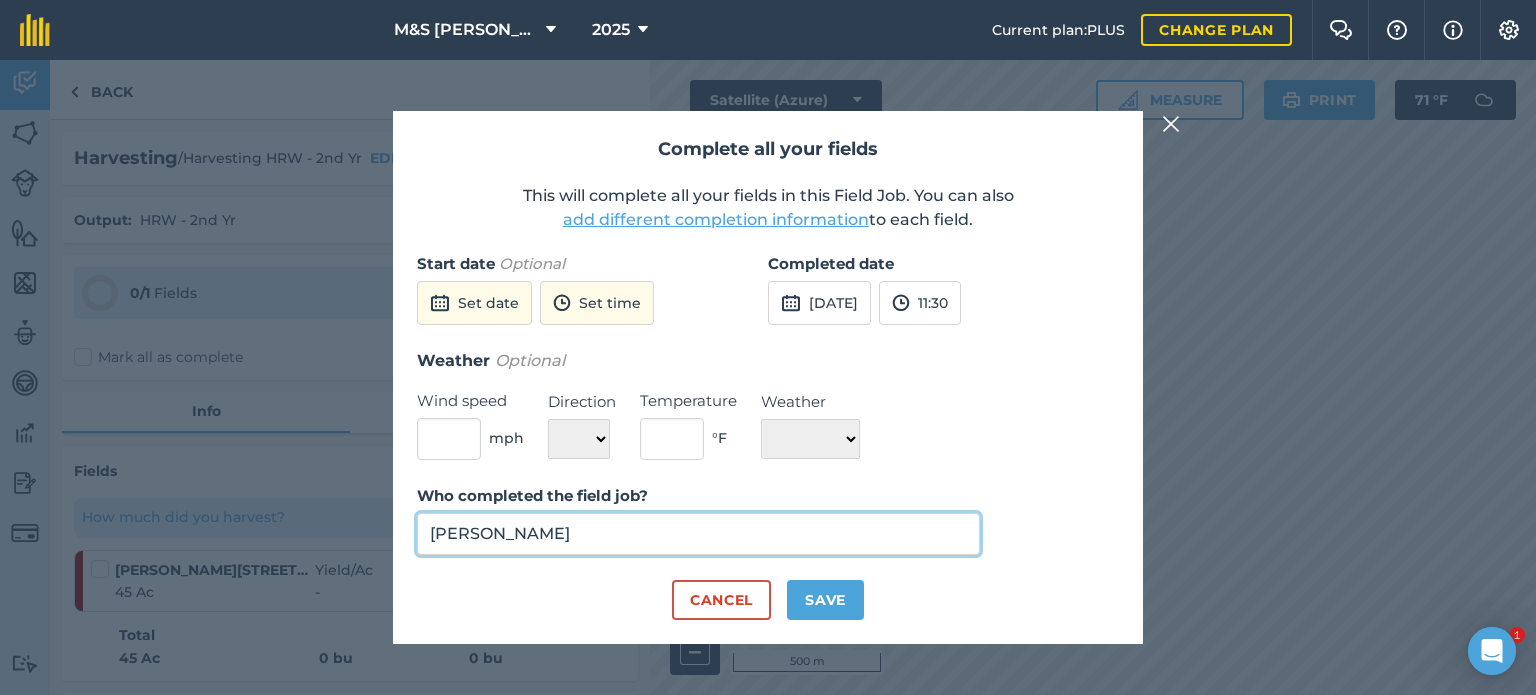 click on "[PERSON_NAME]" at bounding box center (698, 534) 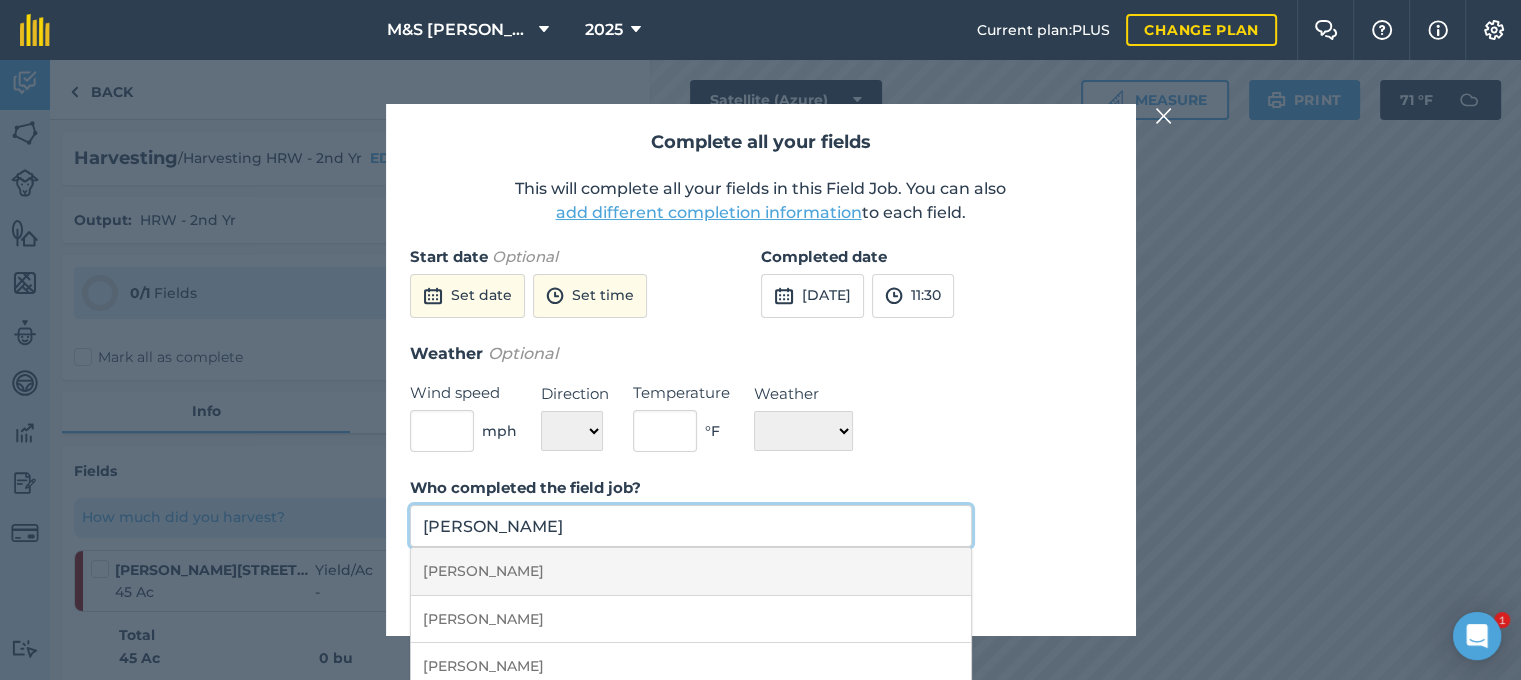 scroll, scrollTop: 207, scrollLeft: 0, axis: vertical 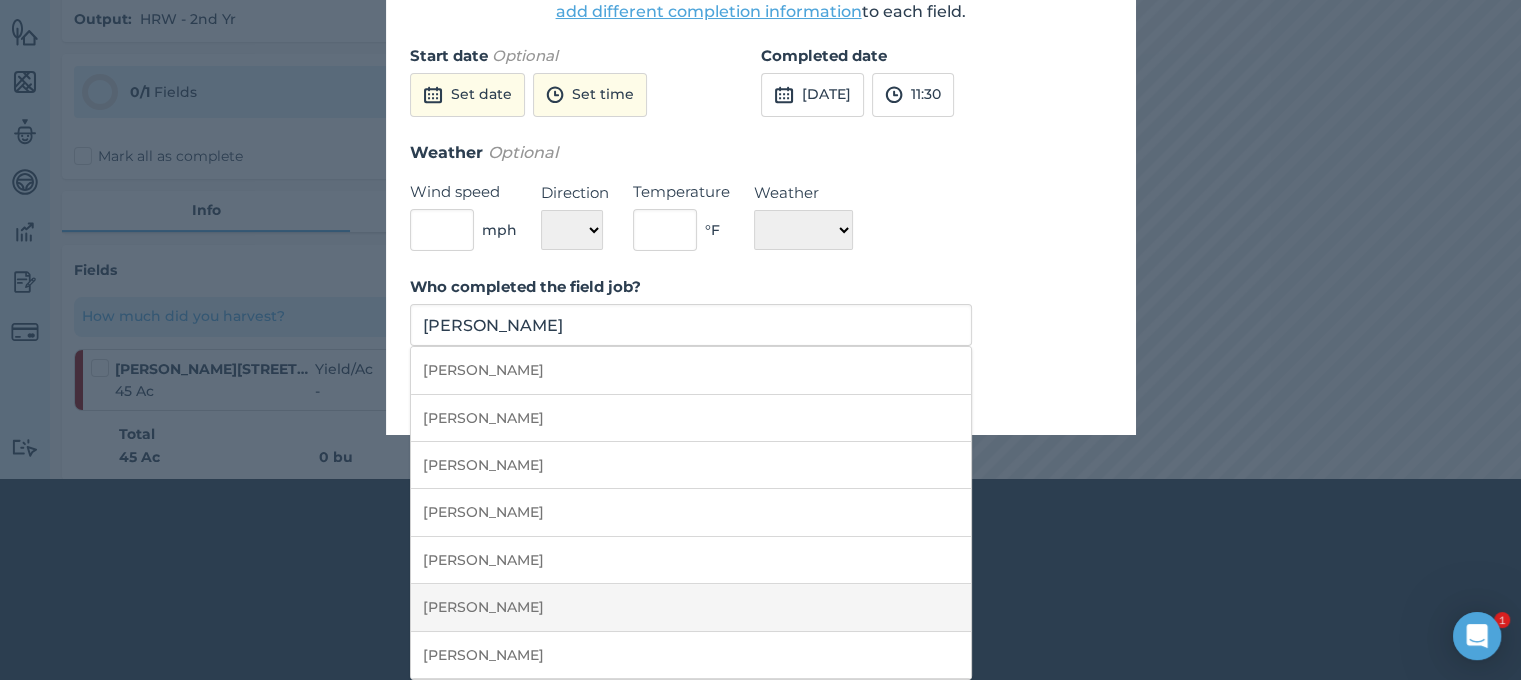 click on "[PERSON_NAME]" at bounding box center [691, 607] 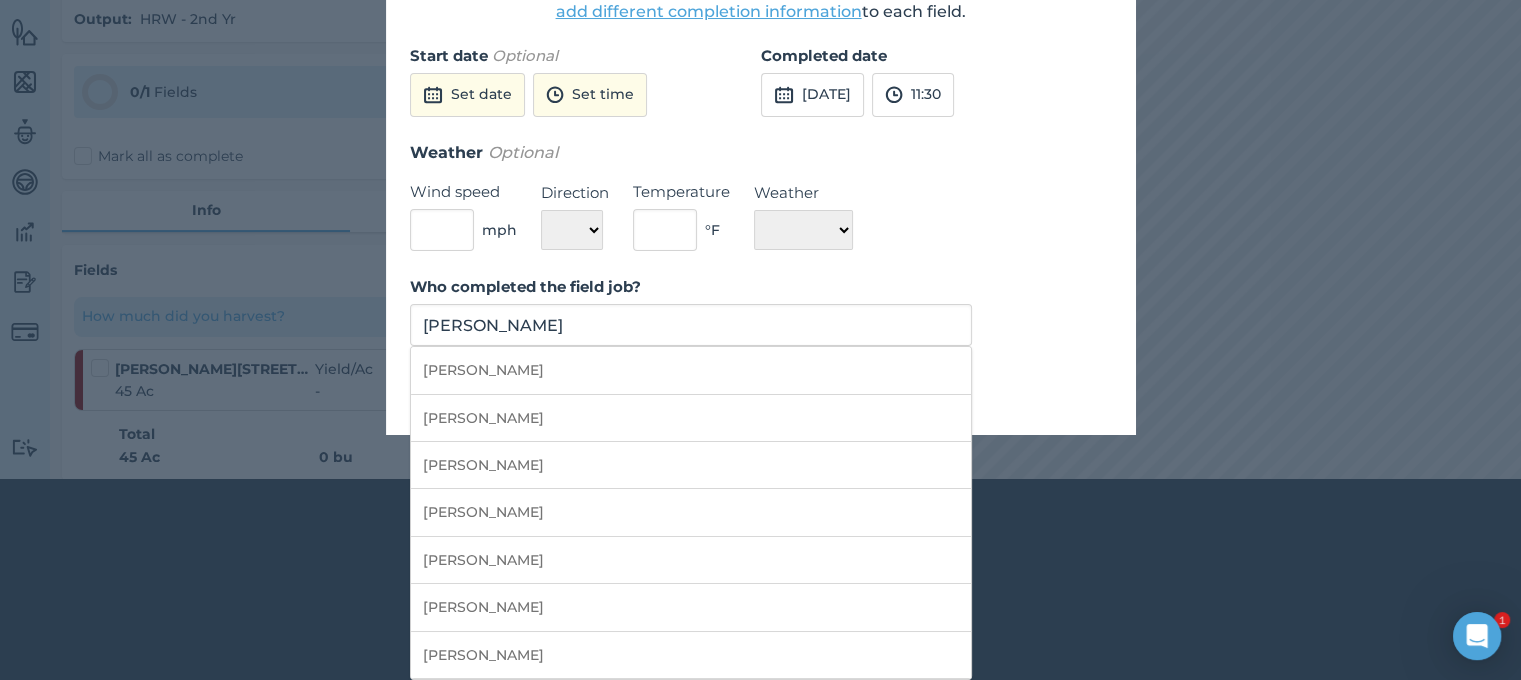 type on "[PERSON_NAME]" 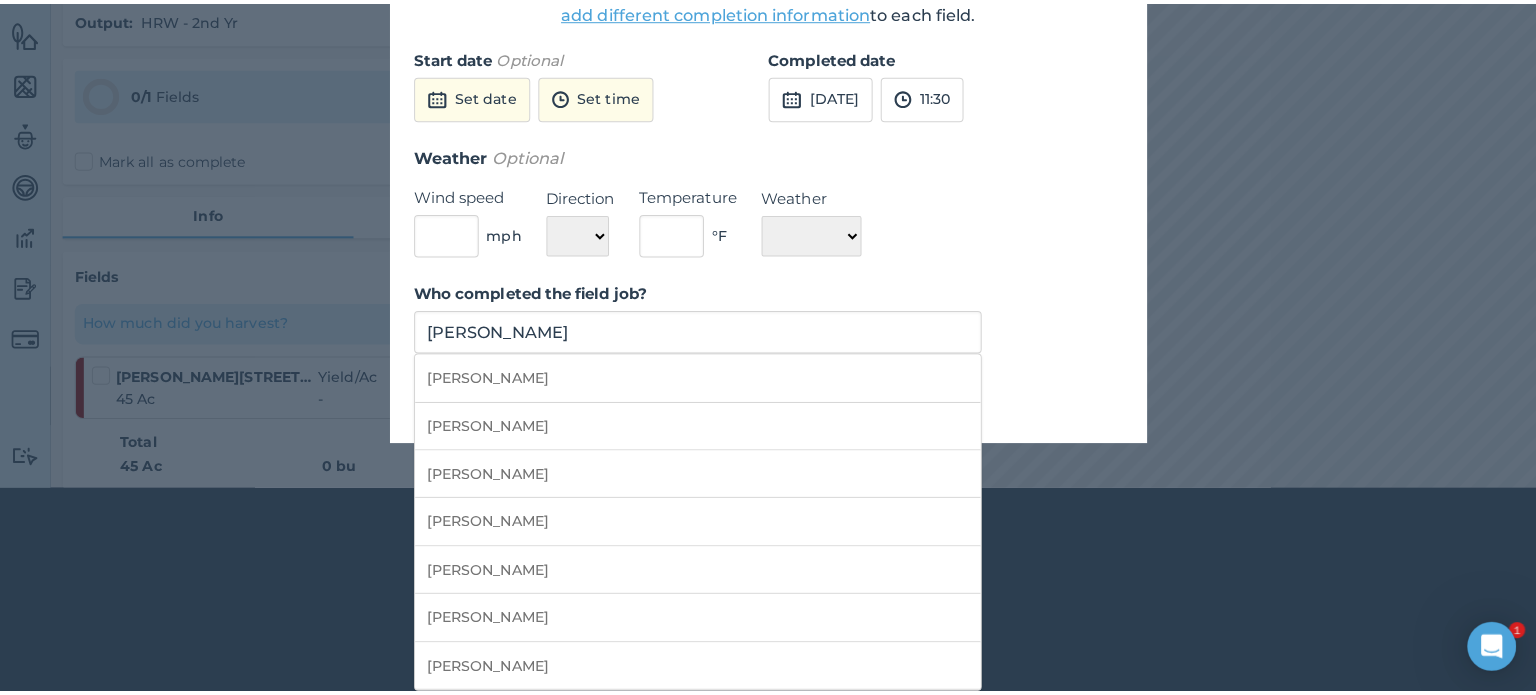 scroll, scrollTop: 0, scrollLeft: 0, axis: both 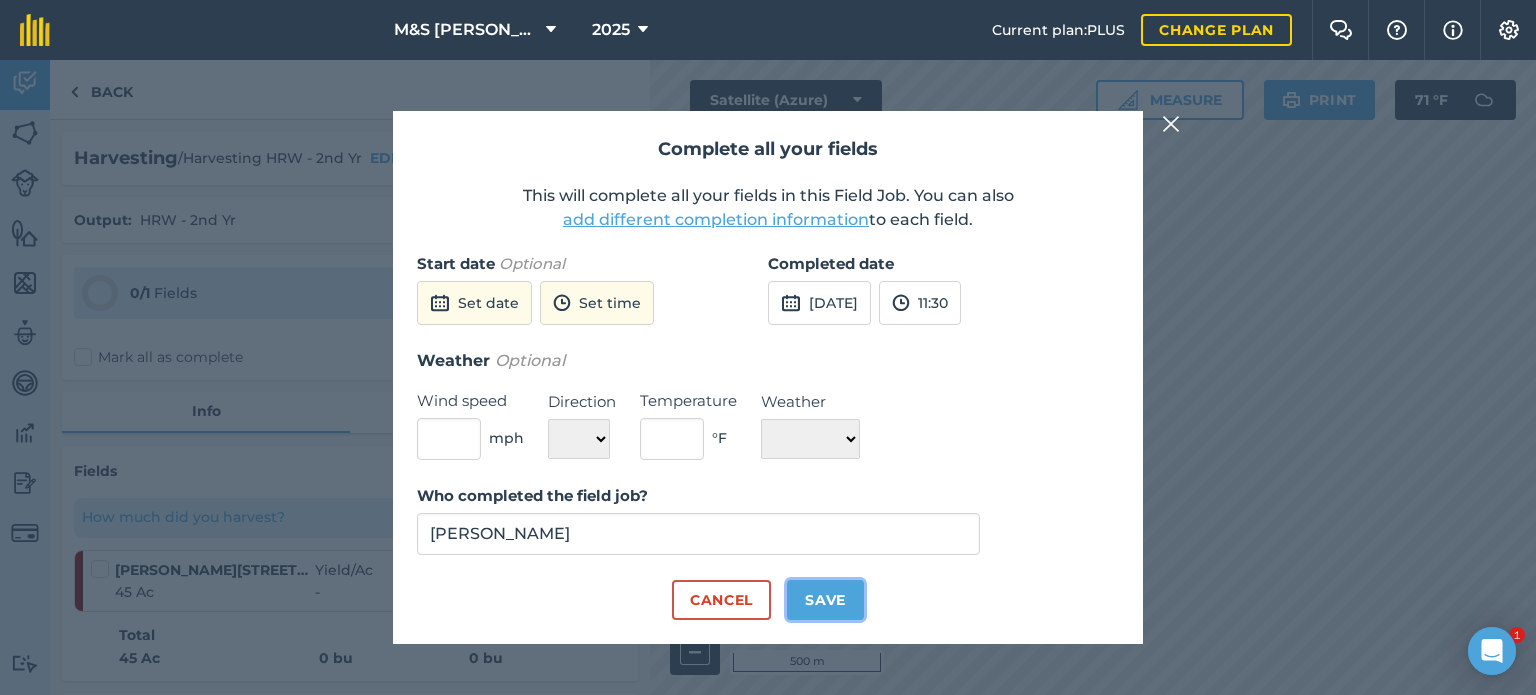 click on "Save" at bounding box center [825, 600] 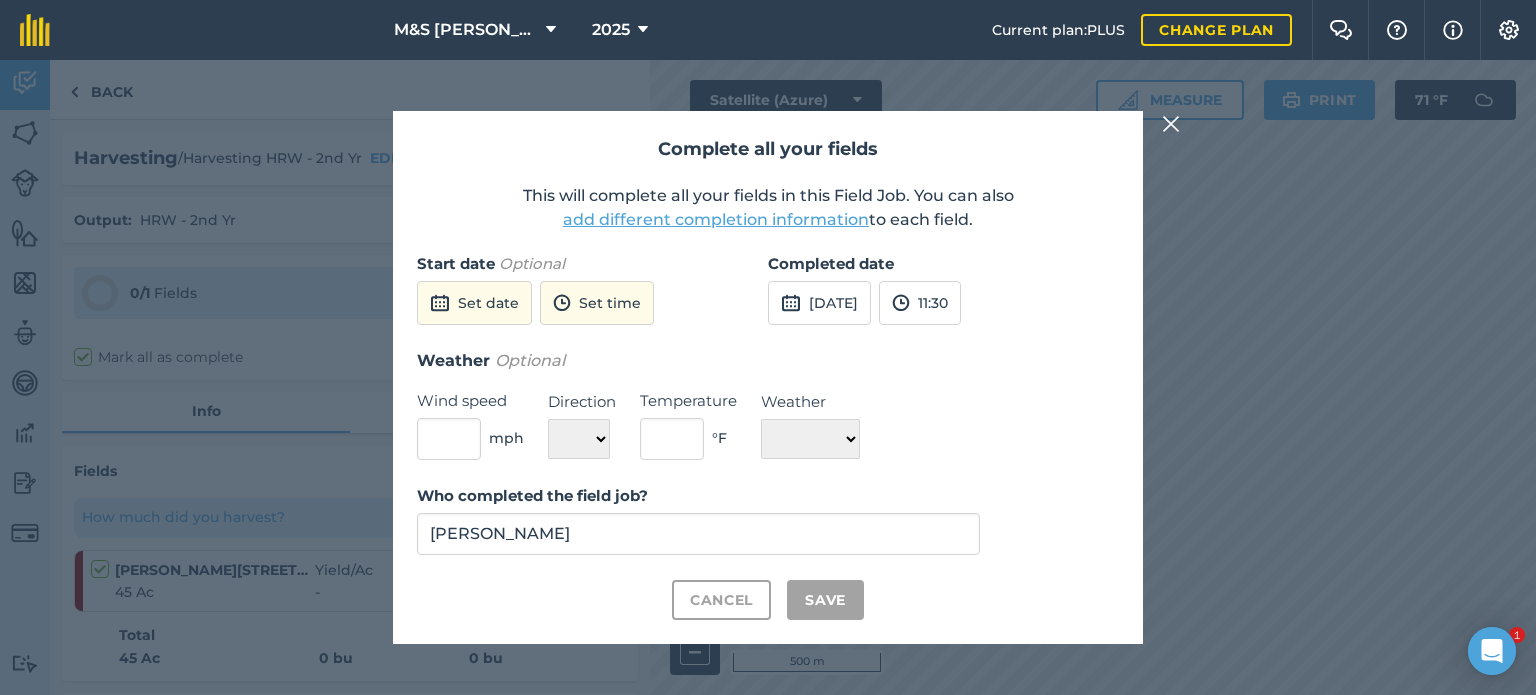 checkbox on "true" 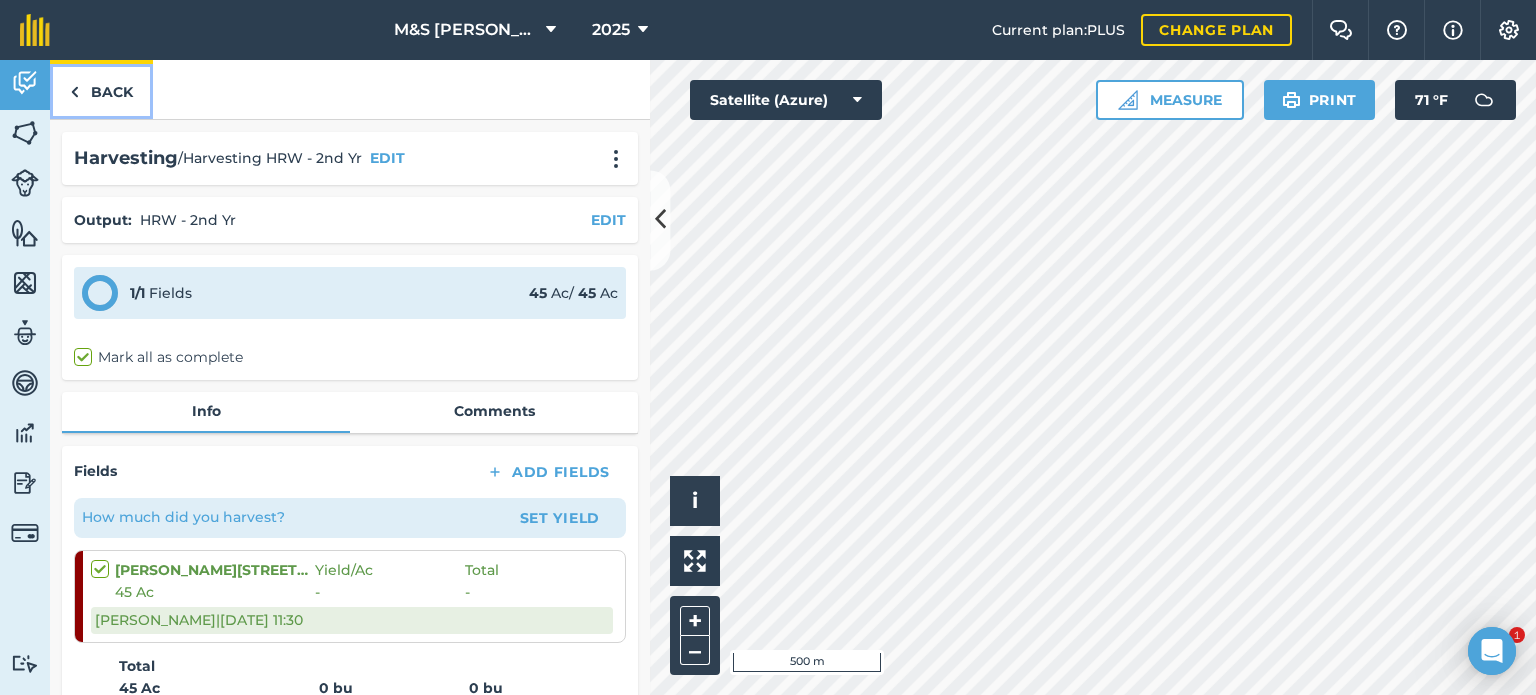 click on "Back" at bounding box center [101, 89] 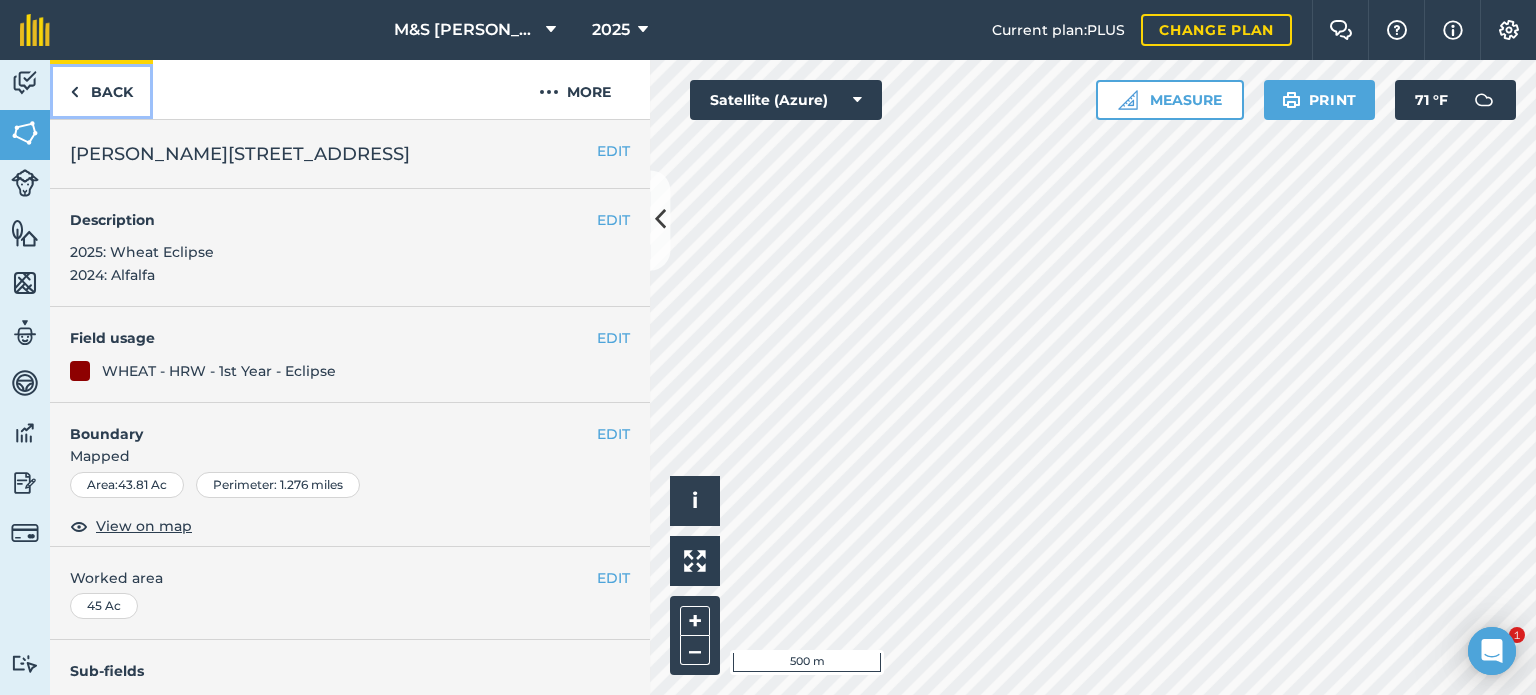 click on "Back" at bounding box center [101, 89] 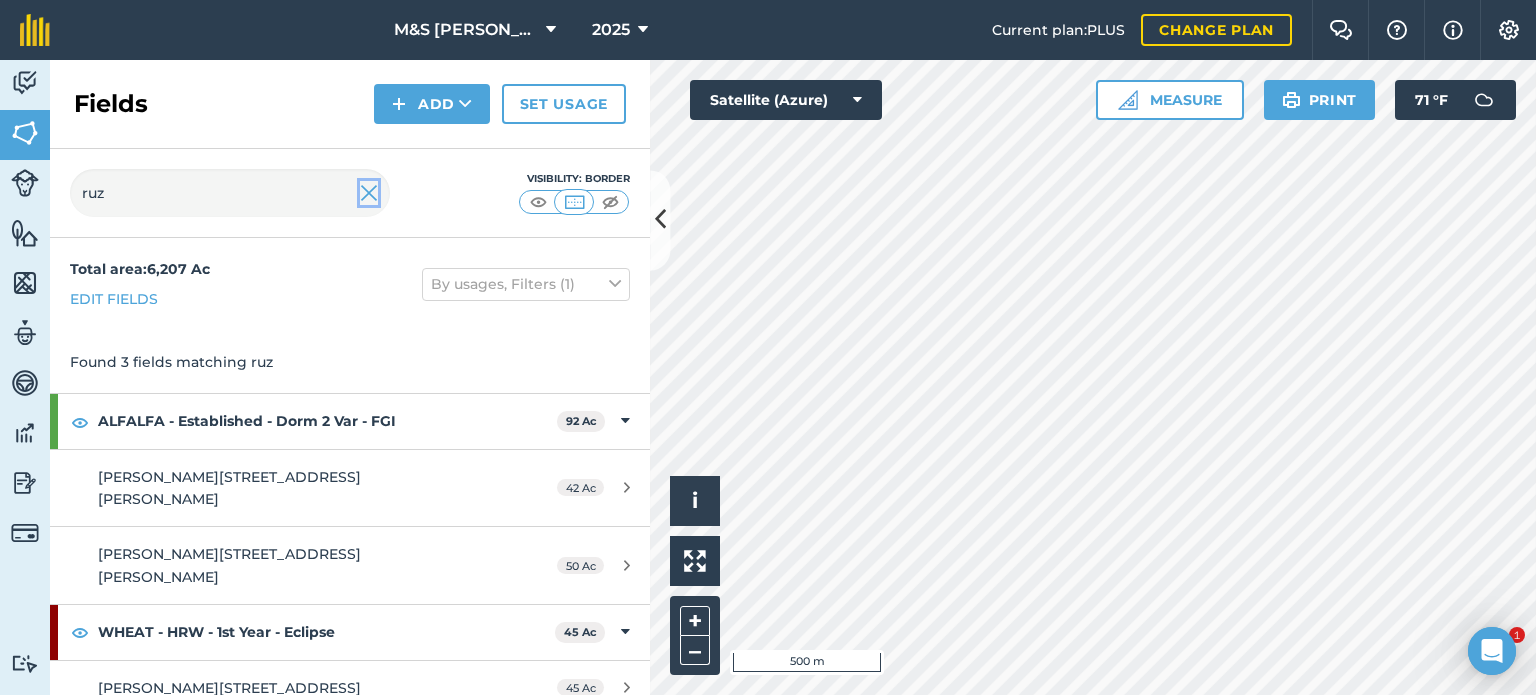 click at bounding box center [369, 193] 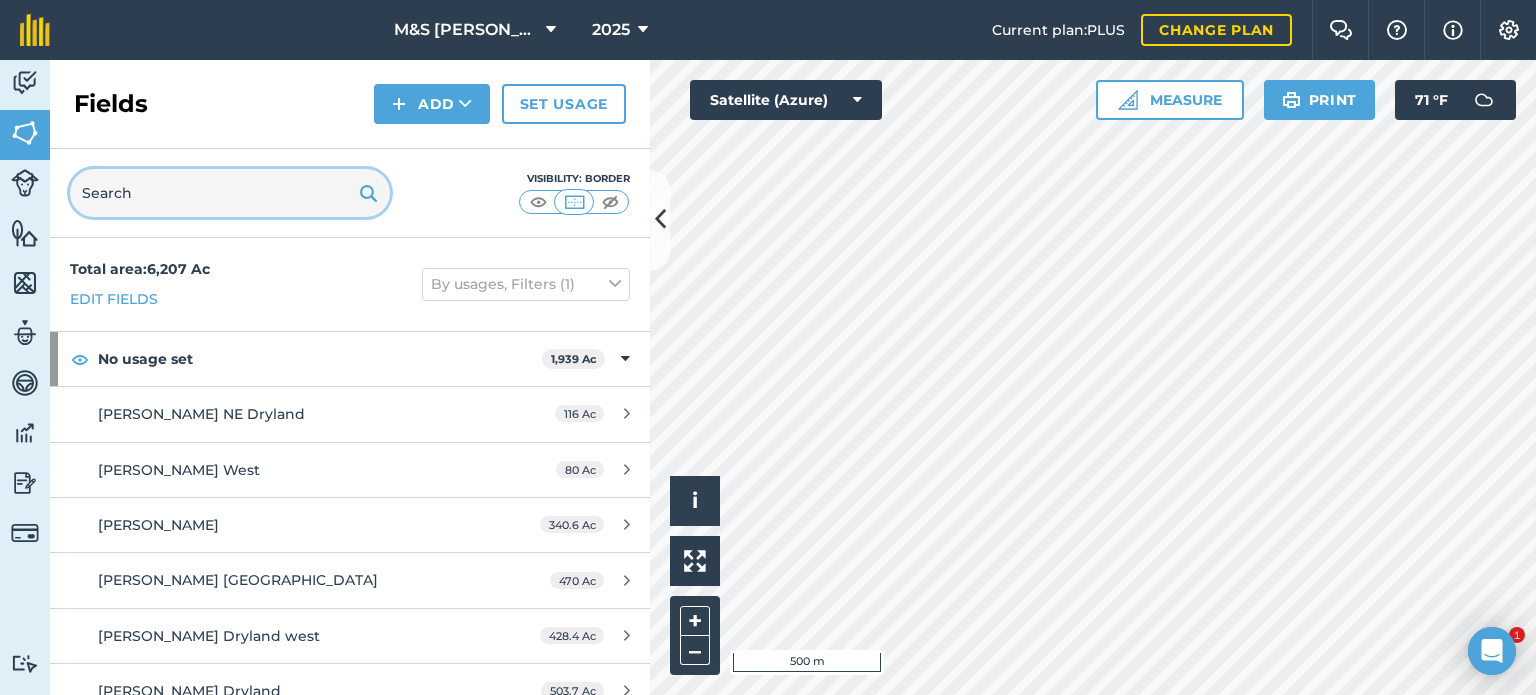 click at bounding box center [230, 193] 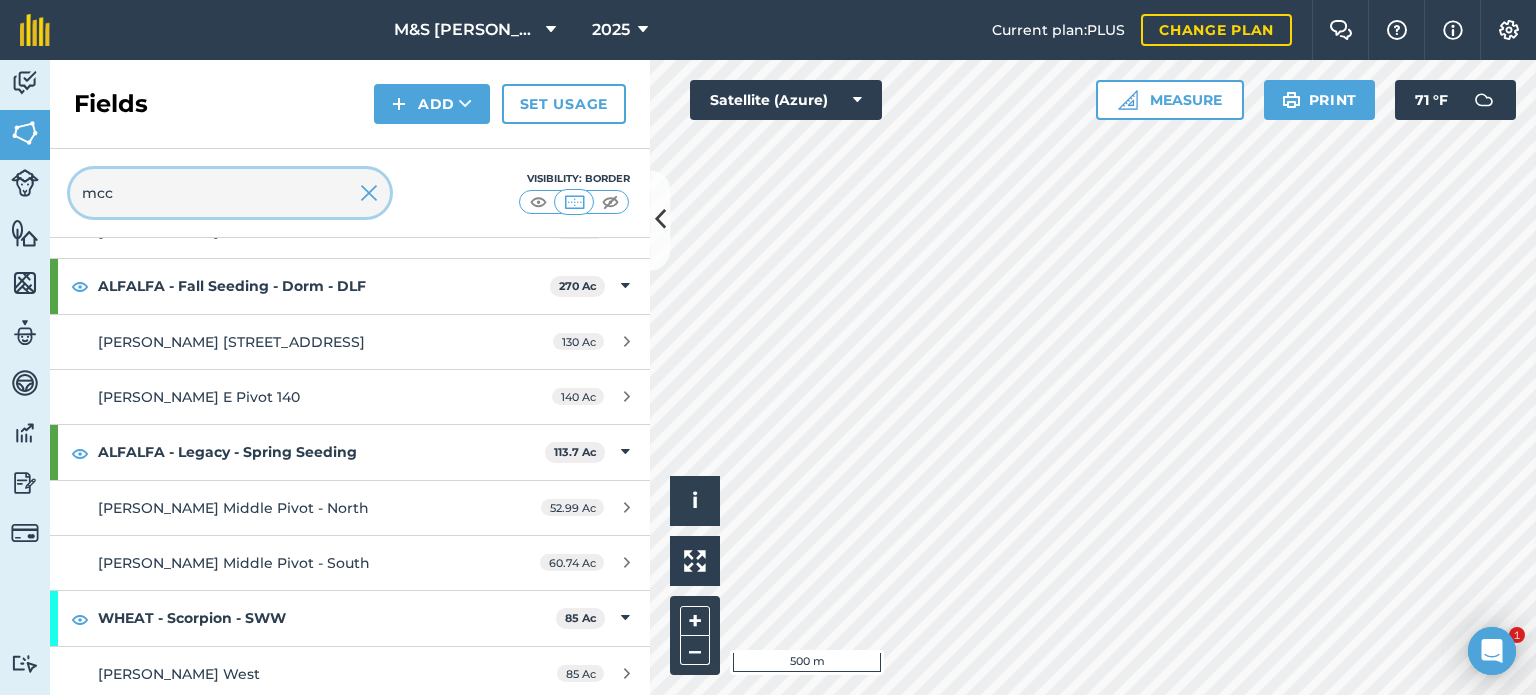scroll, scrollTop: 415, scrollLeft: 0, axis: vertical 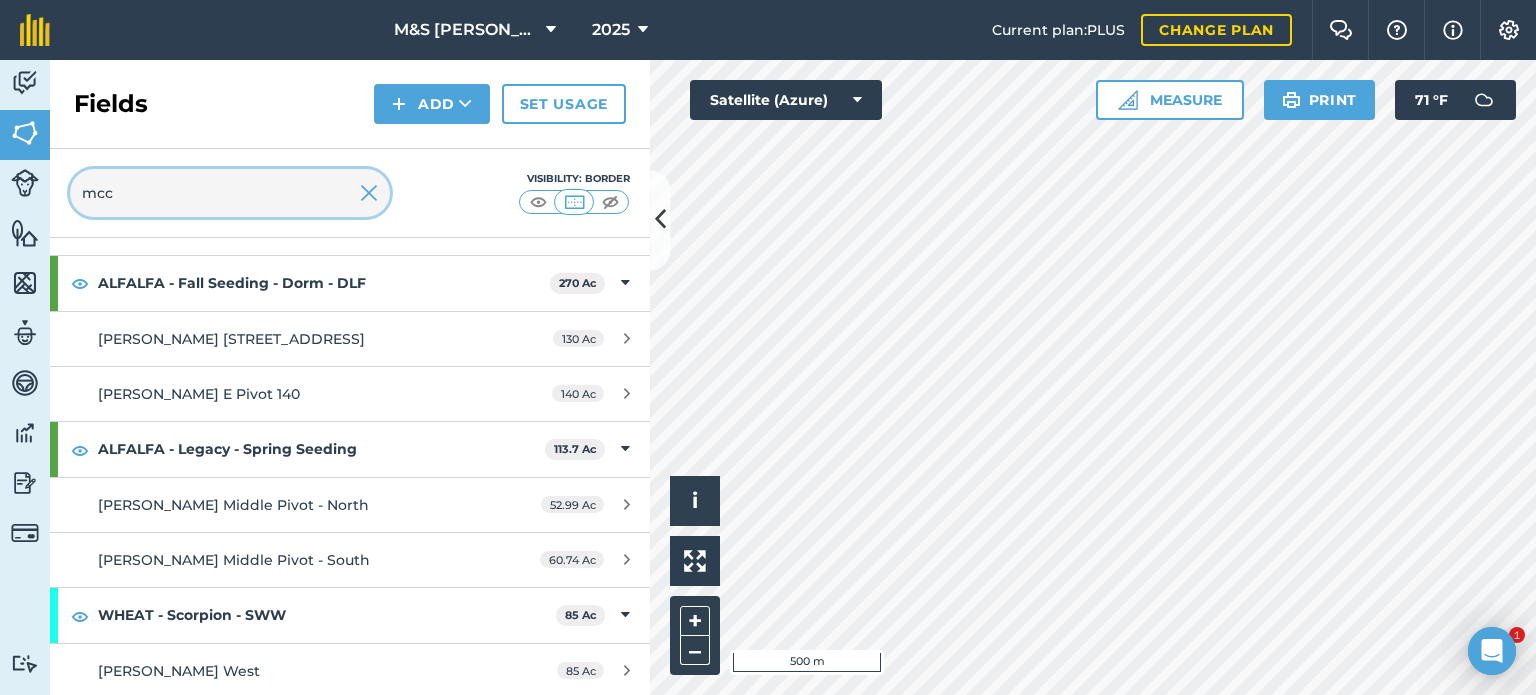 type on "mcc" 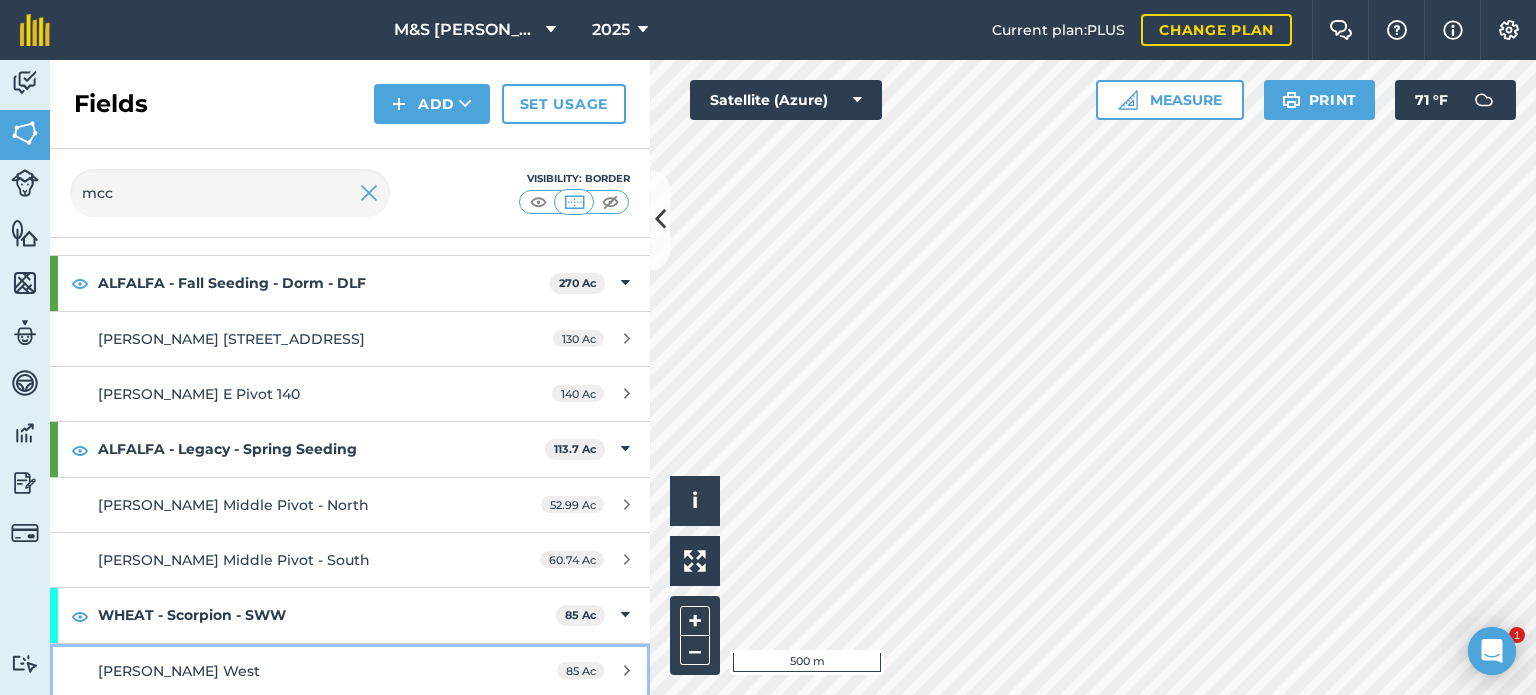 click on "[PERSON_NAME] West 85   Ac" at bounding box center (350, 671) 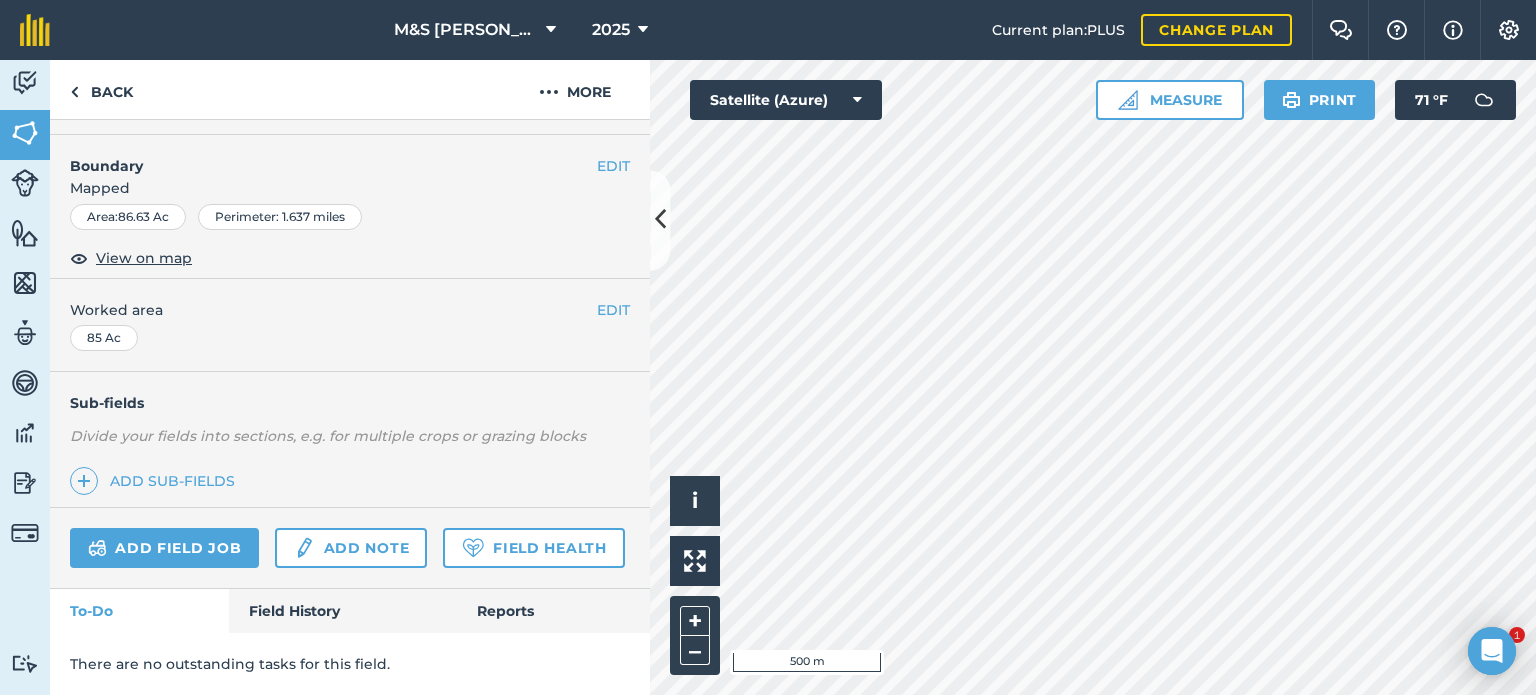 scroll, scrollTop: 300, scrollLeft: 0, axis: vertical 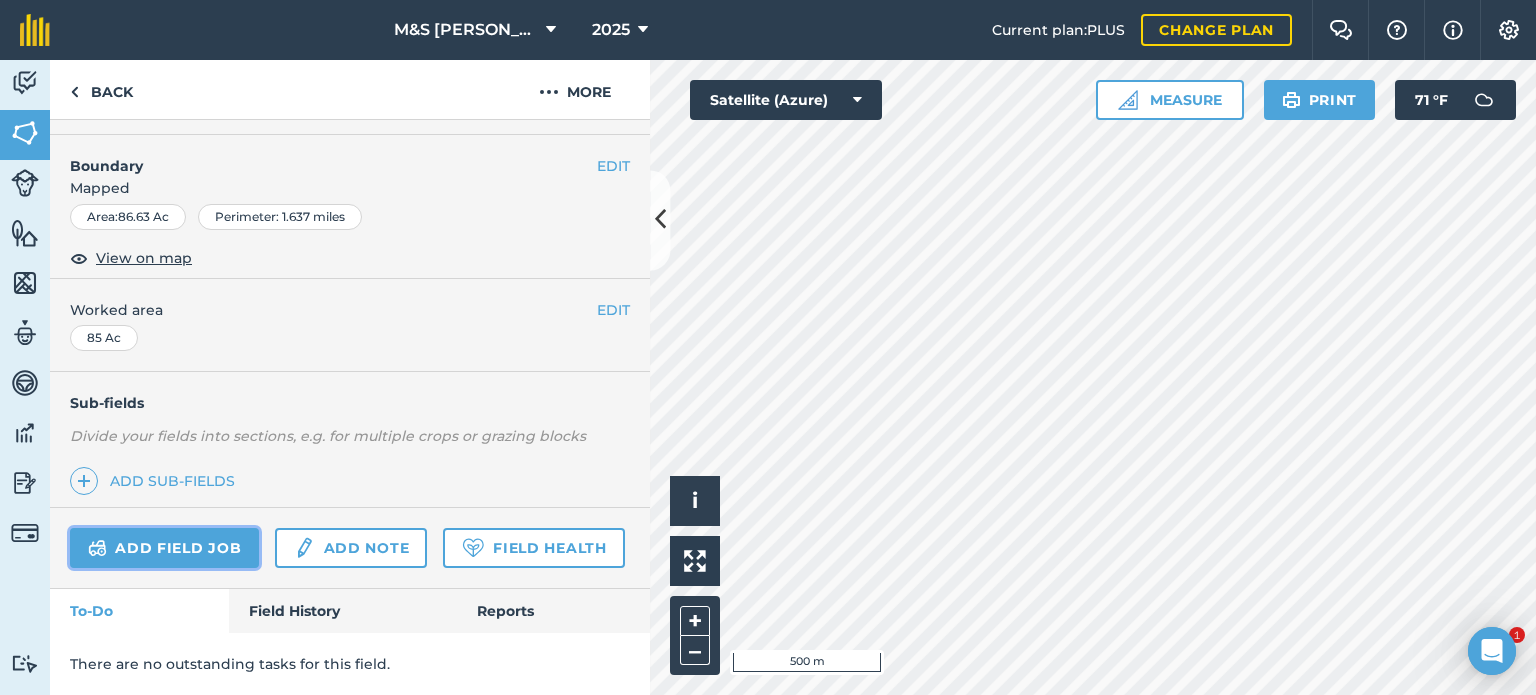 click on "Add field job" at bounding box center (164, 548) 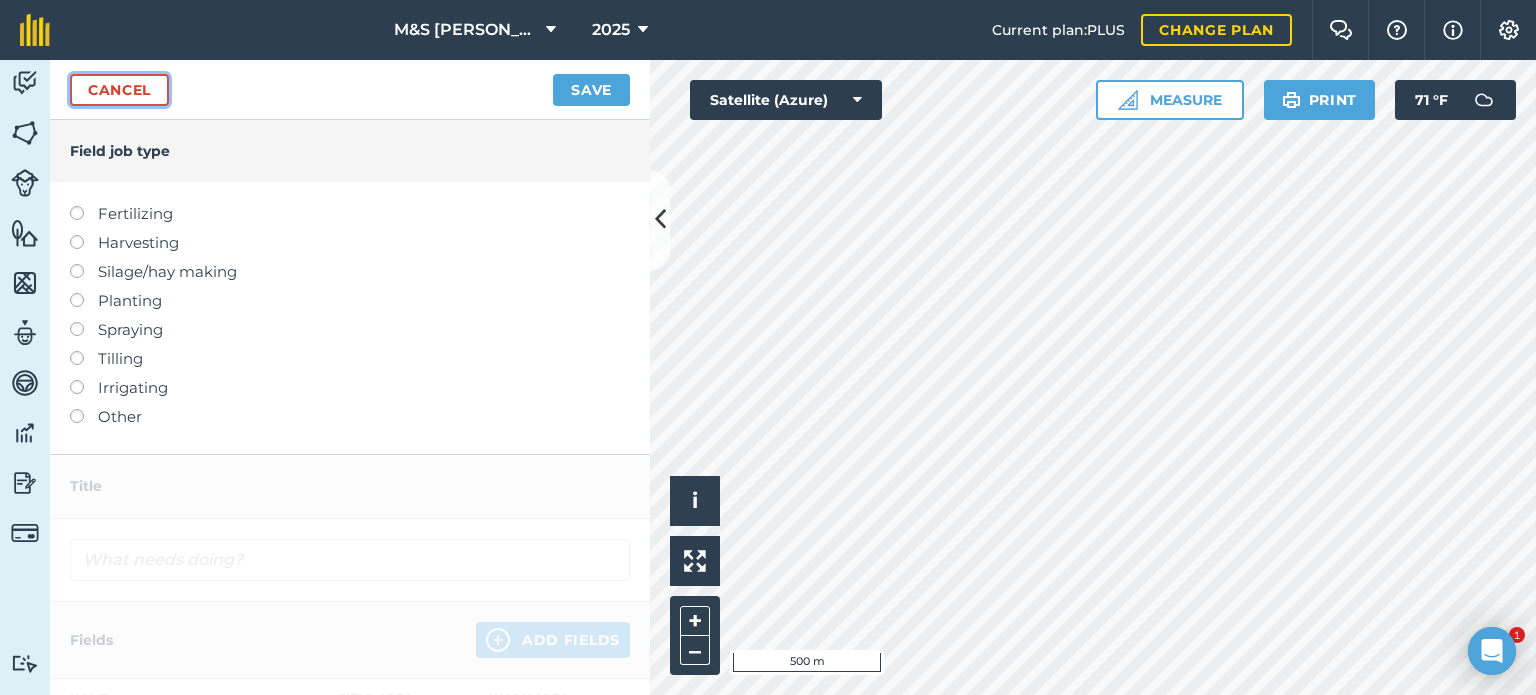 click on "Cancel" at bounding box center (119, 90) 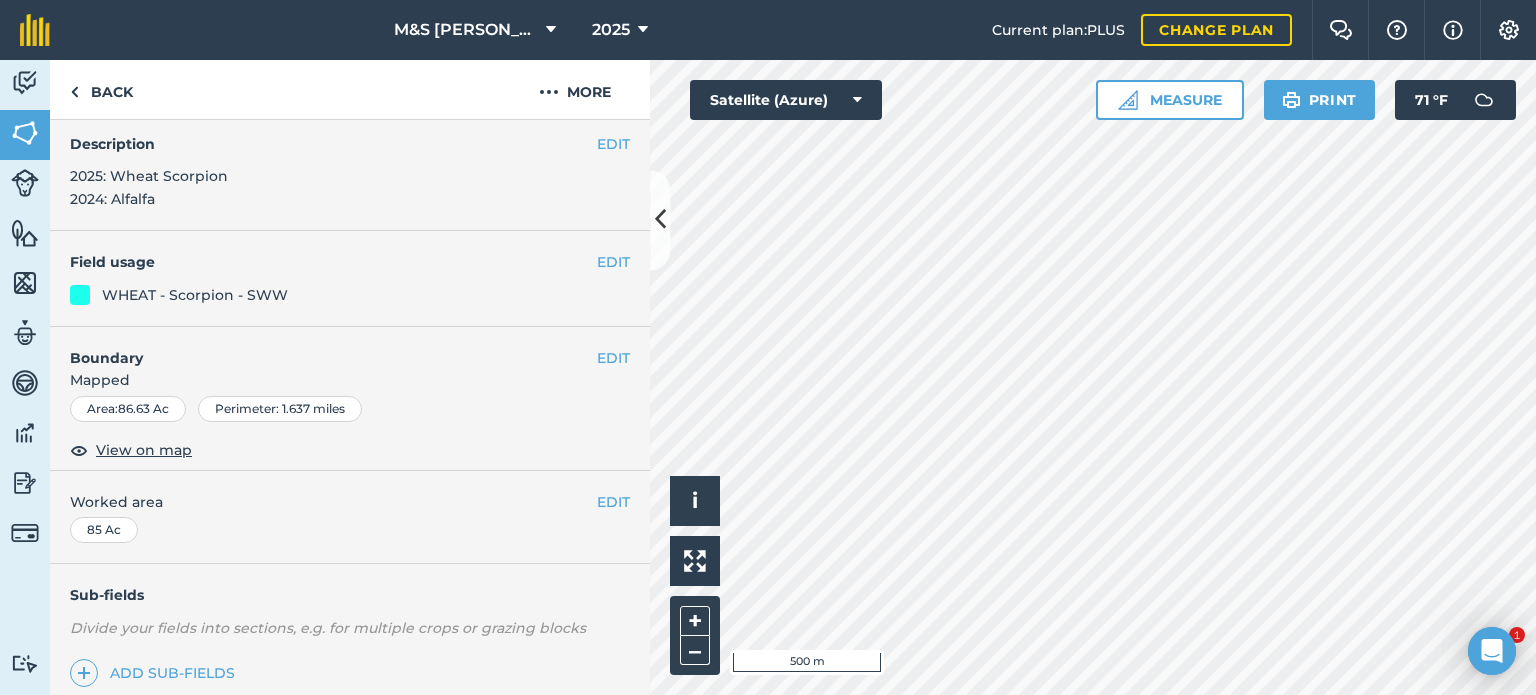 scroll, scrollTop: 200, scrollLeft: 0, axis: vertical 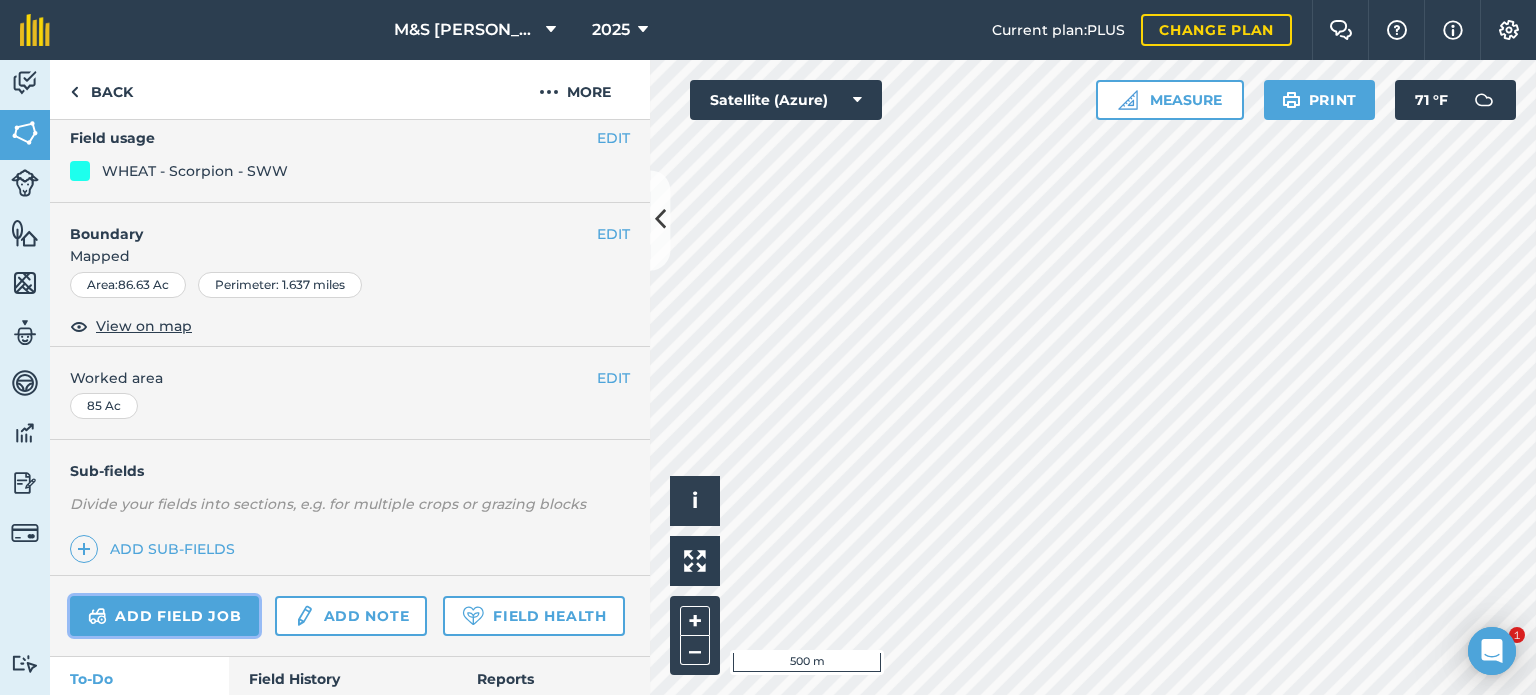click on "Add field job" at bounding box center [164, 616] 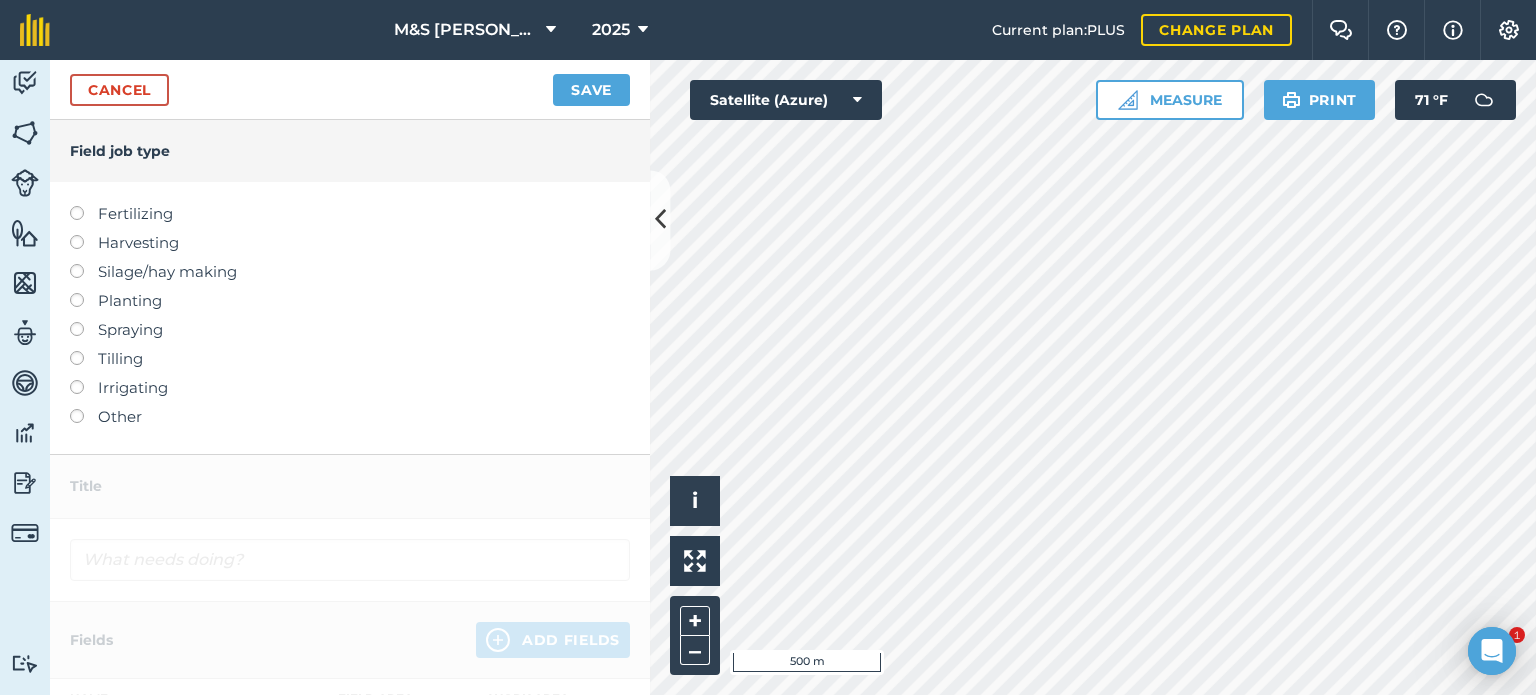 click at bounding box center [84, 235] 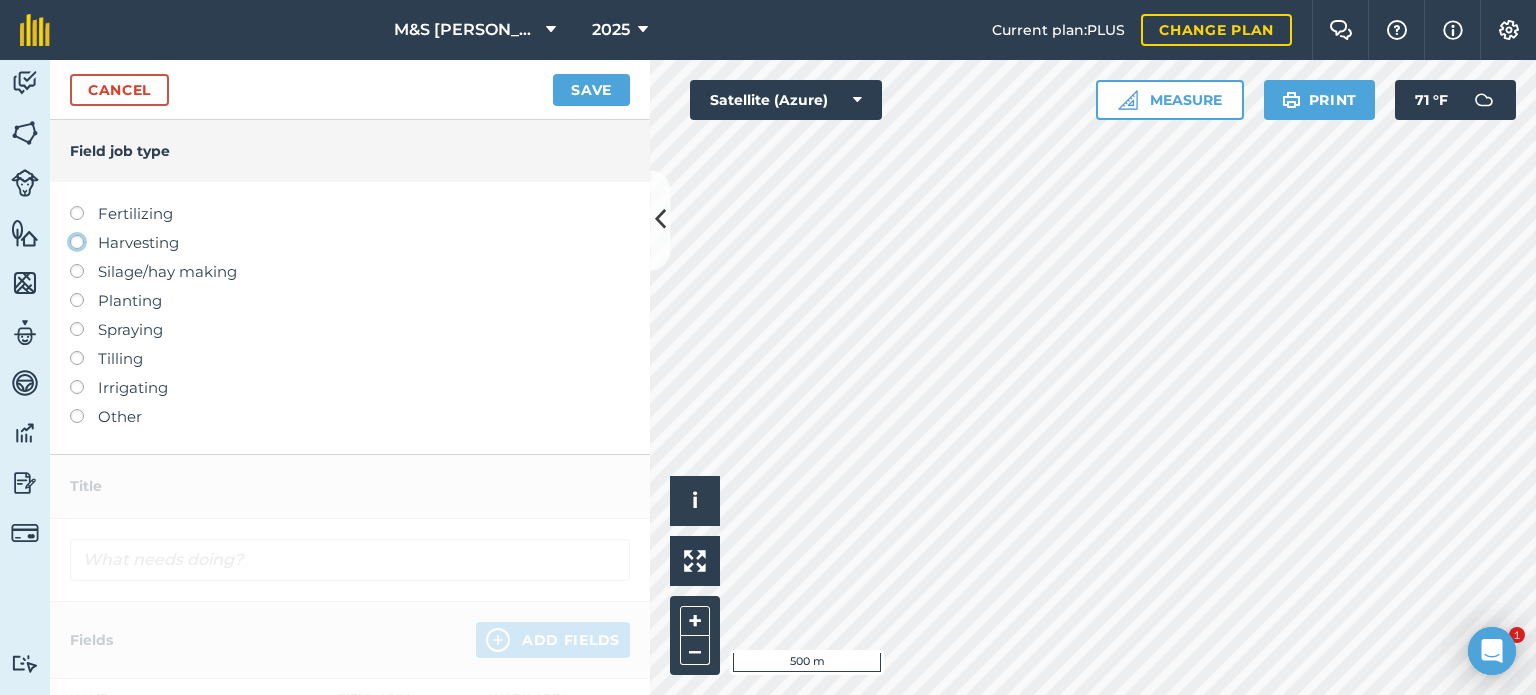 click on "Harvesting" at bounding box center (-9943, 241) 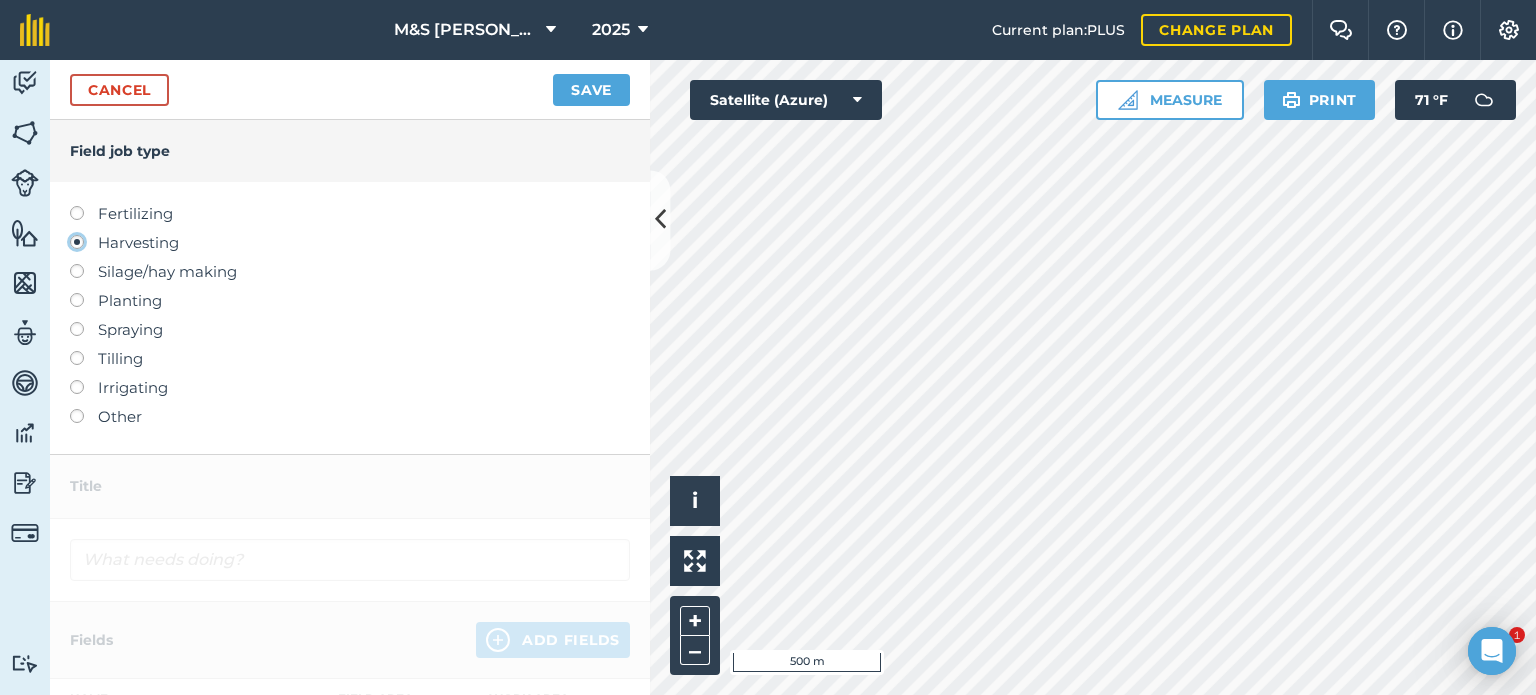 type on "Harvesting" 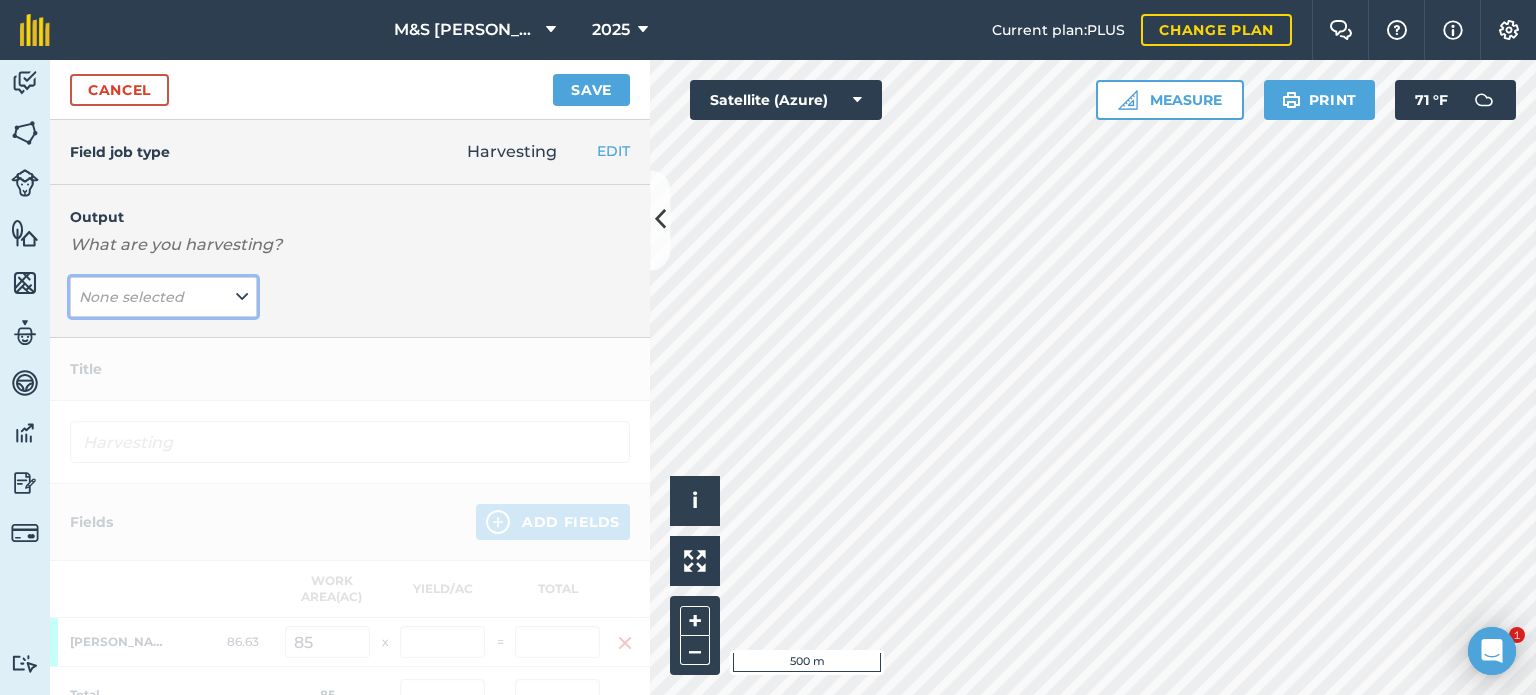 click on "None selected" at bounding box center (163, 297) 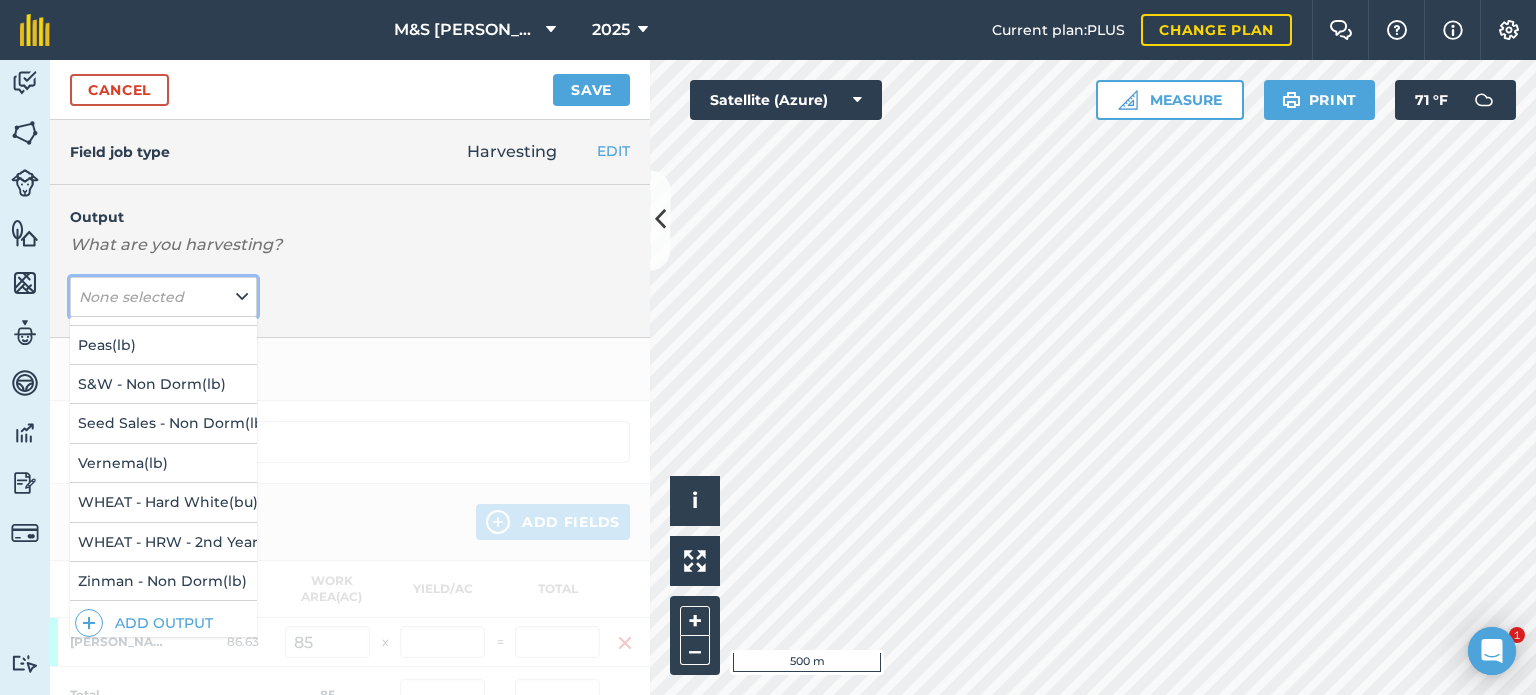 scroll, scrollTop: 484, scrollLeft: 0, axis: vertical 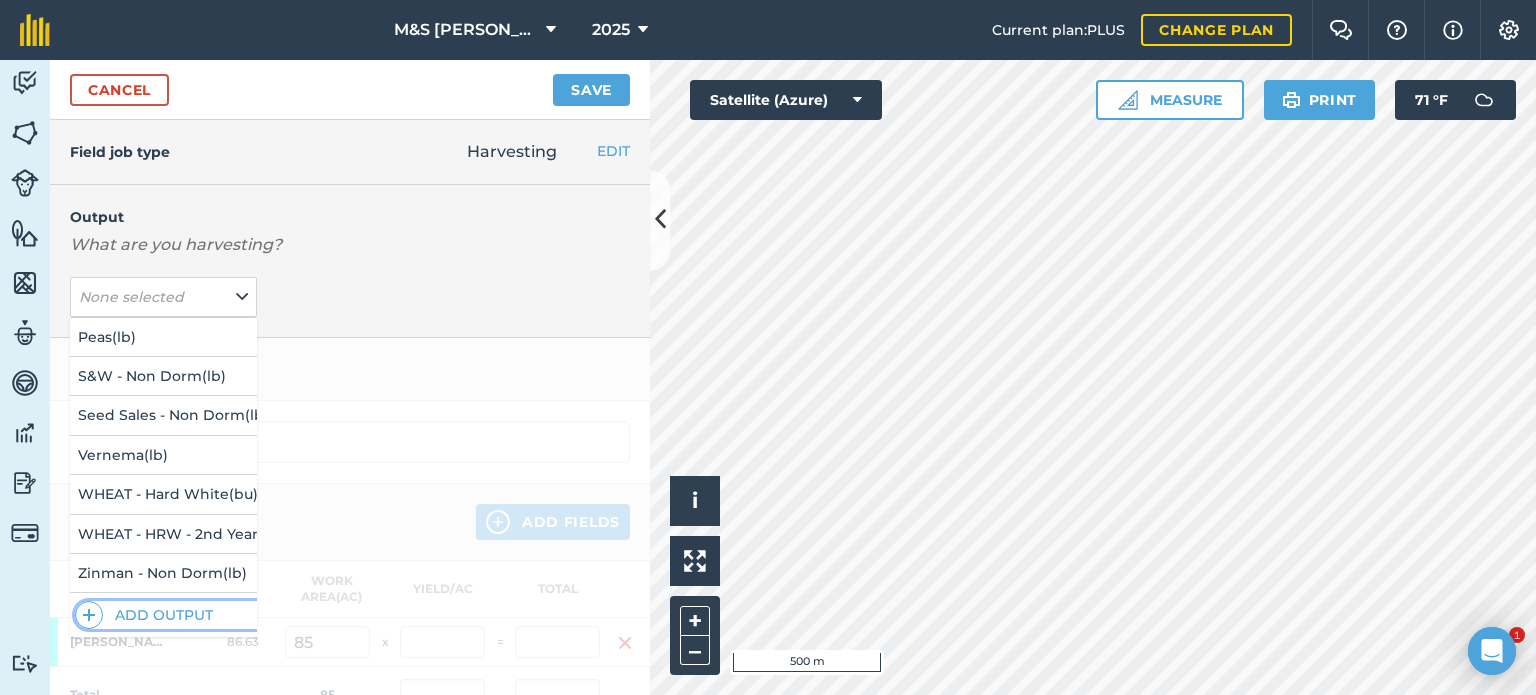 click on "Add Output" at bounding box center (166, 615) 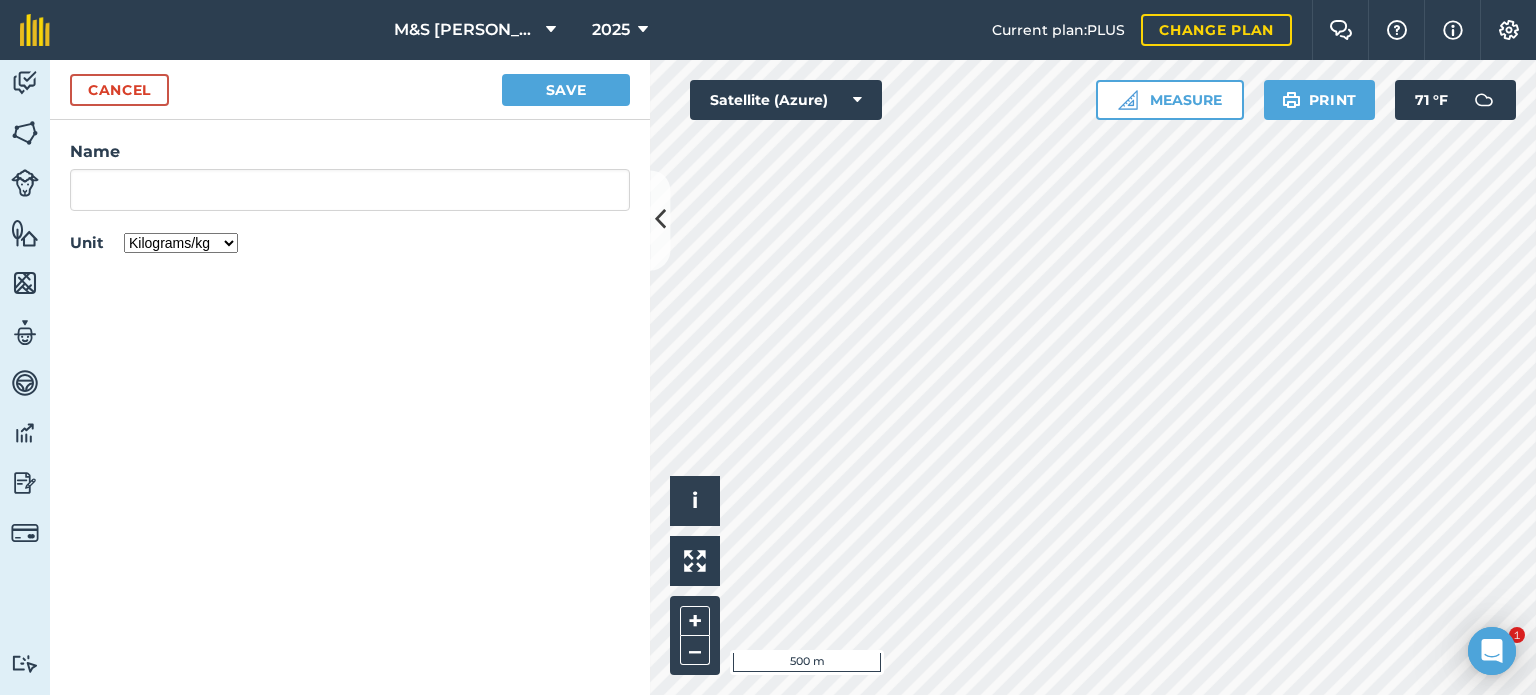 click on "Kilograms/kg Metric tonnes/t Litres/L Pounds/lb Imperial tons/t Gallons/gal Bushel/bu Count" at bounding box center (181, 243) 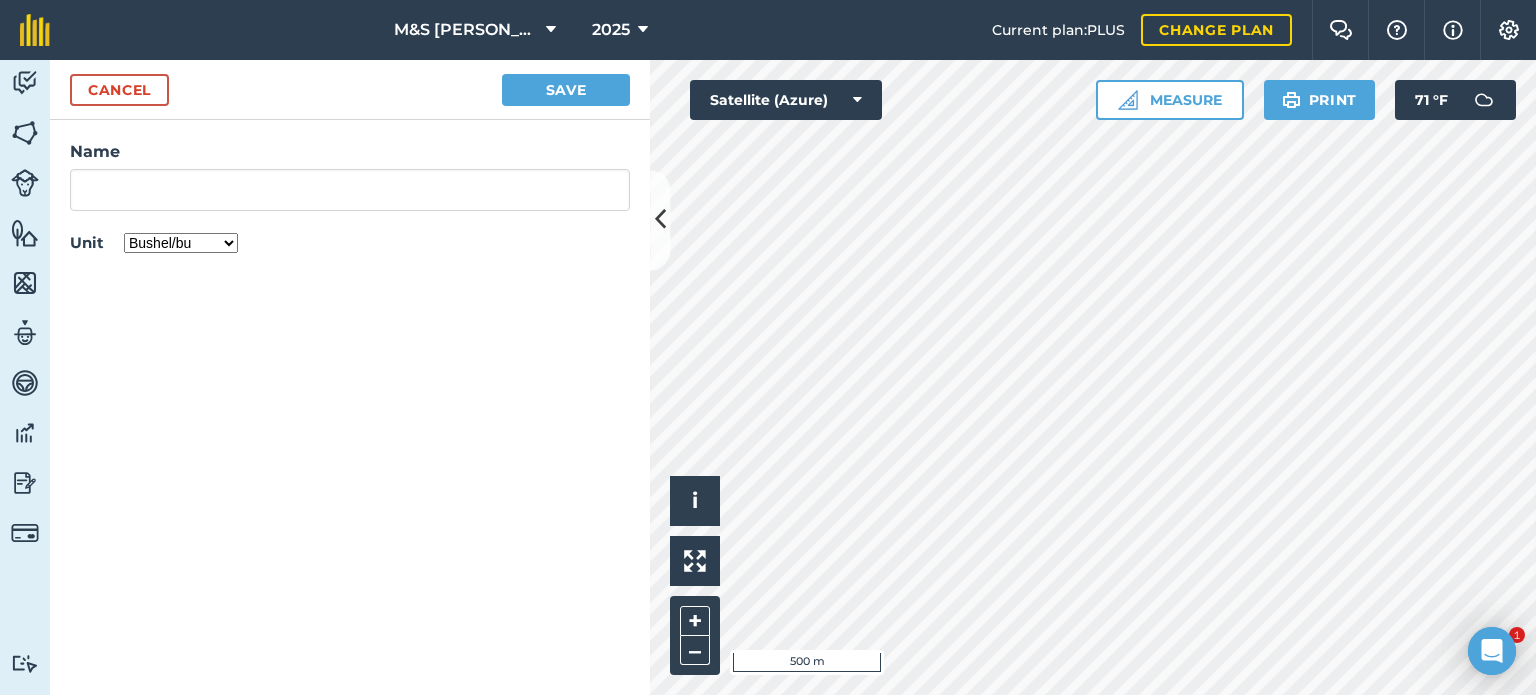 click on "Kilograms/kg Metric tonnes/t Litres/L Pounds/lb Imperial tons/t Gallons/gal Bushel/bu Count" at bounding box center (181, 243) 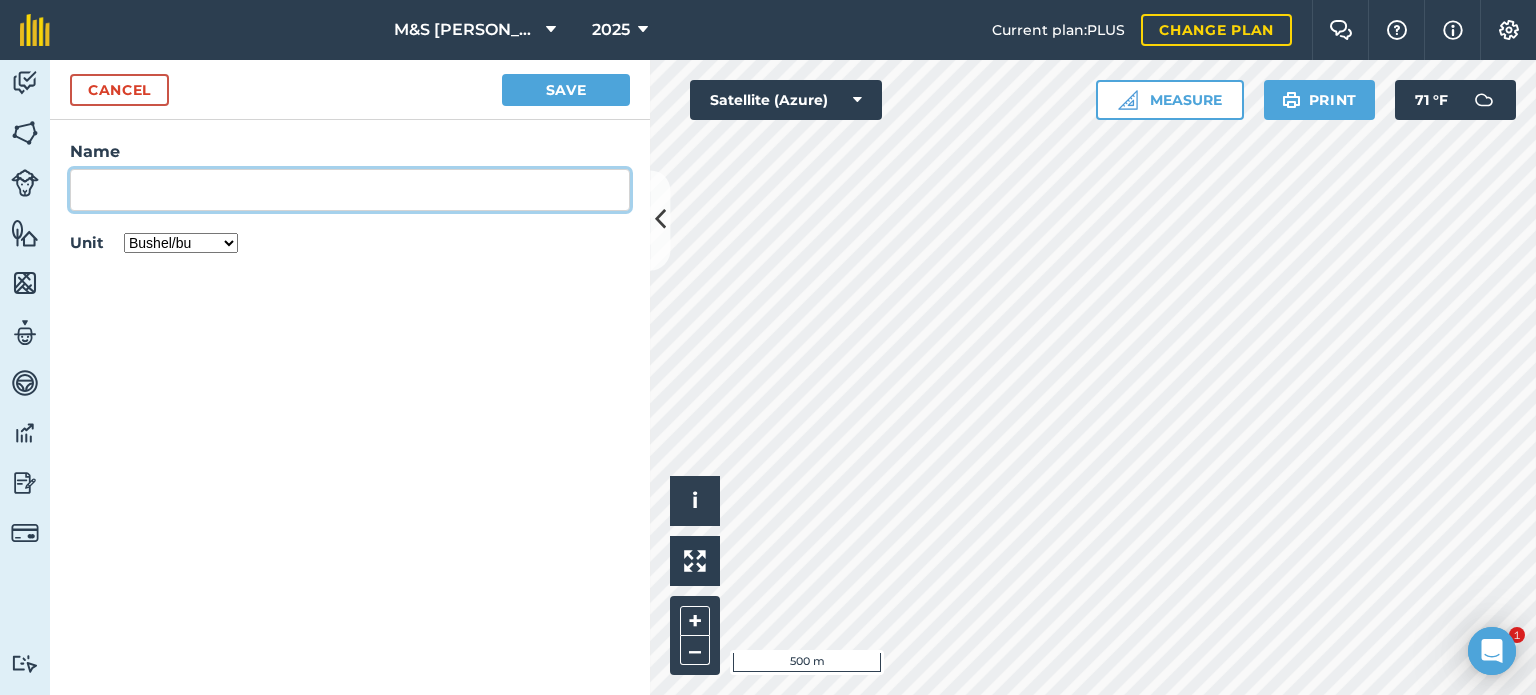 click on "Name" at bounding box center [350, 190] 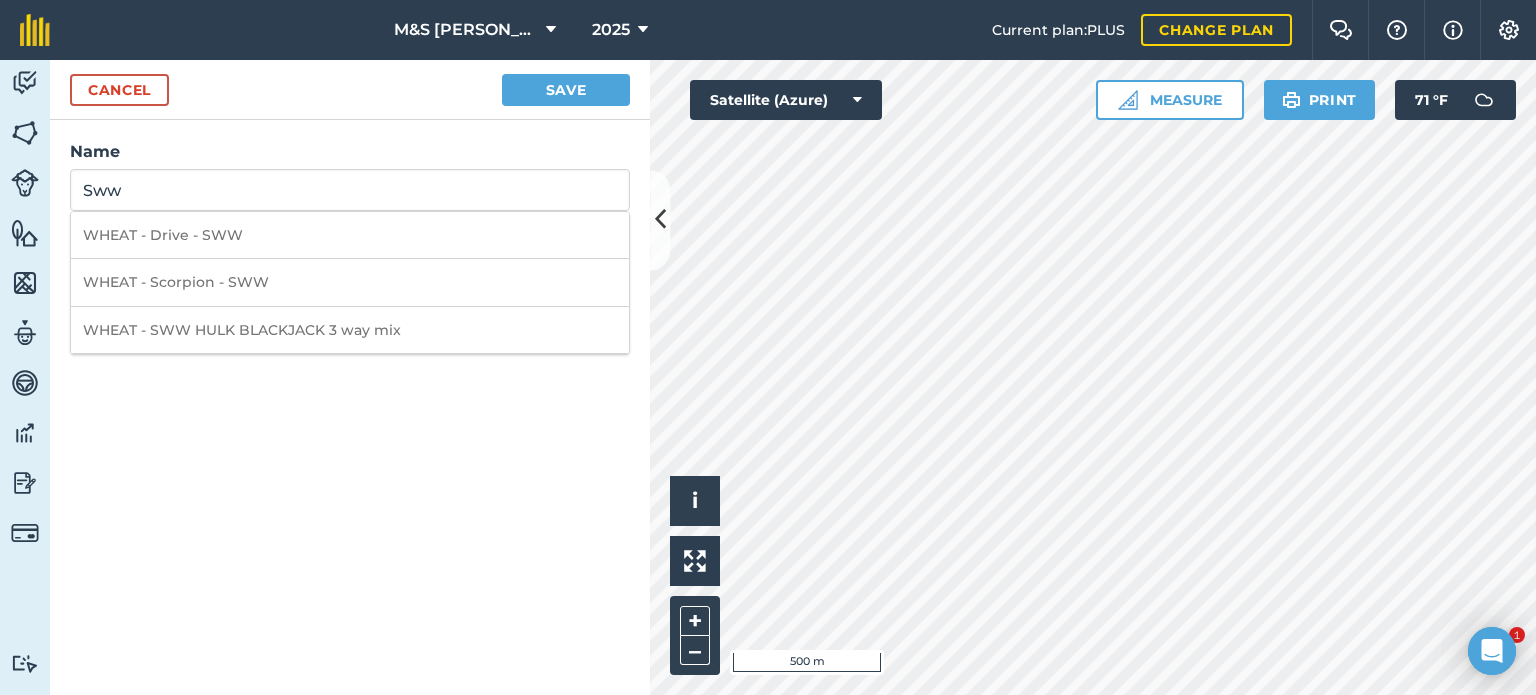 drag, startPoint x: 168, startPoint y: 287, endPoint x: 209, endPoint y: 282, distance: 41.303753 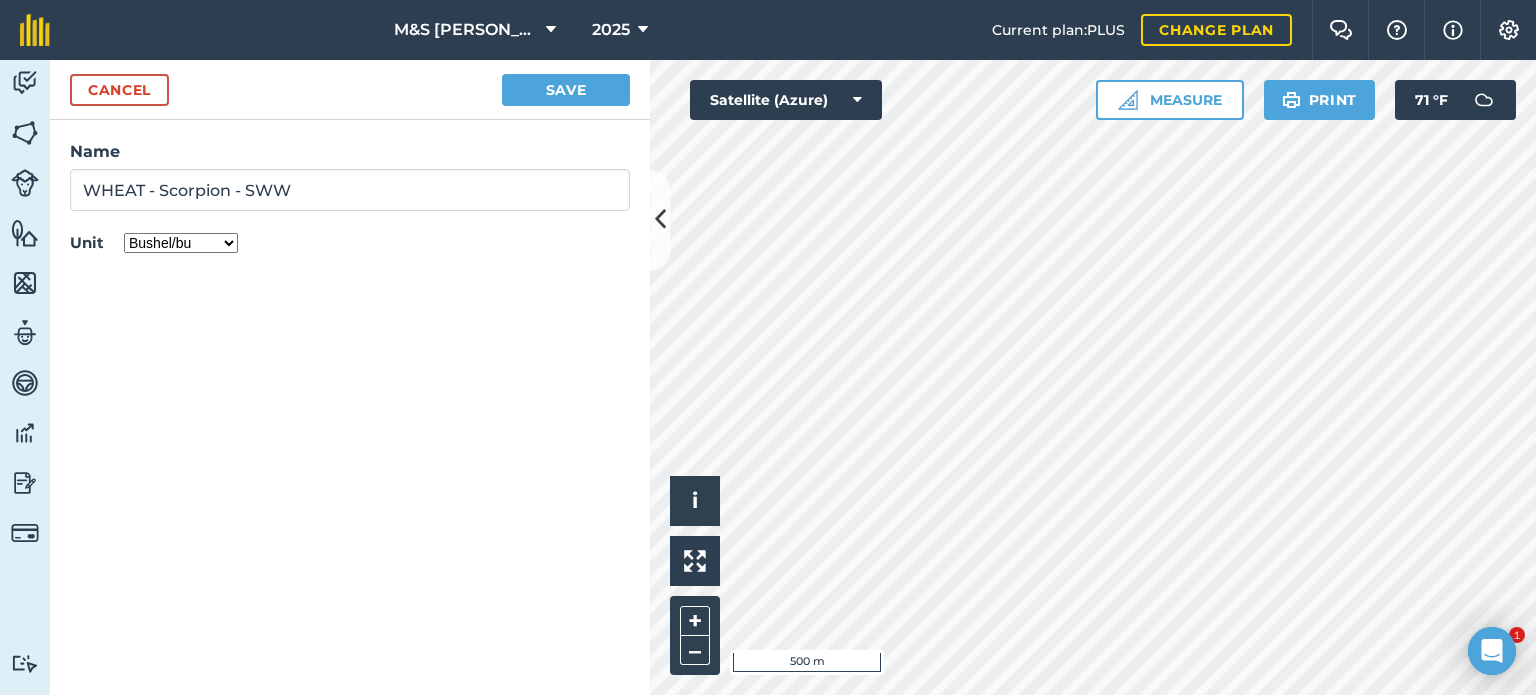 click on "Cancel Save" at bounding box center (350, 90) 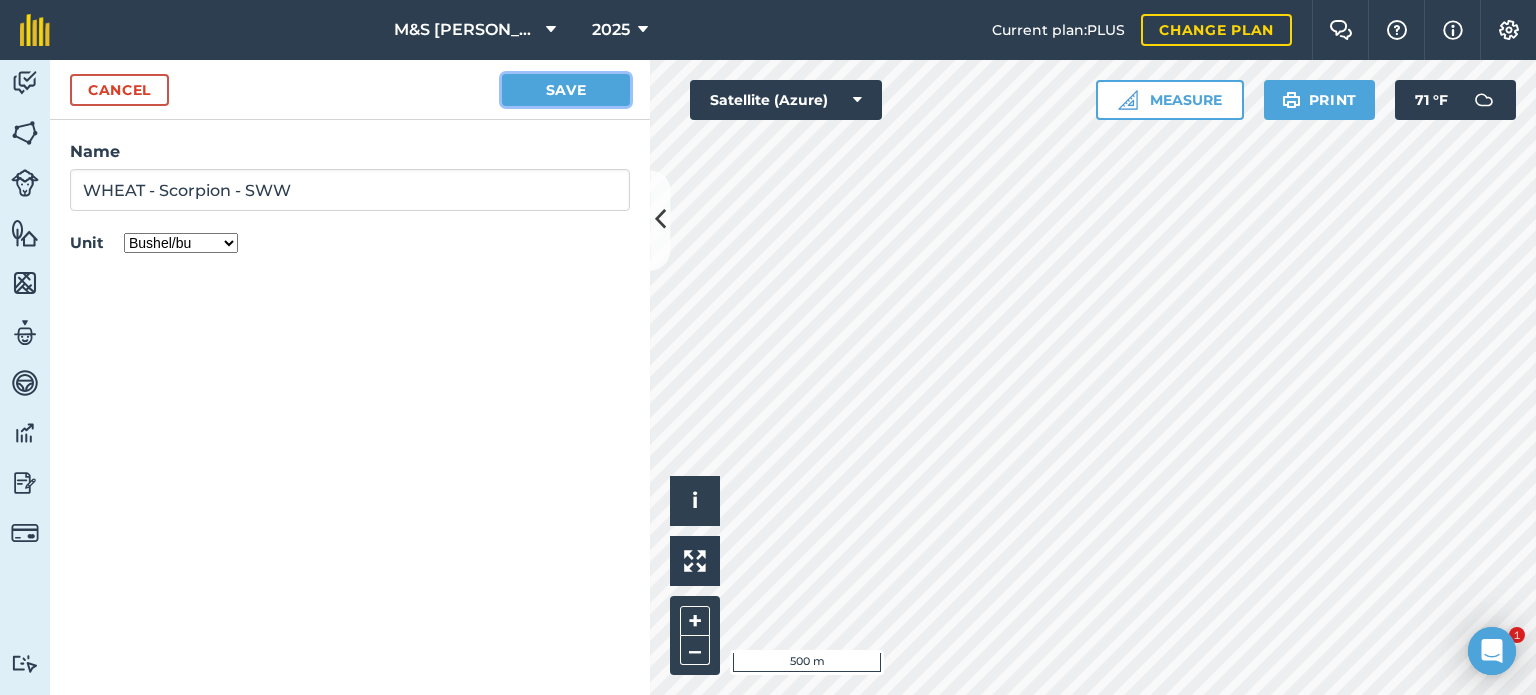 click on "Save" at bounding box center (566, 90) 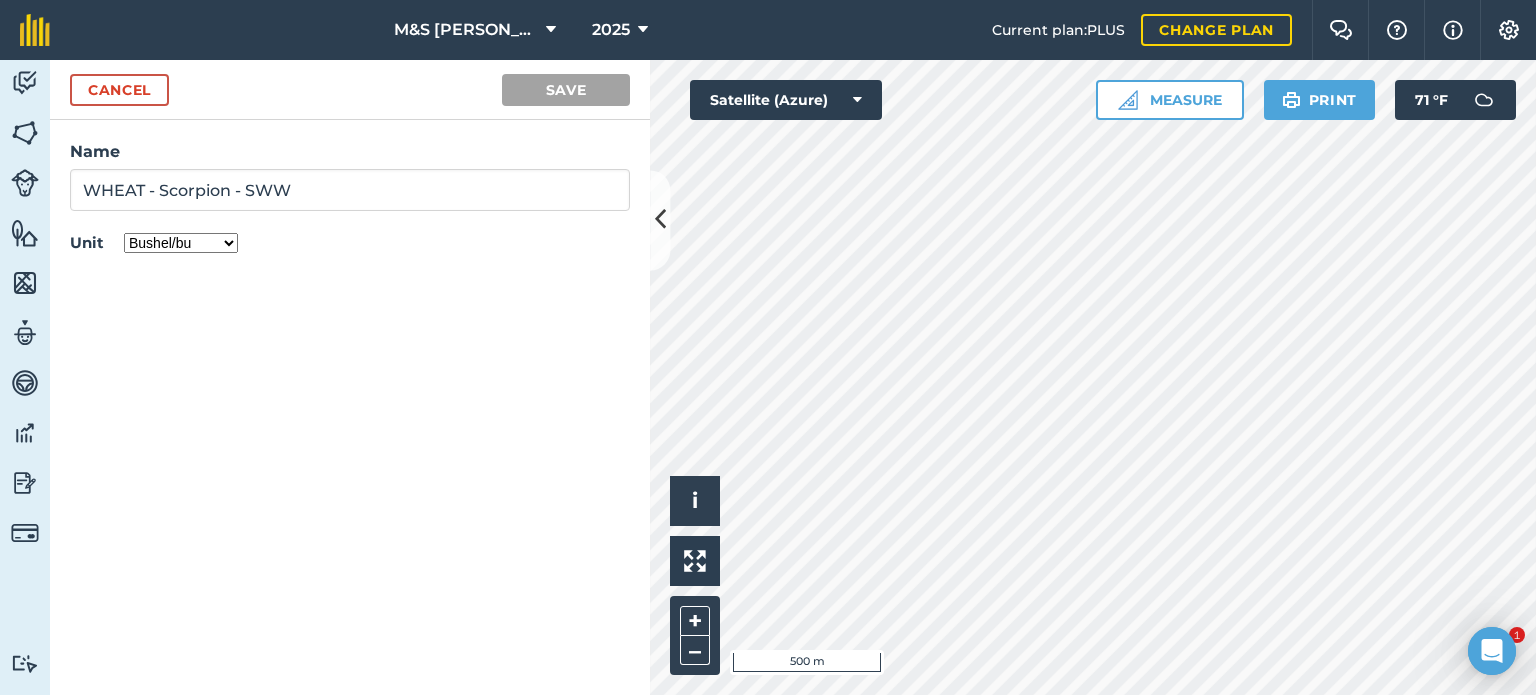 type on "Harvesting WHEAT - Scorpion - SWW" 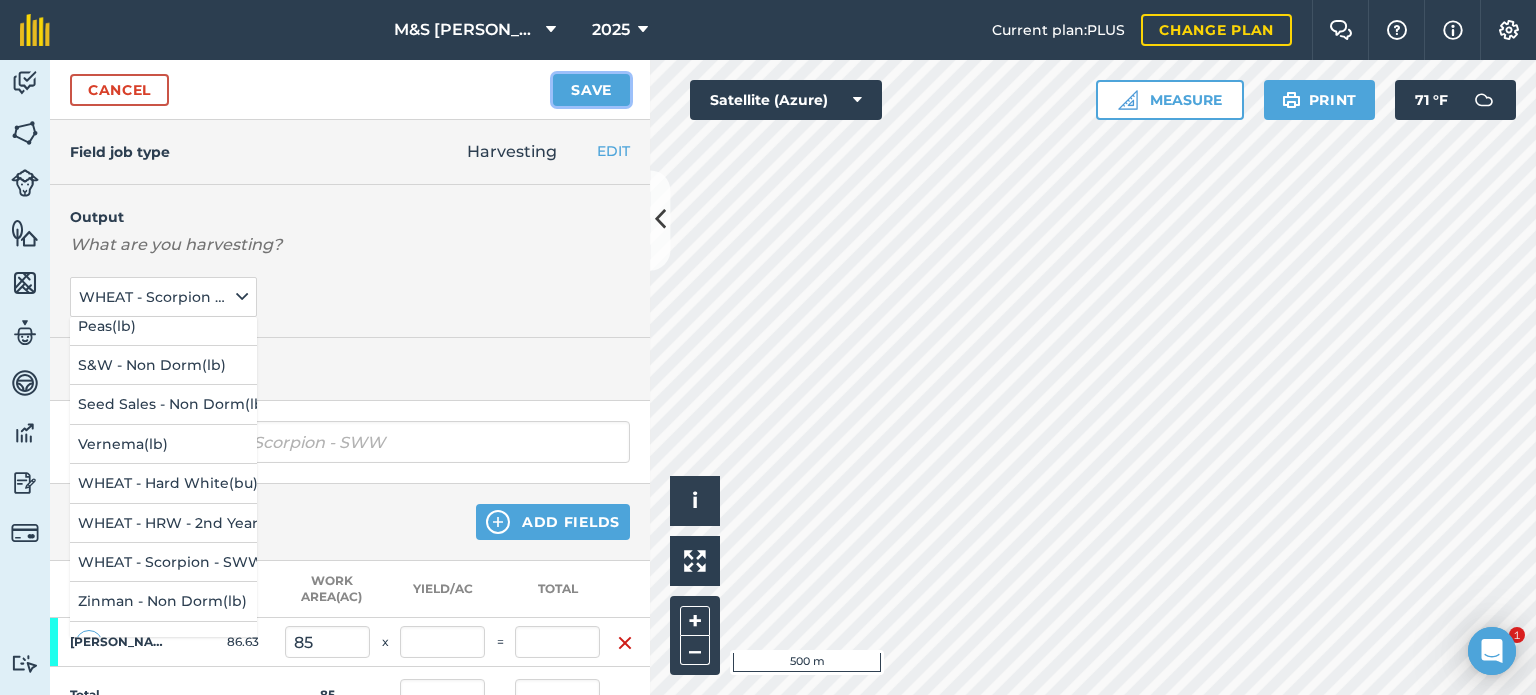 click on "Save" at bounding box center (591, 90) 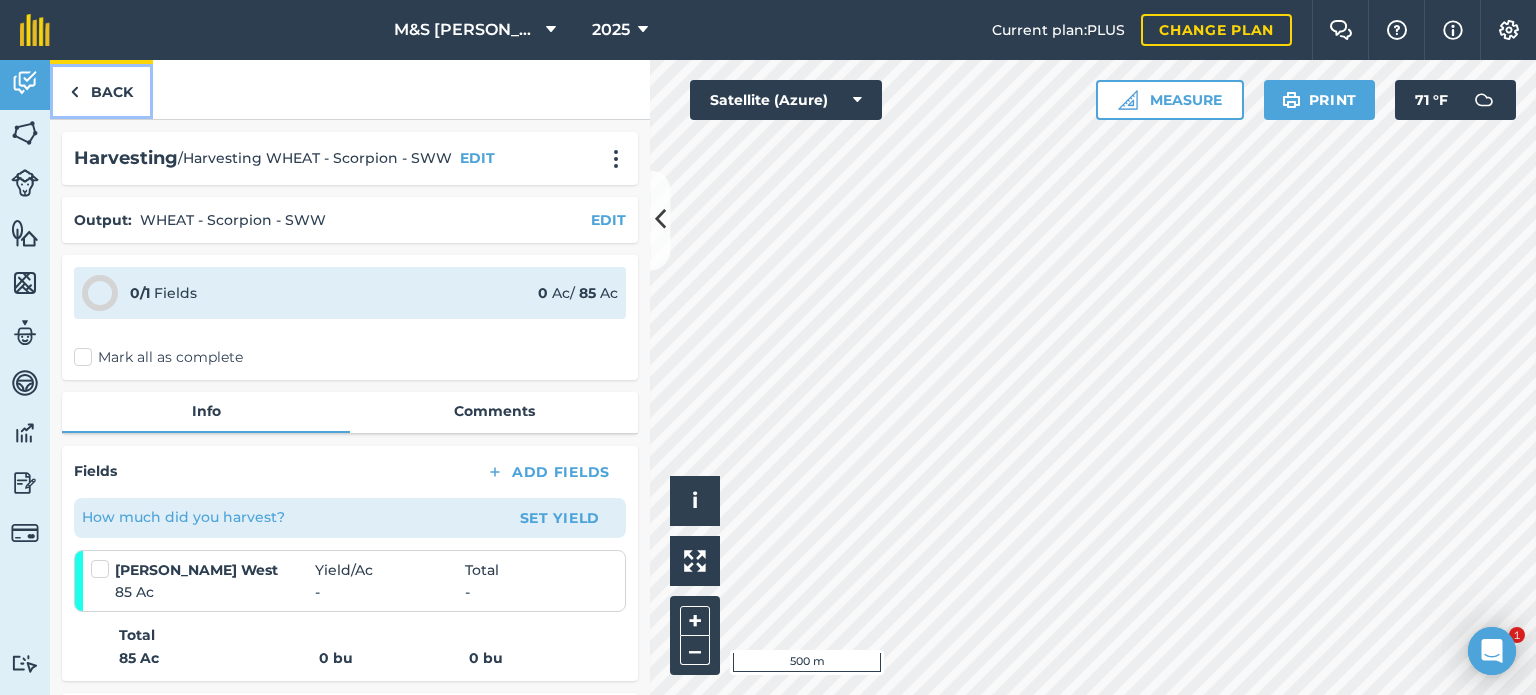 click on "Back" at bounding box center (101, 89) 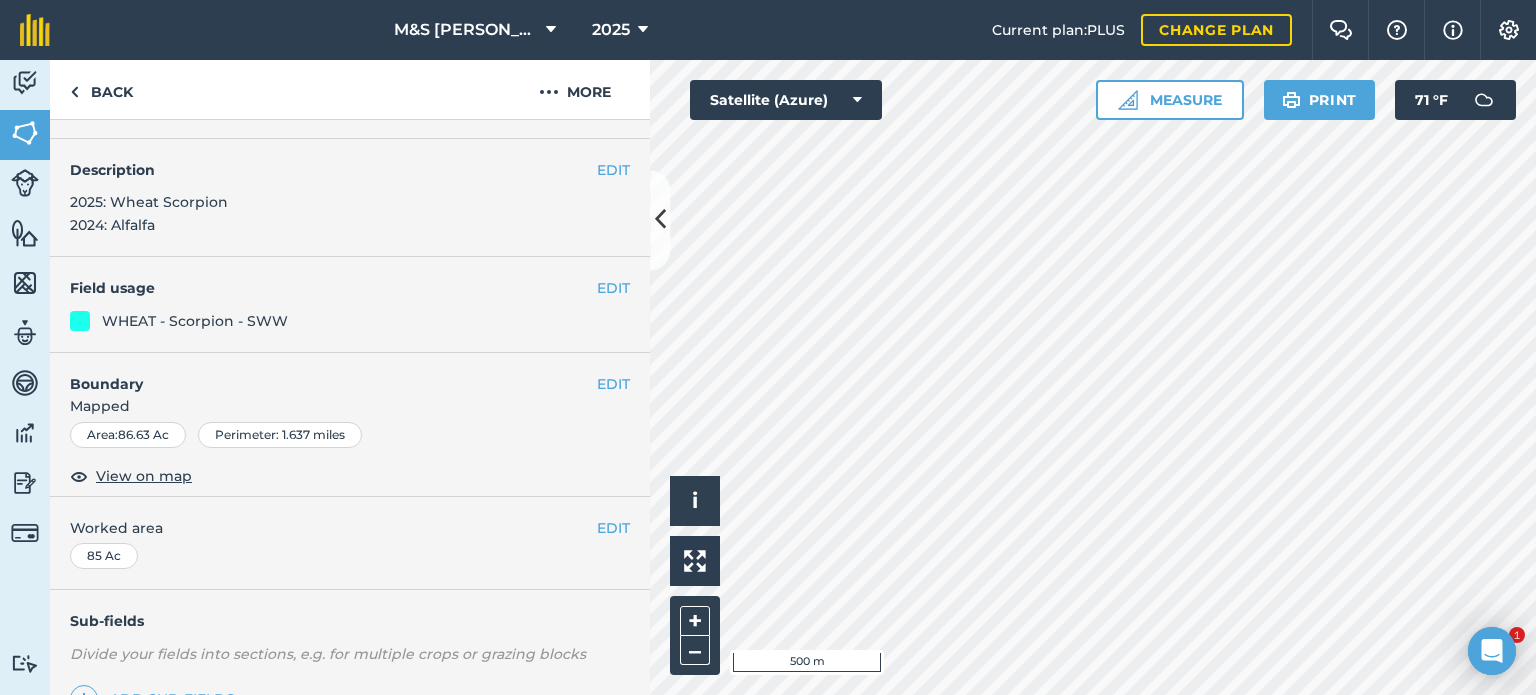scroll, scrollTop: 39, scrollLeft: 0, axis: vertical 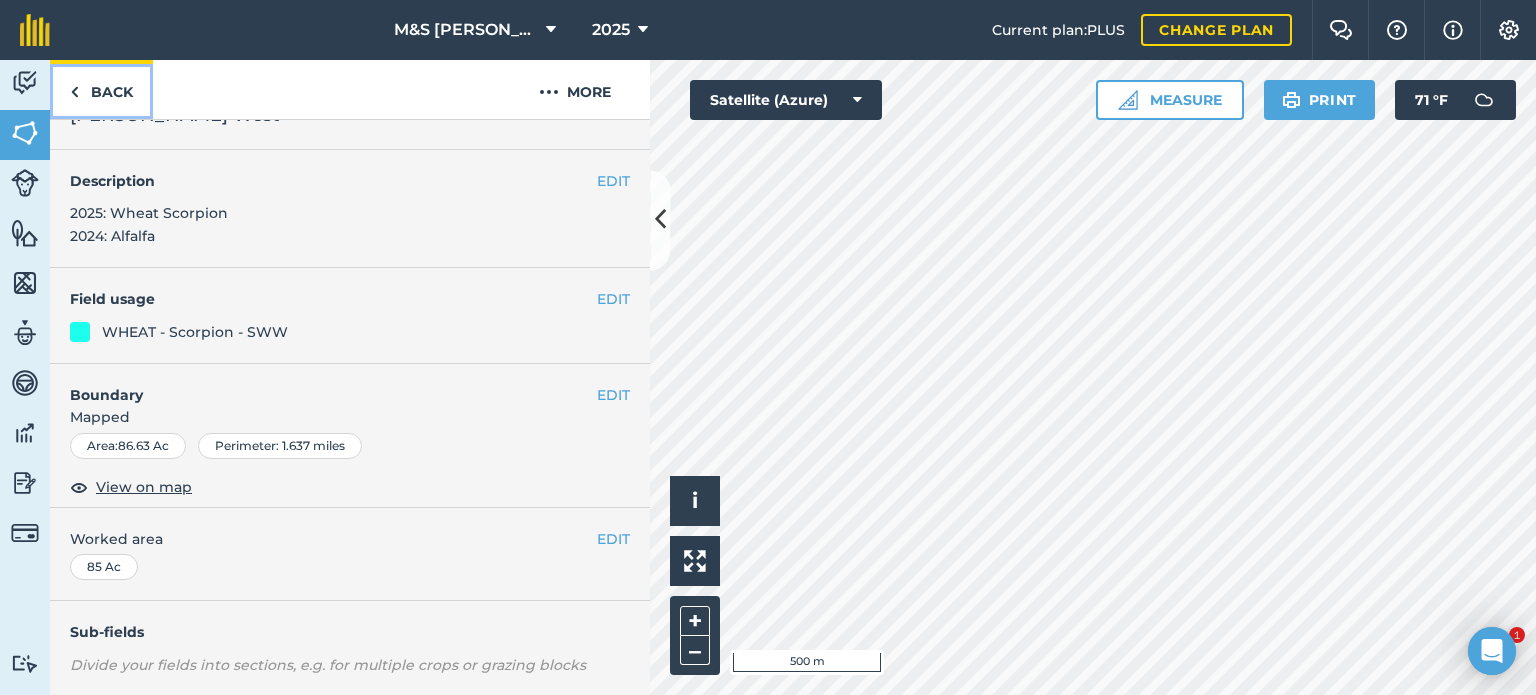 click on "Back" at bounding box center [101, 89] 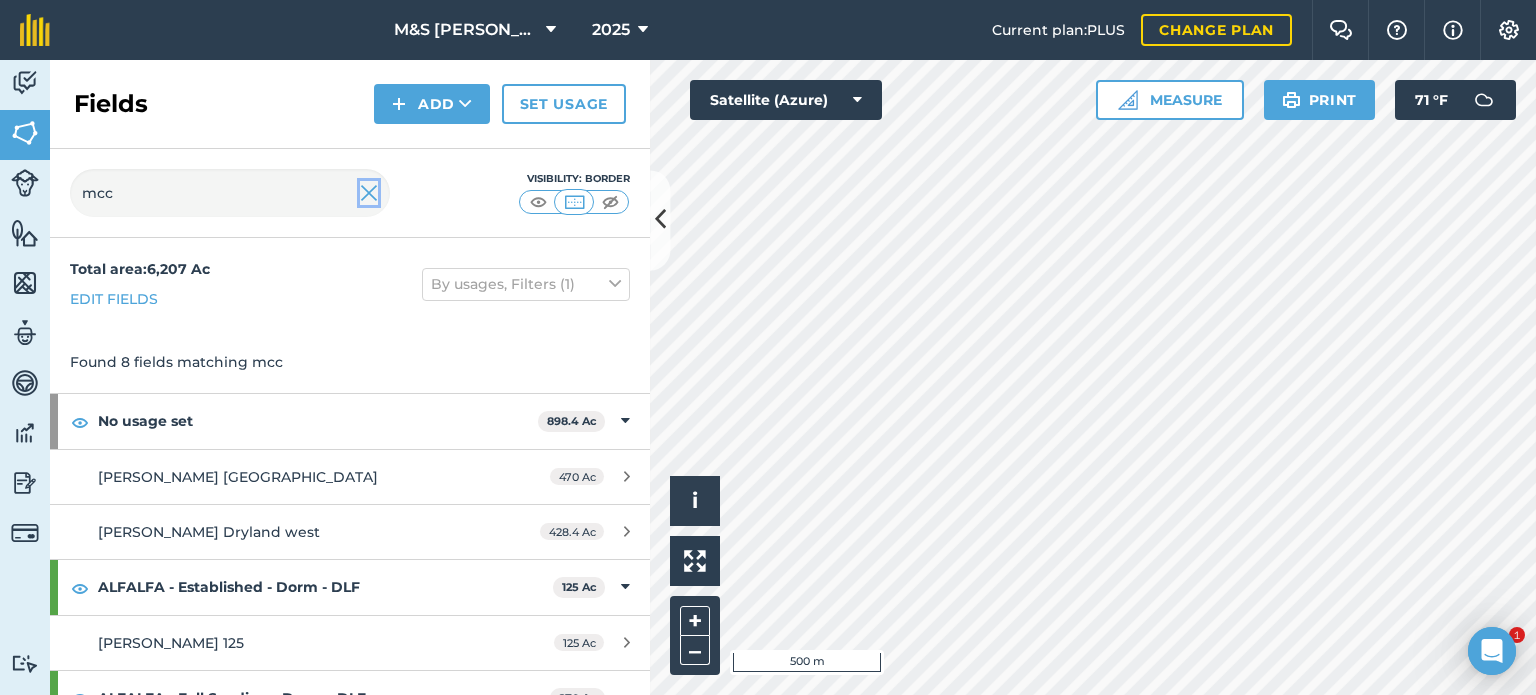 click at bounding box center (369, 193) 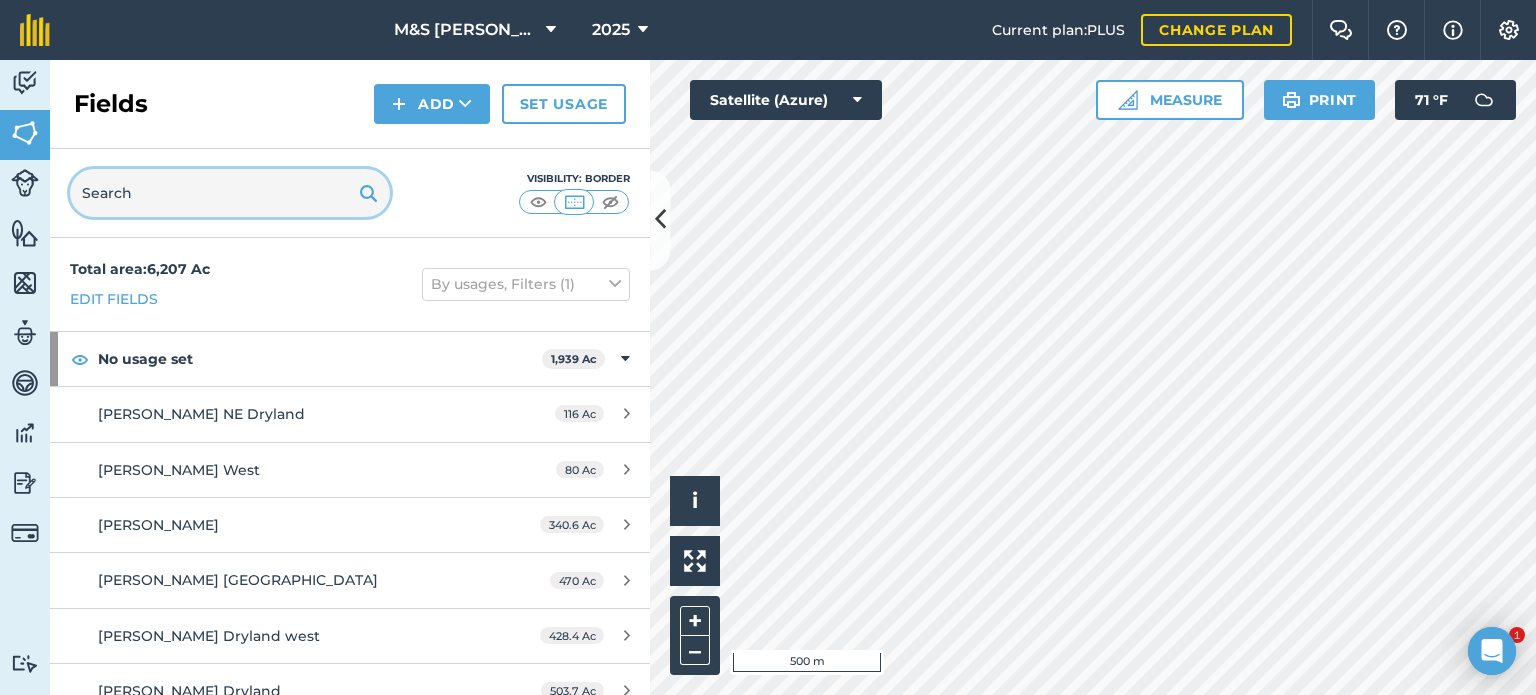 click at bounding box center (230, 193) 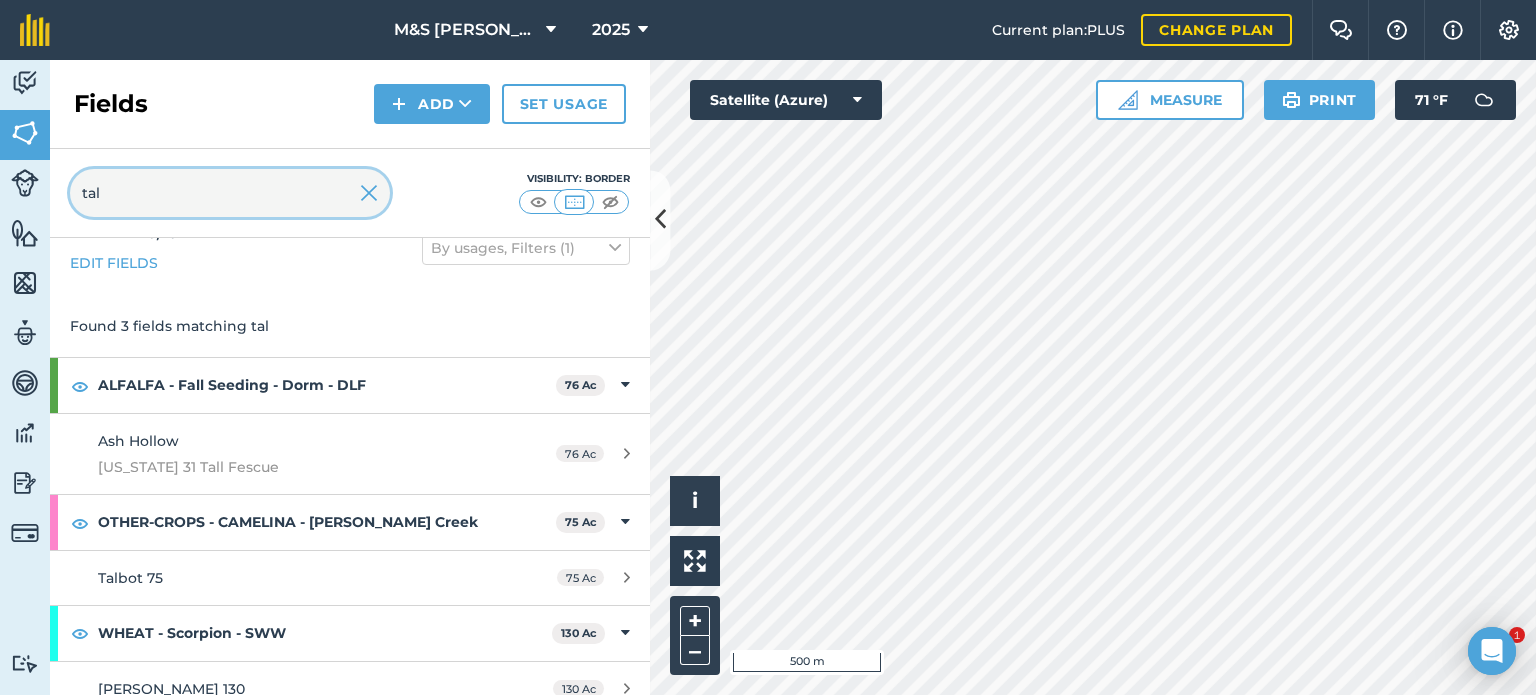 scroll, scrollTop: 55, scrollLeft: 0, axis: vertical 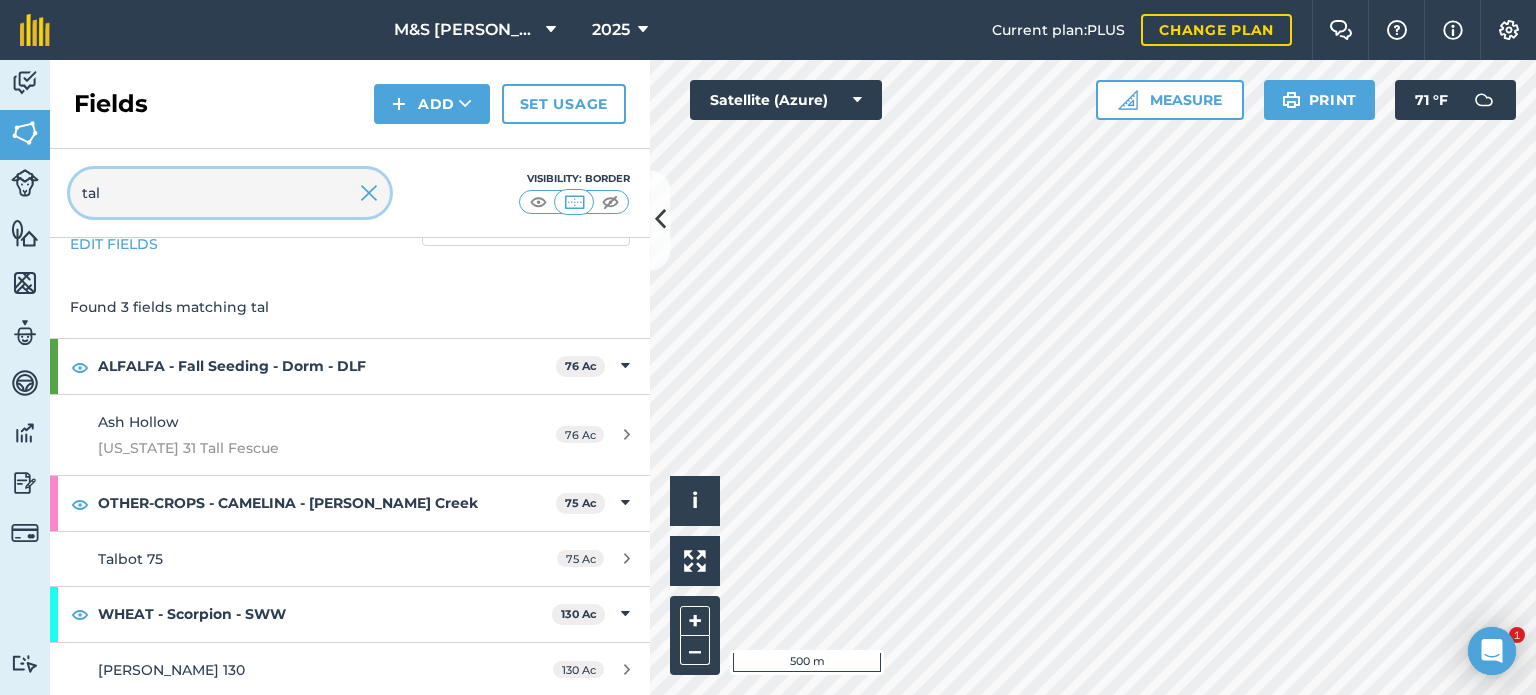 type on "tal" 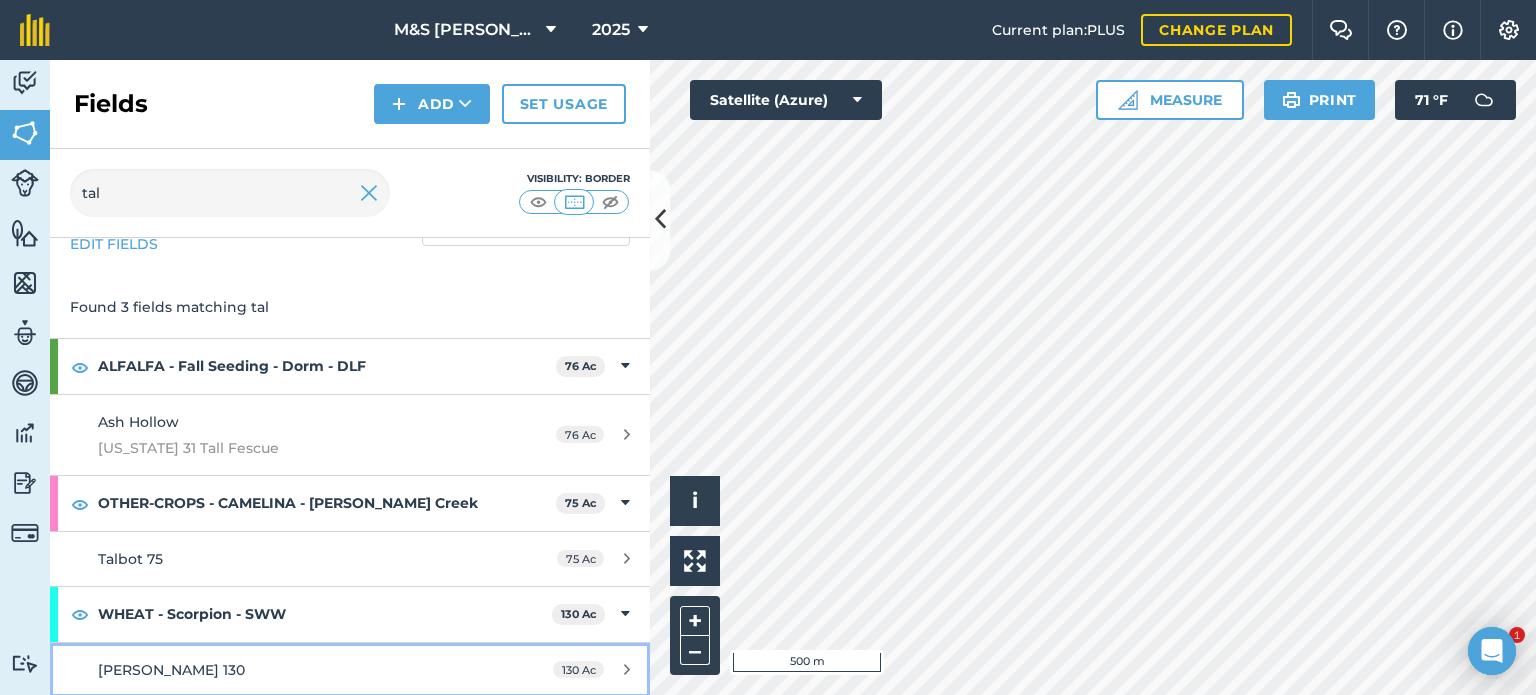 click on "[PERSON_NAME] 130" at bounding box center [286, 670] 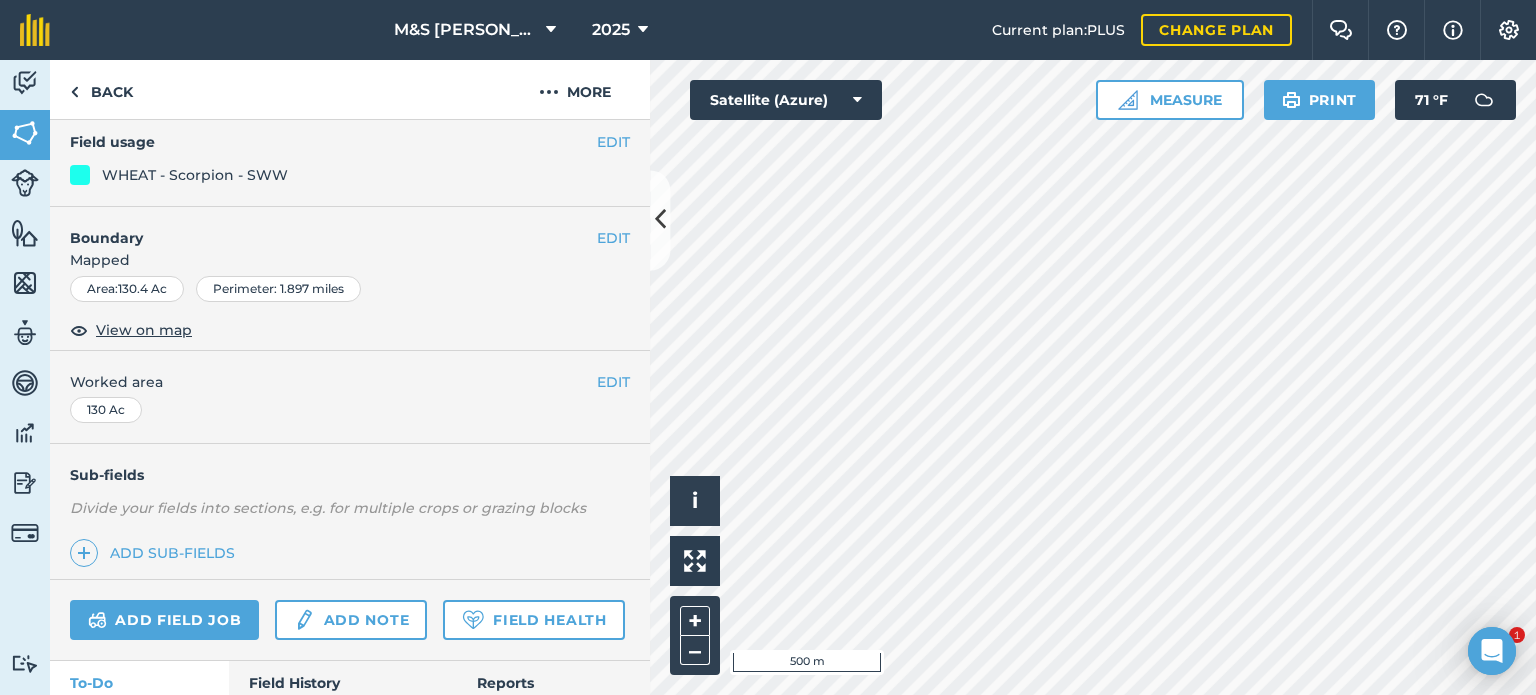 scroll, scrollTop: 200, scrollLeft: 0, axis: vertical 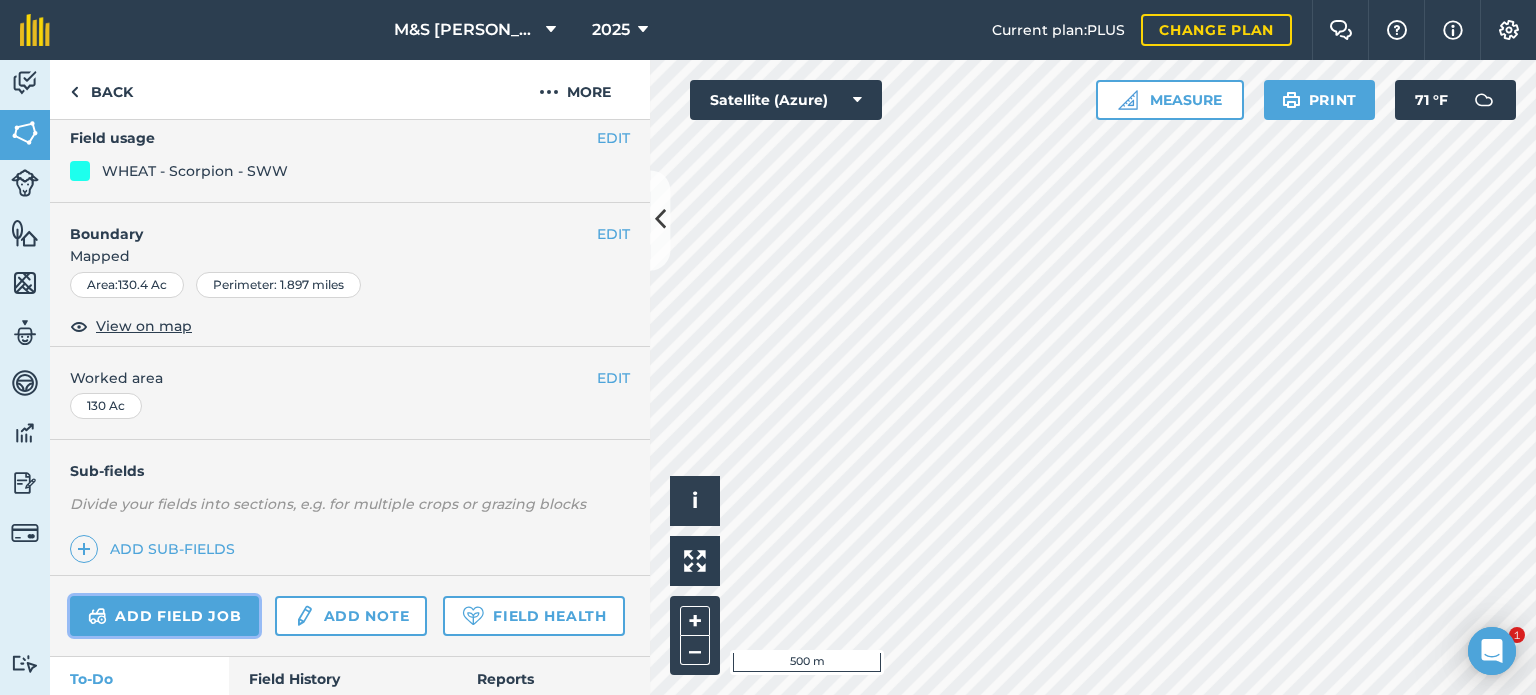 click on "Add field job" at bounding box center [164, 616] 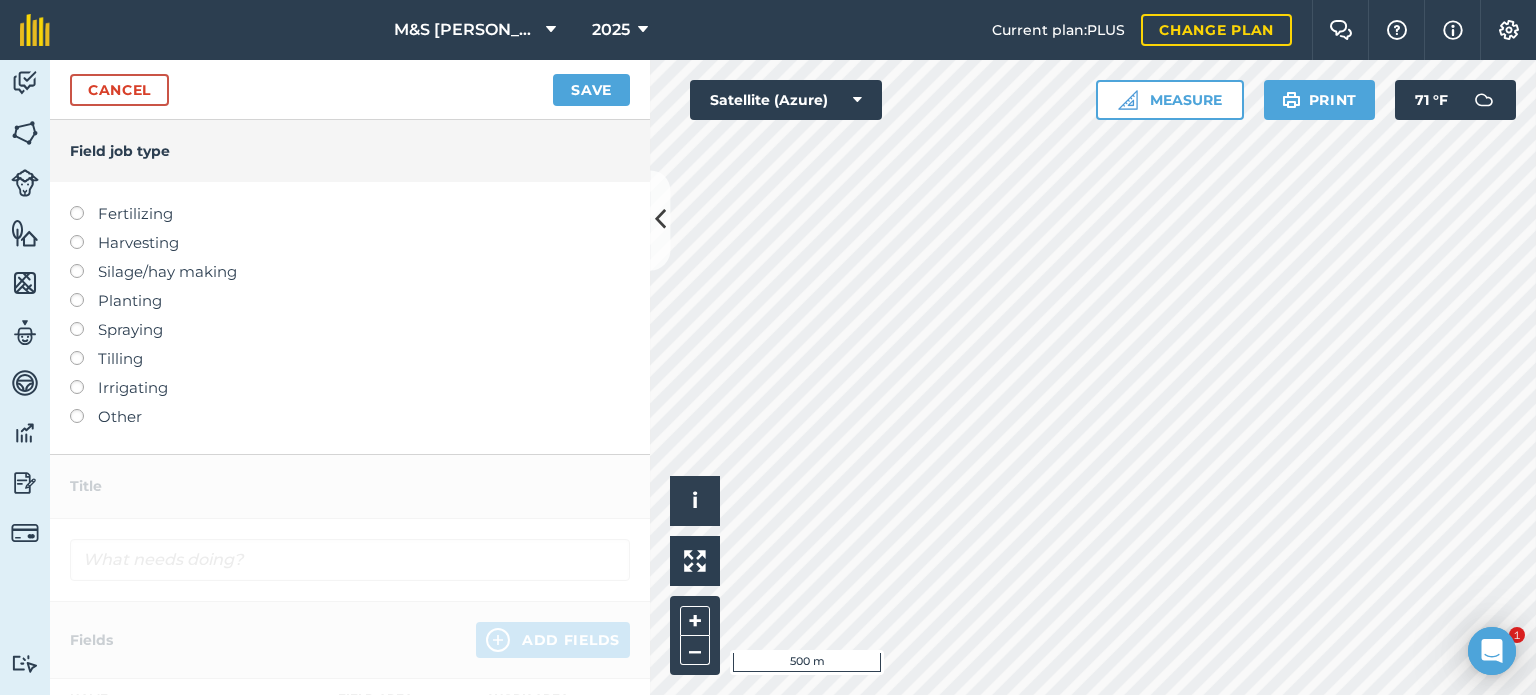 click at bounding box center [84, 235] 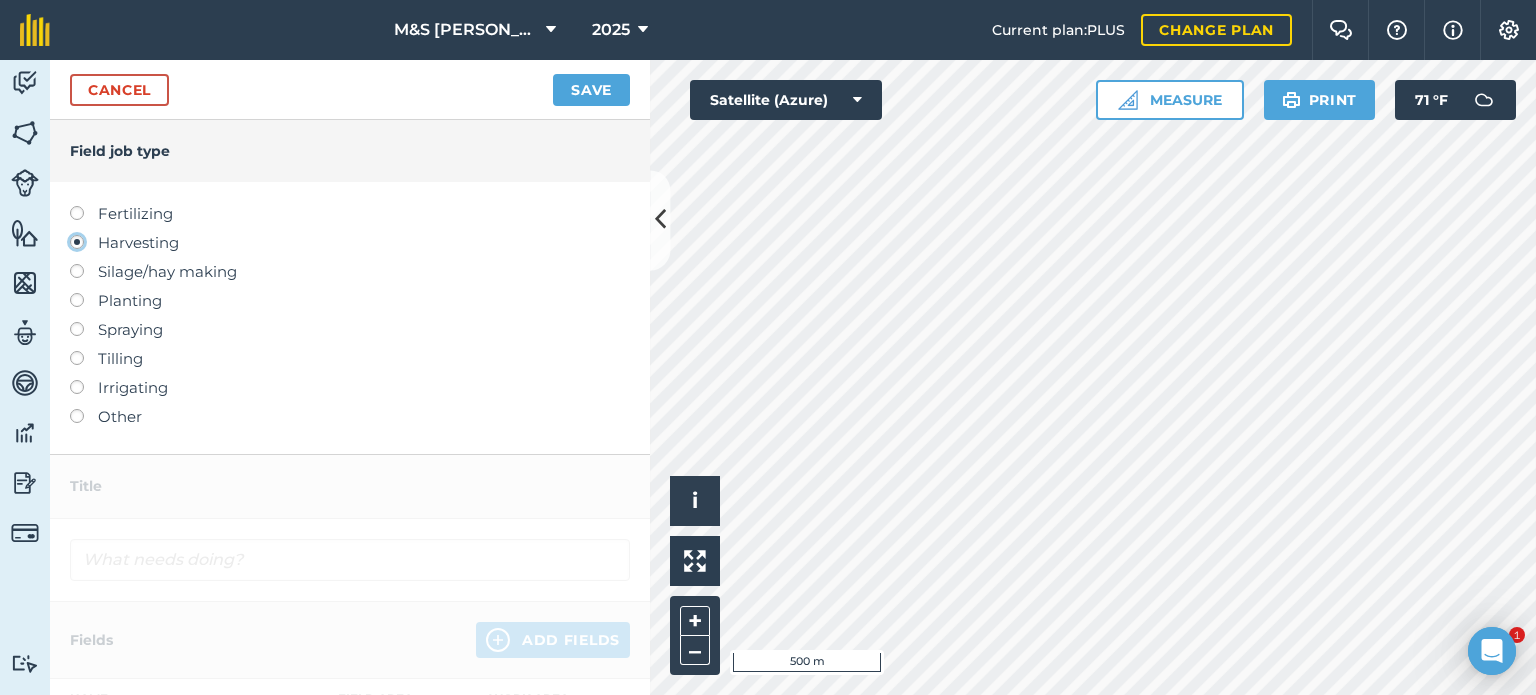 type 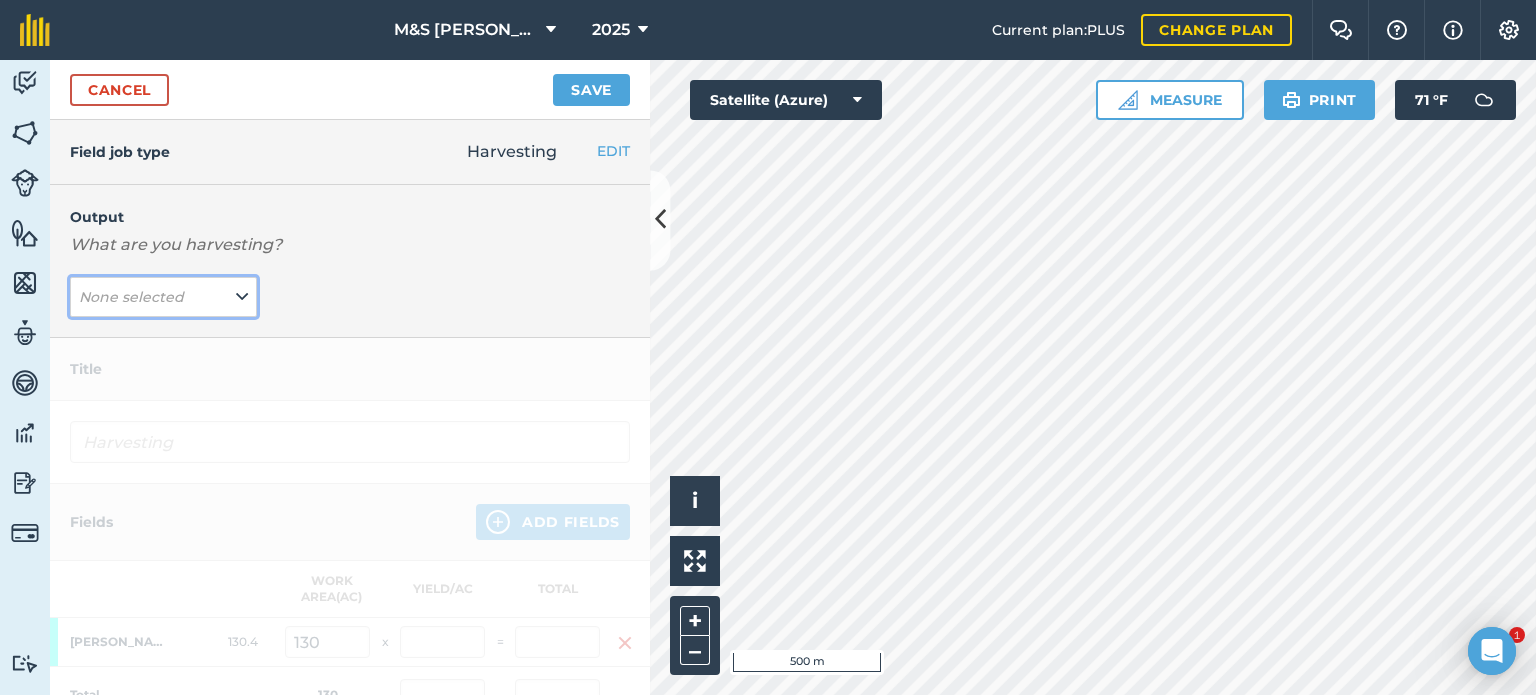 click on "None selected" at bounding box center (163, 297) 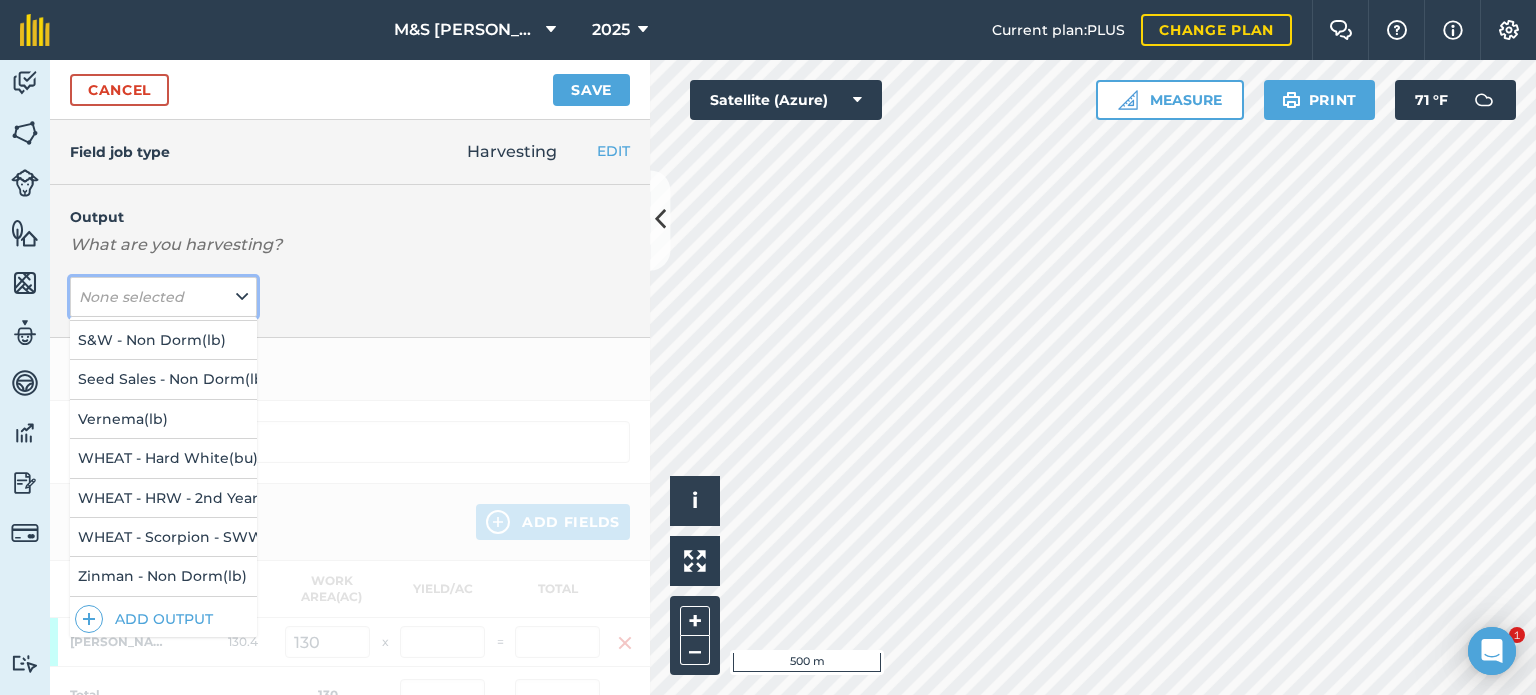 scroll, scrollTop: 524, scrollLeft: 0, axis: vertical 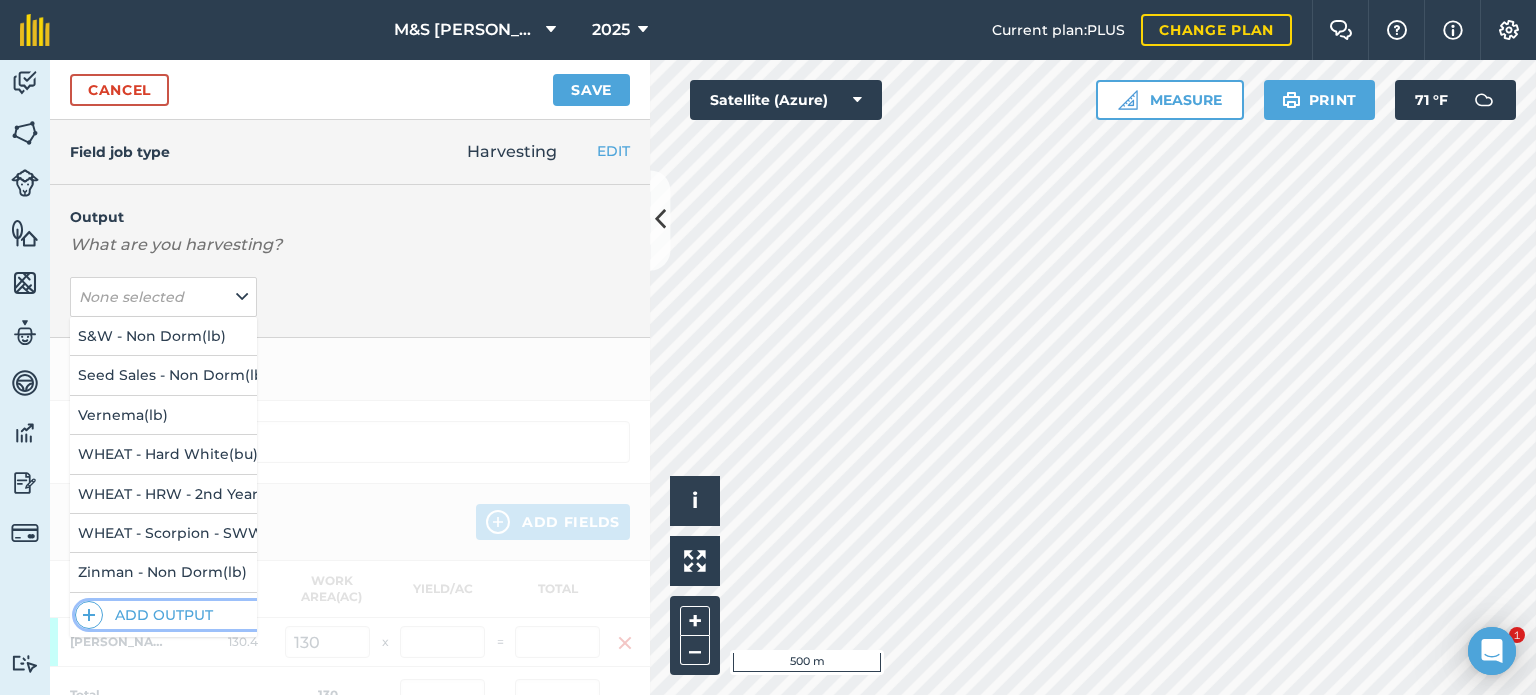 click on "Add Output" at bounding box center [166, 615] 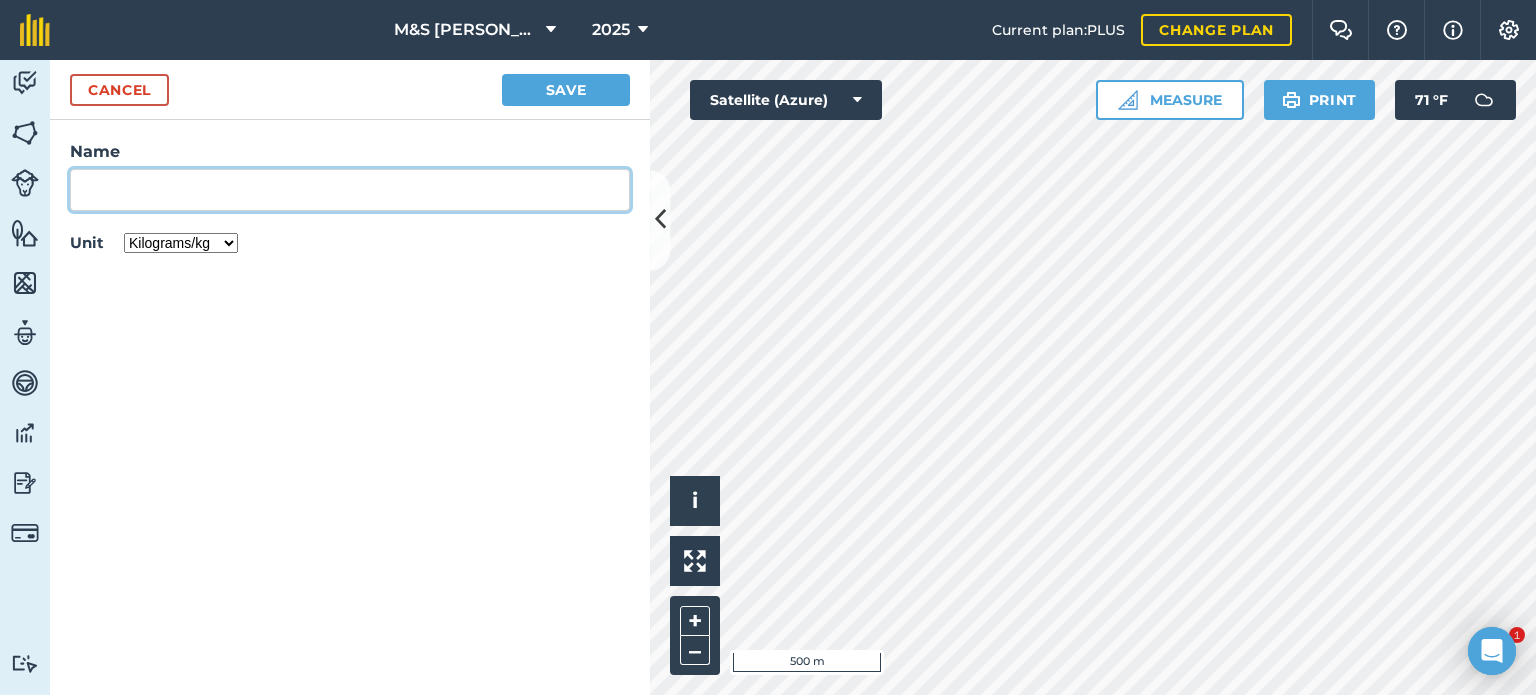 click on "Name" at bounding box center [350, 190] 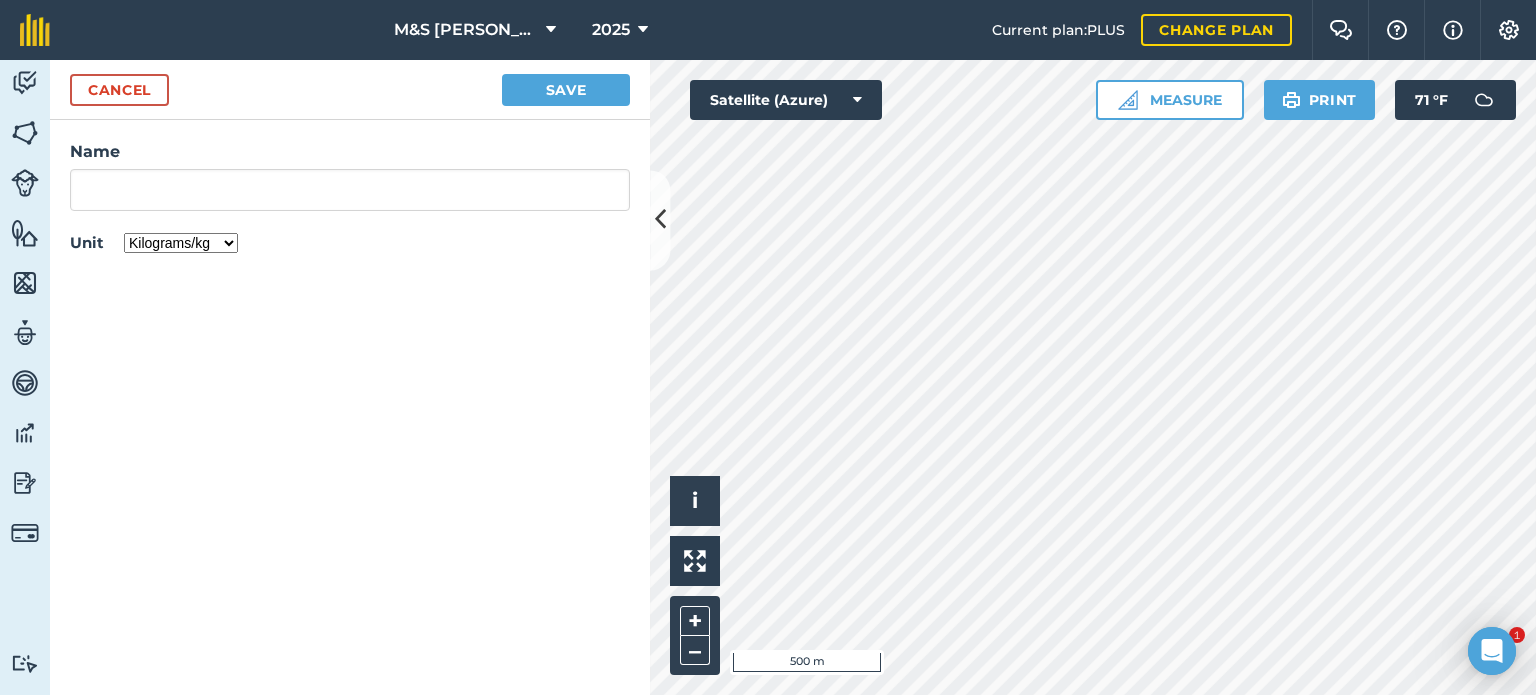 click on "Unit Kilograms/kg Metric tonnes/t Litres/L Pounds/lb Imperial tons/t Gallons/gal Bushel/bu Count" at bounding box center (350, 245) 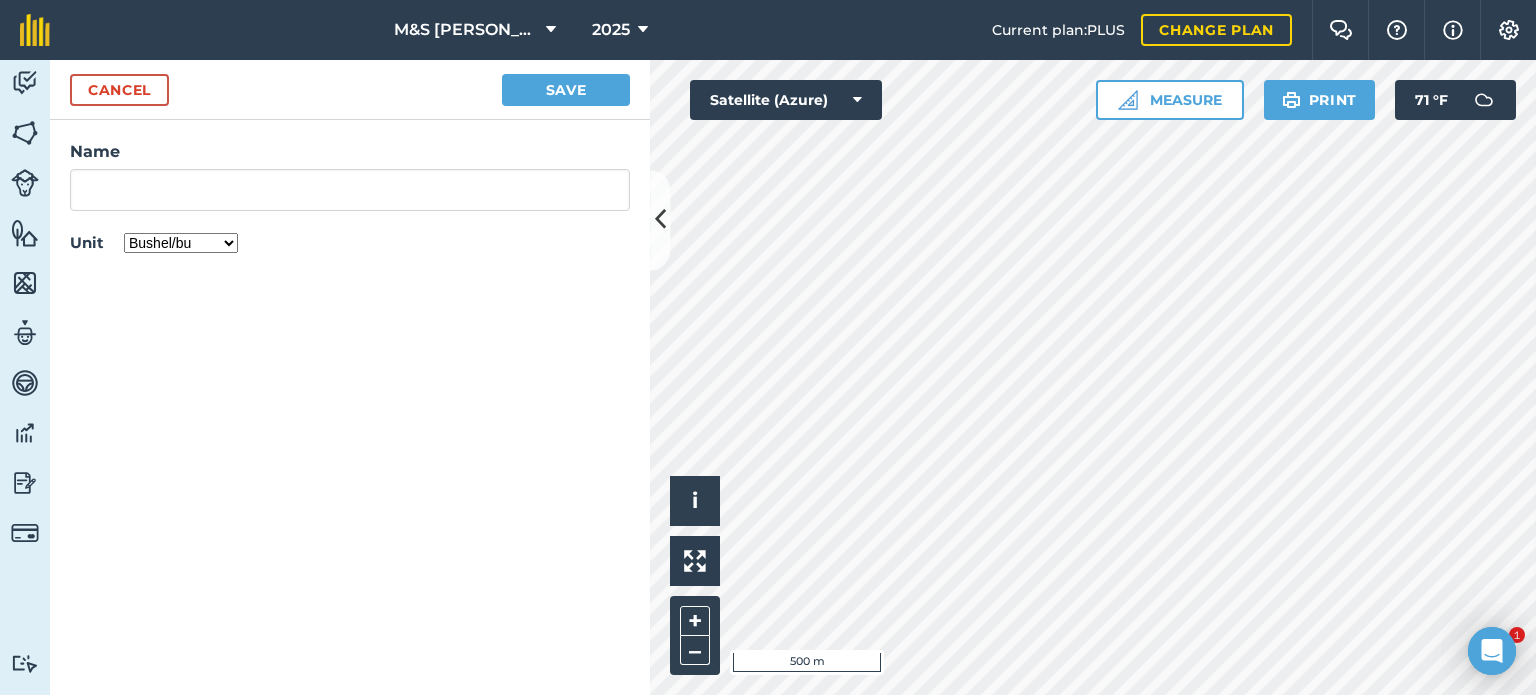 click on "Kilograms/kg Metric tonnes/t Litres/L Pounds/lb Imperial tons/t Gallons/gal Bushel/bu Count" at bounding box center (181, 243) 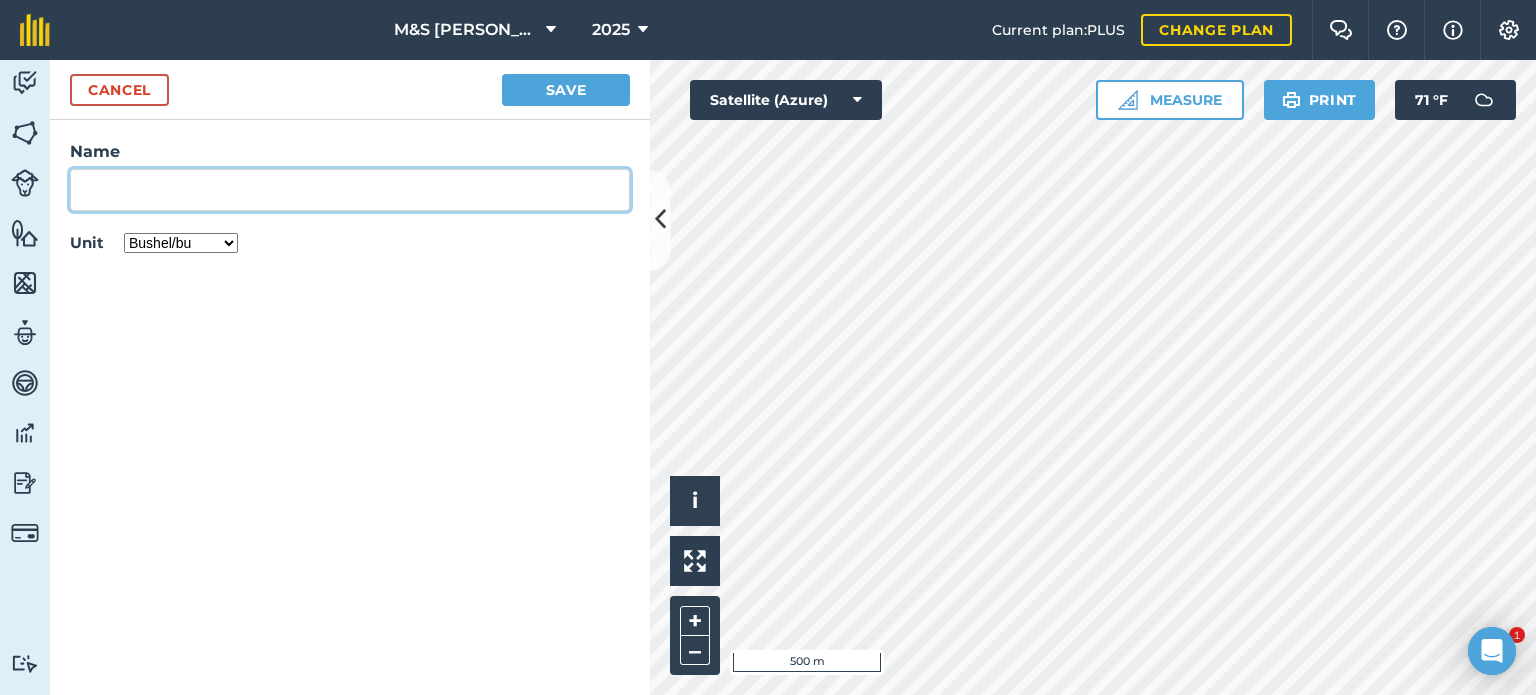 click on "Name" at bounding box center (350, 190) 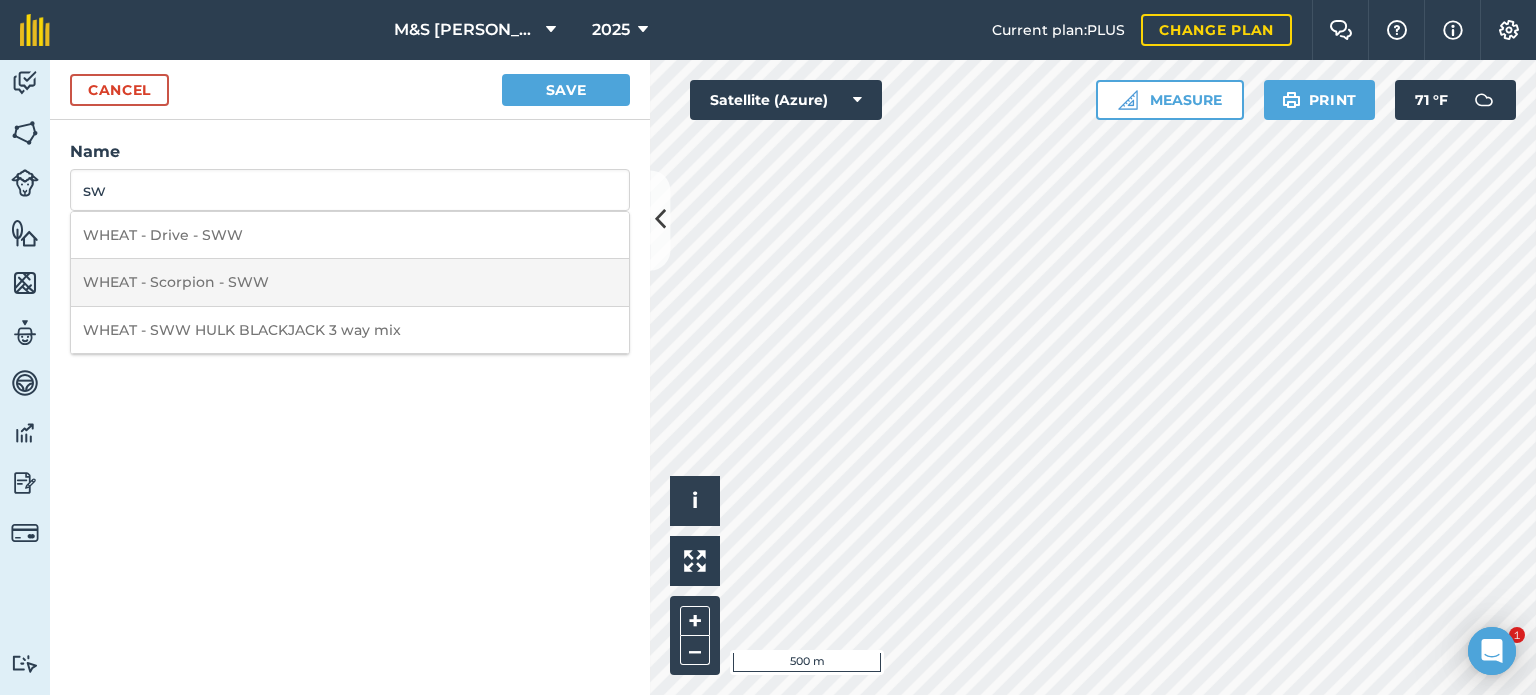 click on "WHEAT - Scorpion - SWW" at bounding box center [350, 282] 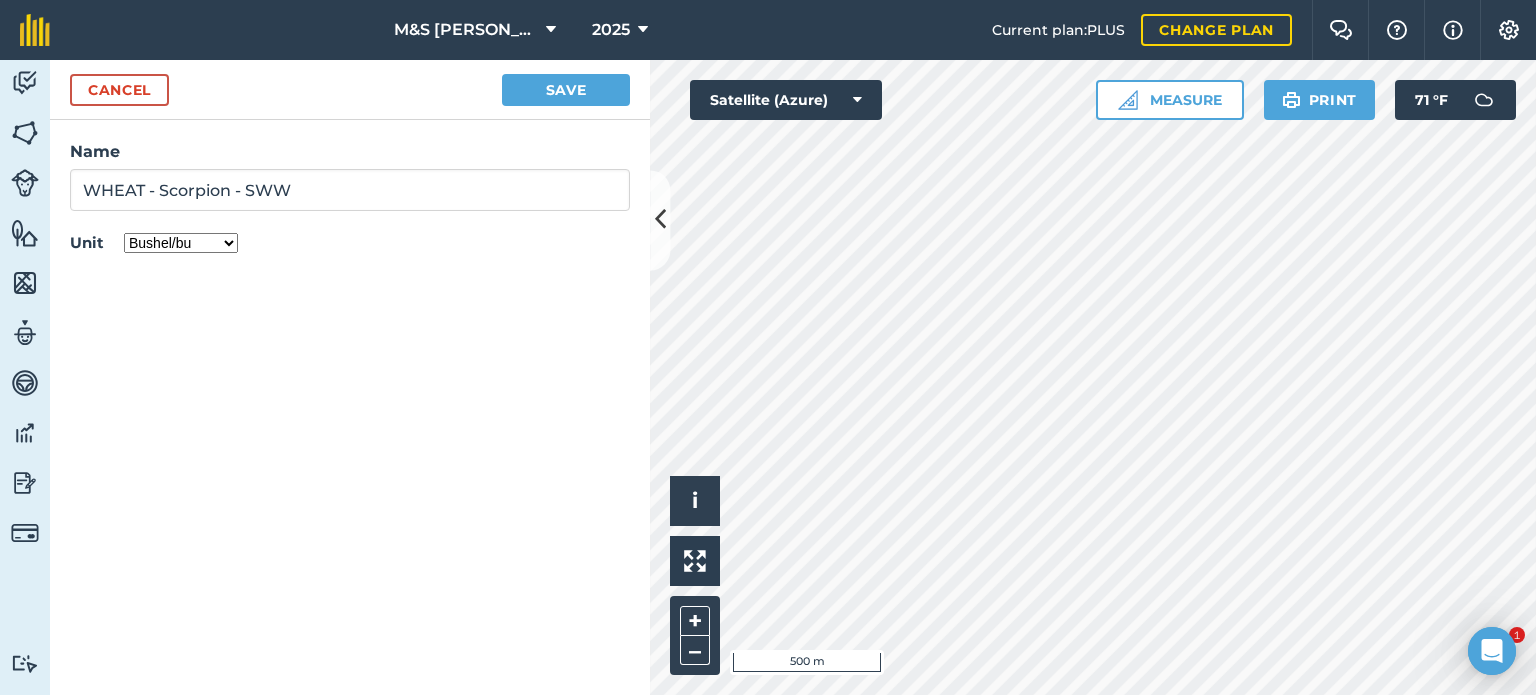 click on "Cancel Save" at bounding box center (350, 90) 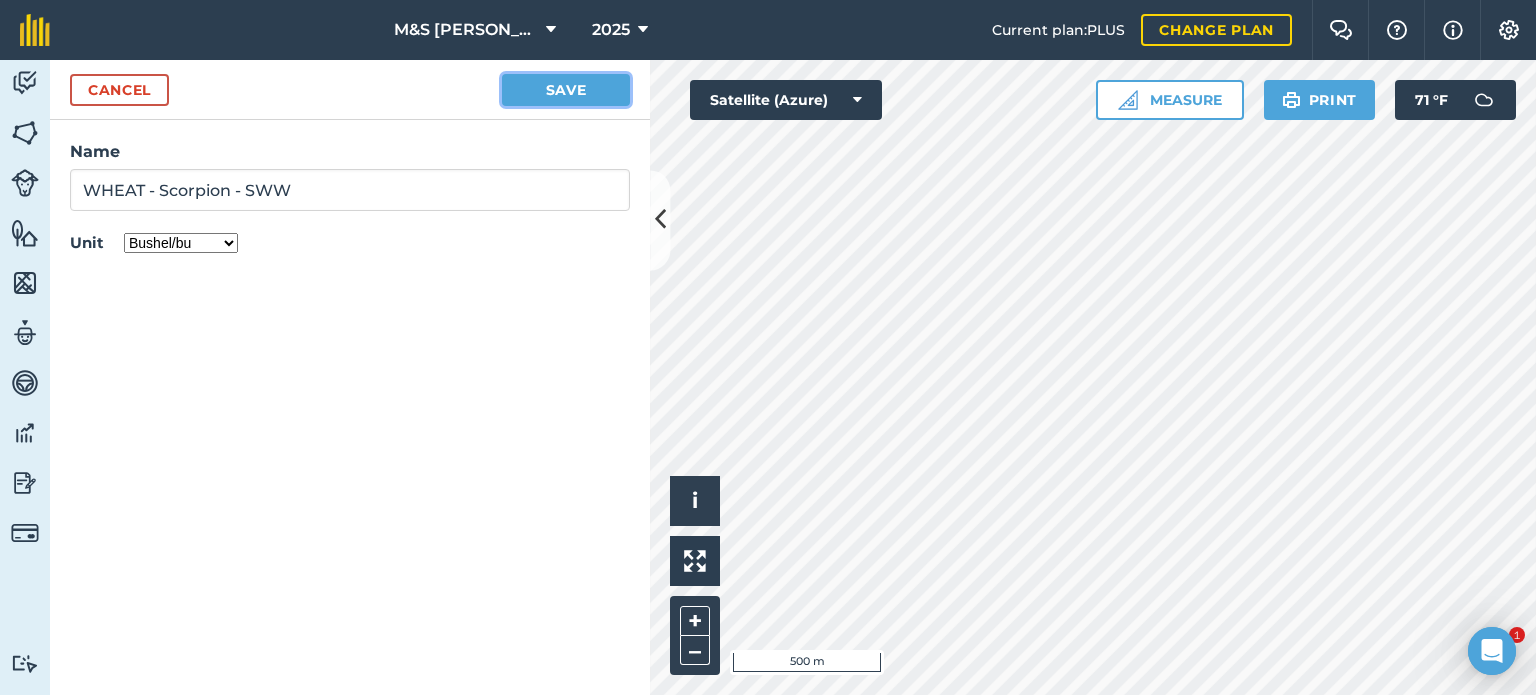click on "Save" at bounding box center (566, 90) 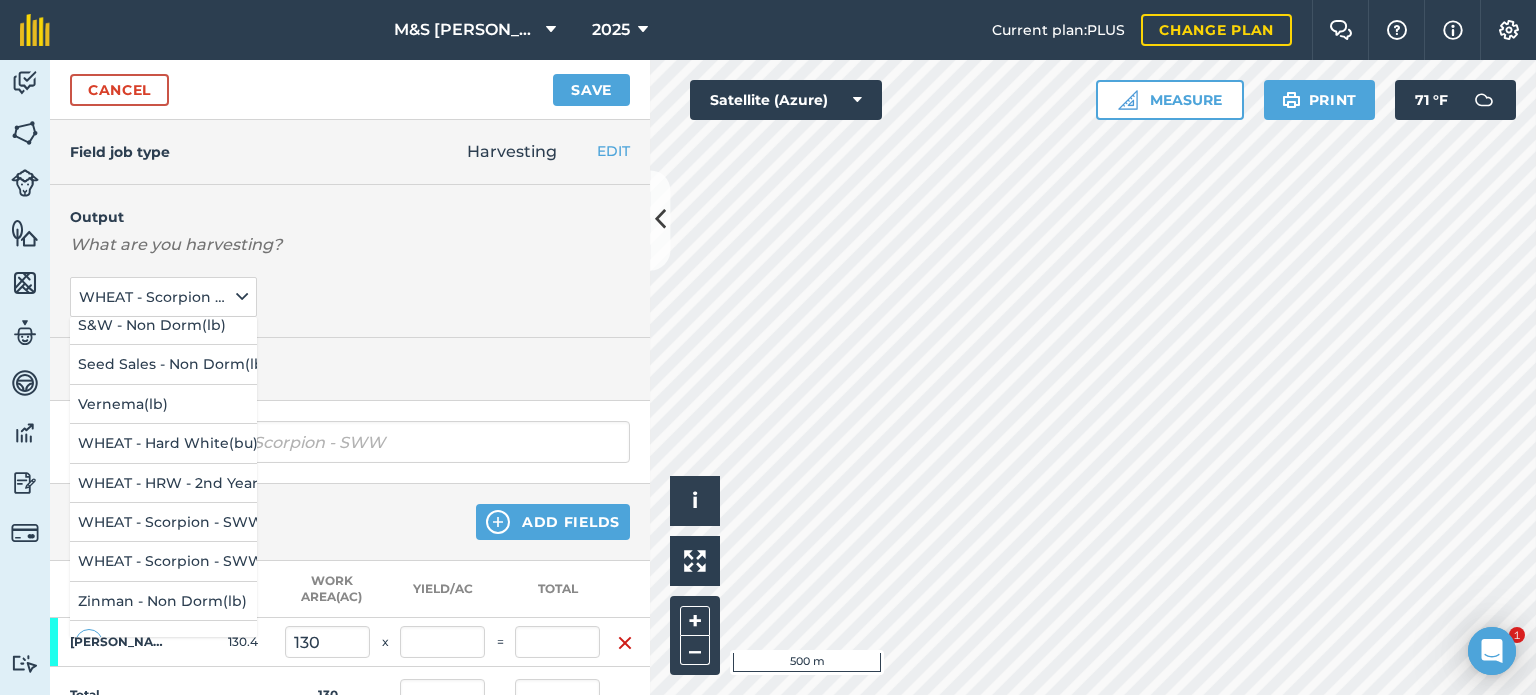 click on "Output What are you harvesting? WHEAT - Scorpion - SWW  ( bu ) Camelina   ( lb ) DLF - Dorm   ( lb ) DNS - 1st Year   ( bu ) DNS - 2nd Yr  ( bu ) DNS - Expresso/BP  ( bu ) FGI Dorm   ( lb ) FGI Dorm 2 Var   ( lb ) FGI RR Non Dorm  ( lb ) Grass Seed   ( lb ) HRW - 1st Year  ( bu ) HRW - 2nd Yr  ( bu ) HRW - 2nd Yr  ( bu ) Peas  ( lb ) S&W - Non Dorm  ( lb ) Seed Sales - Non Dorm  ( lb ) Vernema  ( lb ) WHEAT - Hard White  ( bu ) WHEAT - HRW - 2nd Year - Eclipse  ( bu ) WHEAT - Scorpion - SWW  ( bu ) WHEAT - Scorpion - SWW  ( bu ) Zinman - Non Dorm  ( lb )   Add Output" at bounding box center [350, 261] 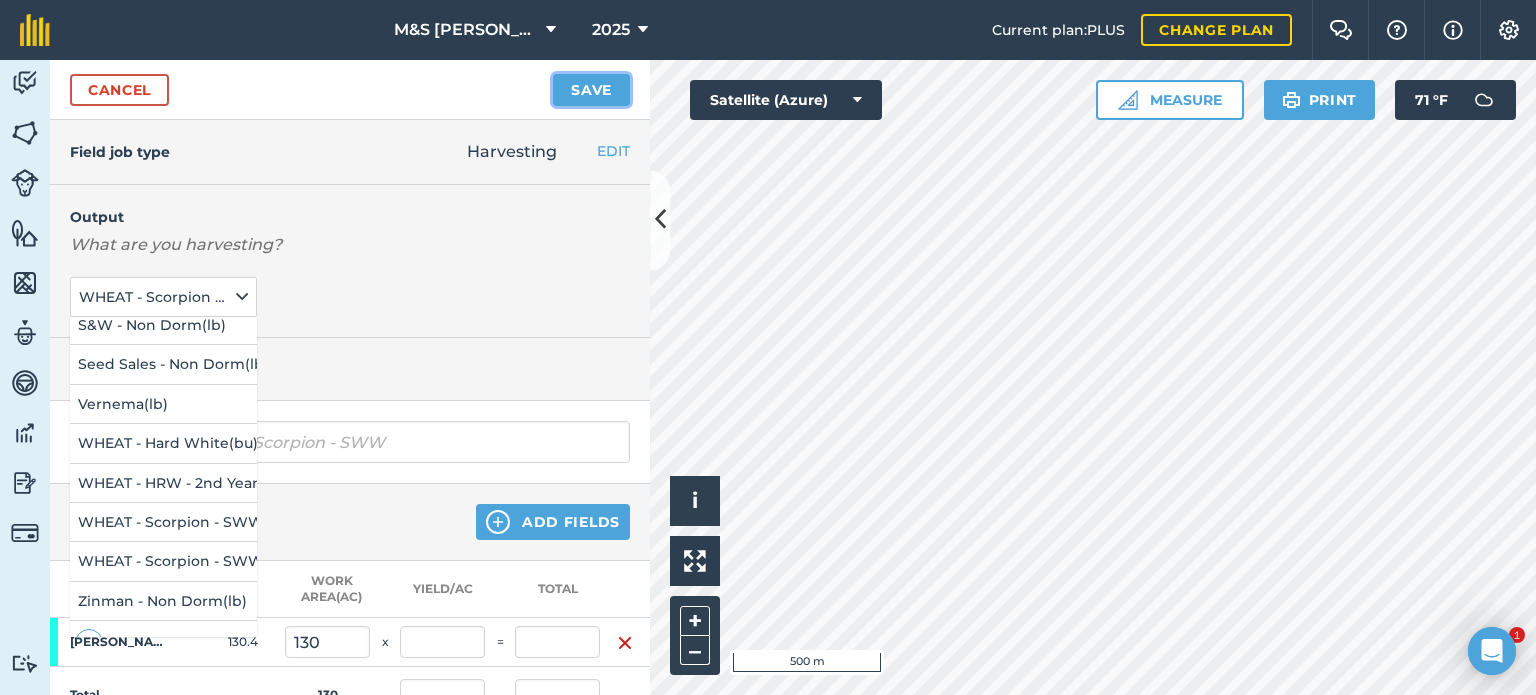 click on "Save" at bounding box center (591, 90) 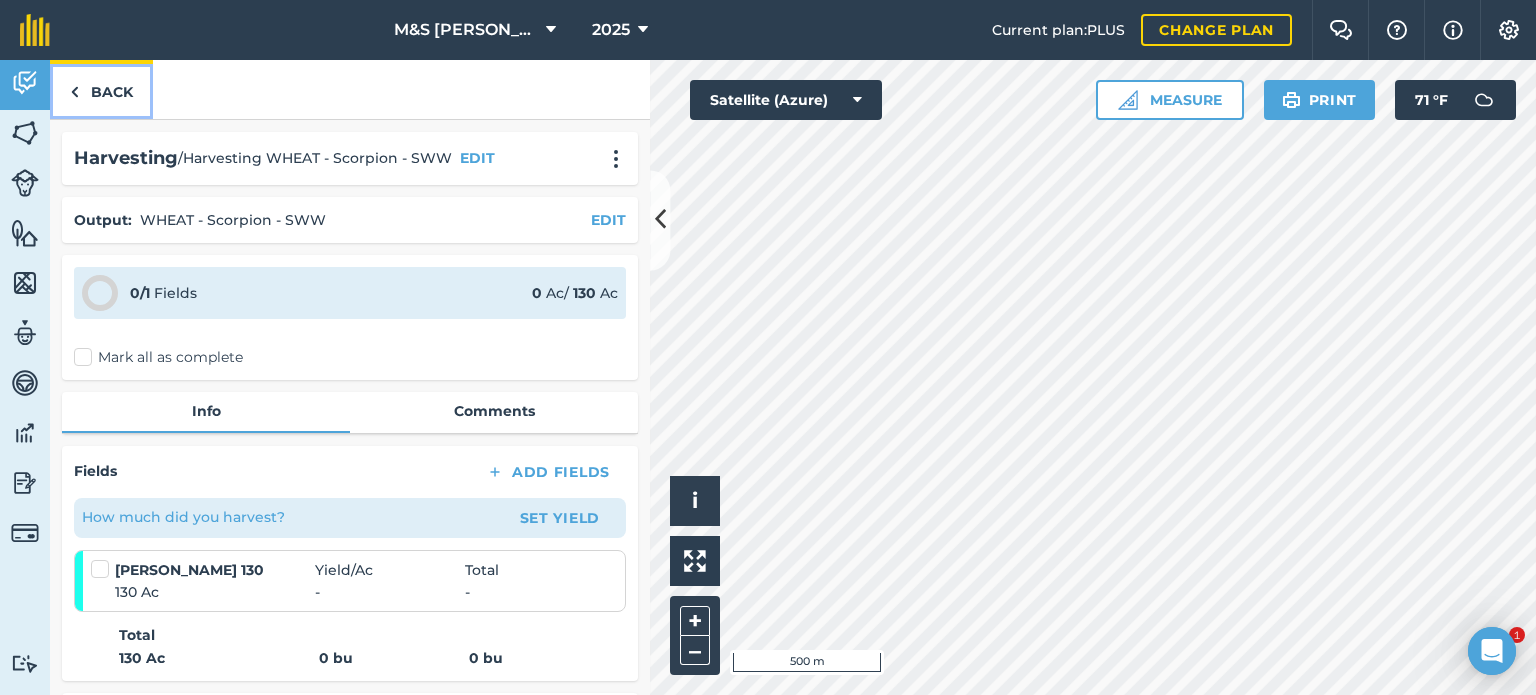 click on "Back" at bounding box center (101, 89) 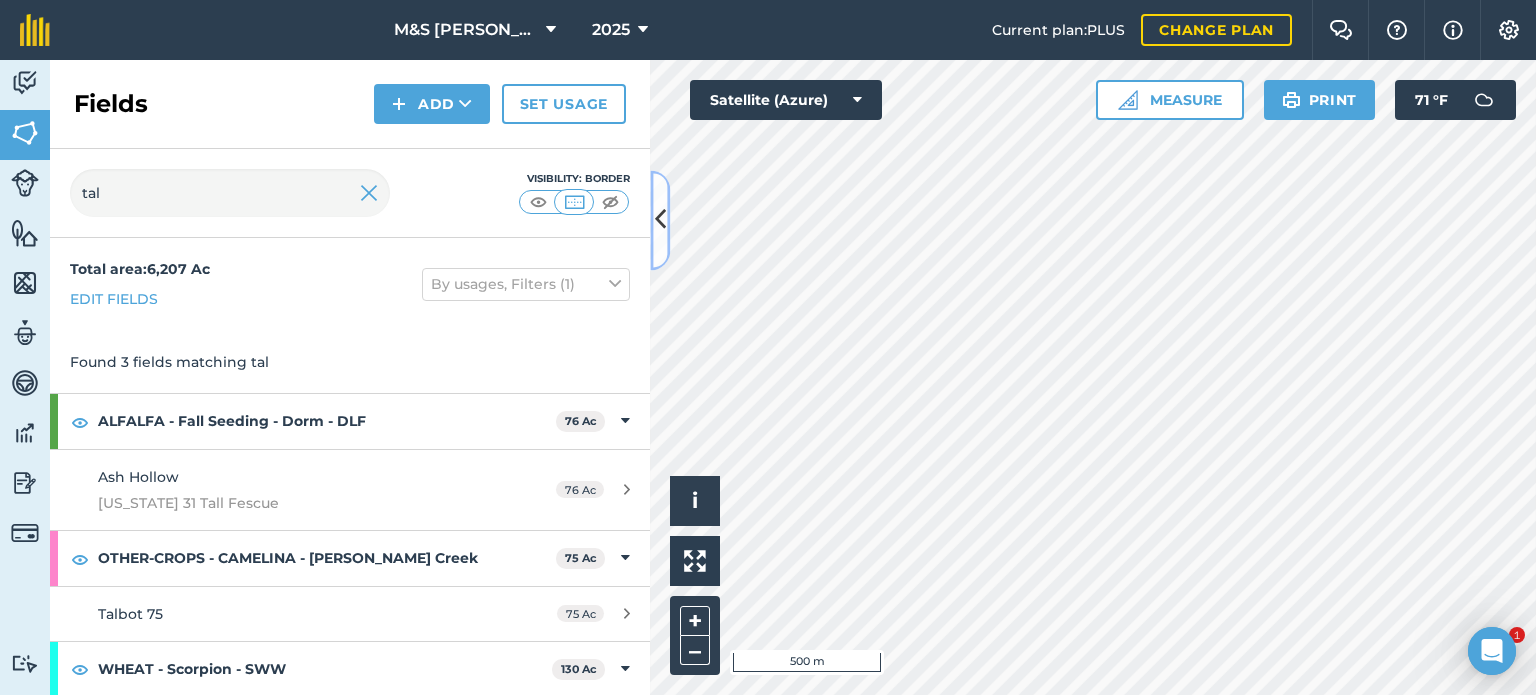 click at bounding box center (660, 220) 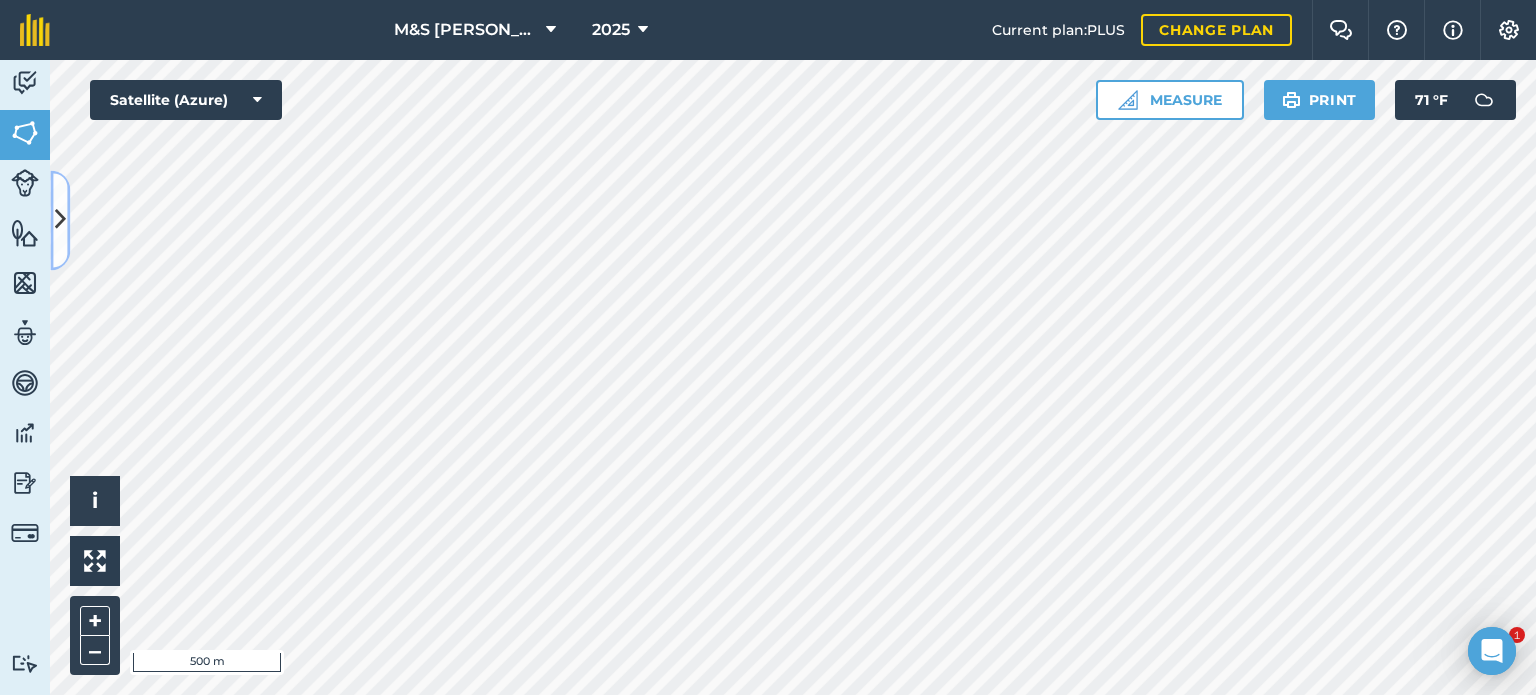 click at bounding box center (60, 220) 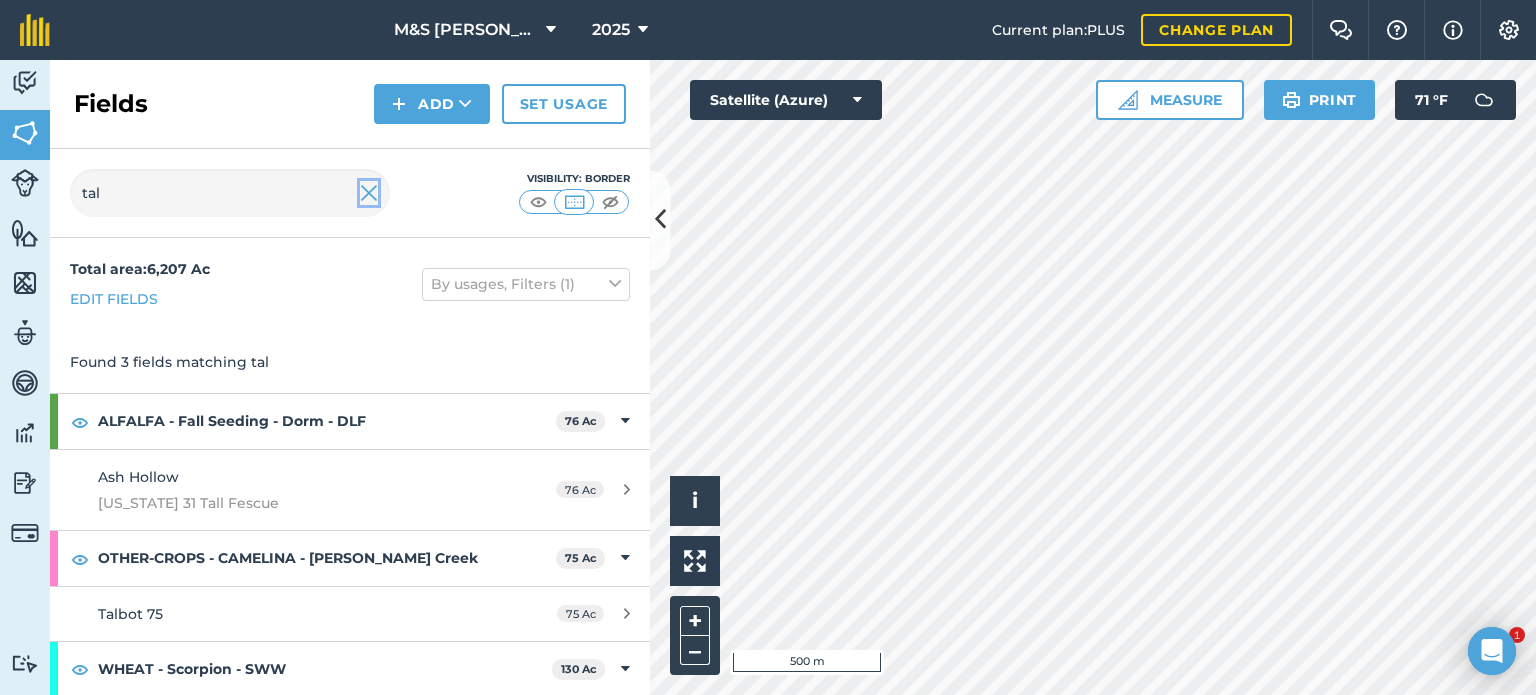 click at bounding box center [369, 193] 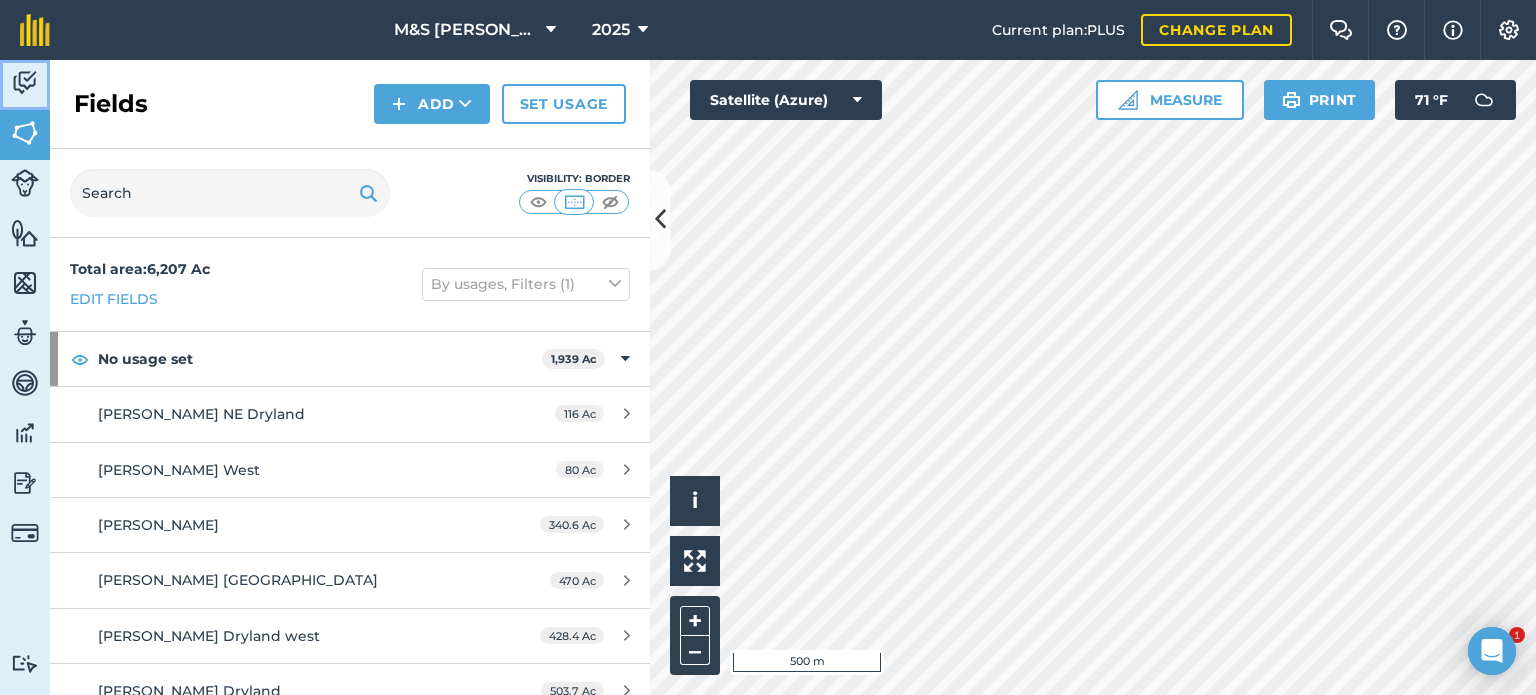 click on "Activity" at bounding box center [25, 85] 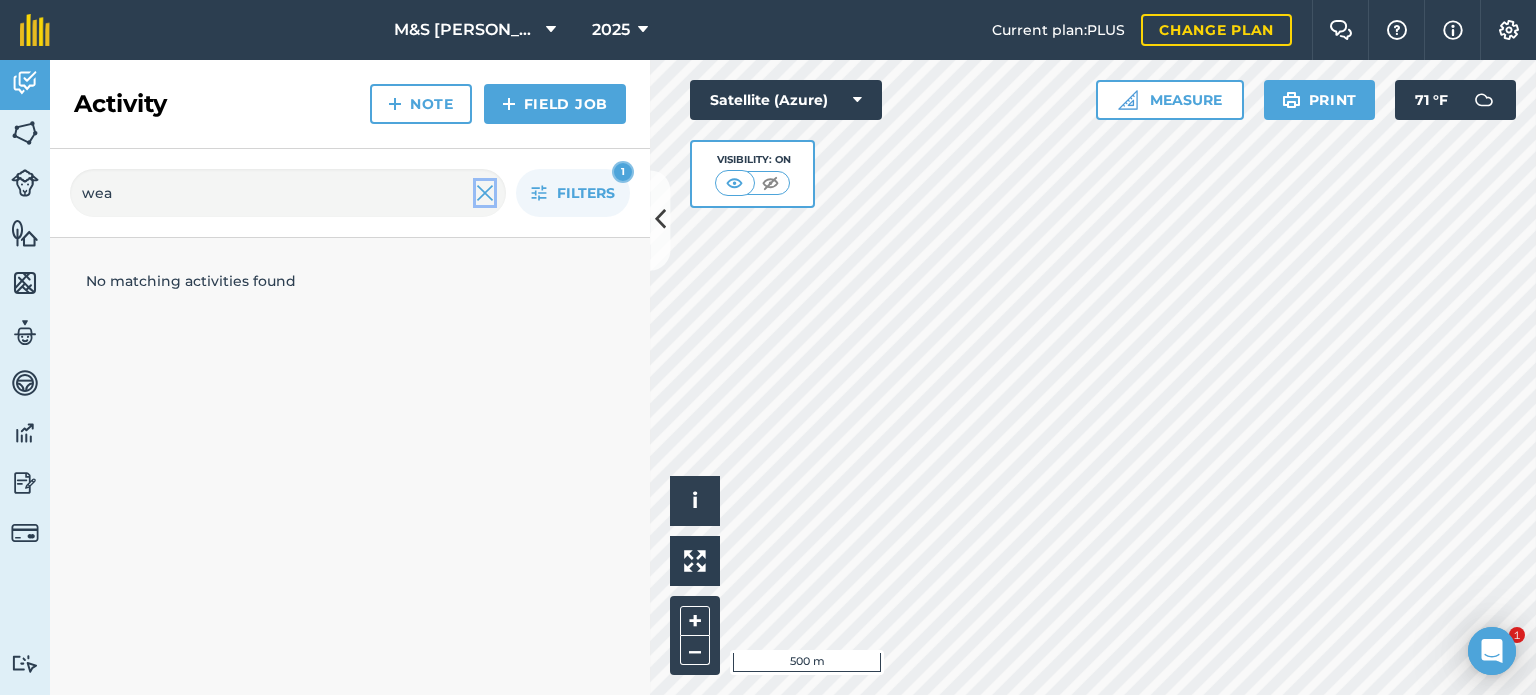 click at bounding box center (485, 193) 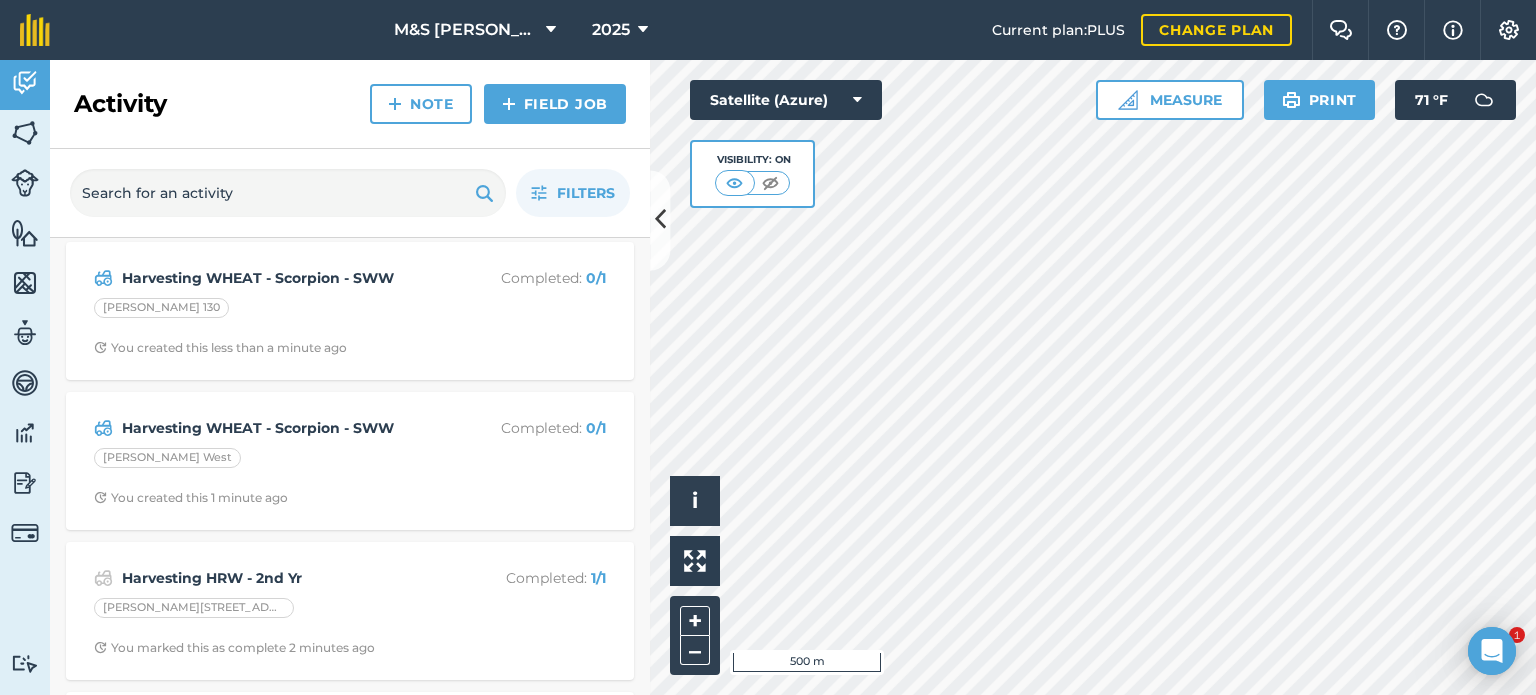 scroll, scrollTop: 0, scrollLeft: 0, axis: both 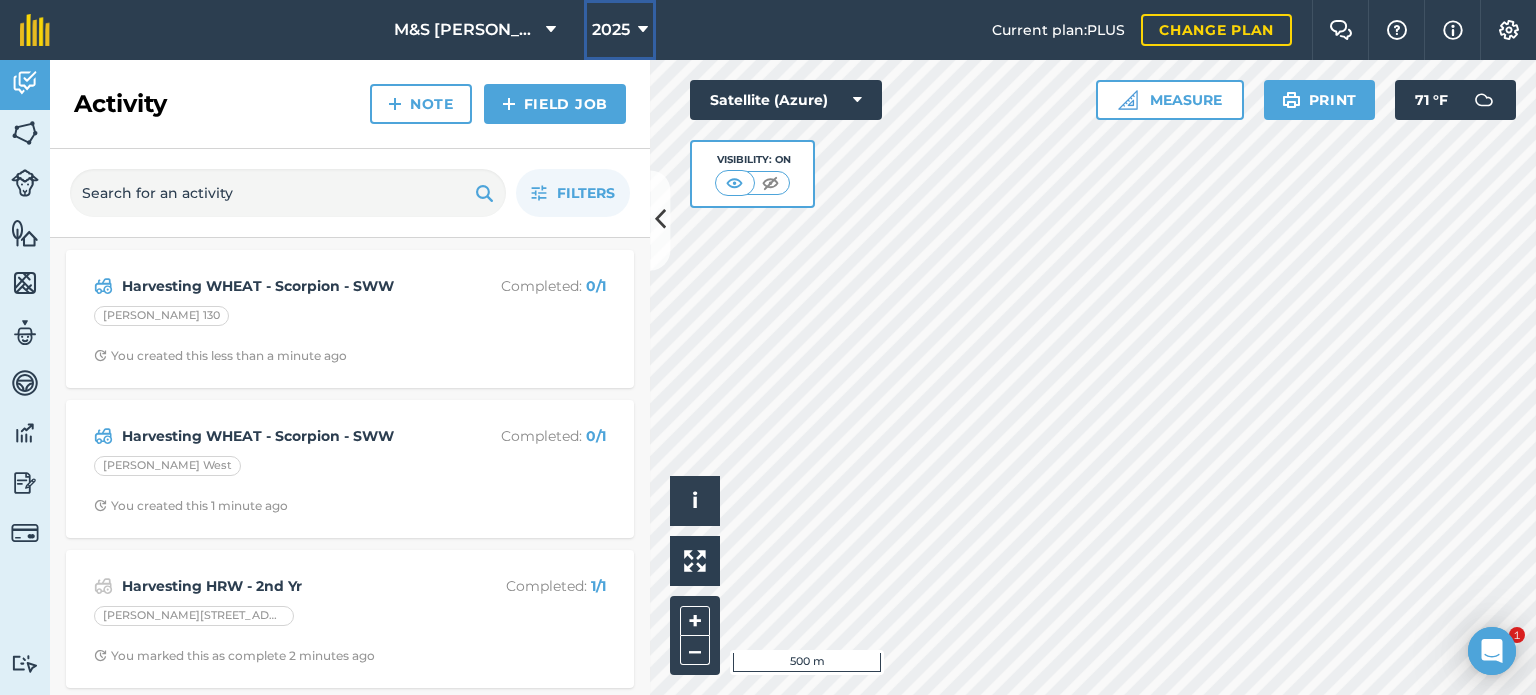 click at bounding box center (643, 30) 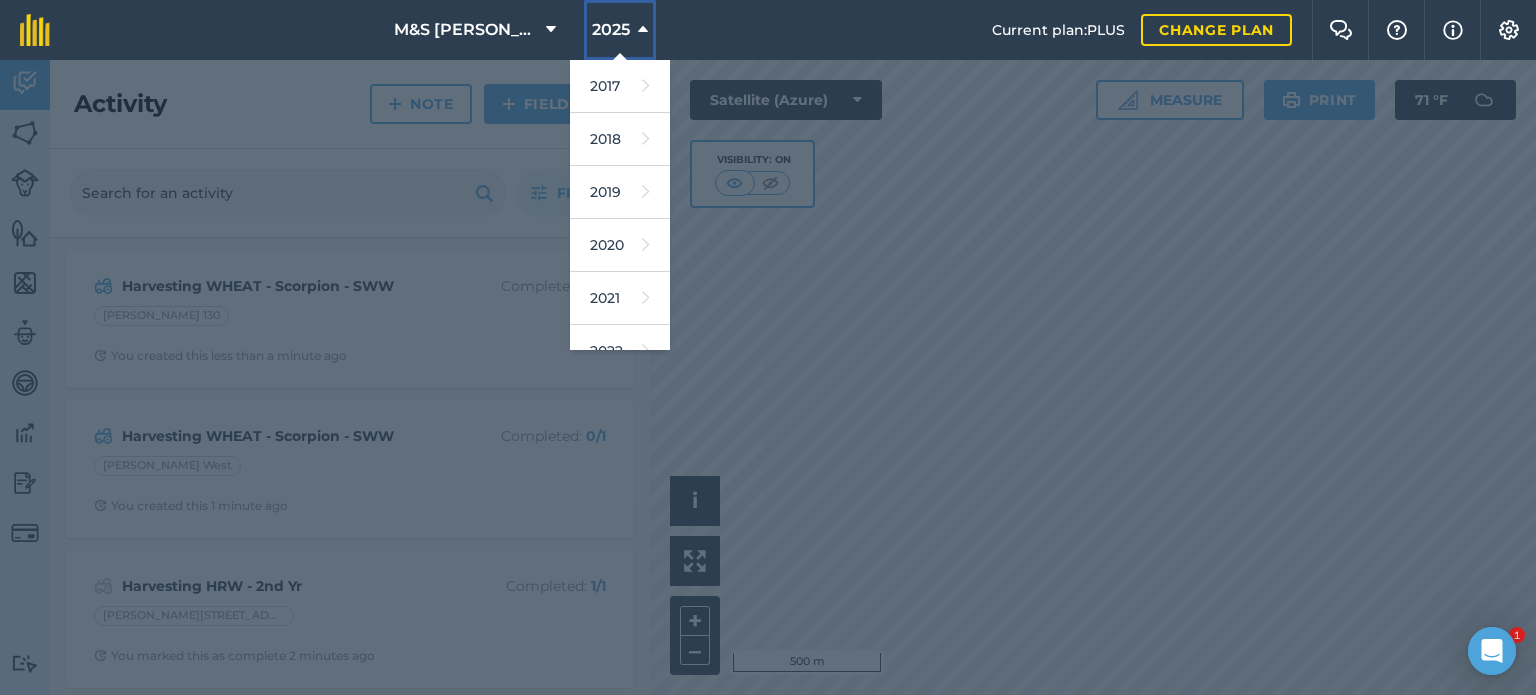 click on "2025" at bounding box center [620, 30] 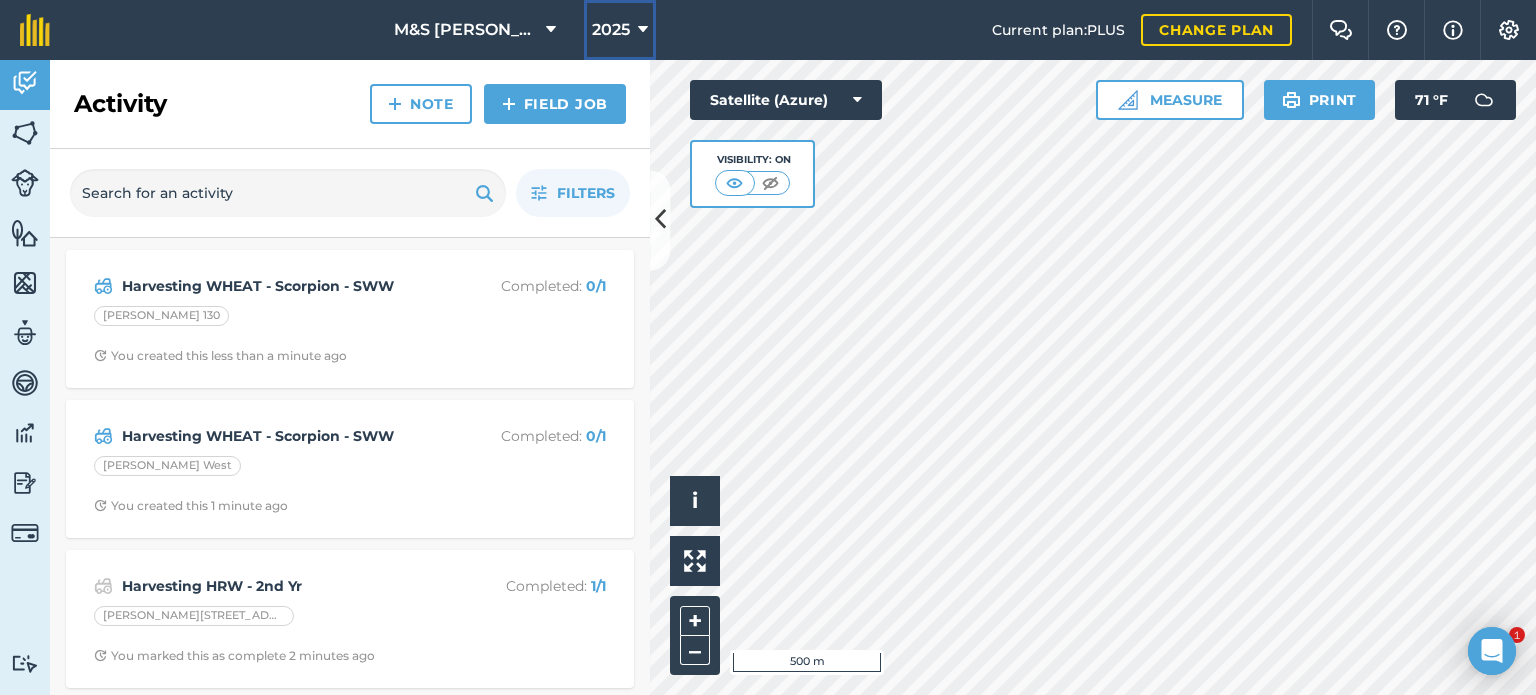 click on "2025" at bounding box center [620, 30] 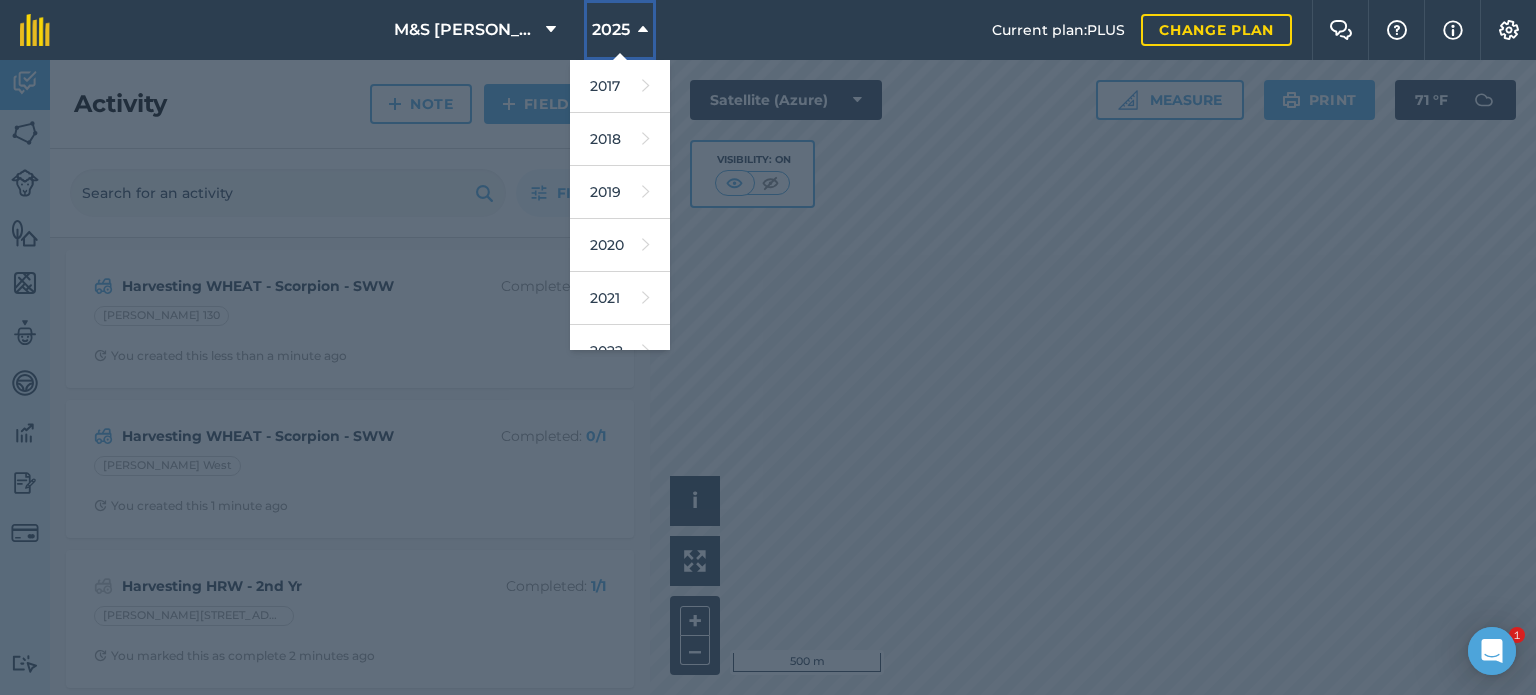scroll, scrollTop: 290, scrollLeft: 0, axis: vertical 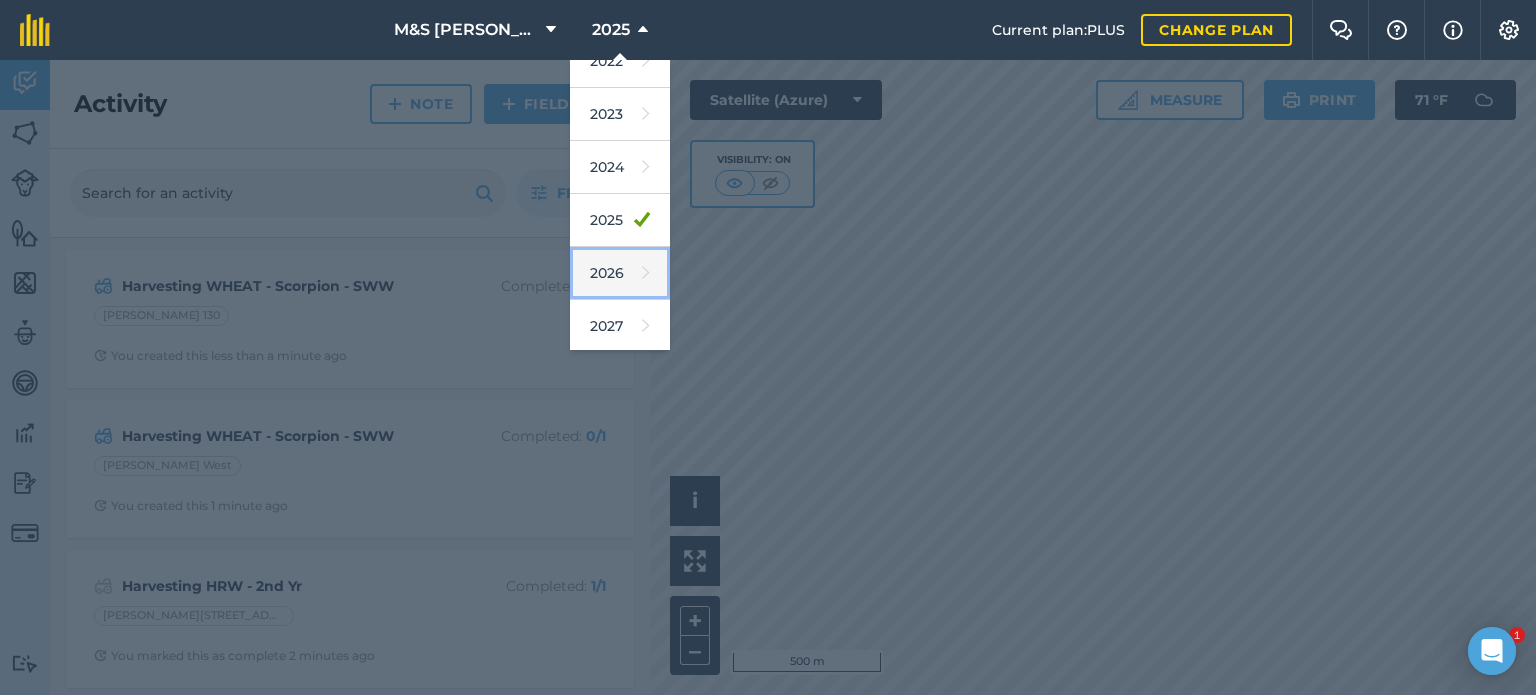 click on "2026" at bounding box center [620, 273] 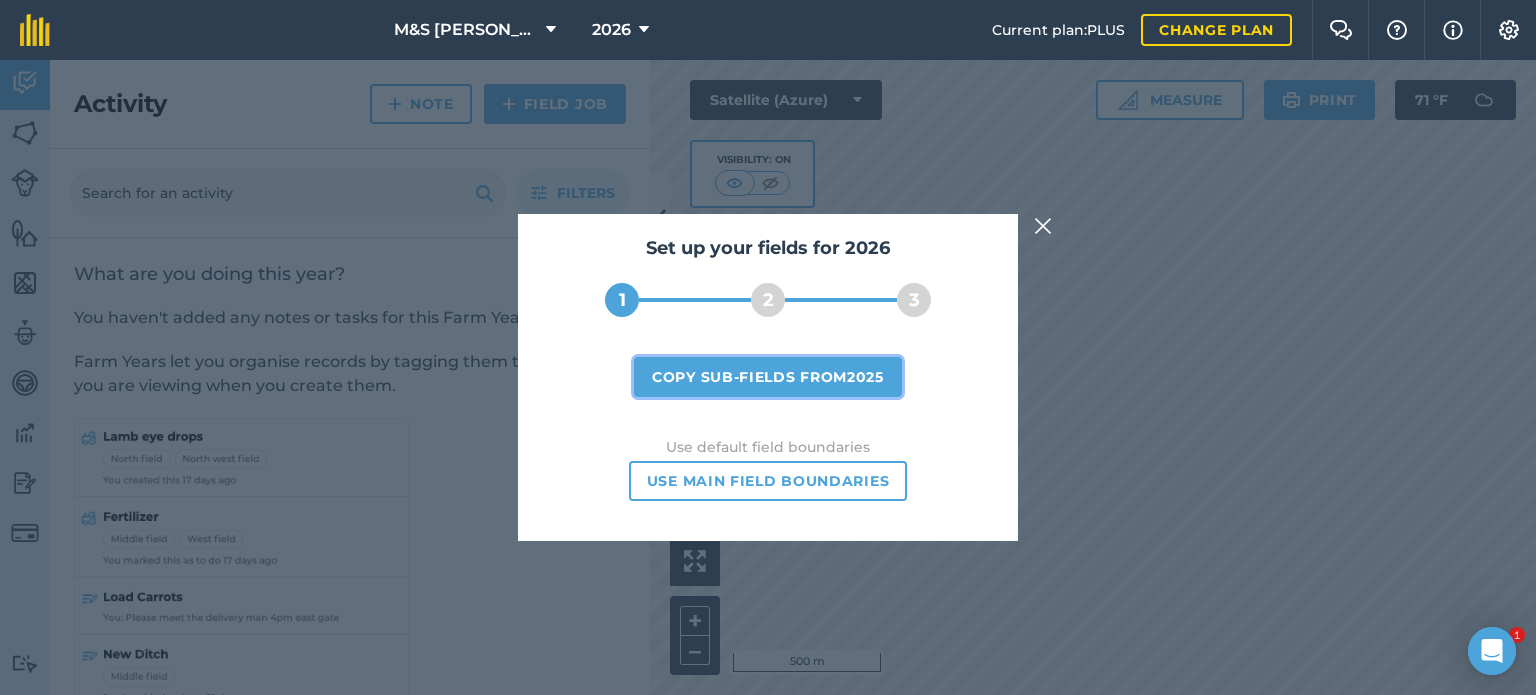 click on "Copy sub-fields from  2025" at bounding box center [768, 377] 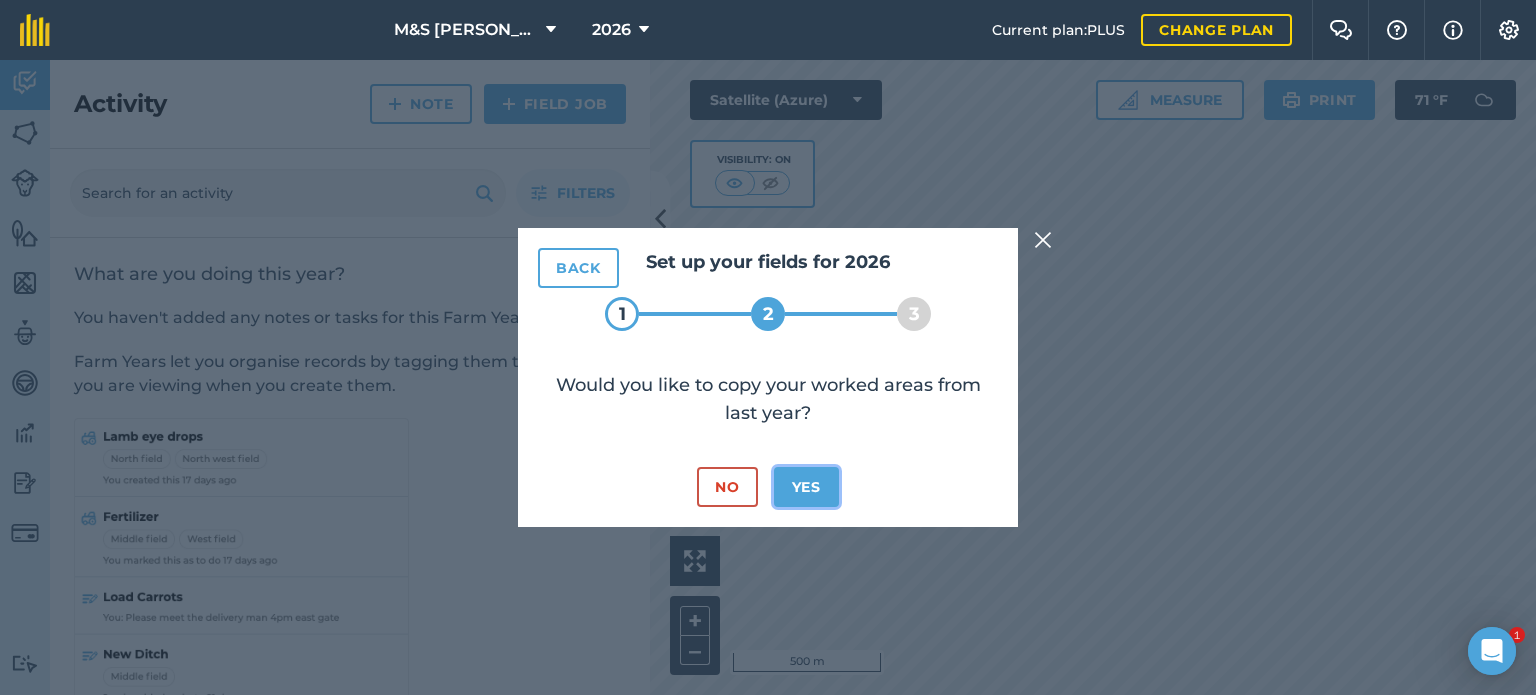 click on "Yes" at bounding box center (806, 487) 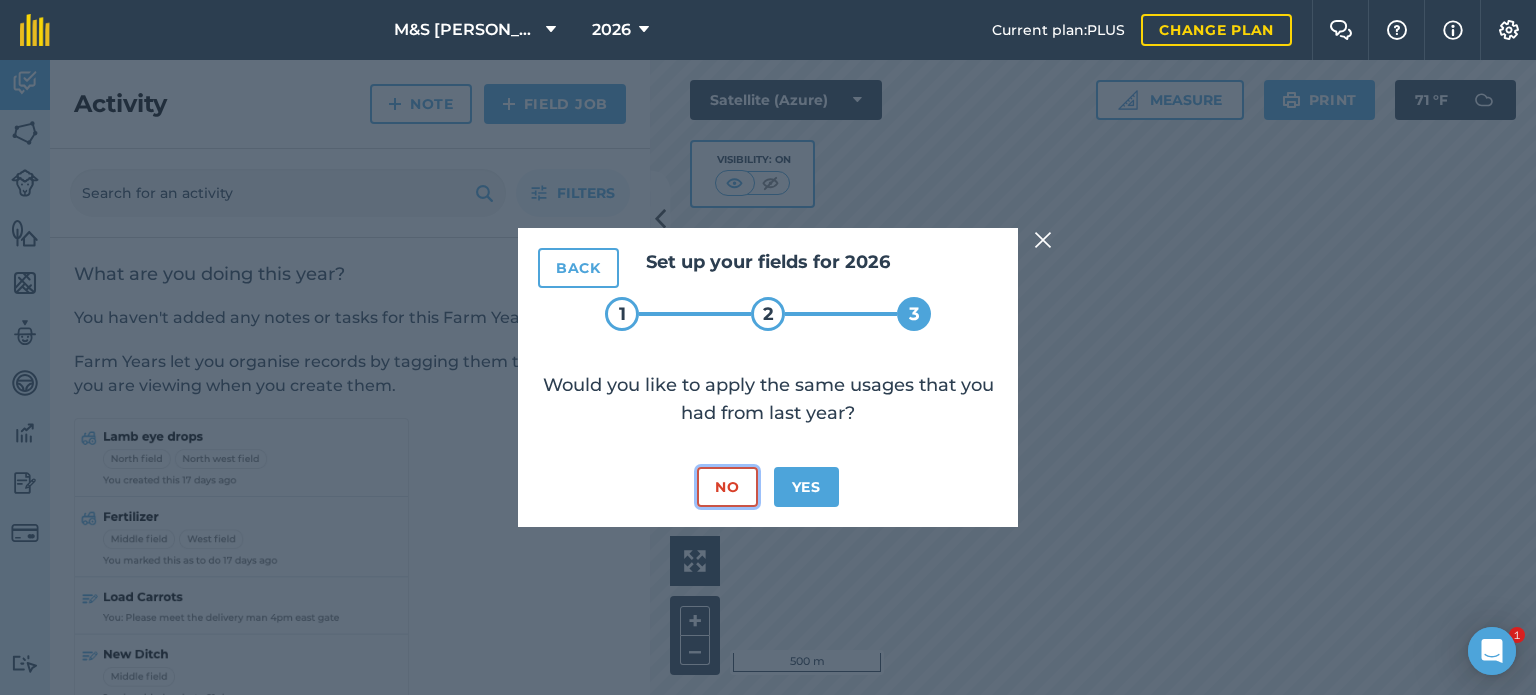 click on "No" at bounding box center [727, 487] 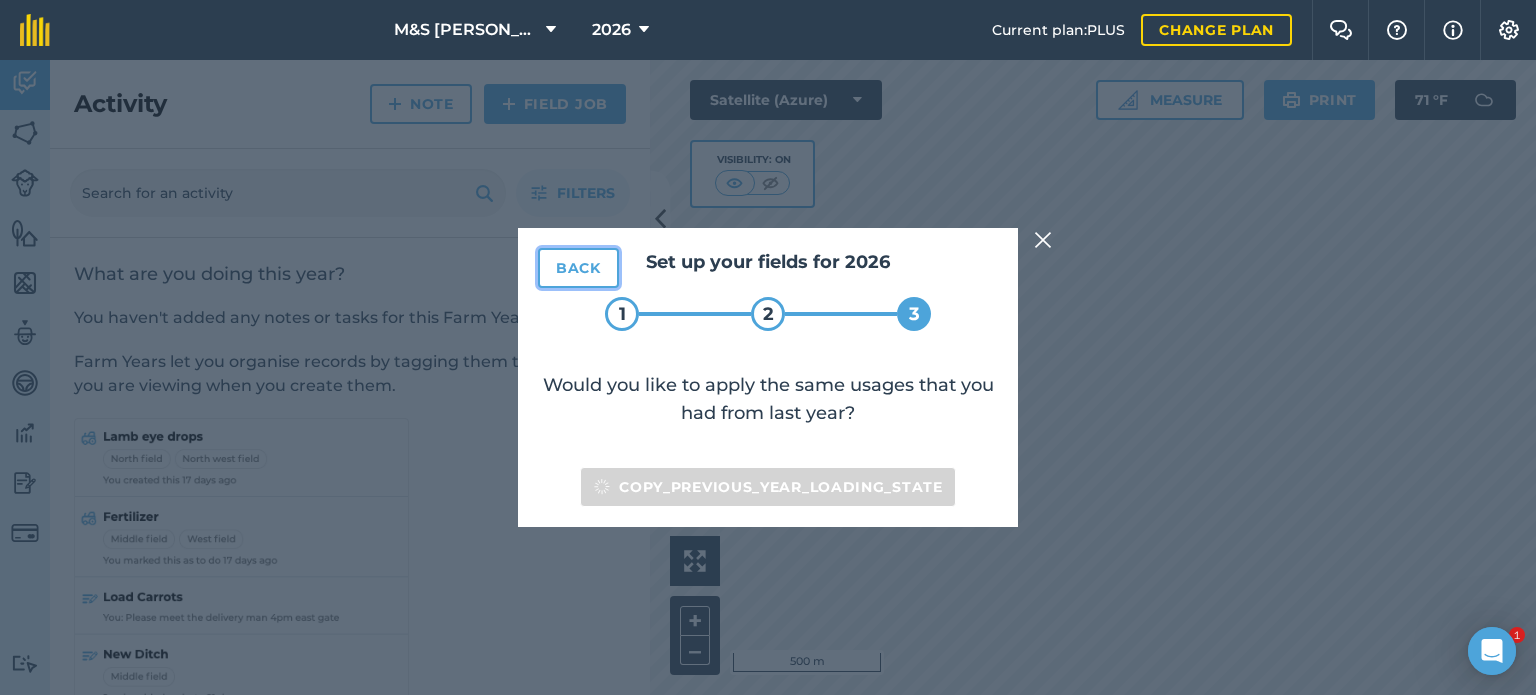 click on "Back" at bounding box center (578, 268) 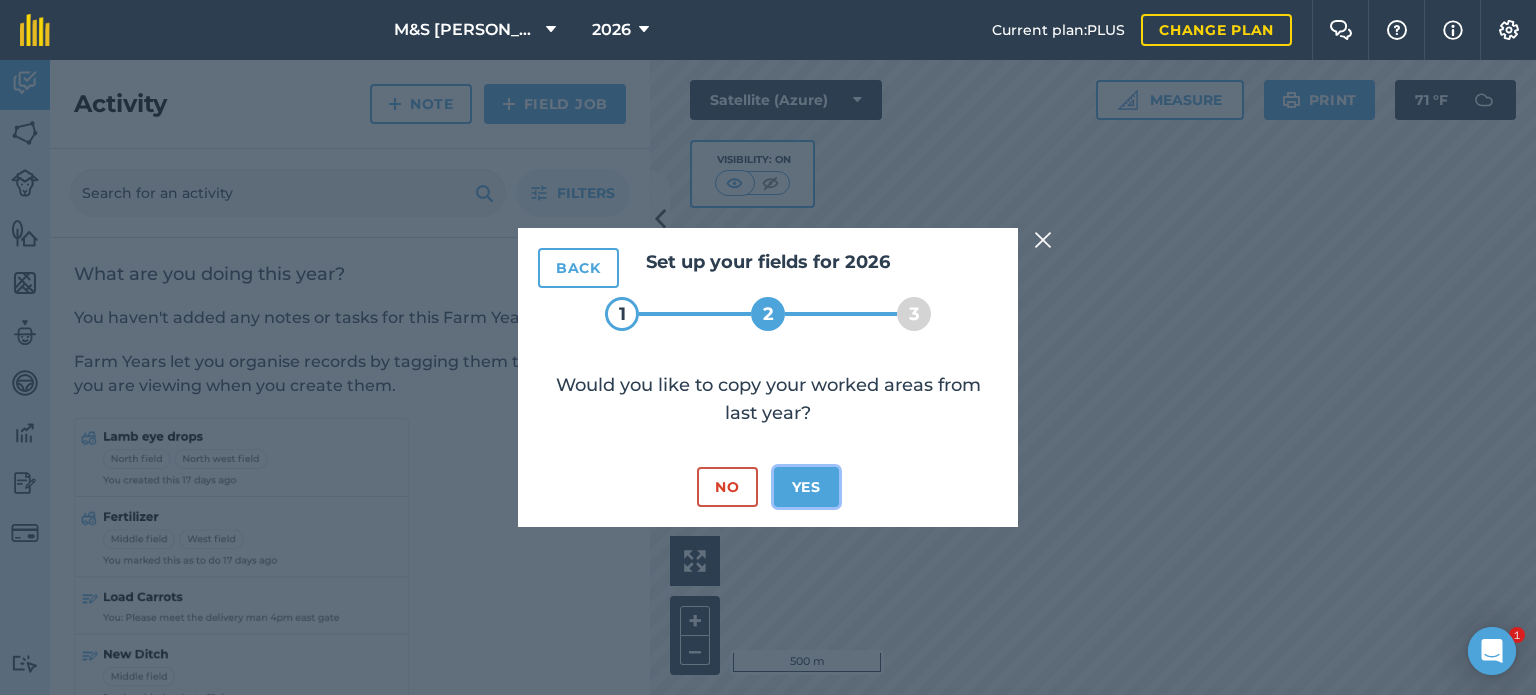 click on "Yes" at bounding box center (806, 487) 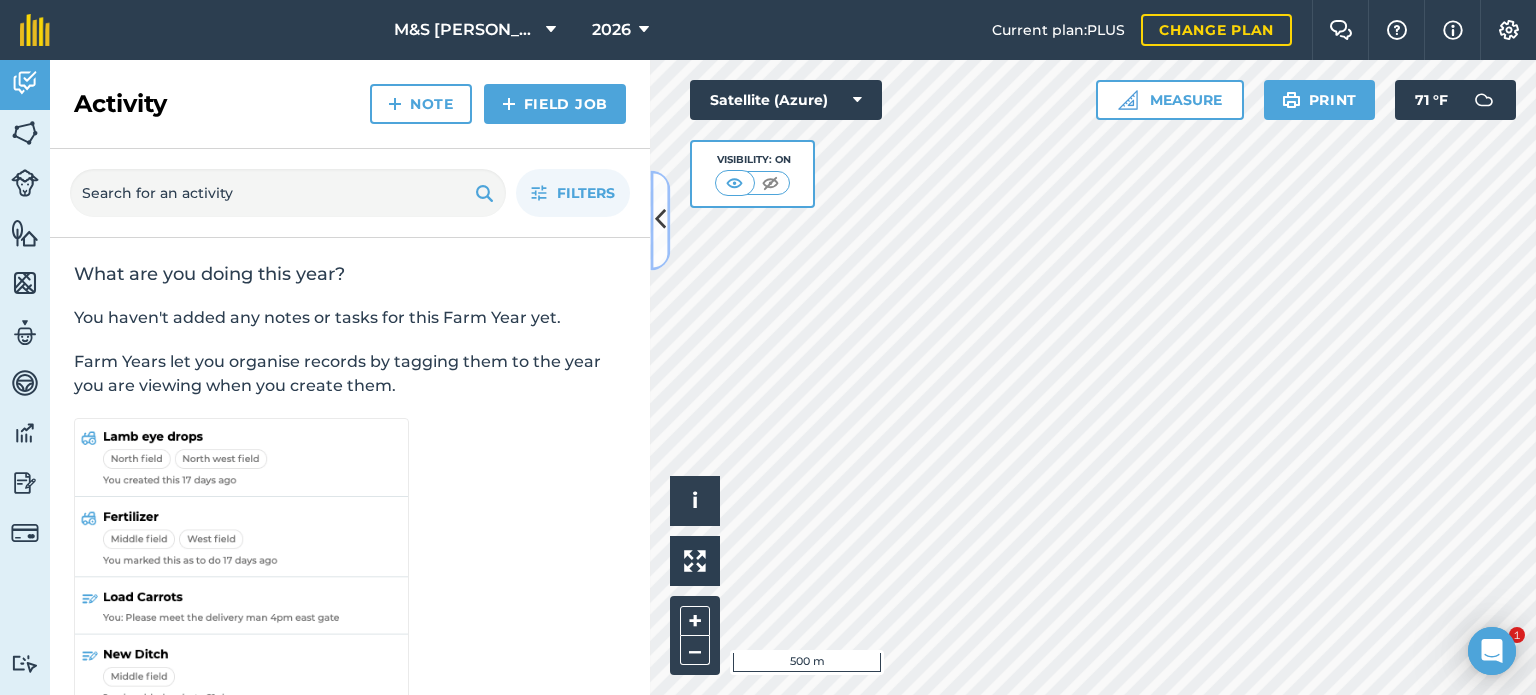 click at bounding box center (660, 220) 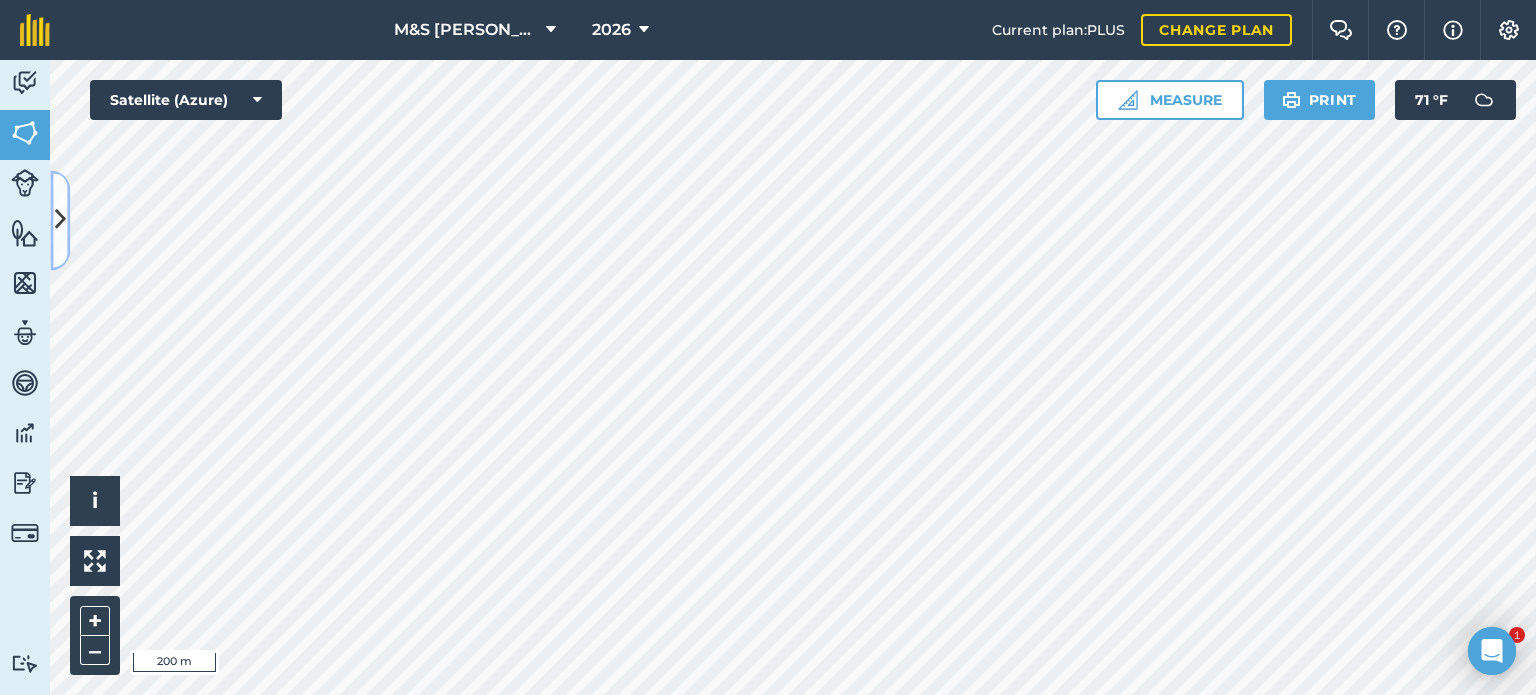 click at bounding box center (60, 220) 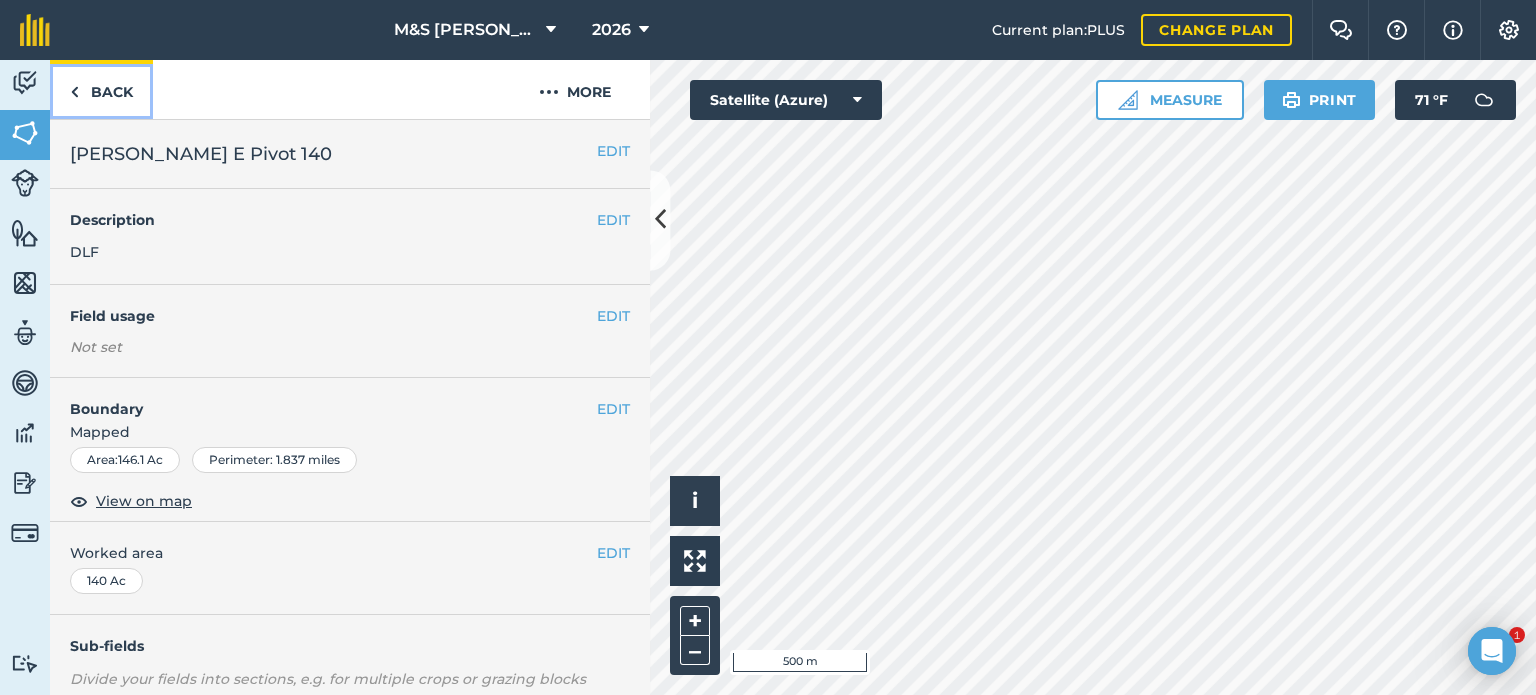 click on "Back" at bounding box center [101, 89] 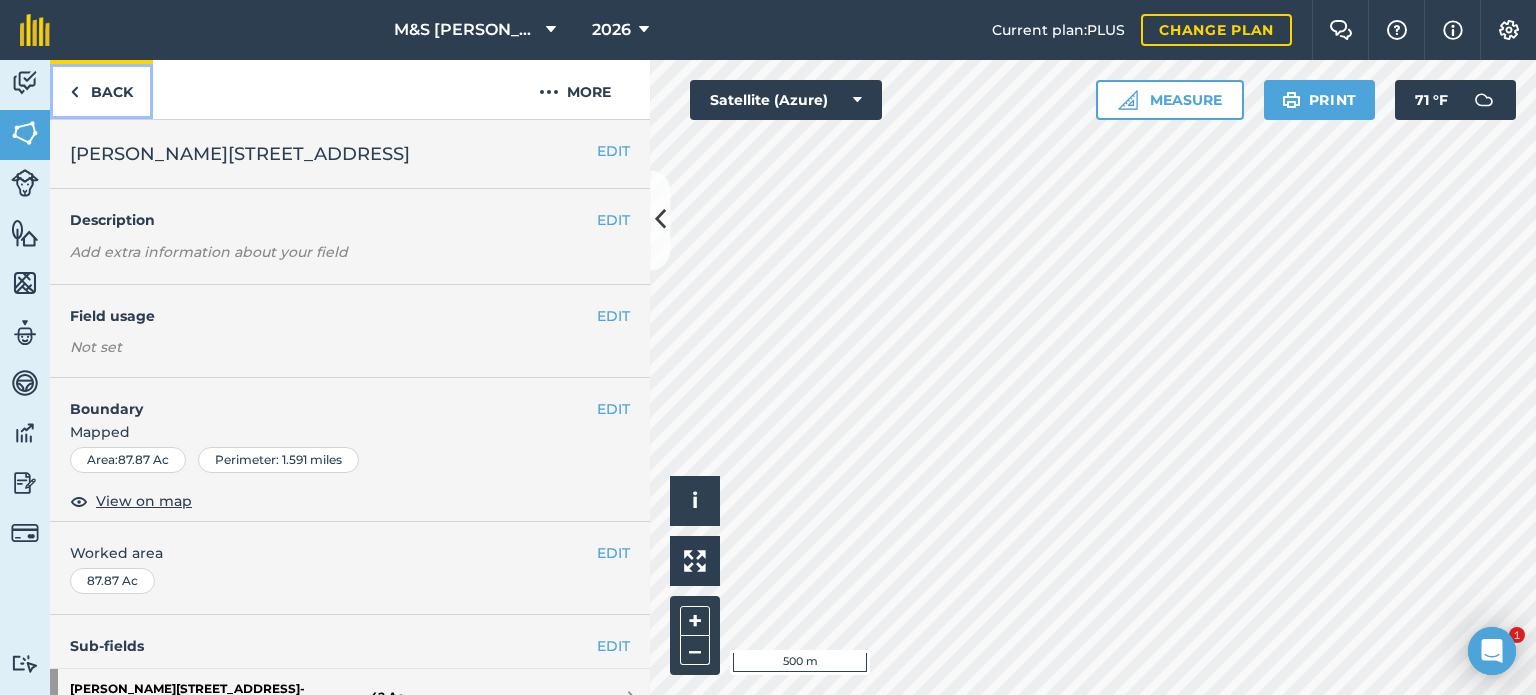 click on "Back" at bounding box center (101, 89) 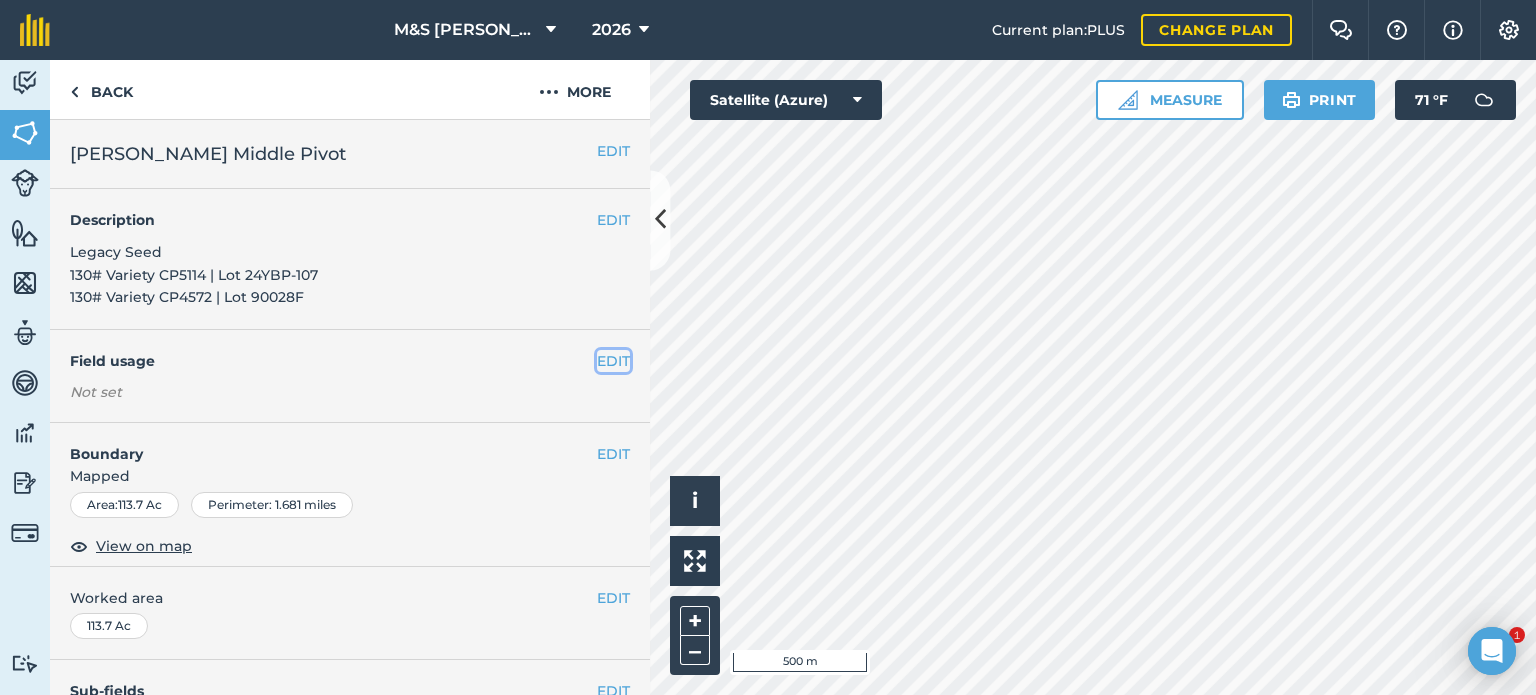 click on "EDIT" at bounding box center (613, 361) 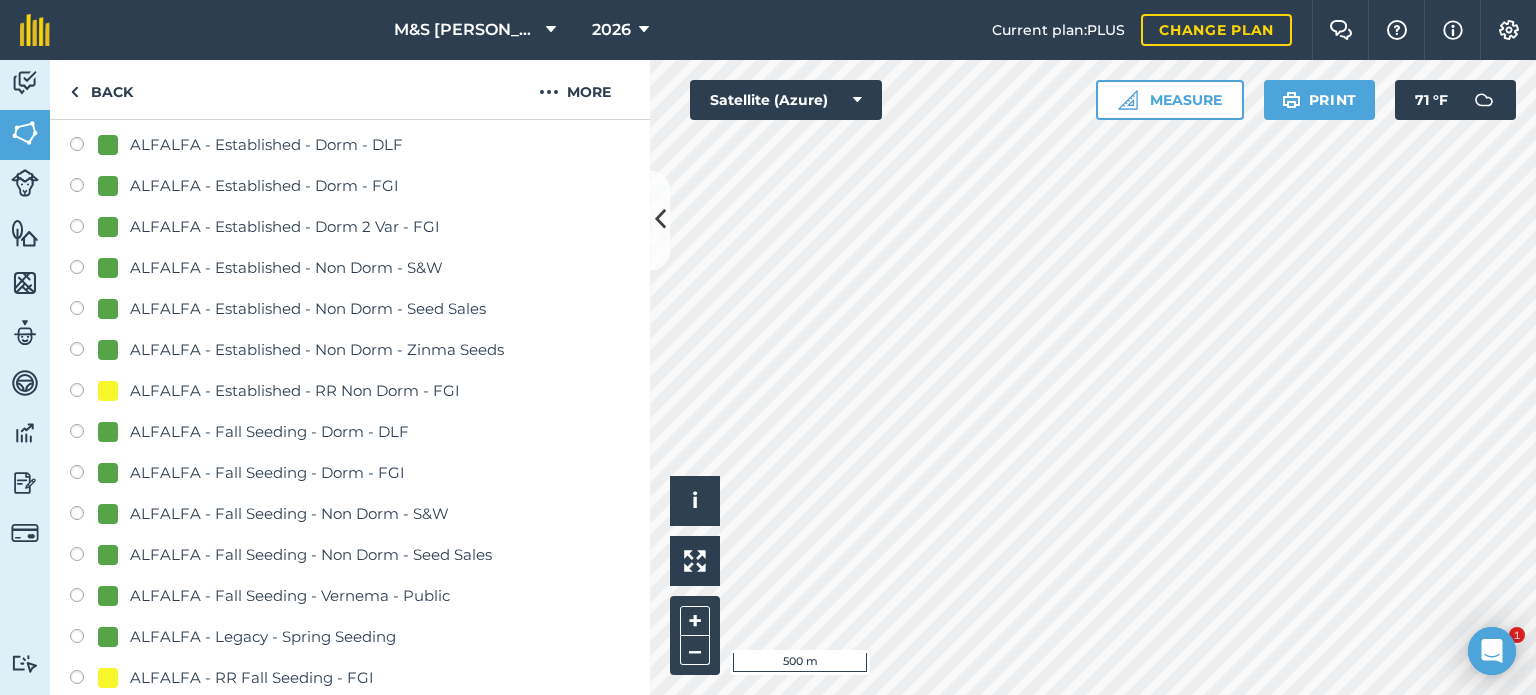 scroll, scrollTop: 400, scrollLeft: 0, axis: vertical 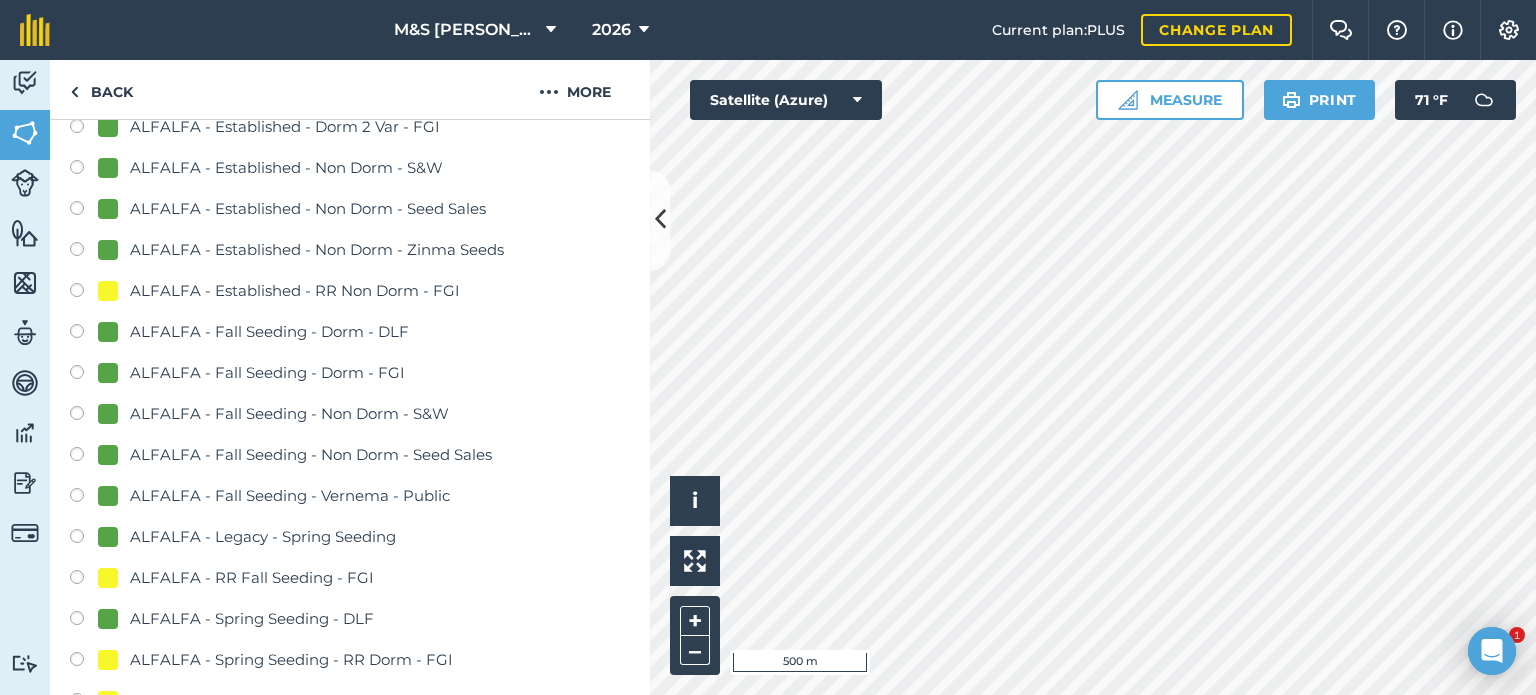 click at bounding box center (84, 539) 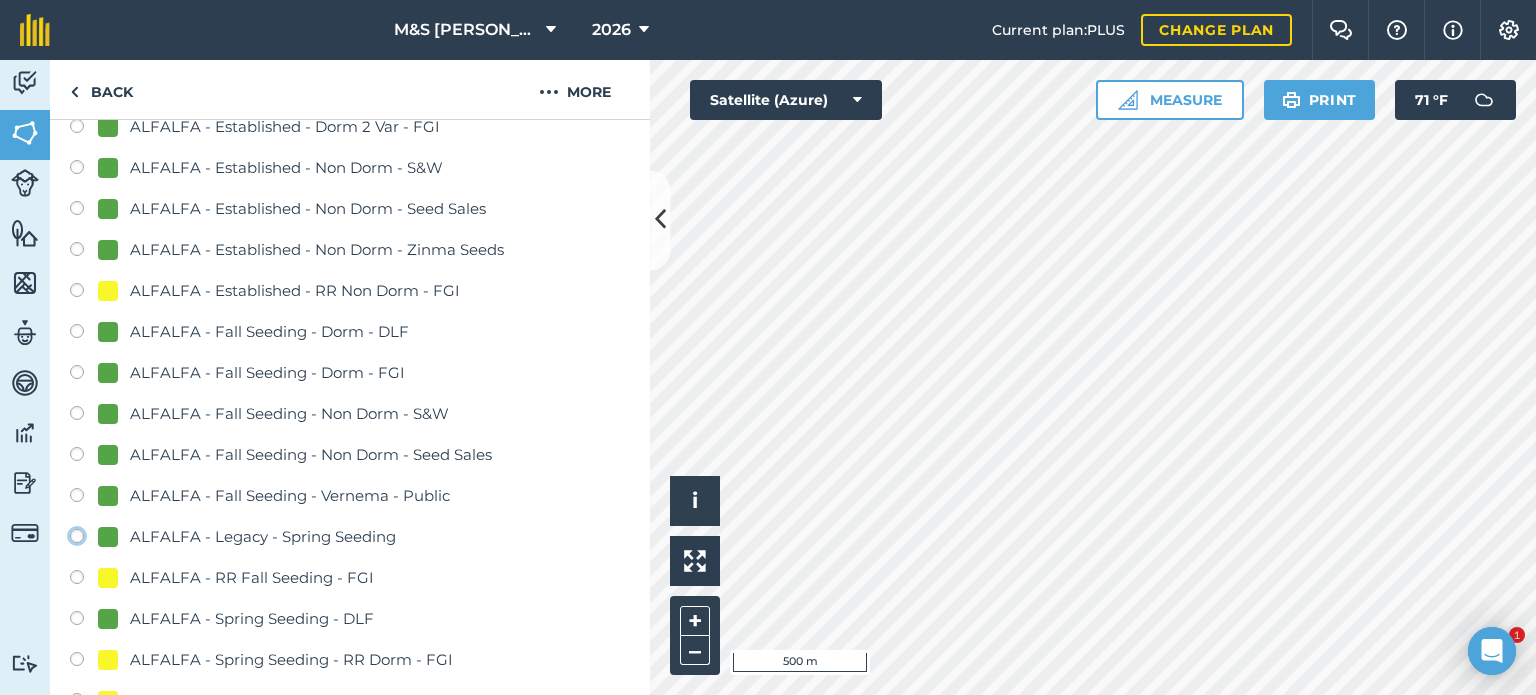 click on "ALFALFA - Legacy - Spring Seeding" at bounding box center [-9923, 535] 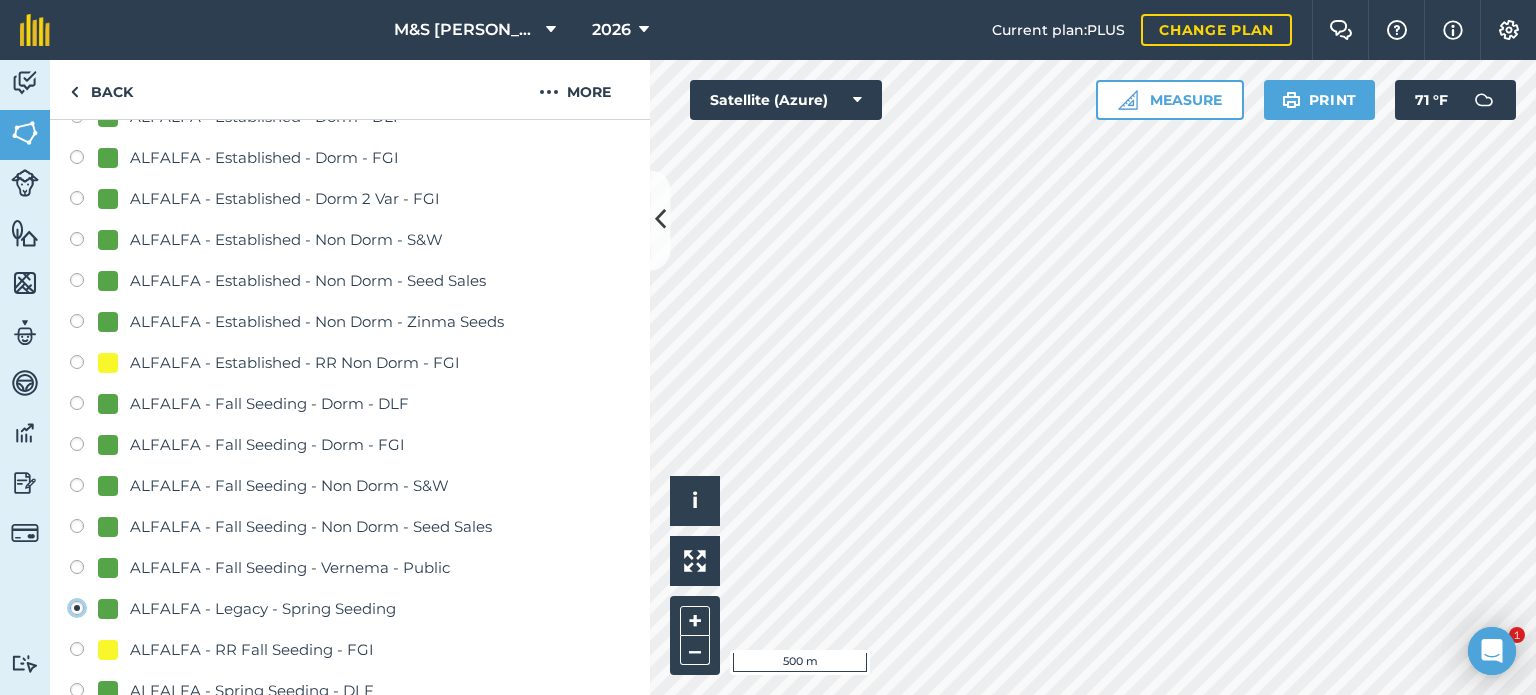 scroll, scrollTop: 1300, scrollLeft: 0, axis: vertical 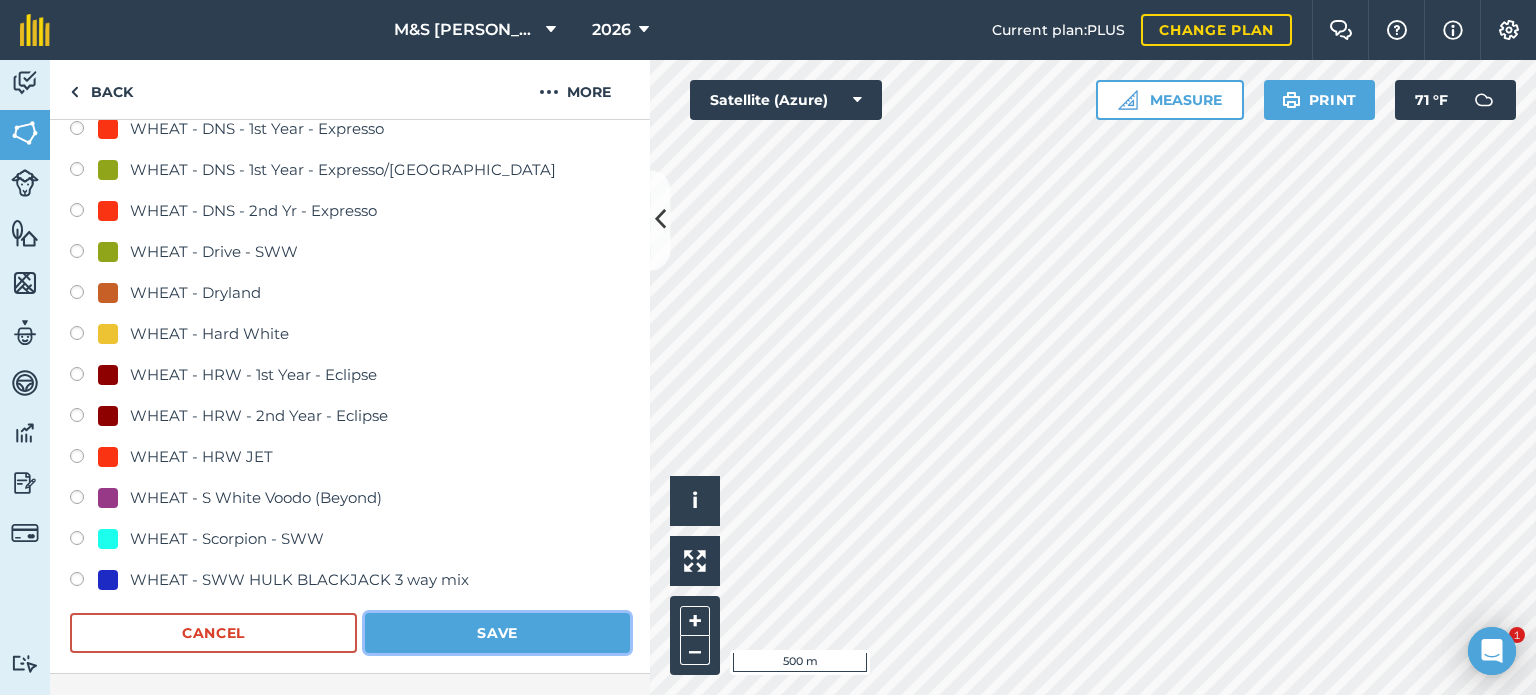 click on "Save" at bounding box center (497, 633) 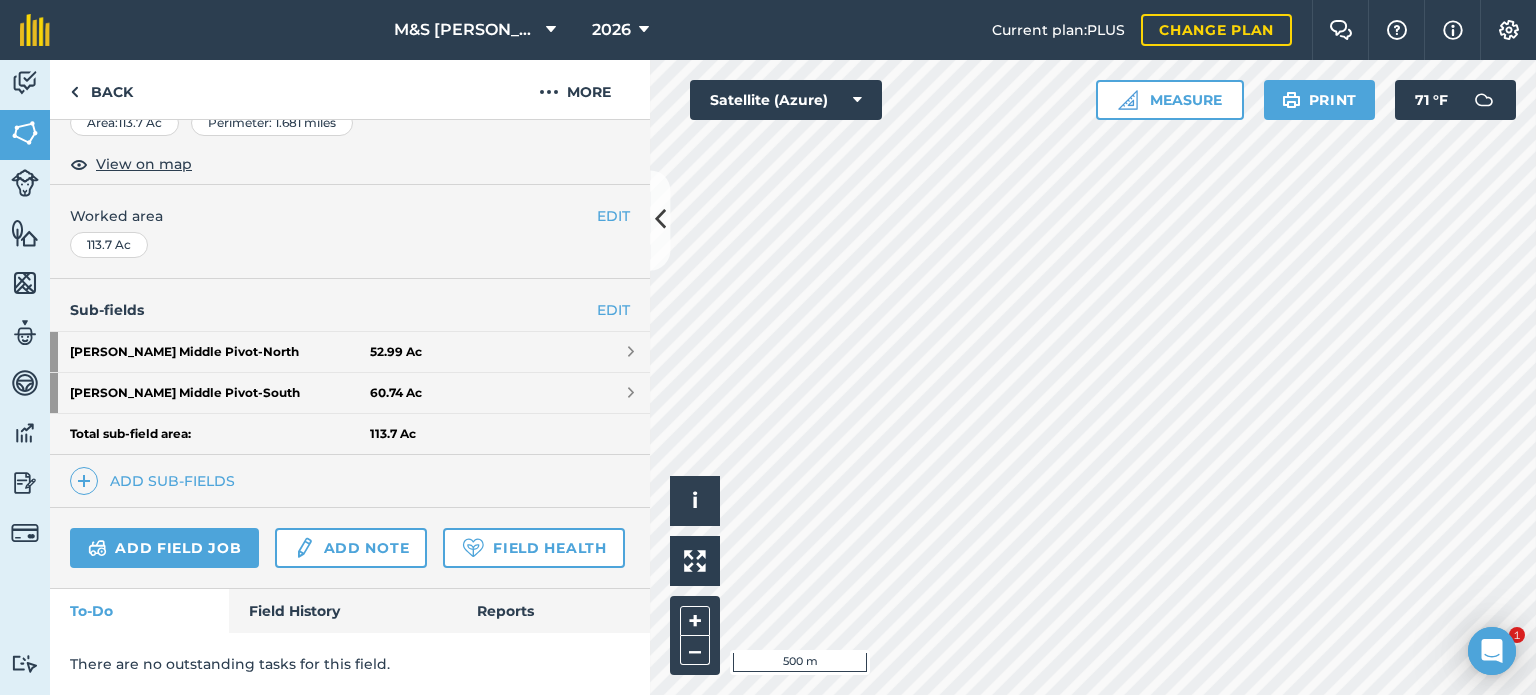 scroll, scrollTop: 436, scrollLeft: 0, axis: vertical 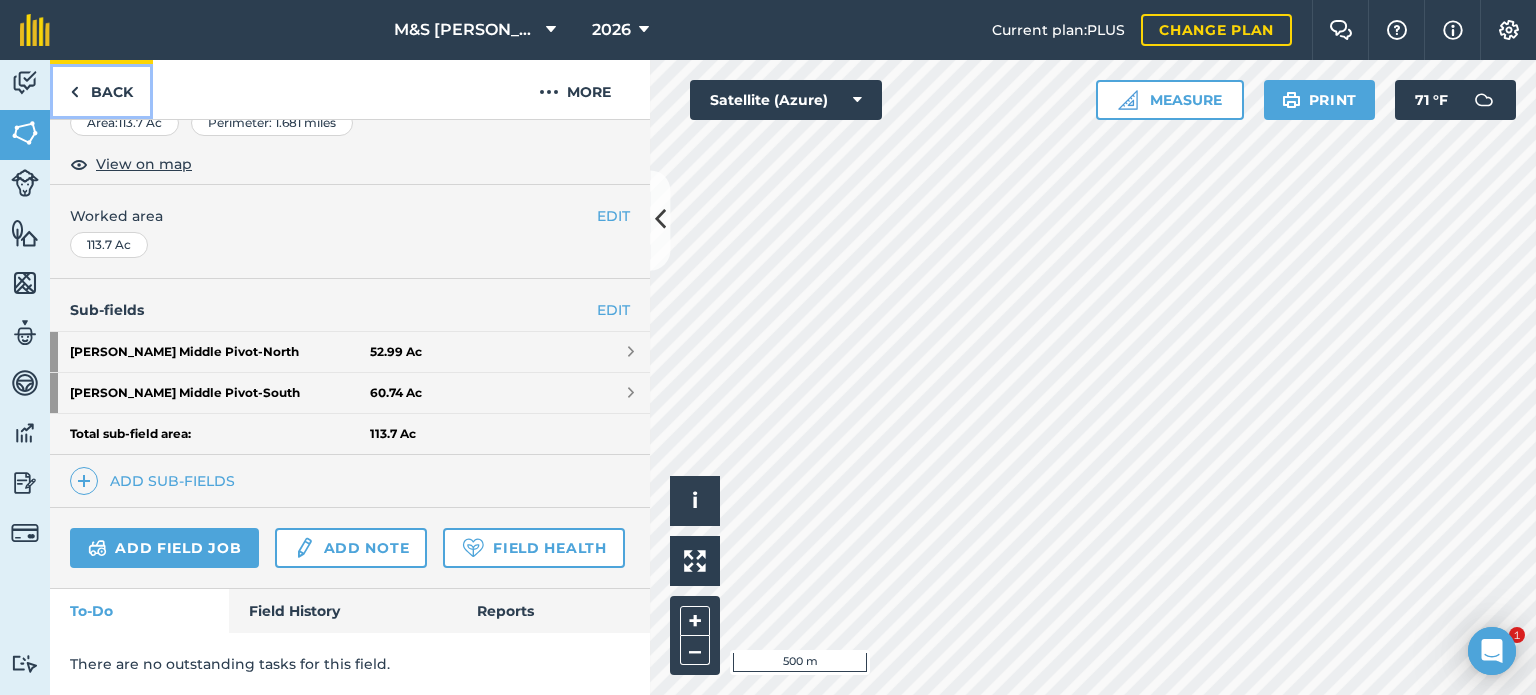 click on "Back" at bounding box center (101, 89) 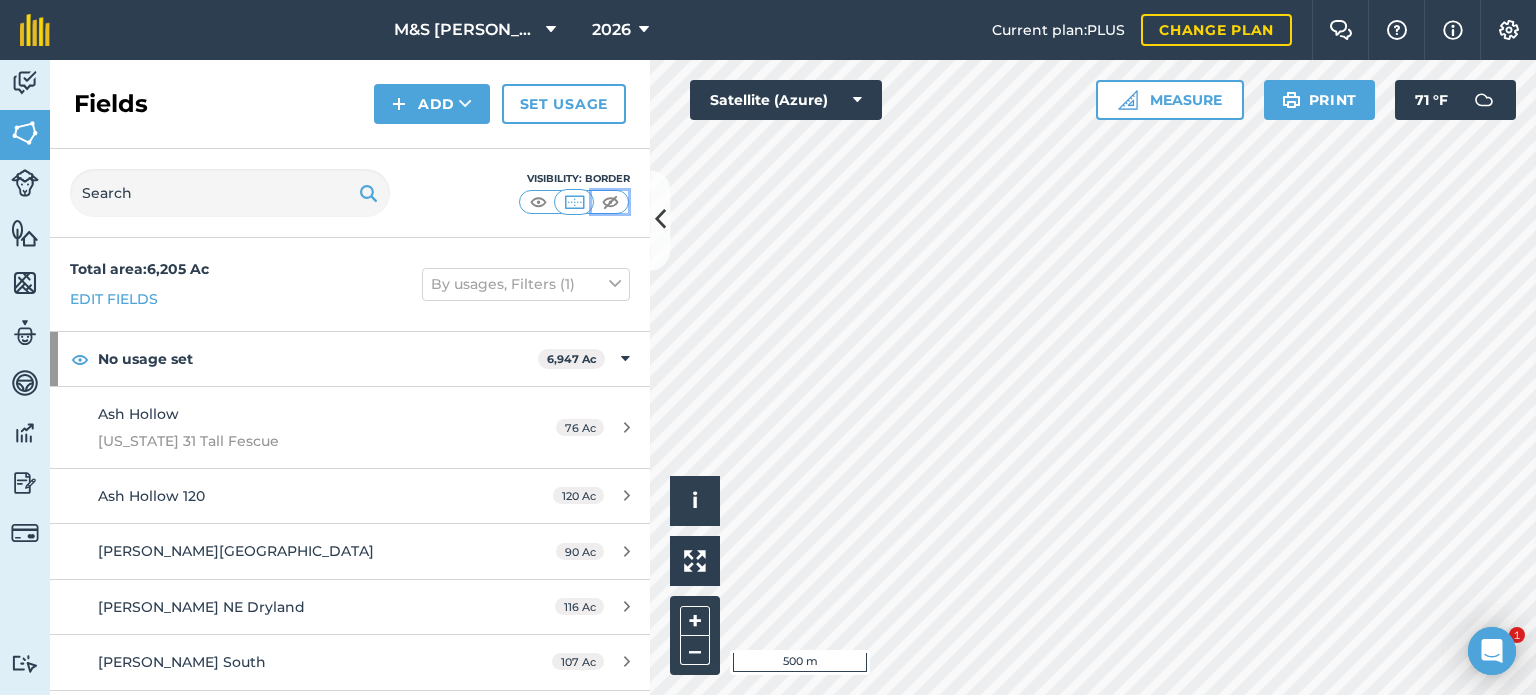 click at bounding box center [610, 202] 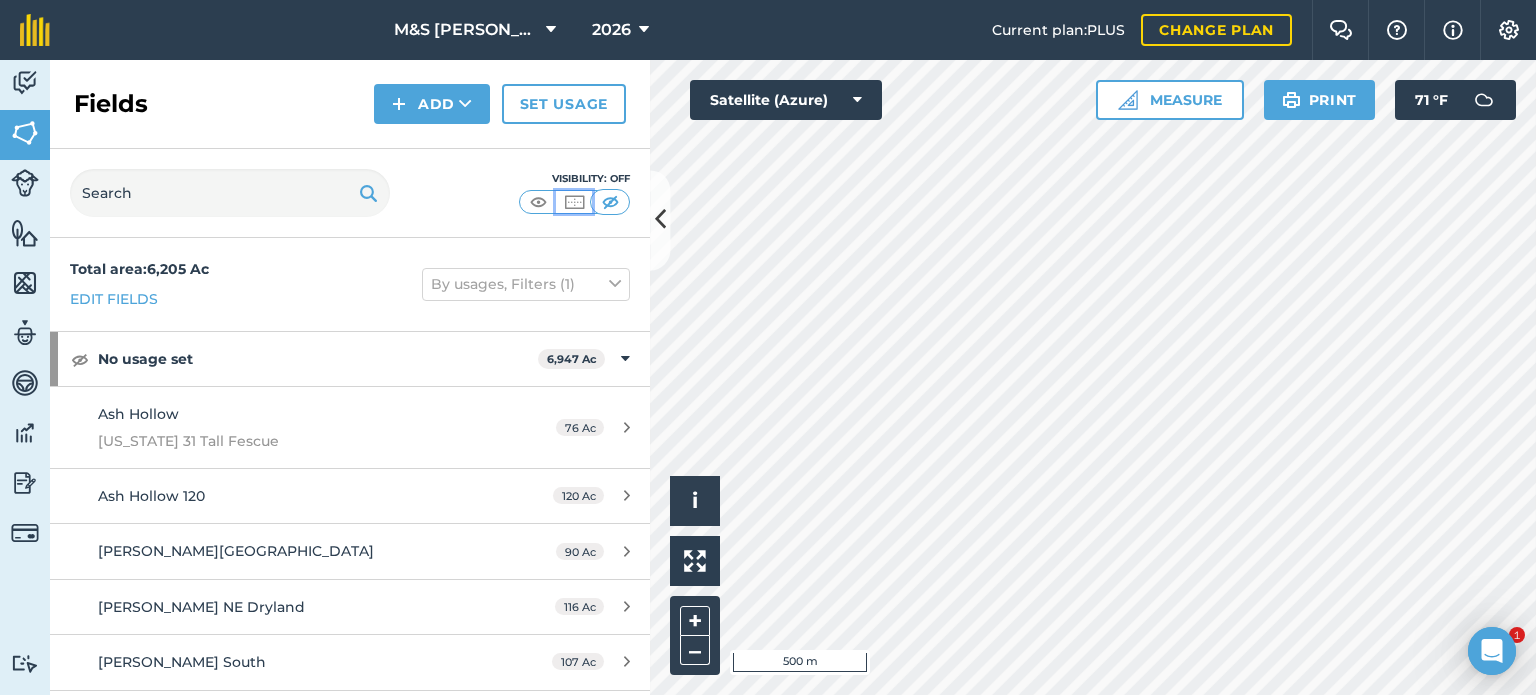 click at bounding box center (574, 202) 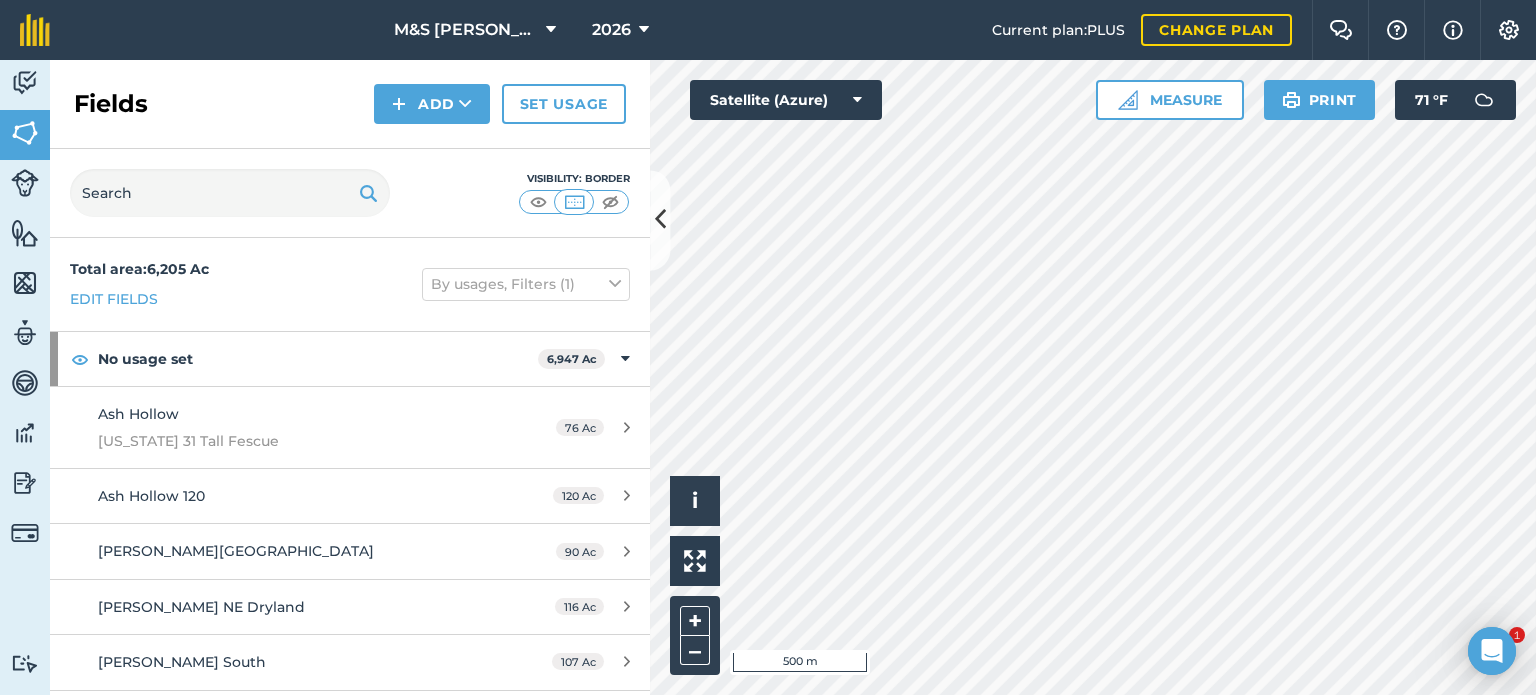 click at bounding box center (574, 202) 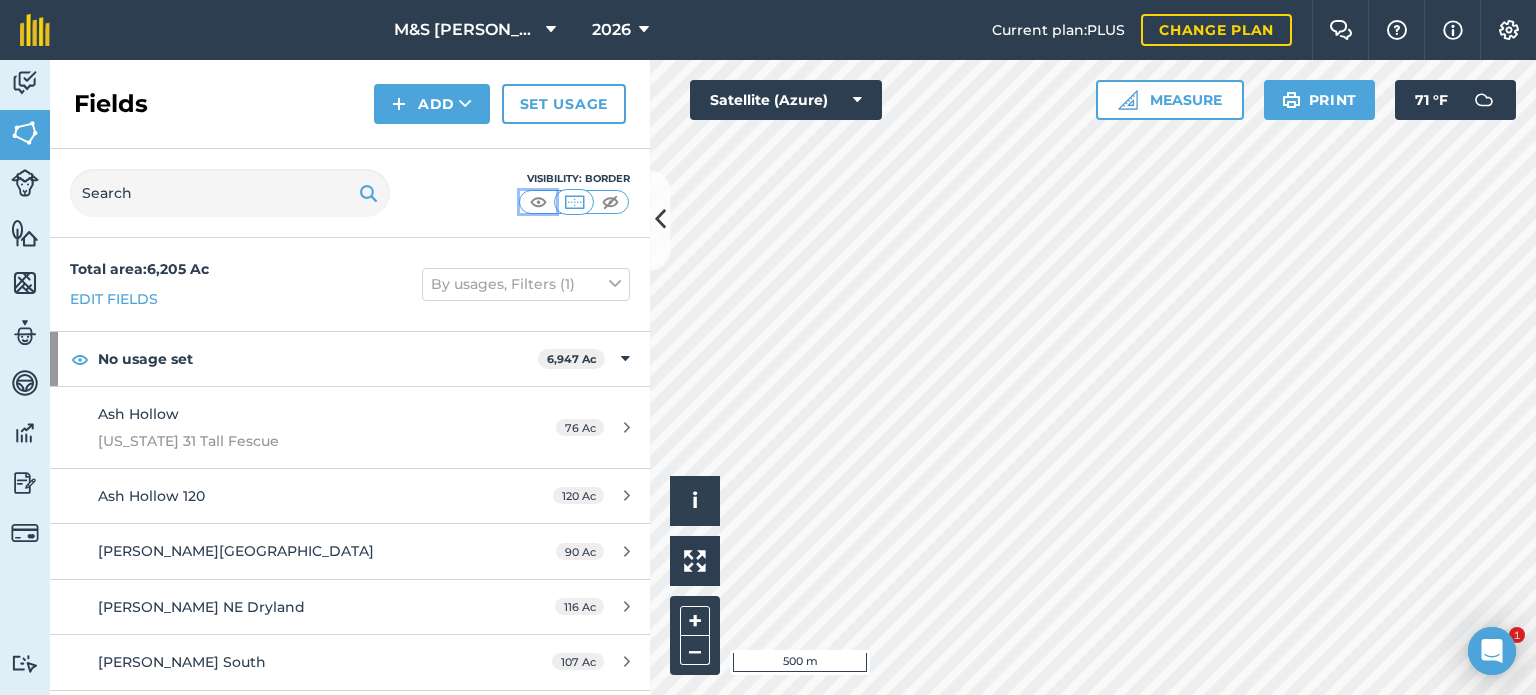 click at bounding box center [538, 202] 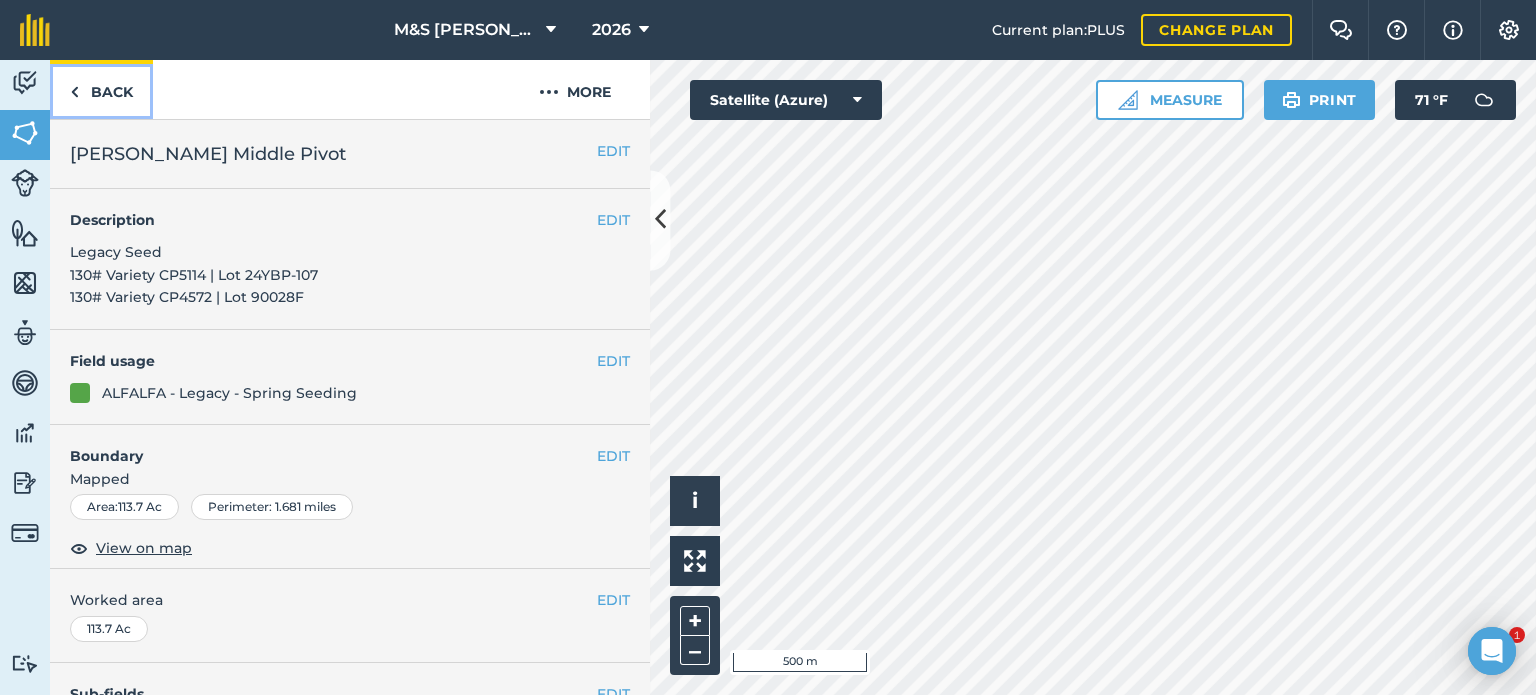click on "Back" at bounding box center (101, 89) 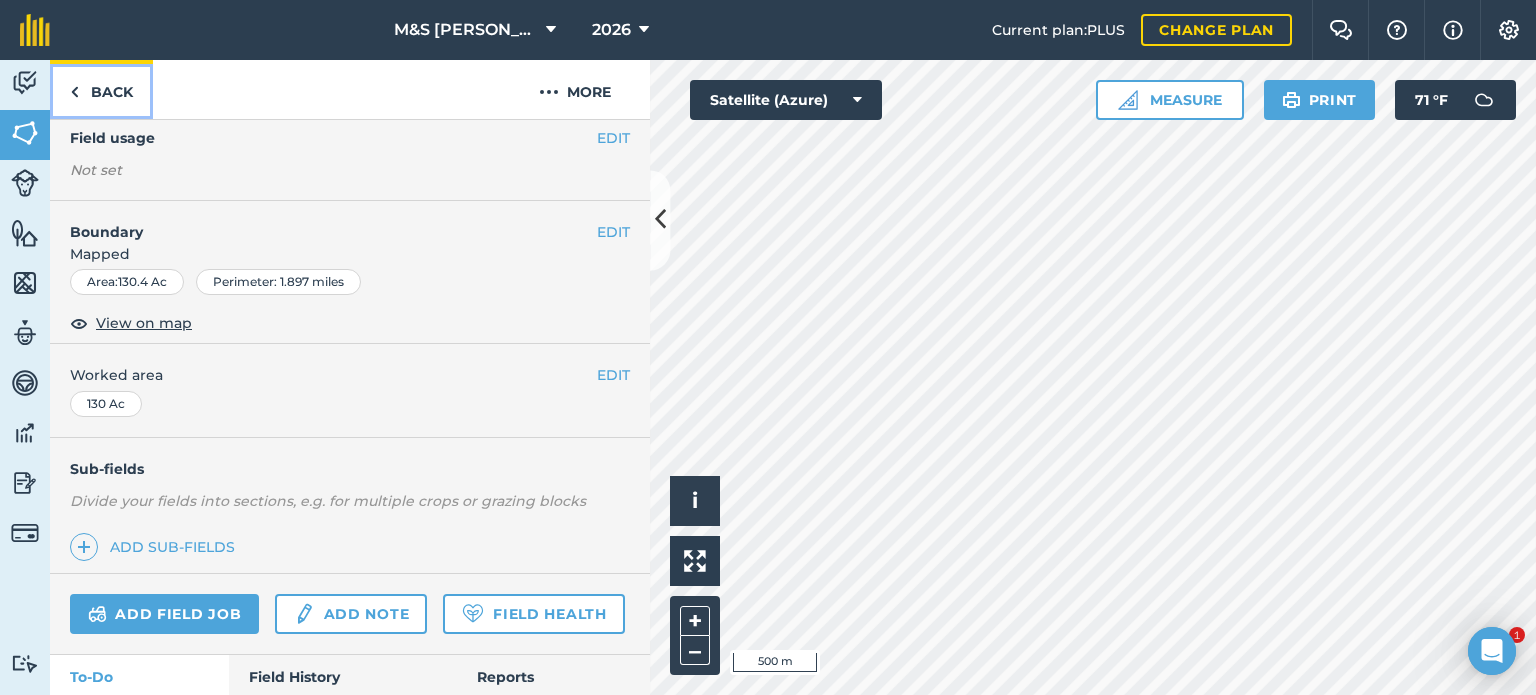 click on "Back" at bounding box center [101, 89] 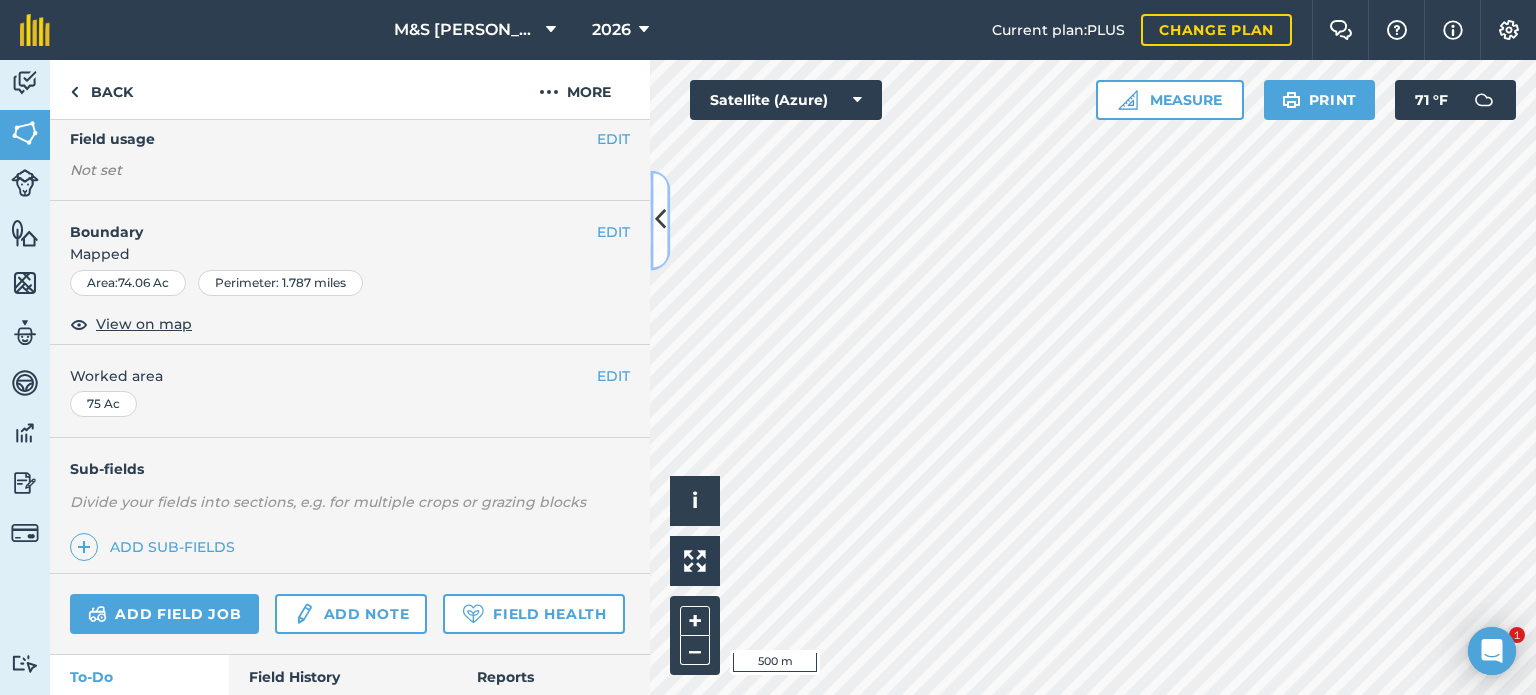 click at bounding box center (660, 220) 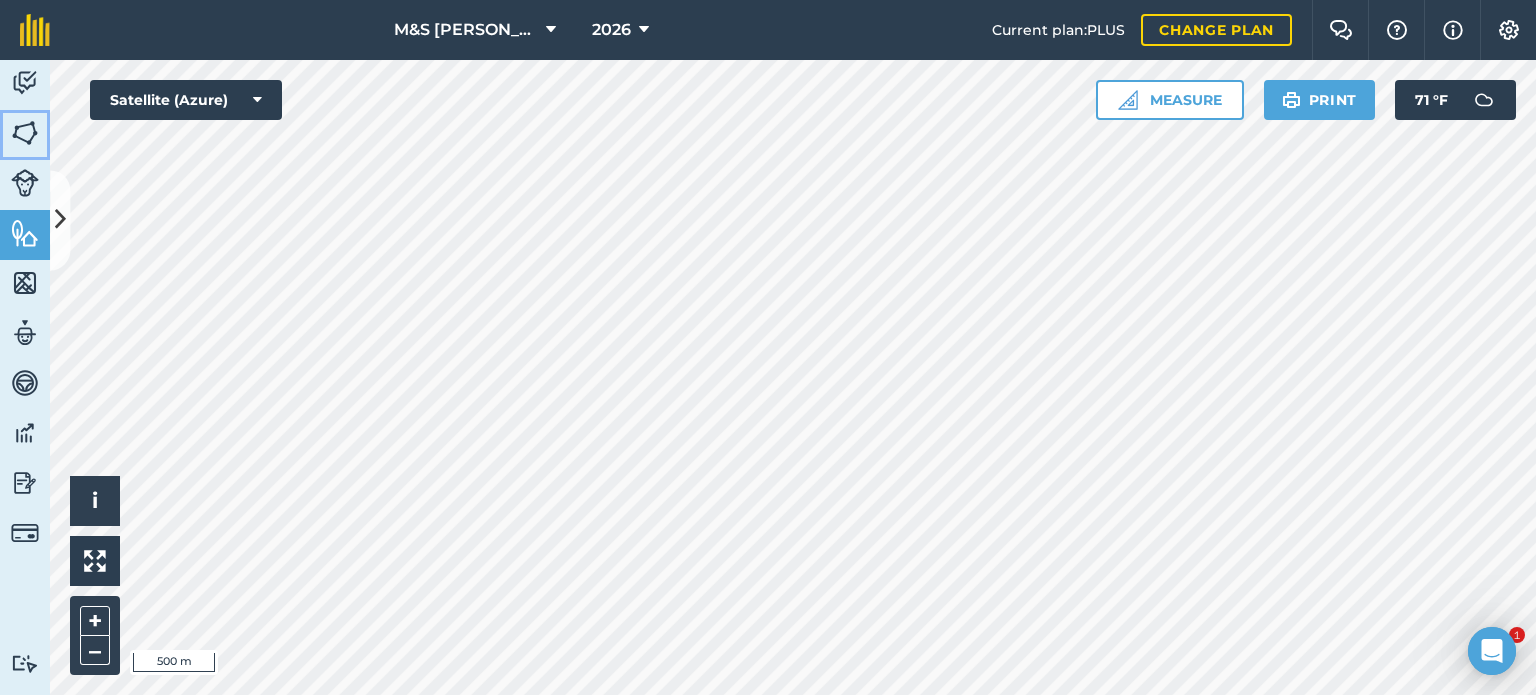 click at bounding box center [25, 133] 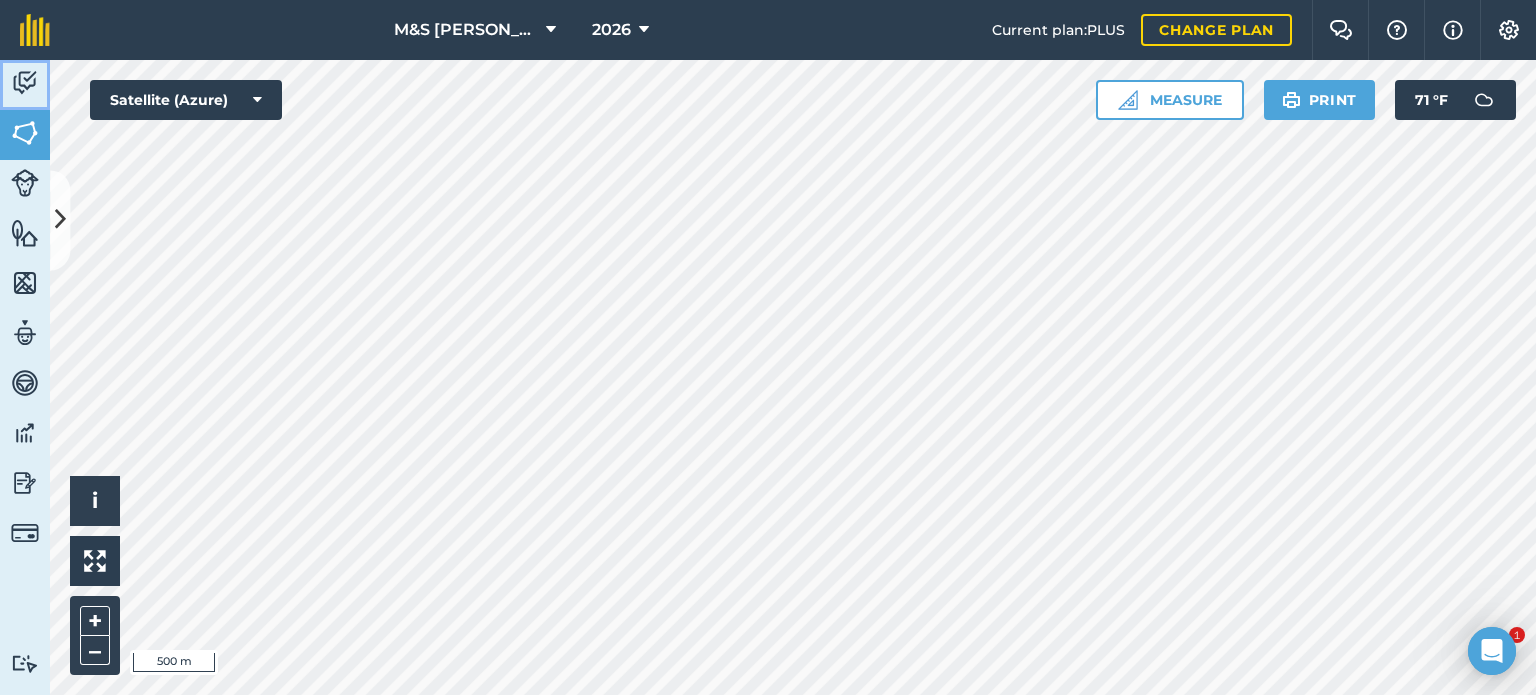 click at bounding box center (25, 83) 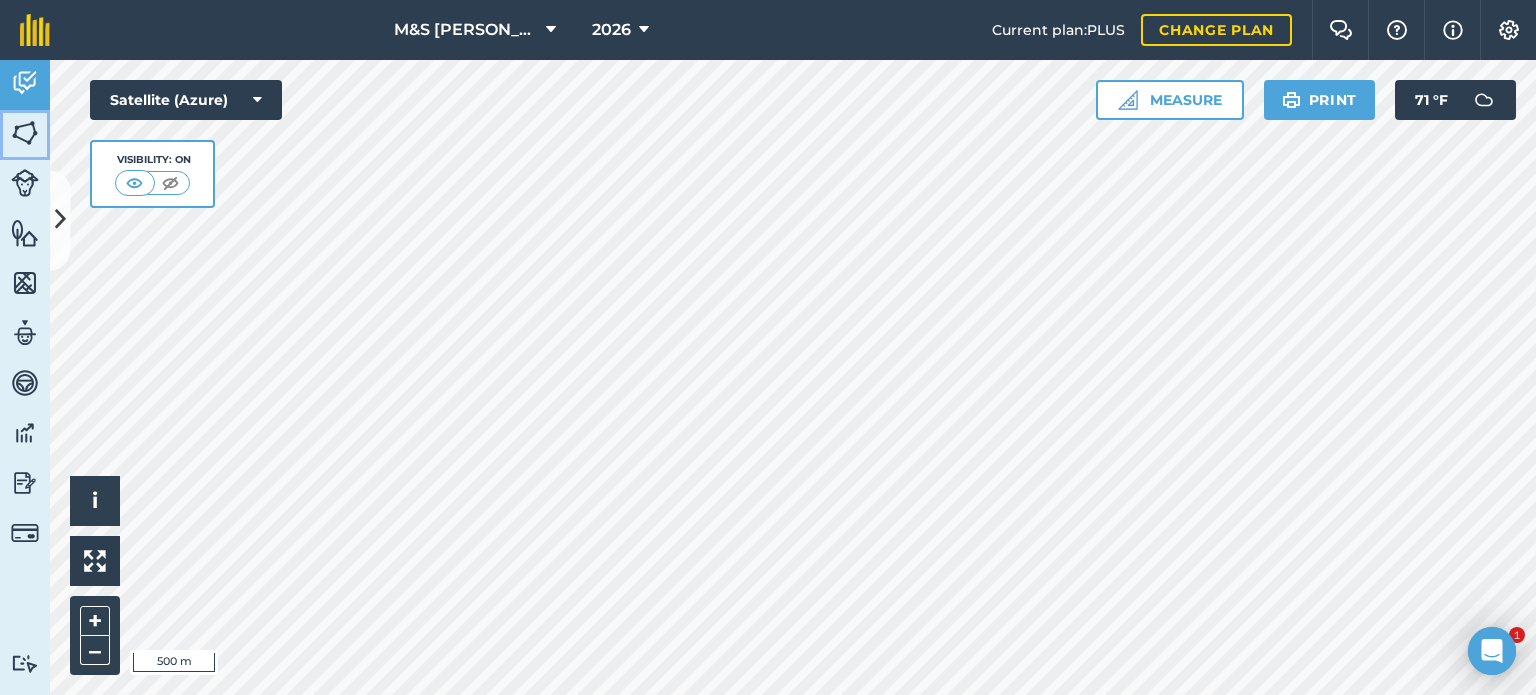 click on "Fields" at bounding box center [25, 135] 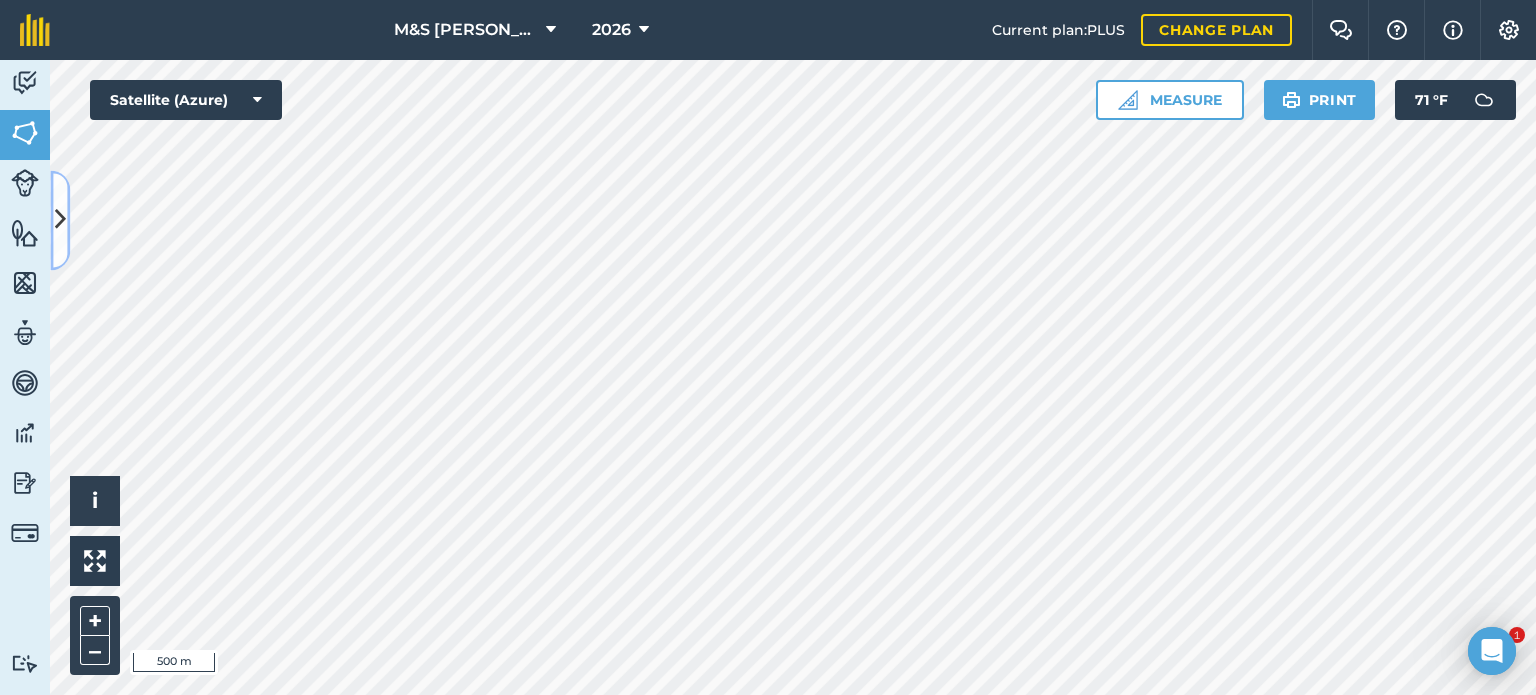 click at bounding box center [60, 220] 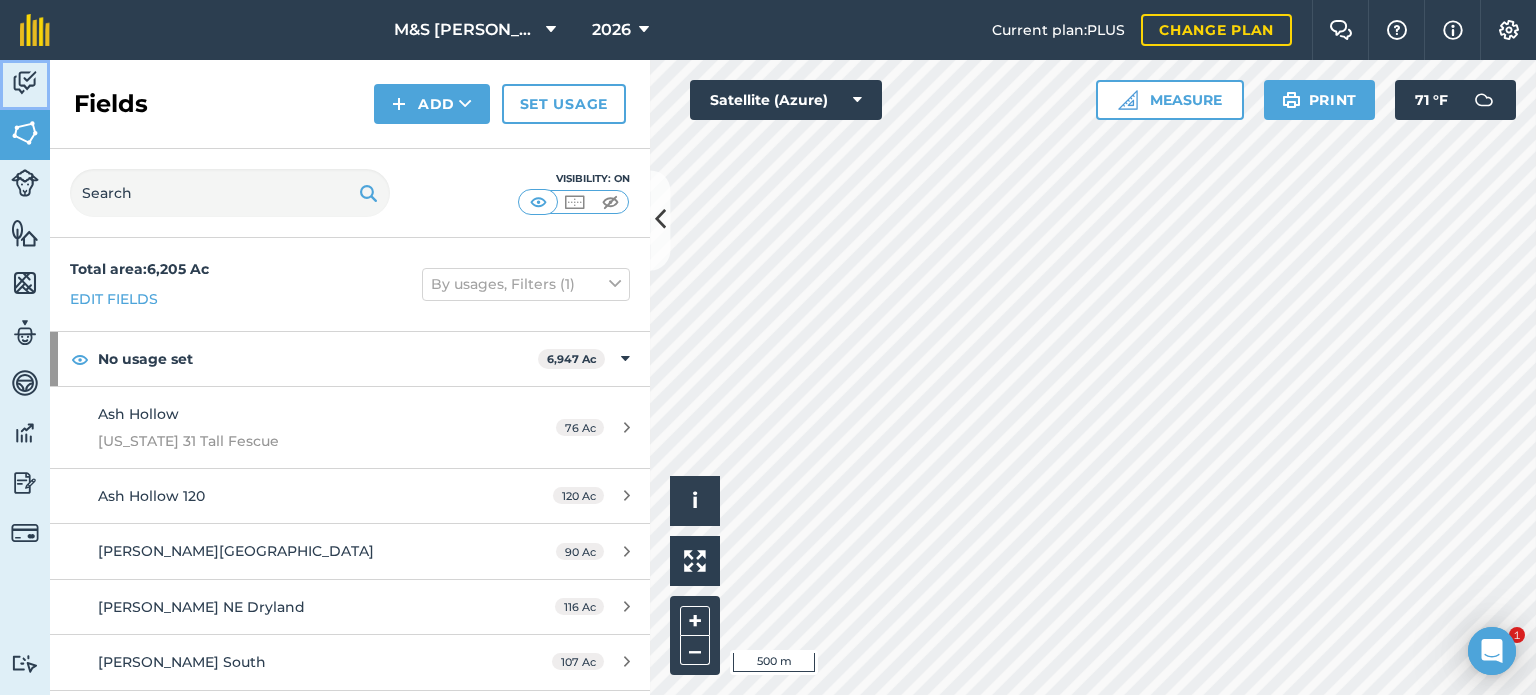 click at bounding box center [25, 83] 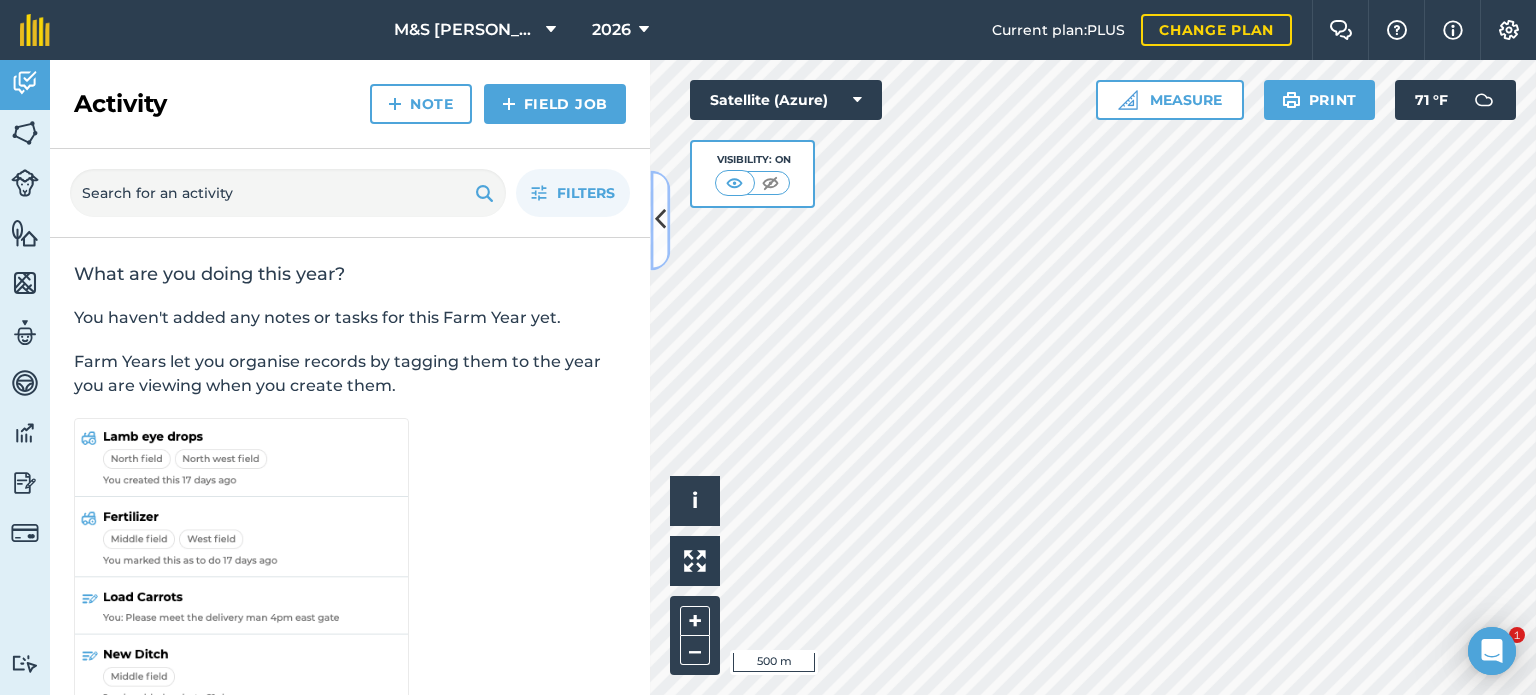 click at bounding box center [660, 220] 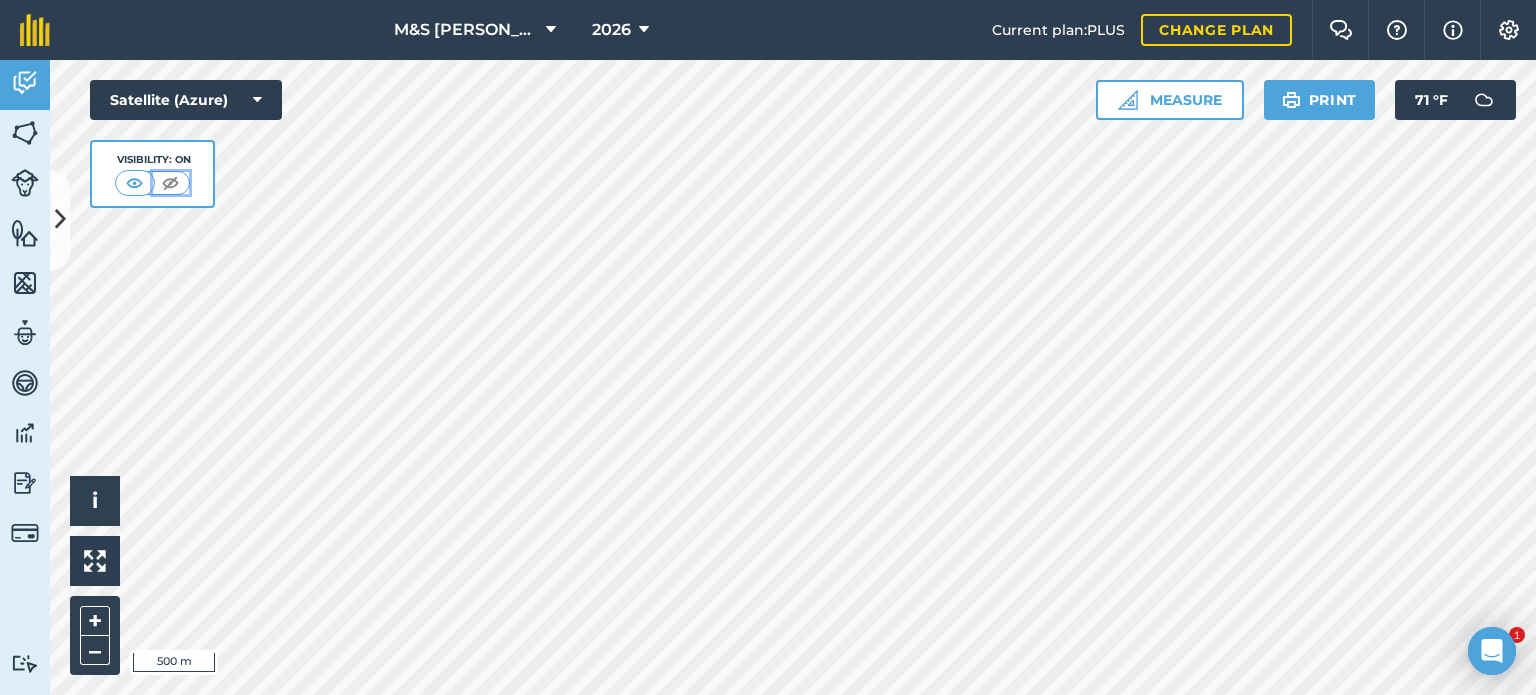 click at bounding box center [170, 183] 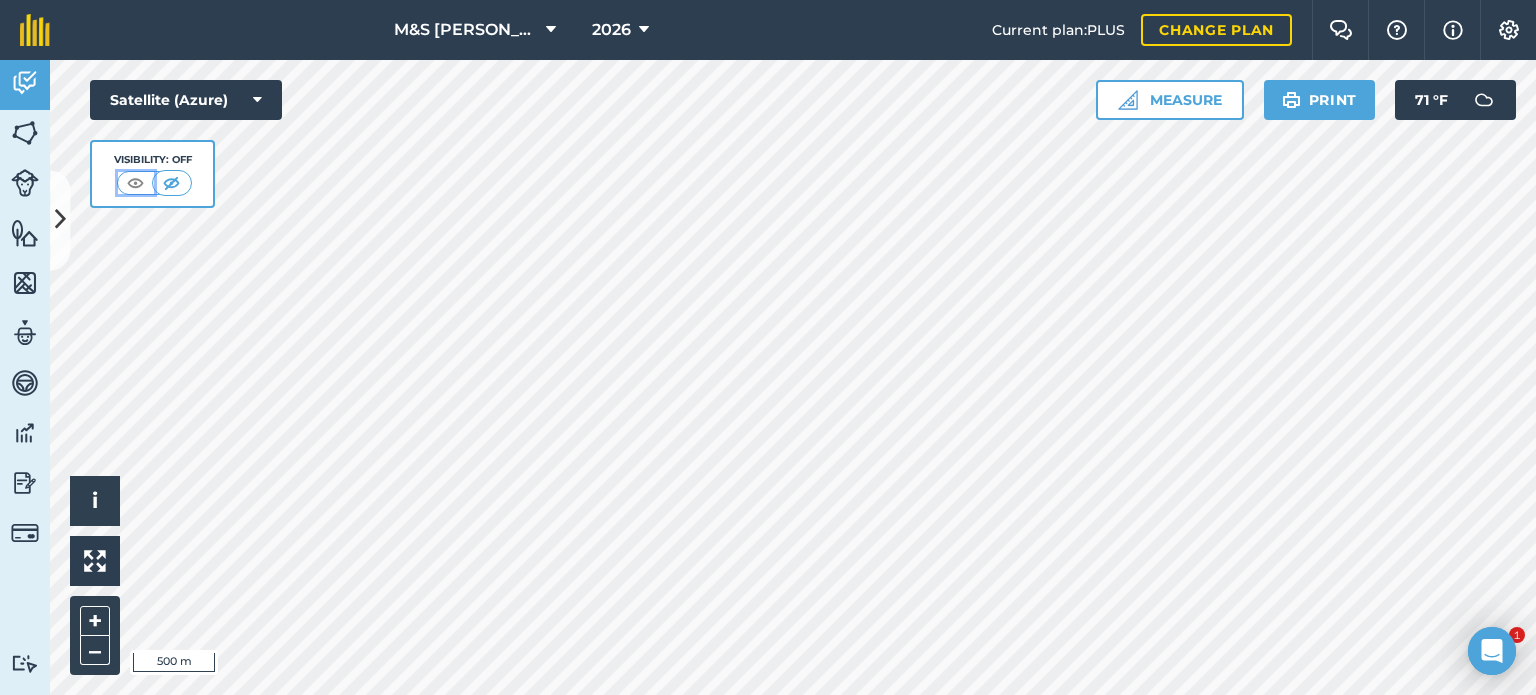 click at bounding box center [135, 183] 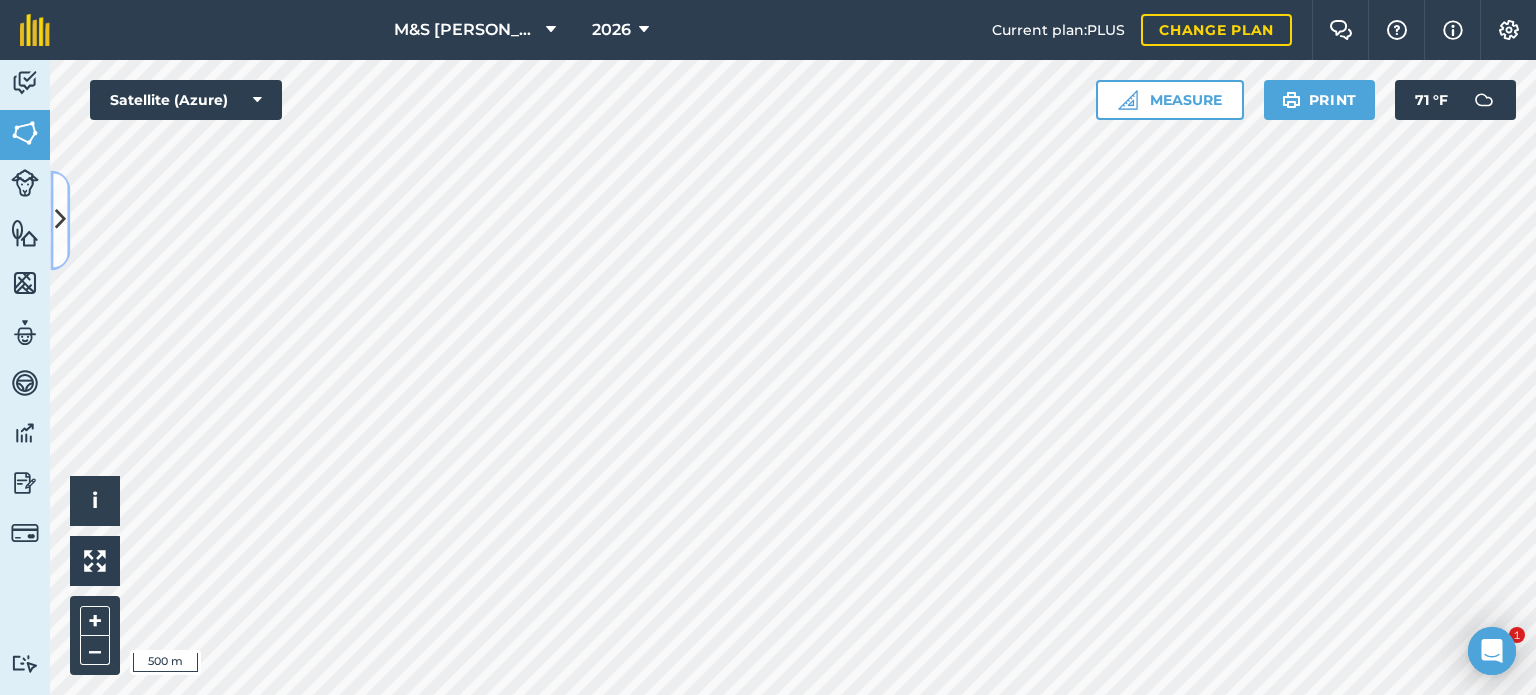 click at bounding box center [60, 220] 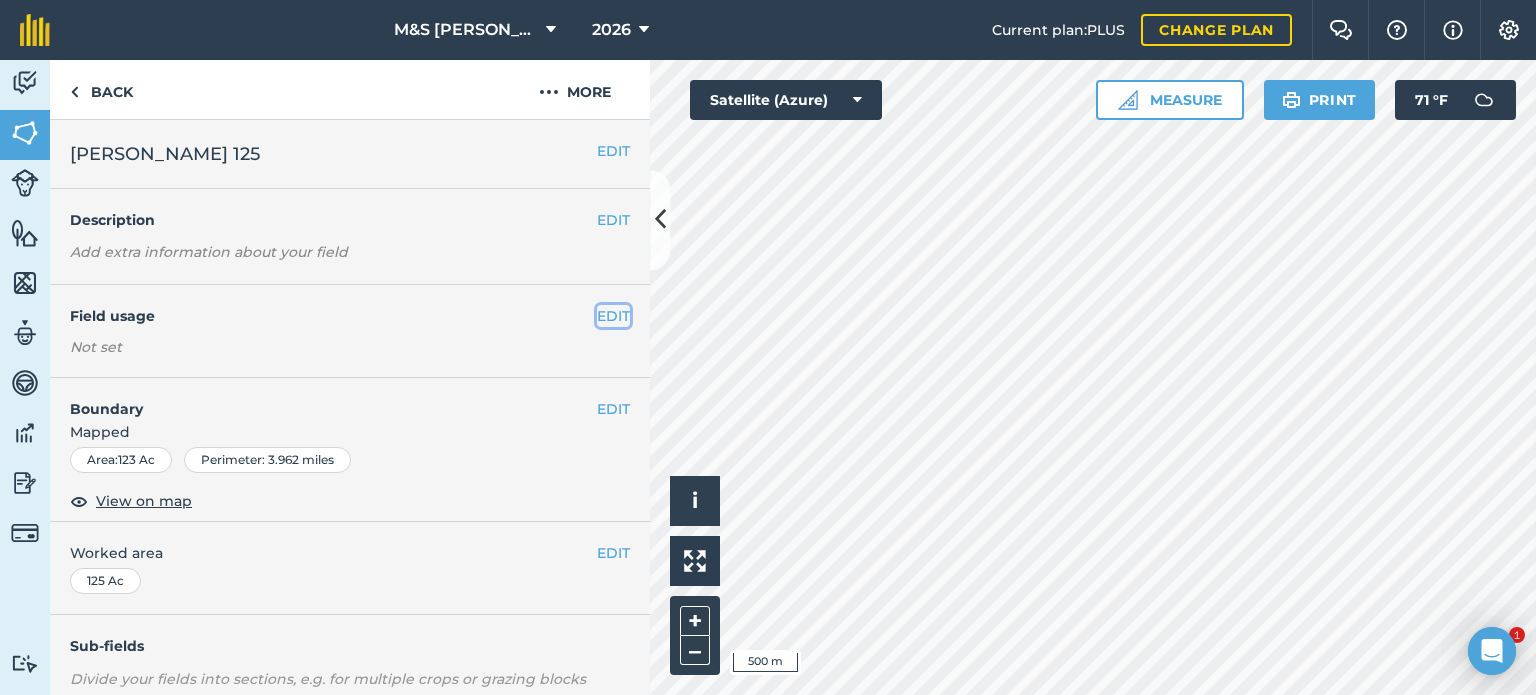 click on "EDIT" at bounding box center (613, 316) 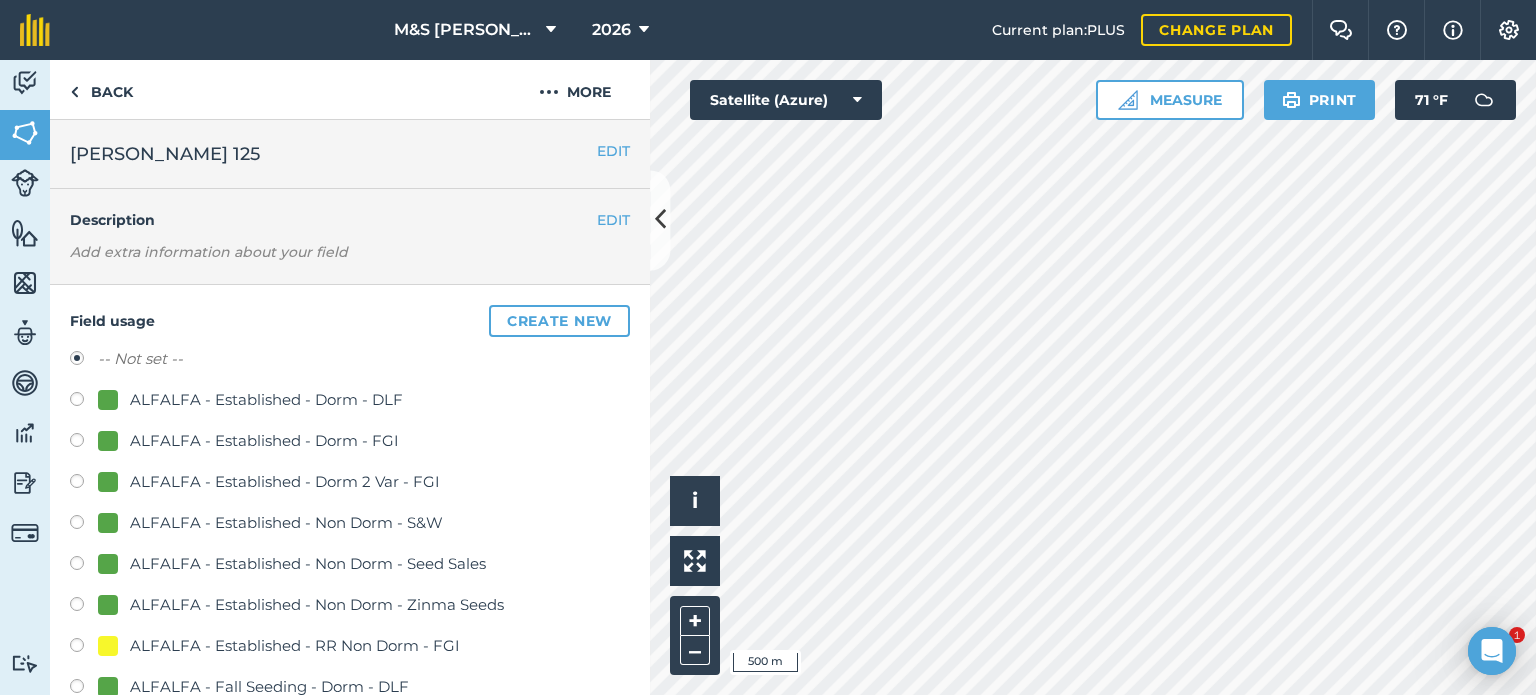 scroll, scrollTop: 100, scrollLeft: 0, axis: vertical 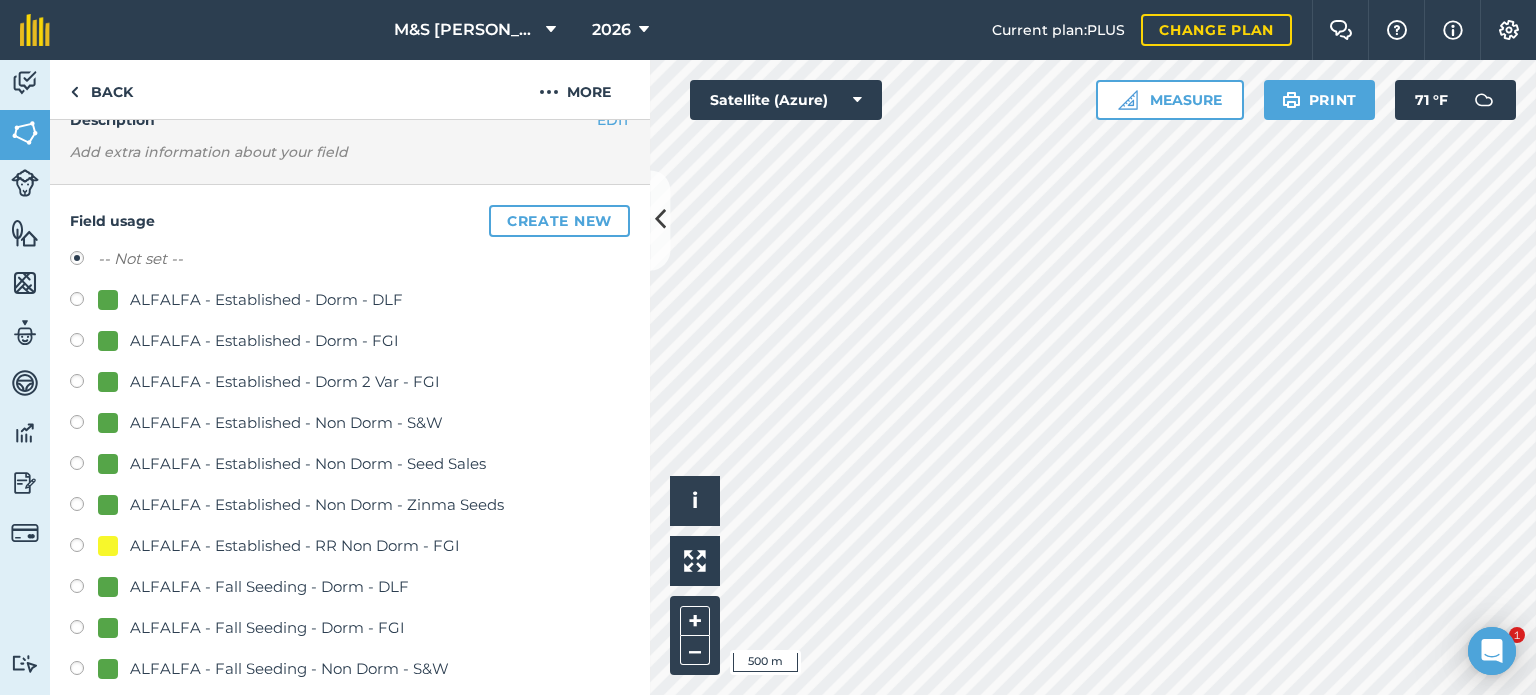 click at bounding box center [84, 302] 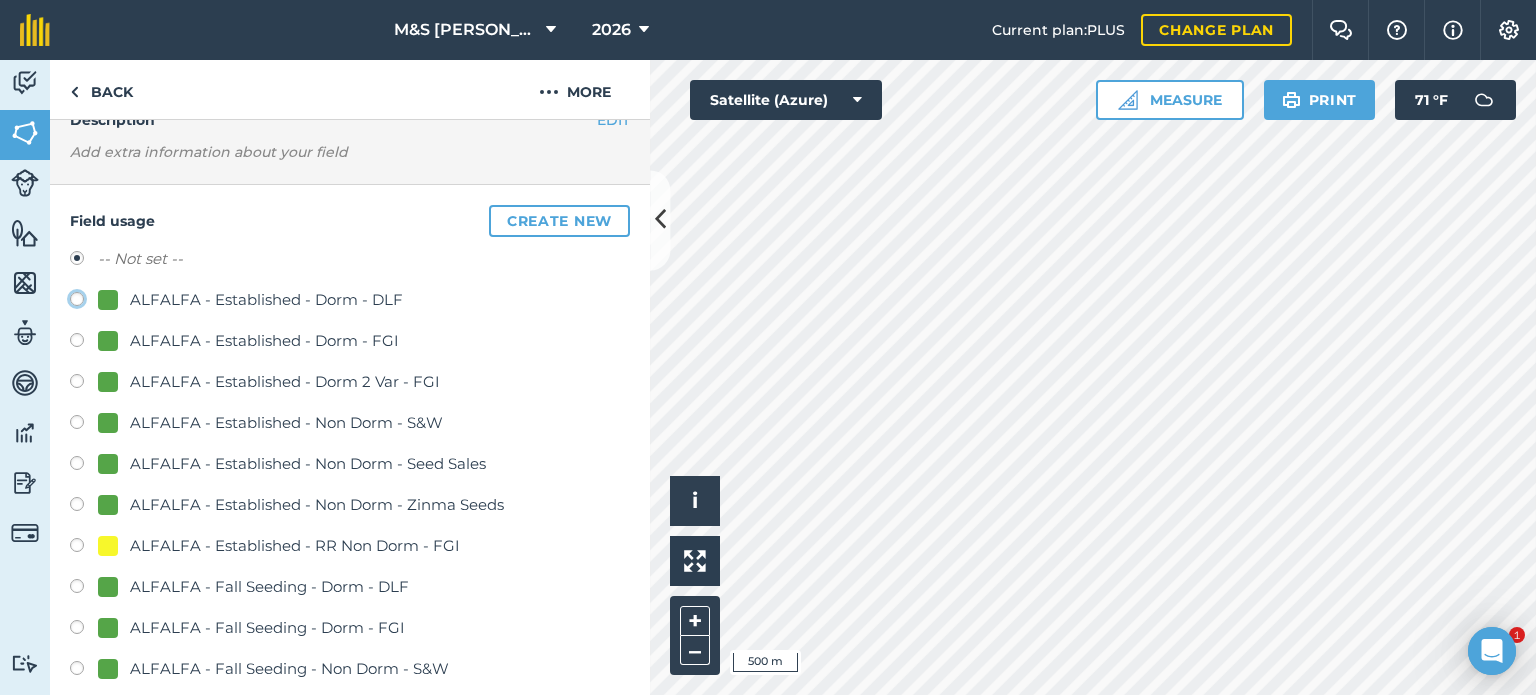 click on "ALFALFA - Established  - Dorm - DLF" at bounding box center (-9923, 298) 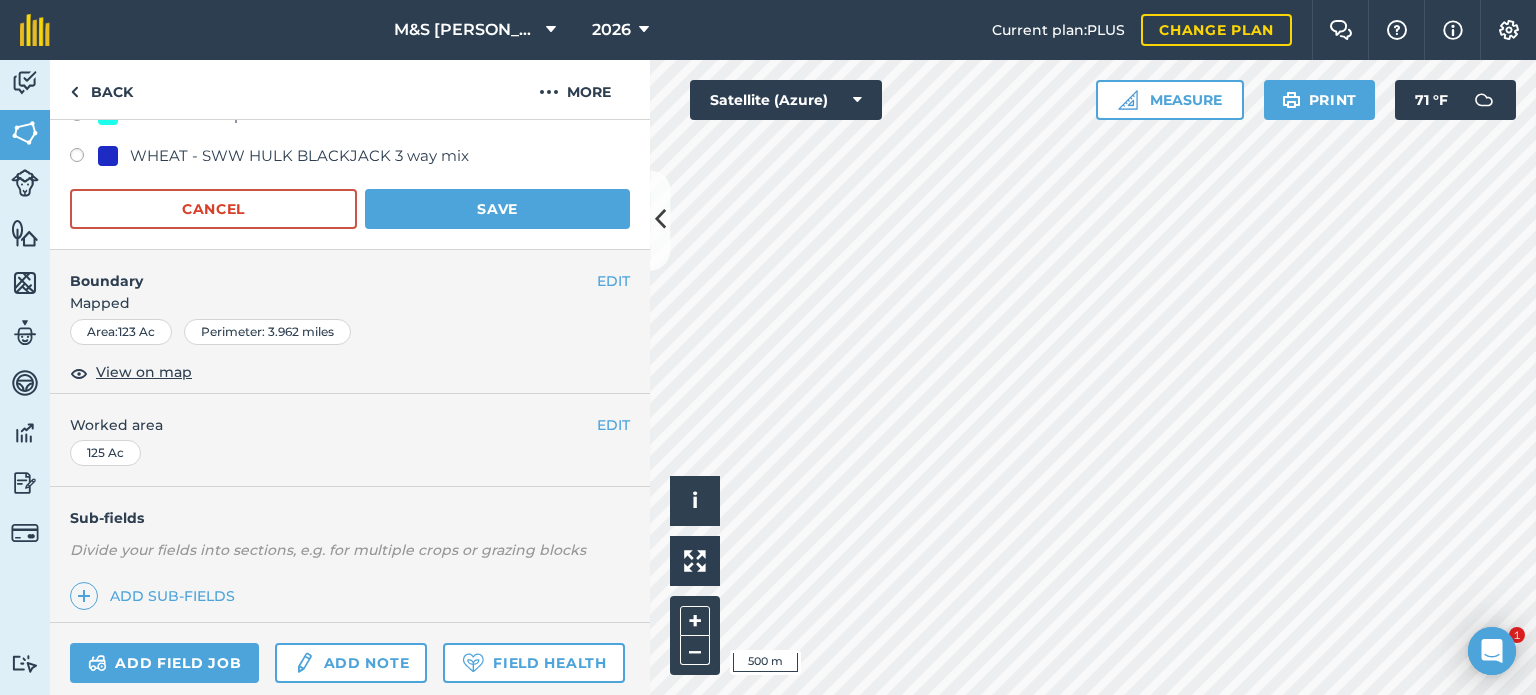 scroll, scrollTop: 1700, scrollLeft: 0, axis: vertical 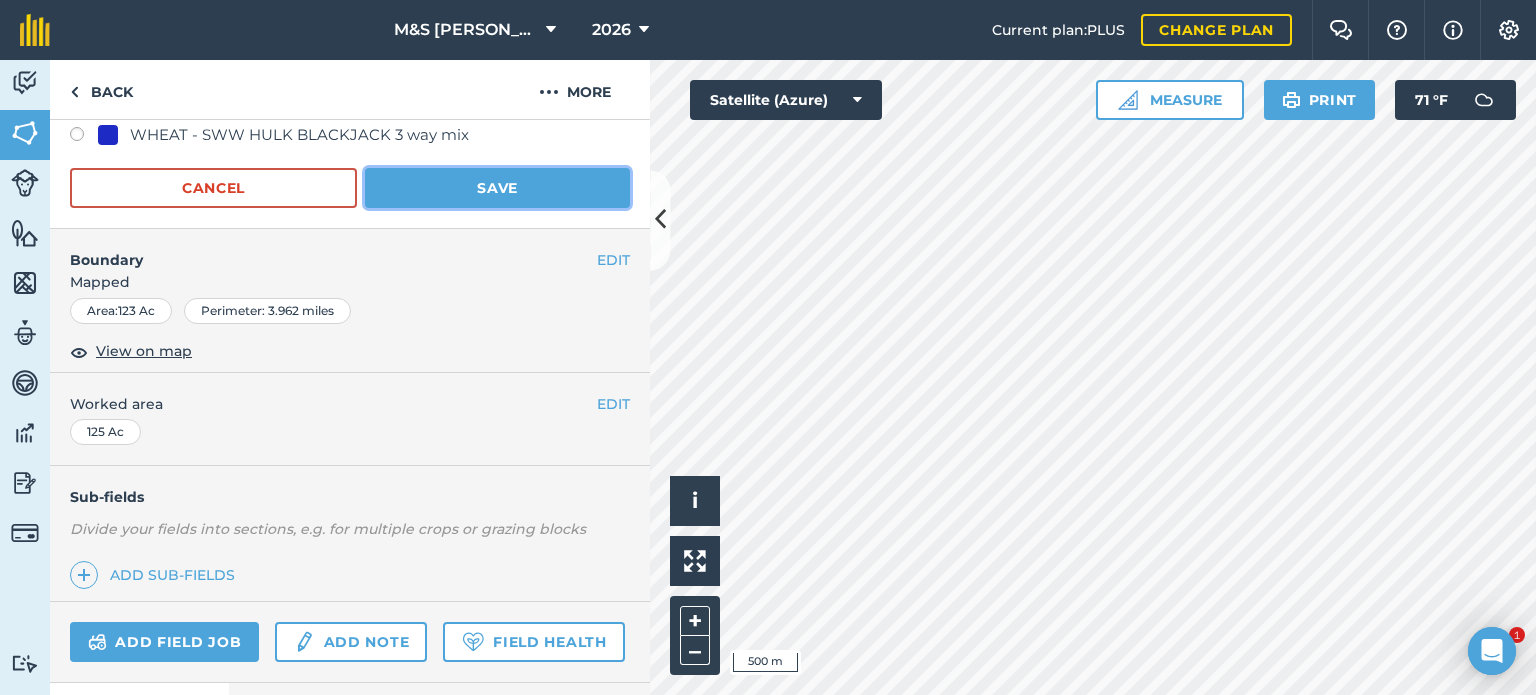click on "Save" at bounding box center [497, 188] 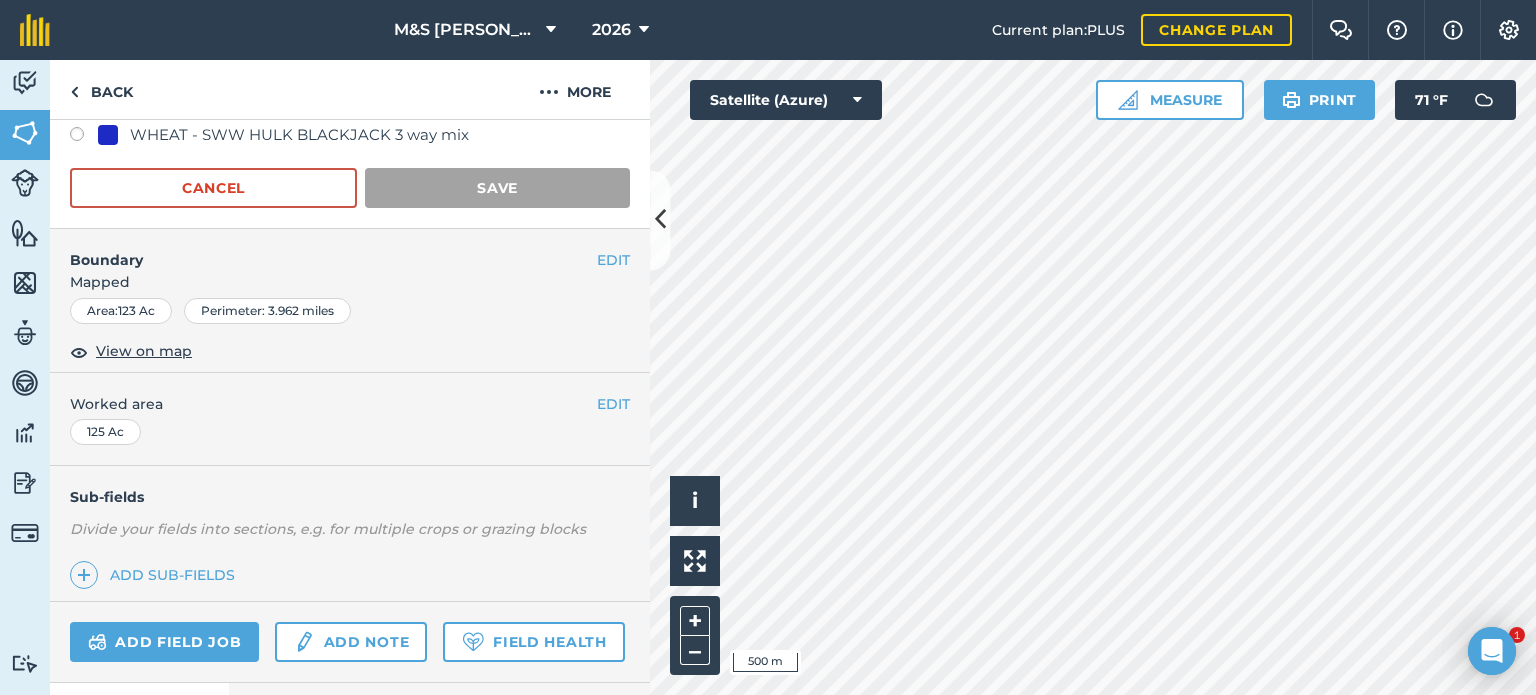 scroll, scrollTop: 299, scrollLeft: 0, axis: vertical 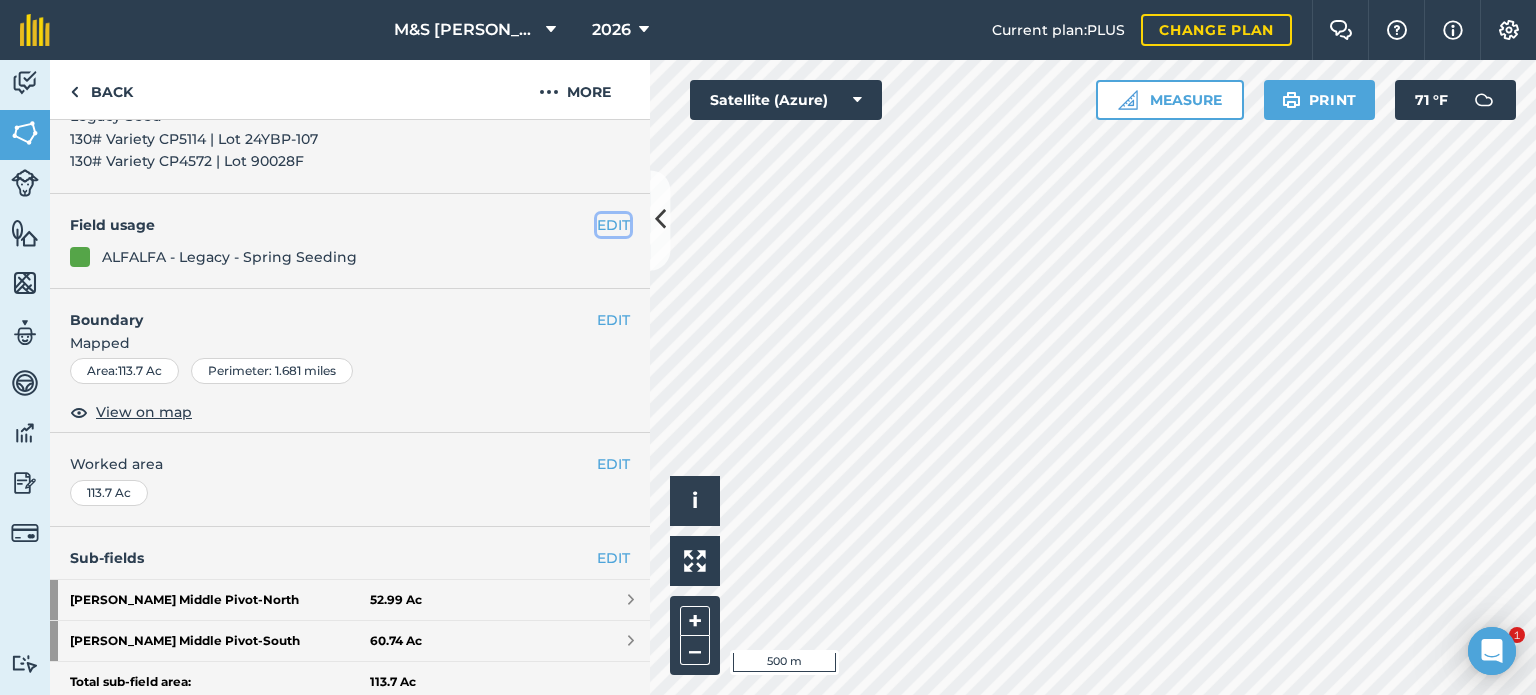 click on "EDIT" at bounding box center [613, 225] 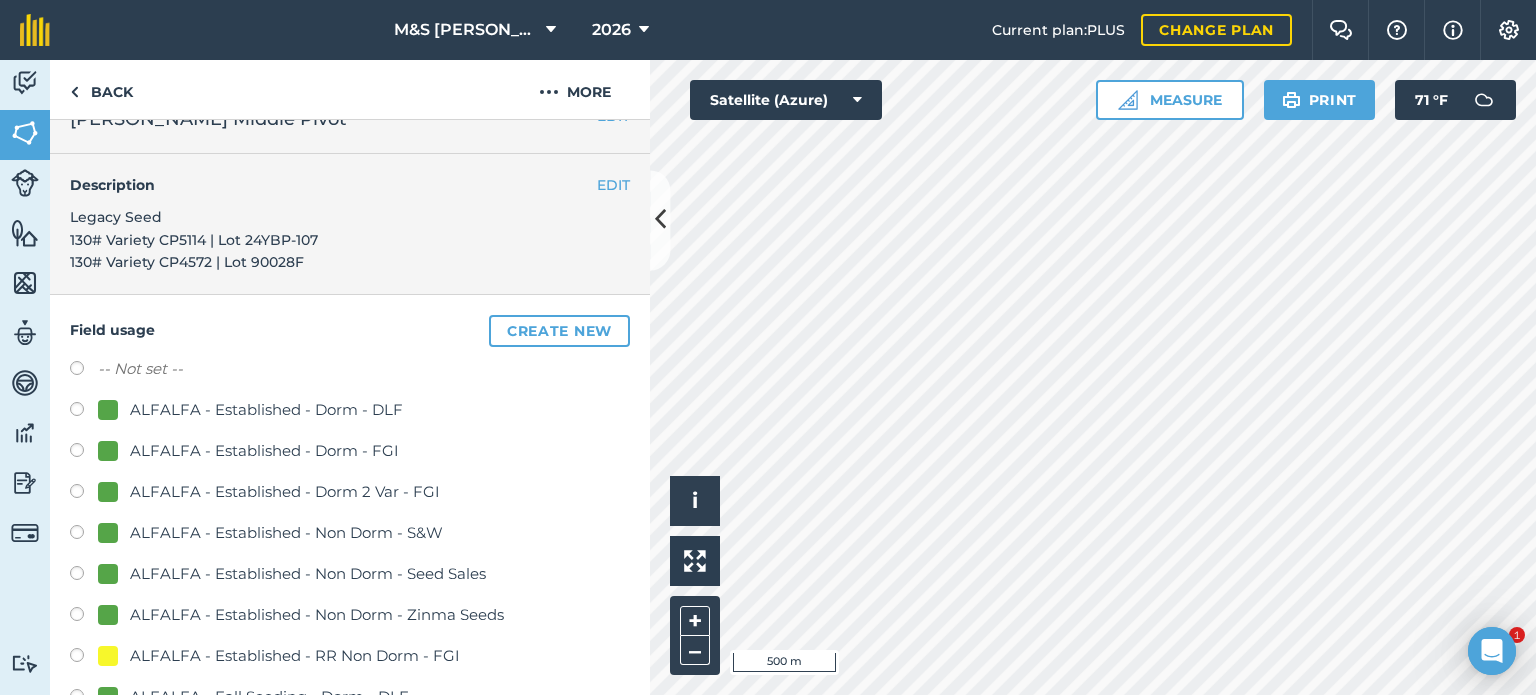scroll, scrollTop: 0, scrollLeft: 0, axis: both 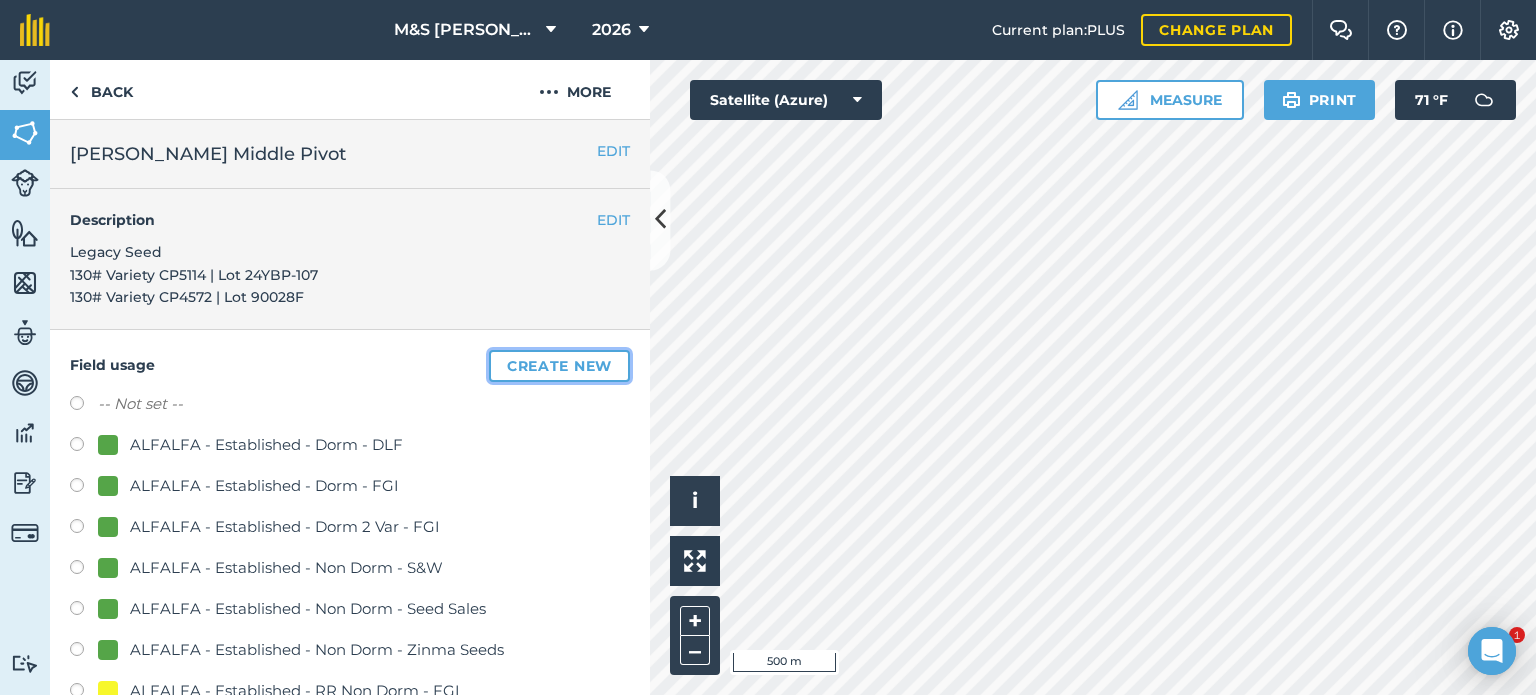 click on "Create new" at bounding box center [559, 366] 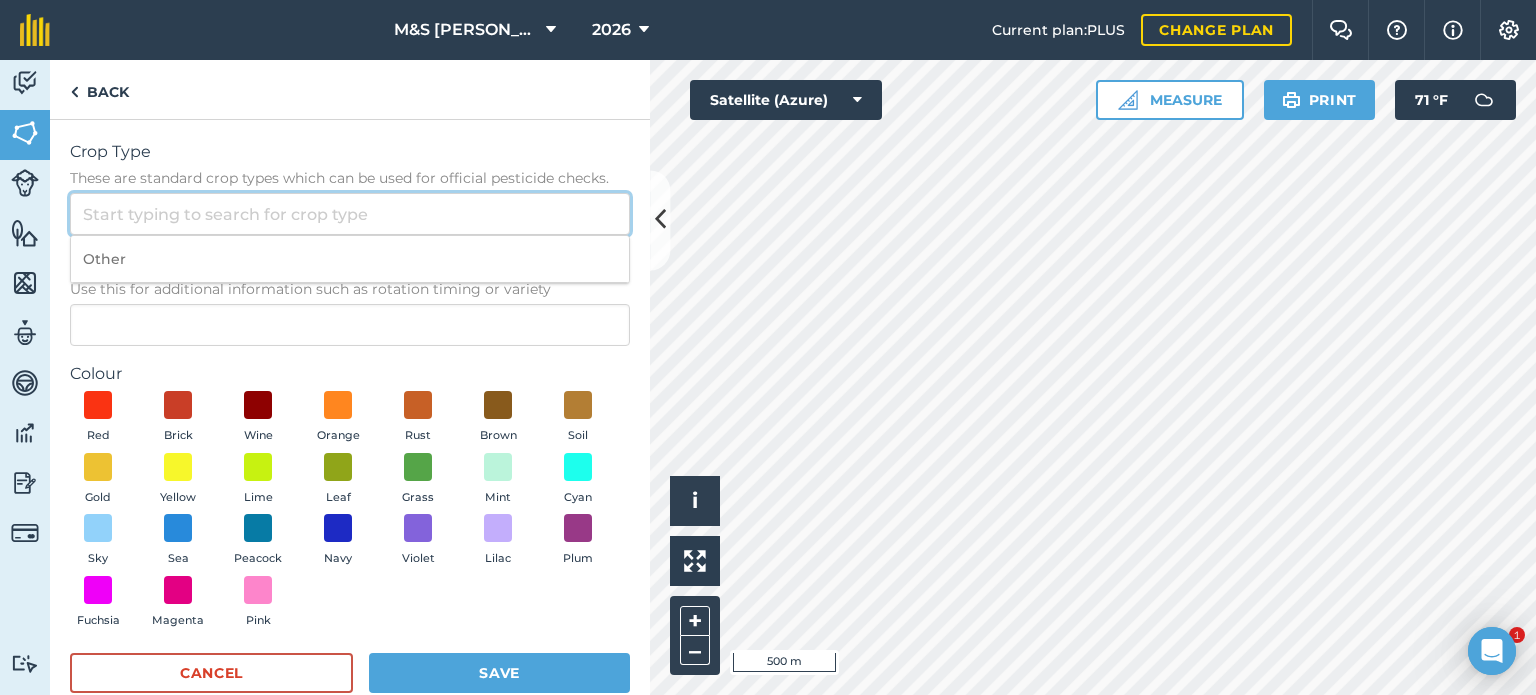 click on "Crop Type These are standard crop types which can be used for official pesticide checks." at bounding box center [350, 214] 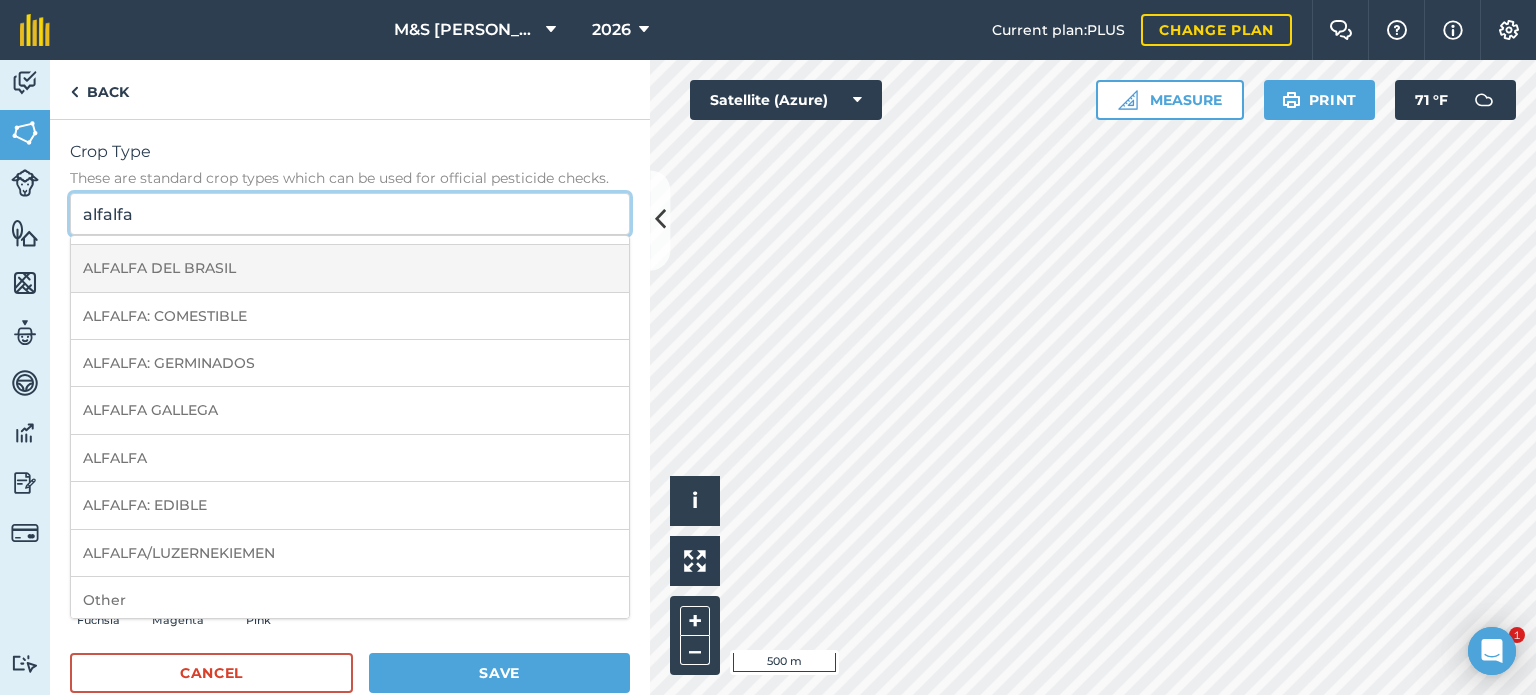 scroll, scrollTop: 136, scrollLeft: 0, axis: vertical 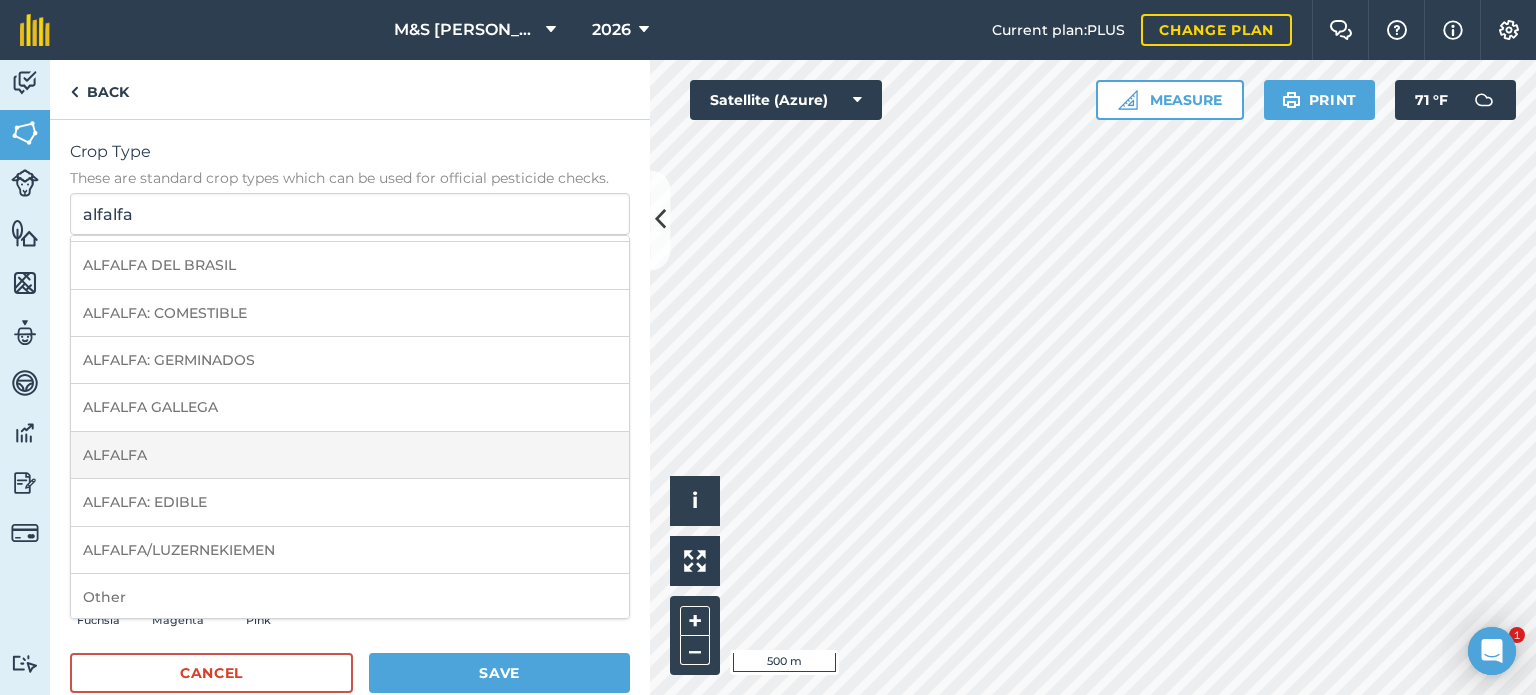 click on "ALFALFA" at bounding box center [350, 455] 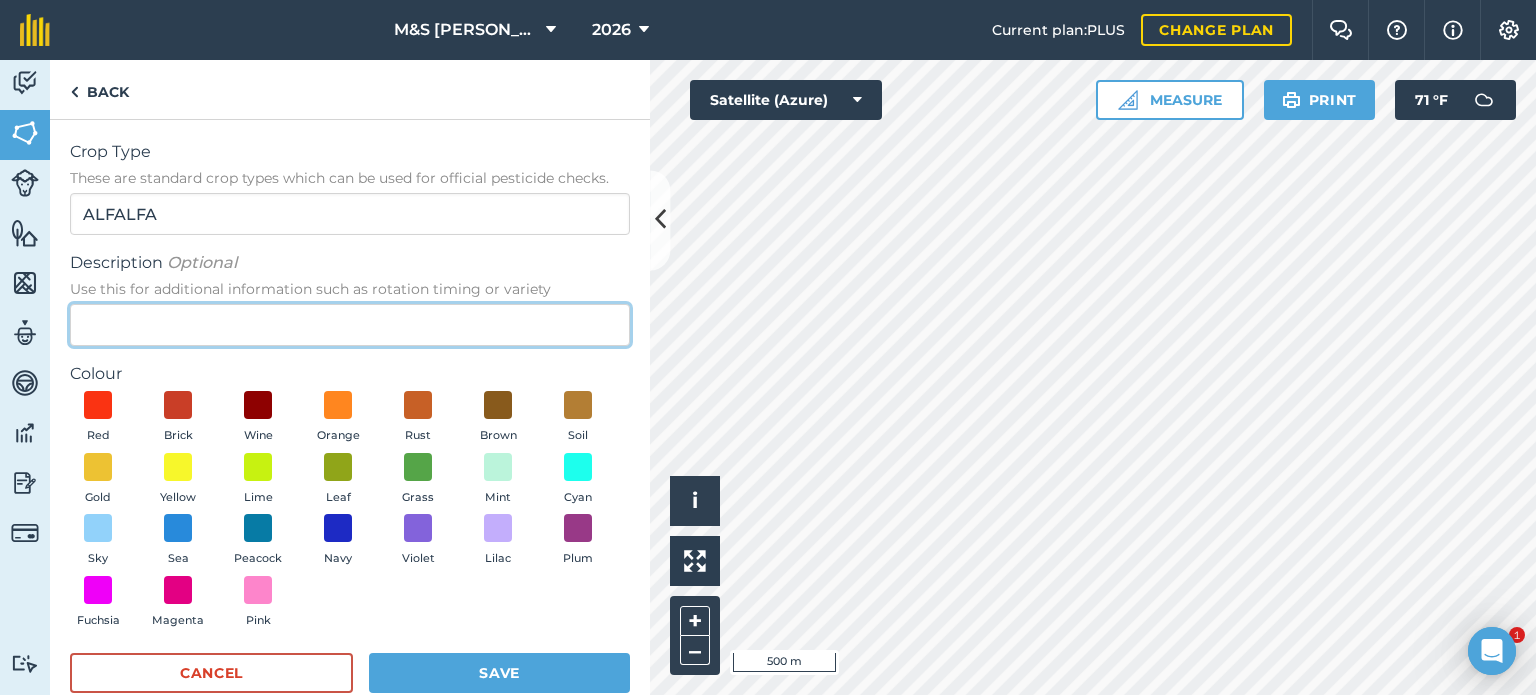 click on "Description   Optional Use this for additional information such as rotation timing or variety" at bounding box center [350, 325] 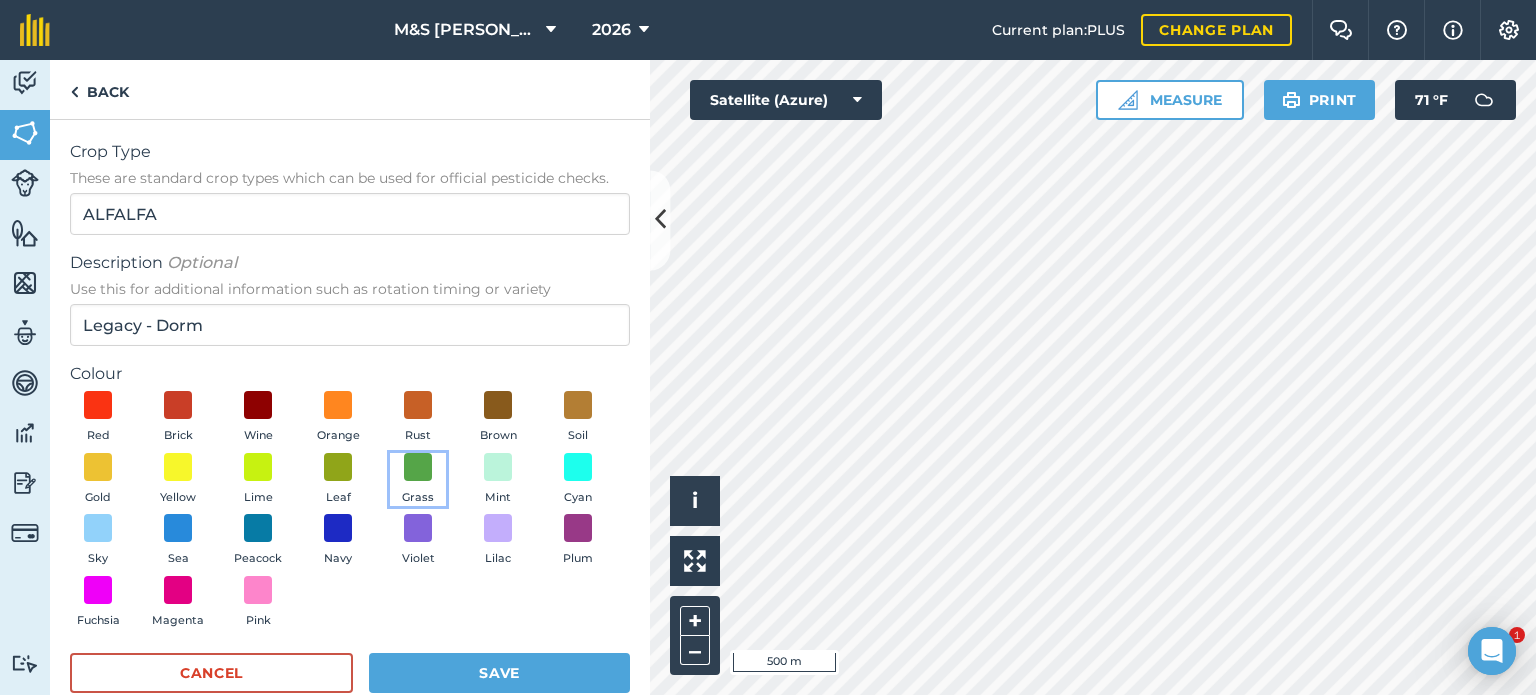 click on "Grass" at bounding box center (418, 480) 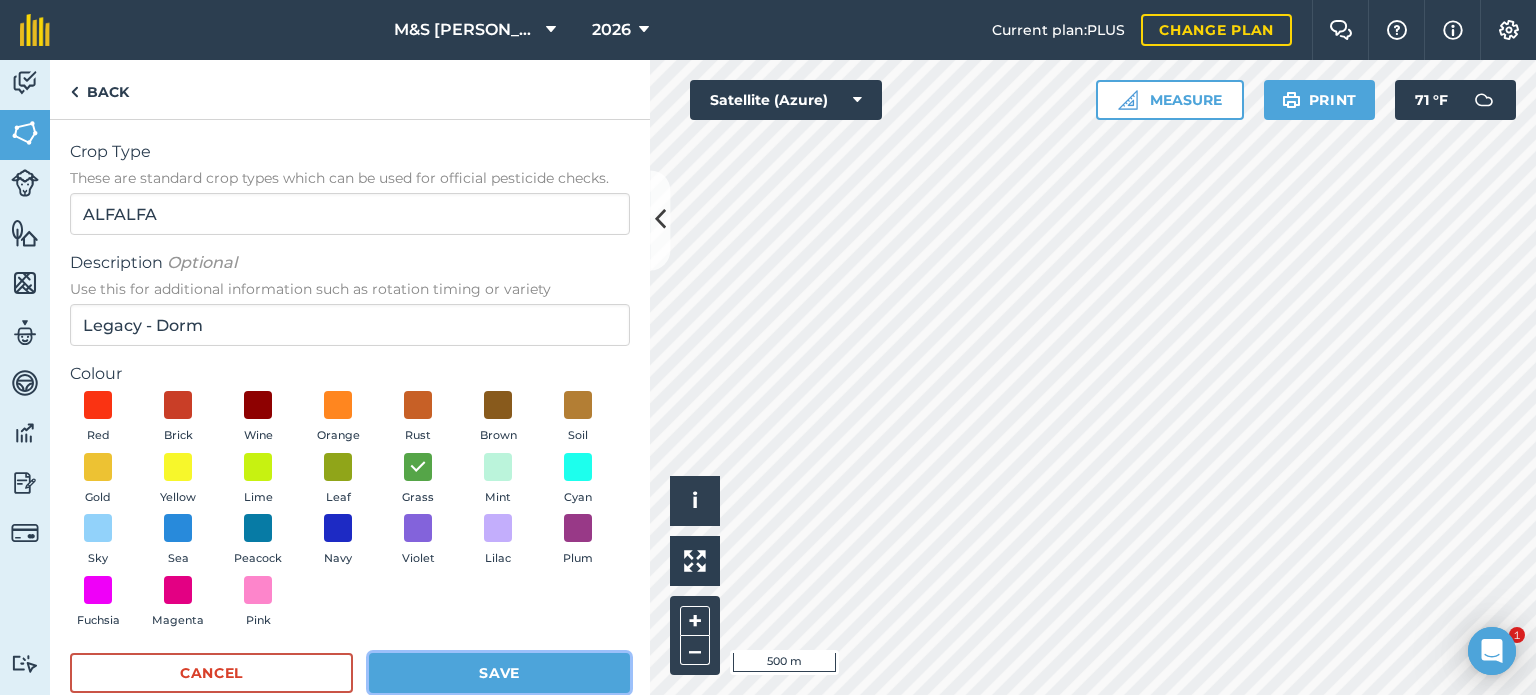 click on "Save" at bounding box center [499, 673] 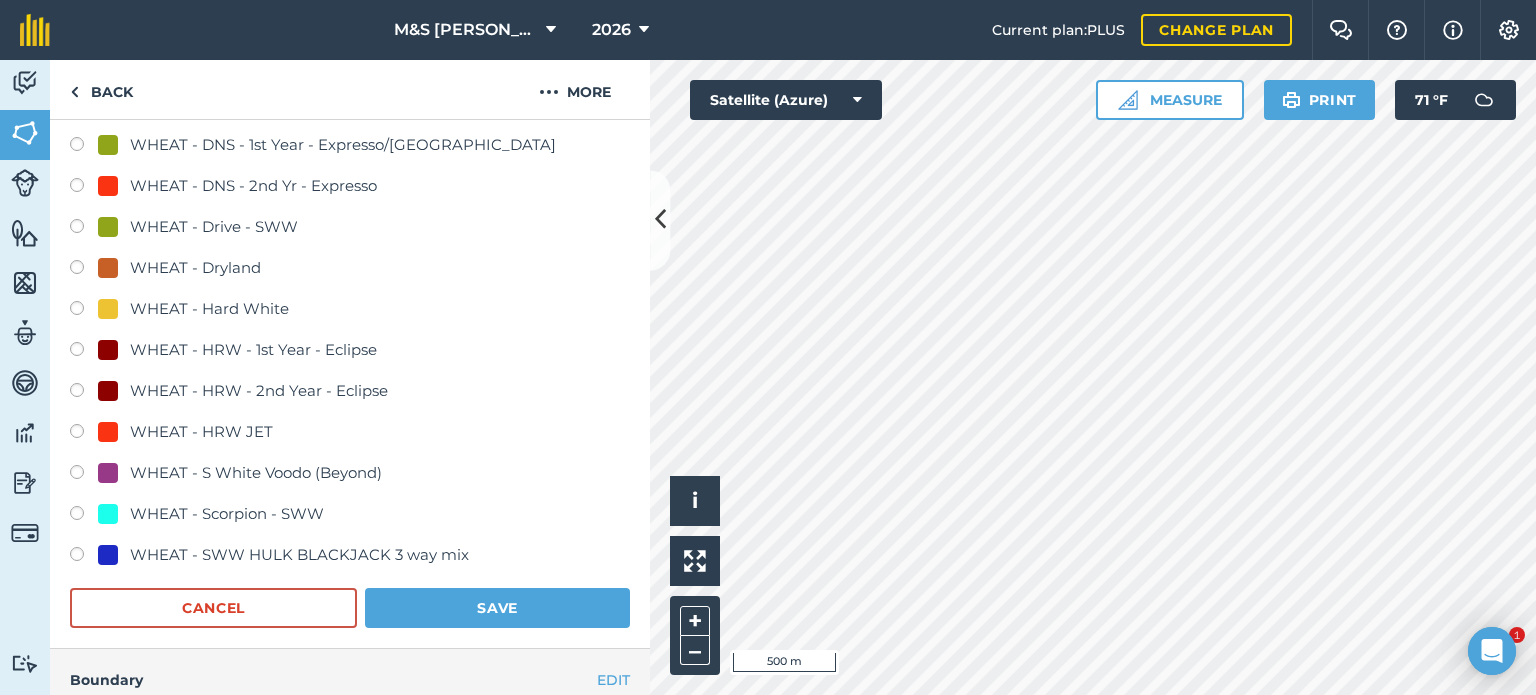 scroll, scrollTop: 1400, scrollLeft: 0, axis: vertical 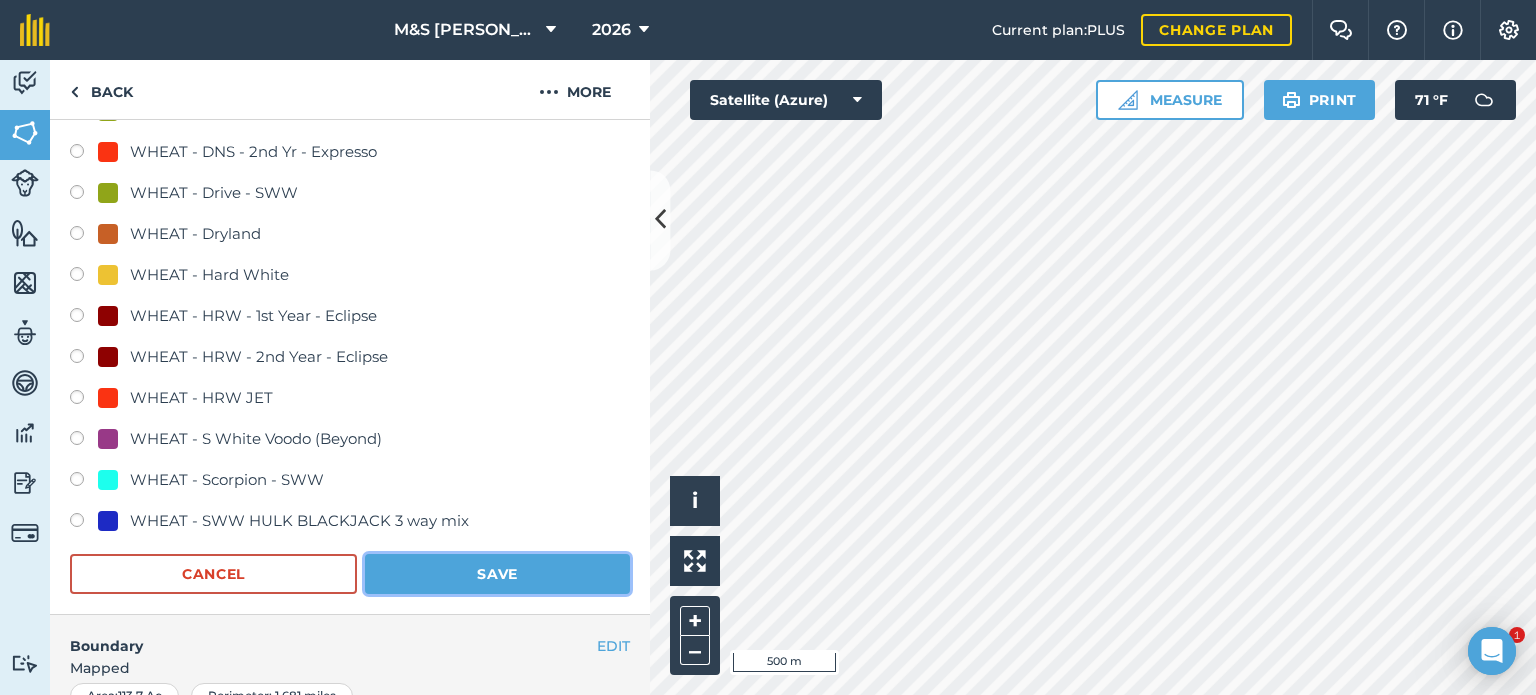 click on "Save" at bounding box center (497, 574) 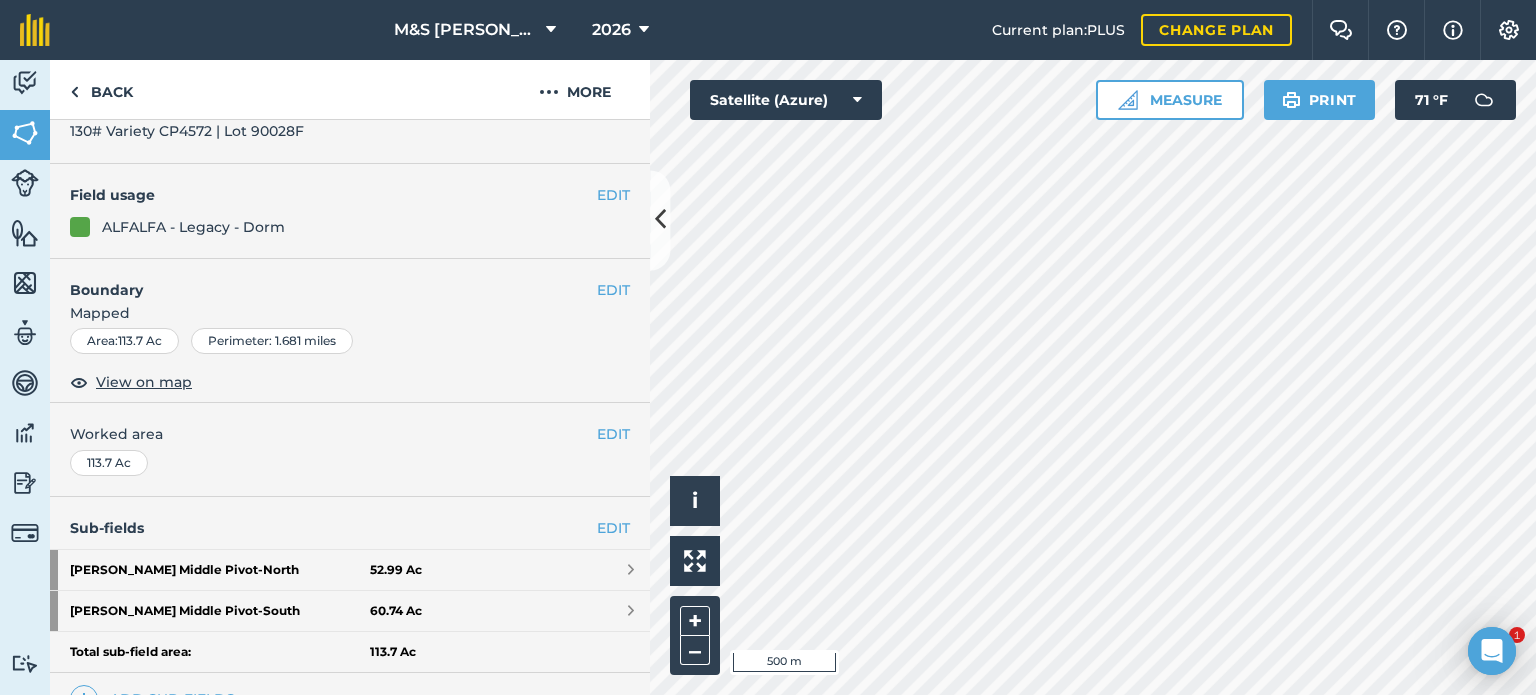 scroll, scrollTop: 136, scrollLeft: 0, axis: vertical 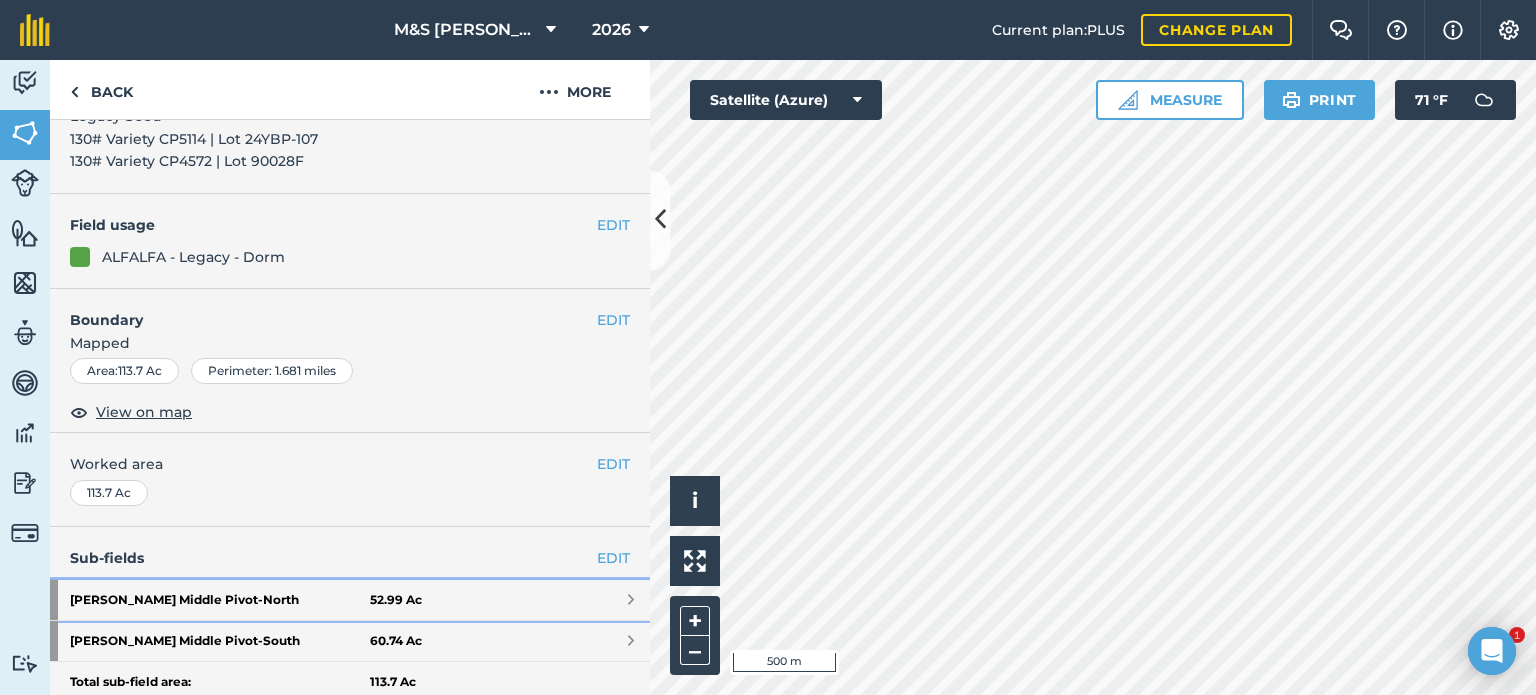 click on "[PERSON_NAME] Middle Pivot  -  North" at bounding box center (220, 600) 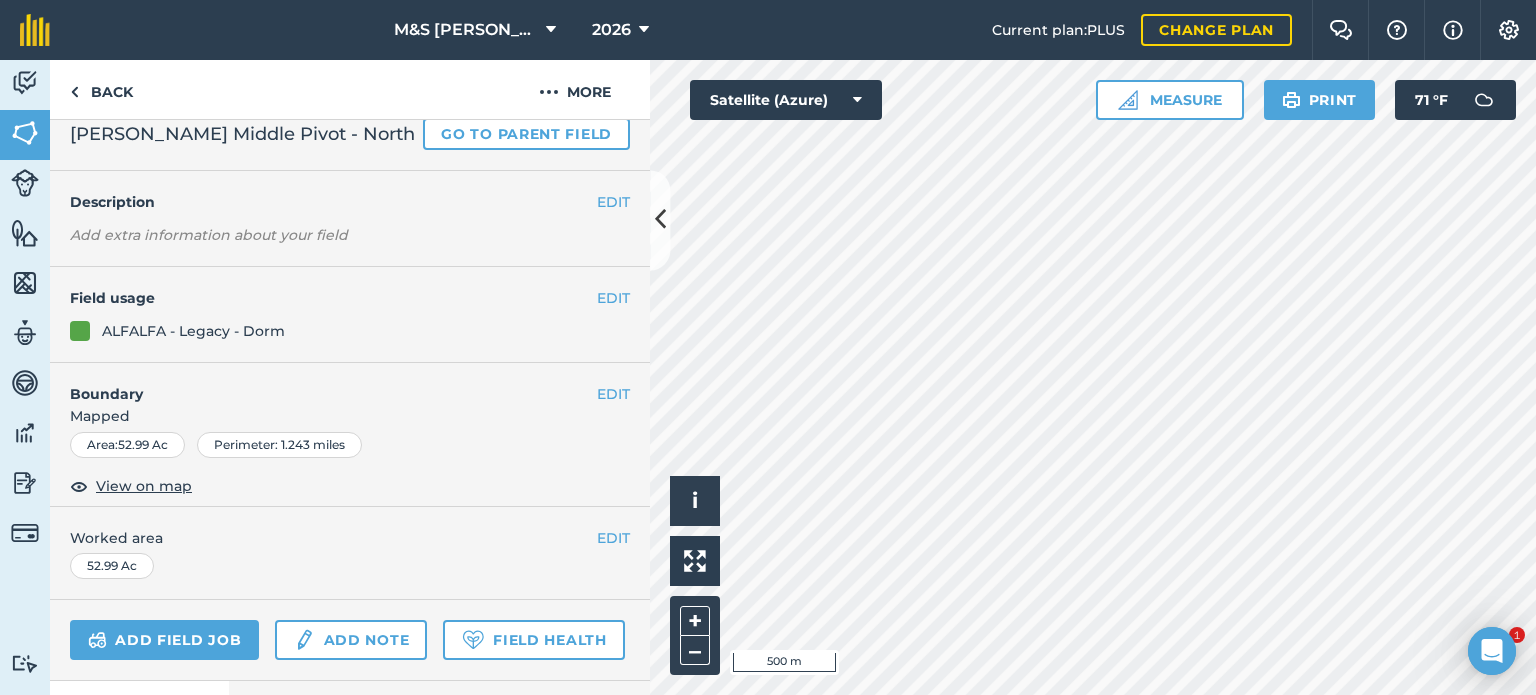 scroll, scrollTop: 0, scrollLeft: 0, axis: both 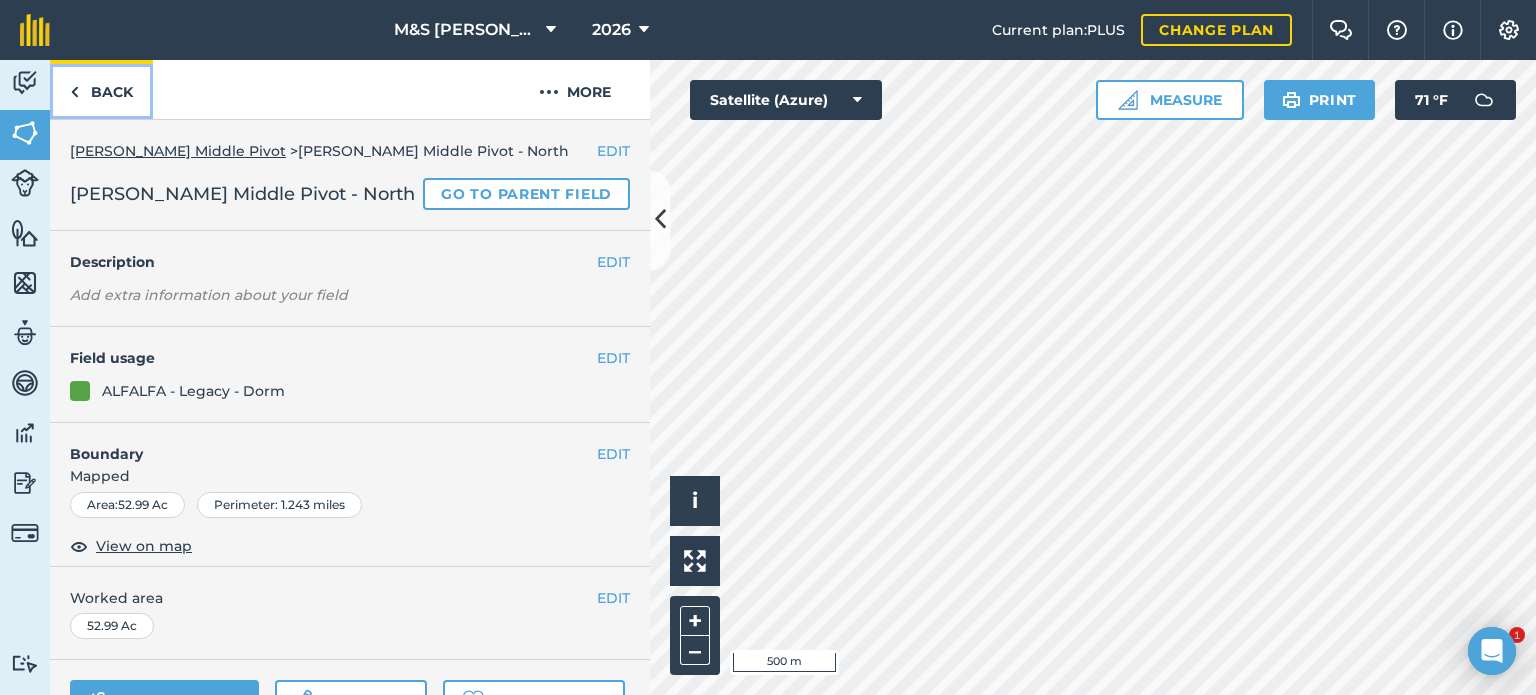 click on "Back" at bounding box center (101, 89) 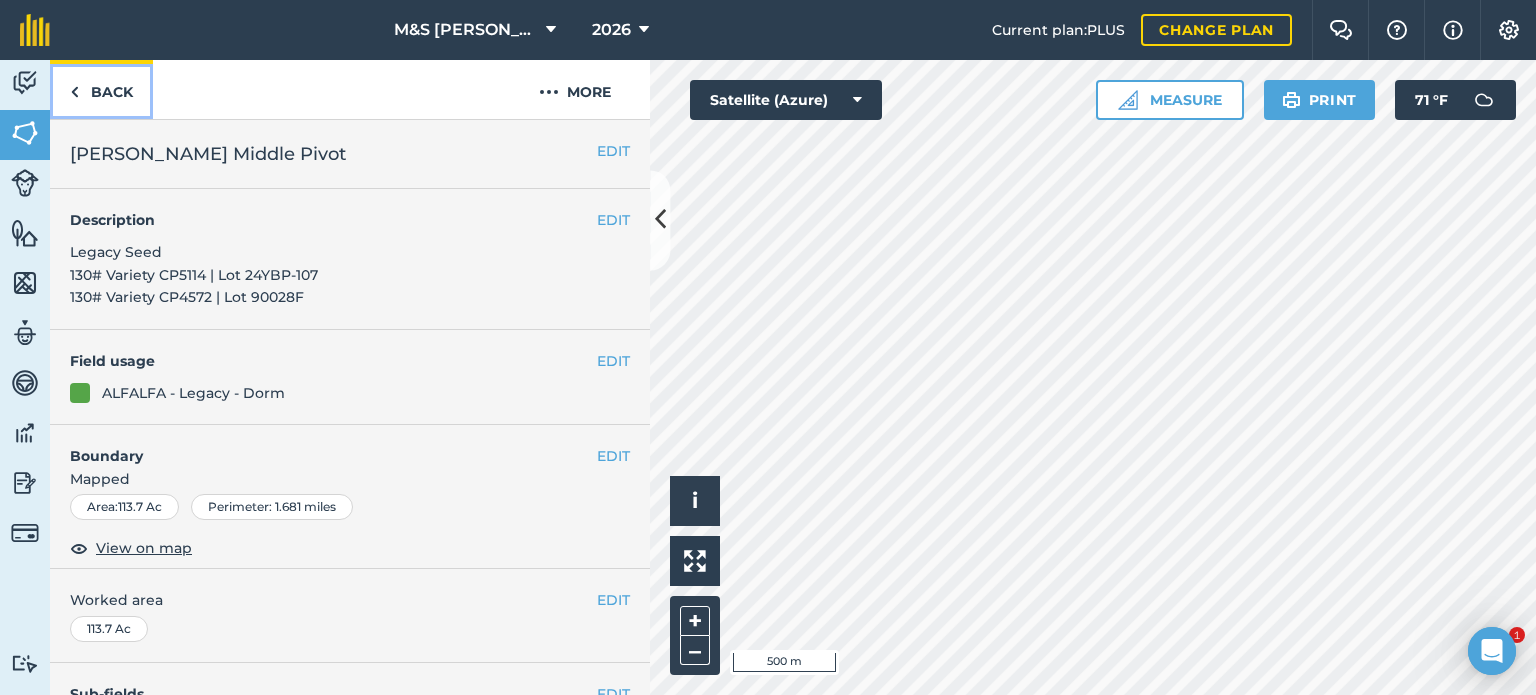 click on "Back" at bounding box center [101, 89] 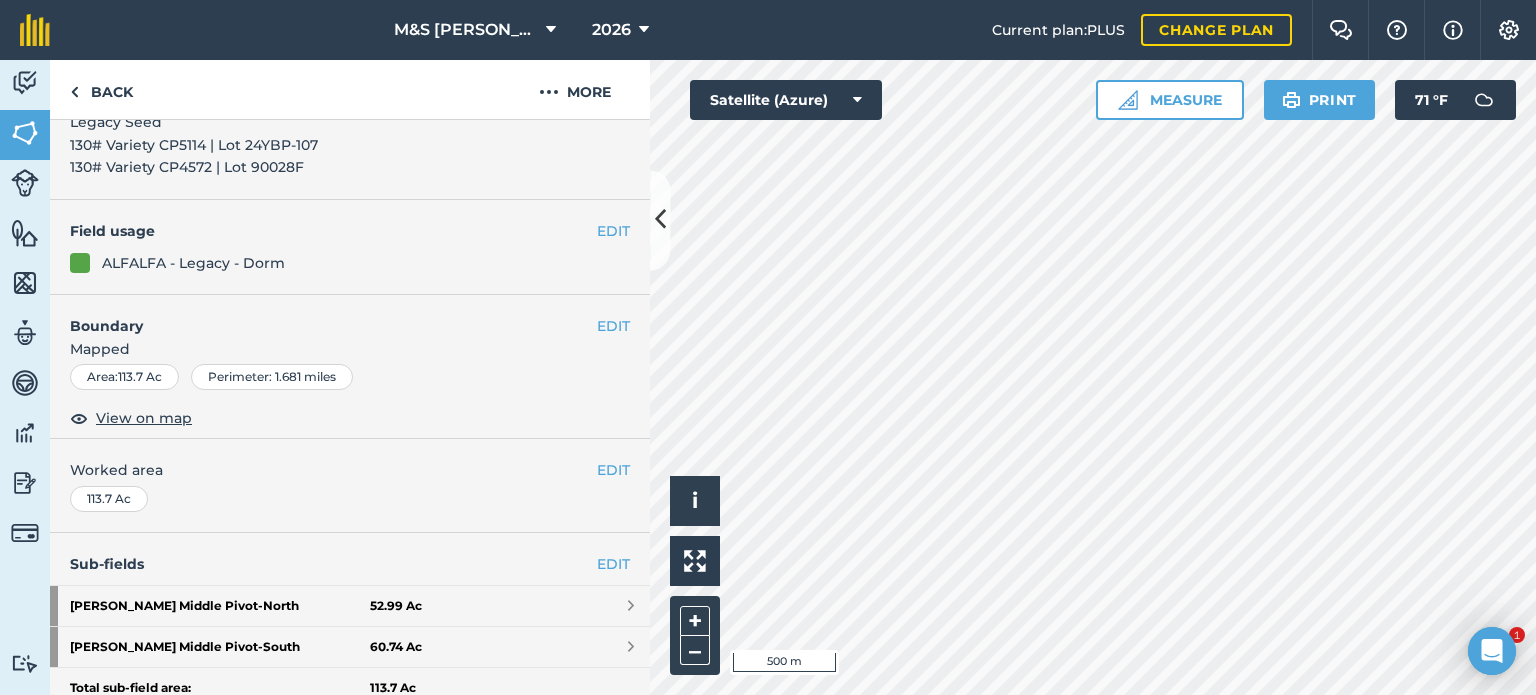 scroll, scrollTop: 0, scrollLeft: 0, axis: both 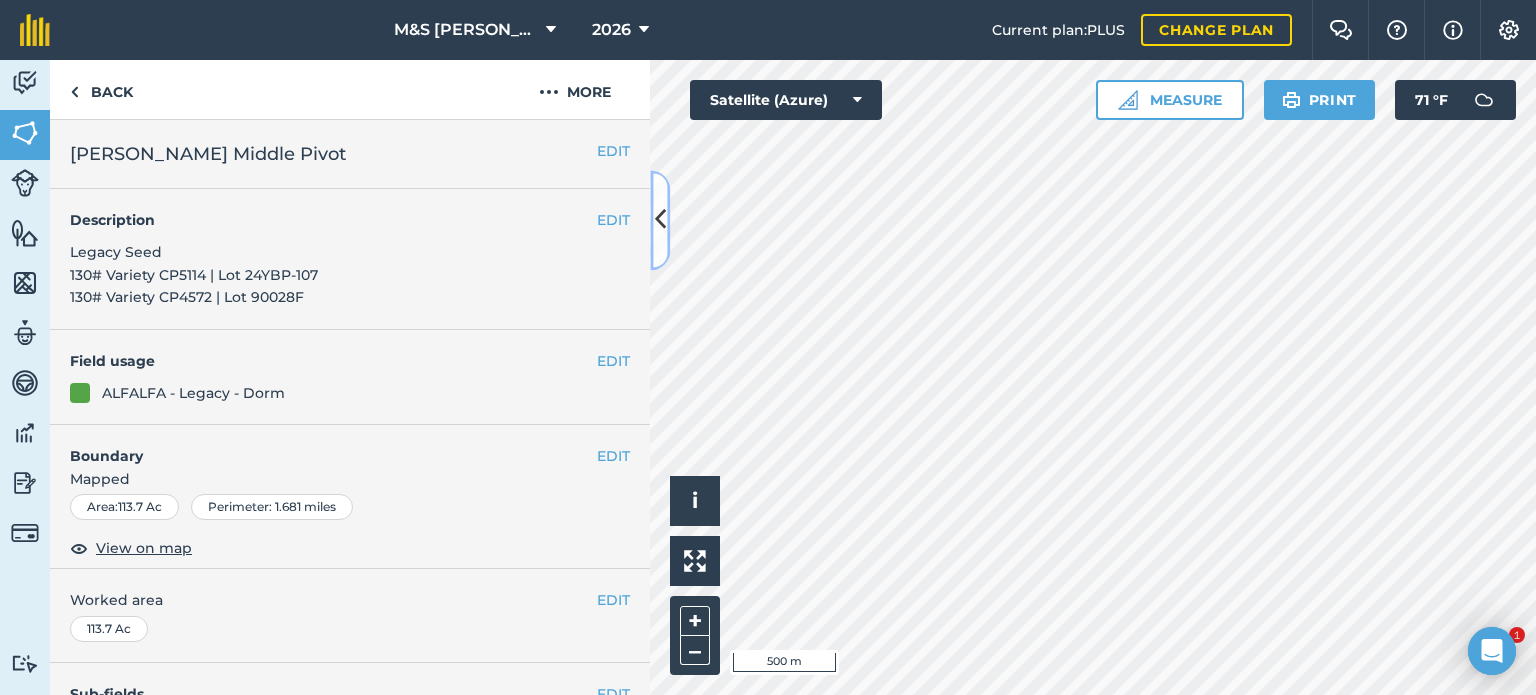 click at bounding box center [660, 220] 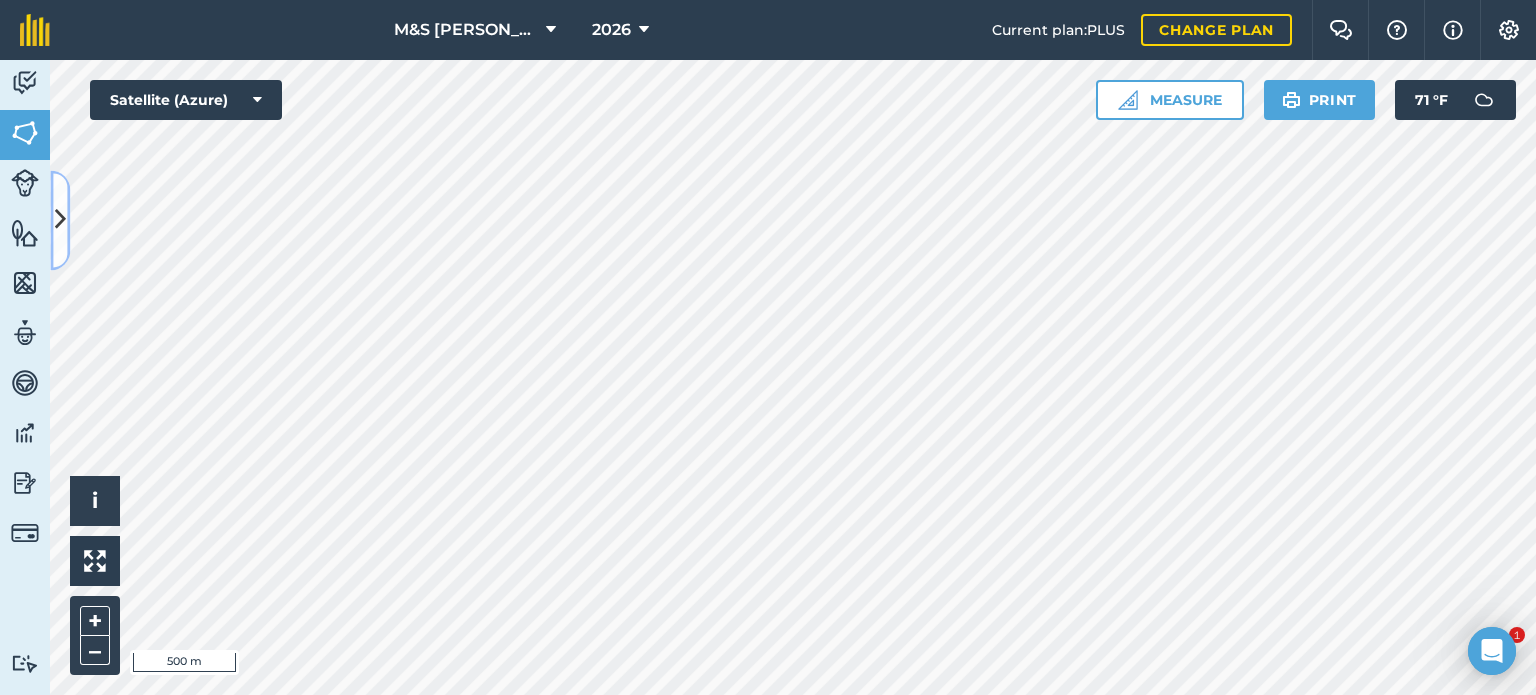 click at bounding box center [60, 220] 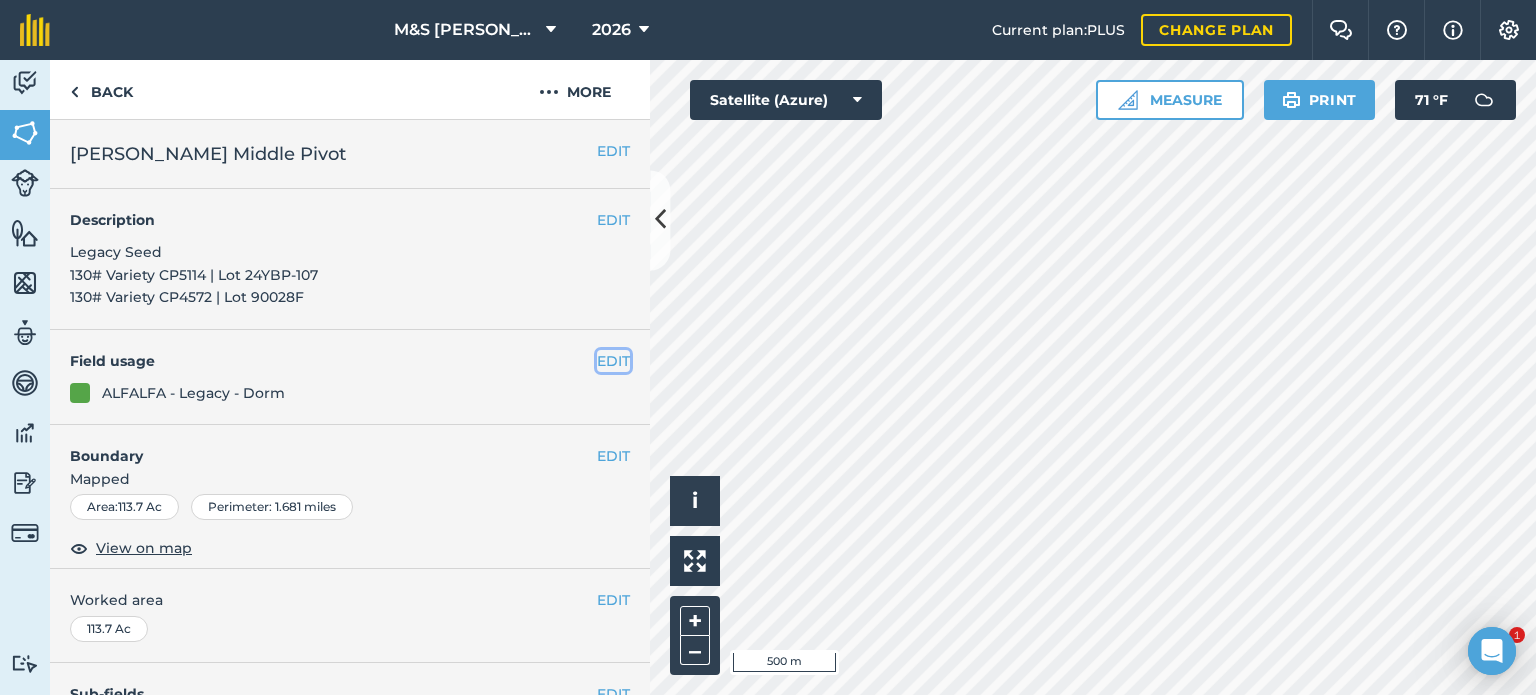 click on "EDIT" at bounding box center (613, 361) 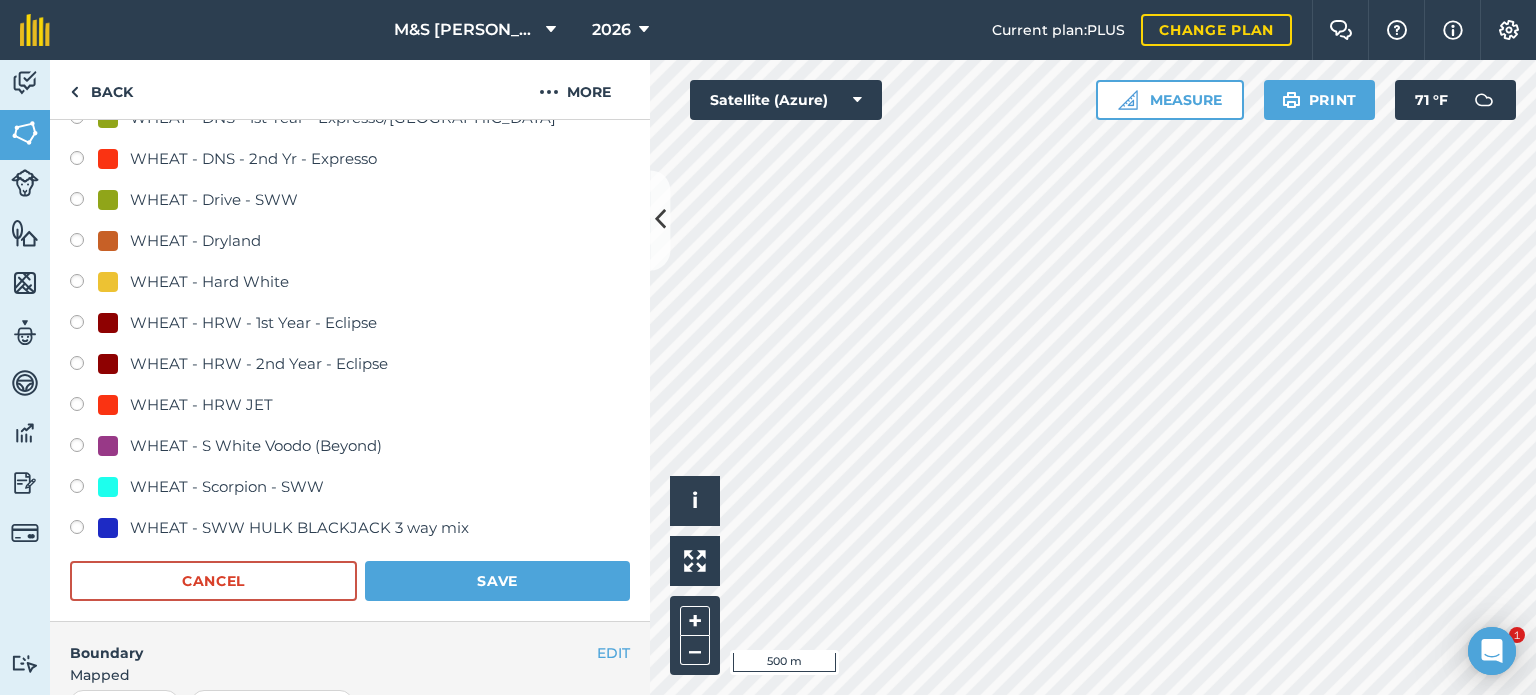 scroll, scrollTop: 1400, scrollLeft: 0, axis: vertical 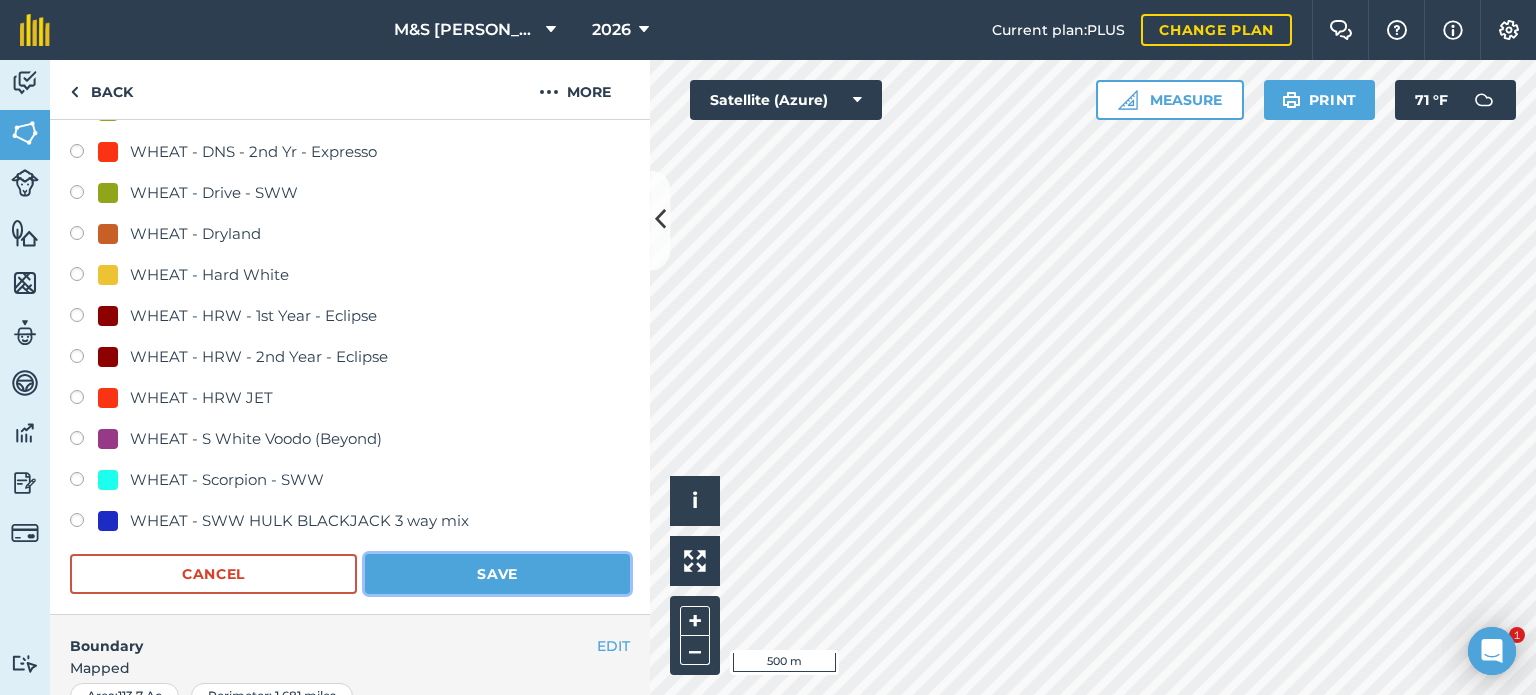 click on "Save" at bounding box center (497, 574) 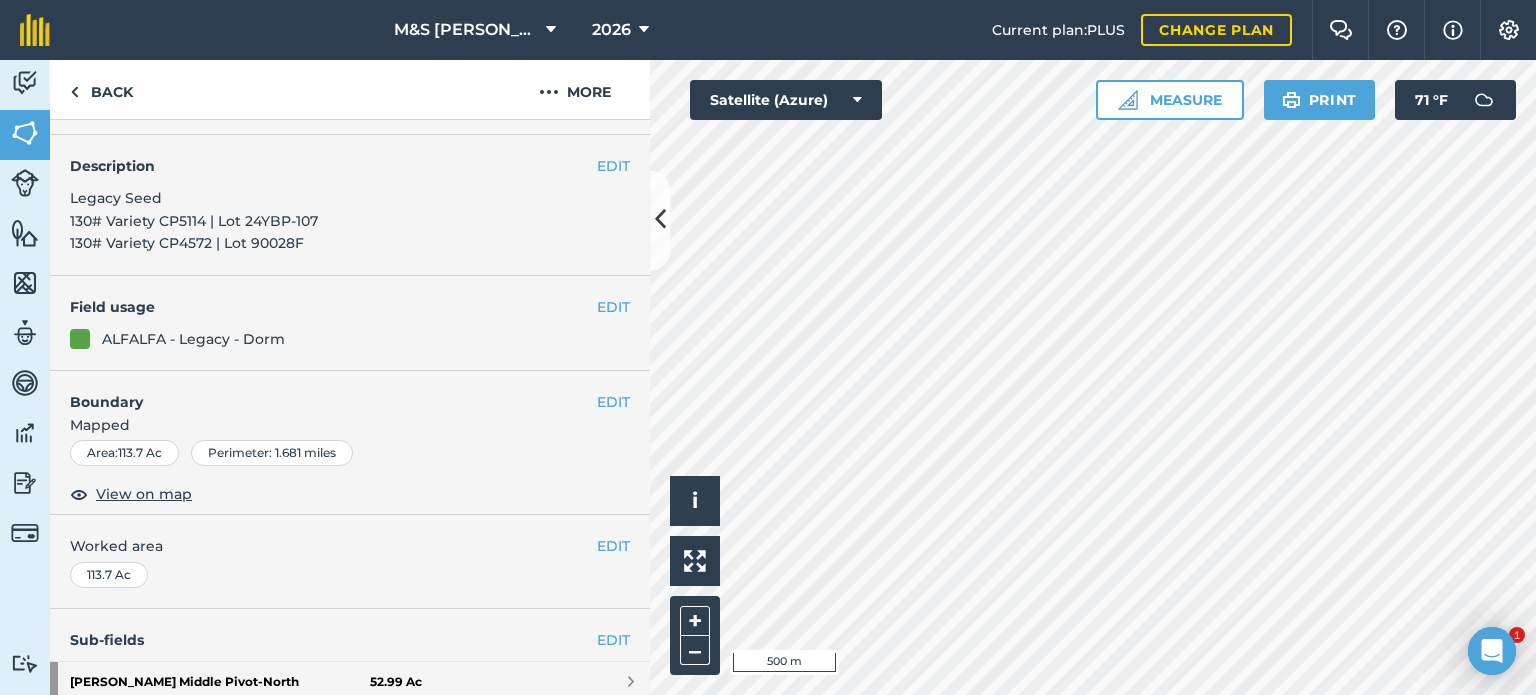 scroll, scrollTop: 0, scrollLeft: 0, axis: both 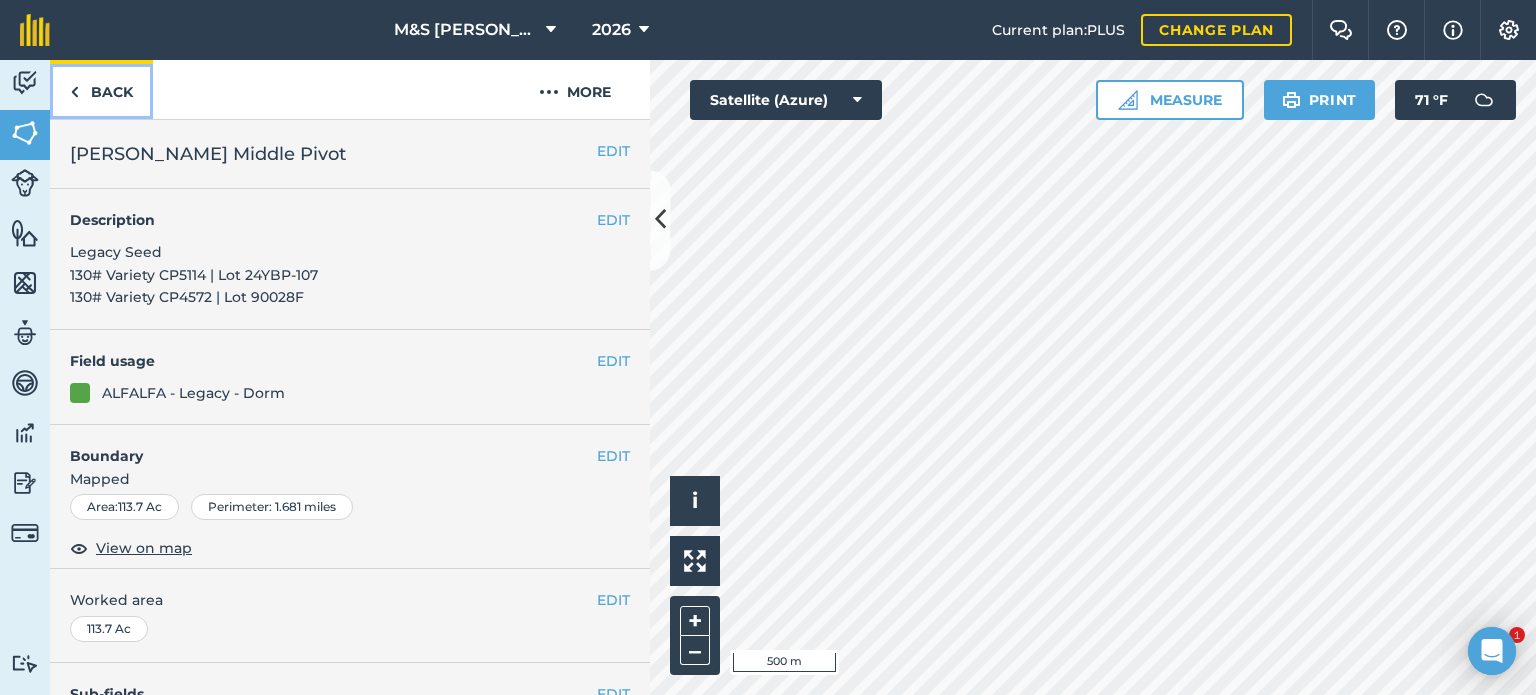 click on "Back" at bounding box center [101, 89] 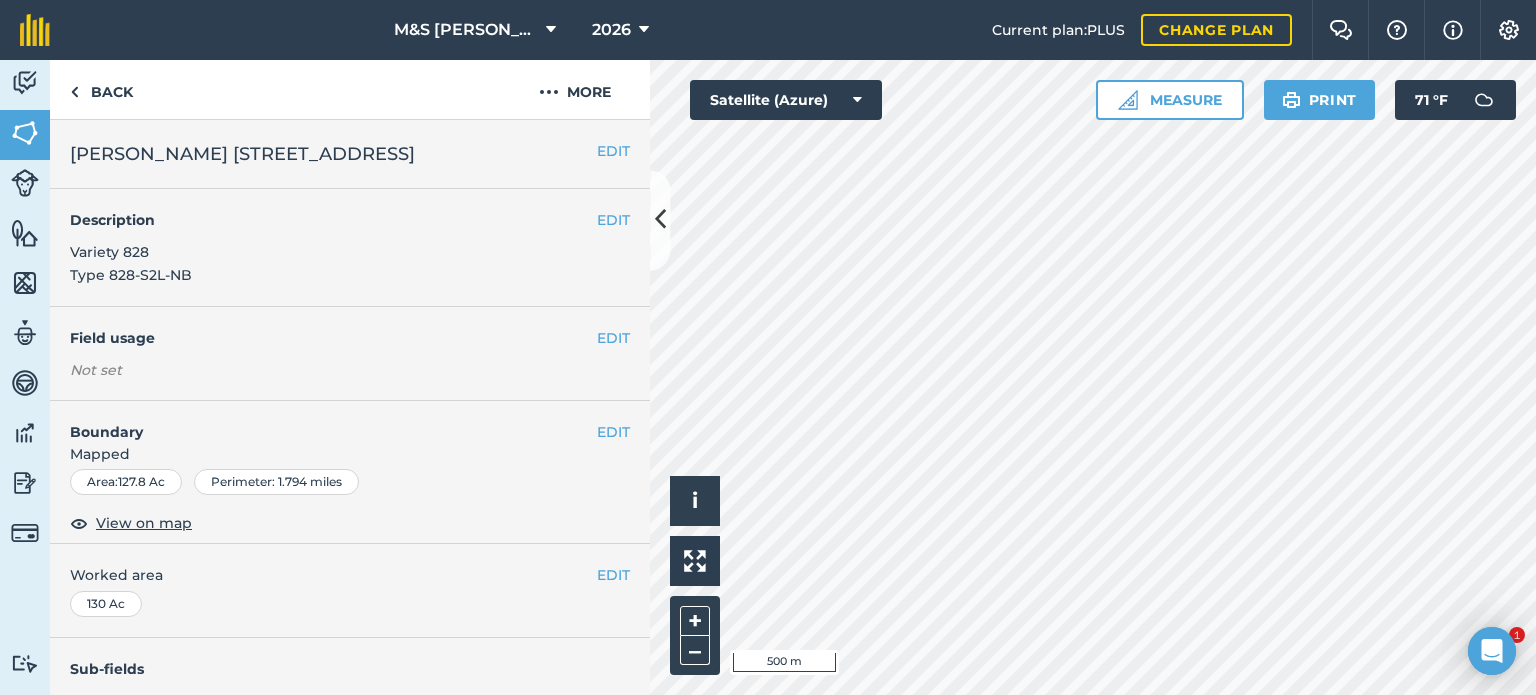 scroll, scrollTop: 100, scrollLeft: 0, axis: vertical 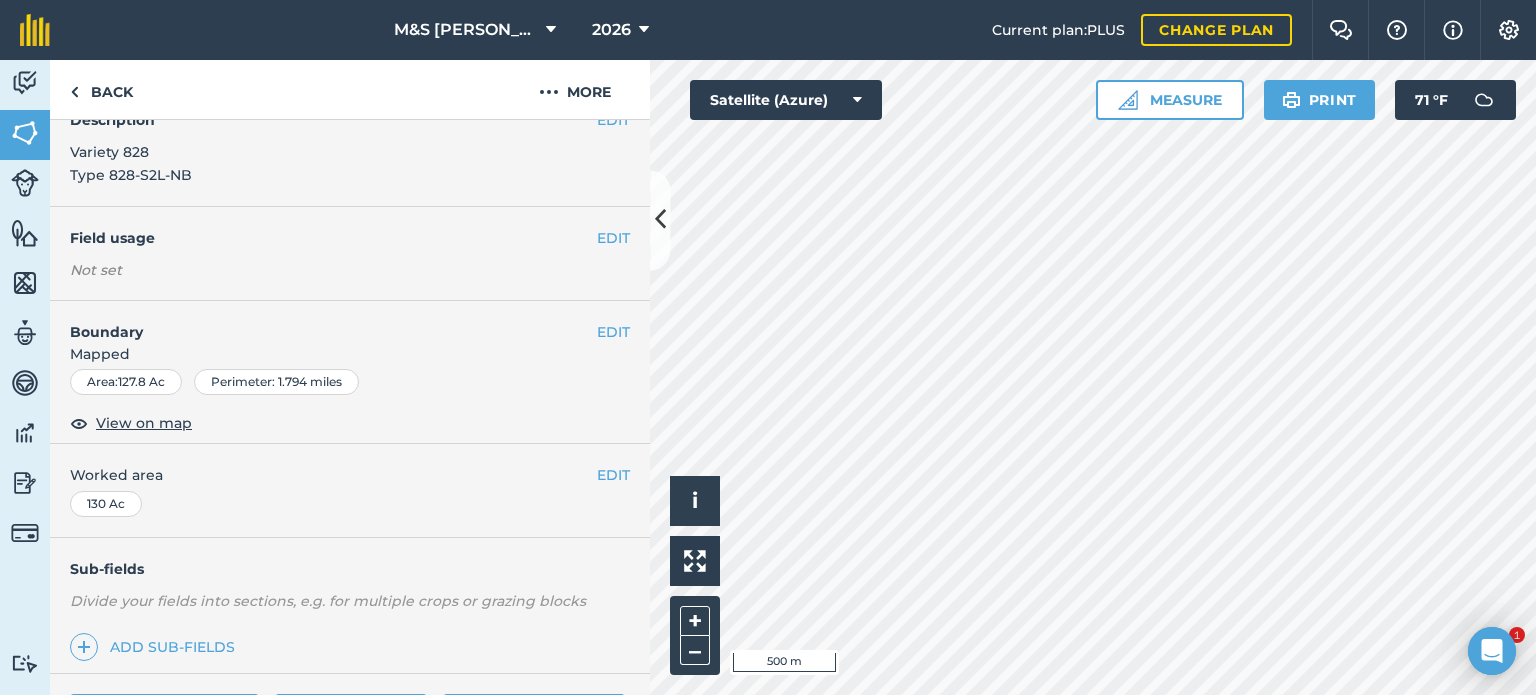 click on "EDIT Field usage Not set" at bounding box center [350, 253] 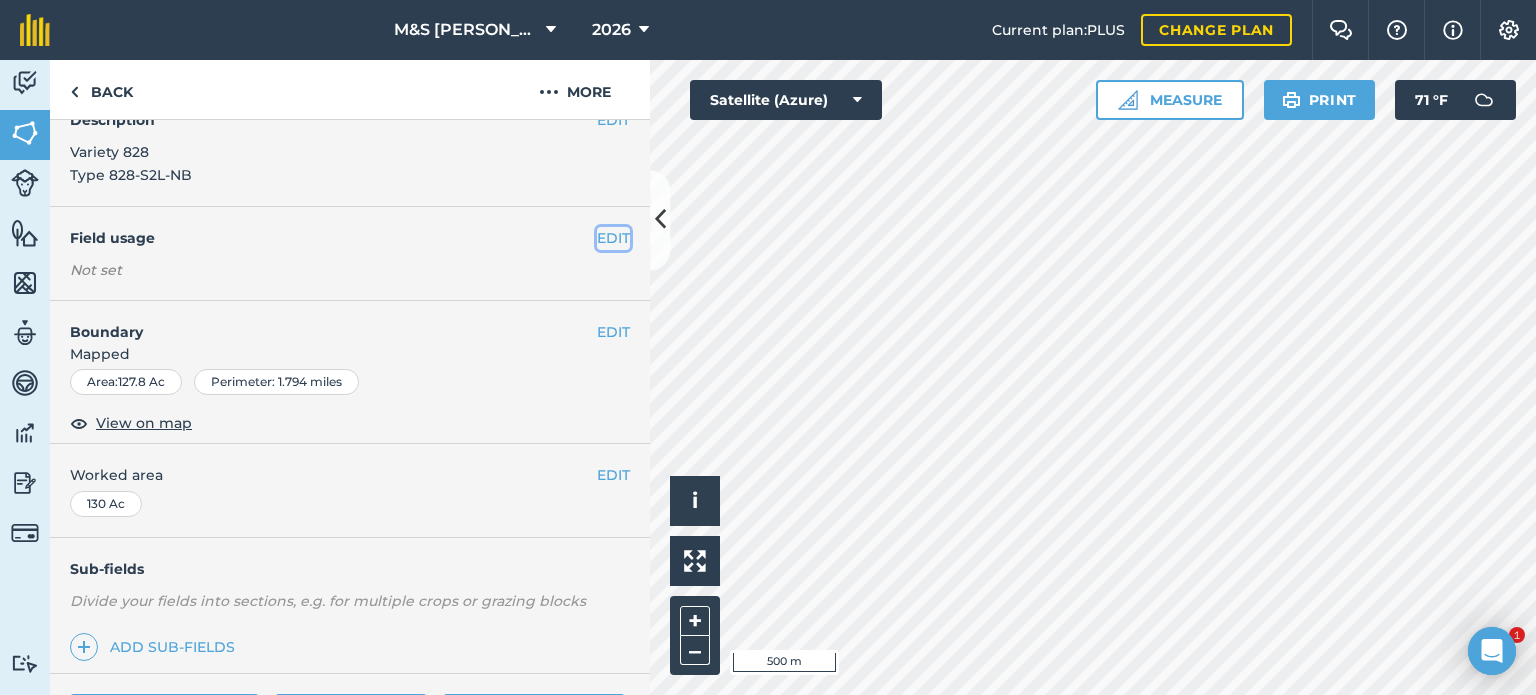 click on "EDIT" at bounding box center [613, 238] 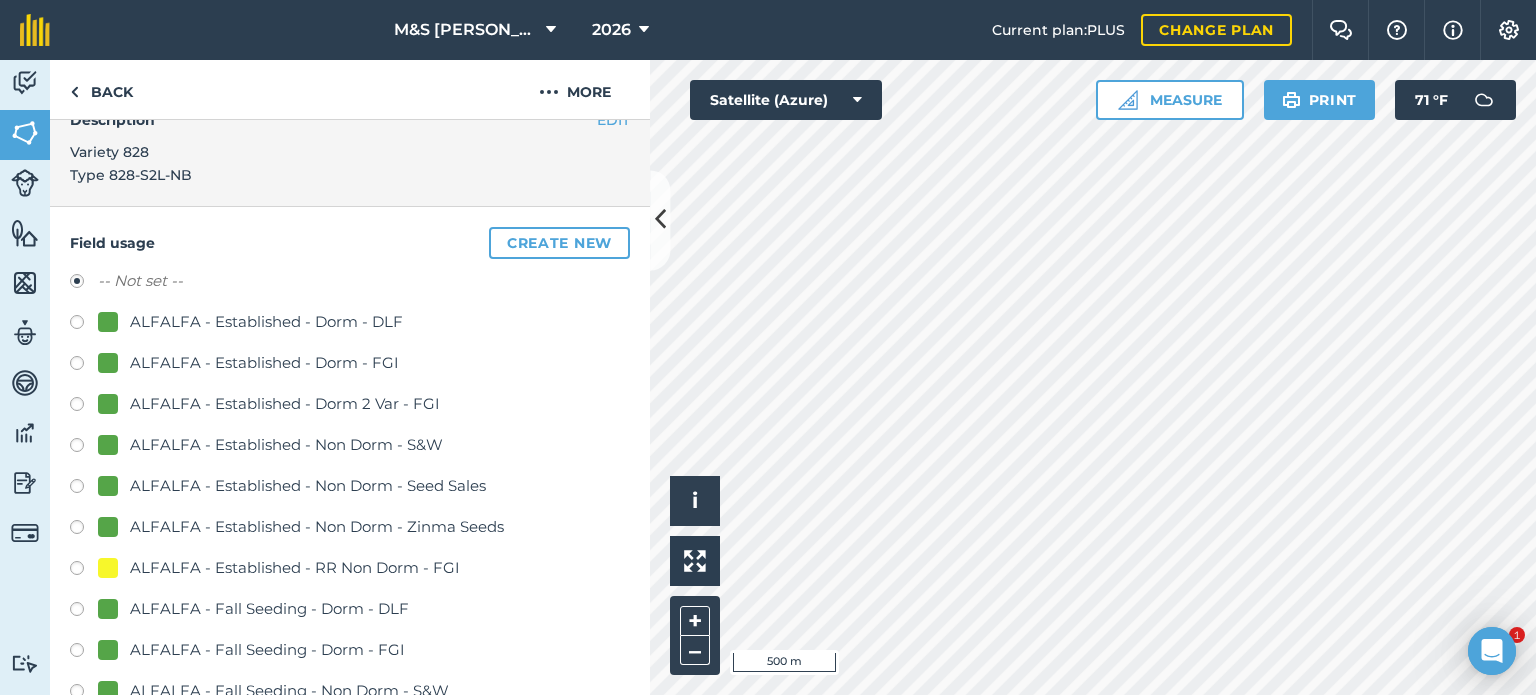 click on "ALFALFA - Established  - Dorm - DLF" at bounding box center (266, 322) 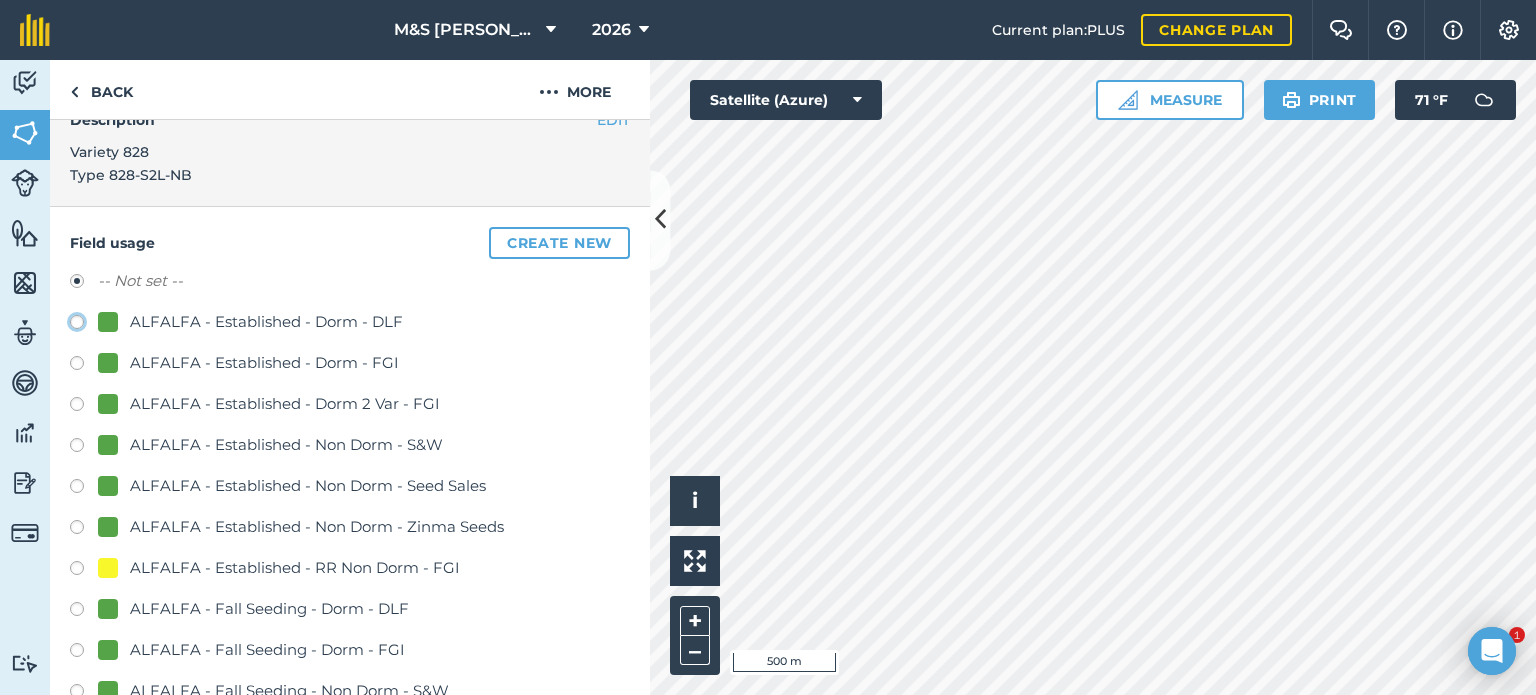 click on "ALFALFA - Established  - Dorm - DLF" at bounding box center (-9923, 321) 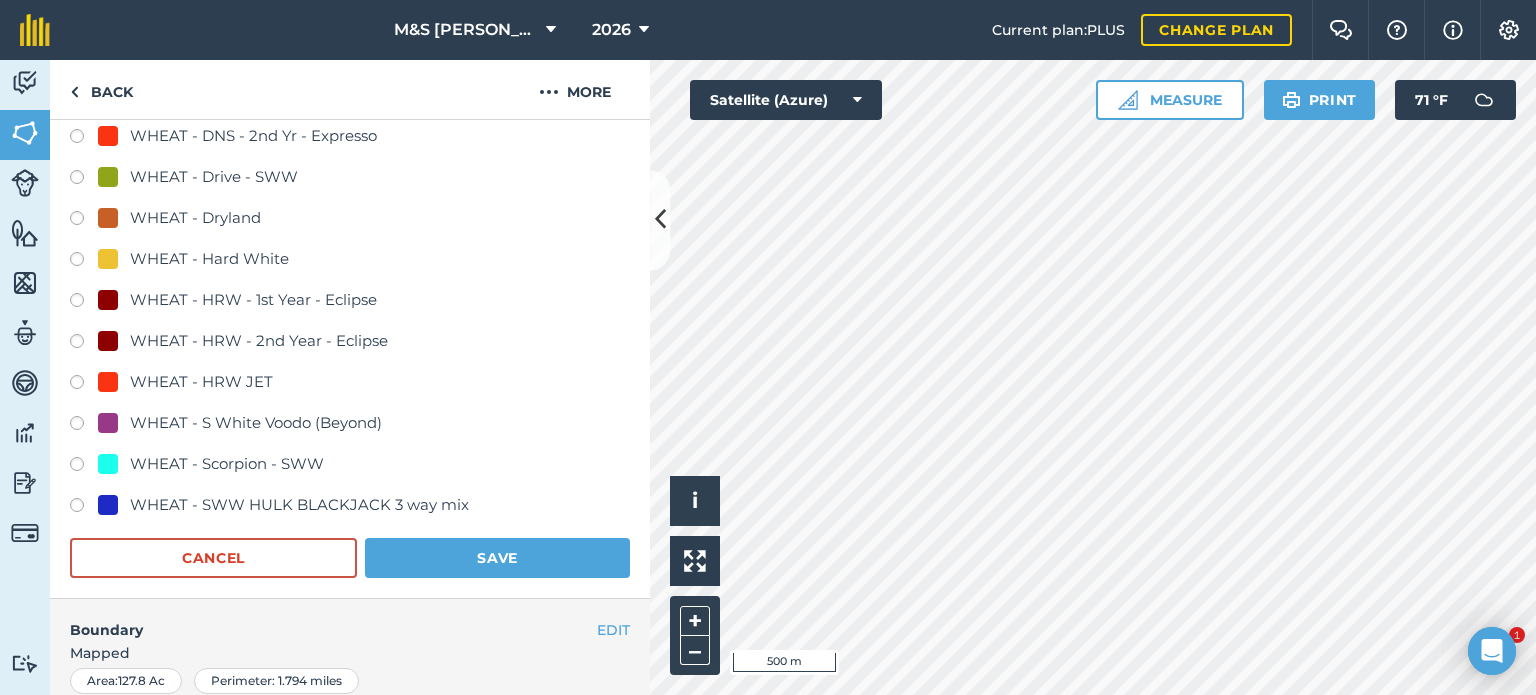 scroll, scrollTop: 1400, scrollLeft: 0, axis: vertical 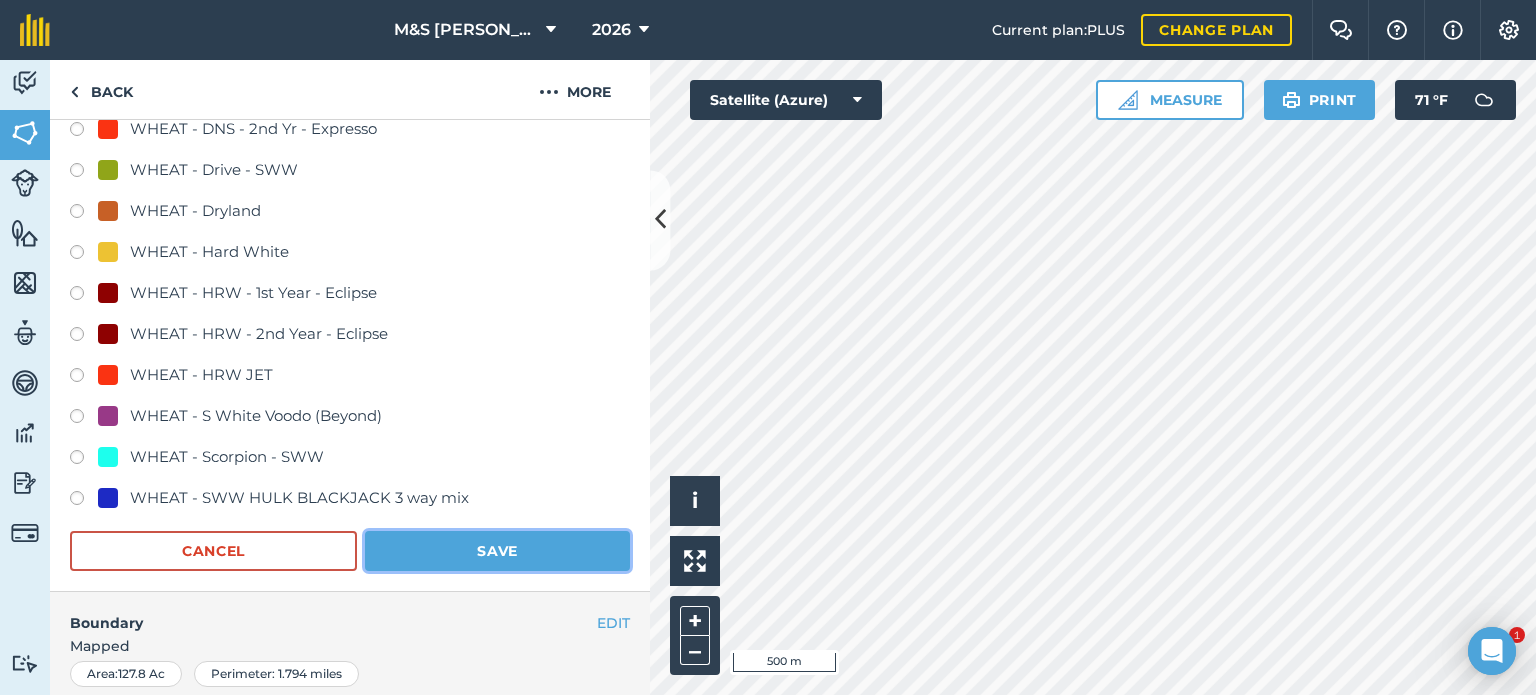 click on "Save" at bounding box center [497, 551] 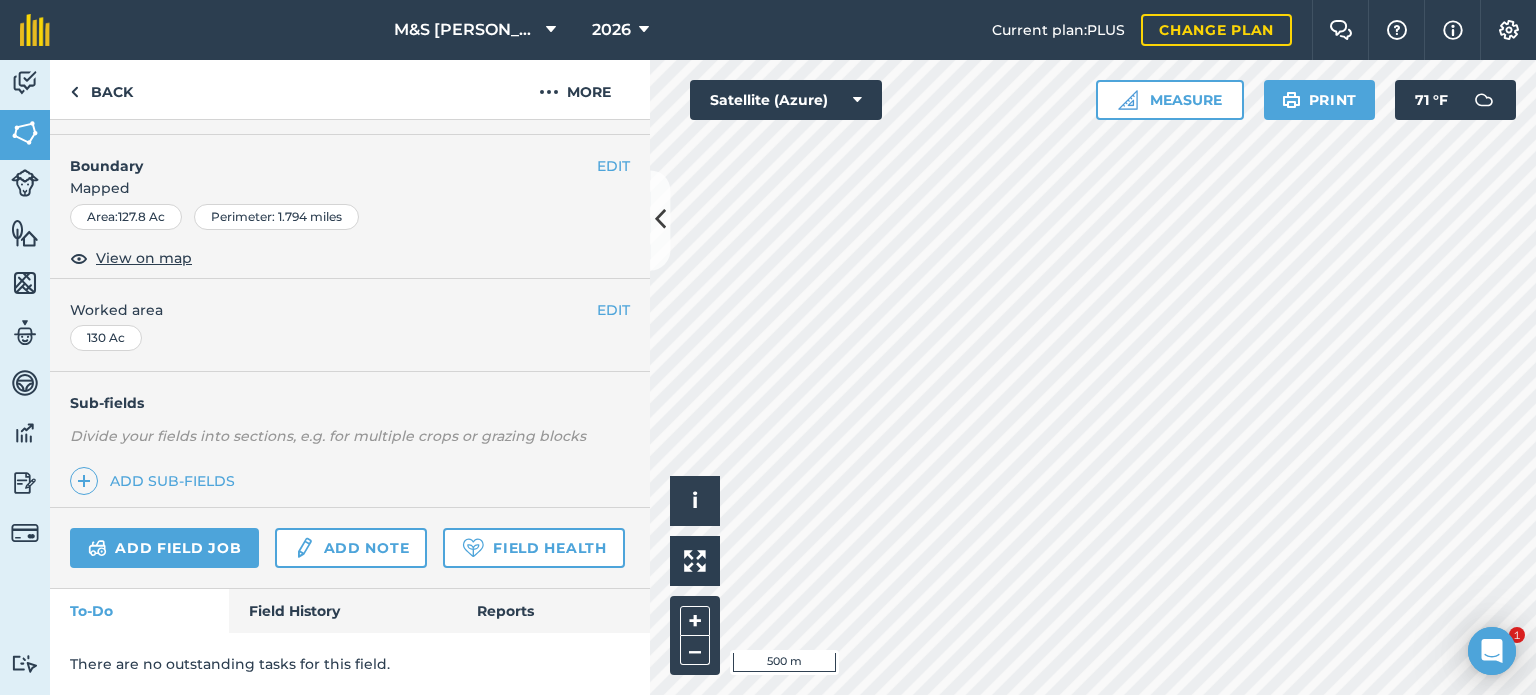 scroll, scrollTop: 321, scrollLeft: 0, axis: vertical 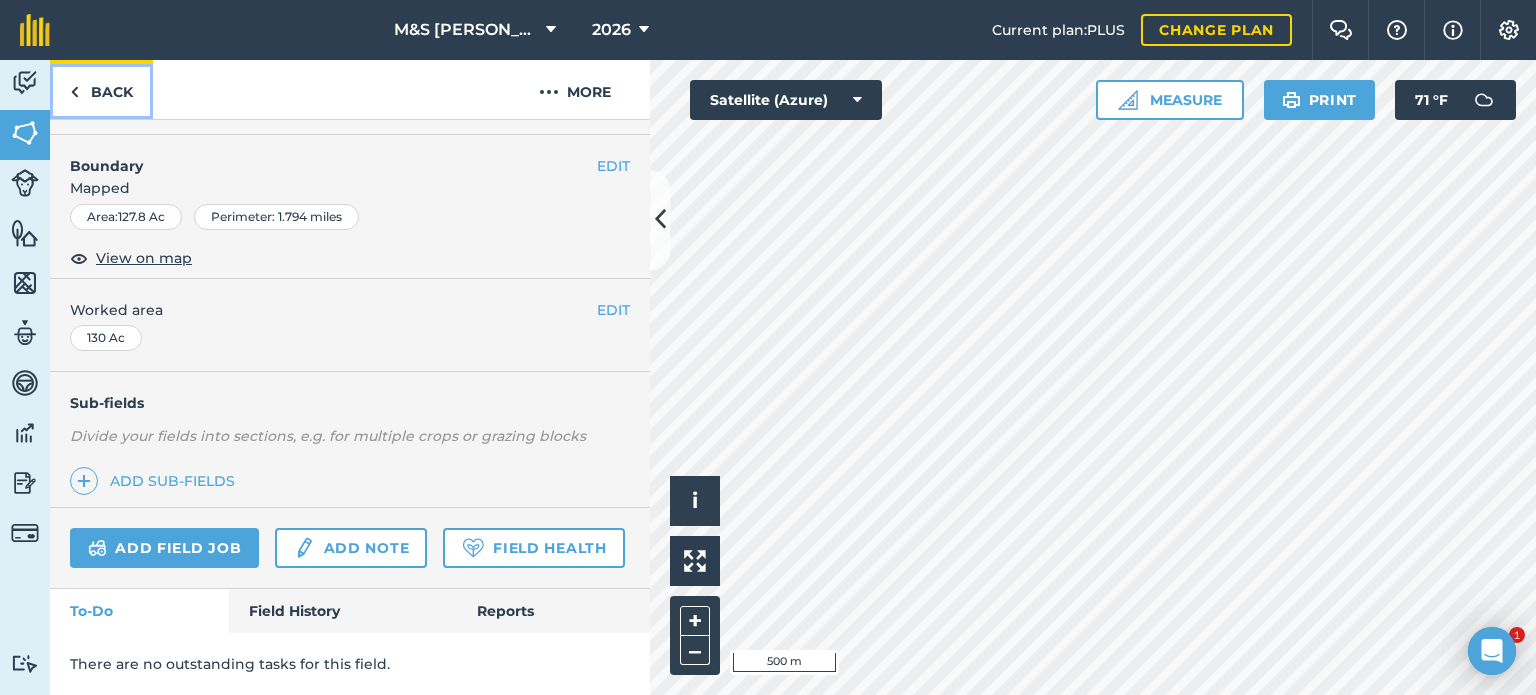 click on "Back" at bounding box center [101, 89] 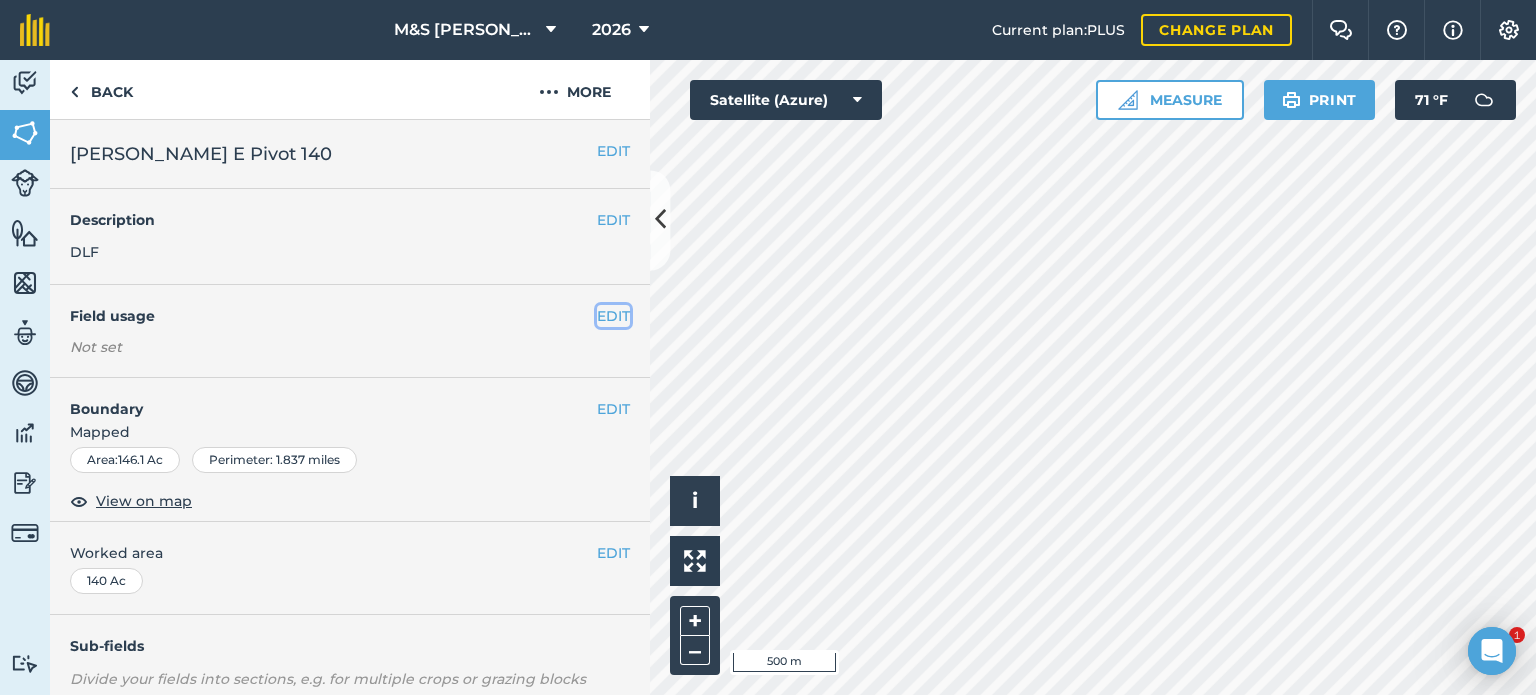 click on "EDIT" at bounding box center (613, 316) 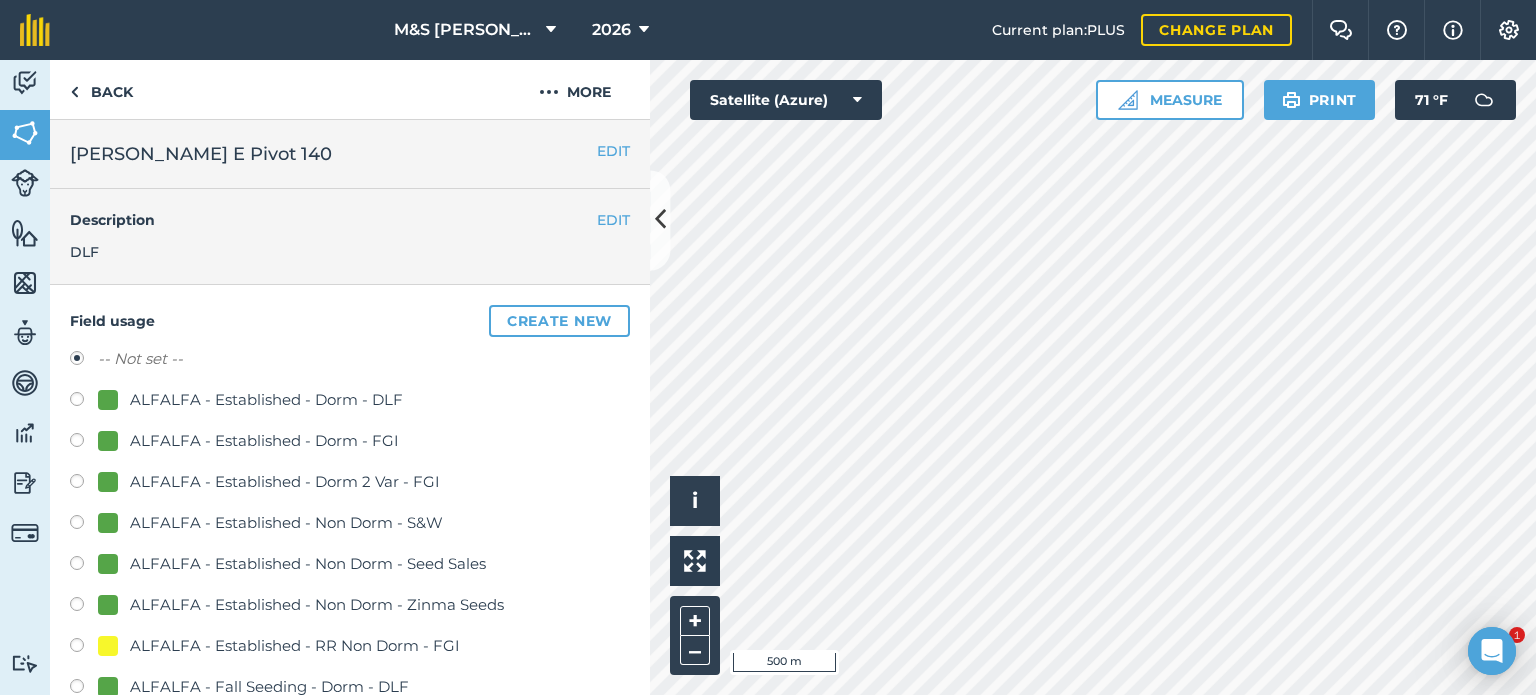 click on "ALFALFA - Established  - Dorm - DLF" at bounding box center [266, 400] 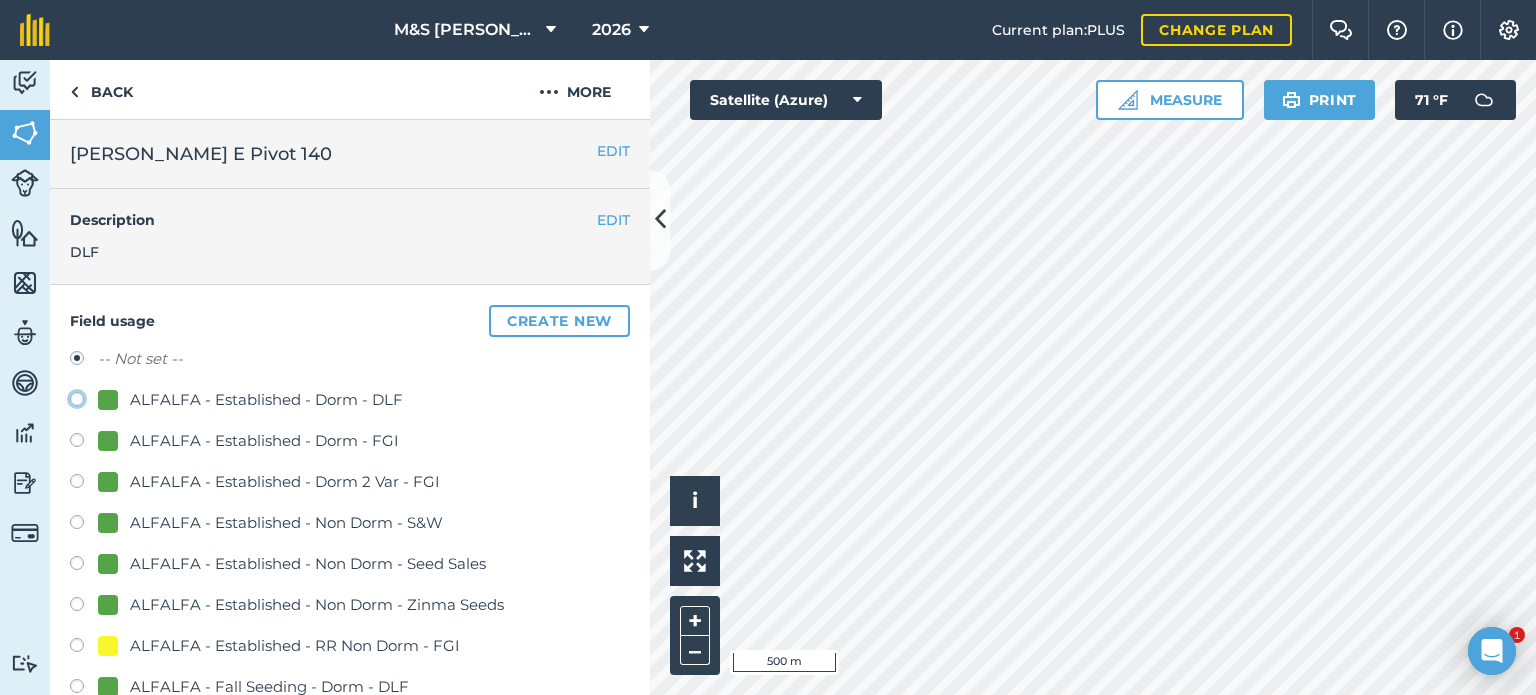 click on "ALFALFA - Established  - Dorm - DLF" at bounding box center [-9923, 398] 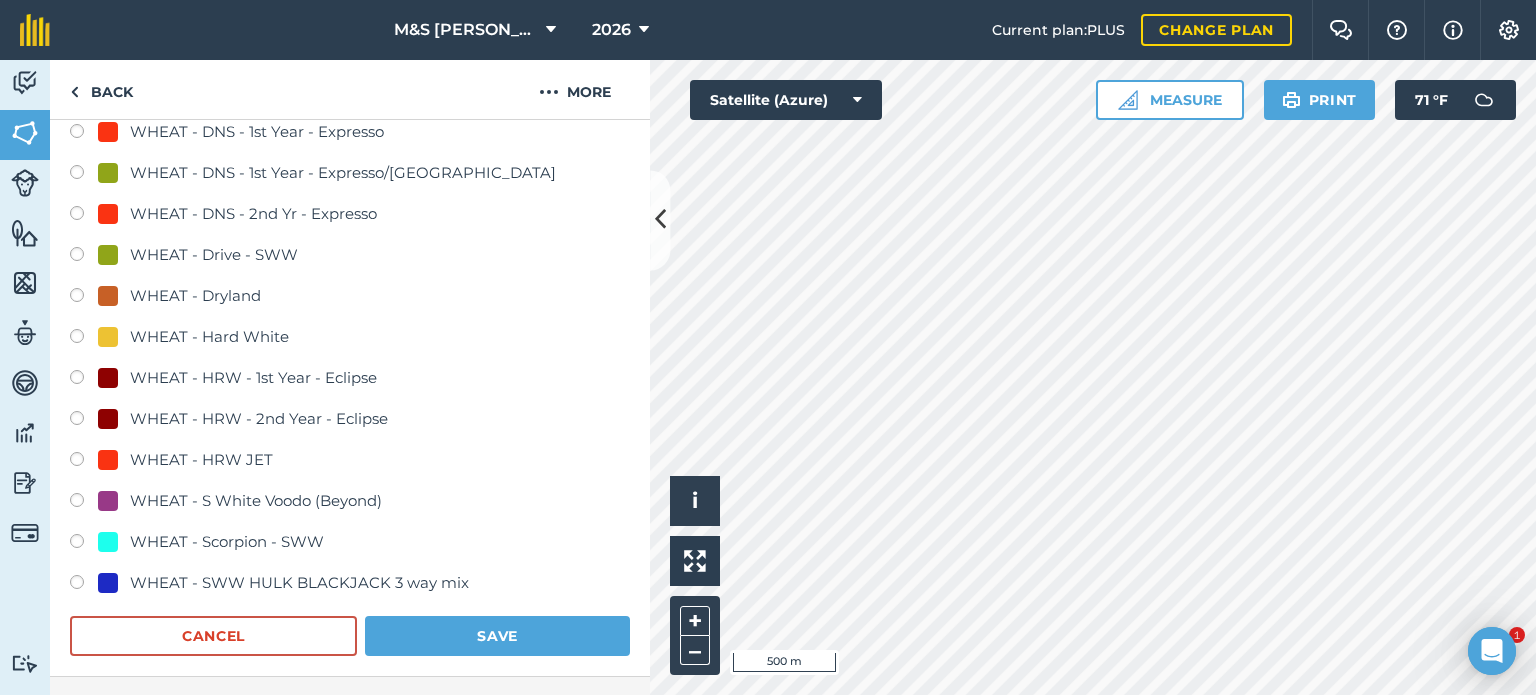 scroll, scrollTop: 1300, scrollLeft: 0, axis: vertical 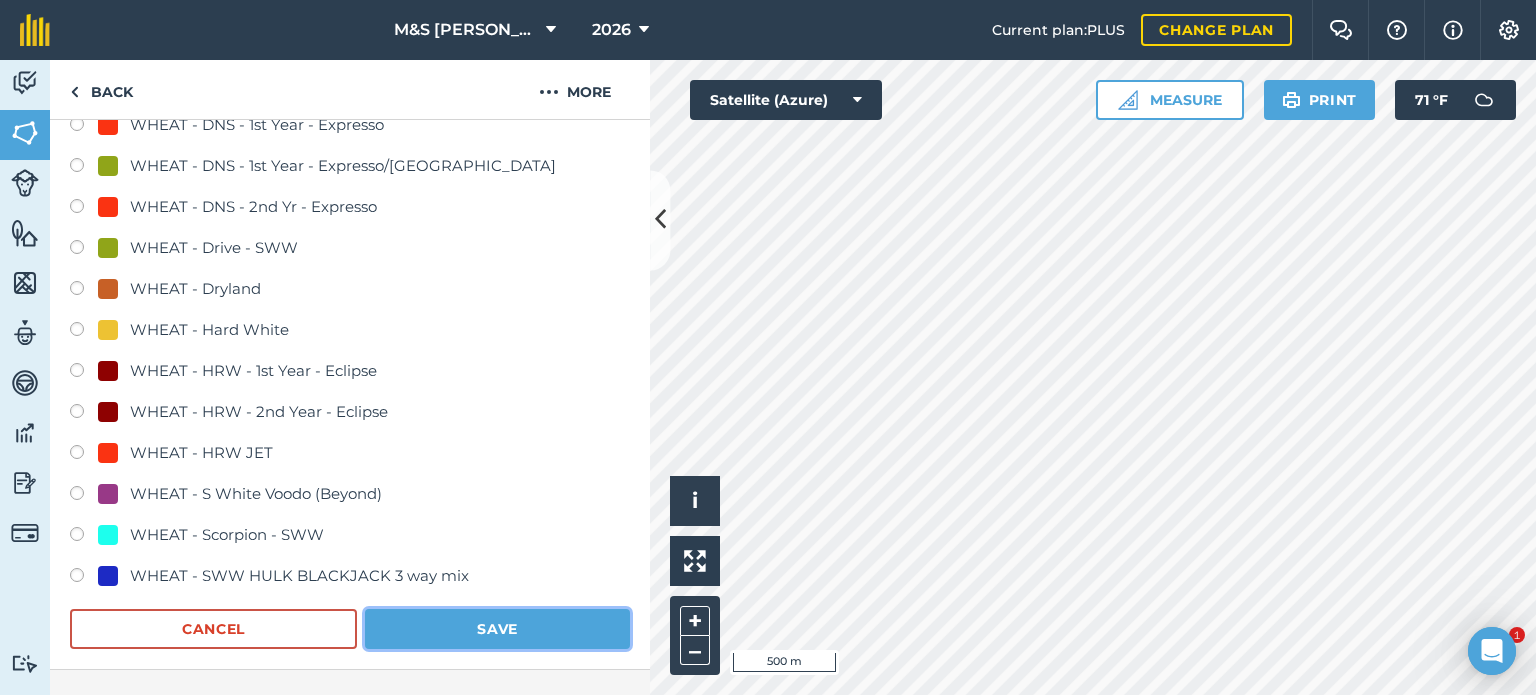 click on "Save" at bounding box center [497, 629] 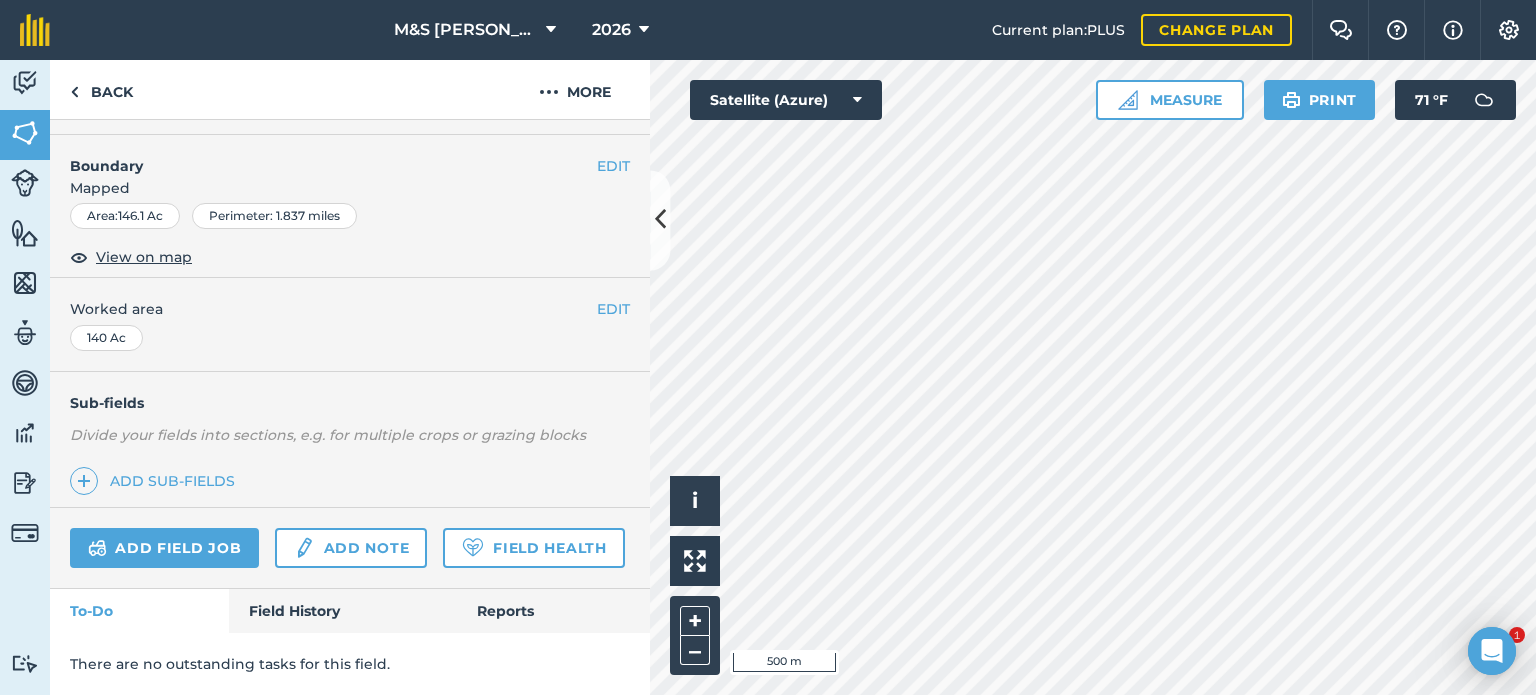 scroll, scrollTop: 299, scrollLeft: 0, axis: vertical 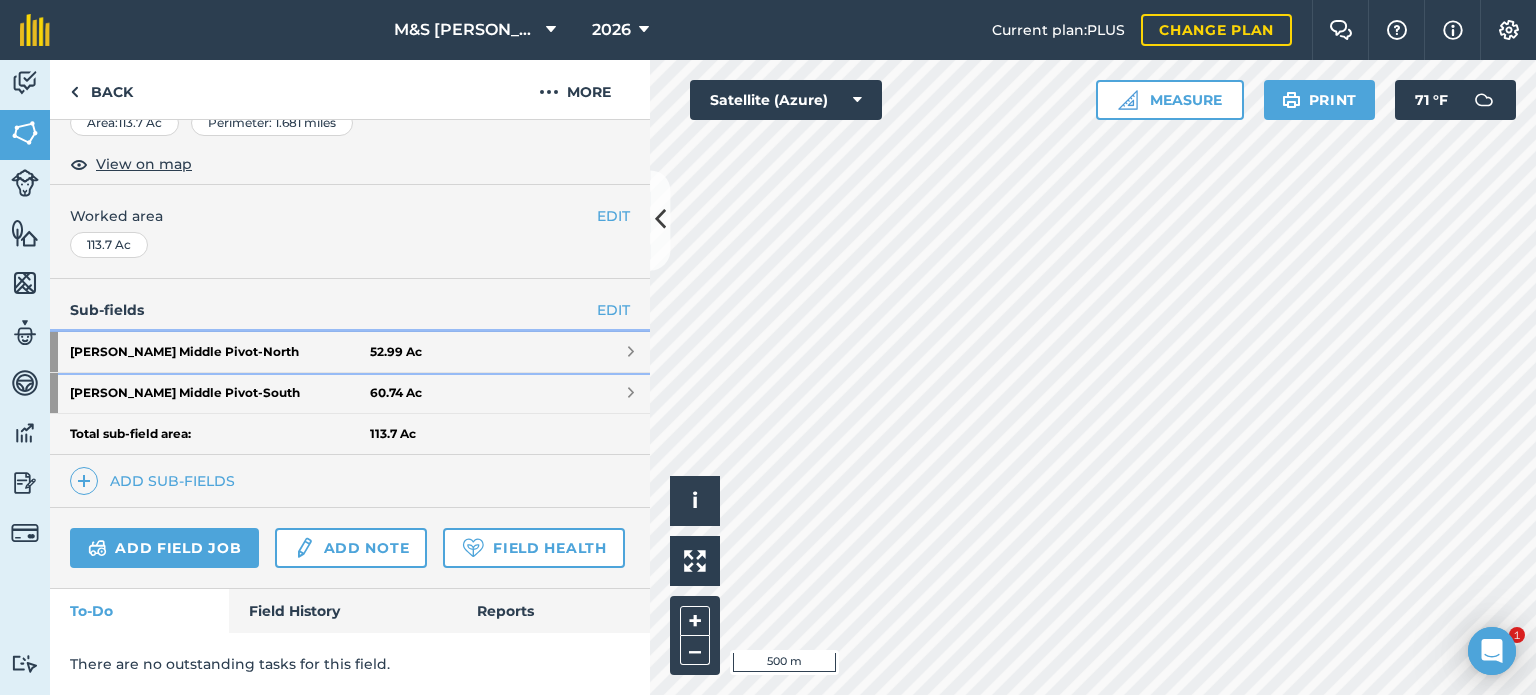 click on "[PERSON_NAME] Middle Pivot  -  North" at bounding box center [220, 352] 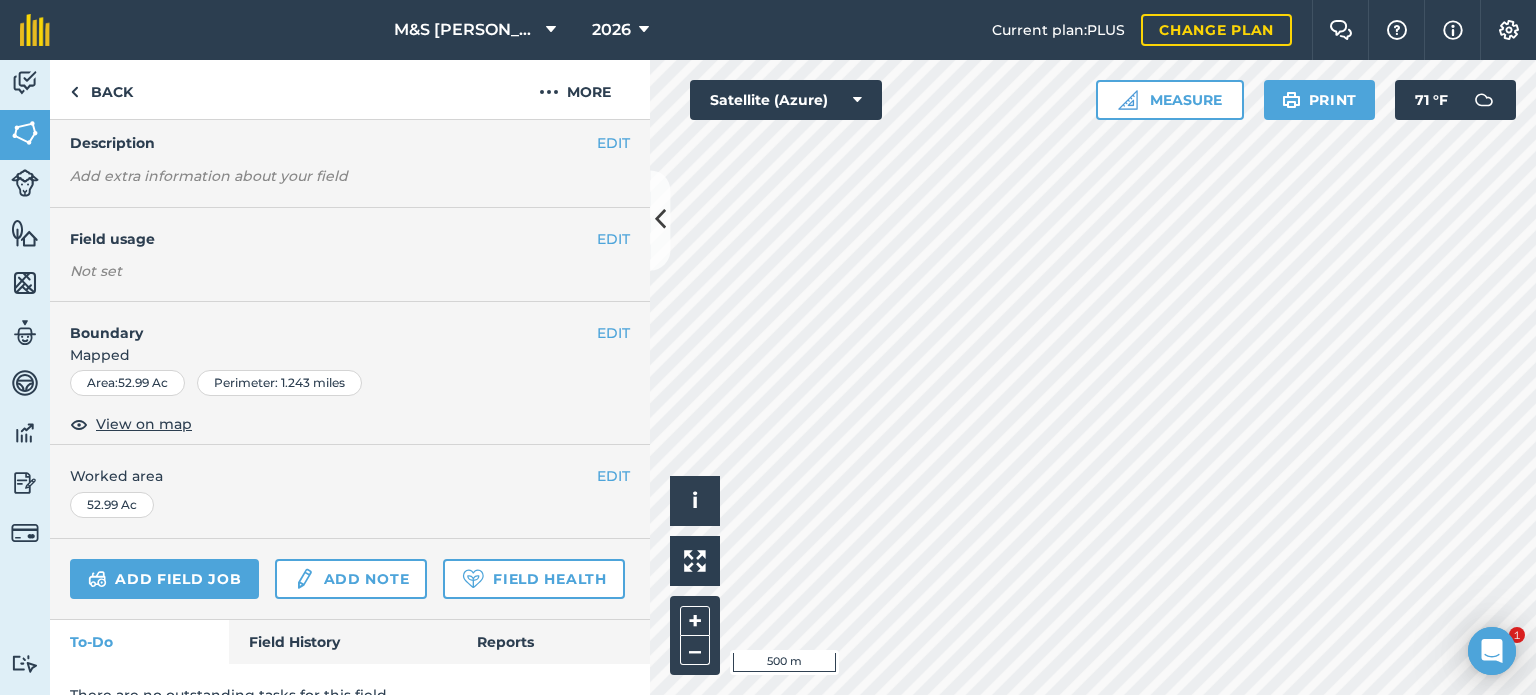 scroll, scrollTop: 3, scrollLeft: 0, axis: vertical 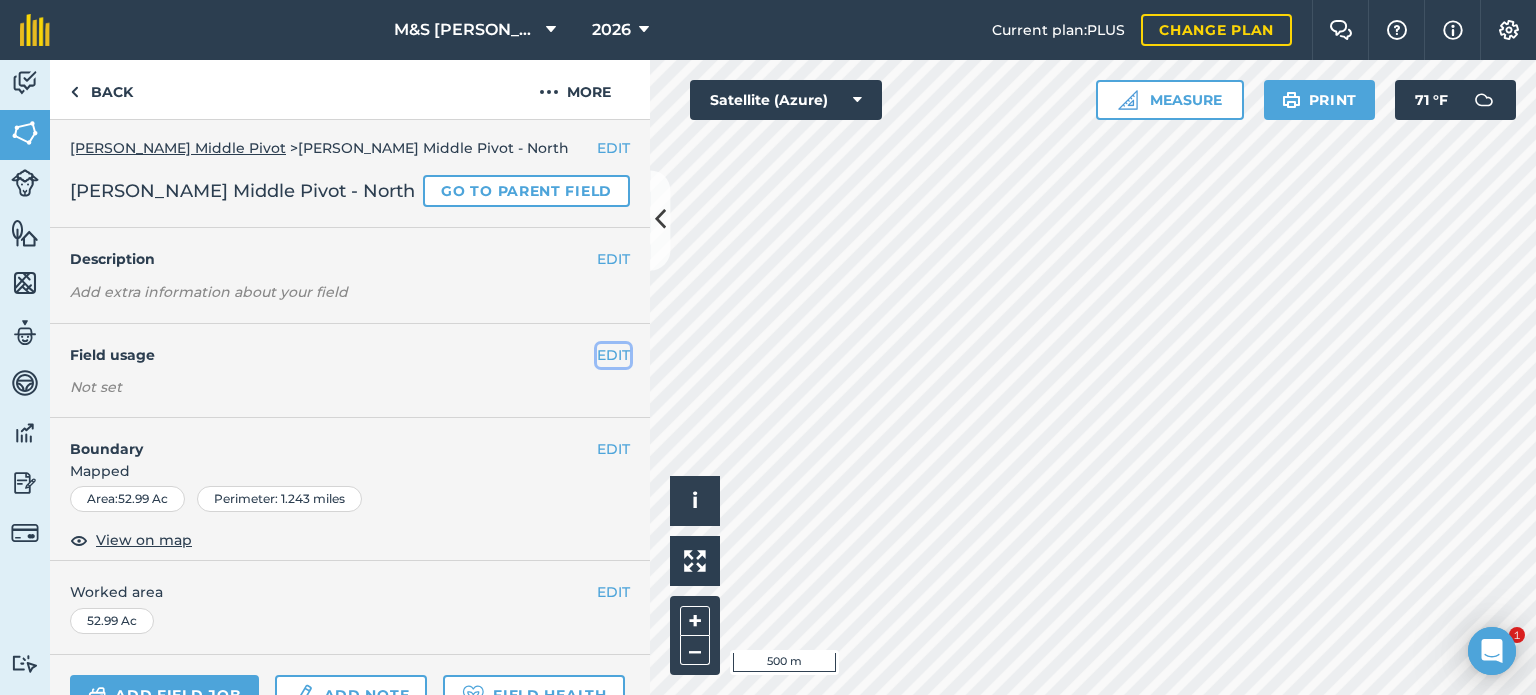 click on "EDIT" at bounding box center [613, 355] 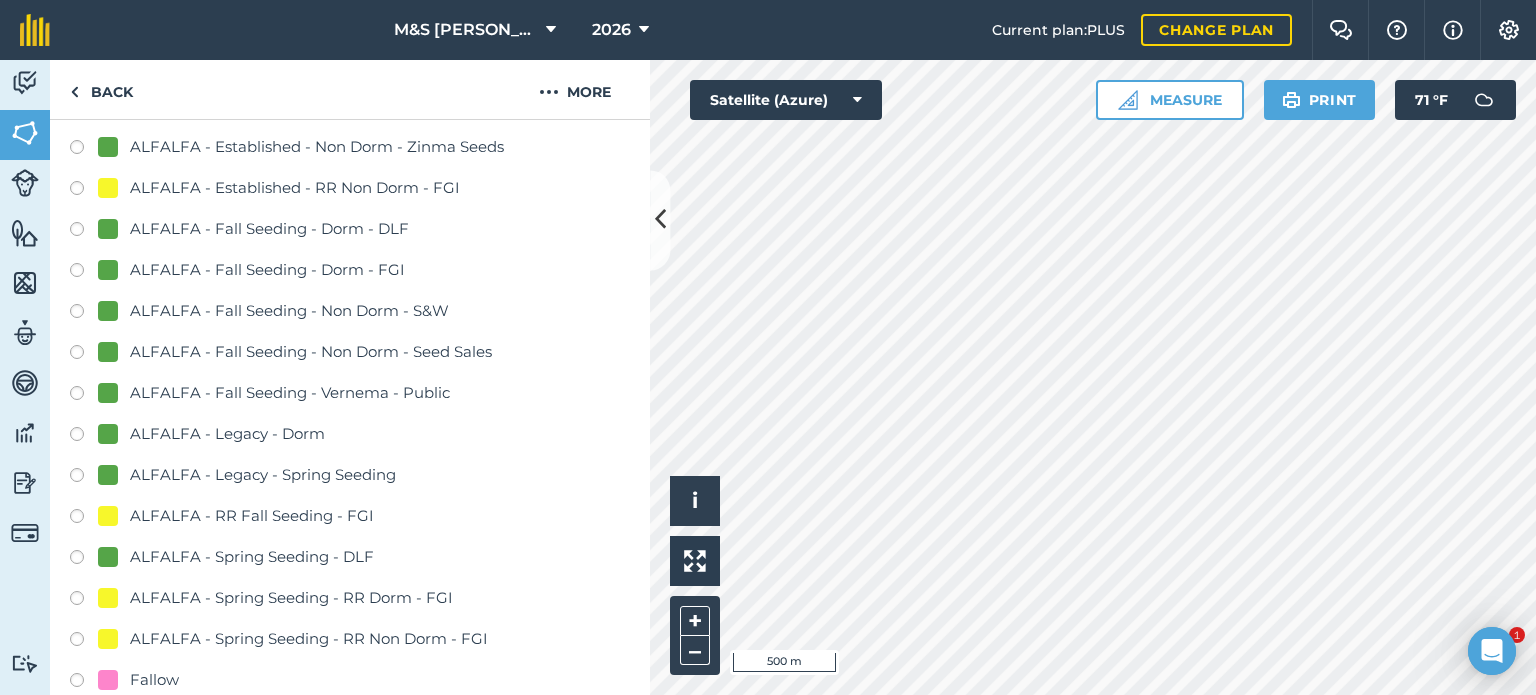 scroll, scrollTop: 600, scrollLeft: 0, axis: vertical 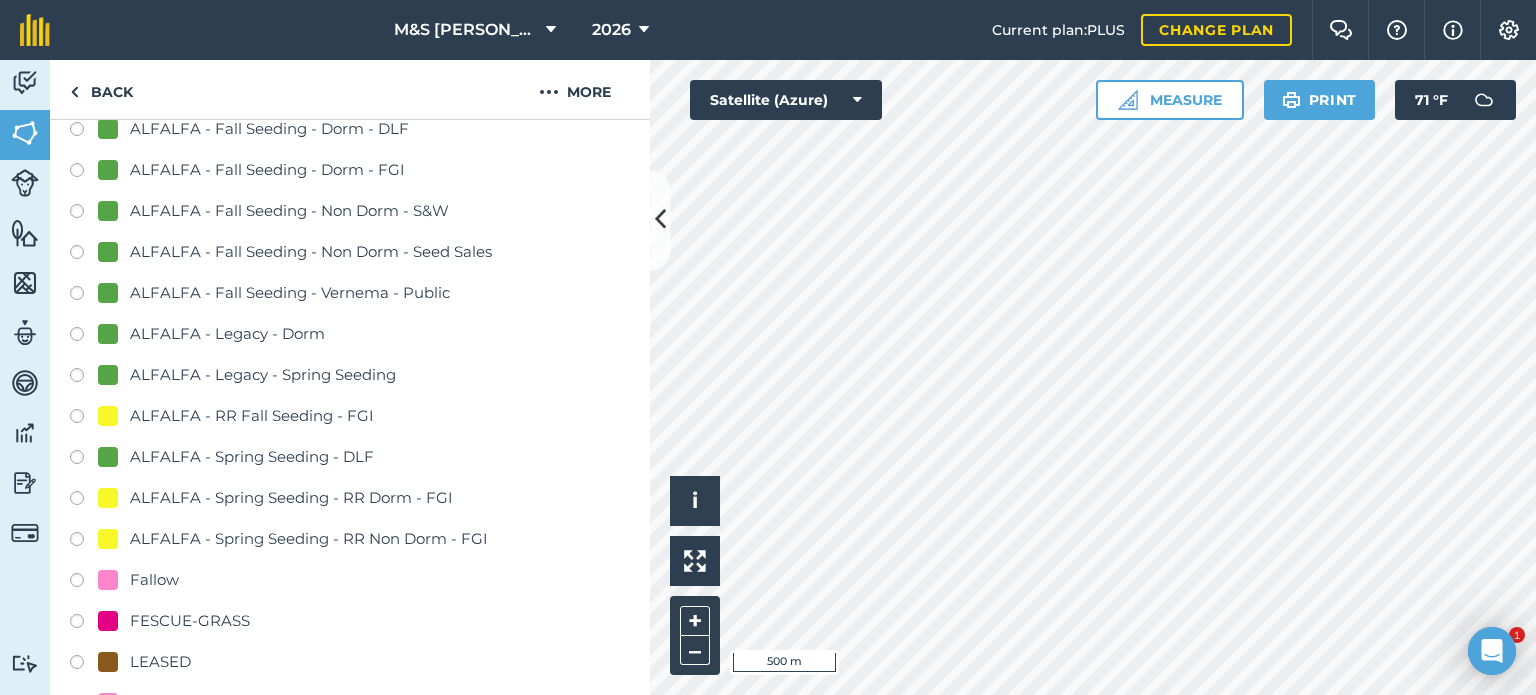 click on "ALFALFA - Legacy - Dorm" at bounding box center [227, 334] 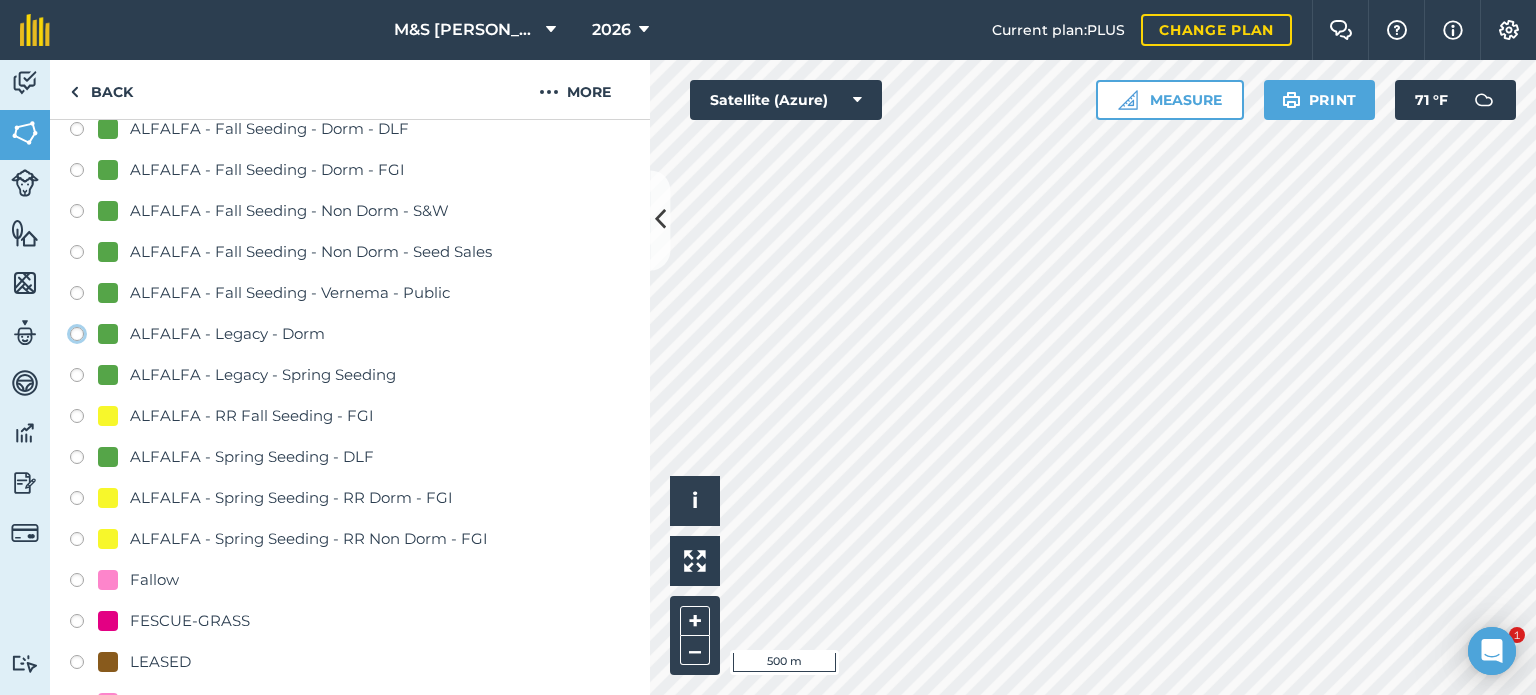 click on "ALFALFA - Legacy - Dorm" at bounding box center (-9923, 333) 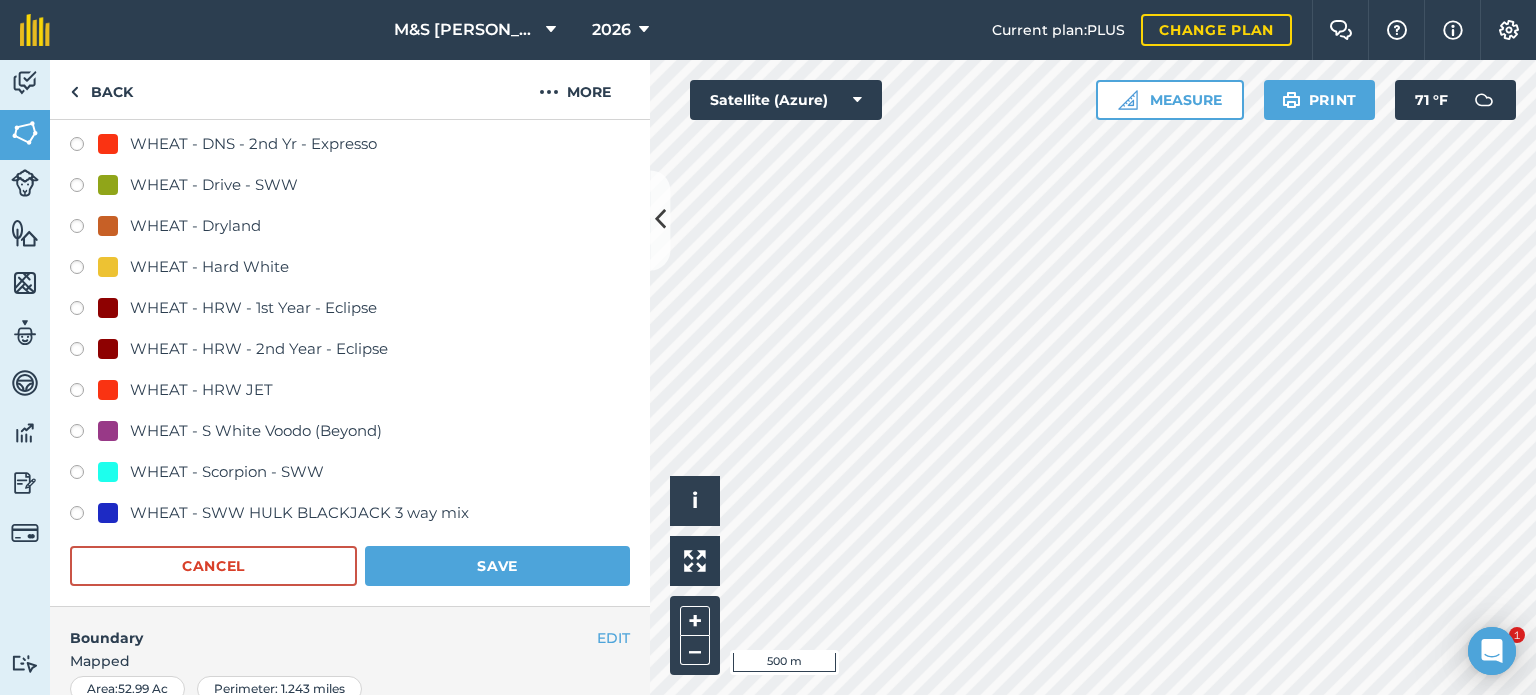 scroll, scrollTop: 1793, scrollLeft: 0, axis: vertical 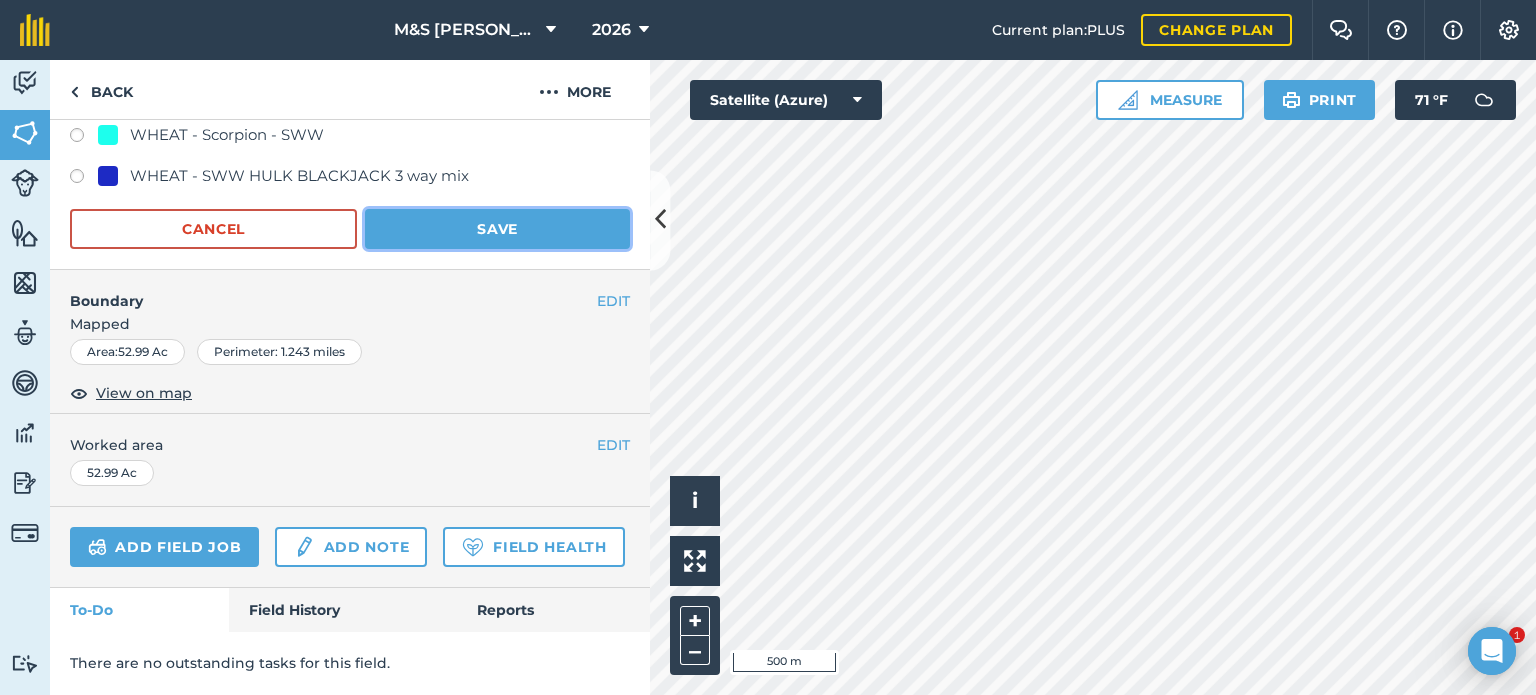 click on "Save" at bounding box center [497, 229] 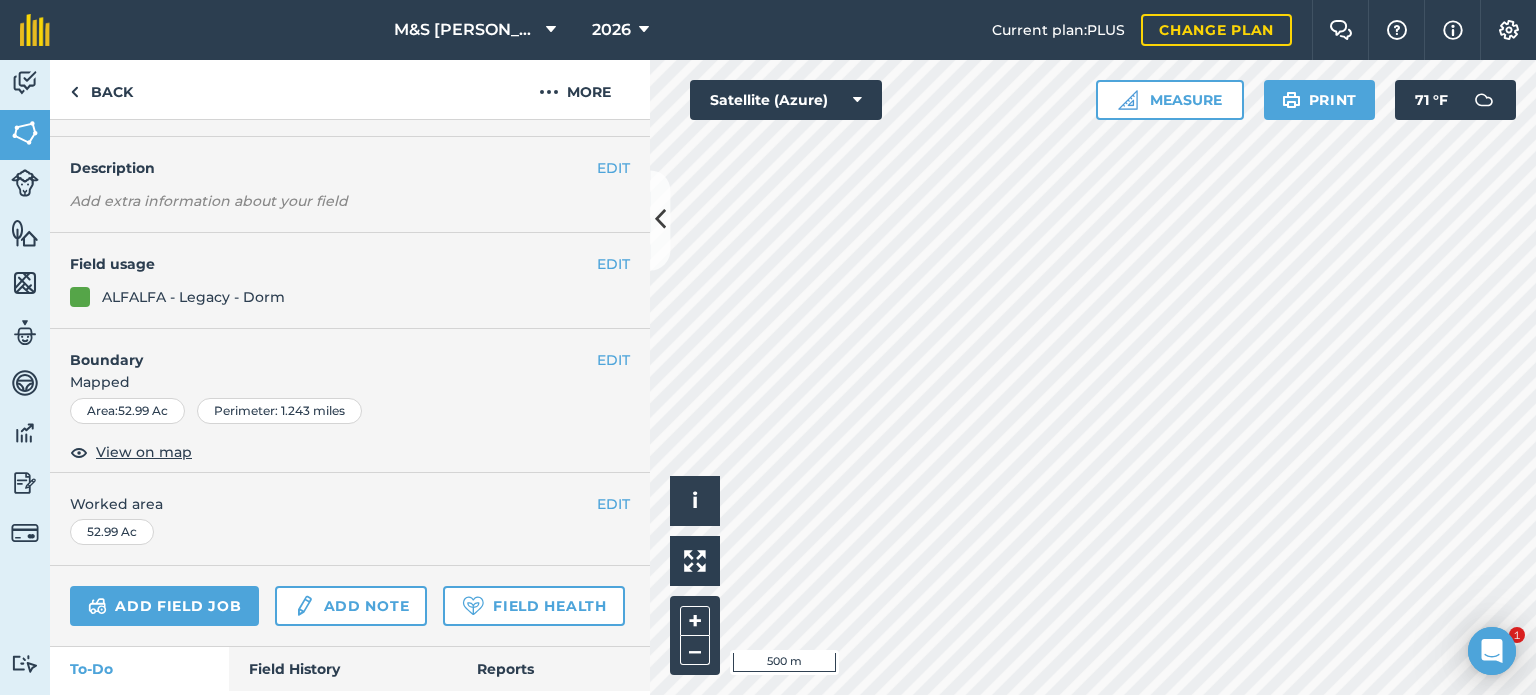 scroll, scrollTop: 0, scrollLeft: 0, axis: both 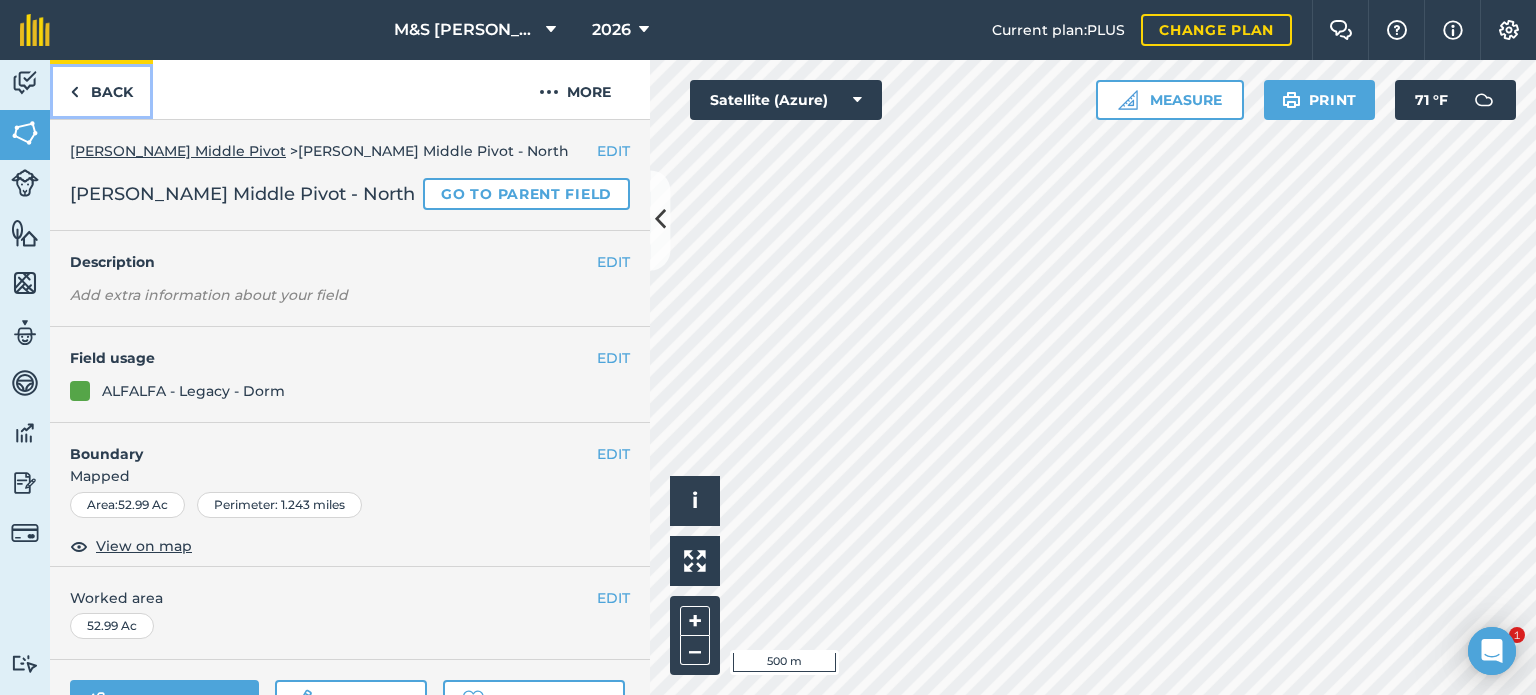 click on "Back" at bounding box center (101, 89) 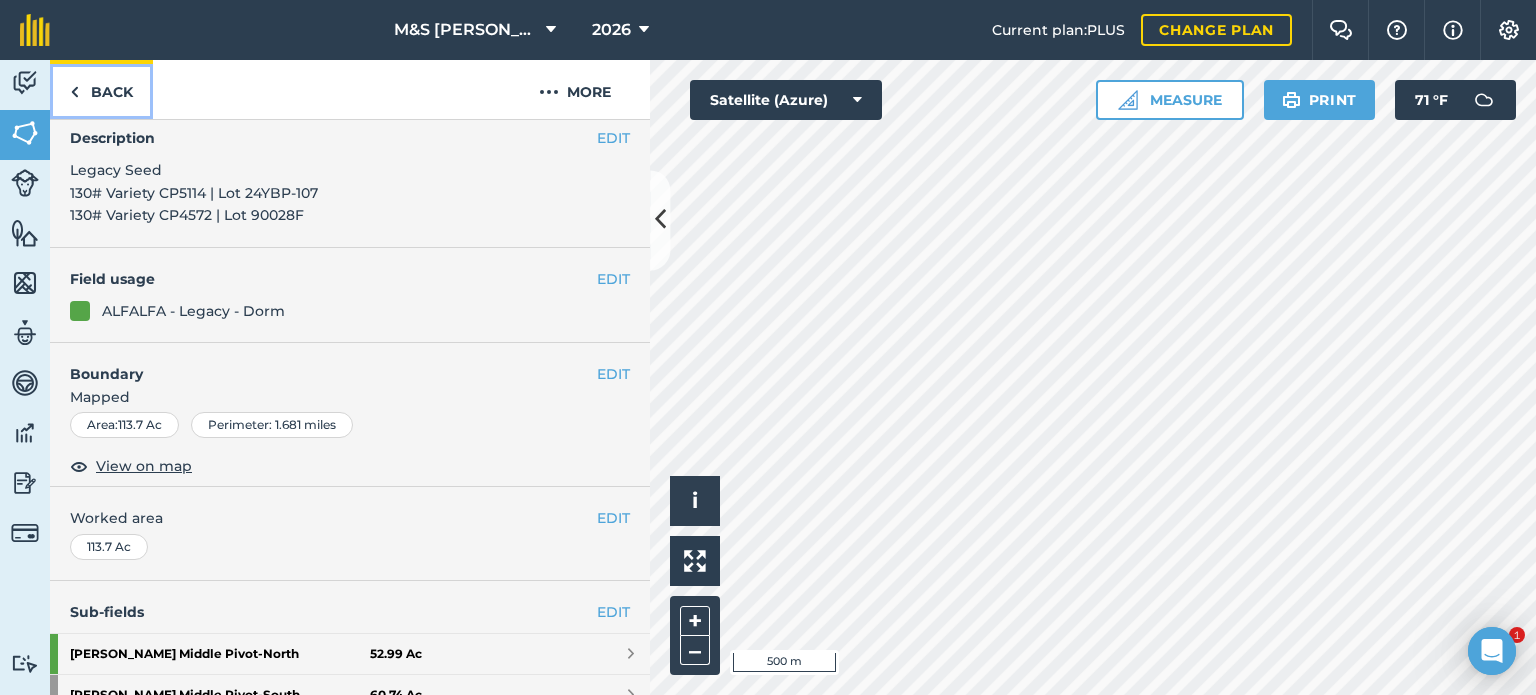 scroll, scrollTop: 200, scrollLeft: 0, axis: vertical 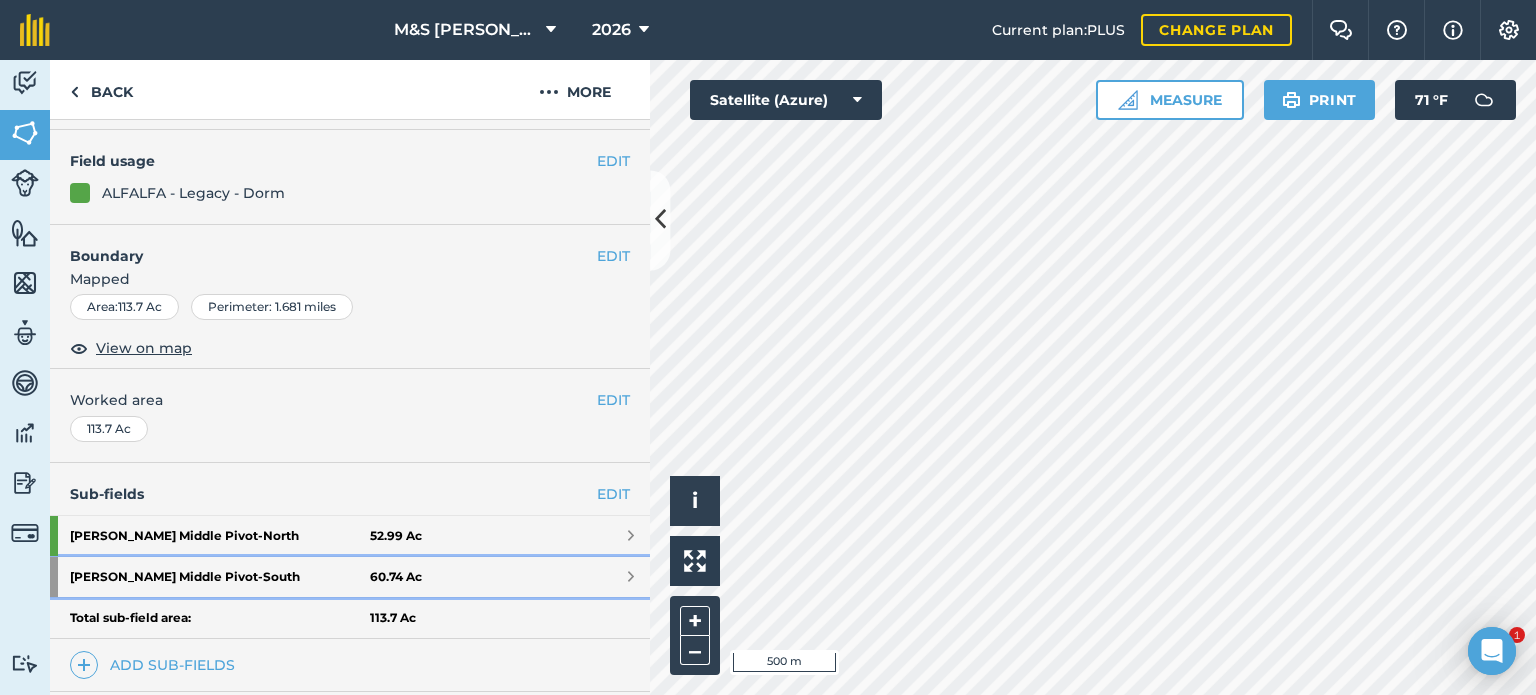 click on "[PERSON_NAME] Middle Pivot  -  South" at bounding box center (220, 577) 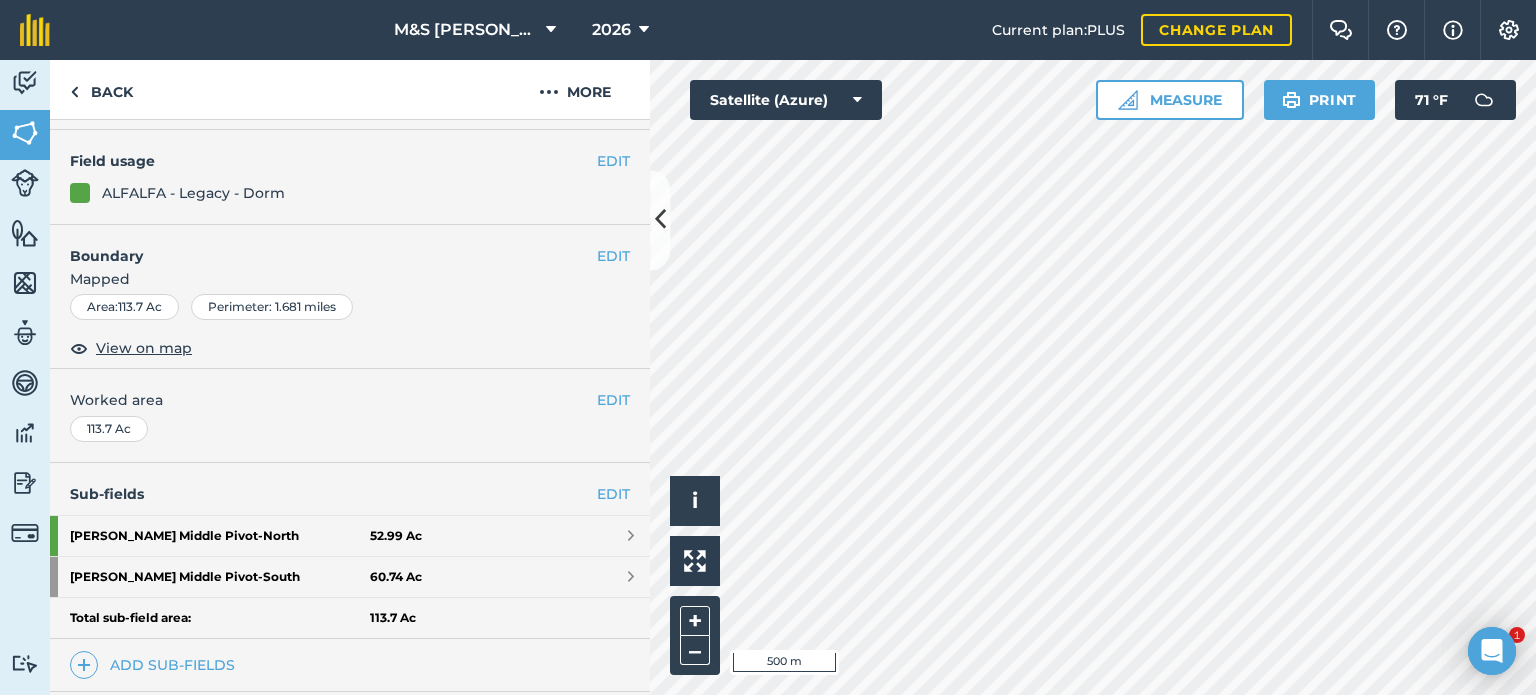 scroll, scrollTop: 203, scrollLeft: 0, axis: vertical 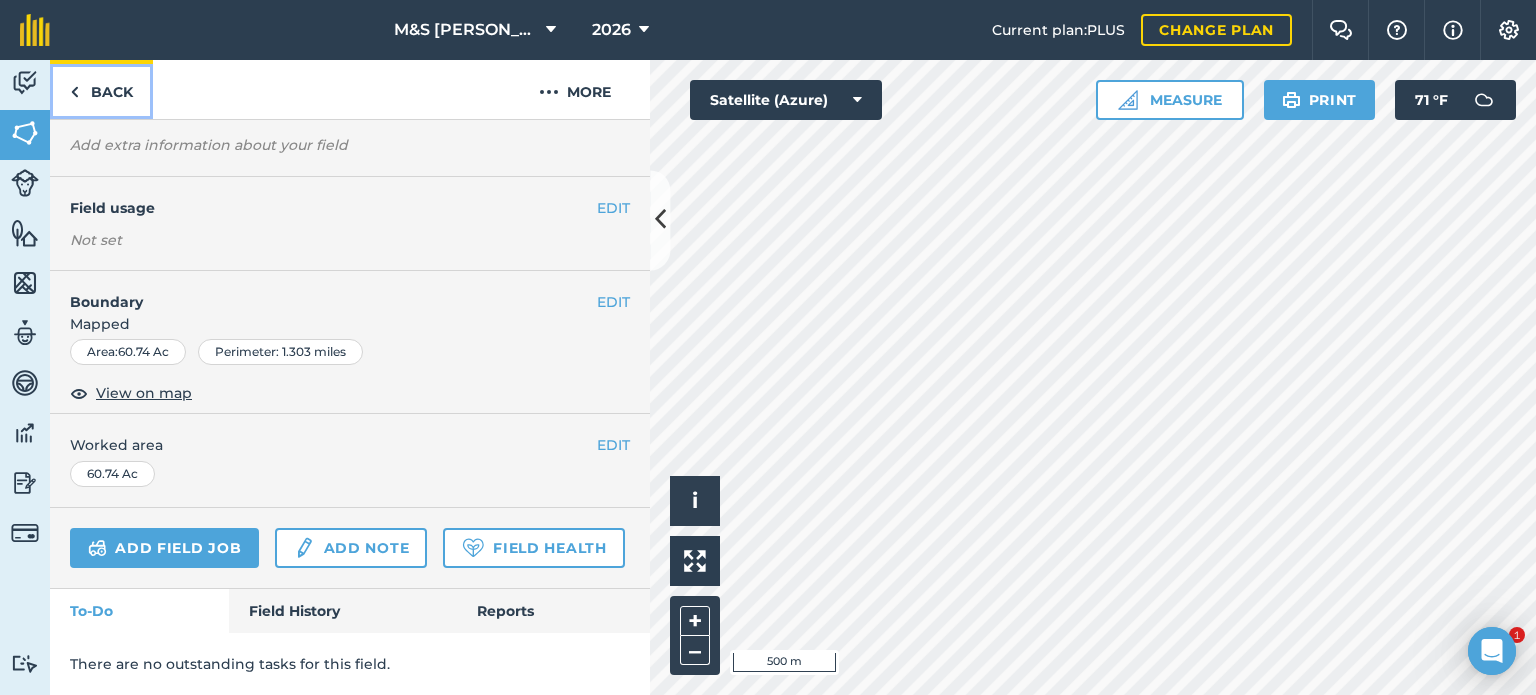 click on "Back" at bounding box center (101, 89) 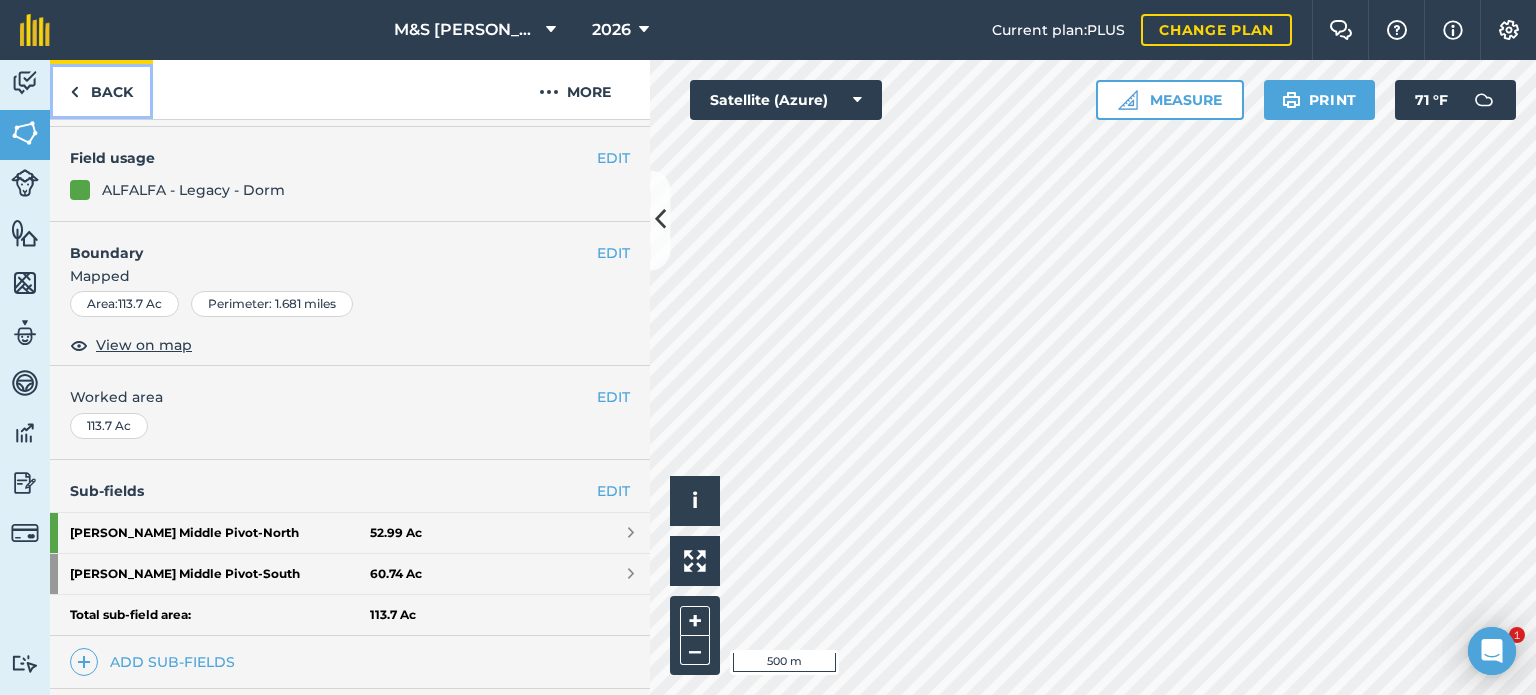 scroll, scrollTop: 200, scrollLeft: 0, axis: vertical 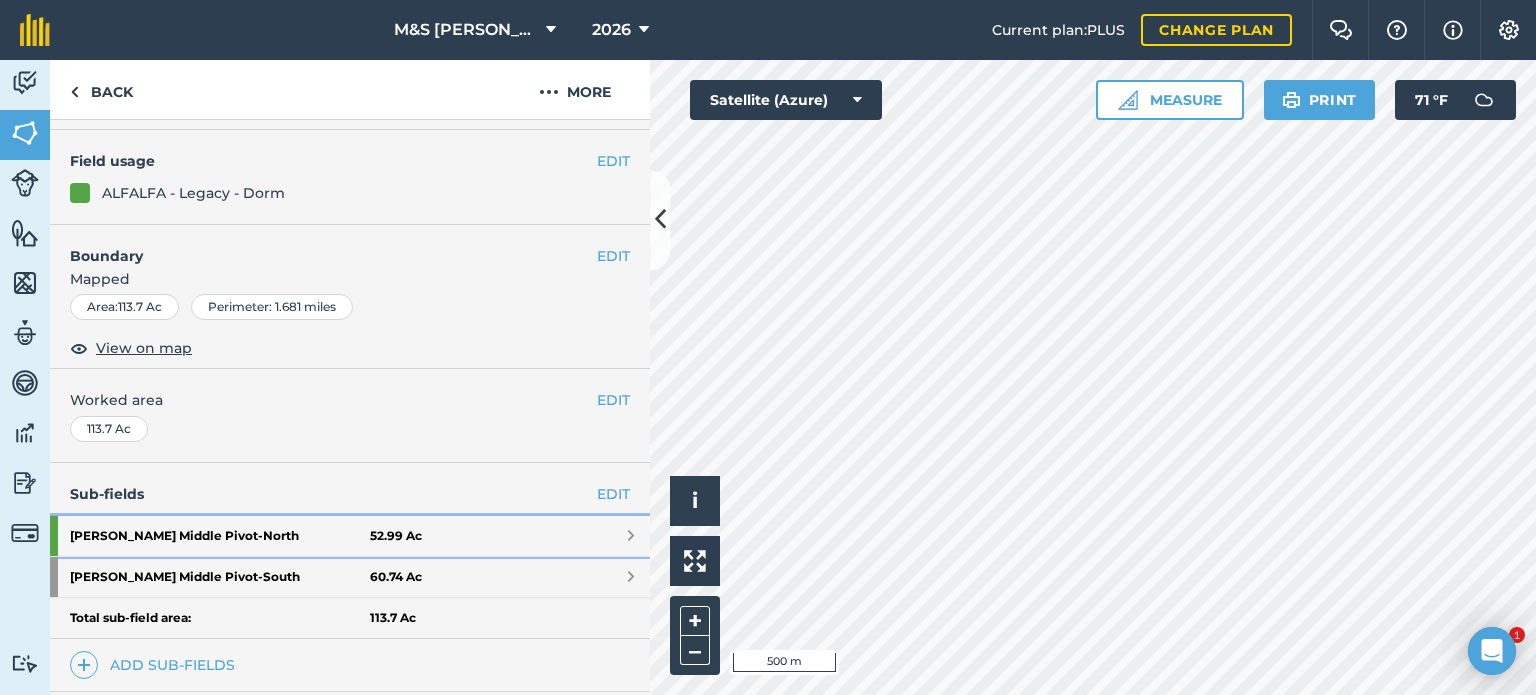 click on "[PERSON_NAME] Middle Pivot  -  North" at bounding box center [220, 536] 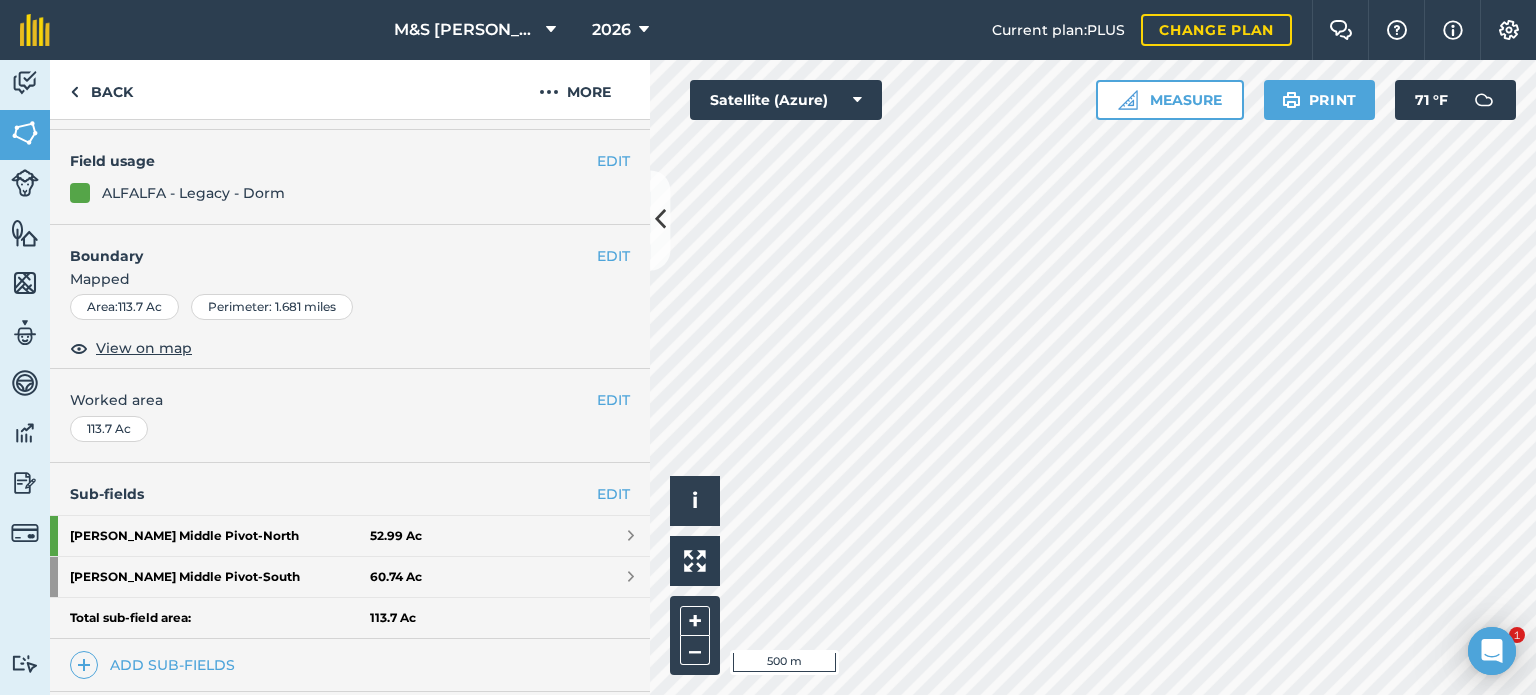 scroll, scrollTop: 205, scrollLeft: 0, axis: vertical 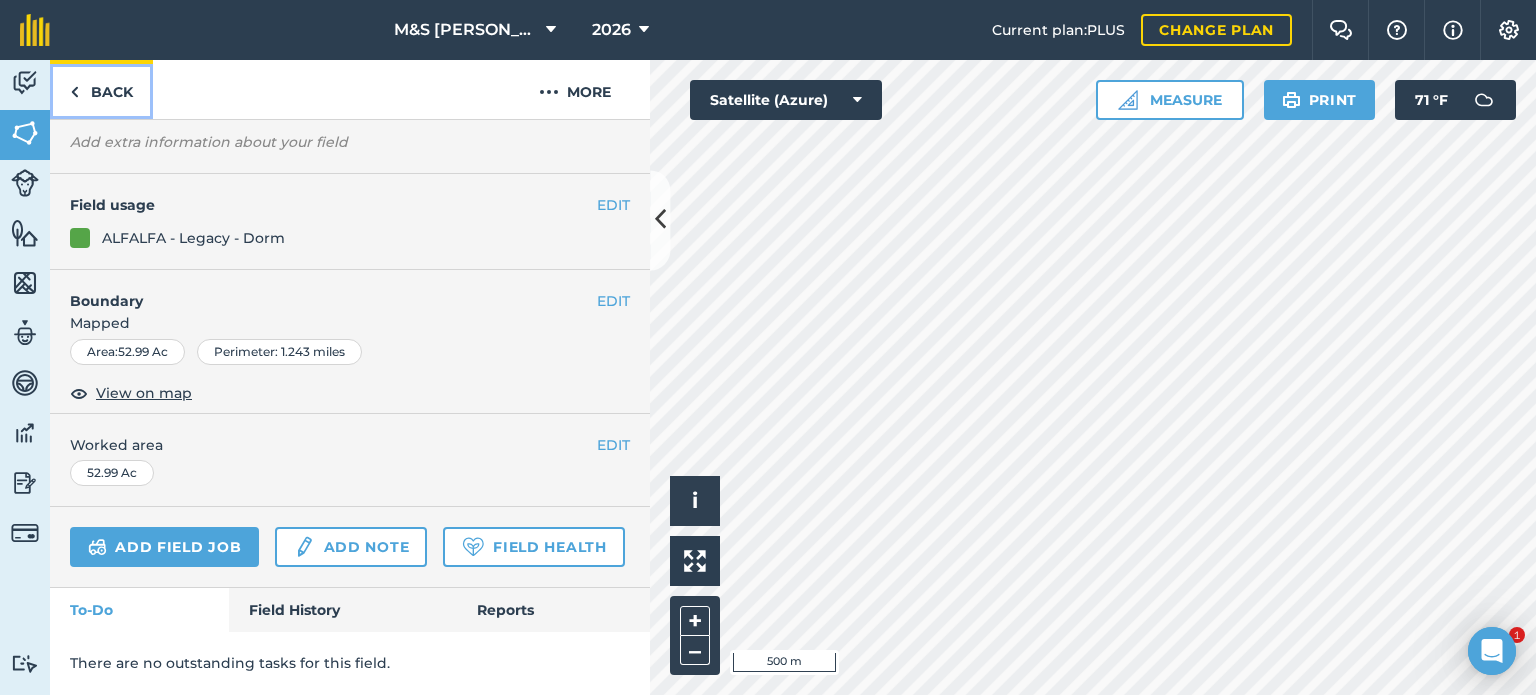 click on "Back" at bounding box center (101, 89) 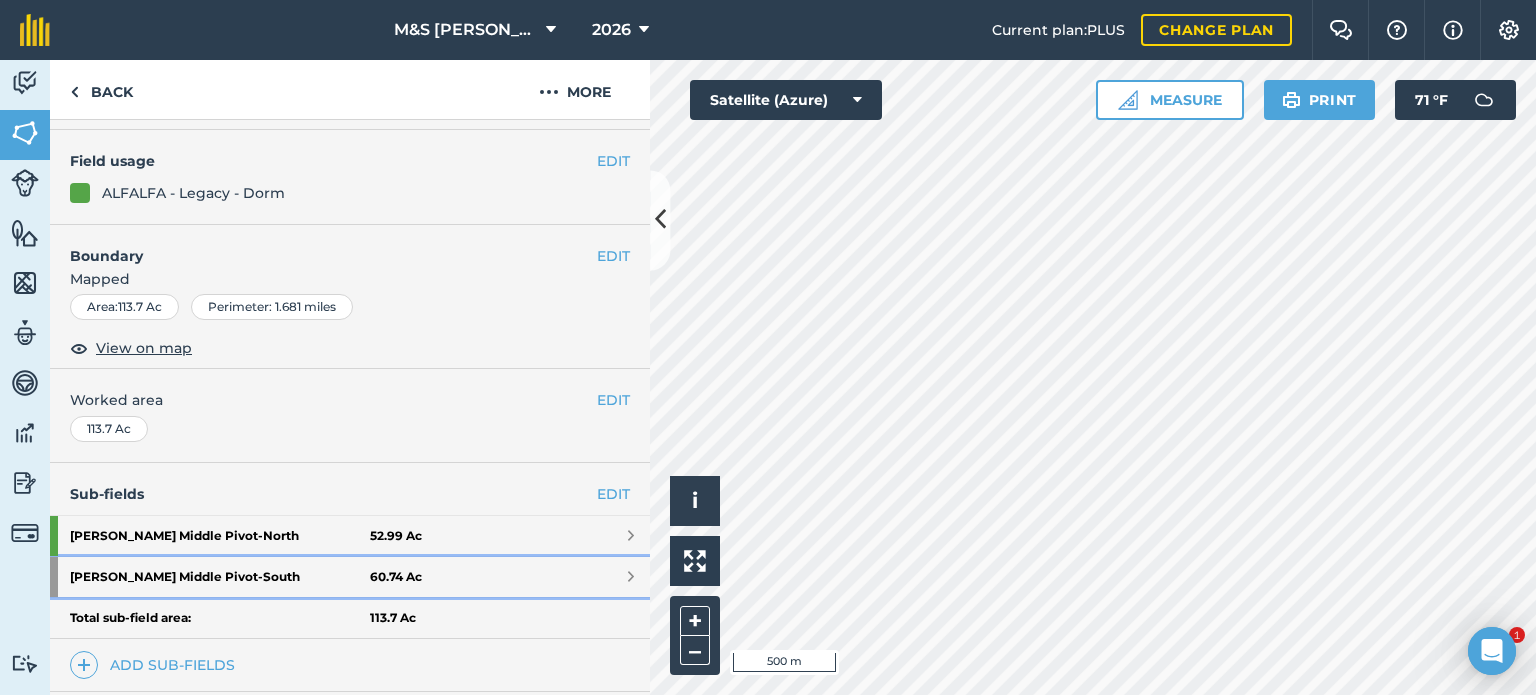 click on "[PERSON_NAME] Middle Pivot  -  South" at bounding box center (220, 577) 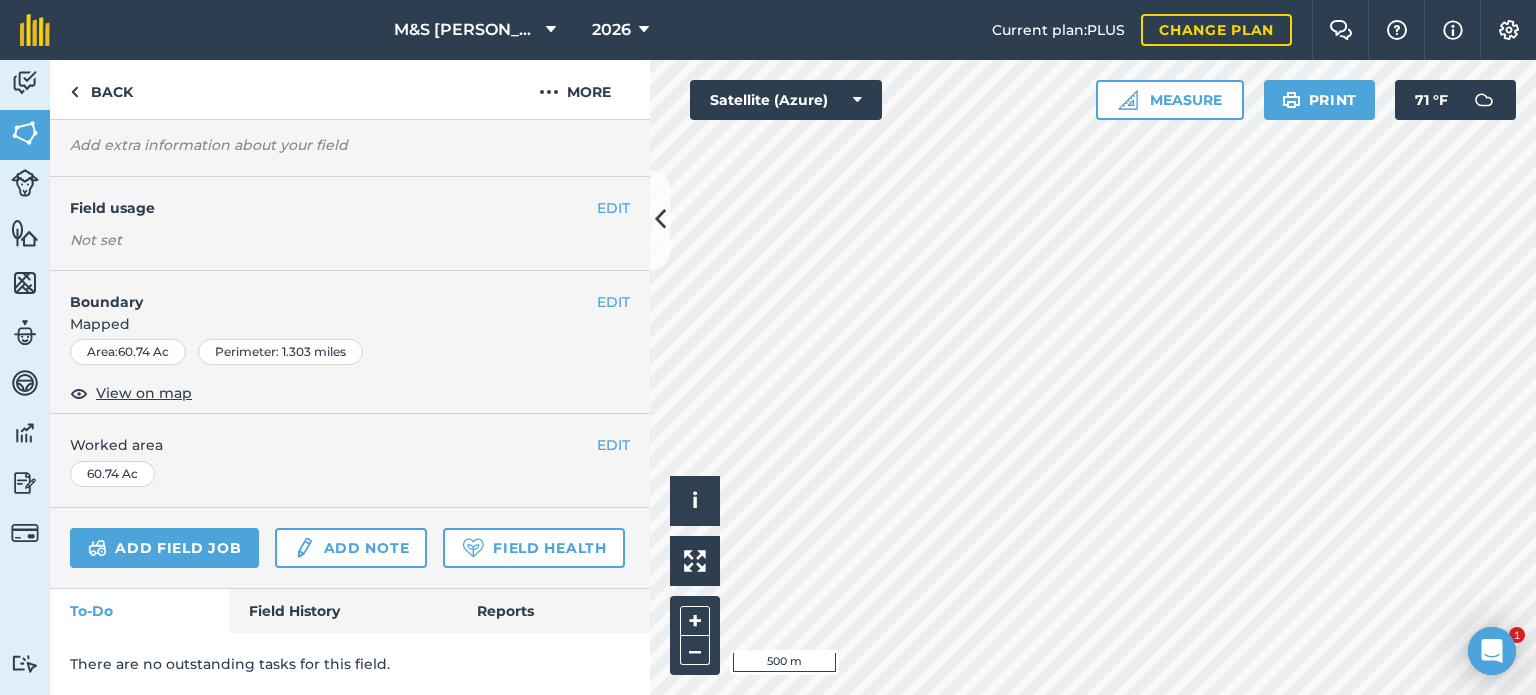 scroll, scrollTop: 203, scrollLeft: 0, axis: vertical 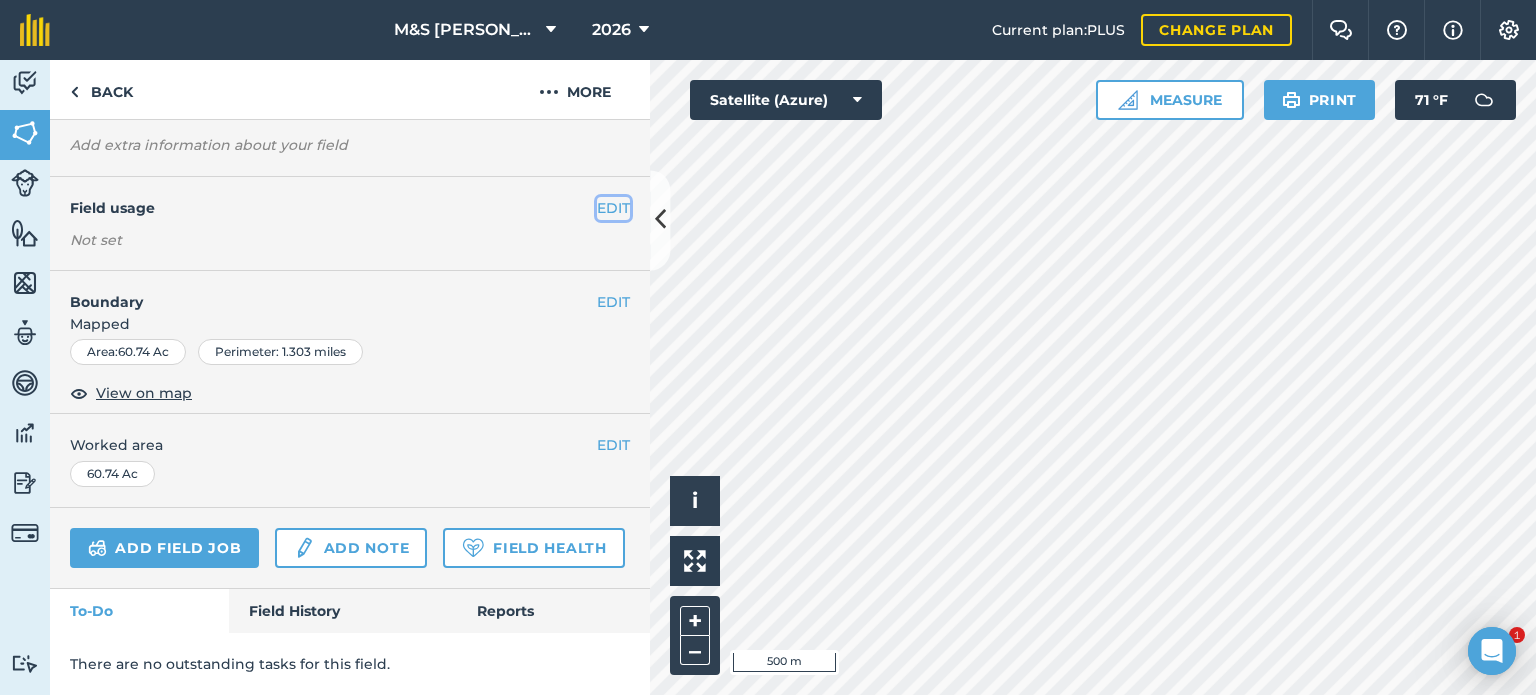 click on "EDIT" at bounding box center [613, 208] 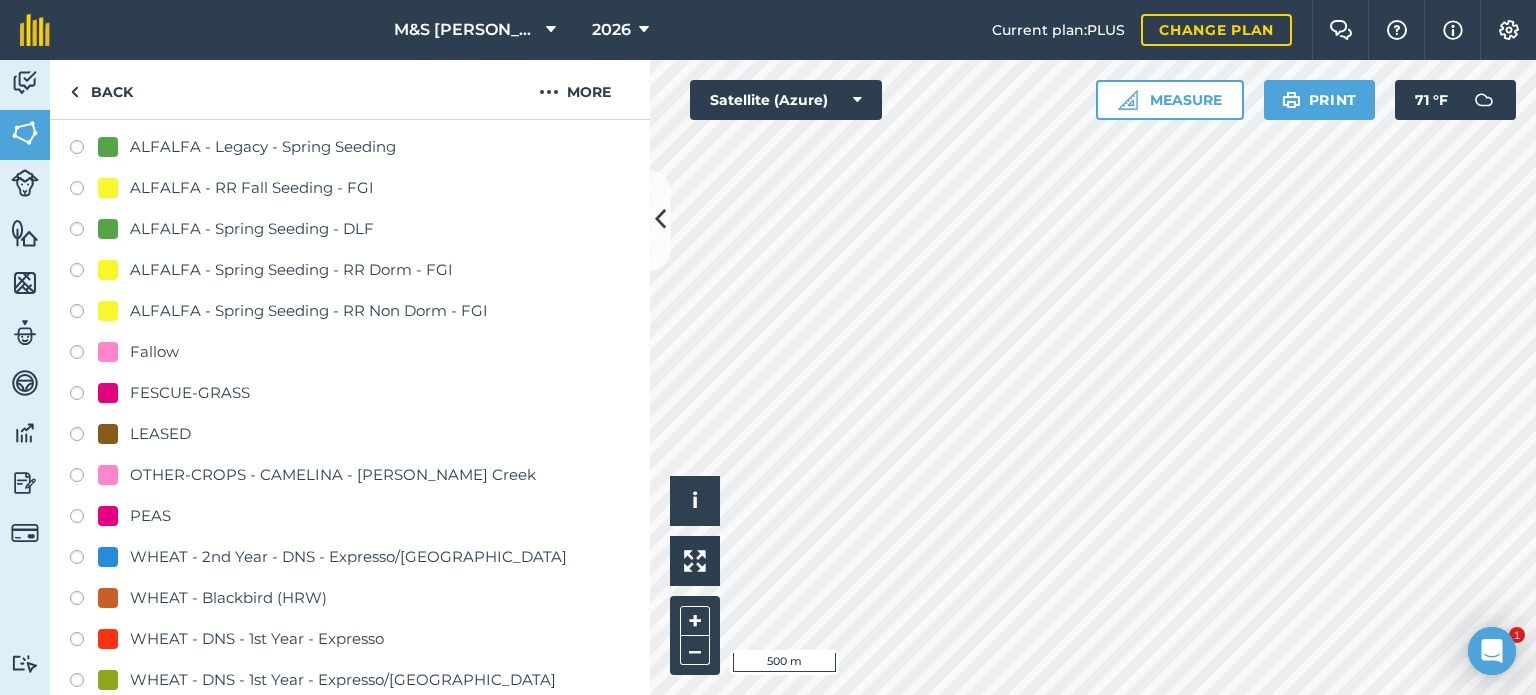 scroll, scrollTop: 703, scrollLeft: 0, axis: vertical 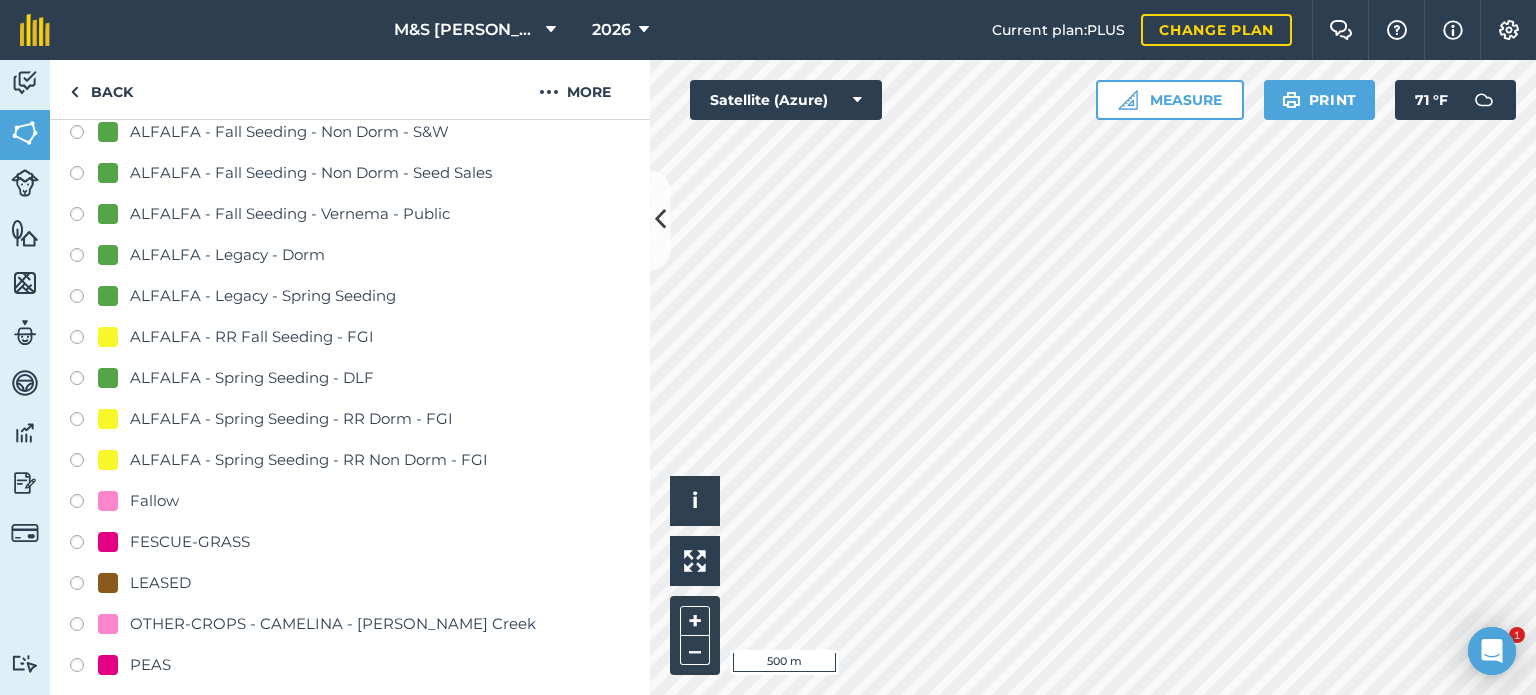 click on "ALFALFA - Legacy - Dorm" at bounding box center (227, 255) 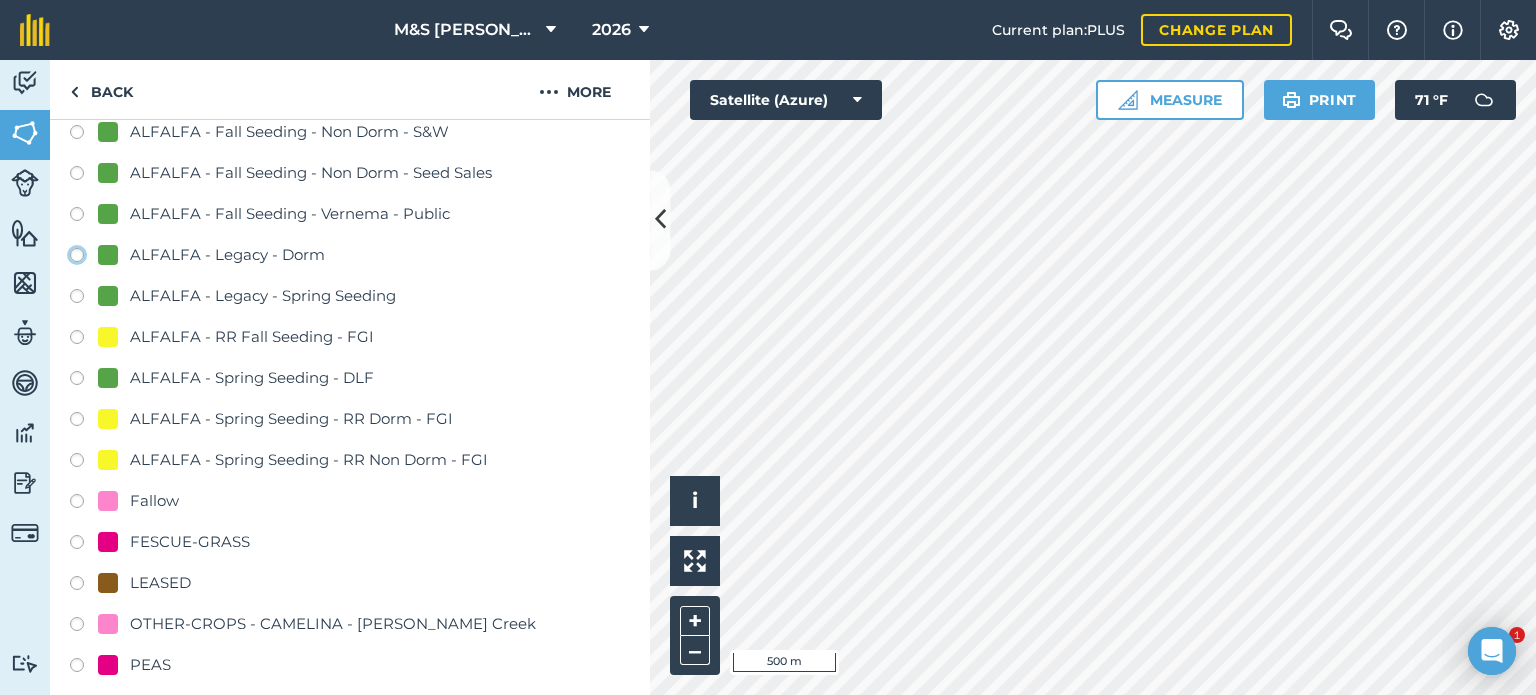 click on "ALFALFA - Legacy - Dorm" at bounding box center (-9923, 254) 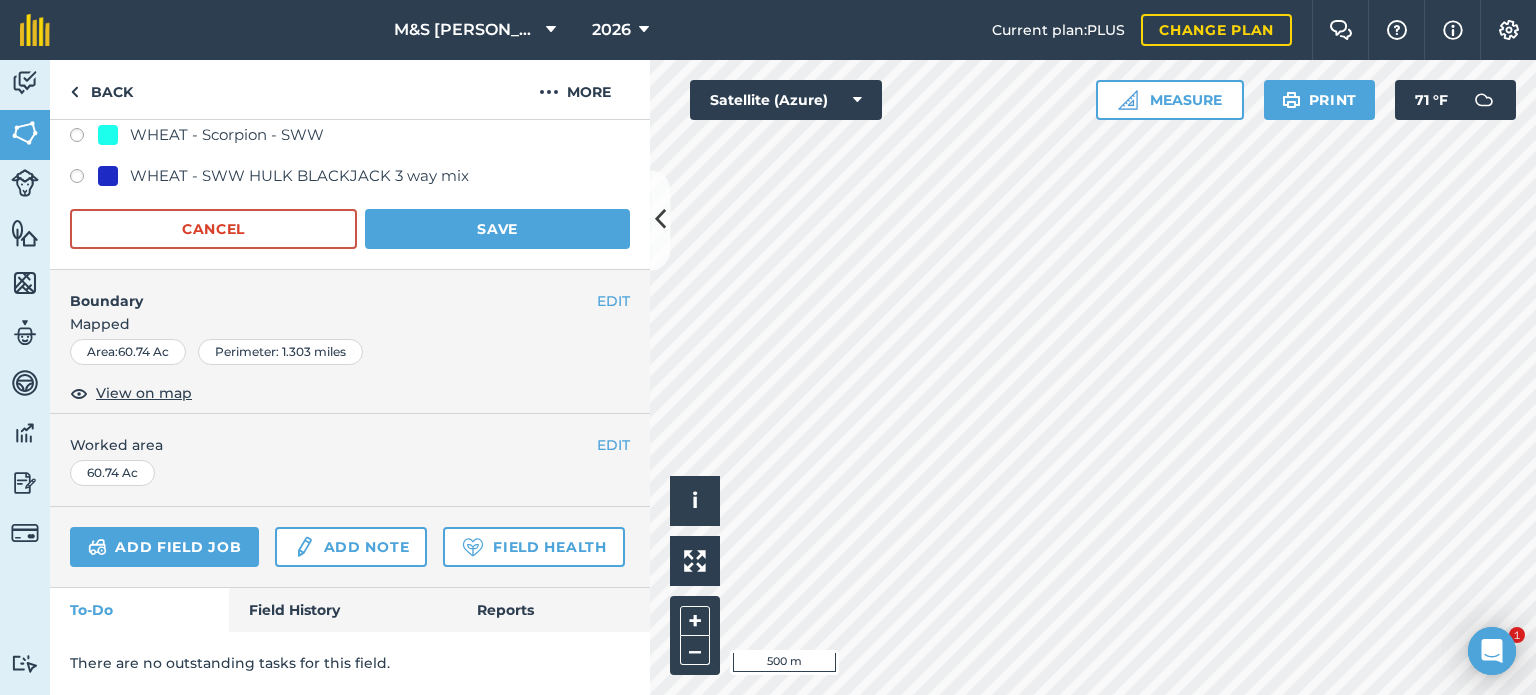 scroll, scrollTop: 1793, scrollLeft: 0, axis: vertical 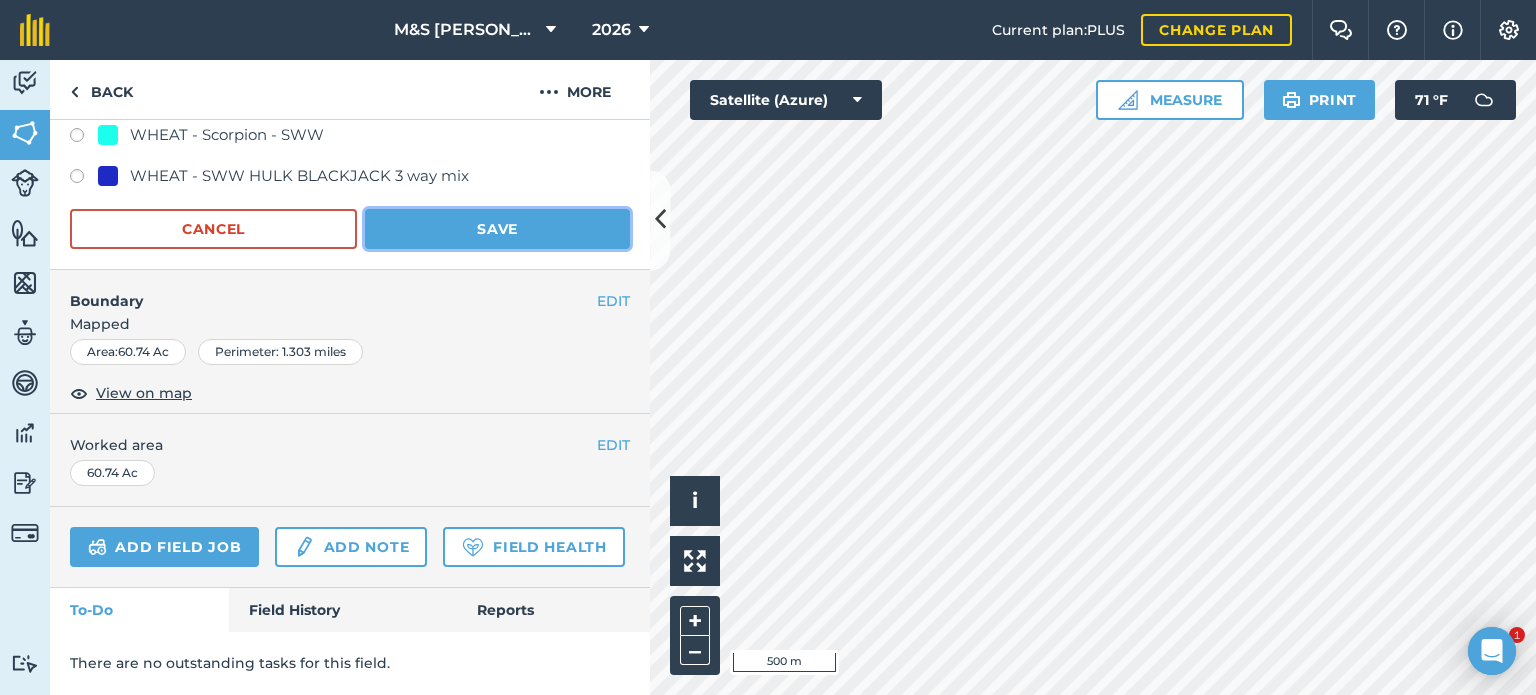 click on "Save" at bounding box center (497, 229) 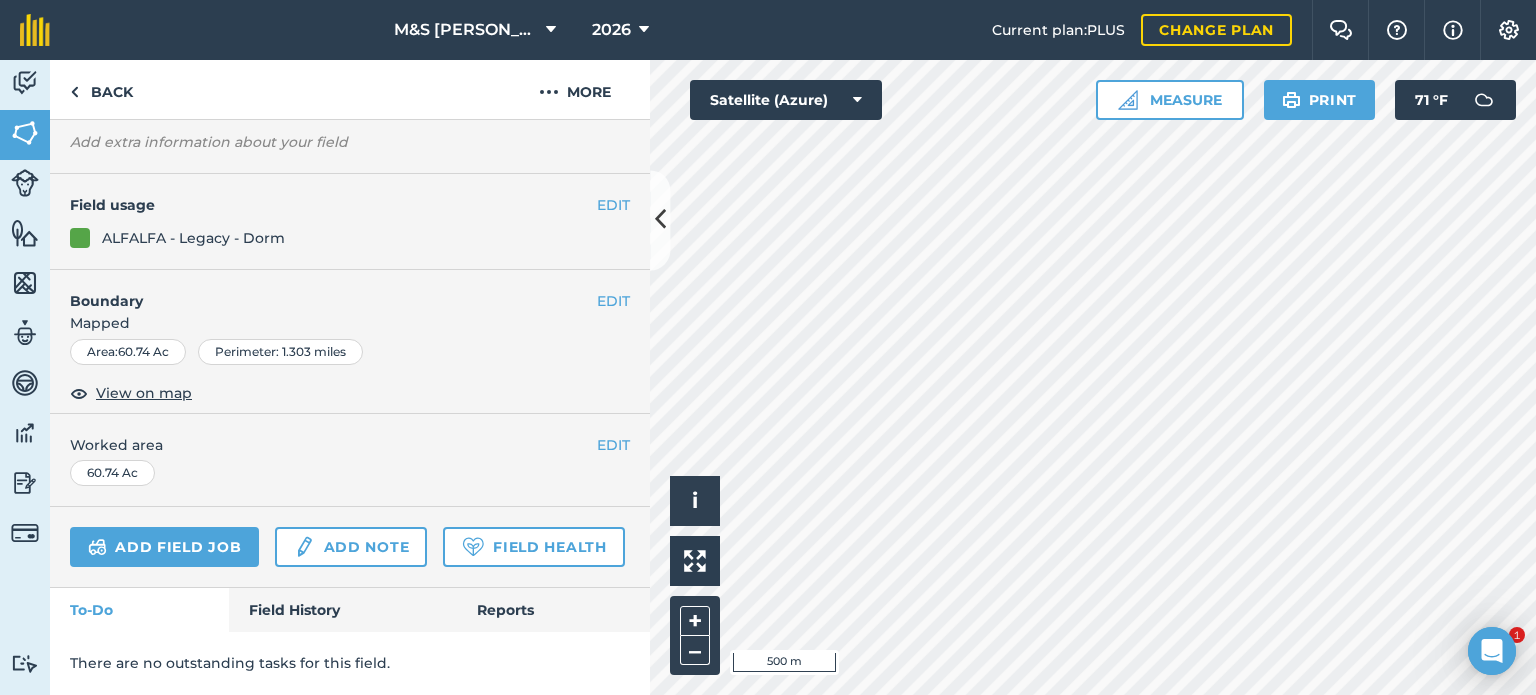 scroll, scrollTop: 205, scrollLeft: 0, axis: vertical 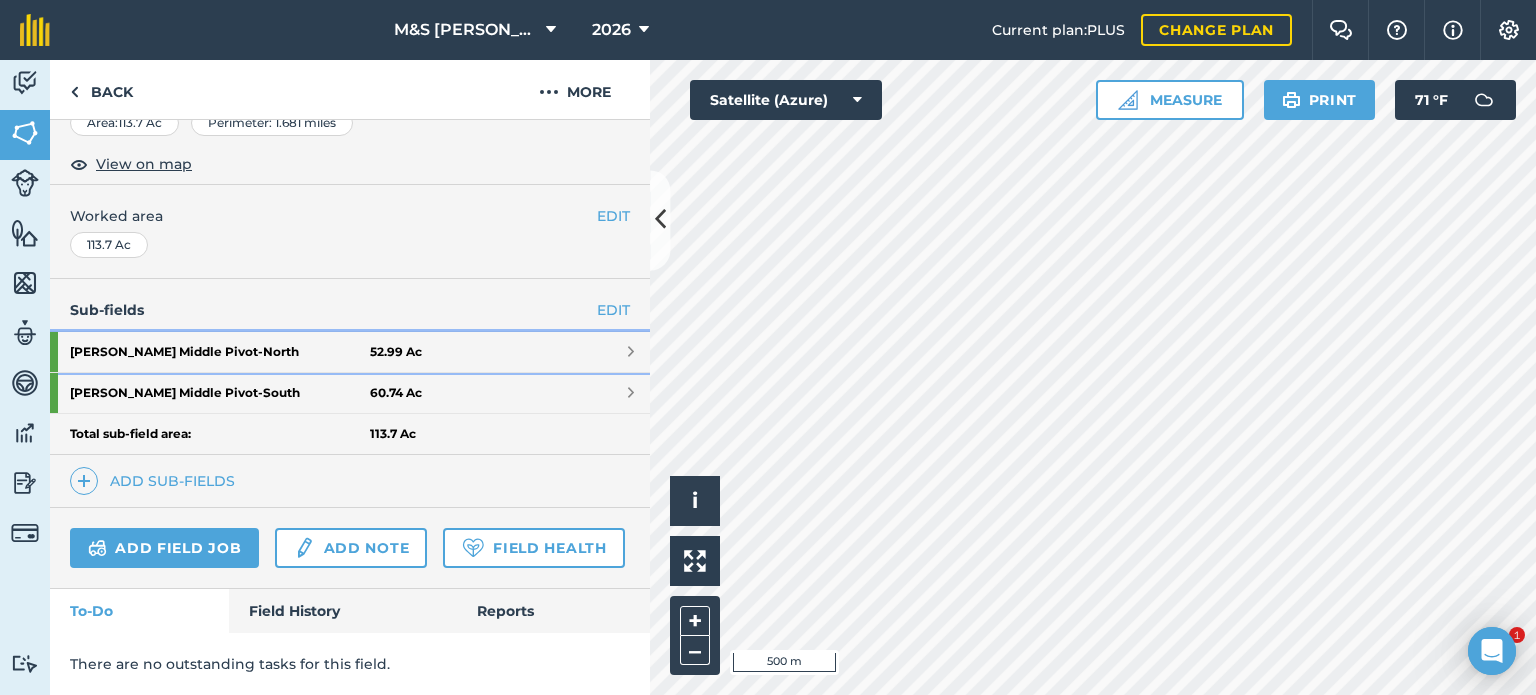click on "[PERSON_NAME] Middle Pivot  -  North" at bounding box center [220, 352] 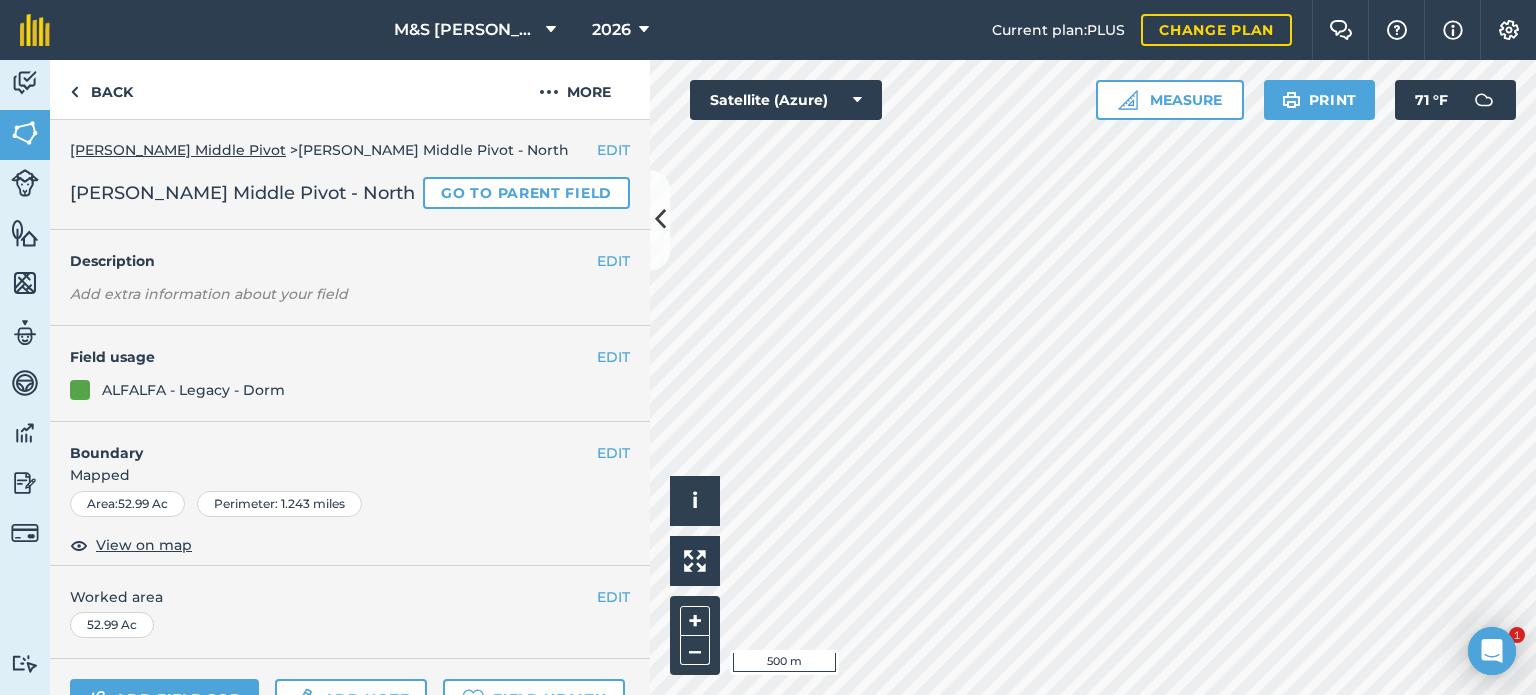scroll, scrollTop: 0, scrollLeft: 0, axis: both 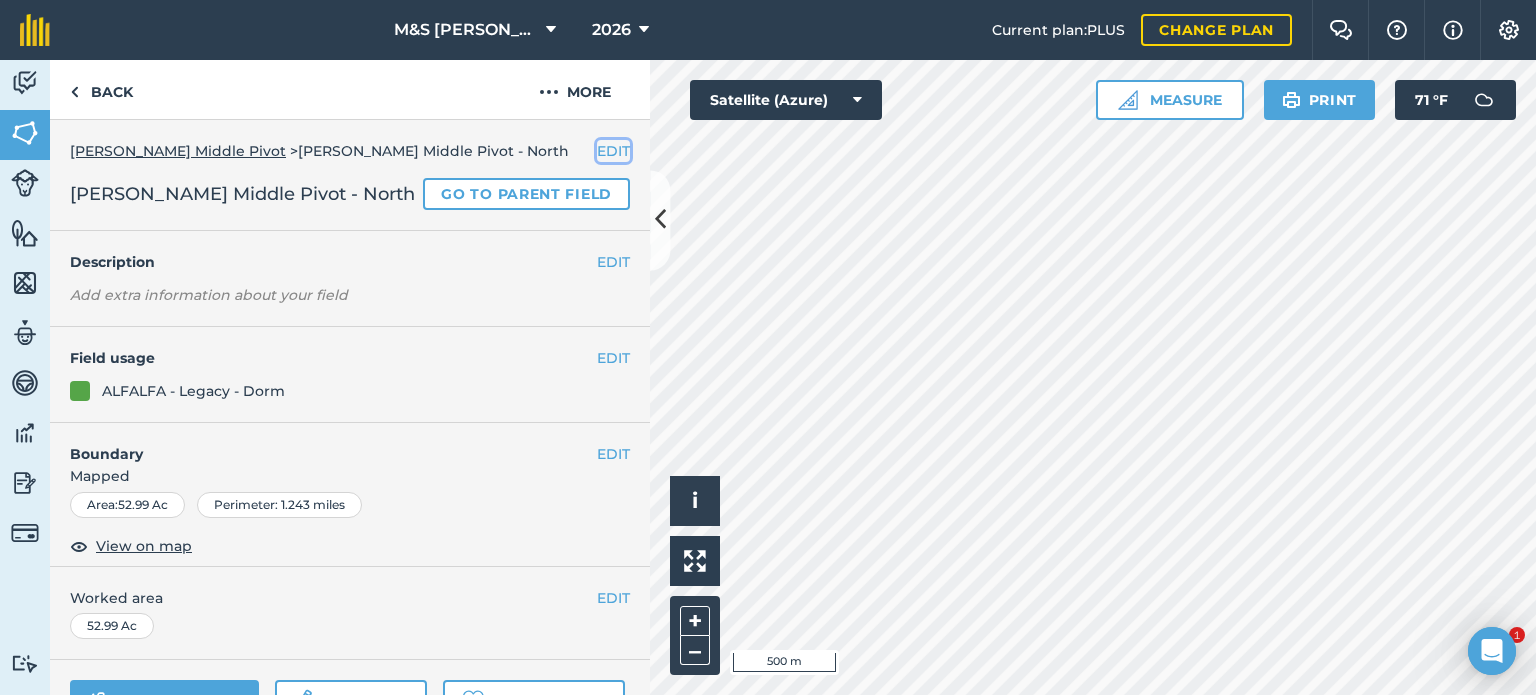 click on "EDIT" at bounding box center [613, 151] 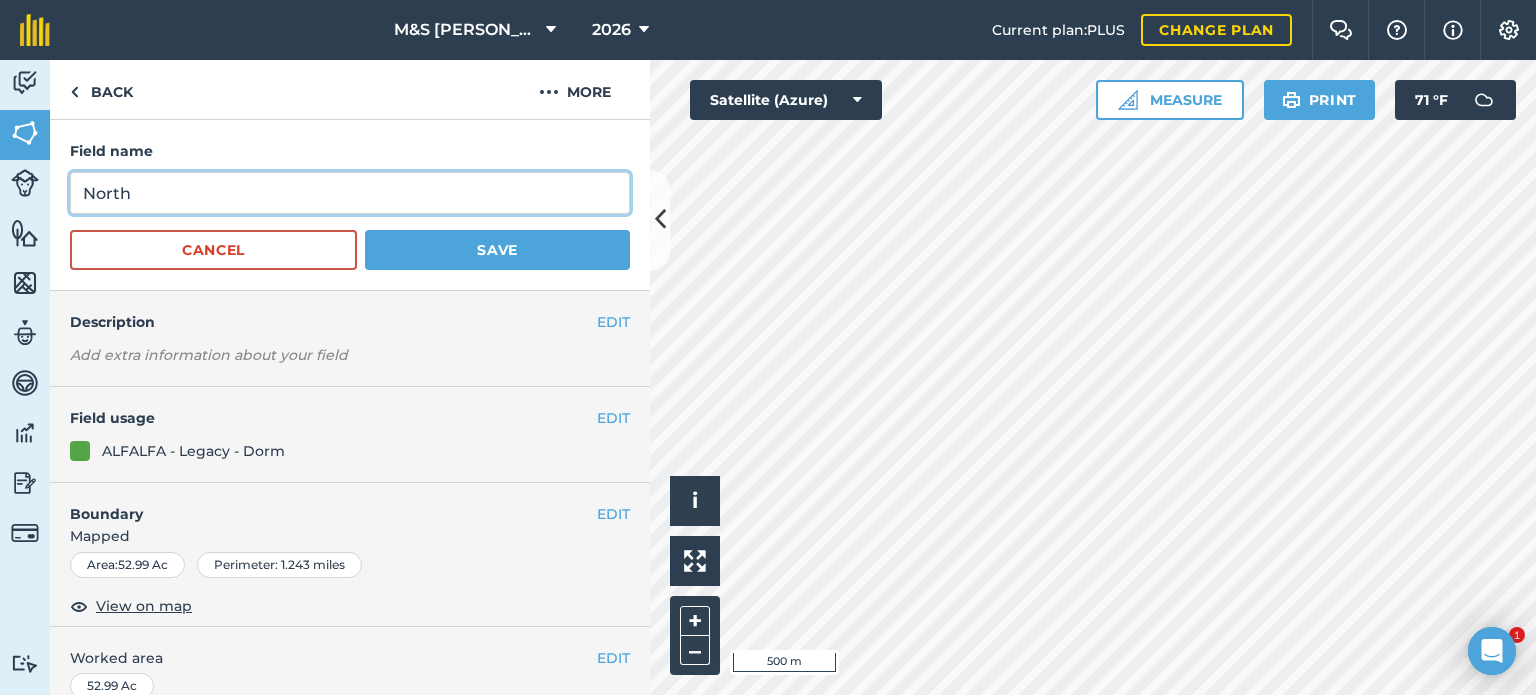 drag, startPoint x: 272, startPoint y: 199, endPoint x: 88, endPoint y: 213, distance: 184.53185 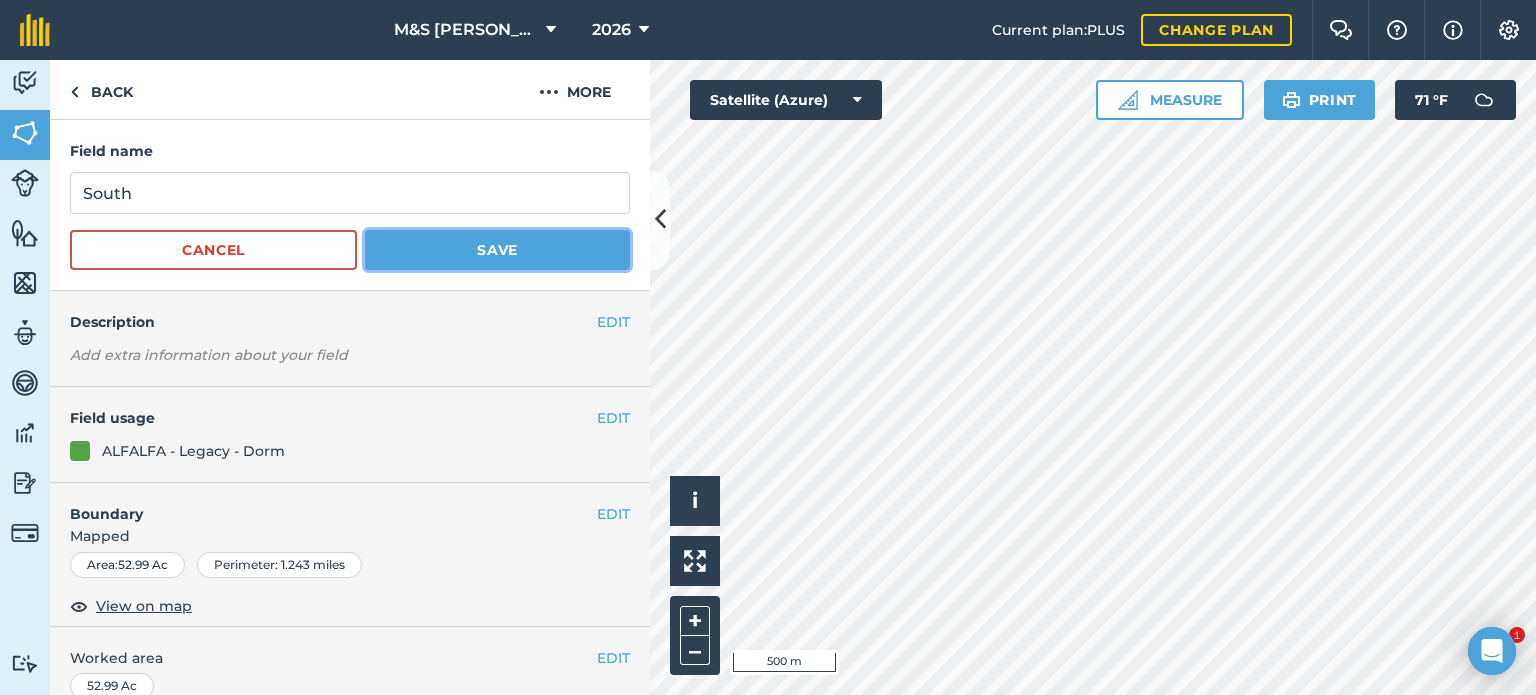 click on "Save" at bounding box center (497, 250) 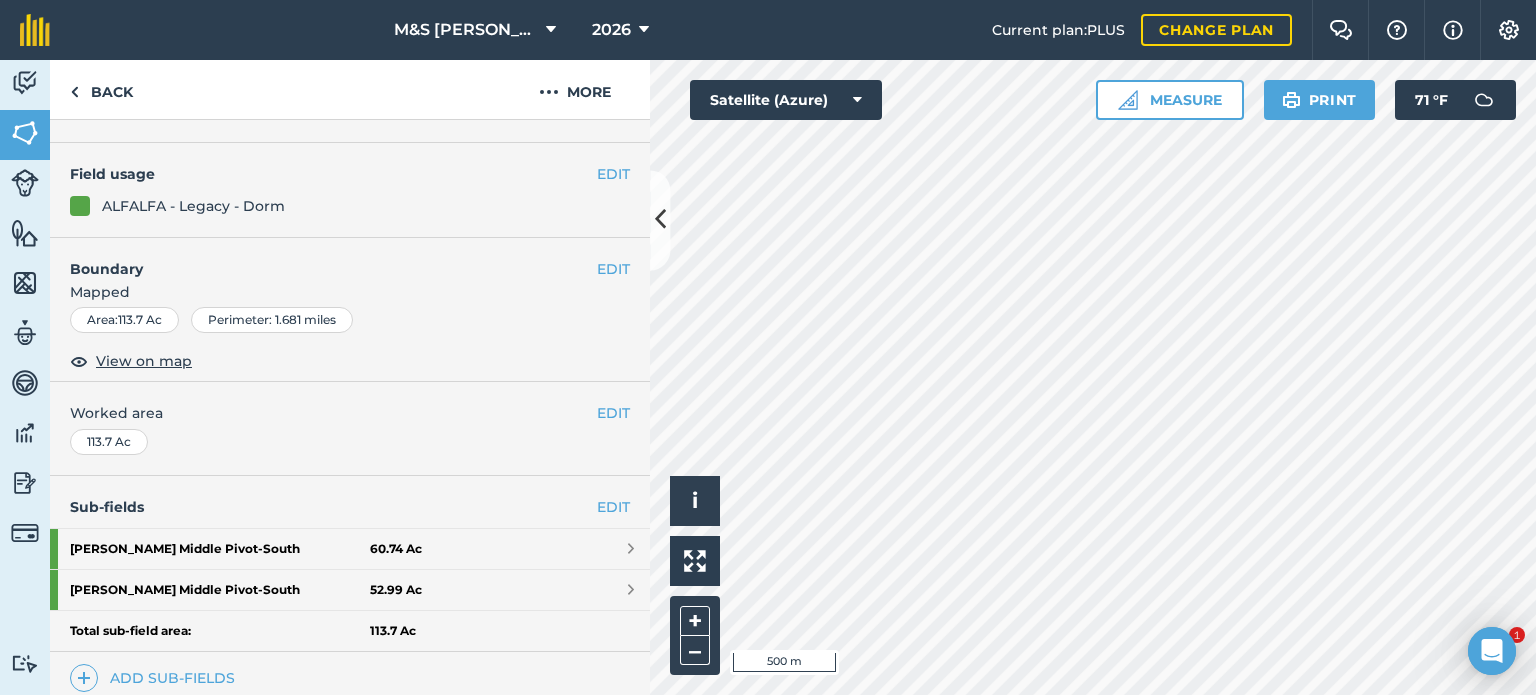 scroll, scrollTop: 200, scrollLeft: 0, axis: vertical 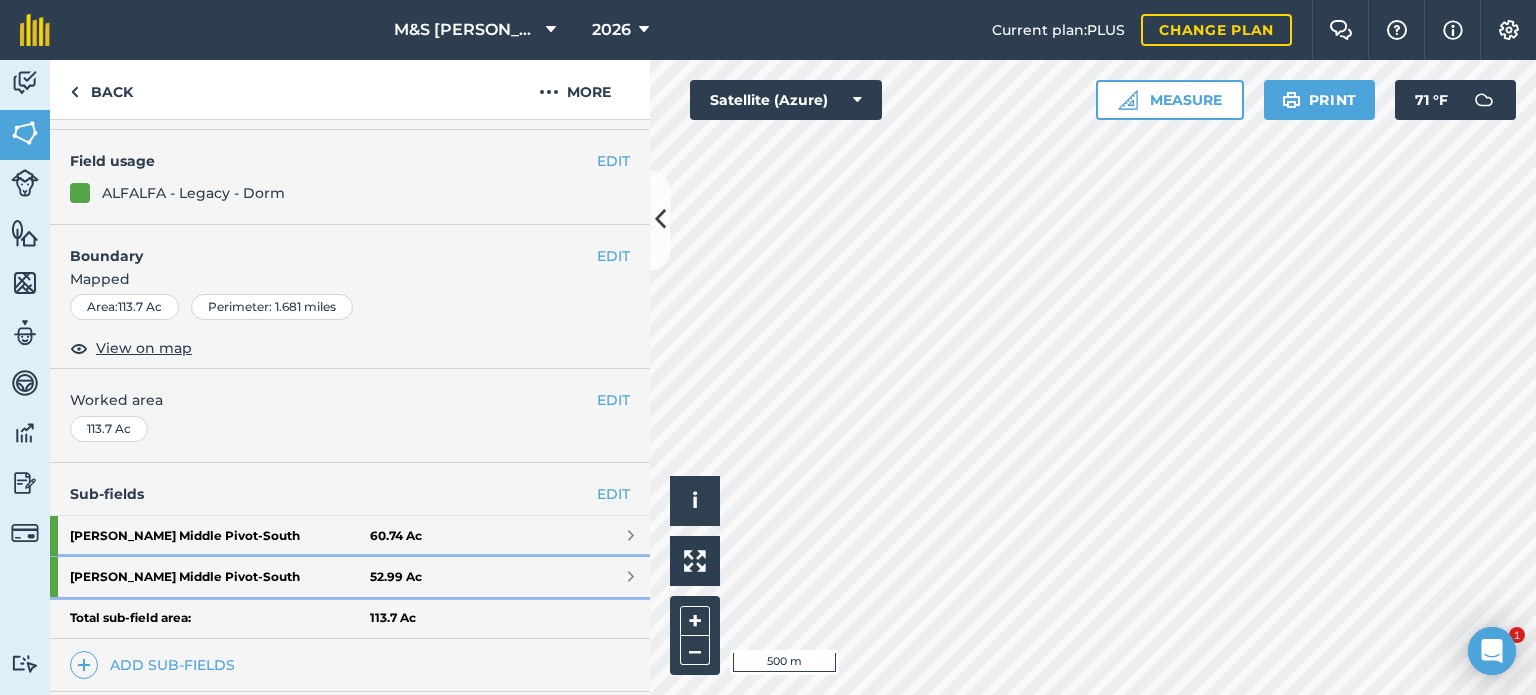 click on "[PERSON_NAME] Middle Pivot  -  South" at bounding box center [220, 577] 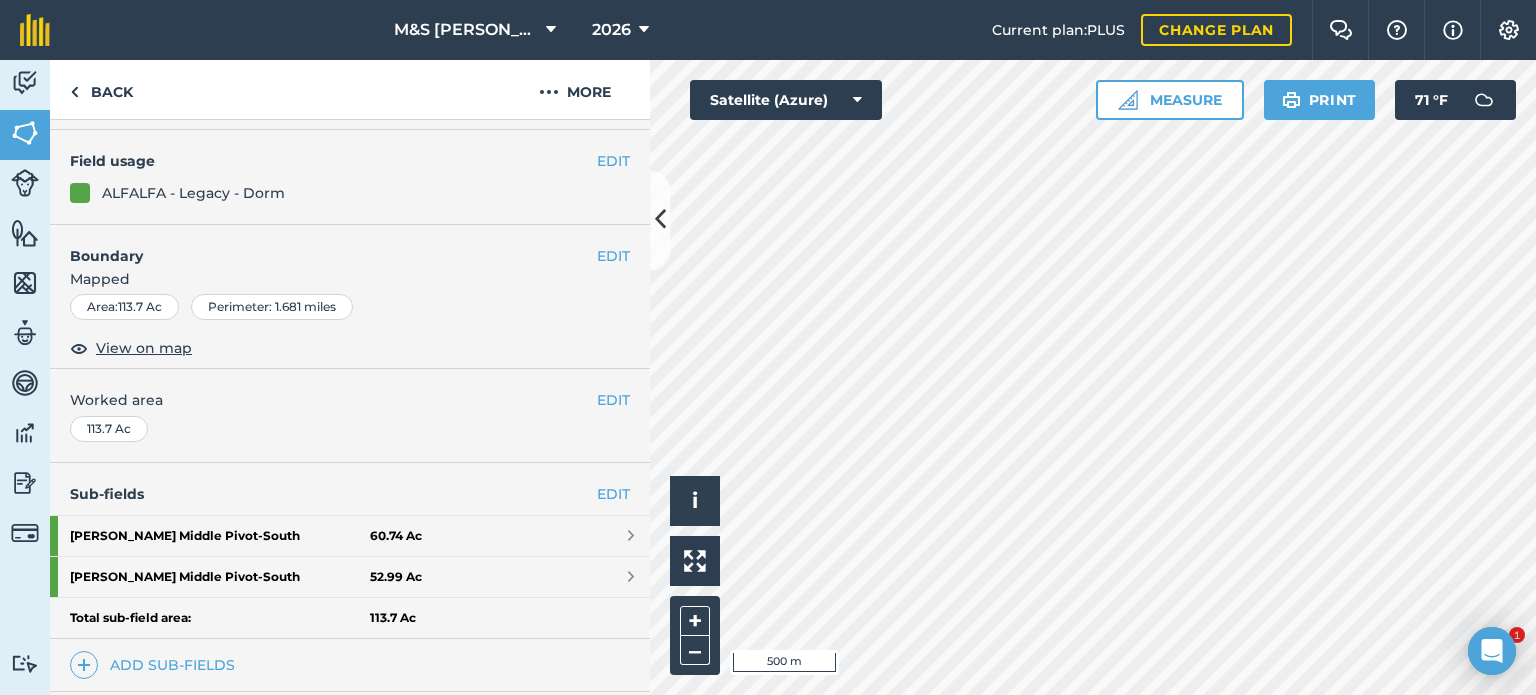 scroll, scrollTop: 205, scrollLeft: 0, axis: vertical 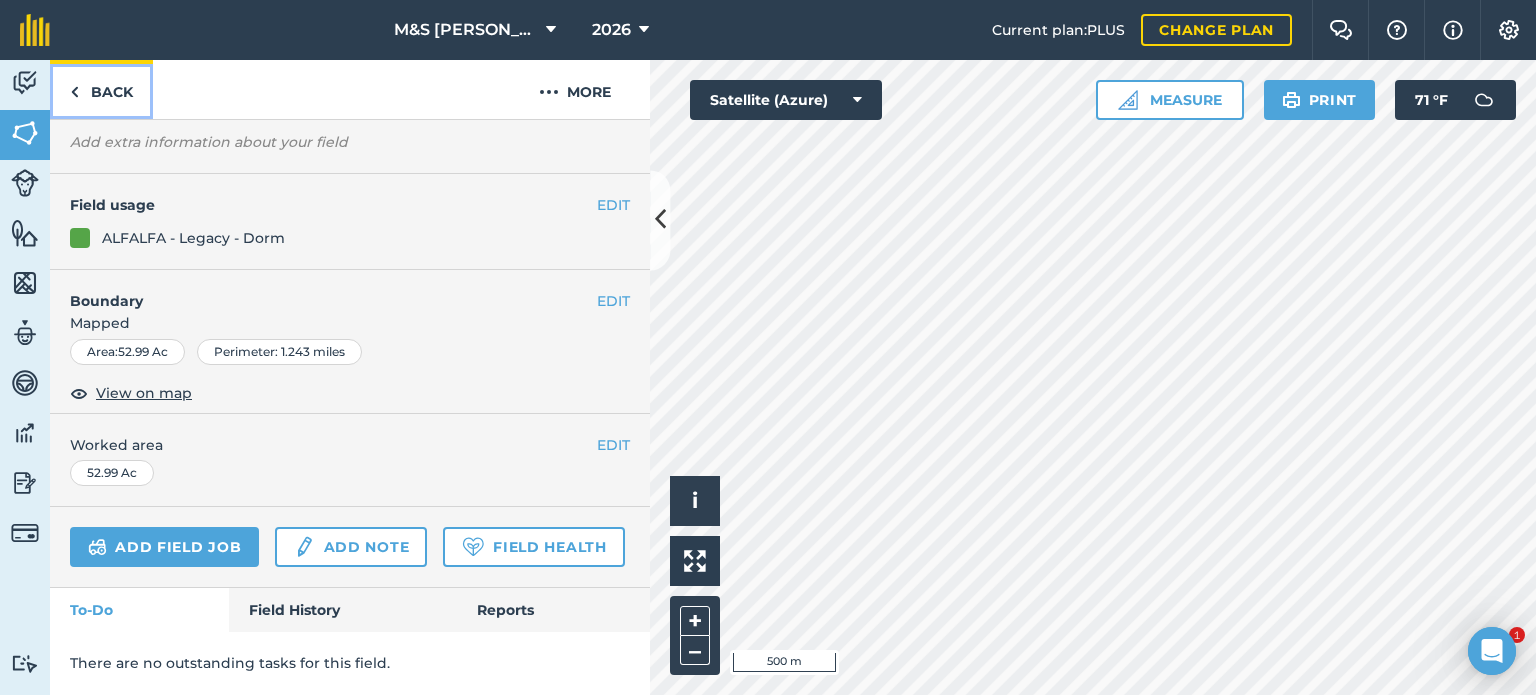 click on "Back" at bounding box center (101, 89) 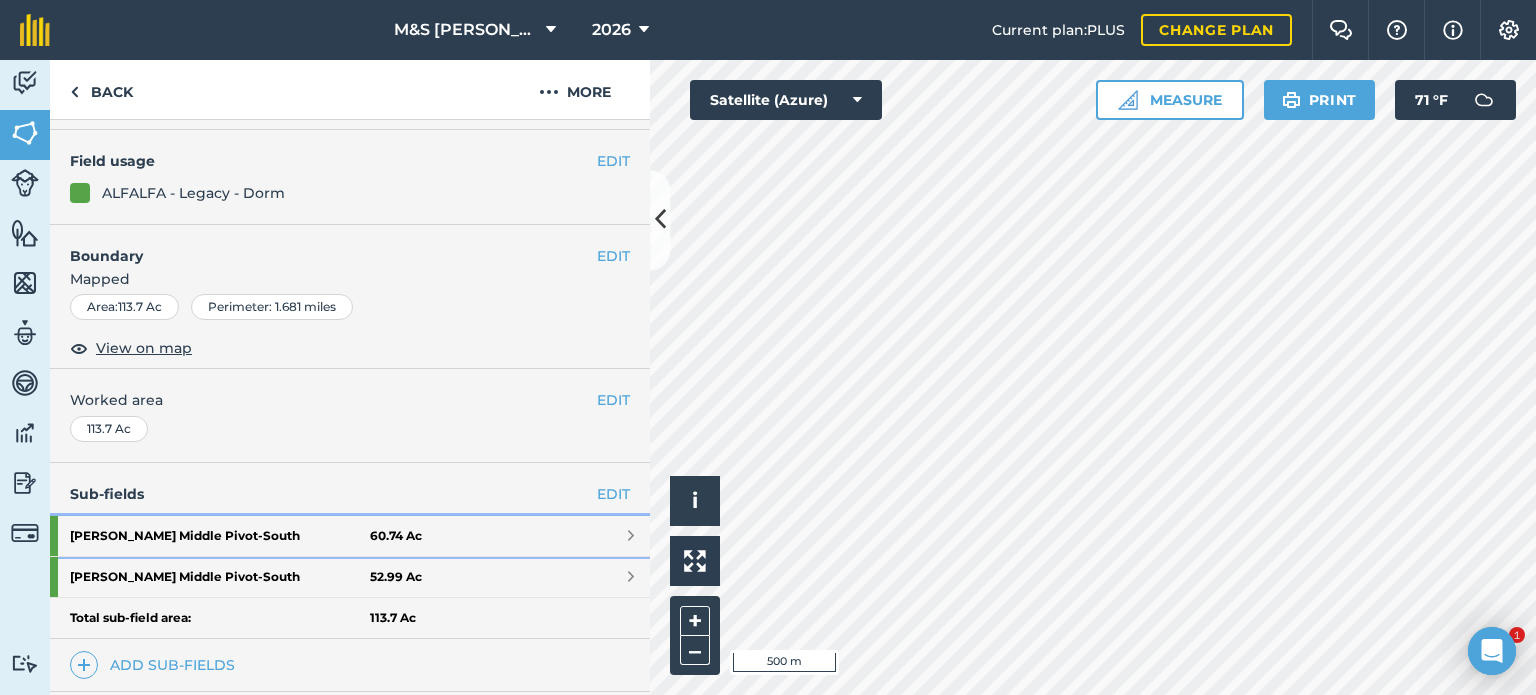 click on "[PERSON_NAME] Middle Pivot  -  South" at bounding box center [220, 536] 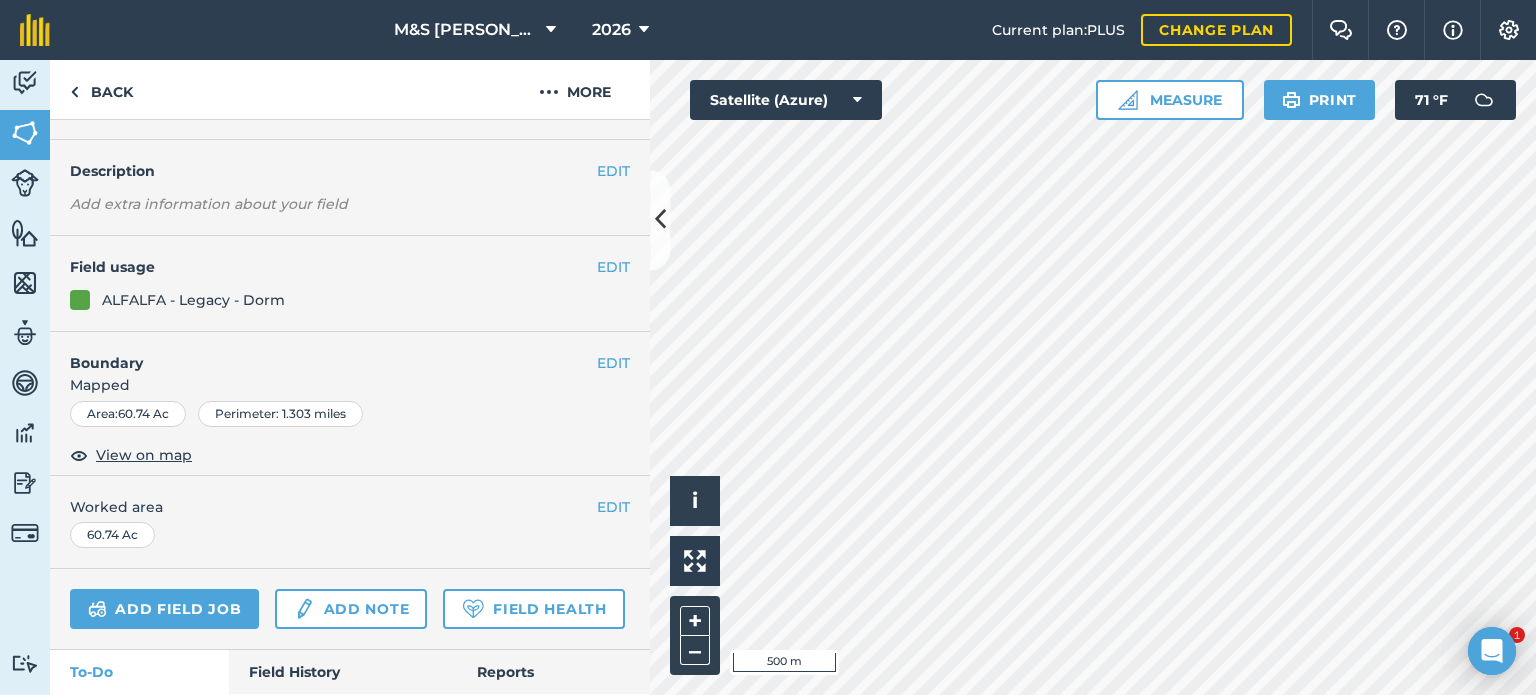 scroll, scrollTop: 0, scrollLeft: 0, axis: both 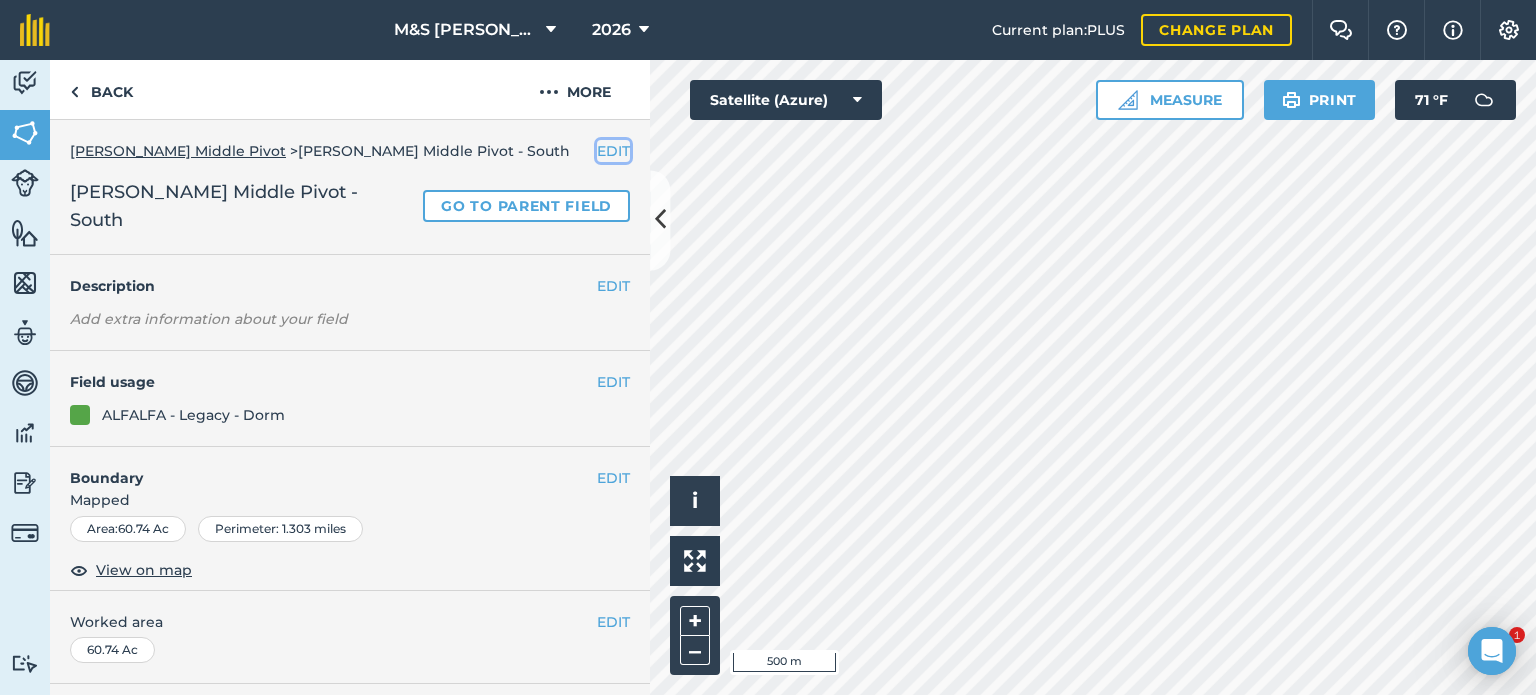 click on "EDIT" at bounding box center (613, 151) 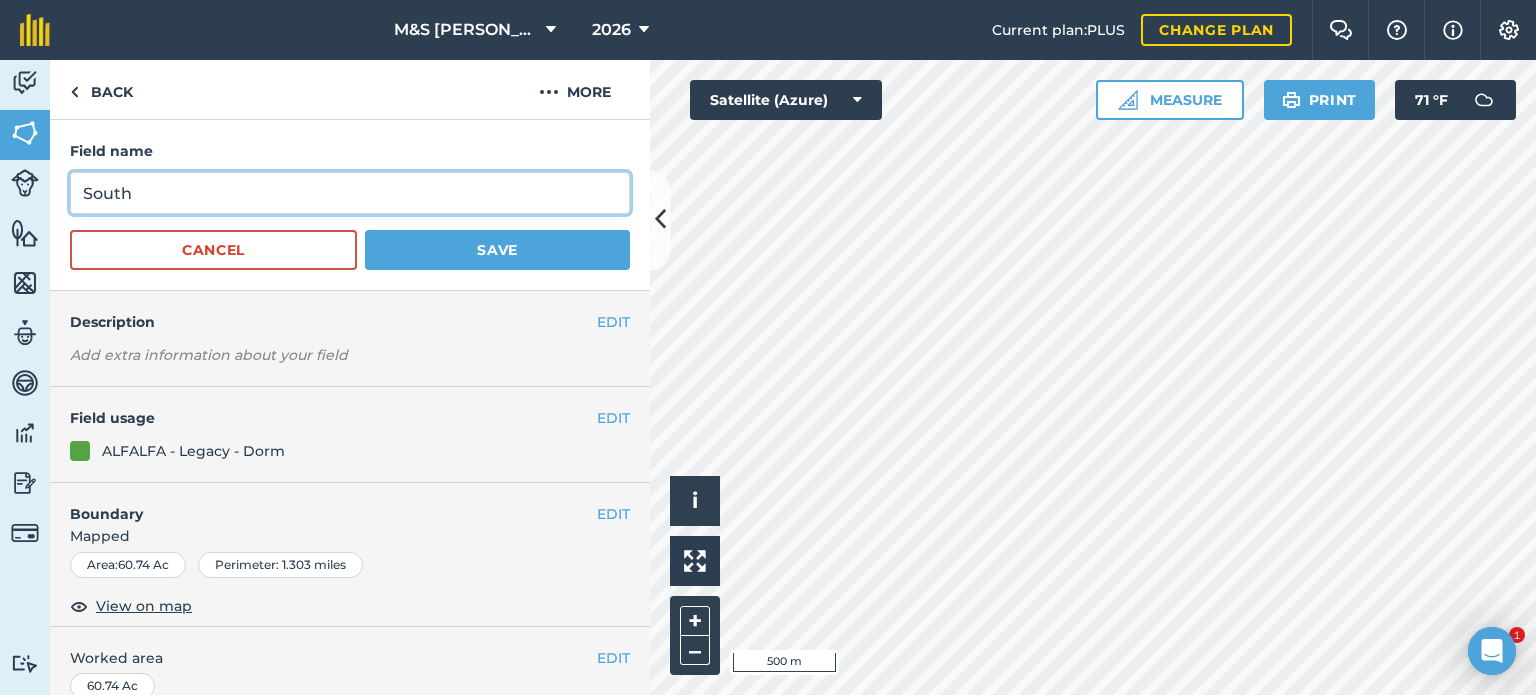 drag, startPoint x: 172, startPoint y: 203, endPoint x: 51, endPoint y: 241, distance: 126.82665 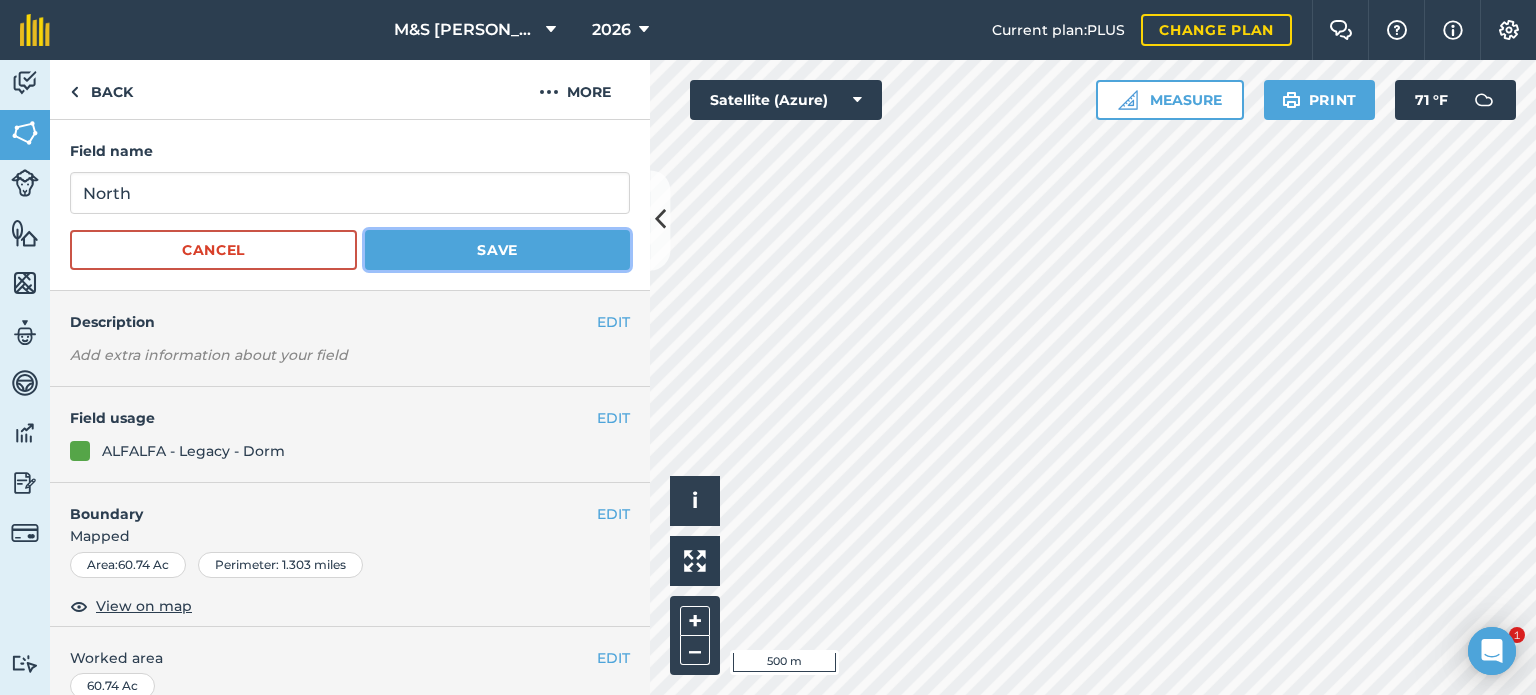click on "Save" at bounding box center (497, 250) 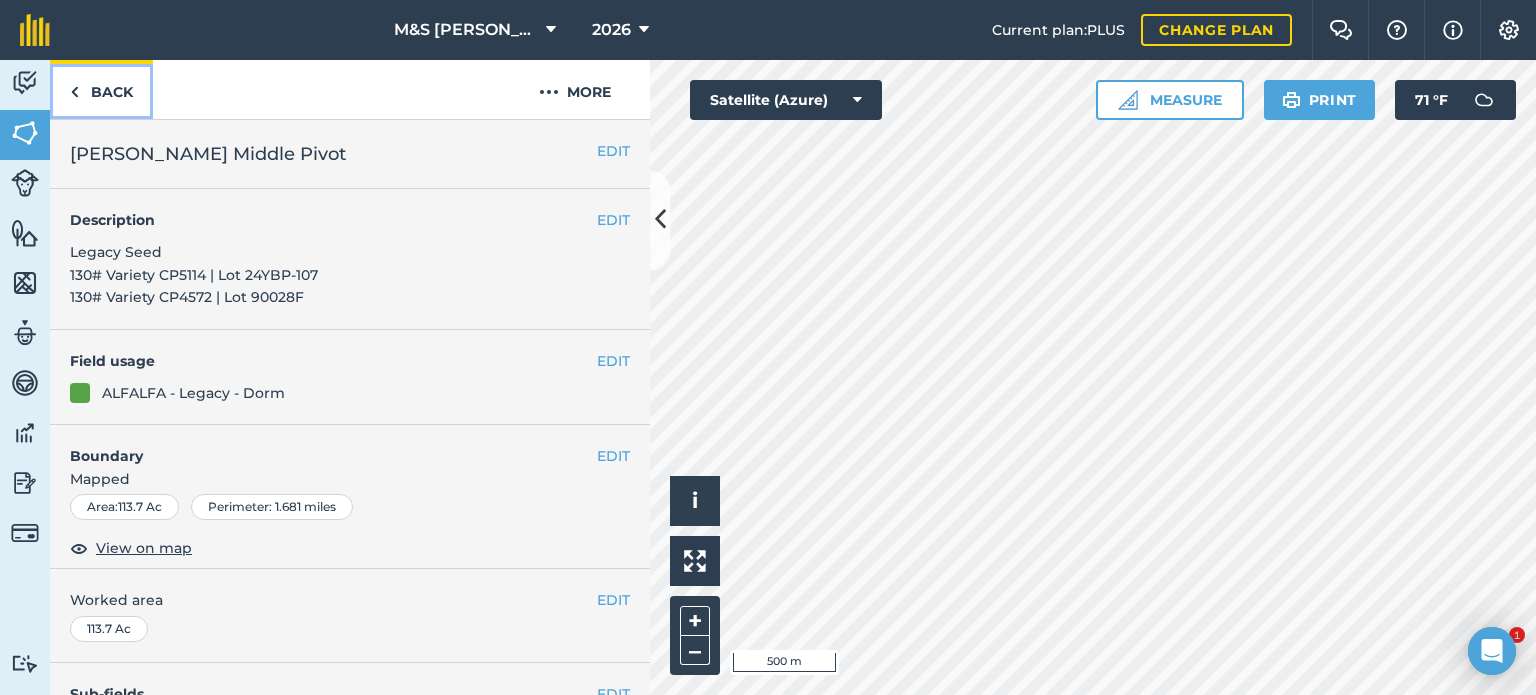 click on "Back" at bounding box center (101, 89) 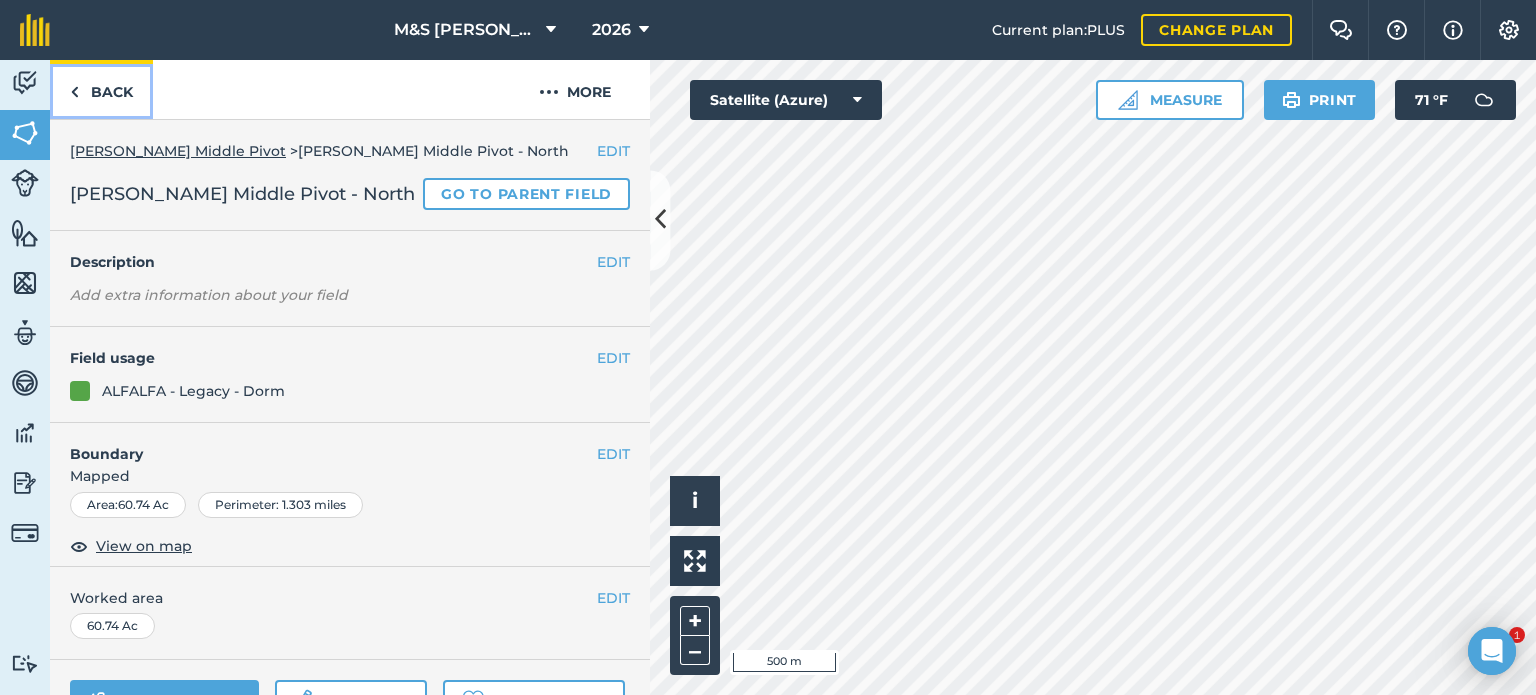 click on "Back" at bounding box center (101, 89) 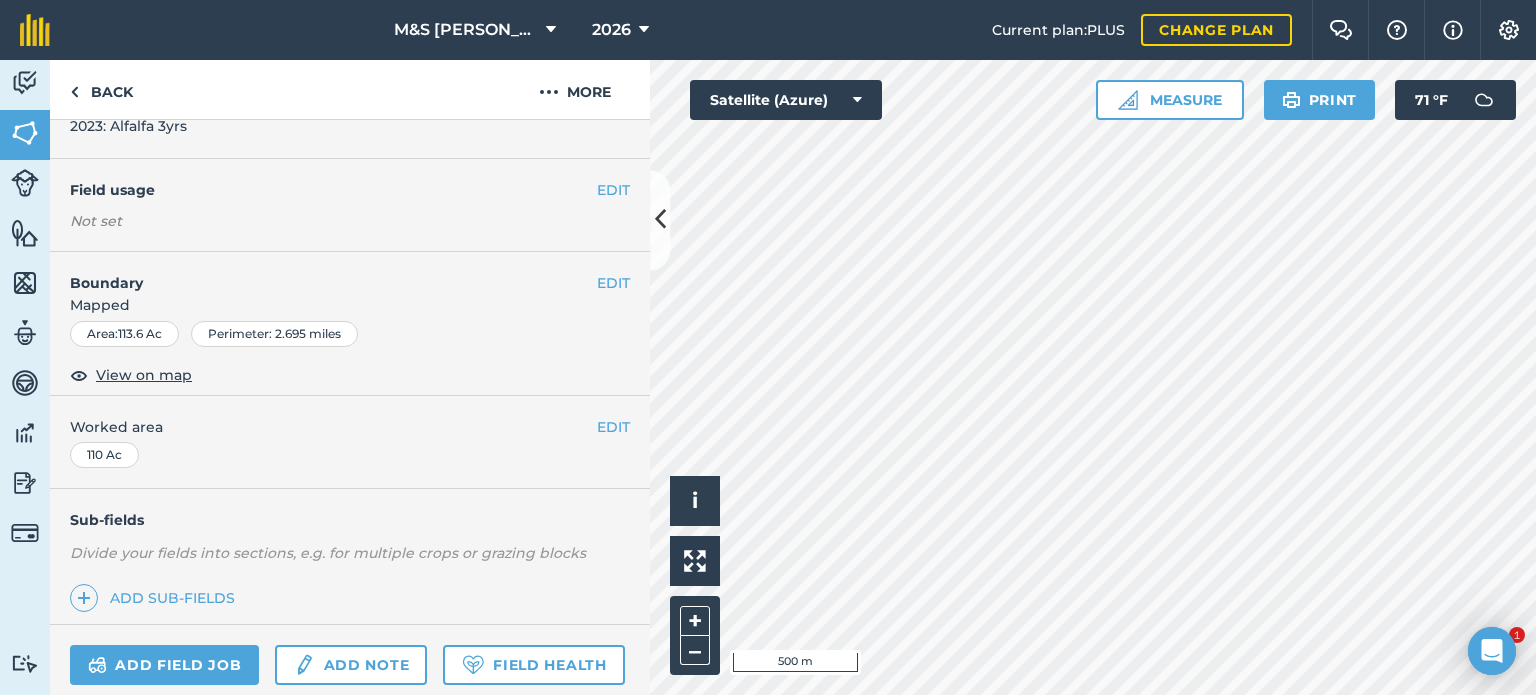 scroll, scrollTop: 141, scrollLeft: 0, axis: vertical 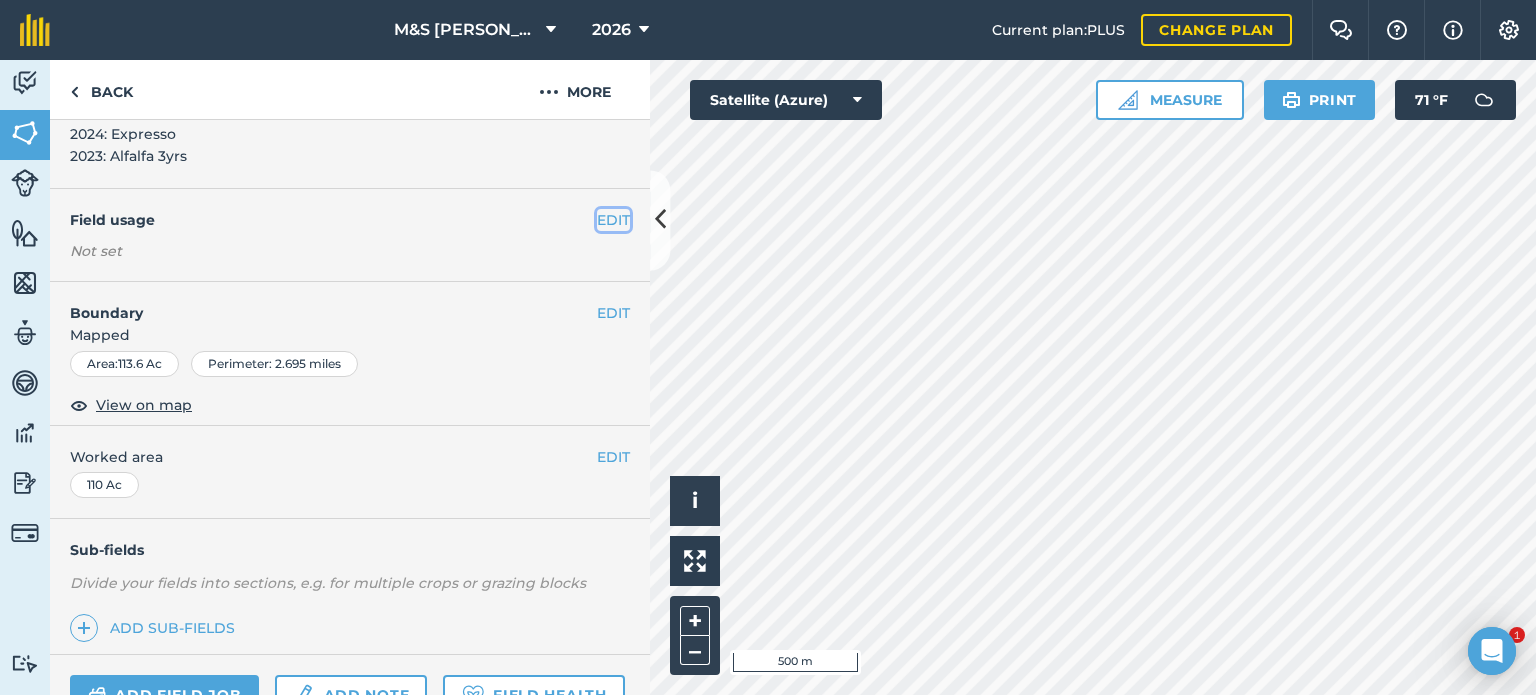 click on "EDIT" at bounding box center (613, 220) 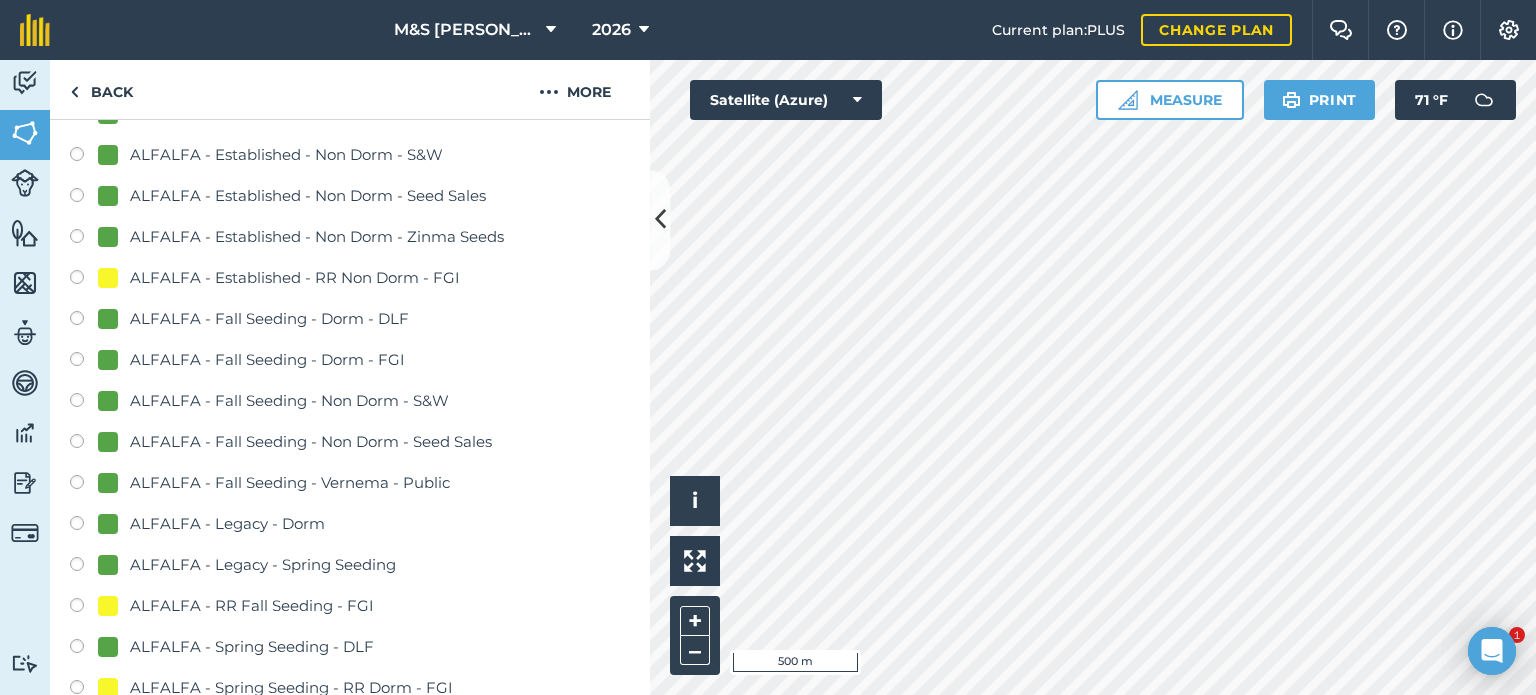 scroll, scrollTop: 441, scrollLeft: 0, axis: vertical 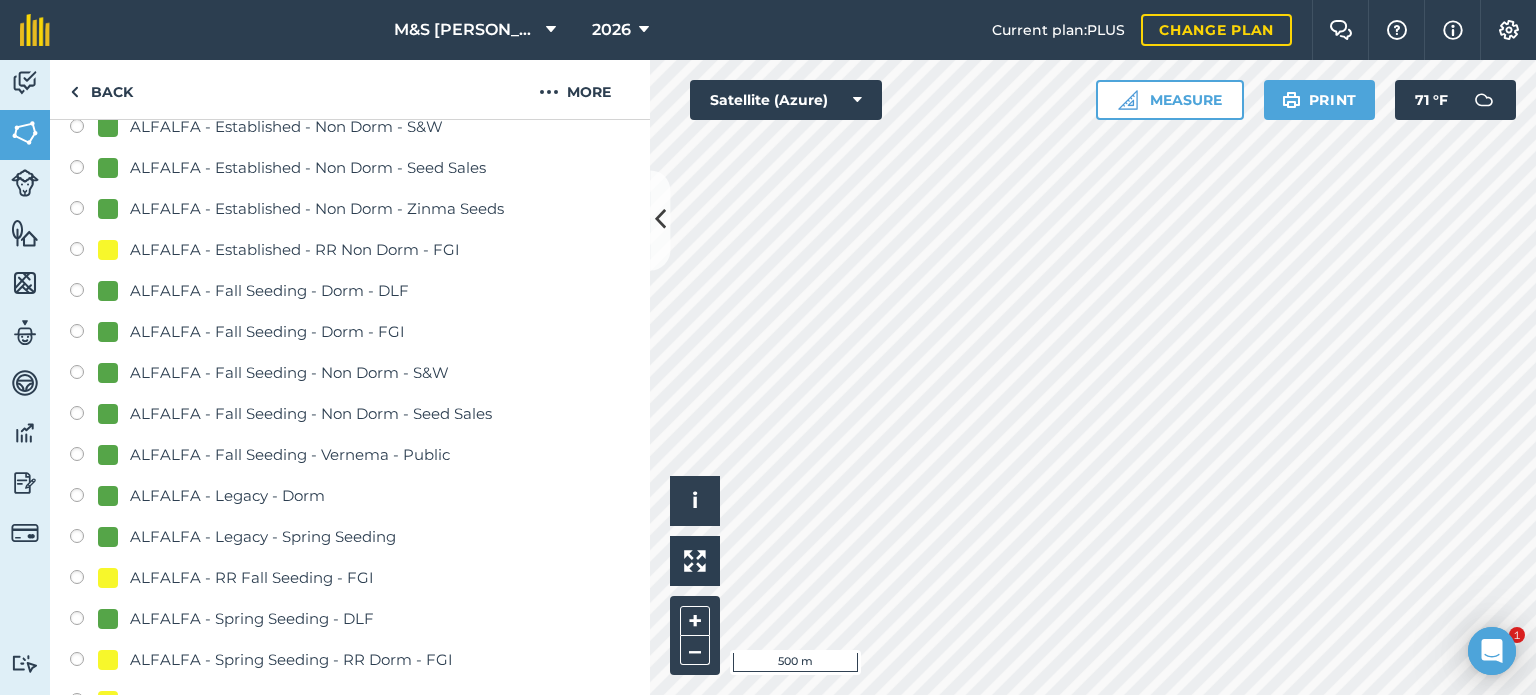 click on "ALFALFA - Fall Seeding - Dorm - FGI" at bounding box center (267, 332) 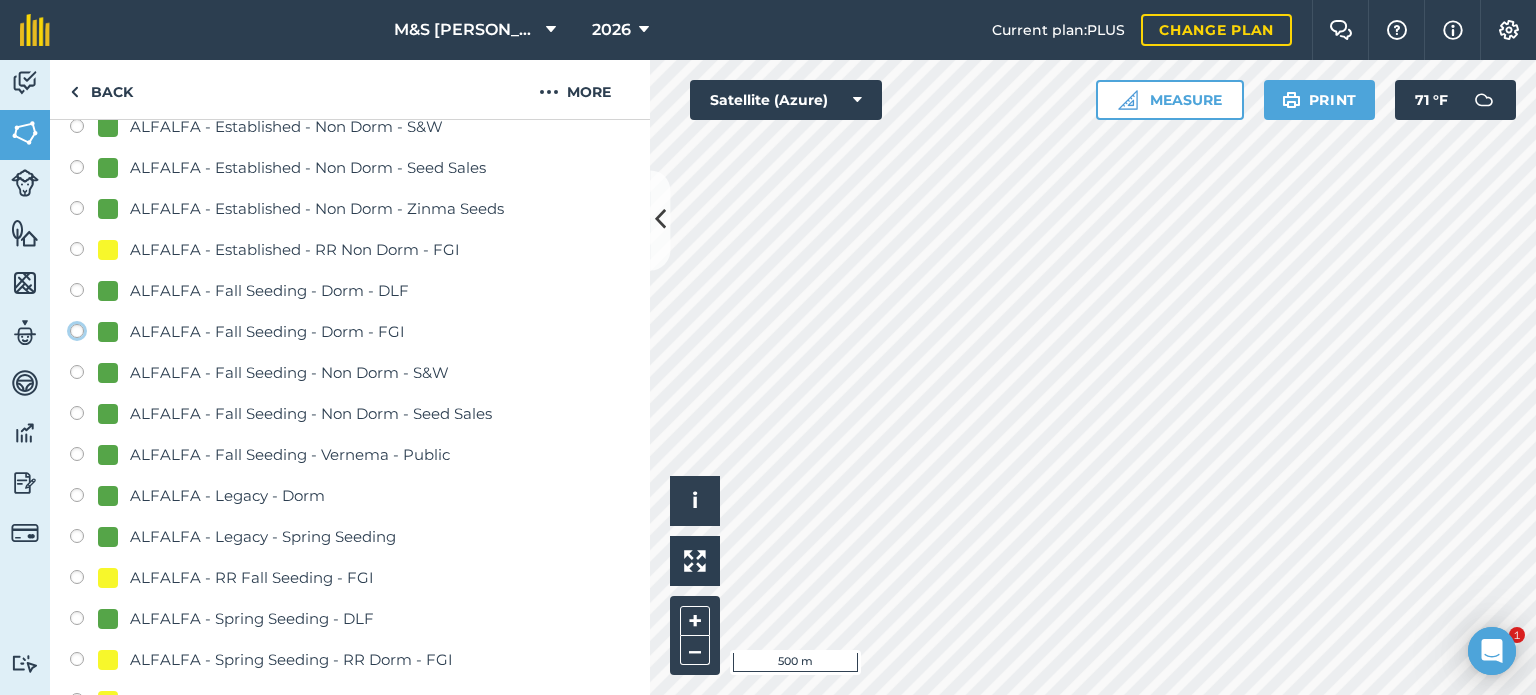 click on "ALFALFA - Fall Seeding - Dorm - FGI" at bounding box center [-9923, 330] 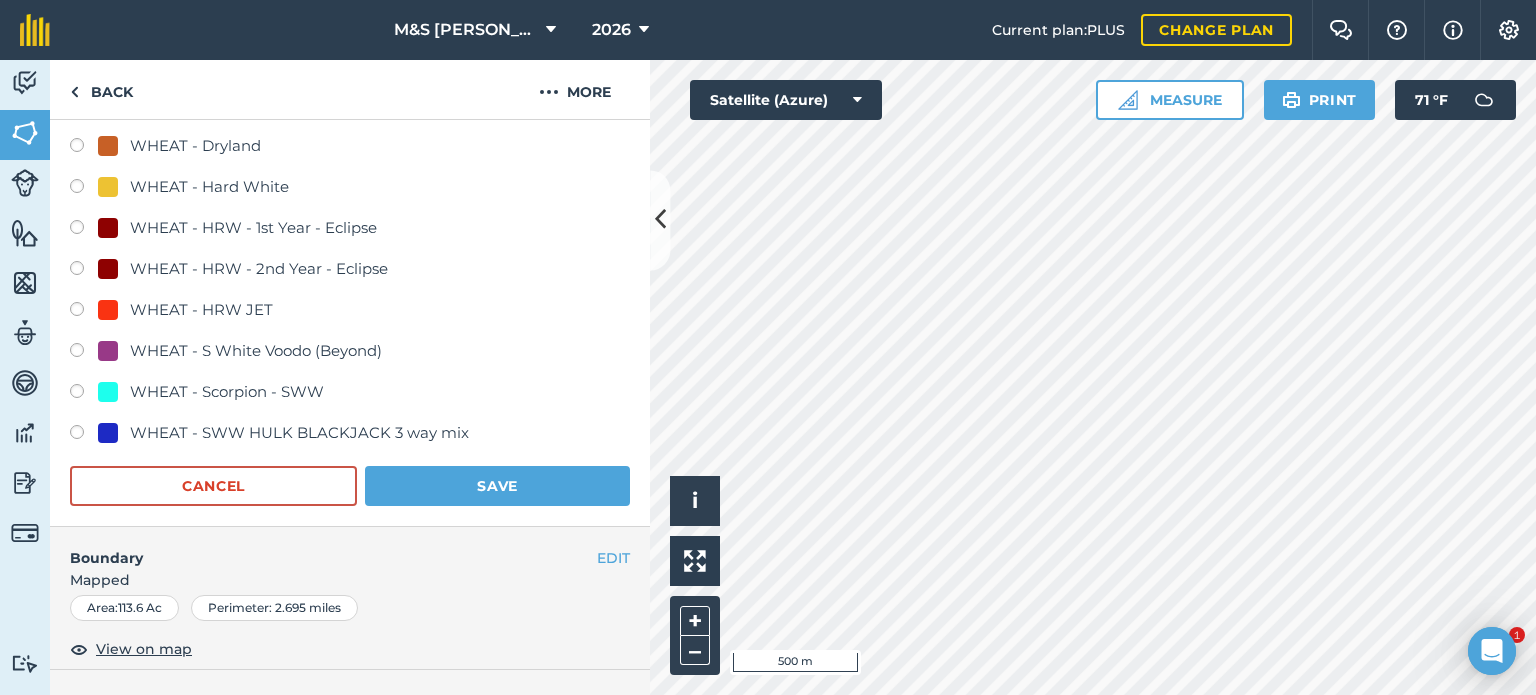 scroll, scrollTop: 1500, scrollLeft: 0, axis: vertical 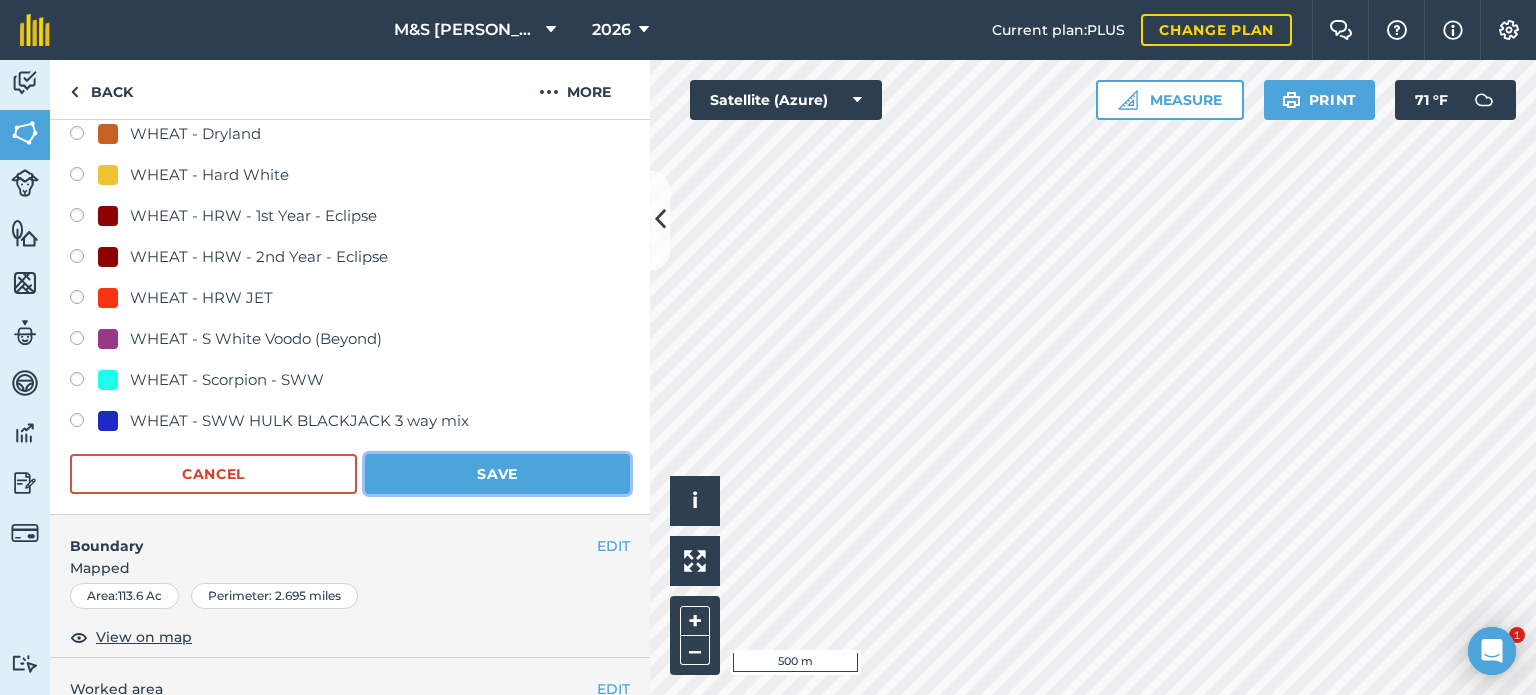 click on "Save" at bounding box center (497, 474) 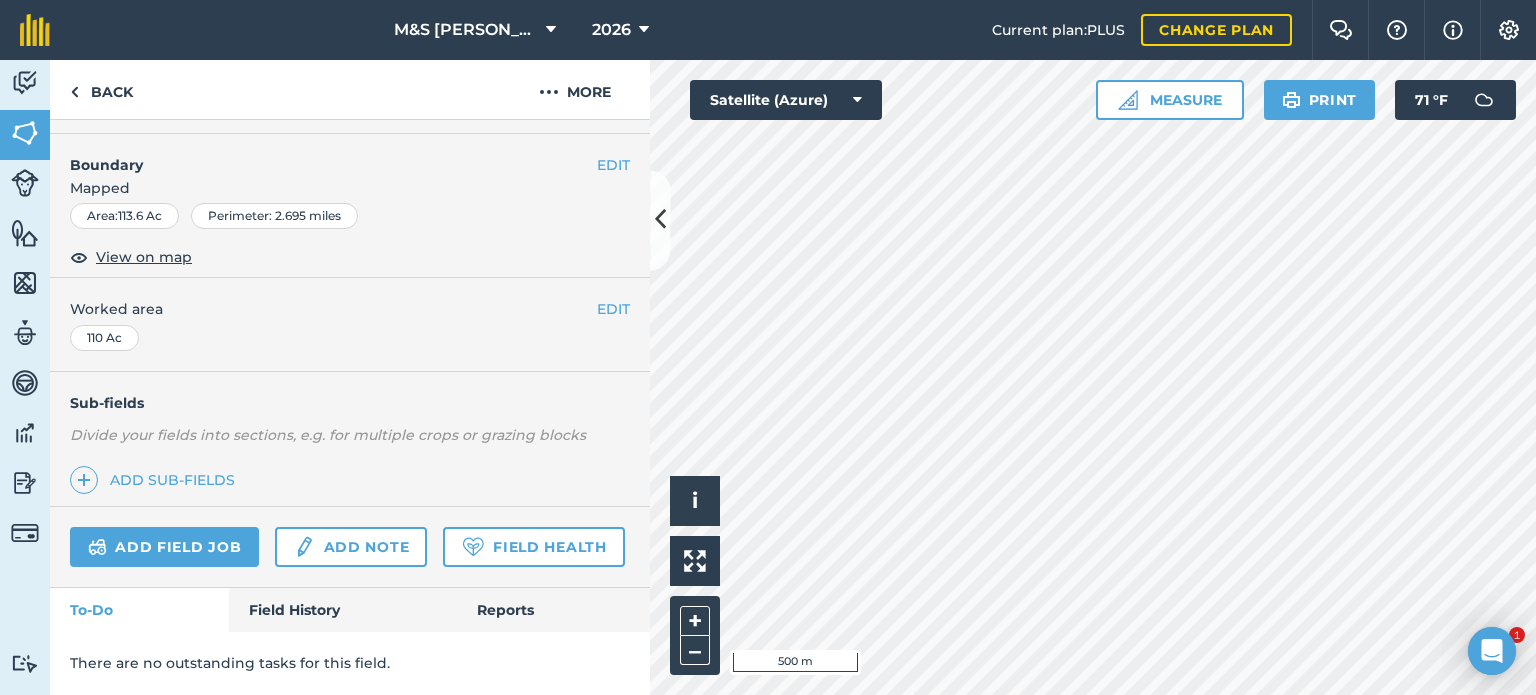 scroll, scrollTop: 344, scrollLeft: 0, axis: vertical 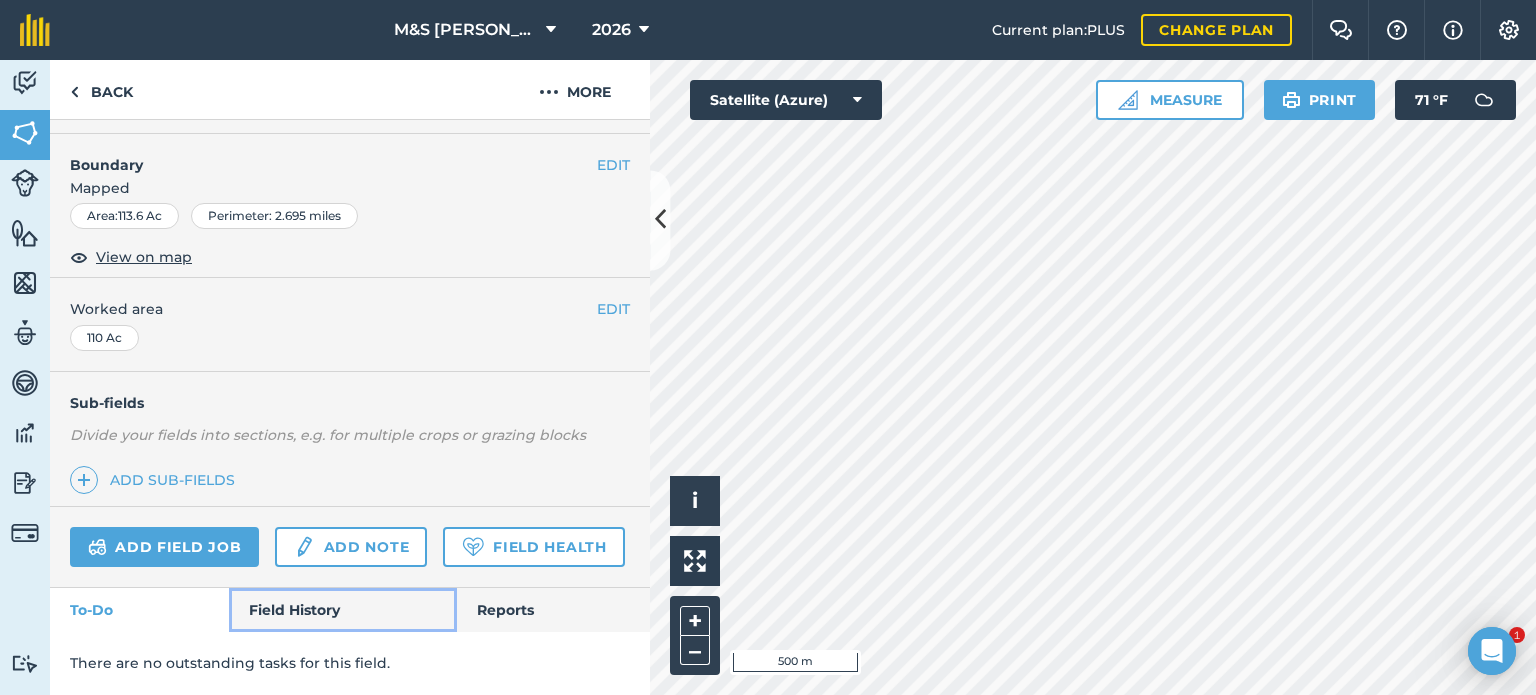 click on "Field History" at bounding box center [342, 610] 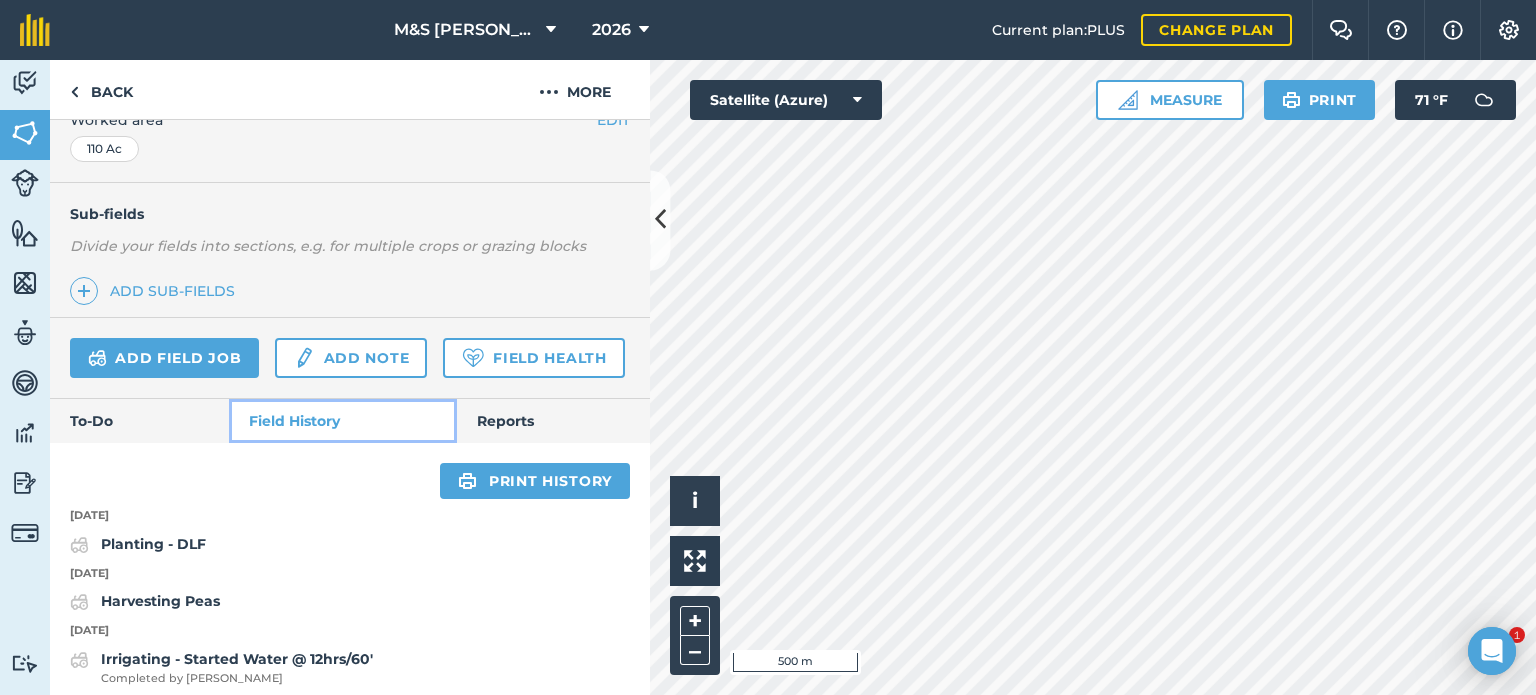 scroll, scrollTop: 644, scrollLeft: 0, axis: vertical 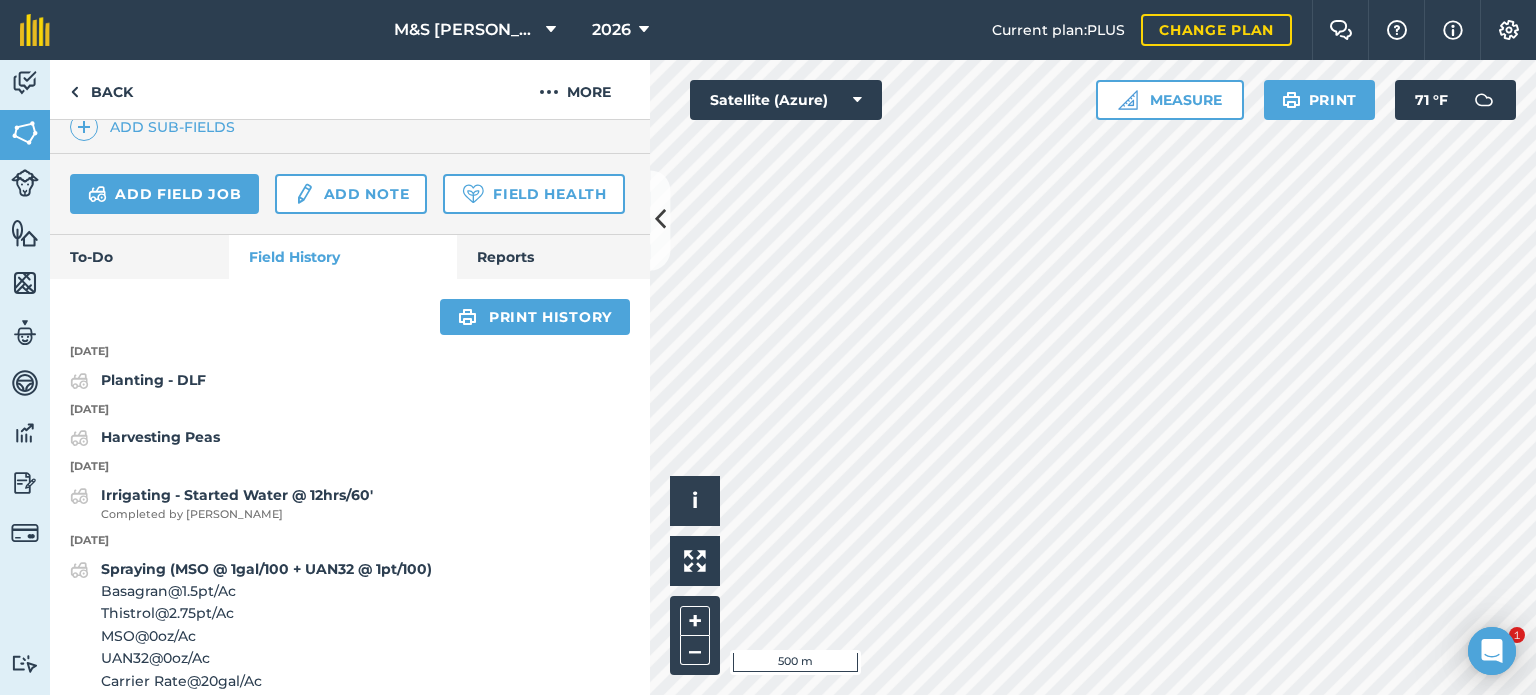 click on "[DATE] Planting - DLF  [DATE] Harvesting Peas [DATE] Irrigating - Started Water @ 12hrs/60' Completed by   [PERSON_NAME] [DATE] Spraying (MSO @ 1gal/100 + UAN32 @ 1pt/100) Basagran  @  1.5 pt / Ac Thistrol  @  2.75 pt / Ac MSO  @  0 oz / Ac UAN32   @  0 oz / Ac Carrier Rate  @  20 gal / Ac Completed by   [PERSON_NAME] [DATE] Water @ 24 hrs (Start 4/17) Created by   [PERSON_NAME] [DATE] Planting - Peas @ 220#/ac Peas  @  220 lb / Ac Completed by   [PERSON_NAME] [DATE] Fertilizing - NH3 @ 100#N - 15P-15S [DATE] Vertical Till  Completed by   [PERSON_NAME] [DATE] Tilling - Plowing JD 8345 & JD Switch Plow w/ Shear Bolts [DATE] Harvesting Completed by   [PERSON_NAME] [DATE] Spraying 2-4-D LV6  @  0.68 pt / Ac Huskie  @  13.5 oz / Ac Sticker  @  25 fl oz / Ac Carrier Rate  @  17 gal / Ac Propiconizal  @  4 fl oz / Ac [DATE] Fertilizing - SJ/UT/Preplant | 105N/15S [DATE] Planting Expresso  @  125 lb / Ac" at bounding box center [350, 890] 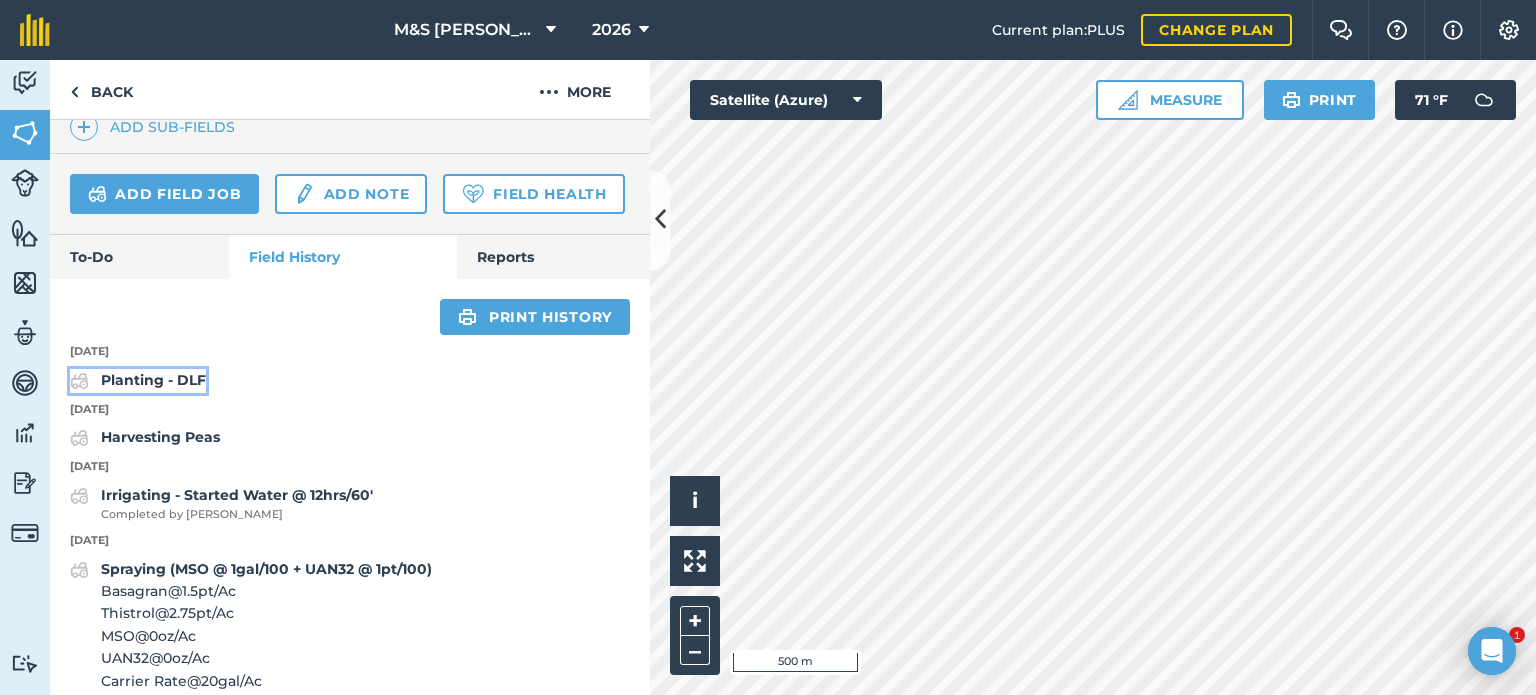 click on "Planting - DLF" at bounding box center (153, 380) 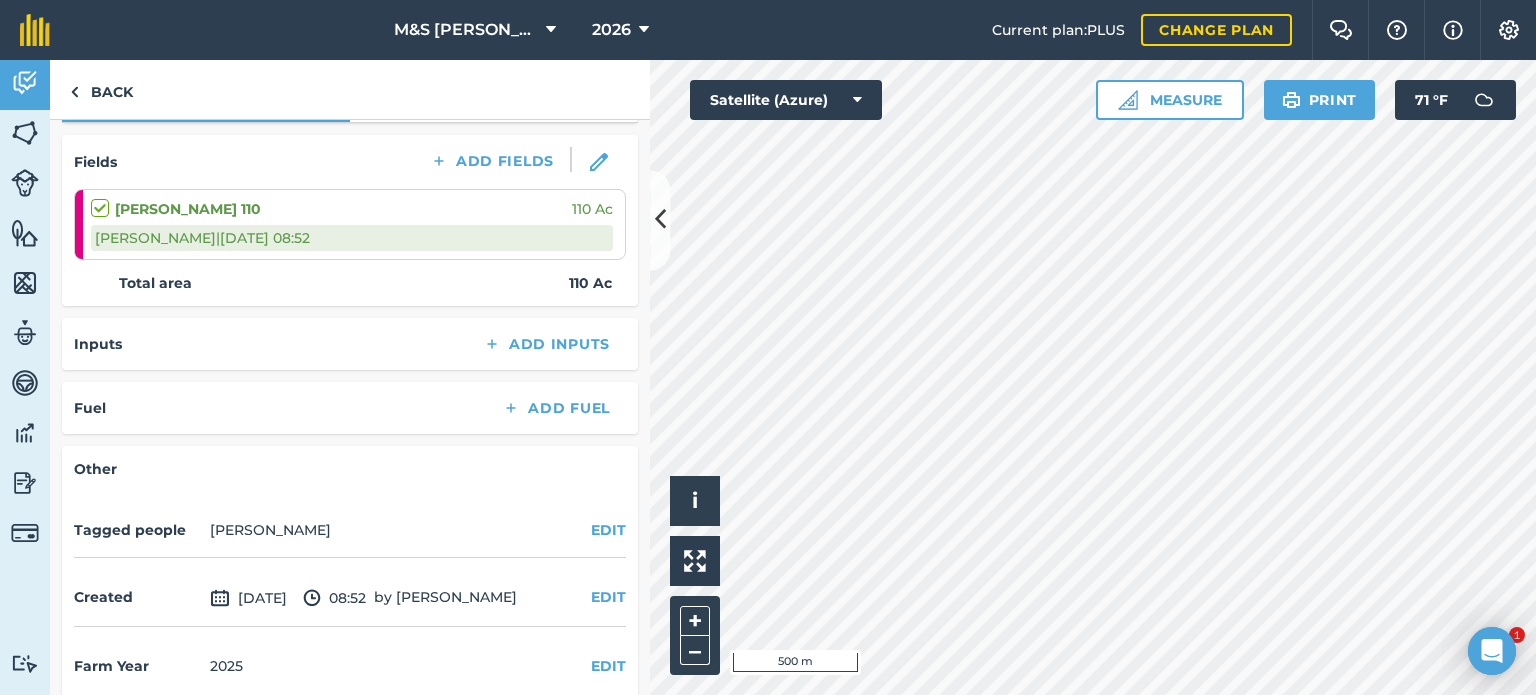 scroll, scrollTop: 272, scrollLeft: 0, axis: vertical 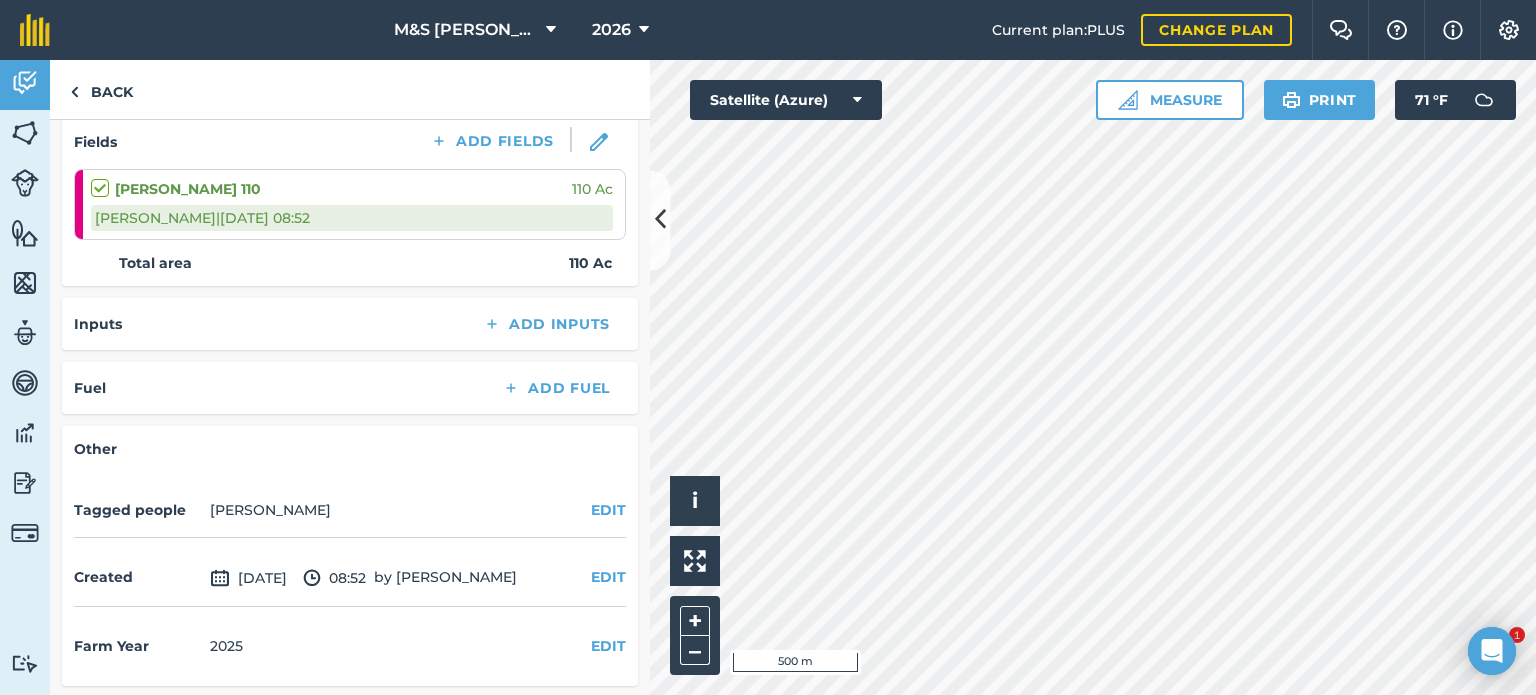 click on "Inputs Add Inputs" at bounding box center (350, 324) 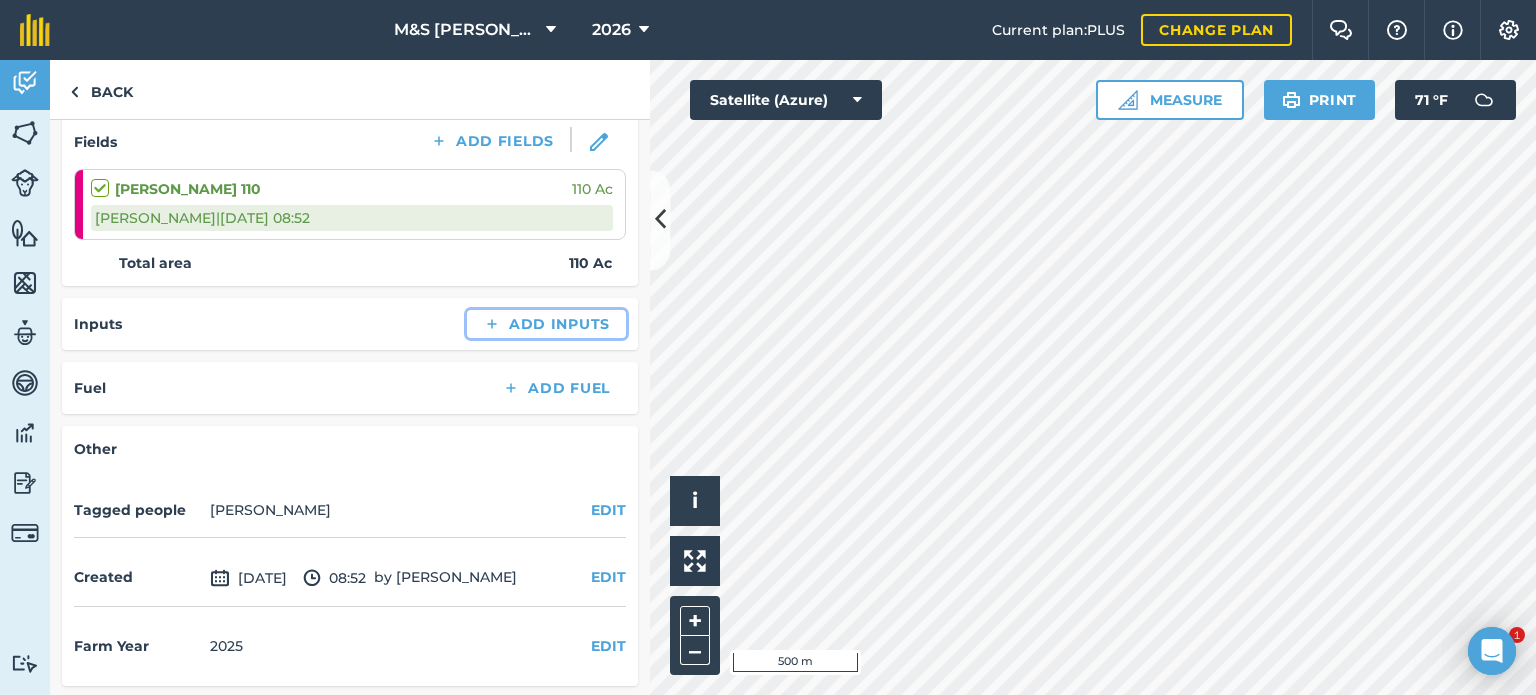 scroll, scrollTop: 0, scrollLeft: 0, axis: both 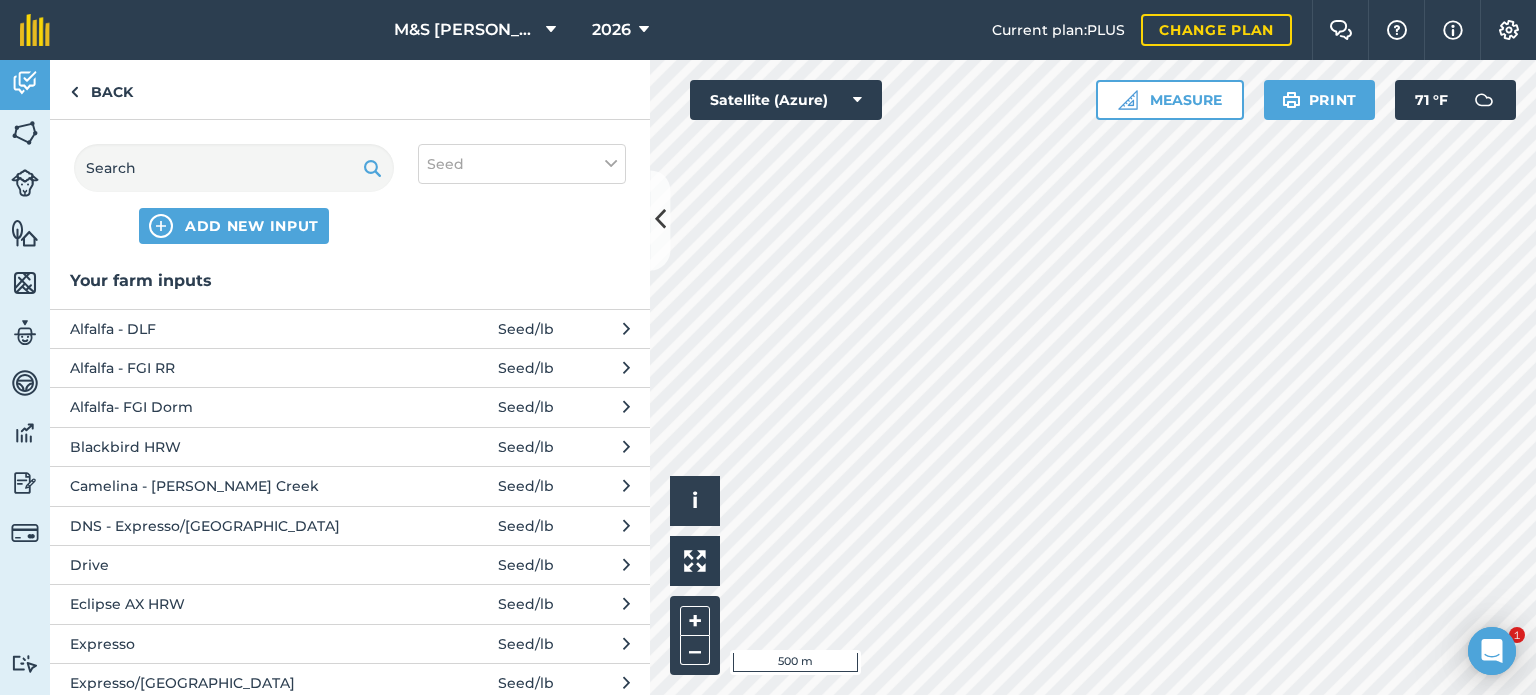 click on "Alfalfa - DLF" at bounding box center (233, 329) 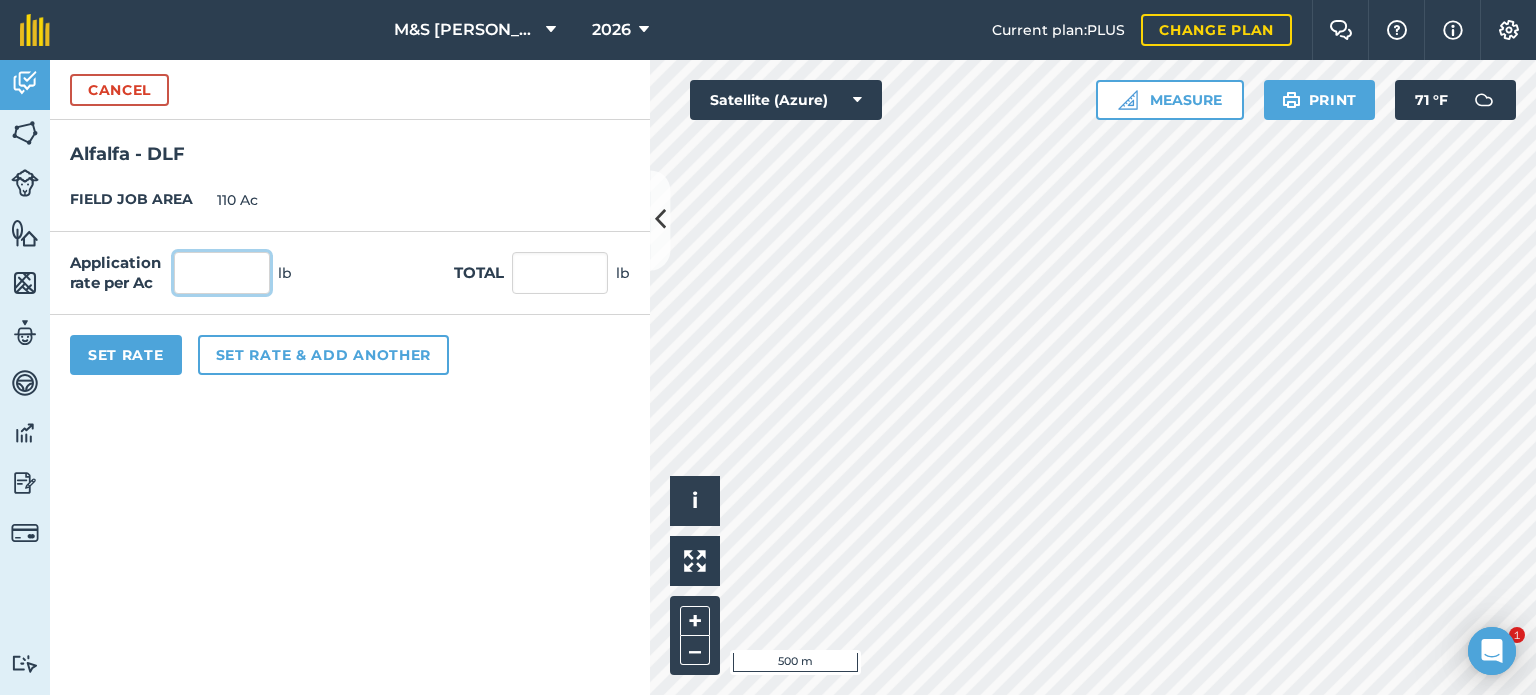 click at bounding box center [222, 273] 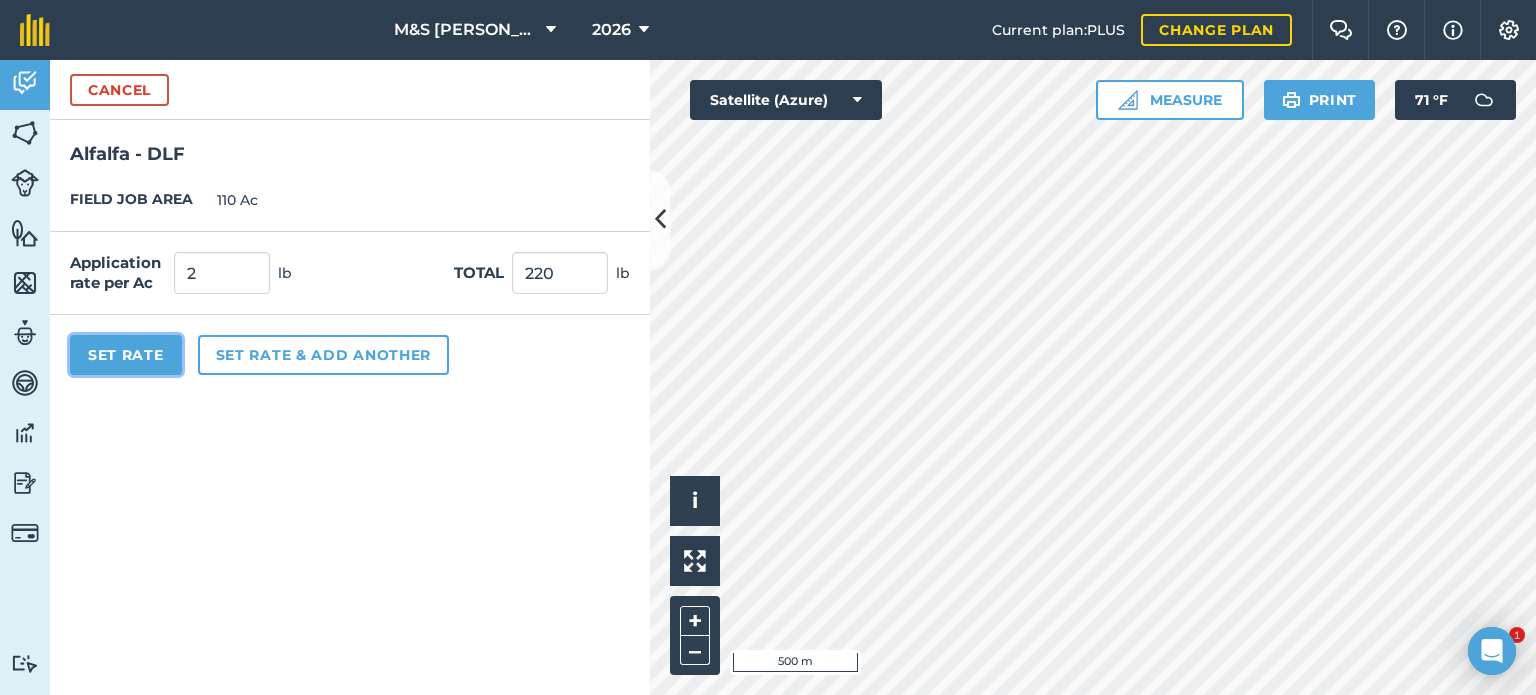 click on "Set Rate" at bounding box center [126, 355] 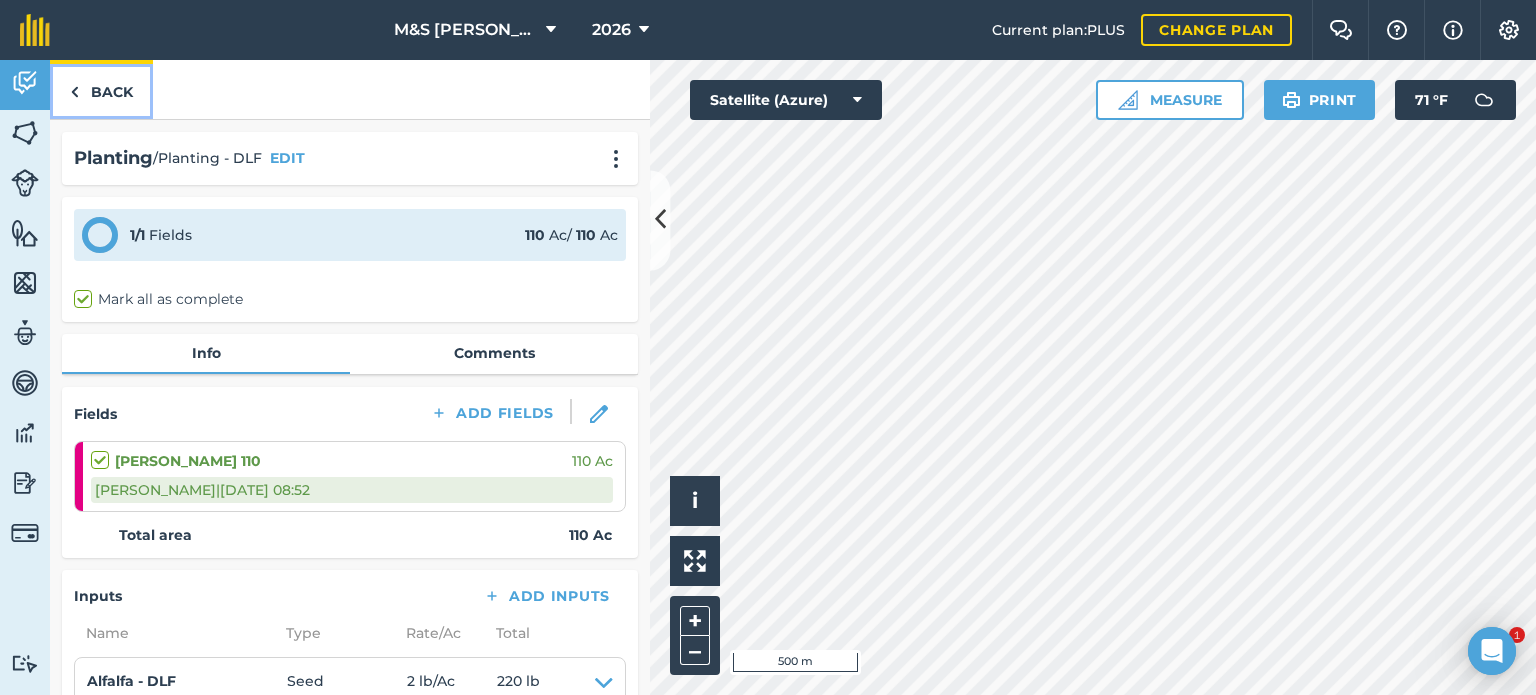 click on "Back" at bounding box center (101, 89) 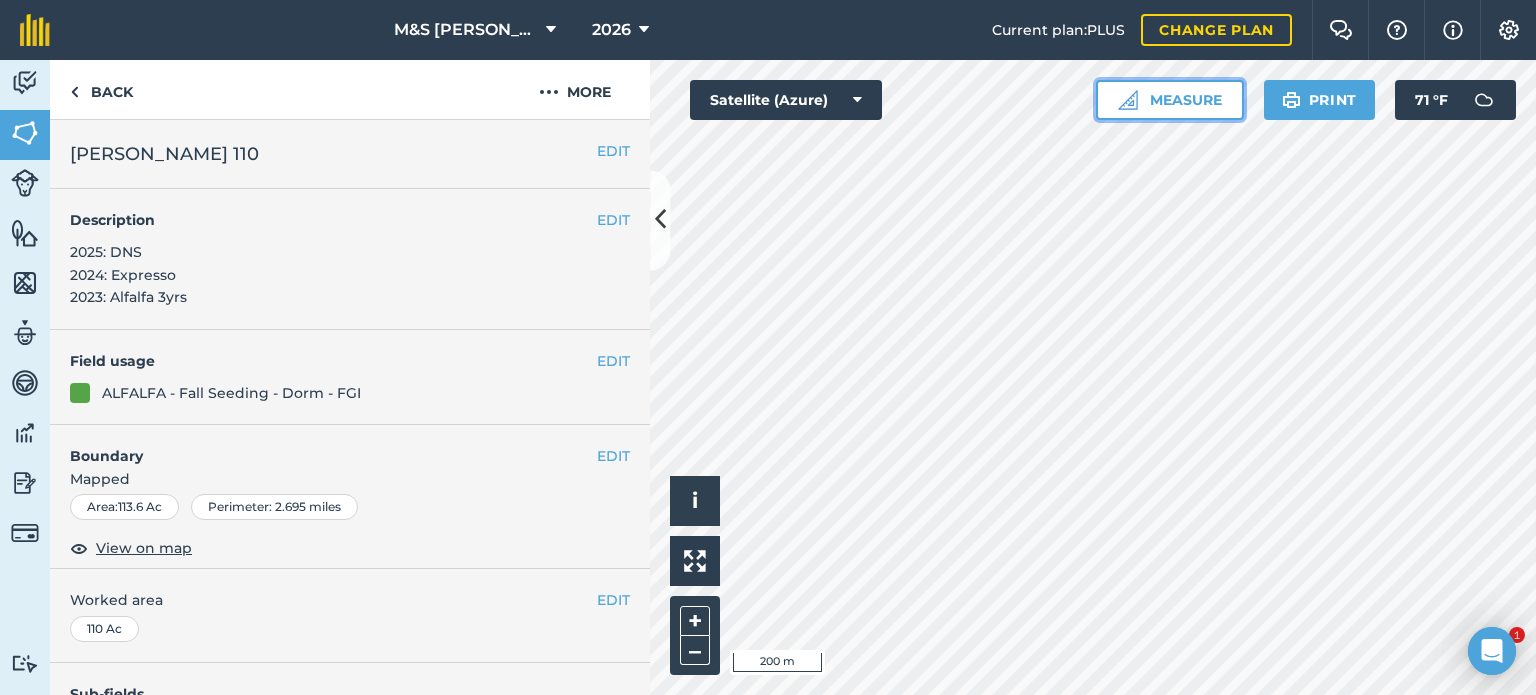 click on "Measure" at bounding box center (1170, 100) 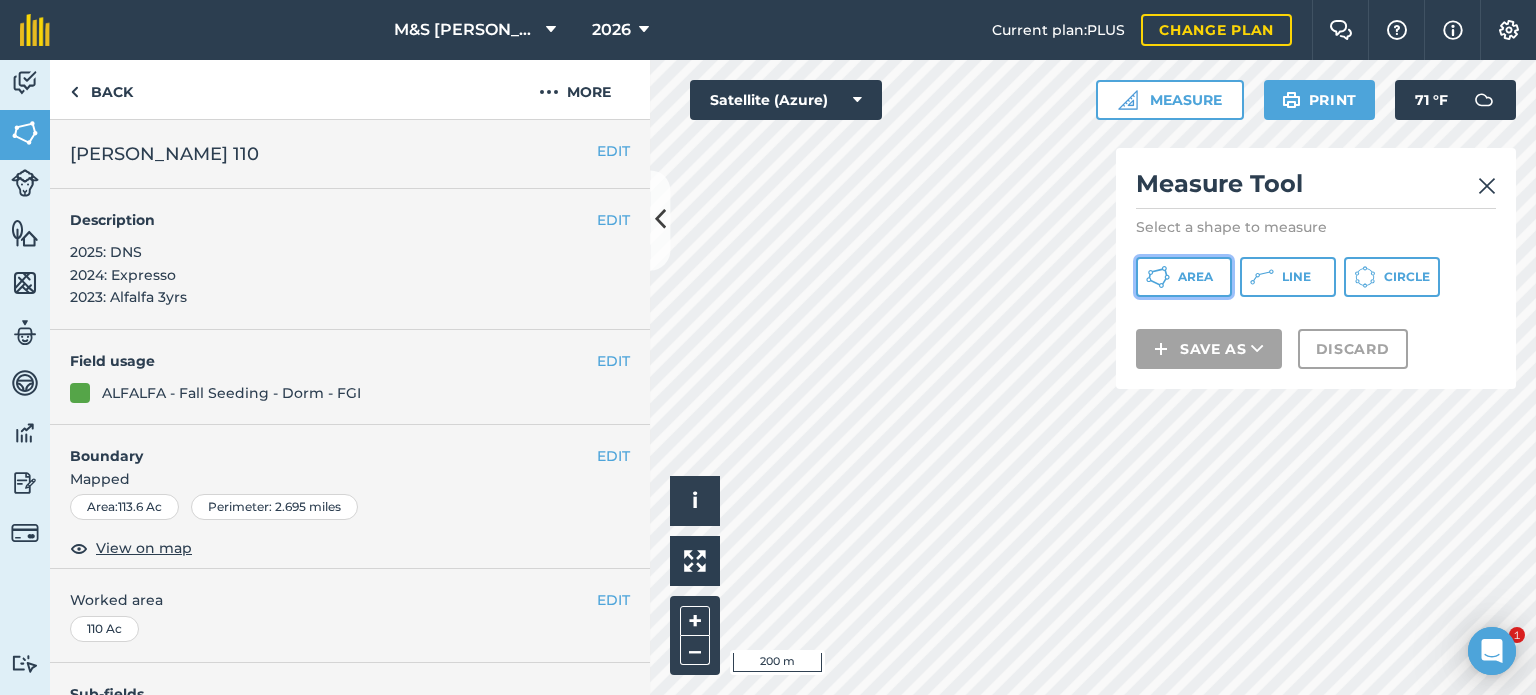 click on "Area" at bounding box center (1184, 277) 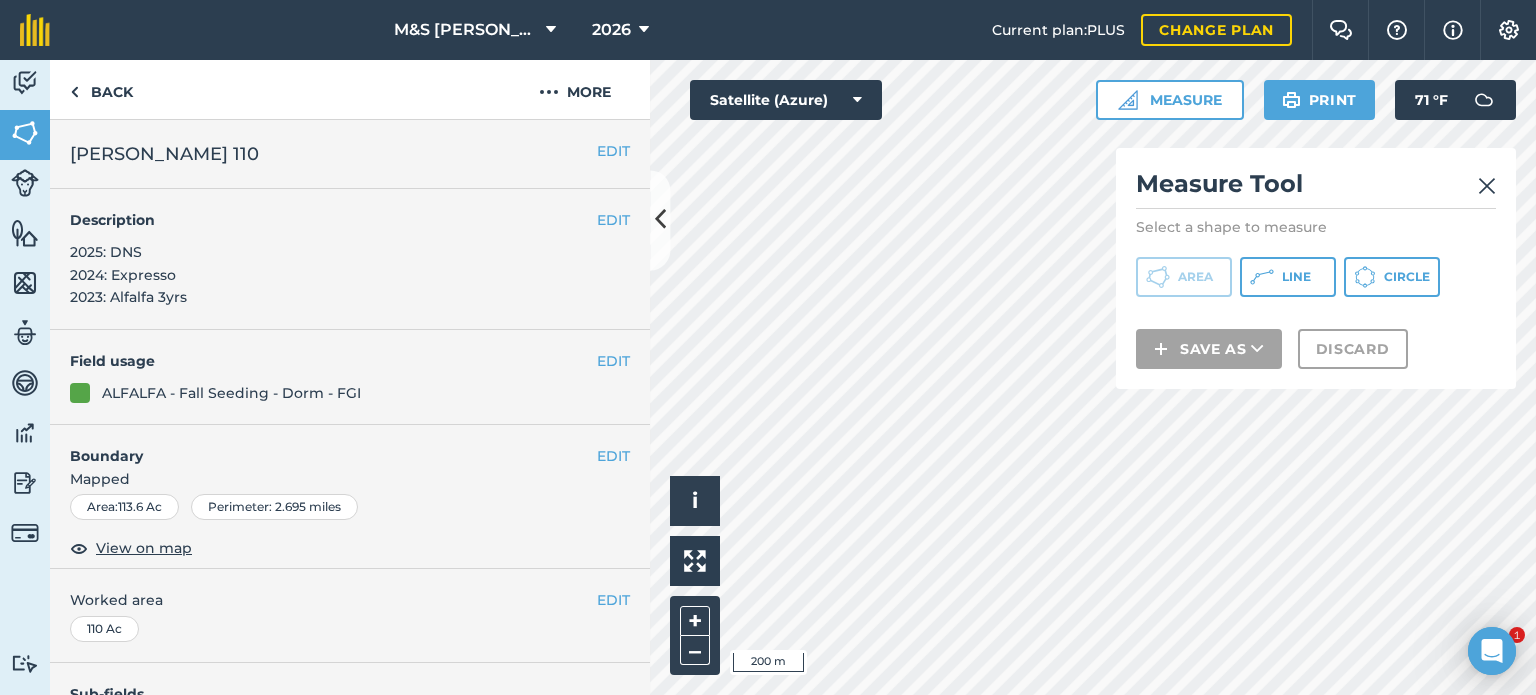 click at bounding box center [1487, 186] 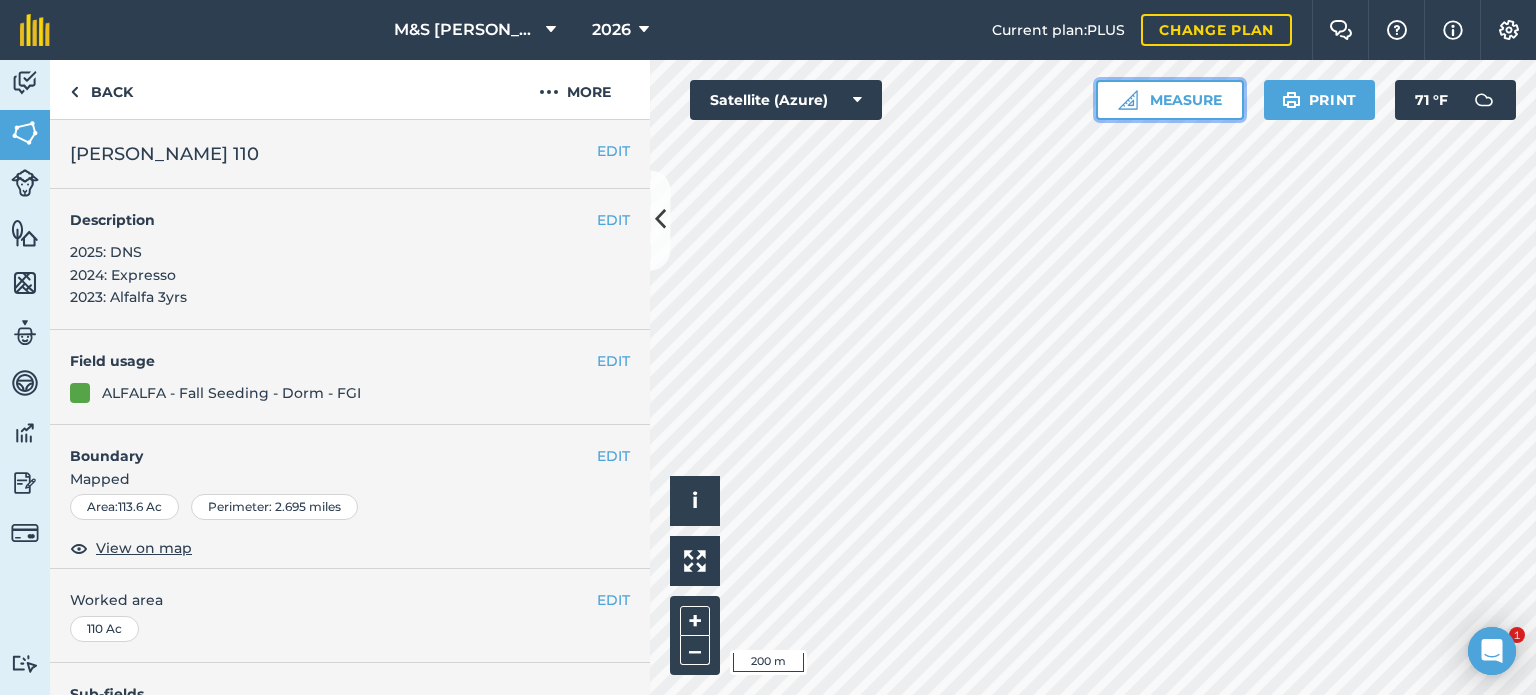 click on "Measure" at bounding box center [1170, 100] 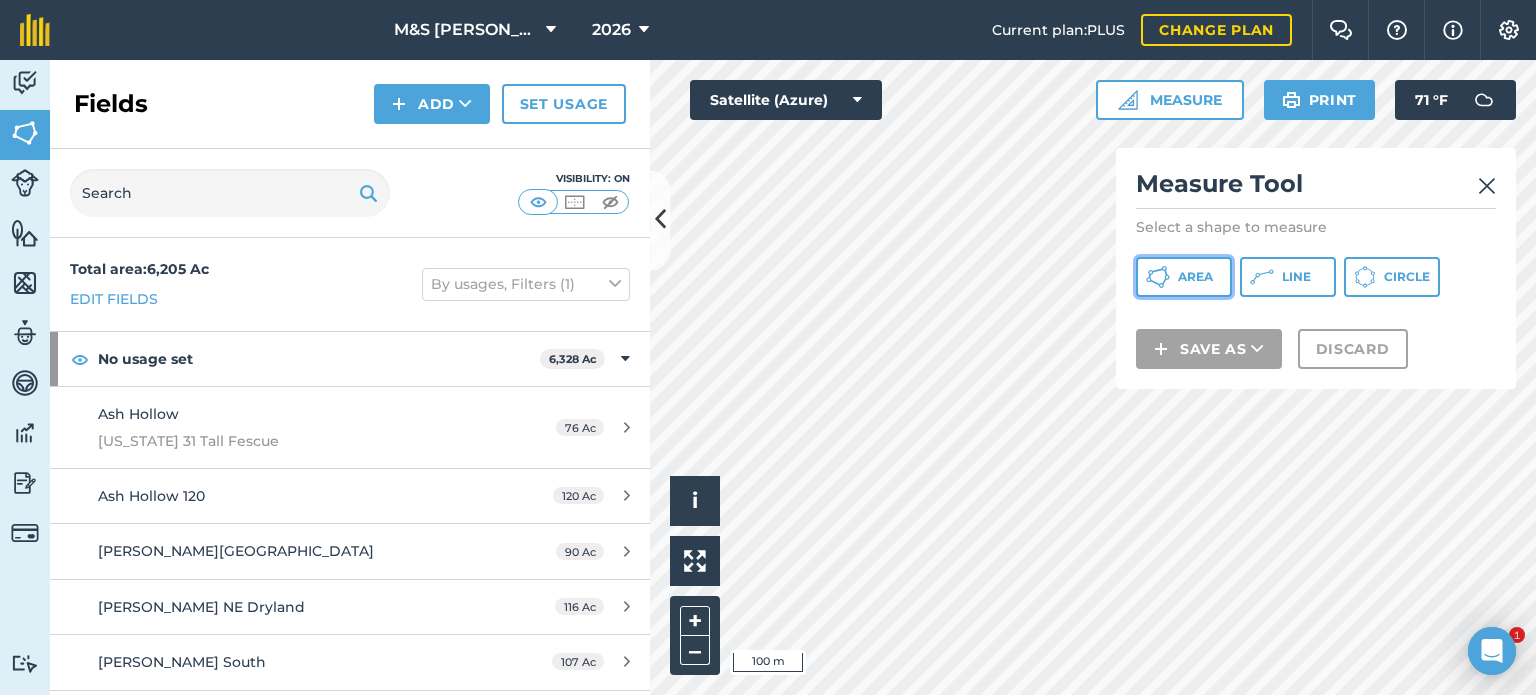 click on "Area" at bounding box center (1195, 277) 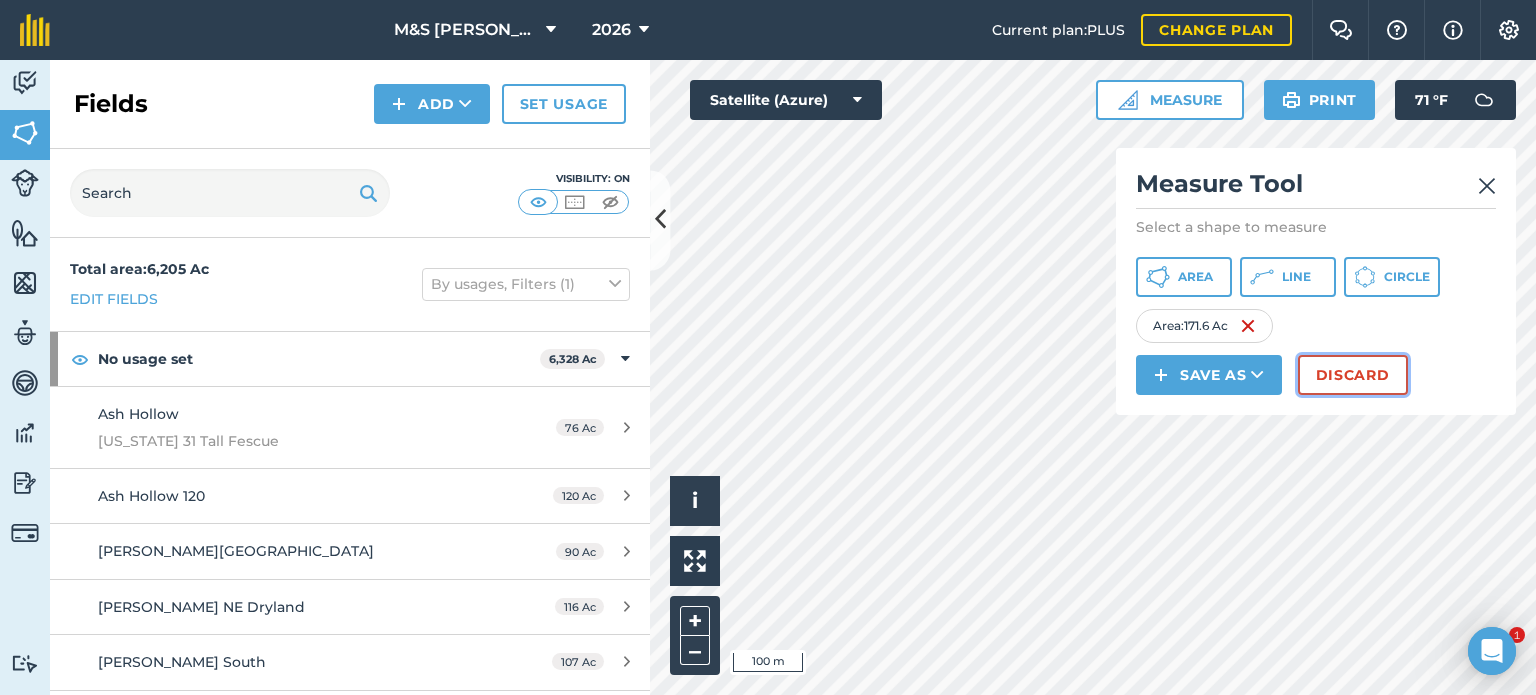 click on "Discard" at bounding box center [1353, 375] 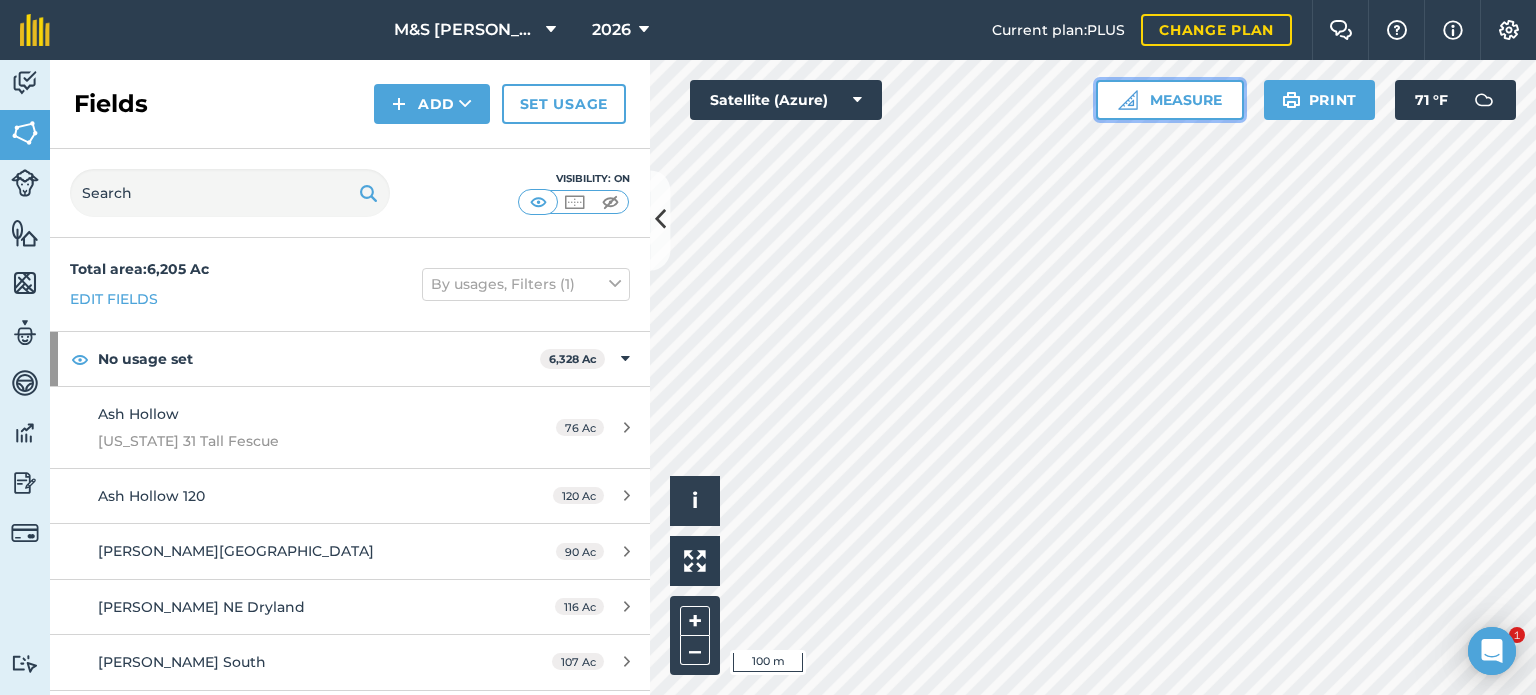 click on "Measure" at bounding box center (1170, 100) 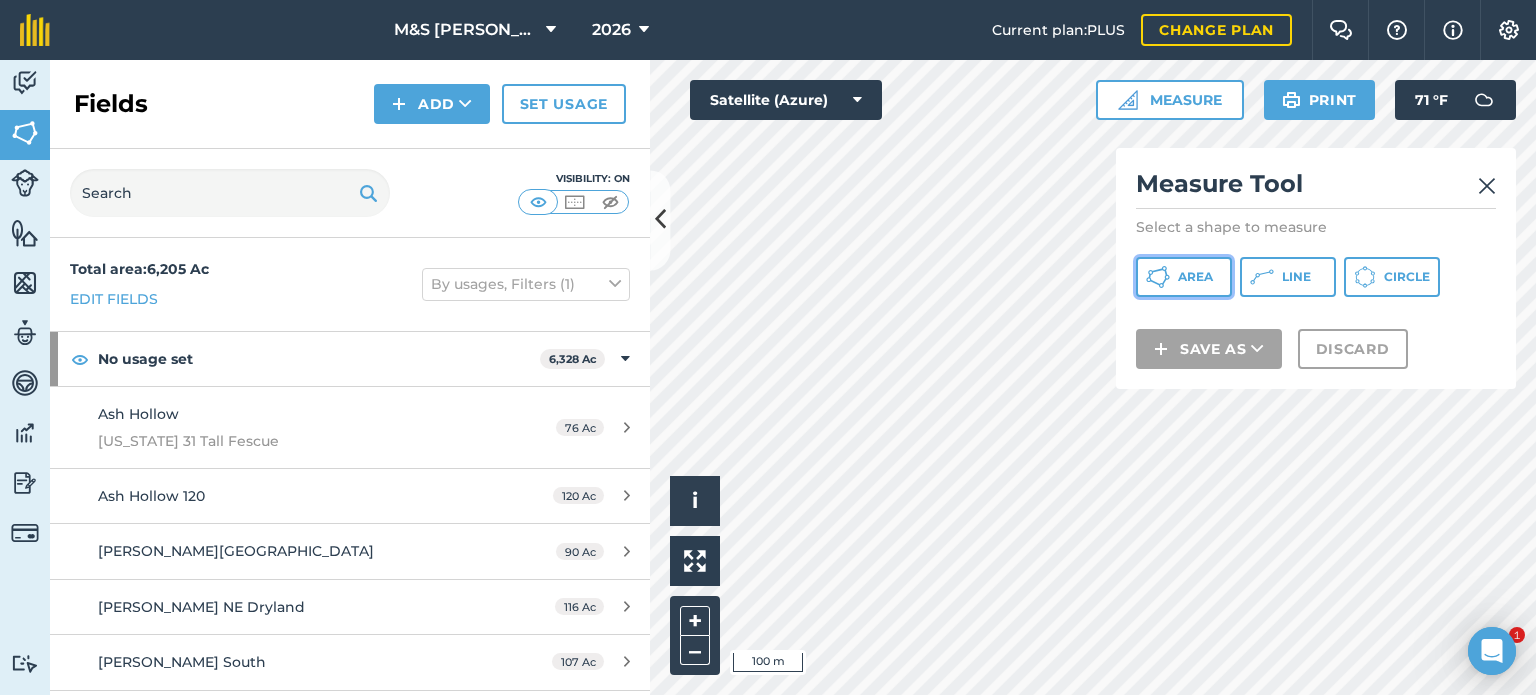 click on "Area" at bounding box center (1195, 277) 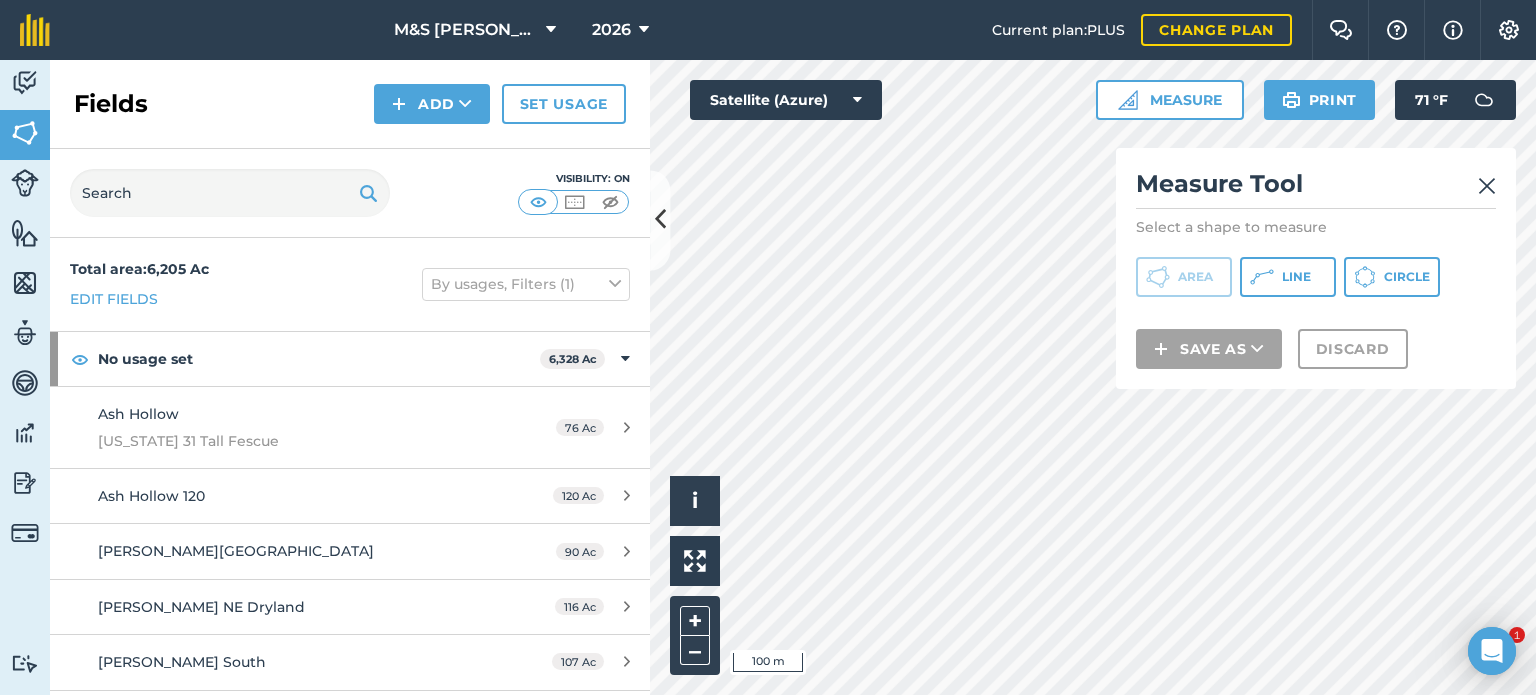 click at bounding box center [1487, 186] 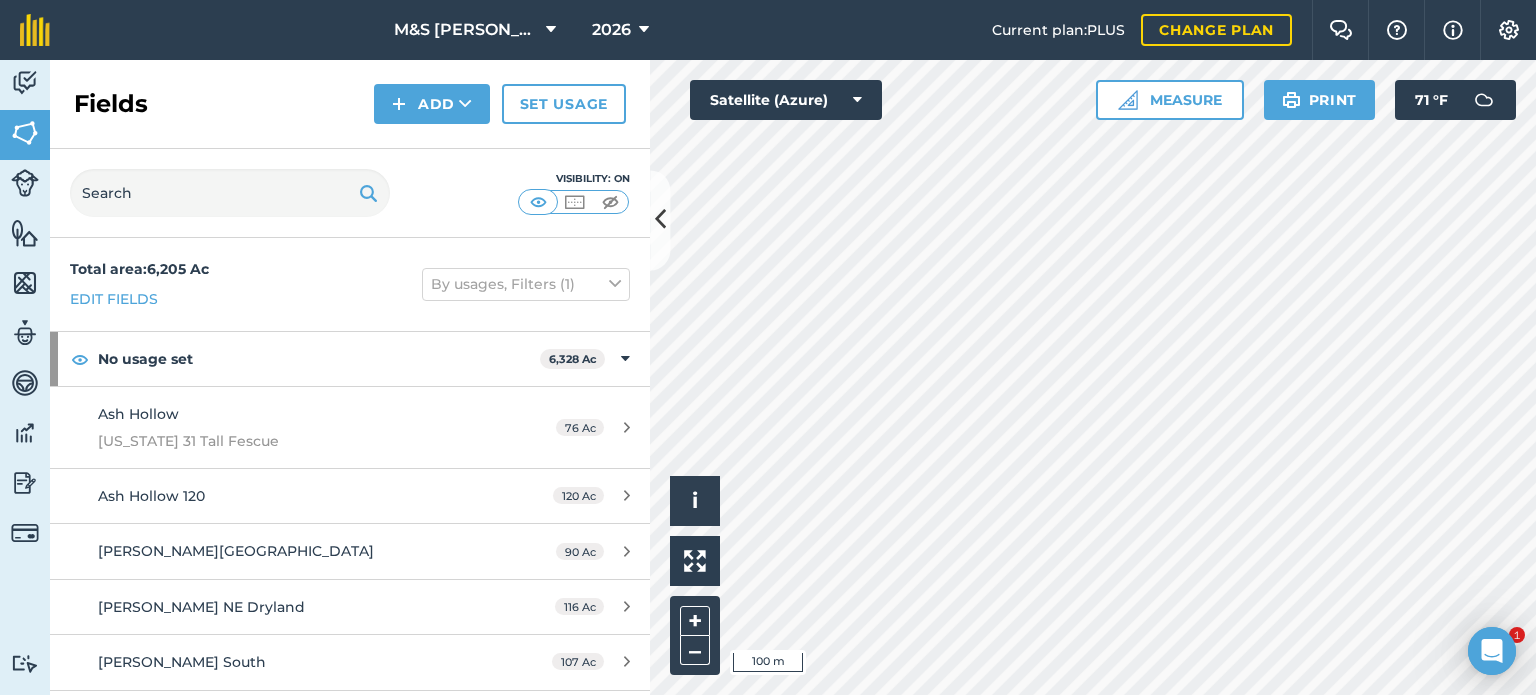 click on "Click to start drawing i © 2025 TomTom, Microsoft 100 m + – Satellite (Azure) Measure Print 71   ° F" at bounding box center (1093, 377) 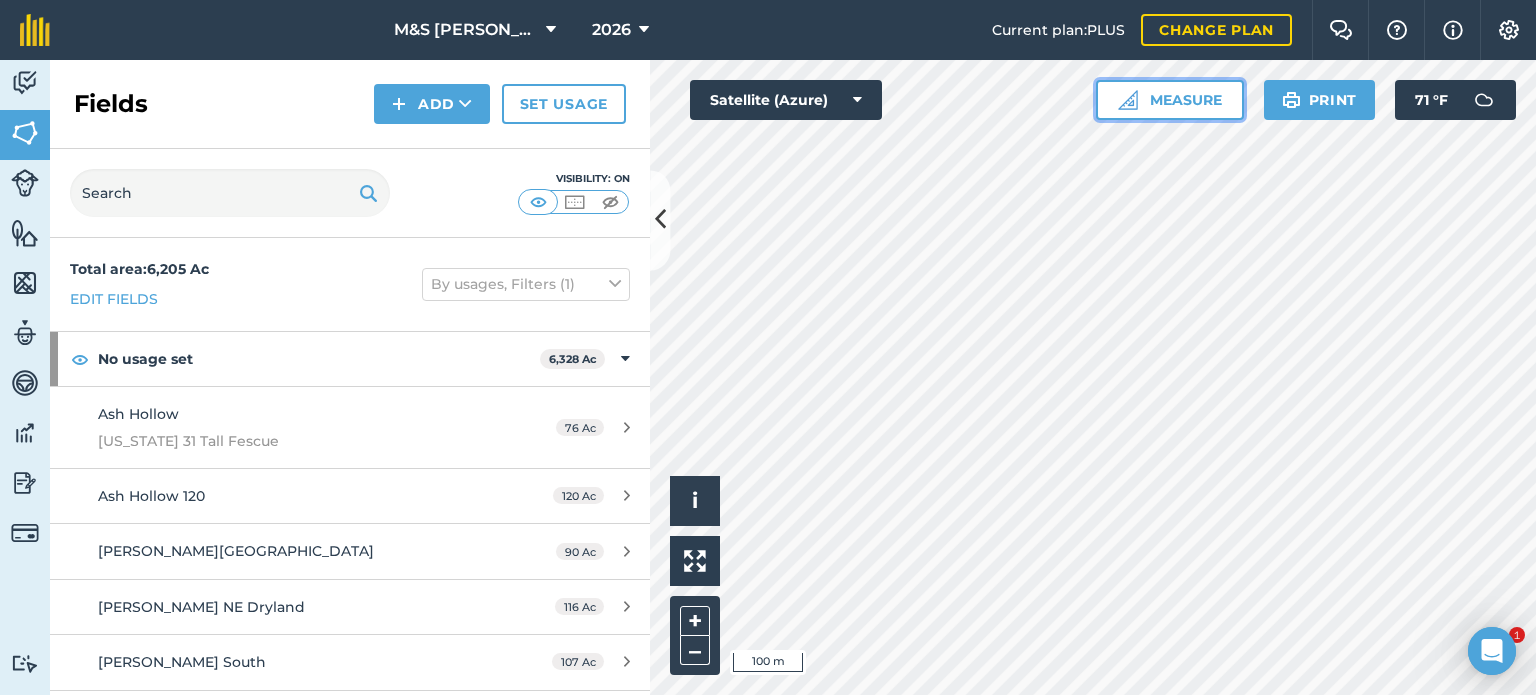 click on "Measure" at bounding box center [1170, 100] 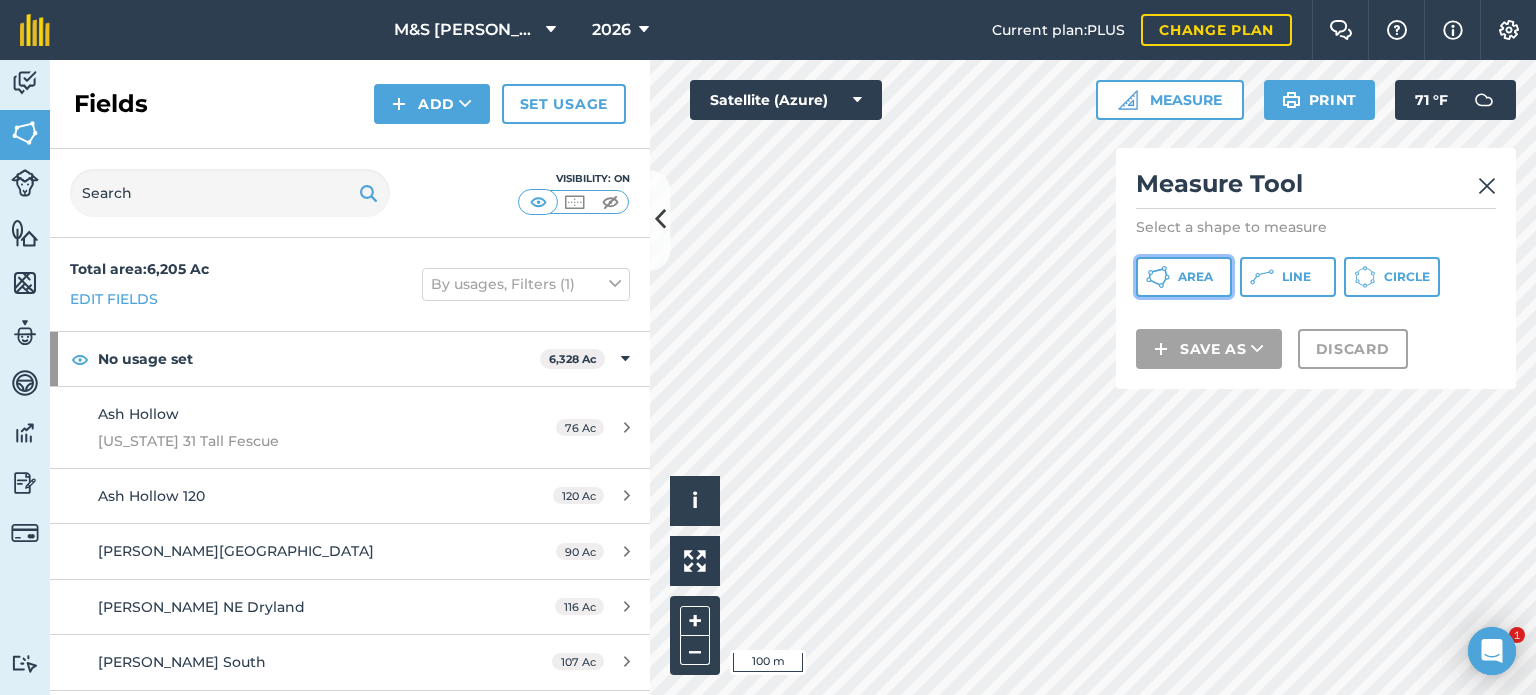 drag, startPoint x: 1168, startPoint y: 278, endPoint x: 1139, endPoint y: 292, distance: 32.202484 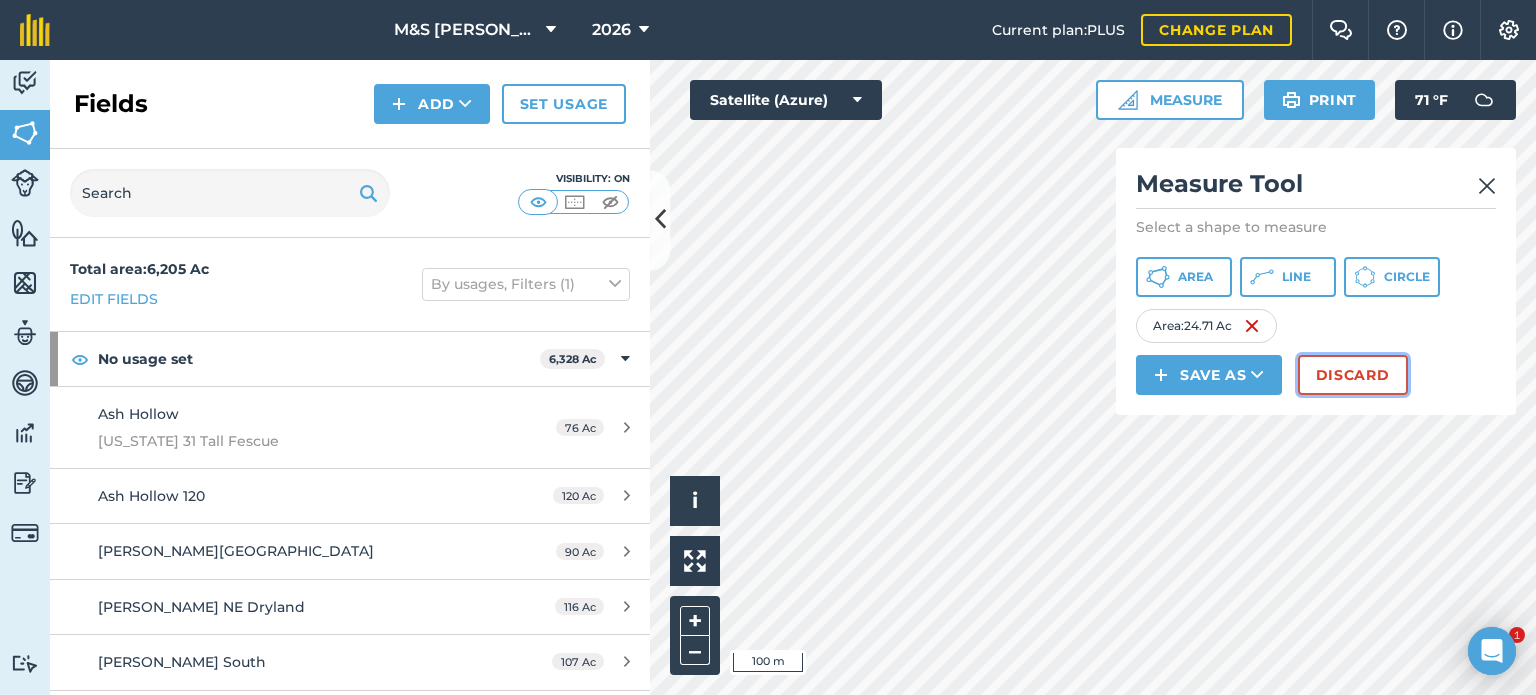click on "Discard" at bounding box center (1353, 375) 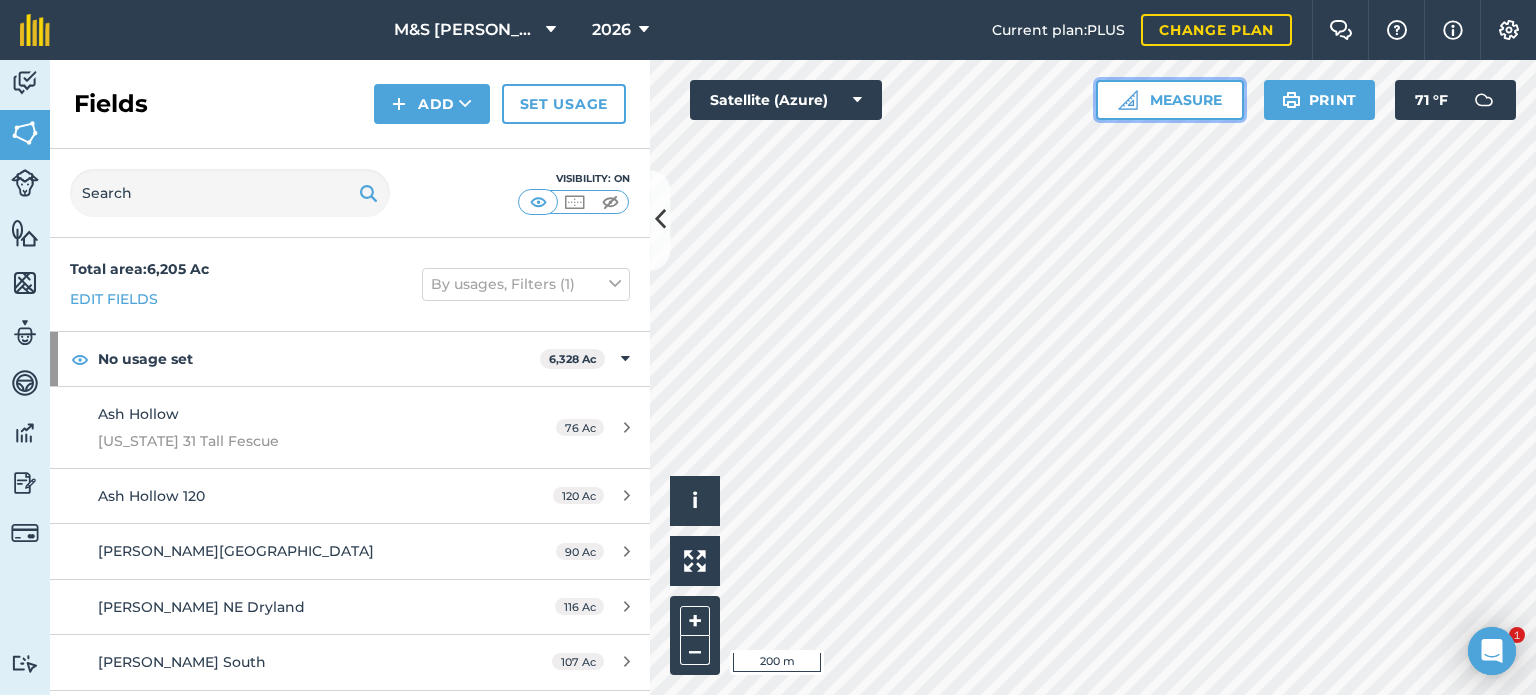 click on "Measure" at bounding box center [1170, 100] 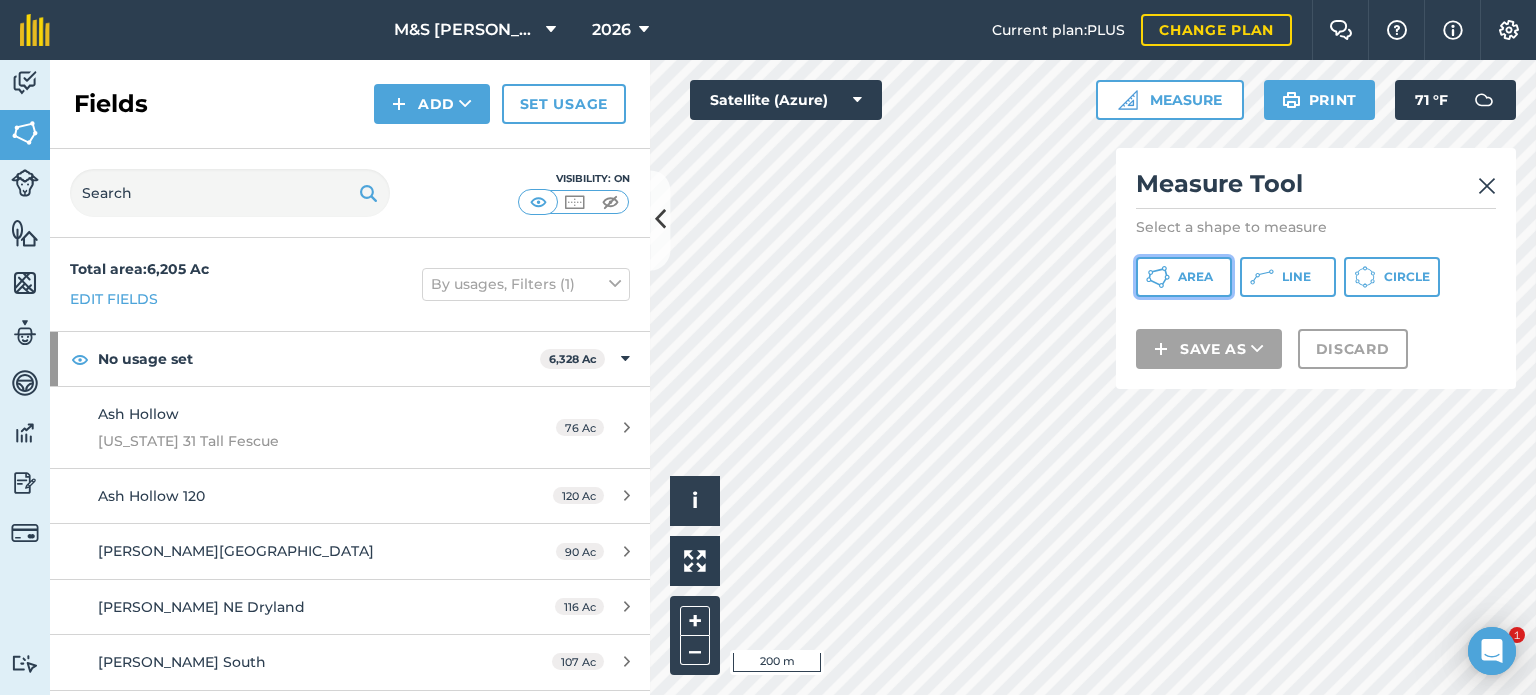 click on "Area" at bounding box center [1195, 277] 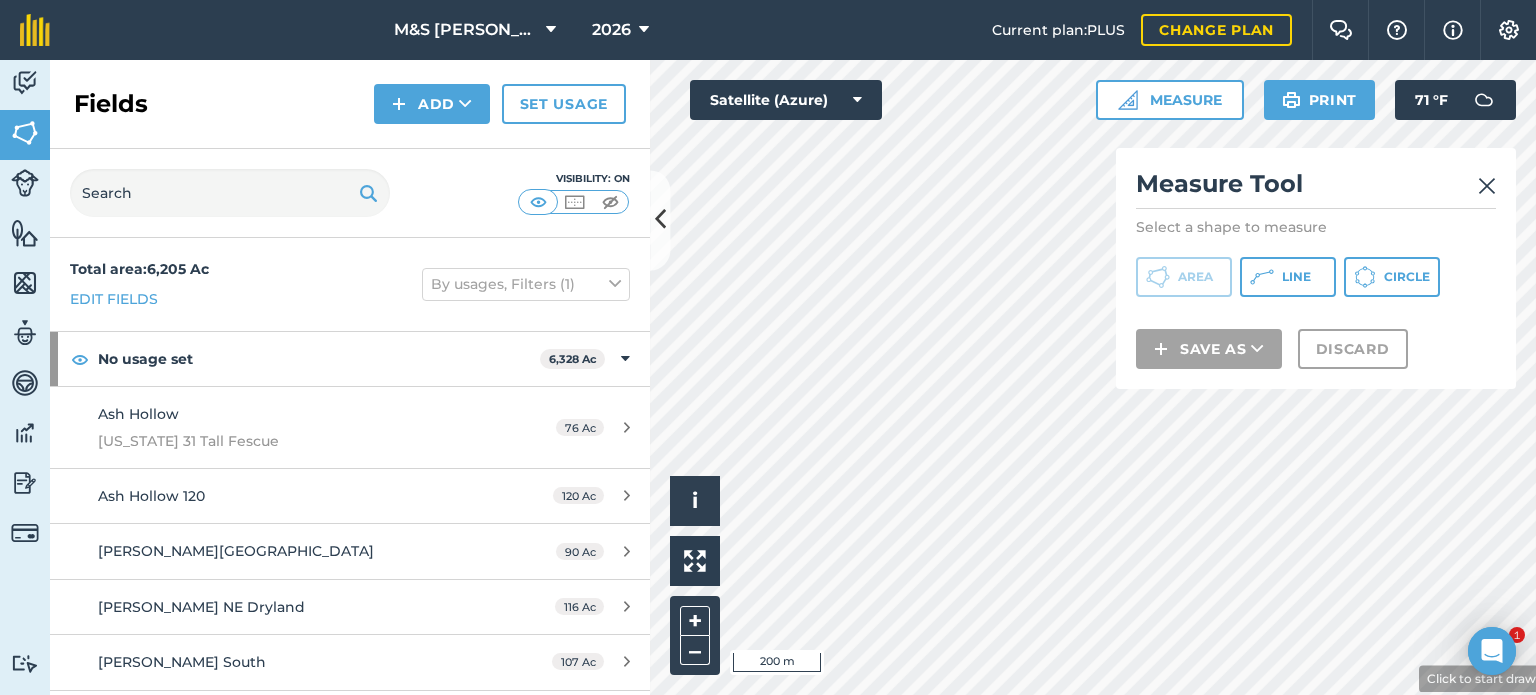 click on "M&S [PERSON_NAME] FARM  2026 Current plan :  PLUS   Change plan Farm Chat Help Info Settings M&S [PERSON_NAME] FARM   -  2026 Reproduced with the permission of  Microsoft Printed on  [DATE] Field usages No usage set ALFALFA - Established  - Dorm - DLF ALFALFA - Established - Dorm - FGI ALFALFA - Established - Dorm 2 Var - FGI ALFALFA - Established - Non Dorm - S&W ALFALFA - Established - Non Dorm - Seed Sales ALFALFA - Established - Non Dorm - Zinma Seeds ALFALFA - Established - RR Non Dorm - FGI ALFALFA - Fall Seeding - Dorm - DLF ALFALFA - Fall Seeding - Dorm - FGI ALFALFA - Fall Seeding - Non Dorm - S&W ALFALFA - Fall Seeding - Non Dorm - Seed Sales ALFALFA - Fall Seeding - Vernema - Public ALFALFA - Legacy - Dorm ALFALFA - Legacy - Spring Seeding  ALFALFA - RR Fall Seeding - FGI ALFALFA - Spring Seeding - DLF  ALFALFA - Spring Seeding - RR Dorm - FGI ALFALFA - Spring Seeding - RR Non Dorm - FGI Fallow FESCUE-GRASS LEASED OTHER-CROPS - CAMELINA - [PERSON_NAME][GEOGRAPHIC_DATA] PEAS WHEAT - Blackbird (HRW) Bee Bed" at bounding box center (768, 347) 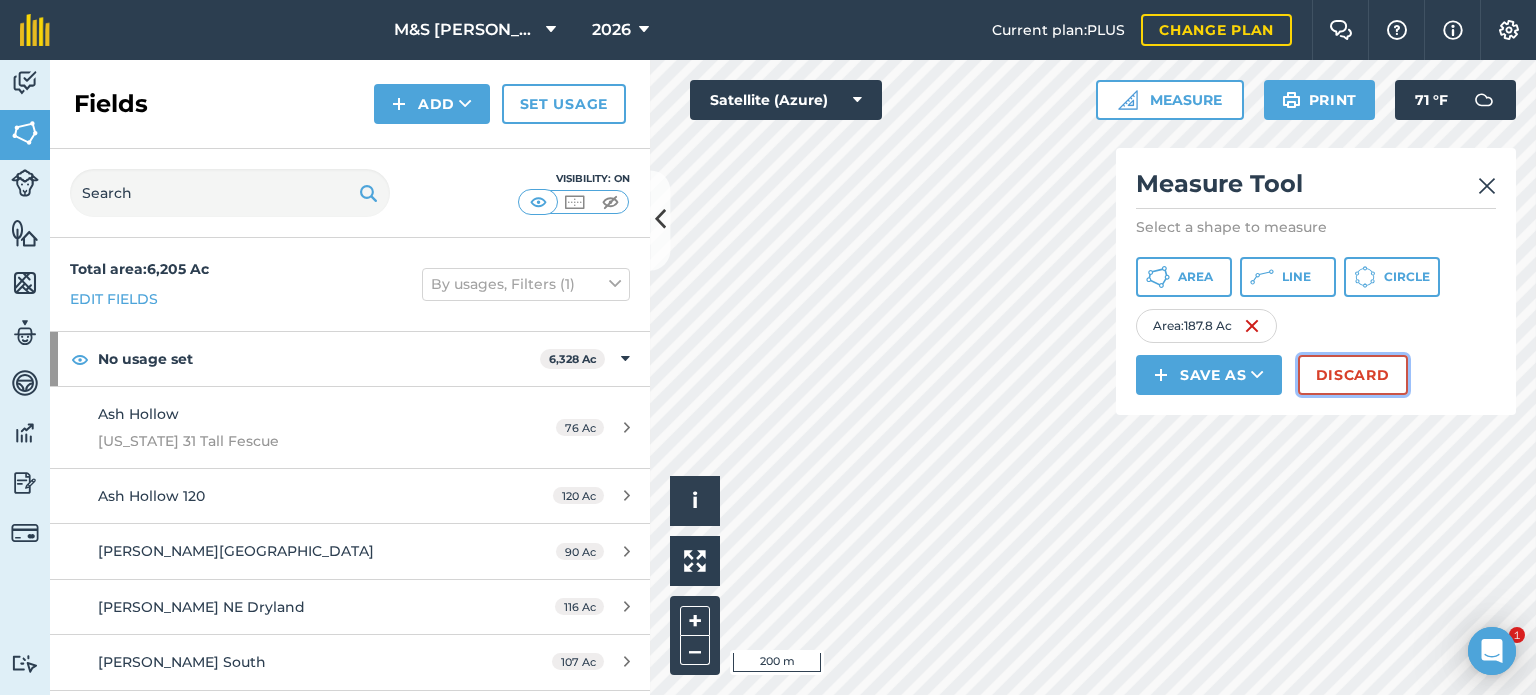 click on "Discard" at bounding box center [1353, 375] 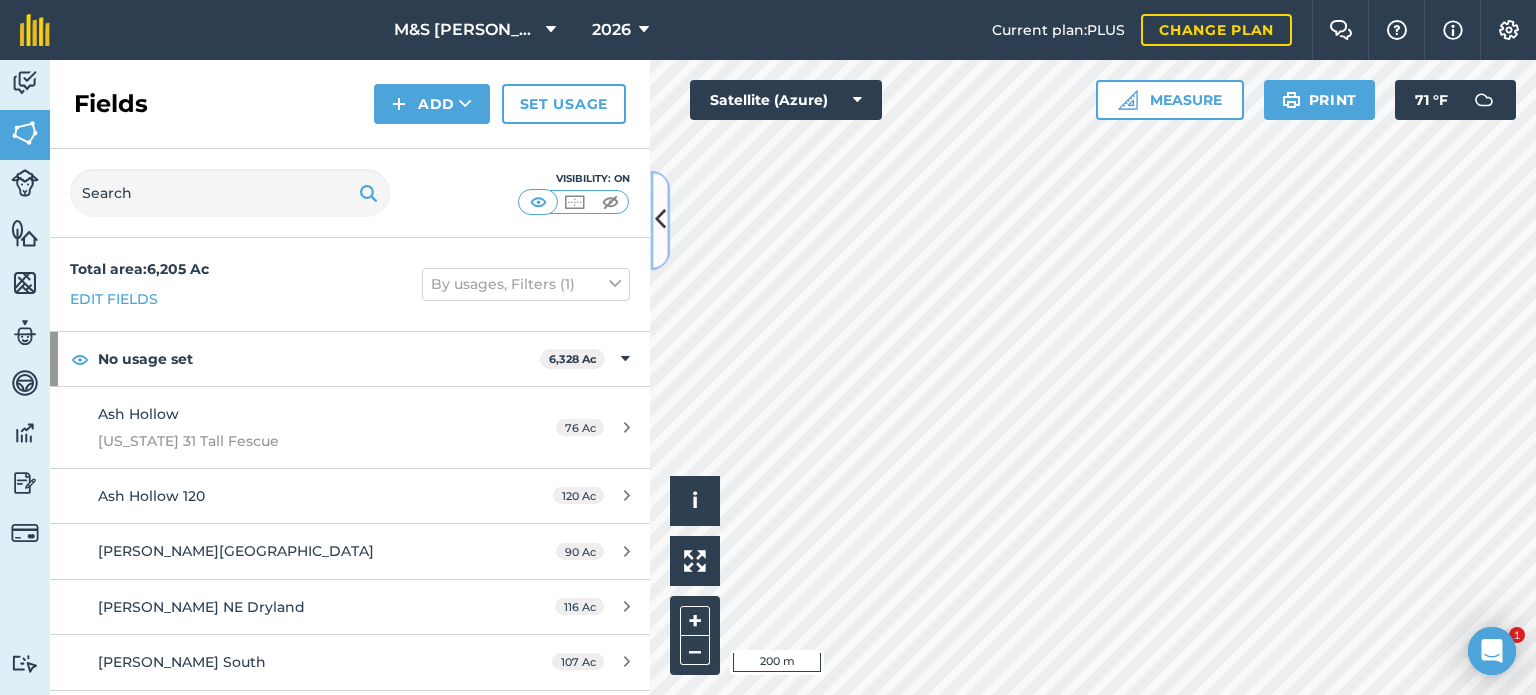 click at bounding box center (660, 220) 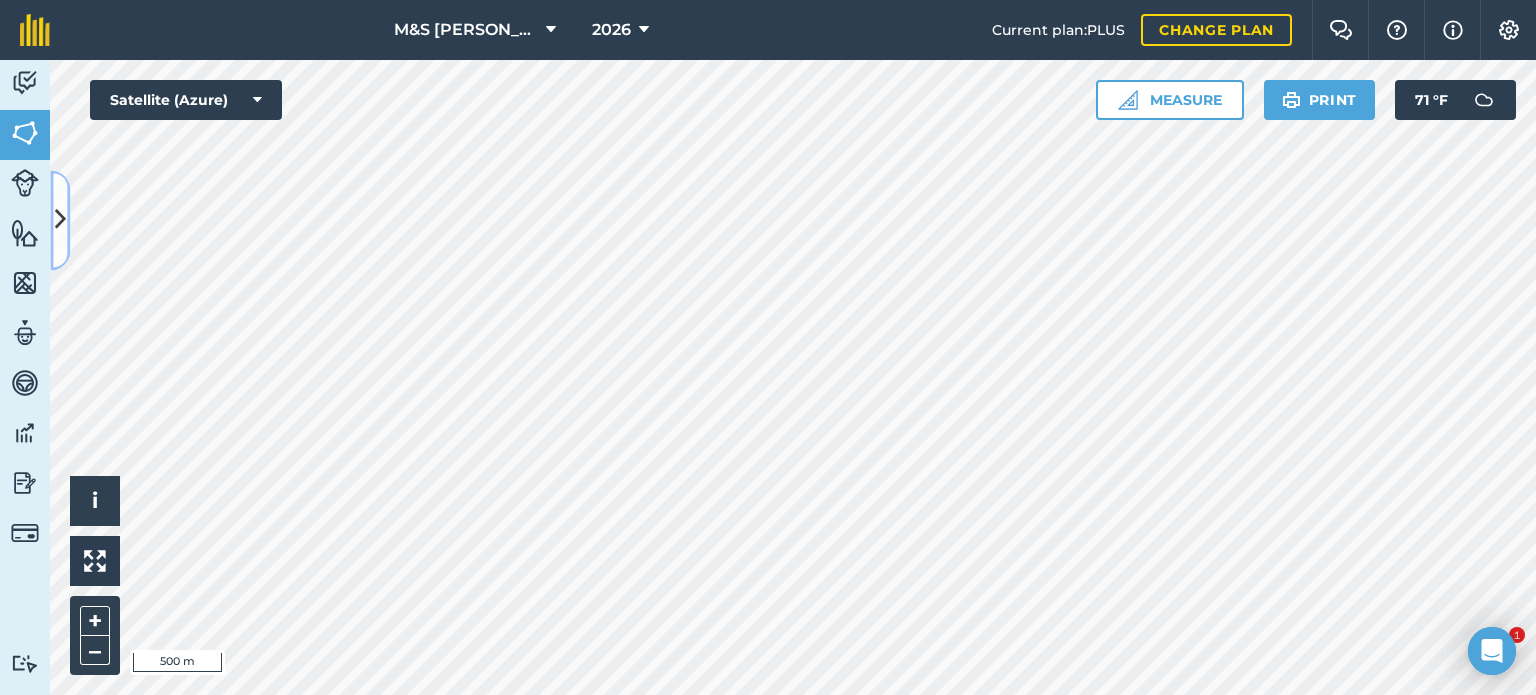 click at bounding box center (60, 220) 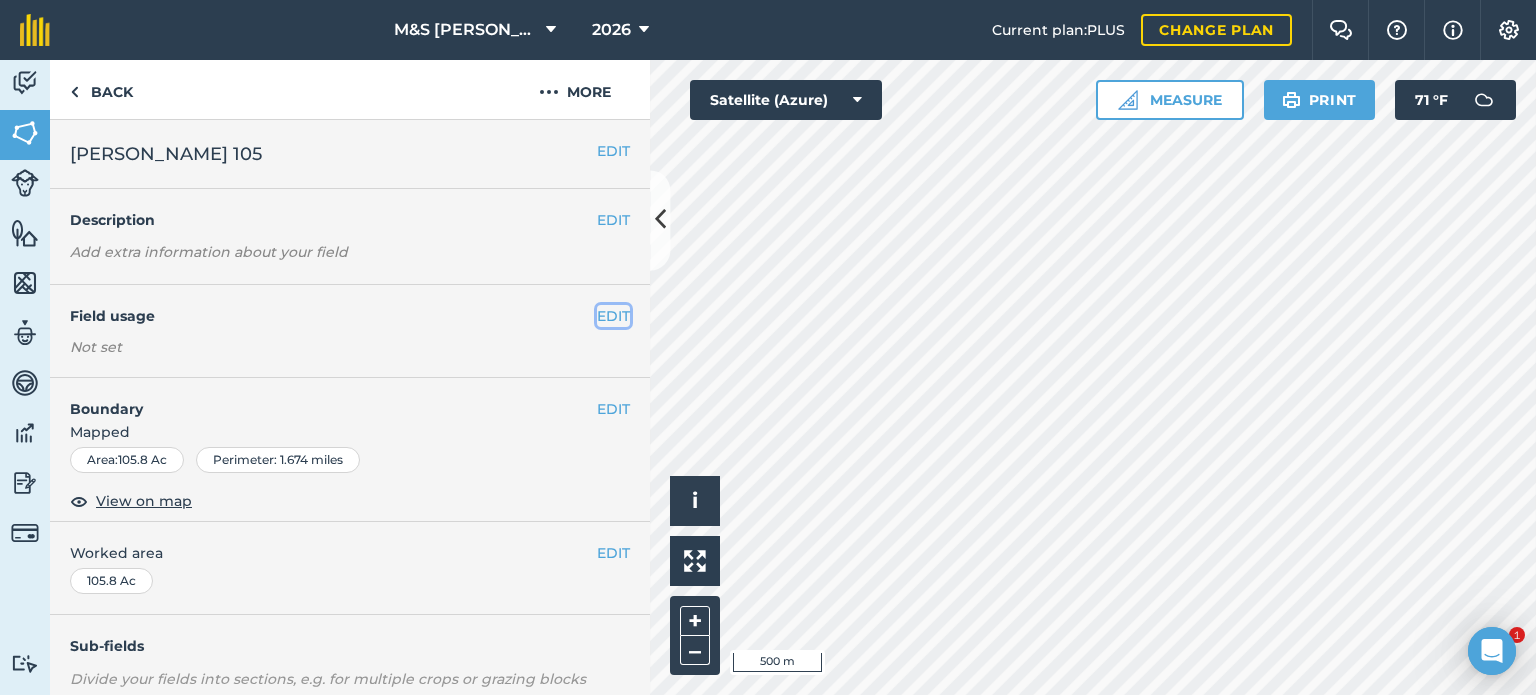 click on "EDIT" at bounding box center [613, 316] 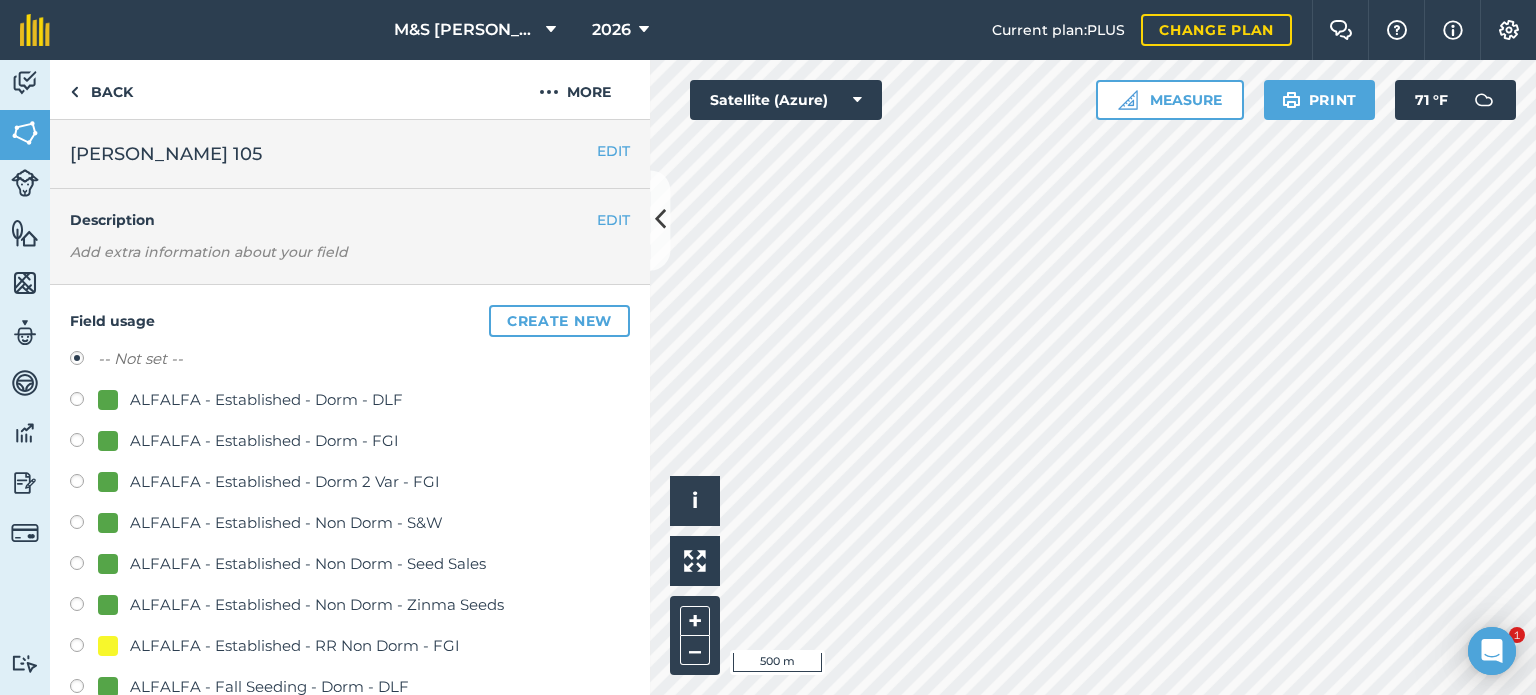 click on "ALFALFA - Established  - Dorm - DLF" at bounding box center (266, 400) 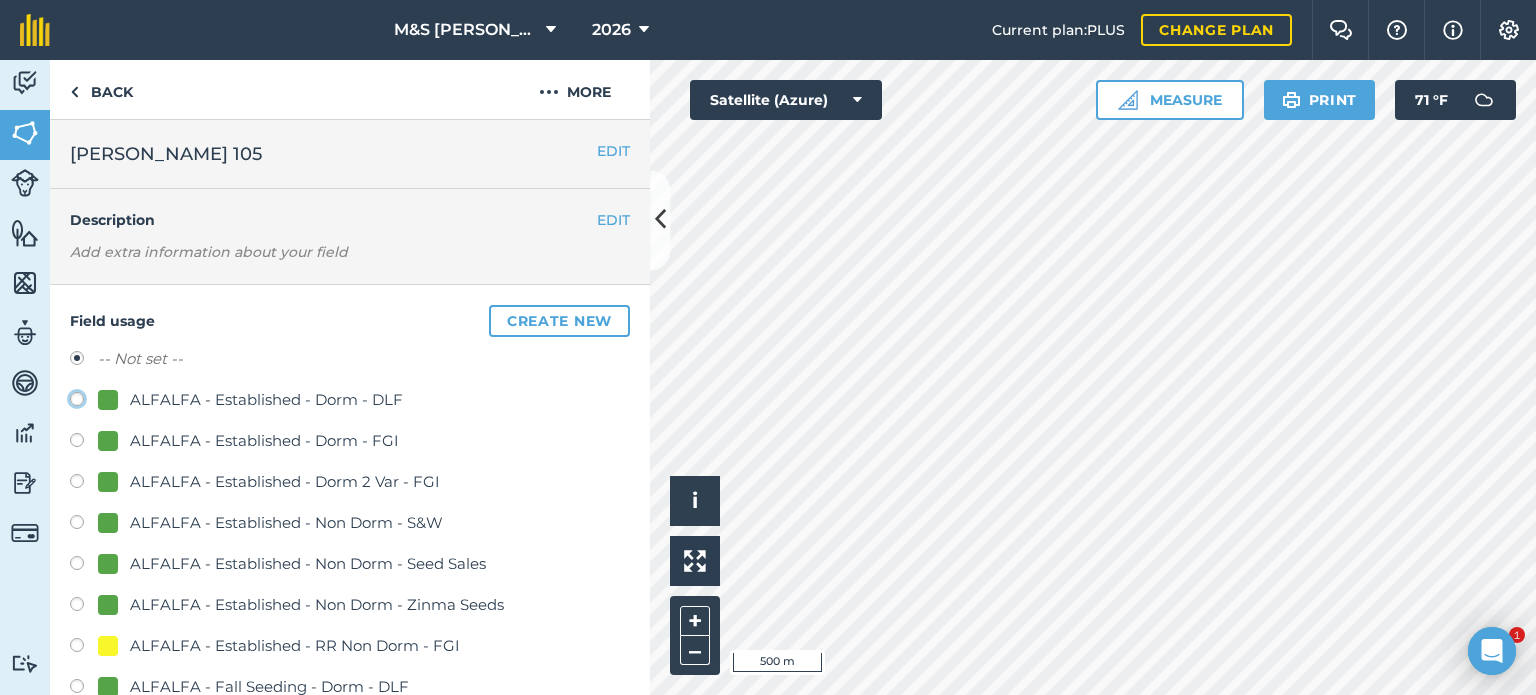 click on "ALFALFA - Established  - Dorm - DLF" at bounding box center [-9923, 398] 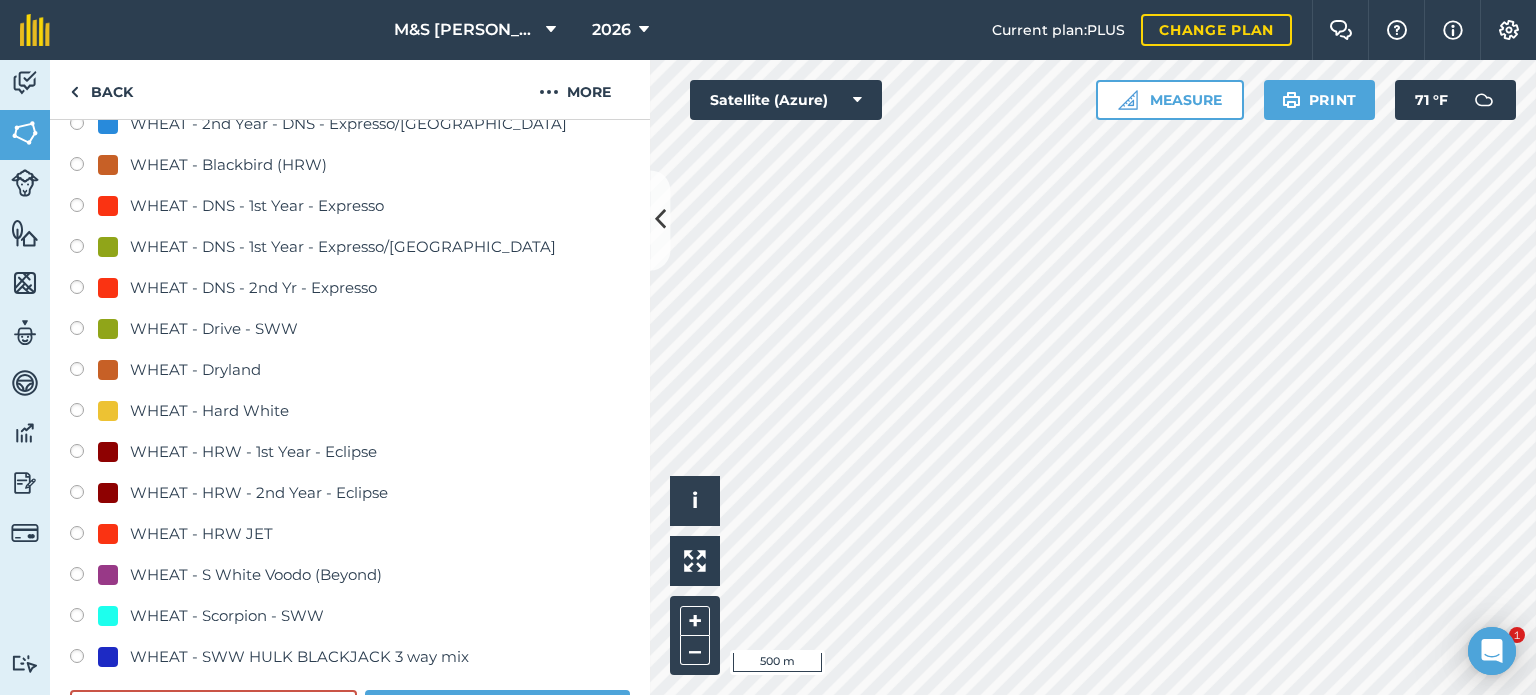 scroll, scrollTop: 1400, scrollLeft: 0, axis: vertical 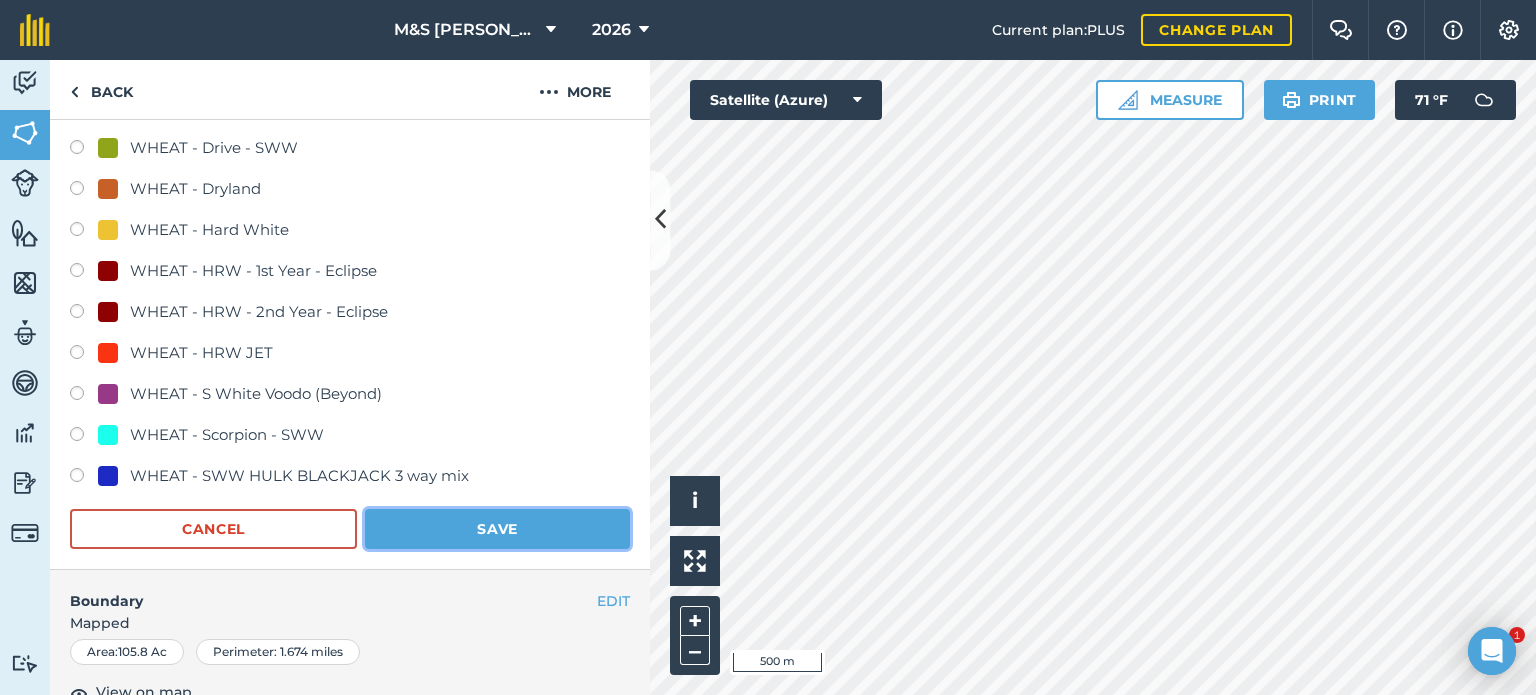 click on "Save" at bounding box center [497, 529] 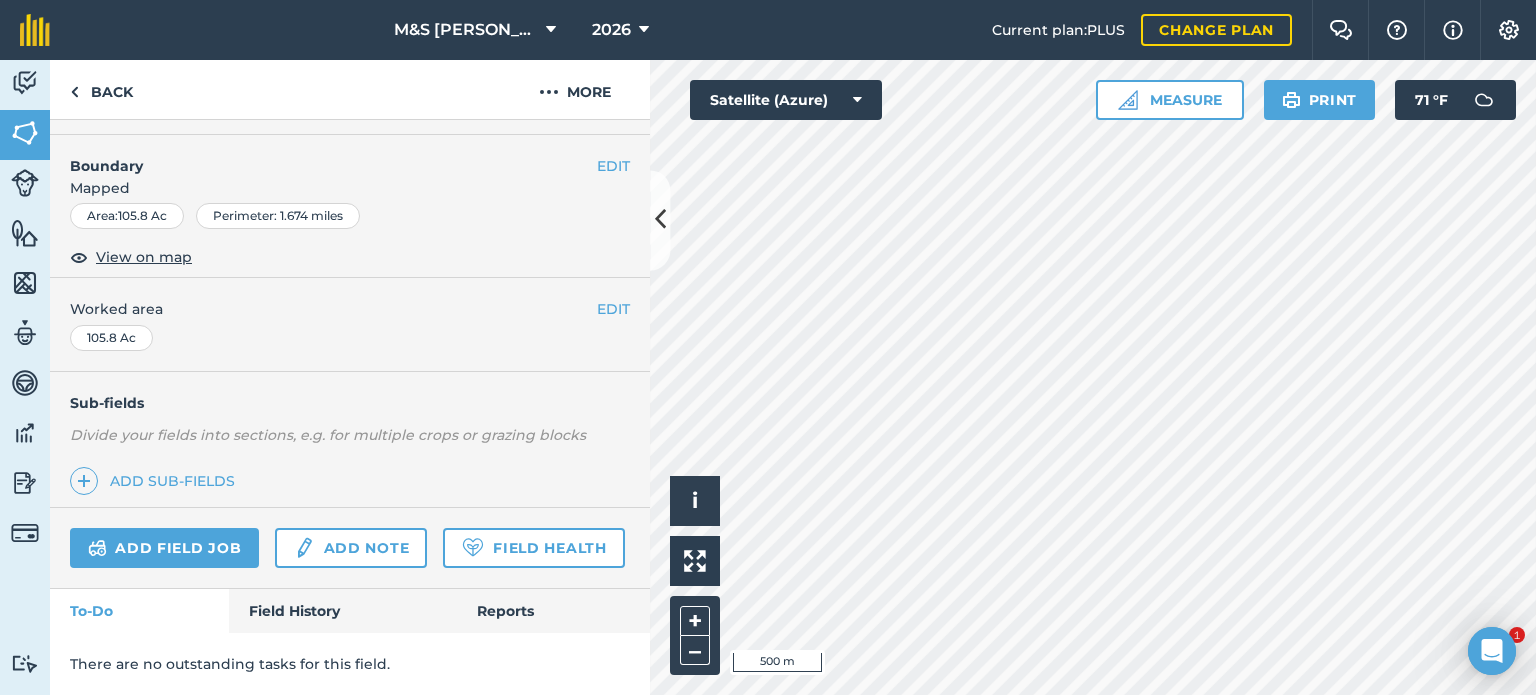 scroll, scrollTop: 299, scrollLeft: 0, axis: vertical 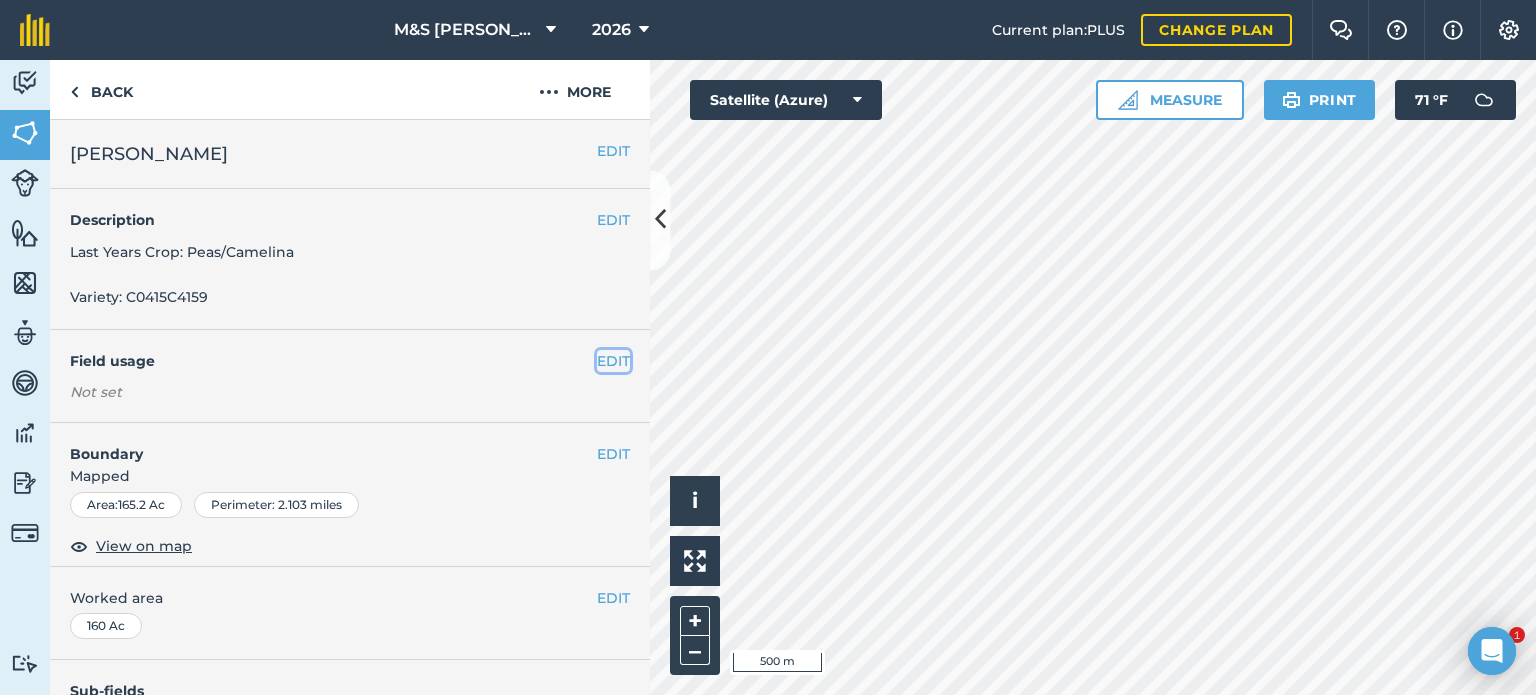 click on "EDIT" at bounding box center [613, 361] 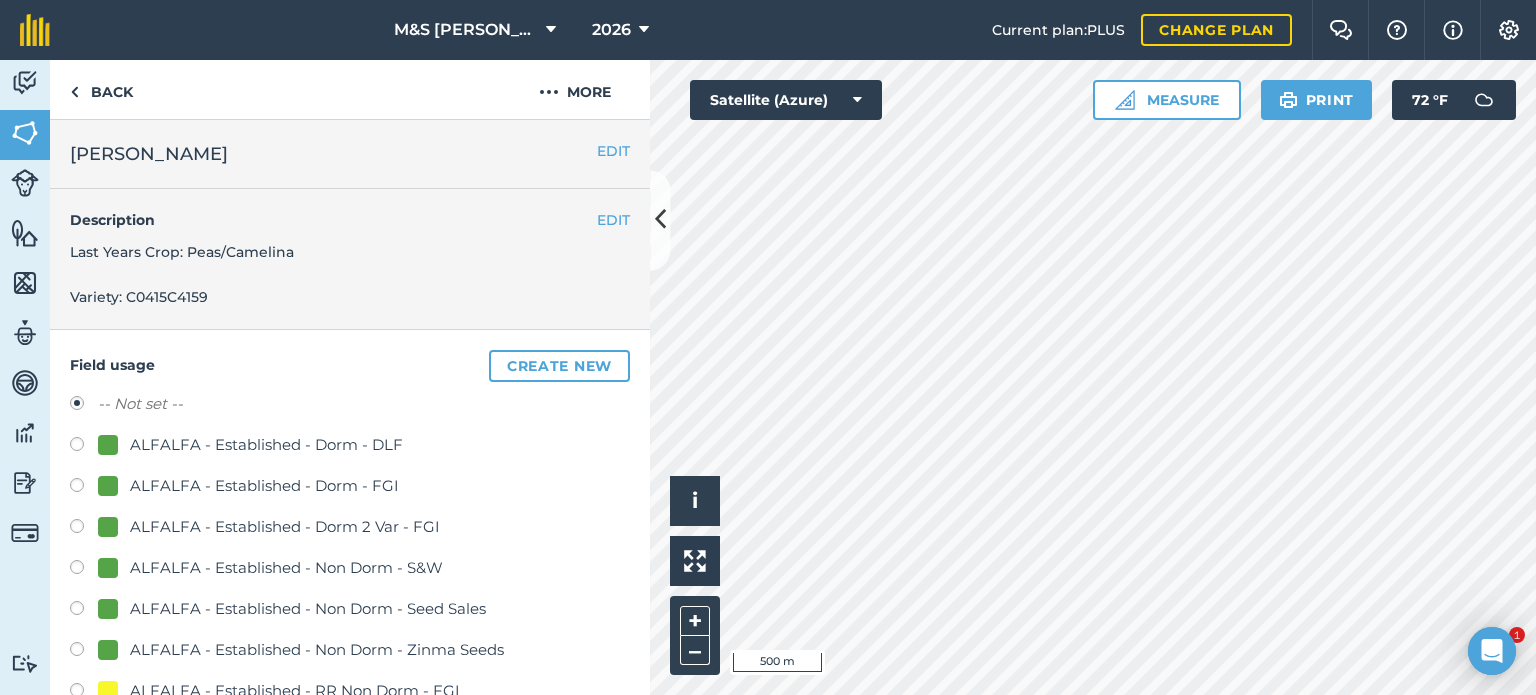 click on "ALFALFA - Established - Dorm - FGI" at bounding box center (264, 486) 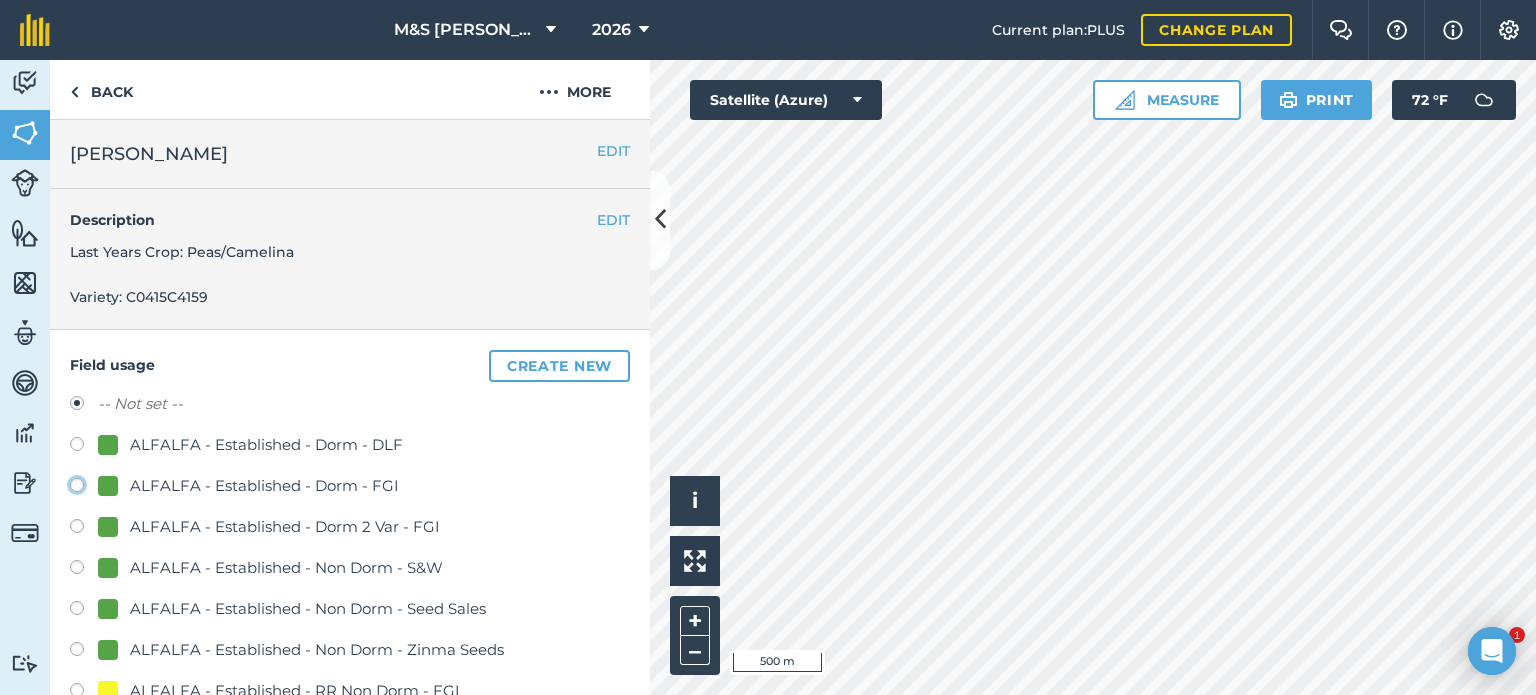 click on "ALFALFA - Established - Dorm - FGI" at bounding box center [-9923, 484] 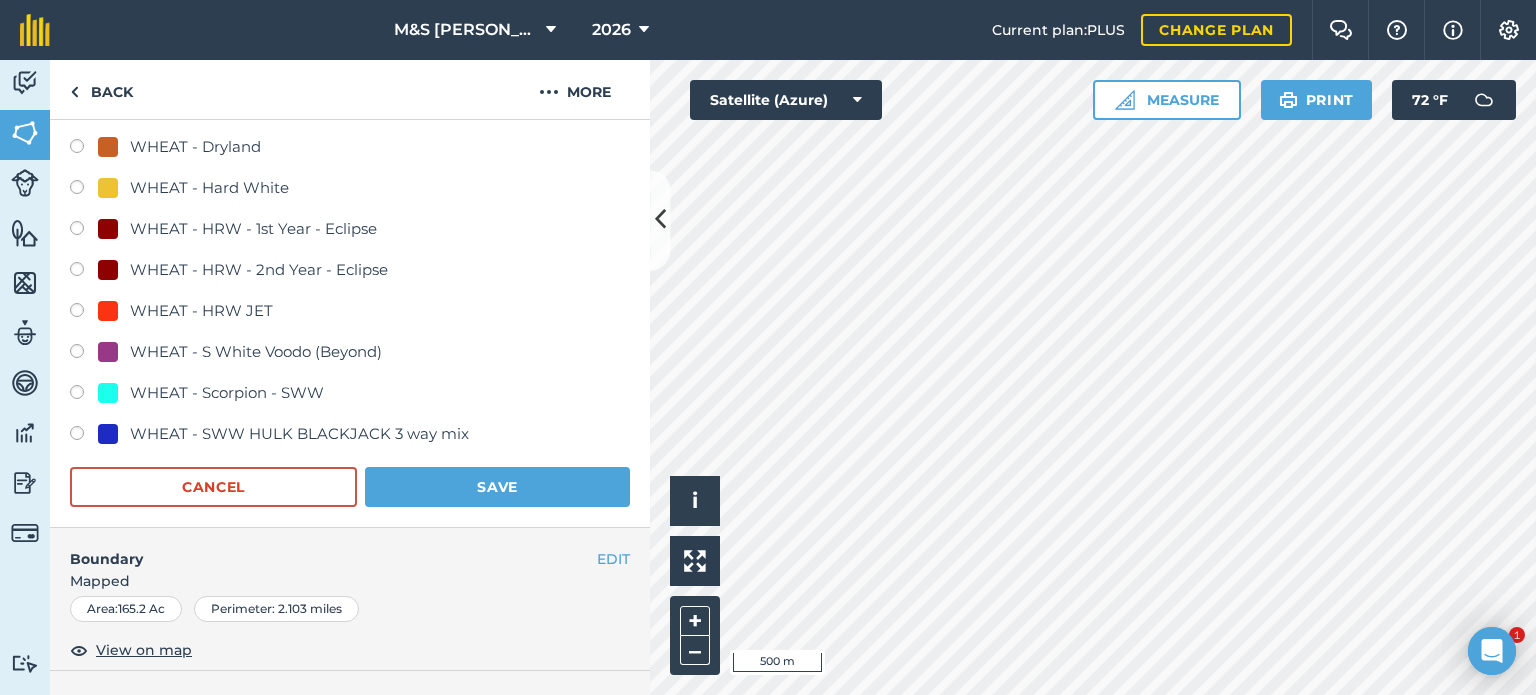 scroll, scrollTop: 1600, scrollLeft: 0, axis: vertical 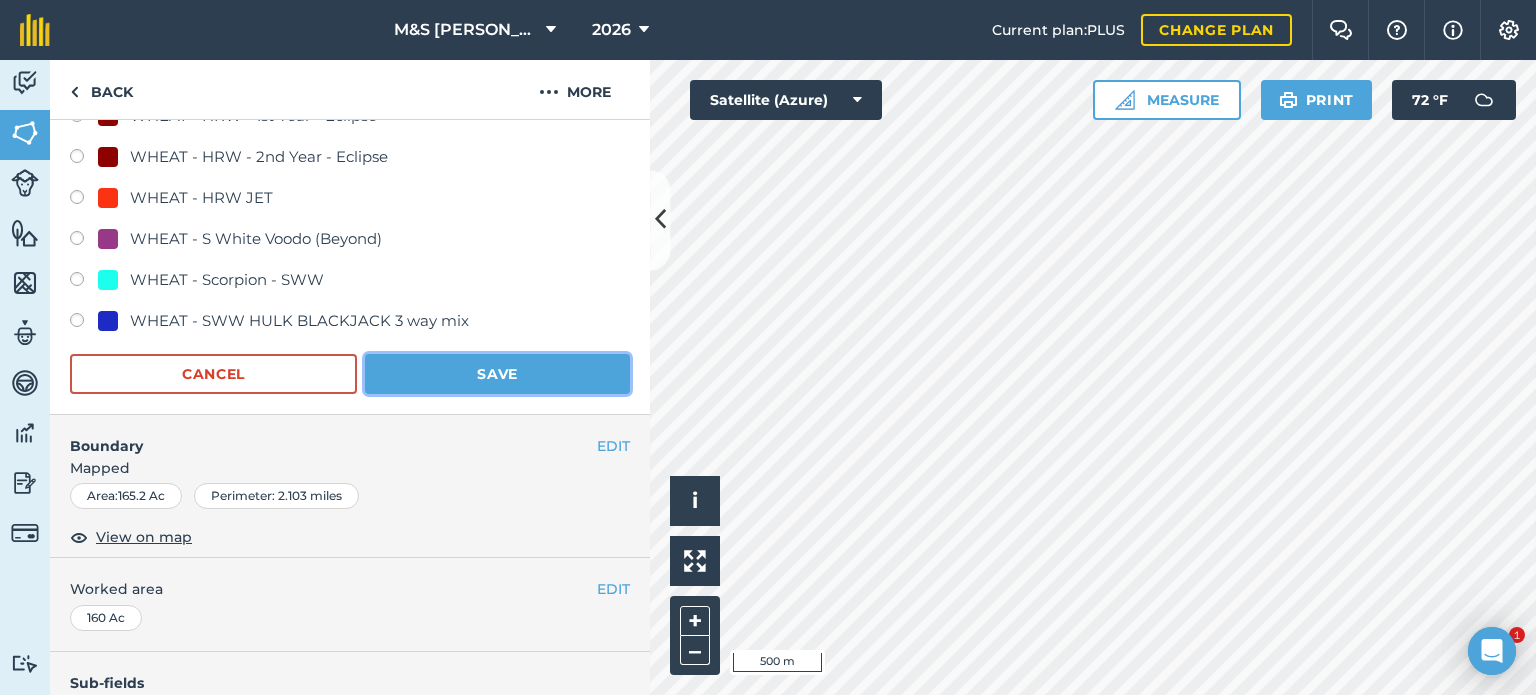 click on "Save" at bounding box center [497, 374] 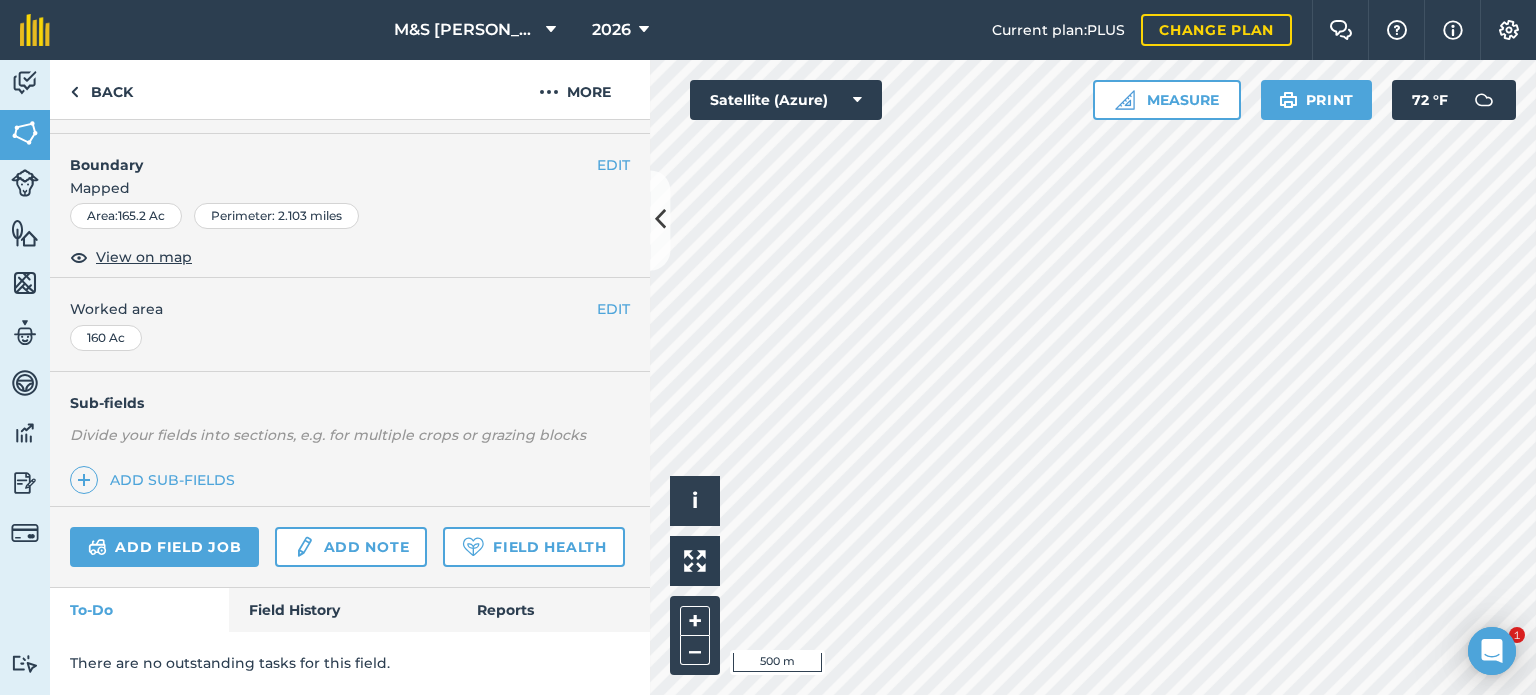 scroll, scrollTop: 344, scrollLeft: 0, axis: vertical 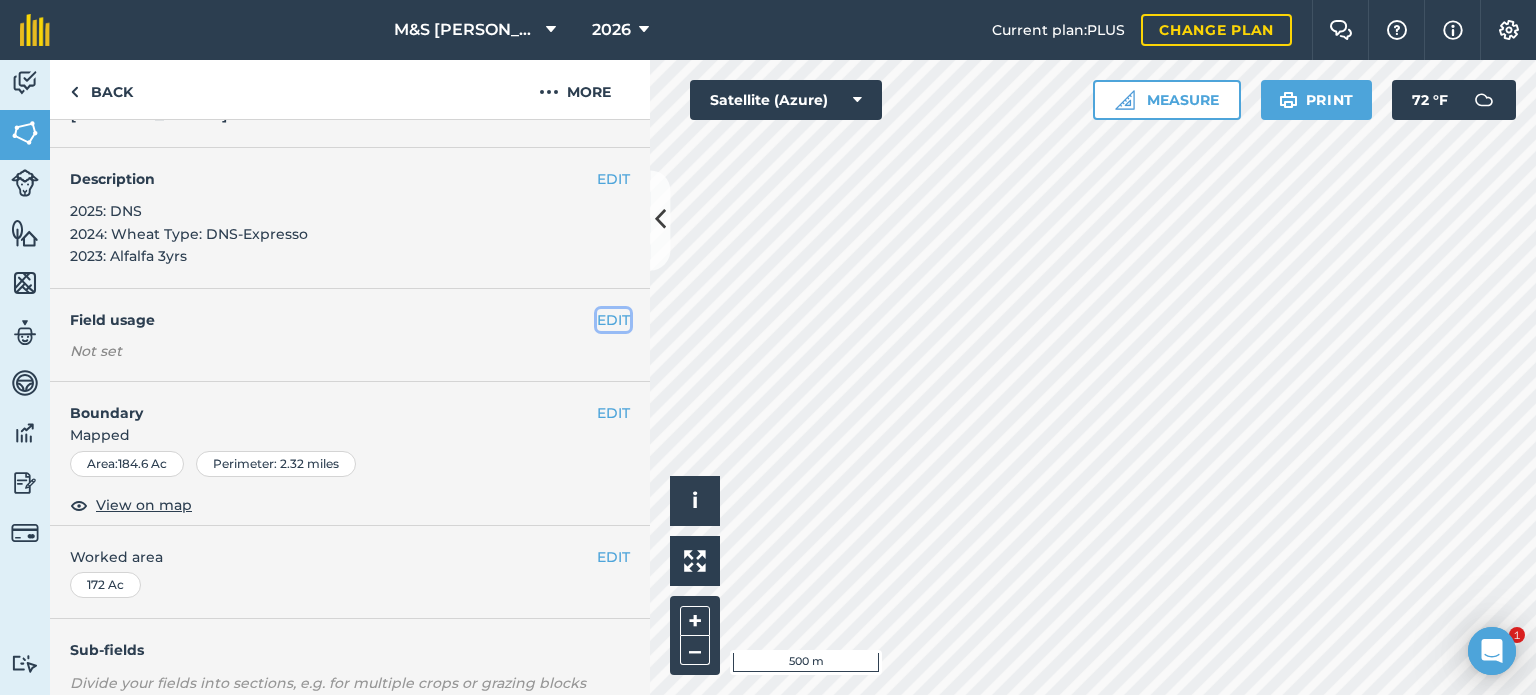 click on "EDIT" at bounding box center (613, 320) 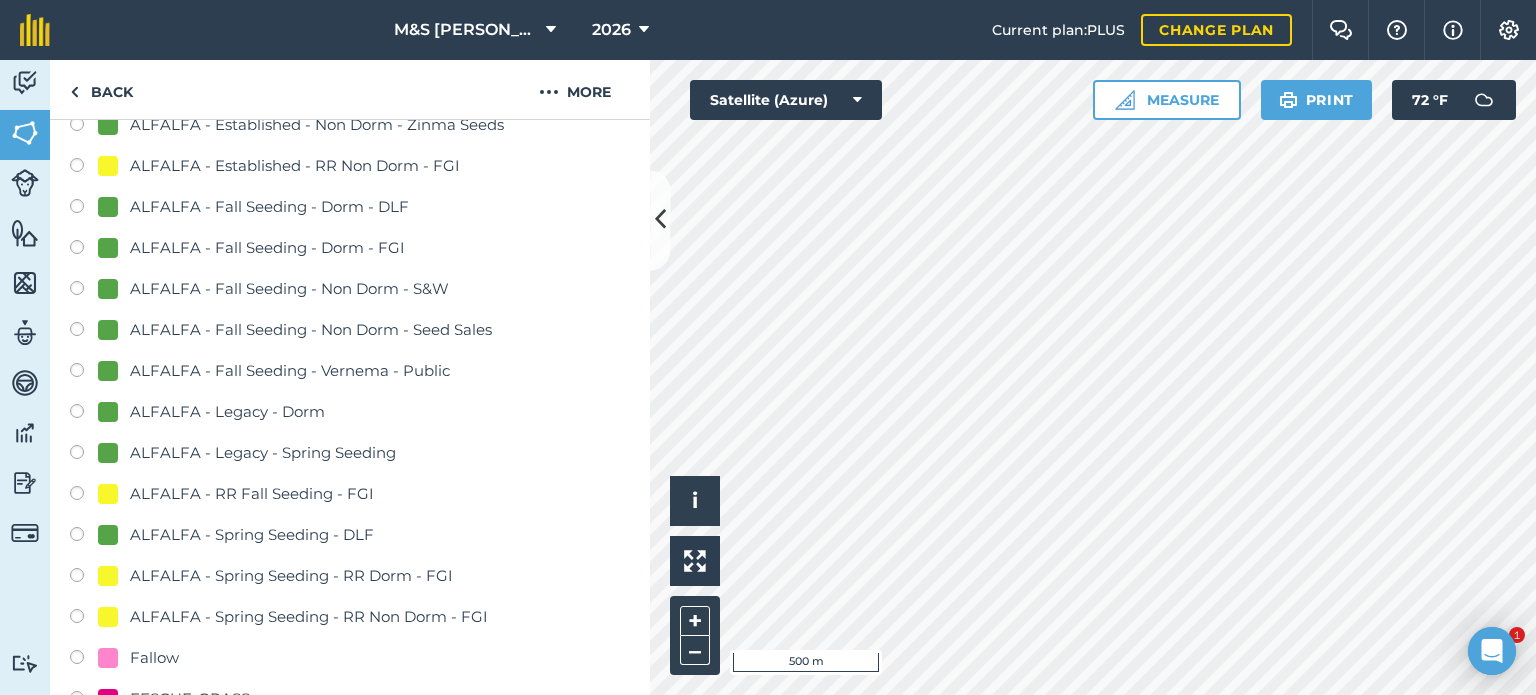 scroll, scrollTop: 541, scrollLeft: 0, axis: vertical 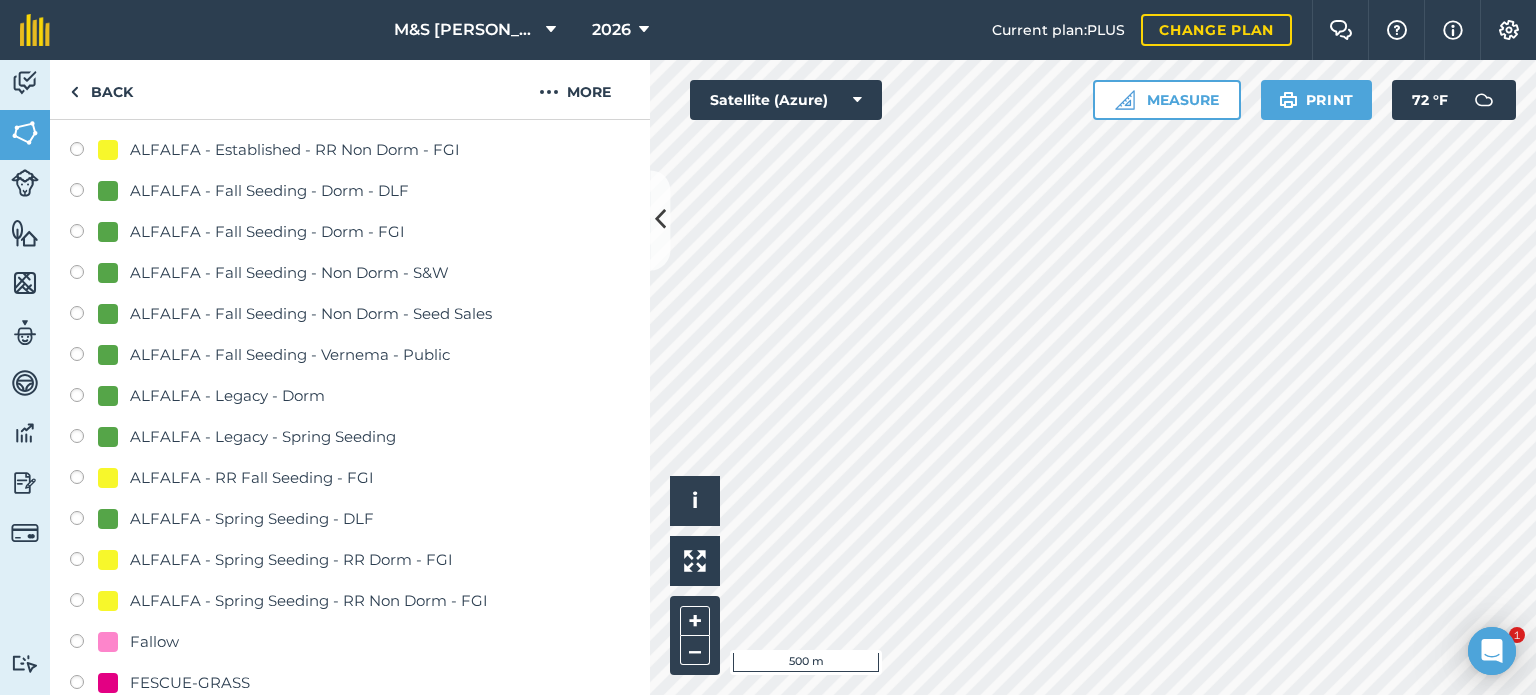 click on "ALFALFA - Spring Seeding - DLF" at bounding box center [252, 519] 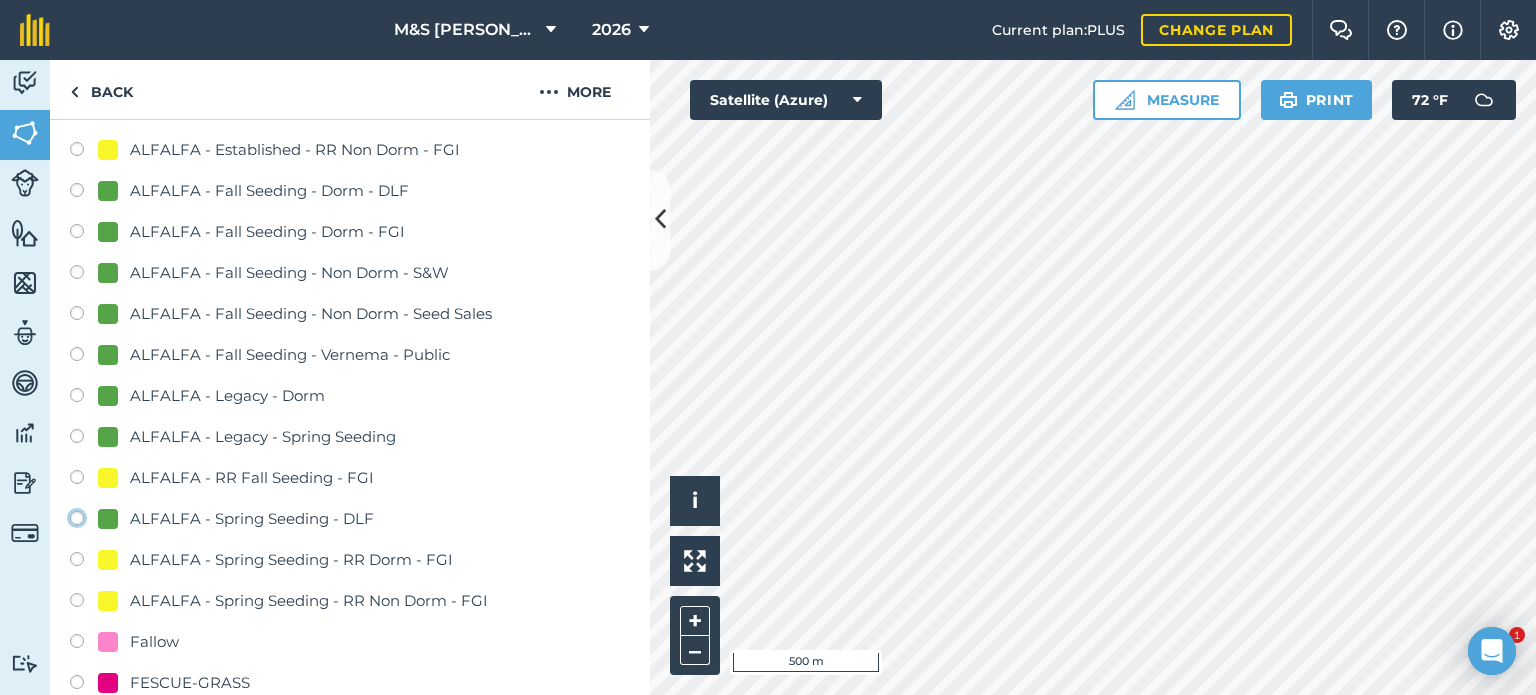 click on "ALFALFA - Spring Seeding - DLF" at bounding box center (-9923, 517) 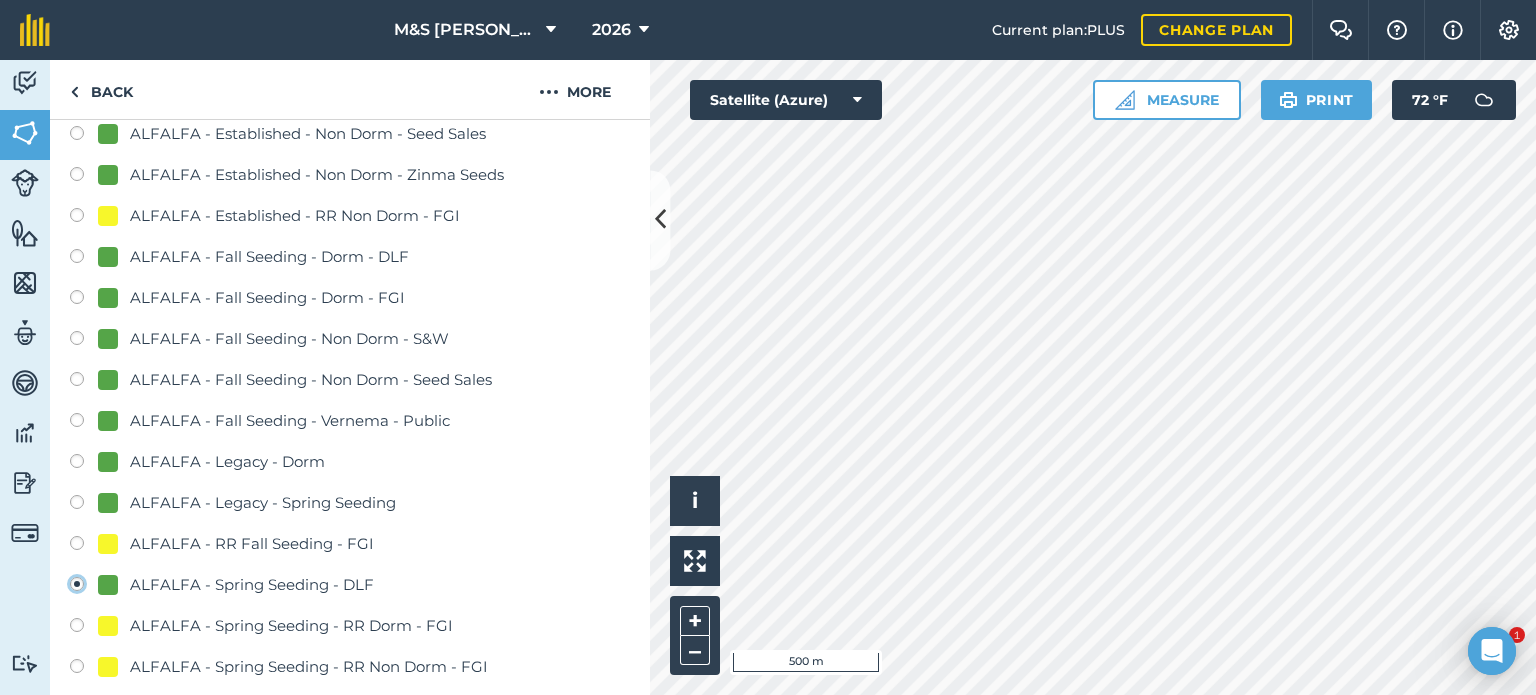 scroll, scrollTop: 441, scrollLeft: 0, axis: vertical 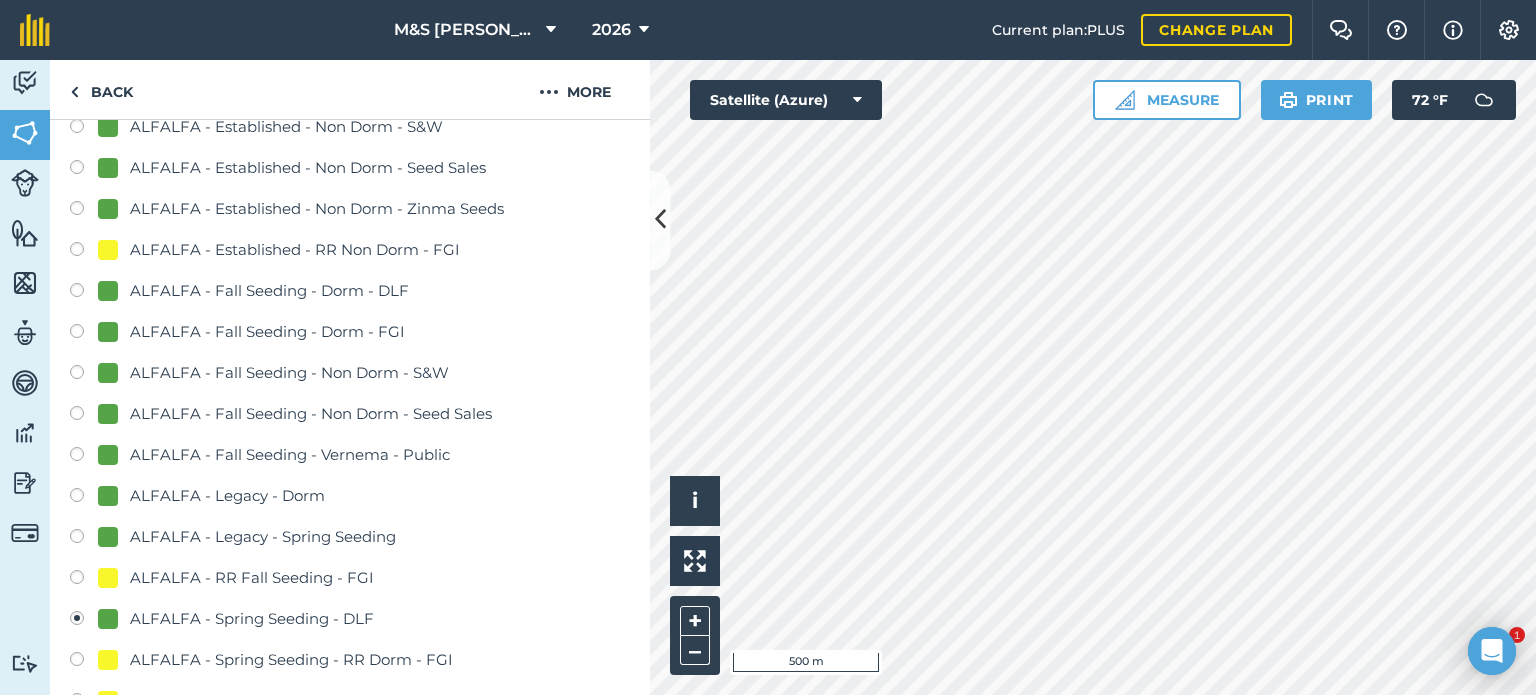 click on "ALFALFA - Fall Seeding - Dorm - DLF" at bounding box center (269, 291) 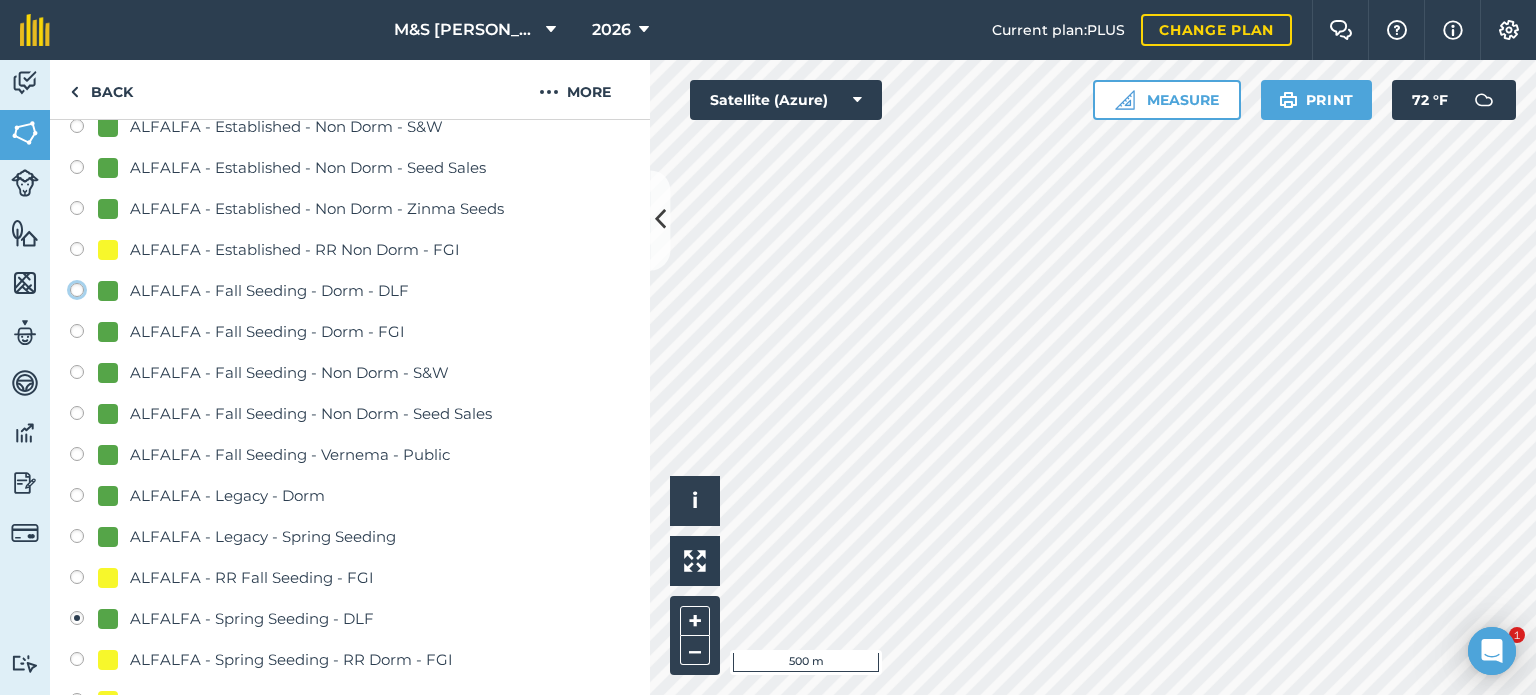 click on "ALFALFA - Fall Seeding - Dorm - DLF" at bounding box center [-9923, 289] 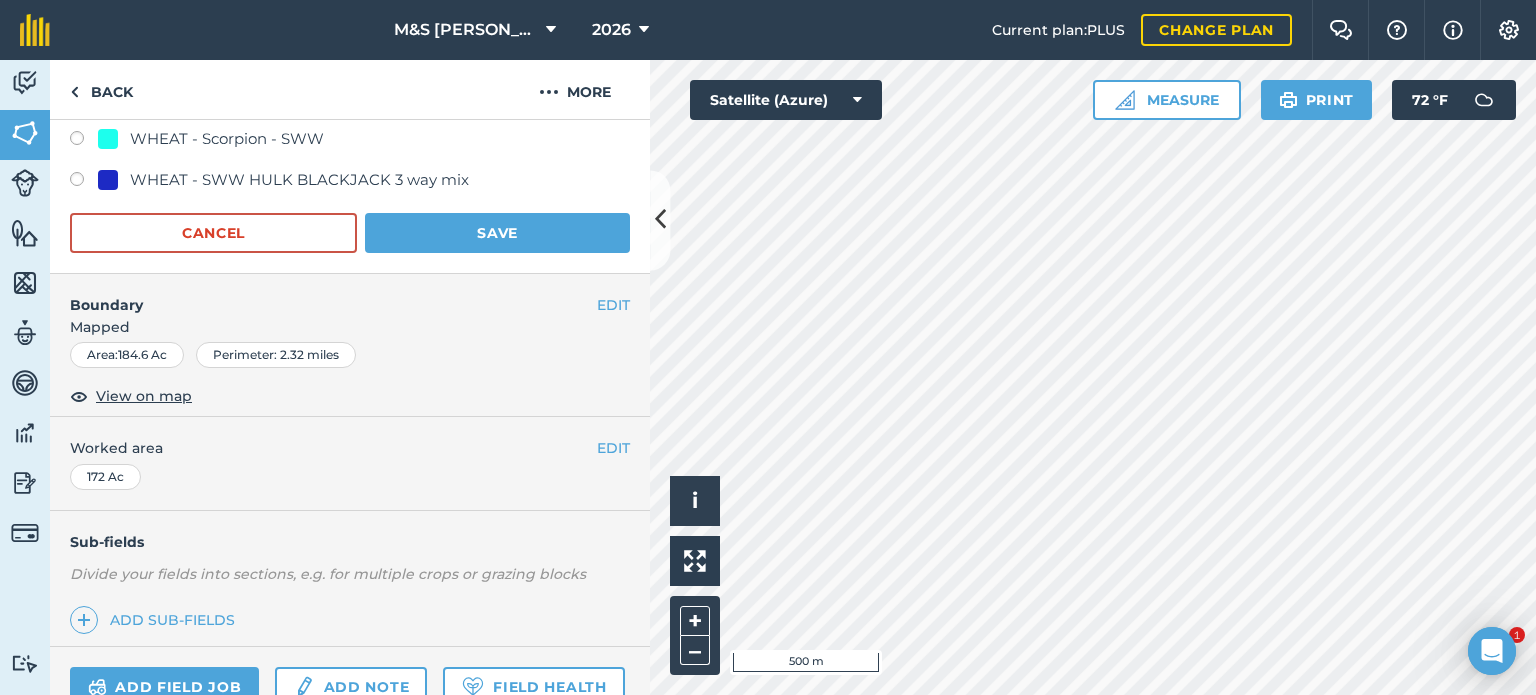 scroll, scrollTop: 1500, scrollLeft: 0, axis: vertical 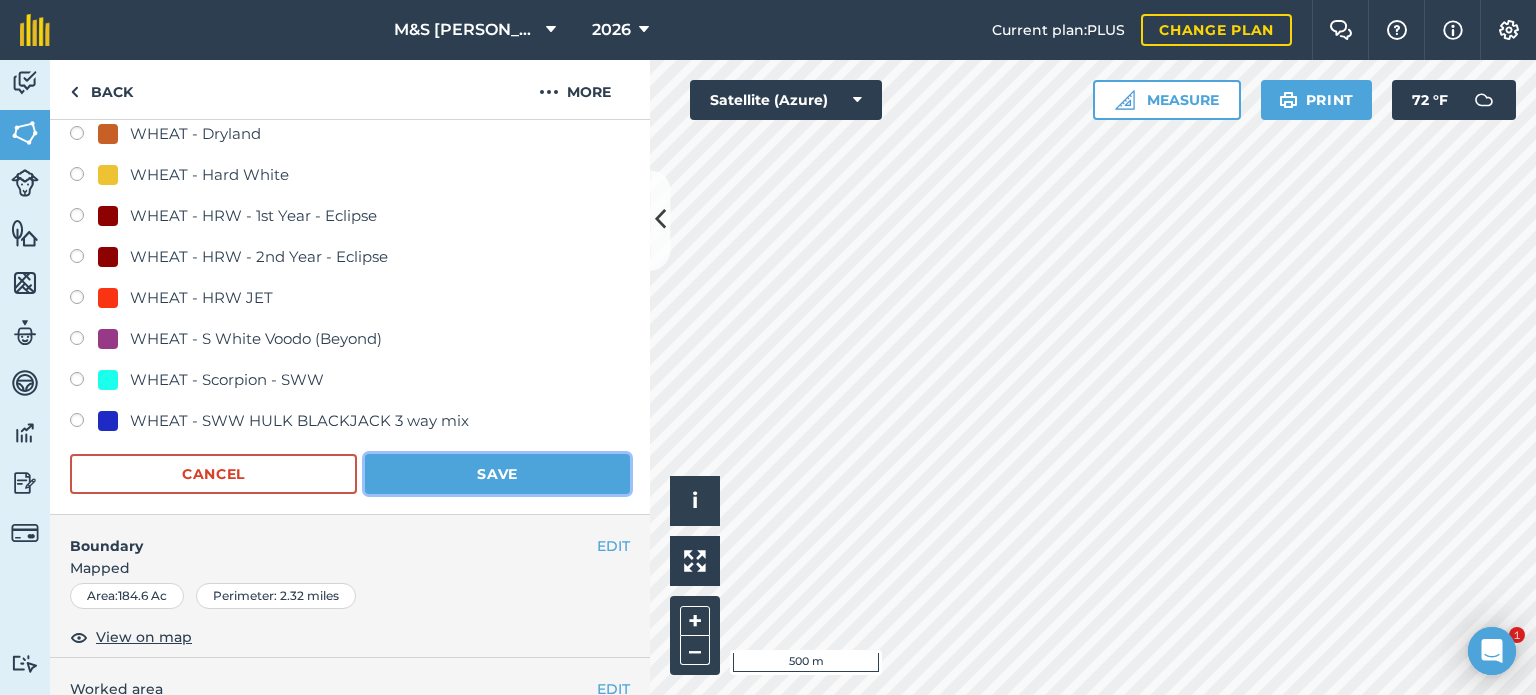 click on "Save" at bounding box center (497, 474) 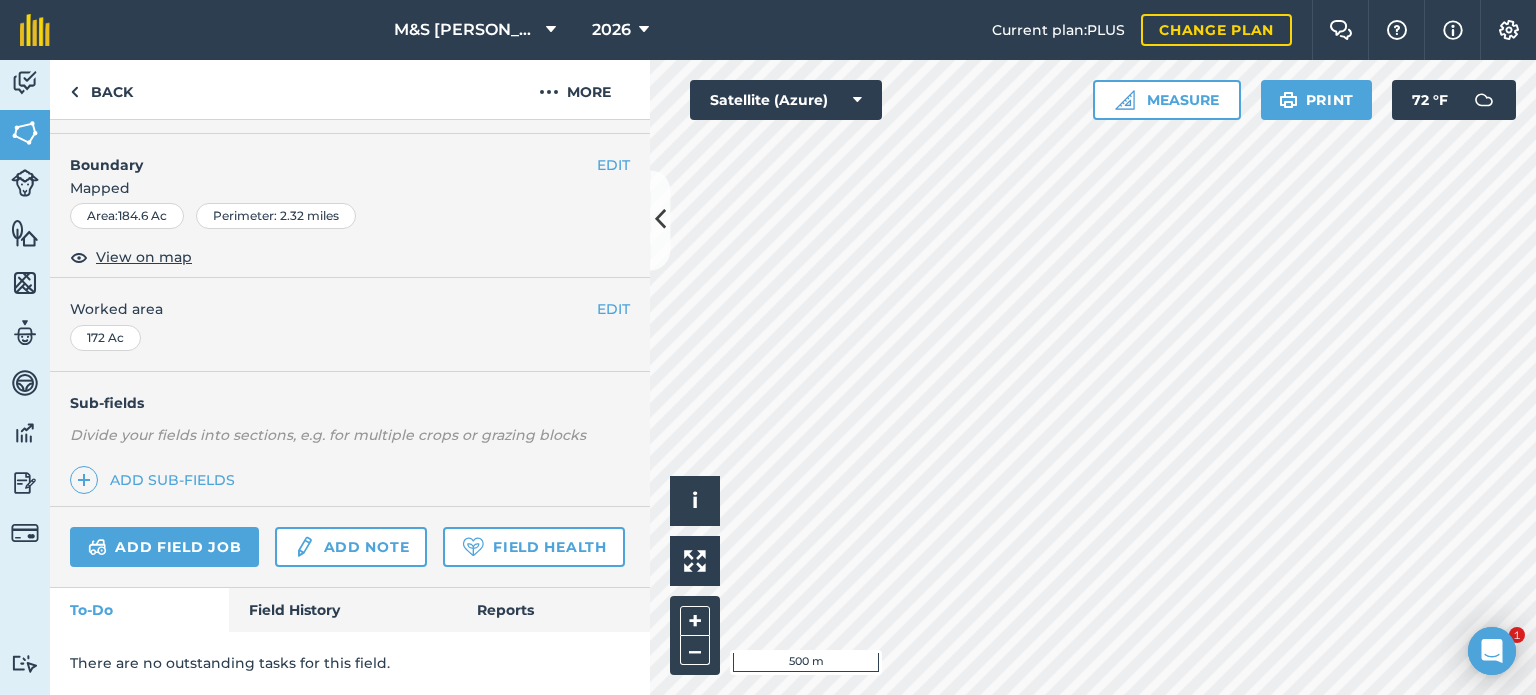 scroll, scrollTop: 344, scrollLeft: 0, axis: vertical 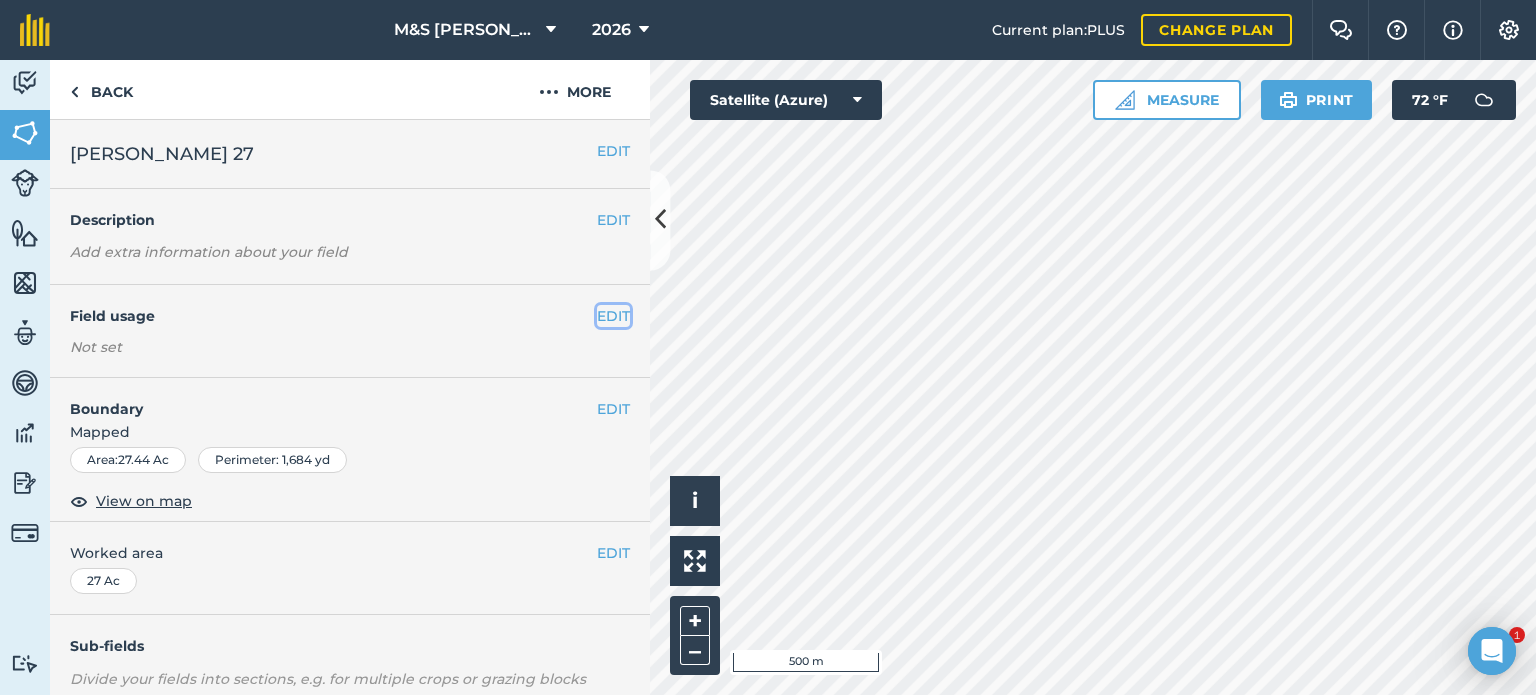 click on "EDIT" at bounding box center [613, 316] 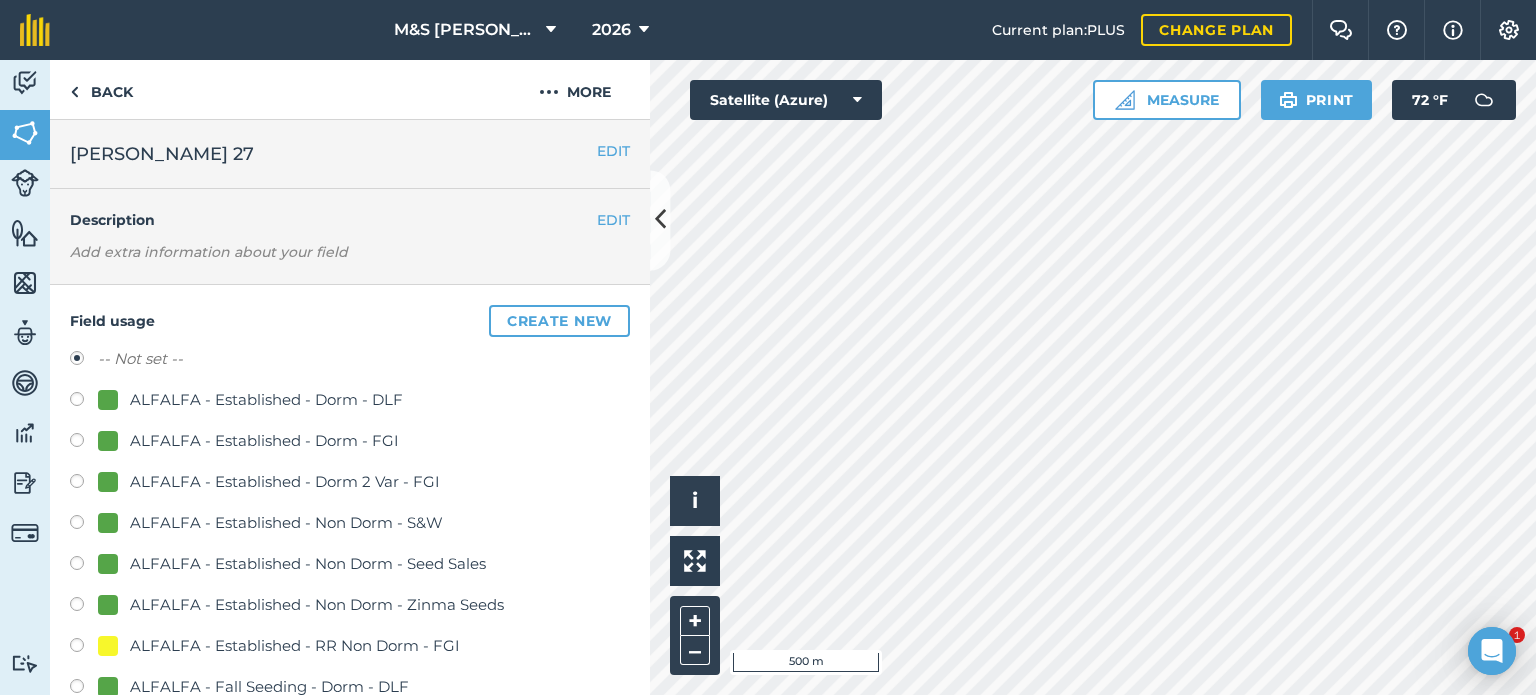 click on "ALFALFA - Established  - Dorm - DLF" at bounding box center [266, 400] 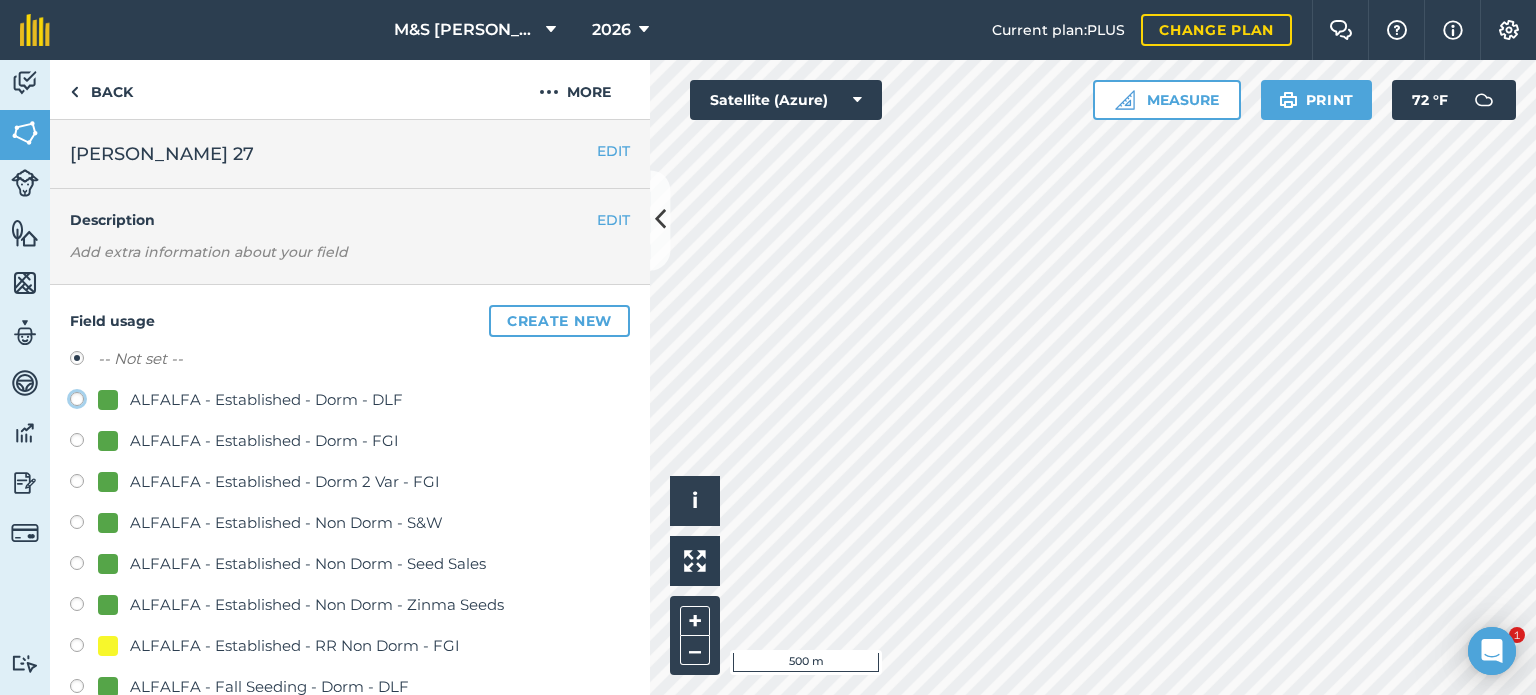 click on "ALFALFA - Established  - Dorm - DLF" at bounding box center (-9923, 398) 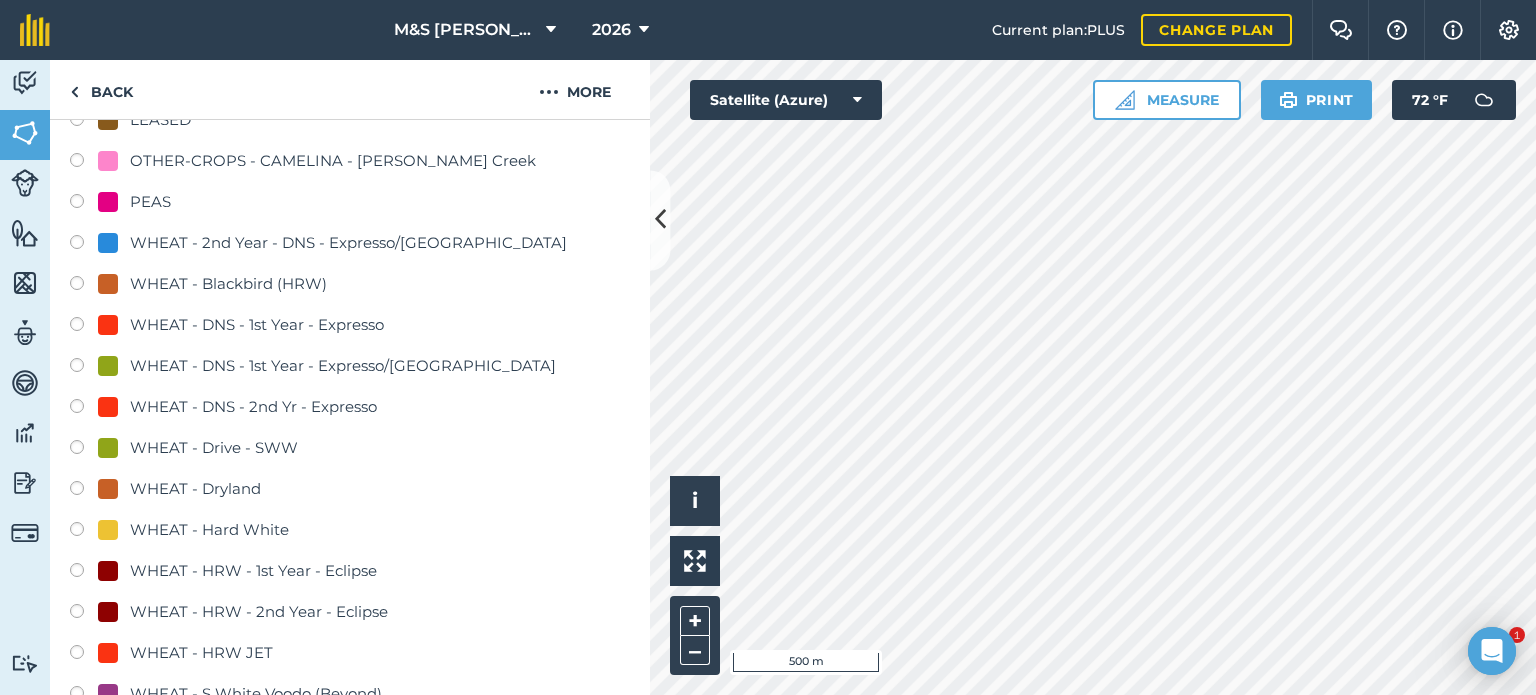 scroll, scrollTop: 1500, scrollLeft: 0, axis: vertical 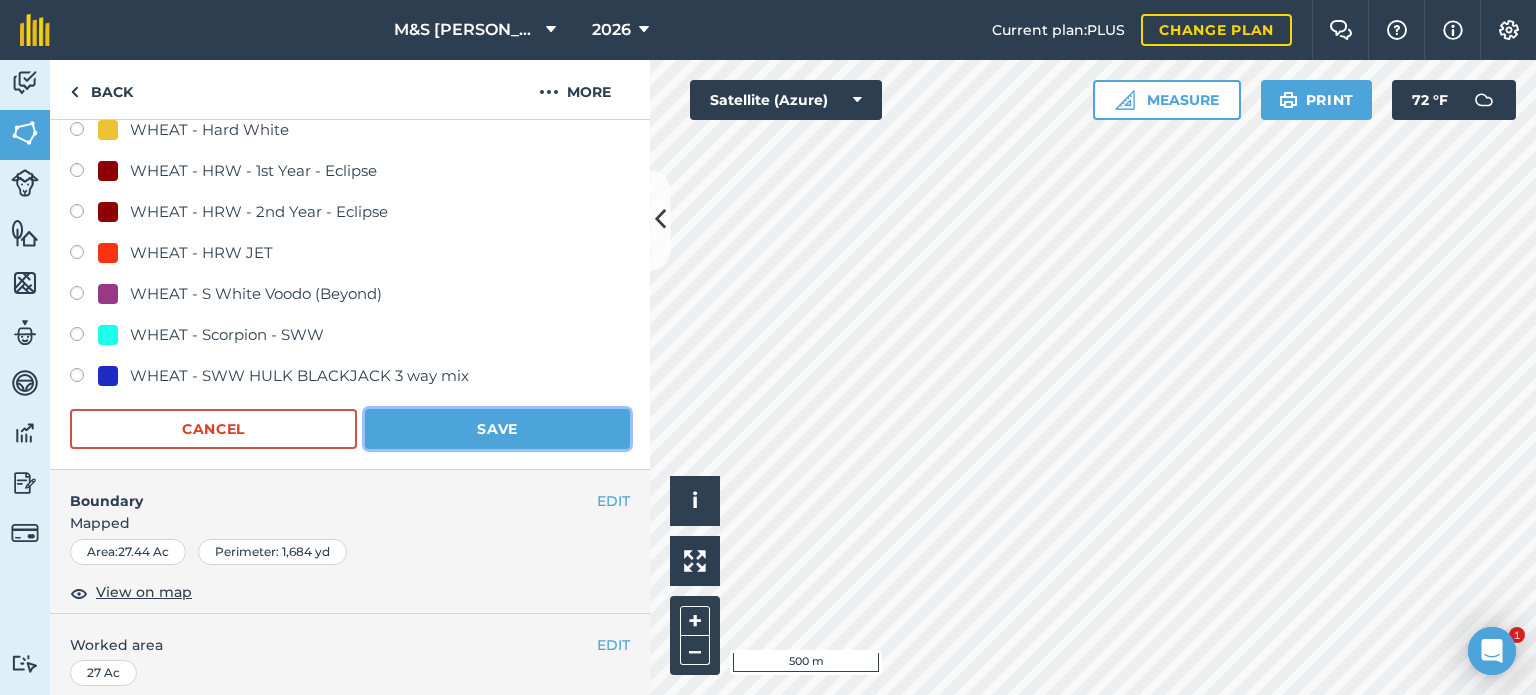 click on "Save" at bounding box center [497, 429] 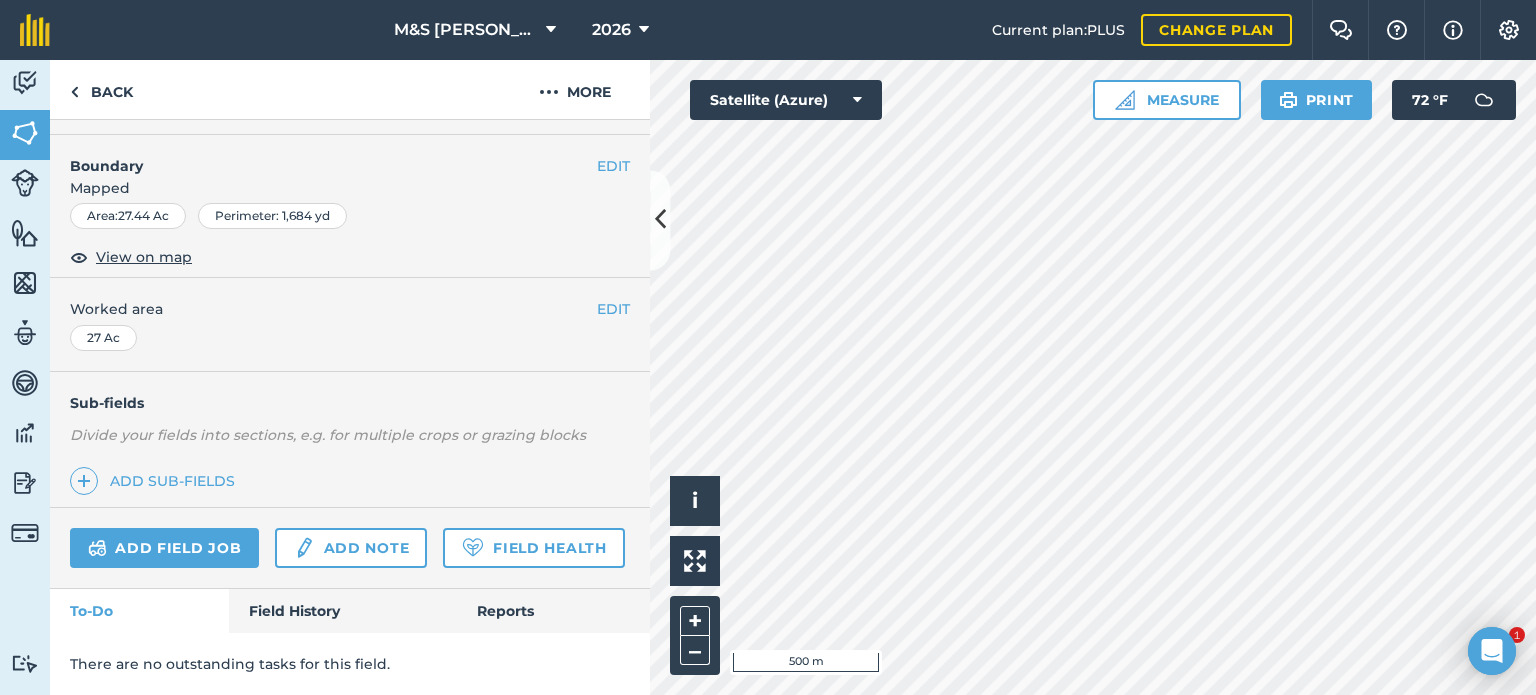 scroll, scrollTop: 299, scrollLeft: 0, axis: vertical 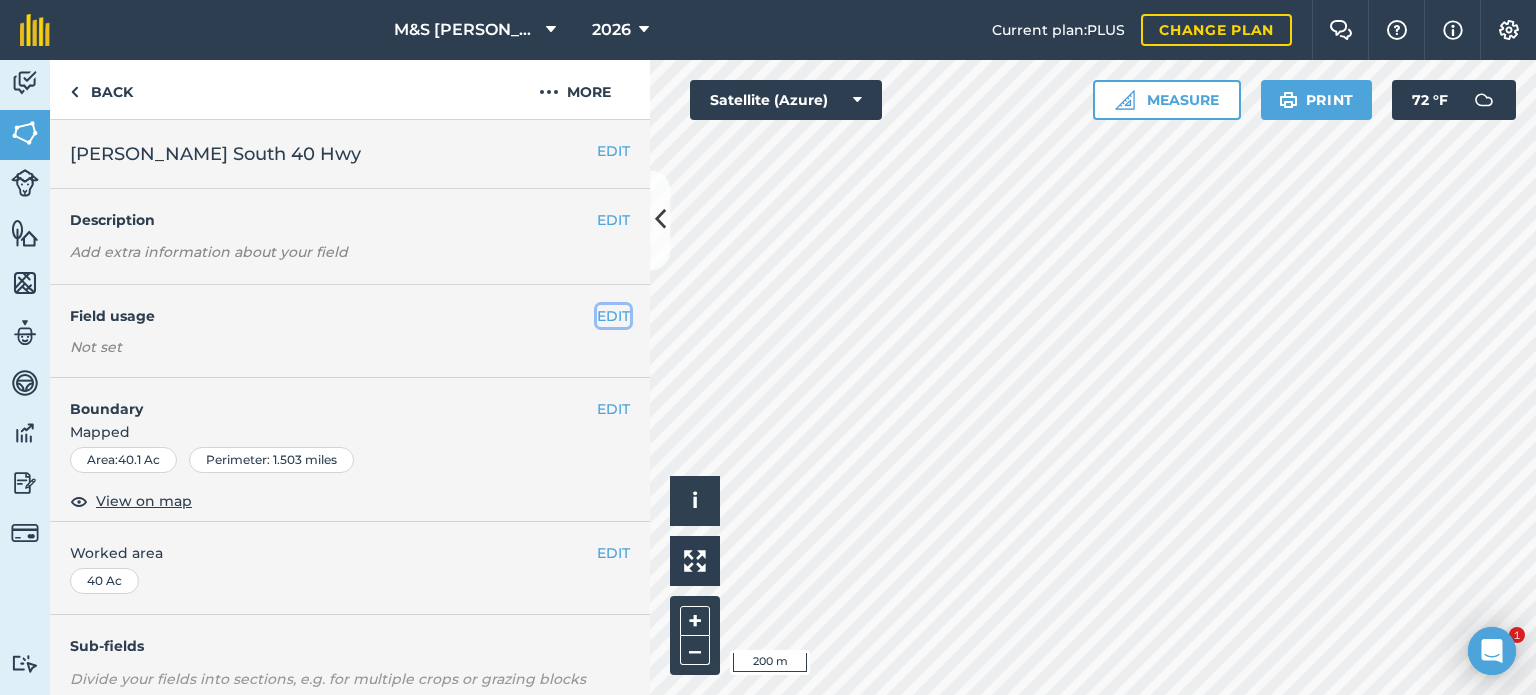 click on "EDIT" at bounding box center [613, 316] 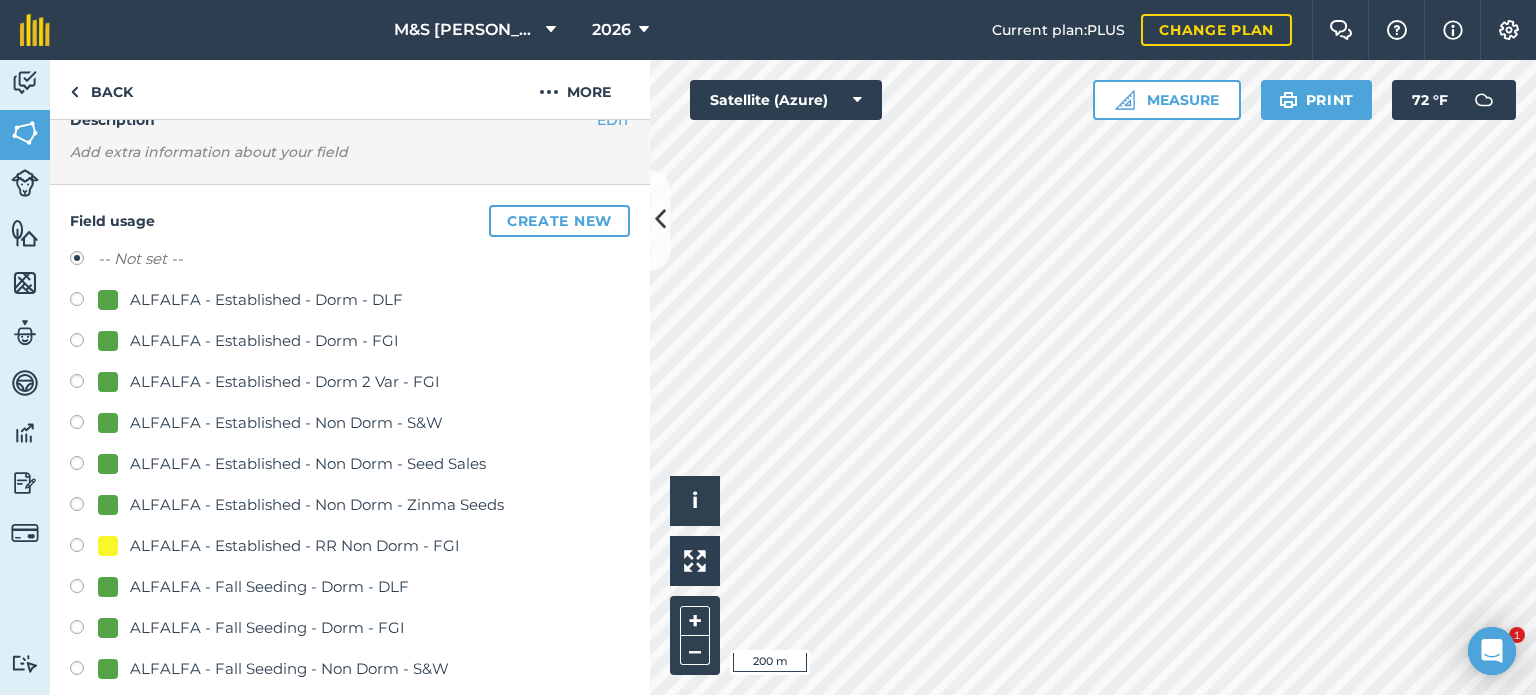 scroll, scrollTop: 200, scrollLeft: 0, axis: vertical 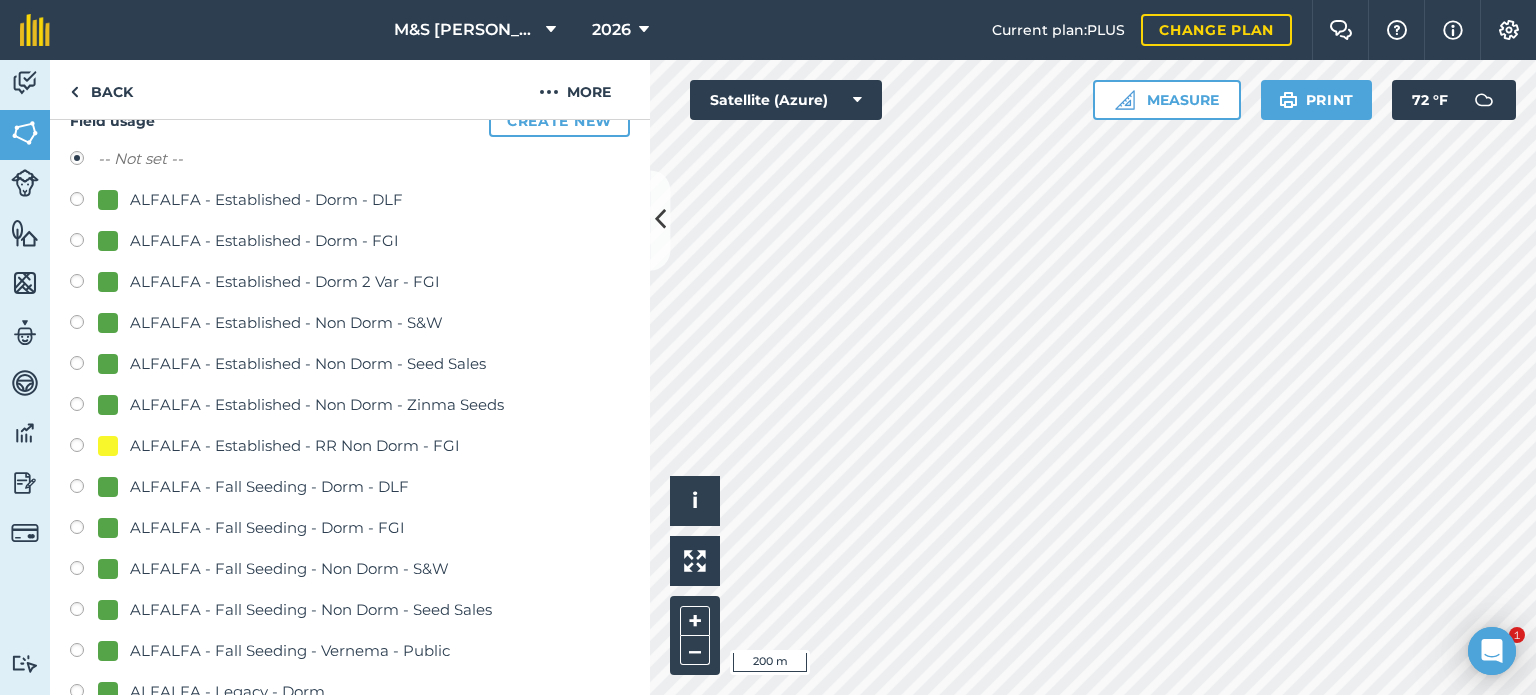 click on "ALFALFA - Fall Seeding - Dorm - DLF" at bounding box center [269, 487] 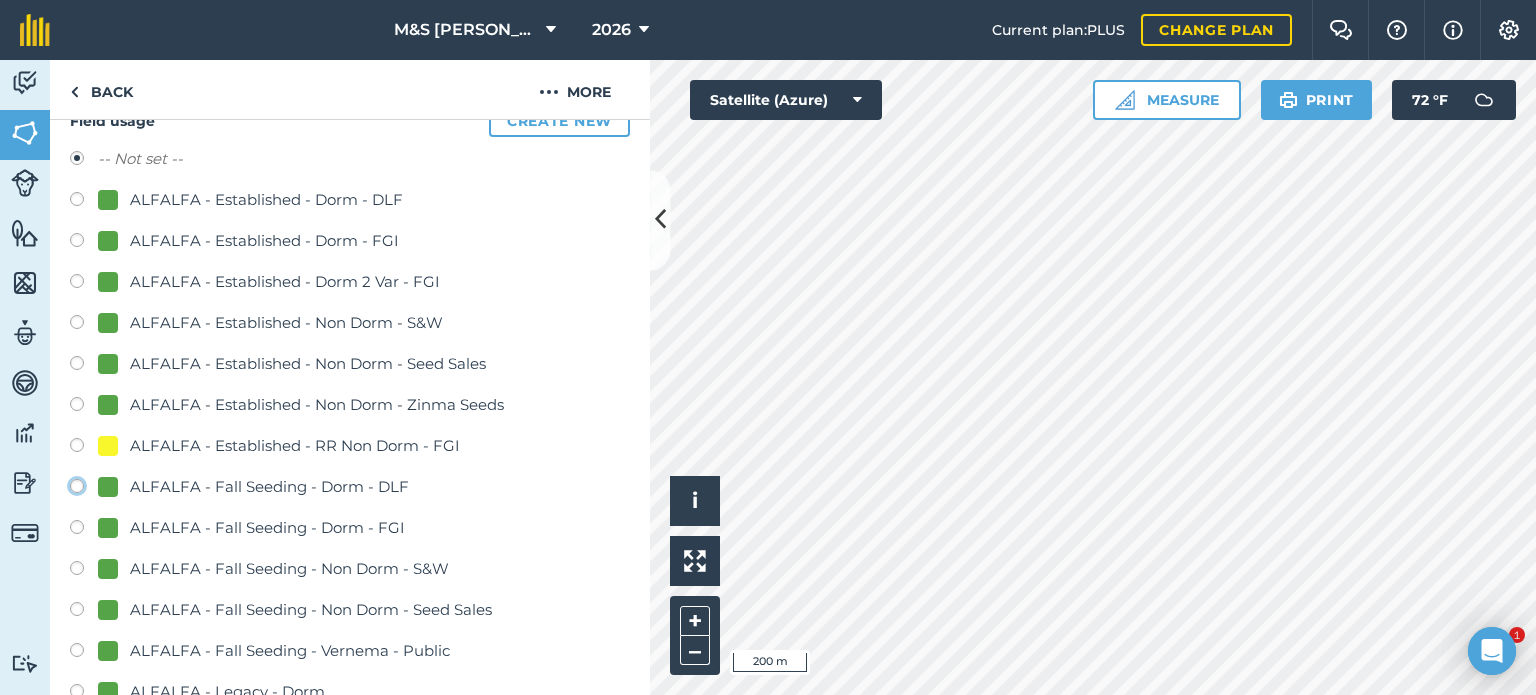 click on "ALFALFA - Fall Seeding - Dorm - DLF" at bounding box center [-9923, 485] 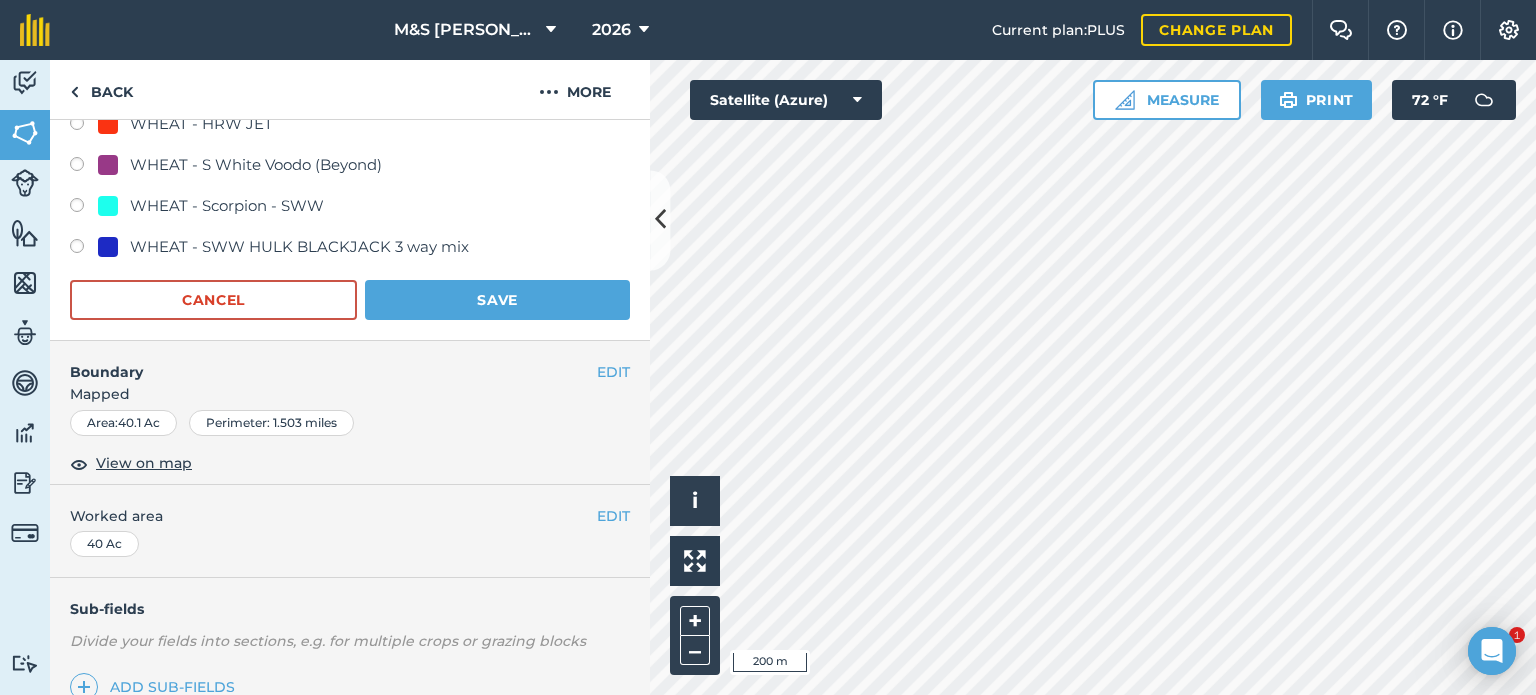 scroll, scrollTop: 1700, scrollLeft: 0, axis: vertical 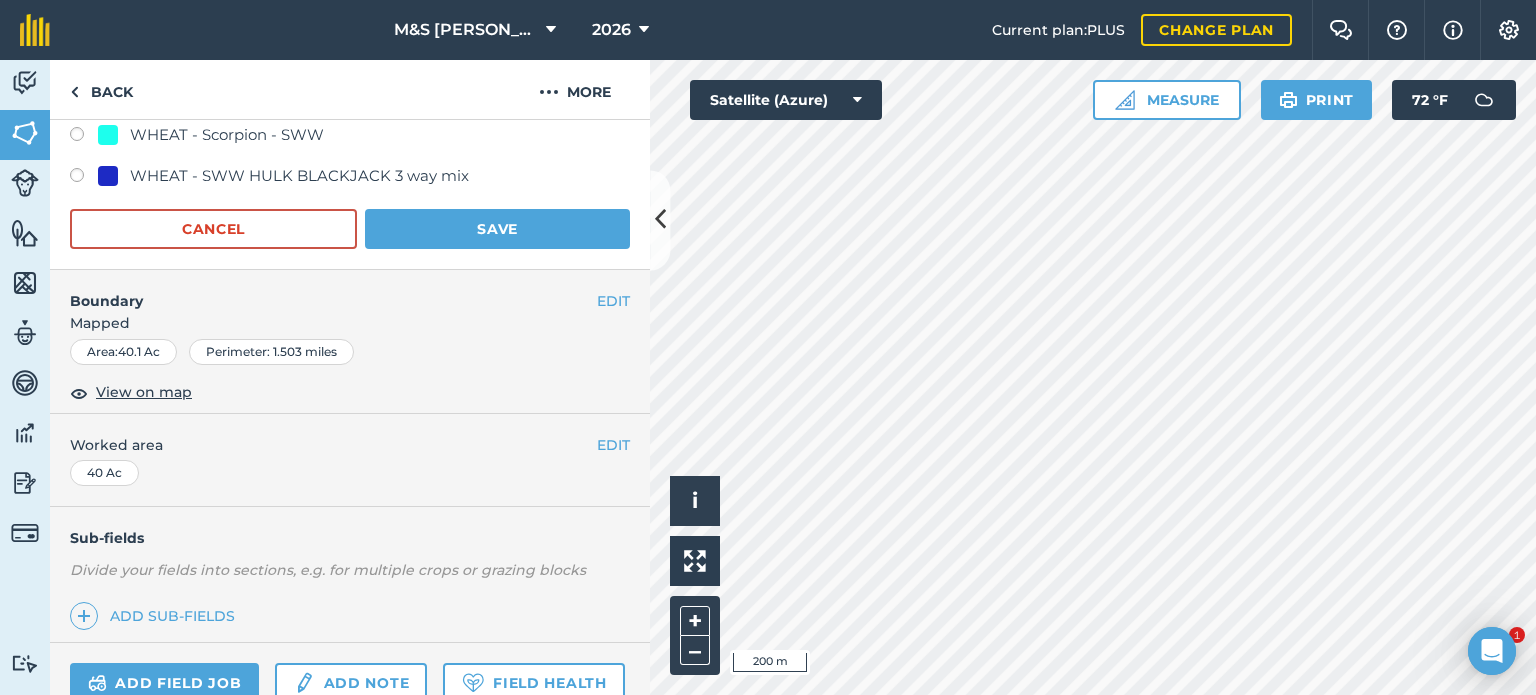 click on "Field usage   Create new -- Not set -- ALFALFA - Established  - Dorm - DLF ALFALFA - Established - Dorm - FGI ALFALFA - Established - Dorm 2 Var - FGI ALFALFA - Established - Non Dorm - S&W ALFALFA - Established - Non Dorm - Seed Sales ALFALFA - Established - Non Dorm - Zinma Seeds ALFALFA - Established - RR Non Dorm - FGI ALFALFA - Fall Seeding - Dorm - DLF ALFALFA - Fall Seeding - Dorm - FGI ALFALFA - Fall Seeding - Non Dorm - S&W ALFALFA - Fall Seeding - Non Dorm - Seed Sales ALFALFA - Fall Seeding - Vernema - Public ALFALFA - Legacy - Dorm ALFALFA - Legacy - Spring Seeding  ALFALFA - RR Fall Seeding - FGI ALFALFA - Spring Seeding - DLF  ALFALFA - Spring Seeding - RR Dorm - FGI ALFALFA - Spring Seeding - RR Non Dorm - FGI Fallow FESCUE-GRASS LEASED OTHER-CROPS - CAMELINA - [PERSON_NAME] Creek PEAS WHEAT - 2nd Year - DNS - Expresso/BP WHEAT - Blackbird (HRW) WHEAT - DNS - 1st Year - Expresso WHEAT - DNS - 1st Year - Expresso/BP WHEAT - DNS - 2nd Yr - Expresso WHEAT - Drive - SWW WHEAT - Dryland WHEAT - Hard White" at bounding box center [350, -573] 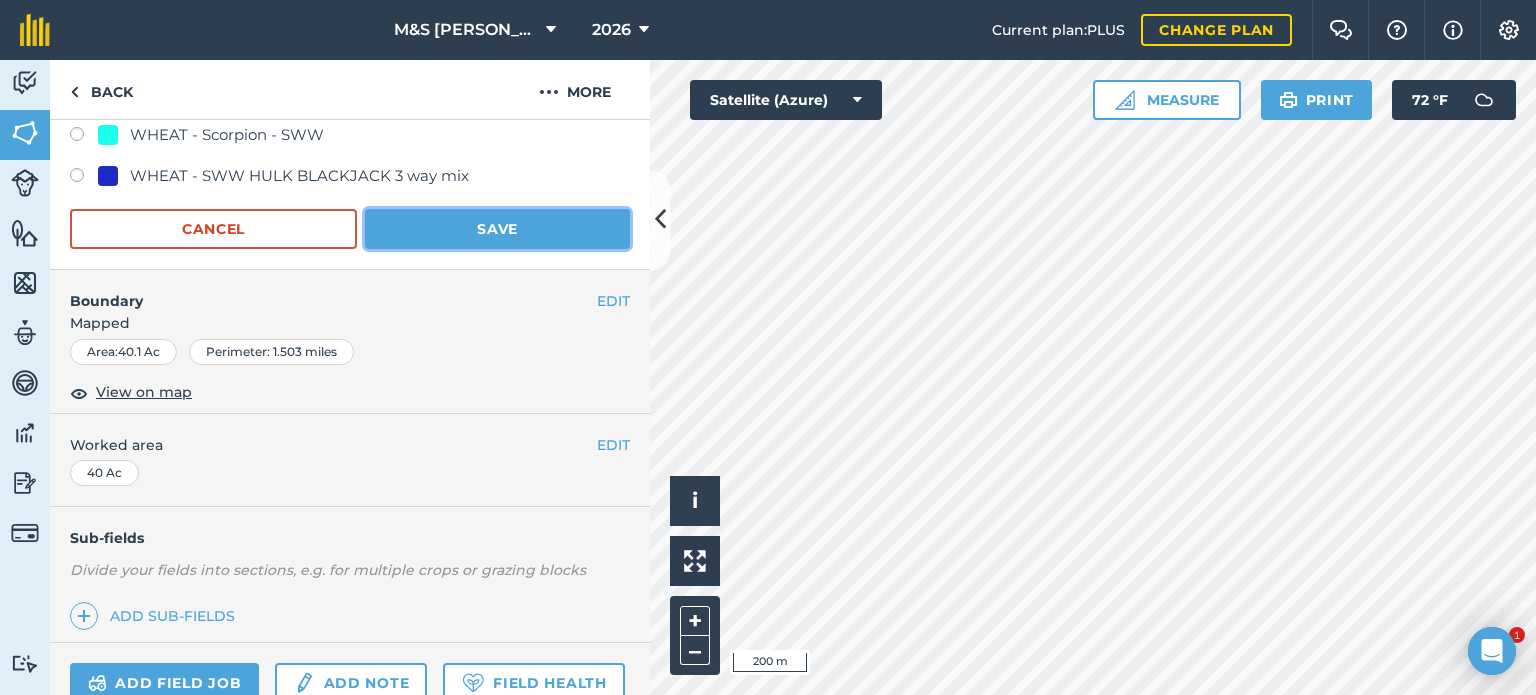 click on "Save" at bounding box center [497, 229] 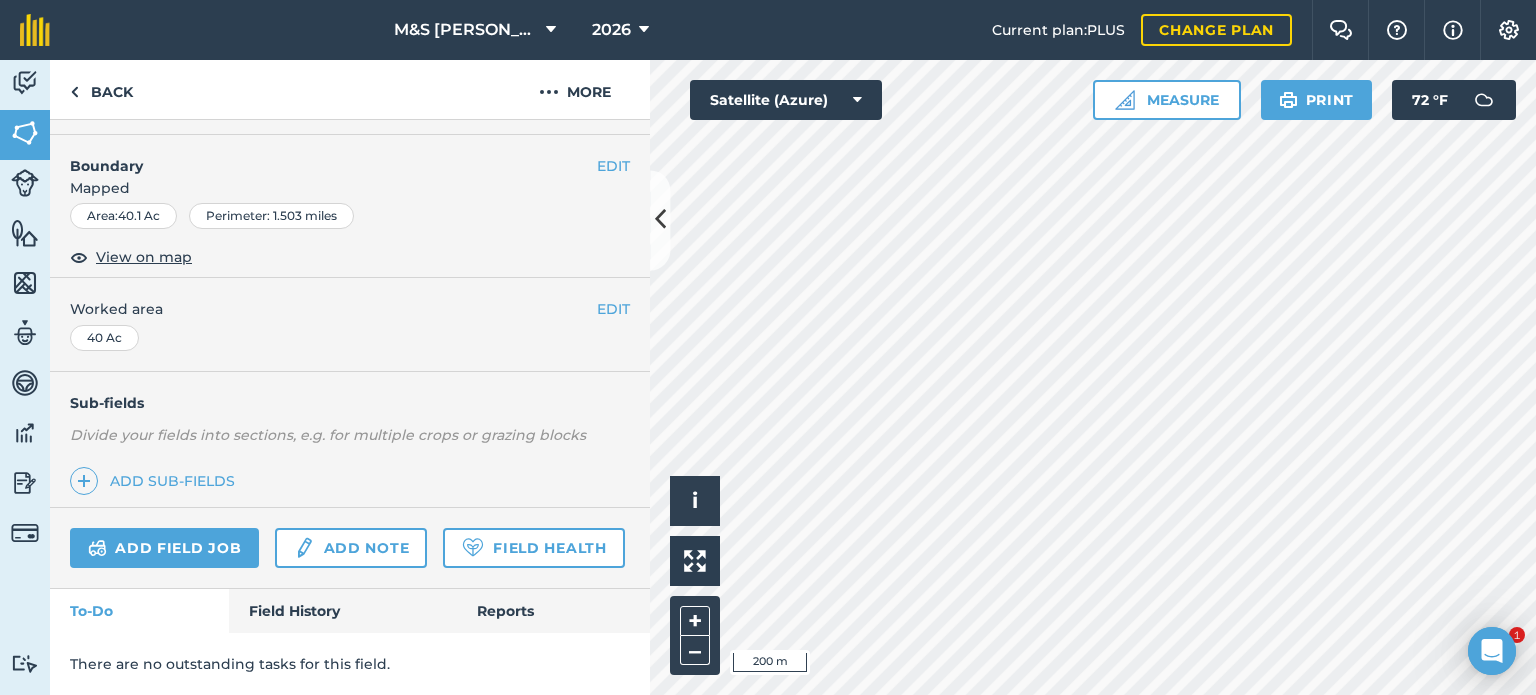 scroll, scrollTop: 299, scrollLeft: 0, axis: vertical 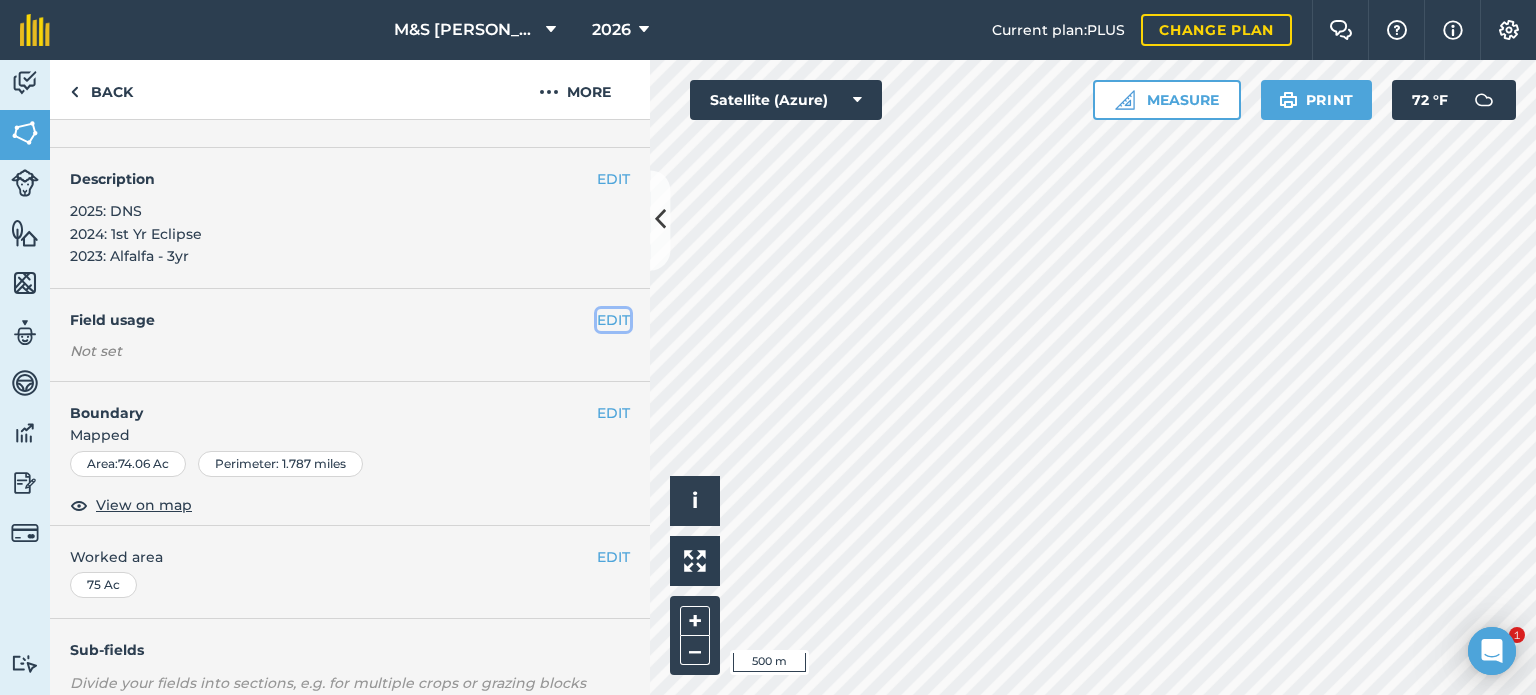click on "EDIT" at bounding box center (613, 320) 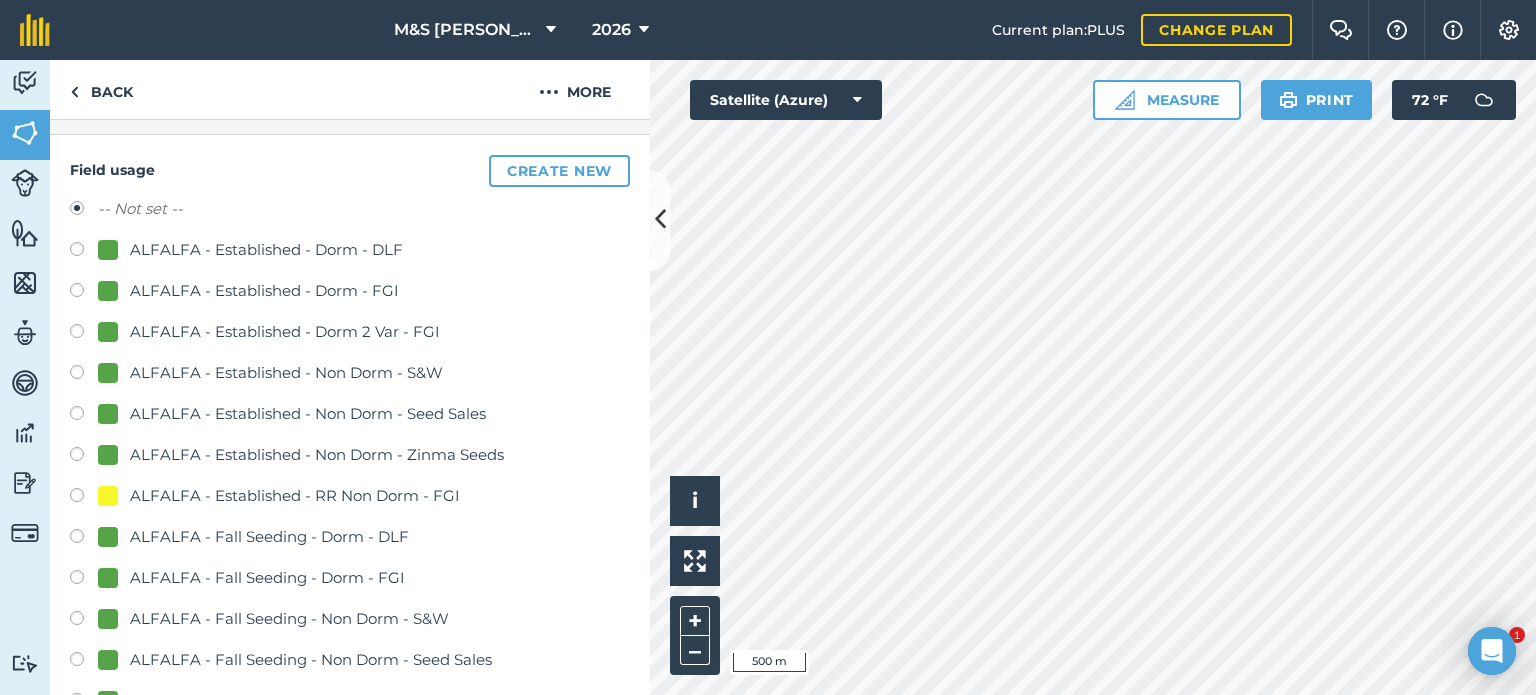 scroll, scrollTop: 241, scrollLeft: 0, axis: vertical 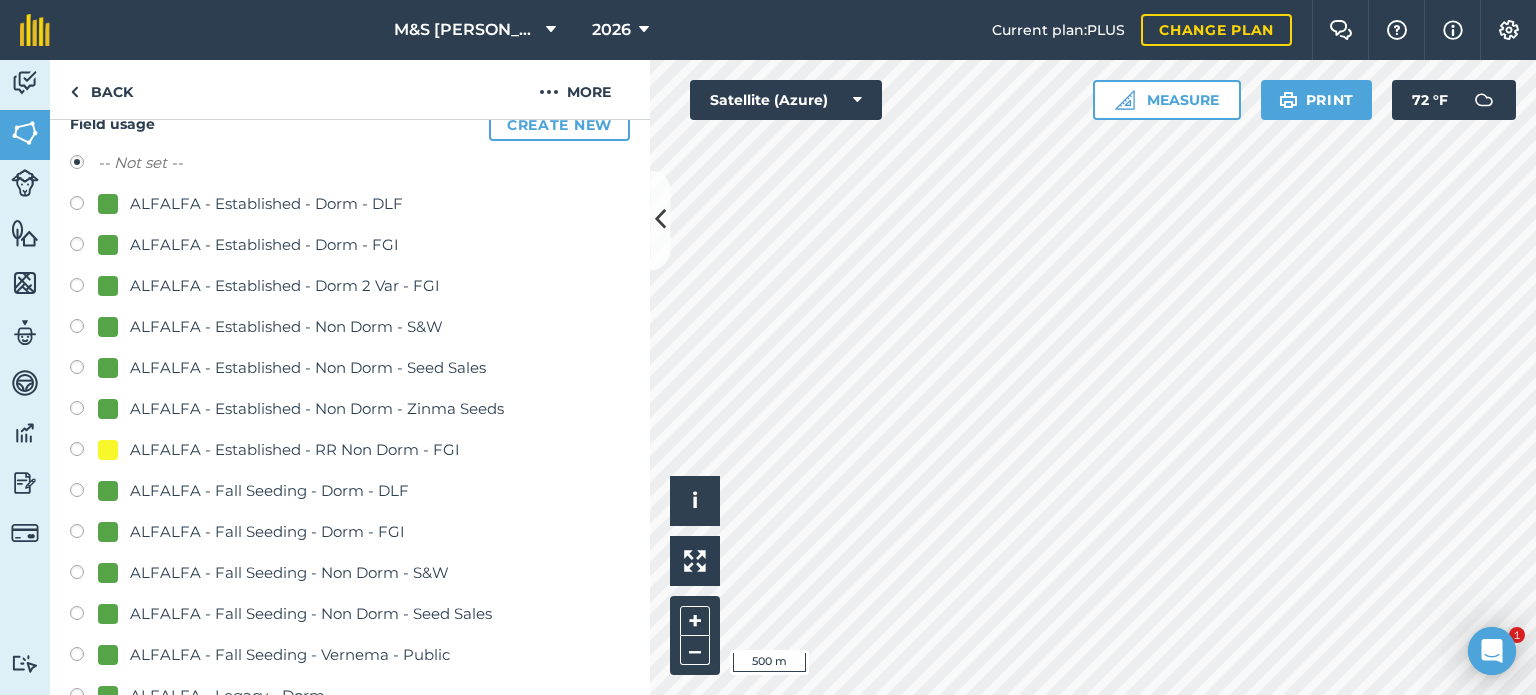 click on "ALFALFA - Fall Seeding - Dorm - DLF" at bounding box center [269, 491] 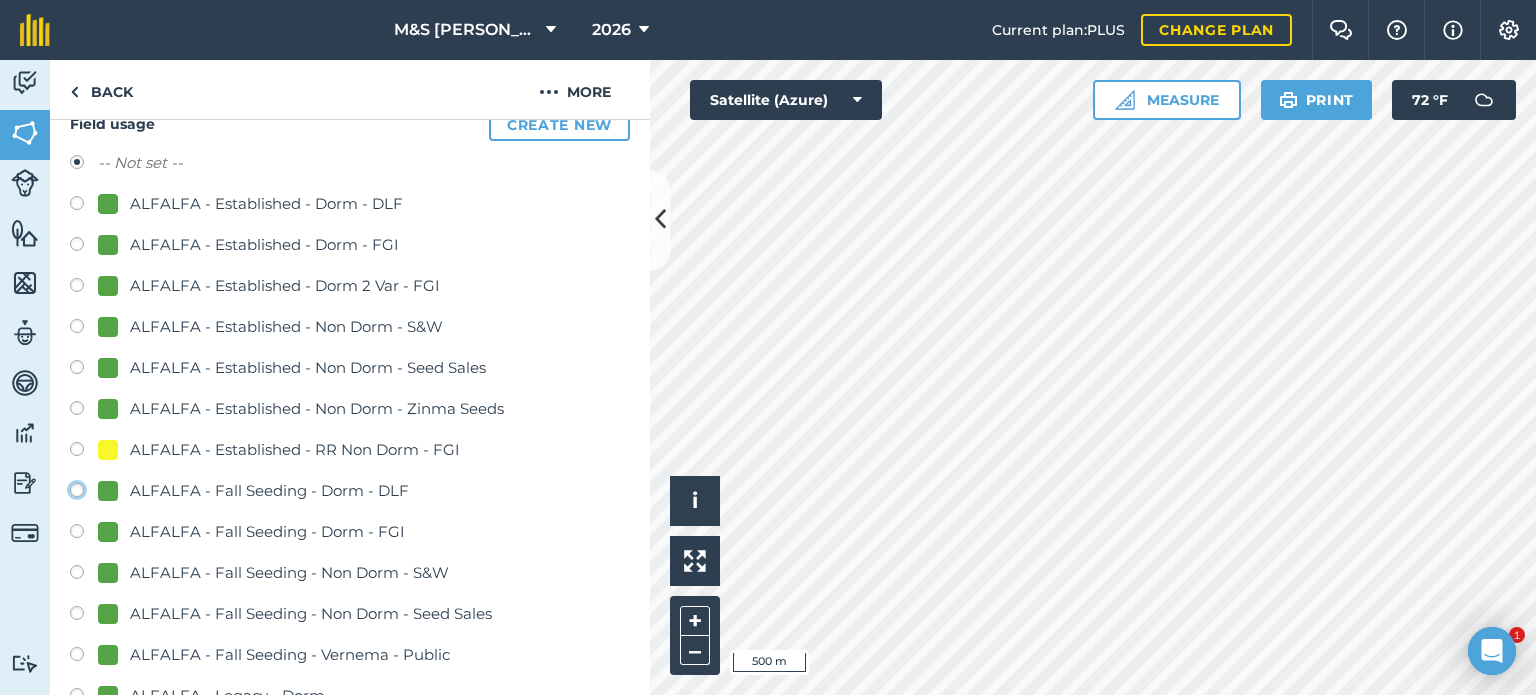 click on "ALFALFA - Fall Seeding - Dorm - DLF" at bounding box center [-9923, 489] 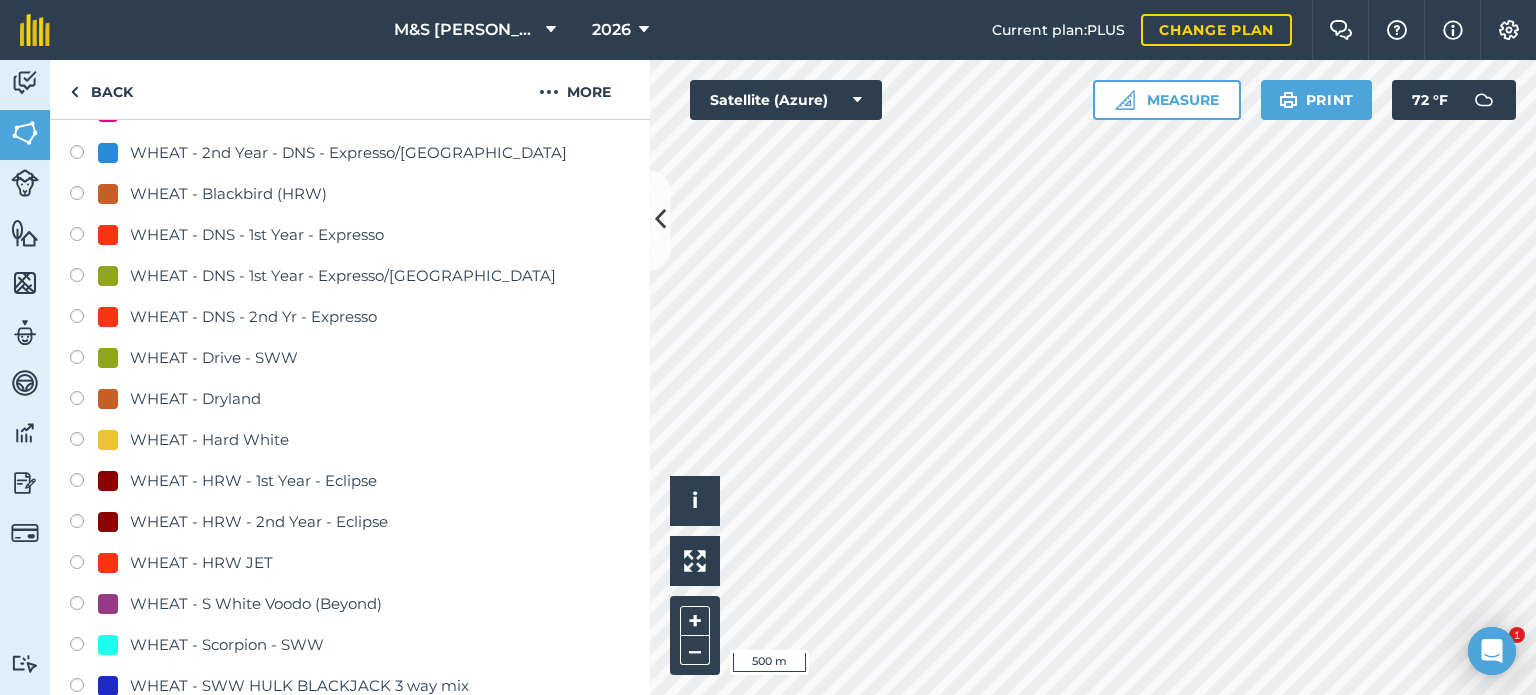 scroll, scrollTop: 1541, scrollLeft: 0, axis: vertical 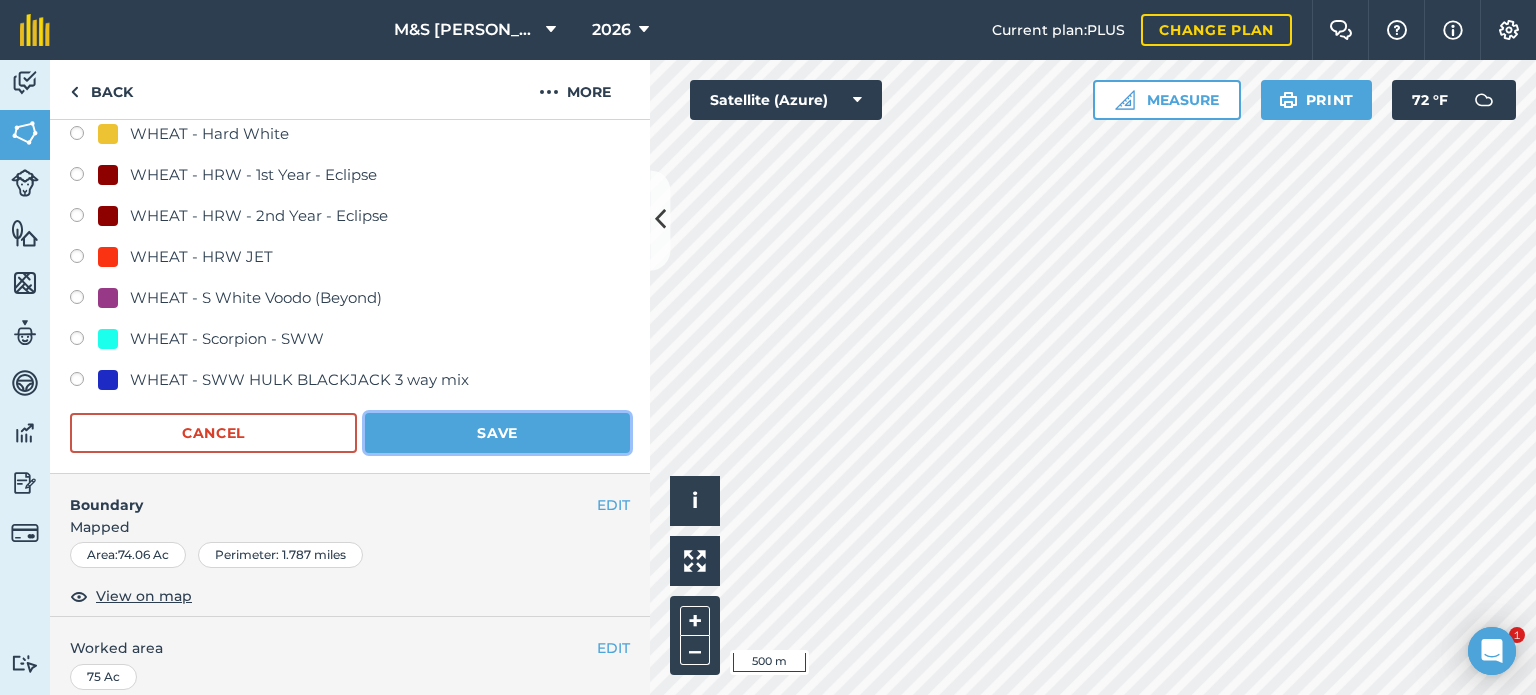 click on "Save" at bounding box center [497, 433] 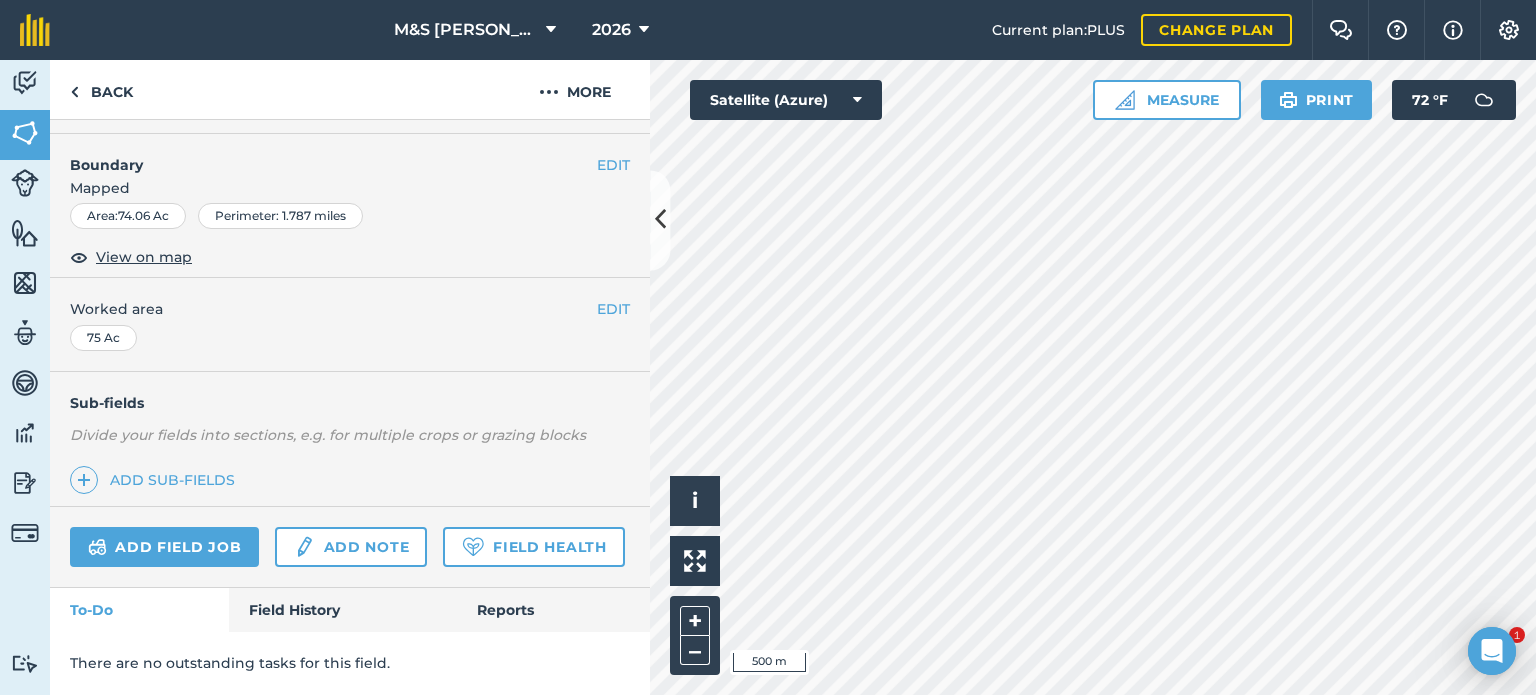 scroll, scrollTop: 344, scrollLeft: 0, axis: vertical 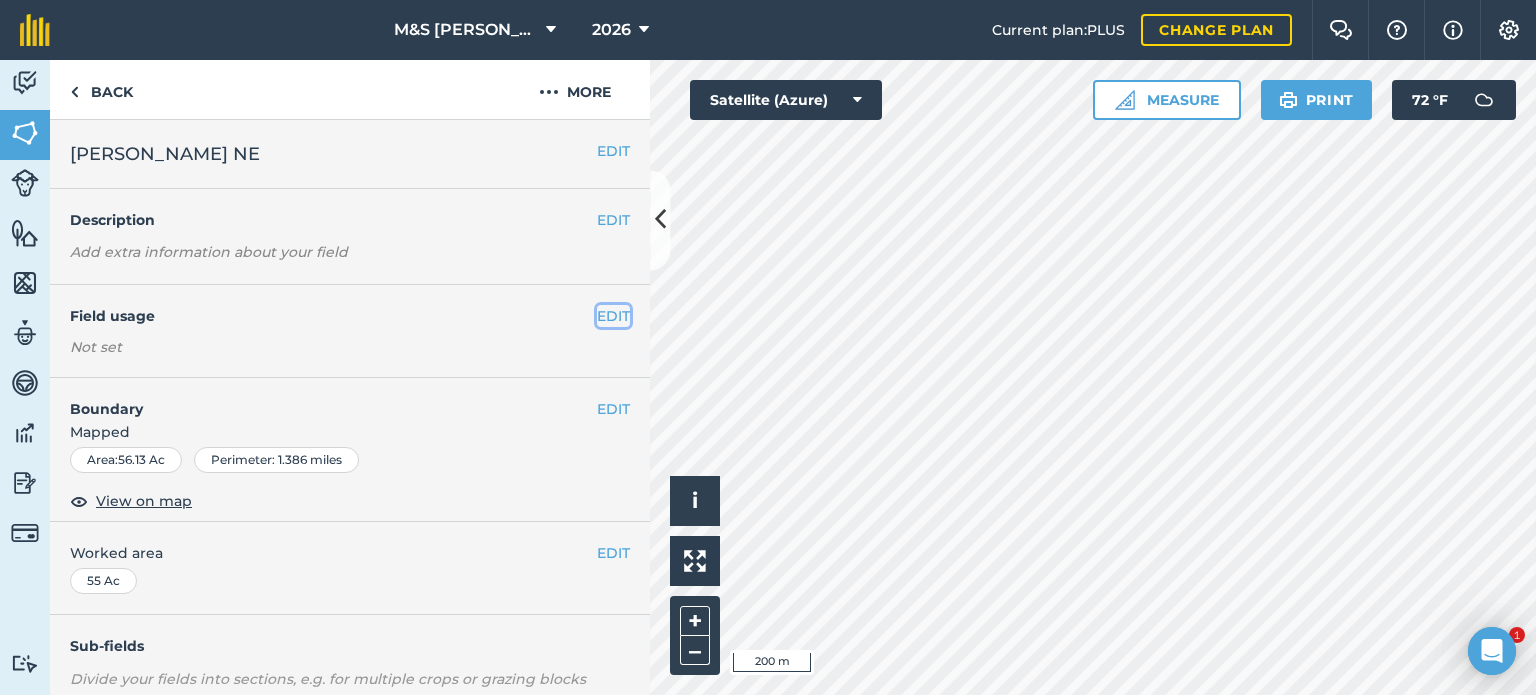 click on "EDIT" at bounding box center (613, 316) 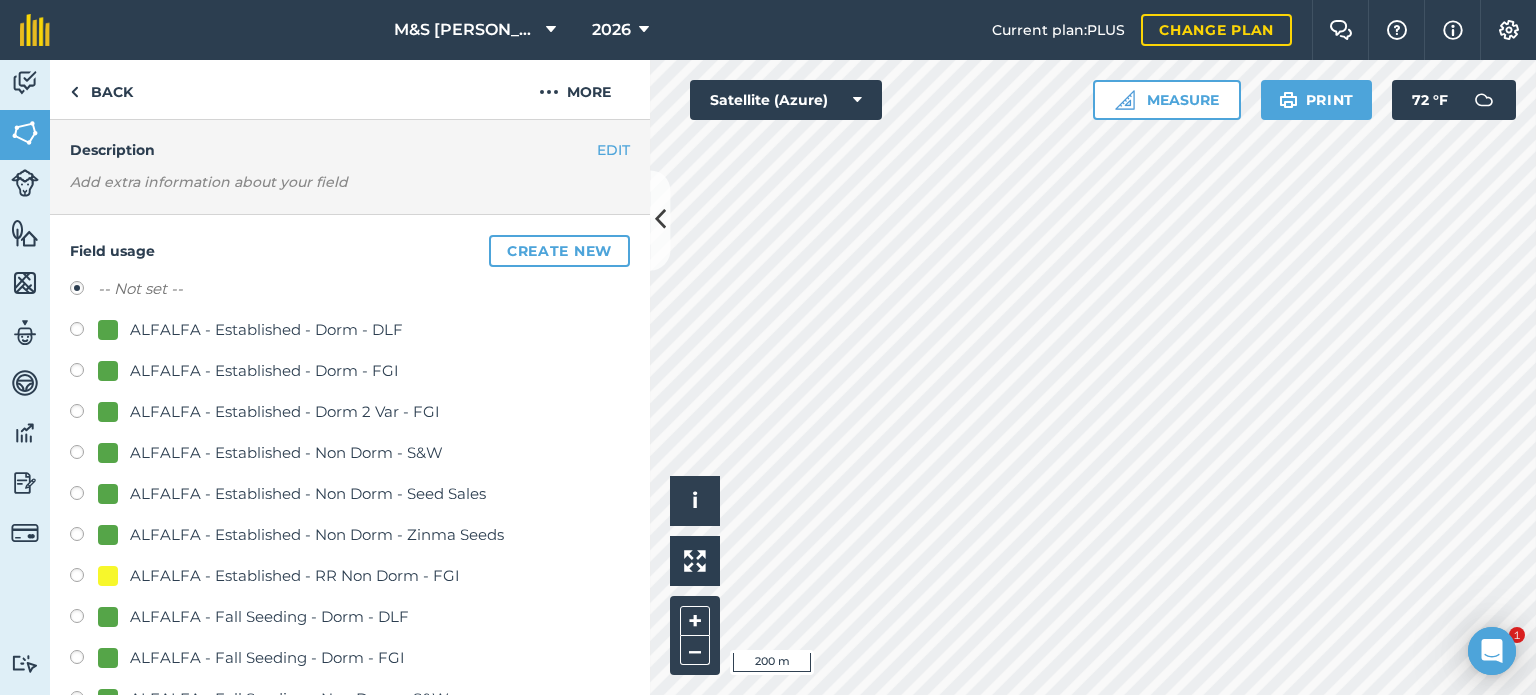 scroll, scrollTop: 100, scrollLeft: 0, axis: vertical 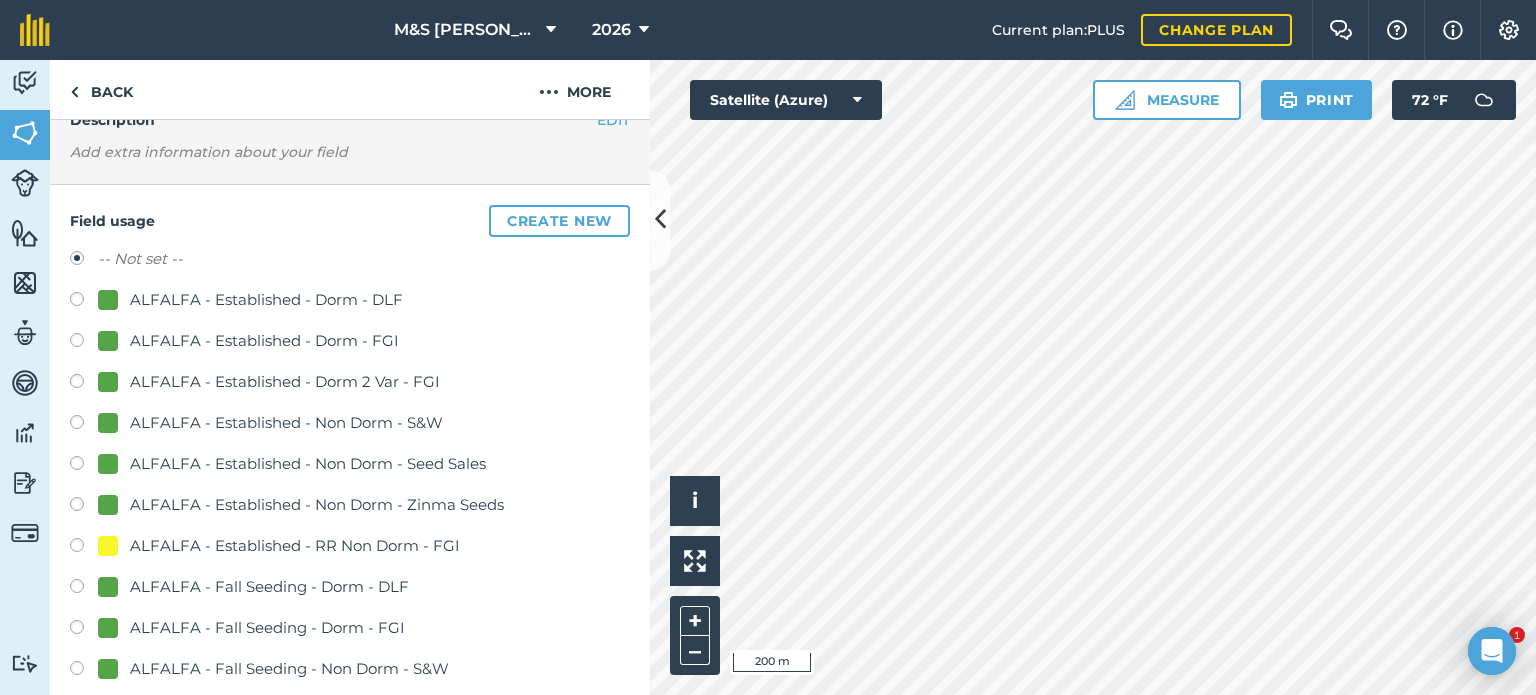 click on "ALFALFA - Fall Seeding - Dorm - DLF" at bounding box center (253, 587) 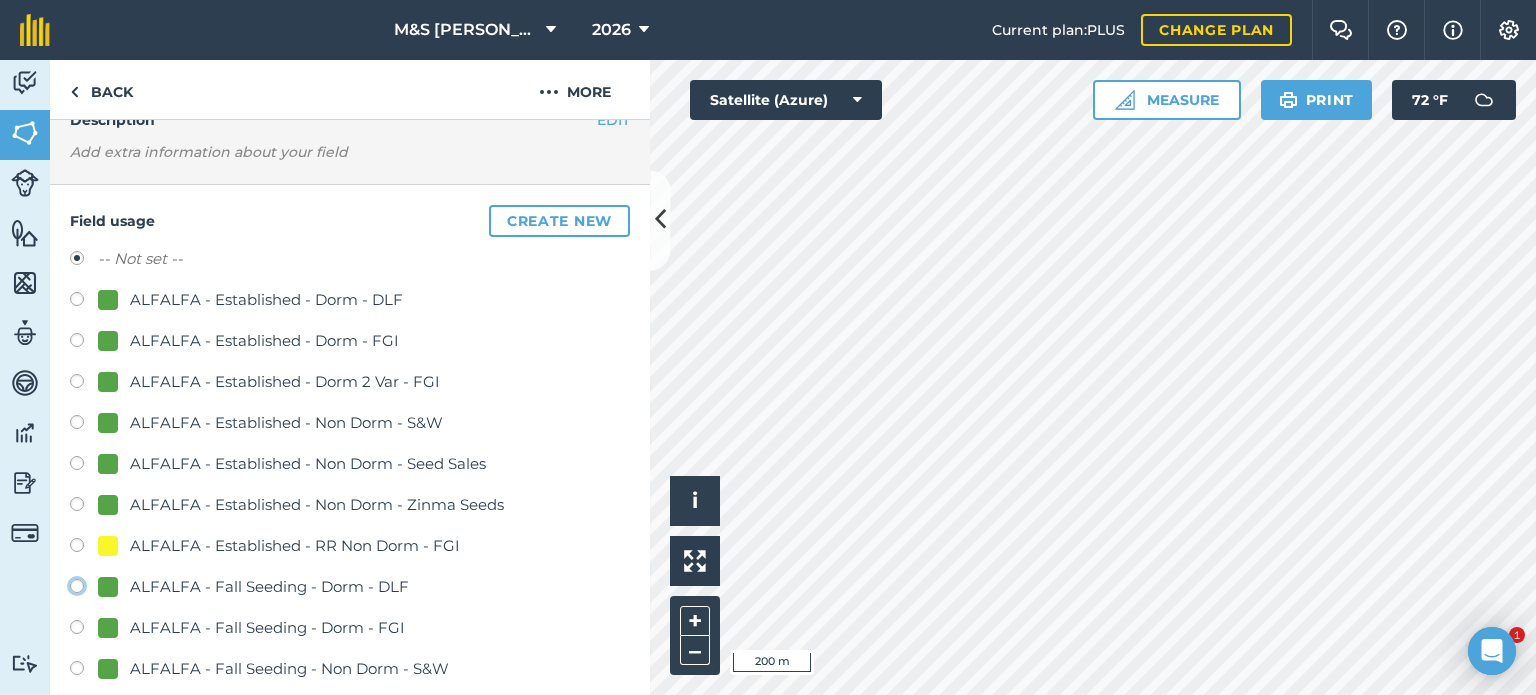 click on "ALFALFA - Fall Seeding - Dorm - DLF" at bounding box center (-9923, 585) 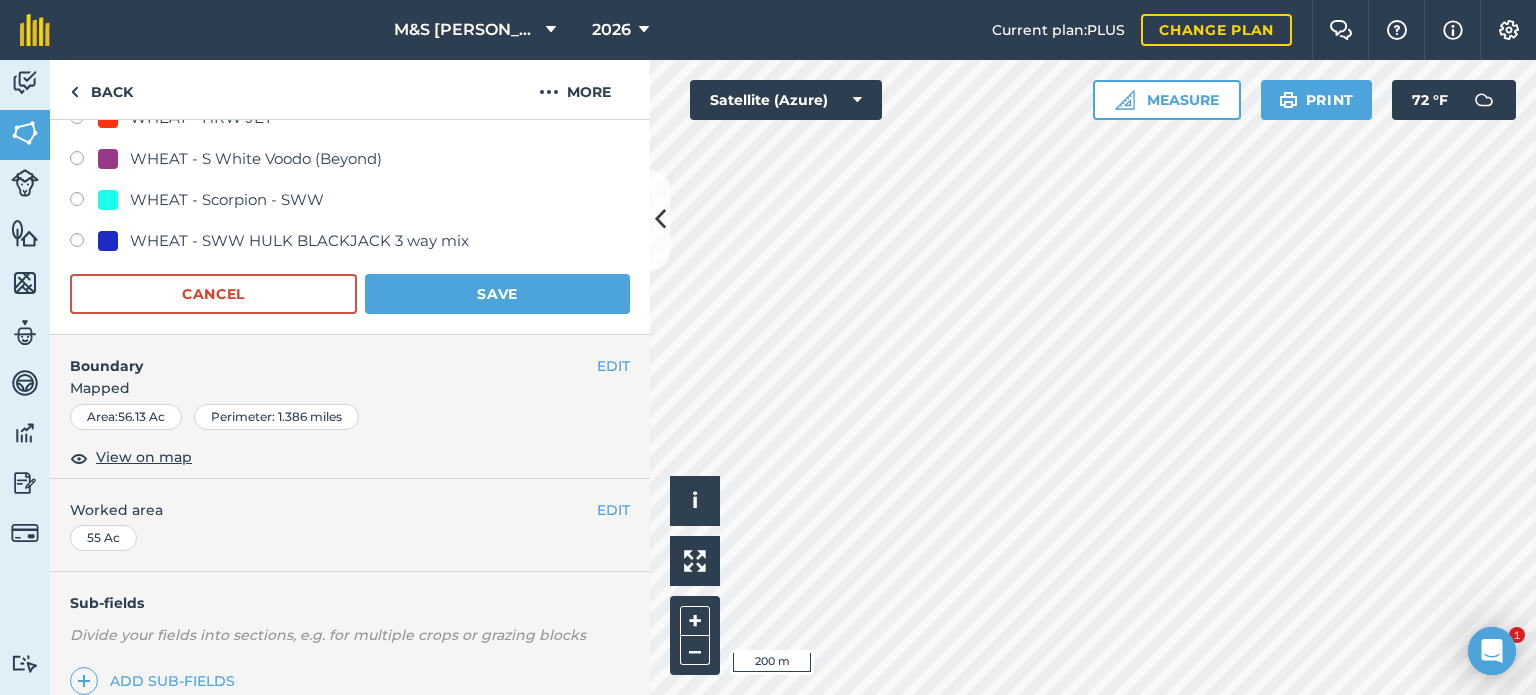 scroll, scrollTop: 1487, scrollLeft: 0, axis: vertical 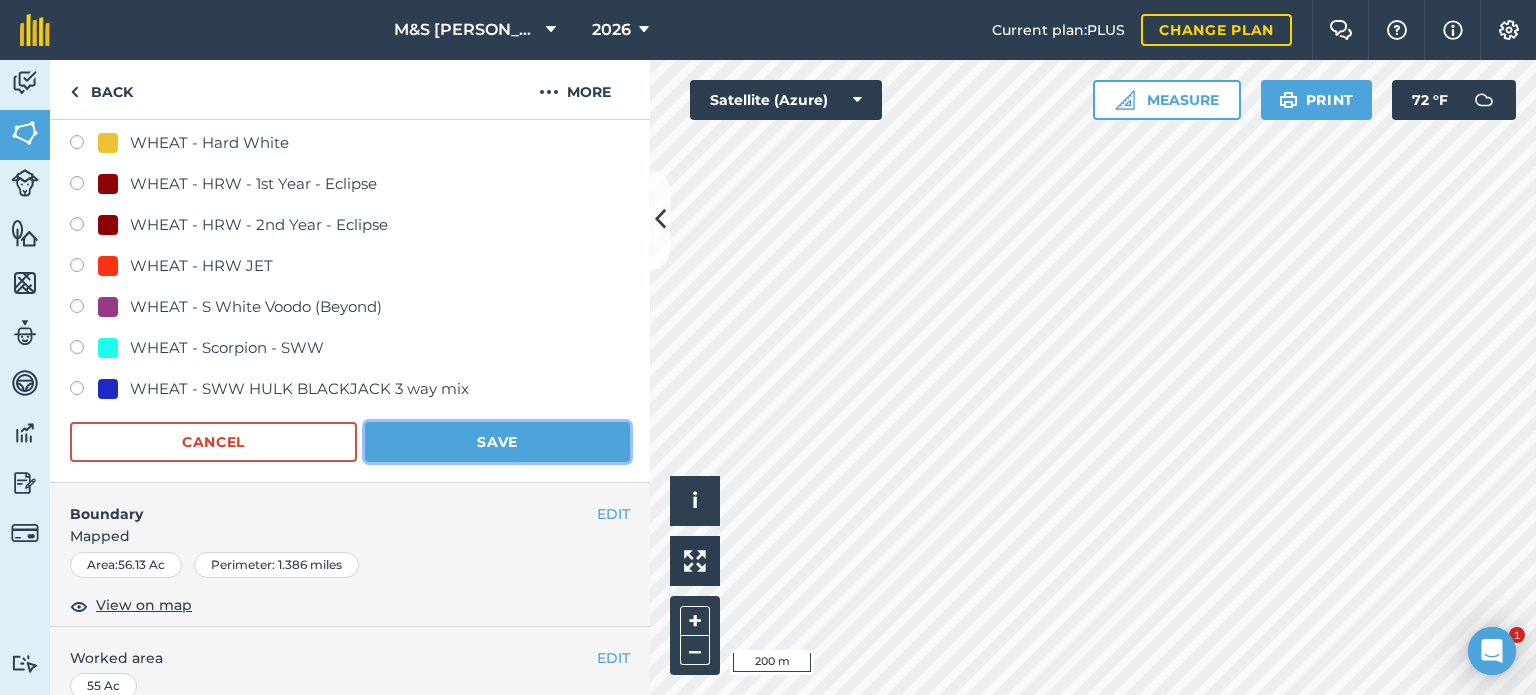 click on "Save" at bounding box center [497, 442] 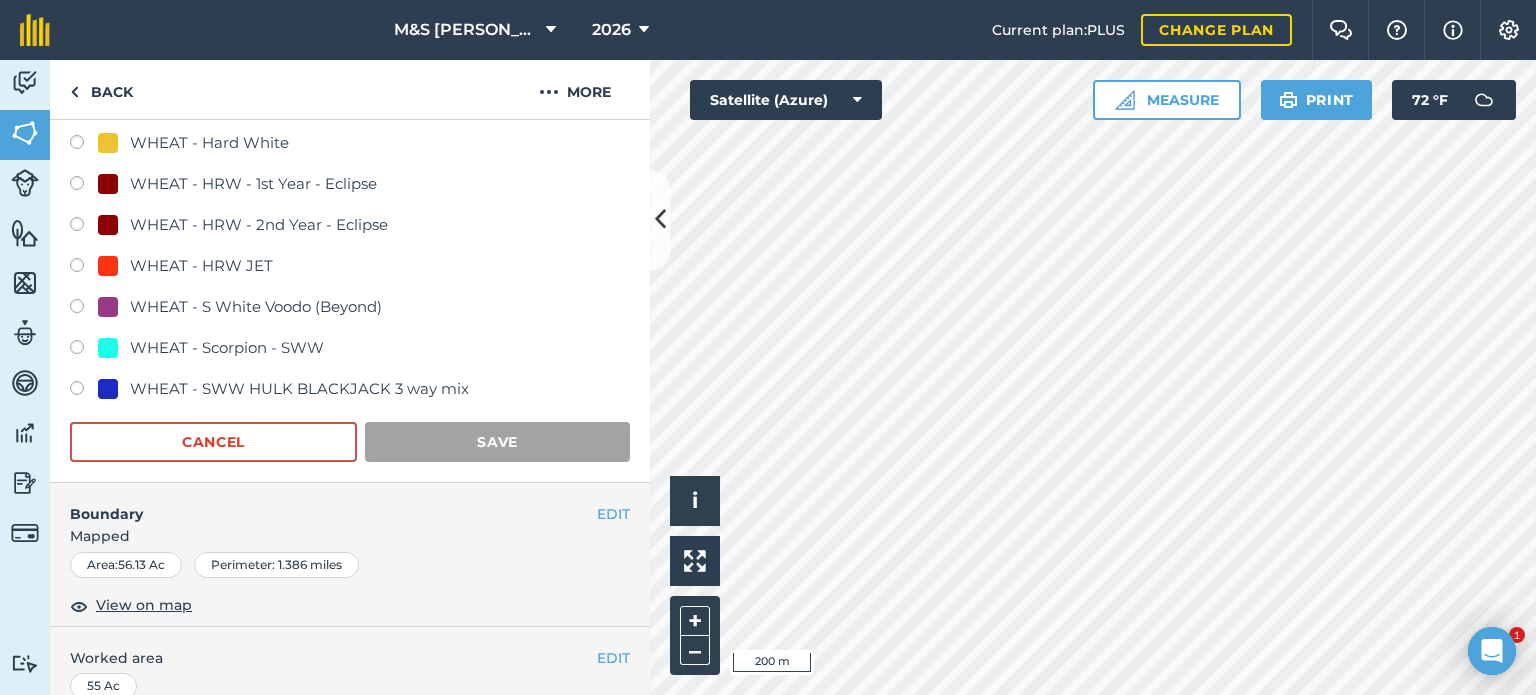 scroll, scrollTop: 299, scrollLeft: 0, axis: vertical 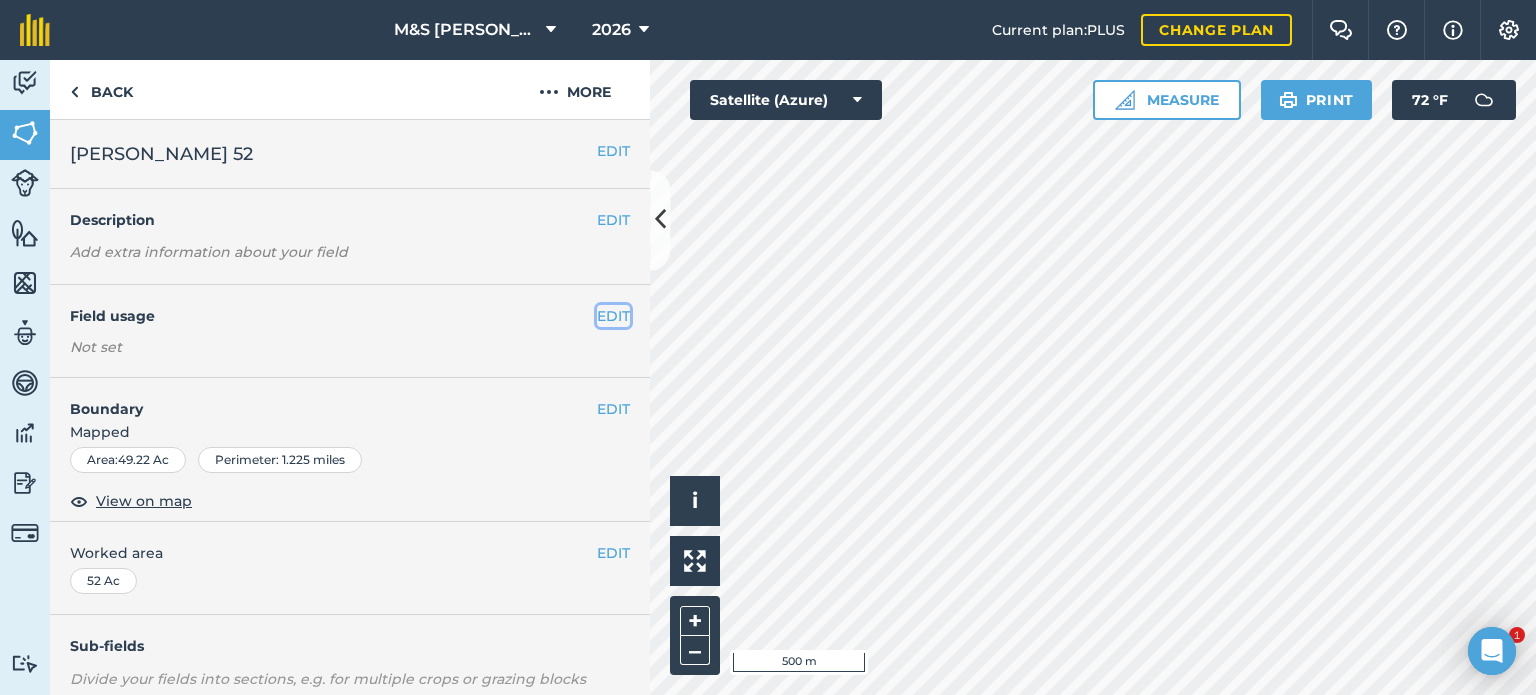 click on "EDIT" at bounding box center (613, 316) 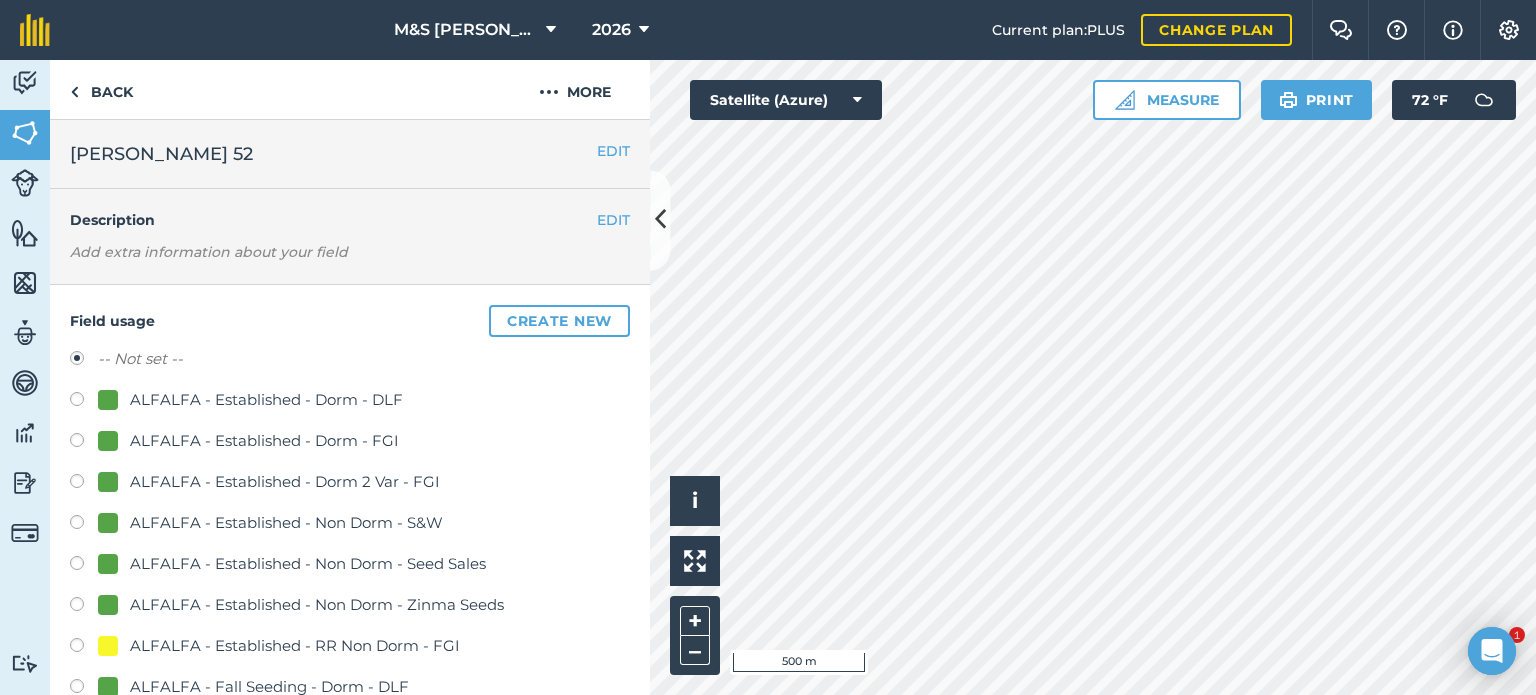 click on "ALFALFA - Established - Dorm - FGI" at bounding box center [264, 441] 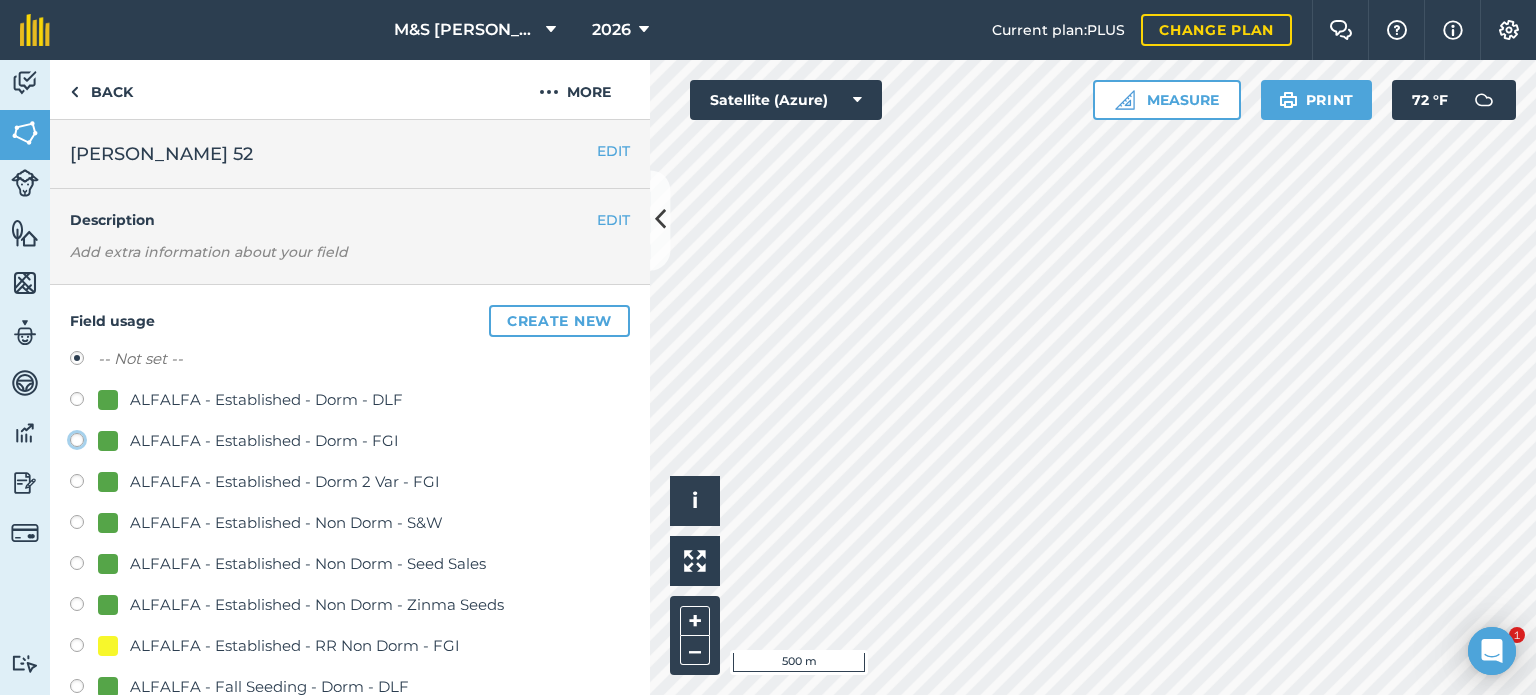 click on "ALFALFA - Established - Dorm - FGI" at bounding box center (-9923, 439) 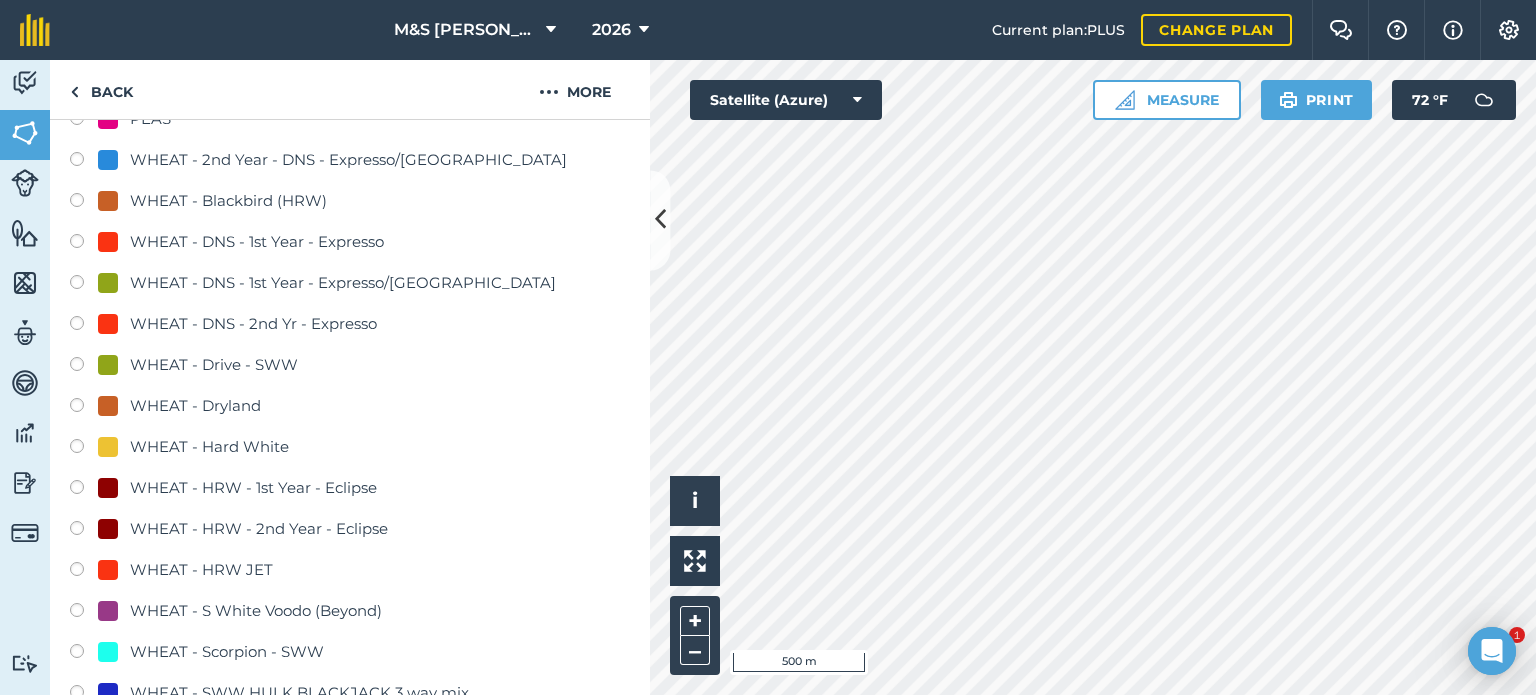scroll, scrollTop: 1500, scrollLeft: 0, axis: vertical 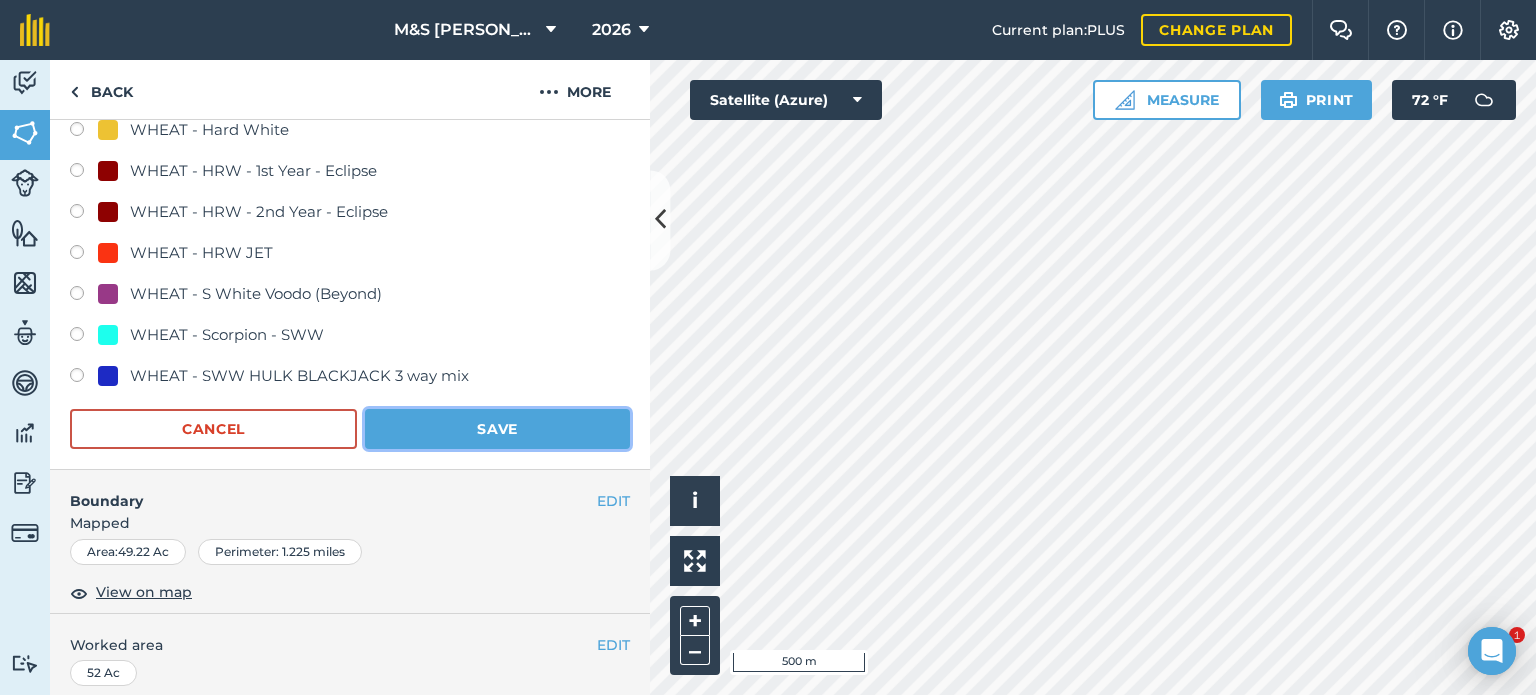 click on "Save" at bounding box center [497, 429] 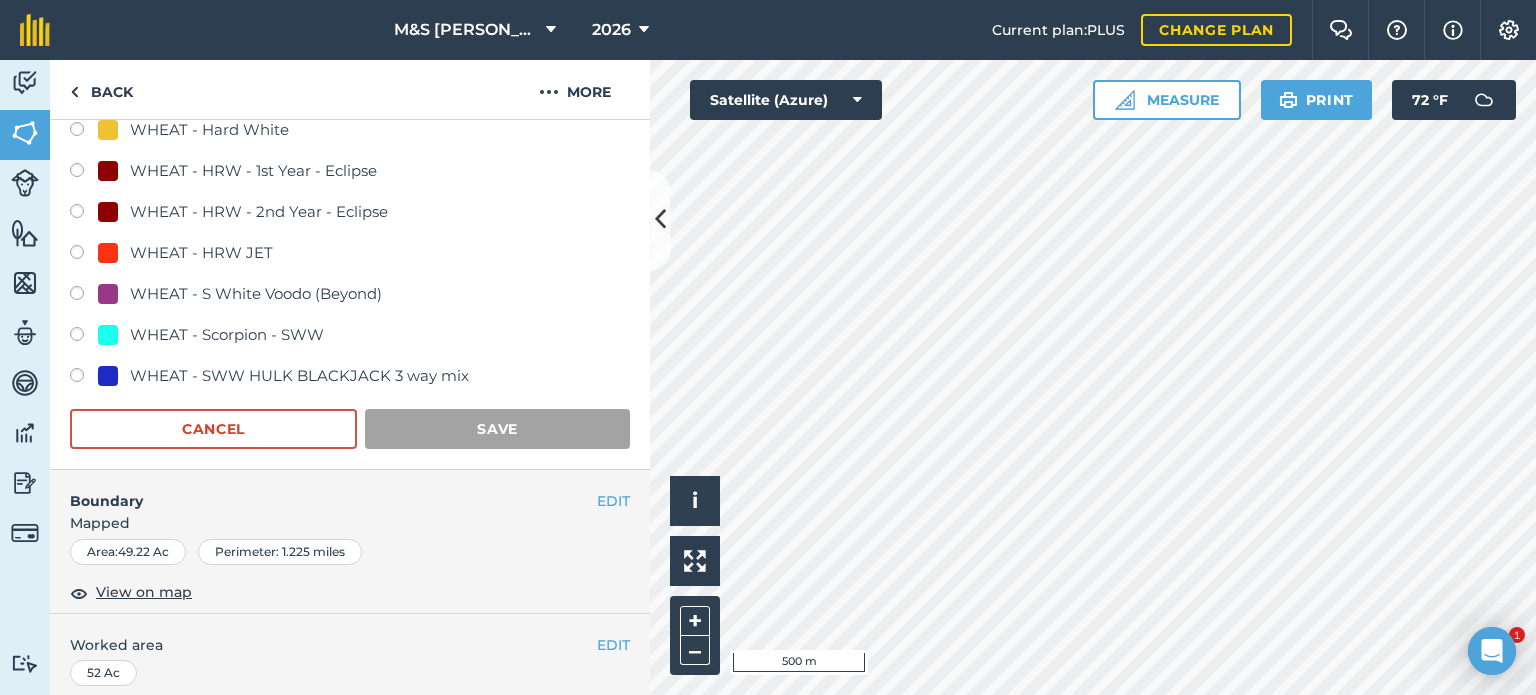 scroll, scrollTop: 299, scrollLeft: 0, axis: vertical 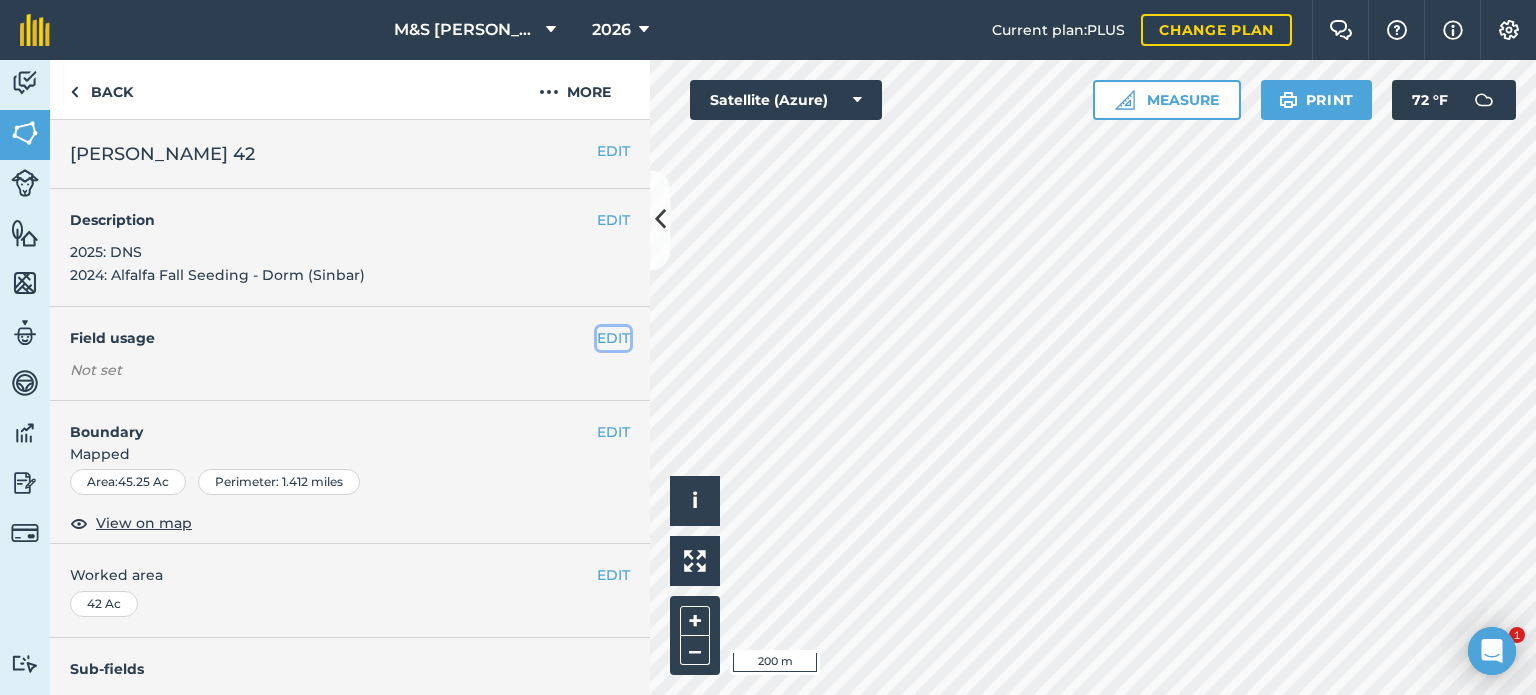 click on "EDIT" at bounding box center (613, 338) 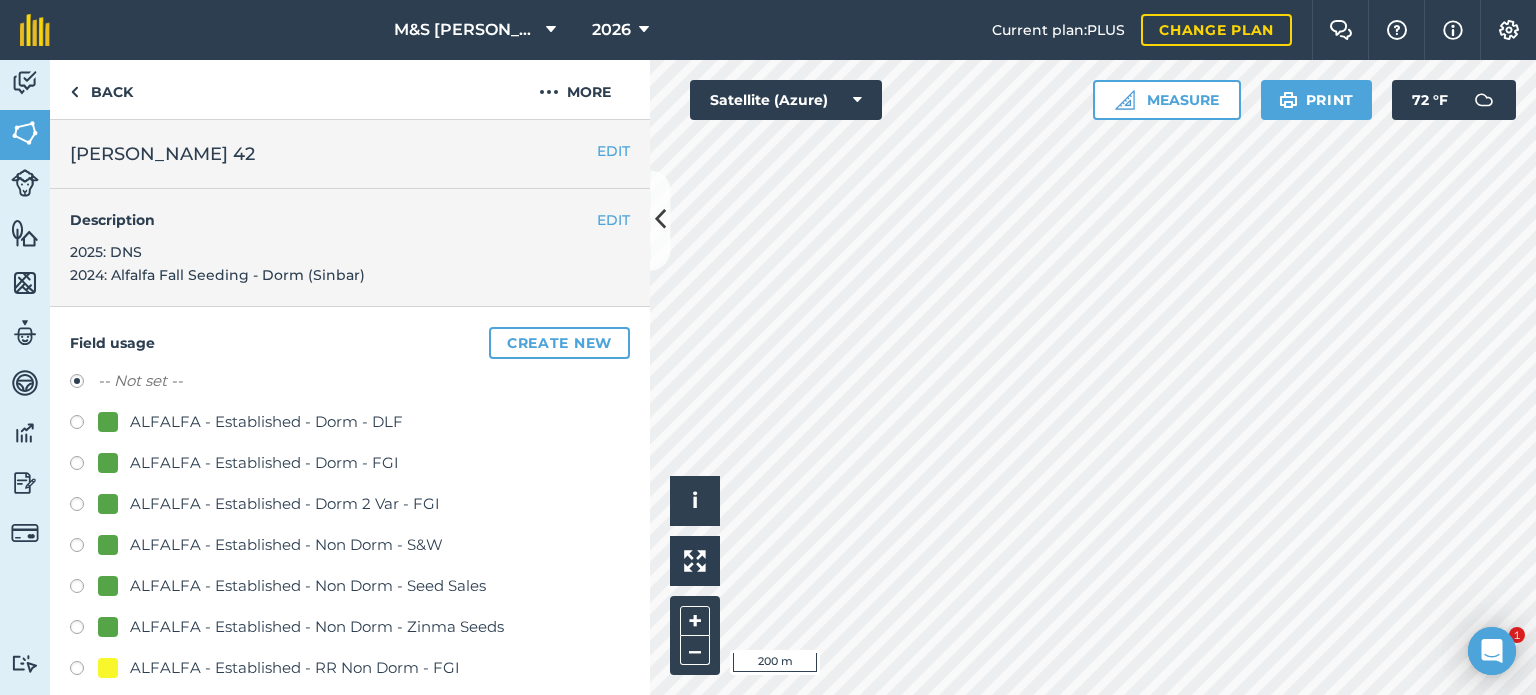 click on "ALFALFA - Established  - Dorm - DLF" at bounding box center (266, 422) 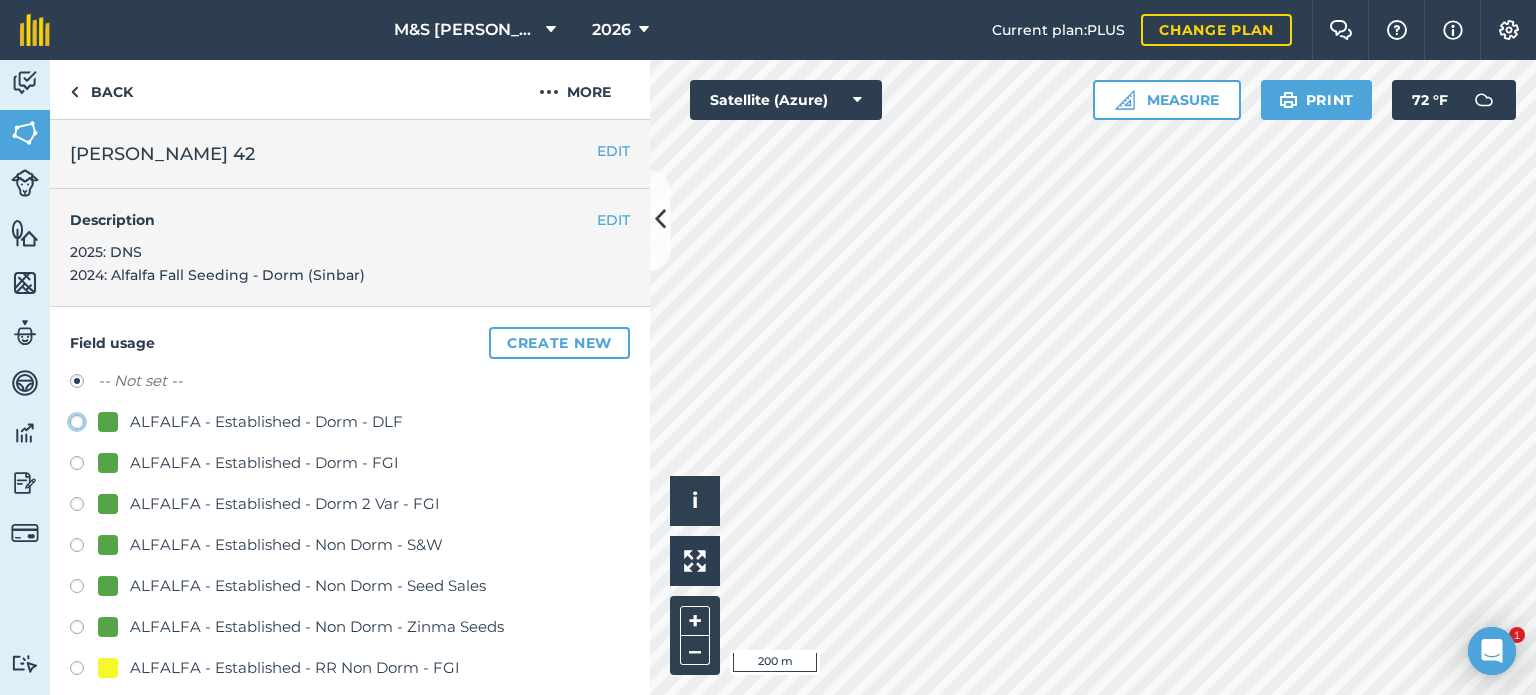click on "ALFALFA - Established  - Dorm - DLF" at bounding box center [-9923, 421] 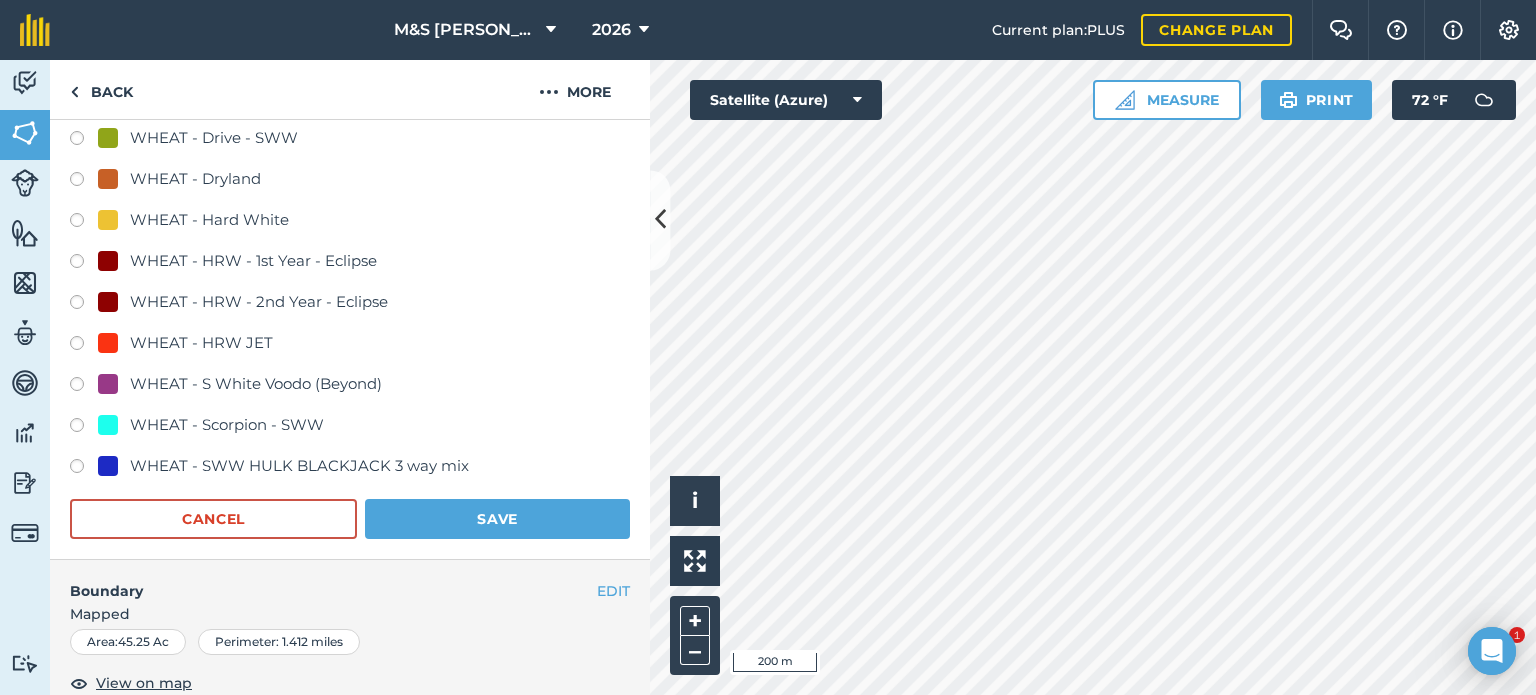 scroll, scrollTop: 1800, scrollLeft: 0, axis: vertical 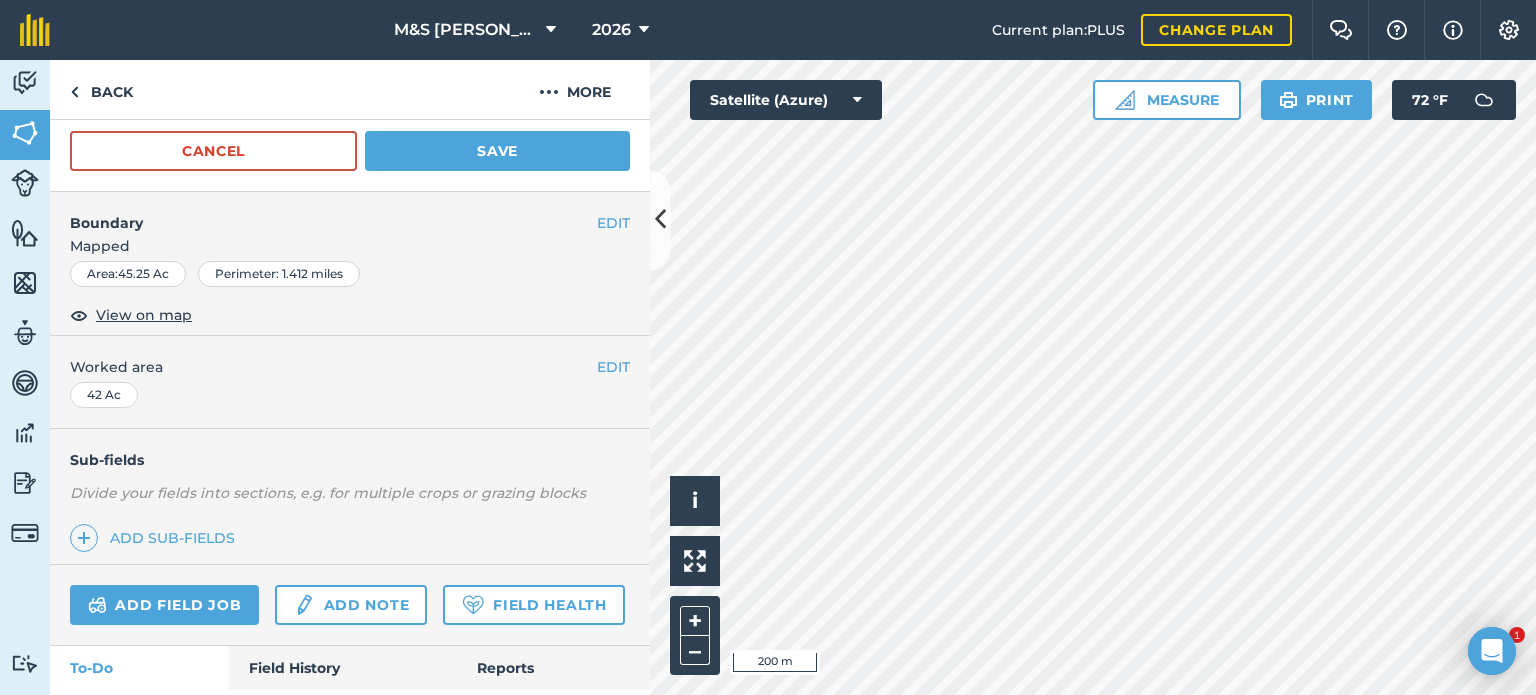 click on "Field usage   Create new -- Not set -- ALFALFA - Established  - Dorm - DLF ALFALFA - Established - Dorm - FGI ALFALFA - Established - Dorm 2 Var - FGI ALFALFA - Established - Non Dorm - S&W ALFALFA - Established - Non Dorm - Seed Sales ALFALFA - Established - Non Dorm - Zinma Seeds ALFALFA - Established - RR Non Dorm - FGI ALFALFA - Fall Seeding - Dorm - DLF ALFALFA - Fall Seeding - Dorm - FGI ALFALFA - Fall Seeding - Non Dorm - S&W ALFALFA - Fall Seeding - Non Dorm - Seed Sales ALFALFA - Fall Seeding - Vernema - Public ALFALFA - Legacy - Dorm ALFALFA - Legacy - Spring Seeding  ALFALFA - RR Fall Seeding - FGI ALFALFA - Spring Seeding - DLF  ALFALFA - Spring Seeding - RR Dorm - FGI ALFALFA - Spring Seeding - RR Non Dorm - FGI Fallow FESCUE-GRASS LEASED OTHER-CROPS - CAMELINA - [PERSON_NAME] Creek PEAS WHEAT - 2nd Year - DNS - Expresso/BP WHEAT - Blackbird (HRW) WHEAT - DNS - 1st Year - Expresso WHEAT - DNS - 1st Year - Expresso/BP WHEAT - DNS - 2nd Yr - Expresso WHEAT - Drive - SWW WHEAT - Dryland WHEAT - Hard White" at bounding box center [350, -651] 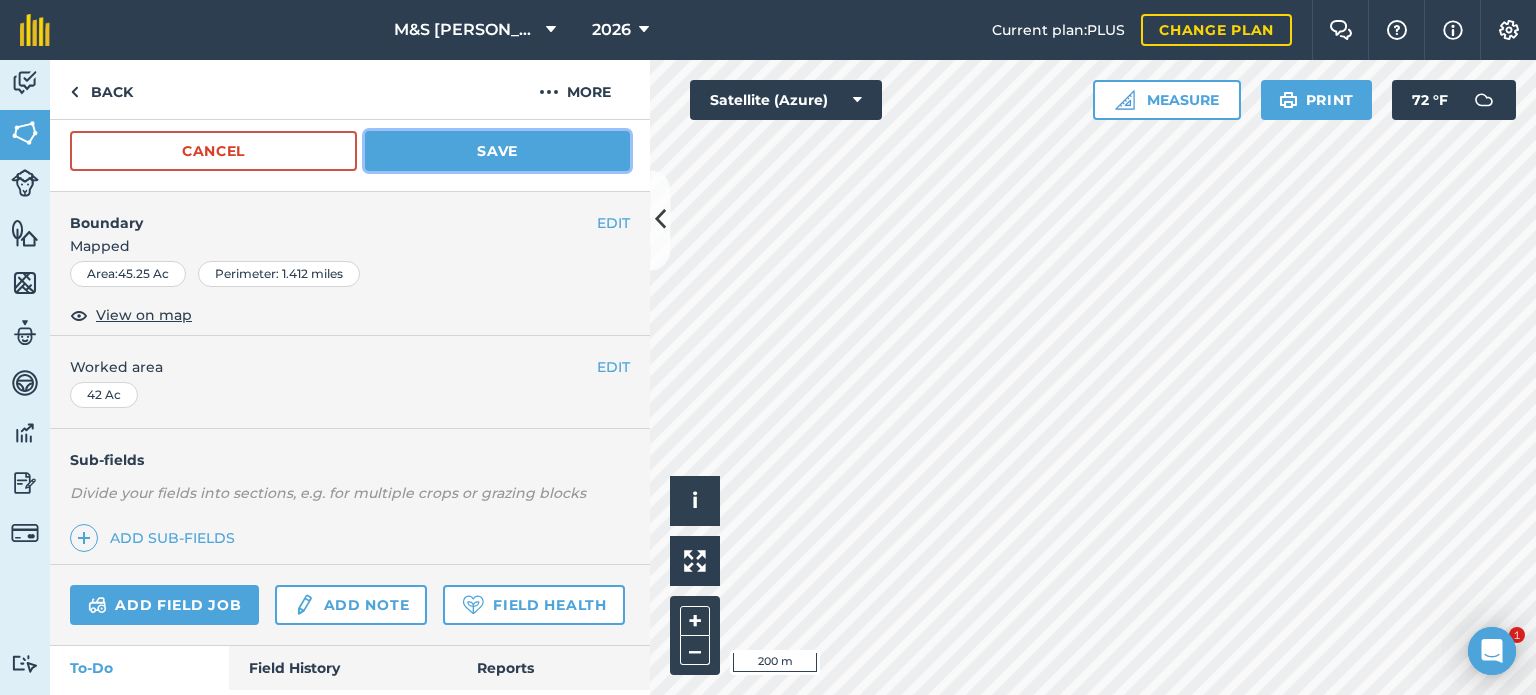 click on "Save" at bounding box center [497, 151] 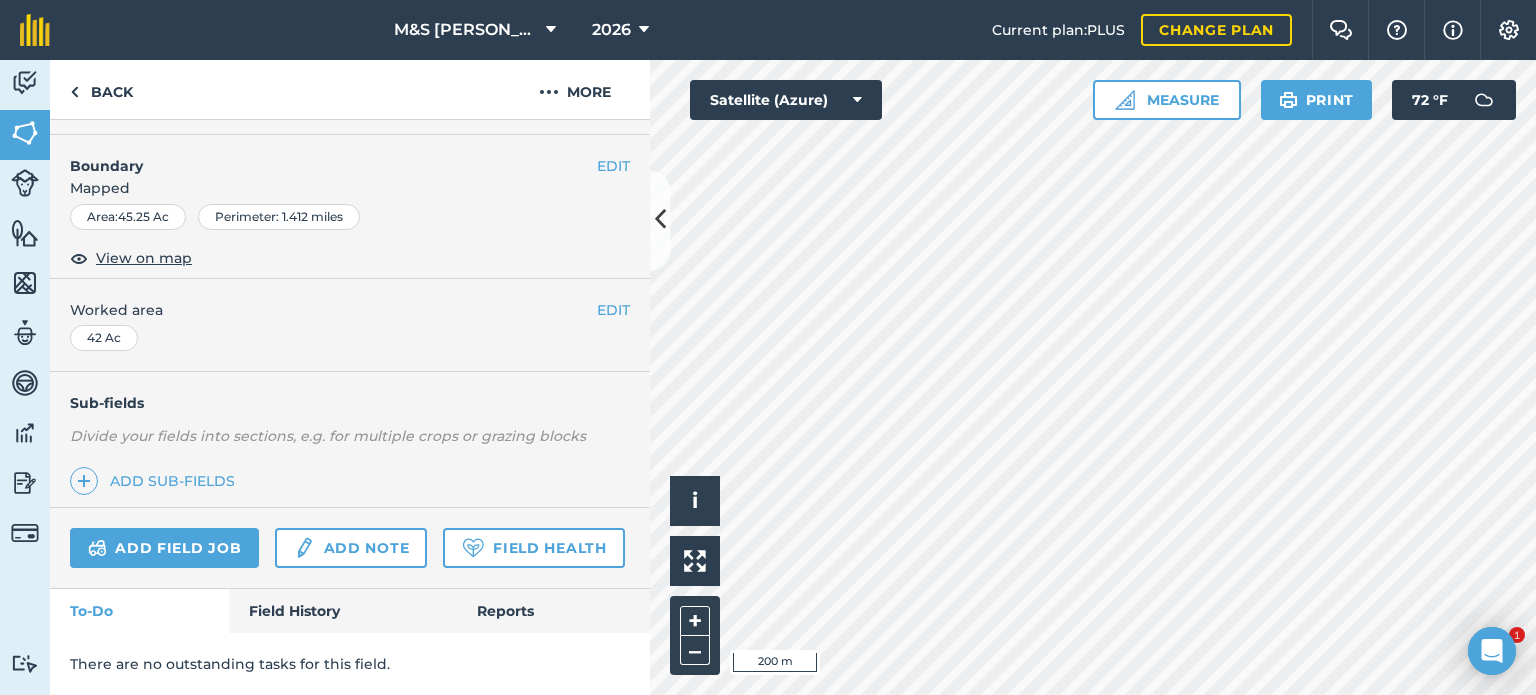 scroll, scrollTop: 321, scrollLeft: 0, axis: vertical 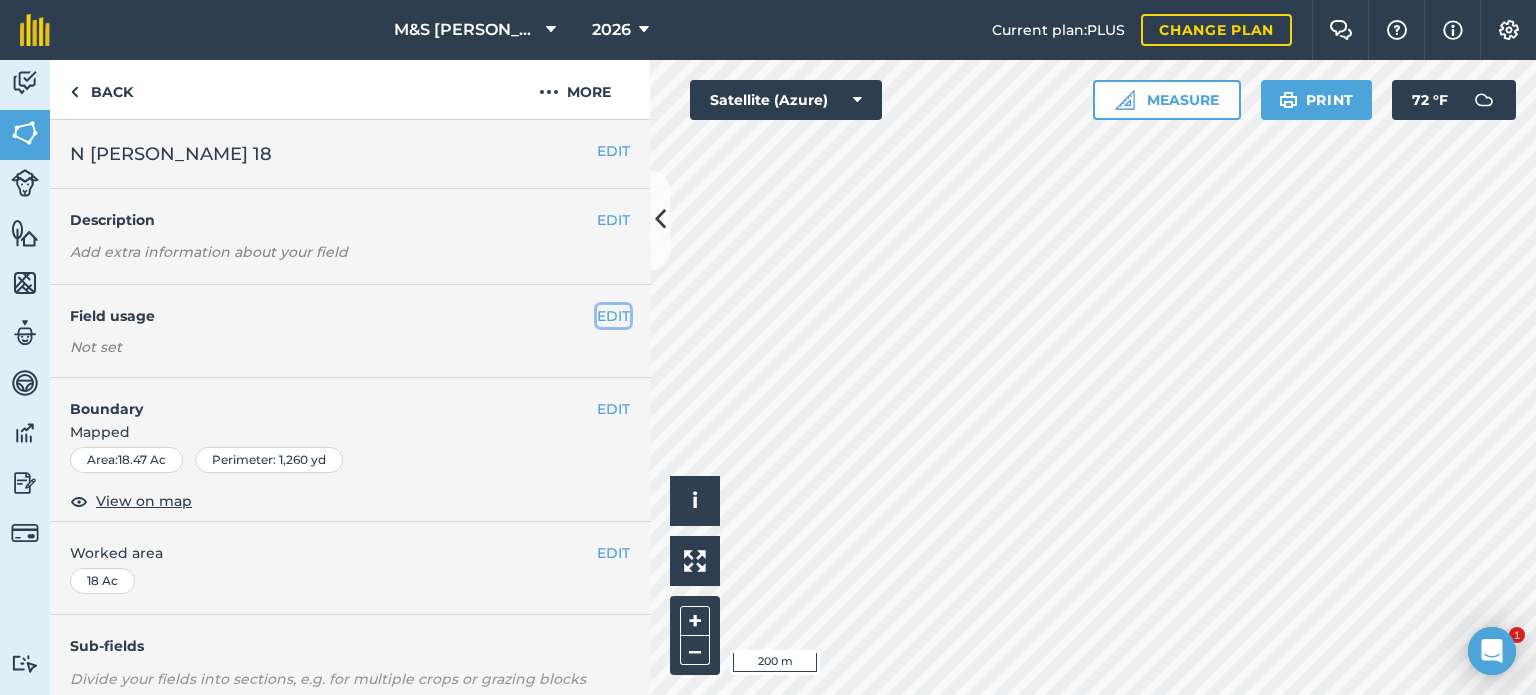 click on "EDIT" at bounding box center (613, 316) 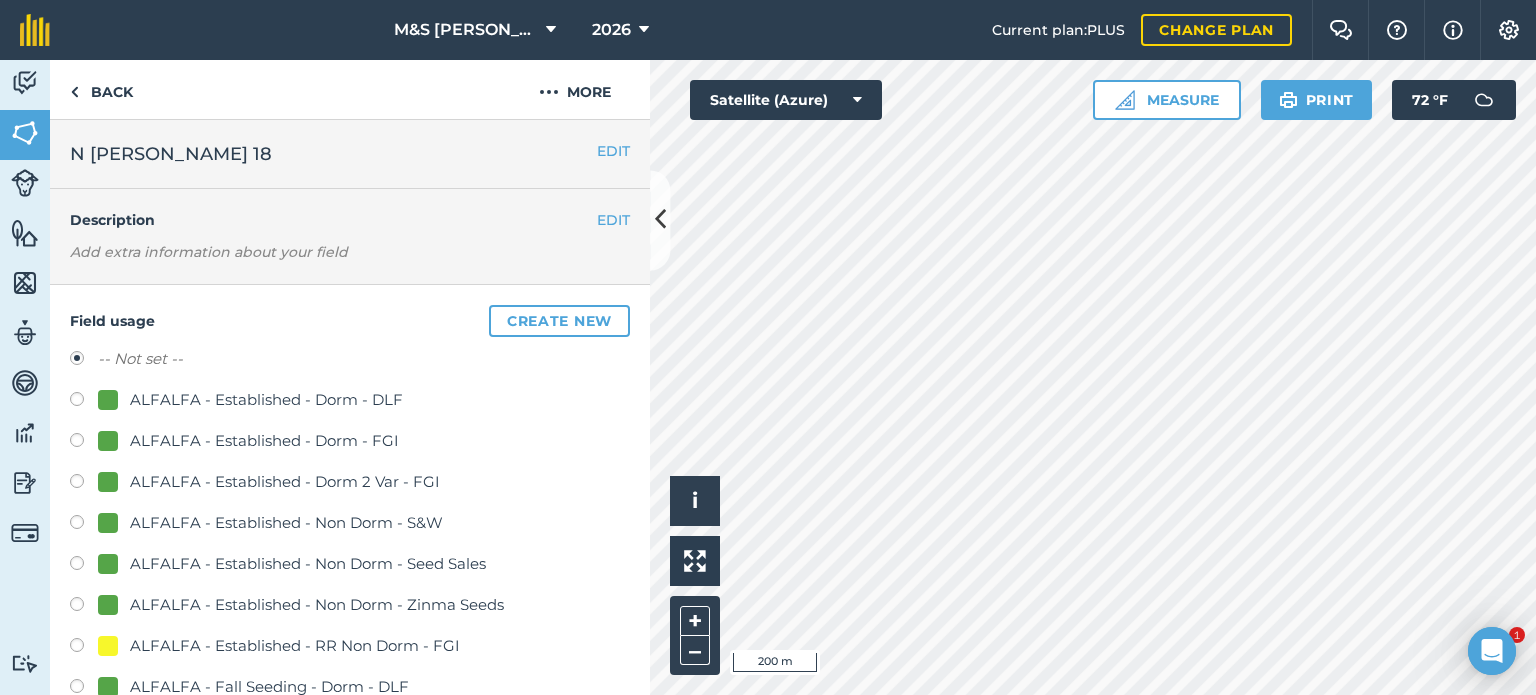 click on "ALFALFA - Established - Dorm - FGI" at bounding box center (264, 441) 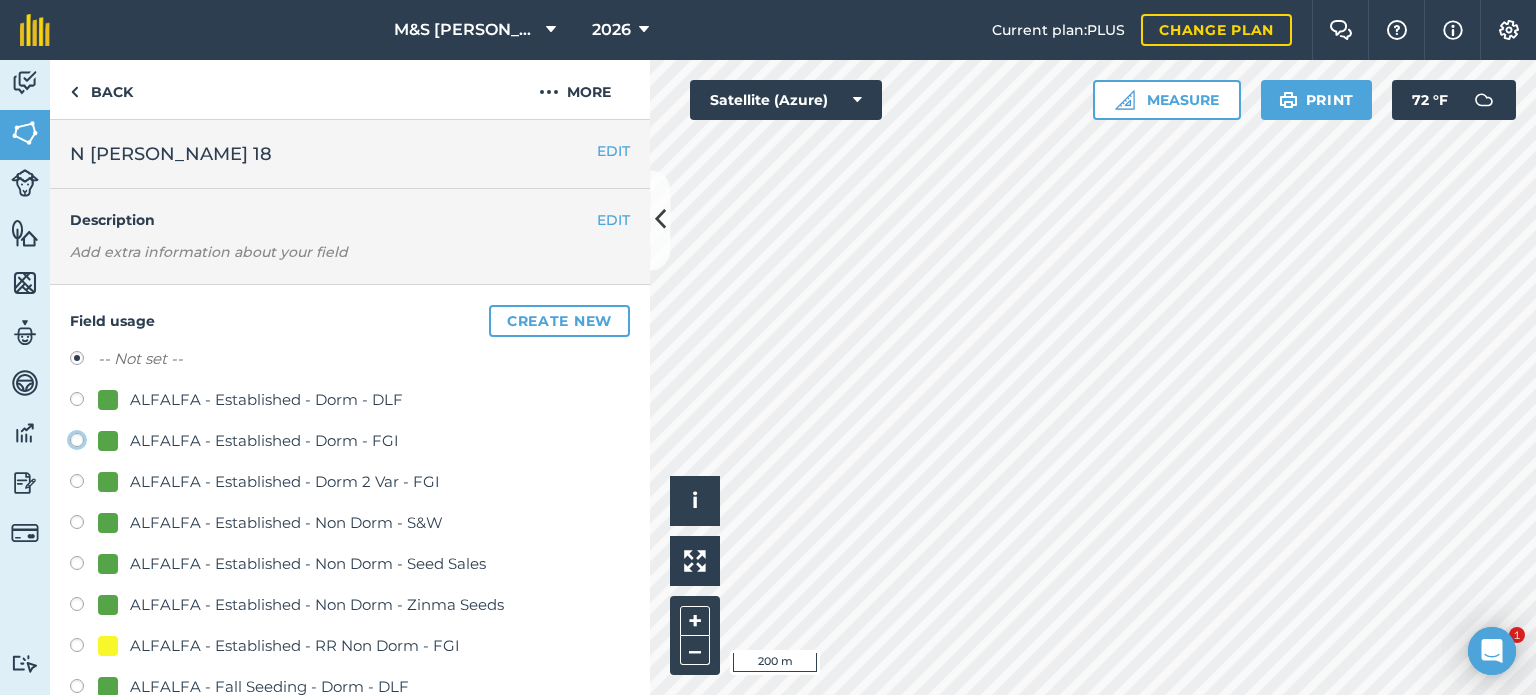 click on "ALFALFA - Established - Dorm - FGI" at bounding box center (-9923, 439) 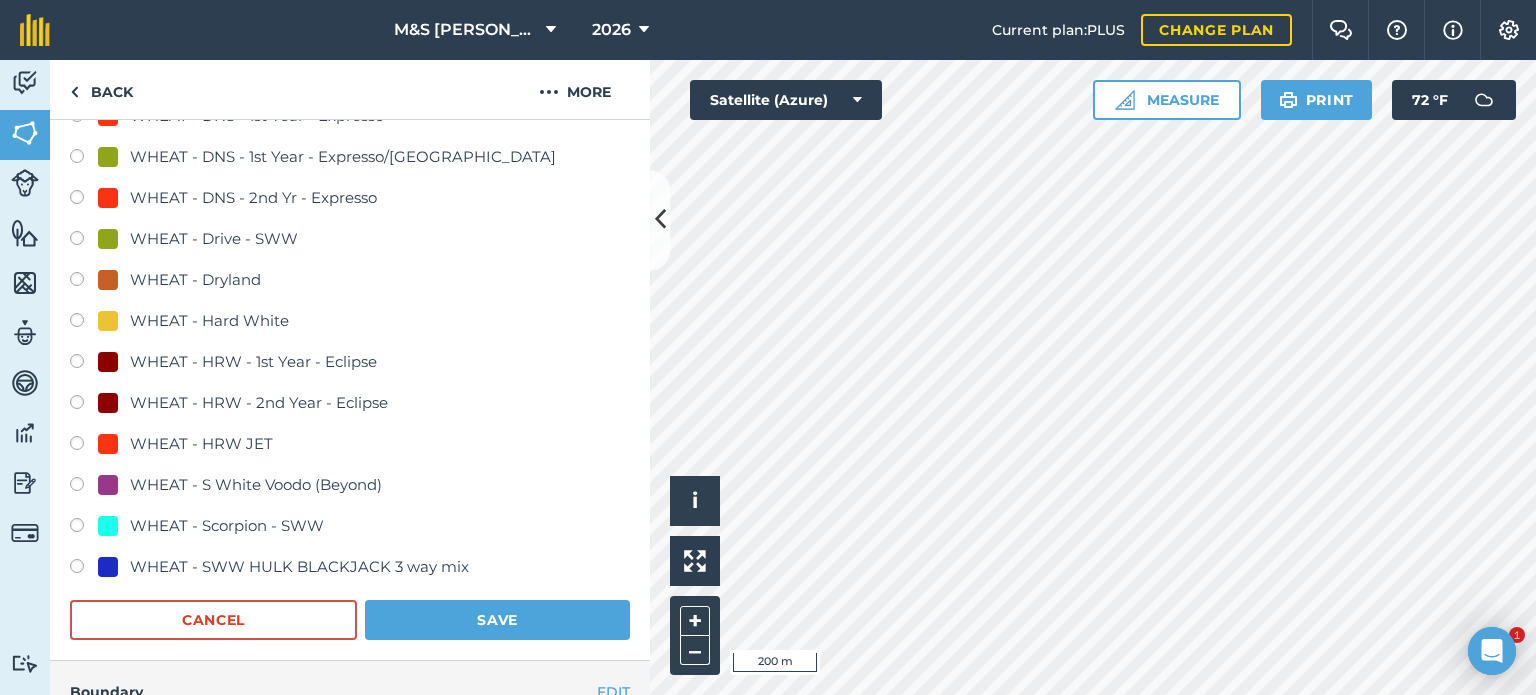 scroll, scrollTop: 1400, scrollLeft: 0, axis: vertical 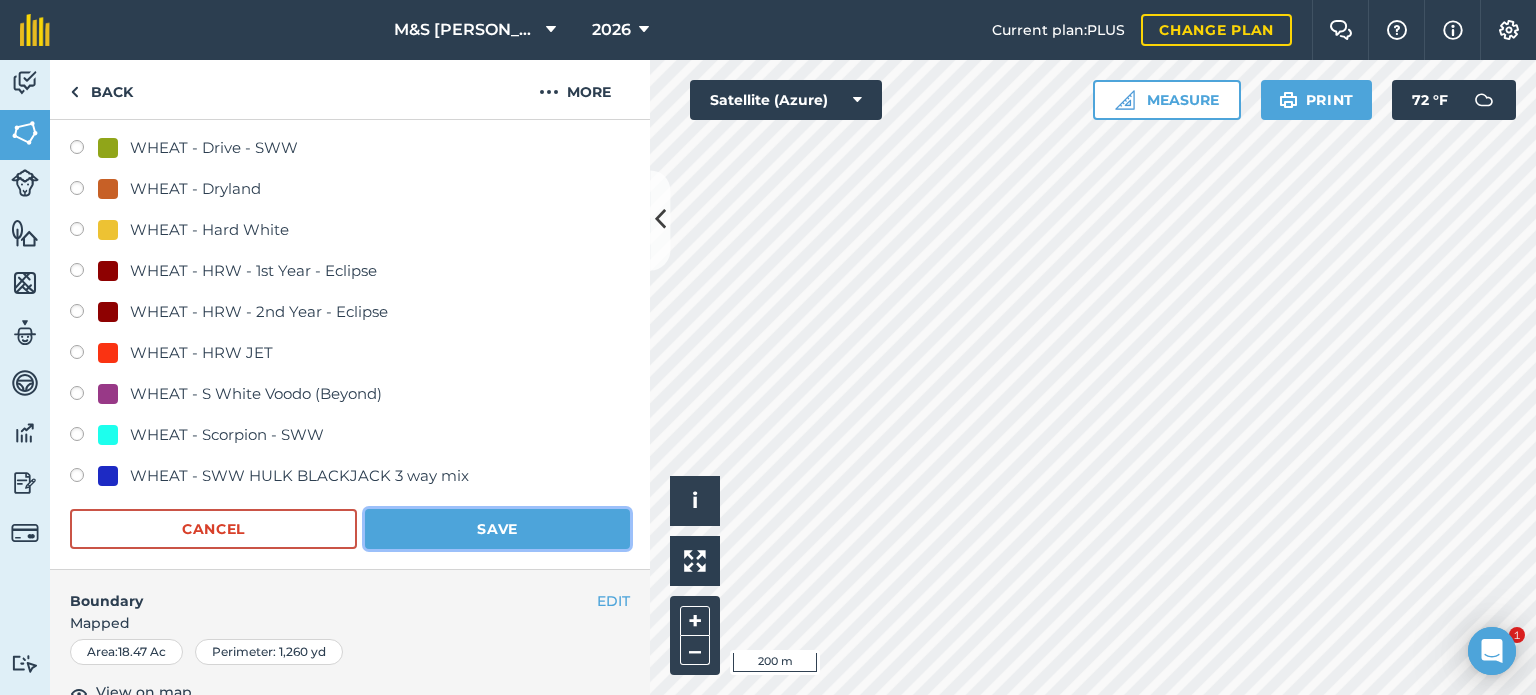 click on "Save" at bounding box center [497, 529] 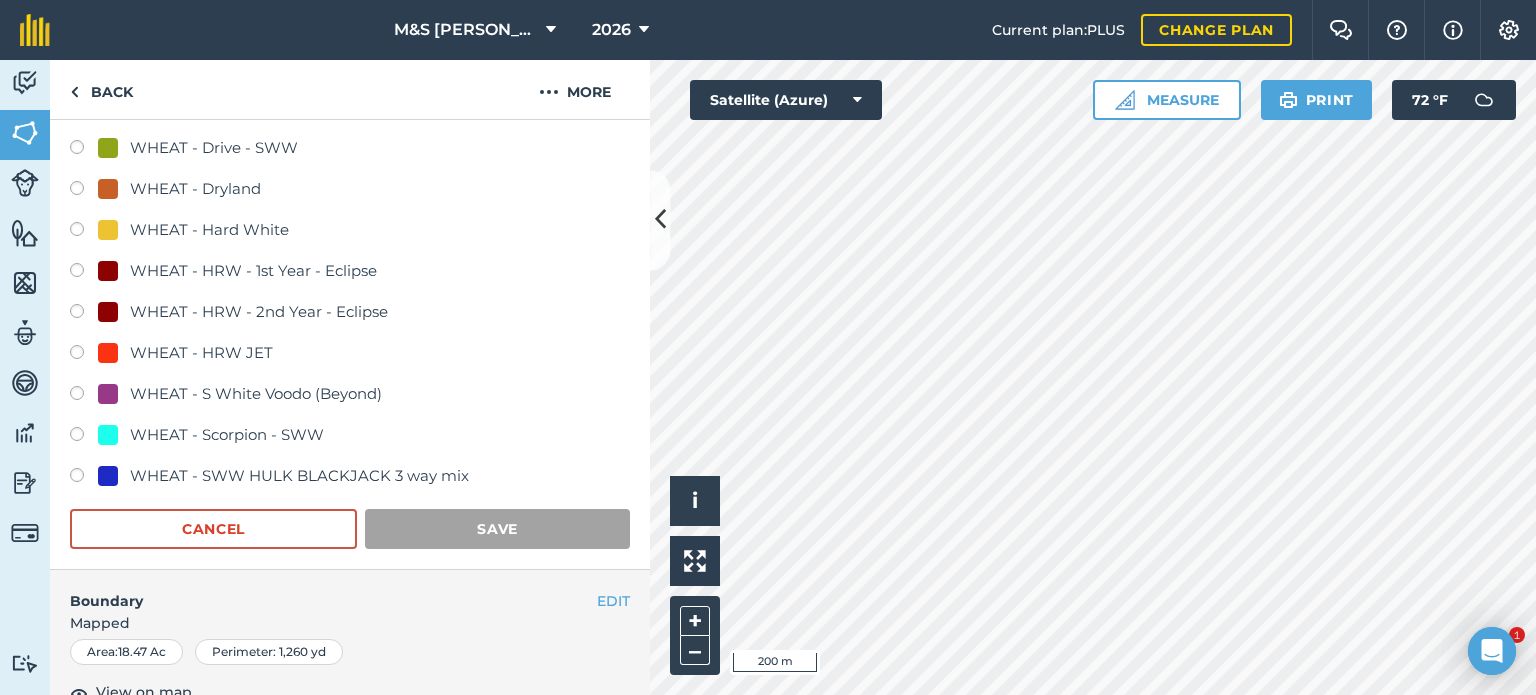 scroll, scrollTop: 299, scrollLeft: 0, axis: vertical 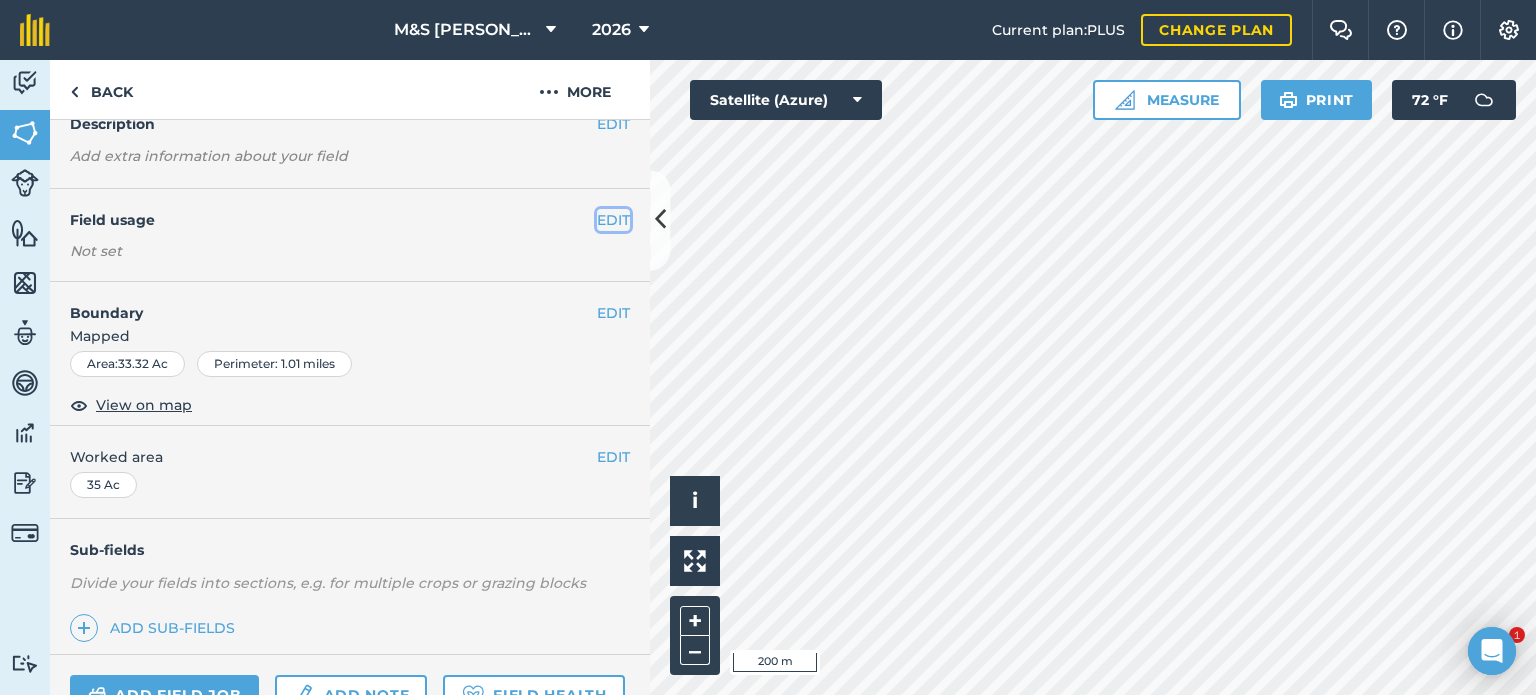 click on "EDIT" at bounding box center [613, 220] 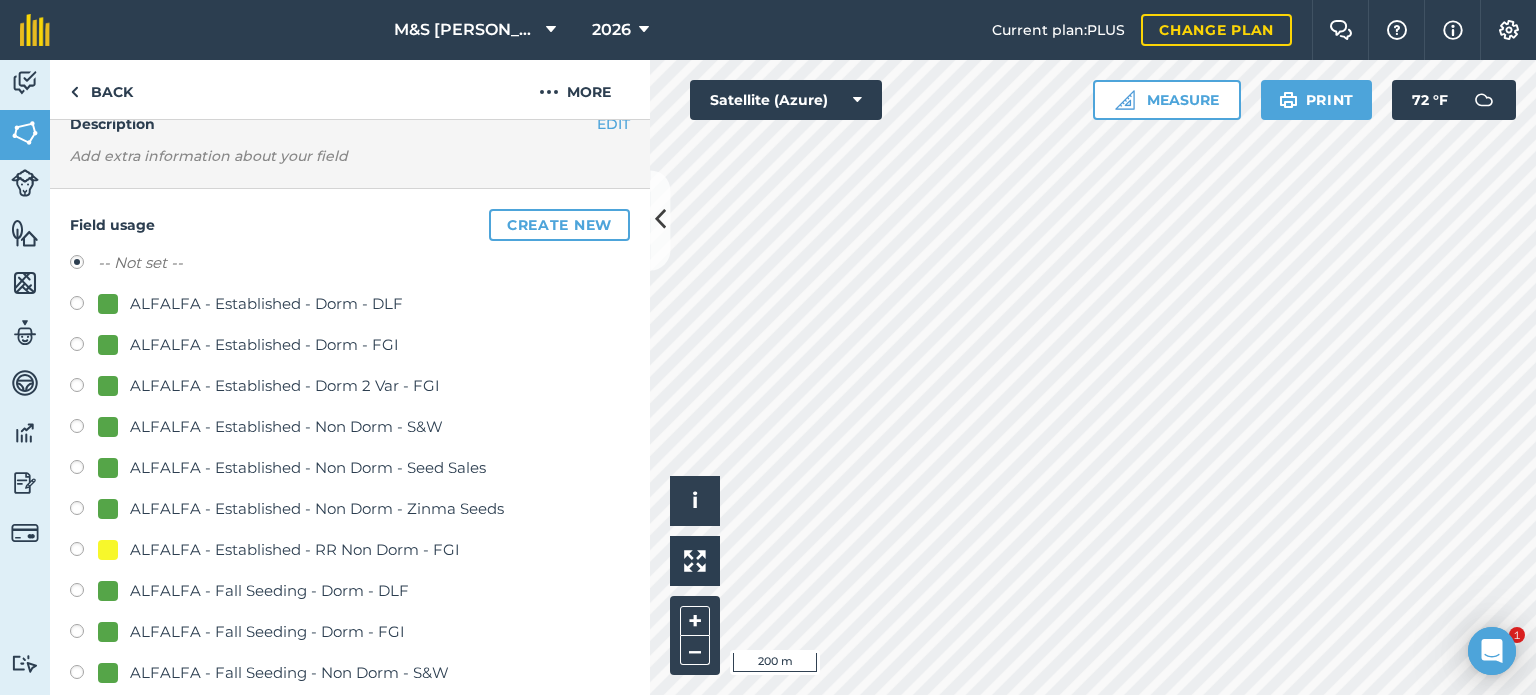 click on "ALFALFA - Established - Dorm - FGI" at bounding box center (264, 345) 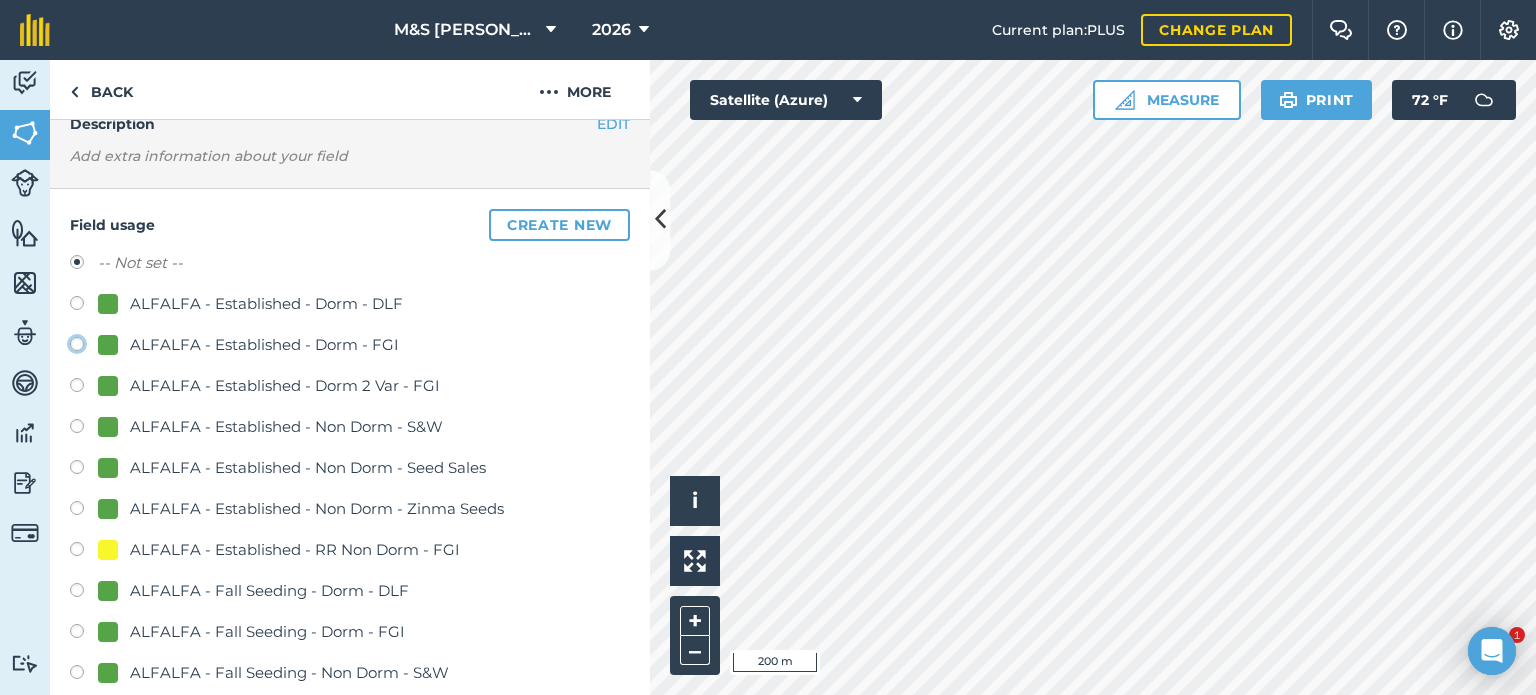 click on "ALFALFA - Established - Dorm - FGI" at bounding box center [-9923, 343] 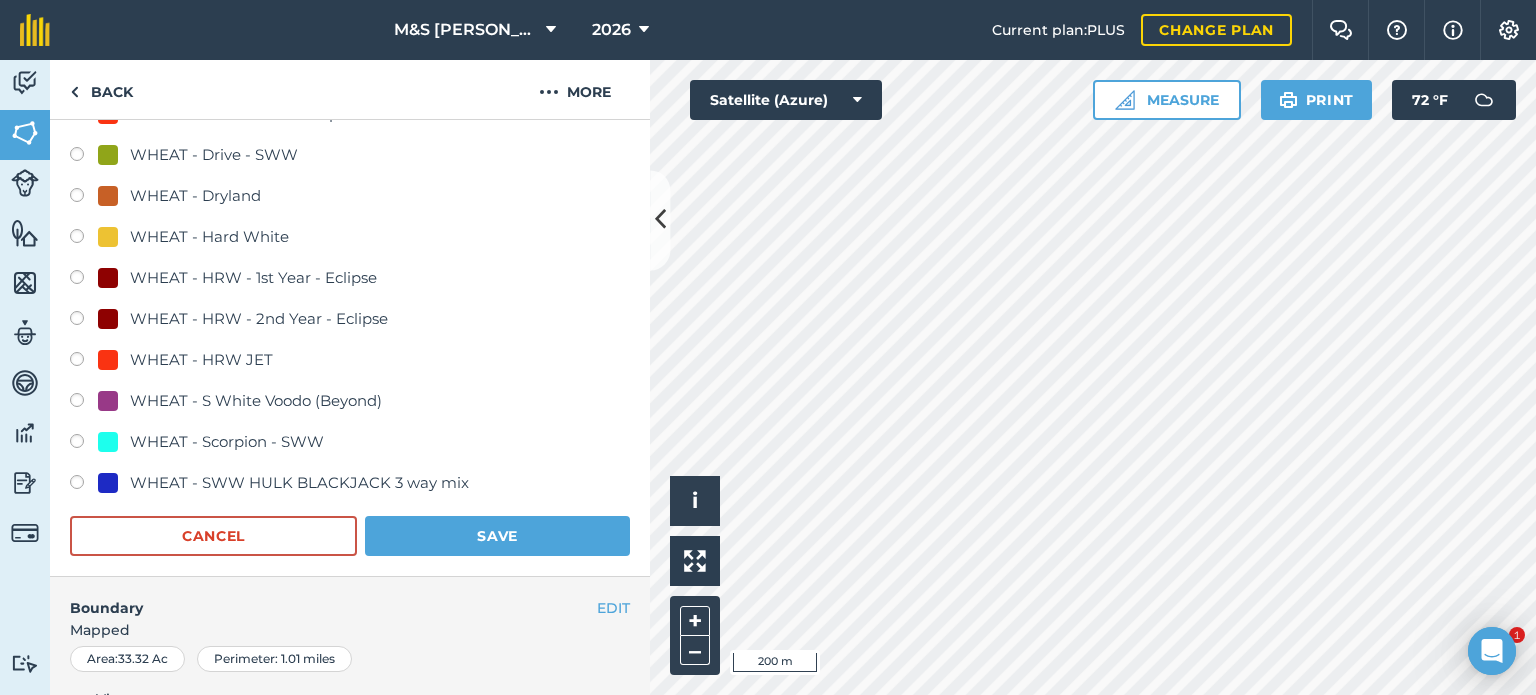scroll, scrollTop: 1396, scrollLeft: 0, axis: vertical 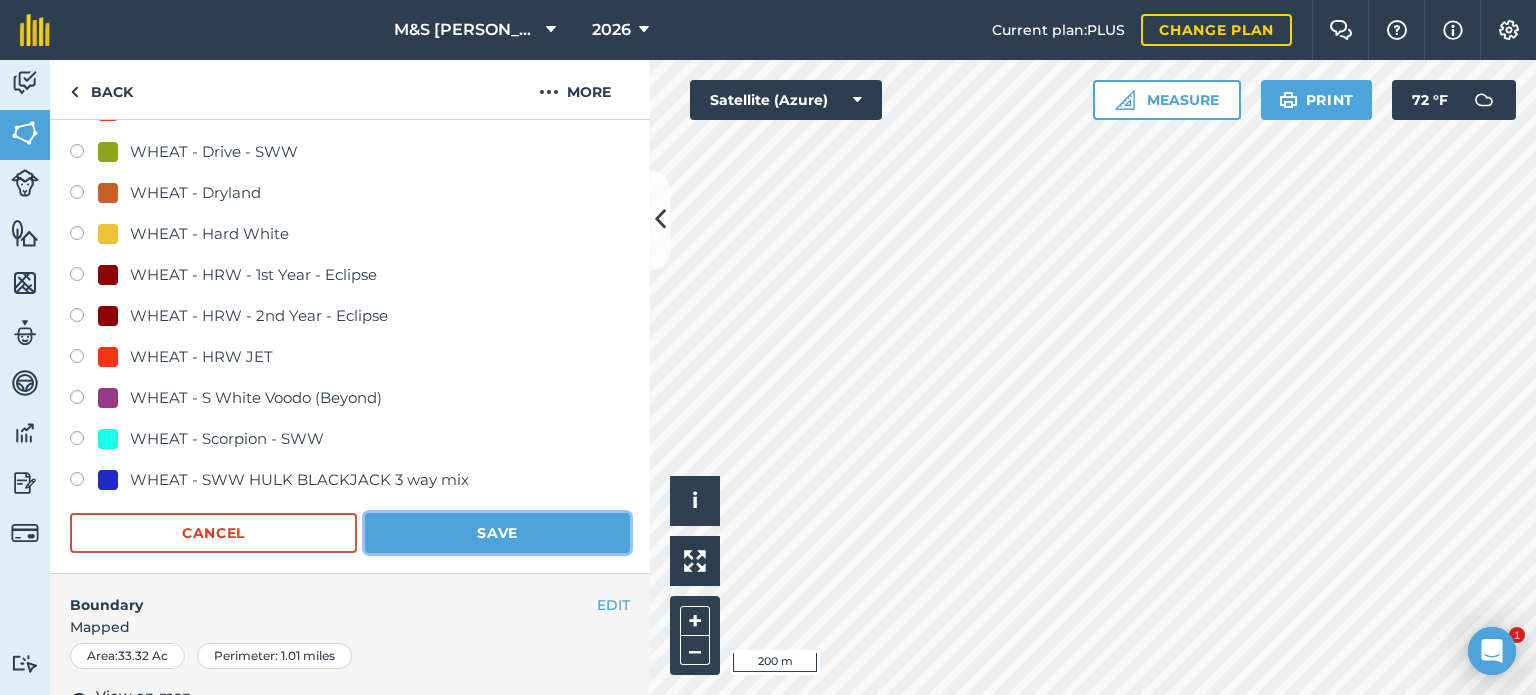 click on "Save" at bounding box center [497, 533] 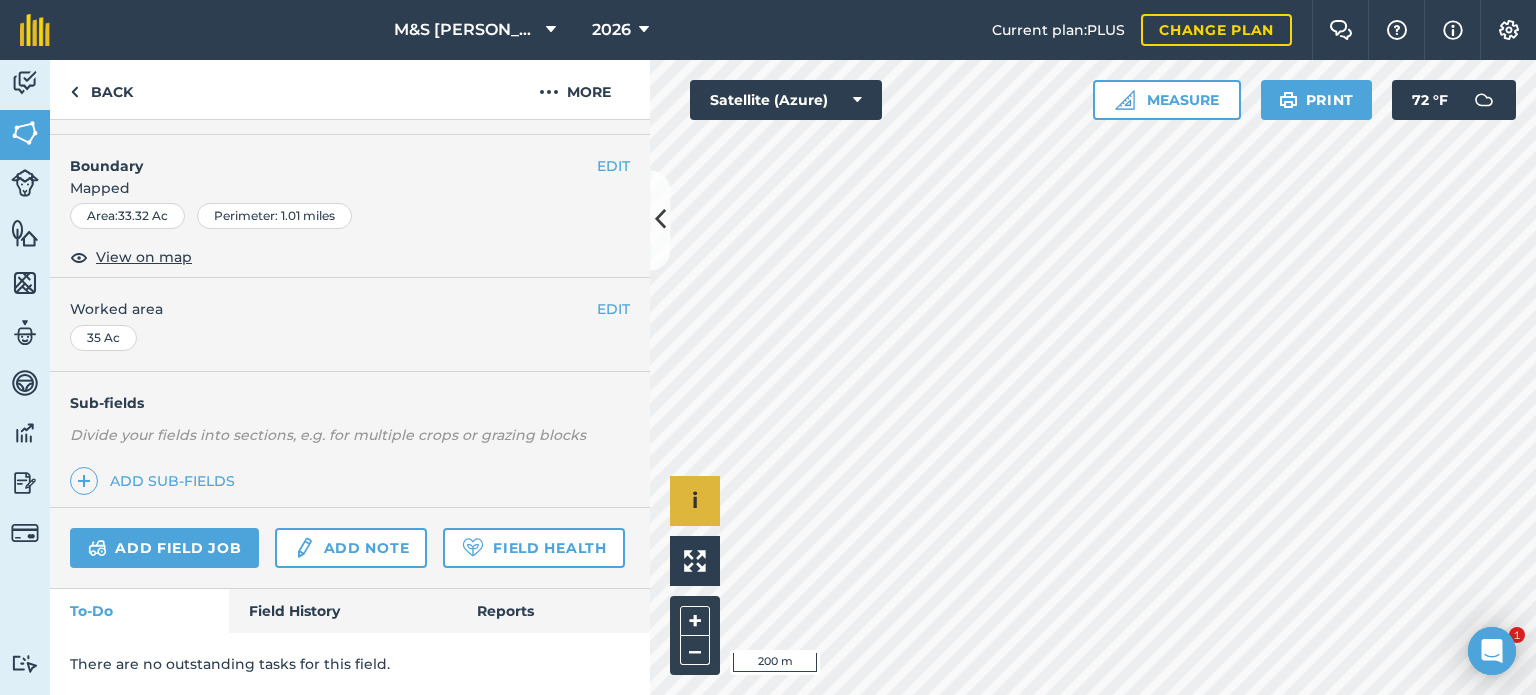 scroll, scrollTop: 299, scrollLeft: 0, axis: vertical 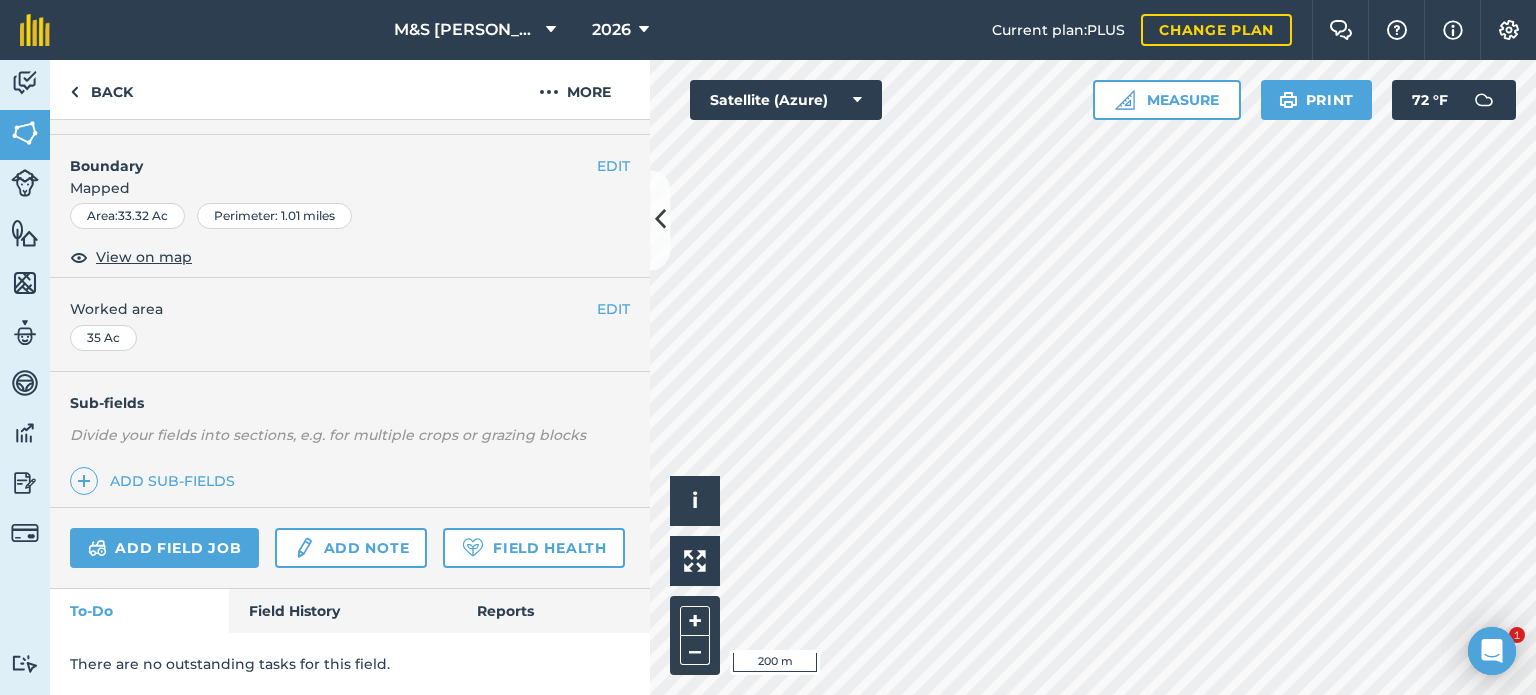 click on "M&S [PERSON_NAME] FARM  2026 Current plan :  PLUS   Change plan Farm Chat Help Info Settings M&S [PERSON_NAME] FARM   -  2026 Reproduced with the permission of  Microsoft Printed on  [DATE] Field usages No usage set ALFALFA - Established  - Dorm - DLF ALFALFA - Established - Dorm - FGI ALFALFA - Established - Dorm 2 Var - FGI ALFALFA - Established - Non Dorm - S&W ALFALFA - Established - Non Dorm - Seed Sales ALFALFA - Established - Non Dorm - Zinma Seeds ALFALFA - Established - RR Non Dorm - FGI ALFALFA - Fall Seeding - Dorm - DLF ALFALFA - Fall Seeding - Dorm - FGI ALFALFA - Fall Seeding - Non Dorm - S&W ALFALFA - Fall Seeding - Non Dorm - Seed Sales ALFALFA - Fall Seeding - Vernema - Public ALFALFA - Legacy - Dorm ALFALFA - Legacy - Spring Seeding  ALFALFA - RR Fall Seeding - FGI ALFALFA - Spring Seeding - DLF  ALFALFA - Spring Seeding - RR Dorm - FGI ALFALFA - Spring Seeding - RR Non Dorm - FGI Fallow FESCUE-GRASS LEASED OTHER-CROPS - CAMELINA - [PERSON_NAME][GEOGRAPHIC_DATA] PEAS WHEAT - Blackbird (HRW) Bee Bed" at bounding box center [768, 347] 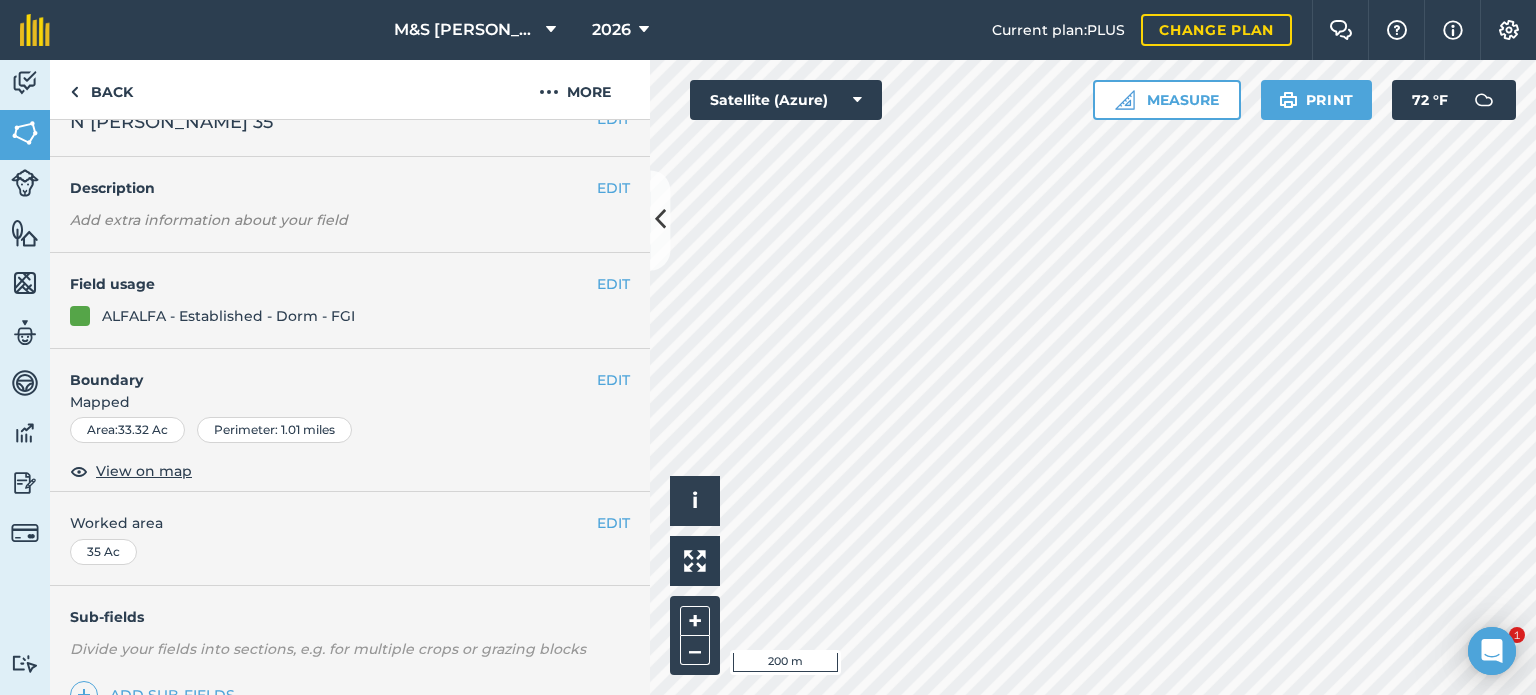 scroll, scrollTop: 0, scrollLeft: 0, axis: both 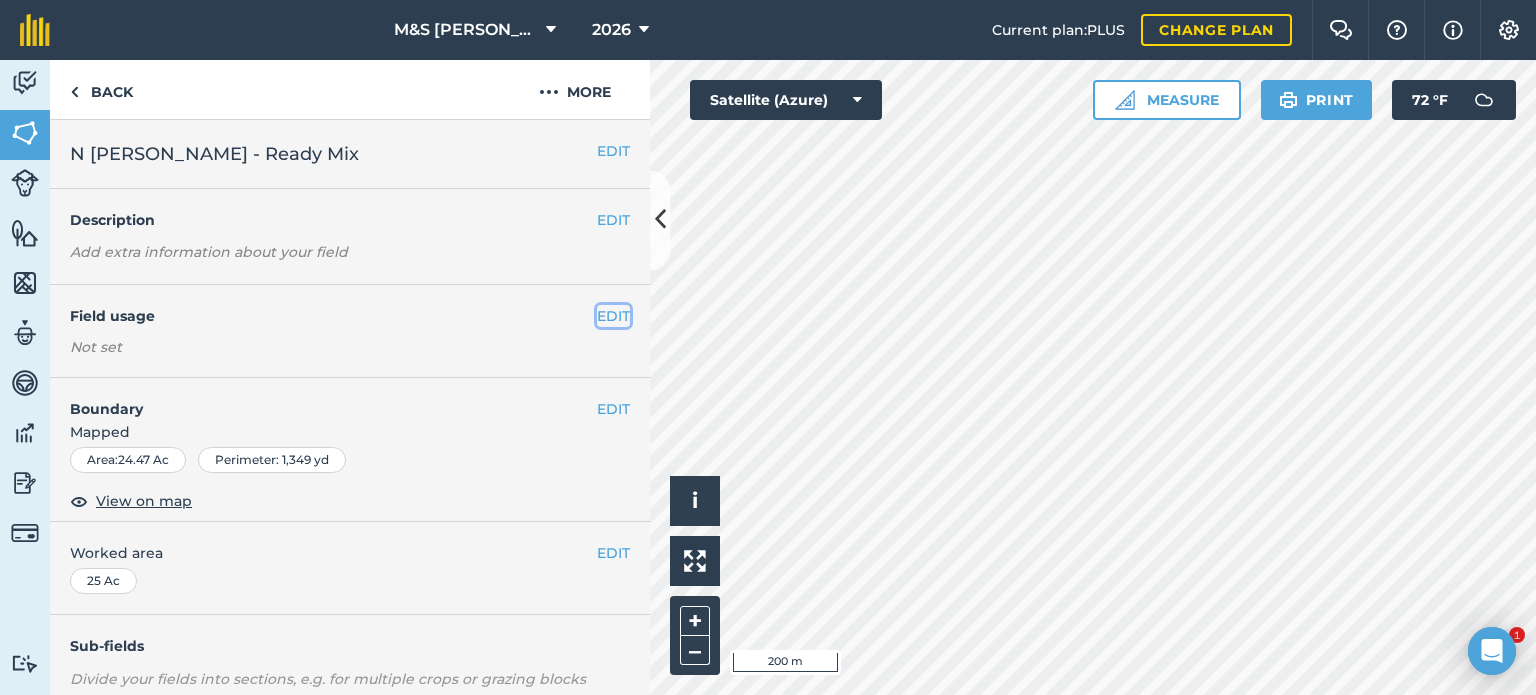 click on "EDIT" at bounding box center (613, 316) 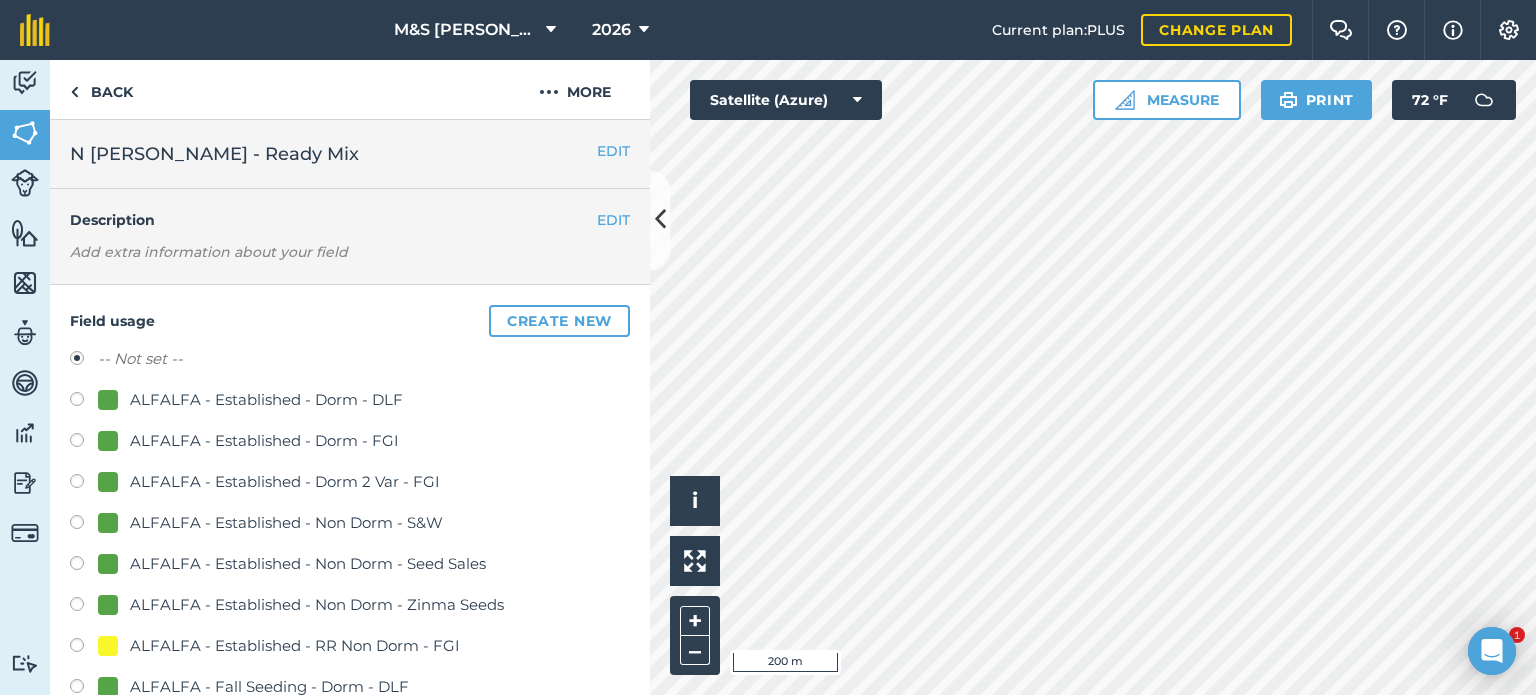 click on "ALFALFA - Established - Dorm - FGI" at bounding box center (264, 441) 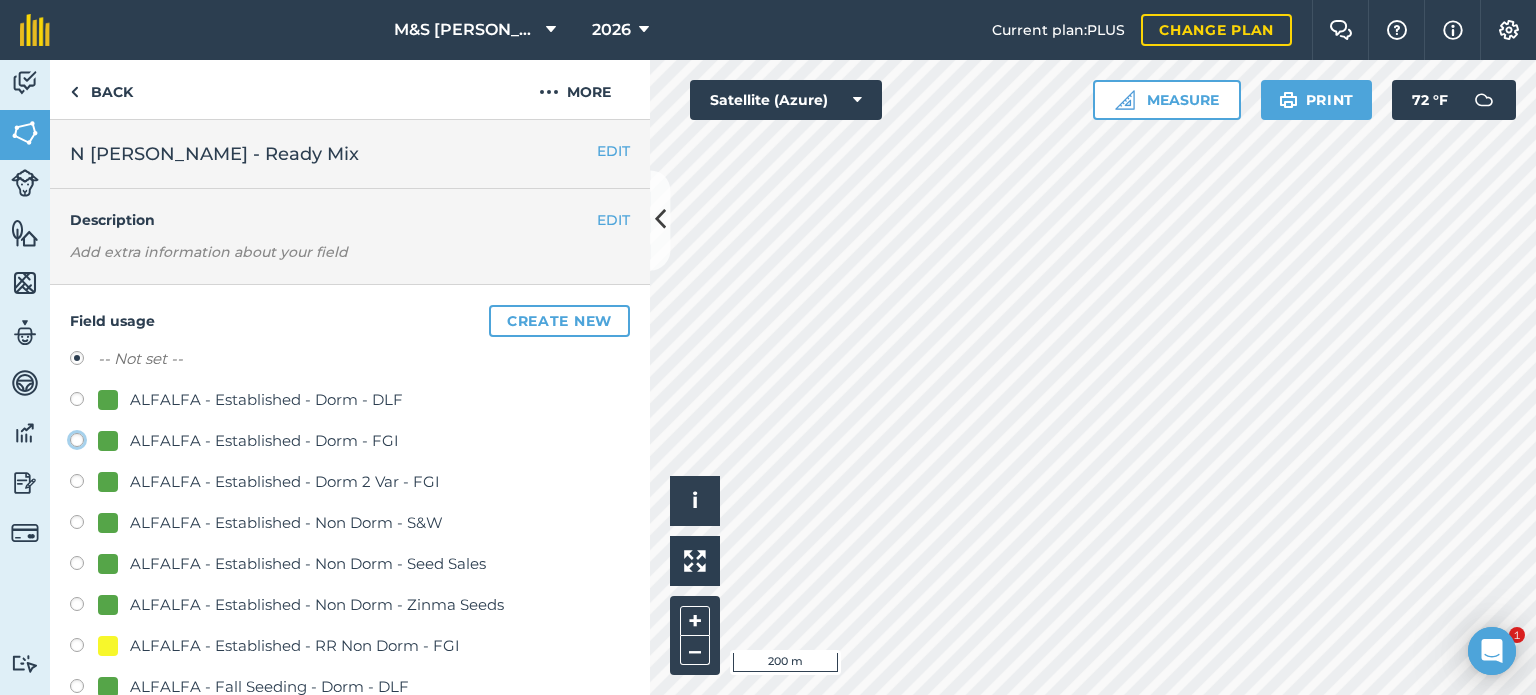 click on "ALFALFA - Established - Dorm - FGI" at bounding box center (-9923, 439) 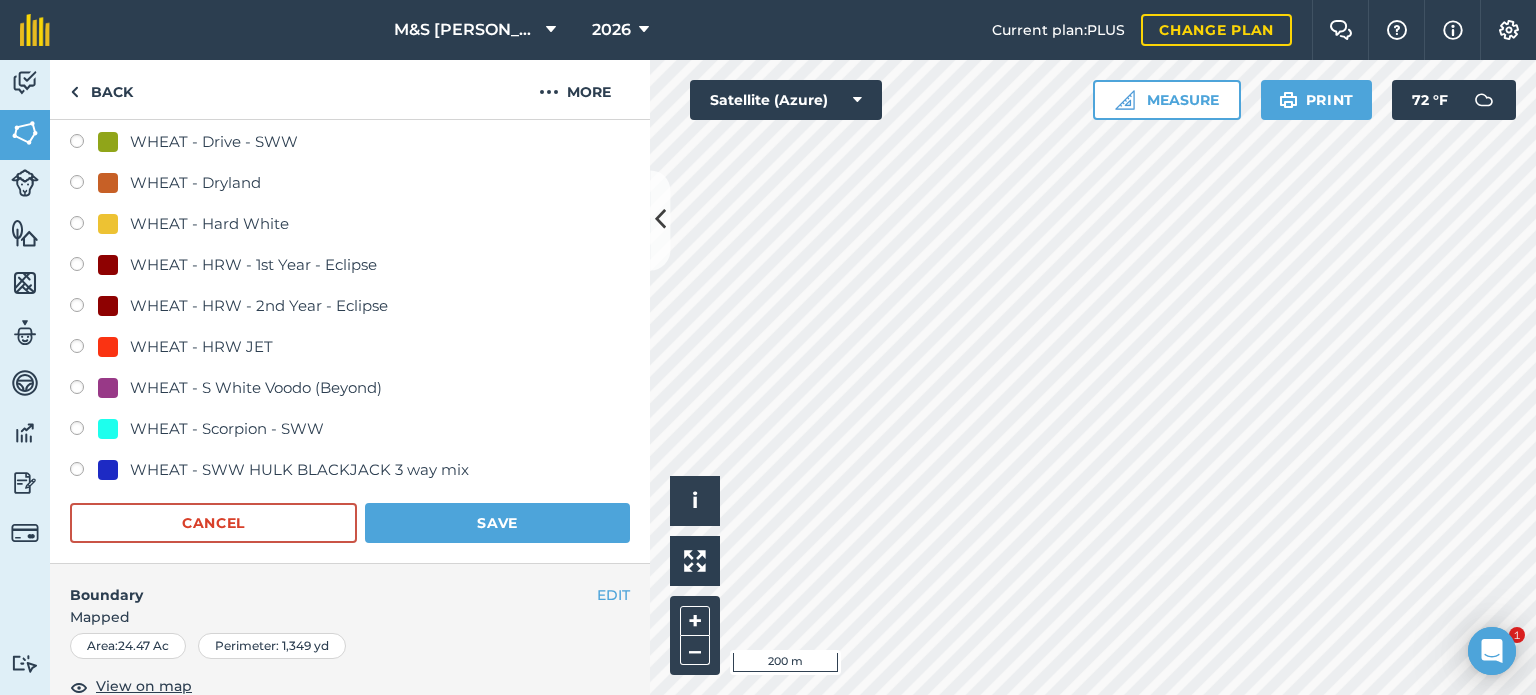 scroll, scrollTop: 1700, scrollLeft: 0, axis: vertical 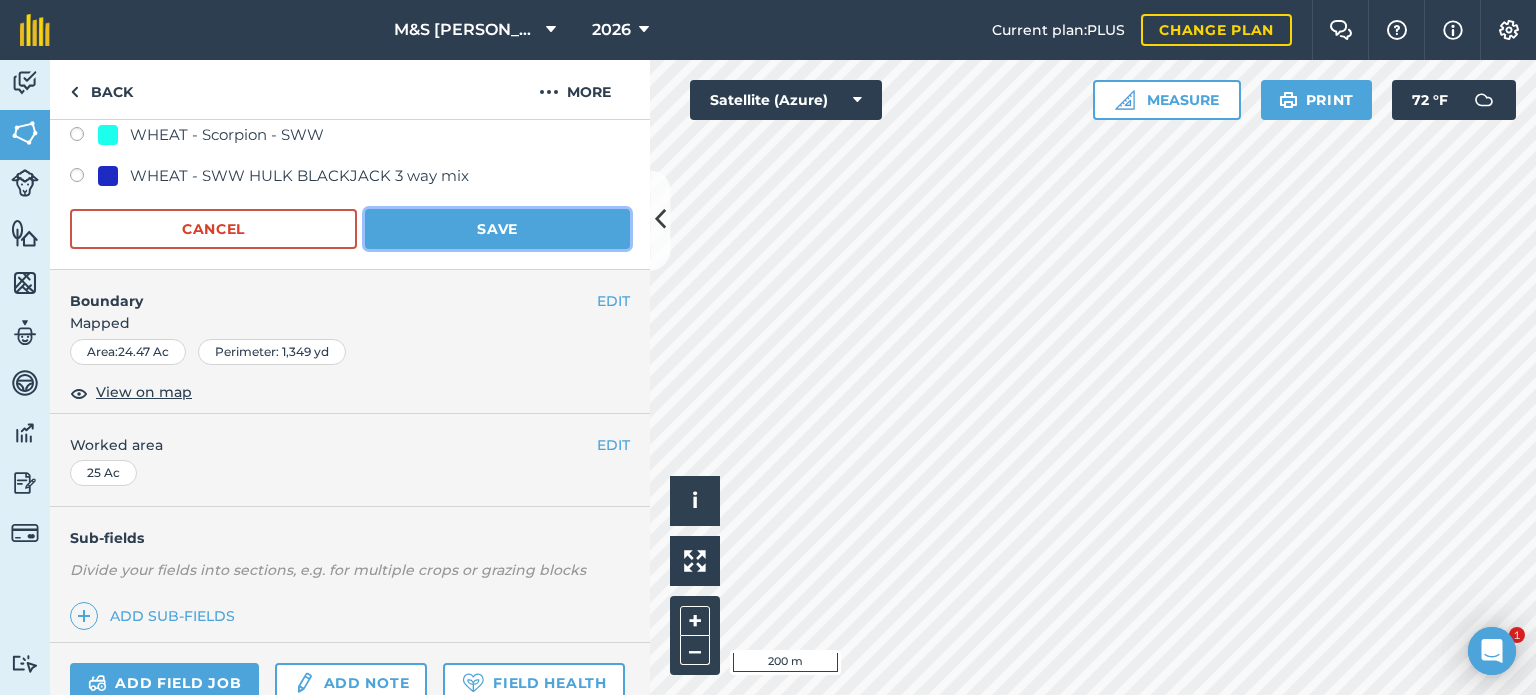 click on "Save" at bounding box center [497, 229] 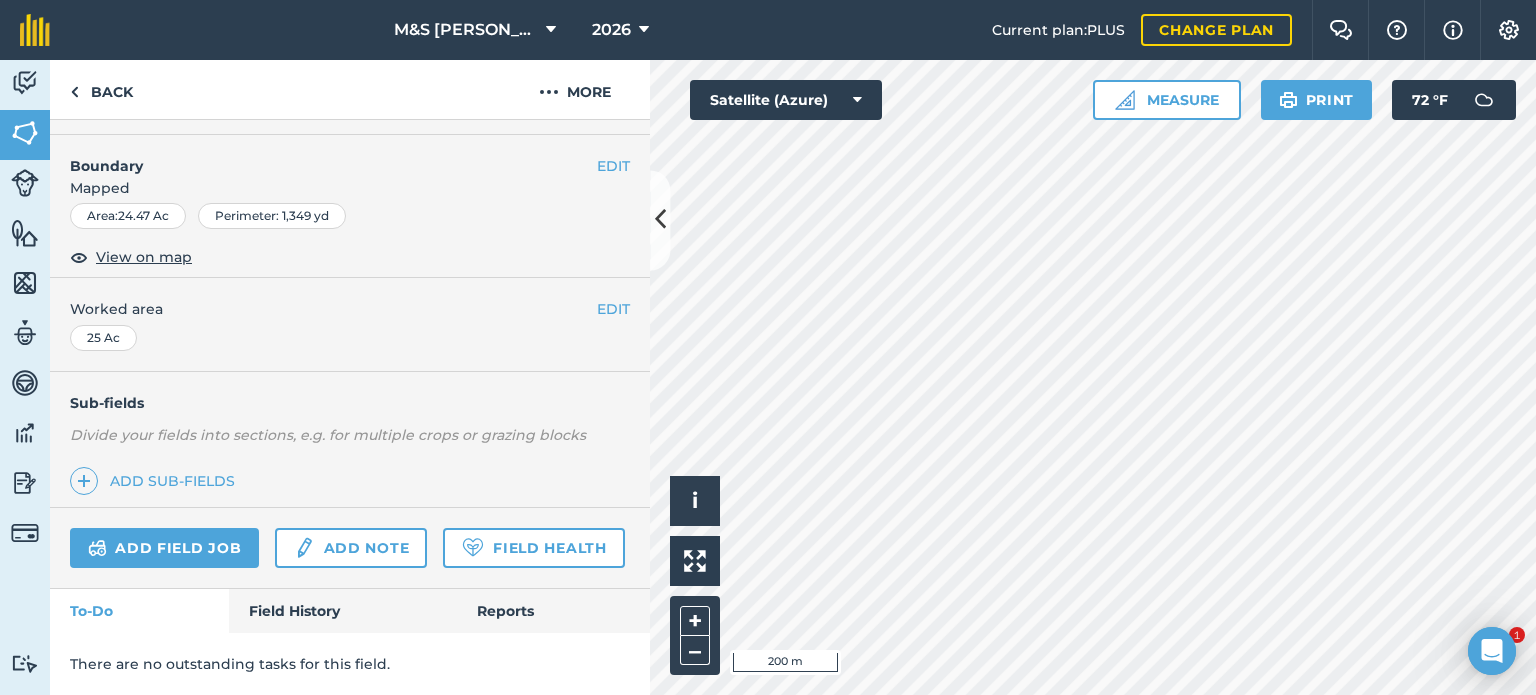 scroll, scrollTop: 299, scrollLeft: 0, axis: vertical 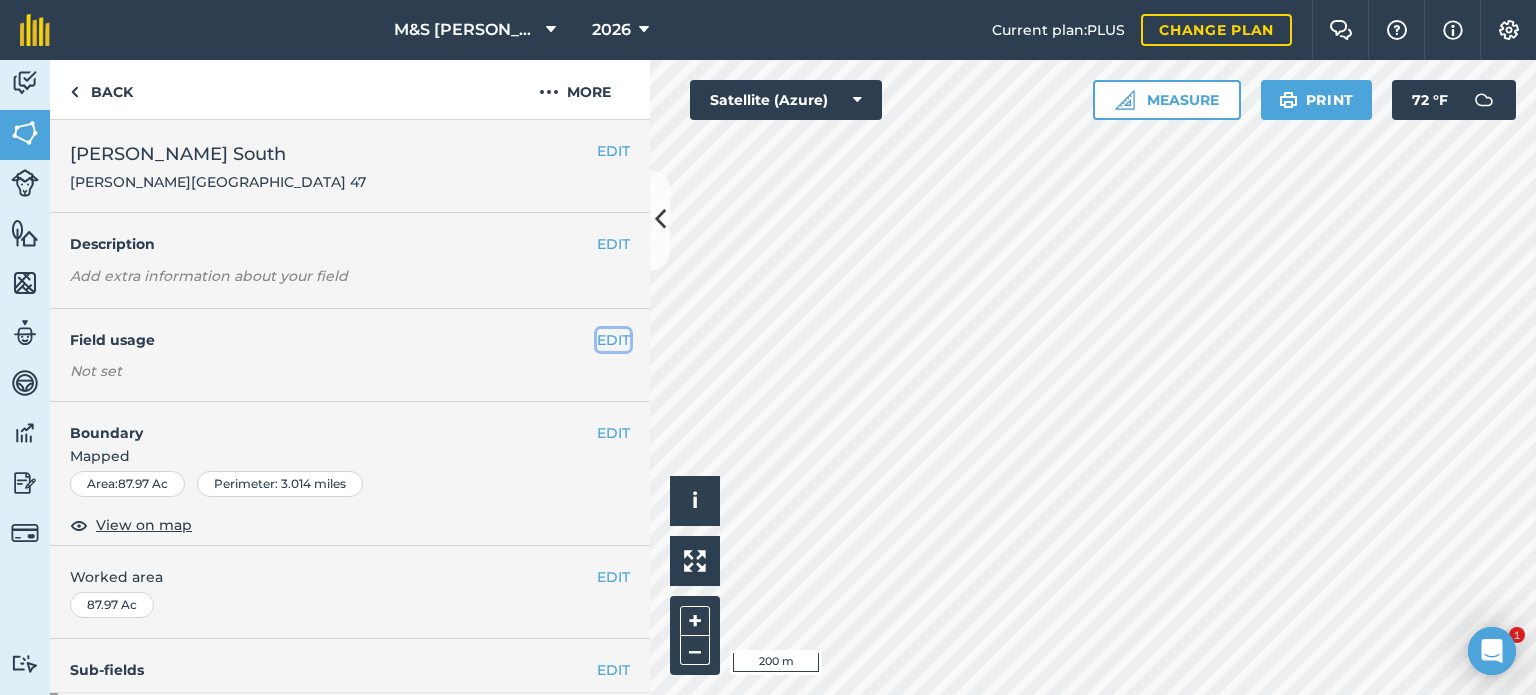 click on "EDIT" at bounding box center [613, 340] 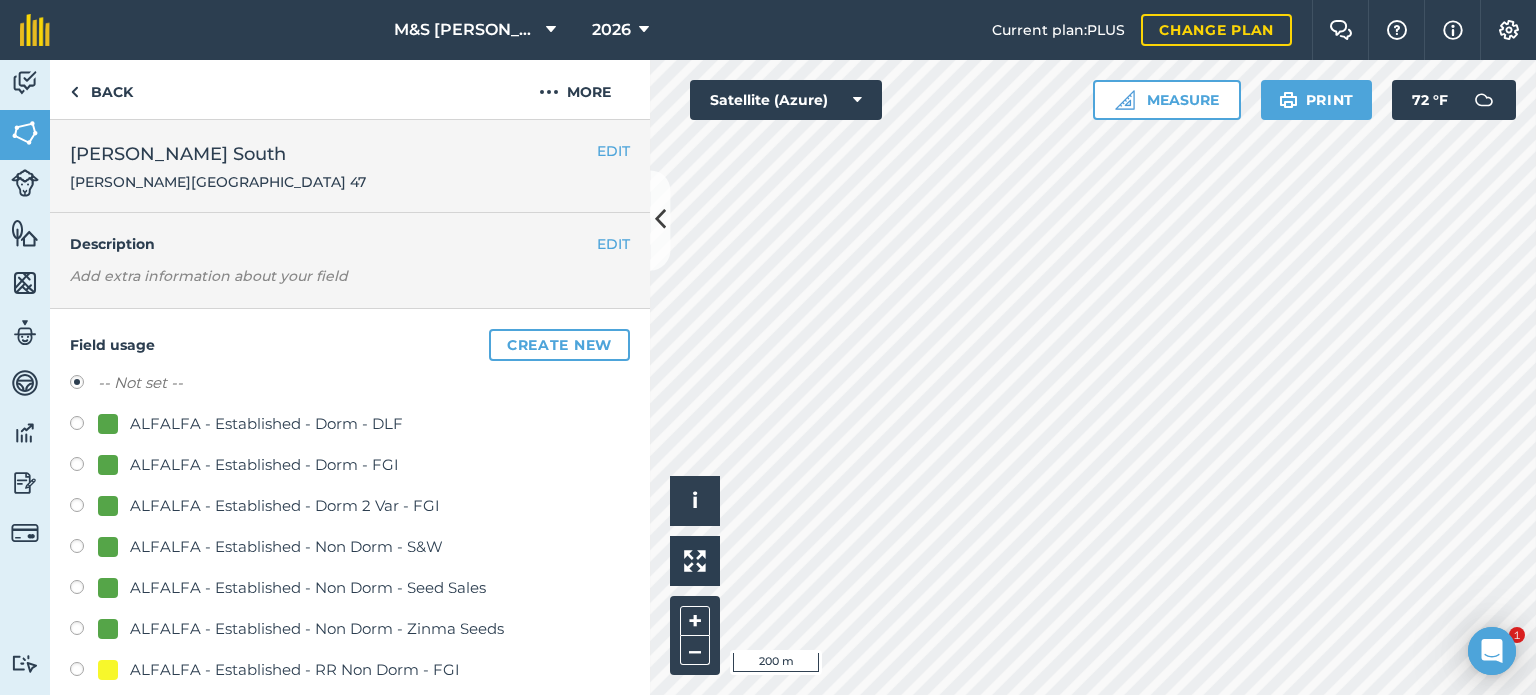 click on "ALFALFA - Established - Dorm - FGI" at bounding box center (264, 465) 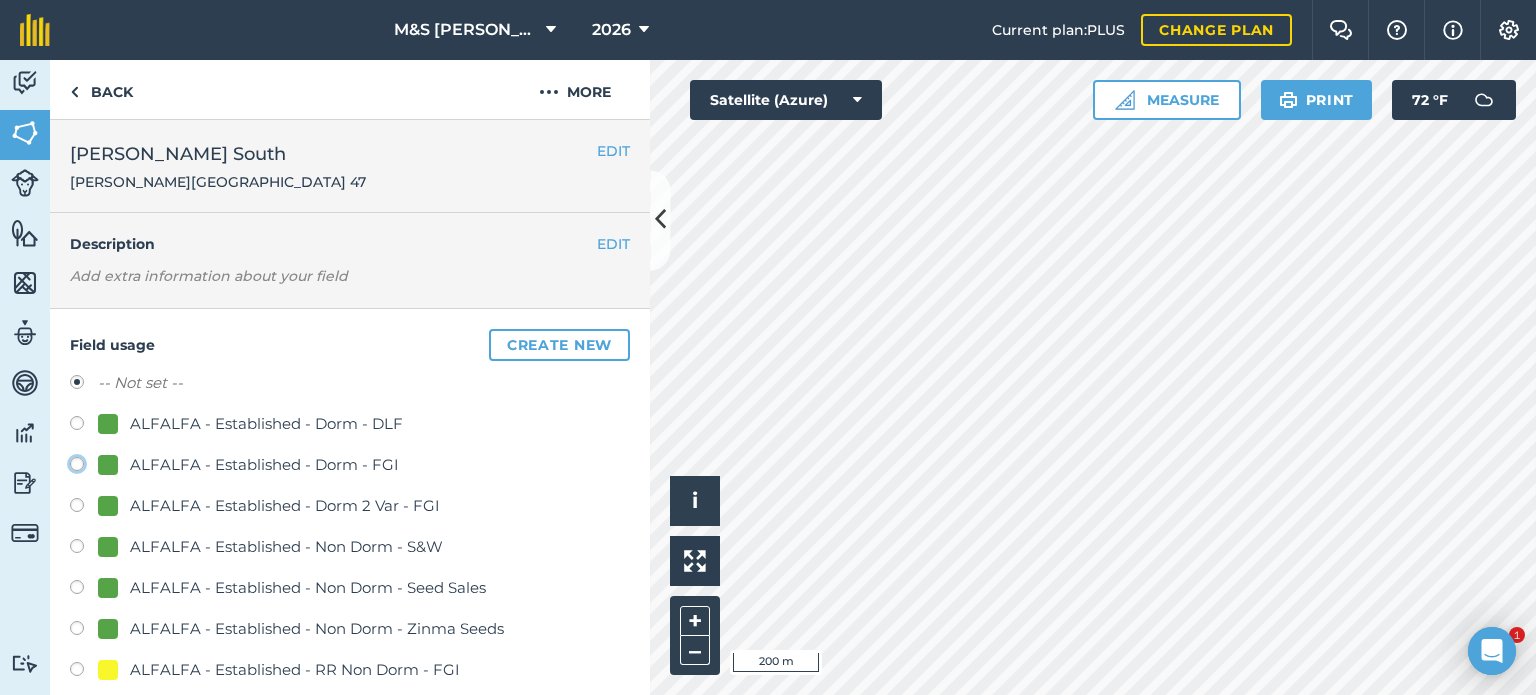 click on "ALFALFA - Established - Dorm - FGI" at bounding box center [-9923, 463] 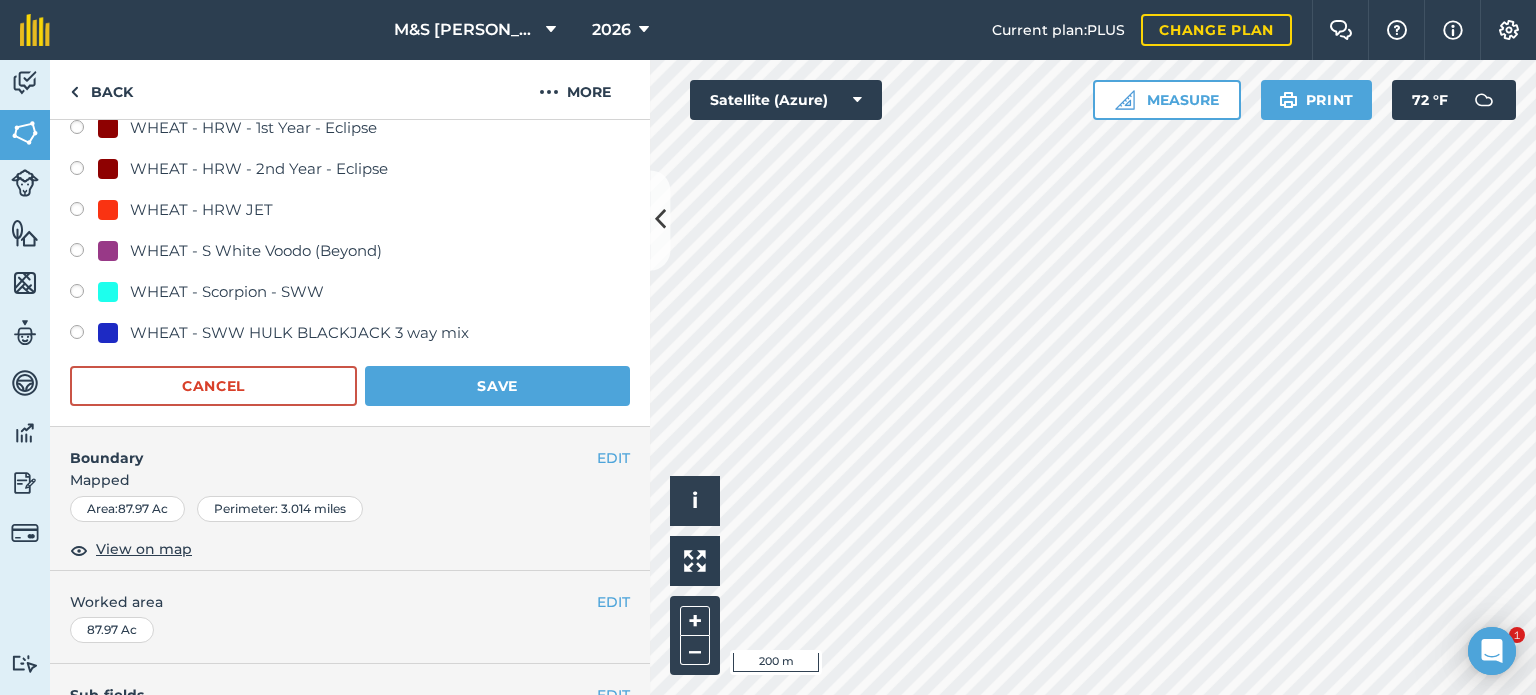 scroll, scrollTop: 1800, scrollLeft: 0, axis: vertical 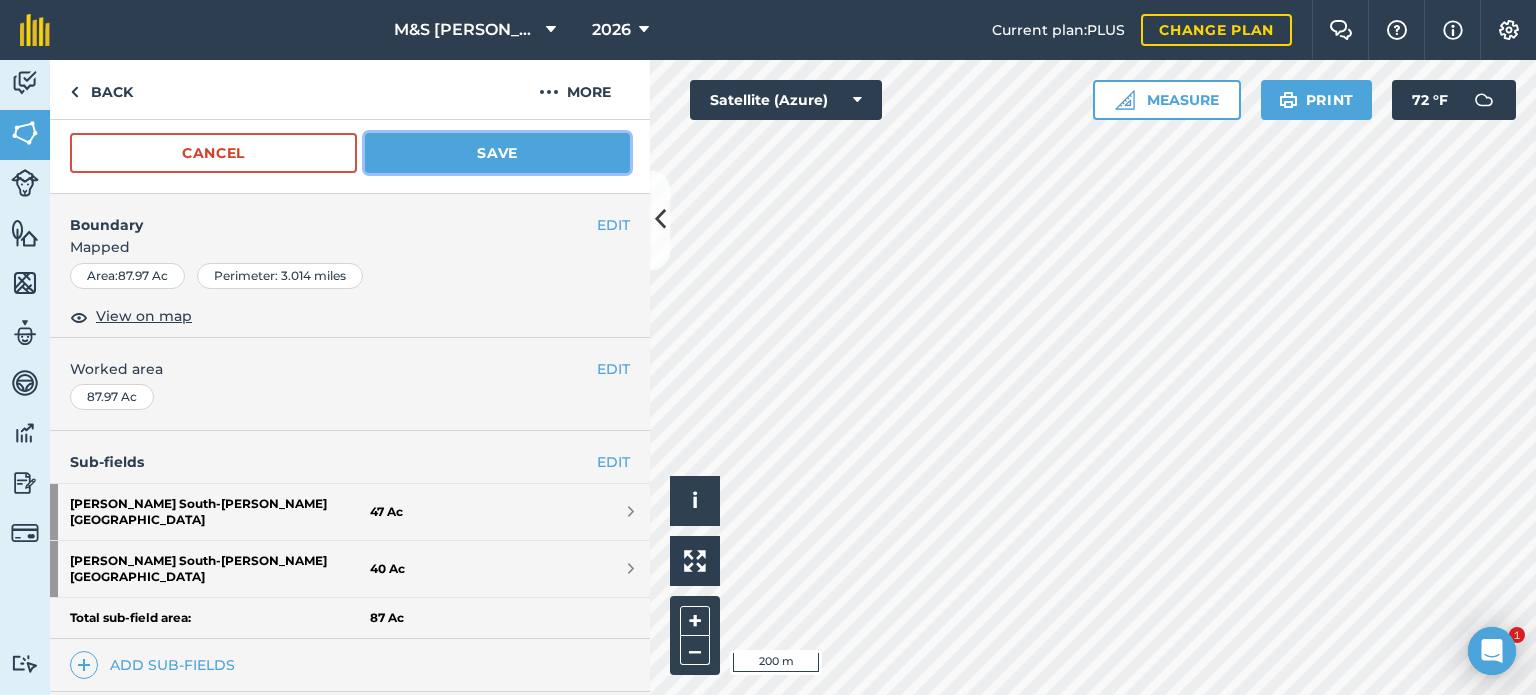 click on "Save" at bounding box center [497, 153] 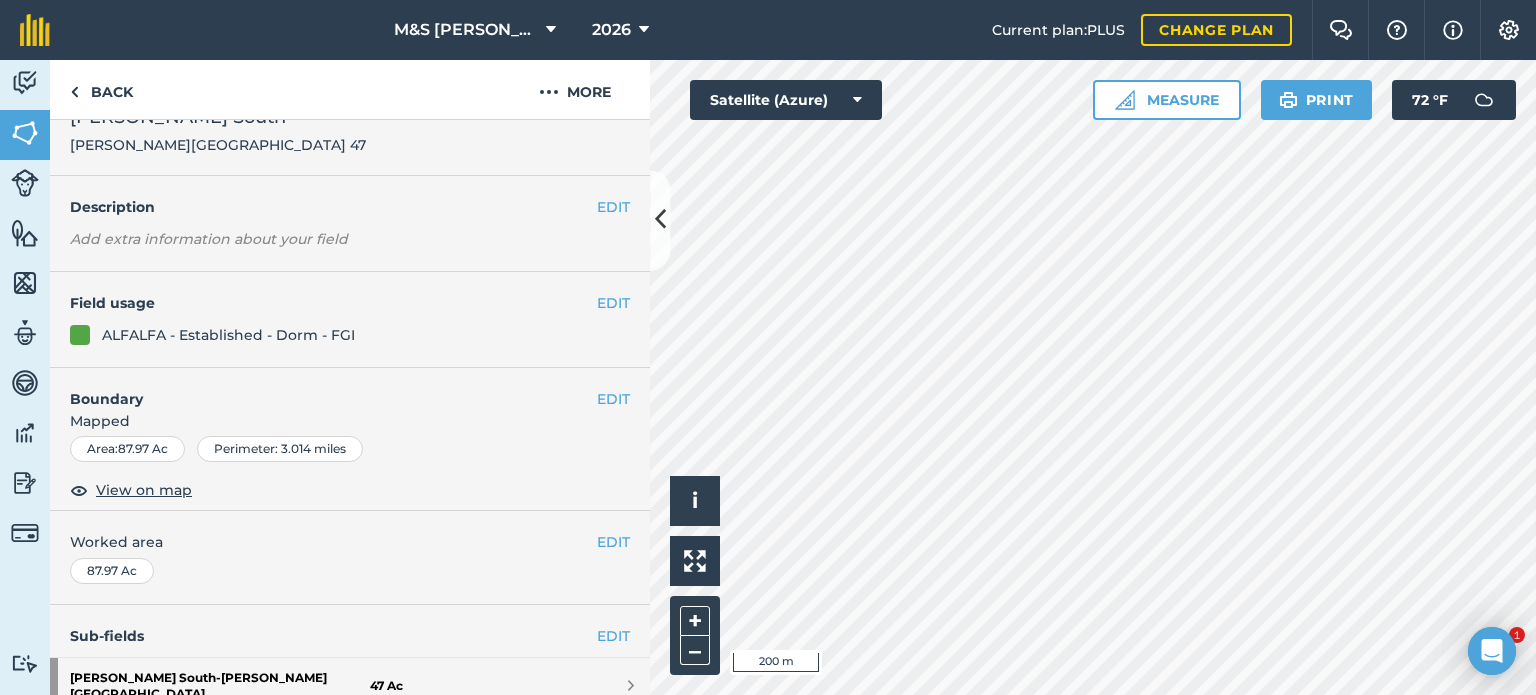 scroll, scrollTop: 16, scrollLeft: 0, axis: vertical 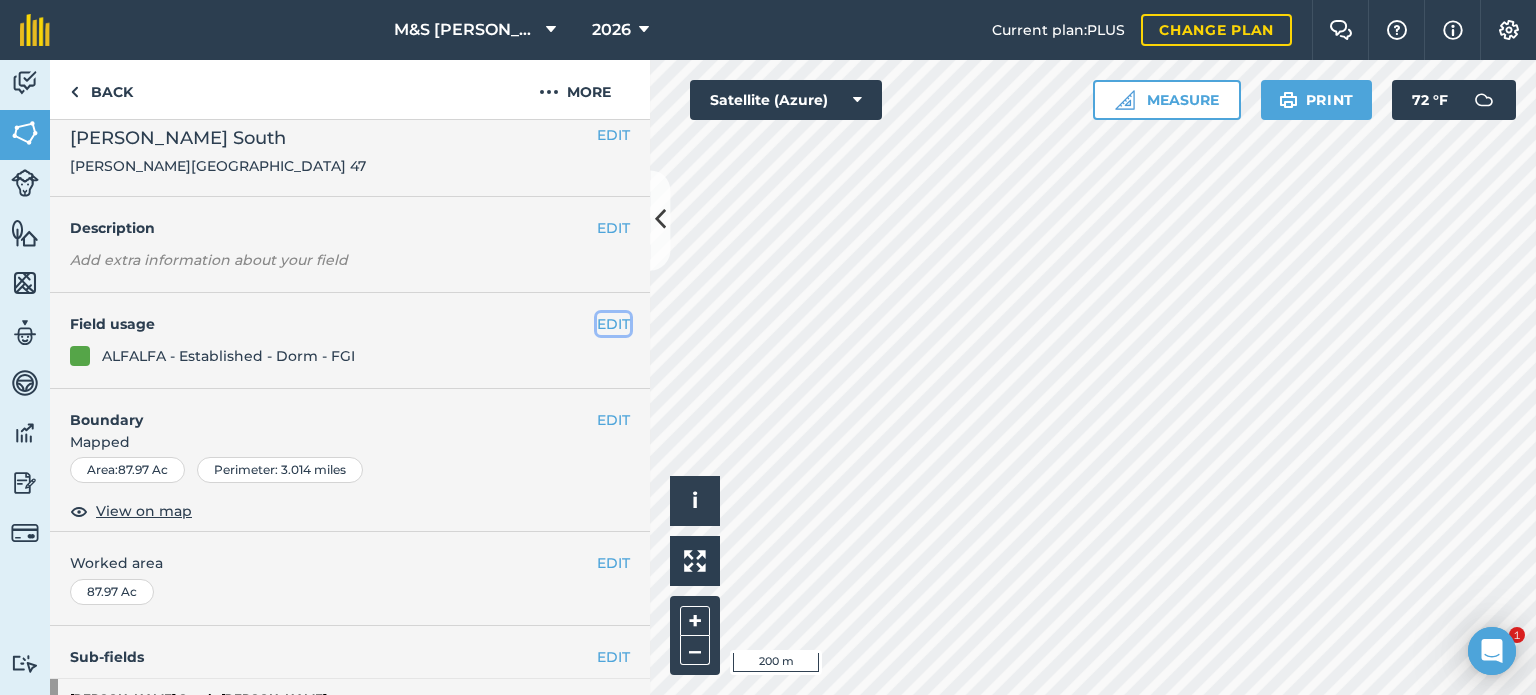 click on "EDIT" at bounding box center (613, 324) 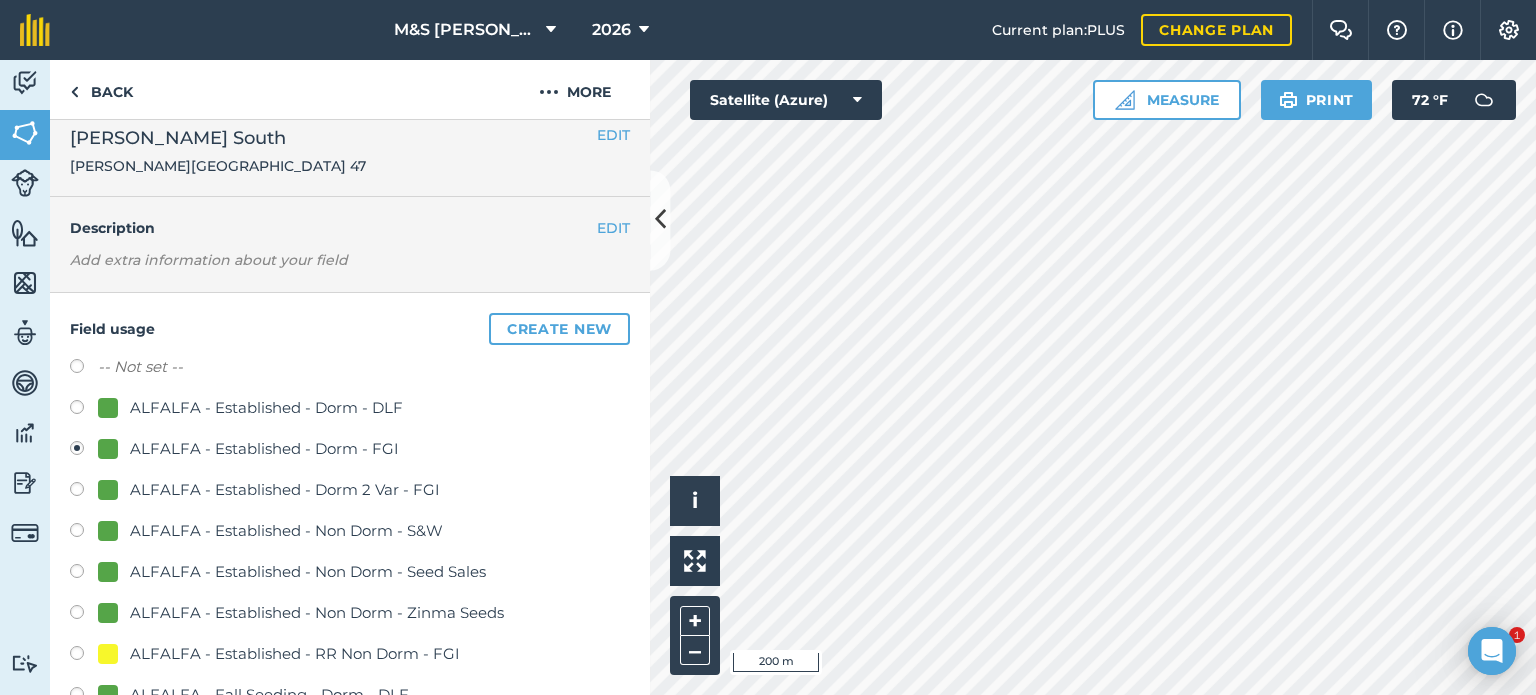 drag, startPoint x: 120, startPoint y: 368, endPoint x: 132, endPoint y: 367, distance: 12.0415945 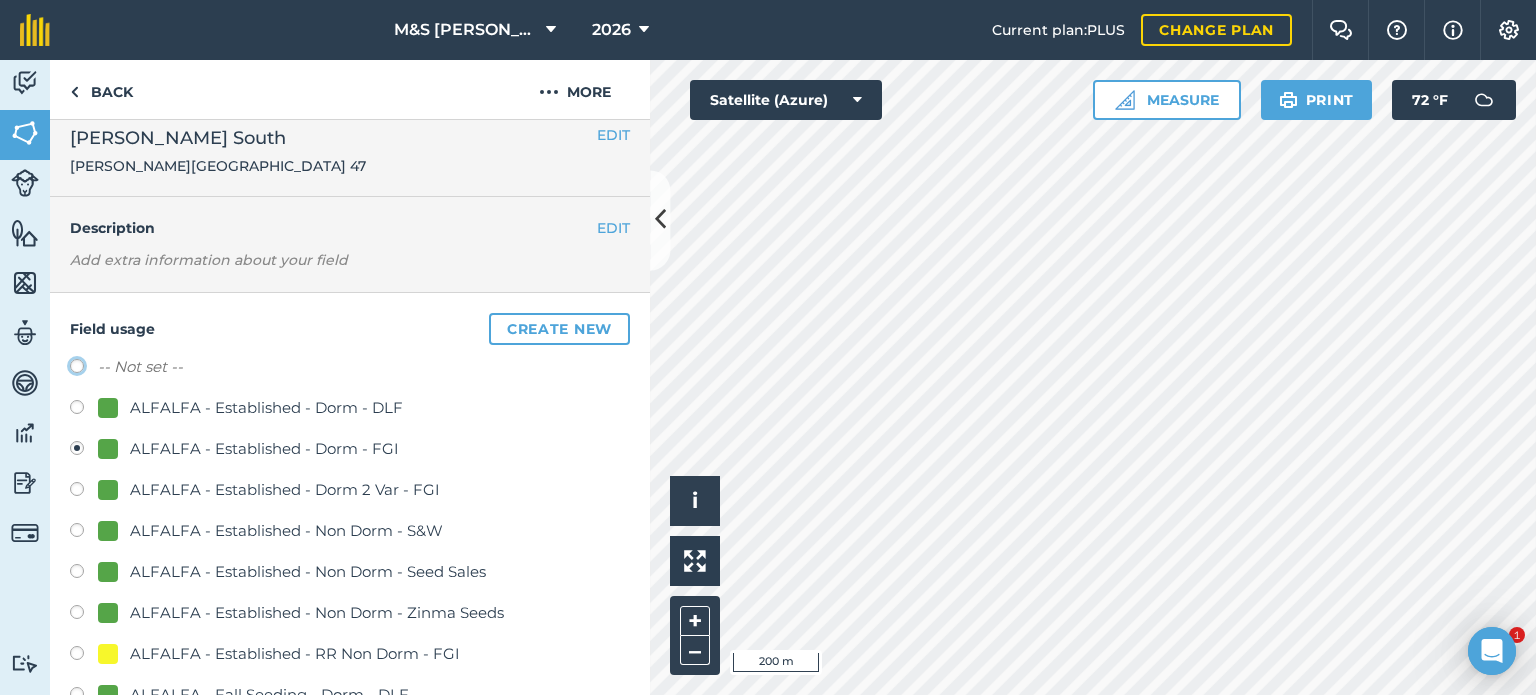 click on "-- Not set --" at bounding box center (-9923, 365) 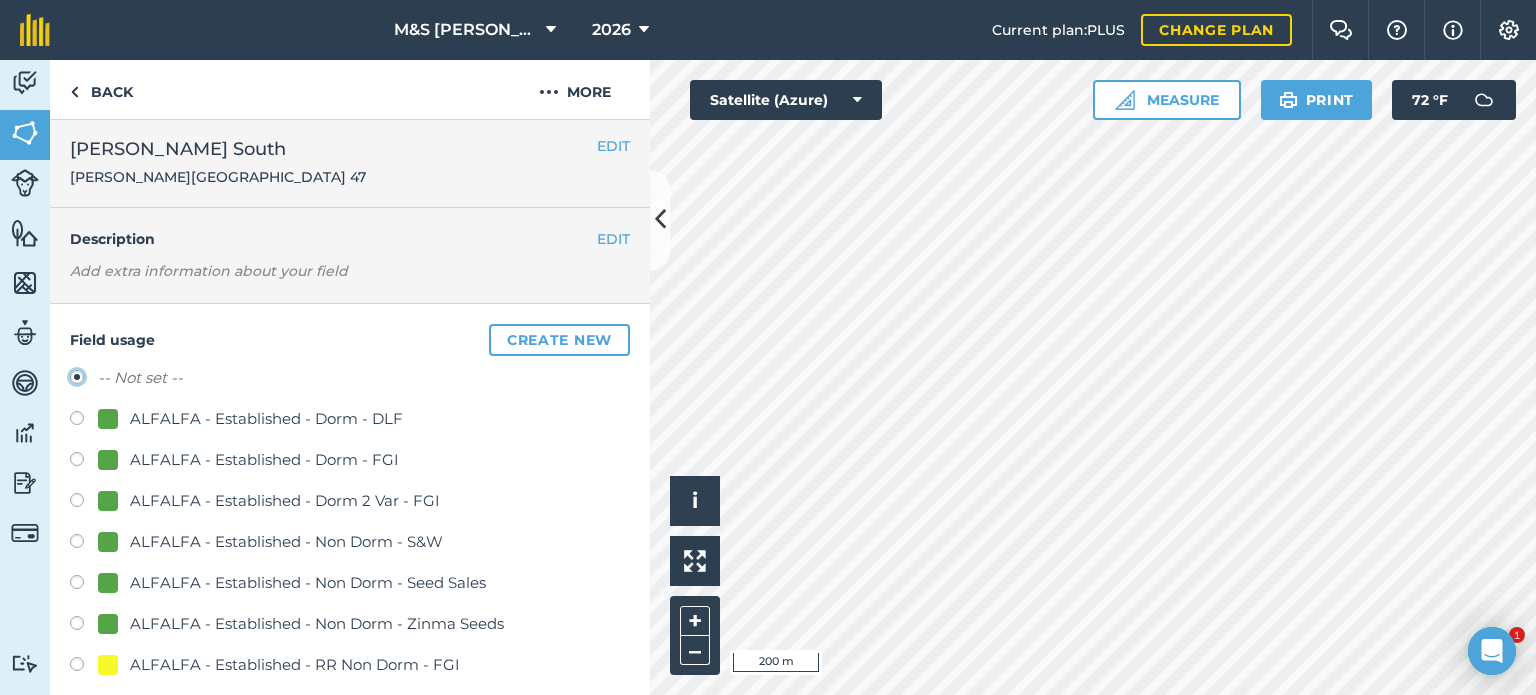 scroll, scrollTop: 0, scrollLeft: 0, axis: both 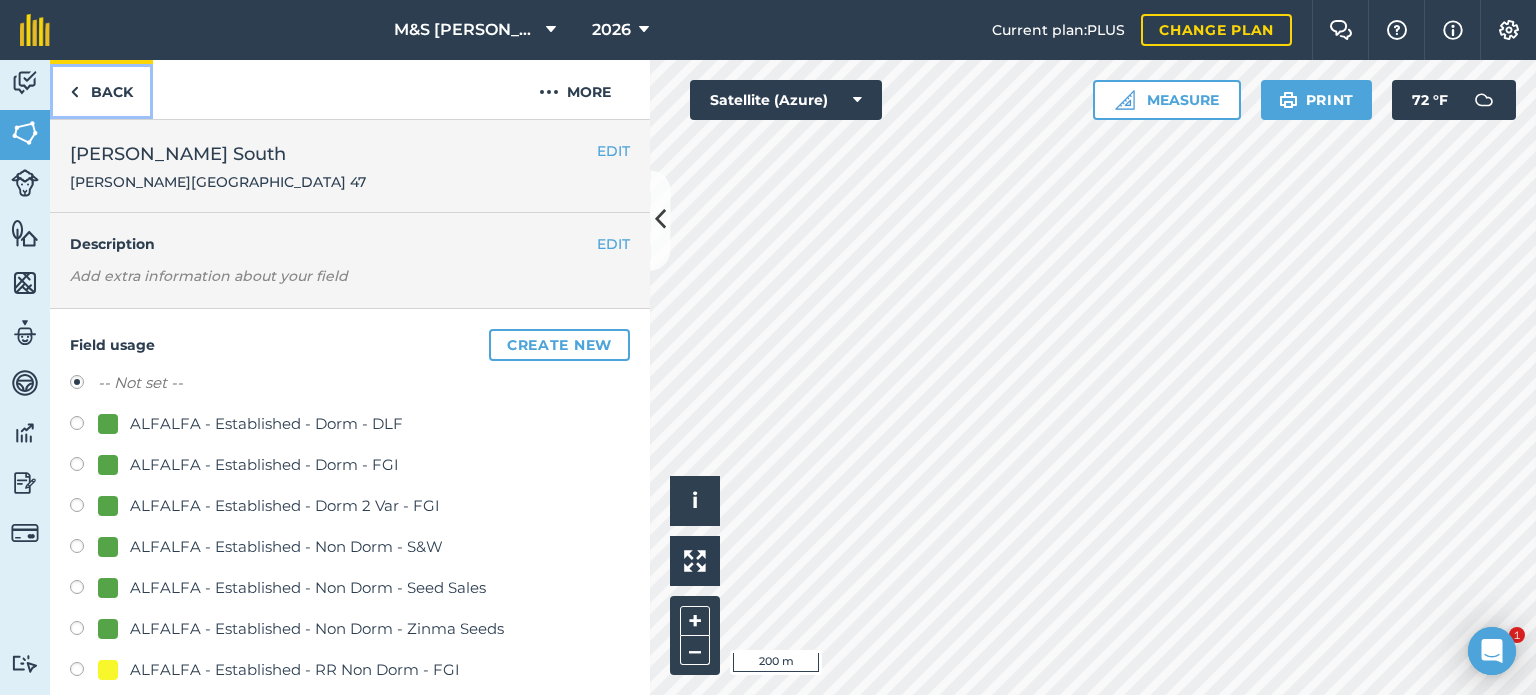 click on "Back" at bounding box center (101, 89) 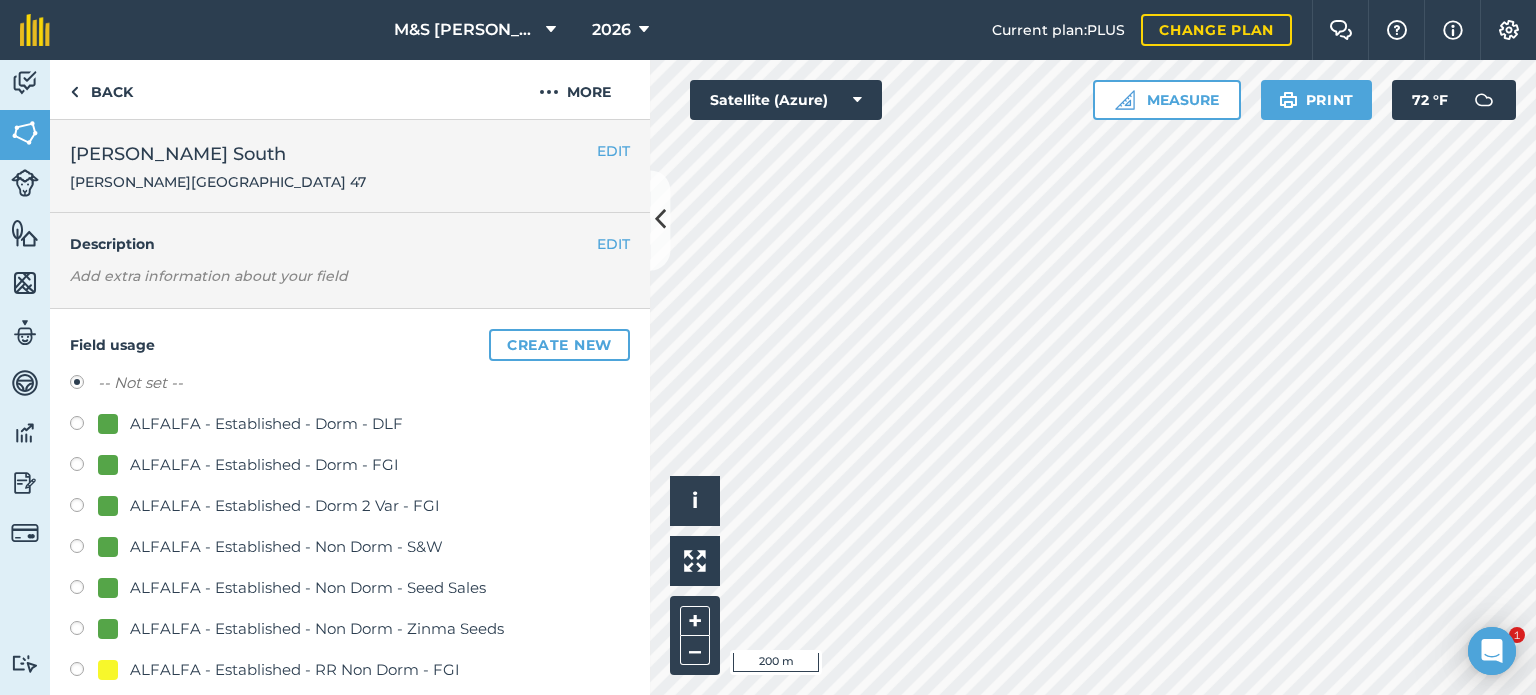 click at bounding box center [84, 426] 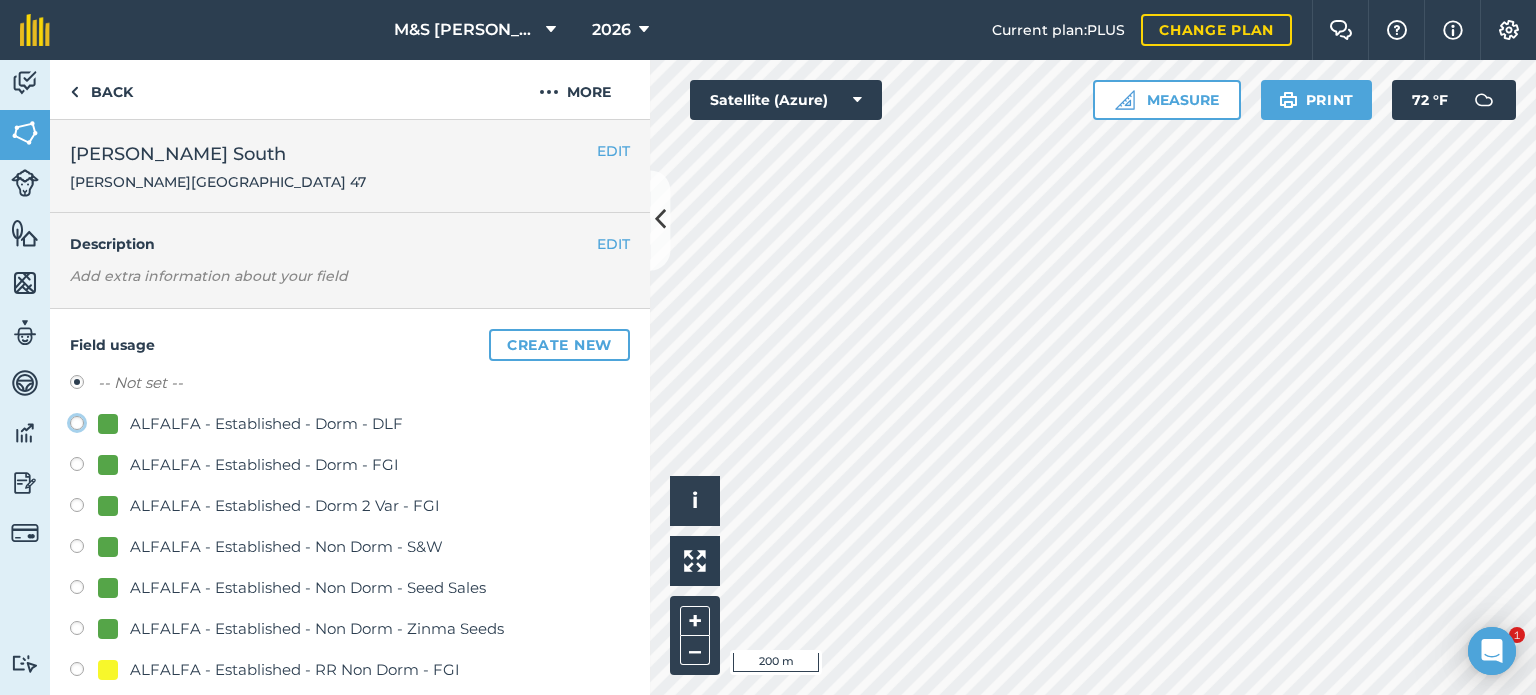 click on "ALFALFA - Established  - Dorm - DLF" at bounding box center [-9923, 422] 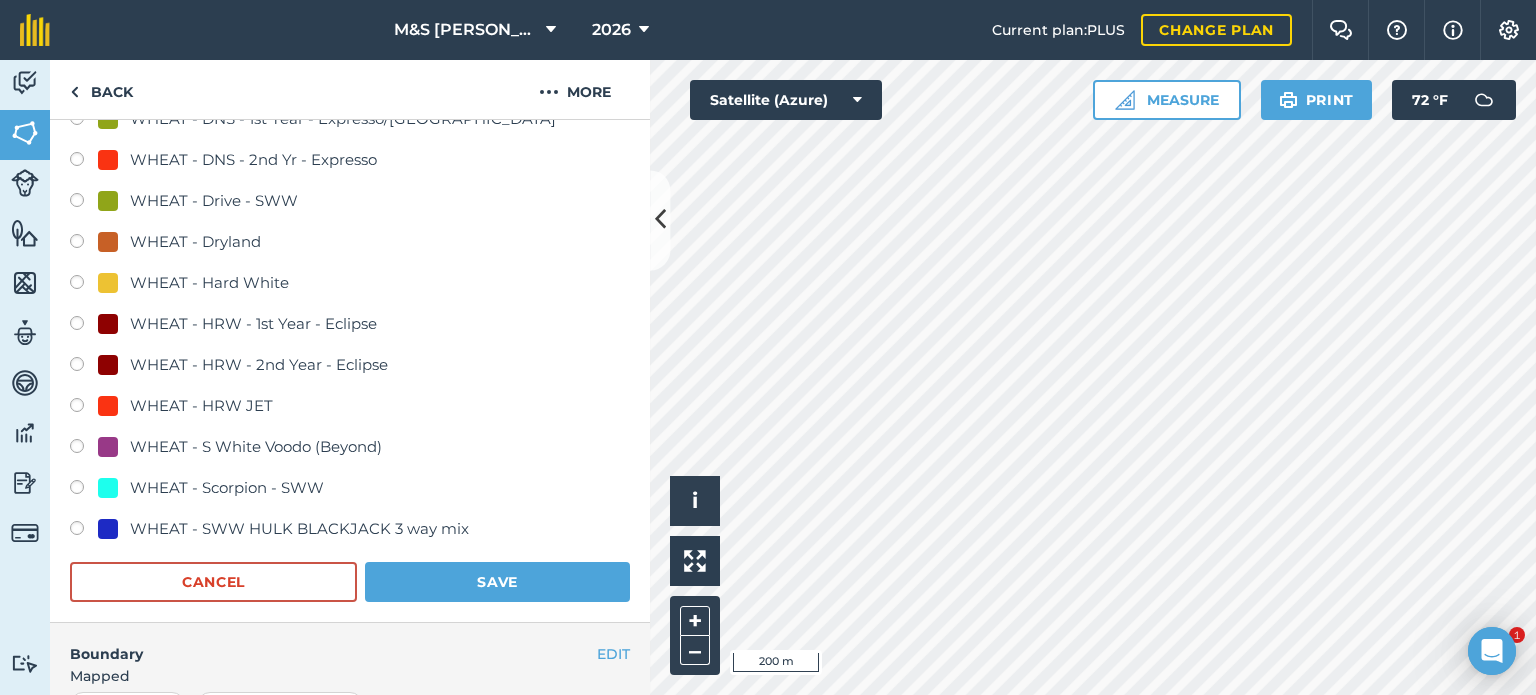 scroll, scrollTop: 1400, scrollLeft: 0, axis: vertical 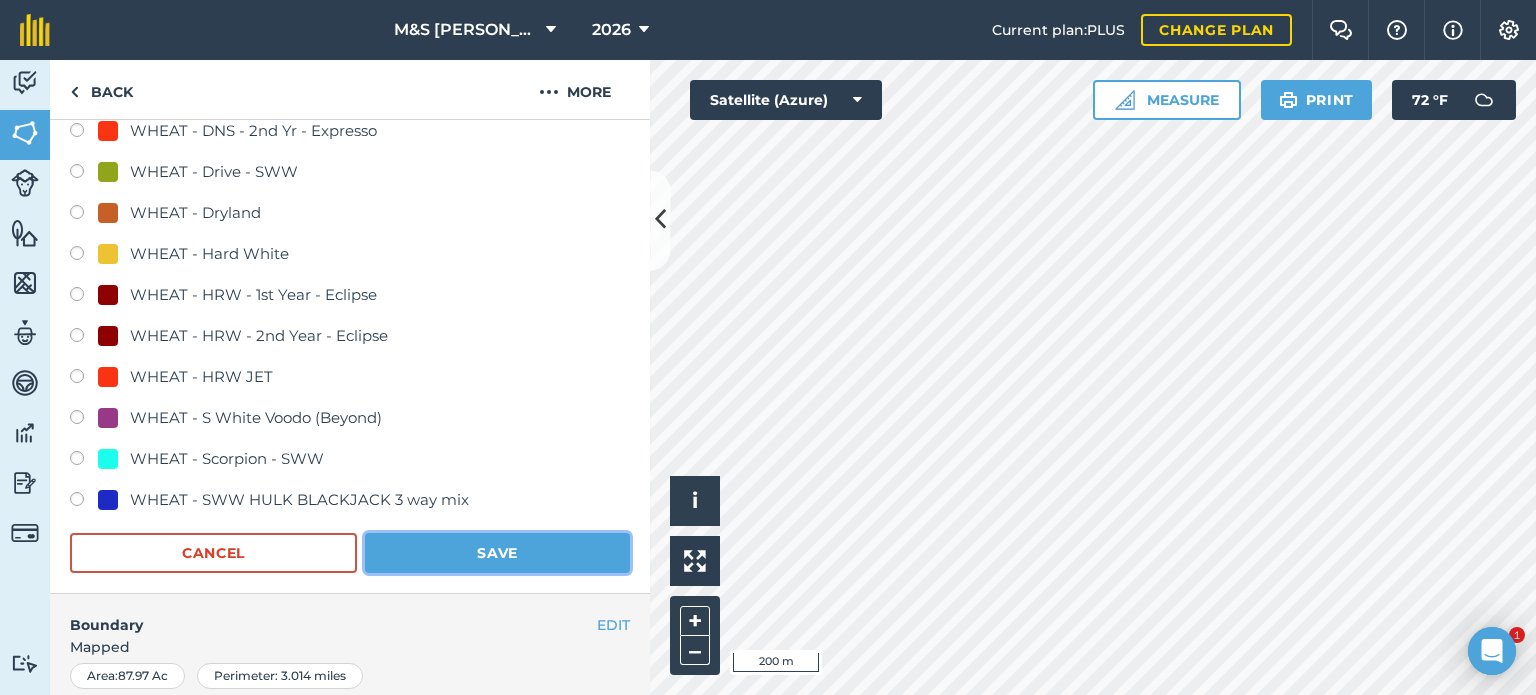 click on "Save" at bounding box center (497, 553) 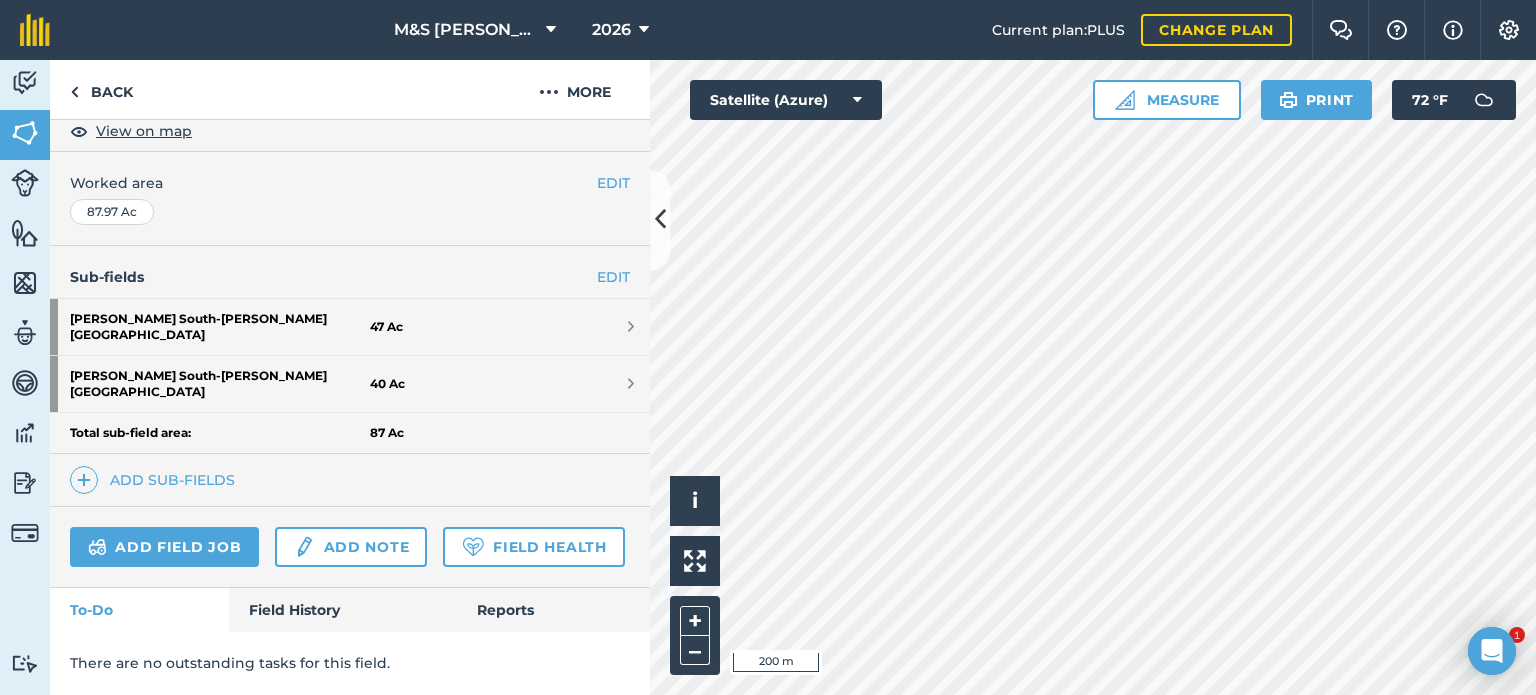 scroll, scrollTop: 416, scrollLeft: 0, axis: vertical 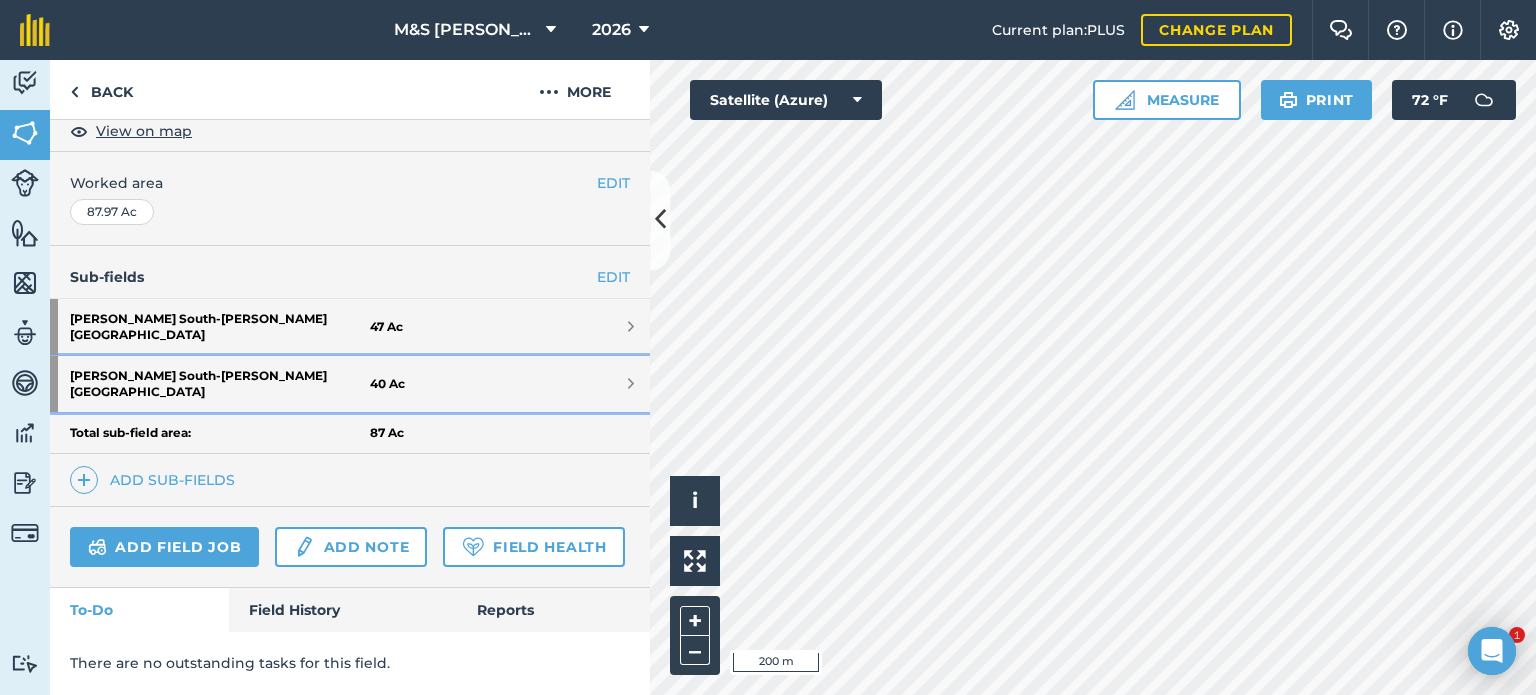 click on "[PERSON_NAME][GEOGRAPHIC_DATA]  -  [PERSON_NAME][GEOGRAPHIC_DATA]" at bounding box center (220, 384) 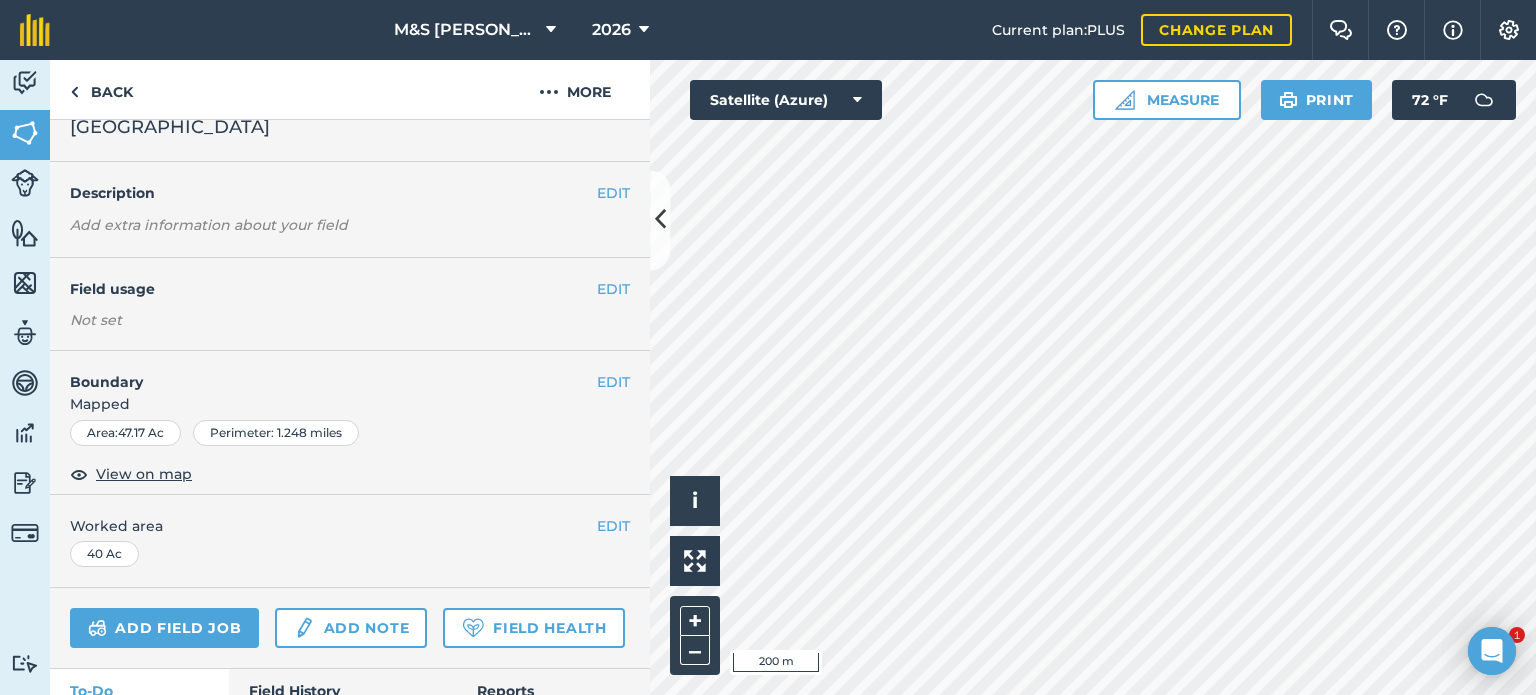 scroll, scrollTop: 128, scrollLeft: 0, axis: vertical 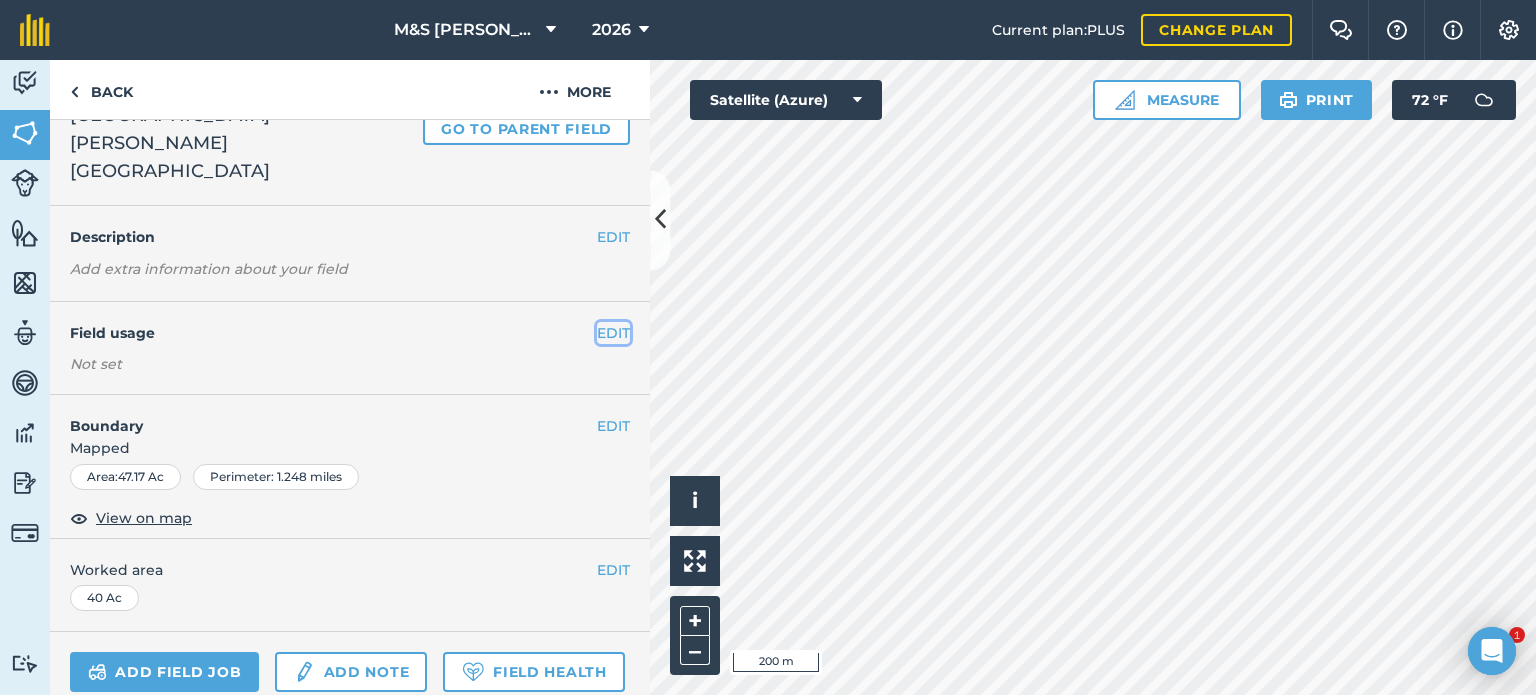 click on "EDIT" at bounding box center (613, 333) 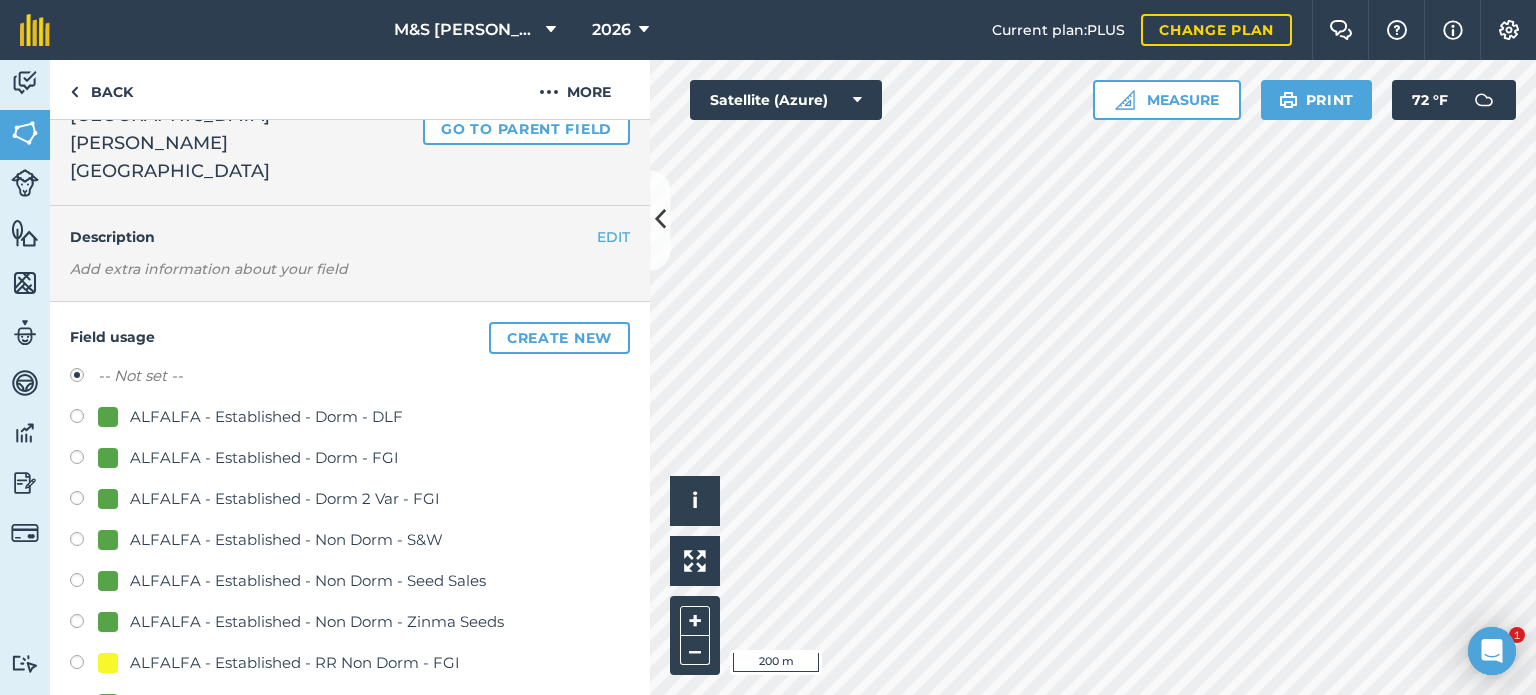 click on "ALFALFA - Established - Dorm - FGI" at bounding box center (264, 458) 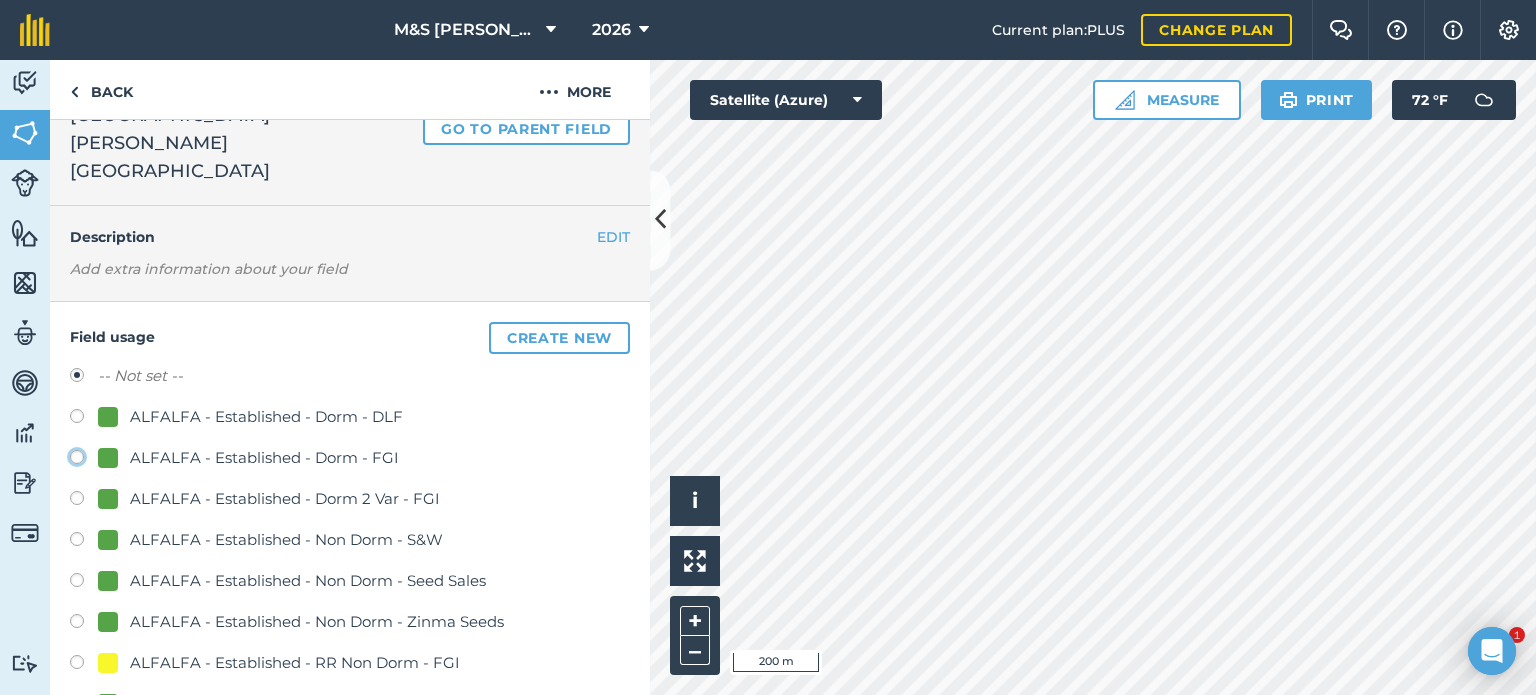 click on "ALFALFA - Established - Dorm - FGI" at bounding box center (-9923, 456) 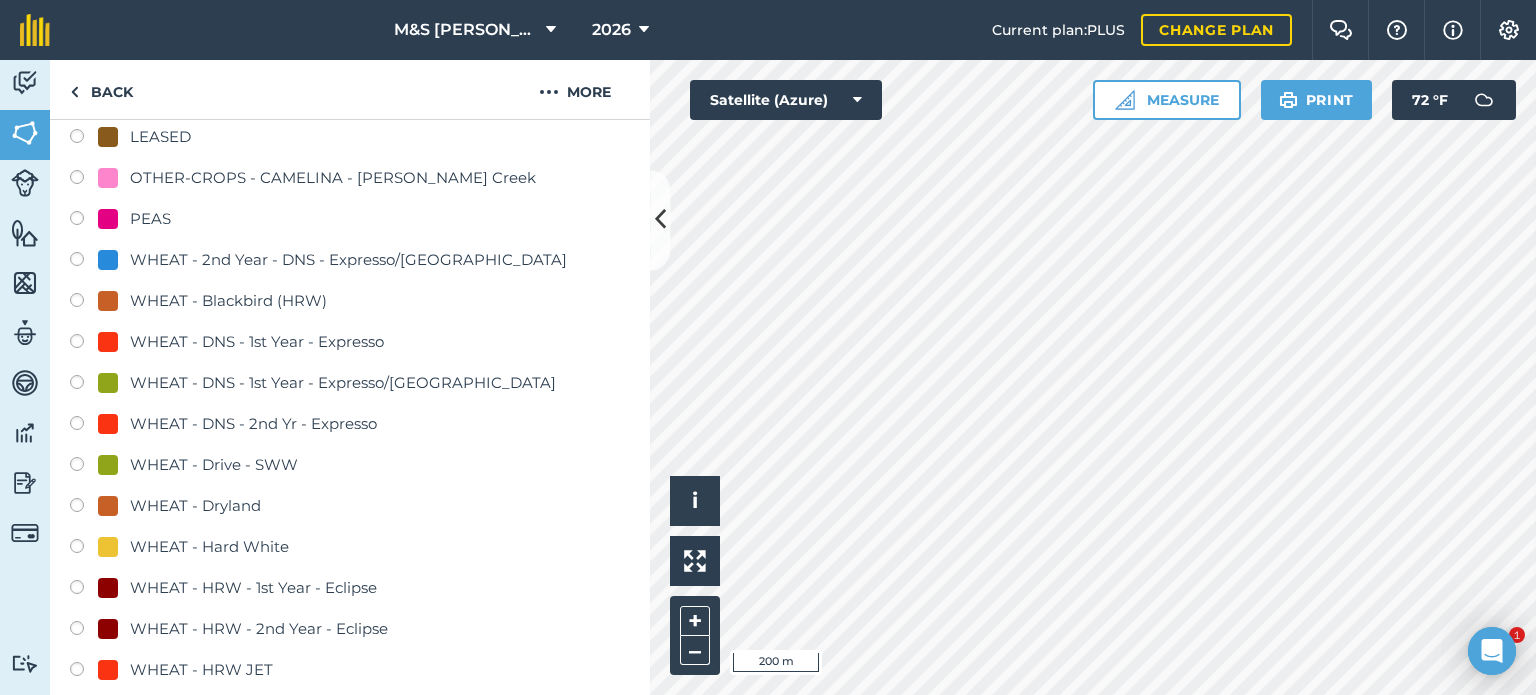 scroll, scrollTop: 1818, scrollLeft: 0, axis: vertical 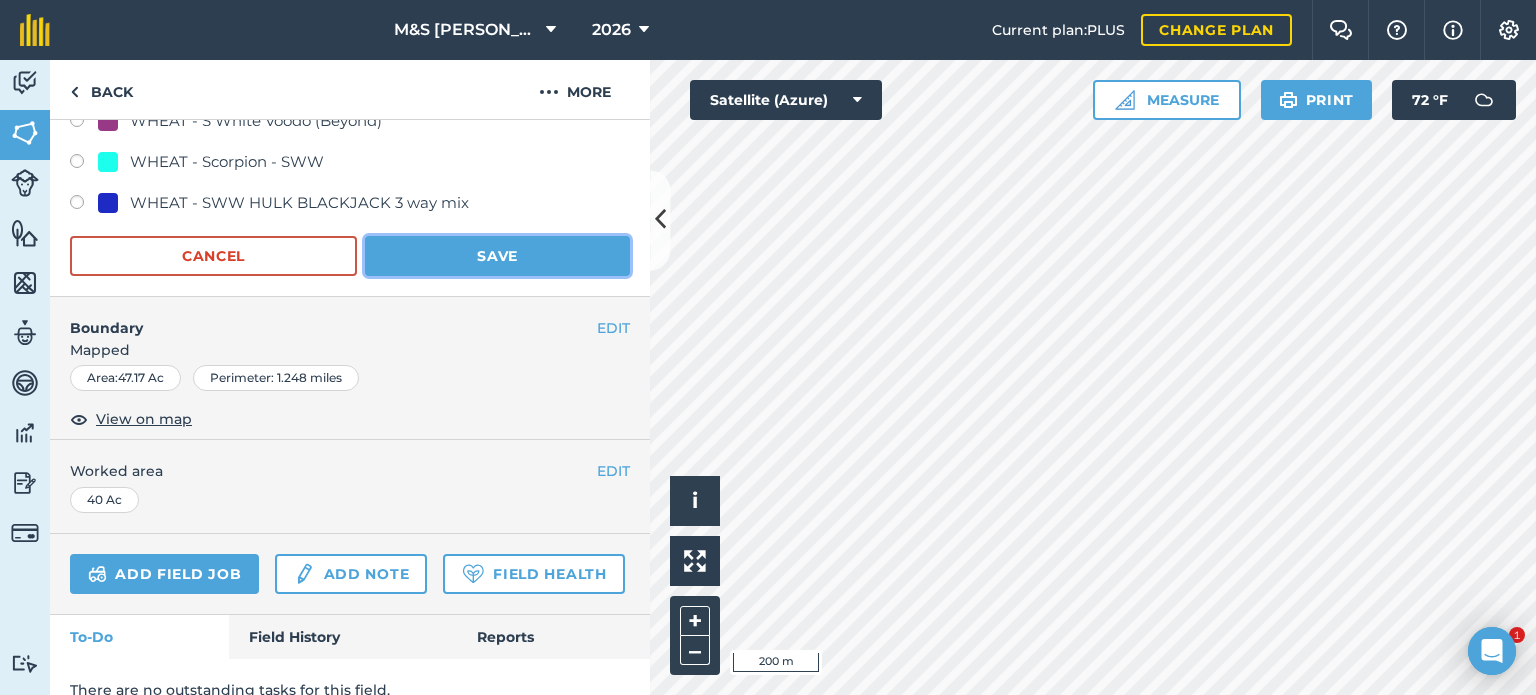 click on "Save" at bounding box center (497, 256) 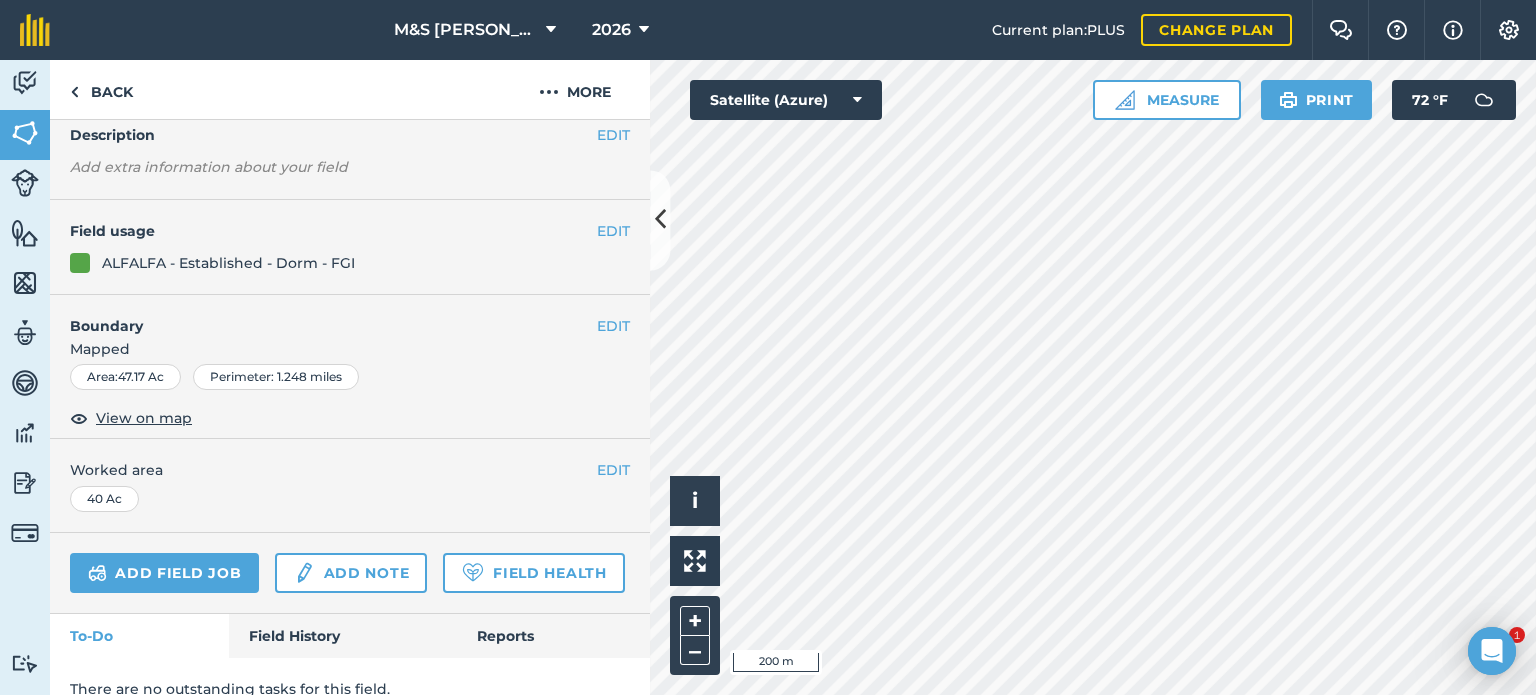 scroll, scrollTop: 0, scrollLeft: 0, axis: both 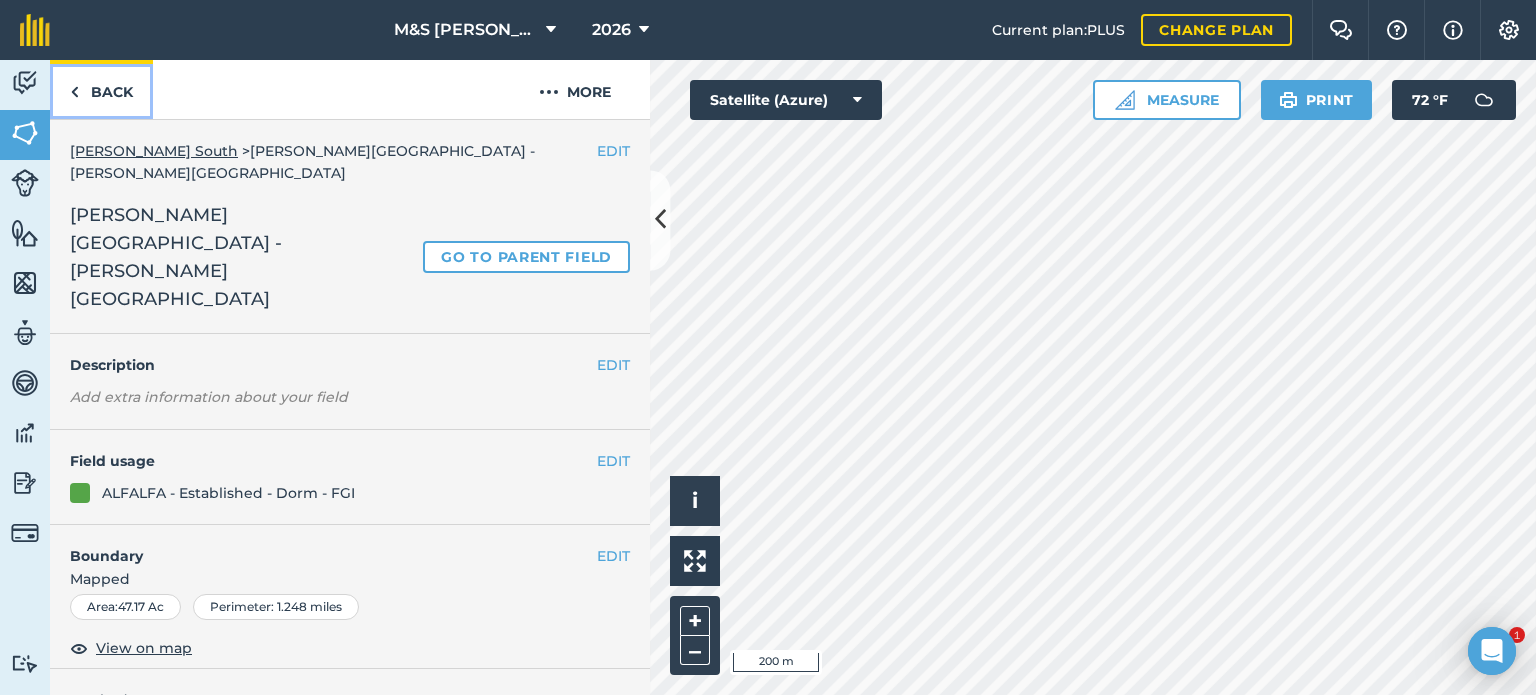 click on "Back" at bounding box center (101, 89) 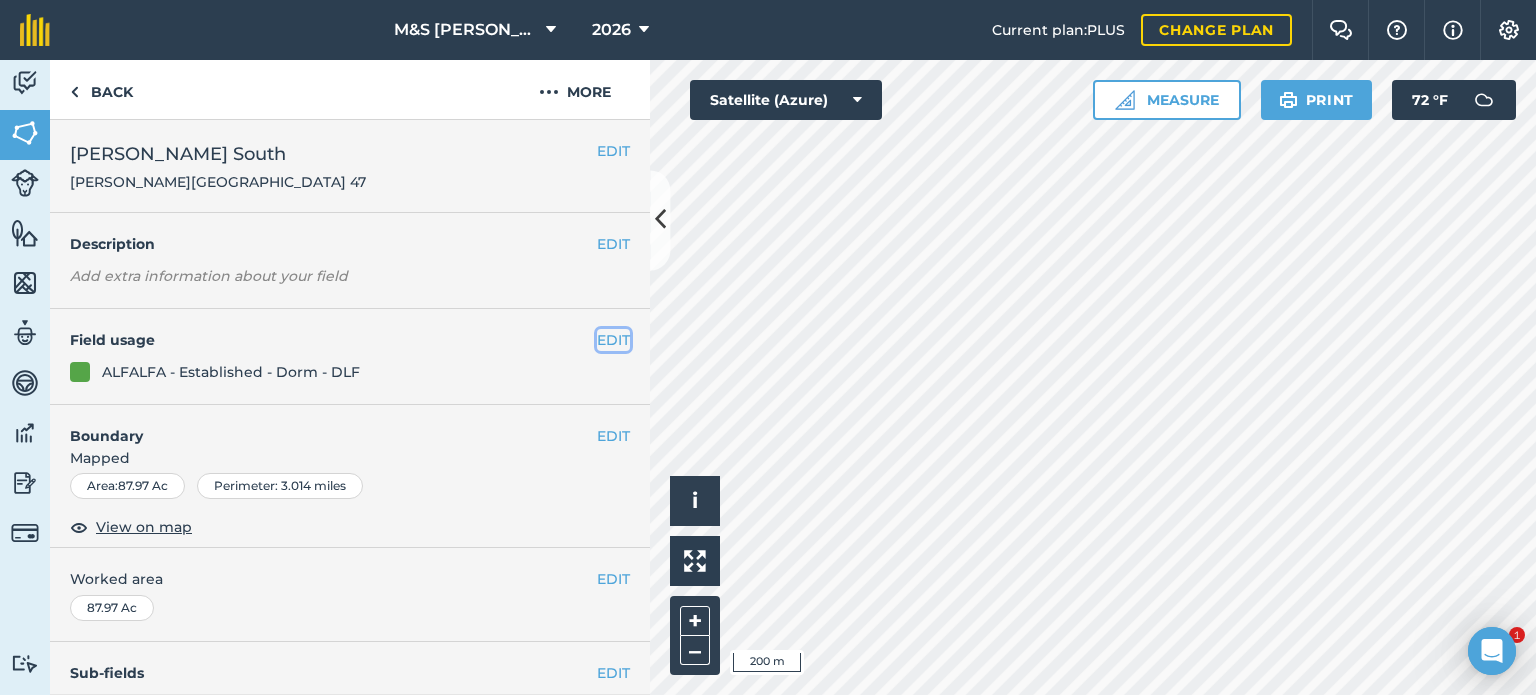 click on "EDIT" at bounding box center (613, 340) 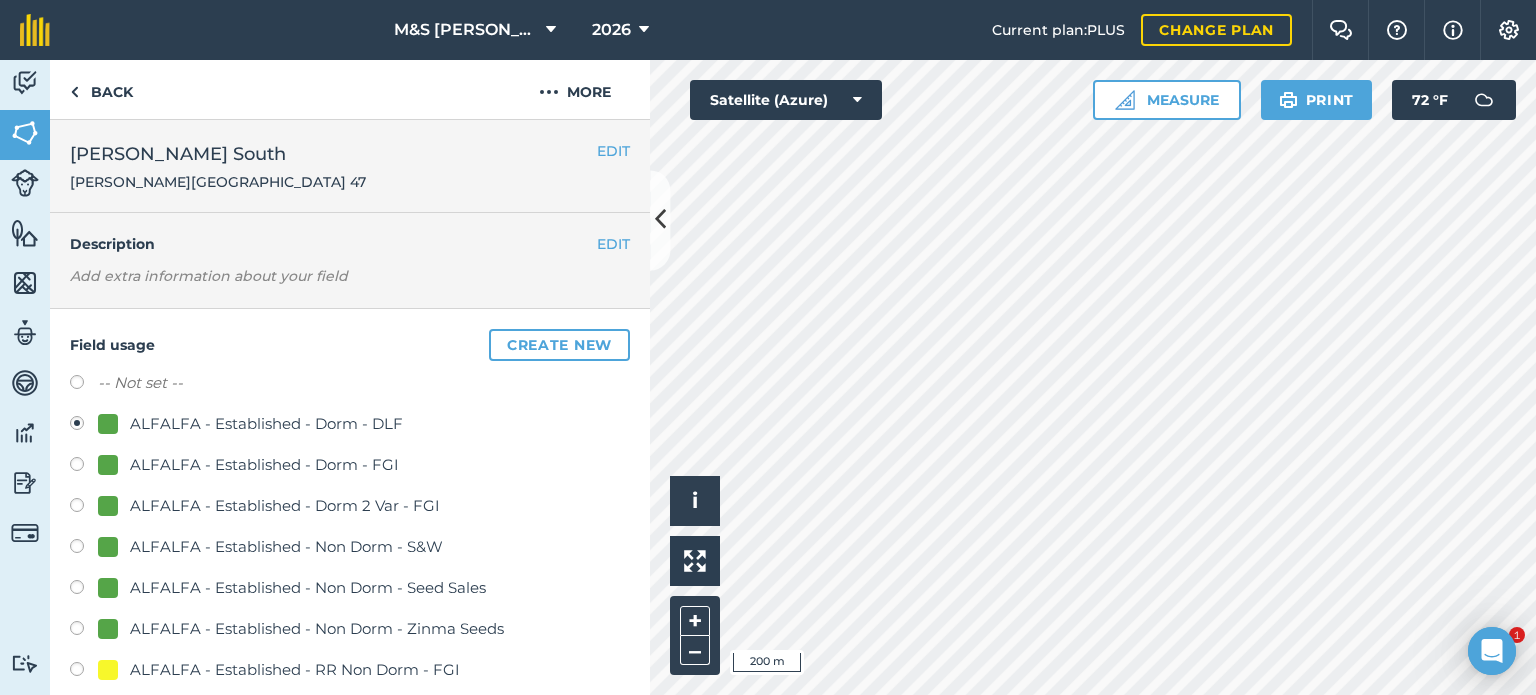 click on "-- Not set --" at bounding box center [140, 383] 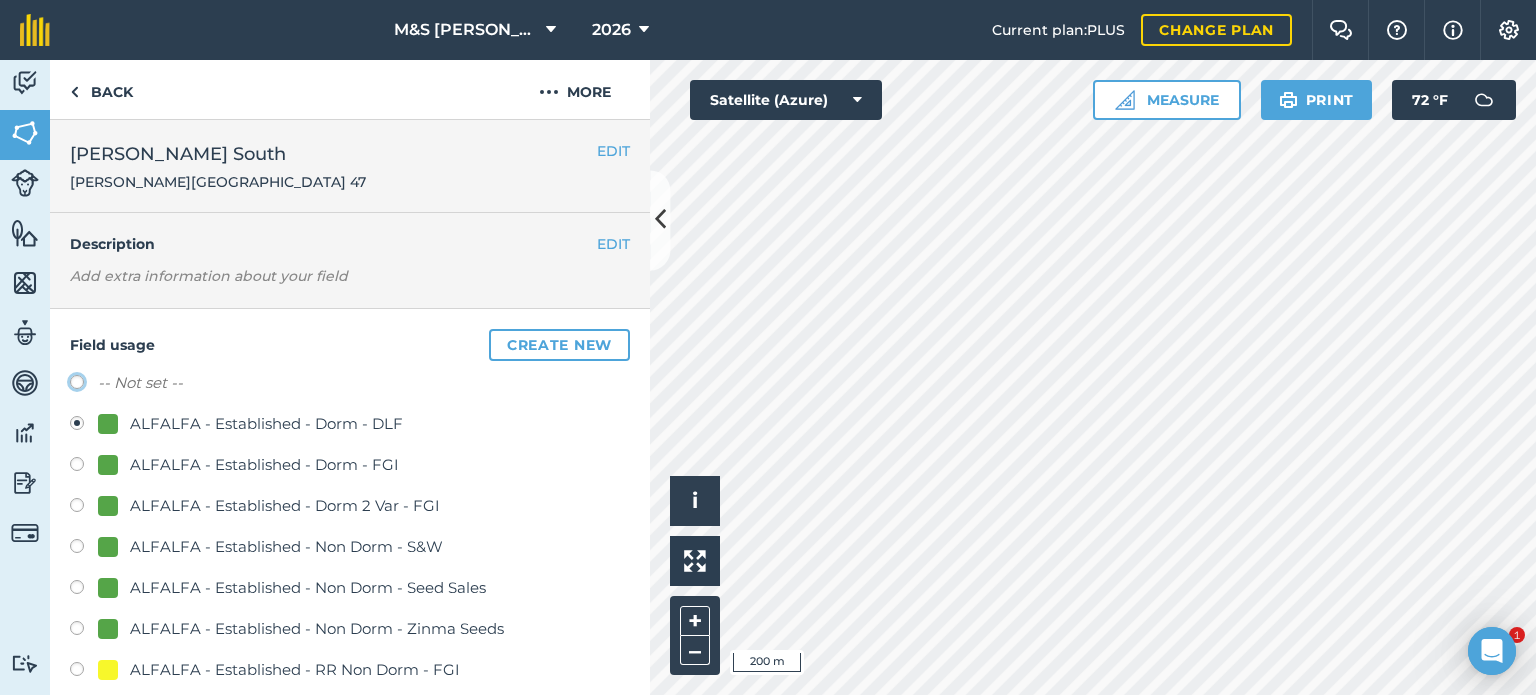 click on "-- Not set --" at bounding box center [-9923, 381] 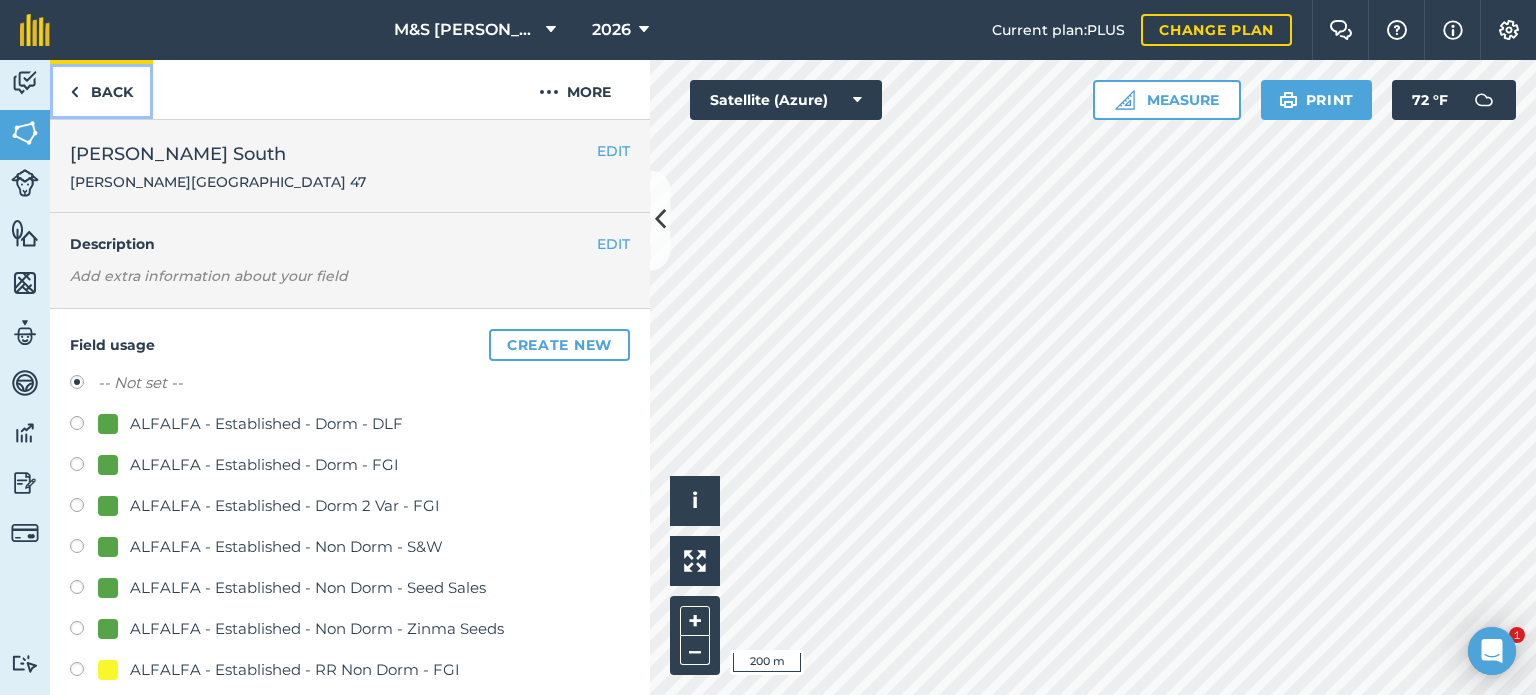 click on "Back" at bounding box center (101, 89) 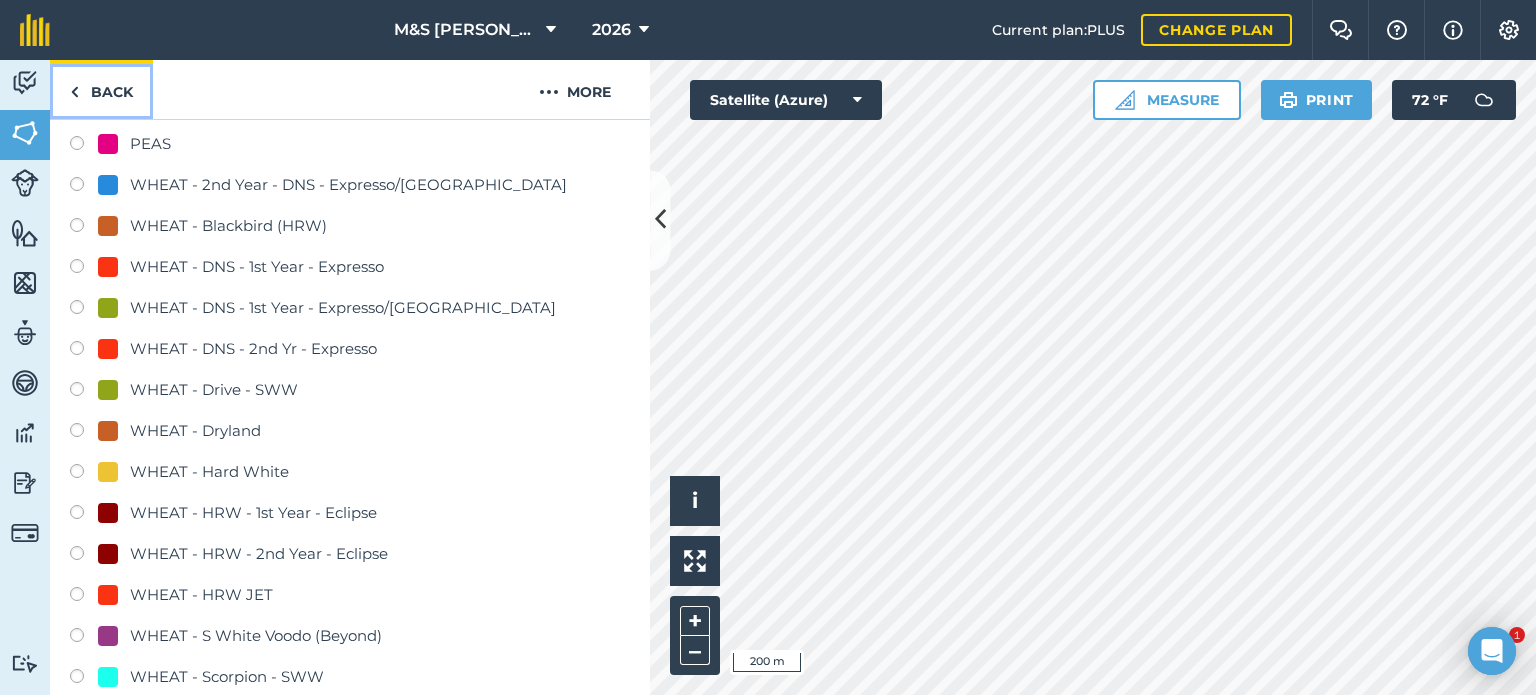 scroll, scrollTop: 1500, scrollLeft: 0, axis: vertical 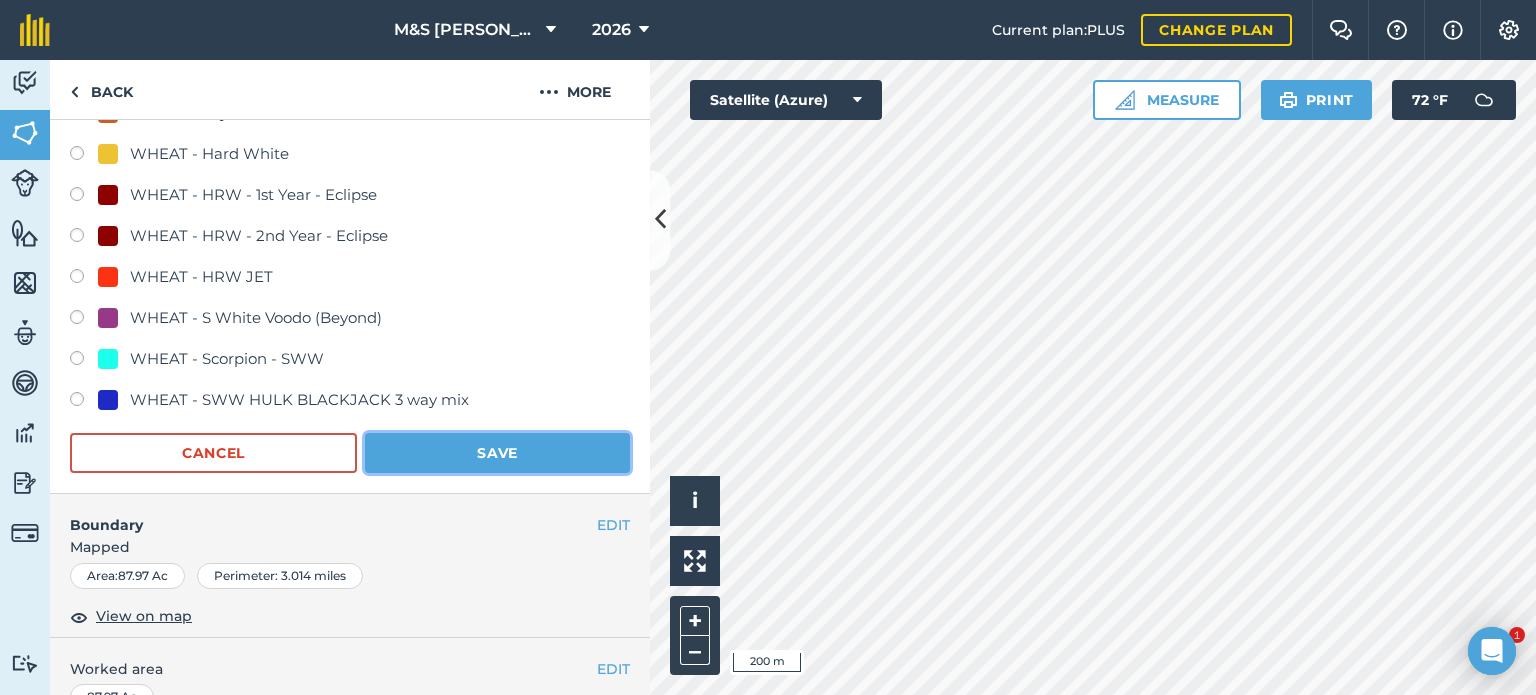 click on "Save" at bounding box center (497, 453) 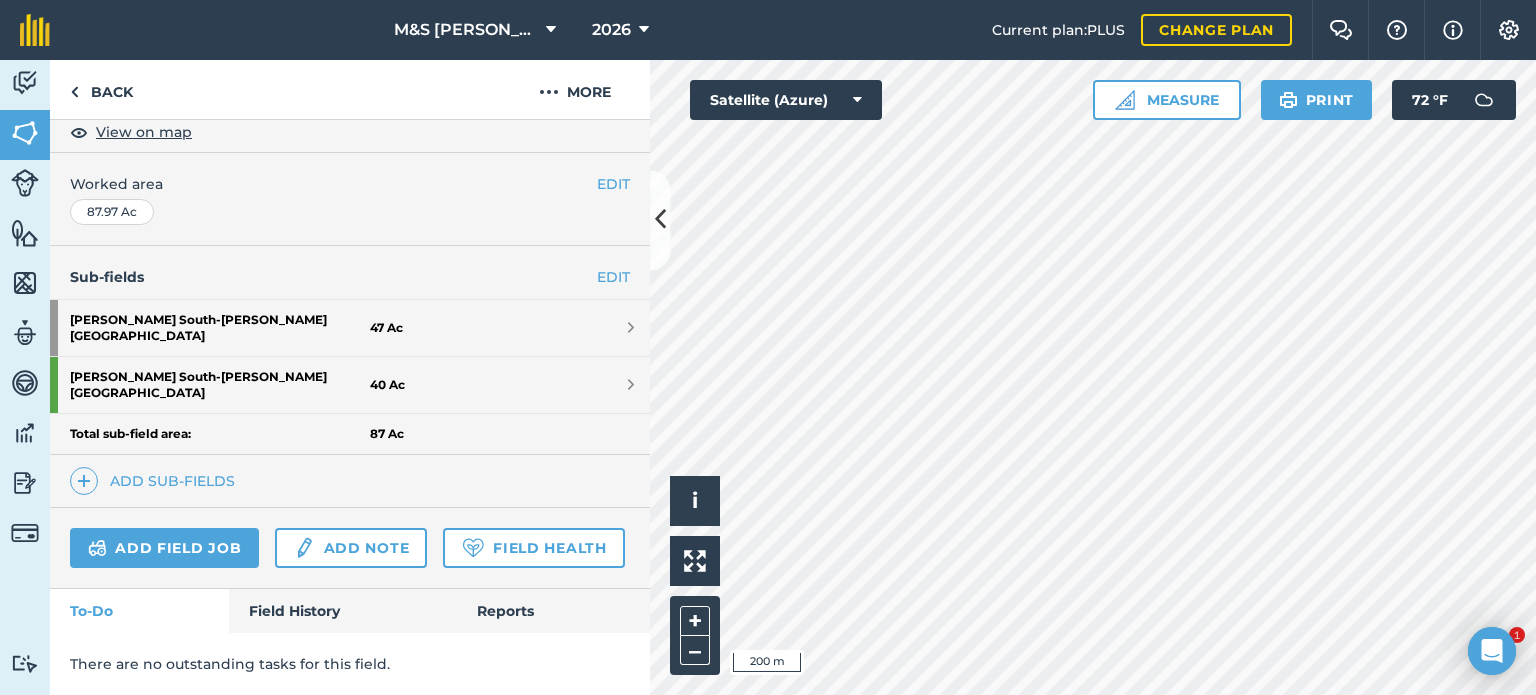 scroll, scrollTop: 413, scrollLeft: 0, axis: vertical 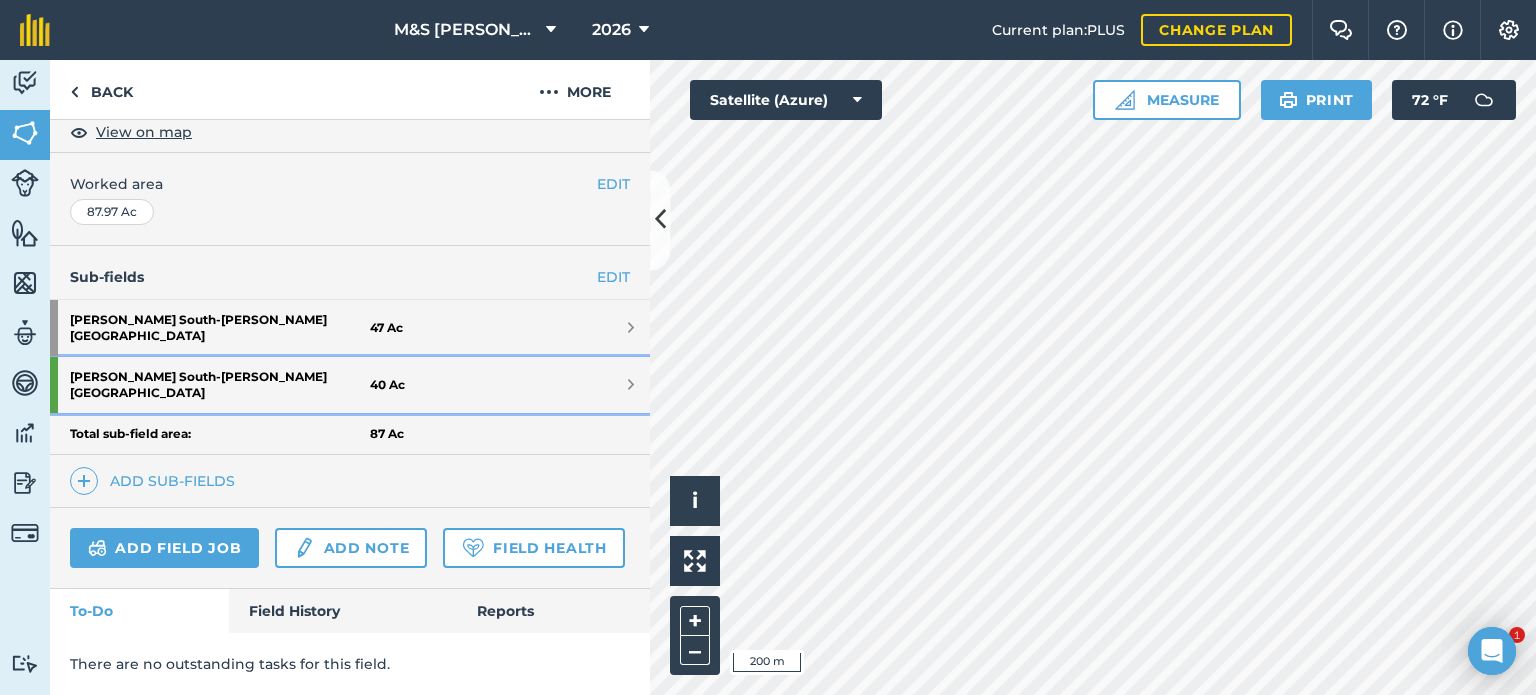 click on "[PERSON_NAME][GEOGRAPHIC_DATA]  -  [PERSON_NAME][GEOGRAPHIC_DATA]" at bounding box center (220, 385) 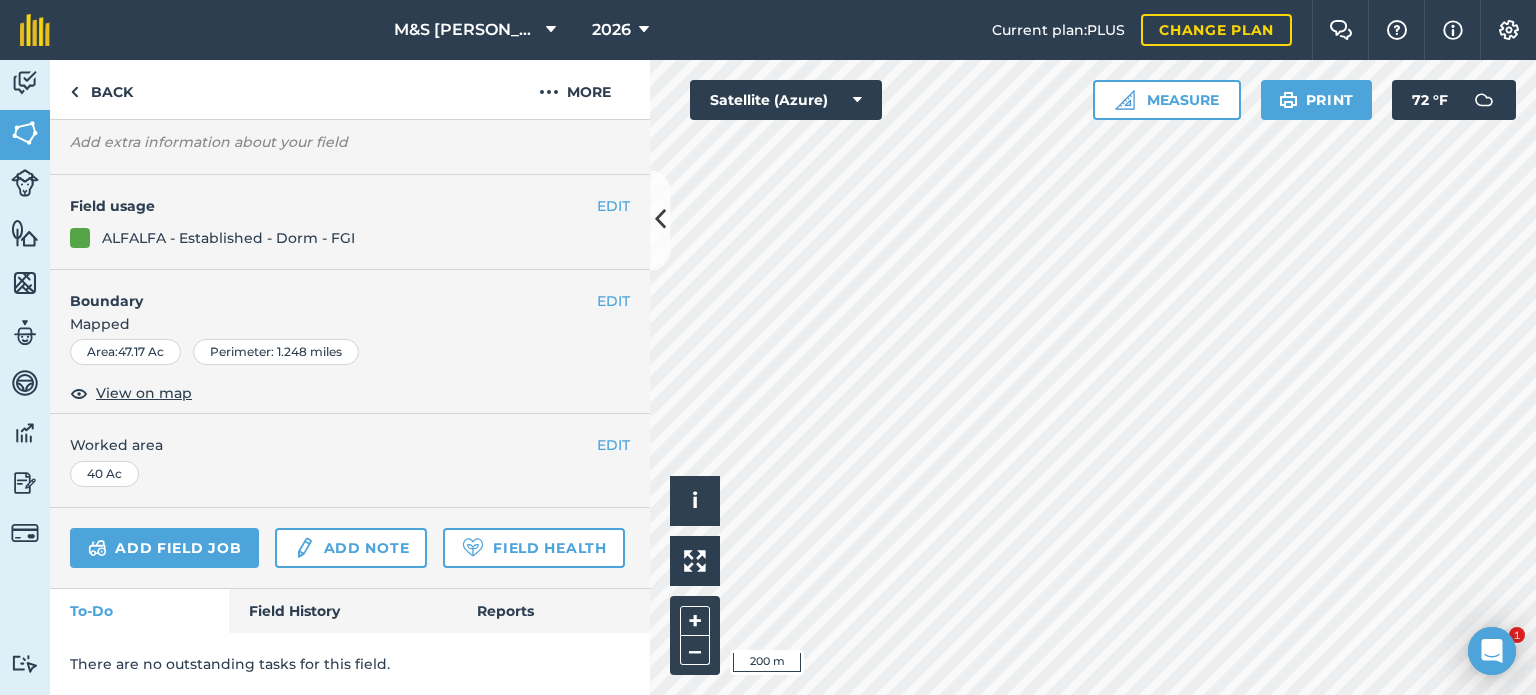 scroll, scrollTop: 230, scrollLeft: 0, axis: vertical 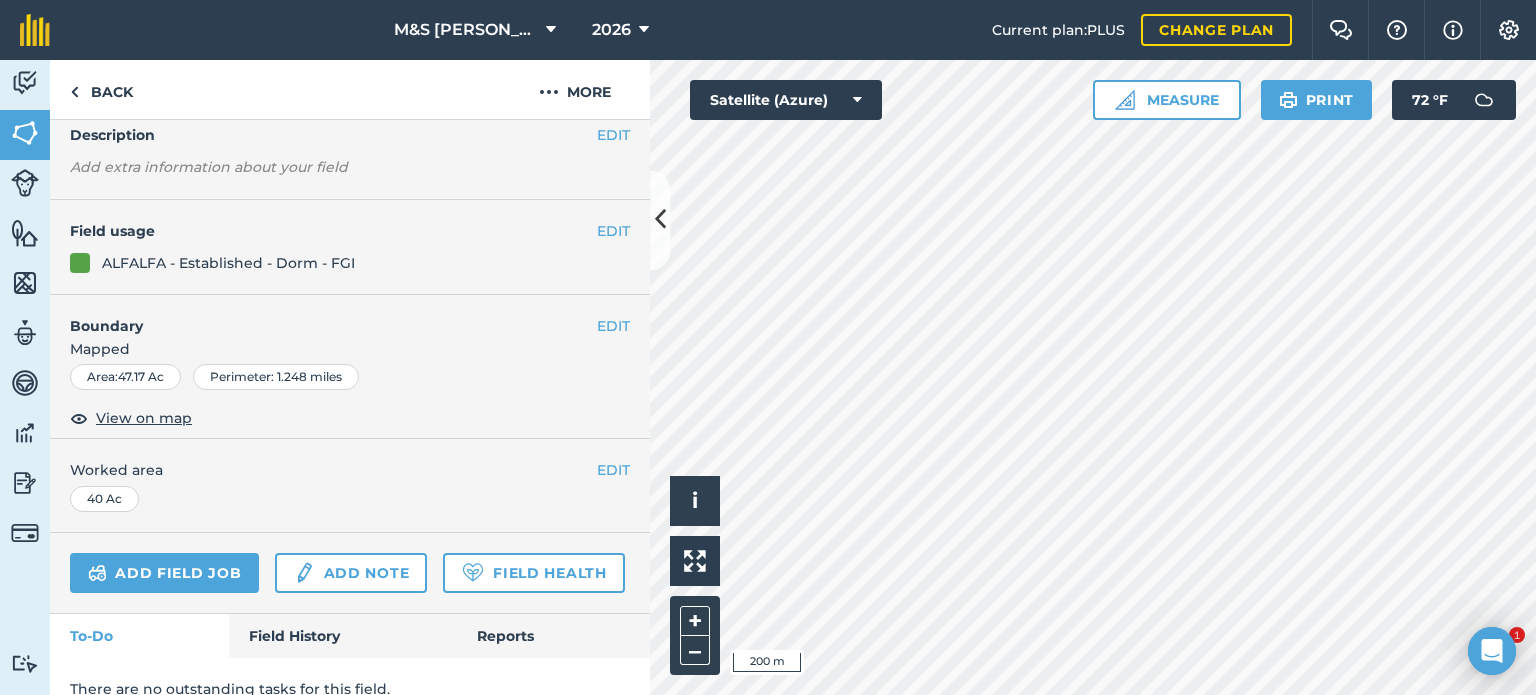 click on "EDIT Field usage ALFALFA - Established - Dorm - FGI" at bounding box center (350, 248) 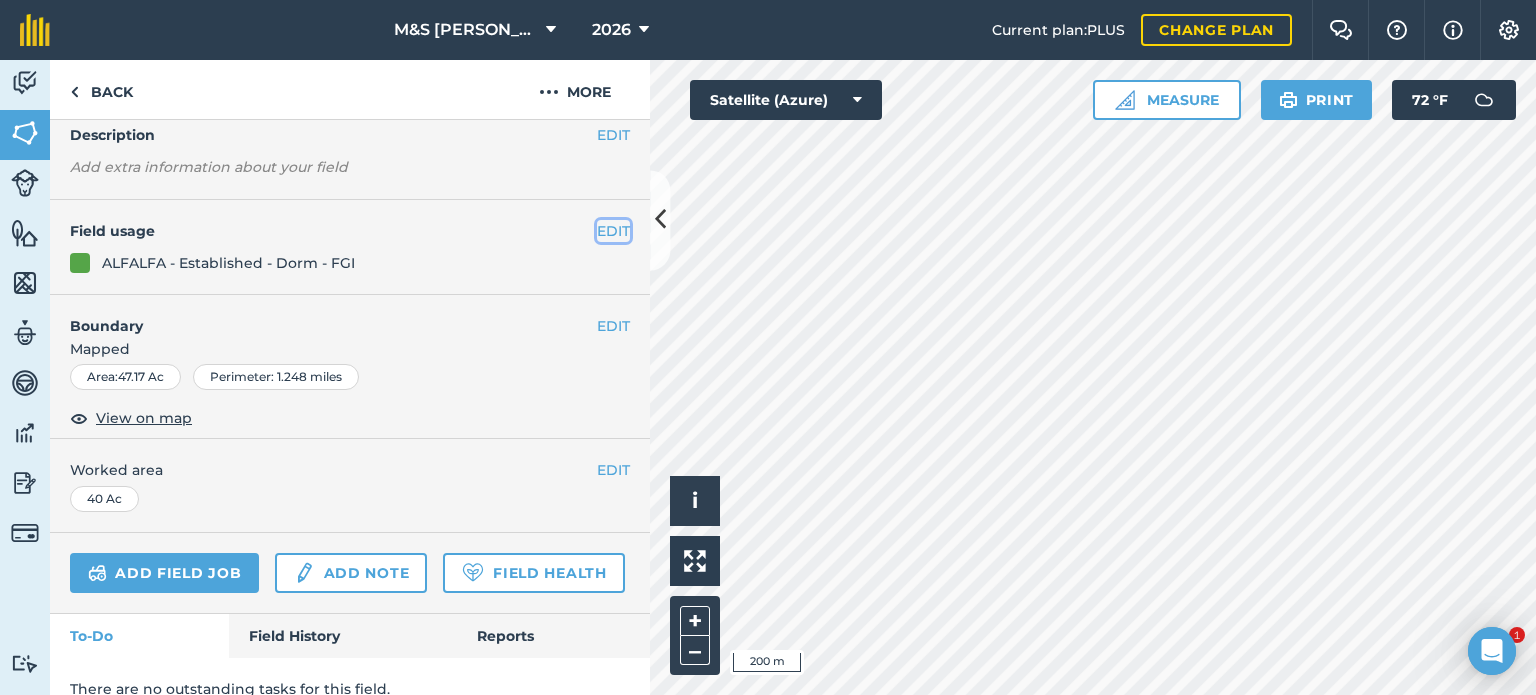 click on "EDIT" at bounding box center (613, 231) 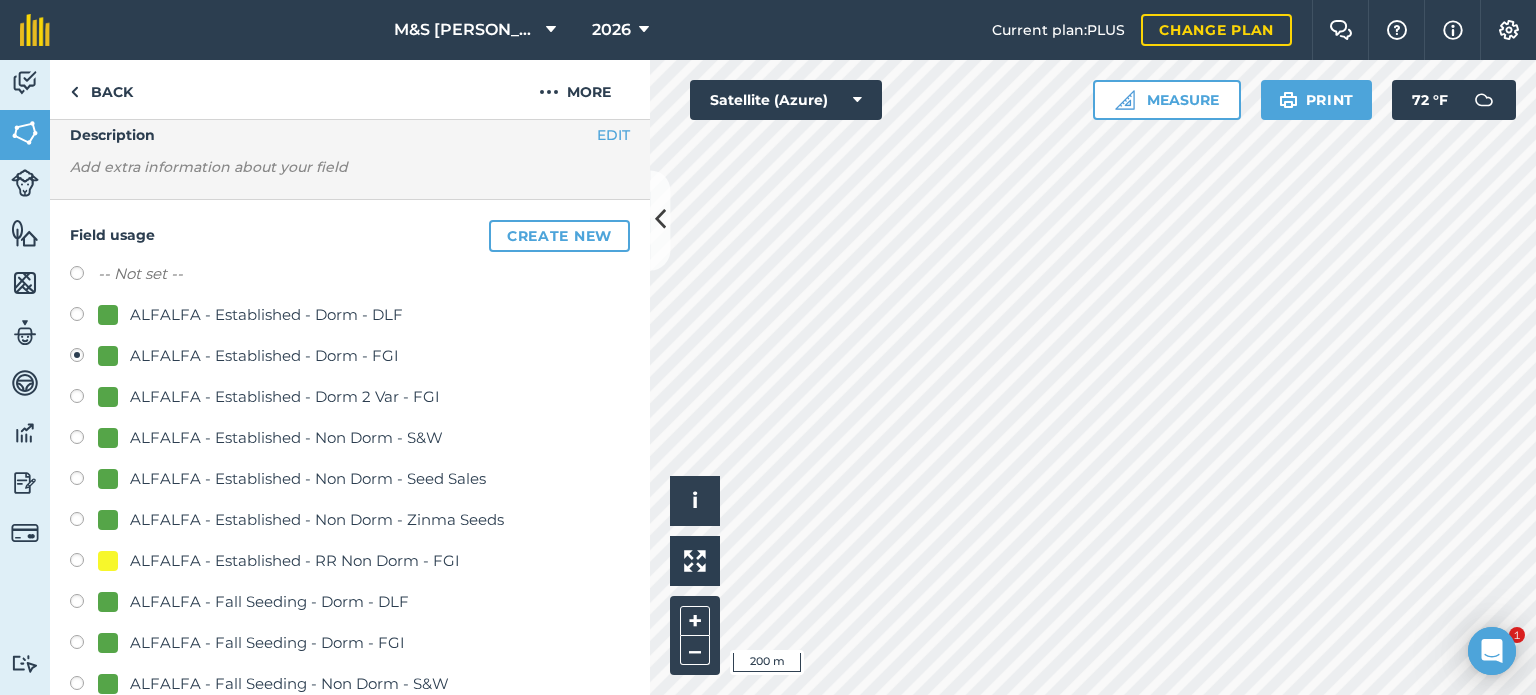 click on "-- Not set --" at bounding box center [140, 274] 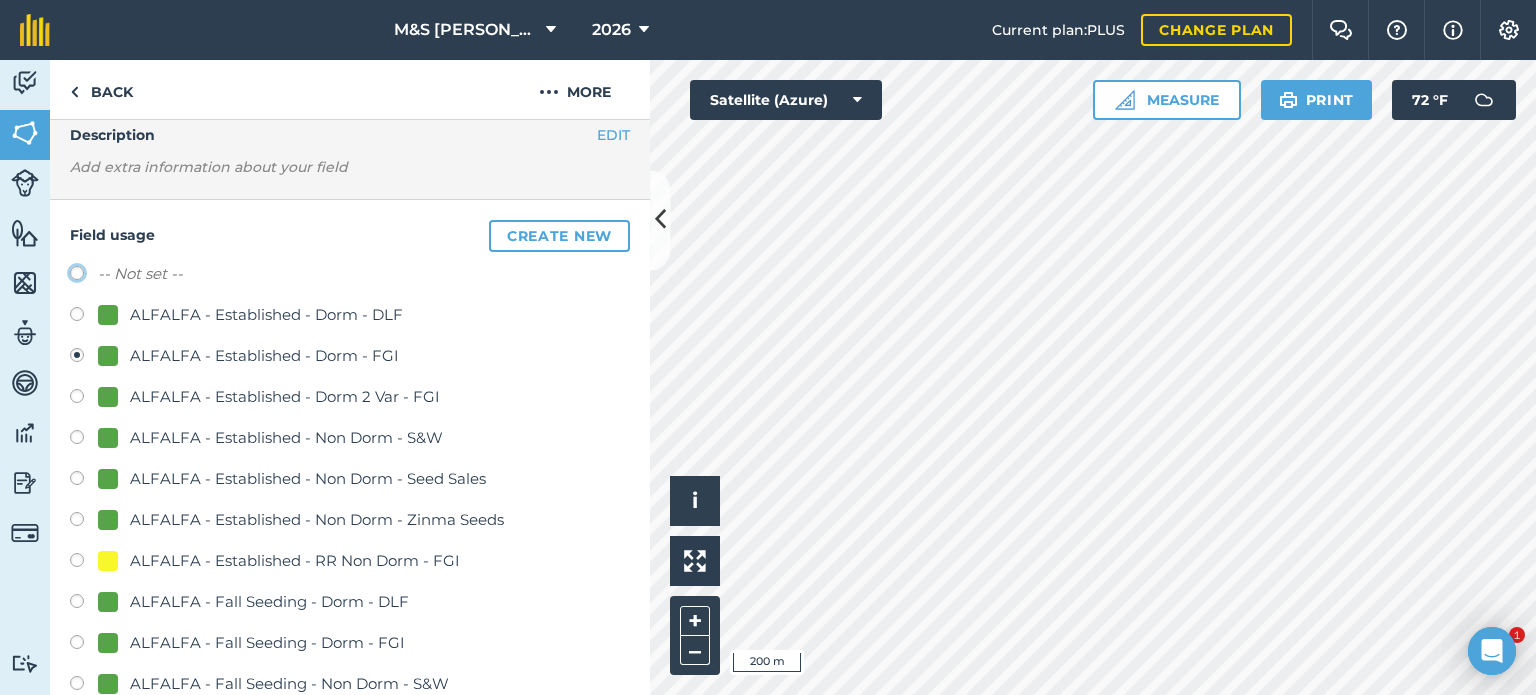 click on "-- Not set --" at bounding box center [-9923, 272] 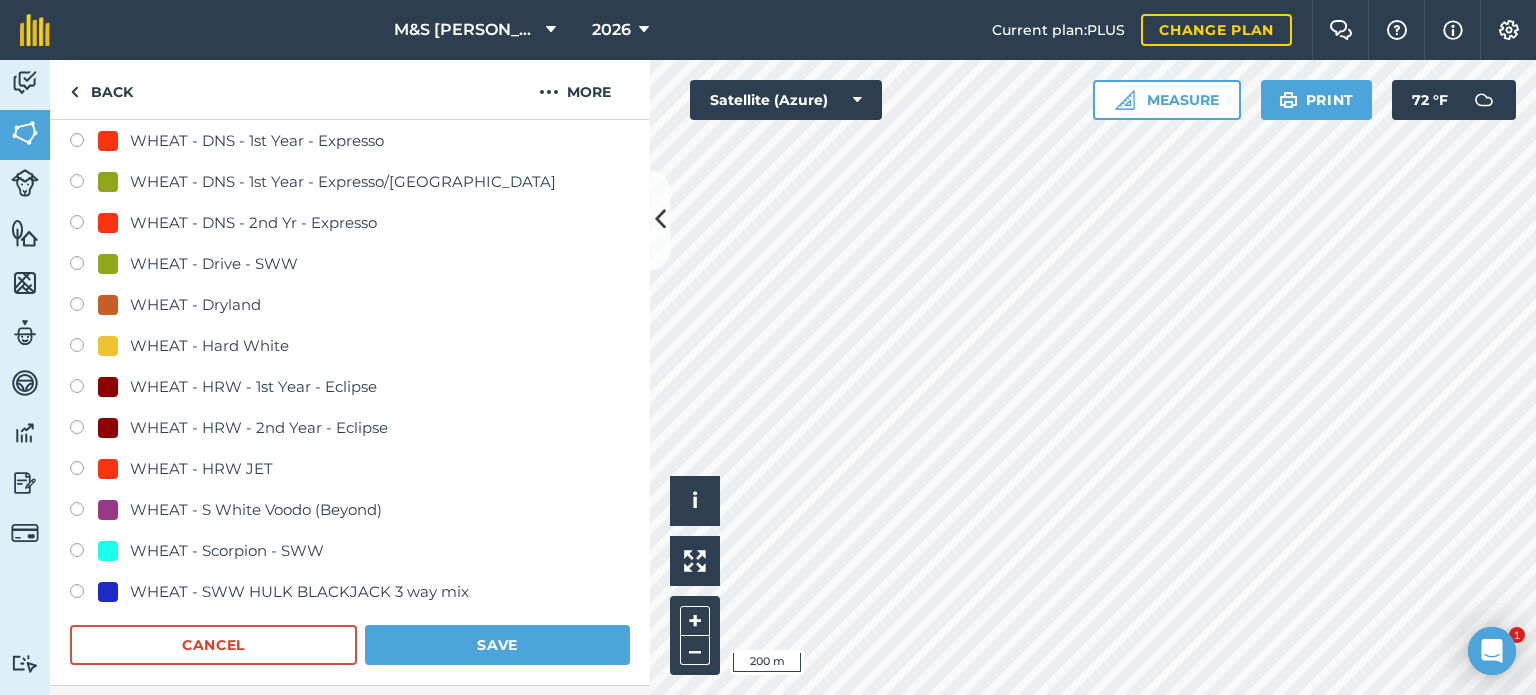scroll, scrollTop: 1430, scrollLeft: 0, axis: vertical 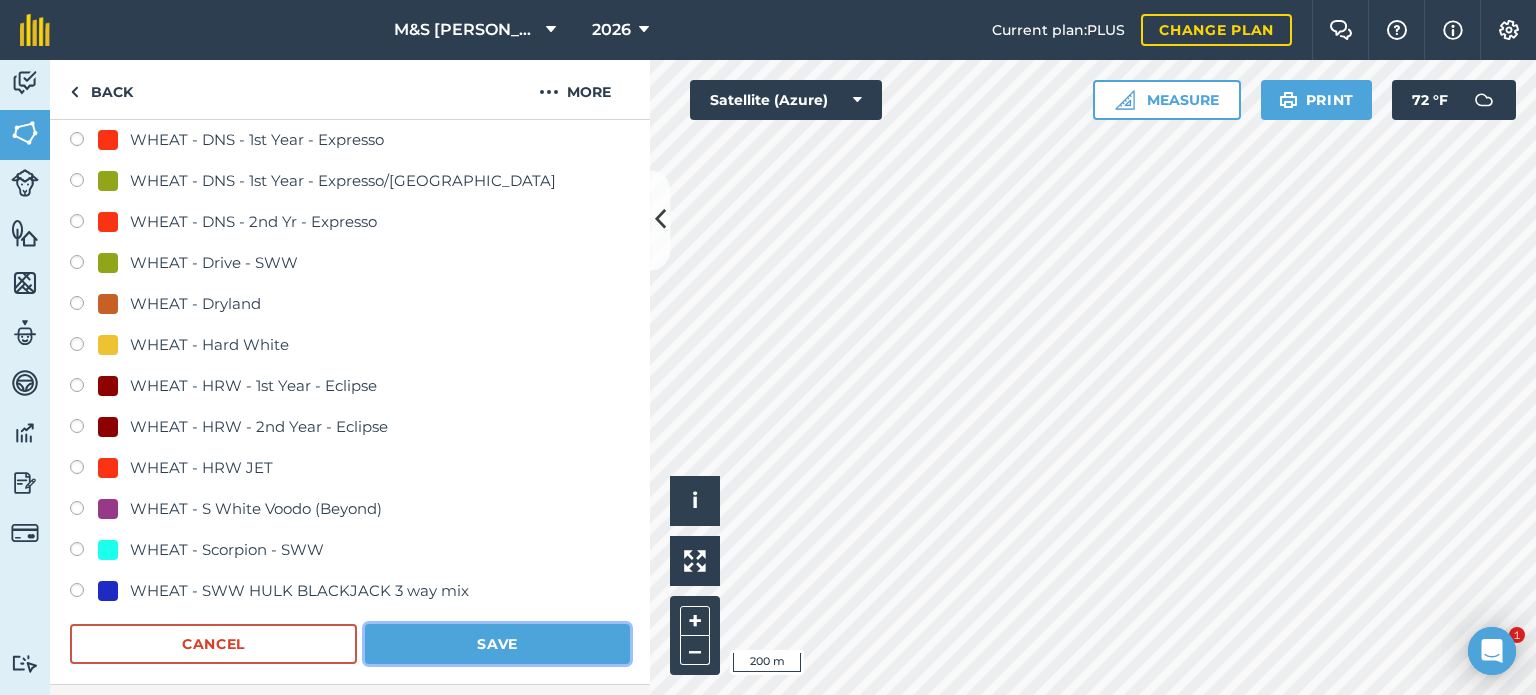 click on "Save" at bounding box center (497, 644) 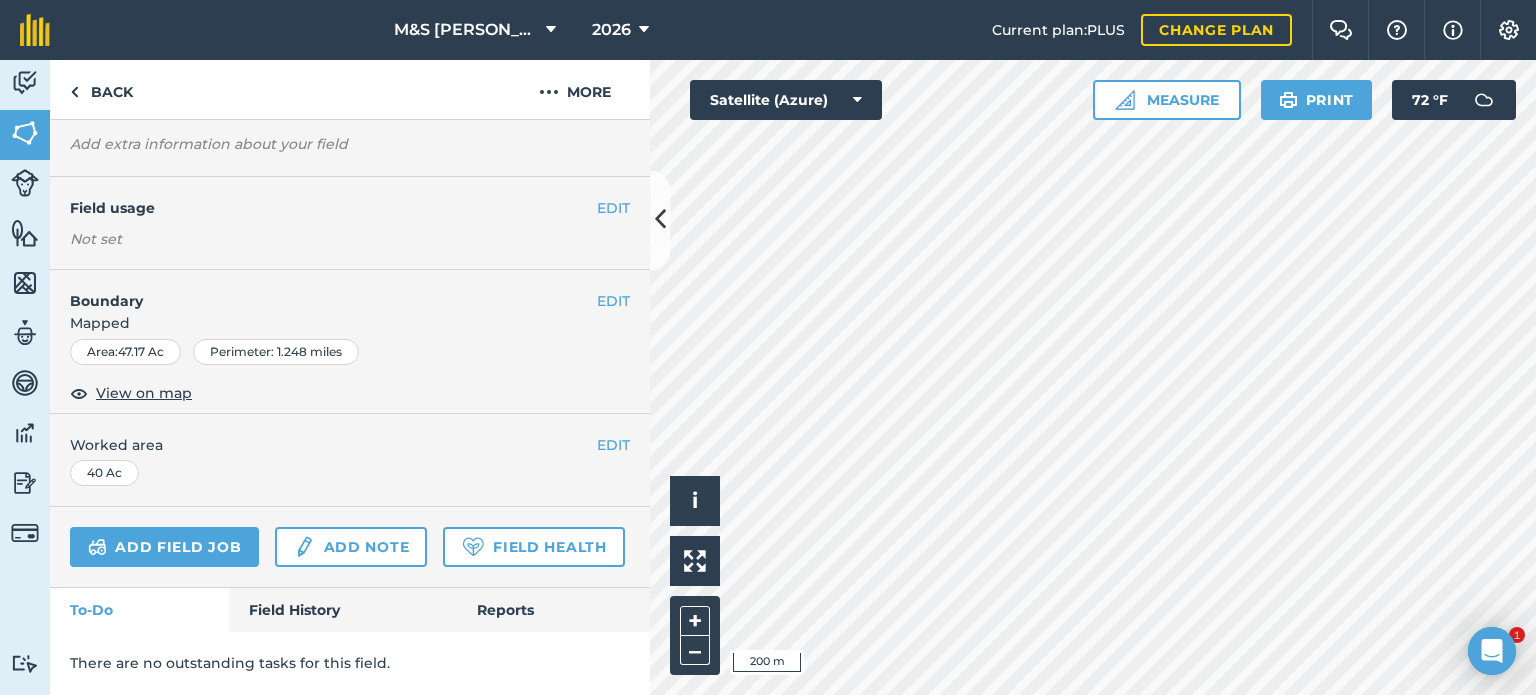 scroll, scrollTop: 228, scrollLeft: 0, axis: vertical 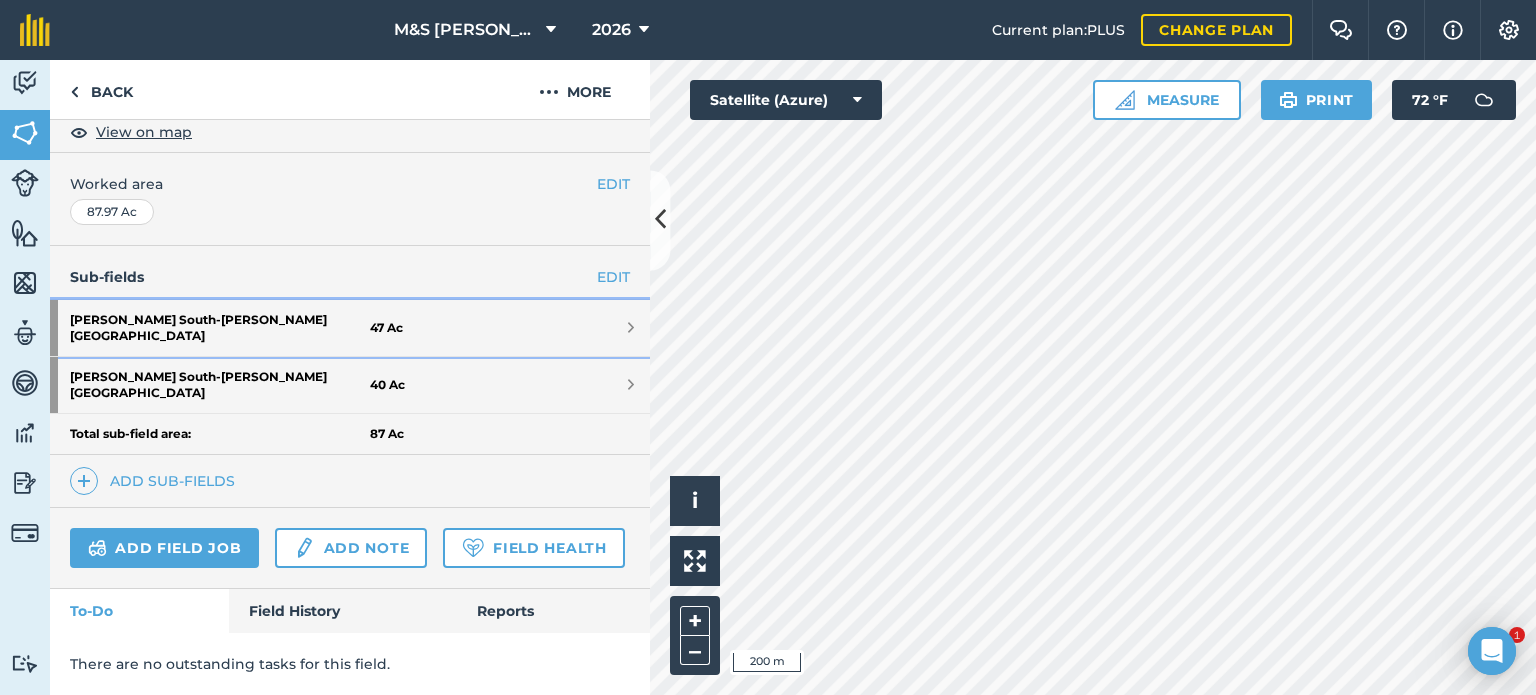 click on "[PERSON_NAME][GEOGRAPHIC_DATA]  -  [PERSON_NAME][GEOGRAPHIC_DATA]" at bounding box center [220, 328] 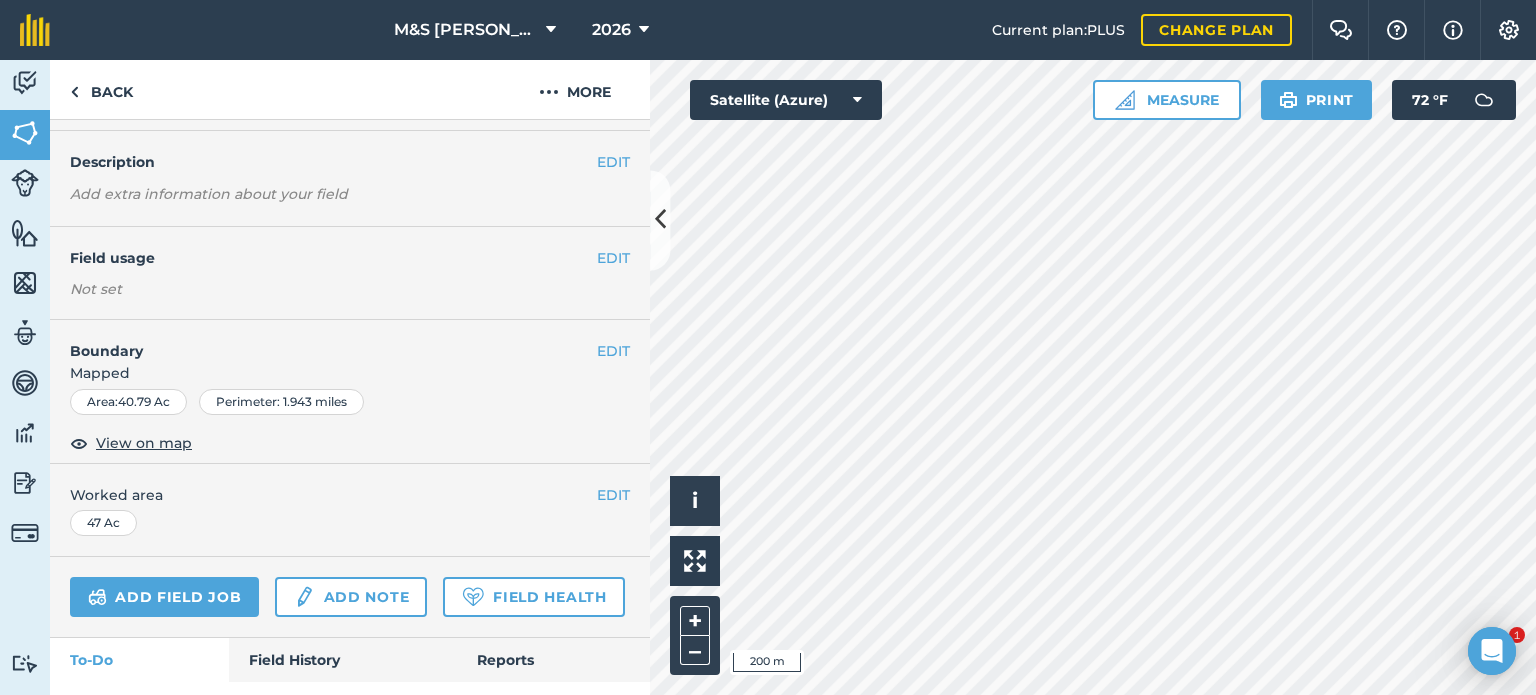 scroll, scrollTop: 3, scrollLeft: 0, axis: vertical 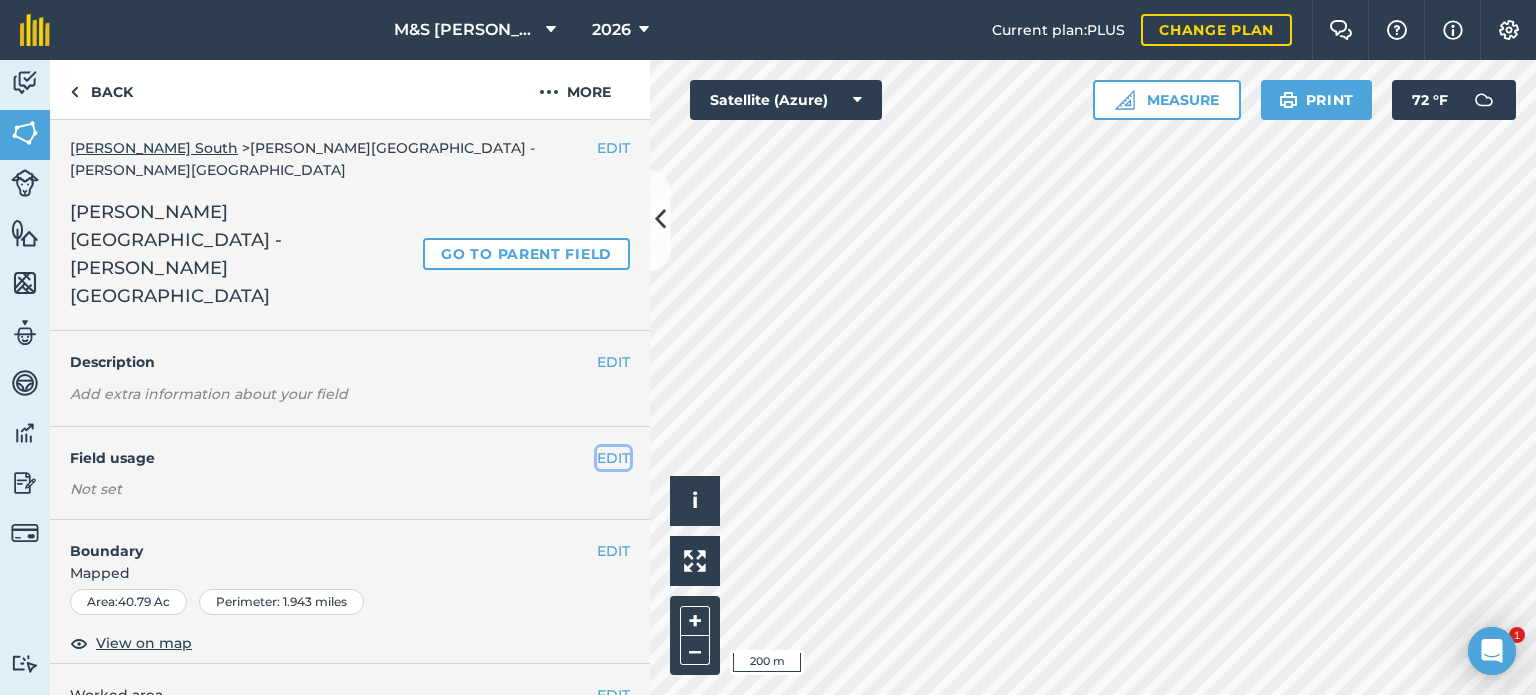 click on "EDIT" at bounding box center [613, 458] 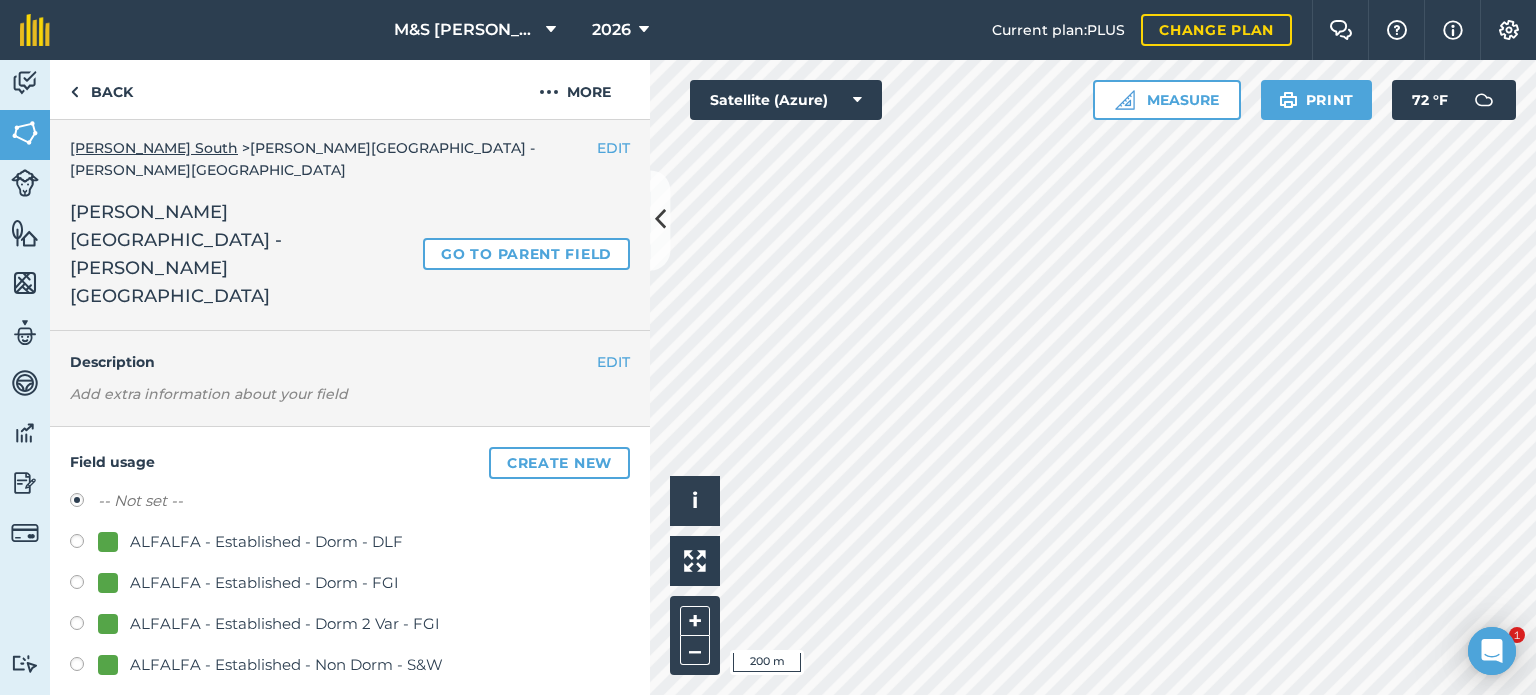 click on "ALFALFA - Established  - Dorm - DLF" at bounding box center [266, 542] 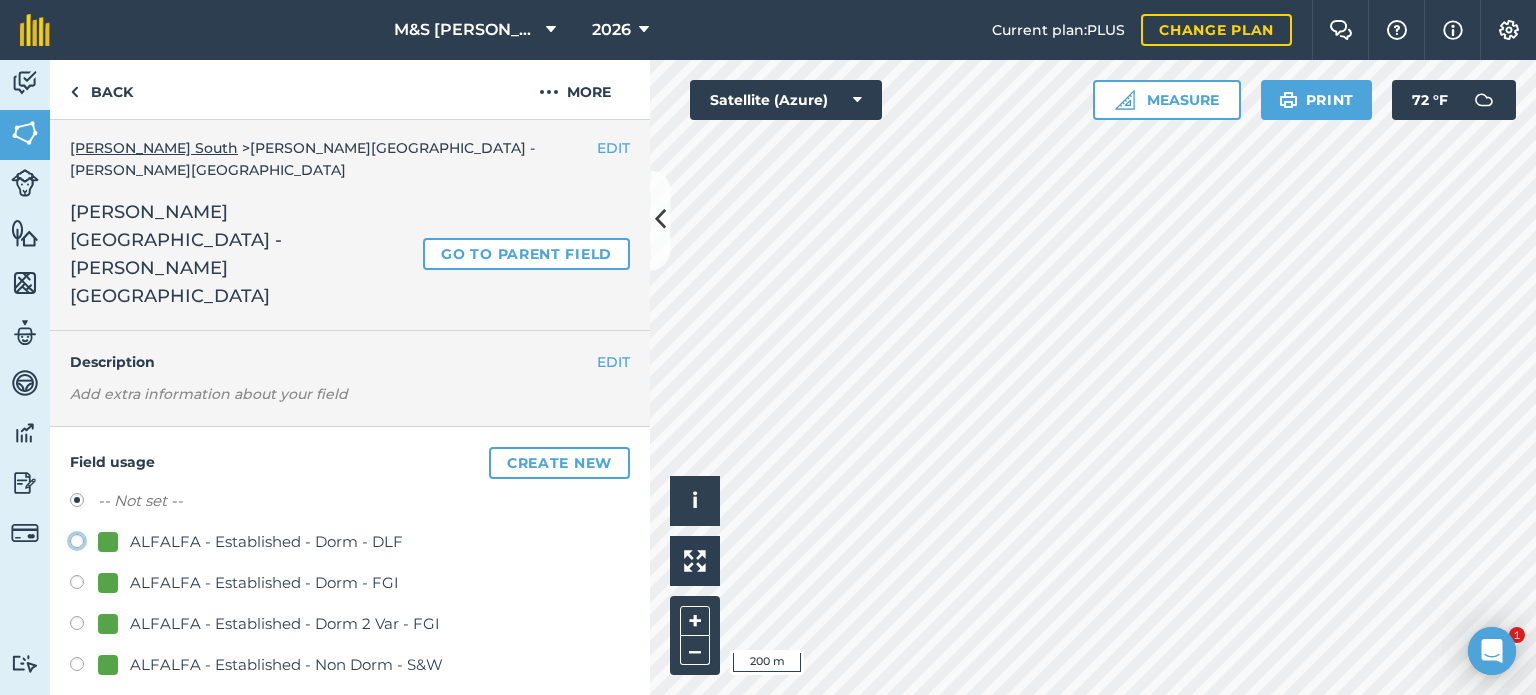 click on "ALFALFA - Established  - Dorm - DLF" at bounding box center (-9923, 540) 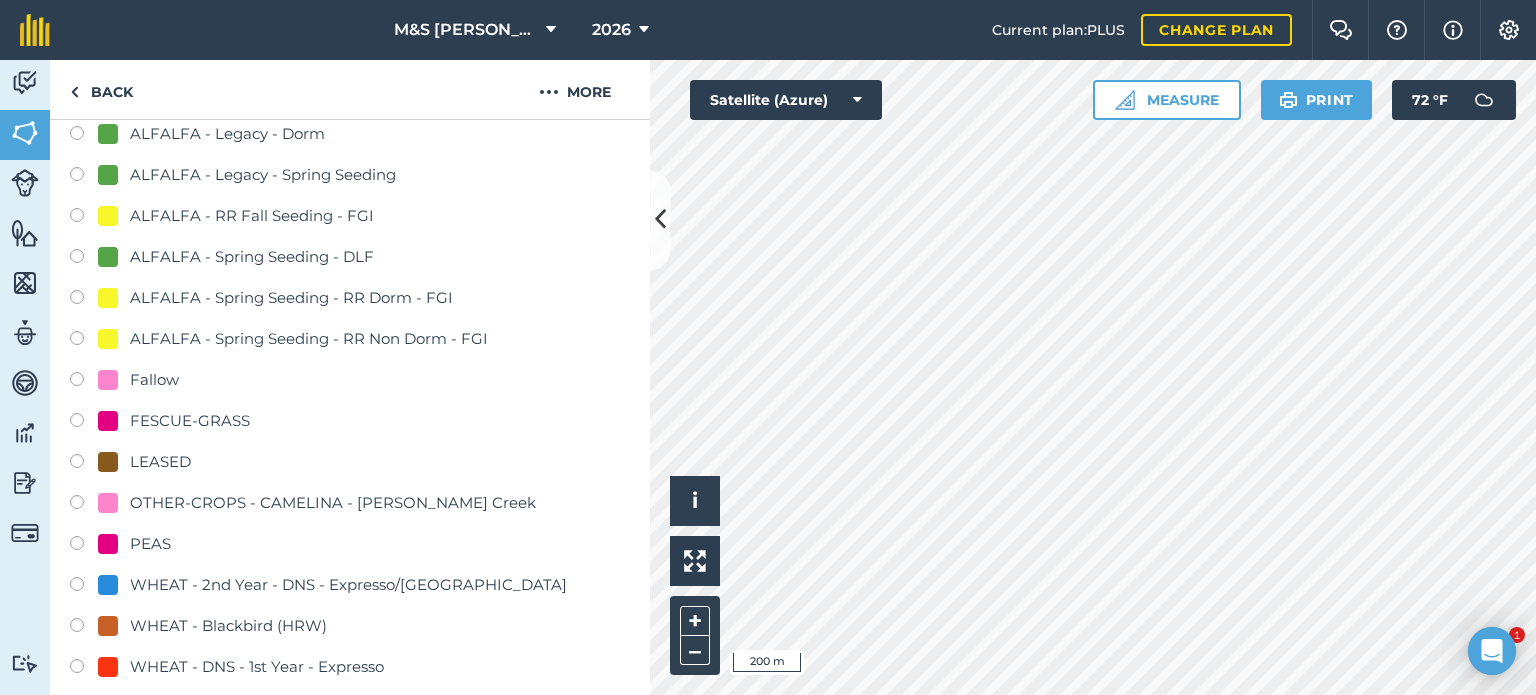 scroll, scrollTop: 1503, scrollLeft: 0, axis: vertical 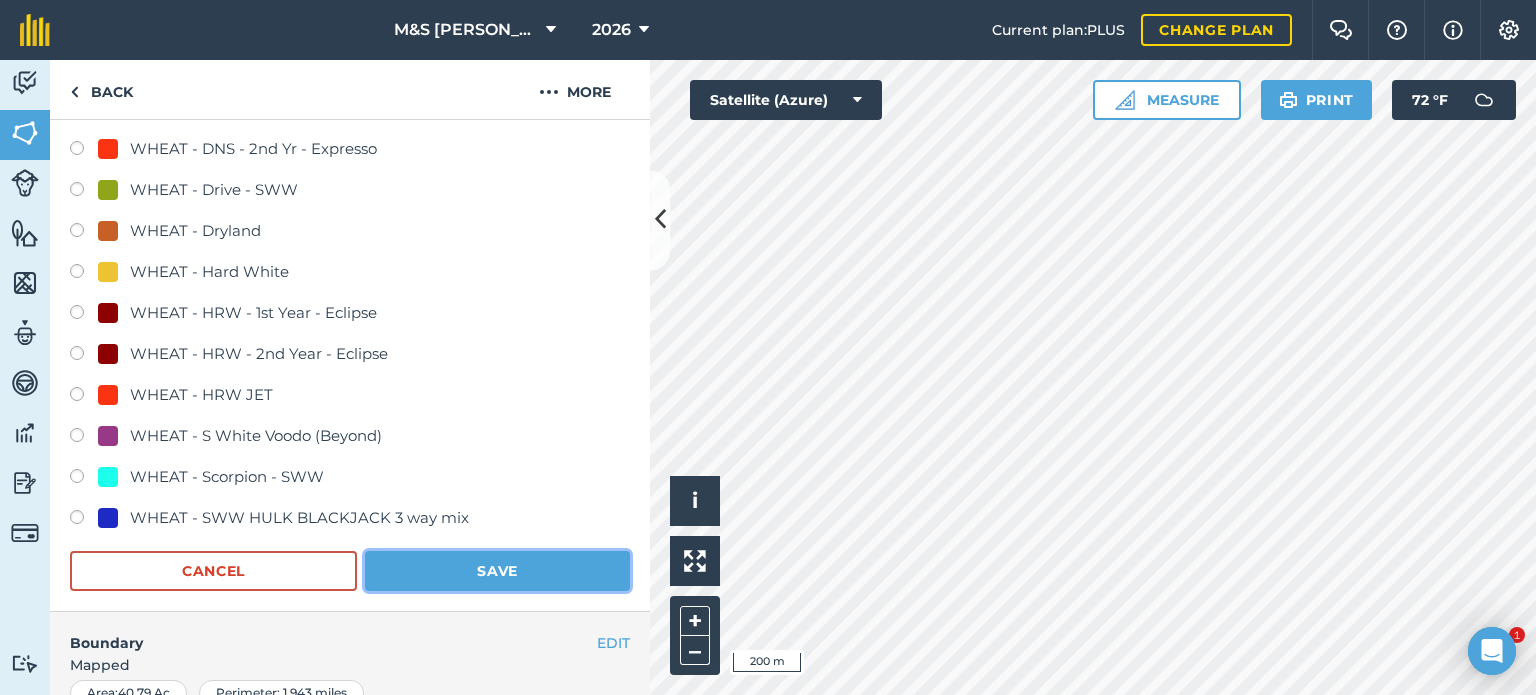 click on "Save" at bounding box center (497, 571) 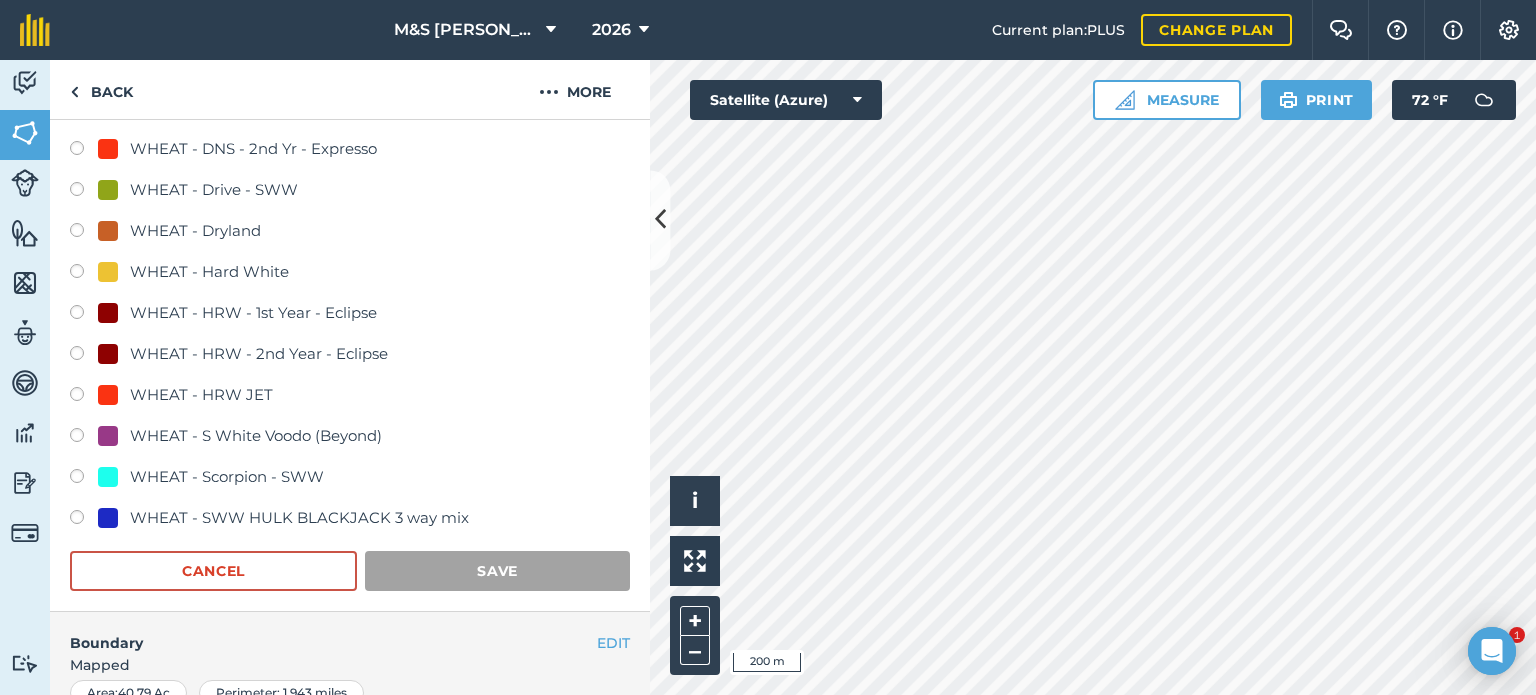 scroll, scrollTop: 205, scrollLeft: 0, axis: vertical 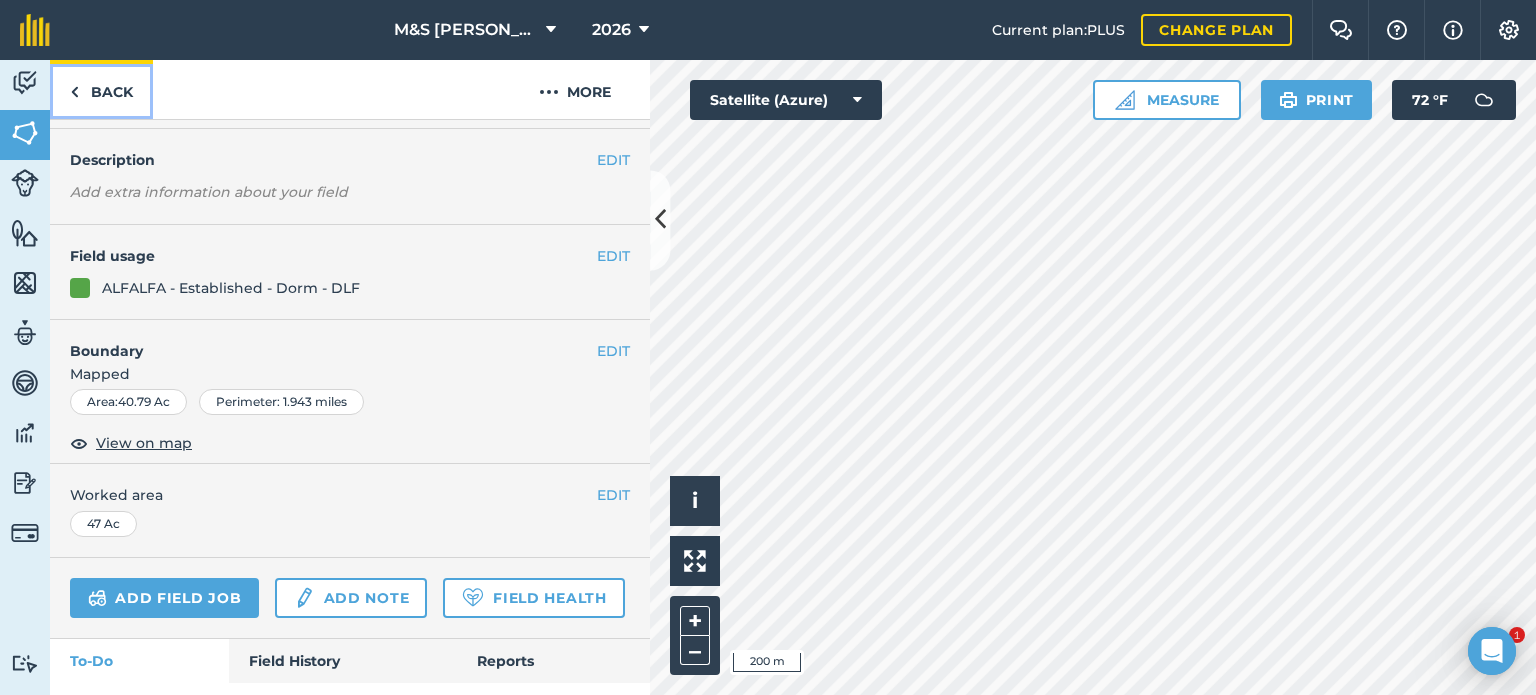 click on "Back" at bounding box center [101, 89] 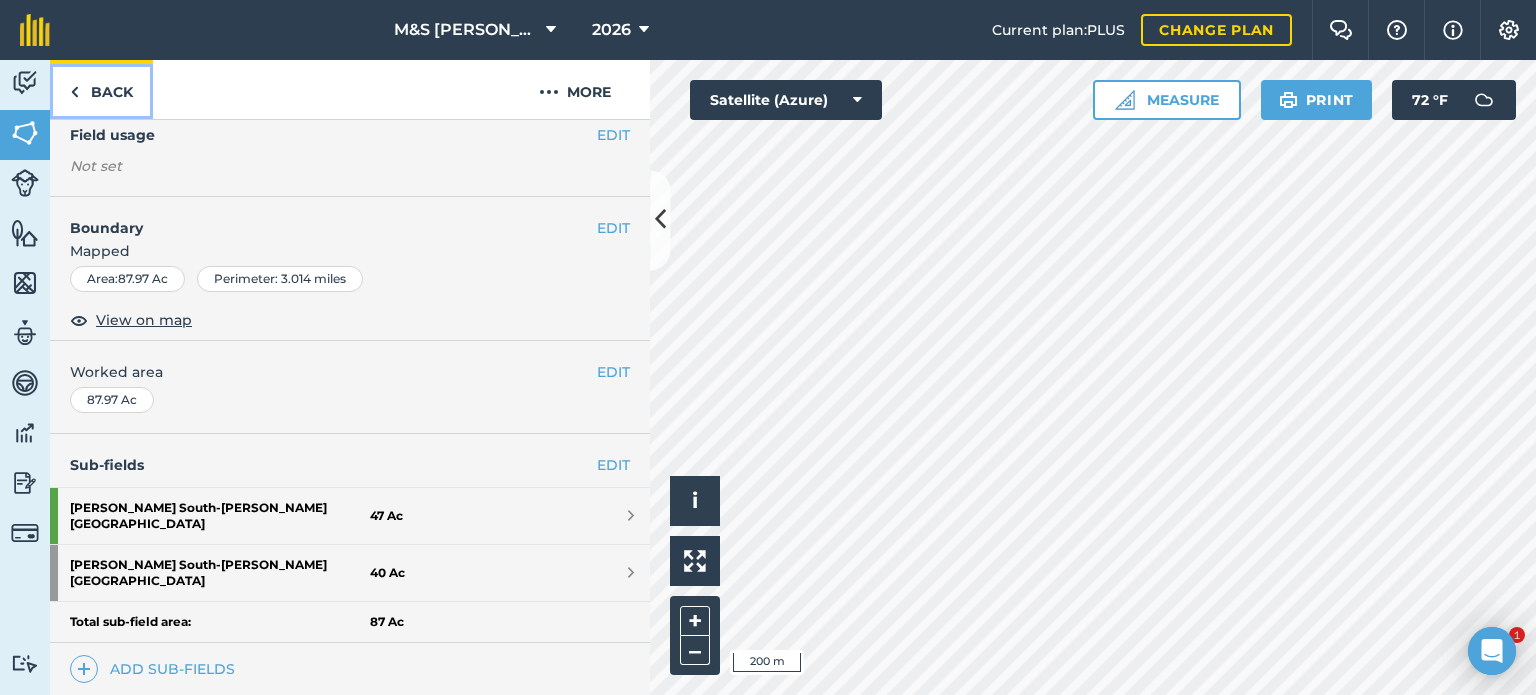 scroll, scrollTop: 413, scrollLeft: 0, axis: vertical 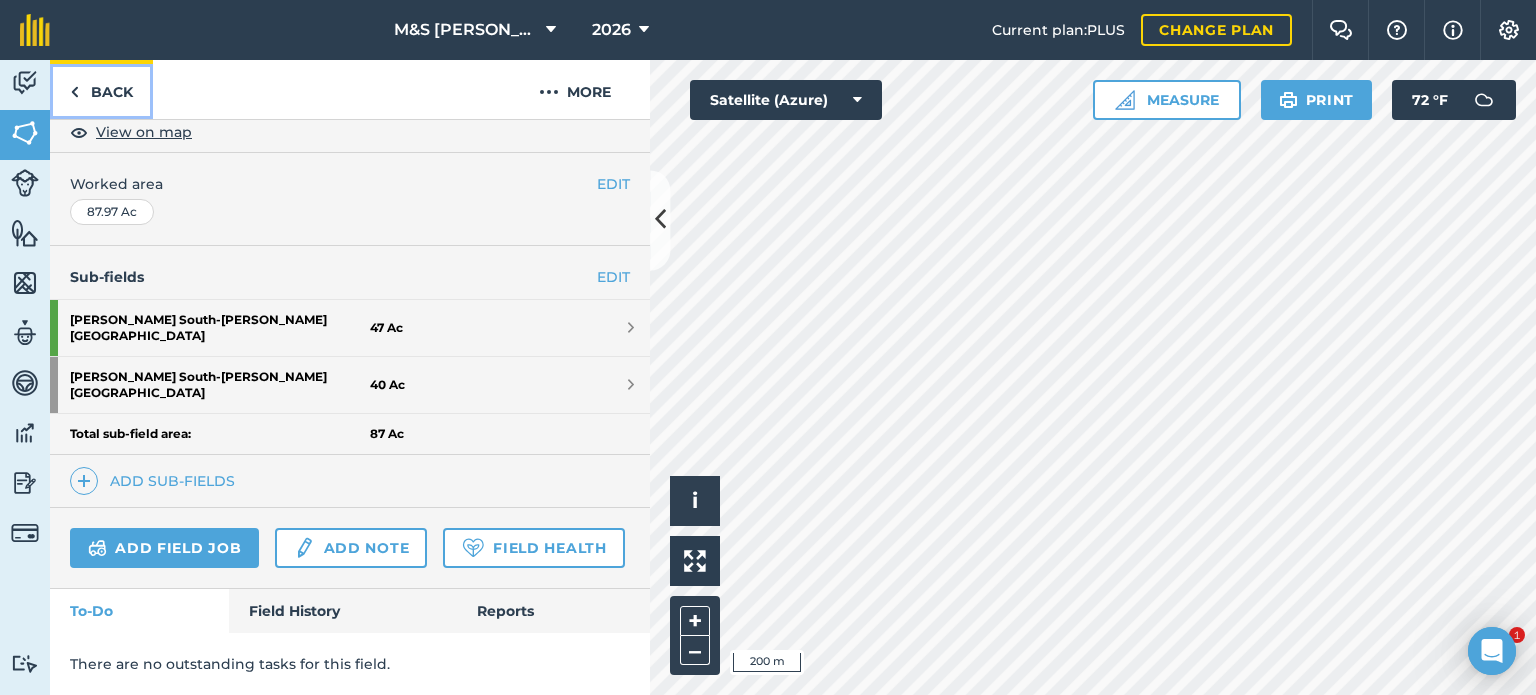 click on "Back" at bounding box center [101, 89] 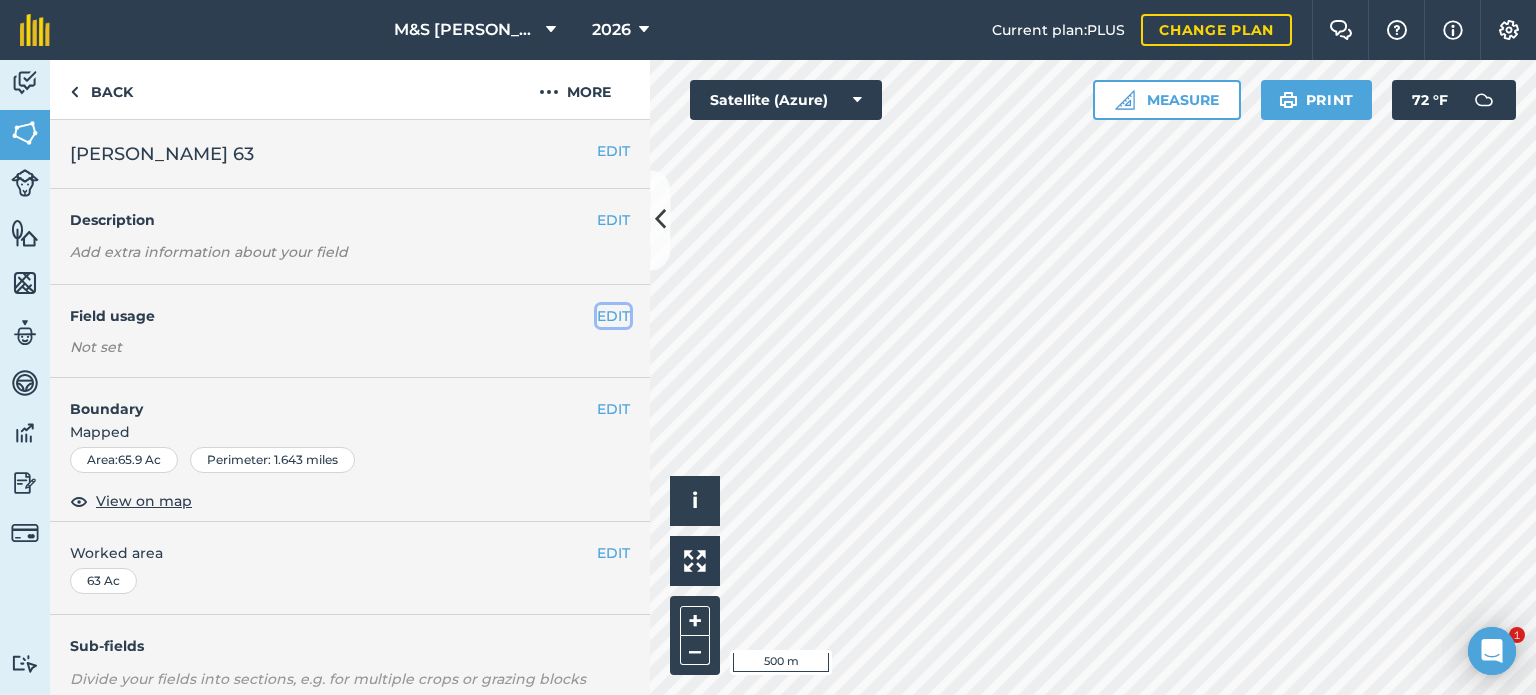 click on "EDIT" at bounding box center [613, 316] 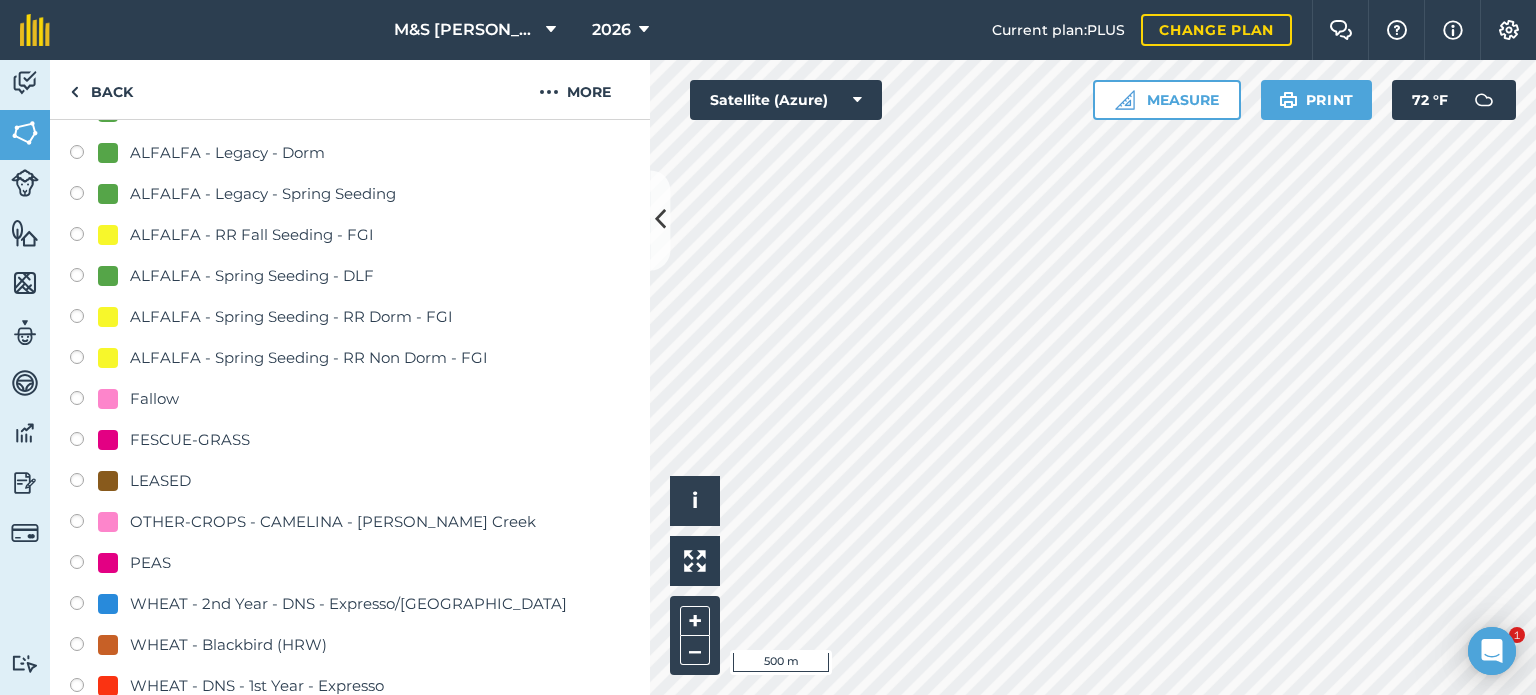 scroll, scrollTop: 800, scrollLeft: 0, axis: vertical 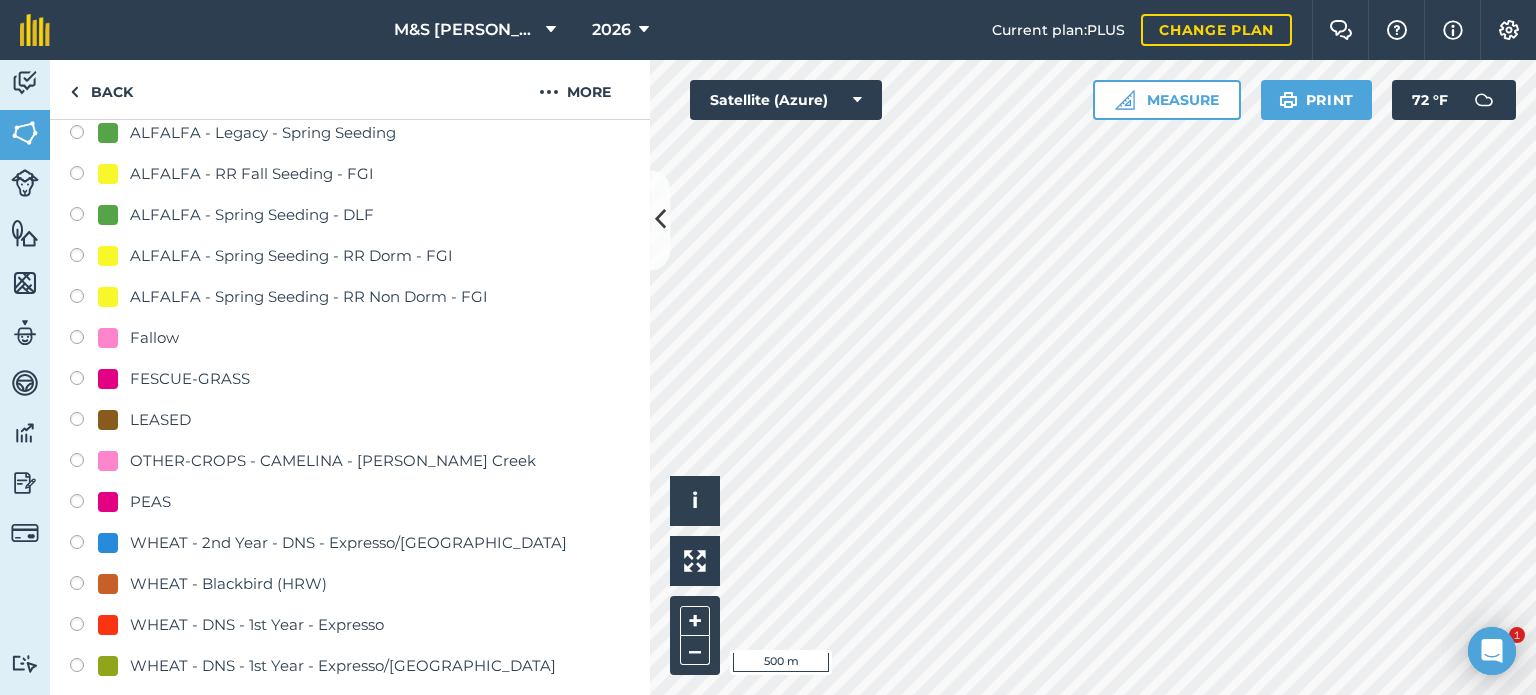 click on "-- Not set -- ALFALFA - Established  - Dorm - DLF ALFALFA - Established - Dorm - FGI ALFALFA - Established - Dorm 2 Var - FGI ALFALFA - Established - Non Dorm - S&W ALFALFA - Established - Non Dorm - Seed Sales ALFALFA - Established - Non Dorm - Zinma Seeds ALFALFA - Established - RR Non Dorm - FGI ALFALFA - Fall Seeding - Dorm - DLF ALFALFA - Fall Seeding - Dorm - FGI ALFALFA - Fall Seeding - Non Dorm - S&W ALFALFA - Fall Seeding - Non Dorm - Seed Sales ALFALFA - Fall Seeding - Vernema - Public ALFALFA - Legacy - Dorm ALFALFA - Legacy - Spring Seeding  ALFALFA - RR Fall Seeding - FGI ALFALFA - Spring Seeding - DLF  ALFALFA - Spring Seeding - RR Dorm - FGI ALFALFA - Spring Seeding - RR Non Dorm - FGI Fallow FESCUE-GRASS LEASED OTHER-CROPS - CAMELINA - [PERSON_NAME] Creek PEAS WHEAT - 2nd Year - DNS - Expresso/BP WHEAT - Blackbird (HRW) WHEAT - DNS - 1st Year - Expresso WHEAT - DNS - 1st Year - Expresso/BP WHEAT - DNS - 2nd Yr - Expresso WHEAT - Drive - SWW WHEAT - Dryland WHEAT - Hard White WHEAT - HRW JET" at bounding box center (350, 320) 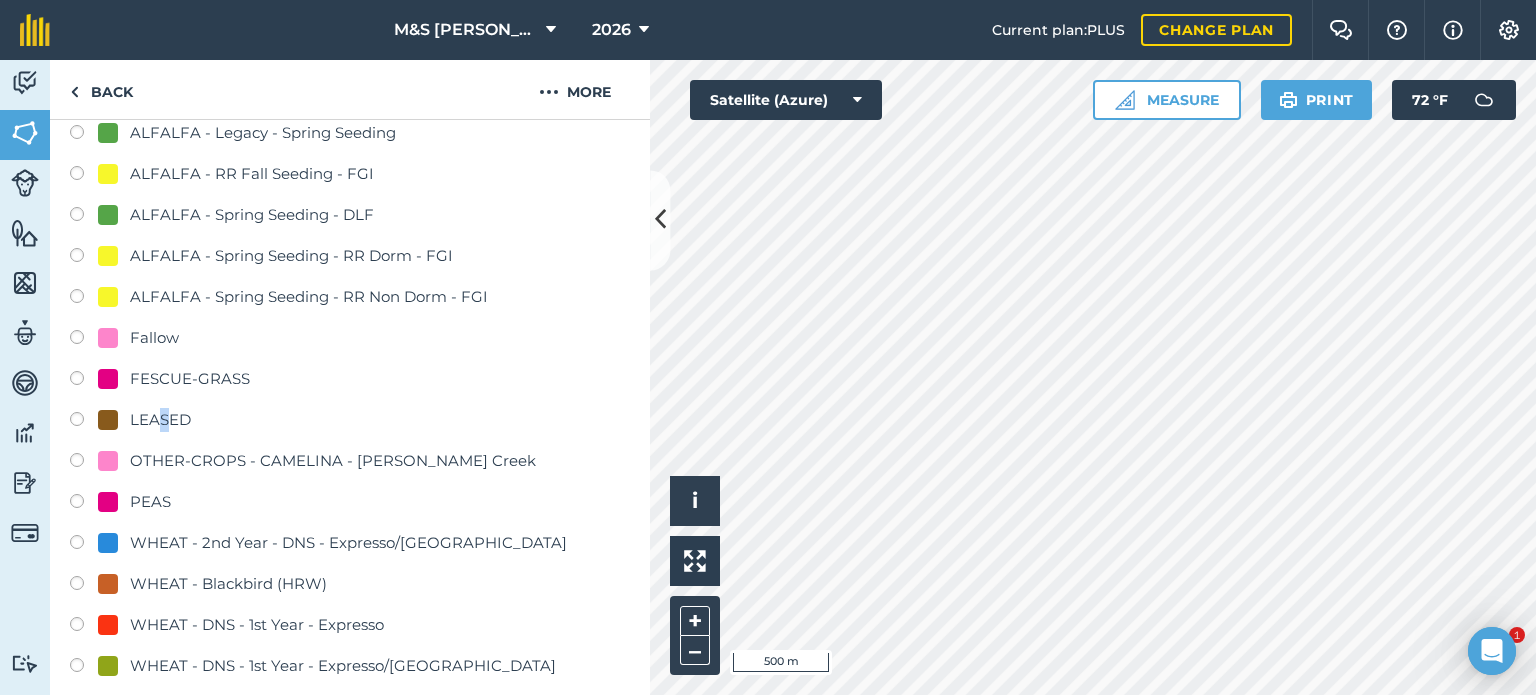 click on "LEASED" at bounding box center [160, 420] 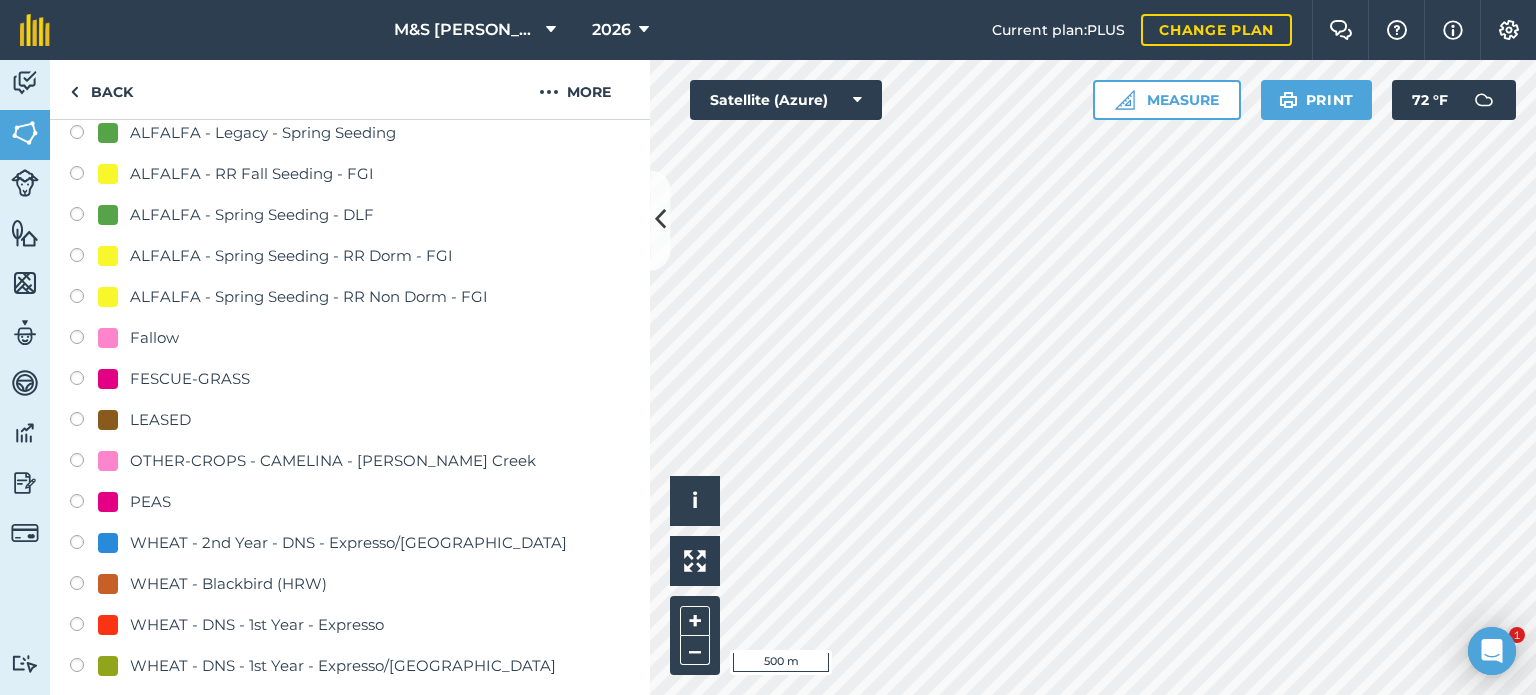 click on "LEASED" at bounding box center (350, 422) 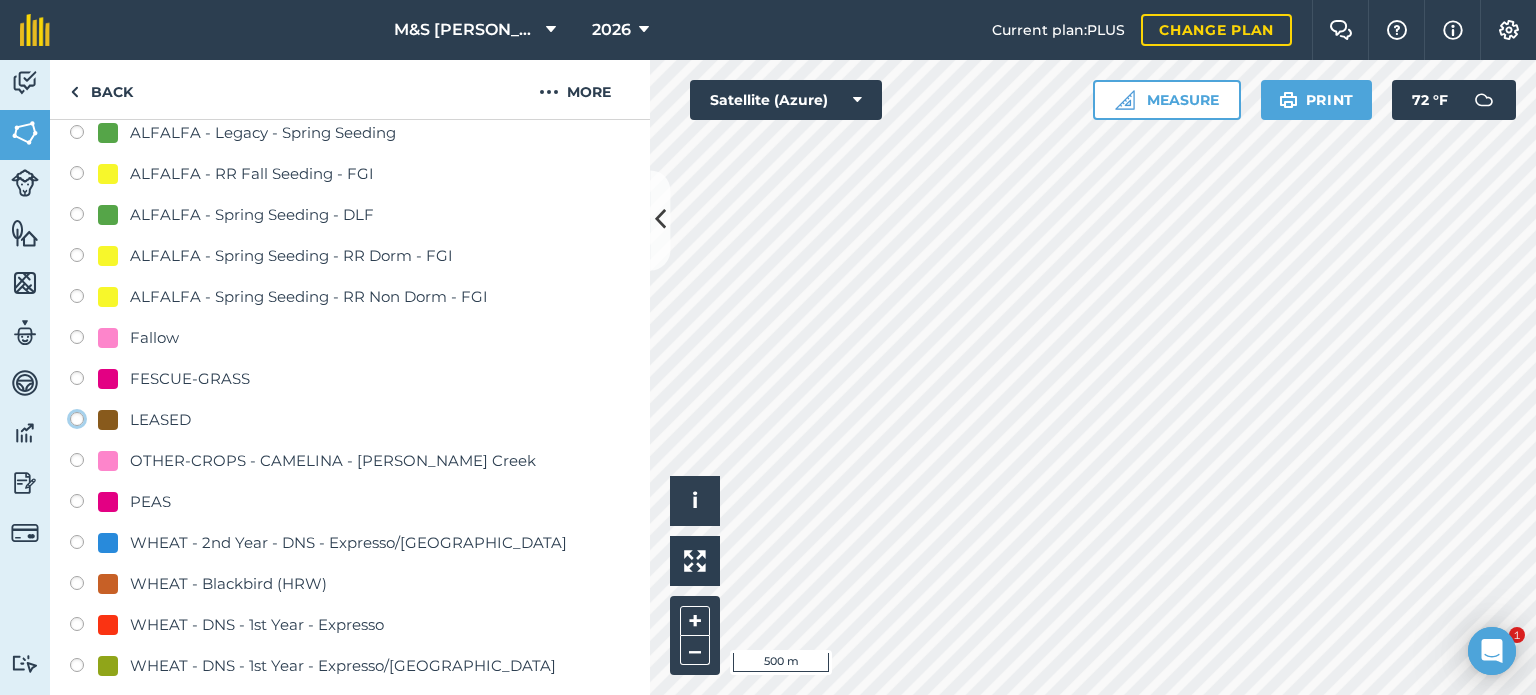 click on "LEASED" at bounding box center (-9923, 418) 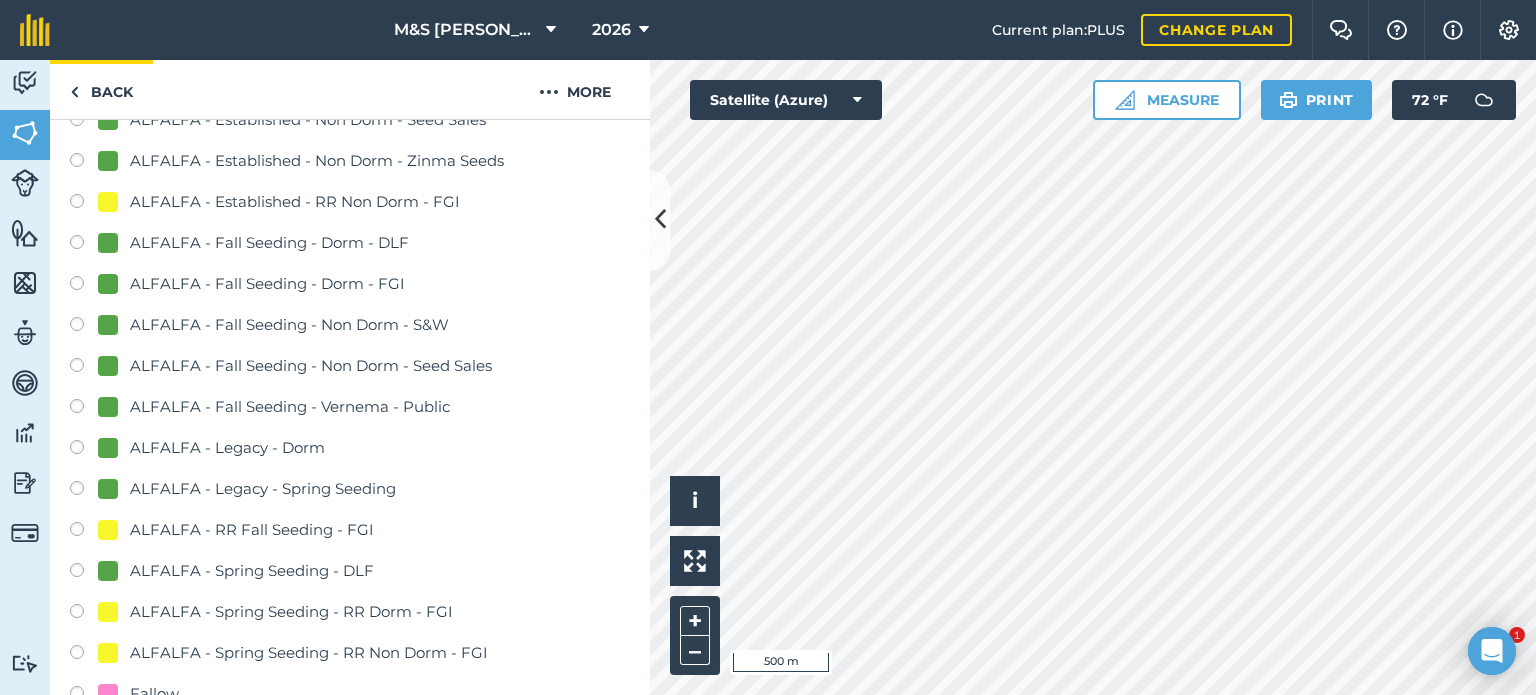 scroll, scrollTop: 200, scrollLeft: 0, axis: vertical 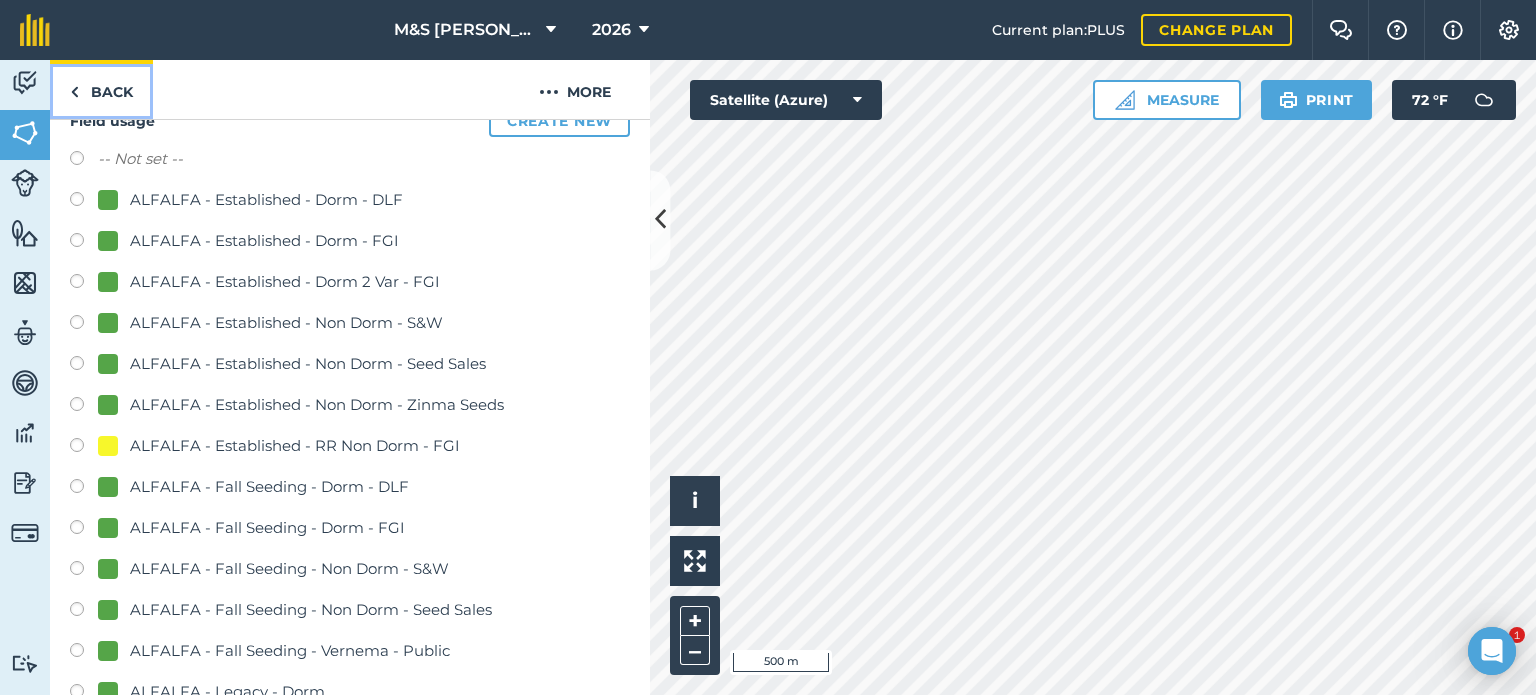 click on "Back" at bounding box center [101, 89] 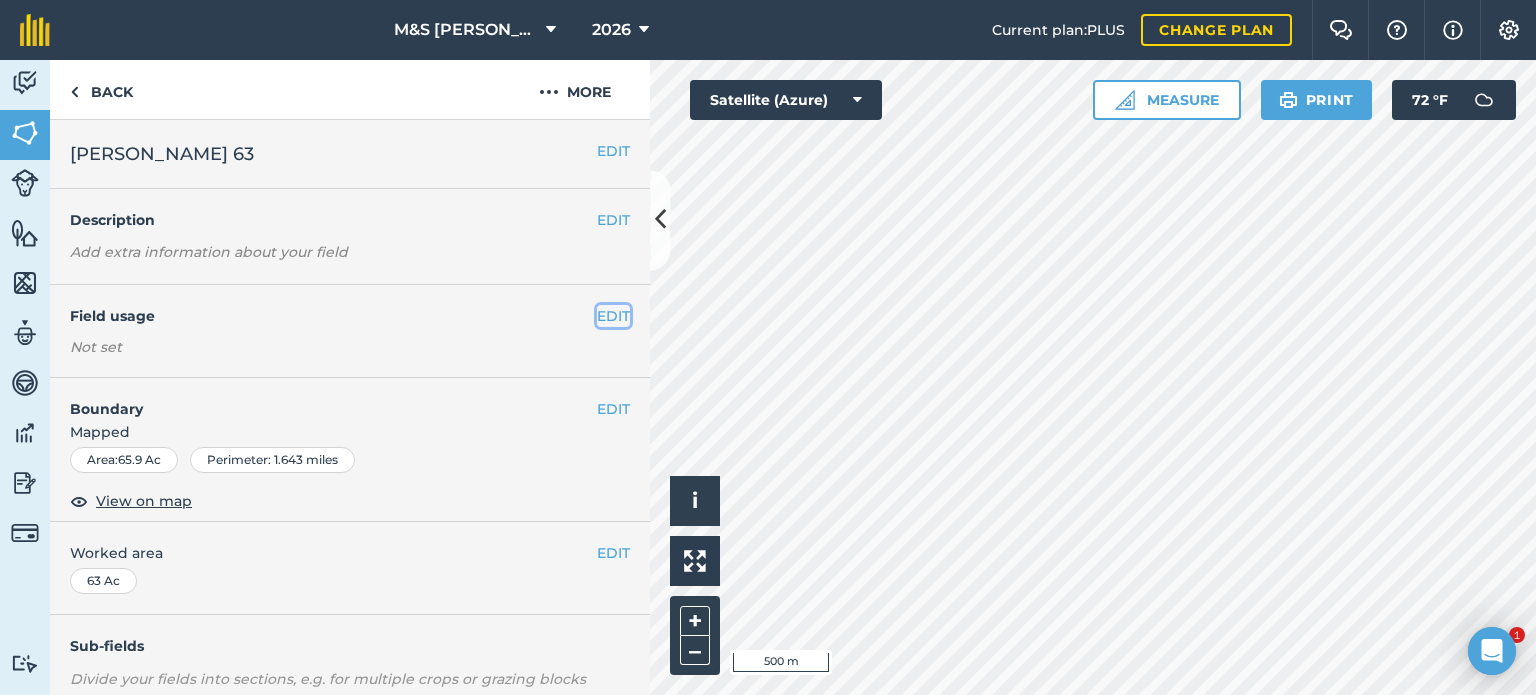 click on "EDIT" at bounding box center [613, 316] 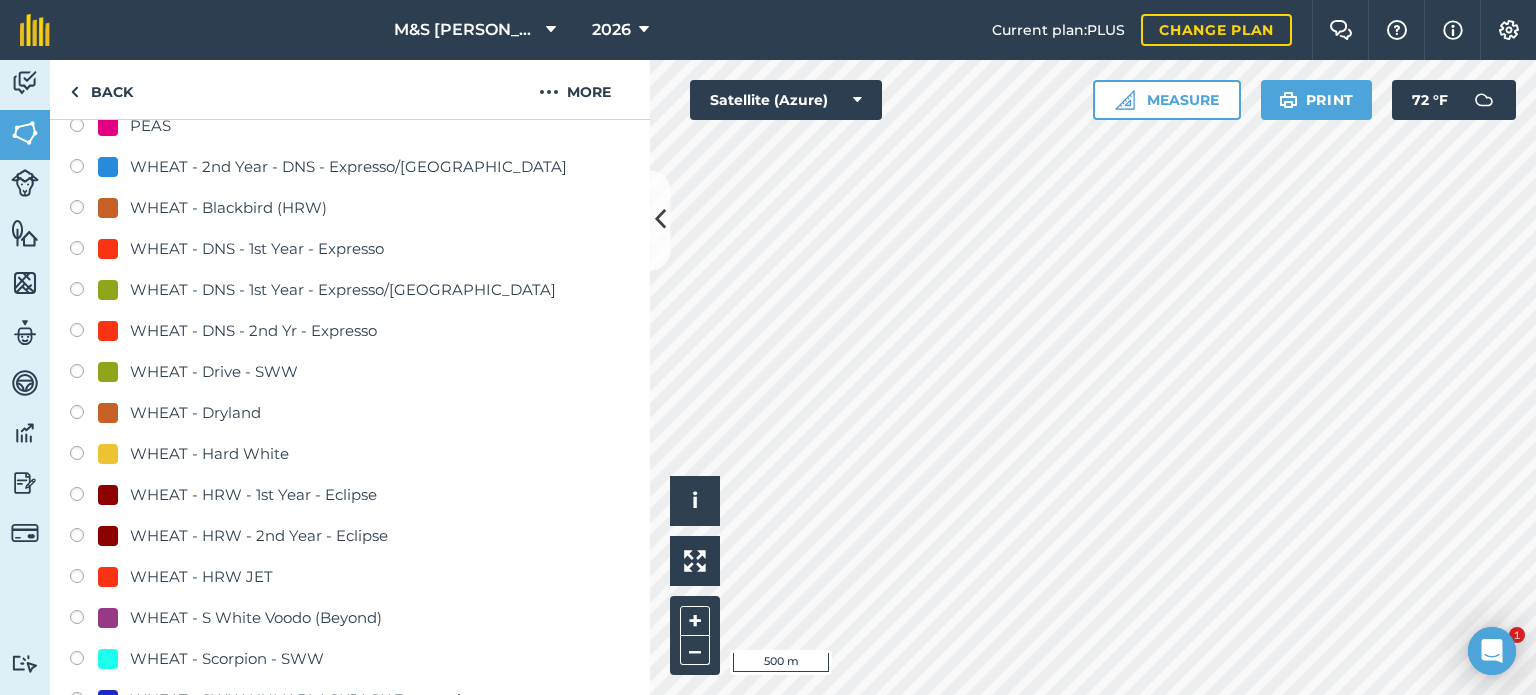 scroll, scrollTop: 1000, scrollLeft: 0, axis: vertical 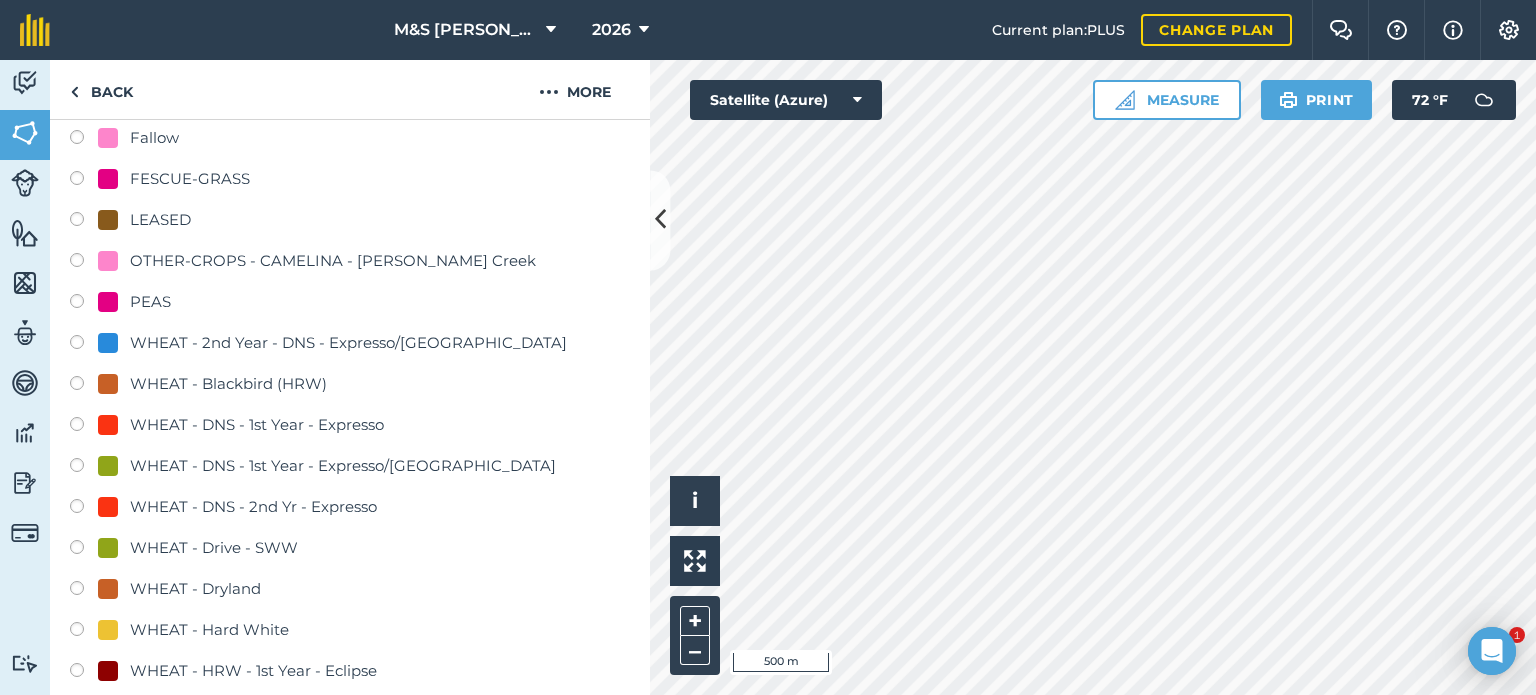 click on "LEASED" at bounding box center (160, 220) 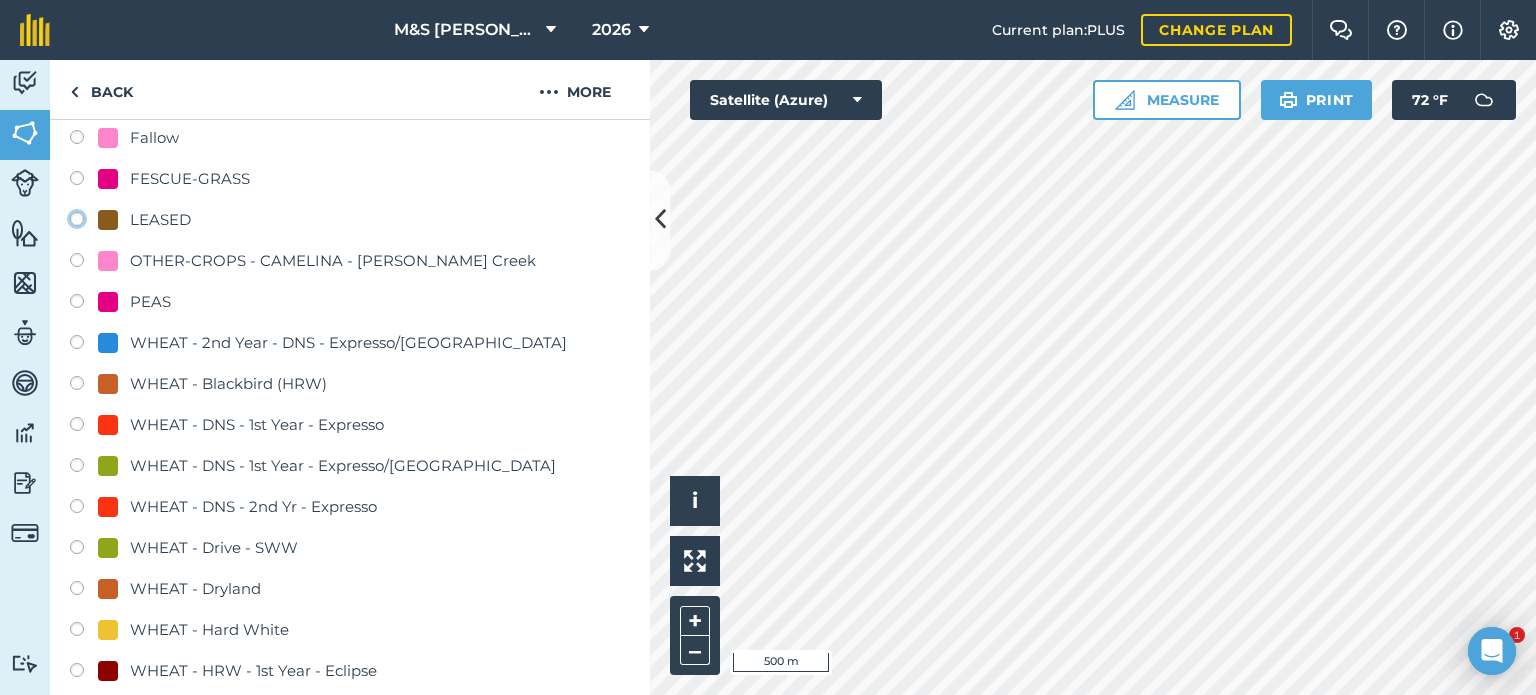click on "LEASED" at bounding box center (-9923, 218) 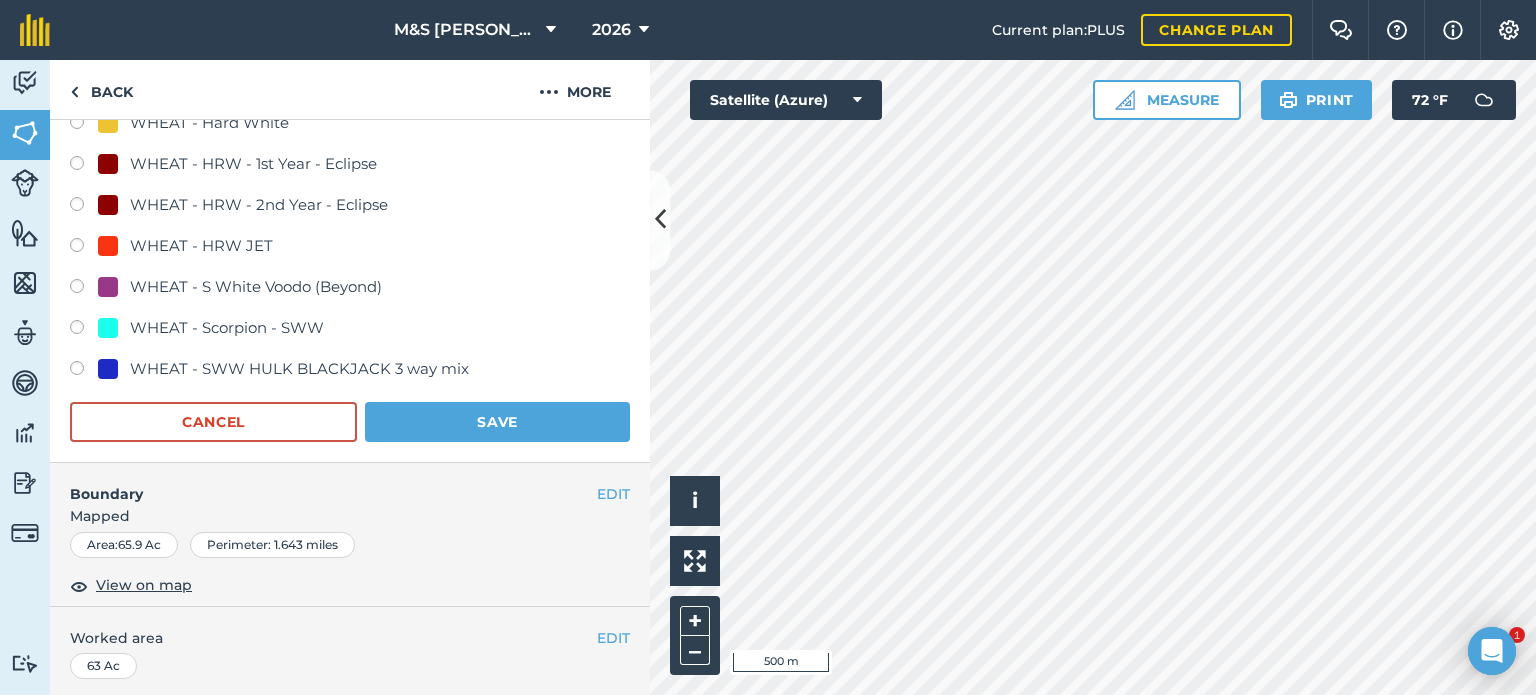 scroll, scrollTop: 1600, scrollLeft: 0, axis: vertical 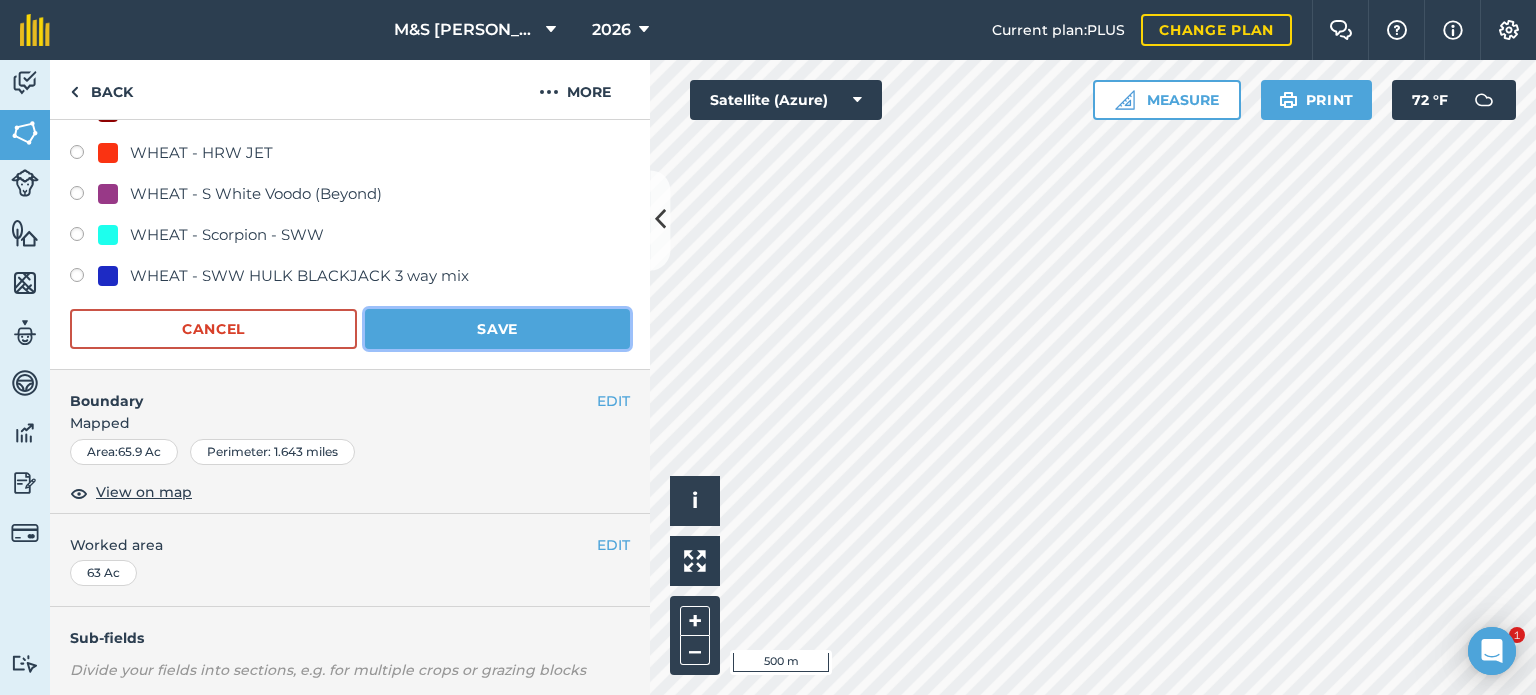 click on "Save" at bounding box center [497, 329] 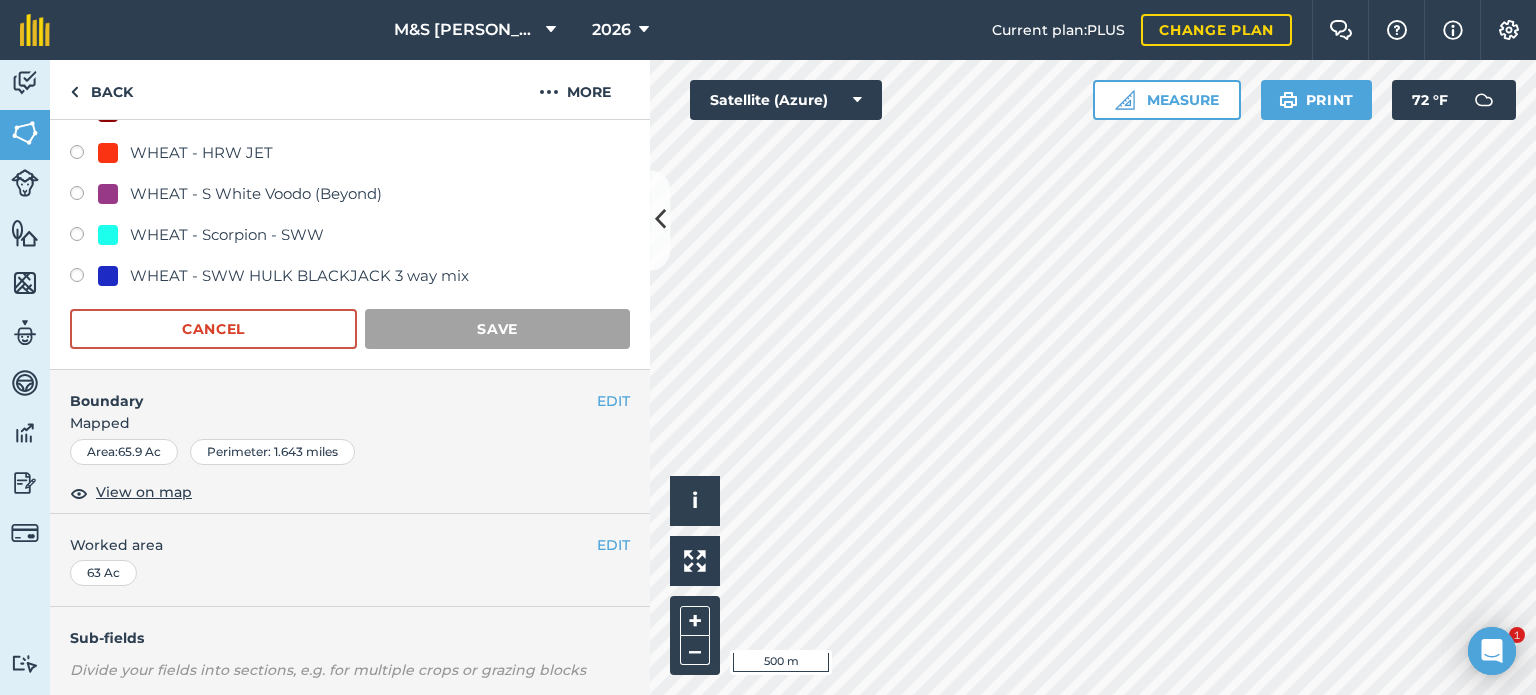scroll, scrollTop: 299, scrollLeft: 0, axis: vertical 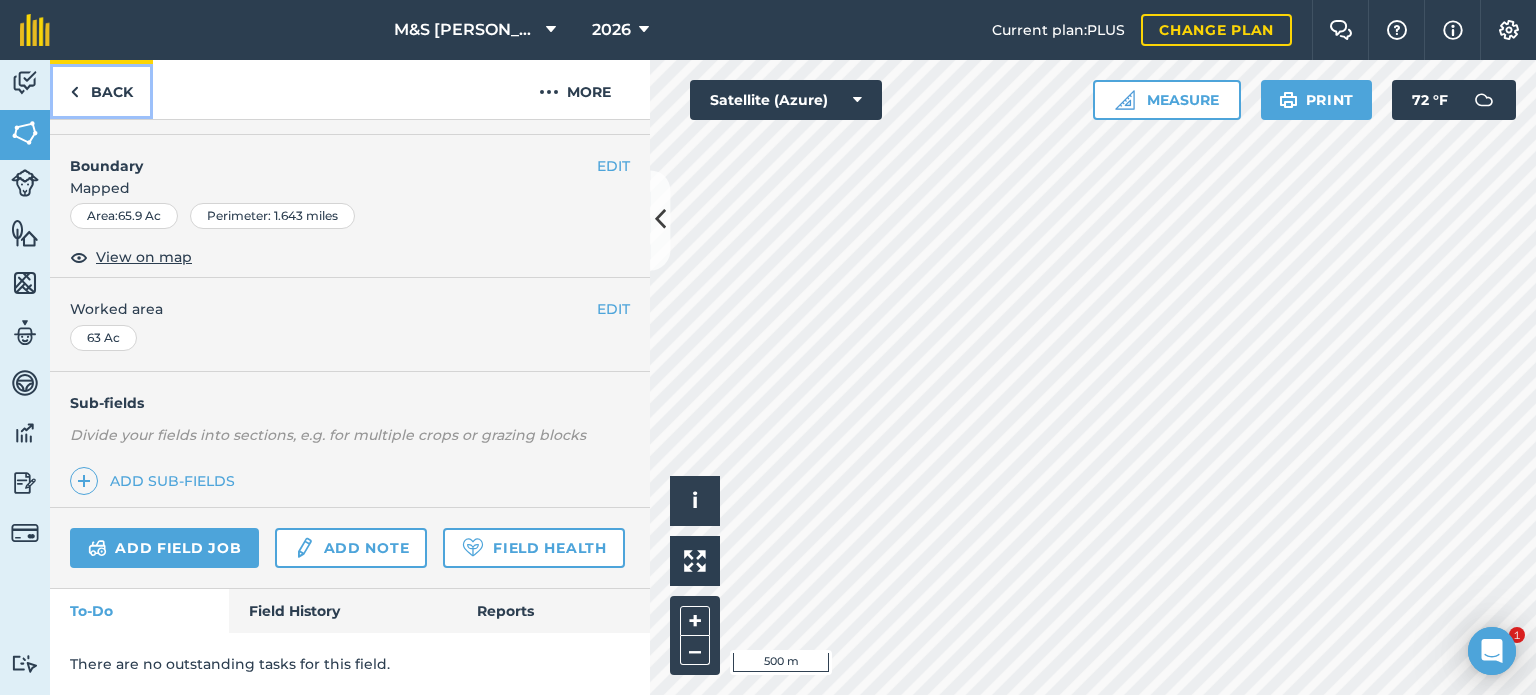 click on "Back" at bounding box center (101, 89) 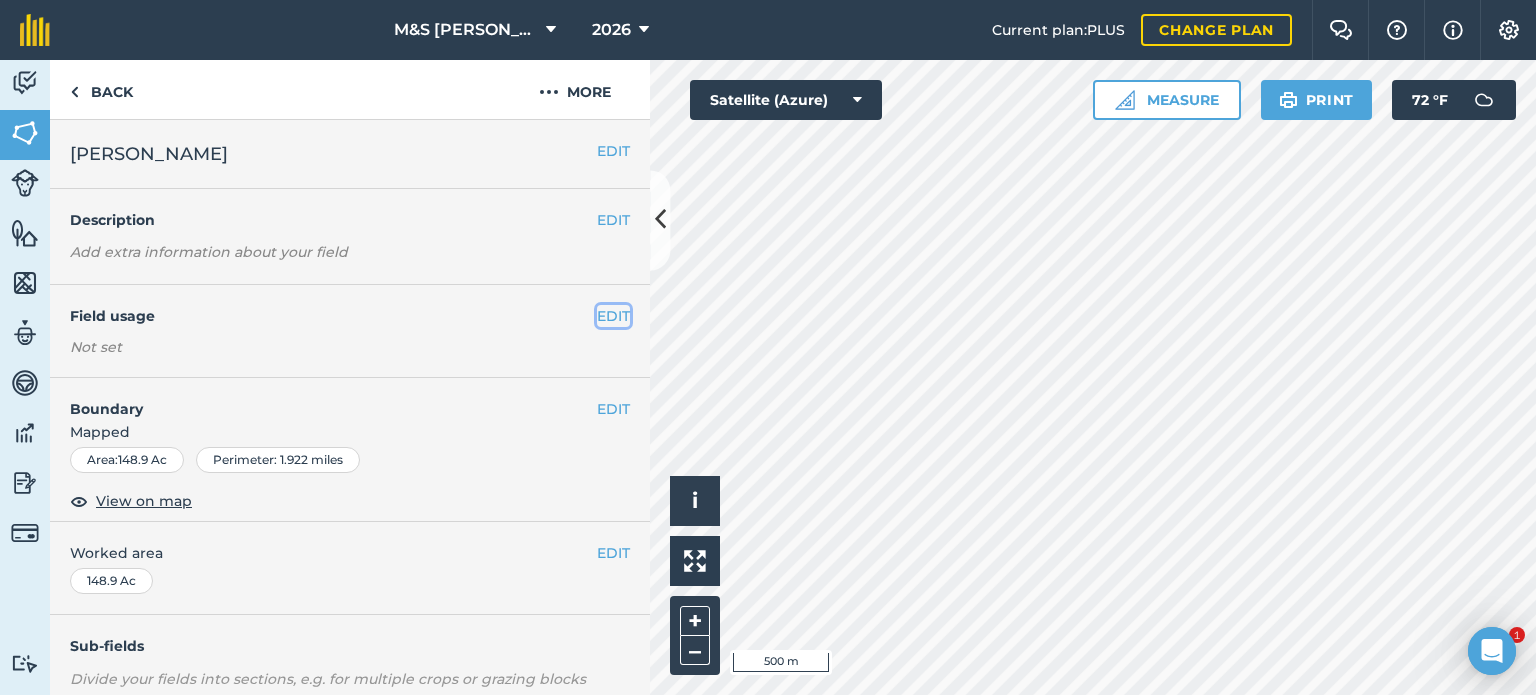 click on "EDIT" at bounding box center (613, 316) 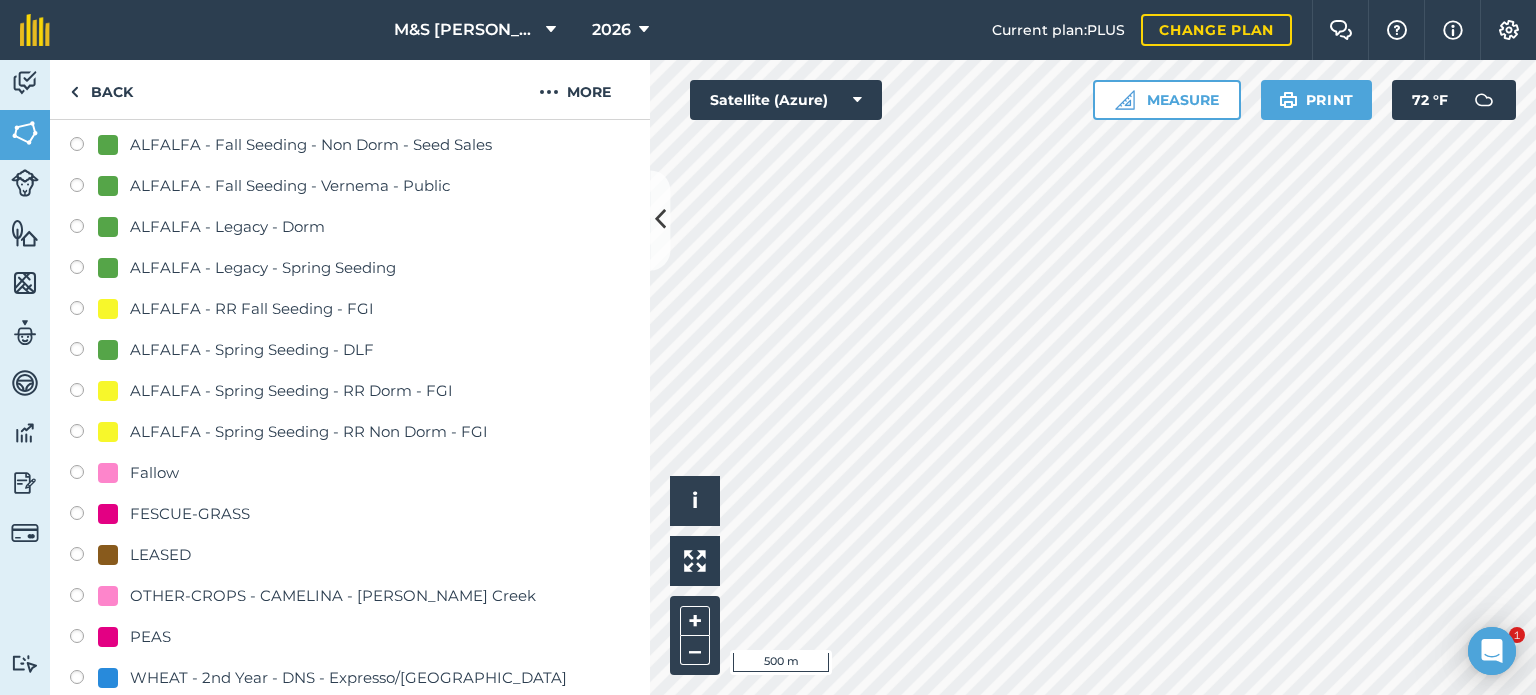 scroll, scrollTop: 700, scrollLeft: 0, axis: vertical 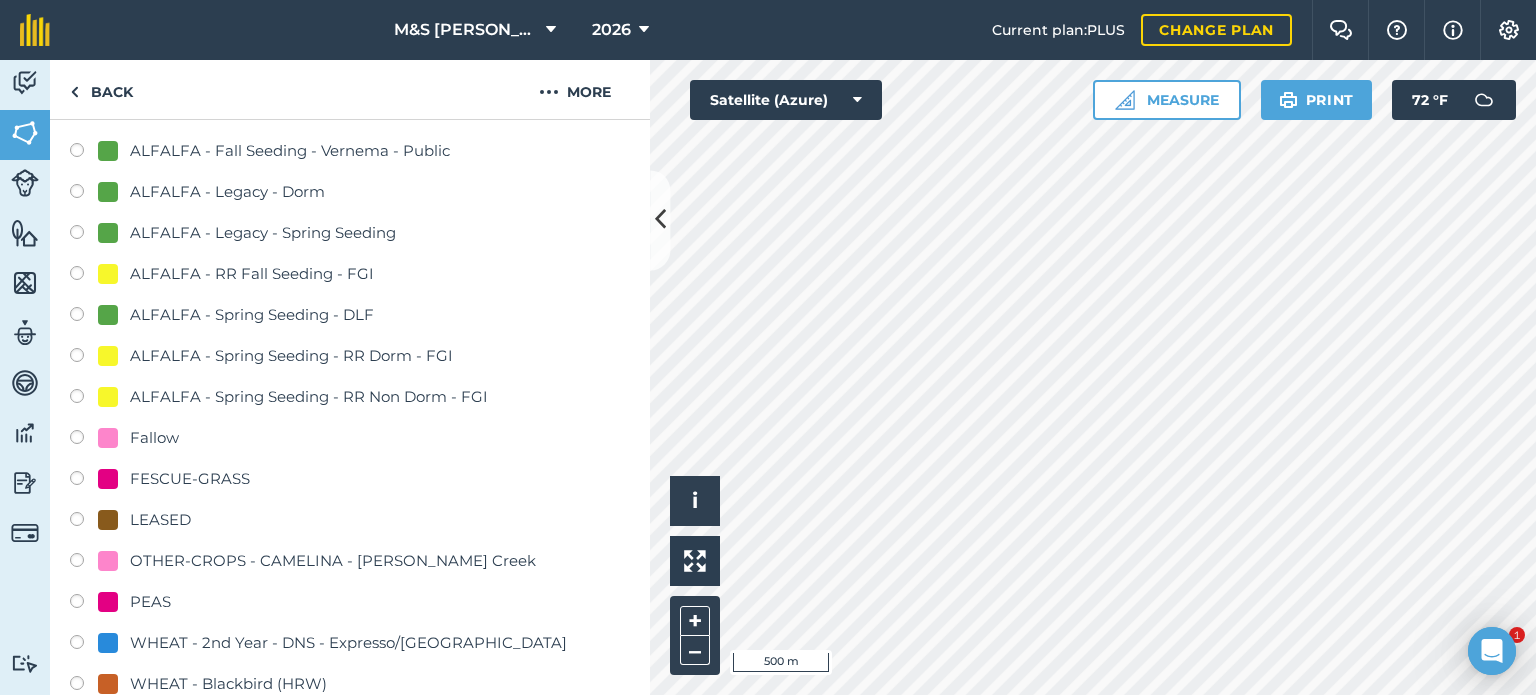 click on "LEASED" at bounding box center [160, 520] 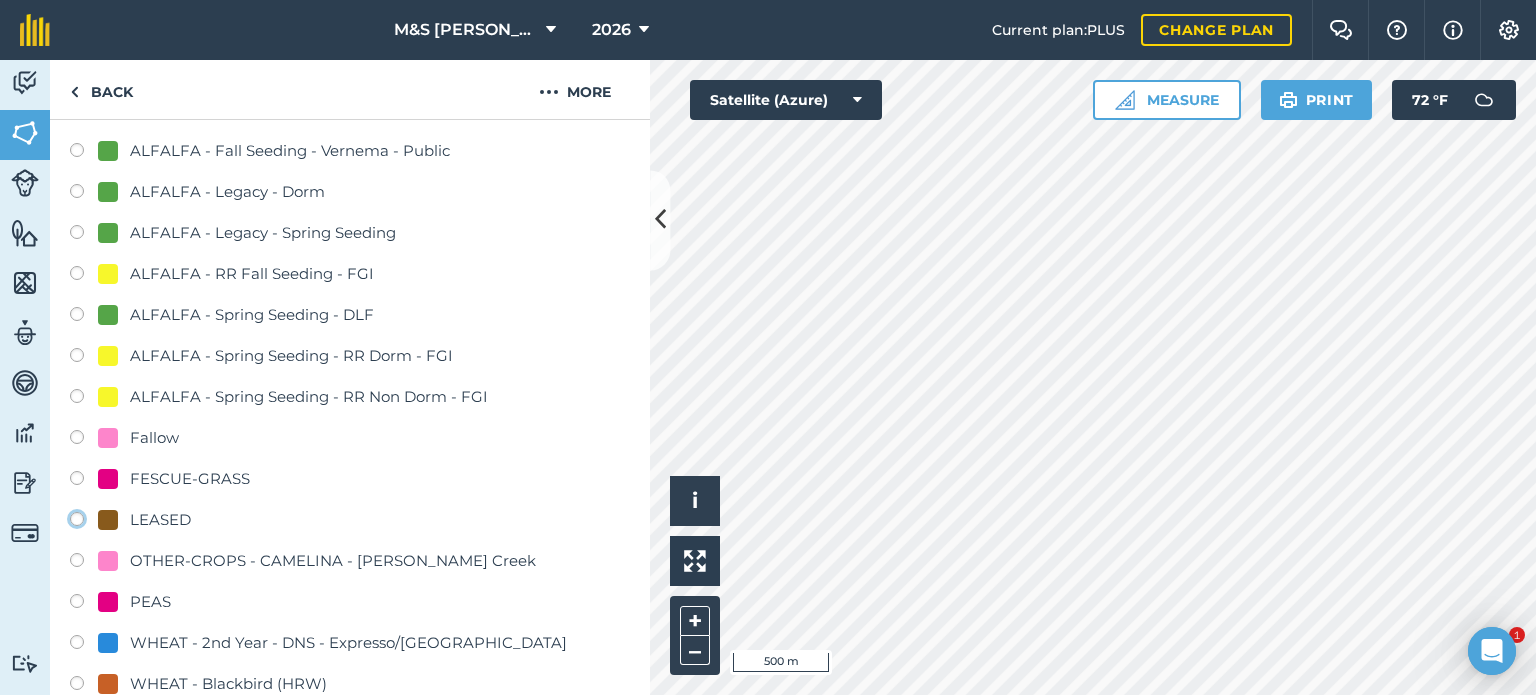 click on "LEASED" at bounding box center (-9923, 518) 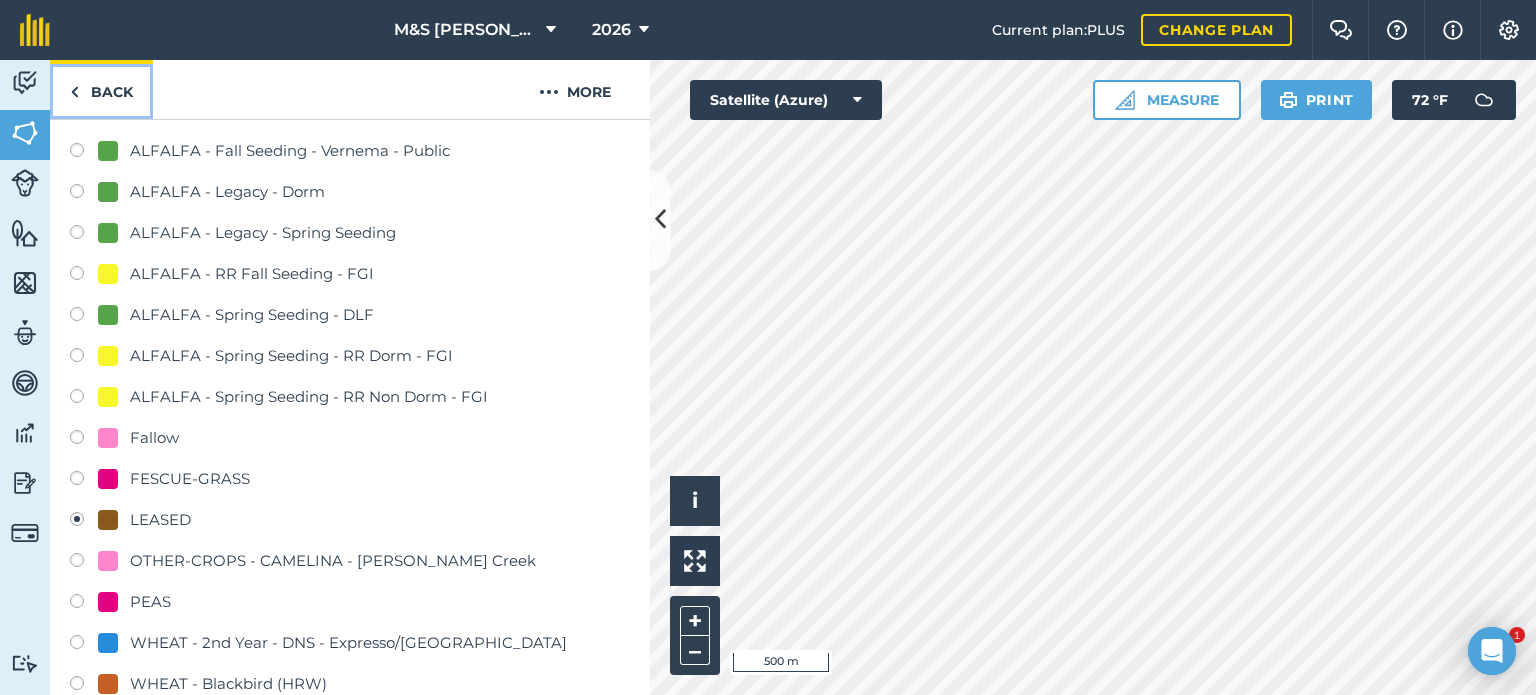 click on "Back" at bounding box center (101, 89) 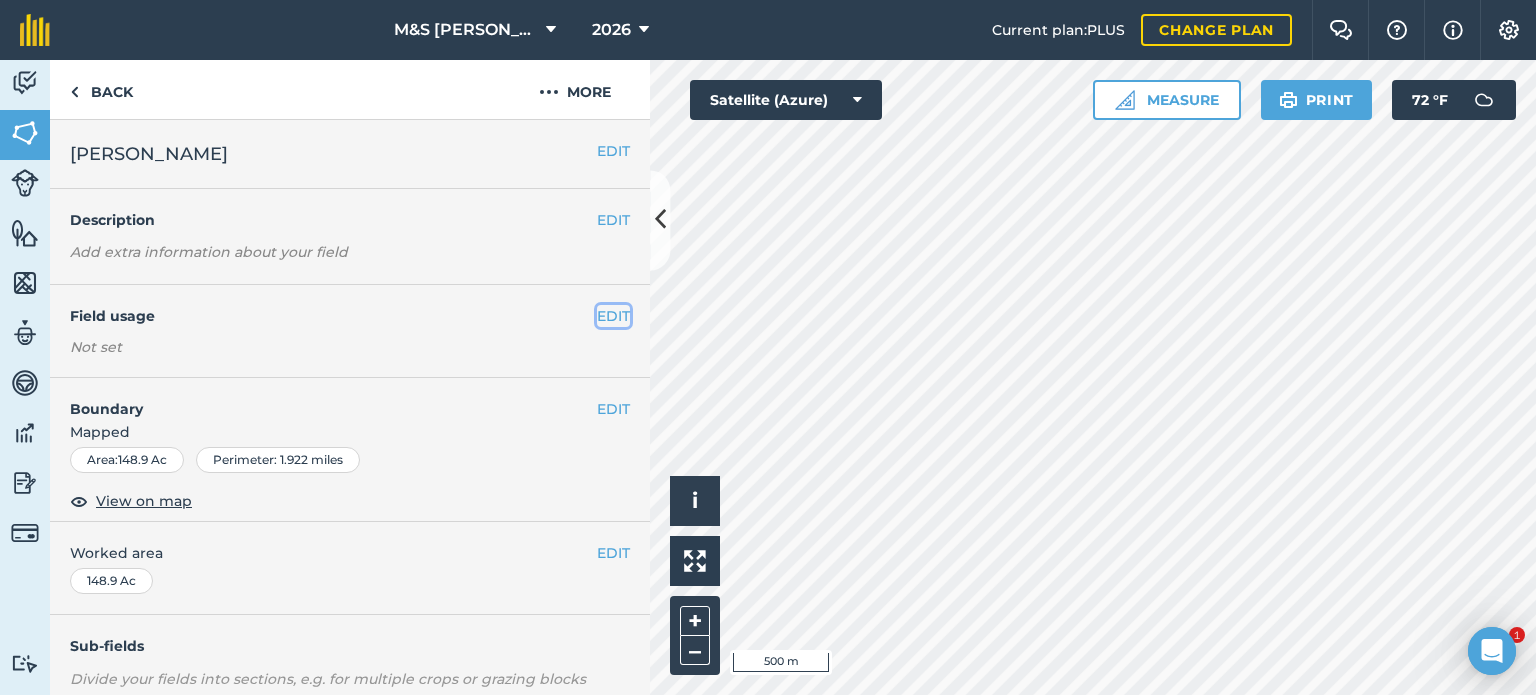 click on "EDIT" at bounding box center [613, 316] 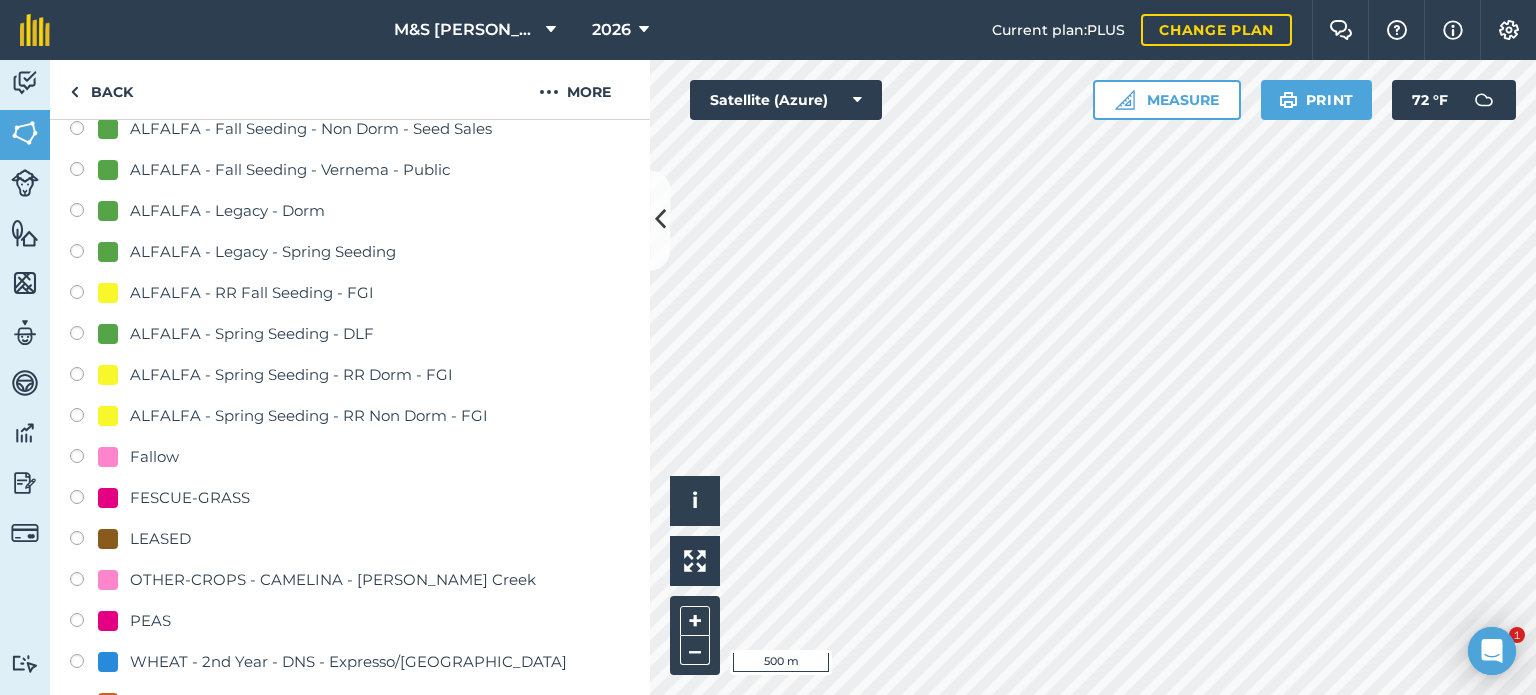 scroll, scrollTop: 700, scrollLeft: 0, axis: vertical 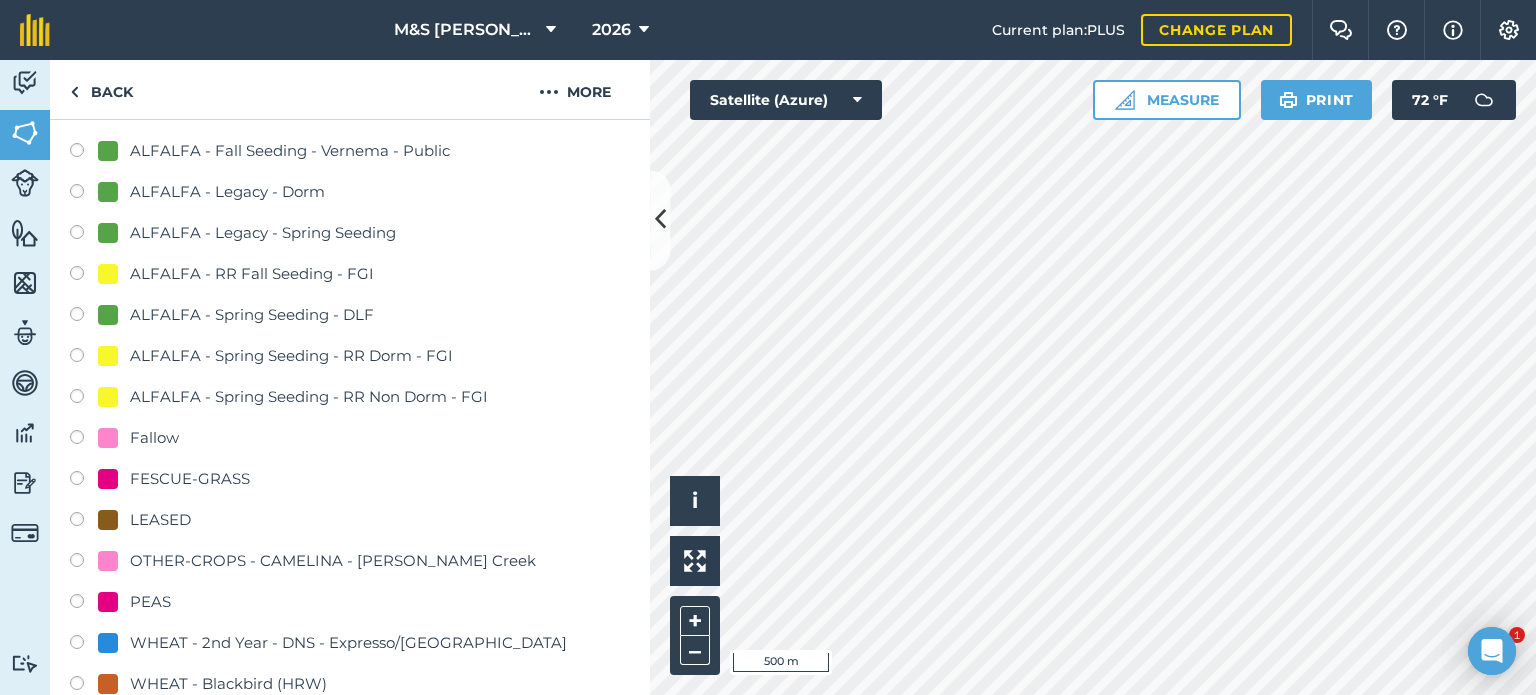 click on "LEASED" at bounding box center [160, 520] 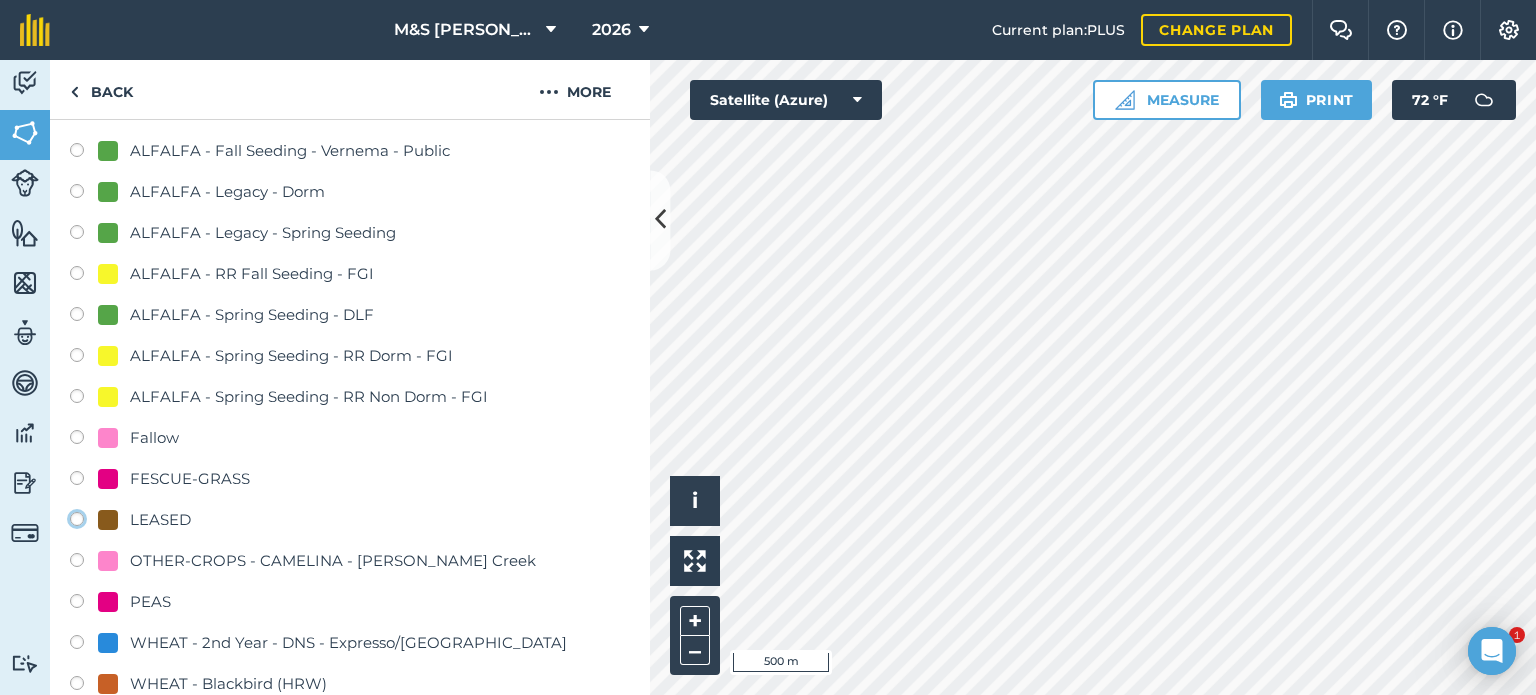 click on "LEASED" at bounding box center (-9923, 518) 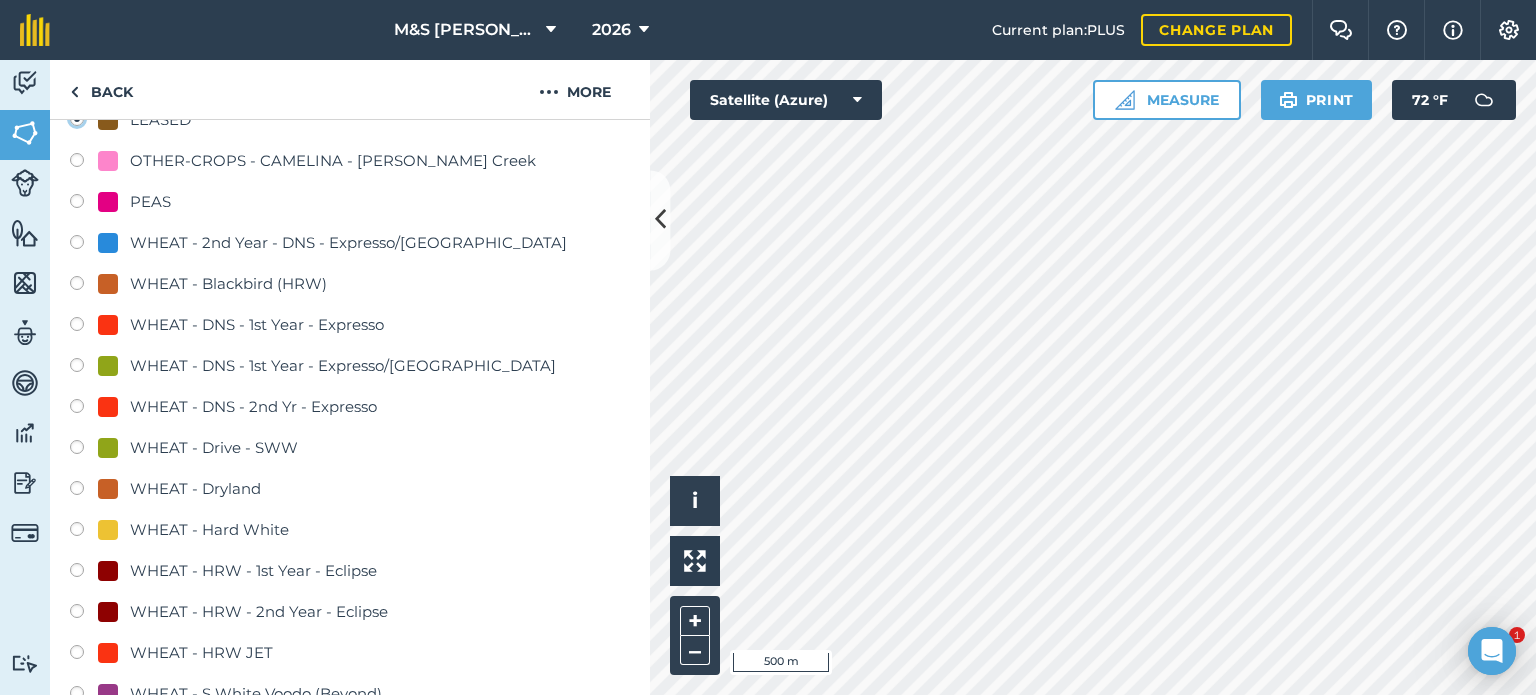 scroll, scrollTop: 1600, scrollLeft: 0, axis: vertical 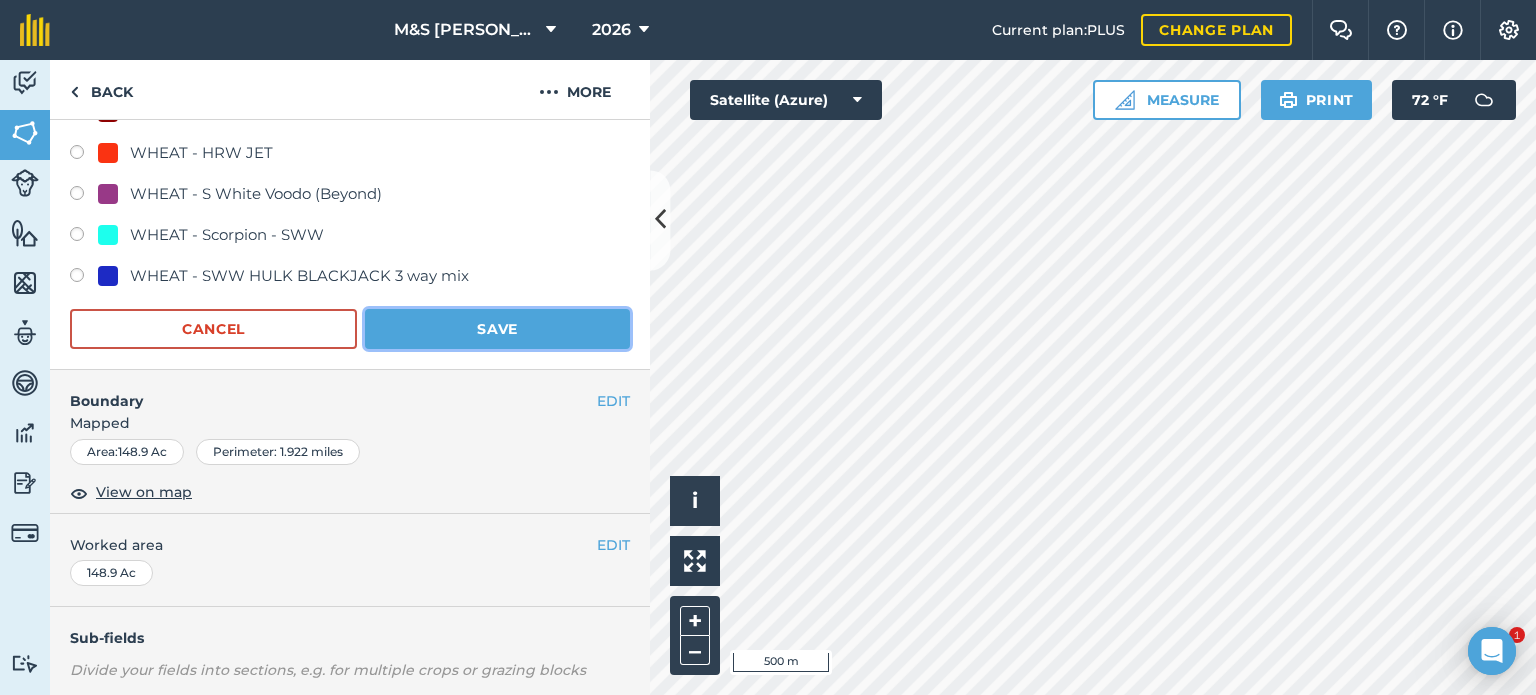 click on "Save" at bounding box center (497, 329) 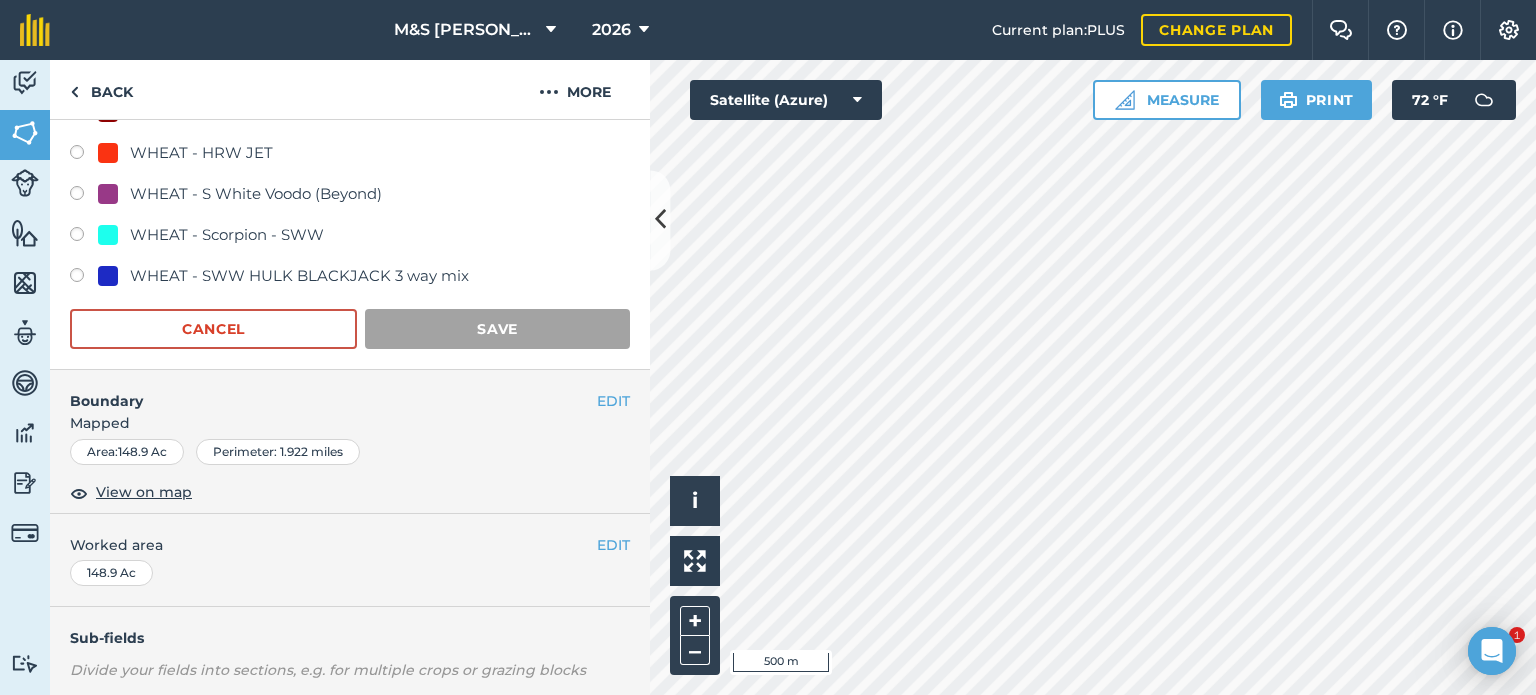 scroll, scrollTop: 299, scrollLeft: 0, axis: vertical 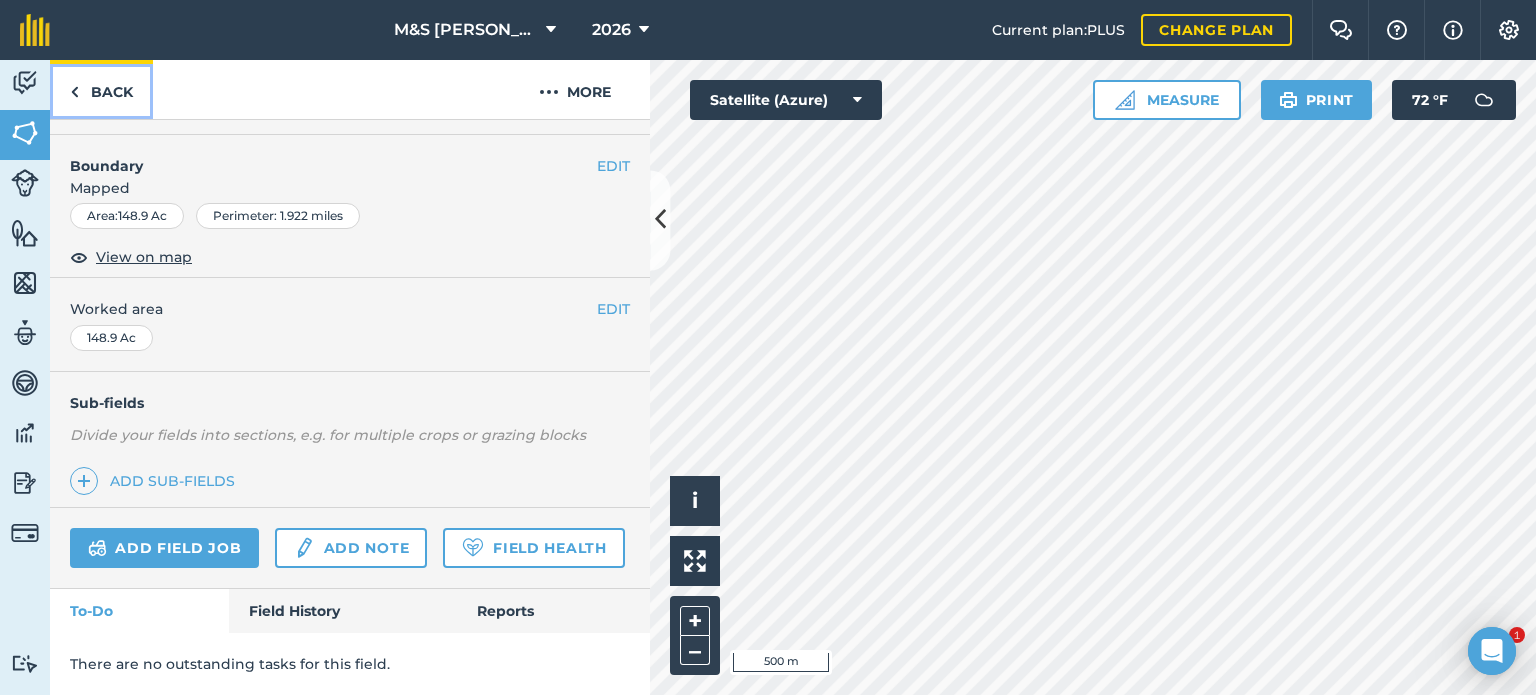 click on "Back" at bounding box center (101, 89) 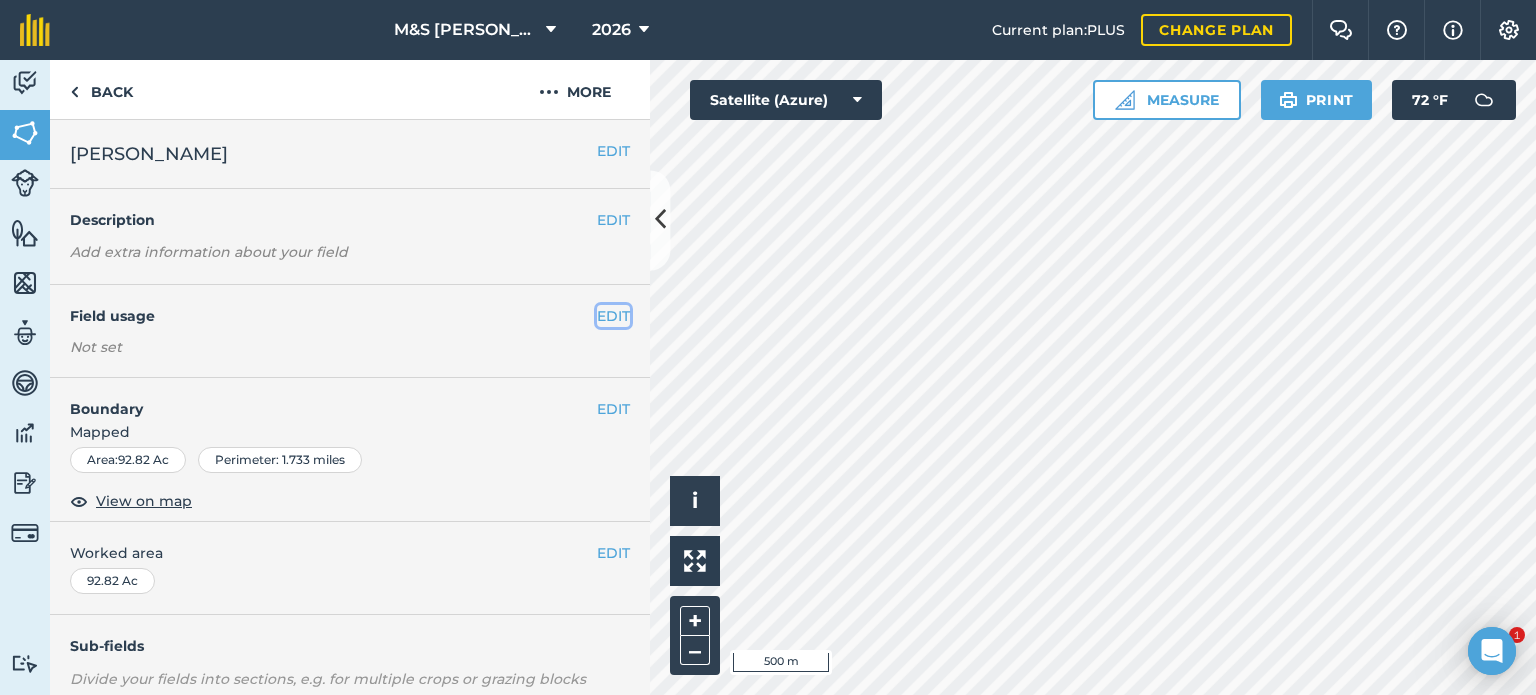 click on "EDIT" at bounding box center [613, 316] 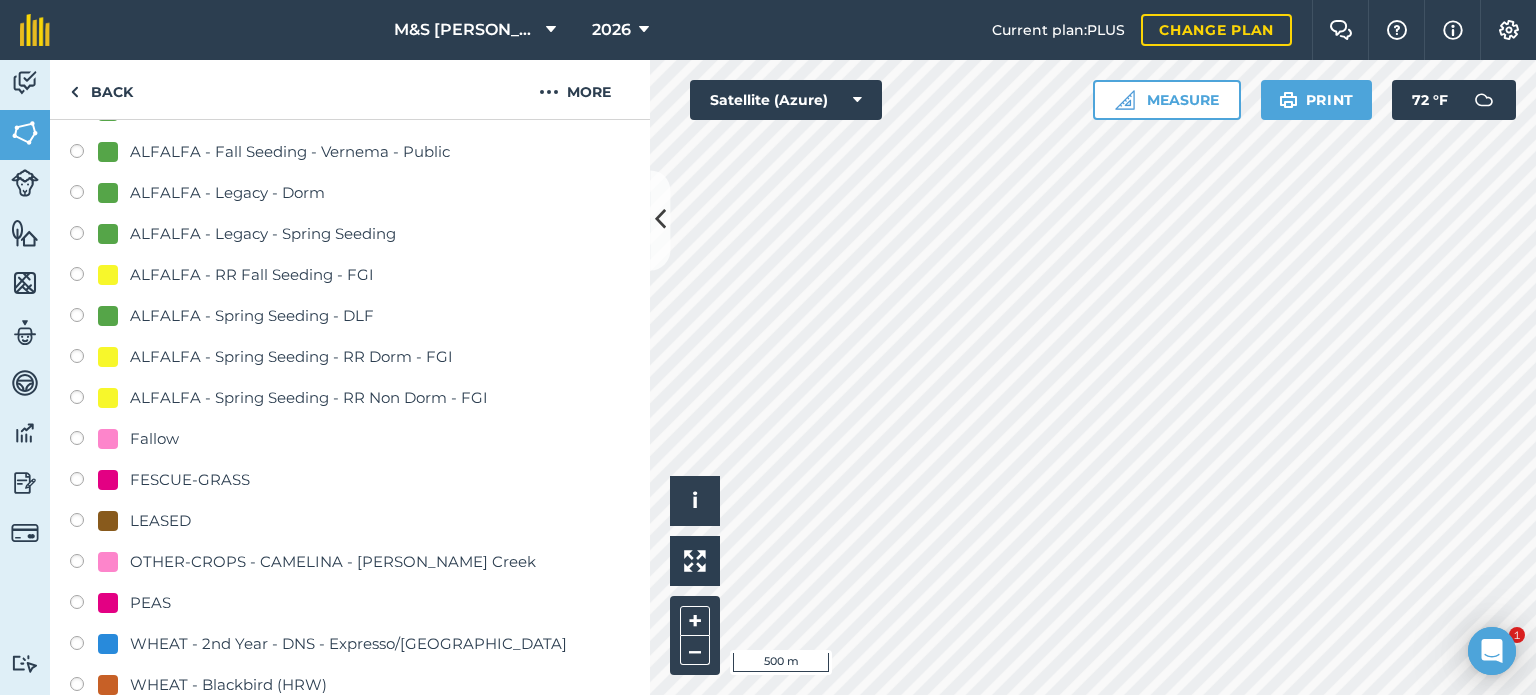 scroll, scrollTop: 700, scrollLeft: 0, axis: vertical 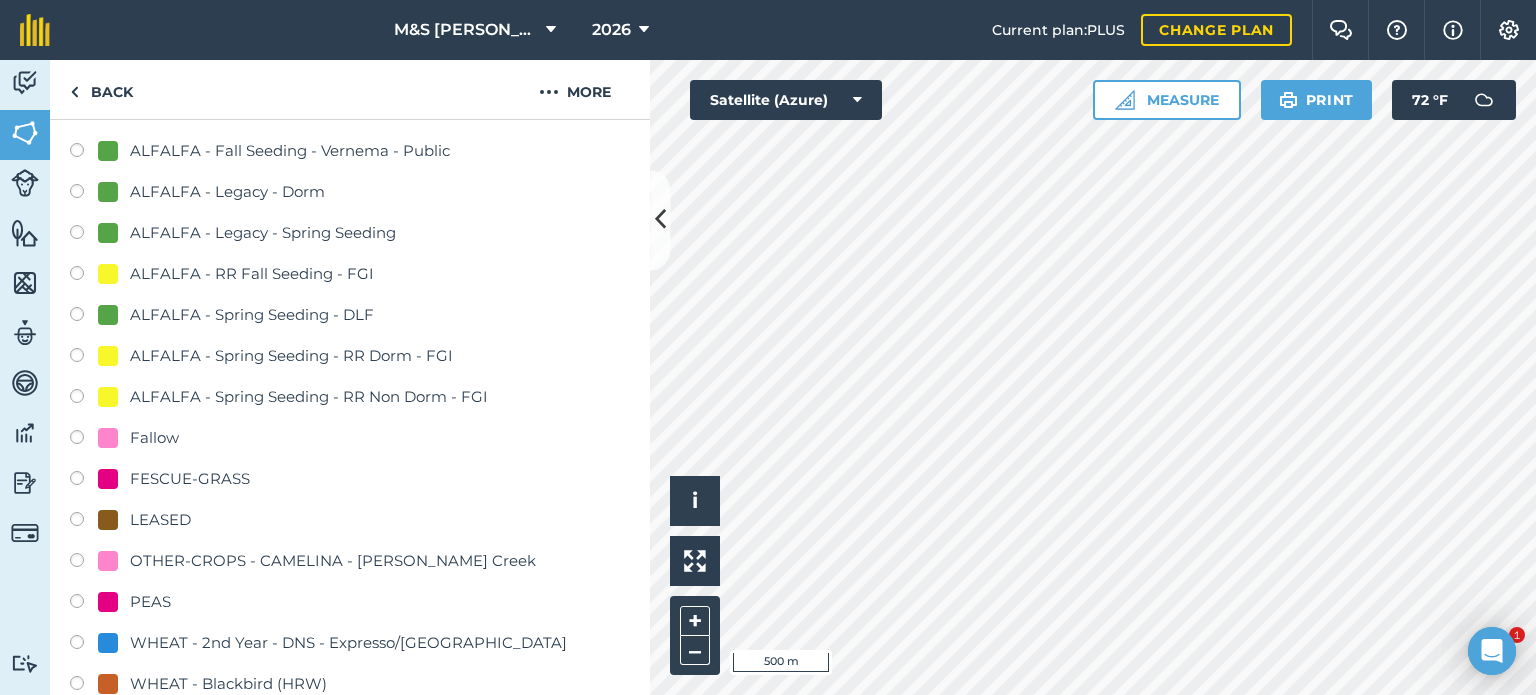 click on "LEASED" at bounding box center [160, 520] 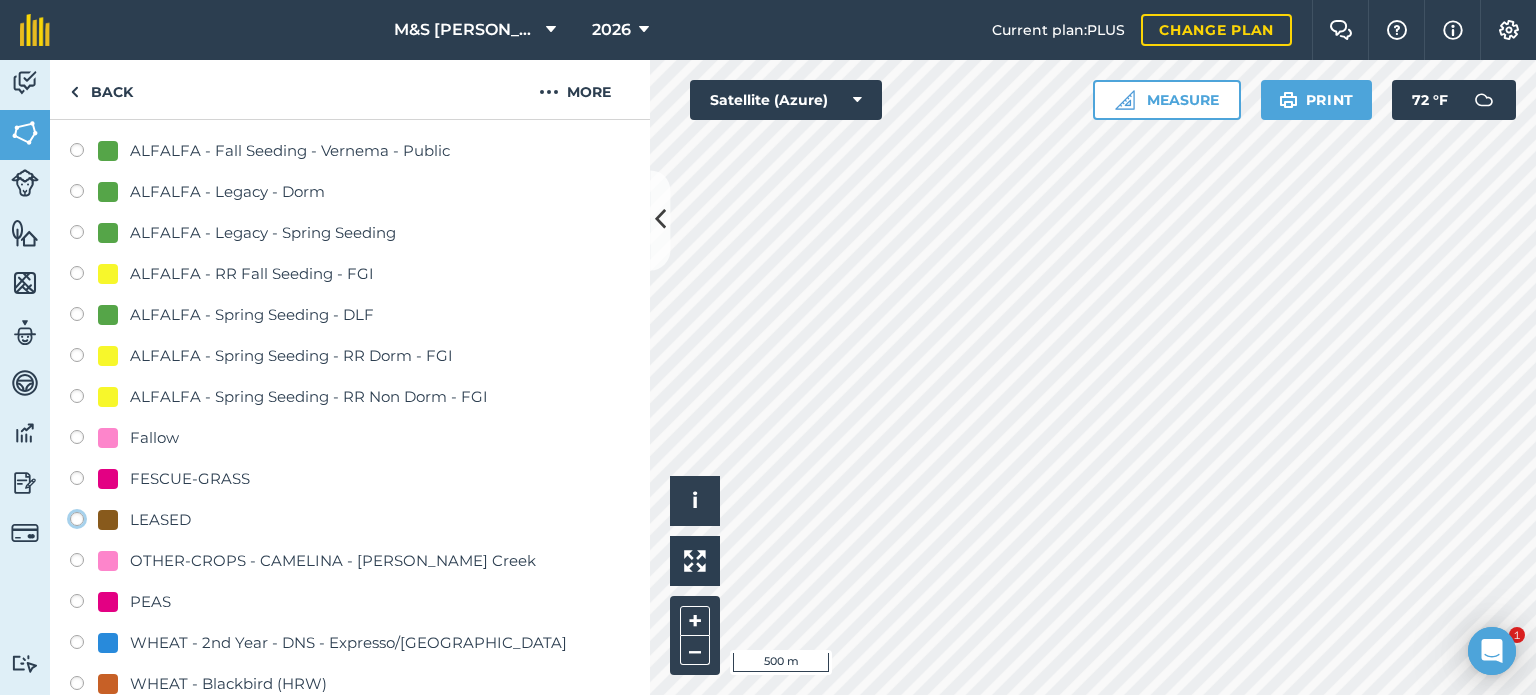 click on "LEASED" at bounding box center [-9923, 518] 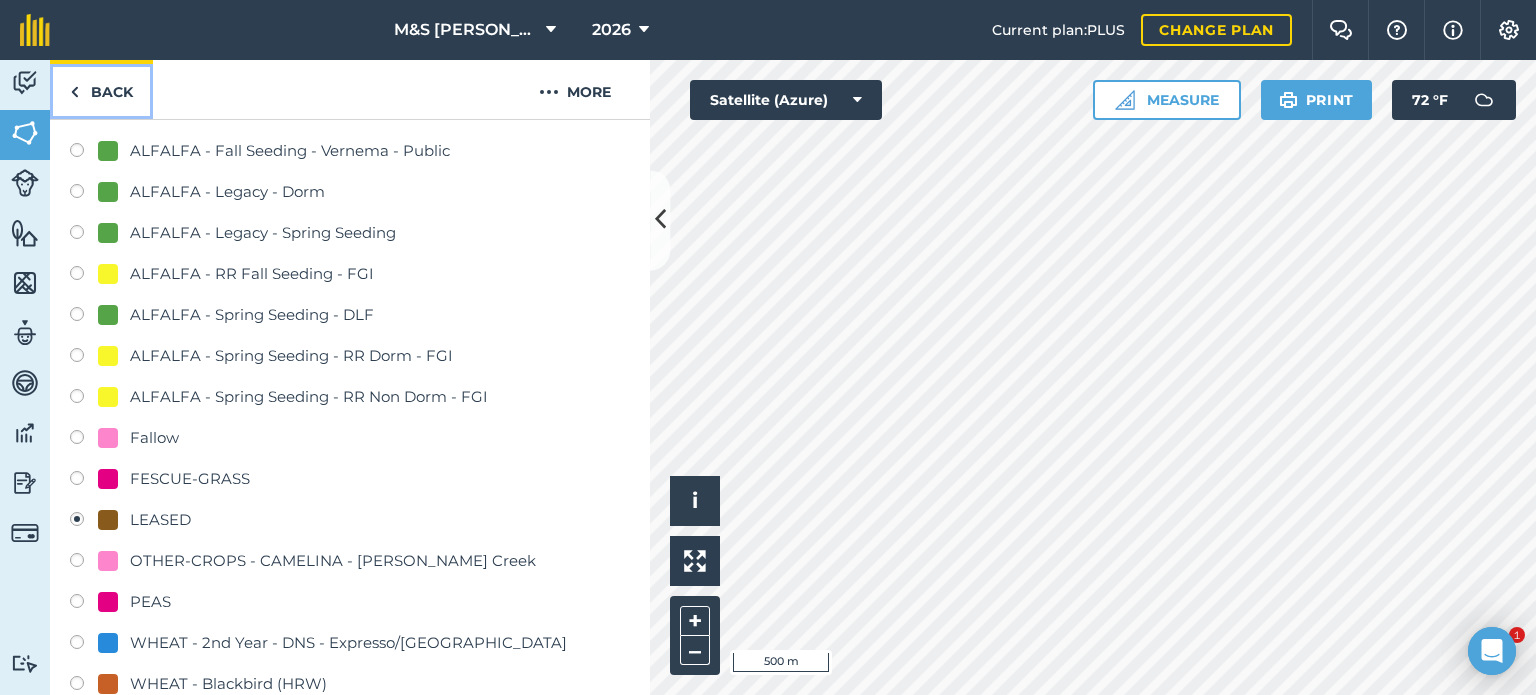 click on "Back" at bounding box center (101, 89) 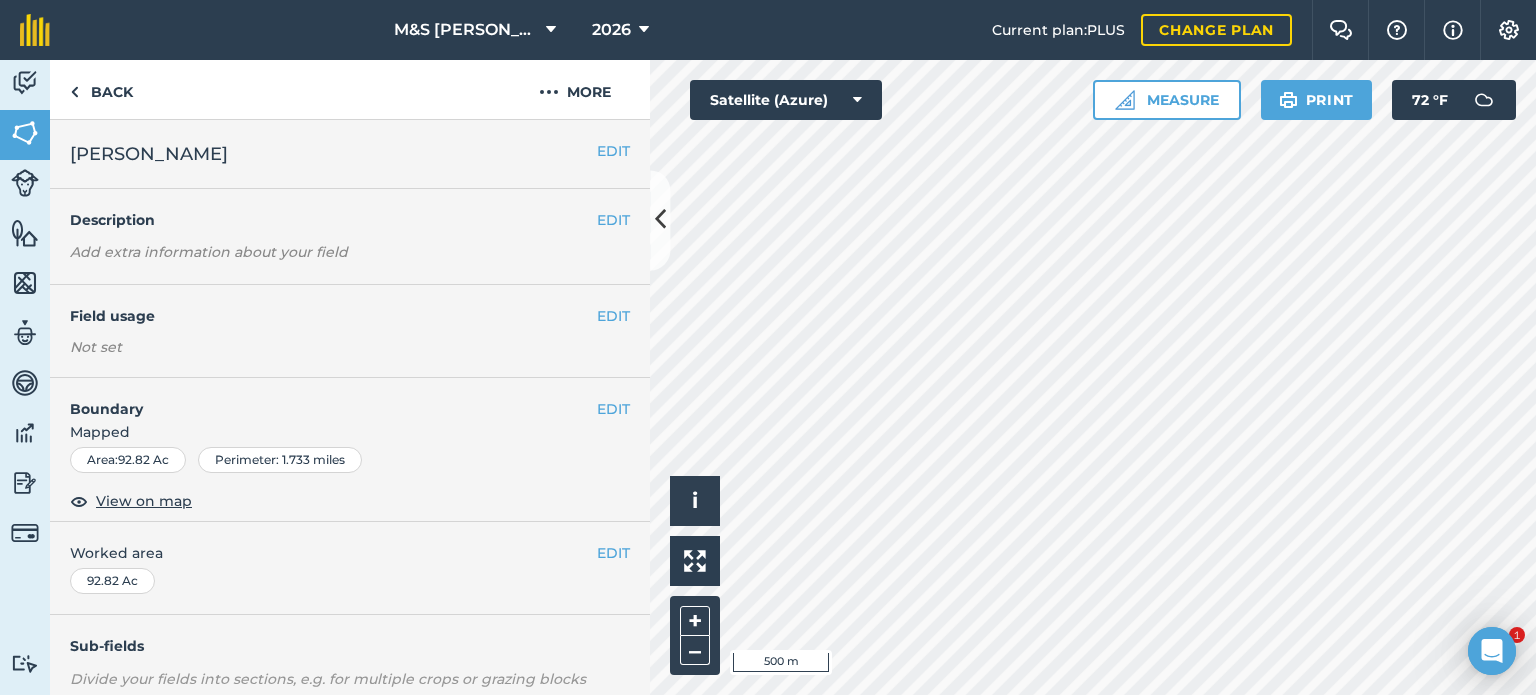 click on "EDIT Field usage Not set" at bounding box center [350, 331] 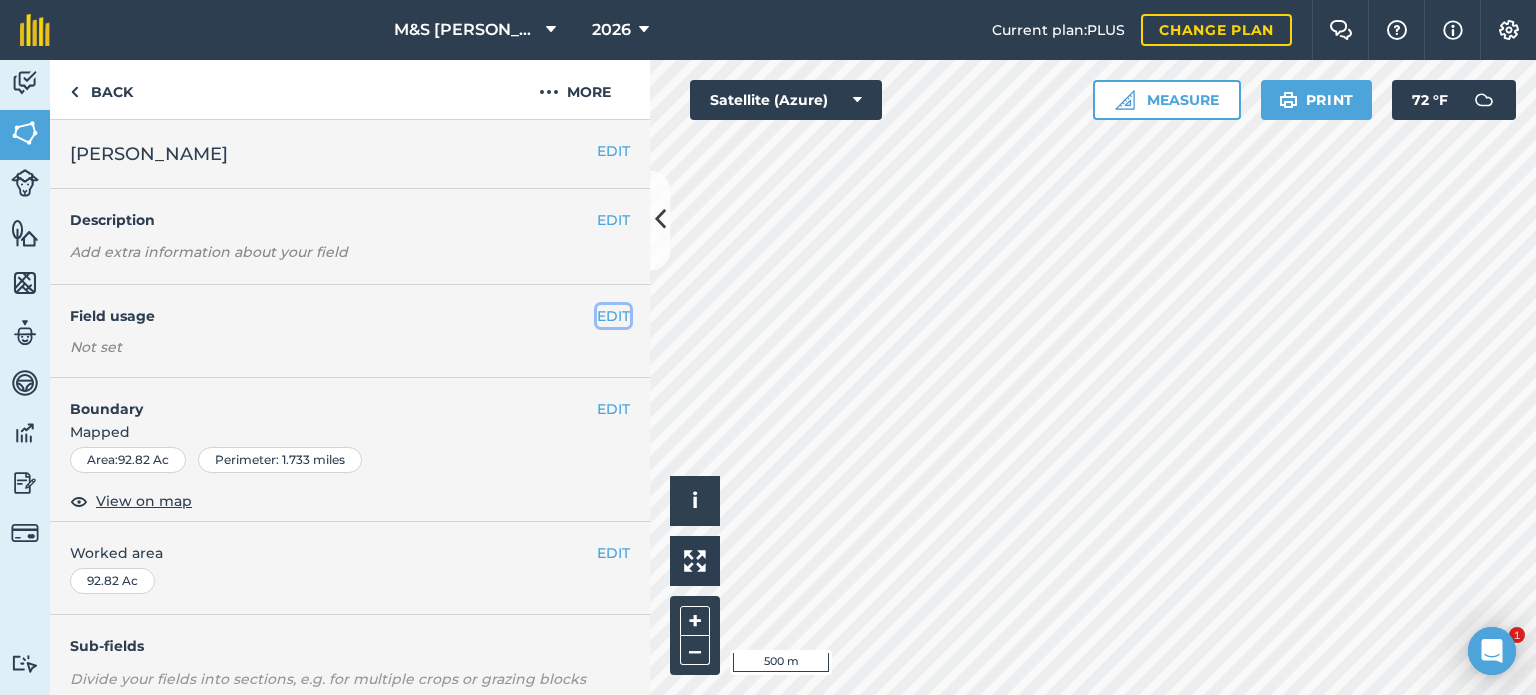 click on "EDIT" at bounding box center (613, 316) 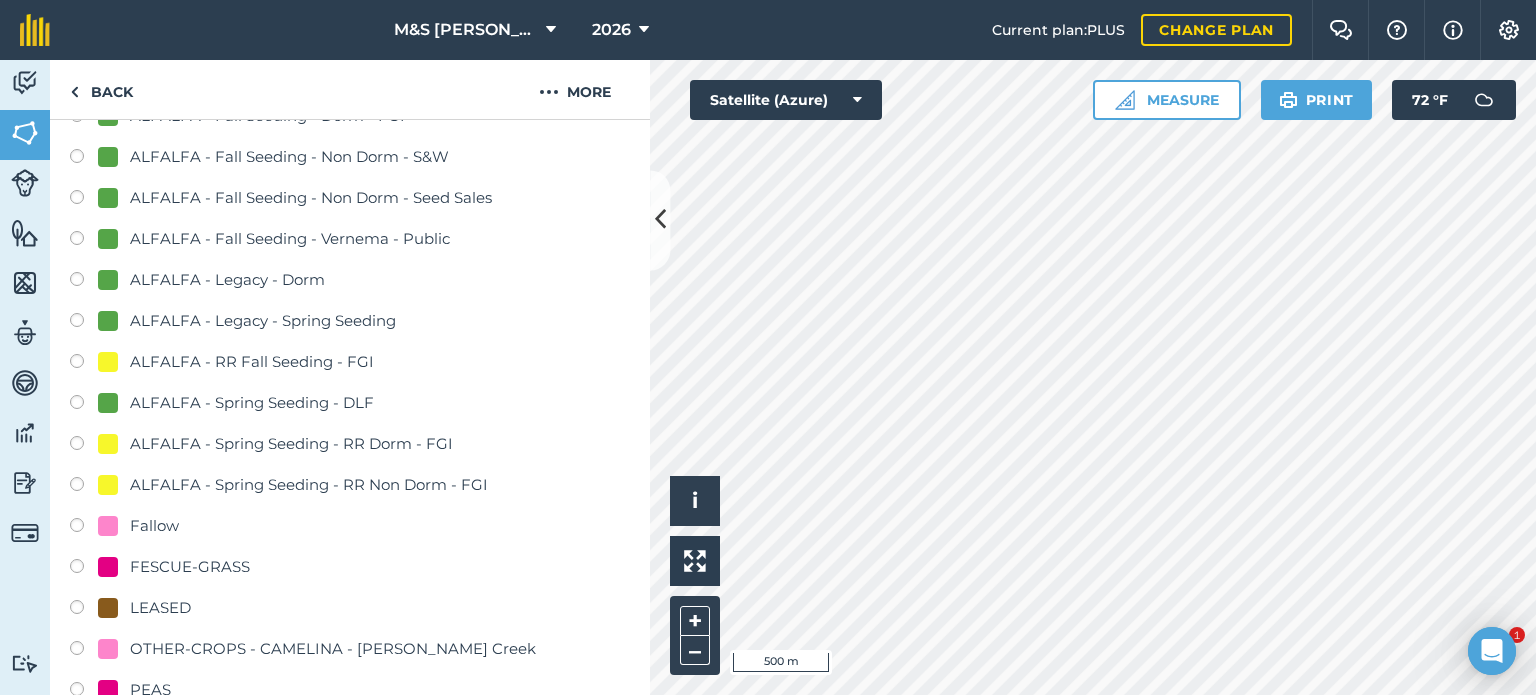 scroll, scrollTop: 800, scrollLeft: 0, axis: vertical 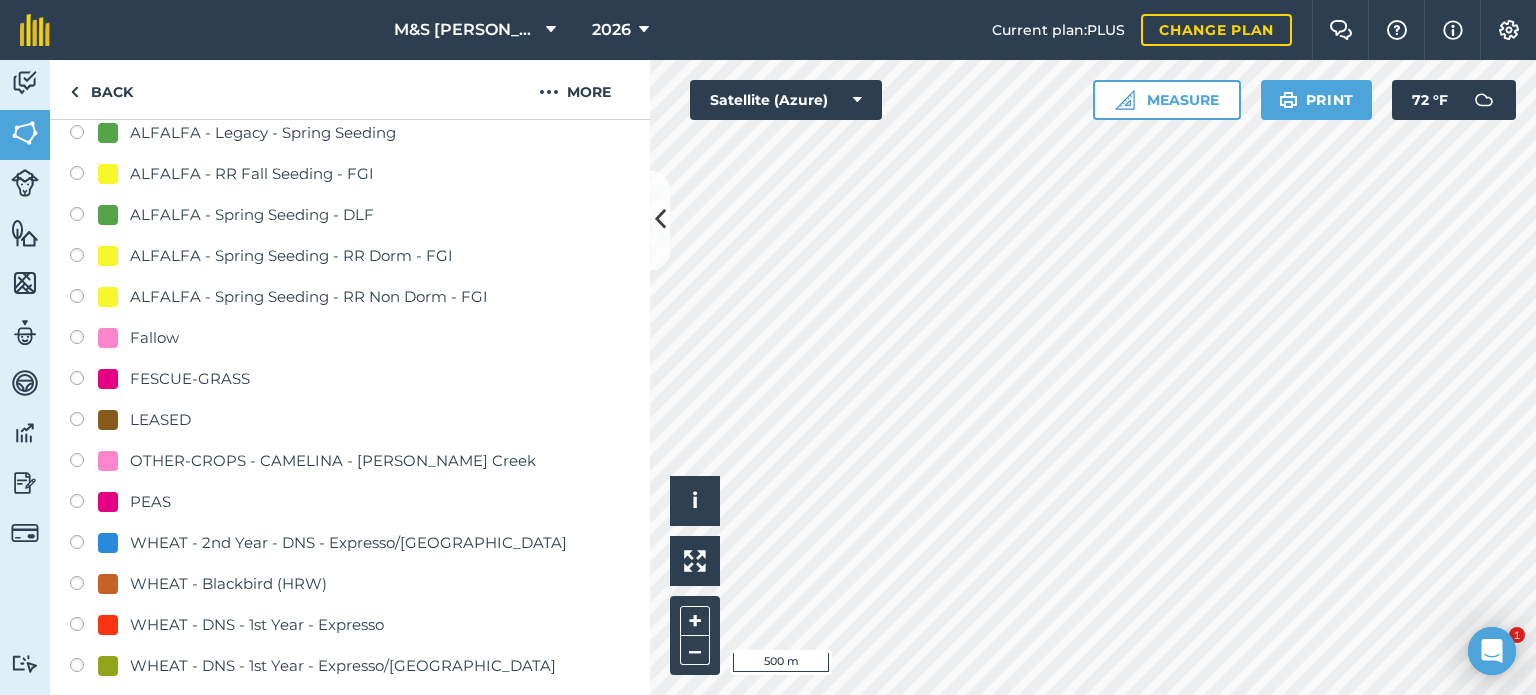 click on "LEASED" at bounding box center (144, 420) 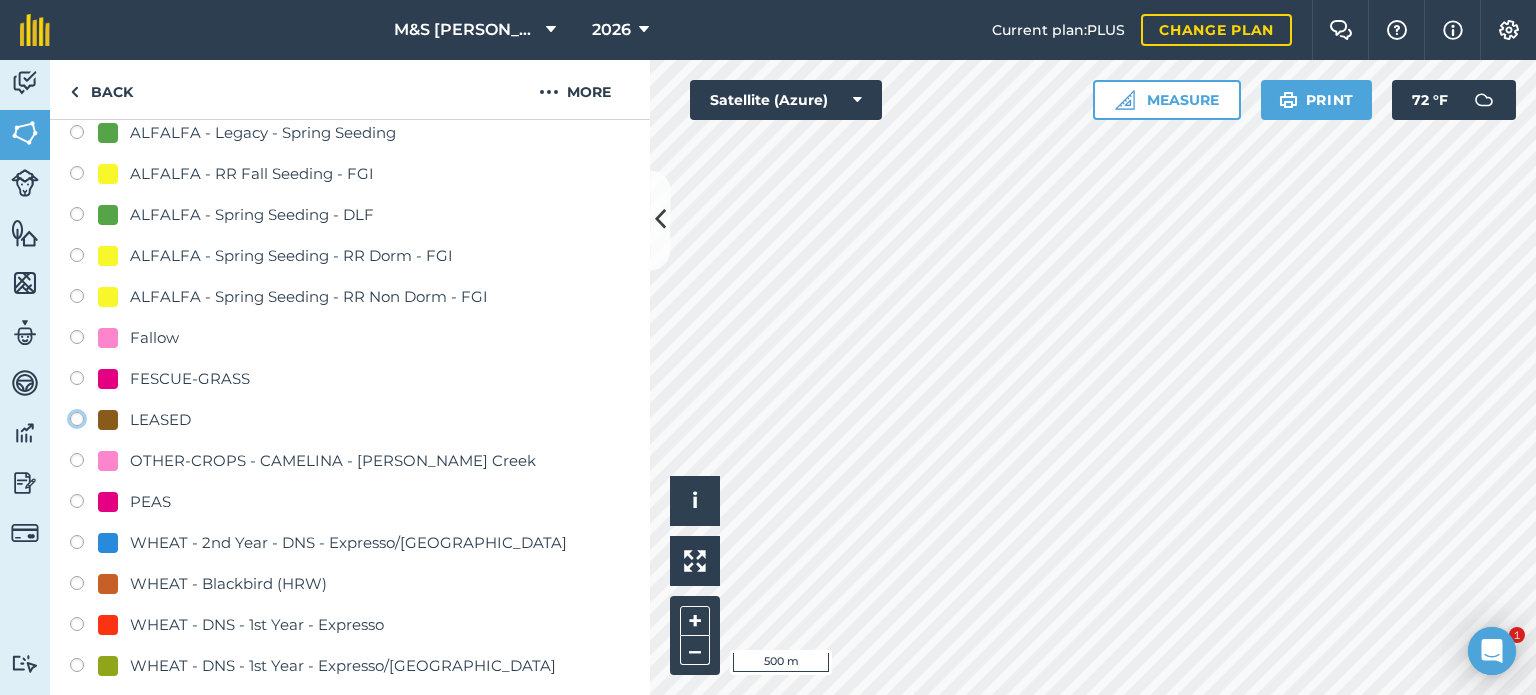 click on "LEASED" at bounding box center (-9923, 418) 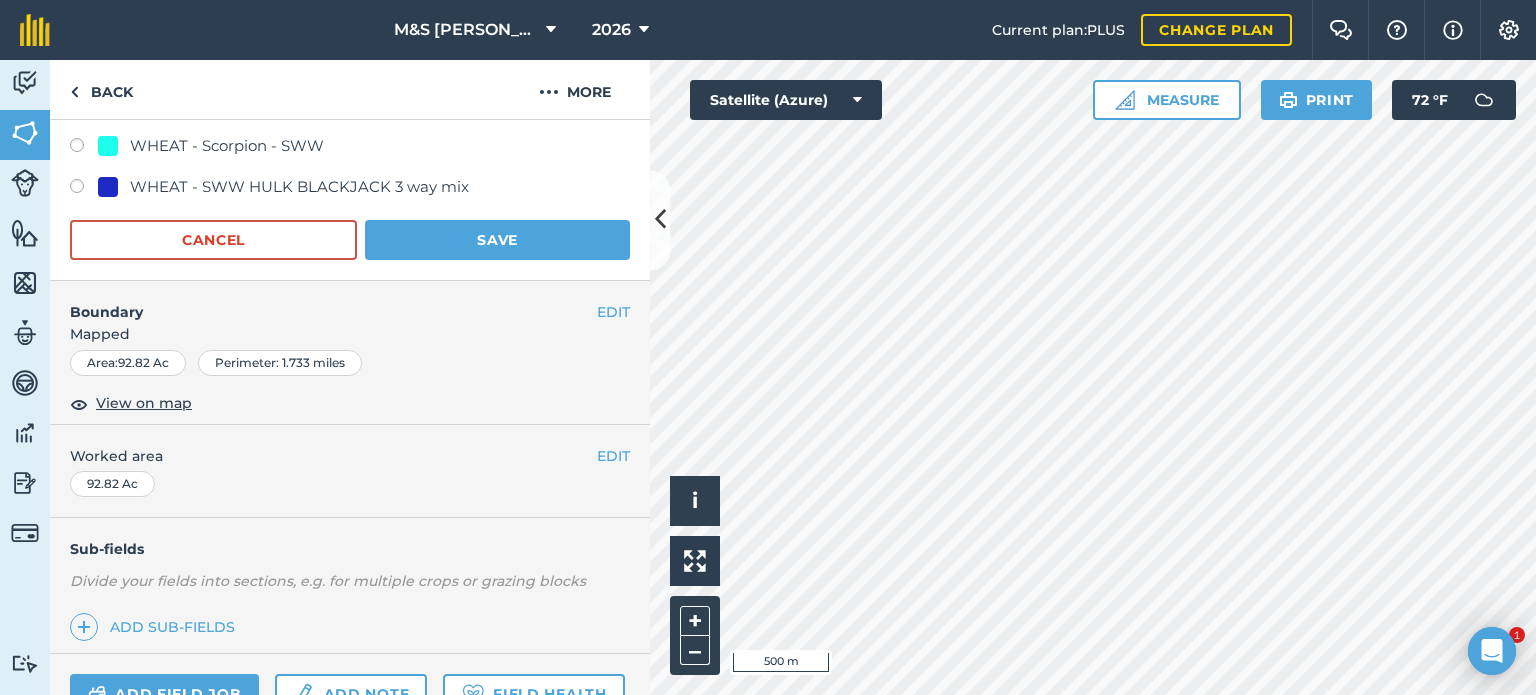 scroll, scrollTop: 1700, scrollLeft: 0, axis: vertical 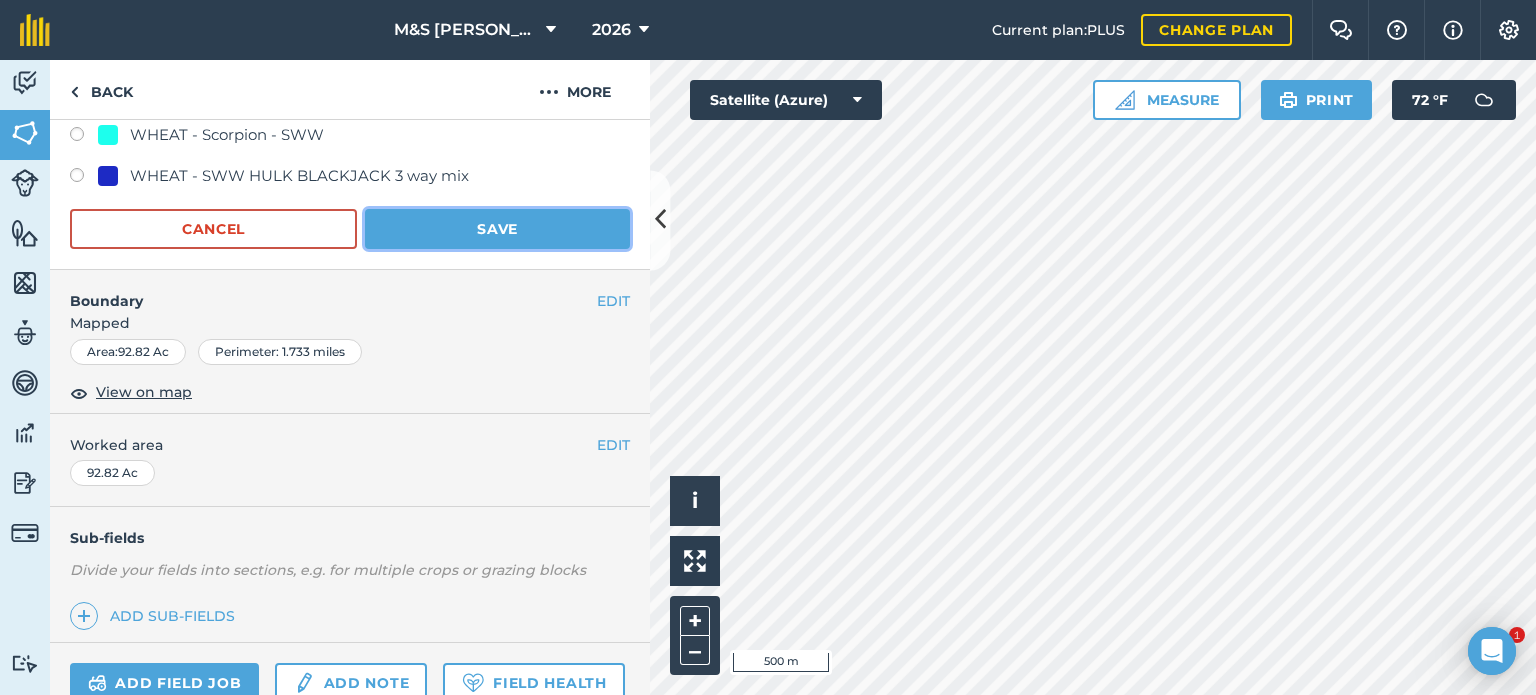 click on "Save" at bounding box center [497, 229] 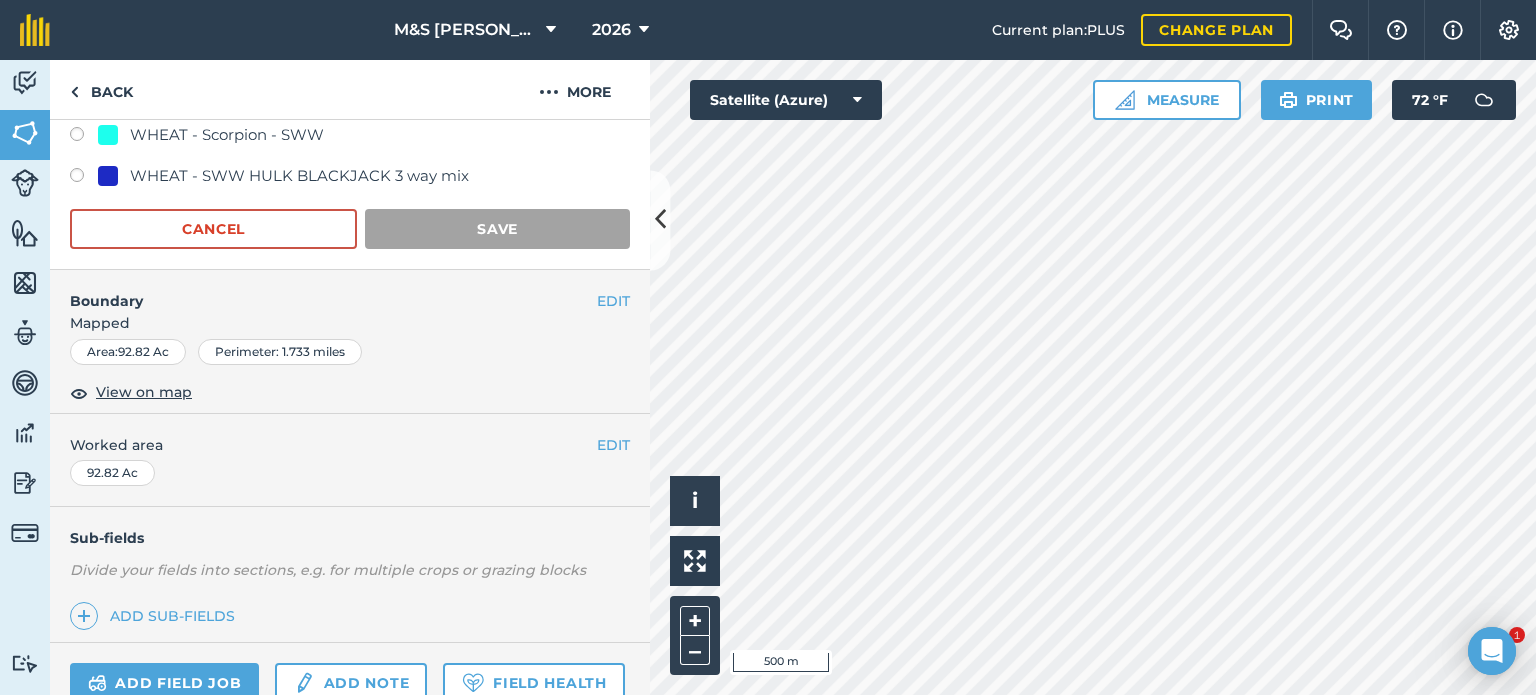scroll, scrollTop: 299, scrollLeft: 0, axis: vertical 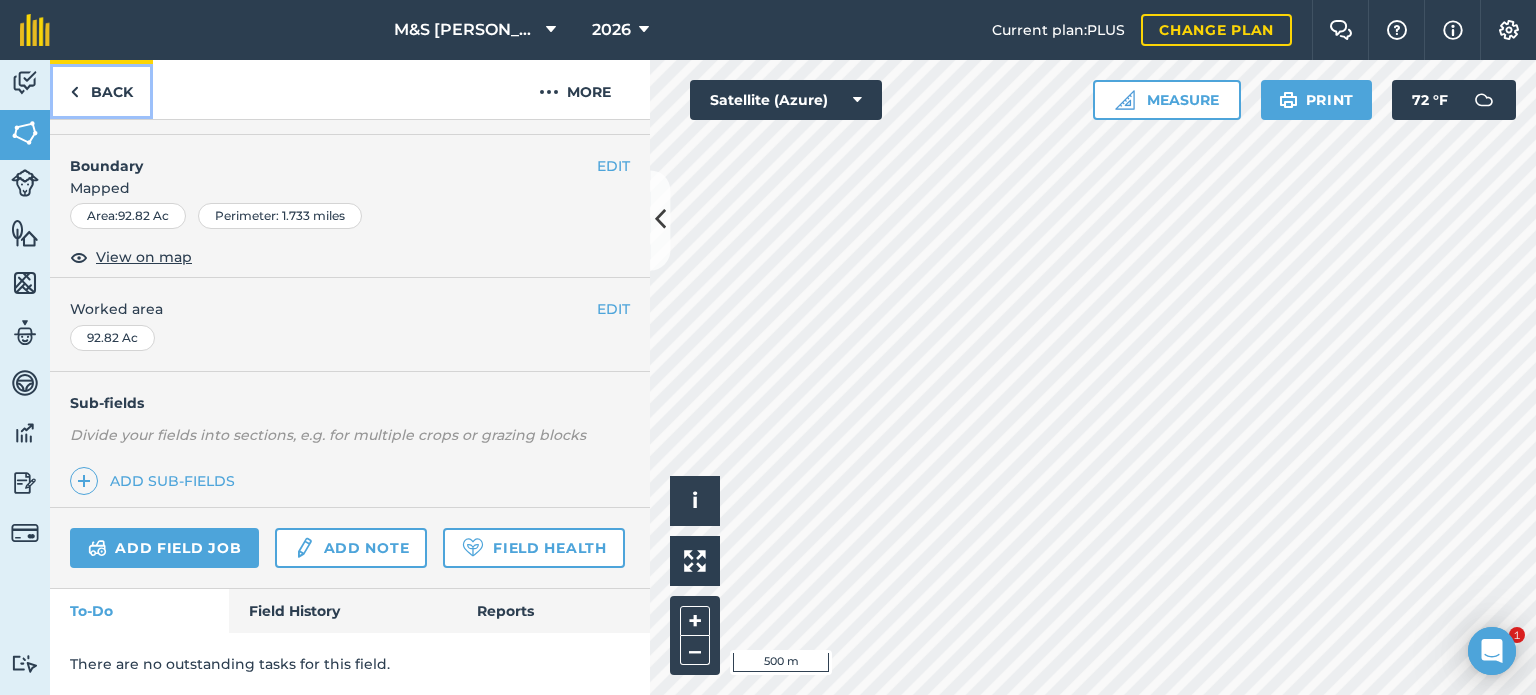 click on "Back" at bounding box center (101, 89) 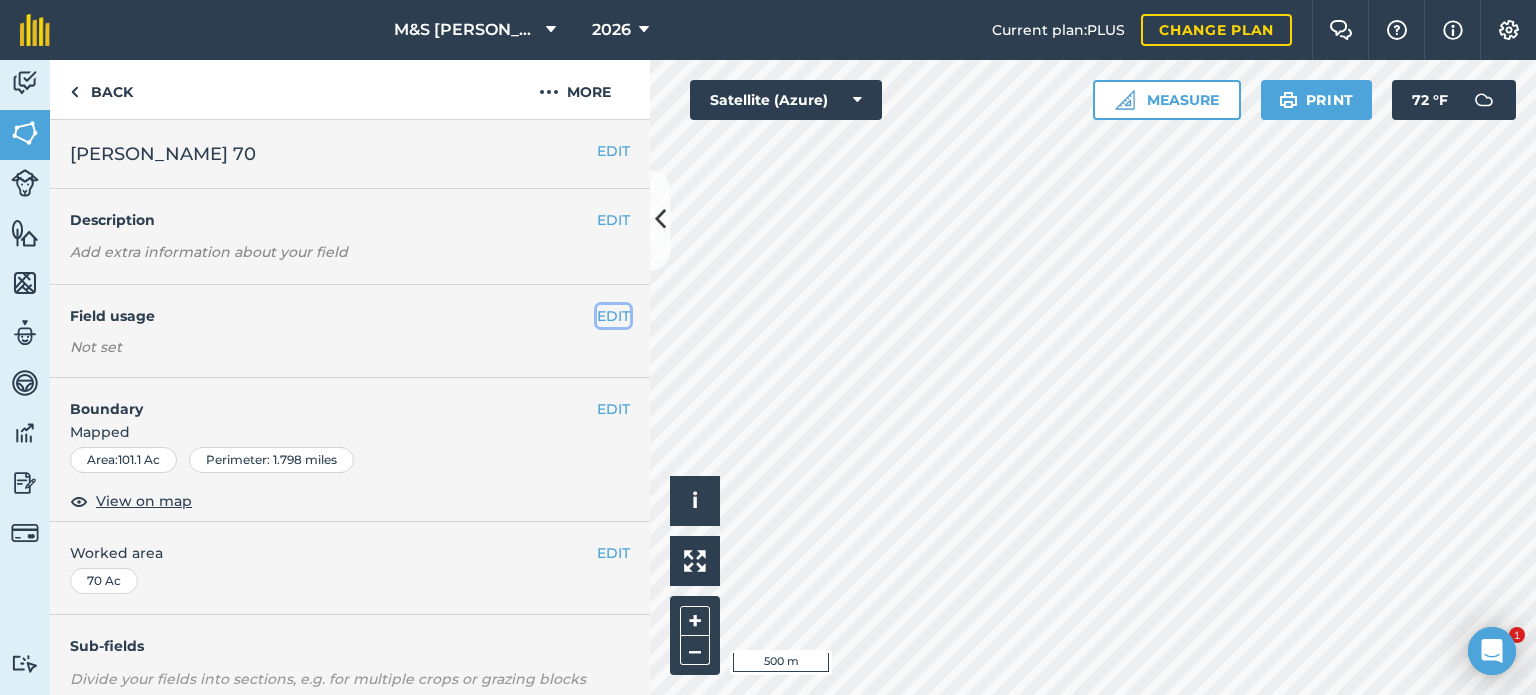 click on "EDIT" at bounding box center (613, 316) 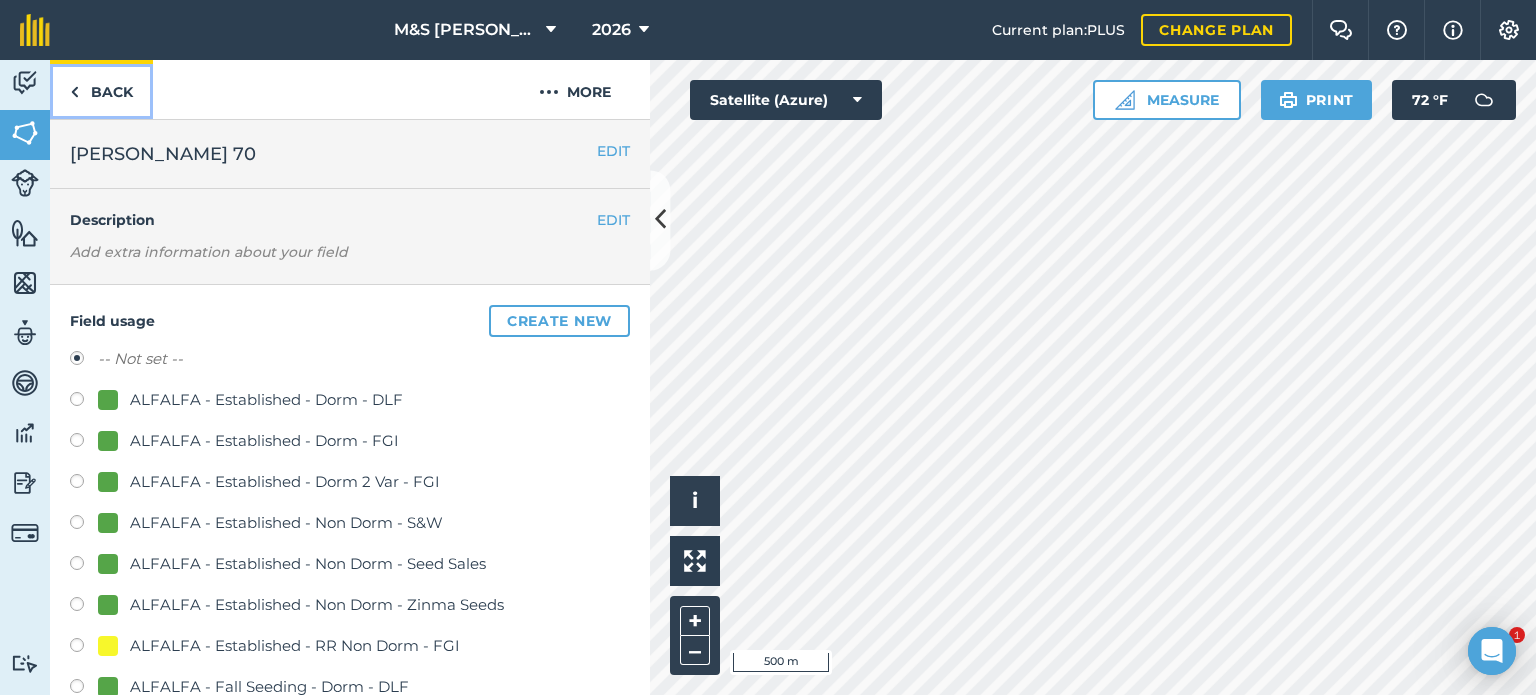 click on "Back" at bounding box center (101, 89) 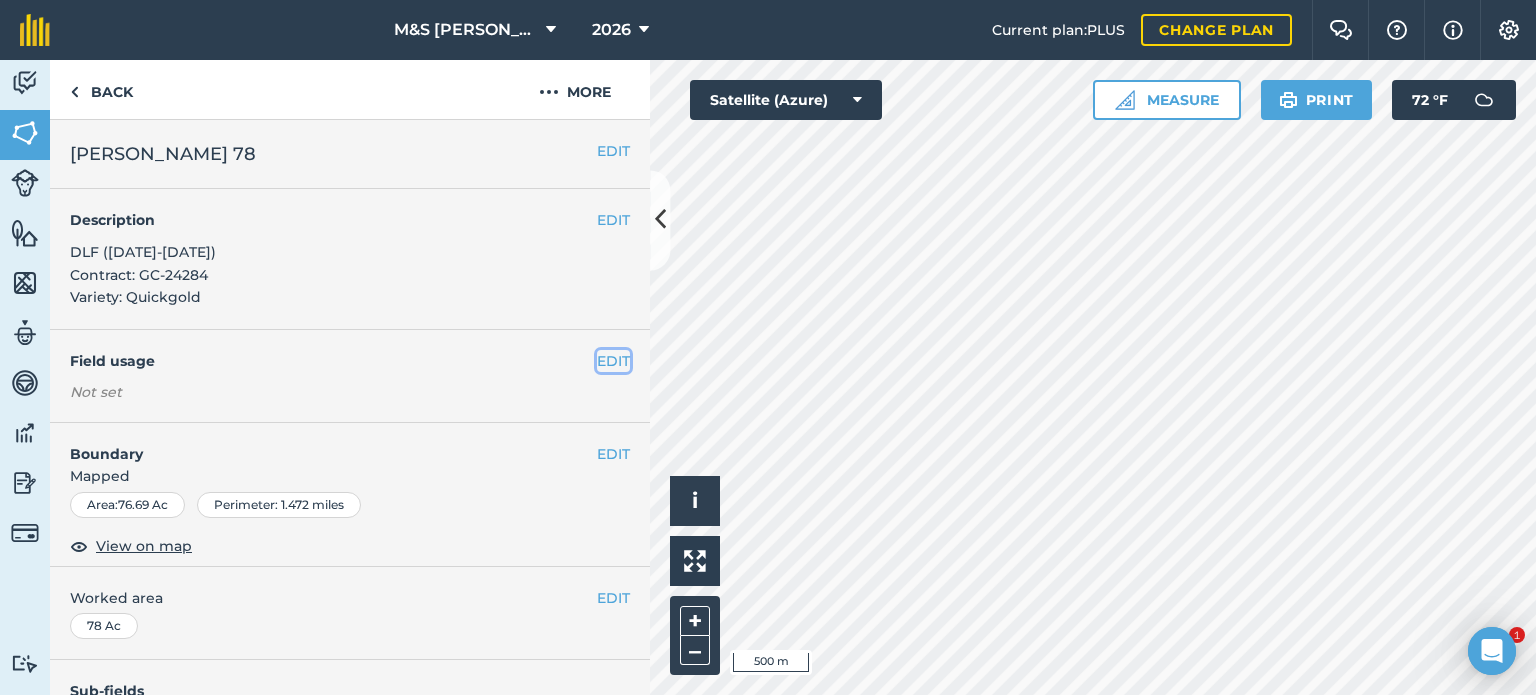 click on "EDIT" at bounding box center [613, 361] 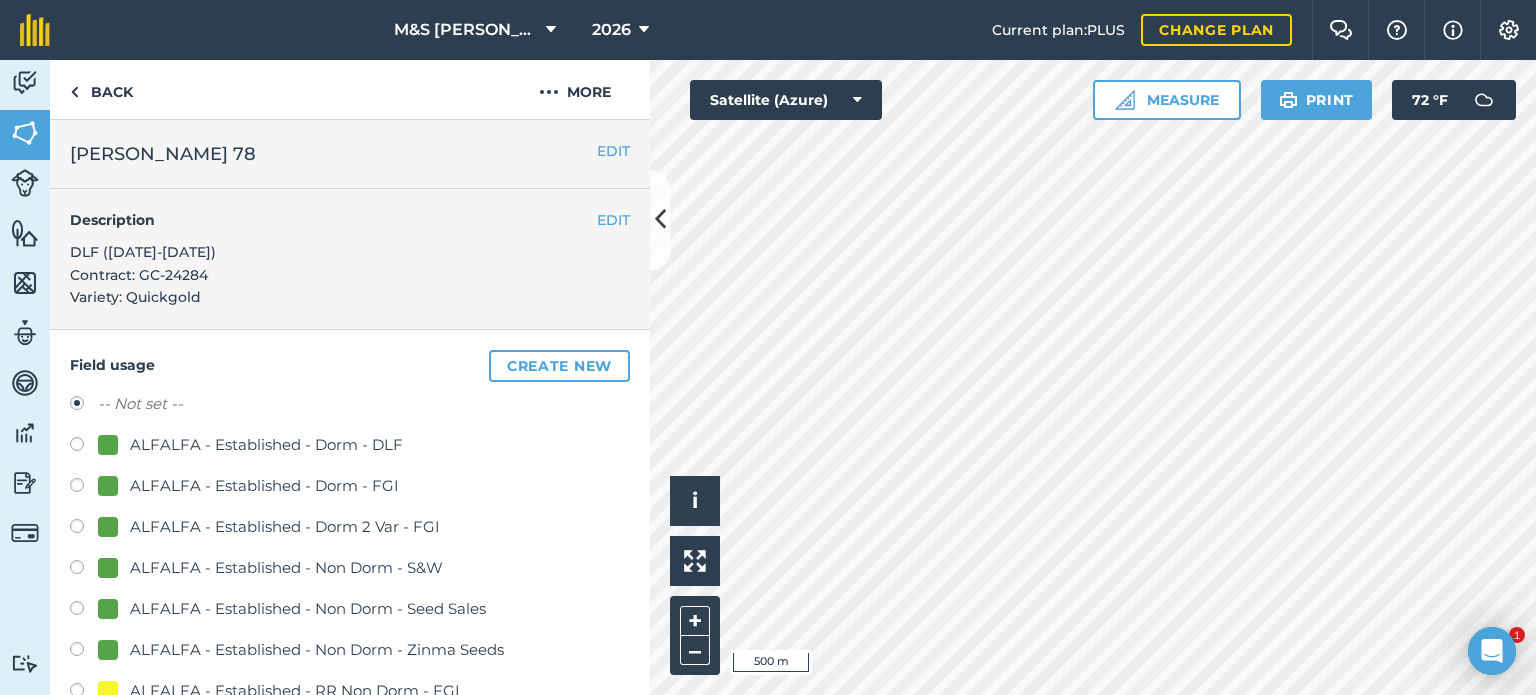 click at bounding box center [84, 447] 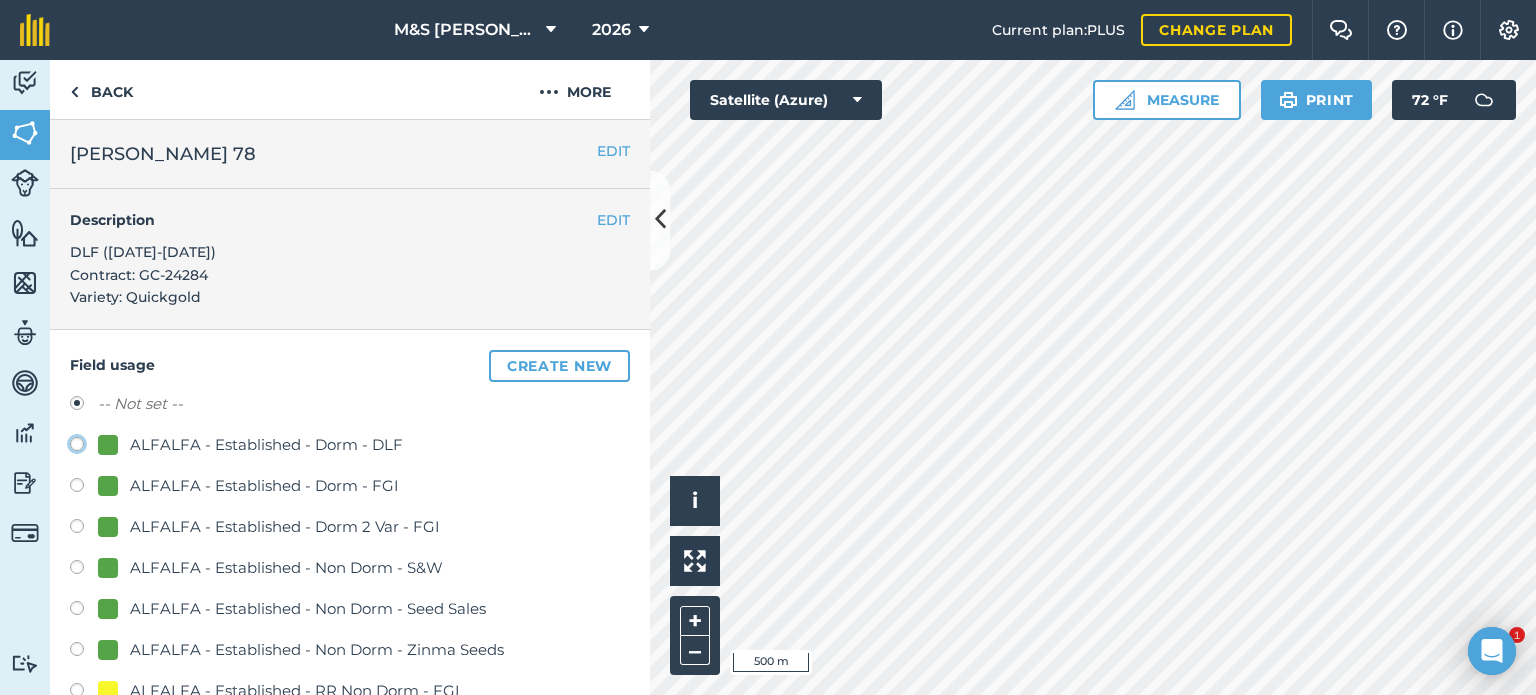 click on "ALFALFA - Established  - Dorm - DLF" at bounding box center (-9923, 443) 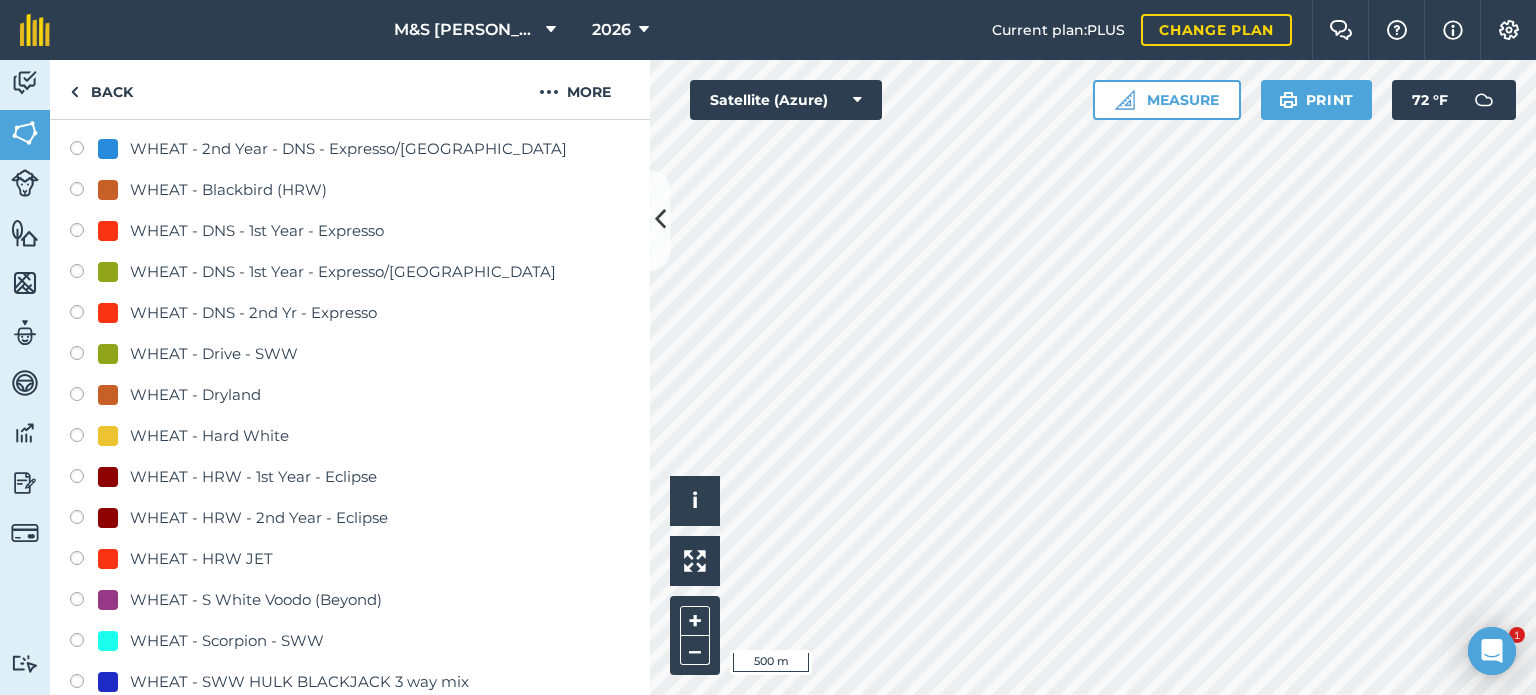 scroll, scrollTop: 1500, scrollLeft: 0, axis: vertical 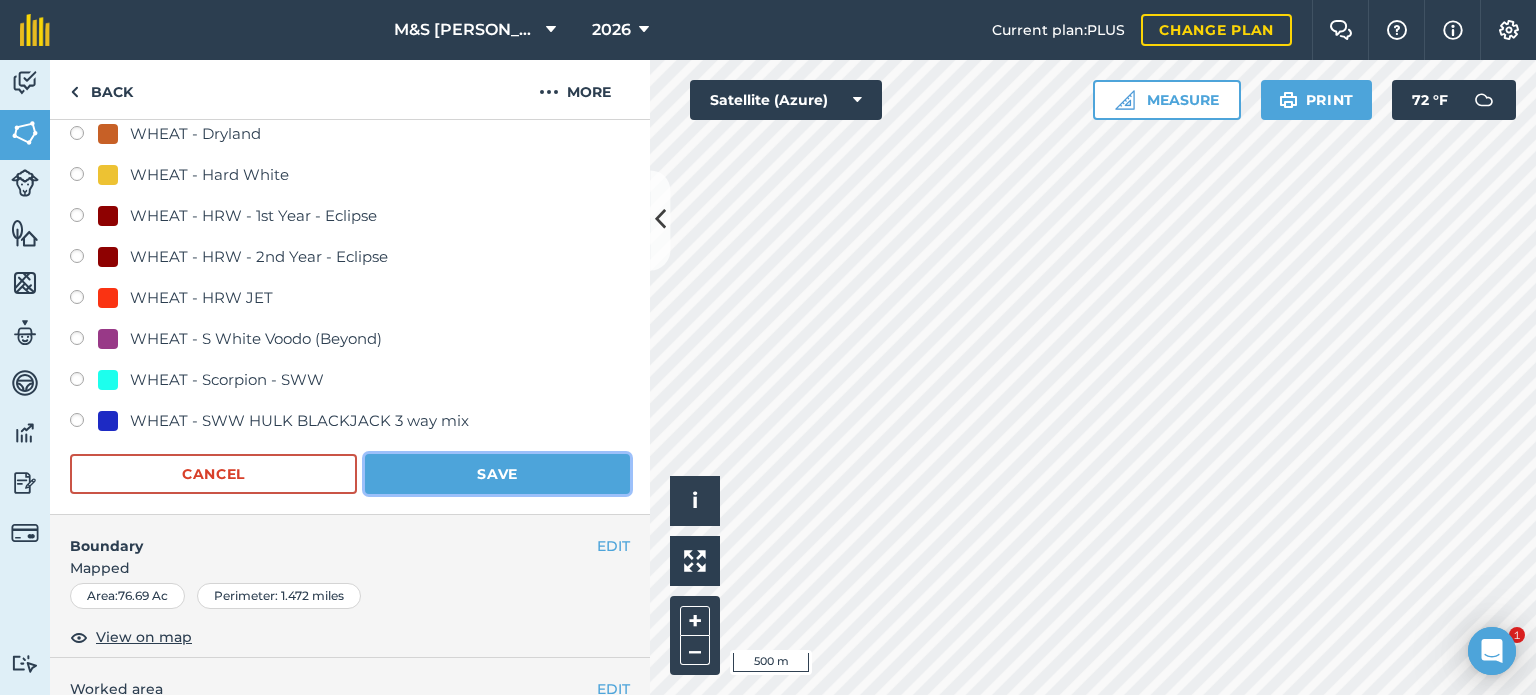 click on "Save" at bounding box center [497, 474] 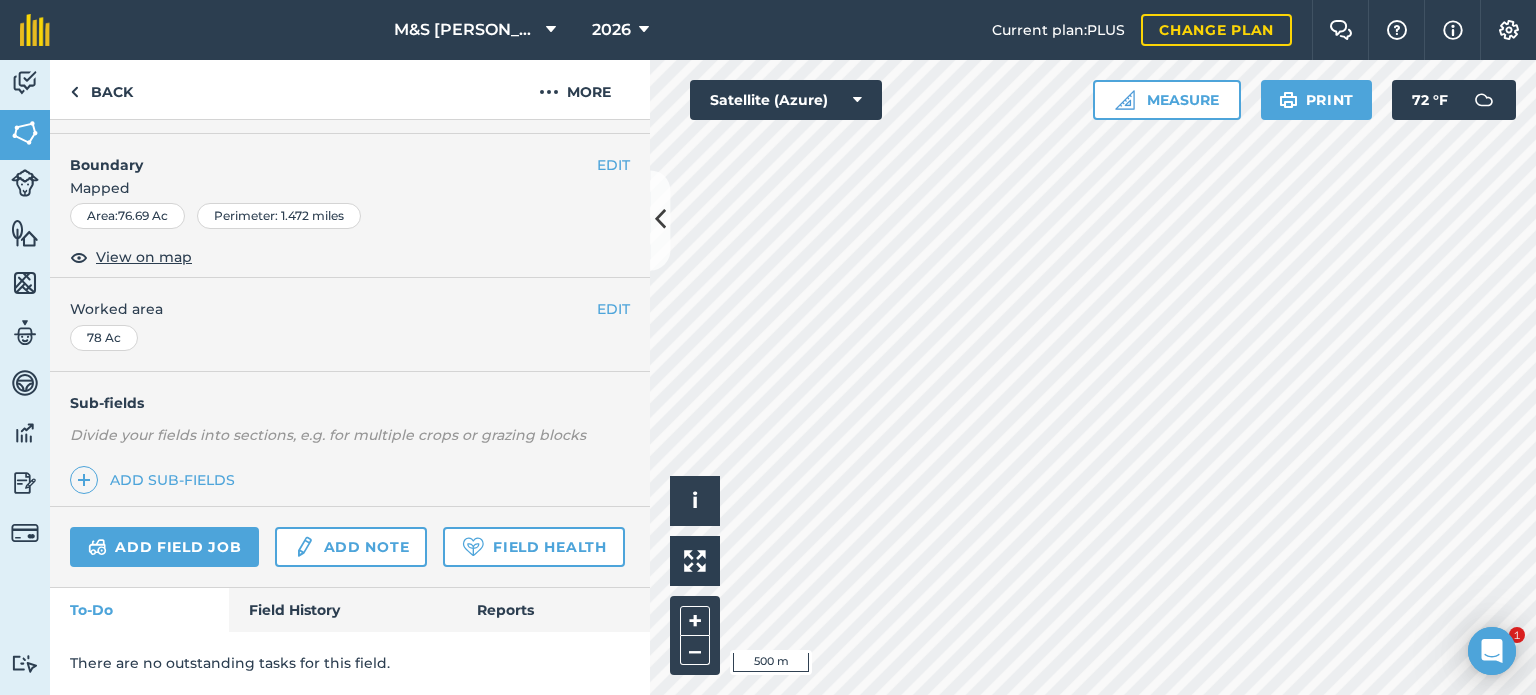 scroll, scrollTop: 344, scrollLeft: 0, axis: vertical 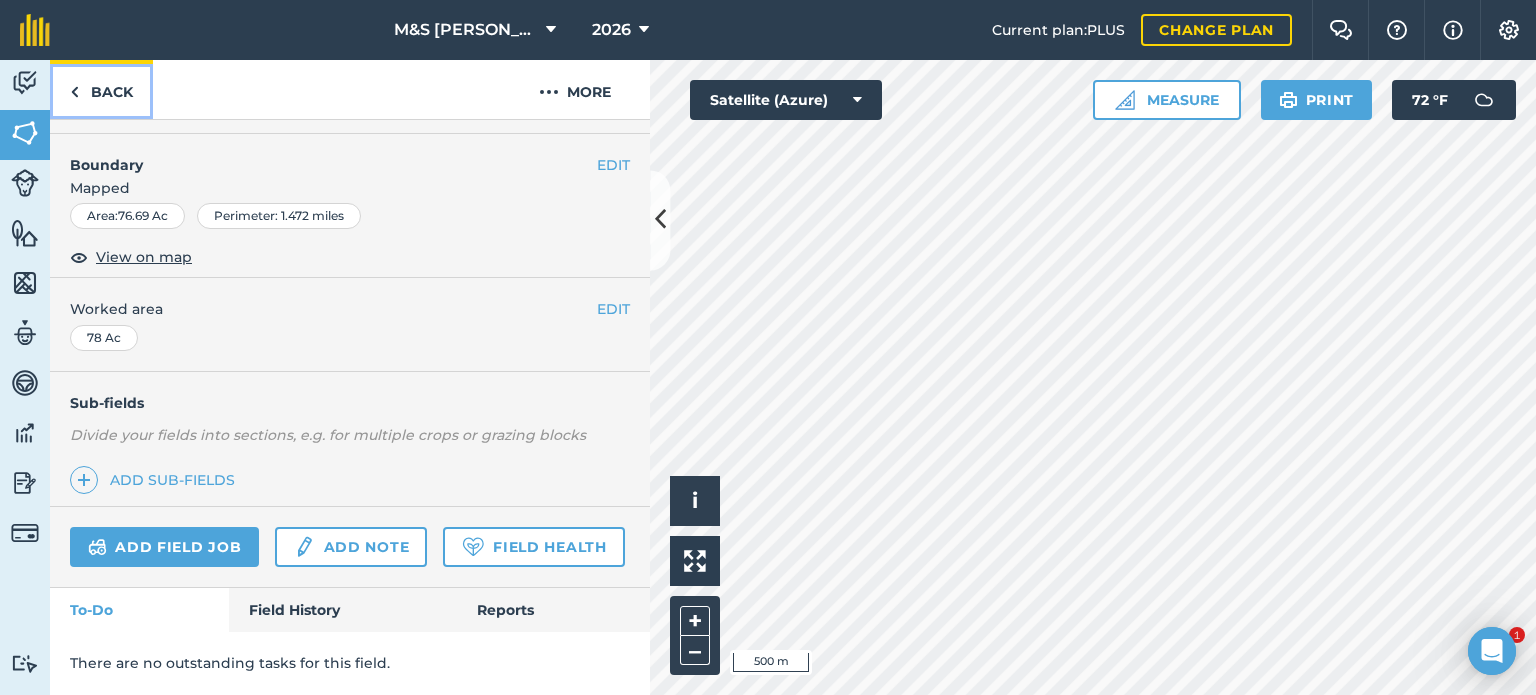 click on "Back" at bounding box center [101, 89] 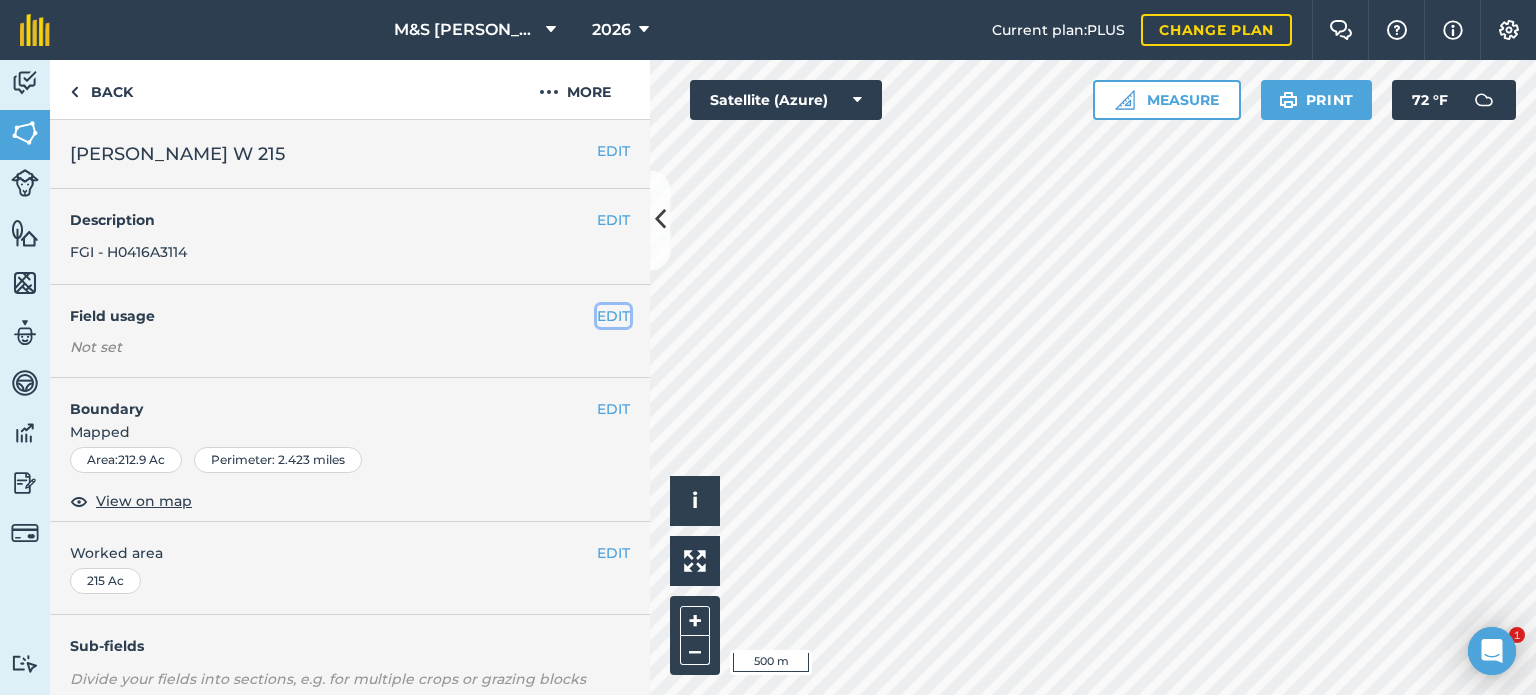 click on "EDIT" at bounding box center [613, 316] 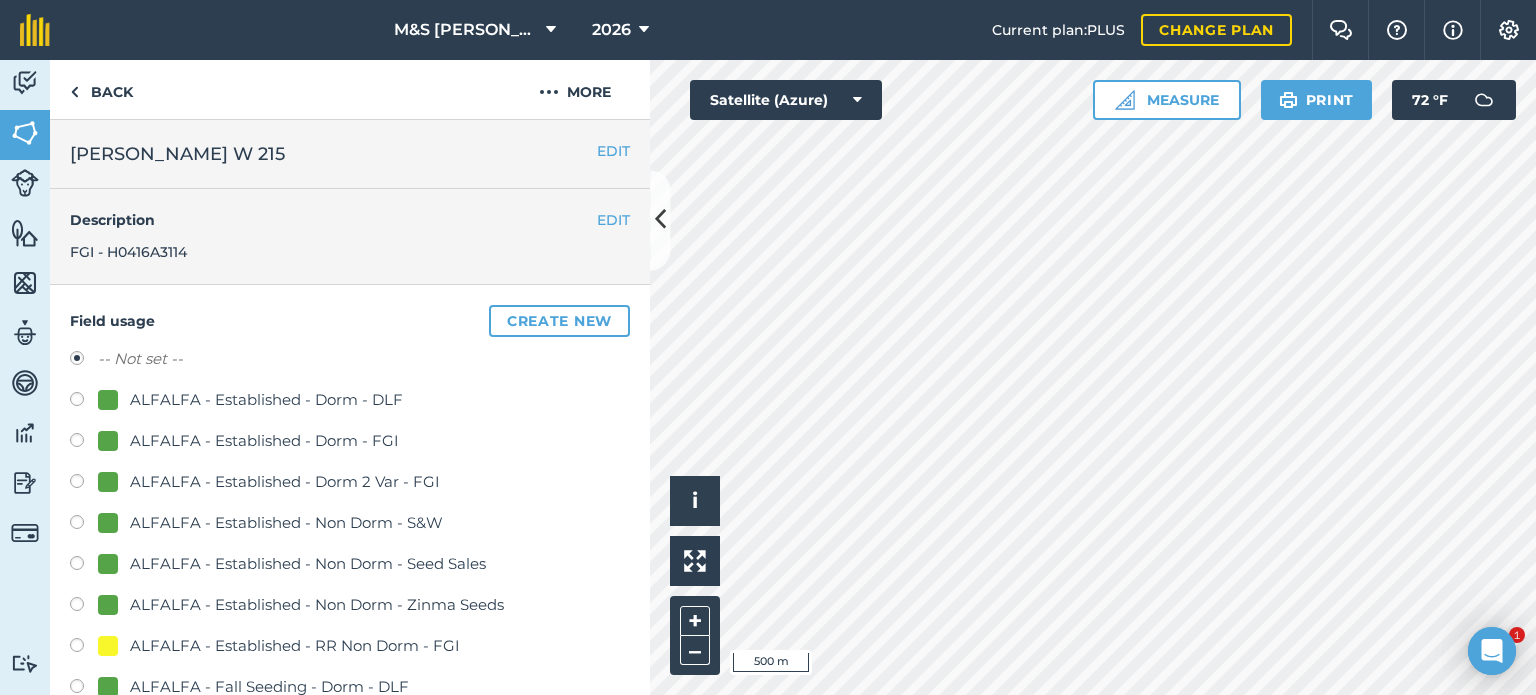 scroll, scrollTop: 100, scrollLeft: 0, axis: vertical 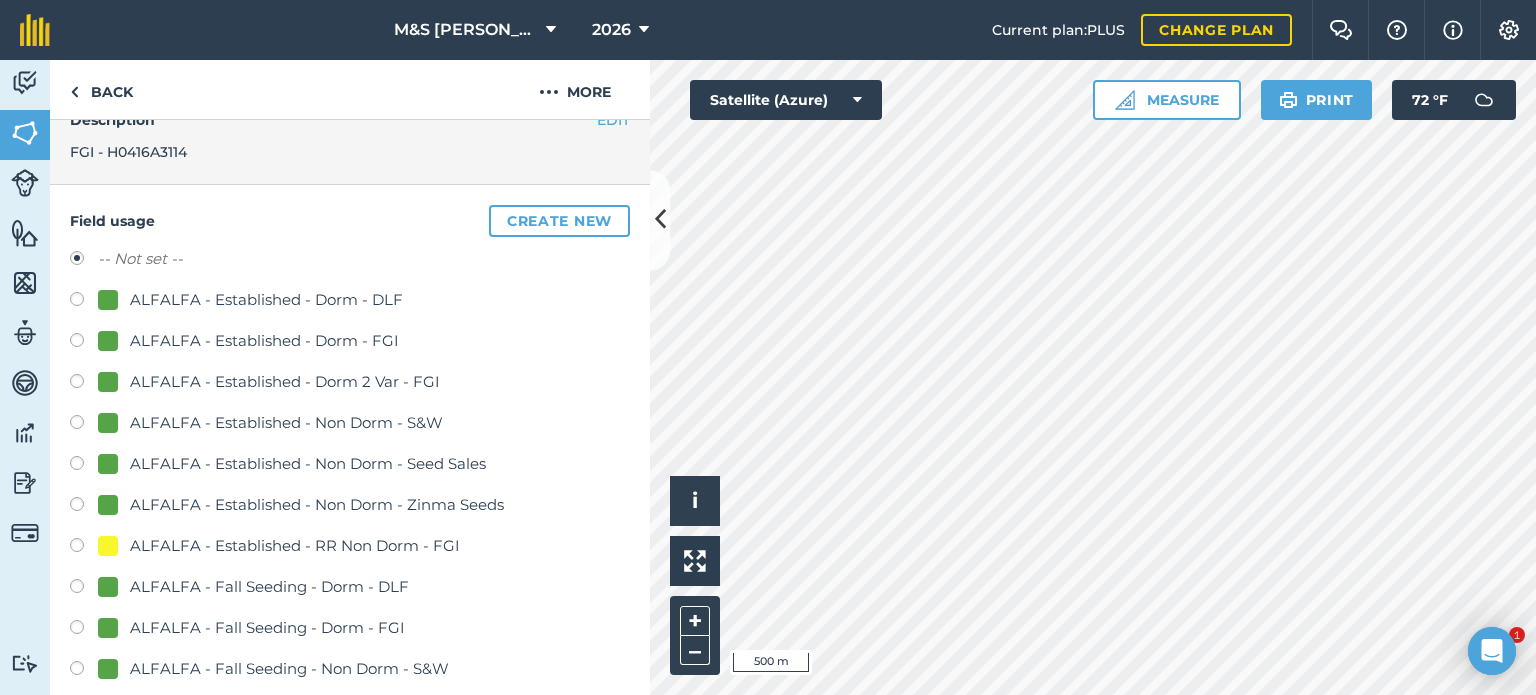 click on "ALFALFA - Established - RR Non Dorm - FGI" at bounding box center [295, 546] 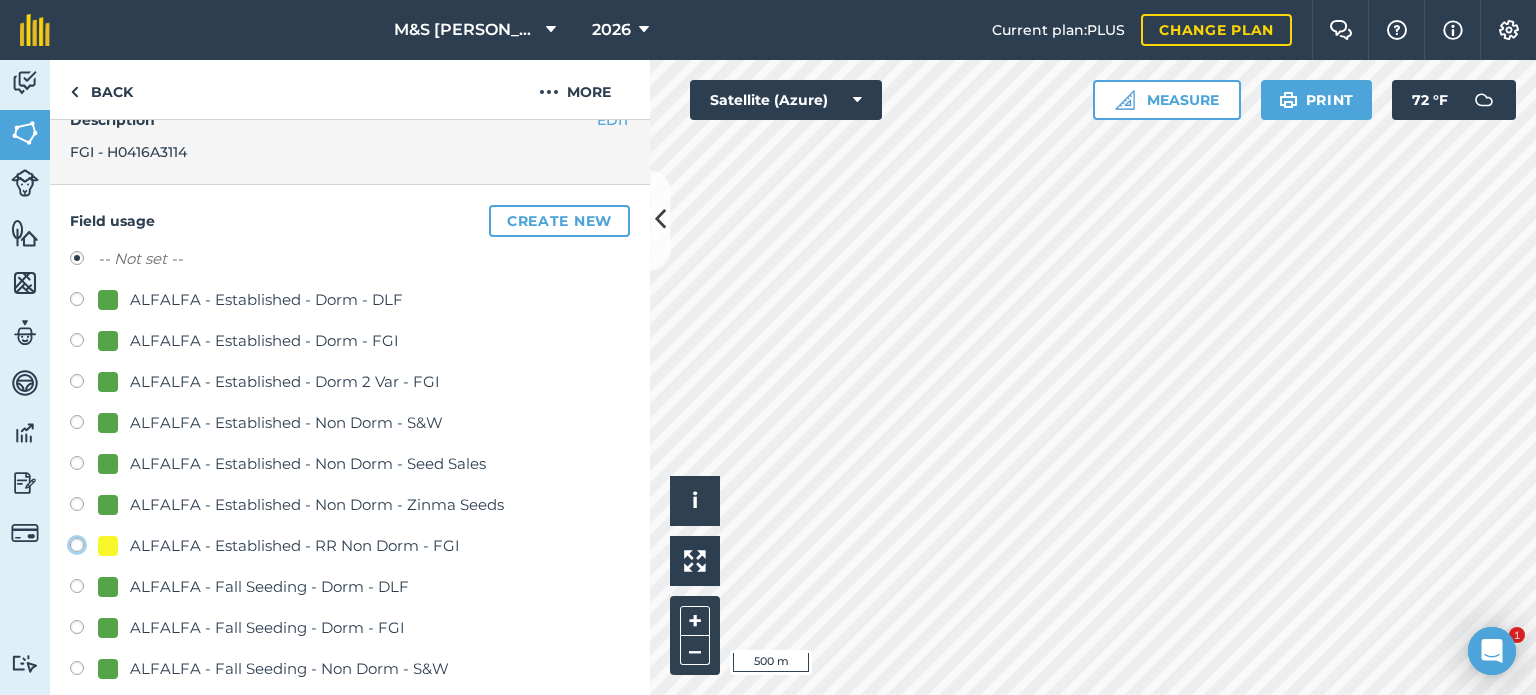 click on "ALFALFA - Established - RR Non Dorm - FGI" at bounding box center (-9923, 544) 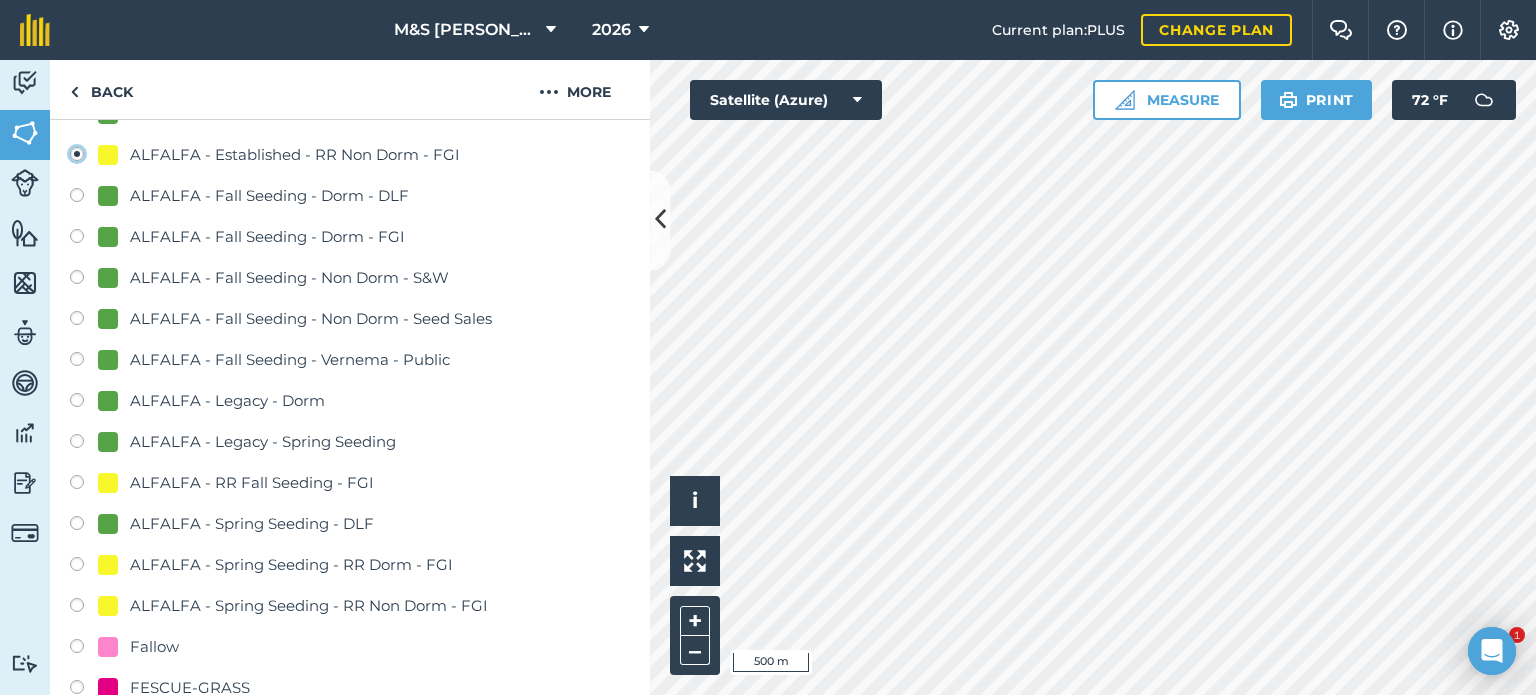 scroll, scrollTop: 500, scrollLeft: 0, axis: vertical 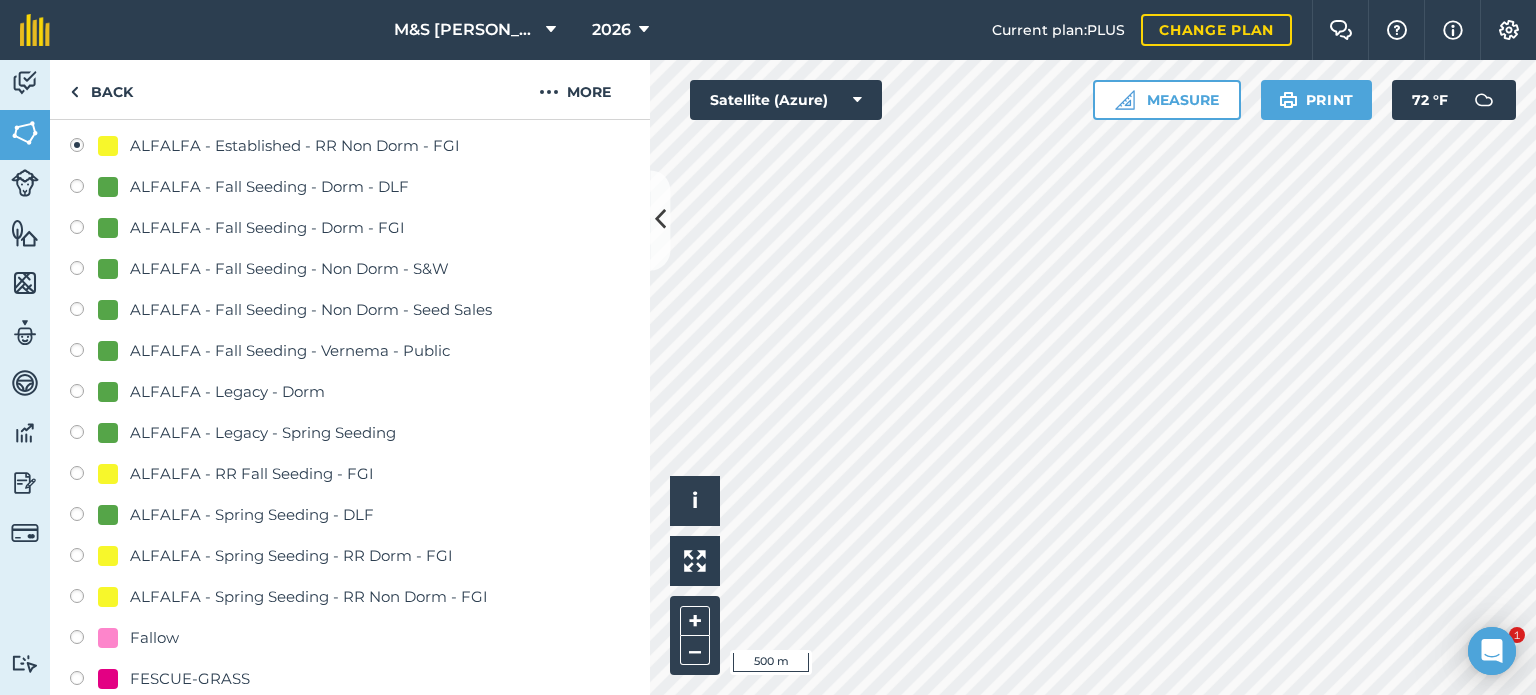 click on "ALFALFA - Spring Seeding - RR Dorm - FGI" at bounding box center (291, 556) 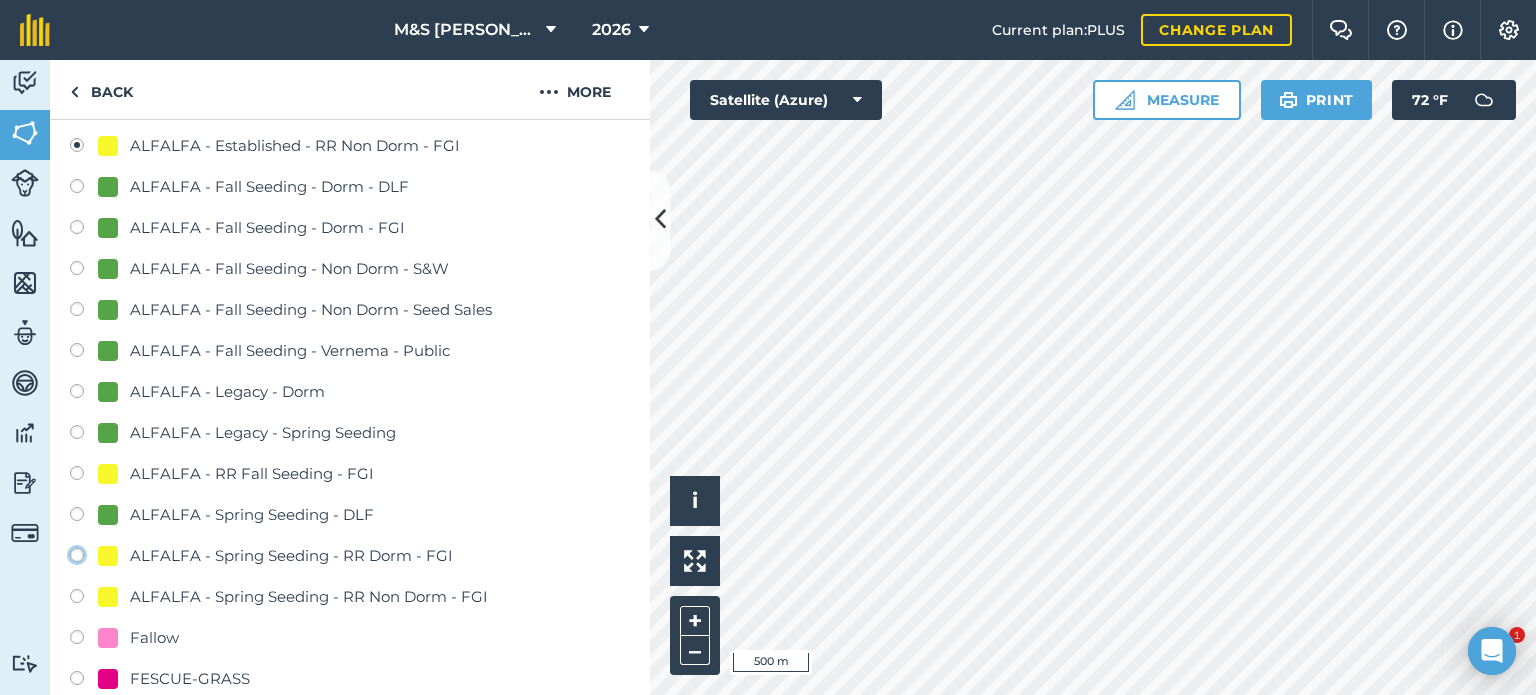 click on "ALFALFA - Spring Seeding - RR Dorm - FGI" at bounding box center [-9923, 554] 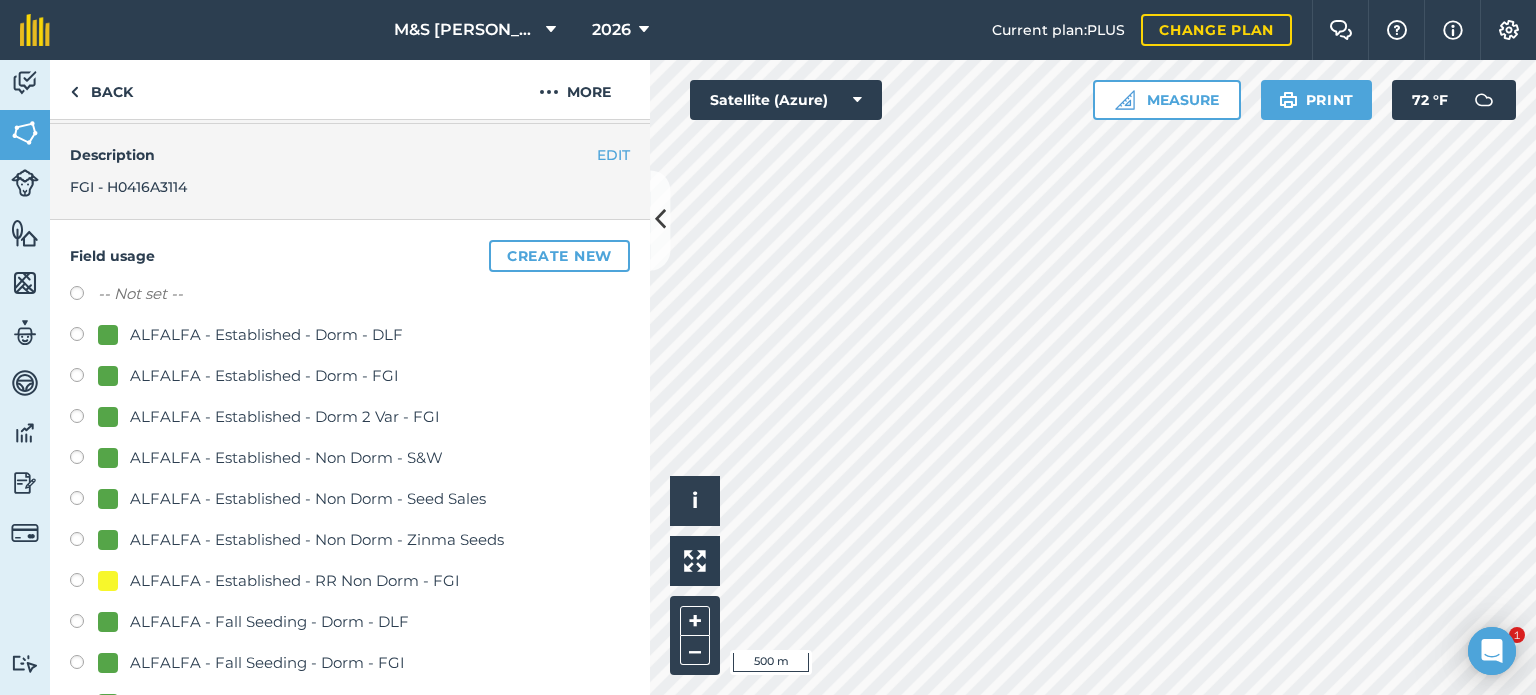 scroll, scrollTop: 200, scrollLeft: 0, axis: vertical 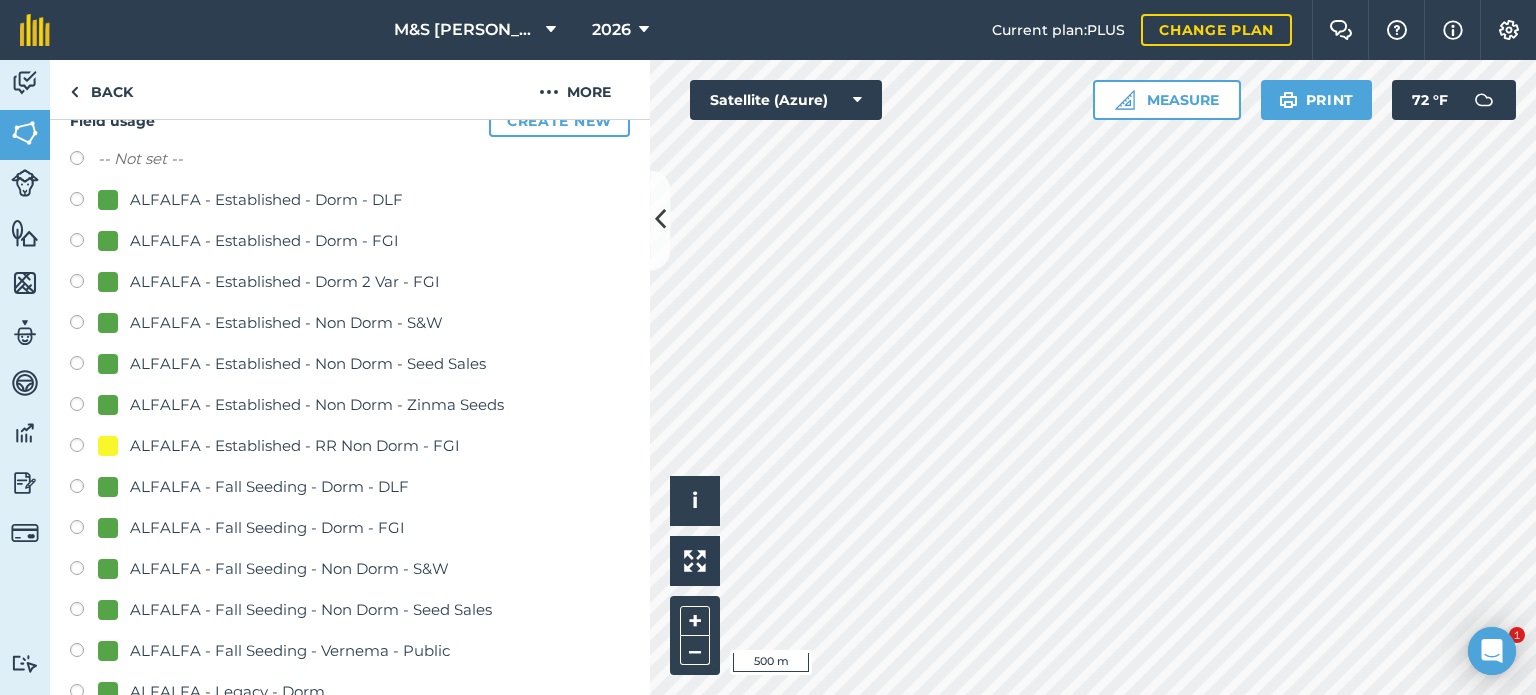 click on "ALFALFA - Established - RR Non Dorm - FGI" at bounding box center (295, 446) 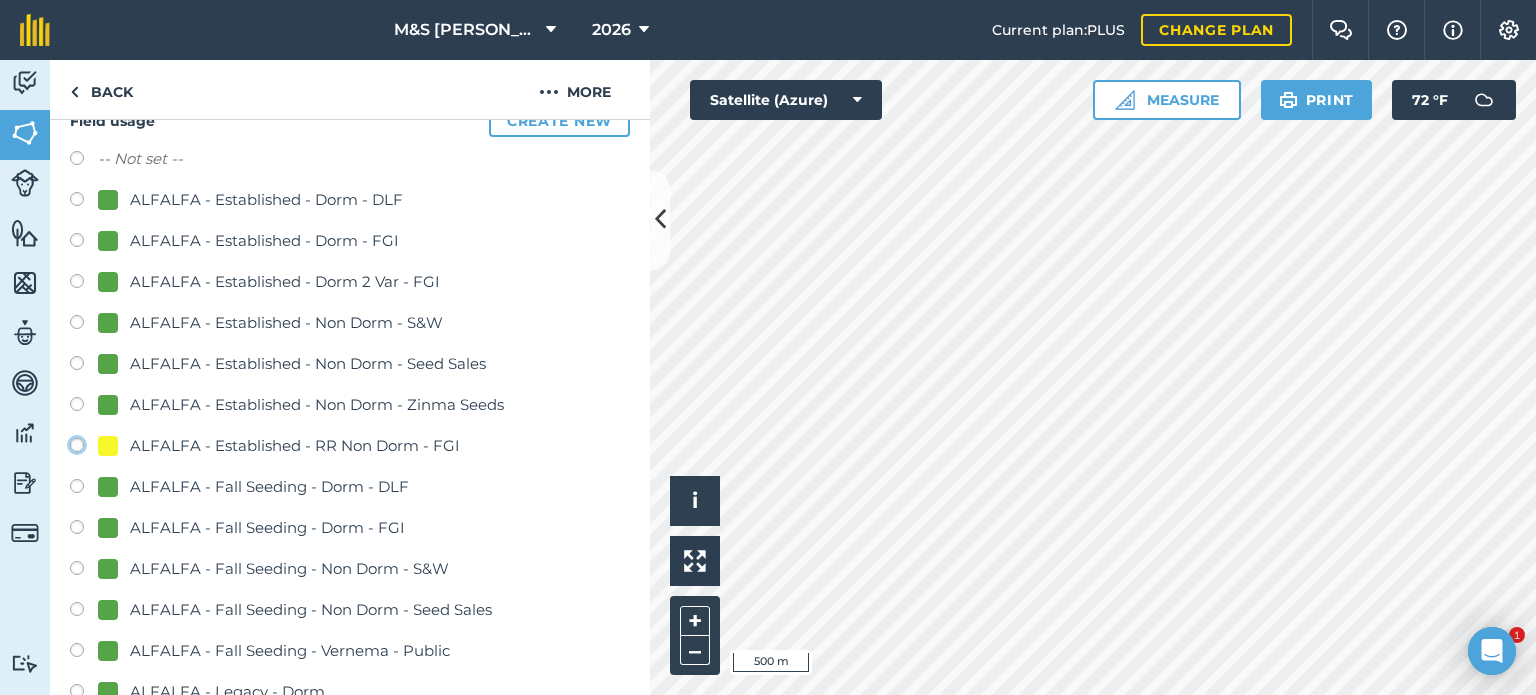 click on "ALFALFA - Established - RR Non Dorm - FGI" at bounding box center [-9923, 444] 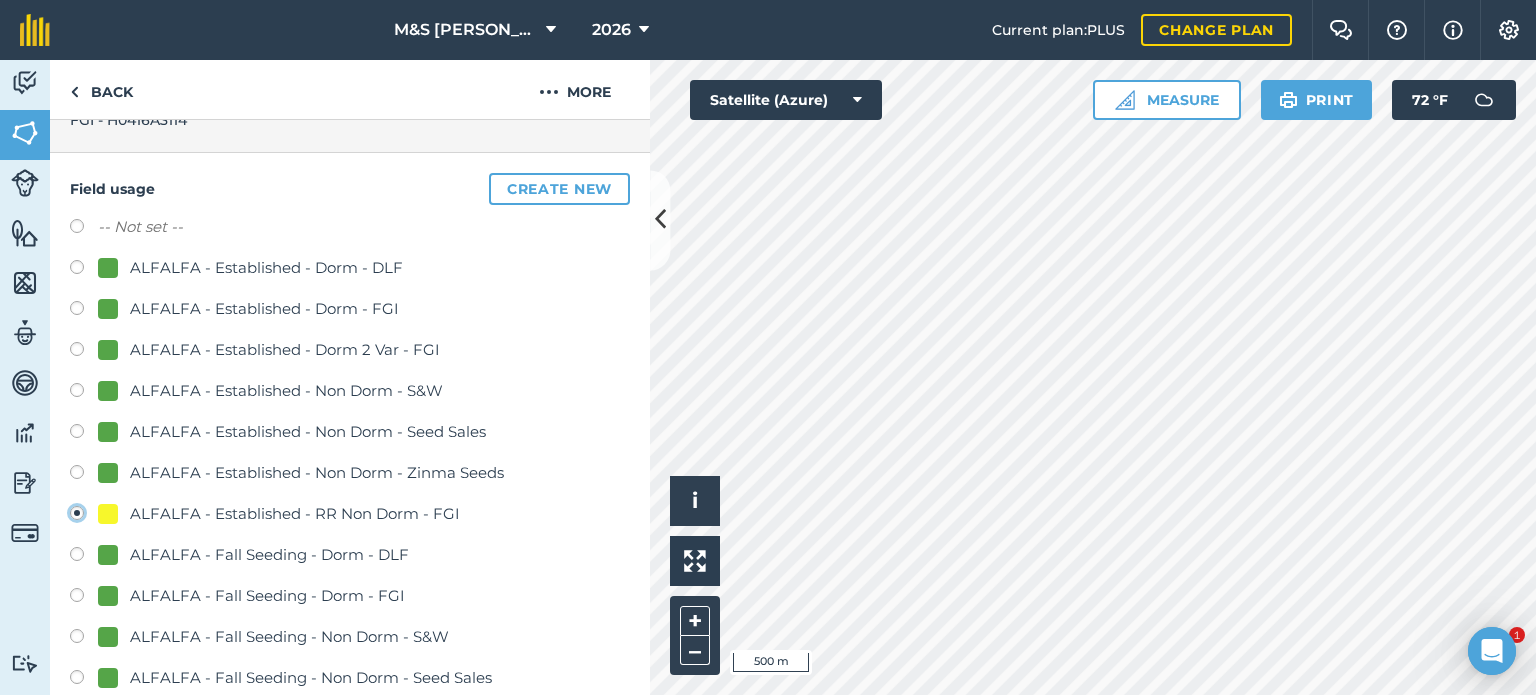 scroll, scrollTop: 0, scrollLeft: 0, axis: both 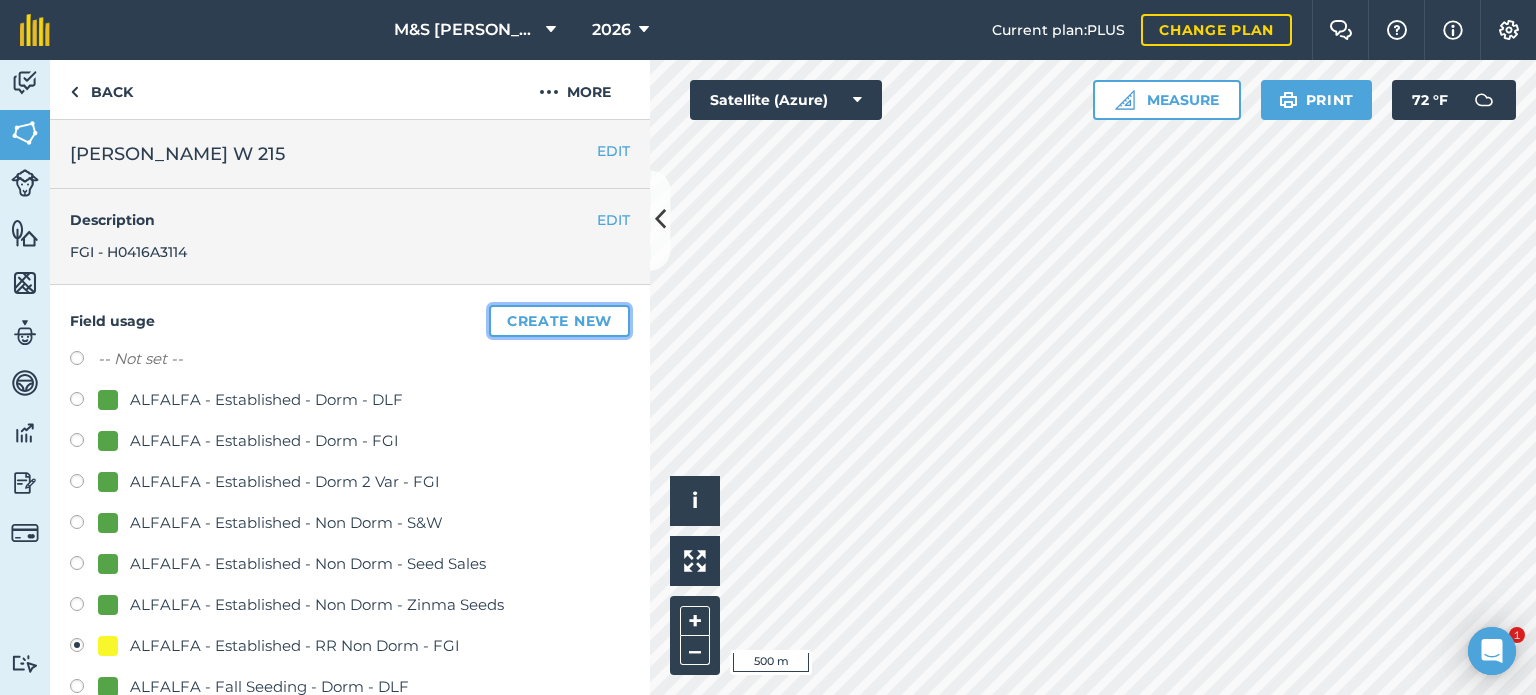 click on "Create new" at bounding box center (559, 321) 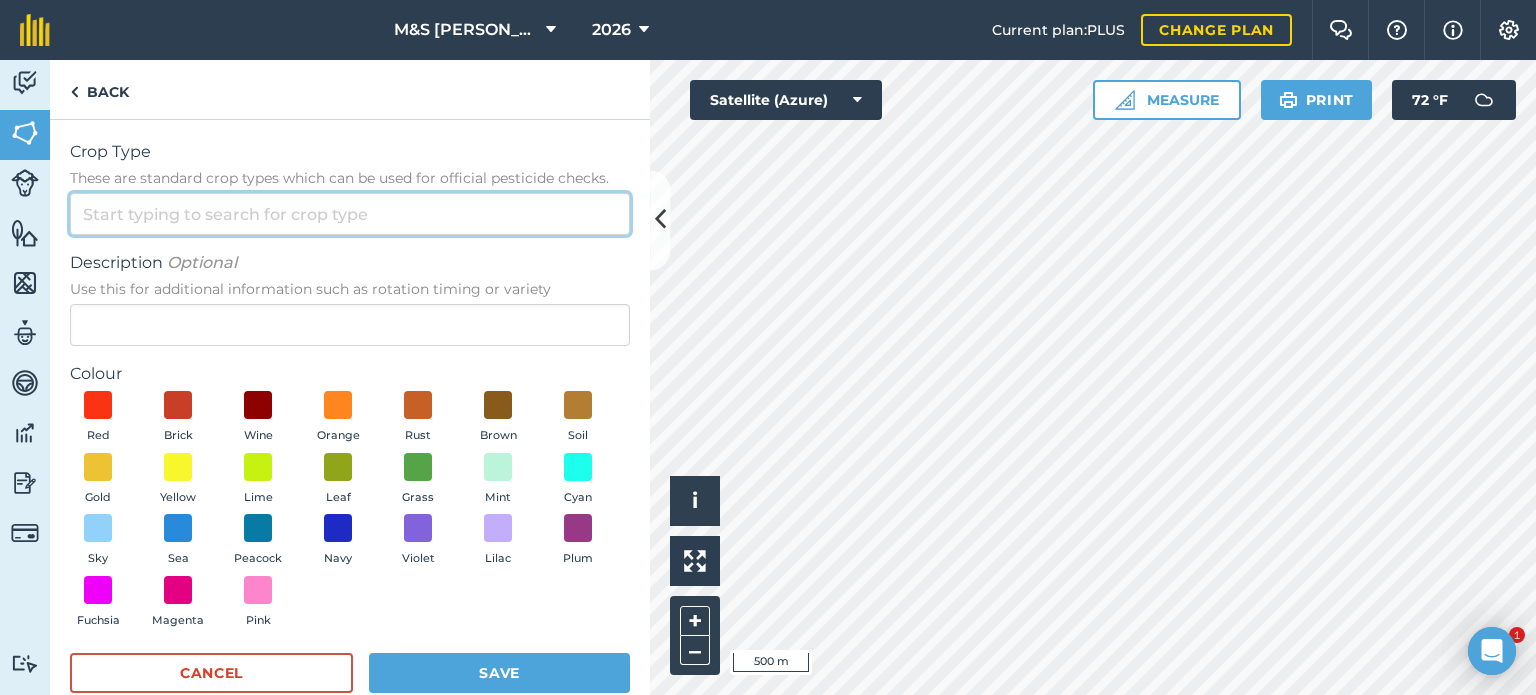 click on "Crop Type These are standard crop types which can be used for official pesticide checks." at bounding box center [350, 214] 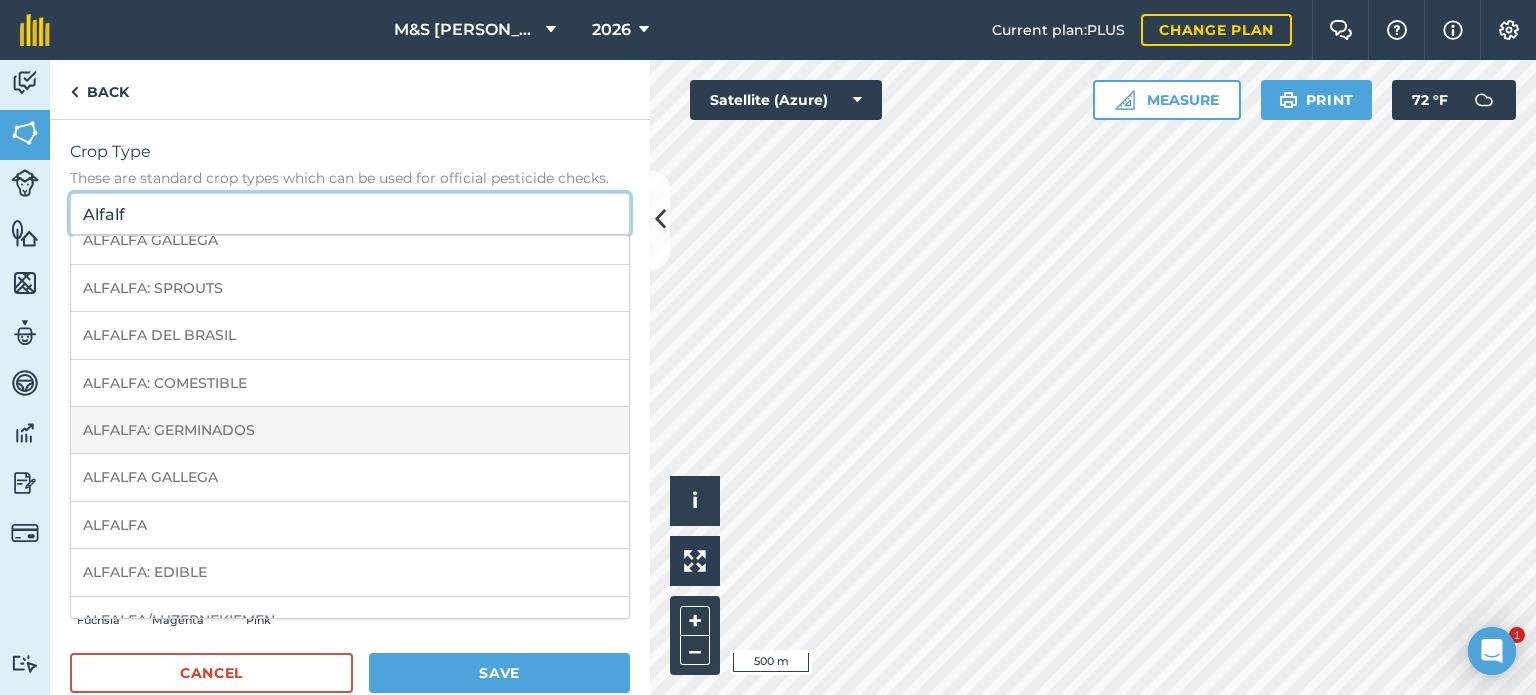 scroll, scrollTop: 100, scrollLeft: 0, axis: vertical 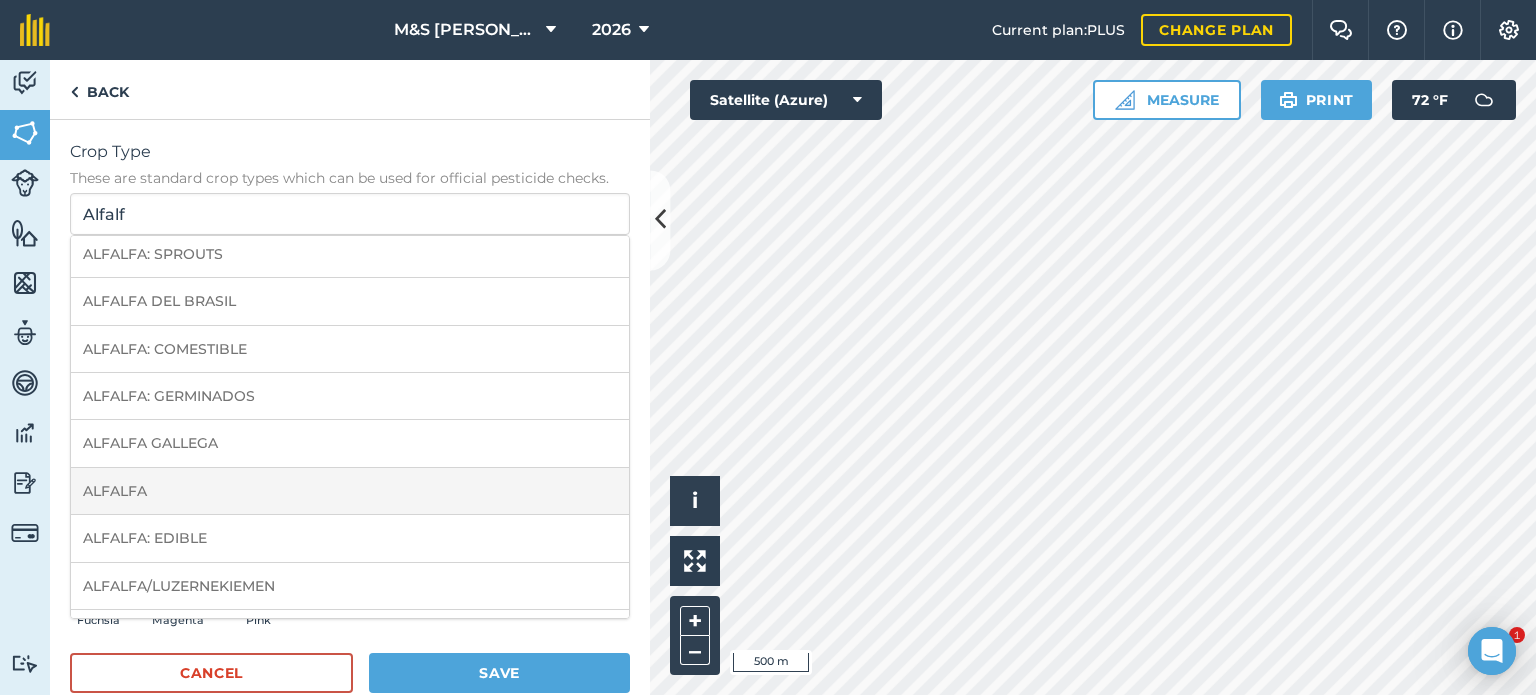 click on "ALFALFA" at bounding box center (350, 491) 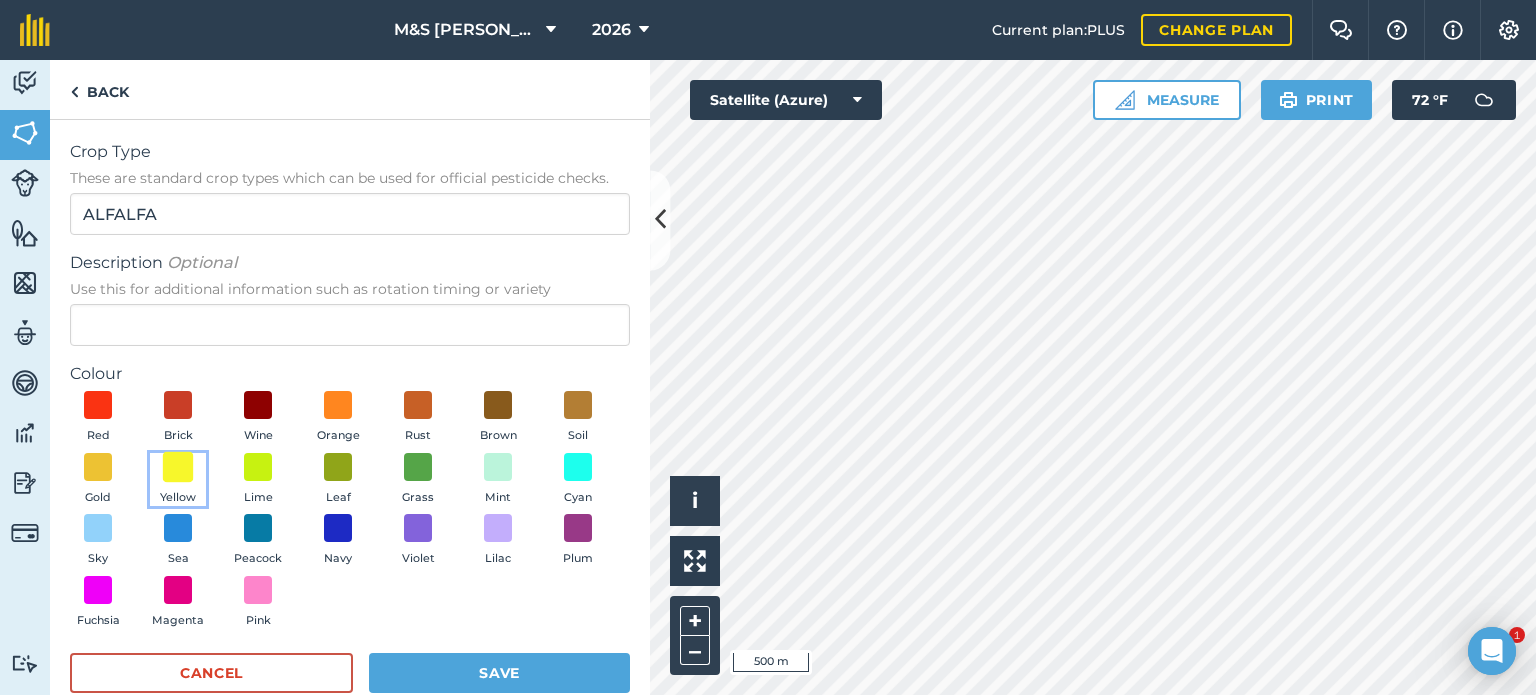click at bounding box center [178, 466] 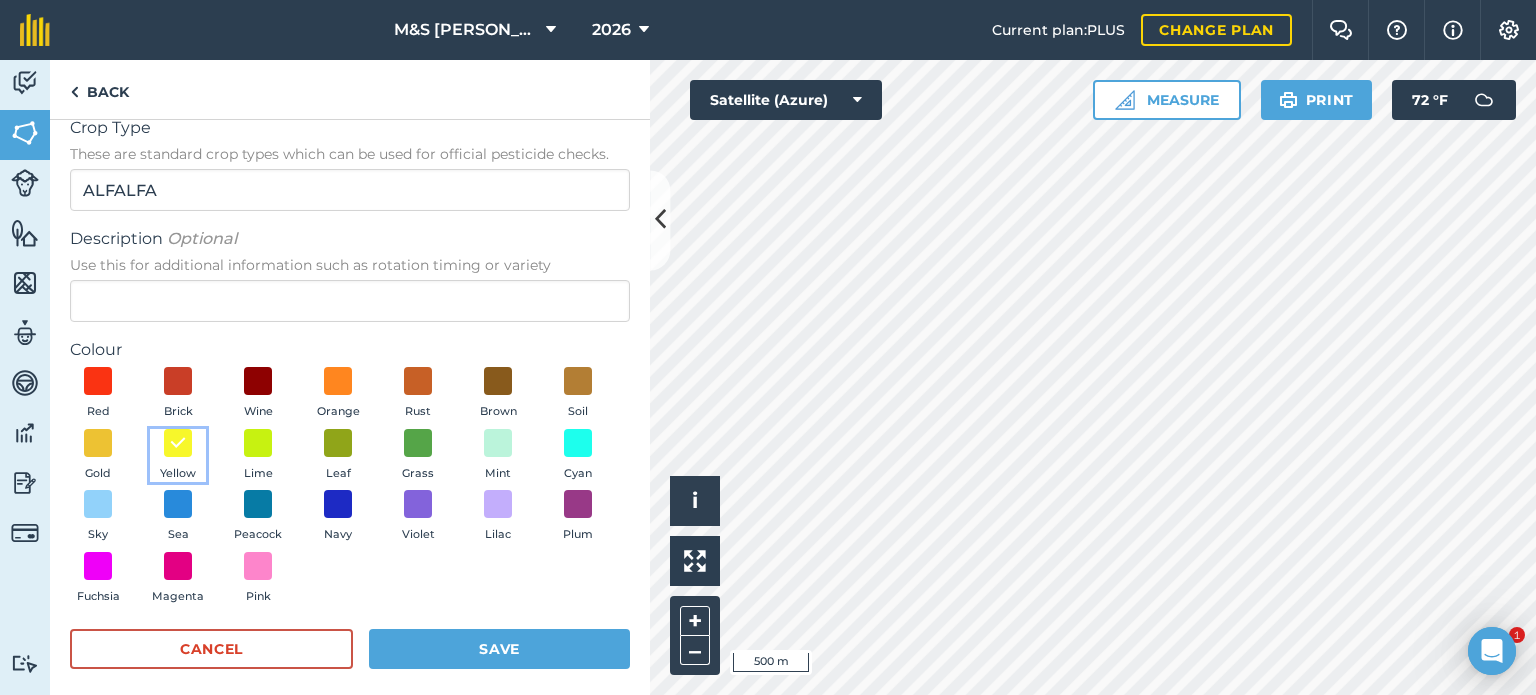 scroll, scrollTop: 38, scrollLeft: 0, axis: vertical 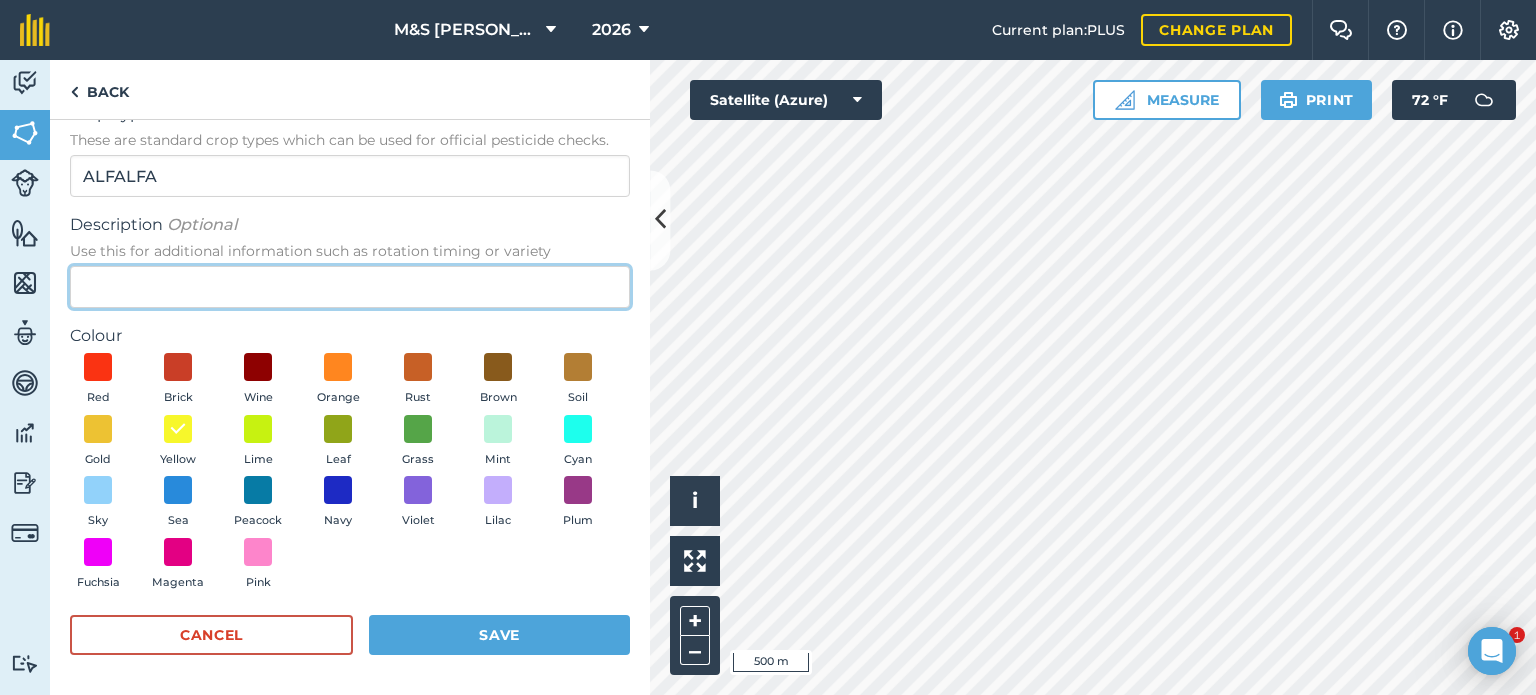 click on "Description   Optional Use this for additional information such as rotation timing or variety" at bounding box center [350, 287] 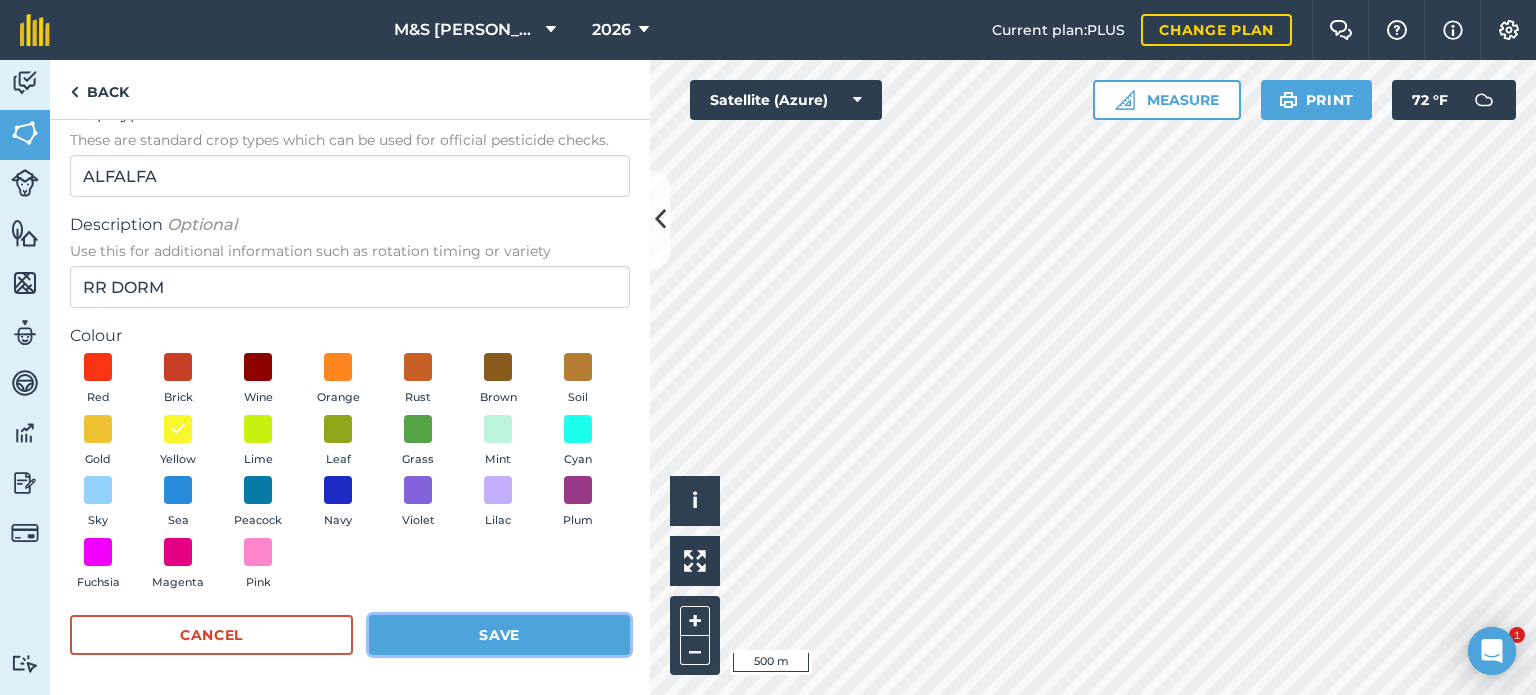 click on "Save" at bounding box center (499, 635) 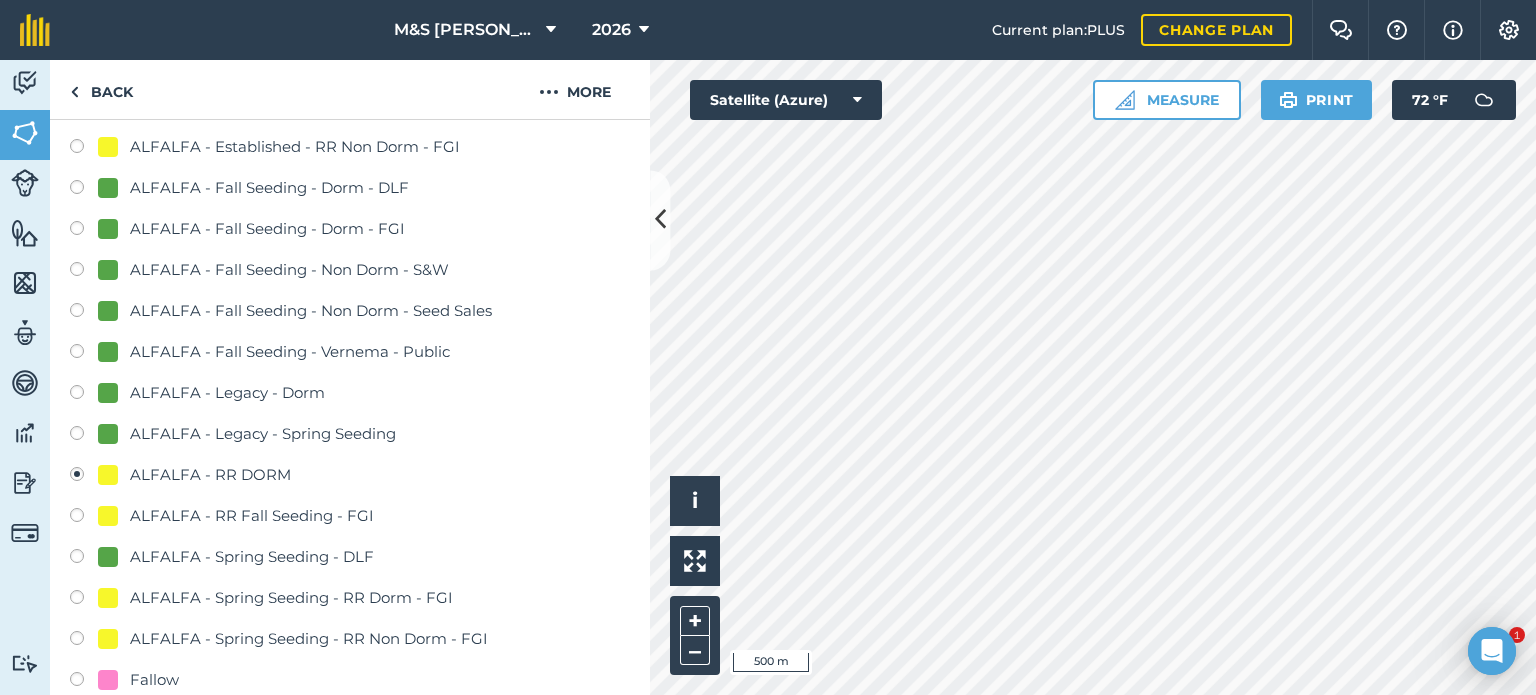 scroll, scrollTop: 500, scrollLeft: 0, axis: vertical 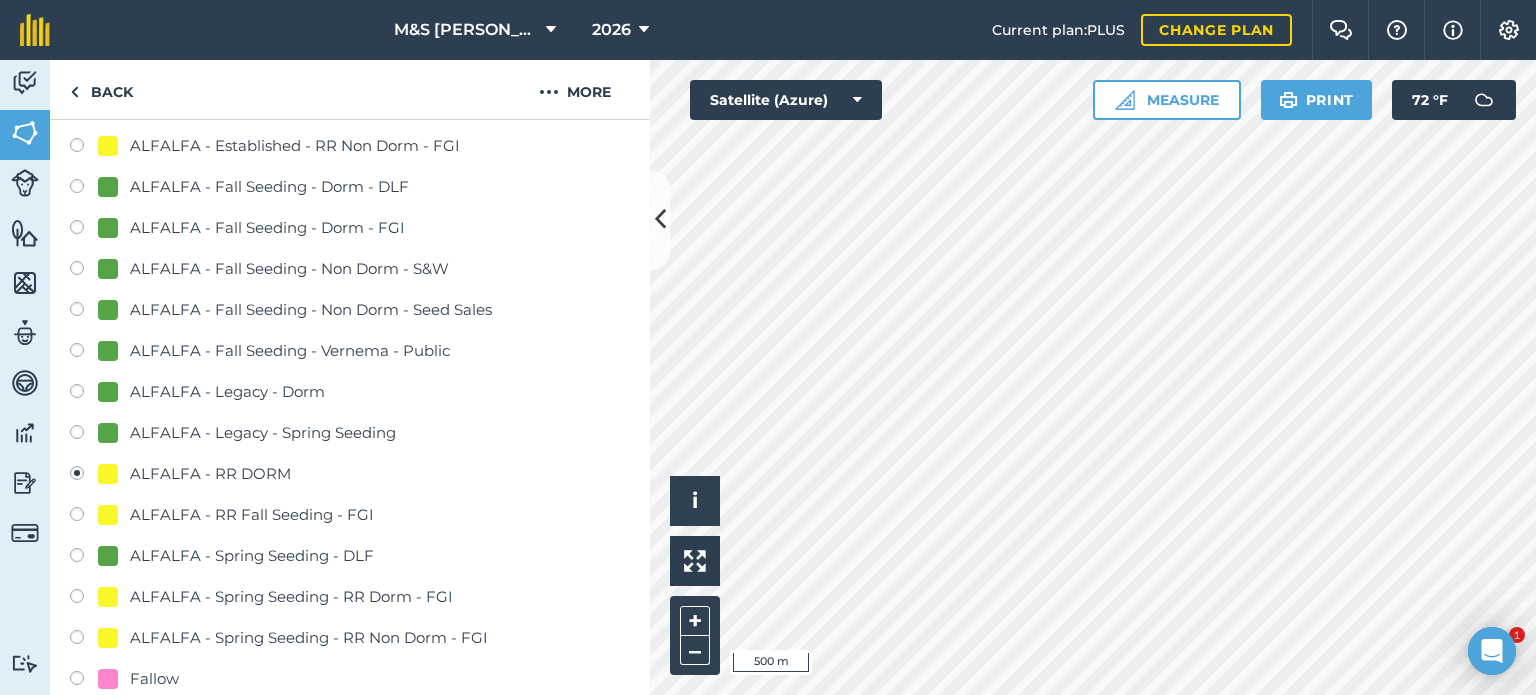 click on "ALFALFA - RR DORM" at bounding box center (210, 474) 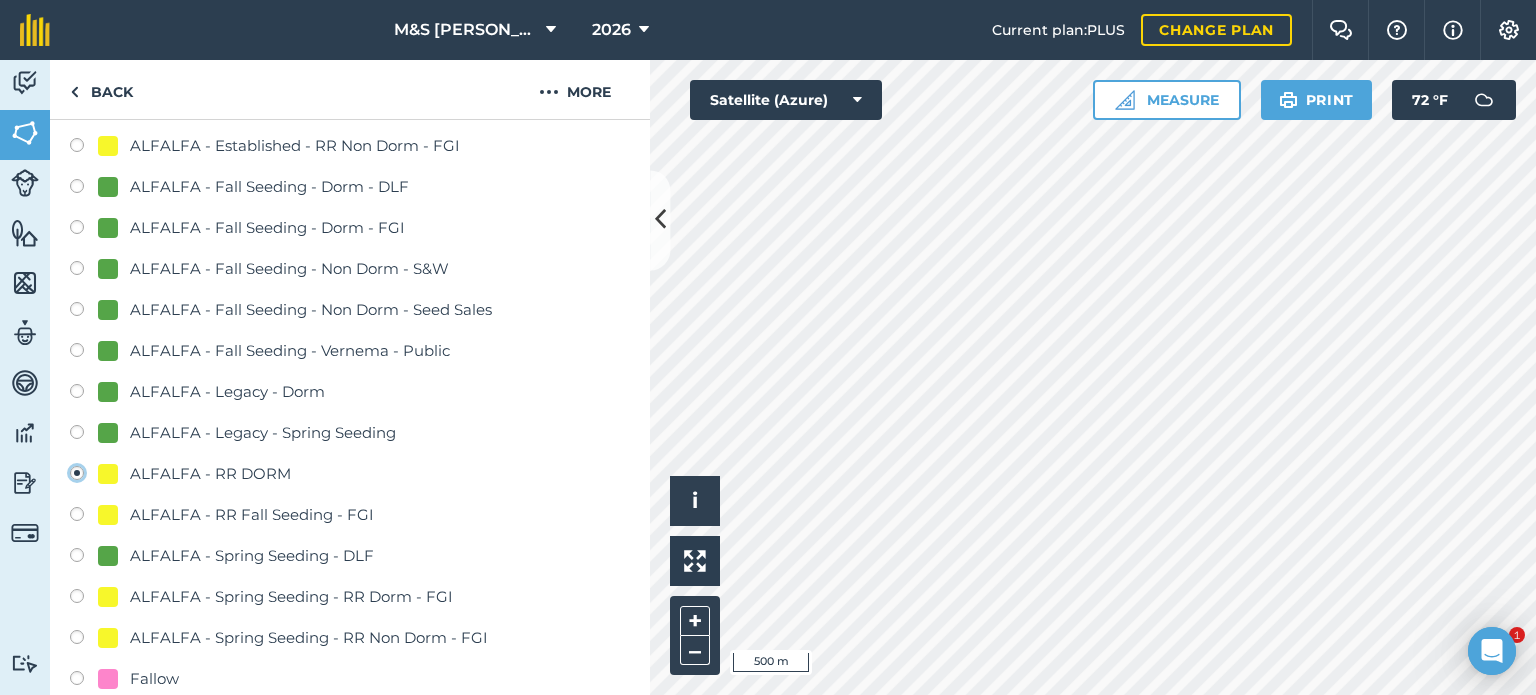 click on "ALFALFA - RR DORM" at bounding box center [-9923, 472] 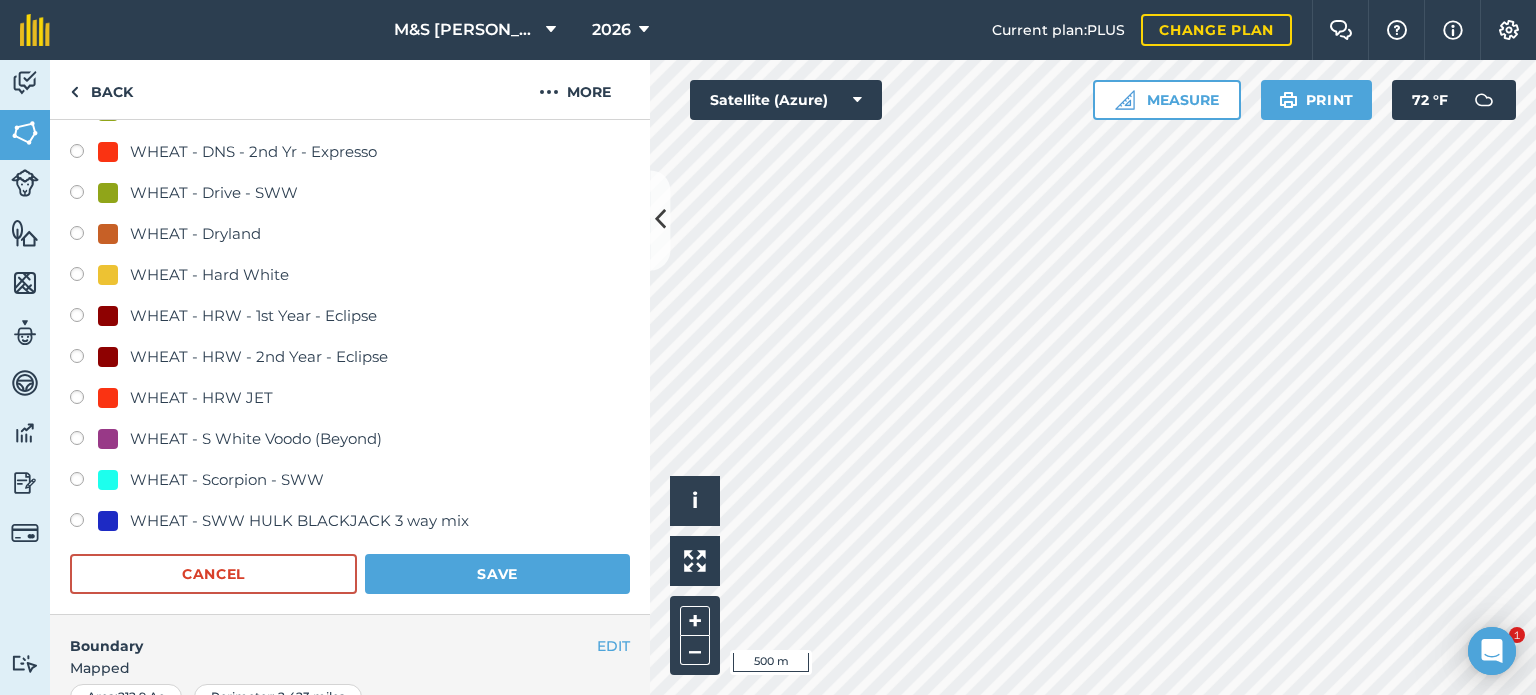 scroll, scrollTop: 1400, scrollLeft: 0, axis: vertical 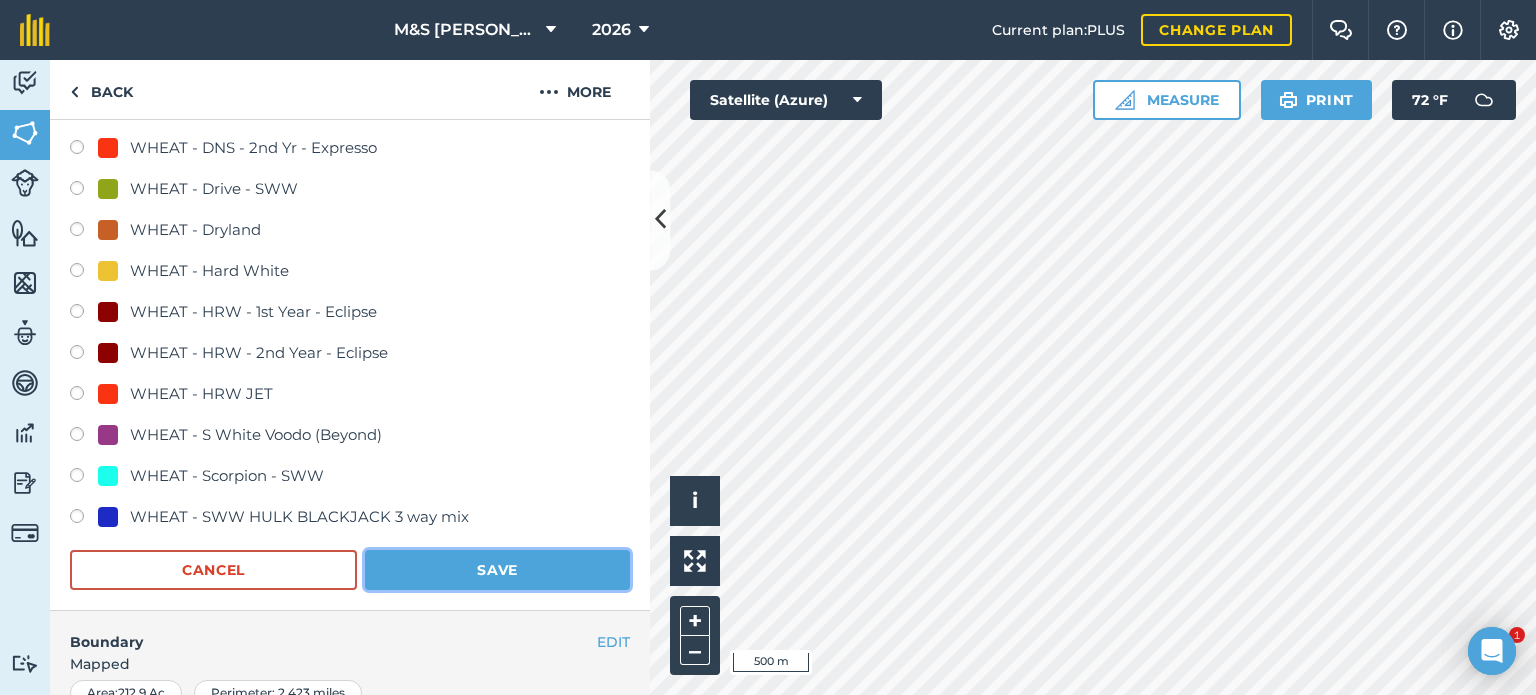 click on "Save" at bounding box center [497, 570] 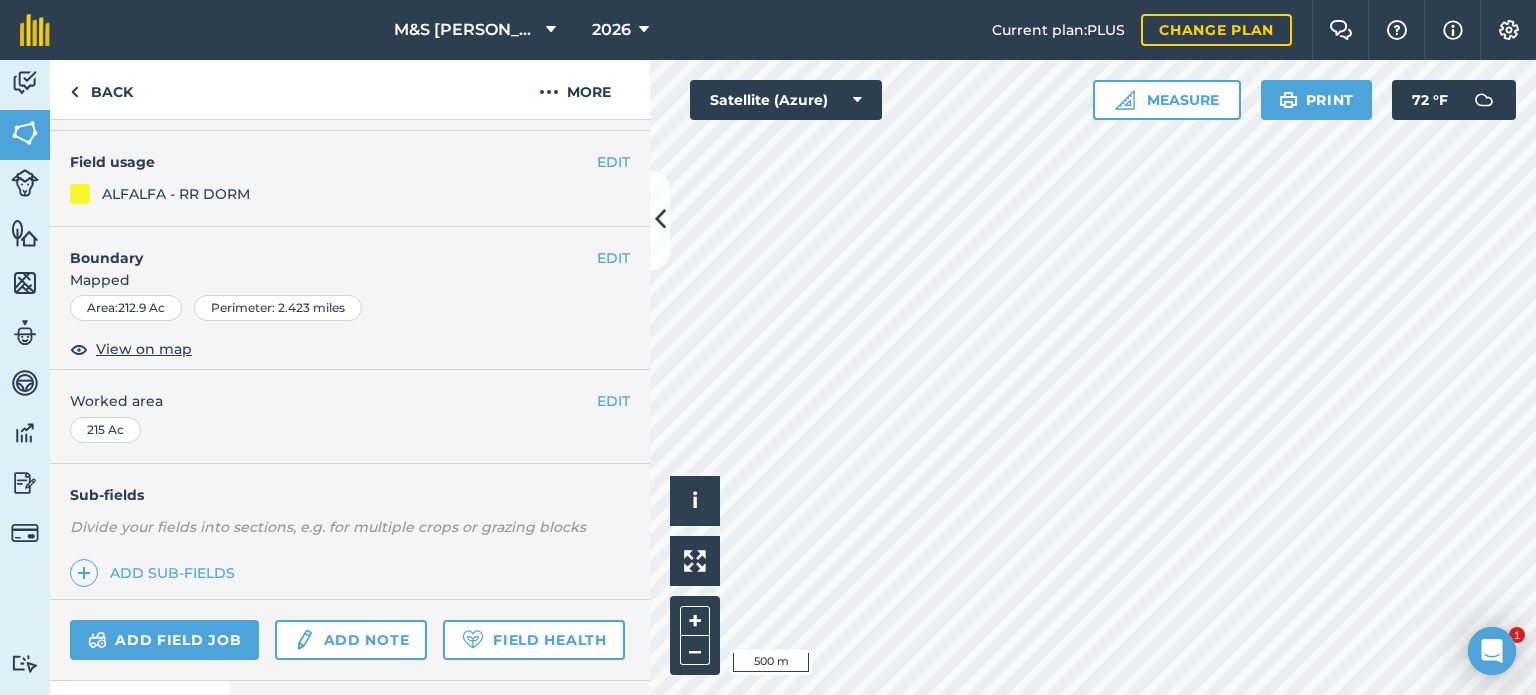 scroll, scrollTop: 299, scrollLeft: 0, axis: vertical 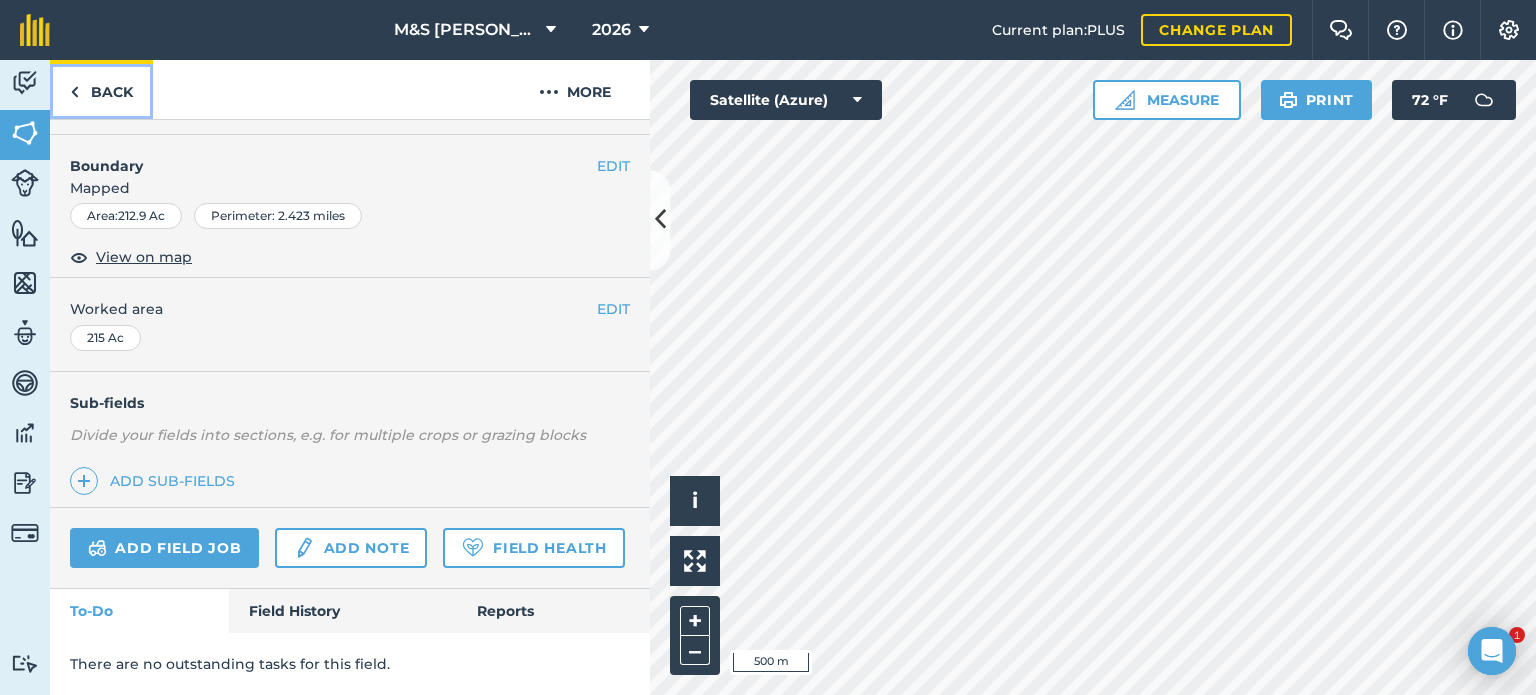 click on "Back" at bounding box center (101, 89) 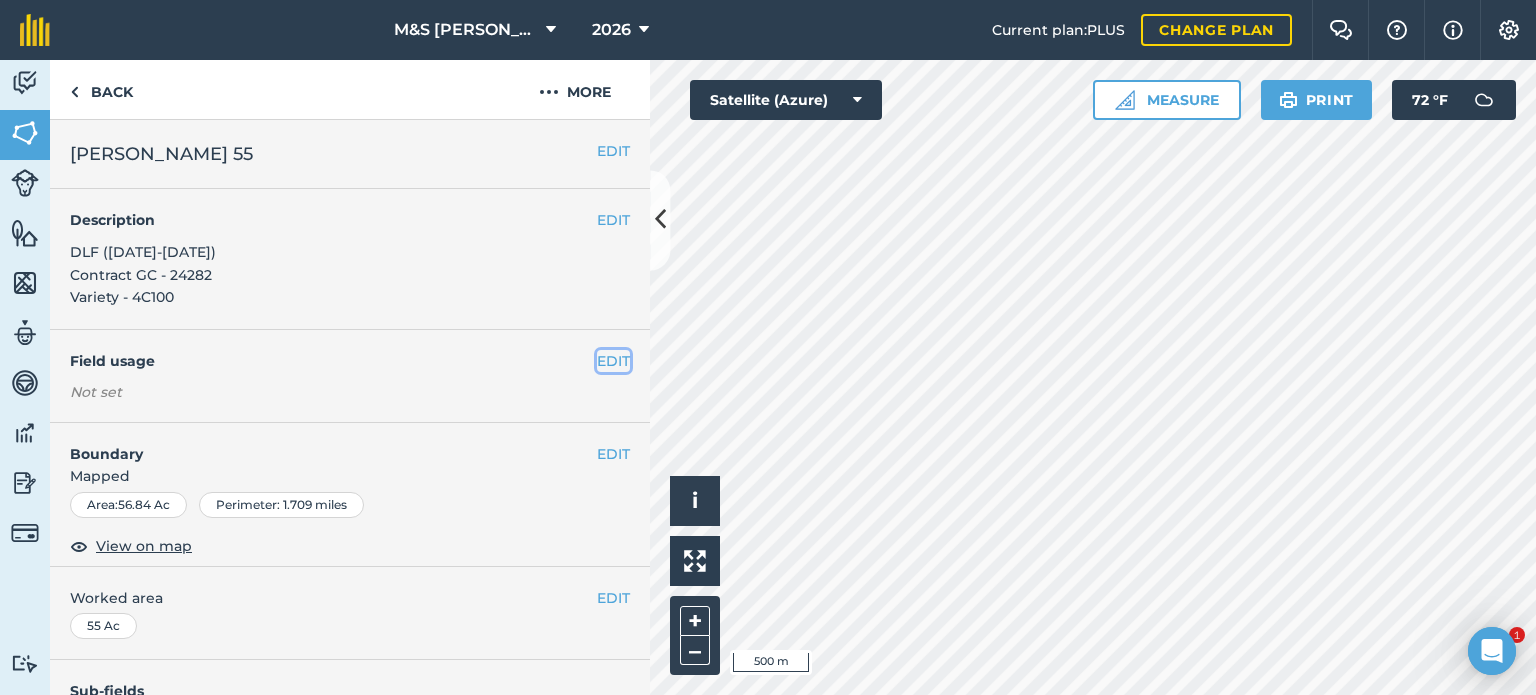 click on "EDIT" at bounding box center [613, 361] 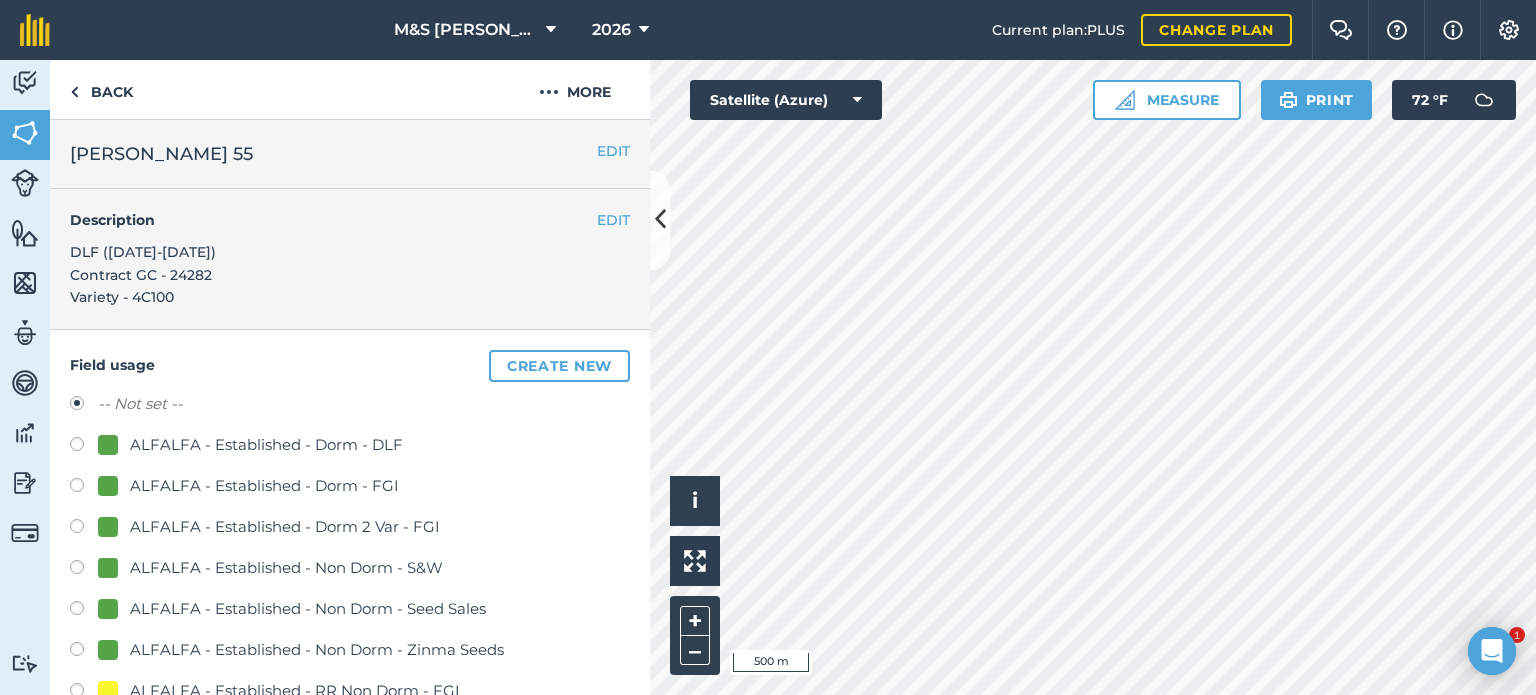 click on "ALFALFA - Established - Dorm - FGI" at bounding box center [264, 486] 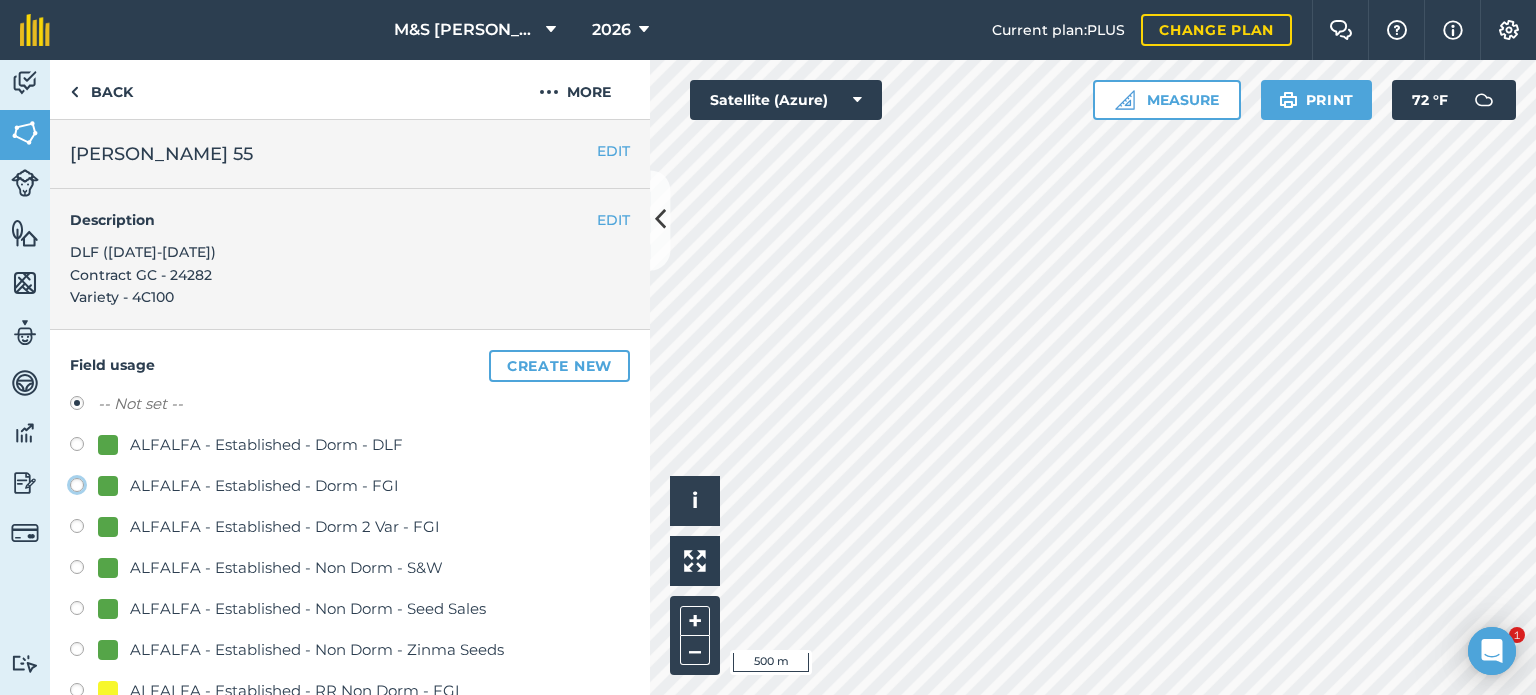 click on "ALFALFA - Established - Dorm - FGI" at bounding box center (-9923, 484) 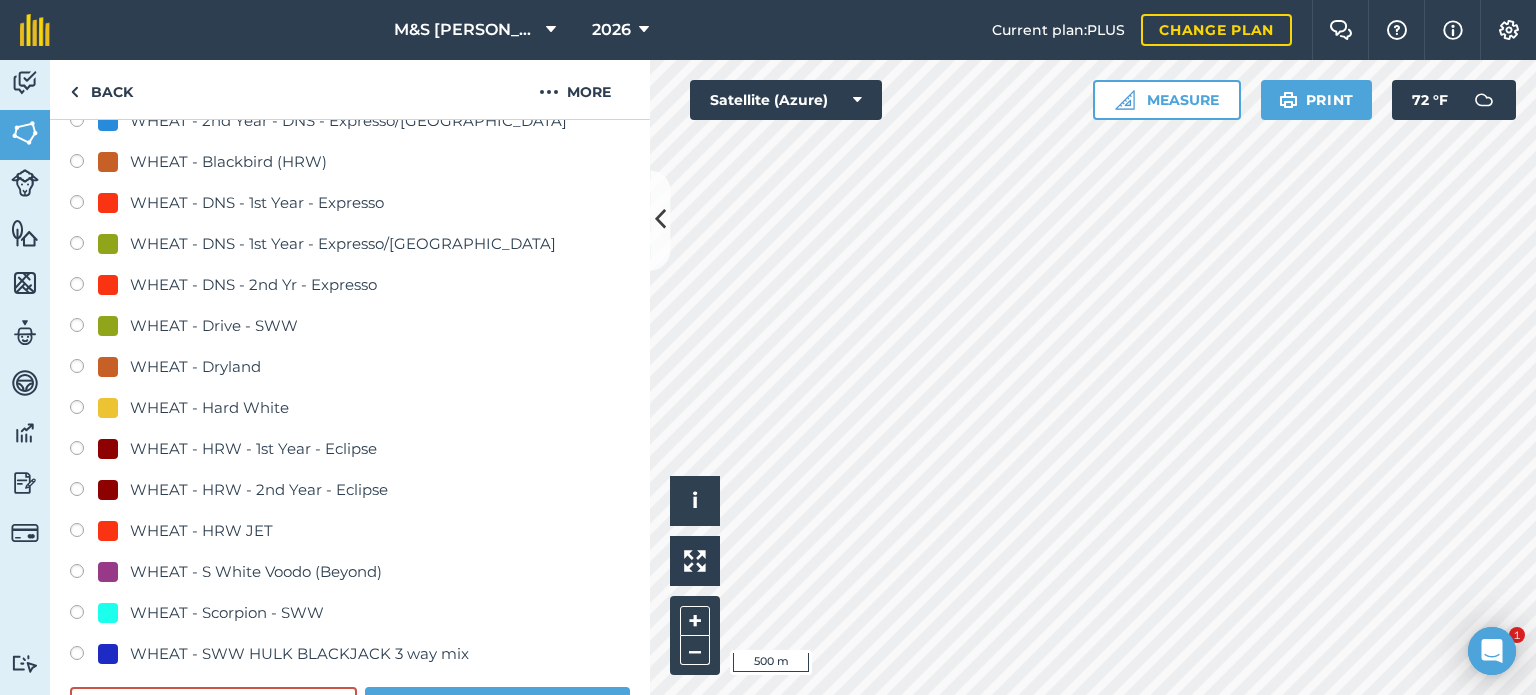 scroll, scrollTop: 1500, scrollLeft: 0, axis: vertical 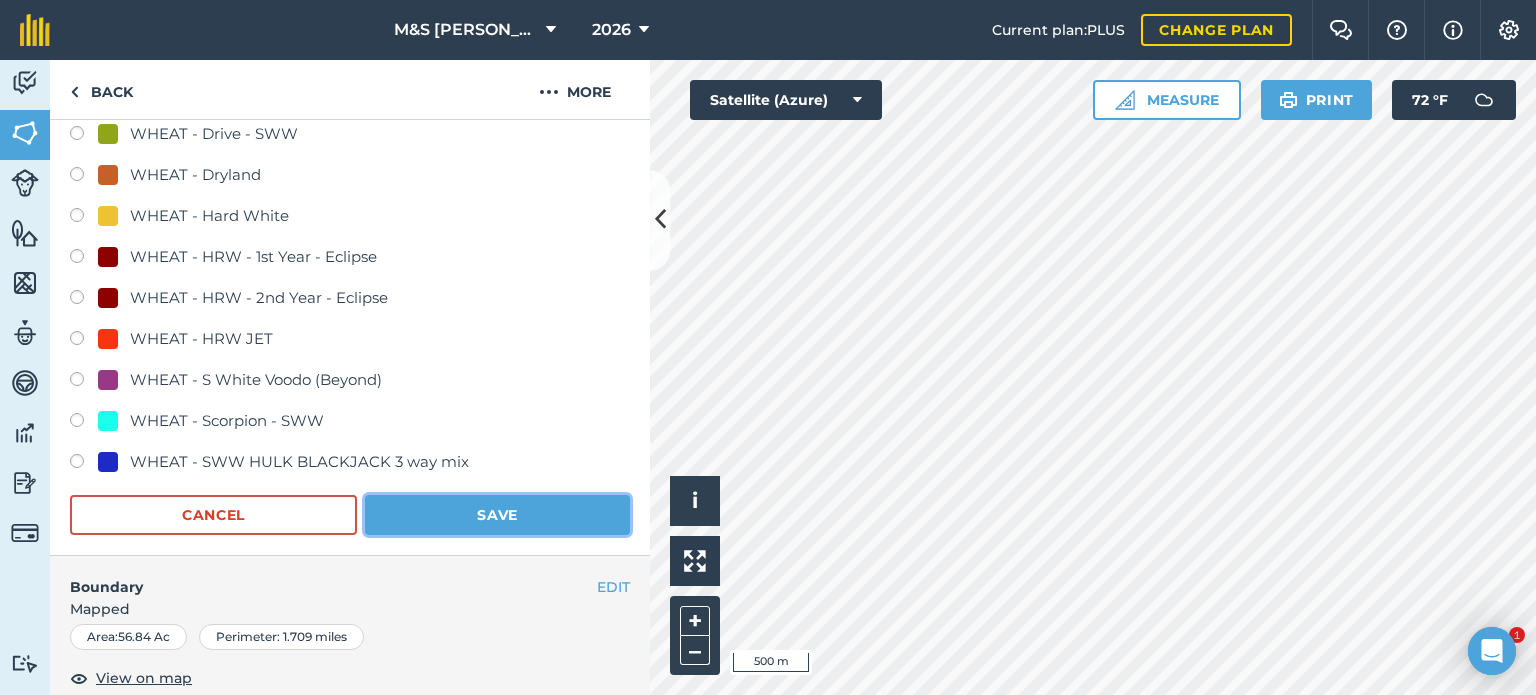 click on "Save" at bounding box center (497, 515) 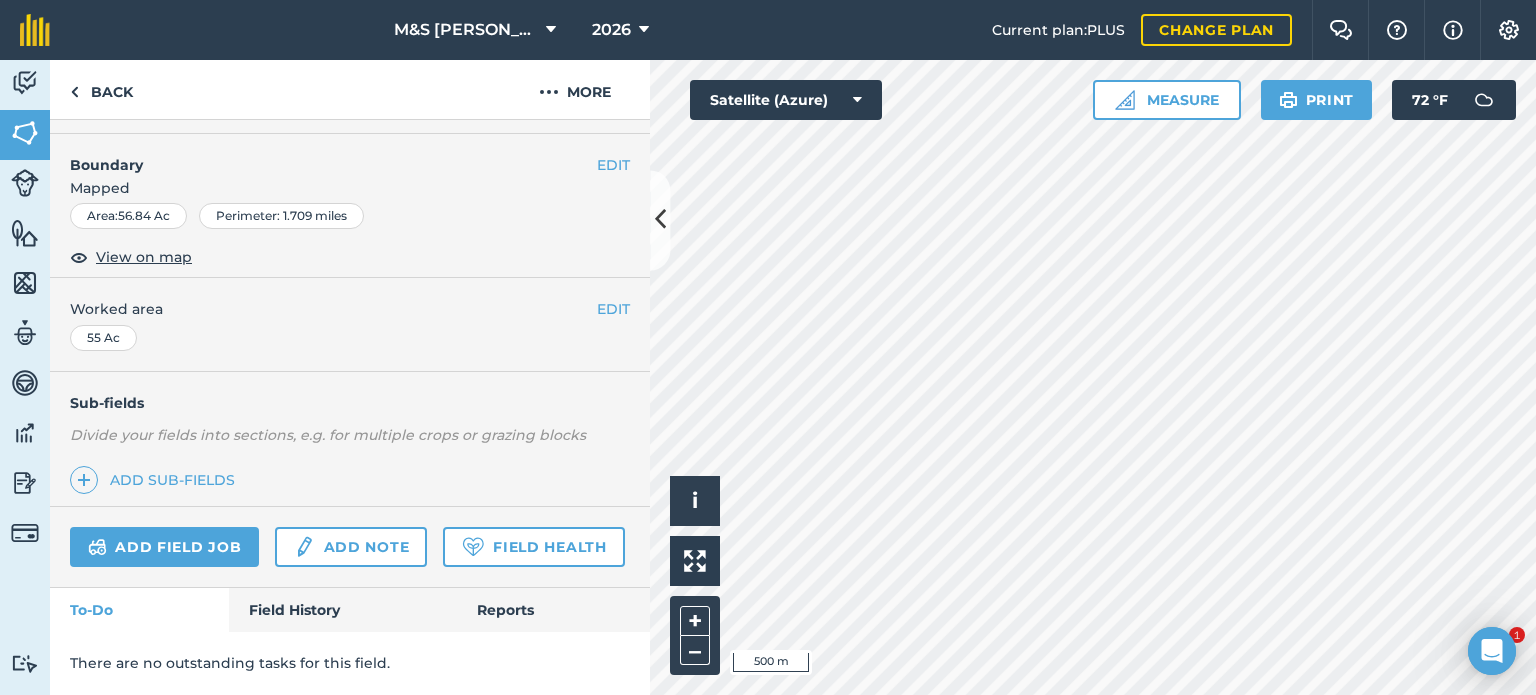 scroll, scrollTop: 344, scrollLeft: 0, axis: vertical 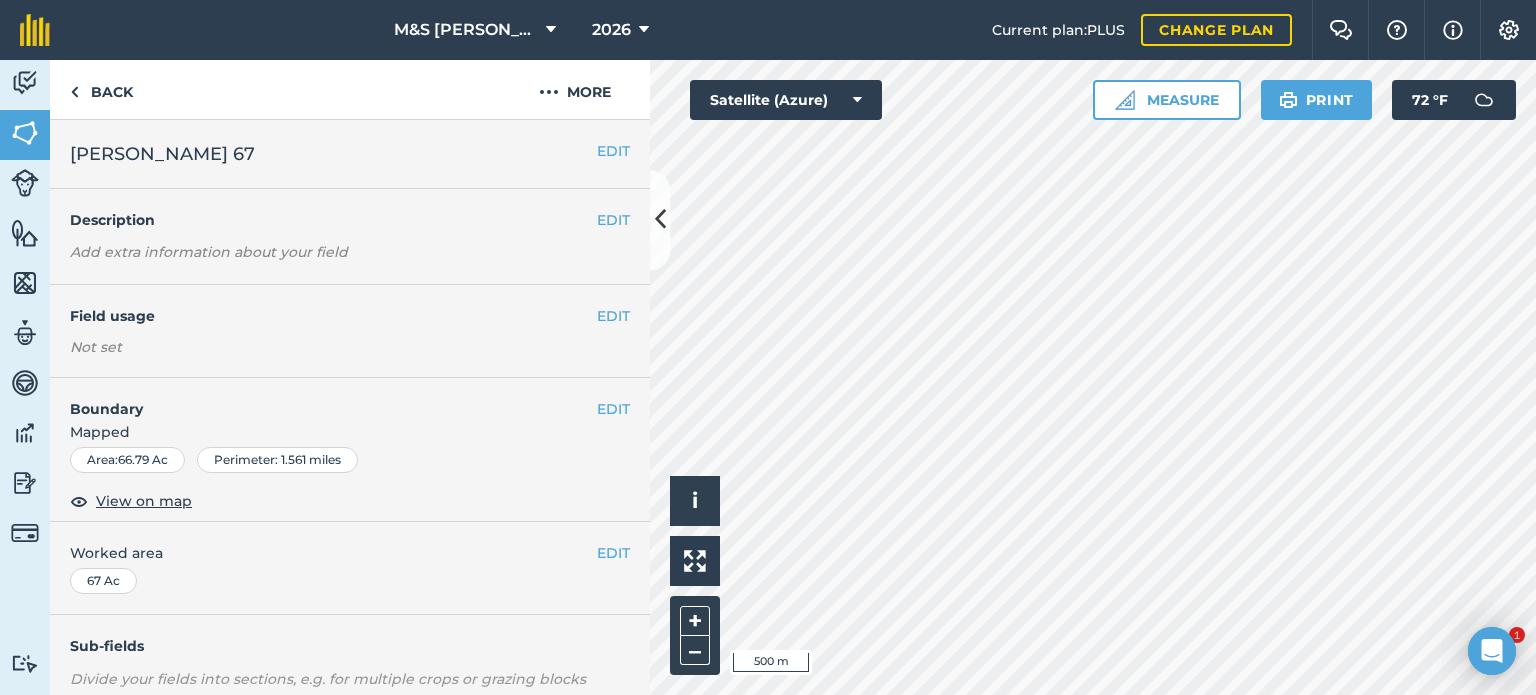 click on "Field usage" at bounding box center [333, 316] 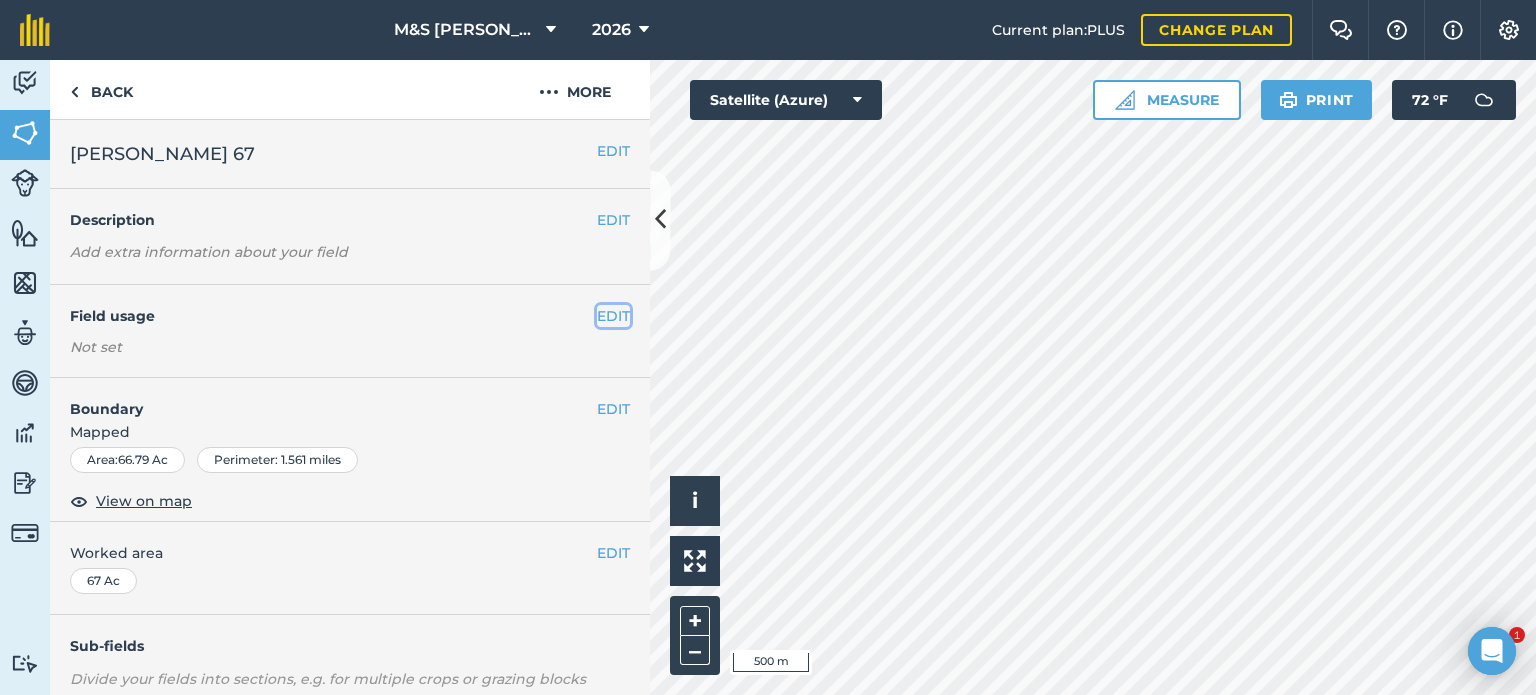 click on "EDIT" at bounding box center (613, 316) 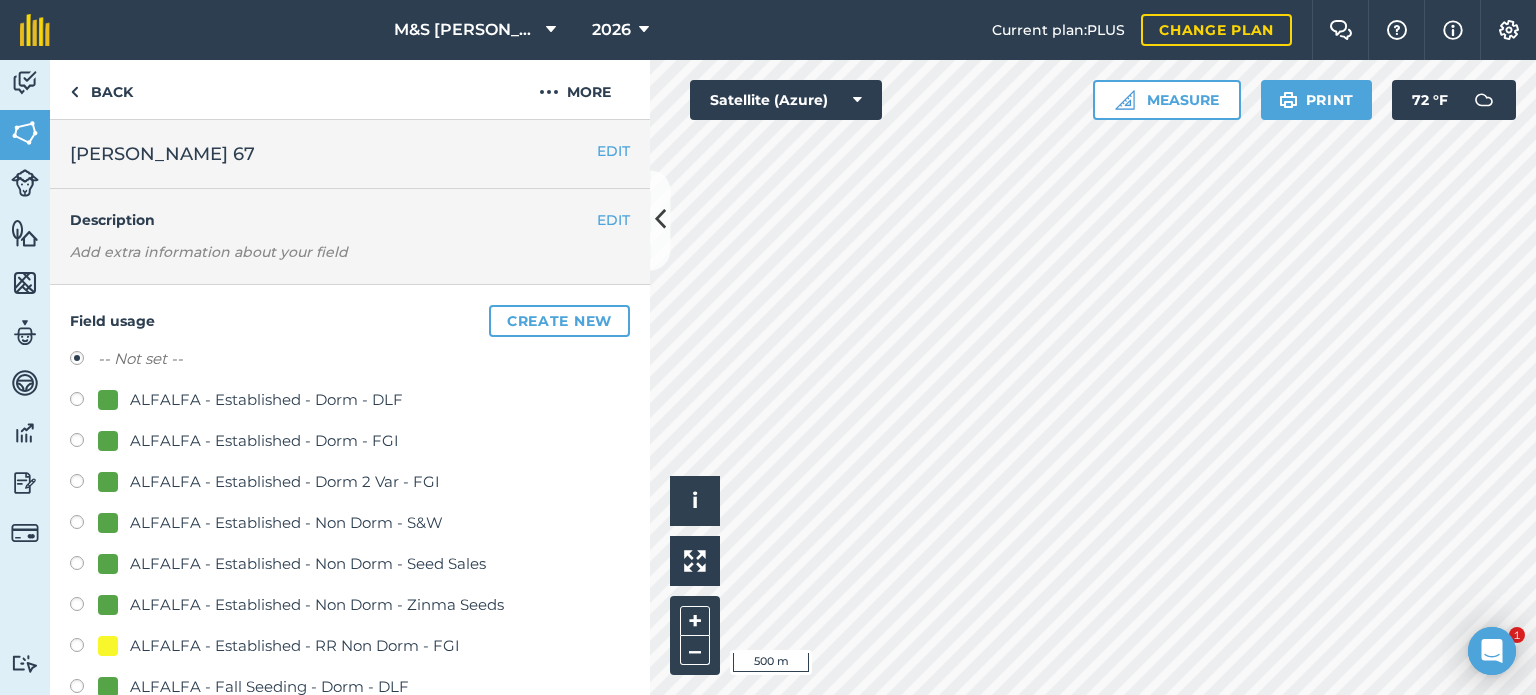 click on "ALFALFA - Established  - Dorm - DLF" at bounding box center (266, 400) 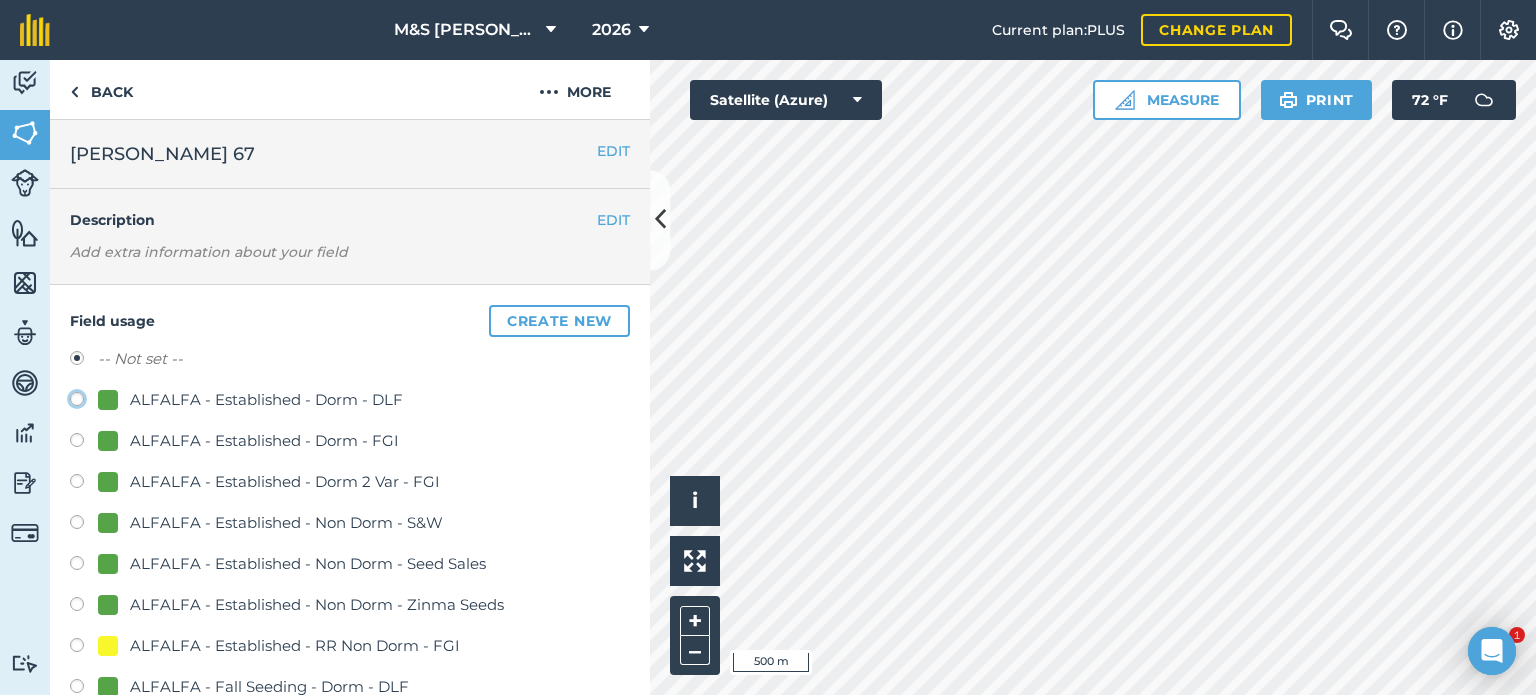 click on "ALFALFA - Established  - Dorm - DLF" at bounding box center [-9923, 398] 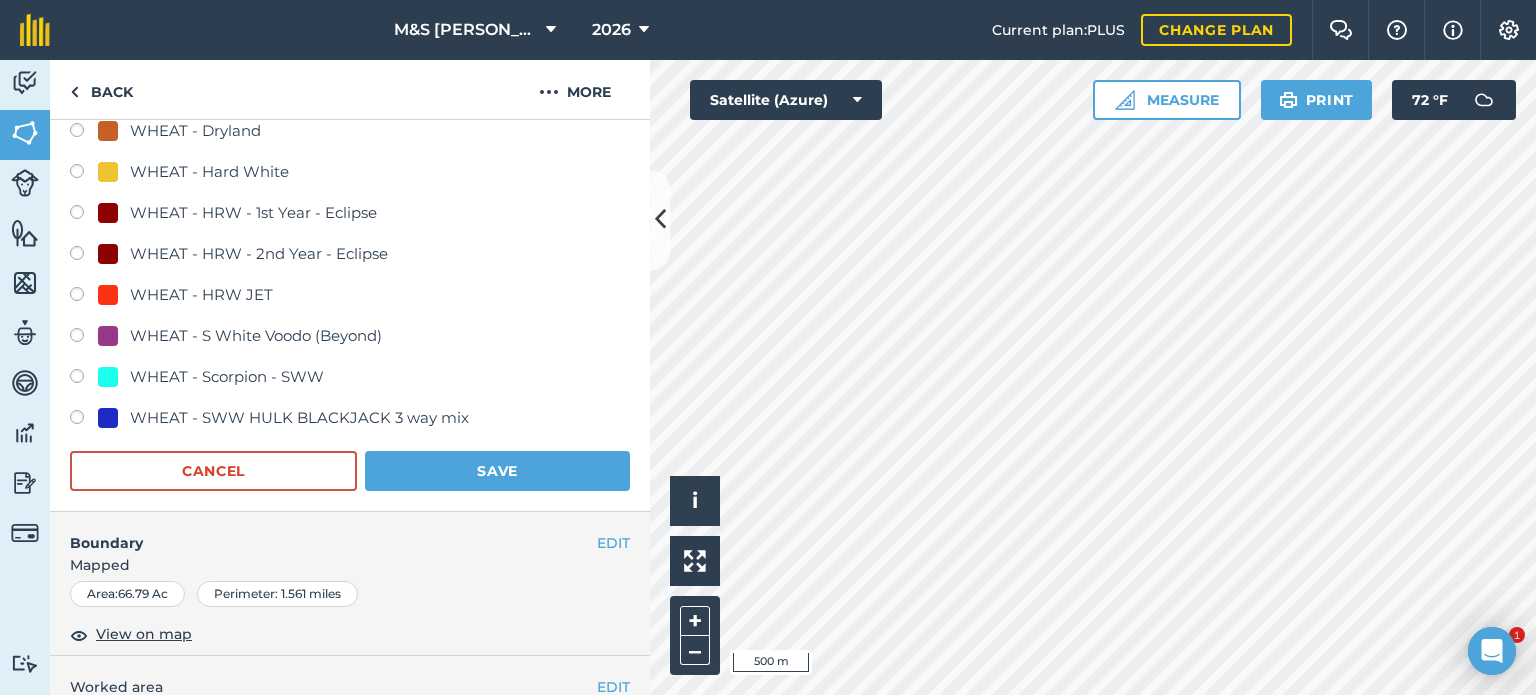 scroll, scrollTop: 1500, scrollLeft: 0, axis: vertical 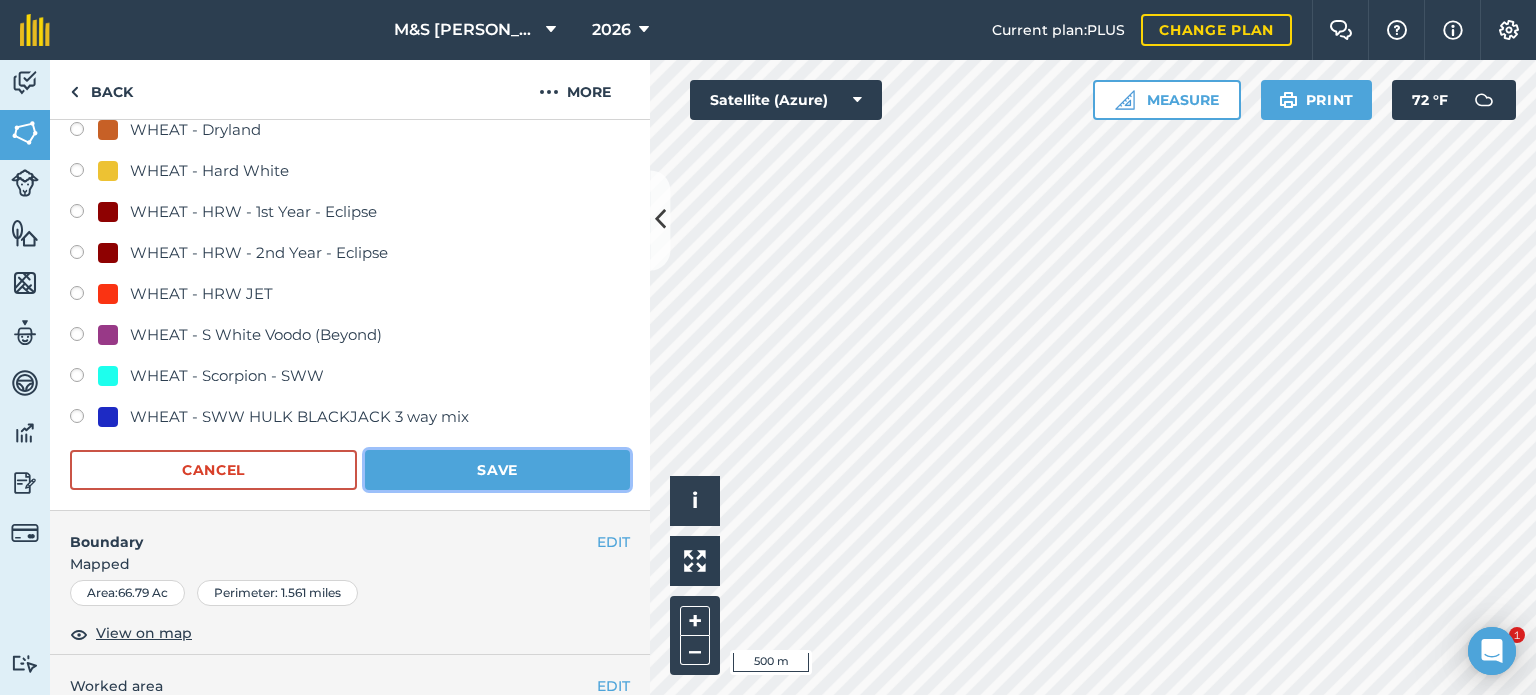click on "Save" at bounding box center (497, 470) 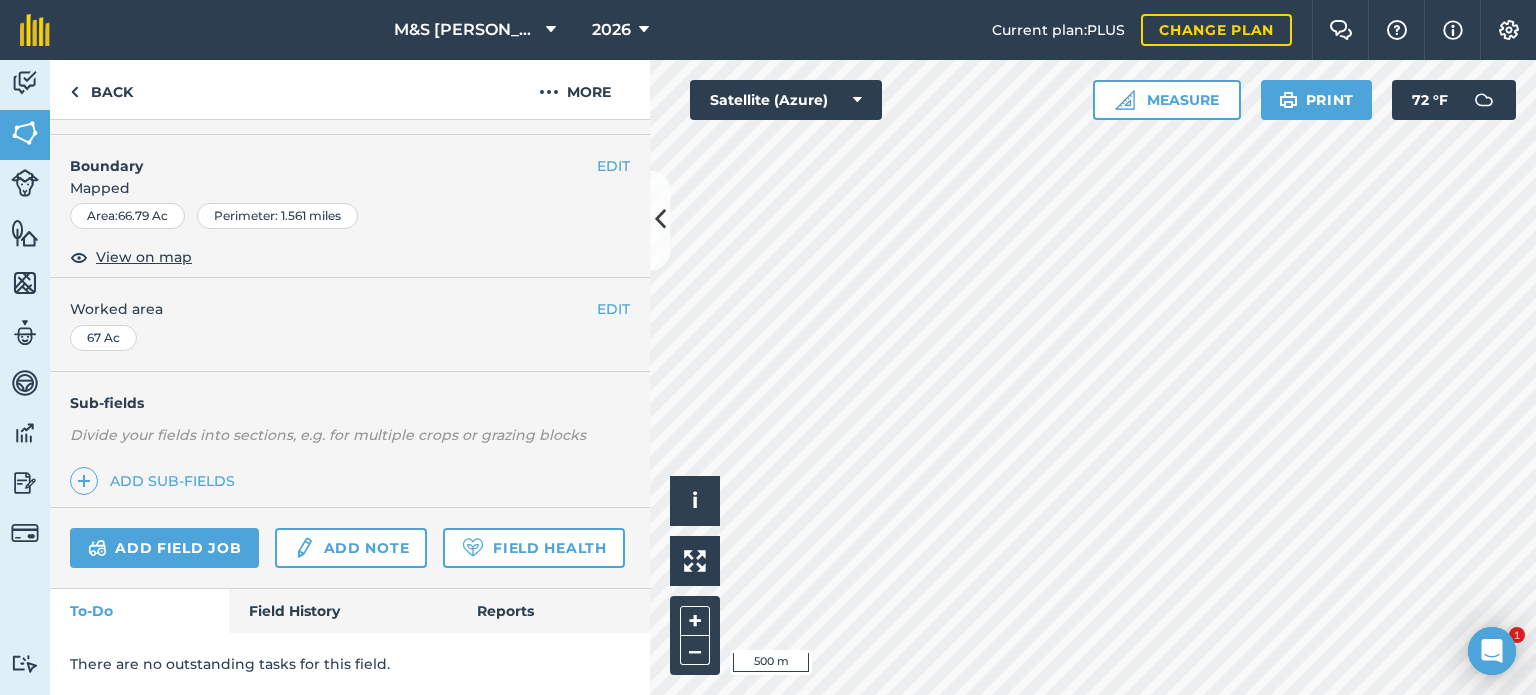 scroll, scrollTop: 299, scrollLeft: 0, axis: vertical 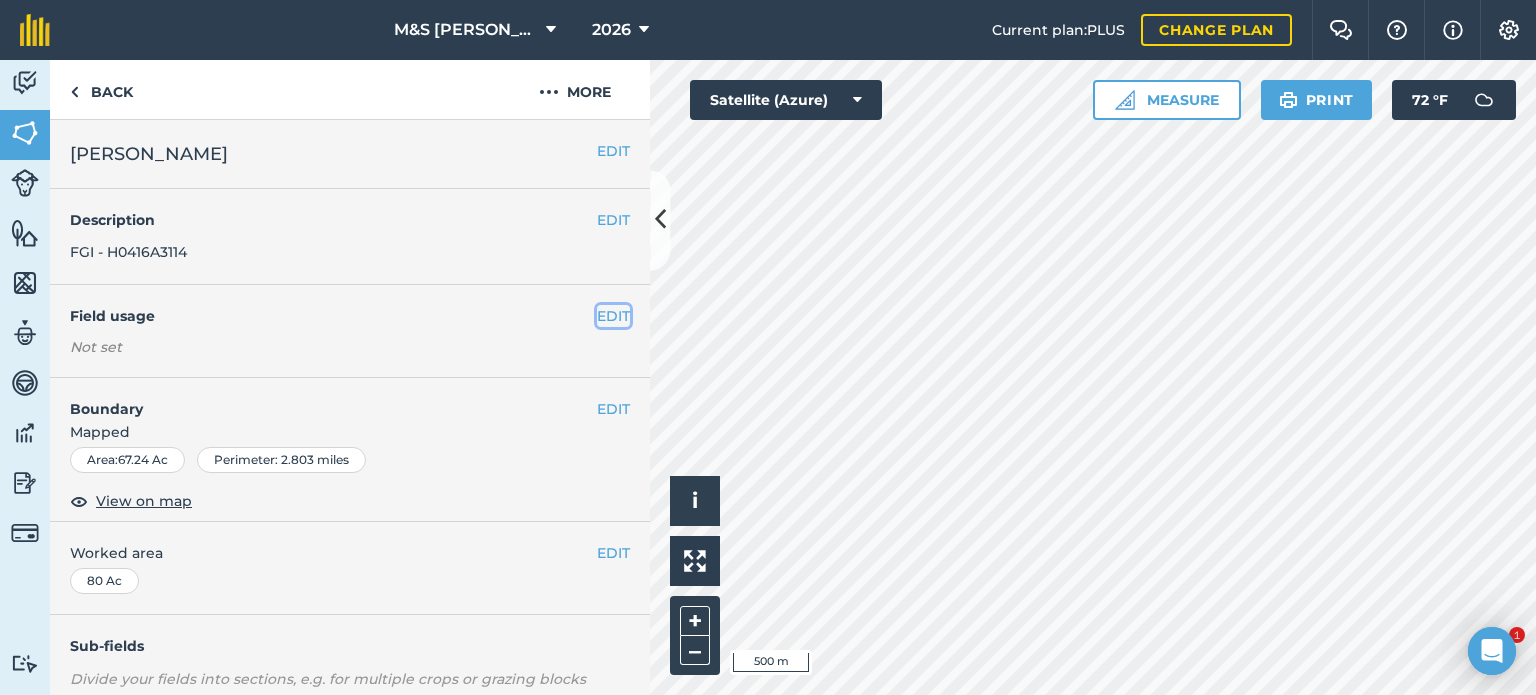 click on "EDIT" at bounding box center [613, 316] 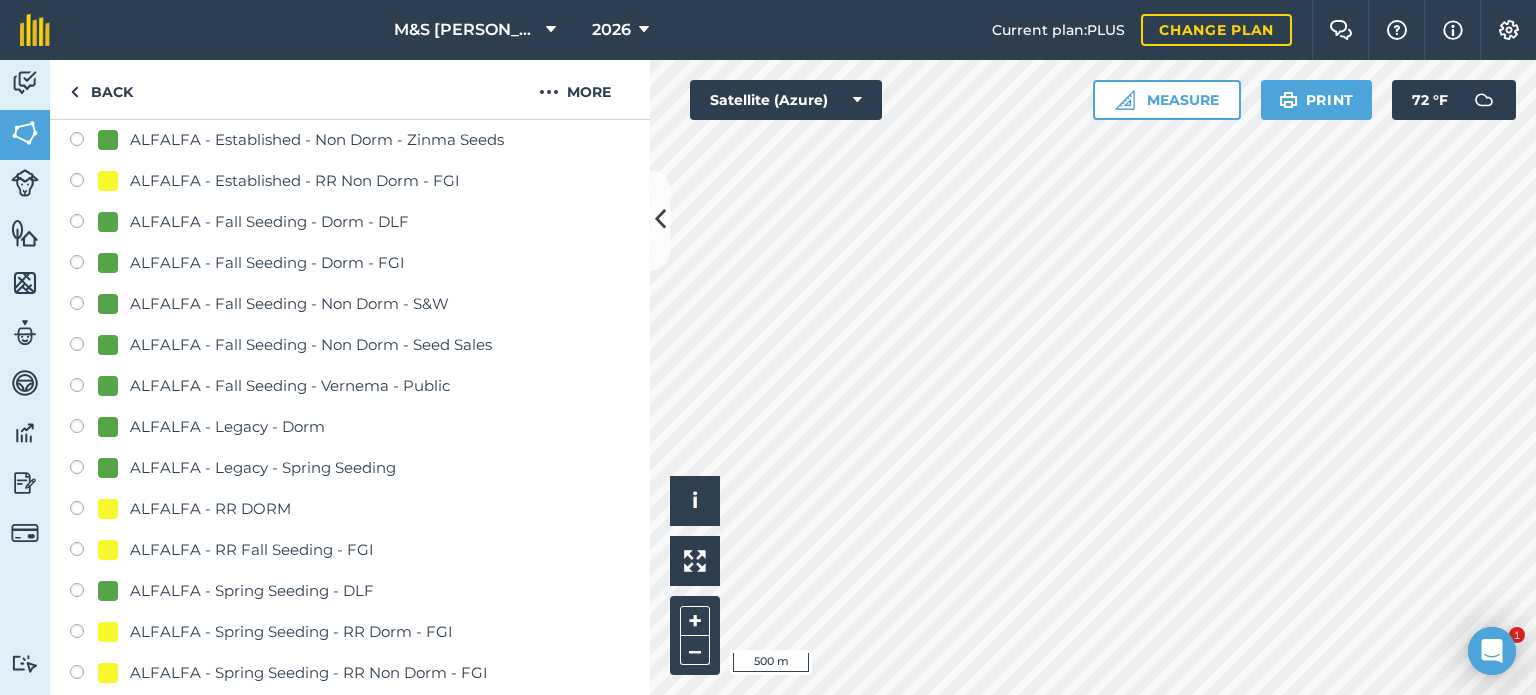 scroll, scrollTop: 500, scrollLeft: 0, axis: vertical 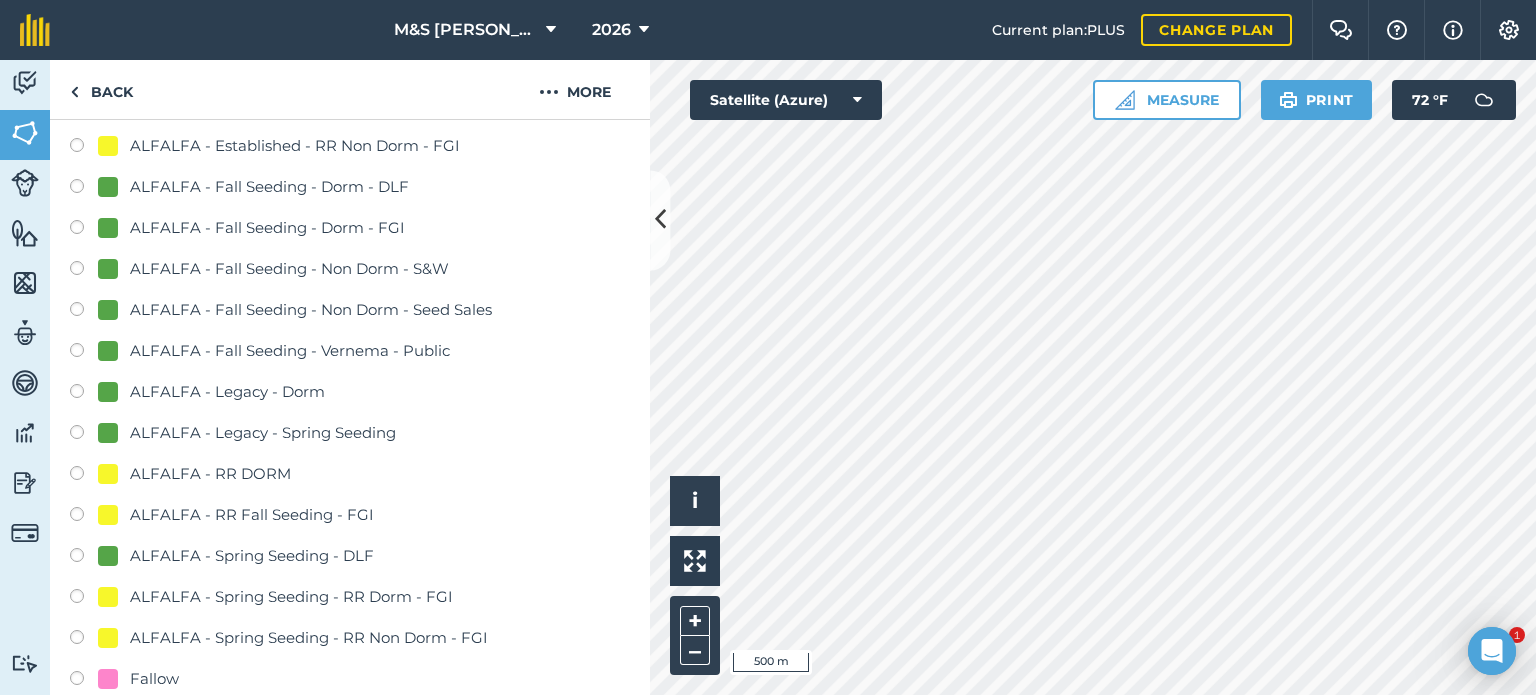 click on "ALFALFA - RR DORM" at bounding box center (210, 474) 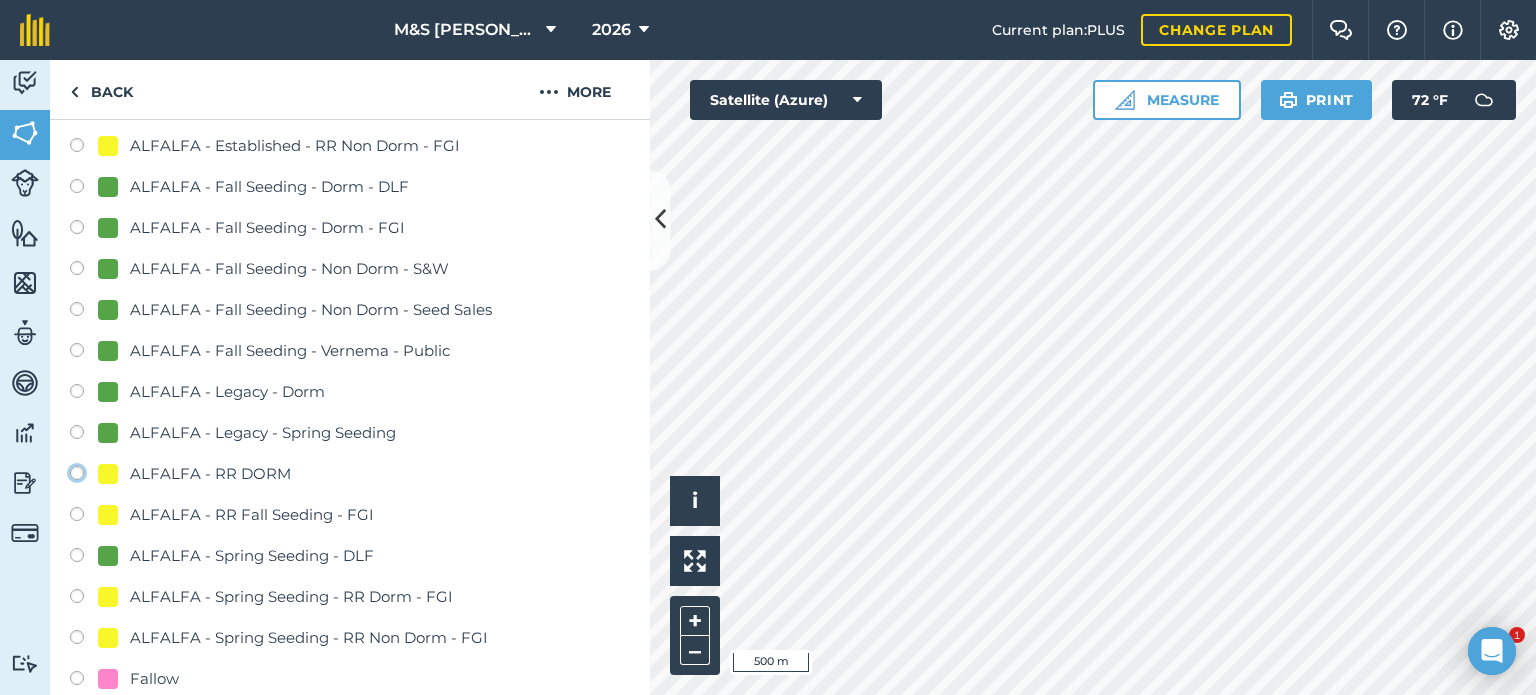 click on "ALFALFA - RR DORM" at bounding box center (-9923, 472) 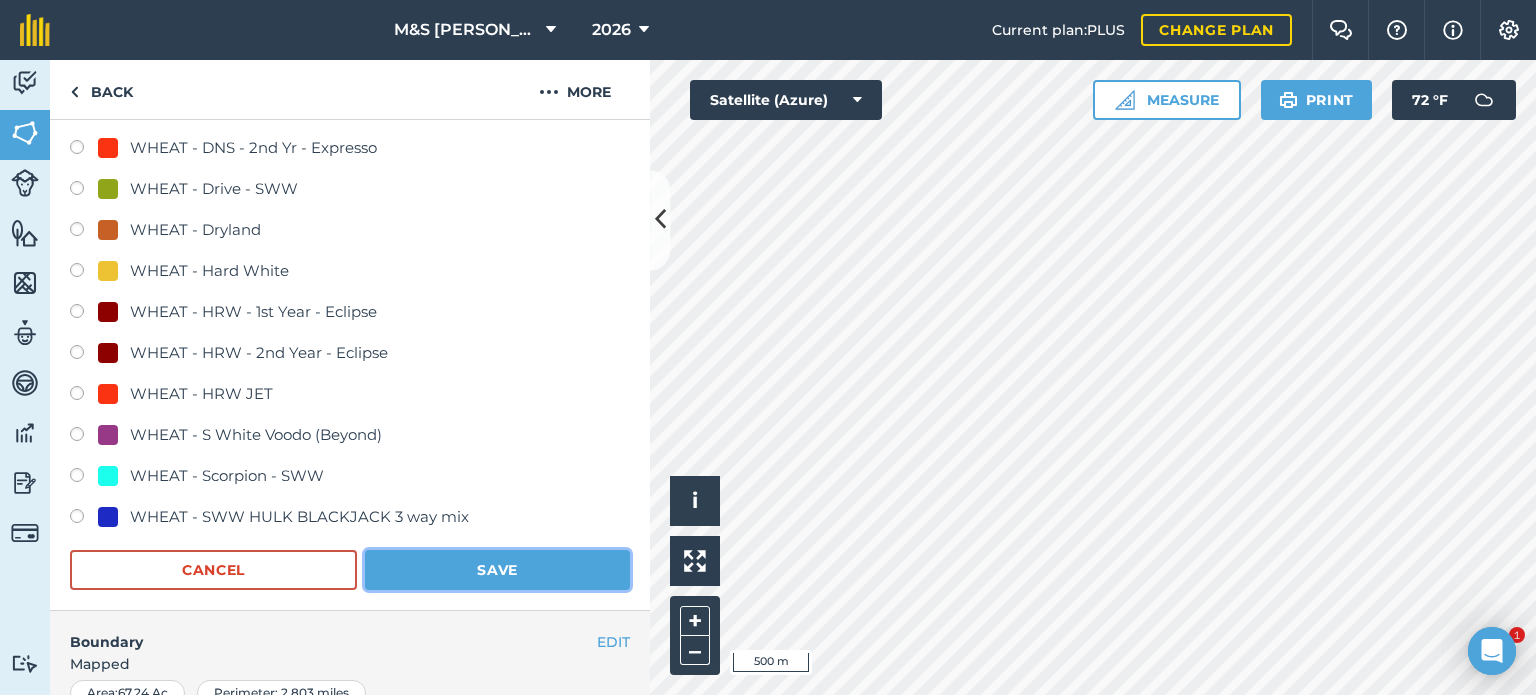 click on "Save" at bounding box center (497, 570) 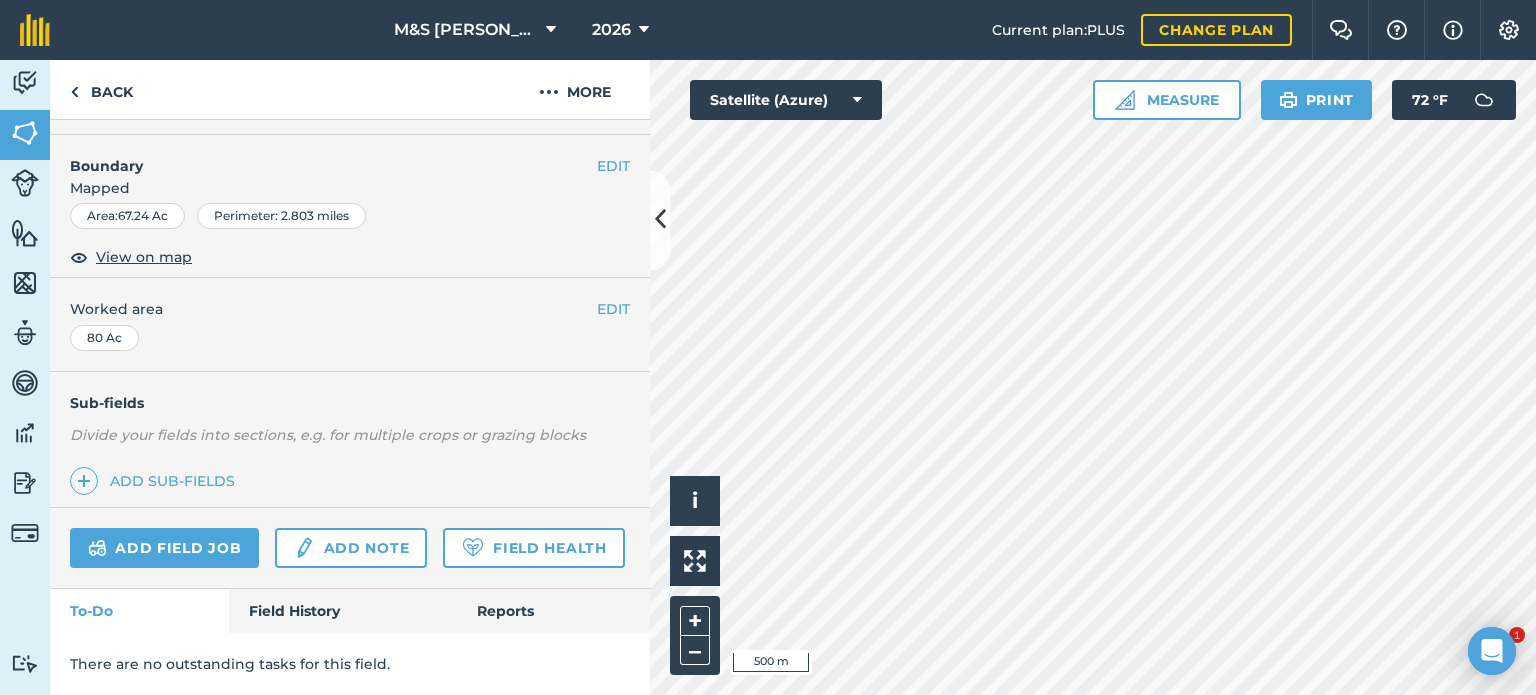scroll, scrollTop: 299, scrollLeft: 0, axis: vertical 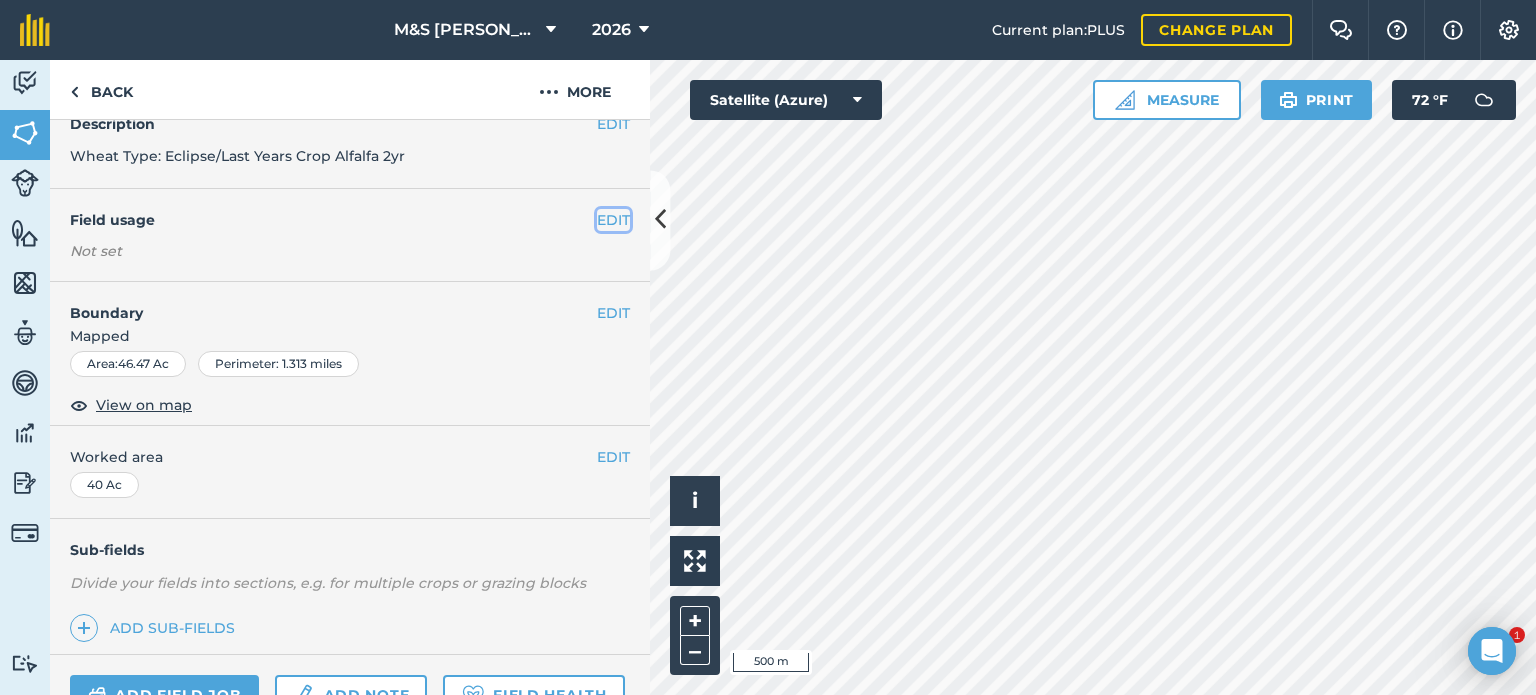click on "EDIT" at bounding box center [613, 220] 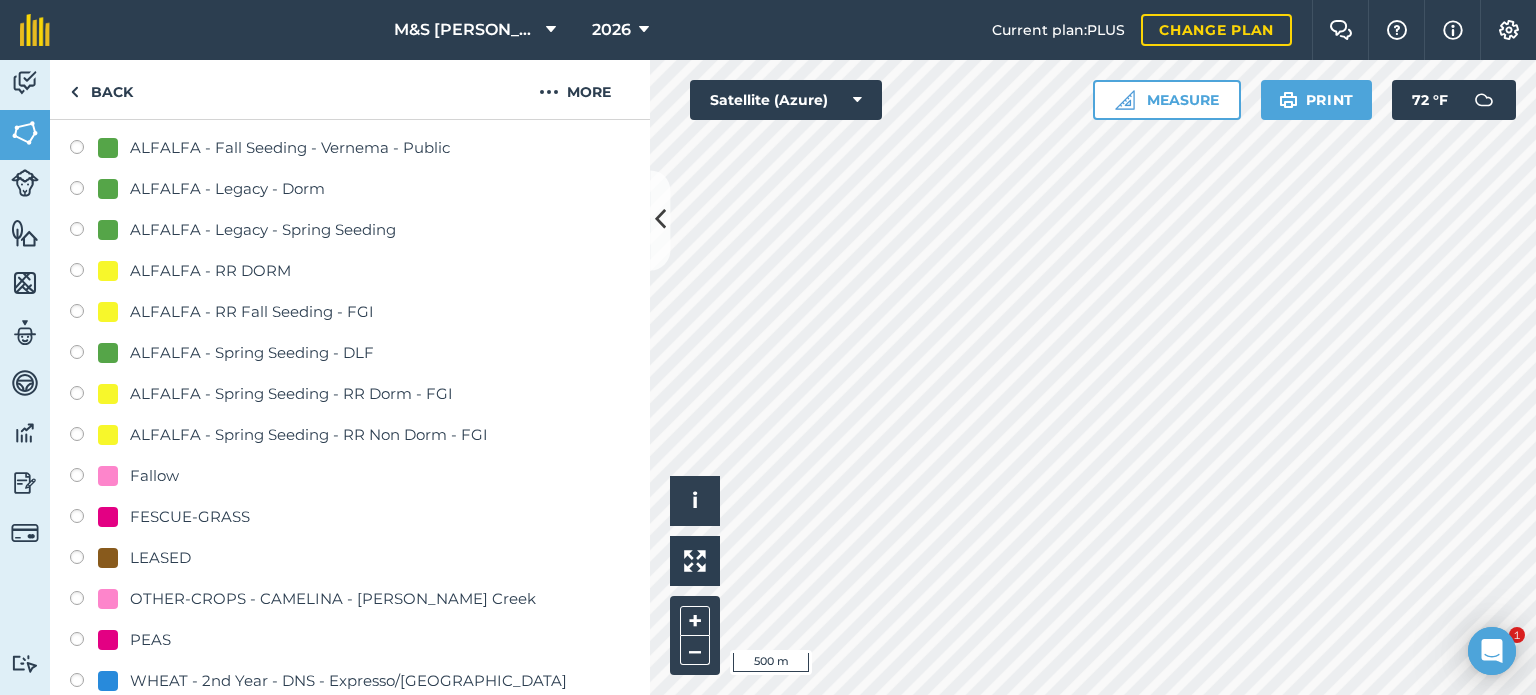 scroll, scrollTop: 696, scrollLeft: 0, axis: vertical 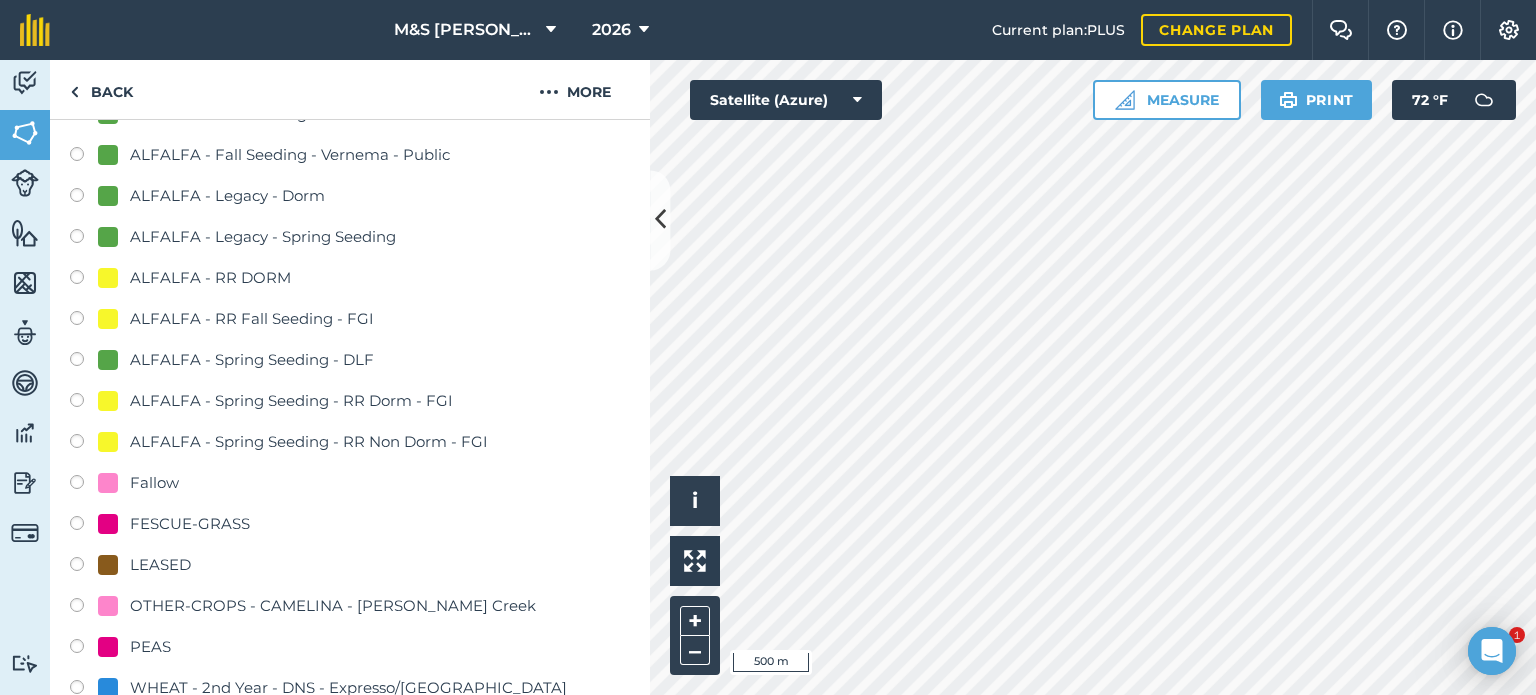 click on "-- Not set -- ALFALFA - Established  - Dorm - DLF ALFALFA - Established - Dorm - FGI ALFALFA - Established - Dorm 2 Var - FGI ALFALFA - Established - Non Dorm - S&W ALFALFA - Established - Non Dorm - Seed Sales ALFALFA - Established - Non Dorm - Zinma Seeds ALFALFA - Established - RR Non Dorm - FGI ALFALFA - Fall Seeding - Dorm - DLF ALFALFA - Fall Seeding - Dorm - FGI ALFALFA - Fall Seeding - Non Dorm - S&W ALFALFA - Fall Seeding - Non Dorm - Seed Sales ALFALFA - Fall Seeding - Vernema - Public ALFALFA - Legacy - Dorm ALFALFA - Legacy - Spring Seeding  ALFALFA - RR DORM ALFALFA - RR Fall Seeding - FGI ALFALFA - Spring Seeding - DLF  ALFALFA - Spring Seeding - RR Dorm - FGI ALFALFA - Spring Seeding - RR Non Dorm - FGI Fallow FESCUE-GRASS LEASED OTHER-CROPS - CAMELINA - [PERSON_NAME] Creek PEAS WHEAT - 2nd Year - DNS - Expresso/BP WHEAT - Blackbird (HRW) WHEAT - DNS - 1st Year - Expresso WHEAT - DNS - 1st Year - Expresso/BP WHEAT - DNS - 2nd Yr - Expresso WHEAT - Drive - SWW WHEAT - Dryland WHEAT - Hard White" at bounding box center (350, 444) 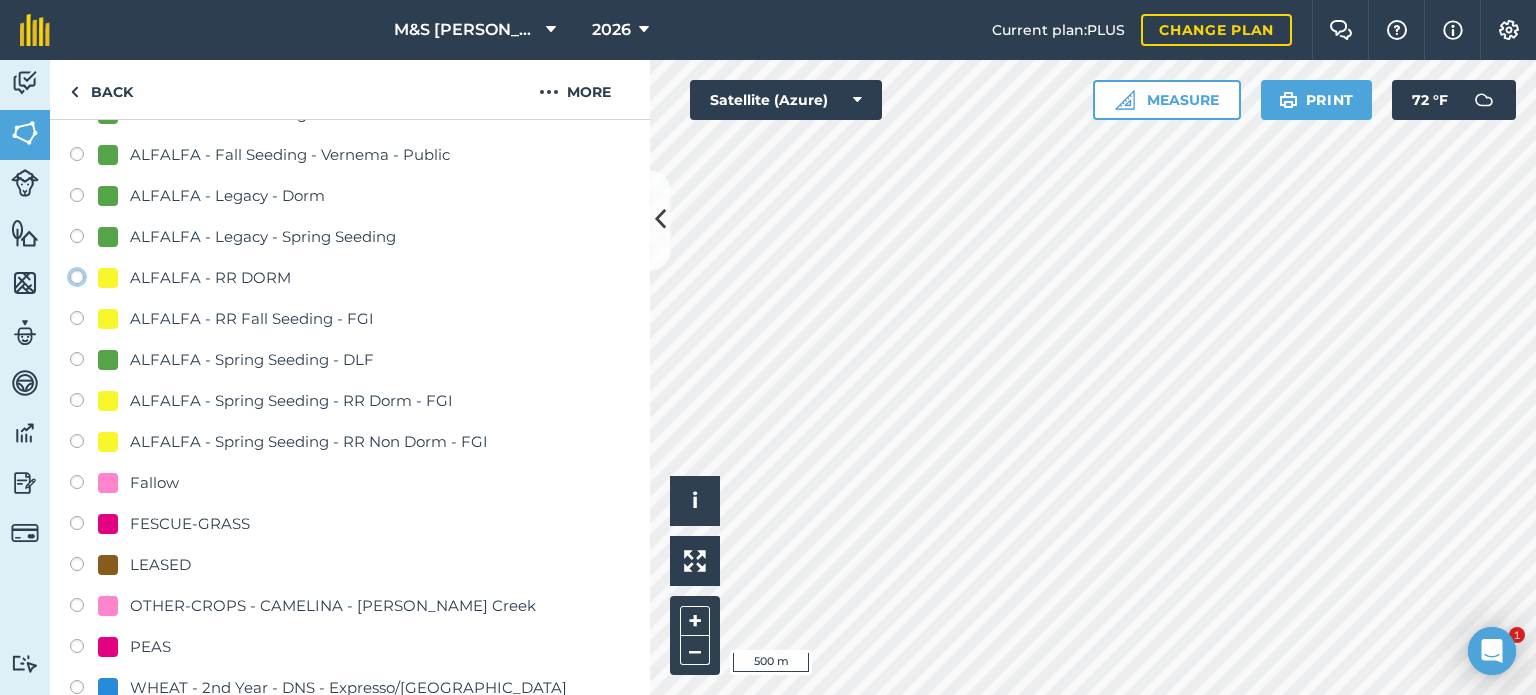 click on "ALFALFA - RR DORM" at bounding box center [-9923, 276] 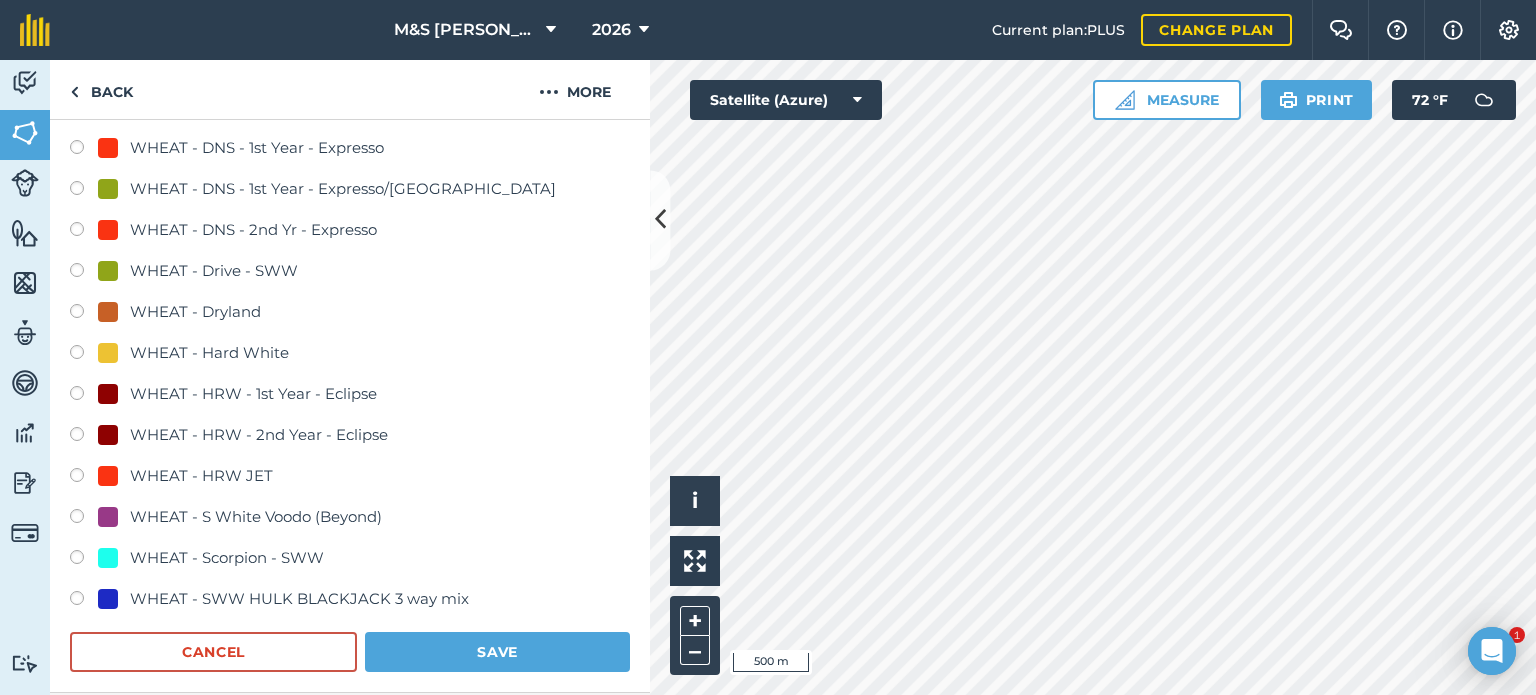 scroll, scrollTop: 1596, scrollLeft: 0, axis: vertical 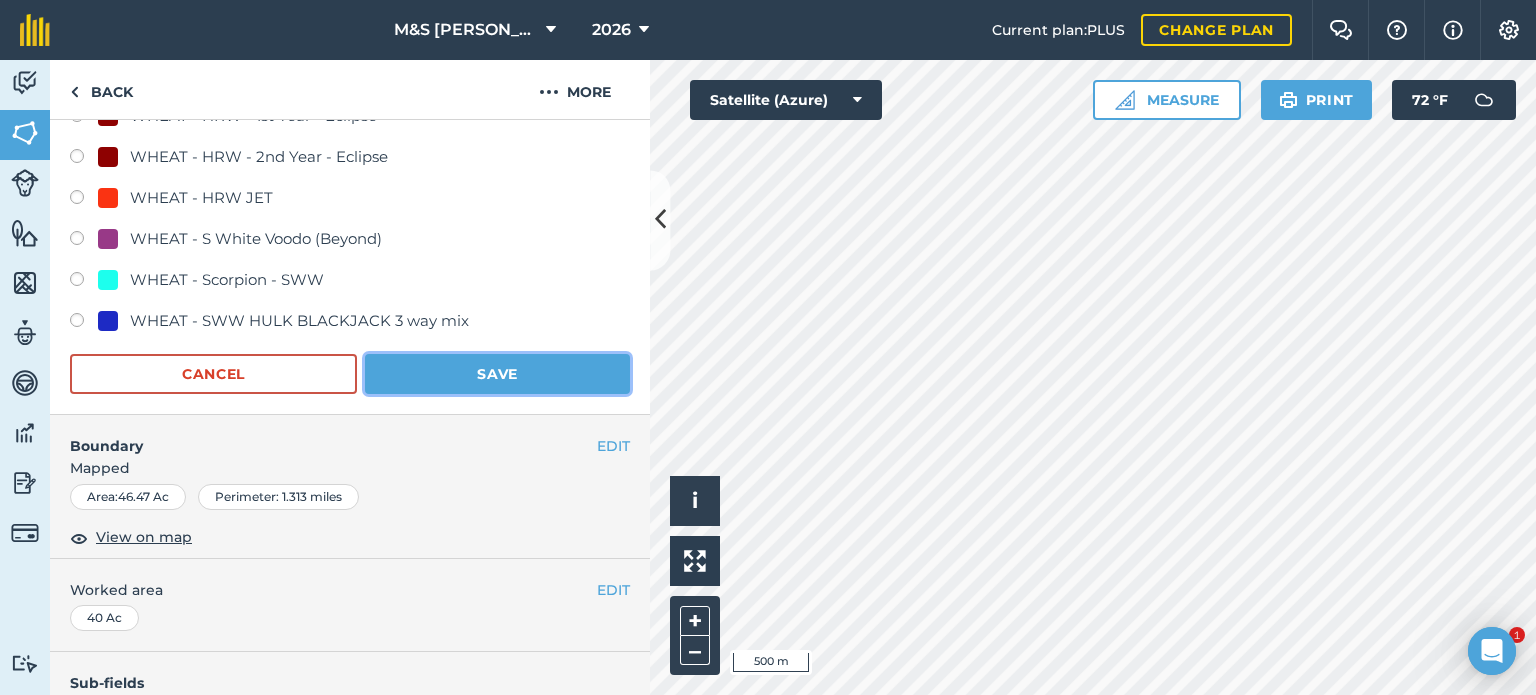 click on "Save" at bounding box center [497, 374] 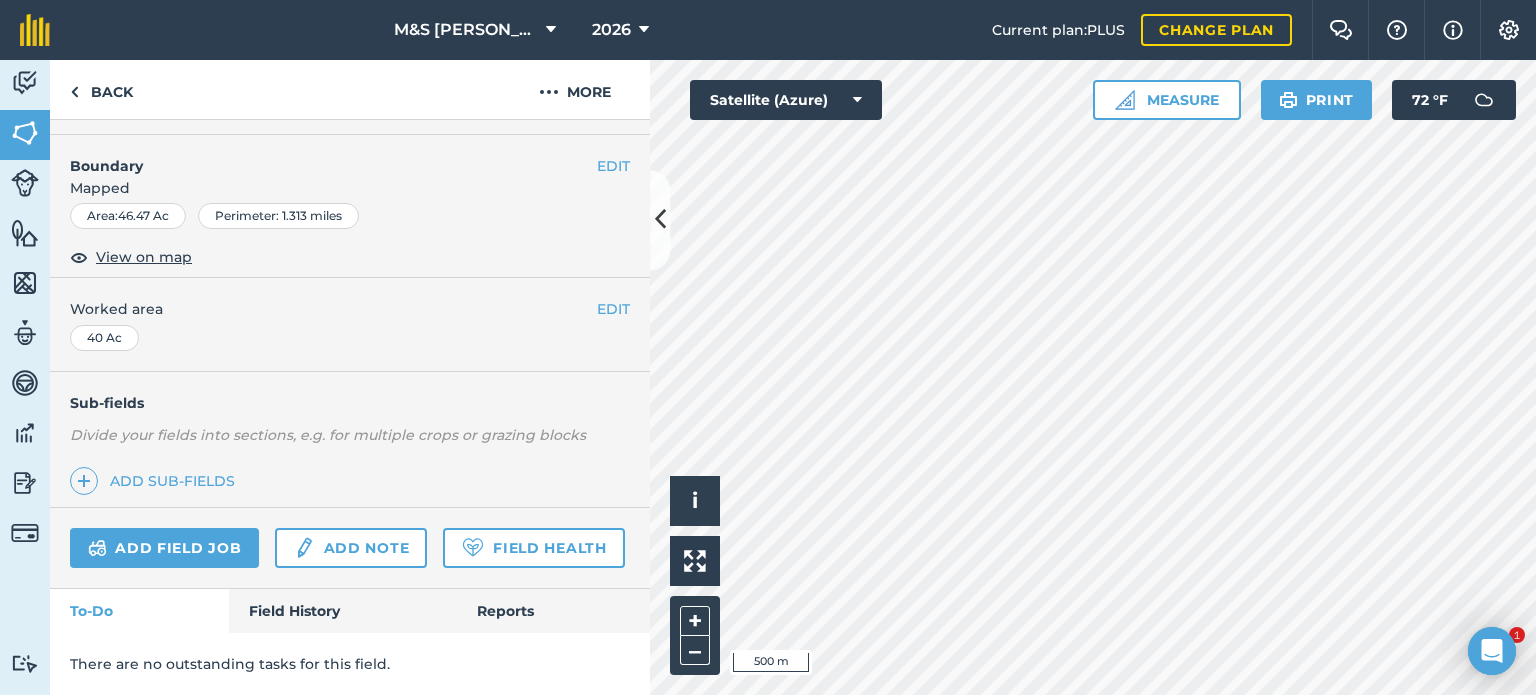 scroll, scrollTop: 299, scrollLeft: 0, axis: vertical 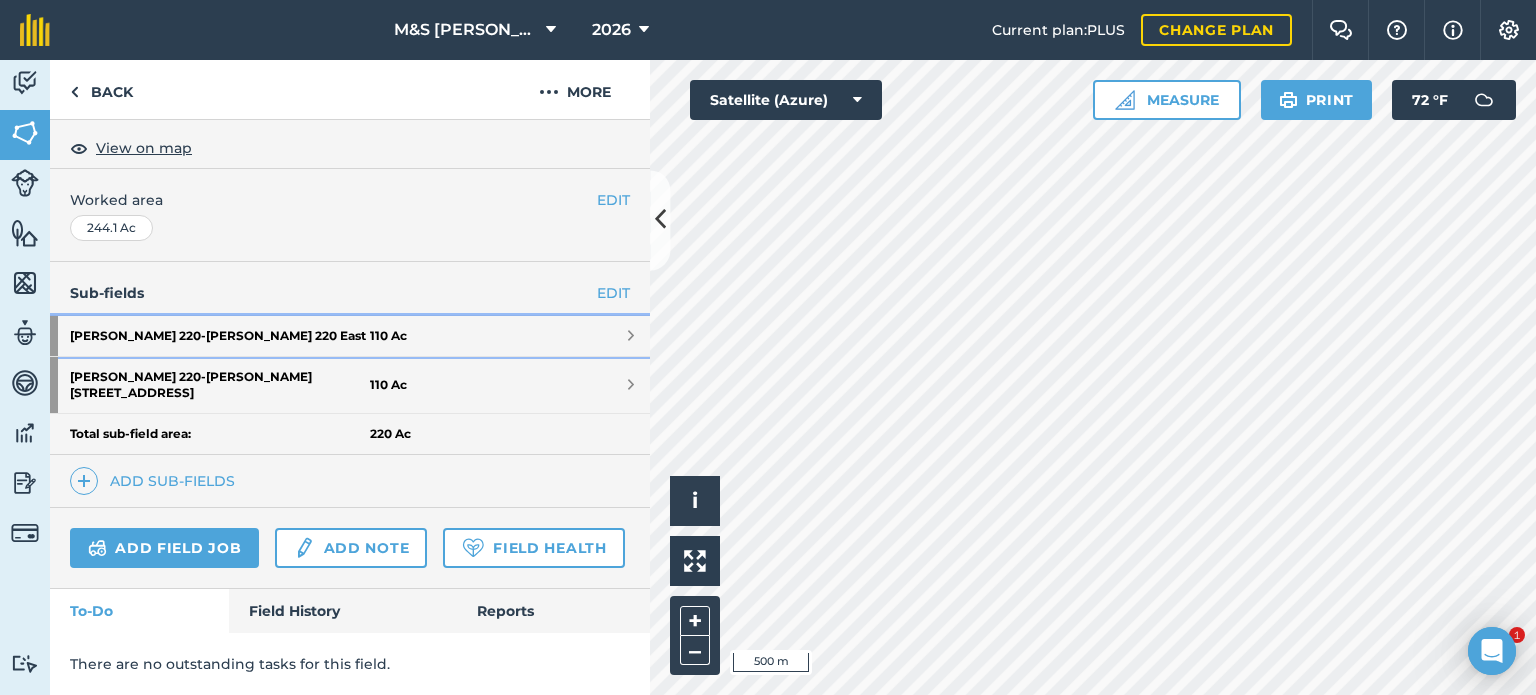 click on "[PERSON_NAME] 220  -  [PERSON_NAME] 220 East" at bounding box center [220, 336] 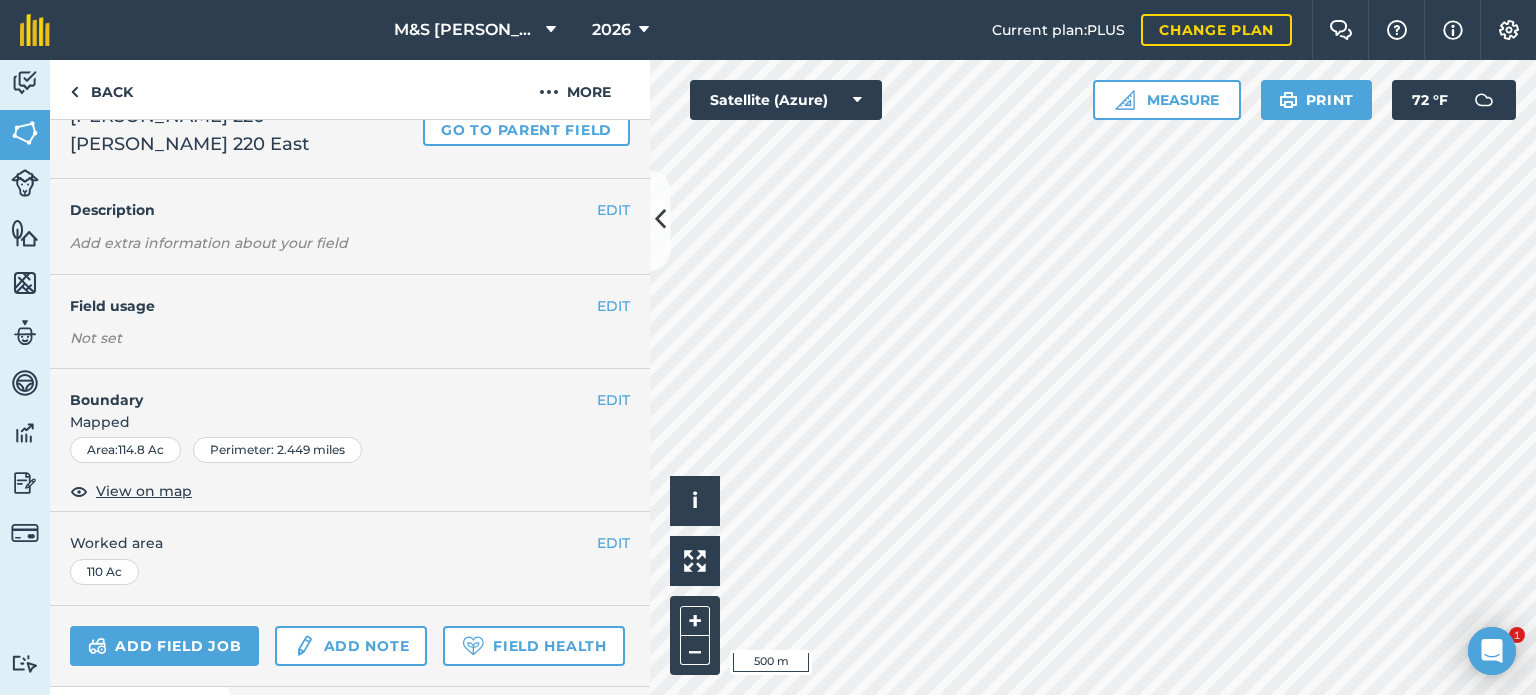 scroll, scrollTop: 3, scrollLeft: 0, axis: vertical 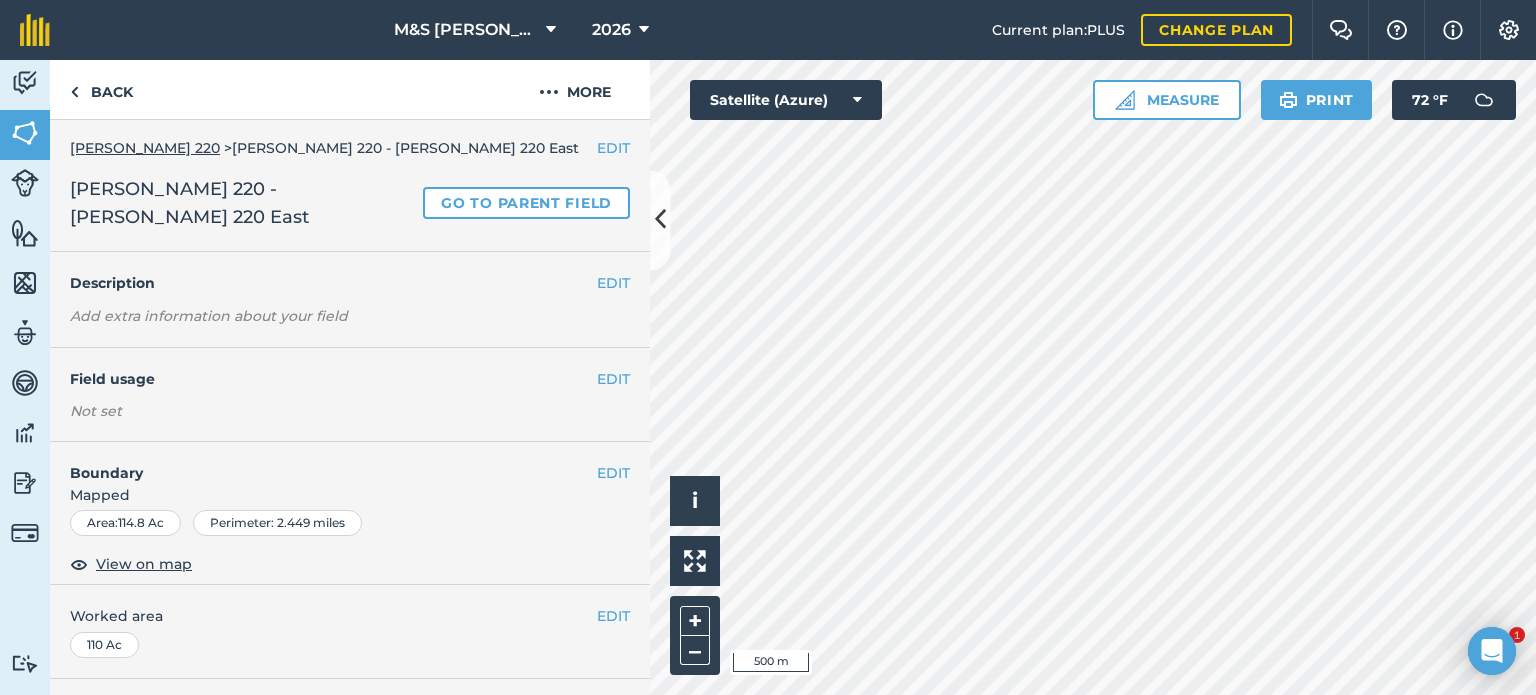 click on "Field usage" at bounding box center (333, 379) 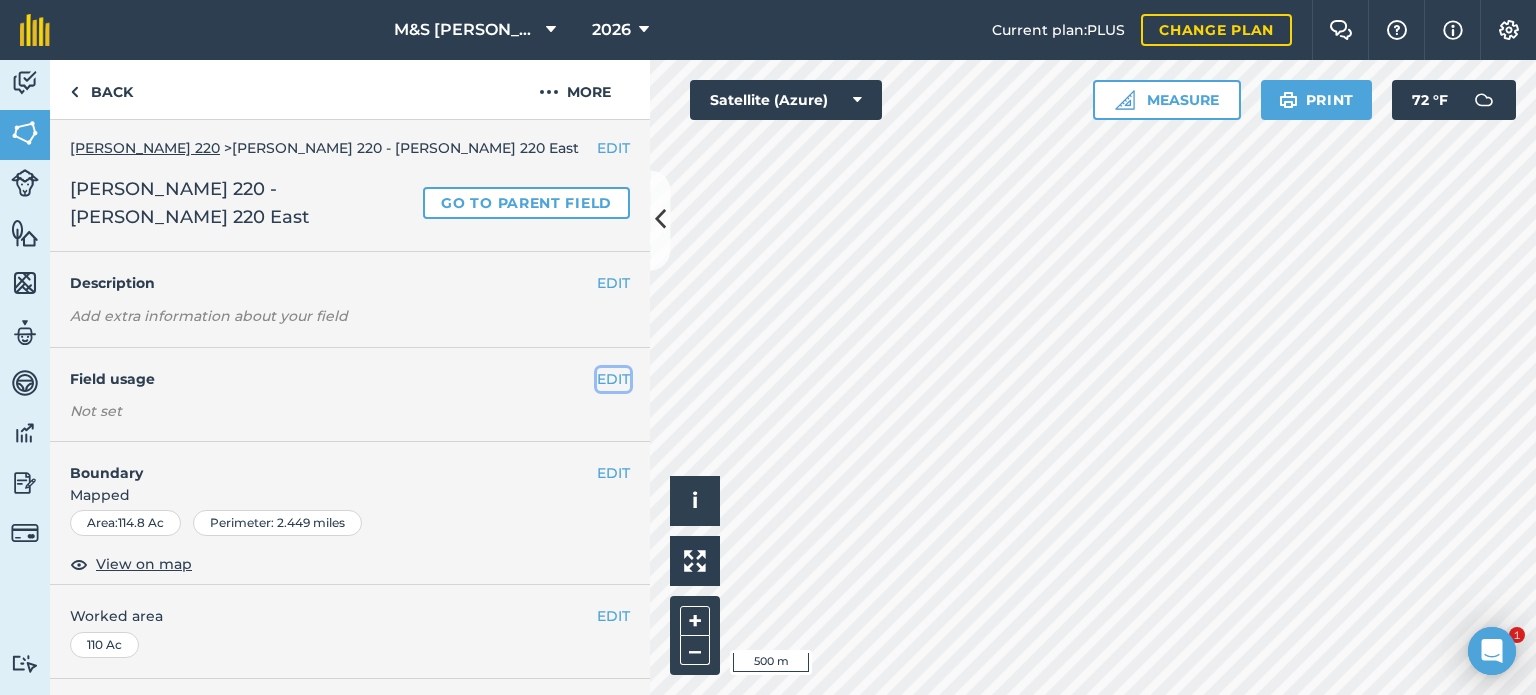 click on "EDIT" at bounding box center [613, 379] 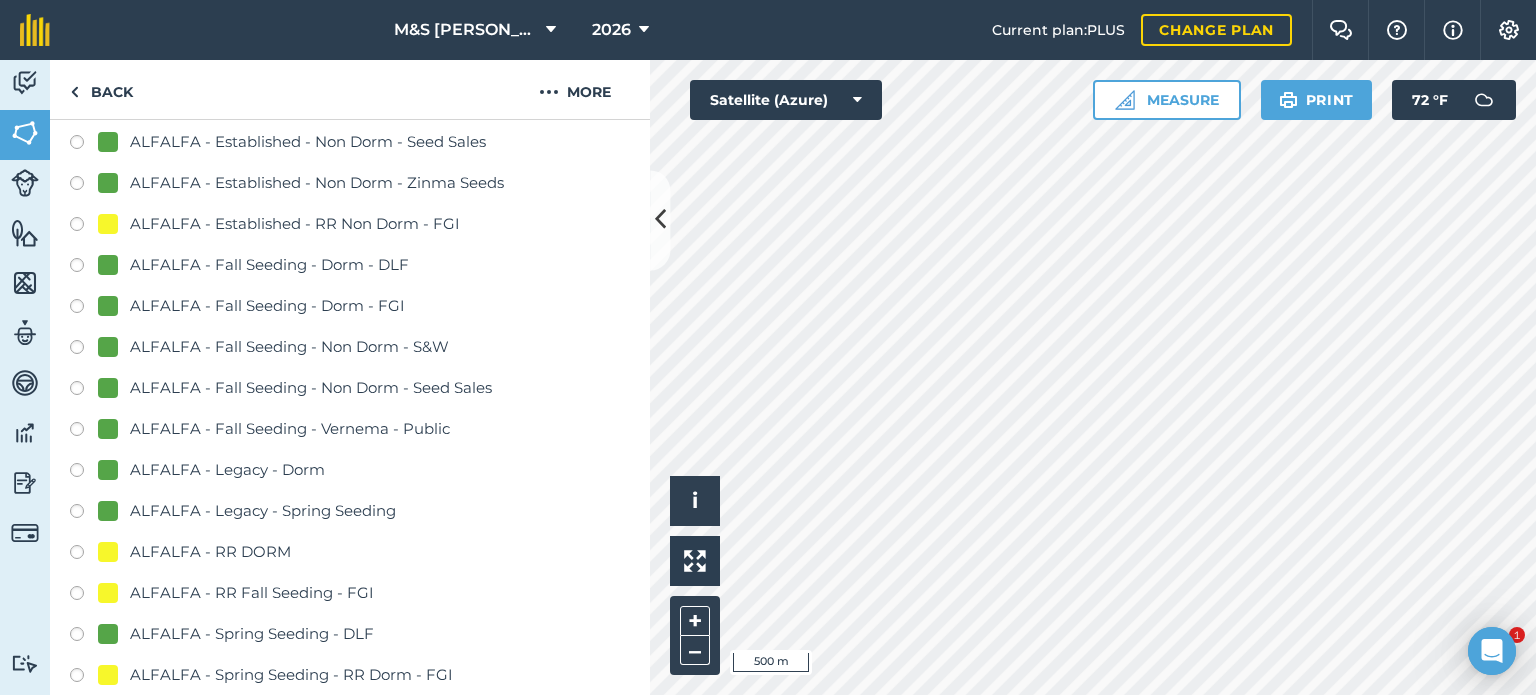 scroll, scrollTop: 603, scrollLeft: 0, axis: vertical 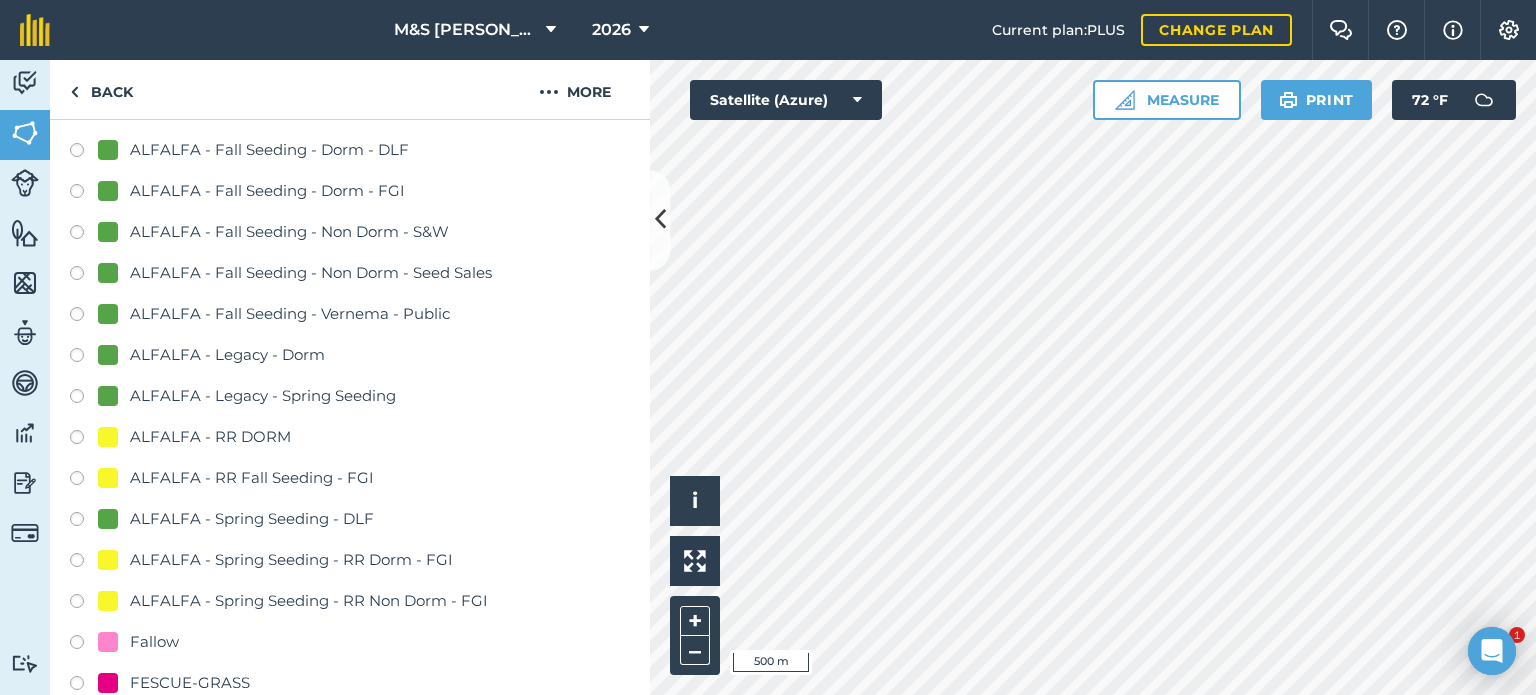click on "ALFALFA - RR DORM" at bounding box center [210, 437] 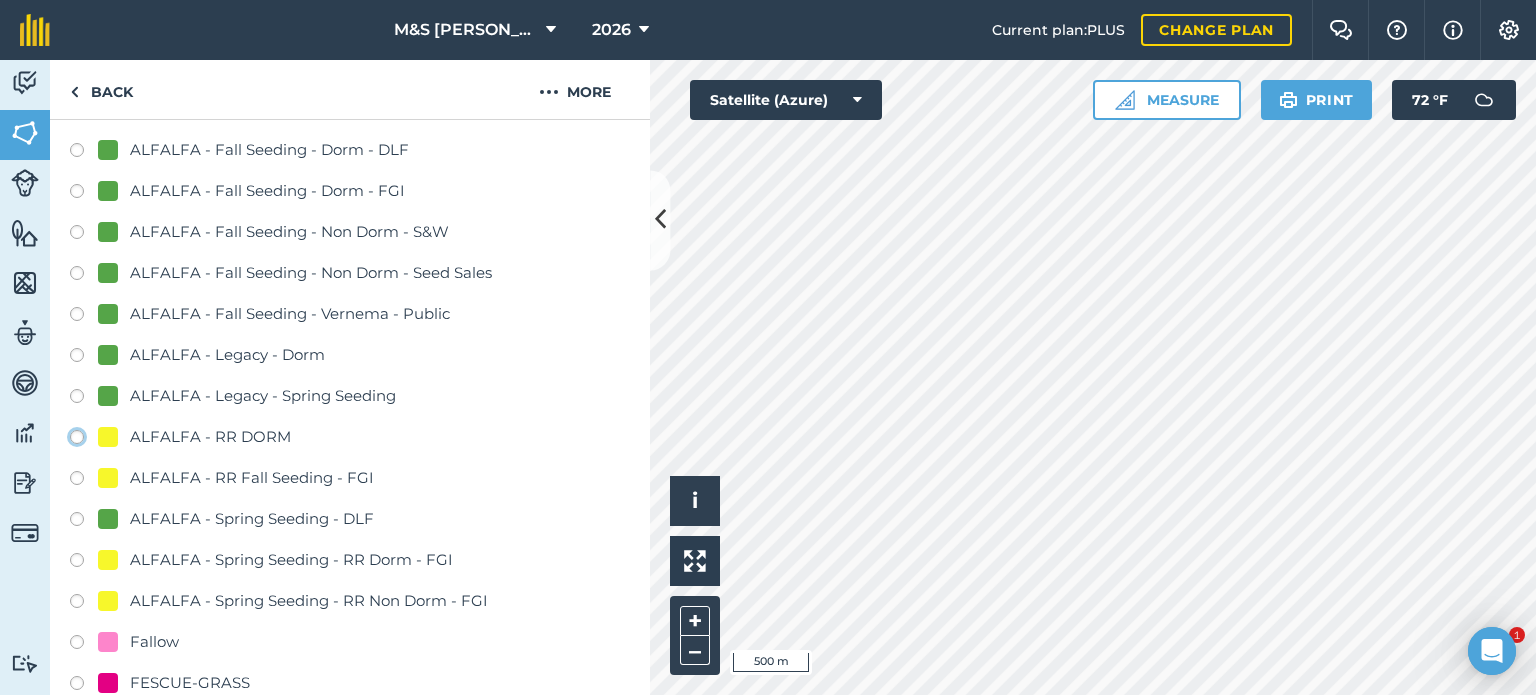 click on "ALFALFA - RR DORM" at bounding box center [-9923, 436] 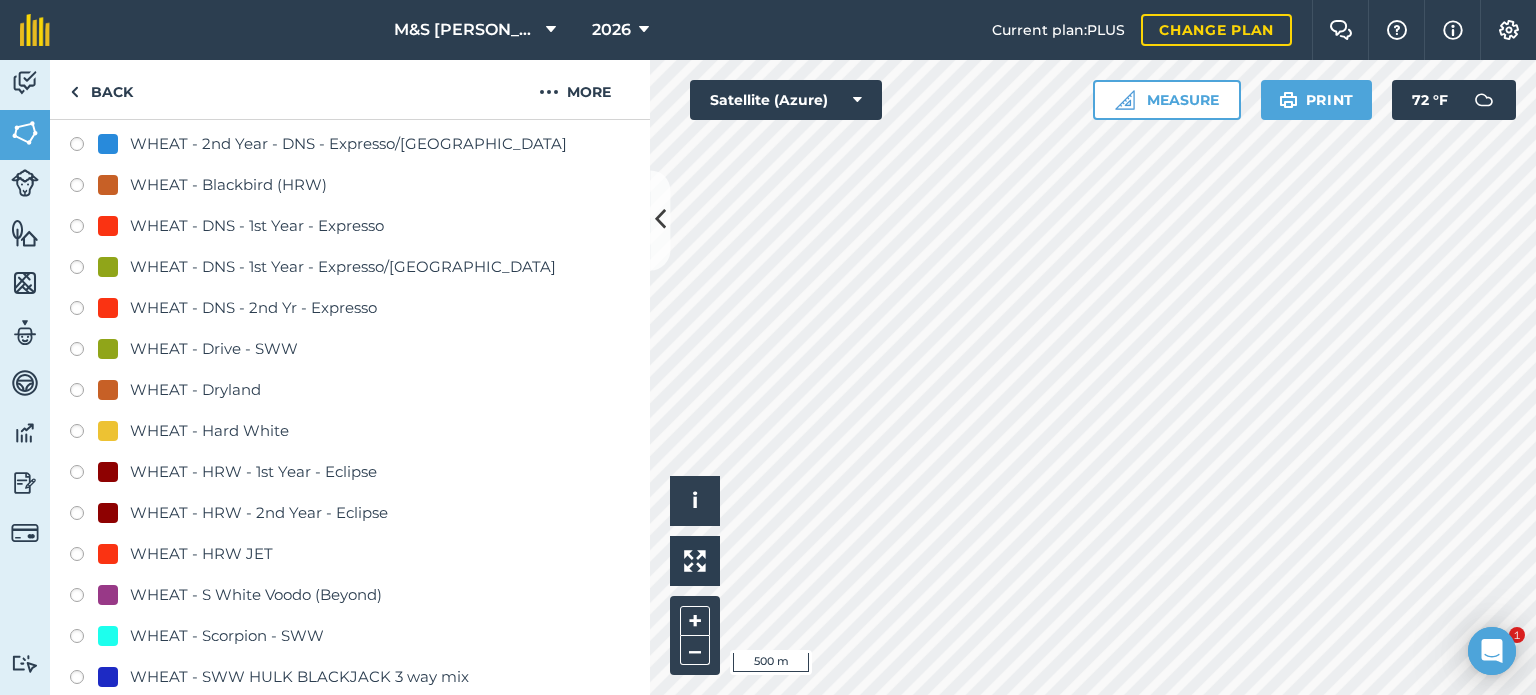 scroll, scrollTop: 1403, scrollLeft: 0, axis: vertical 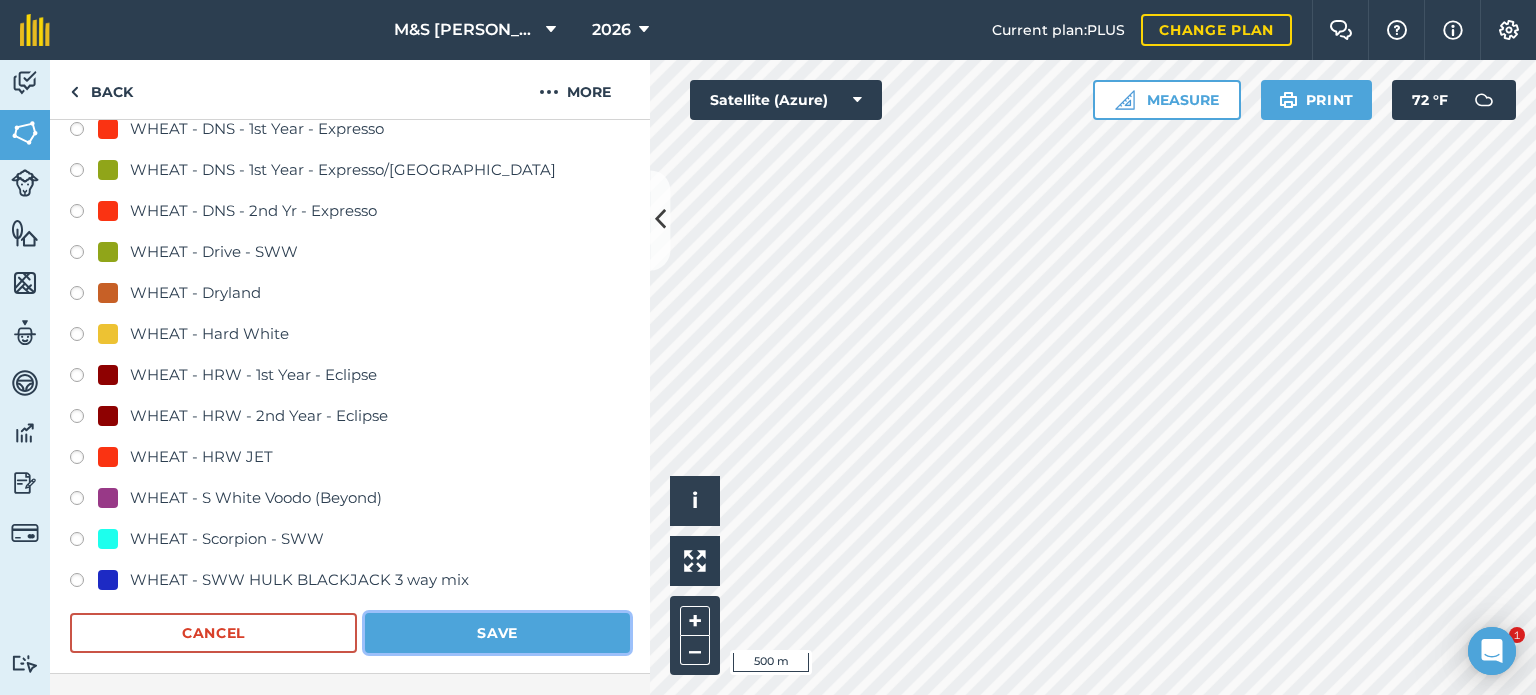 click on "Save" at bounding box center (497, 633) 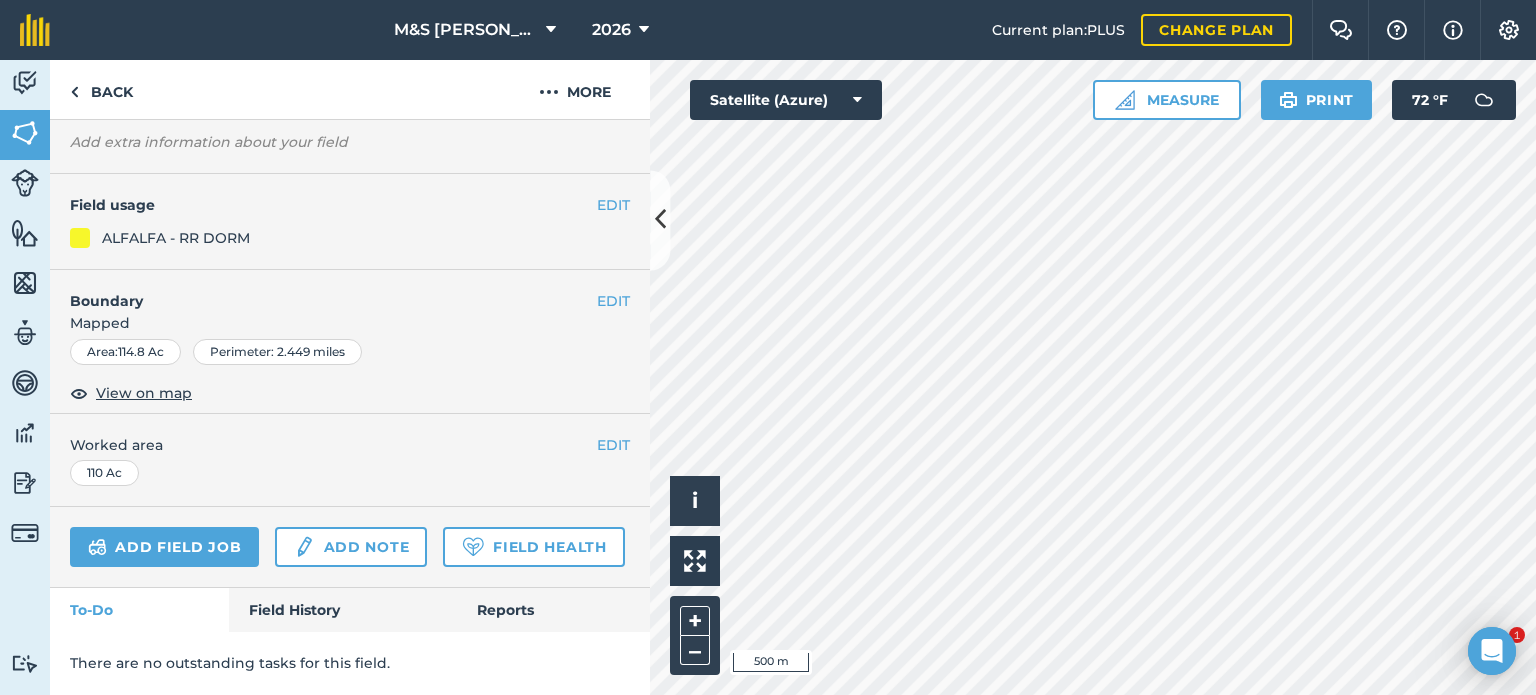scroll, scrollTop: 205, scrollLeft: 0, axis: vertical 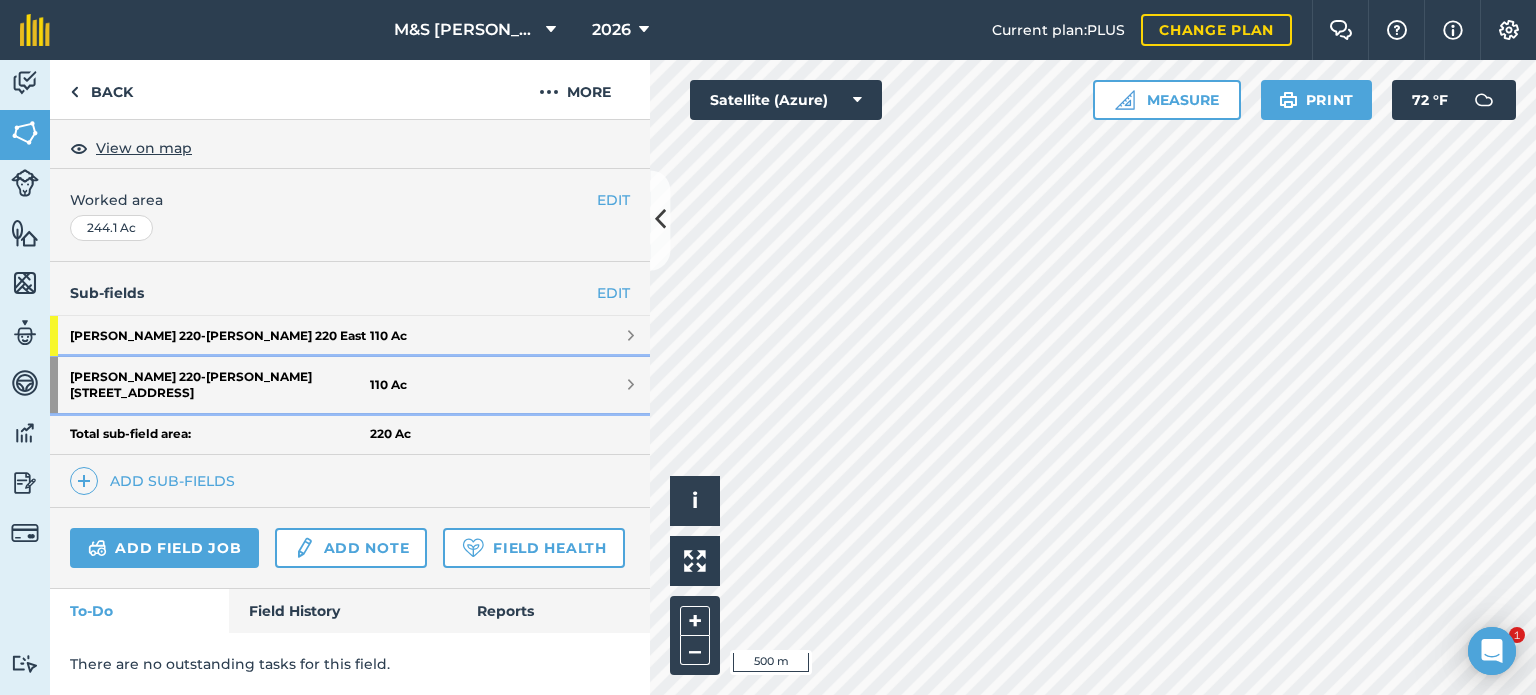click on "[PERSON_NAME] 220  -  [PERSON_NAME] 225 West" at bounding box center [220, 385] 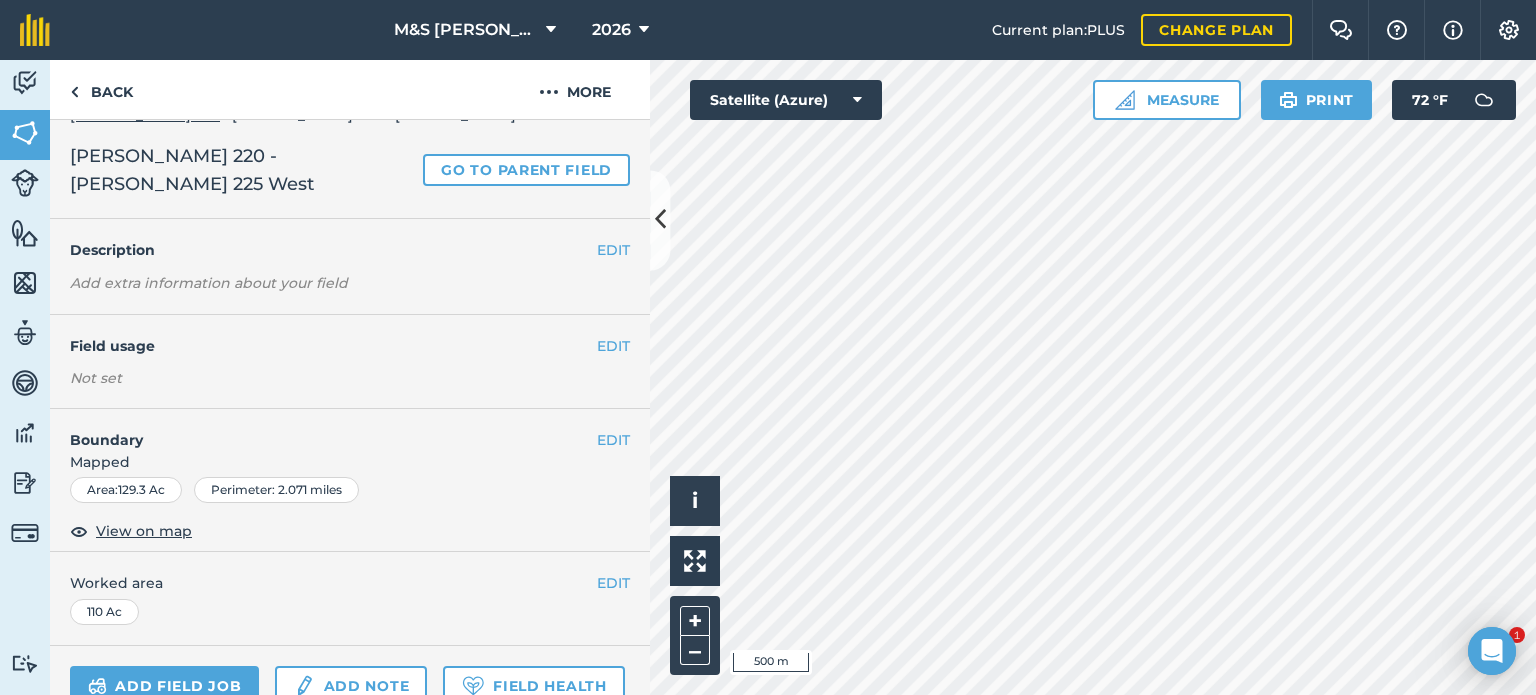 scroll, scrollTop: 3, scrollLeft: 0, axis: vertical 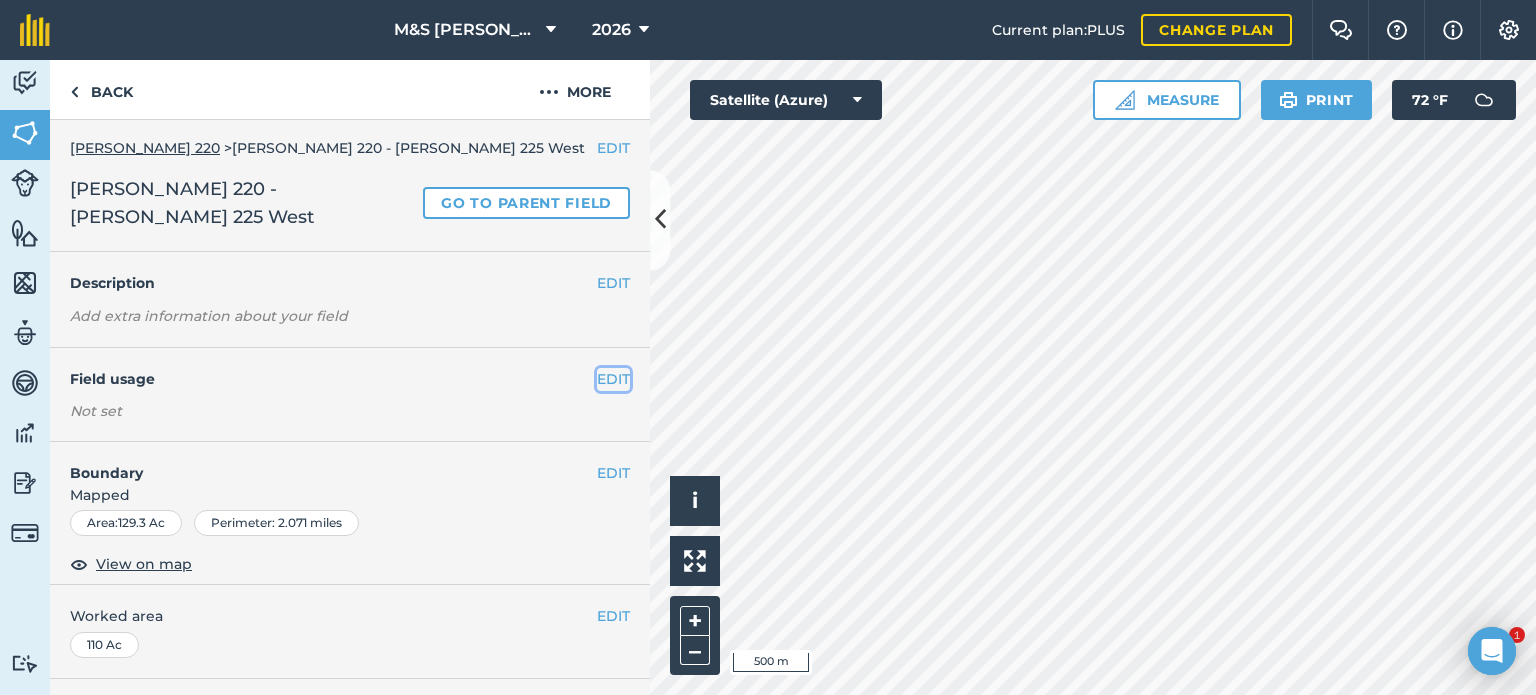 click on "EDIT" at bounding box center [613, 379] 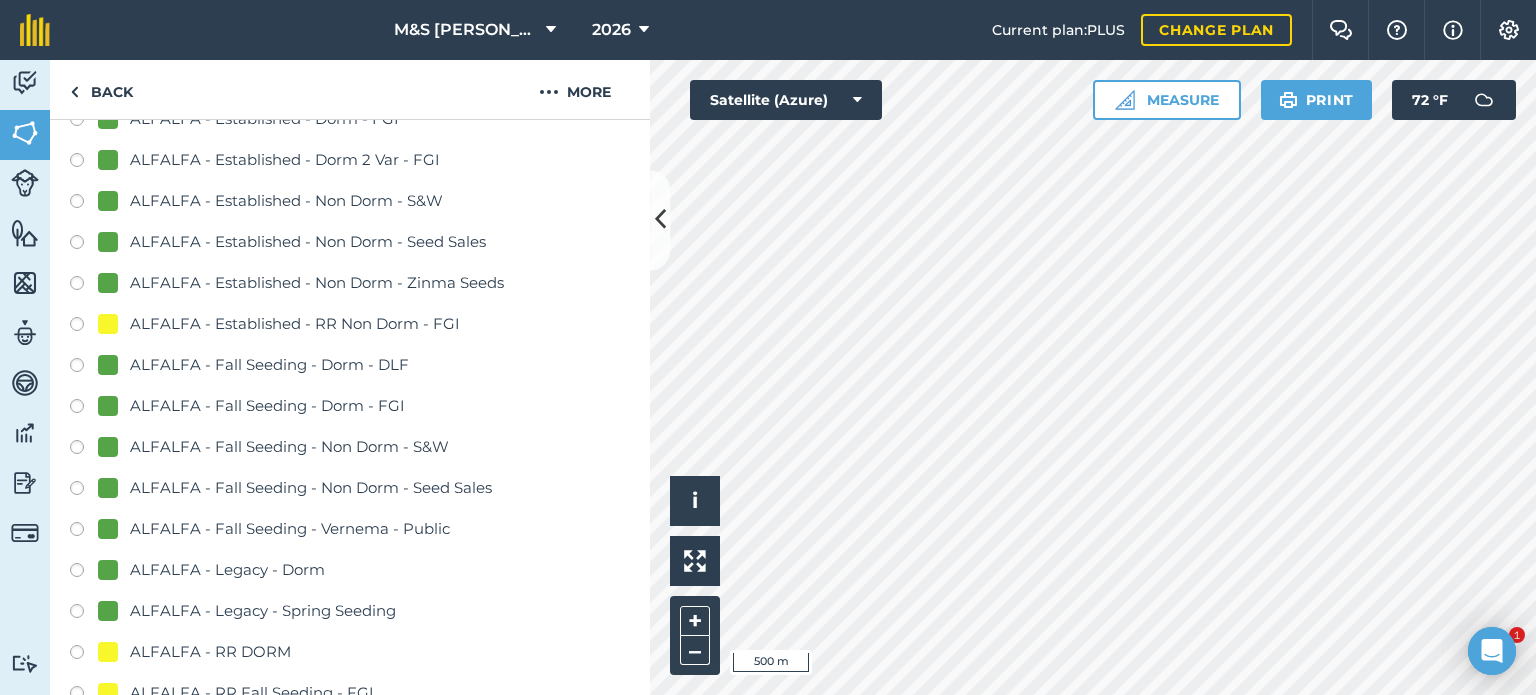 scroll, scrollTop: 403, scrollLeft: 0, axis: vertical 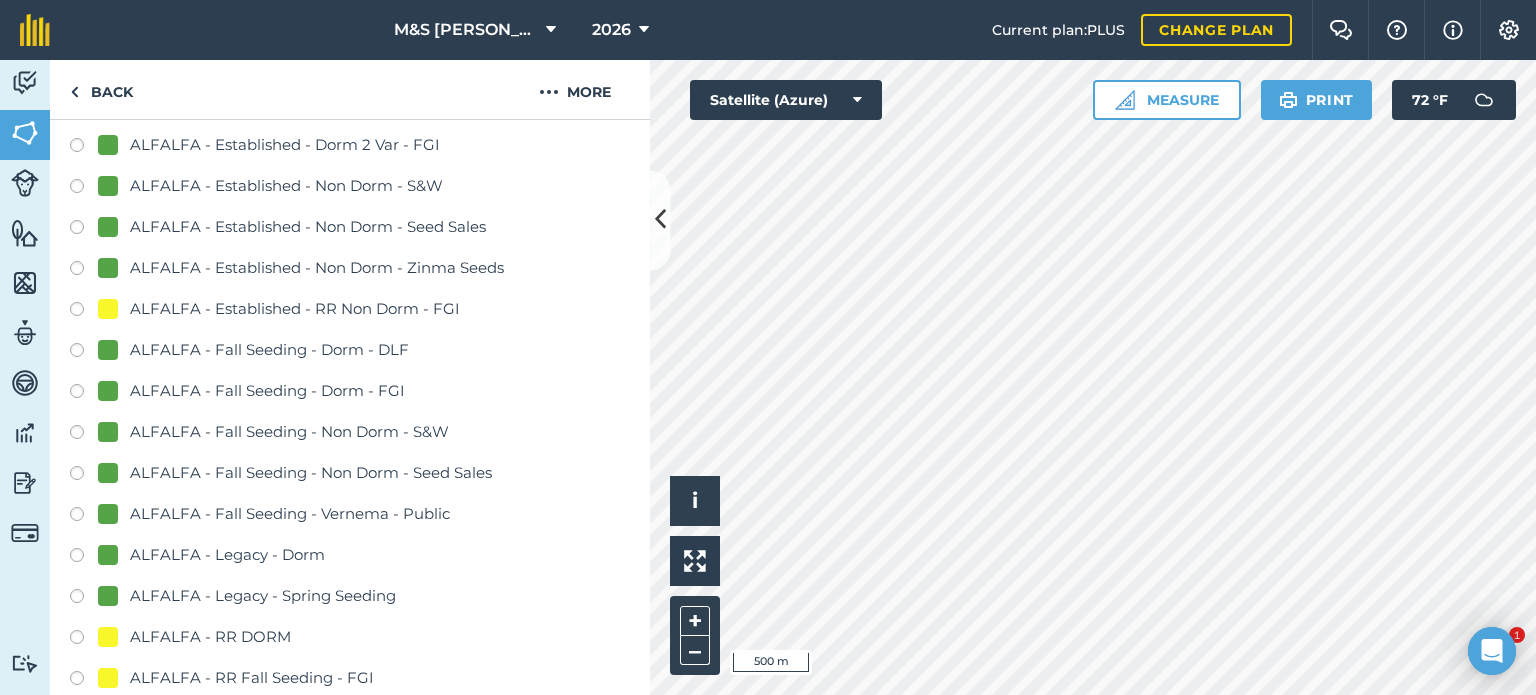 click on "ALFALFA - RR DORM" at bounding box center [210, 637] 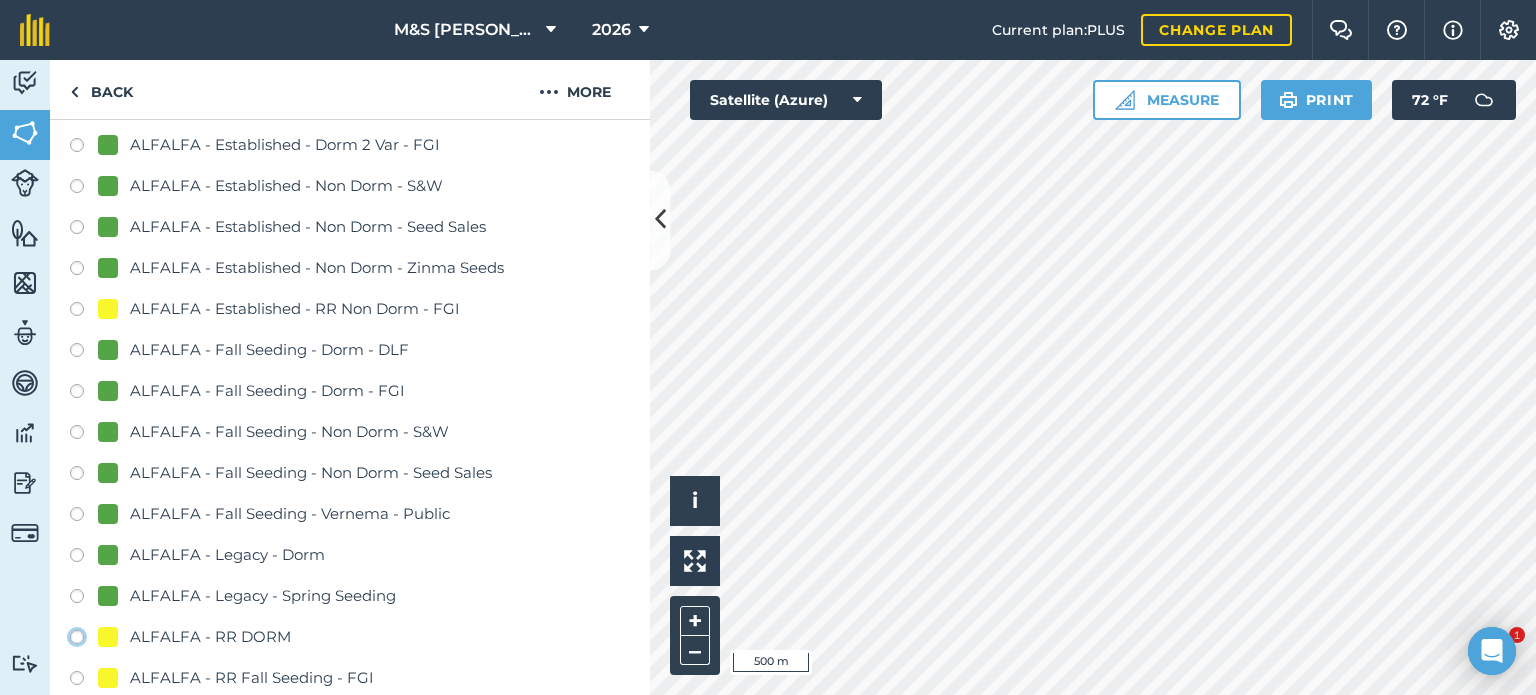 click on "ALFALFA - RR DORM" at bounding box center [-9923, 636] 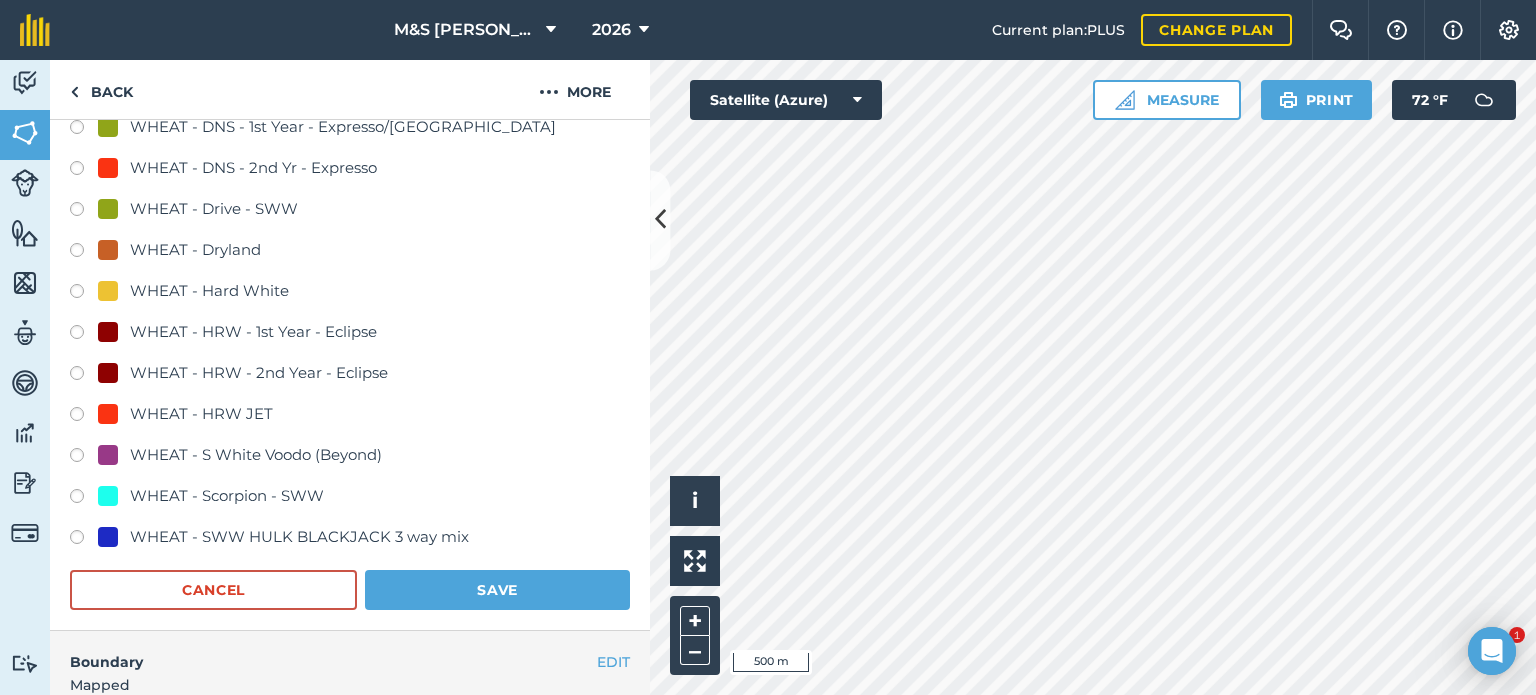 scroll, scrollTop: 1703, scrollLeft: 0, axis: vertical 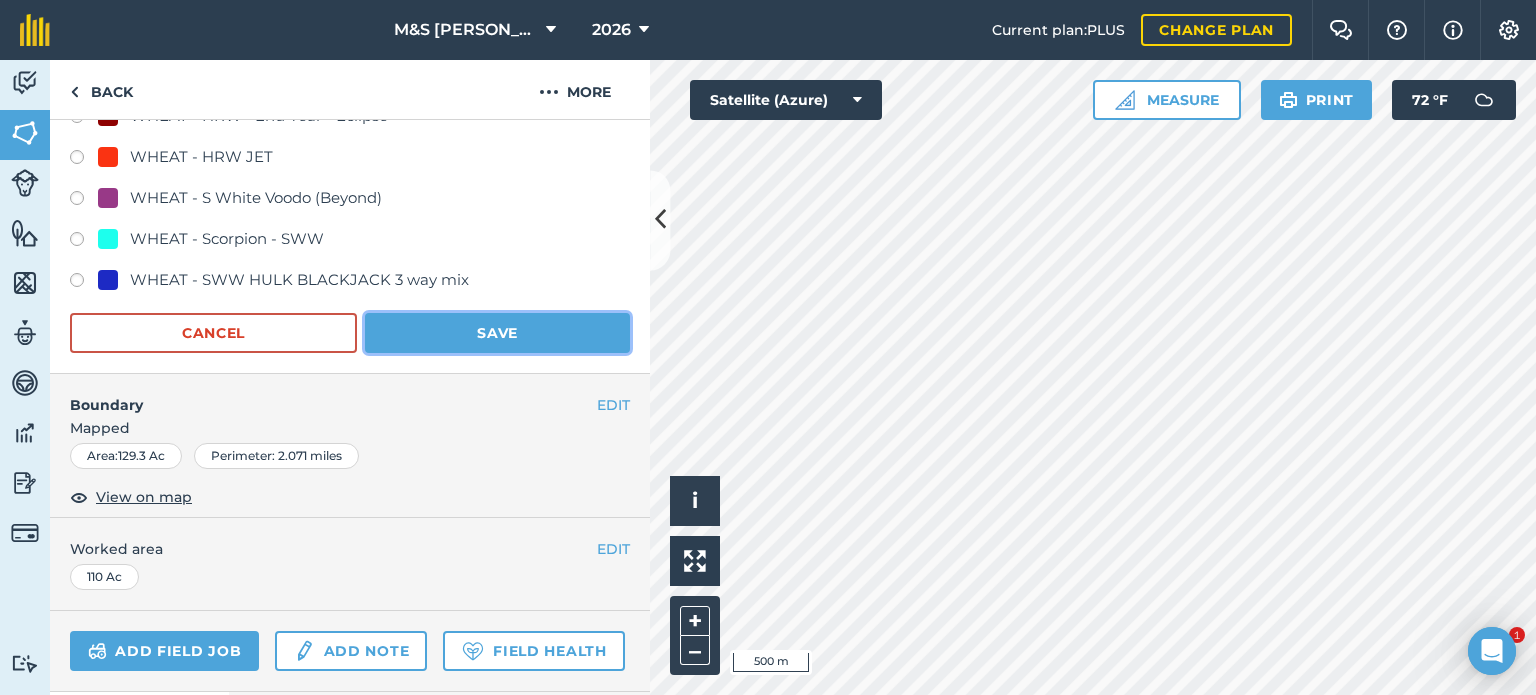 click on "Save" at bounding box center (497, 333) 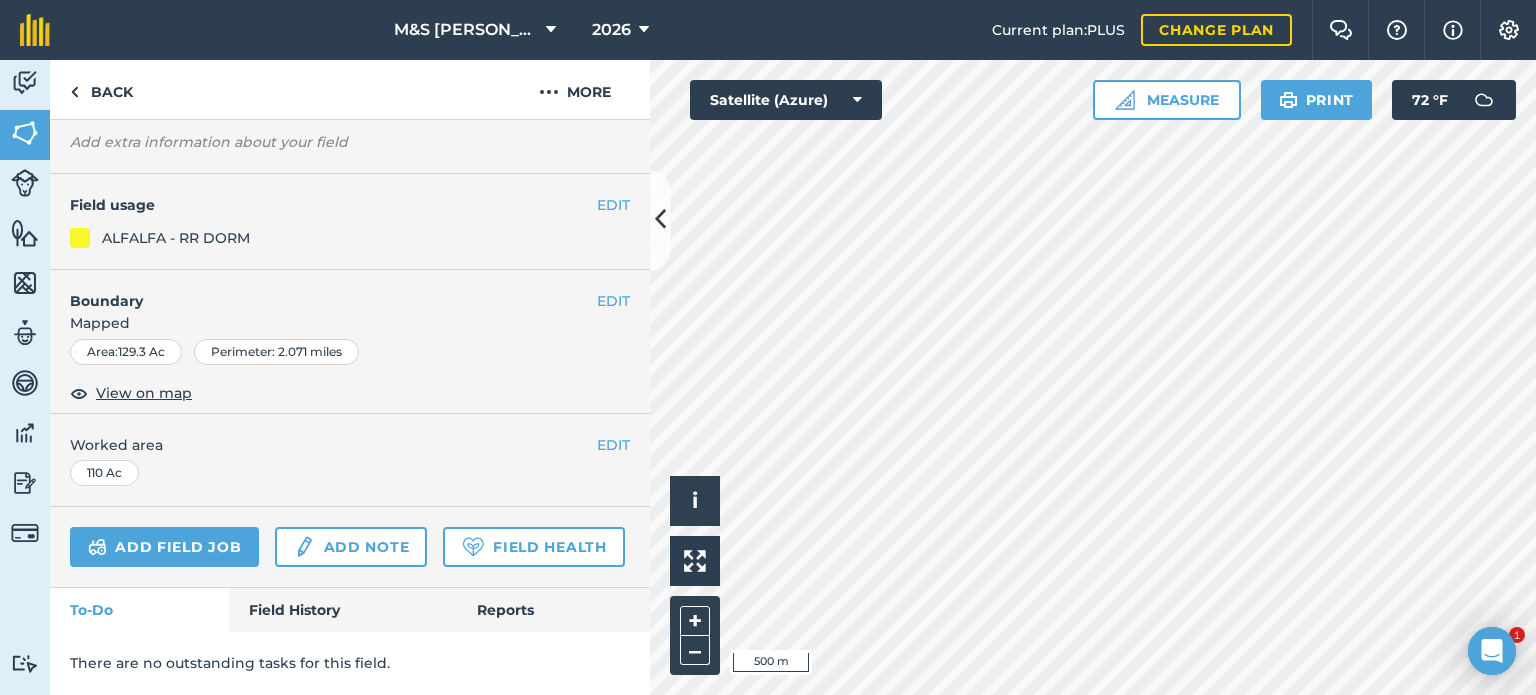 scroll, scrollTop: 205, scrollLeft: 0, axis: vertical 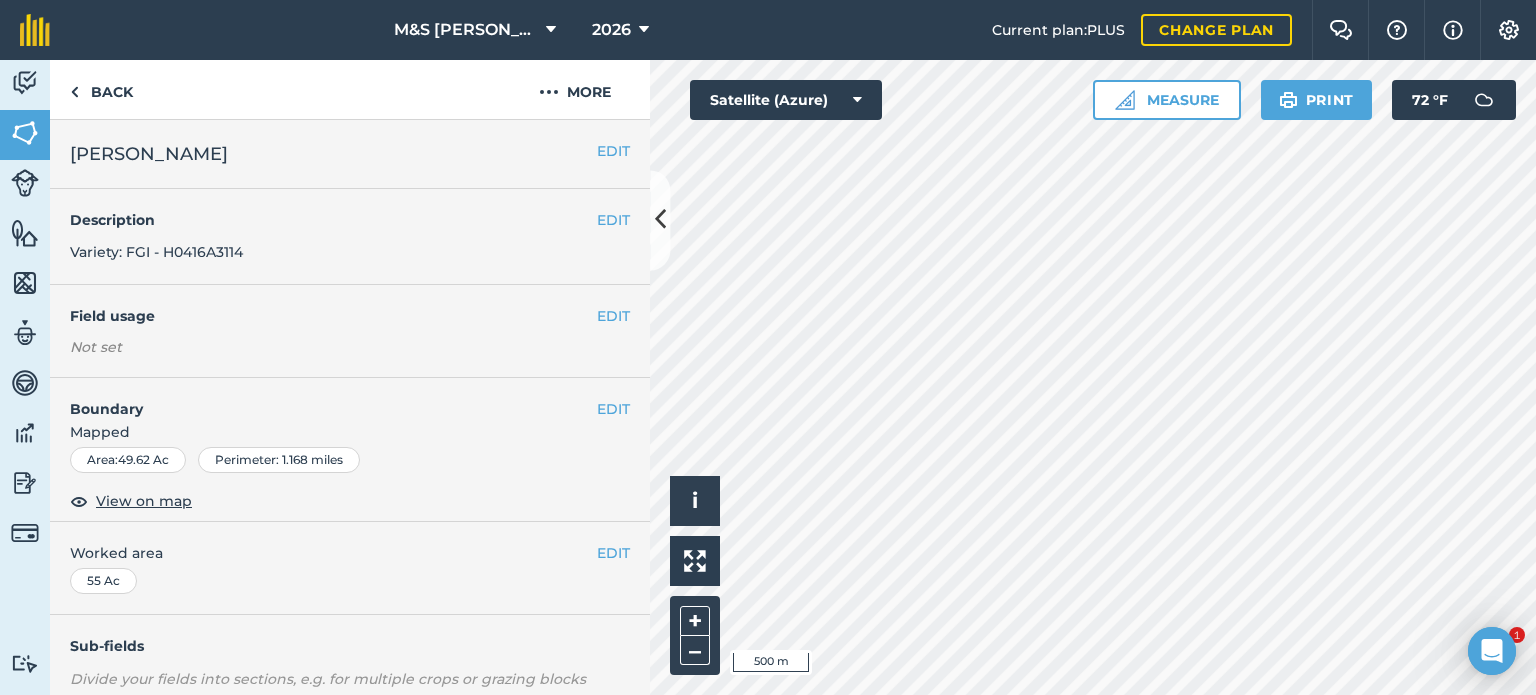 click on "EDIT Field usage Not set" at bounding box center (350, 331) 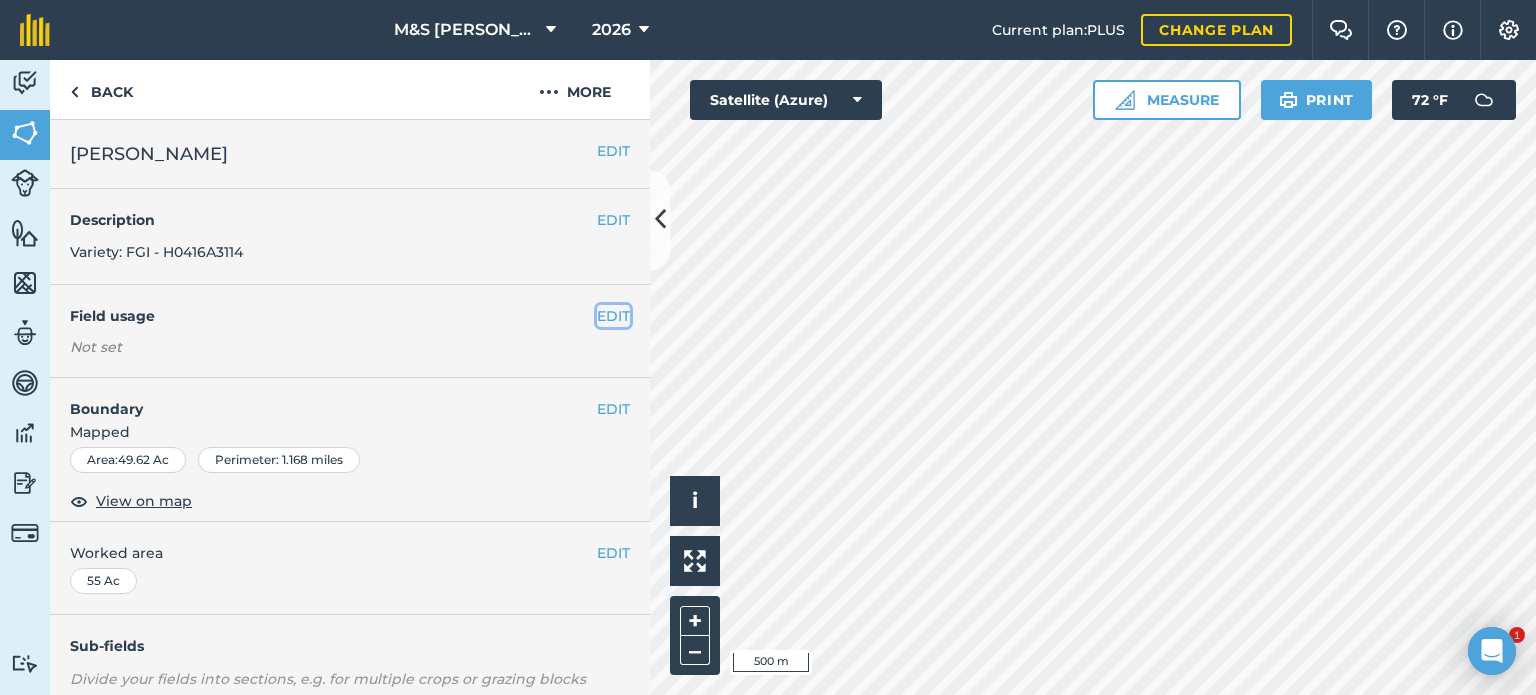 click on "EDIT" at bounding box center (613, 316) 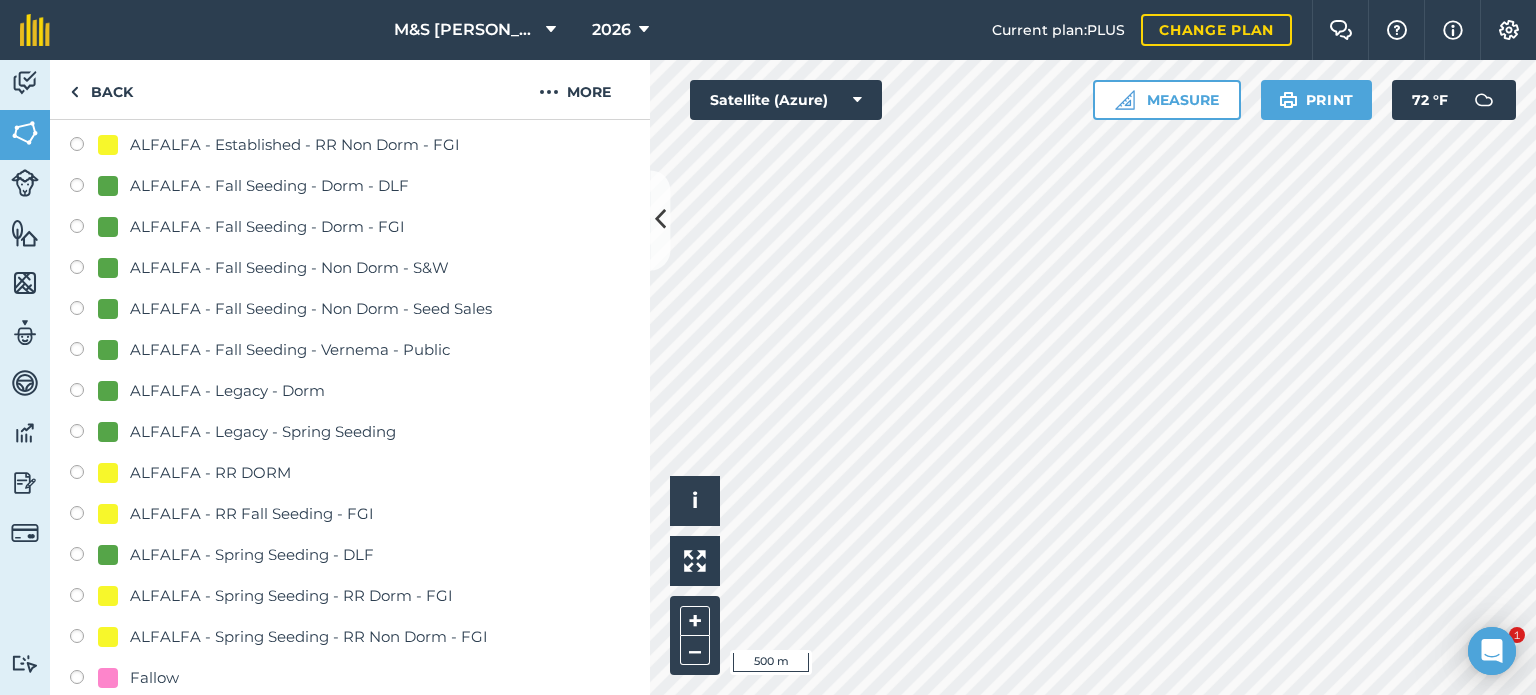 scroll, scrollTop: 600, scrollLeft: 0, axis: vertical 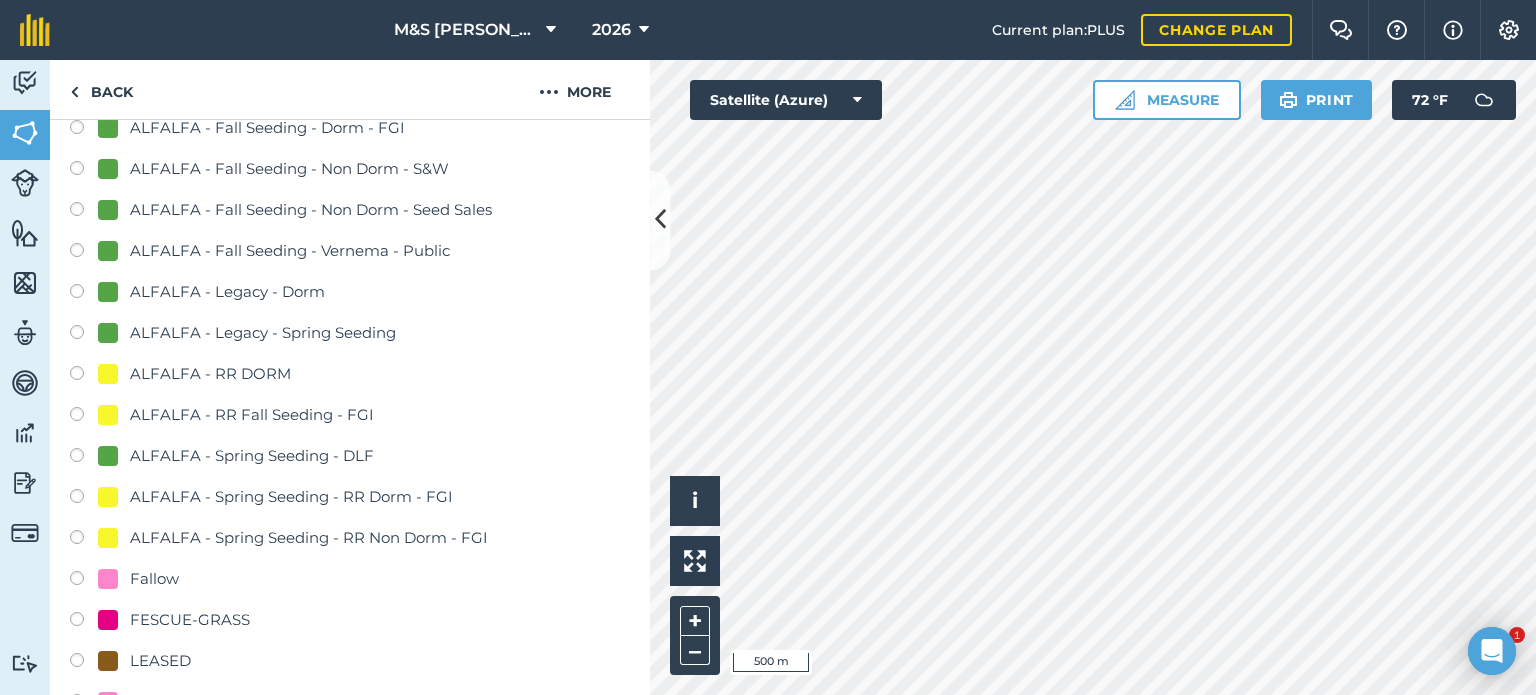 click at bounding box center [84, 376] 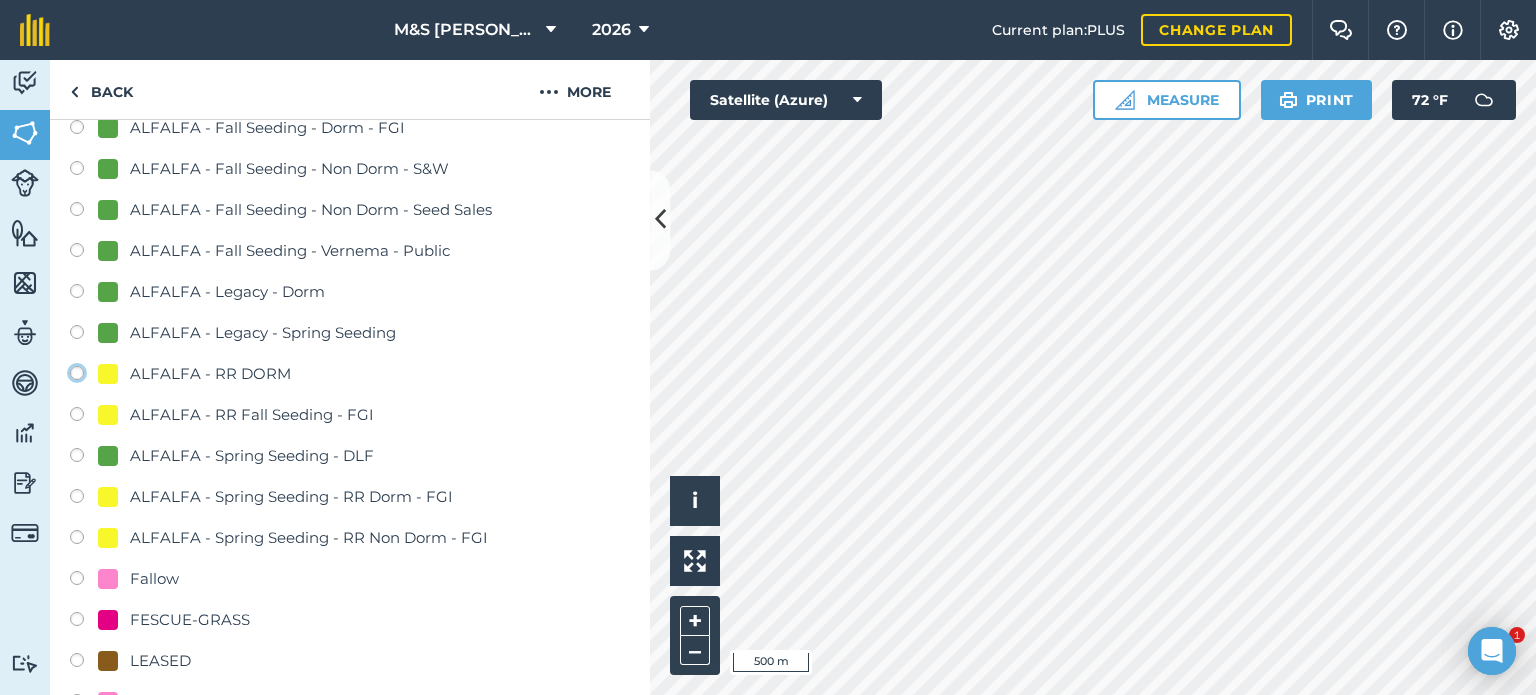 click on "ALFALFA - RR DORM" at bounding box center (-9923, 372) 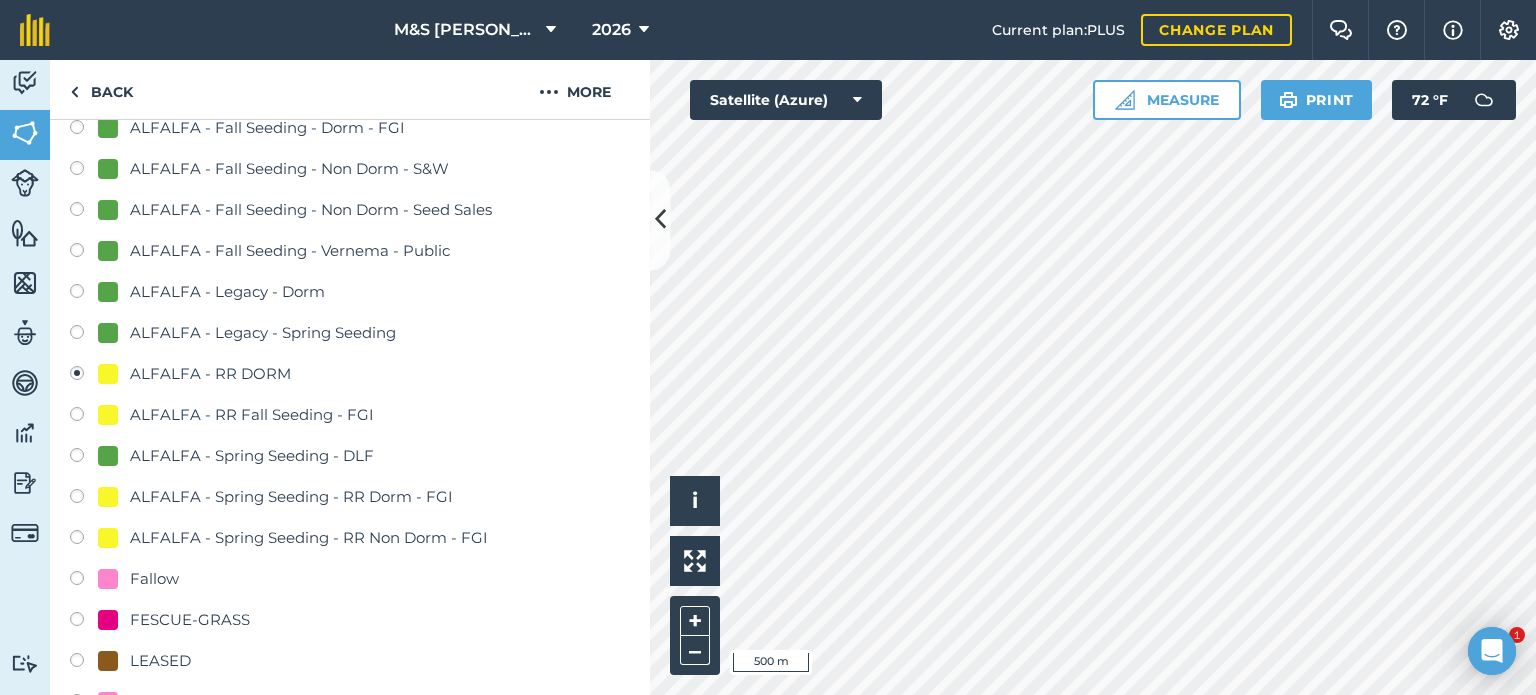 click on "ALFALFA - Spring Seeding - RR Dorm - FGI" at bounding box center [291, 497] 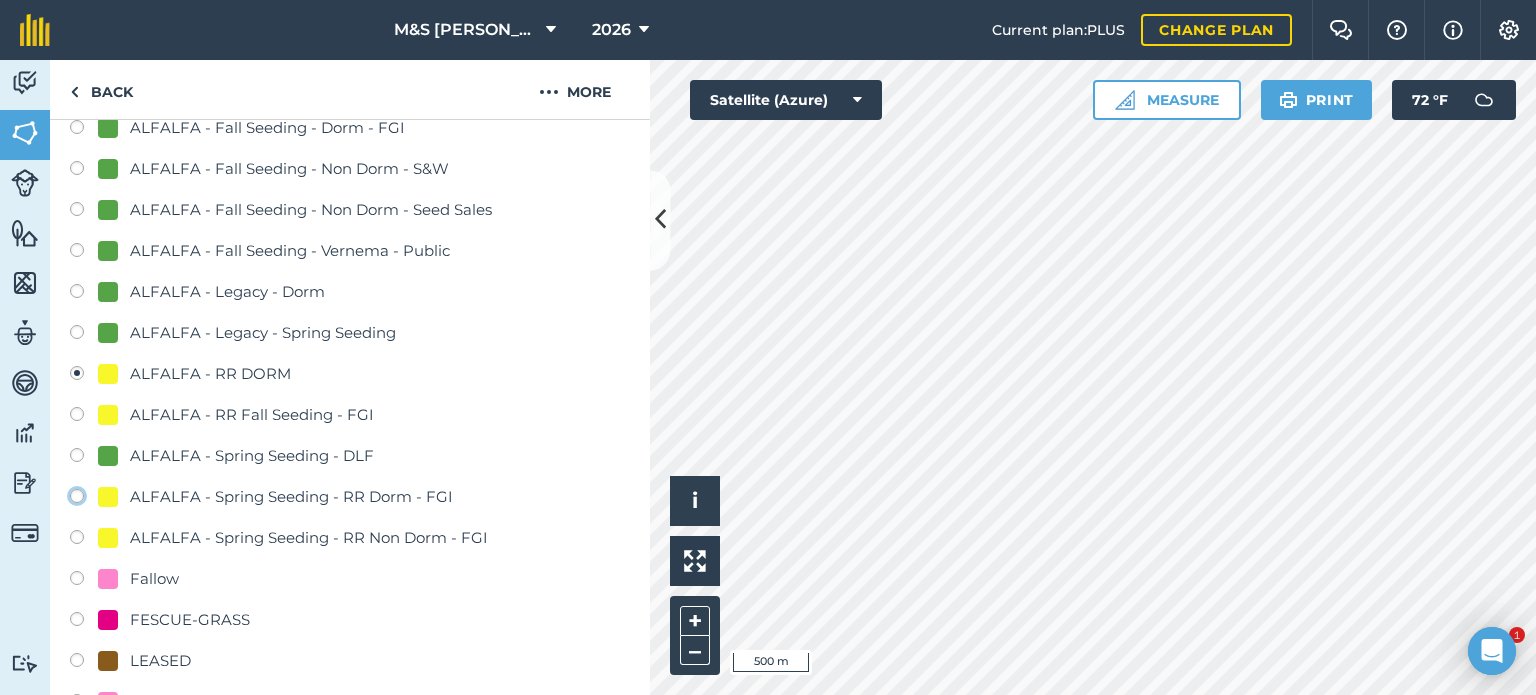 click on "ALFALFA - Spring Seeding - RR Dorm - FGI" at bounding box center [-9923, 495] 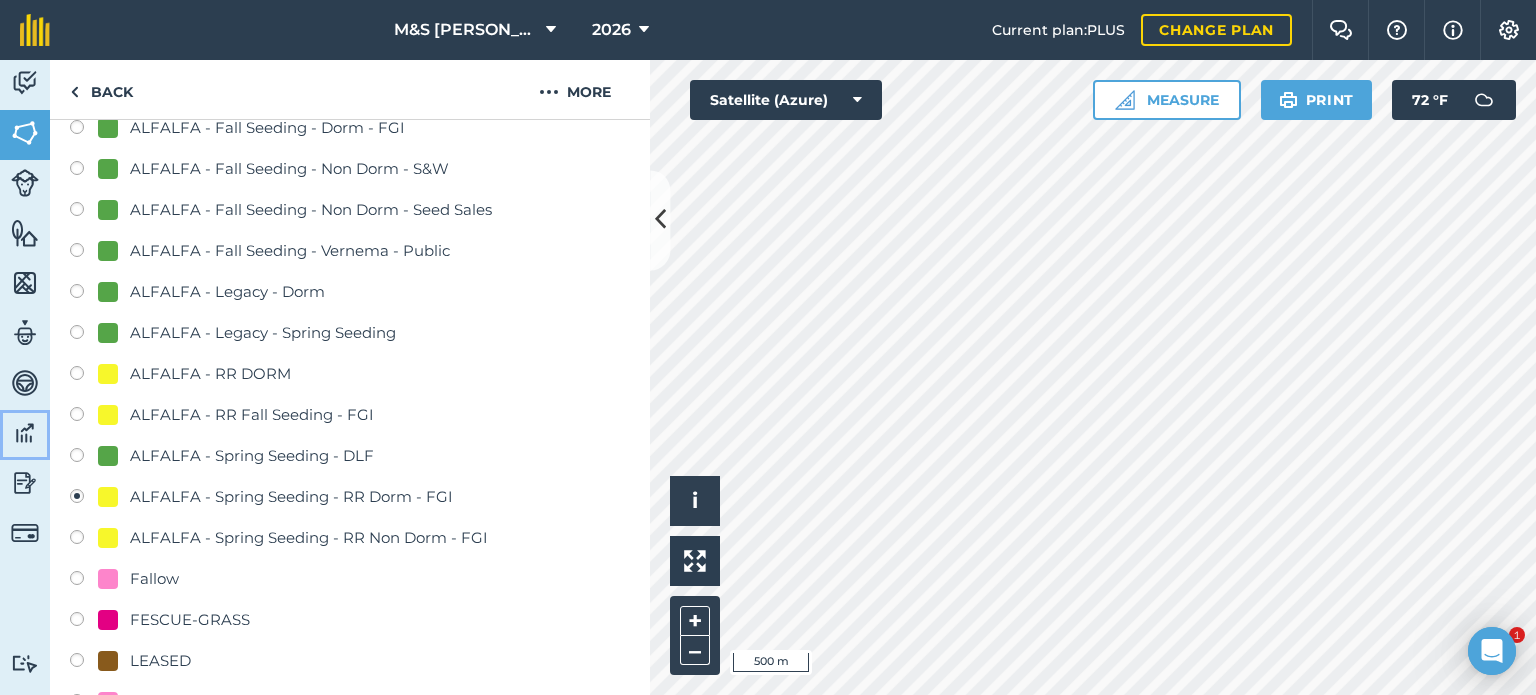 click on "Data" at bounding box center (25, 435) 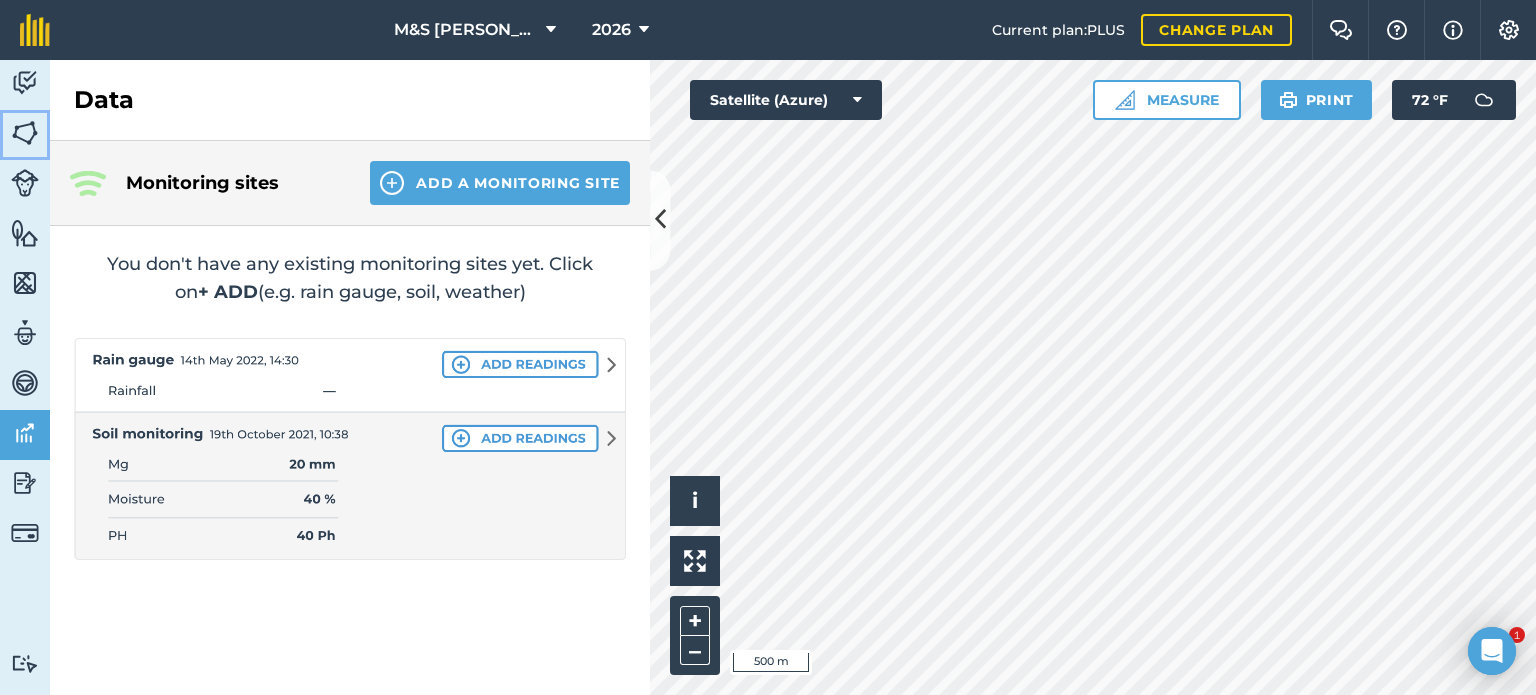 click at bounding box center (25, 133) 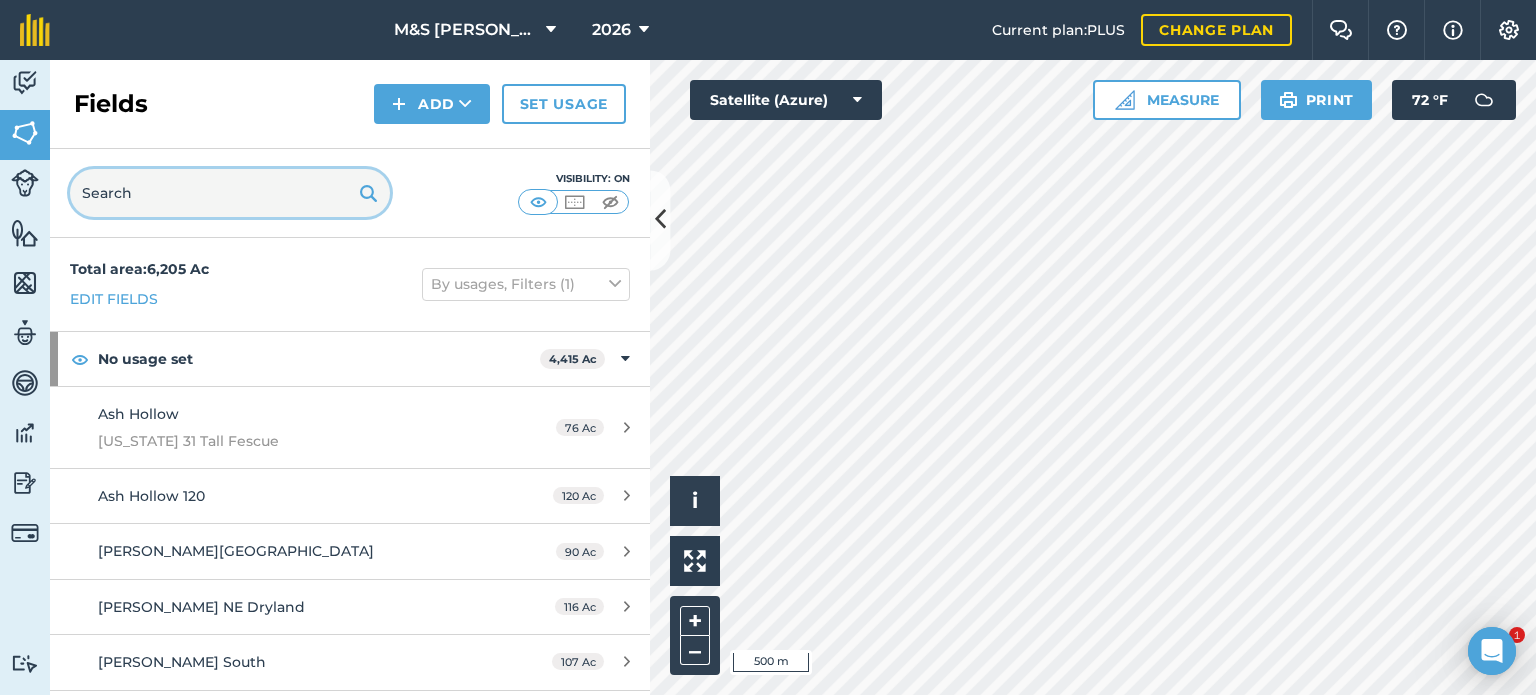 click at bounding box center [230, 193] 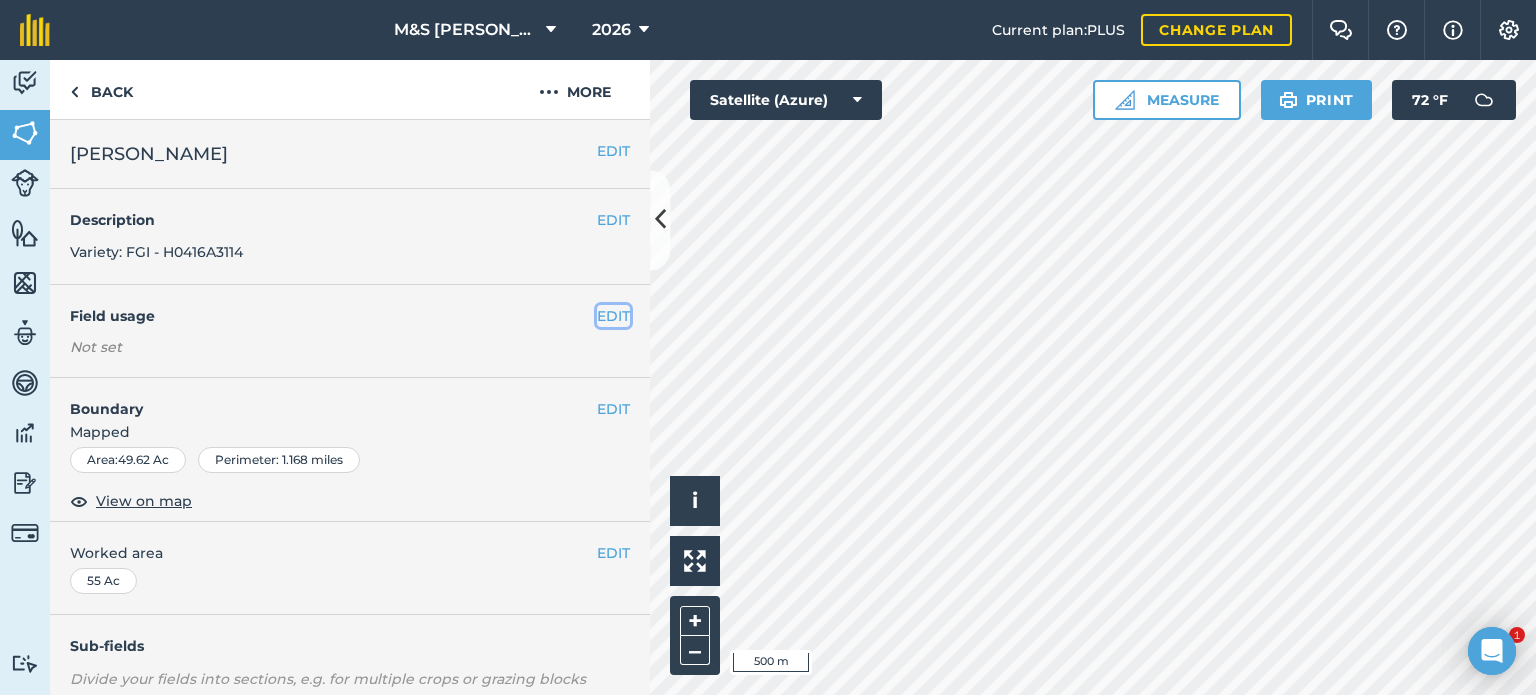 click on "EDIT" at bounding box center (613, 316) 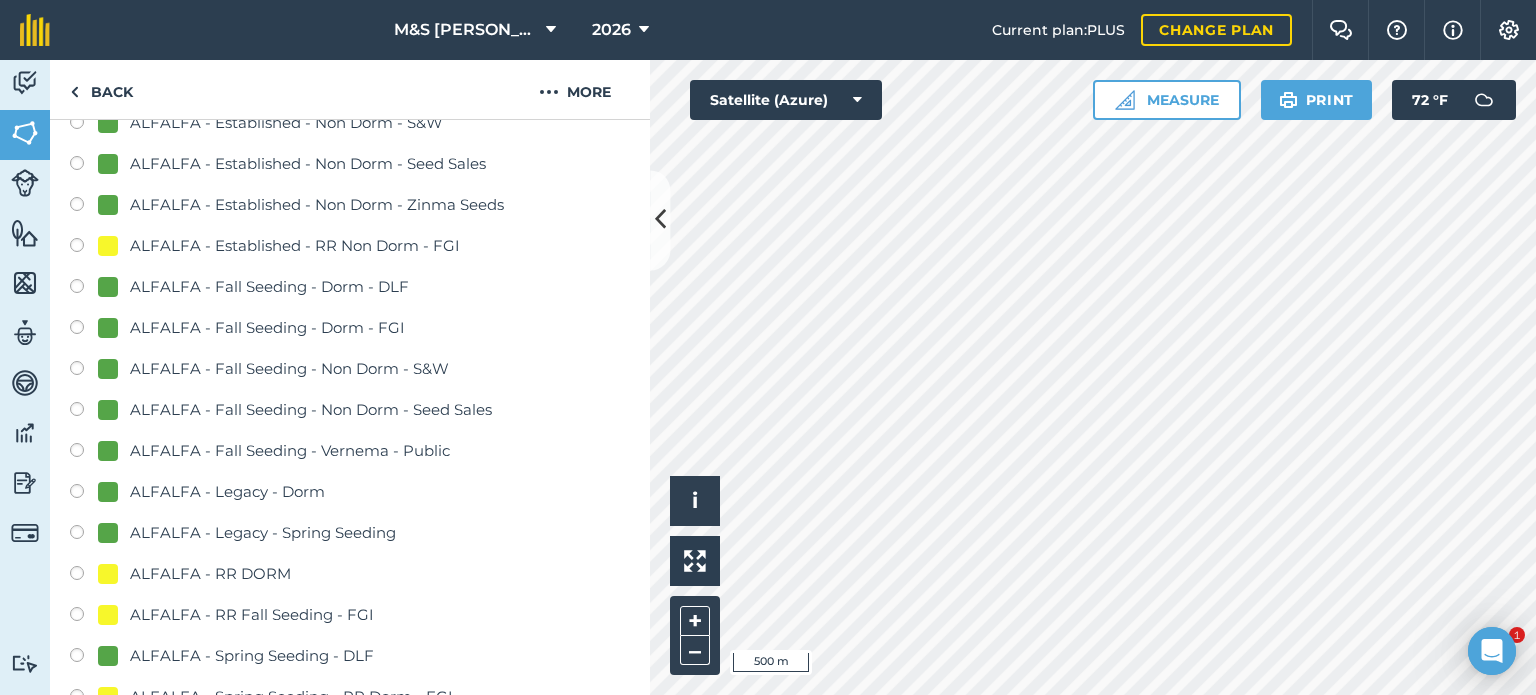 scroll, scrollTop: 600, scrollLeft: 0, axis: vertical 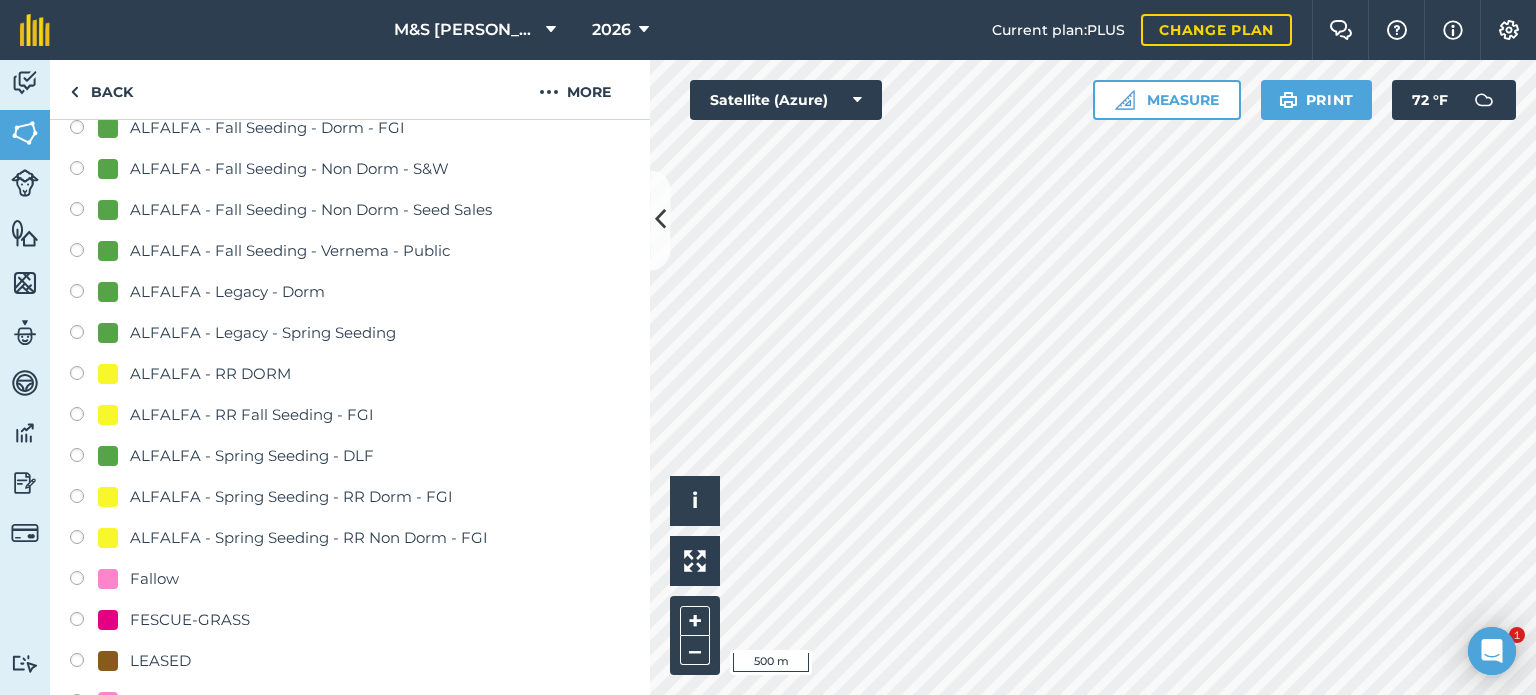 click on "ALFALFA - RR Fall Seeding - FGI" at bounding box center [252, 415] 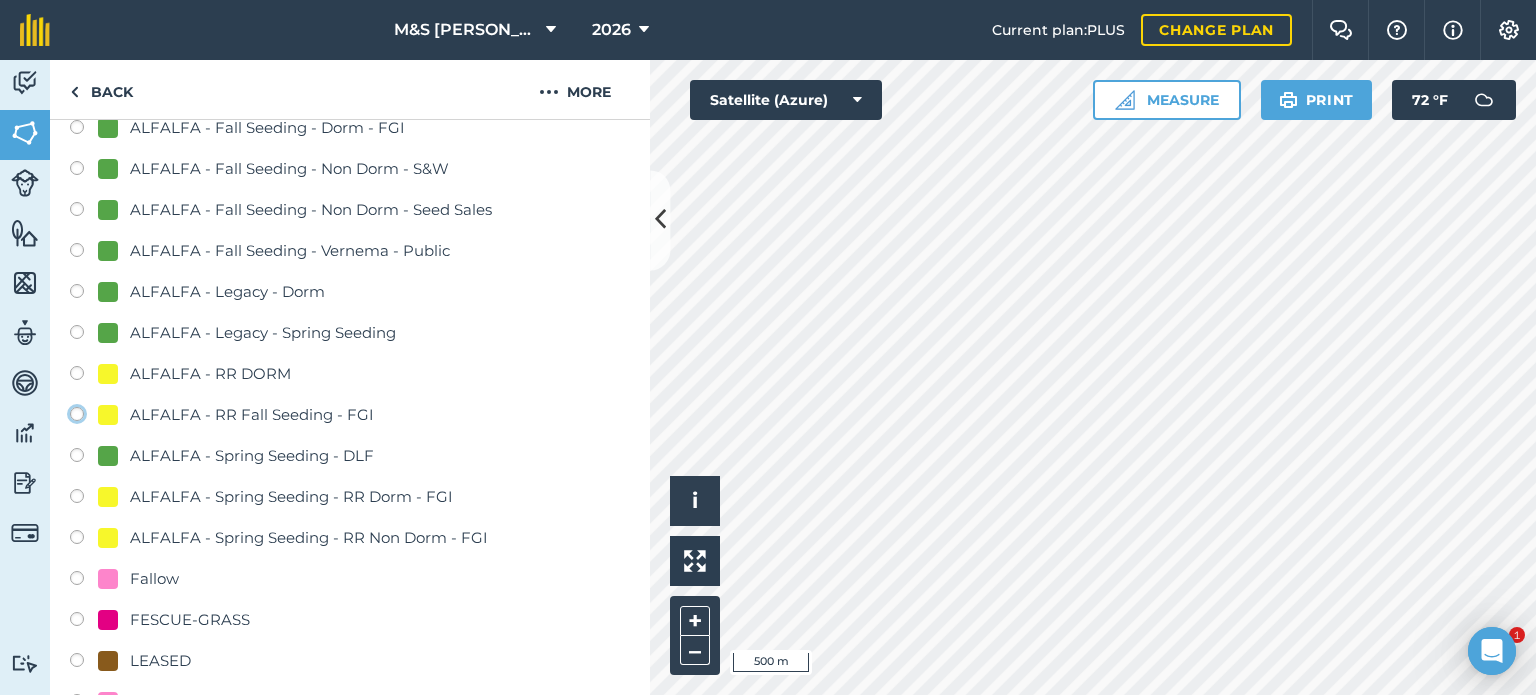 click on "ALFALFA - RR Fall Seeding - FGI" at bounding box center [-9923, 413] 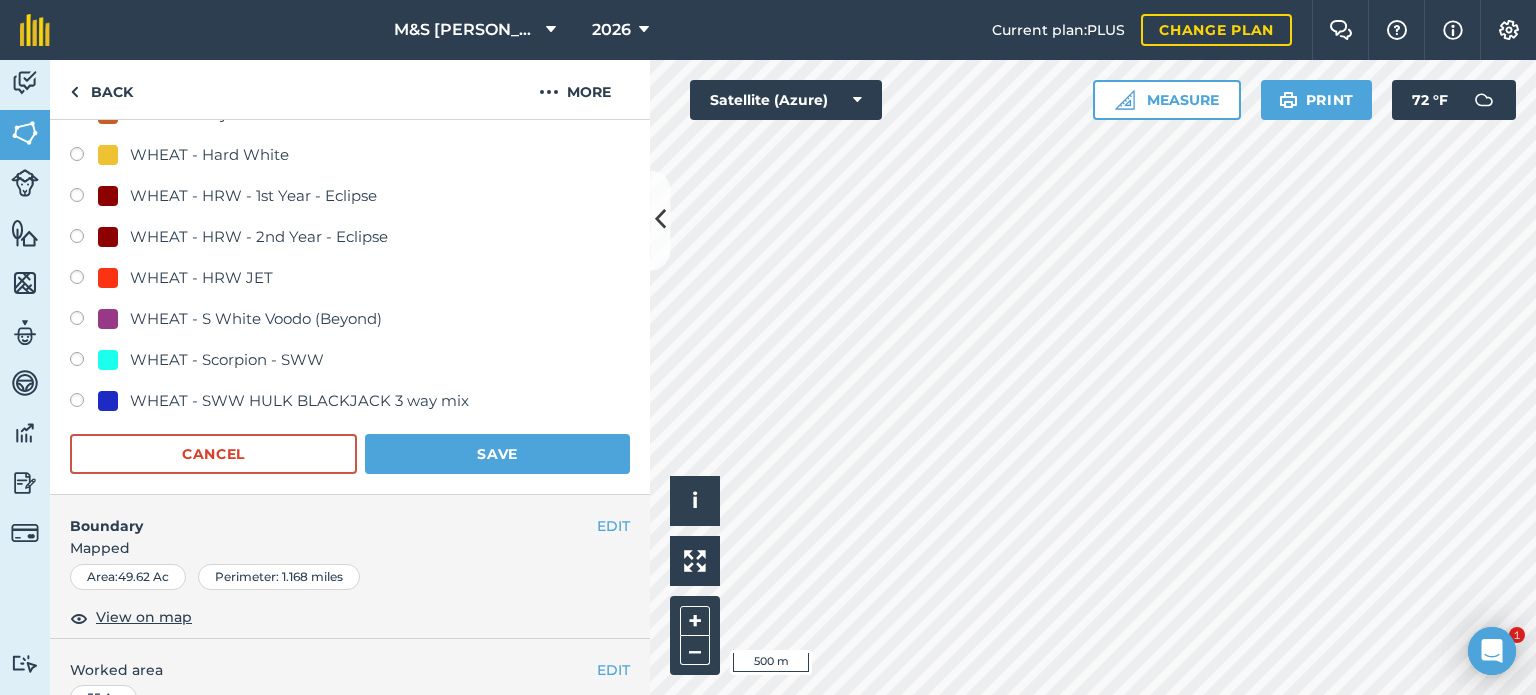 scroll, scrollTop: 1600, scrollLeft: 0, axis: vertical 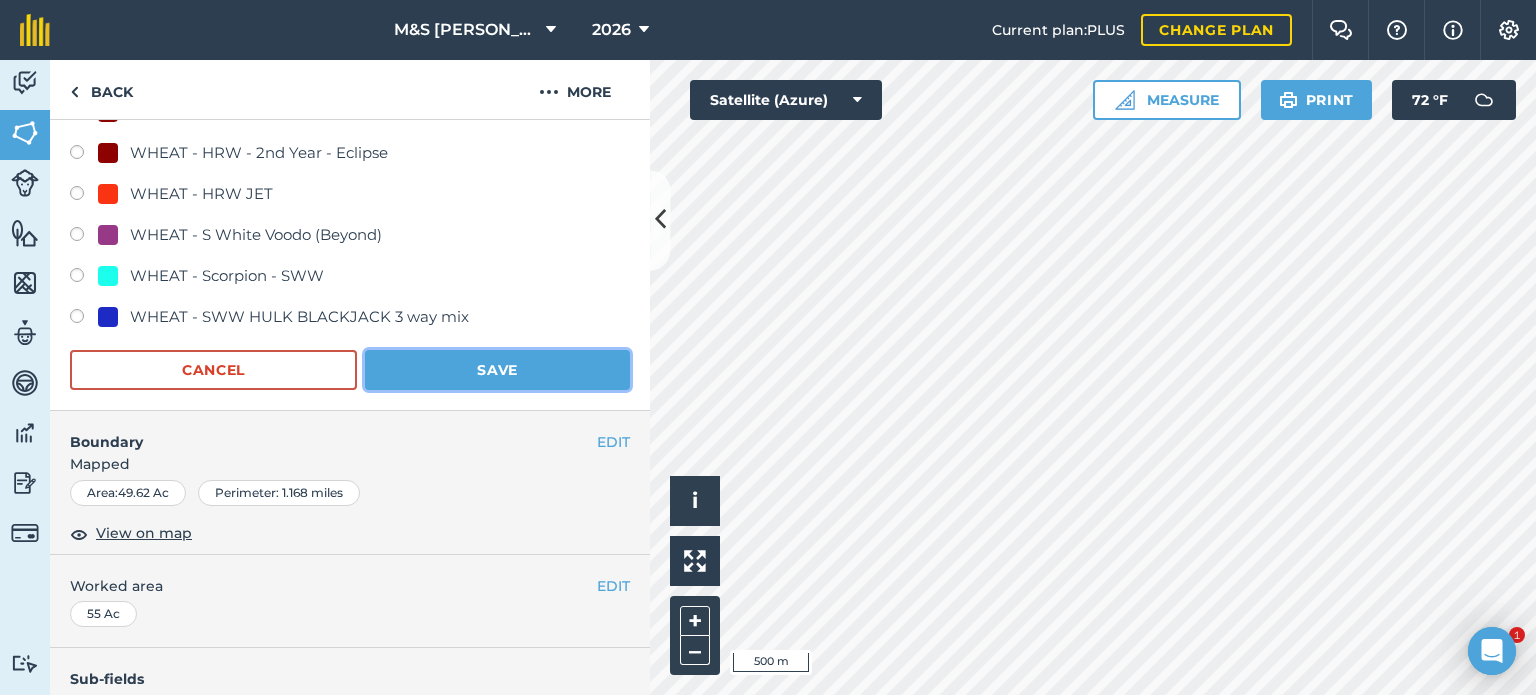 click on "Save" at bounding box center (497, 370) 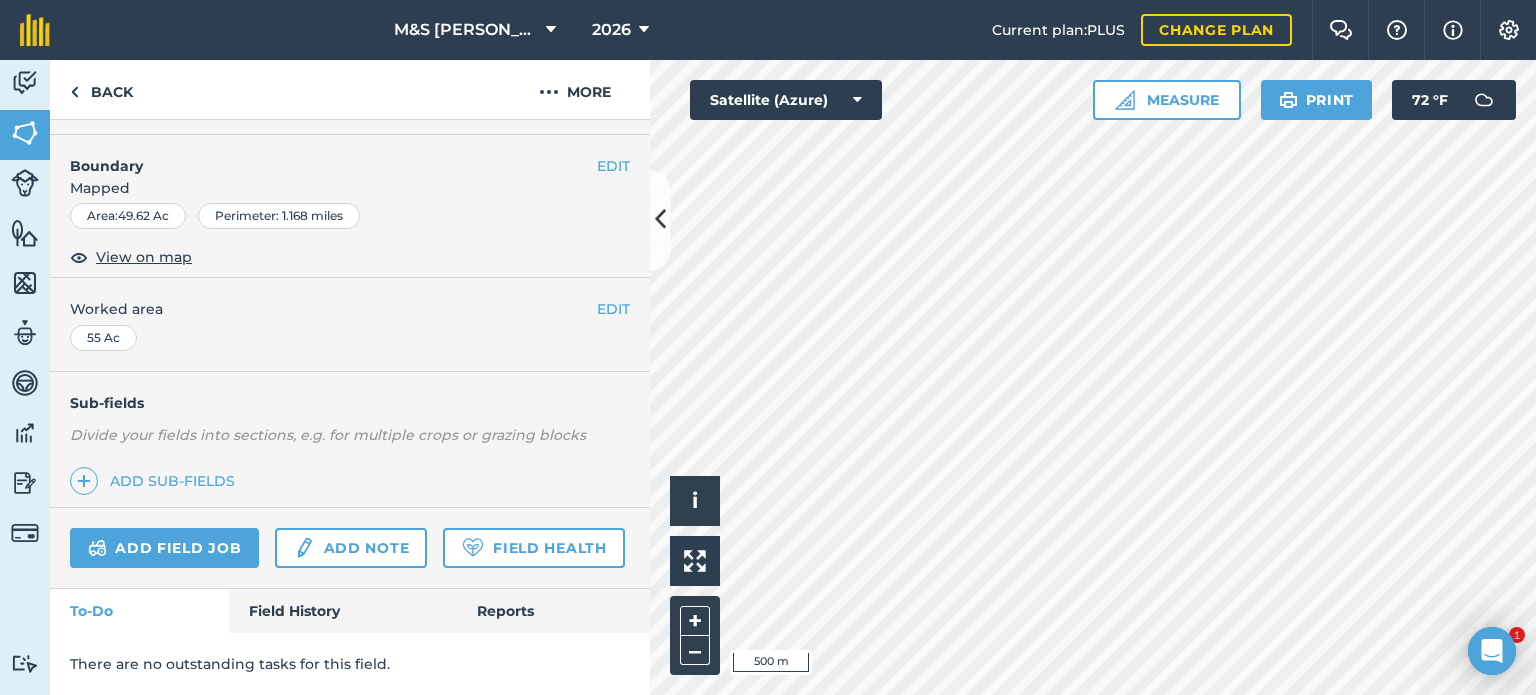 scroll, scrollTop: 299, scrollLeft: 0, axis: vertical 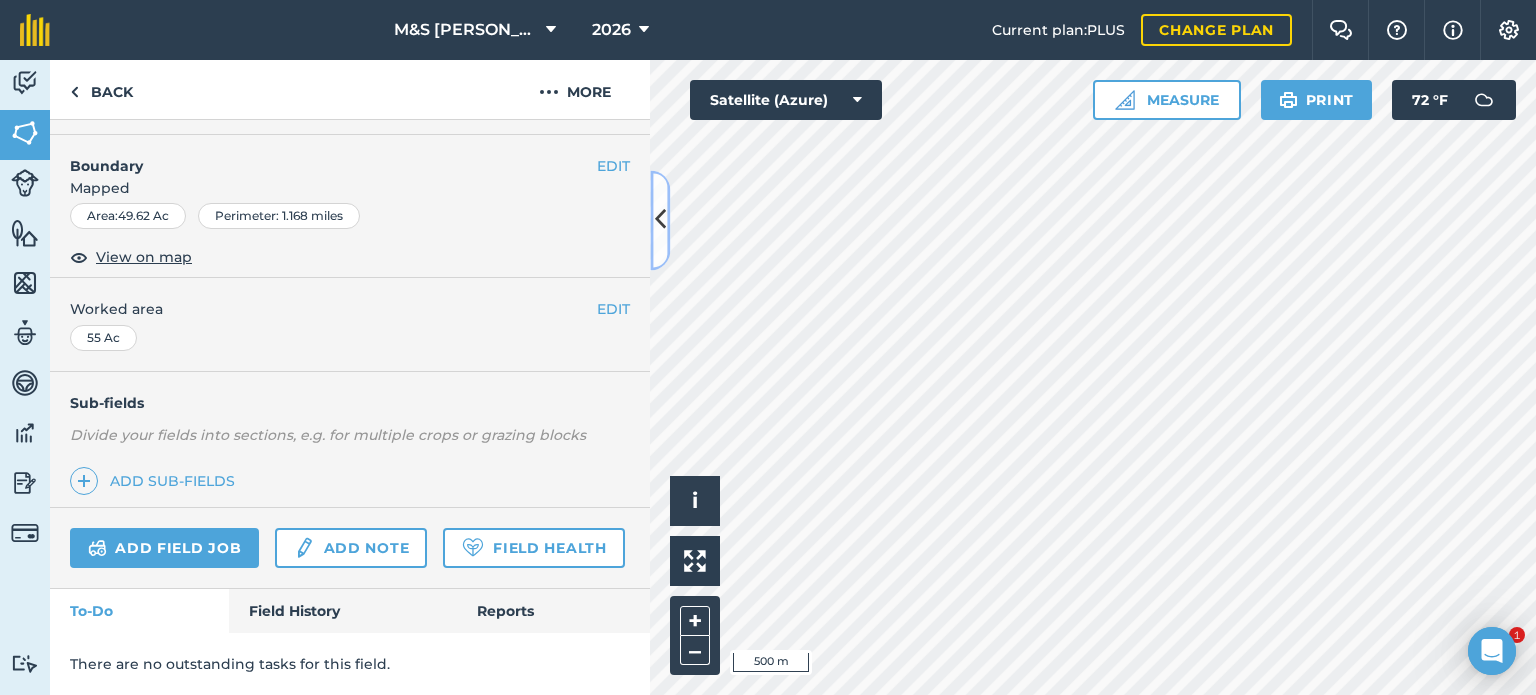 click at bounding box center [660, 220] 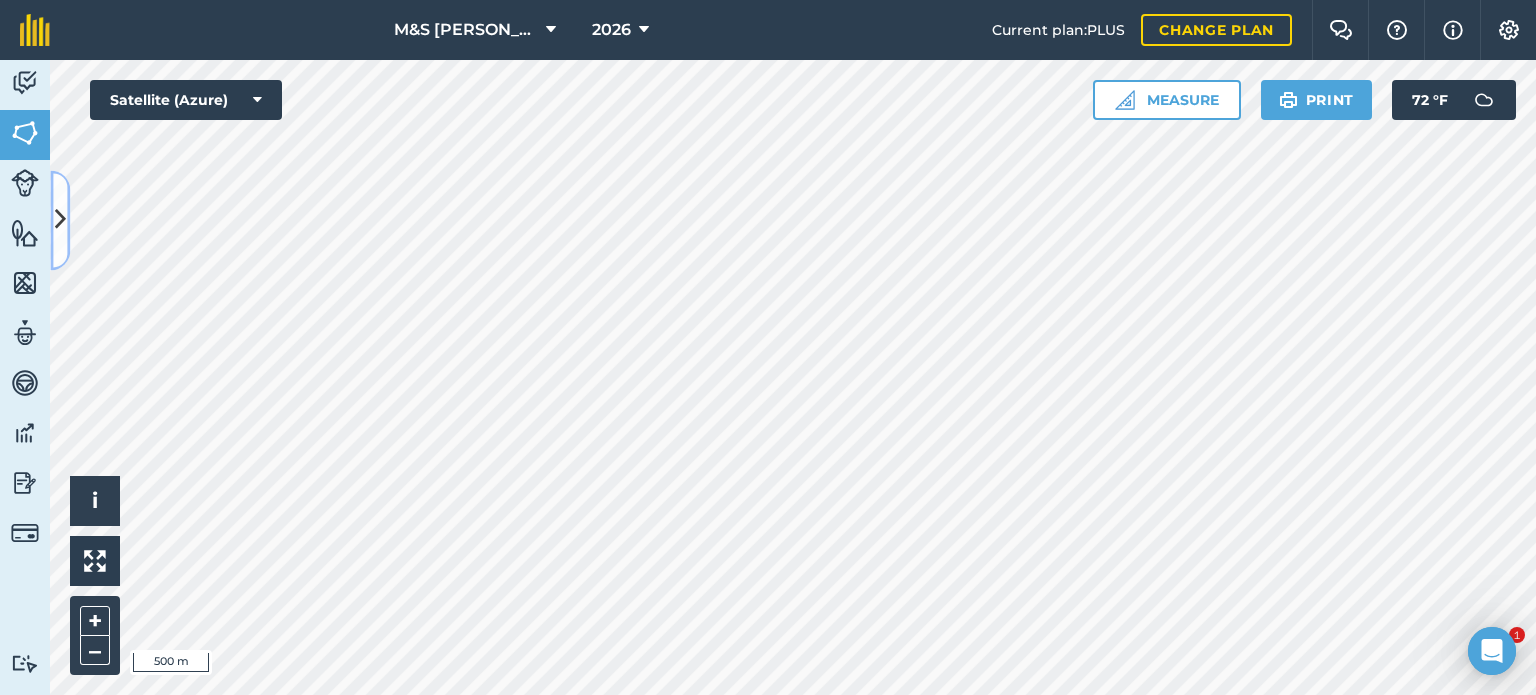 drag, startPoint x: 54, startPoint y: 223, endPoint x: 67, endPoint y: 239, distance: 20.615528 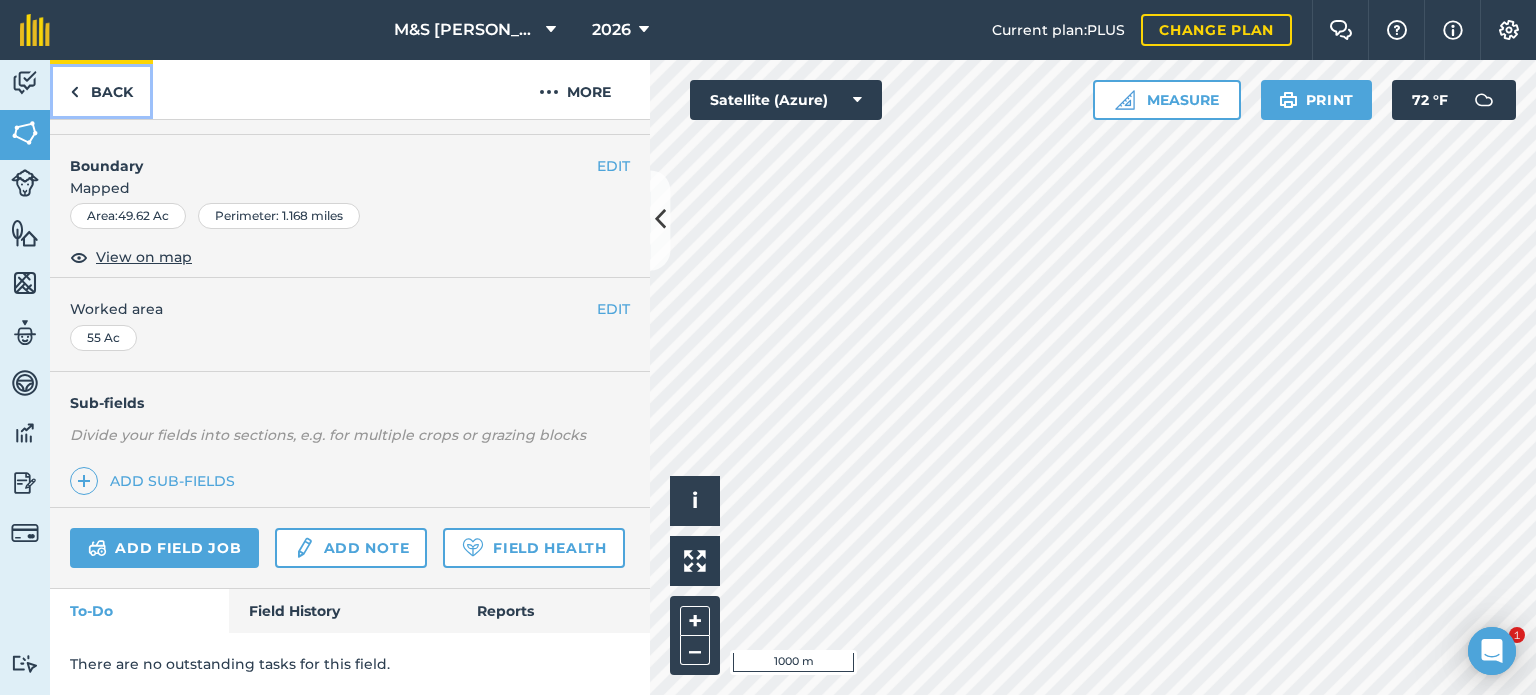click on "Back" at bounding box center (101, 89) 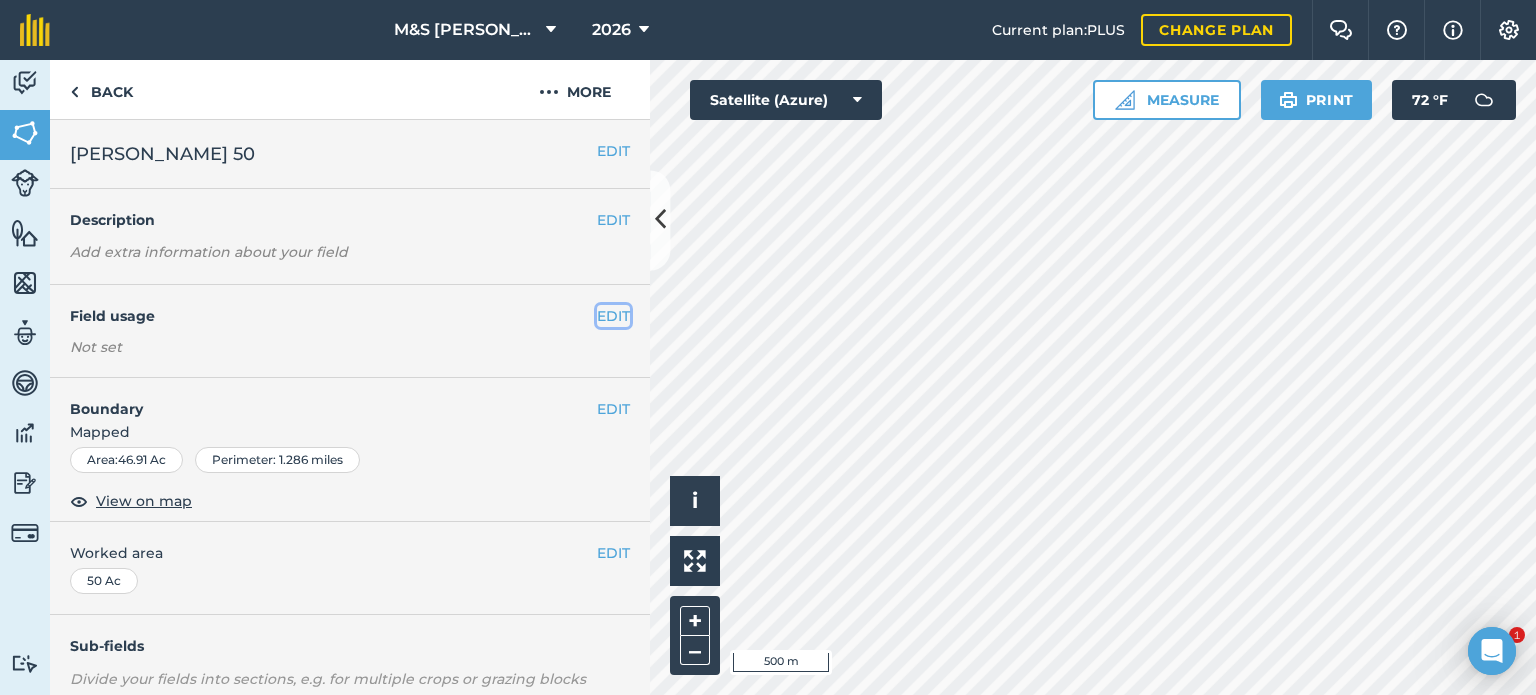 click on "EDIT" at bounding box center [613, 316] 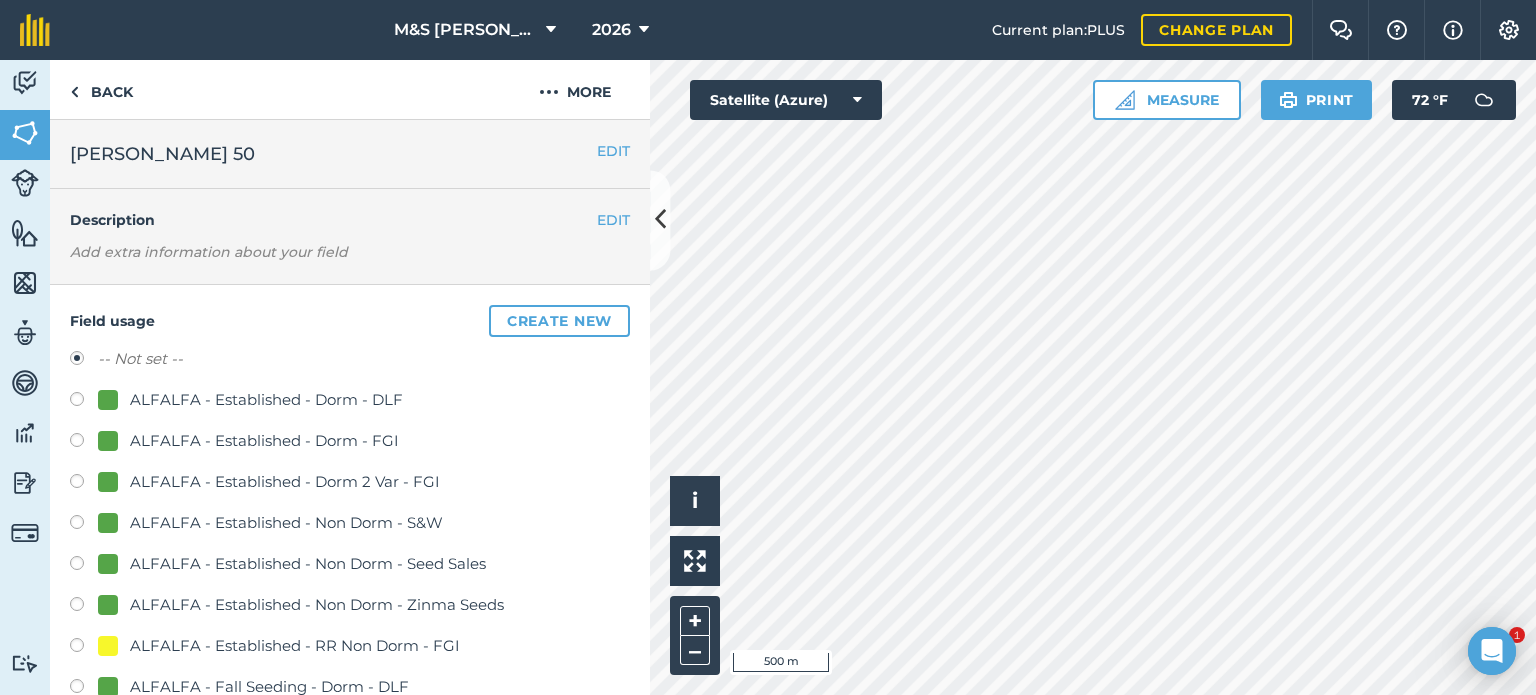 scroll, scrollTop: 100, scrollLeft: 0, axis: vertical 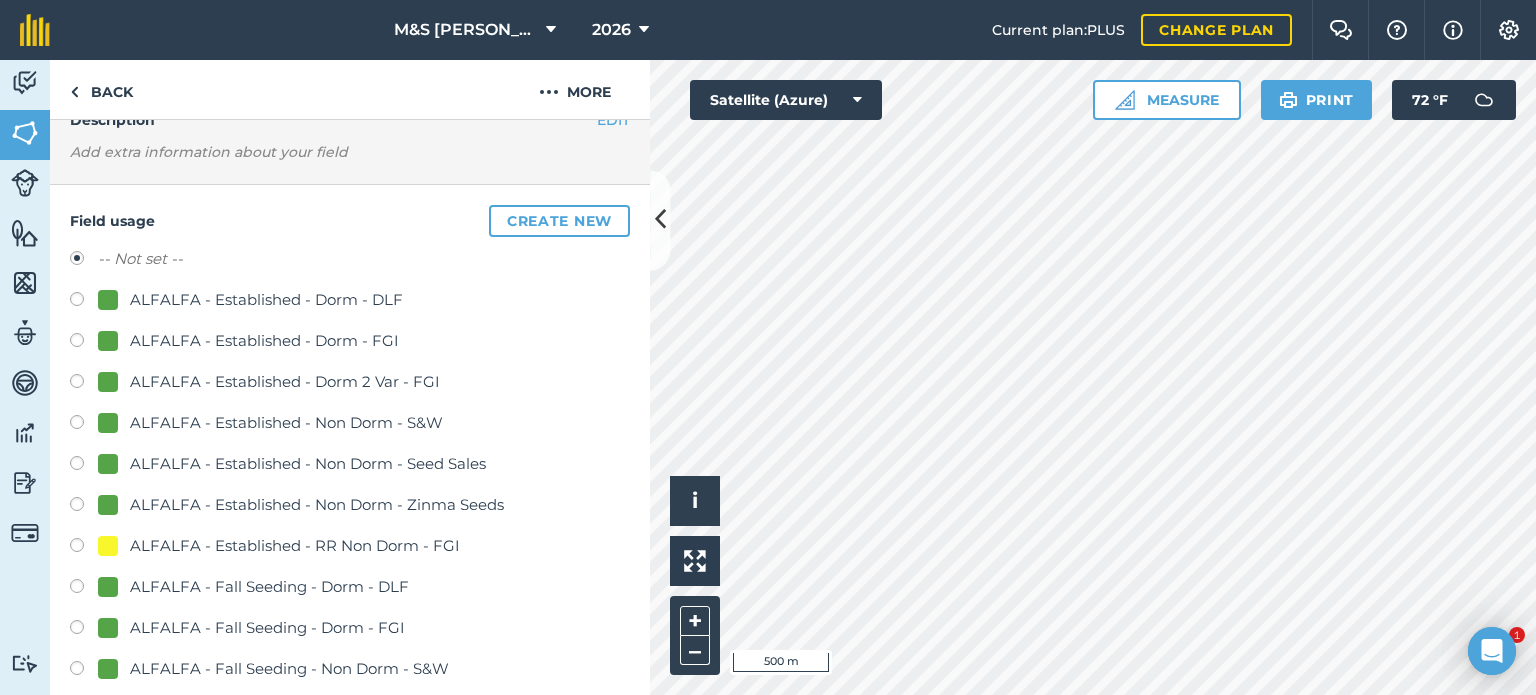 click on "ALFALFA - Established - Dorm - FGI" at bounding box center (264, 341) 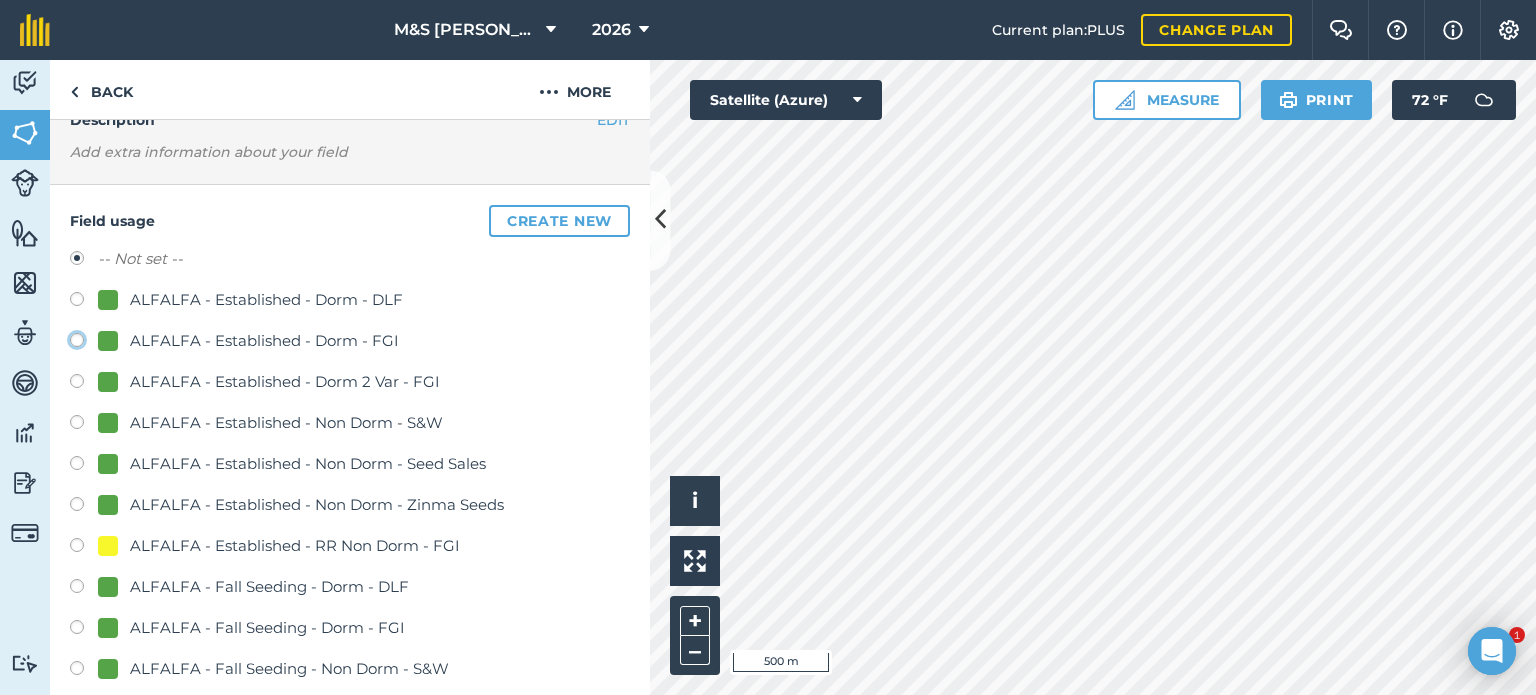 click on "ALFALFA - Established - Dorm - FGI" at bounding box center (-9923, 339) 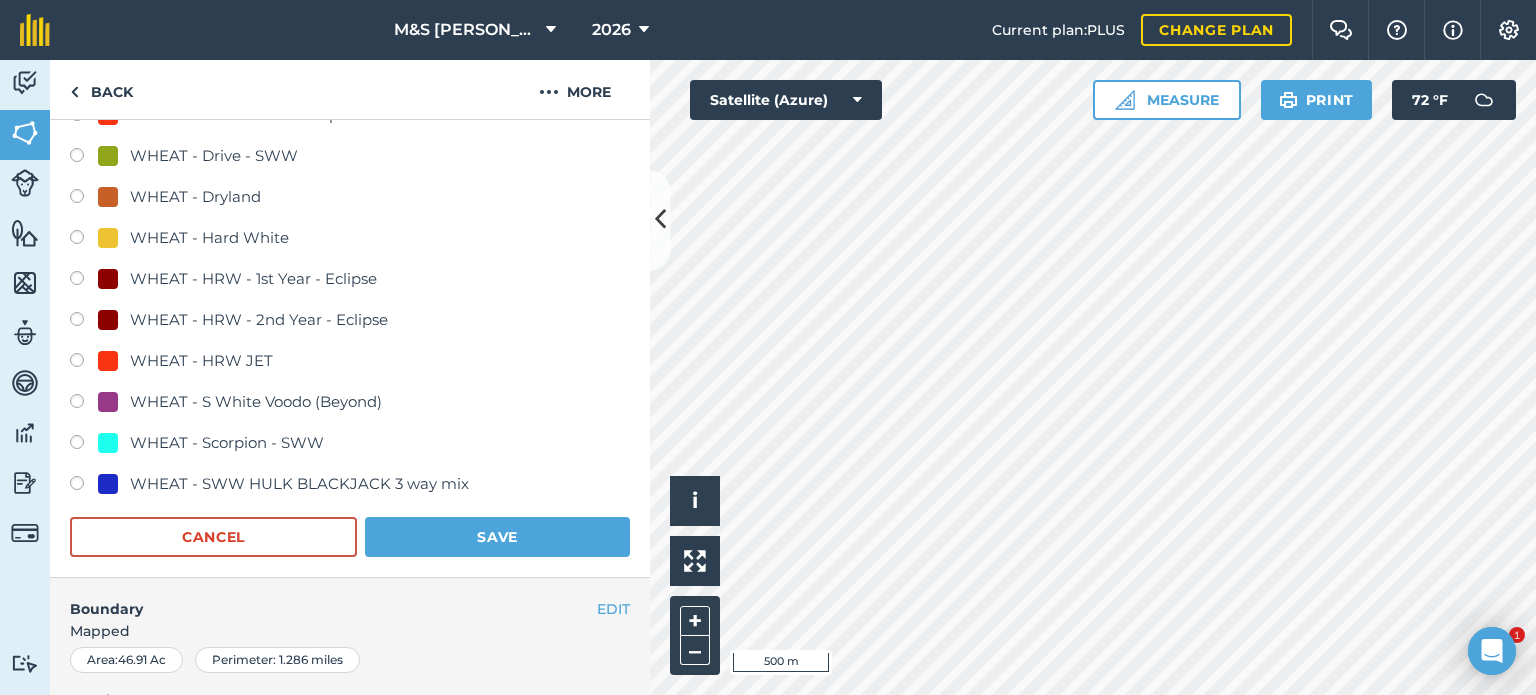 scroll, scrollTop: 1600, scrollLeft: 0, axis: vertical 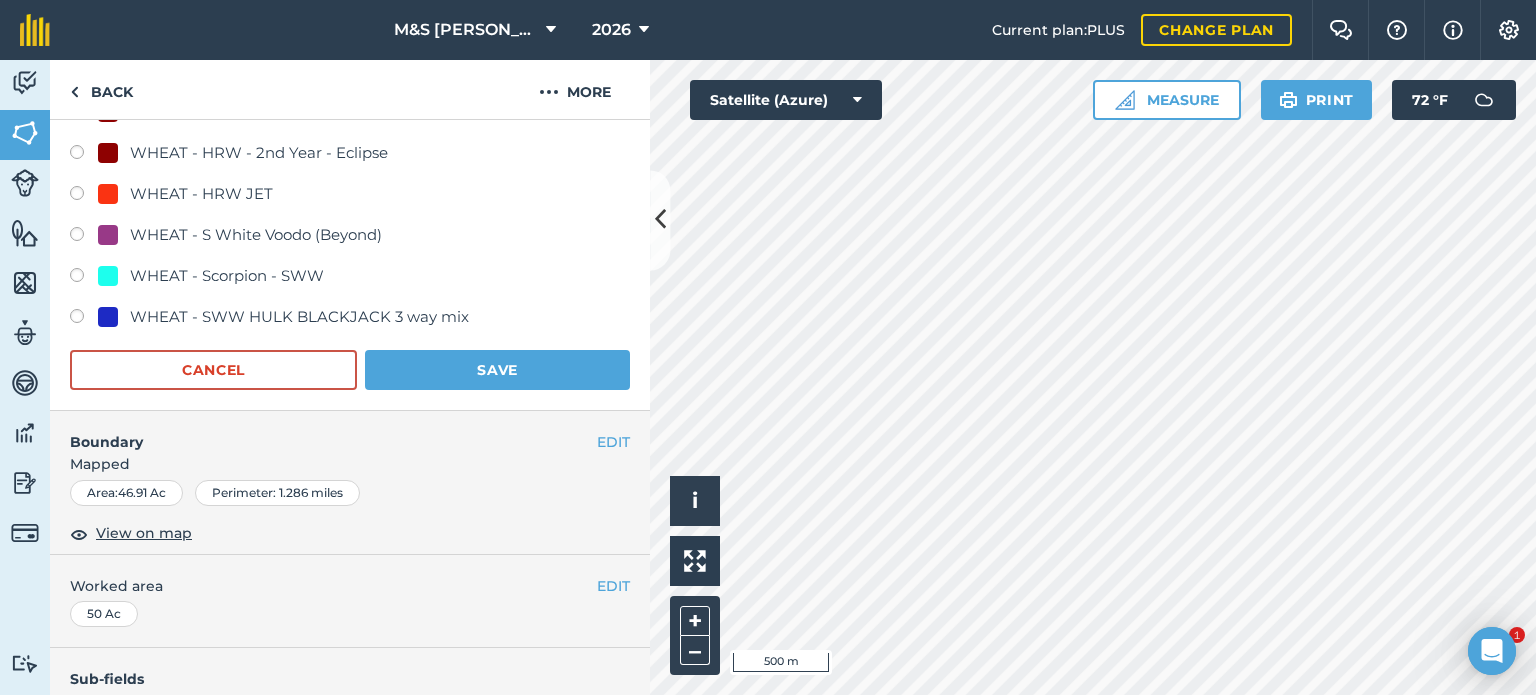 click on "Field usage   Create new -- Not set -- ALFALFA - Established  - Dorm - DLF ALFALFA - Established - Dorm - FGI ALFALFA - Established - Dorm 2 Var - FGI ALFALFA - Established - Non Dorm - S&W ALFALFA - Established - Non Dorm - Seed Sales ALFALFA - Established - Non Dorm - Zinma Seeds ALFALFA - Established - RR Non Dorm - FGI ALFALFA - Fall Seeding - Dorm - DLF ALFALFA - Fall Seeding - Dorm - FGI ALFALFA - Fall Seeding - Non Dorm - S&W ALFALFA - Fall Seeding - Non Dorm - Seed Sales ALFALFA - Fall Seeding - Vernema - Public ALFALFA - Legacy - Dorm ALFALFA - Legacy - Spring Seeding  ALFALFA - RR DORM ALFALFA - RR Fall Seeding - FGI ALFALFA - Spring Seeding - DLF  ALFALFA - Spring Seeding - RR Dorm - FGI ALFALFA - Spring Seeding - RR Non Dorm - FGI Fallow FESCUE-GRASS LEASED OTHER-CROPS - CAMELINA - [PERSON_NAME] Creek PEAS WHEAT - 2nd Year - DNS - Expresso/BP WHEAT - Blackbird (HRW) WHEAT - DNS - 1st Year - Expresso WHEAT - DNS - 1st Year - Expresso/BP WHEAT - DNS - 2nd Yr - Expresso WHEAT - Drive - SWW WHEAT - Dryland" at bounding box center [350, -452] 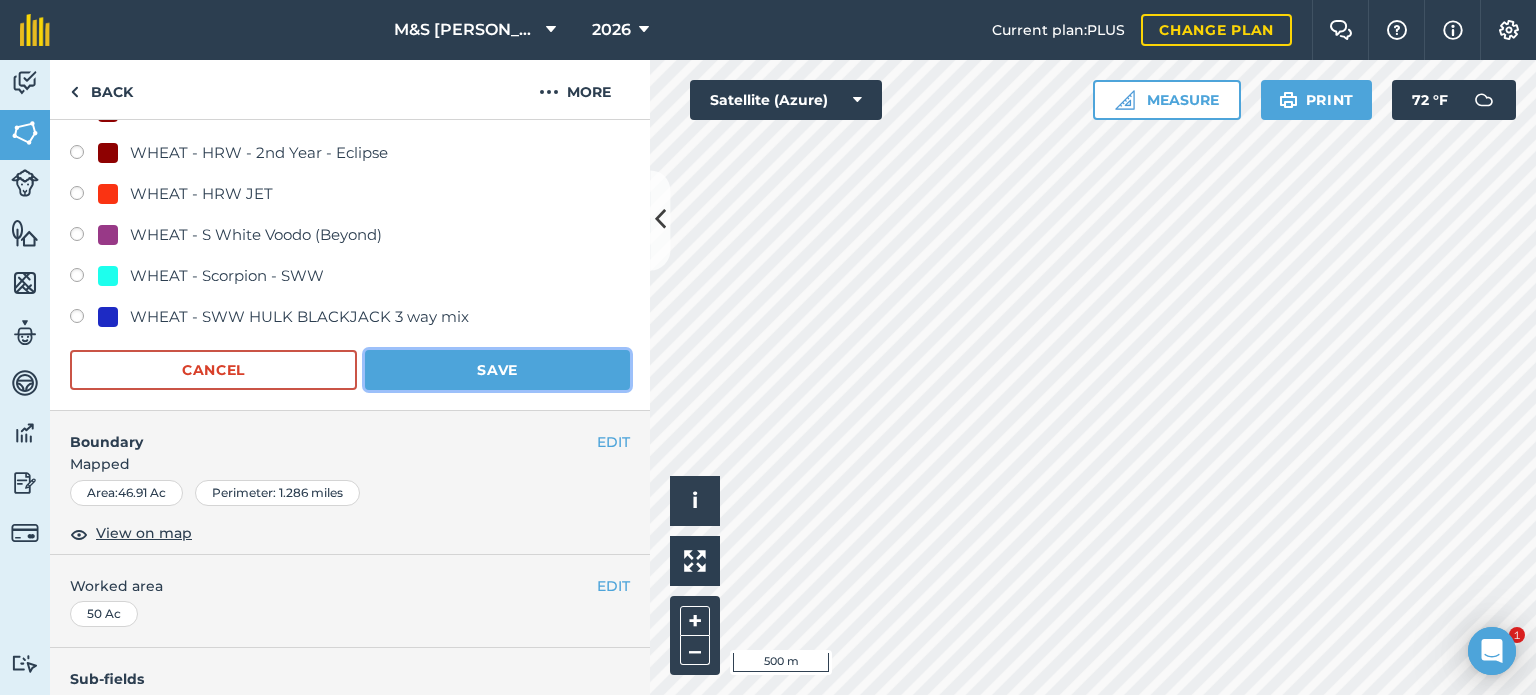 click on "Save" at bounding box center [497, 370] 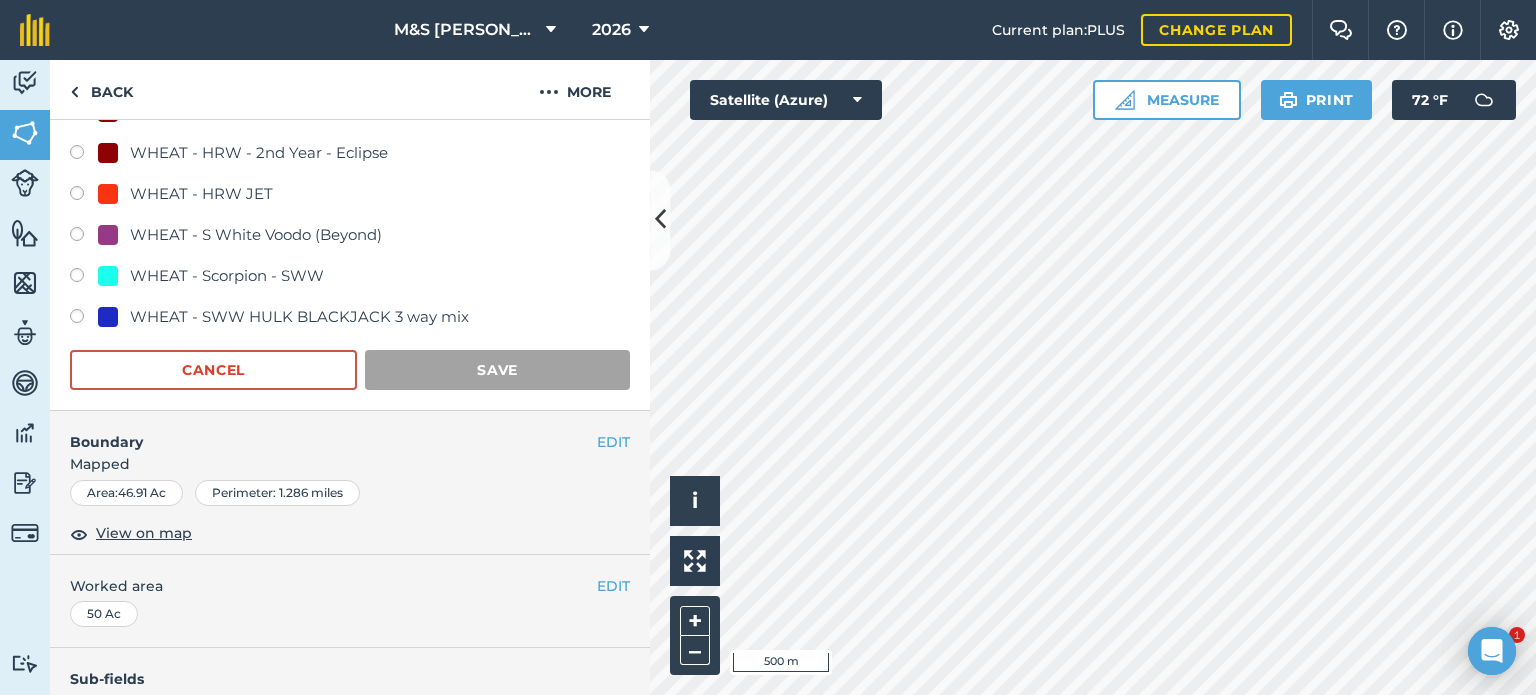 scroll, scrollTop: 299, scrollLeft: 0, axis: vertical 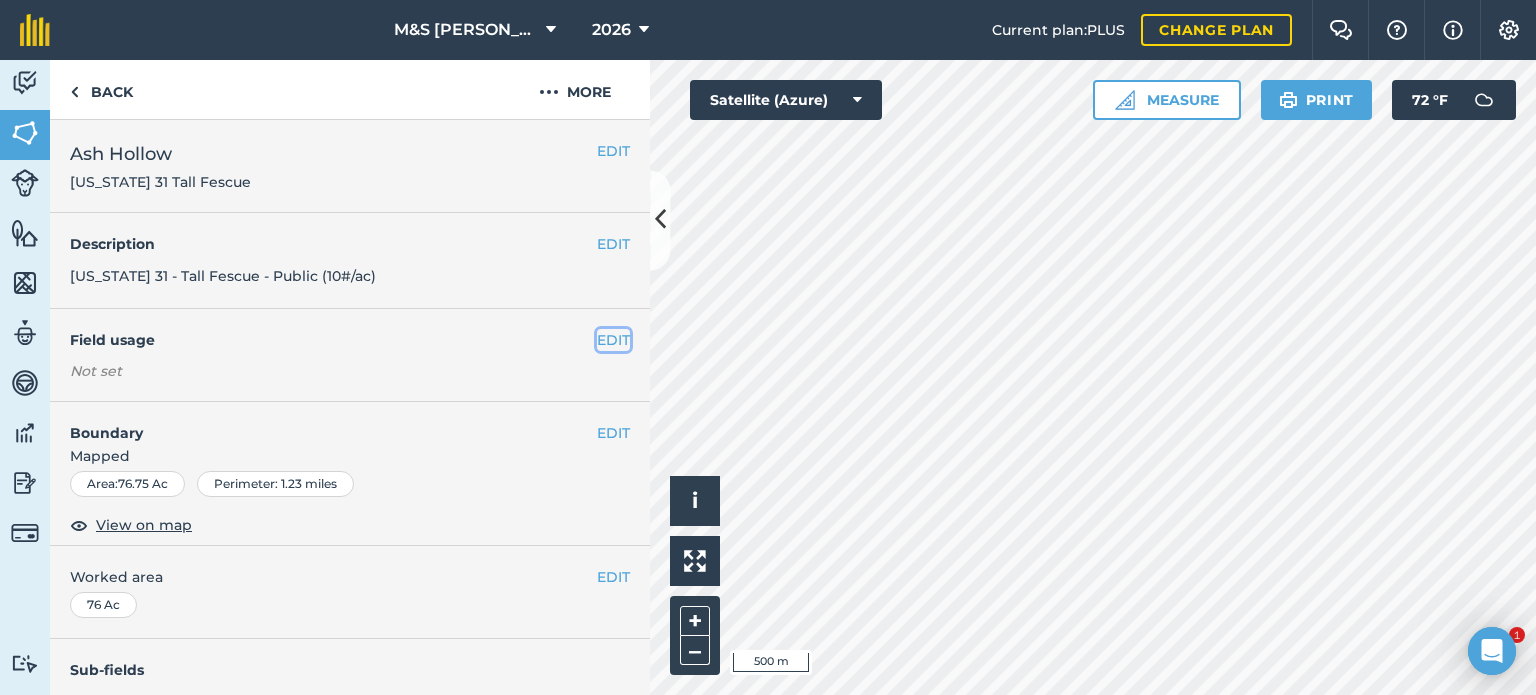 click on "EDIT" at bounding box center [613, 340] 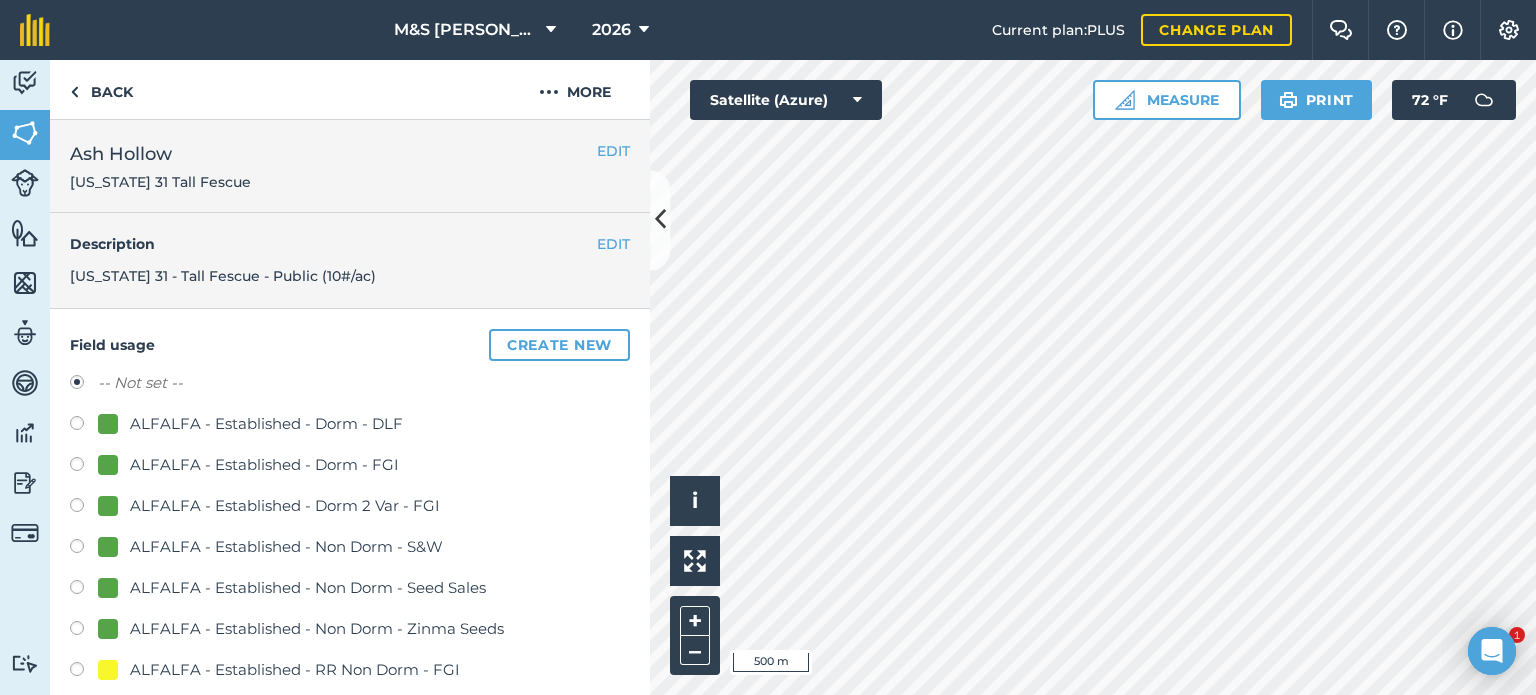 click on "ALFALFA - Established  - Dorm - DLF" at bounding box center (266, 424) 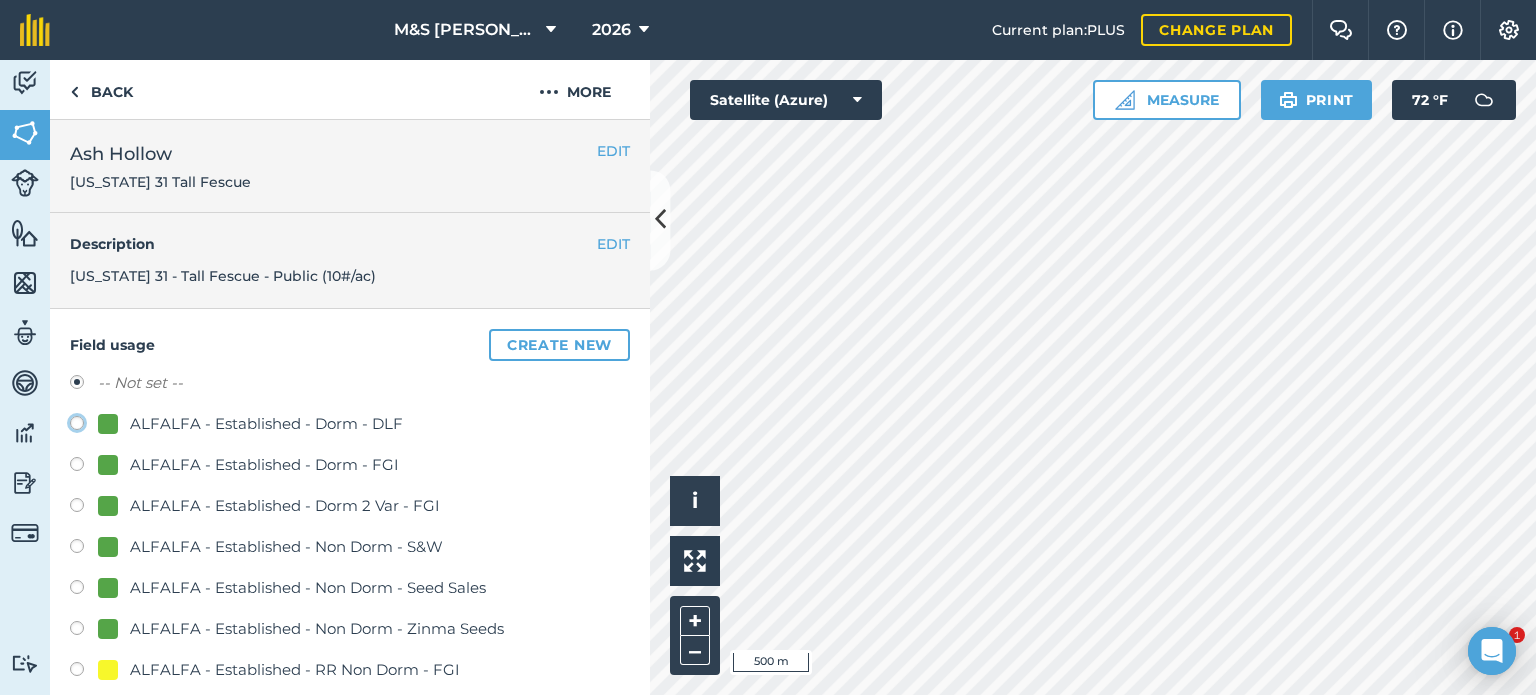 click on "ALFALFA - Established  - Dorm - DLF" at bounding box center [-9923, 422] 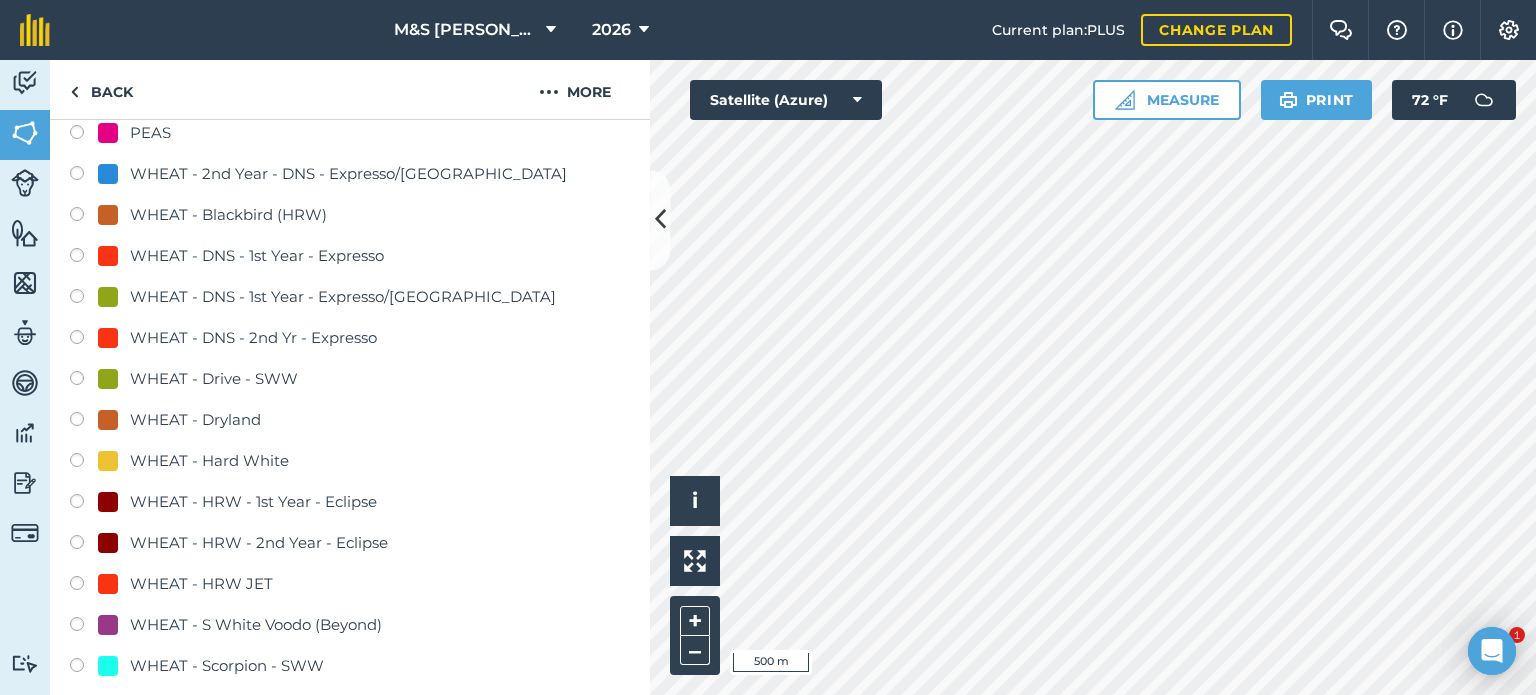 scroll, scrollTop: 1400, scrollLeft: 0, axis: vertical 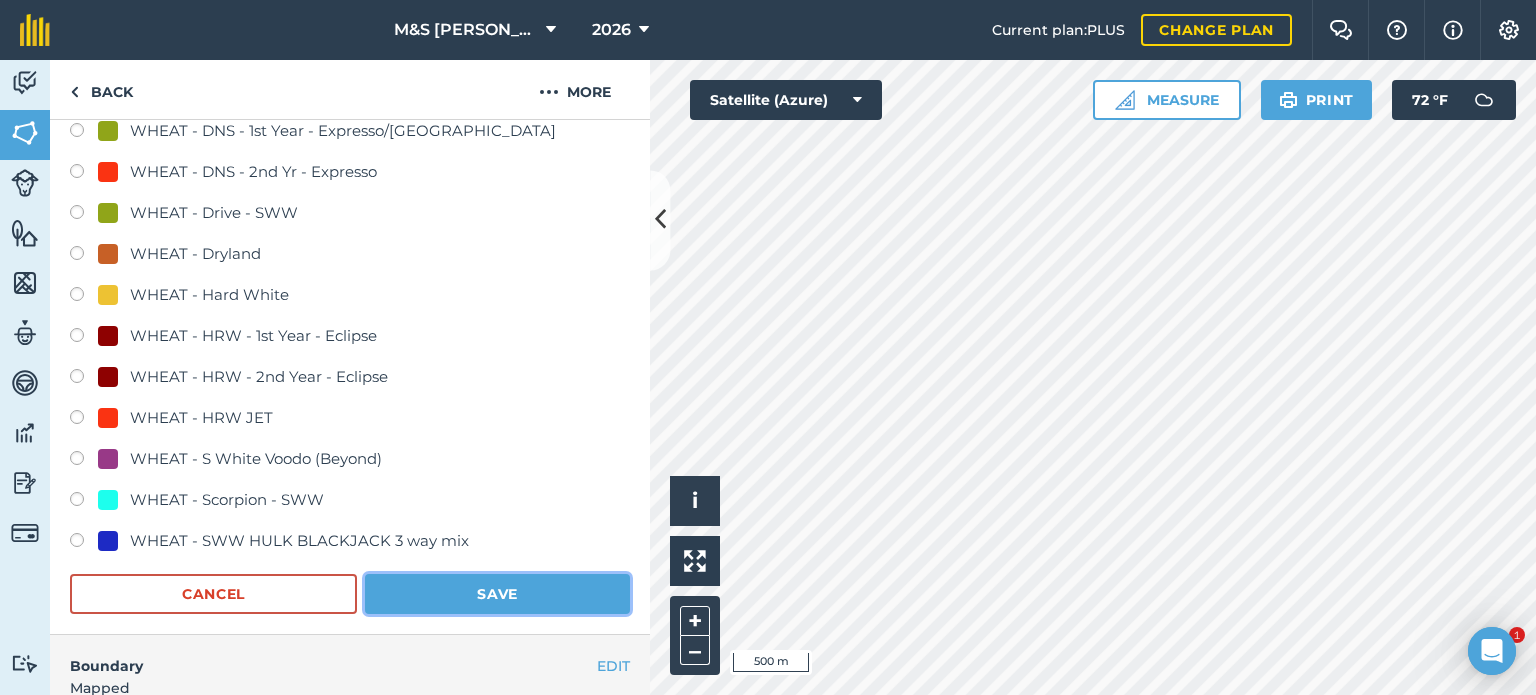 click on "Save" at bounding box center (497, 594) 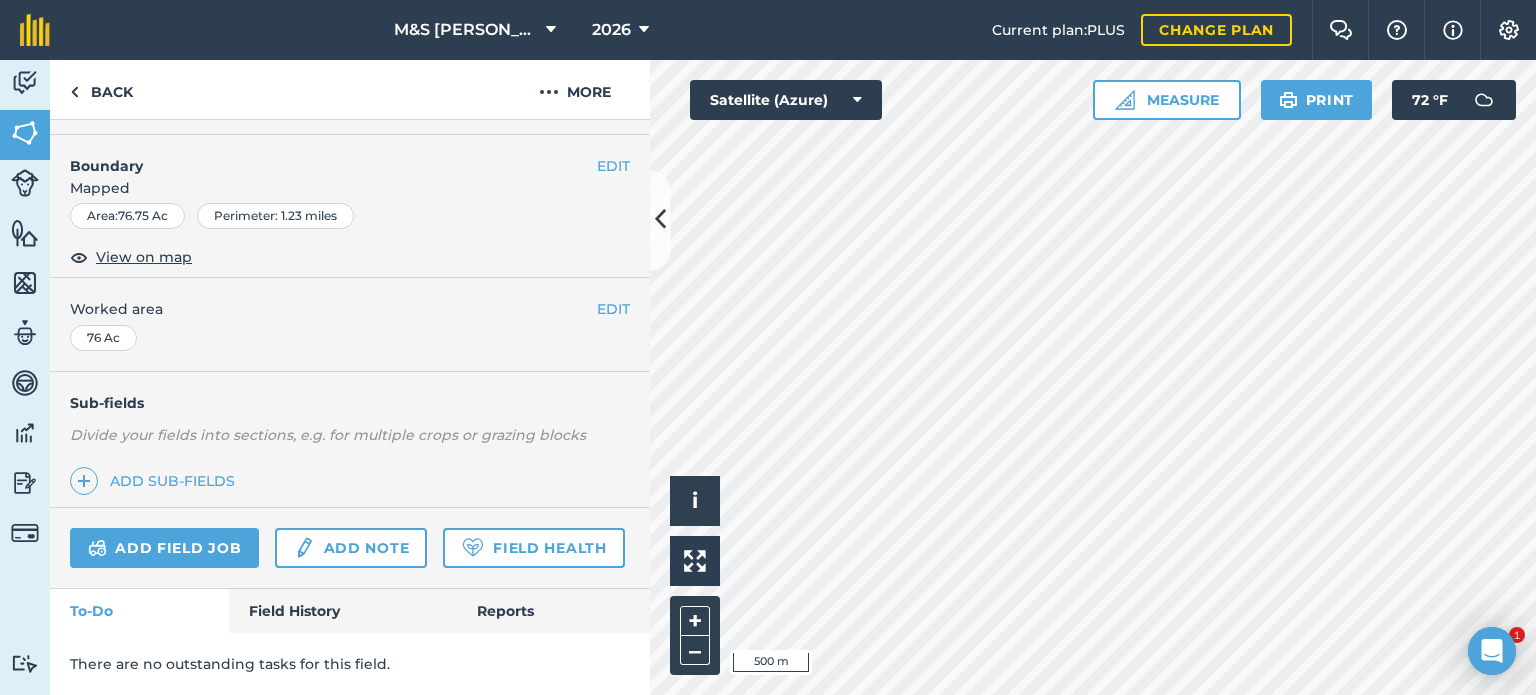 scroll, scrollTop: 0, scrollLeft: 0, axis: both 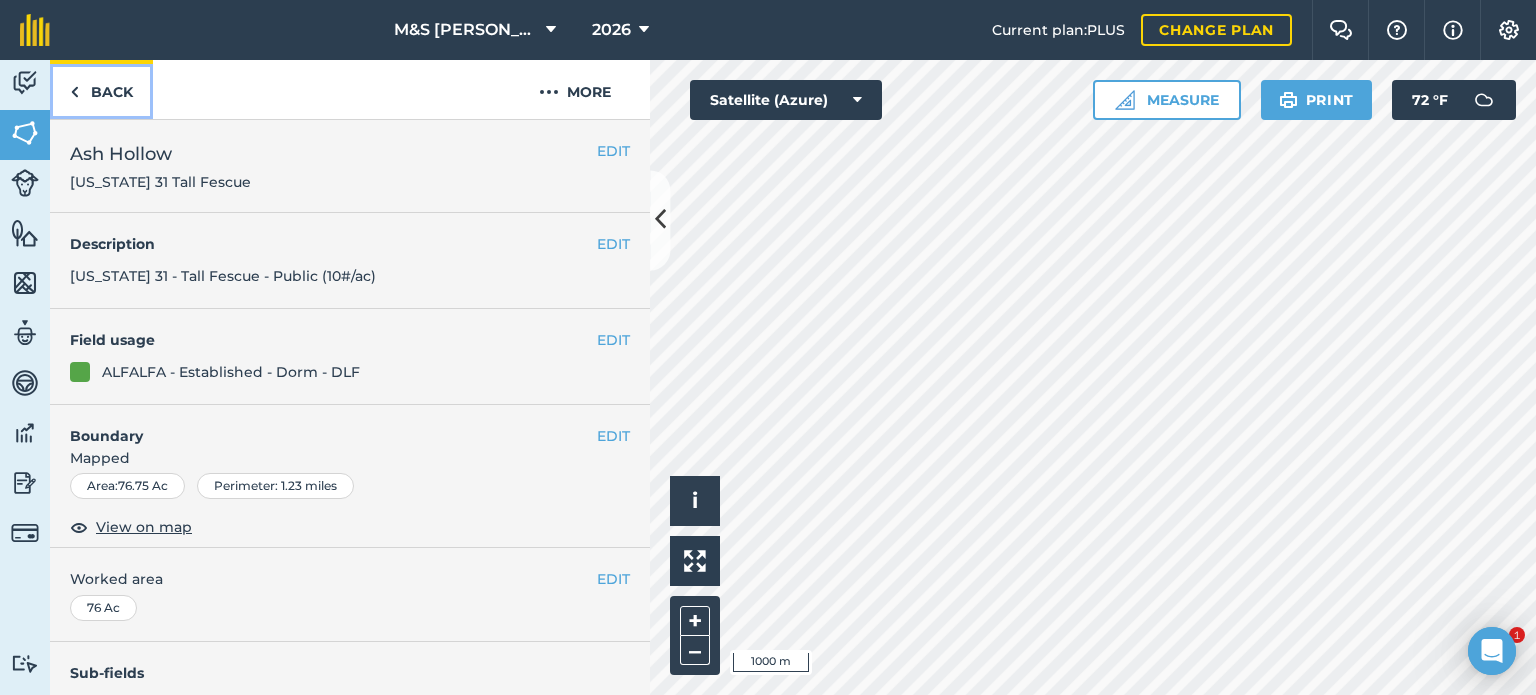 click on "Back" at bounding box center [101, 89] 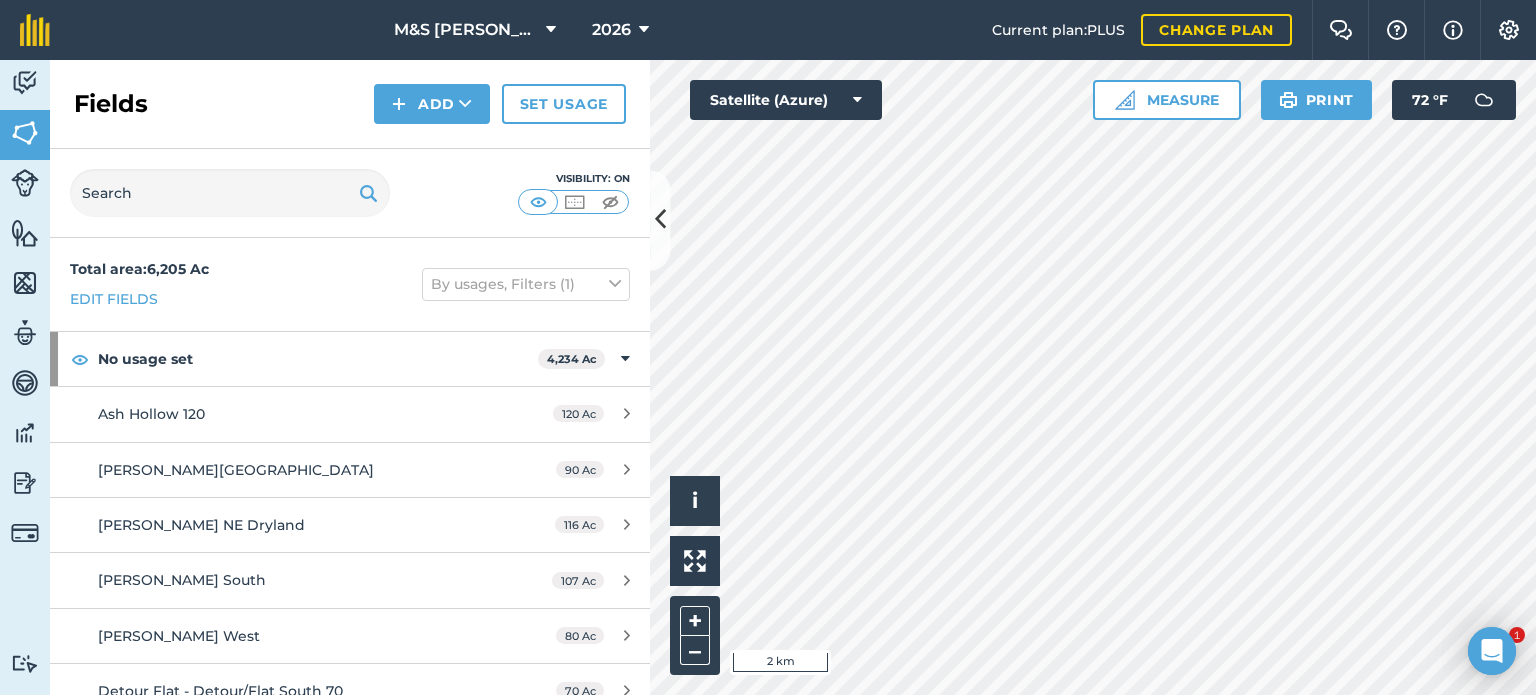click on "Visibility: On" at bounding box center (350, 193) 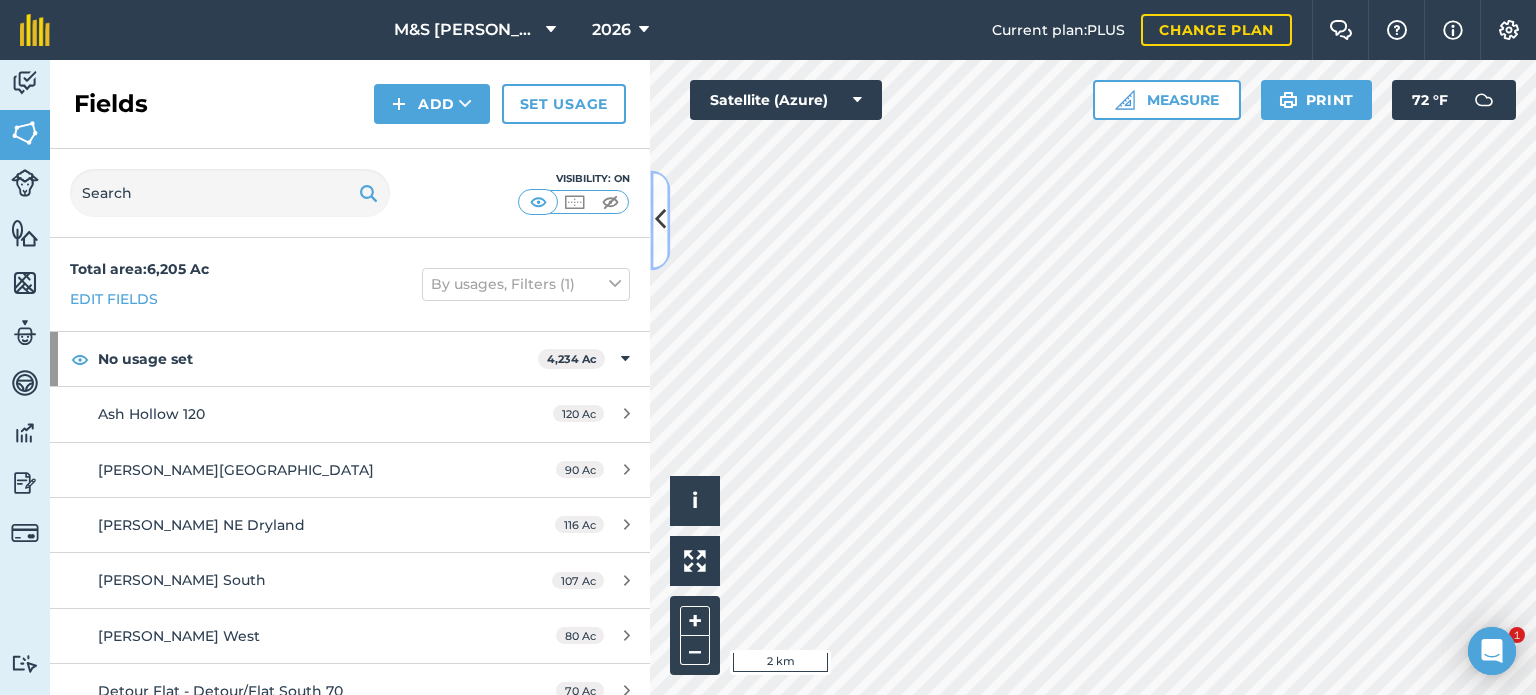 click at bounding box center (660, 220) 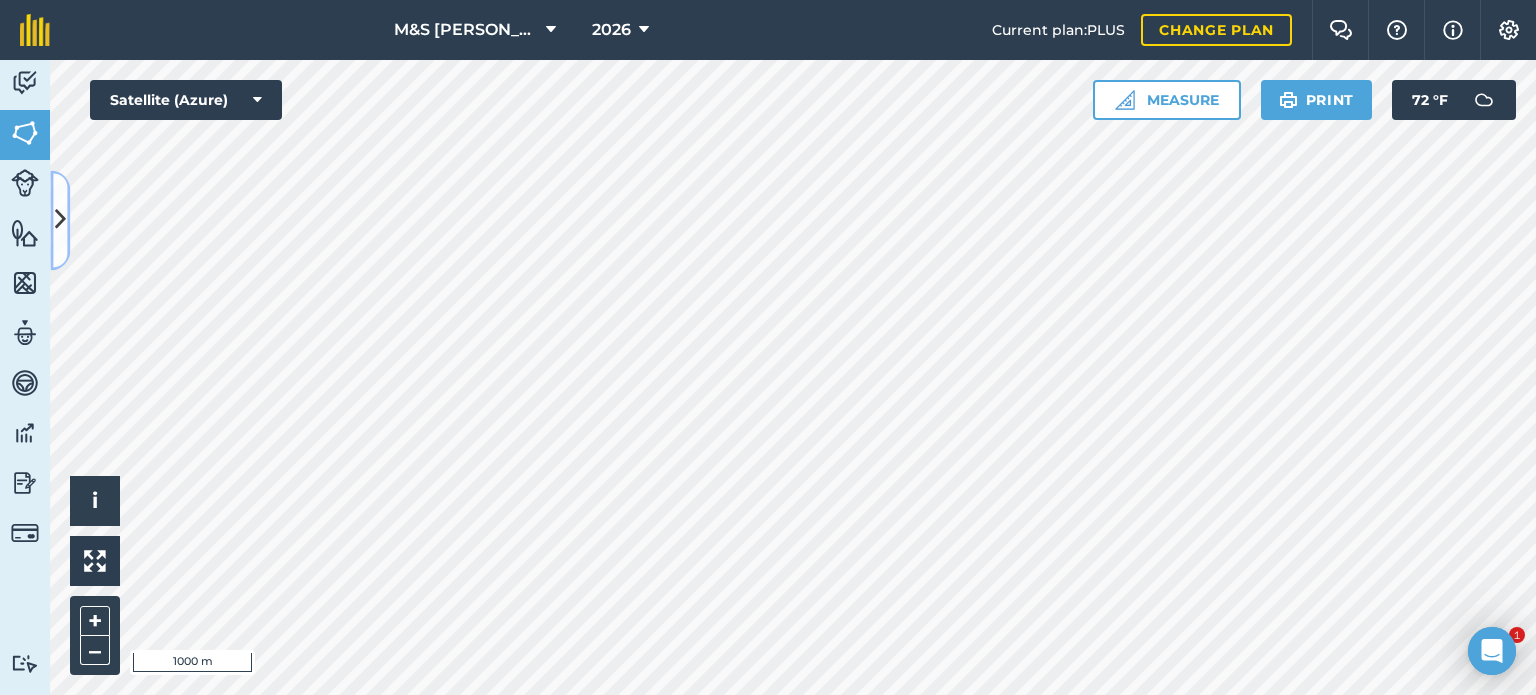 click at bounding box center (60, 220) 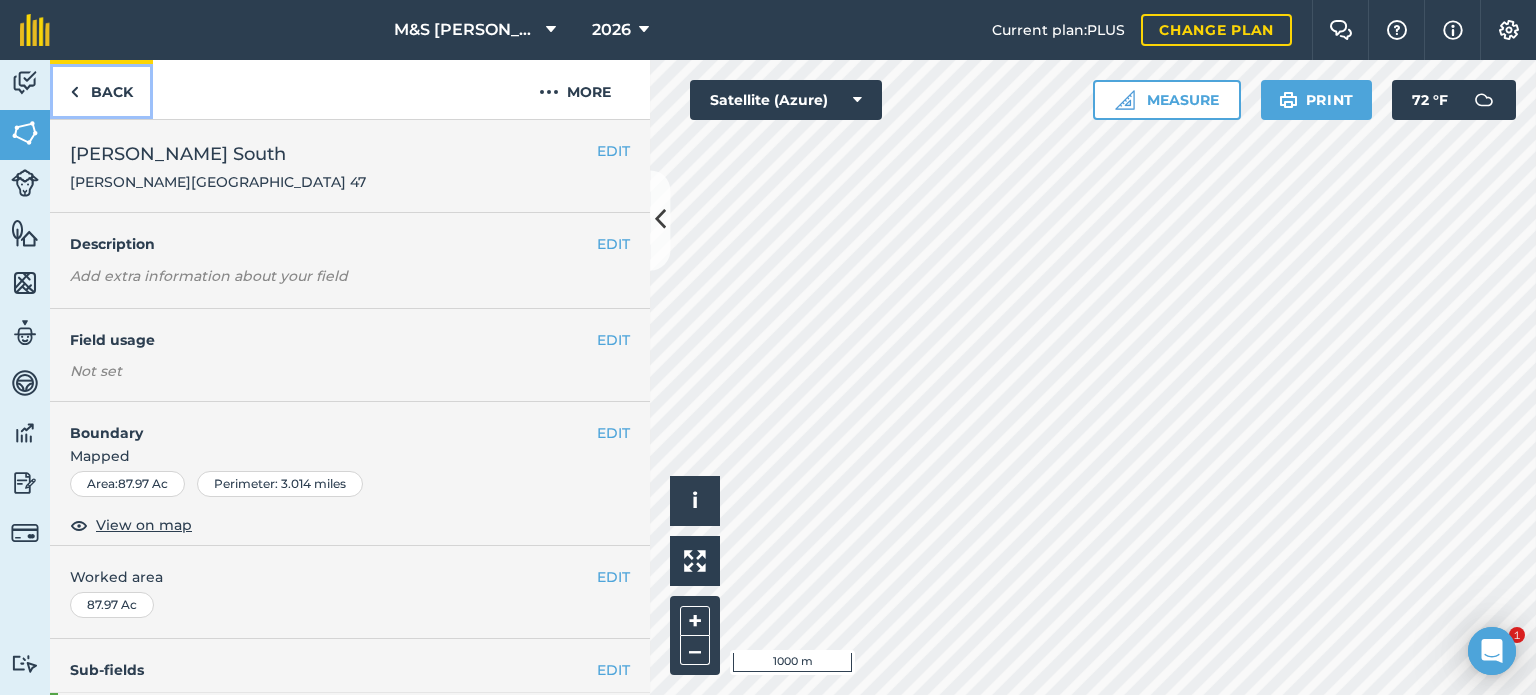 click on "Back" at bounding box center (101, 89) 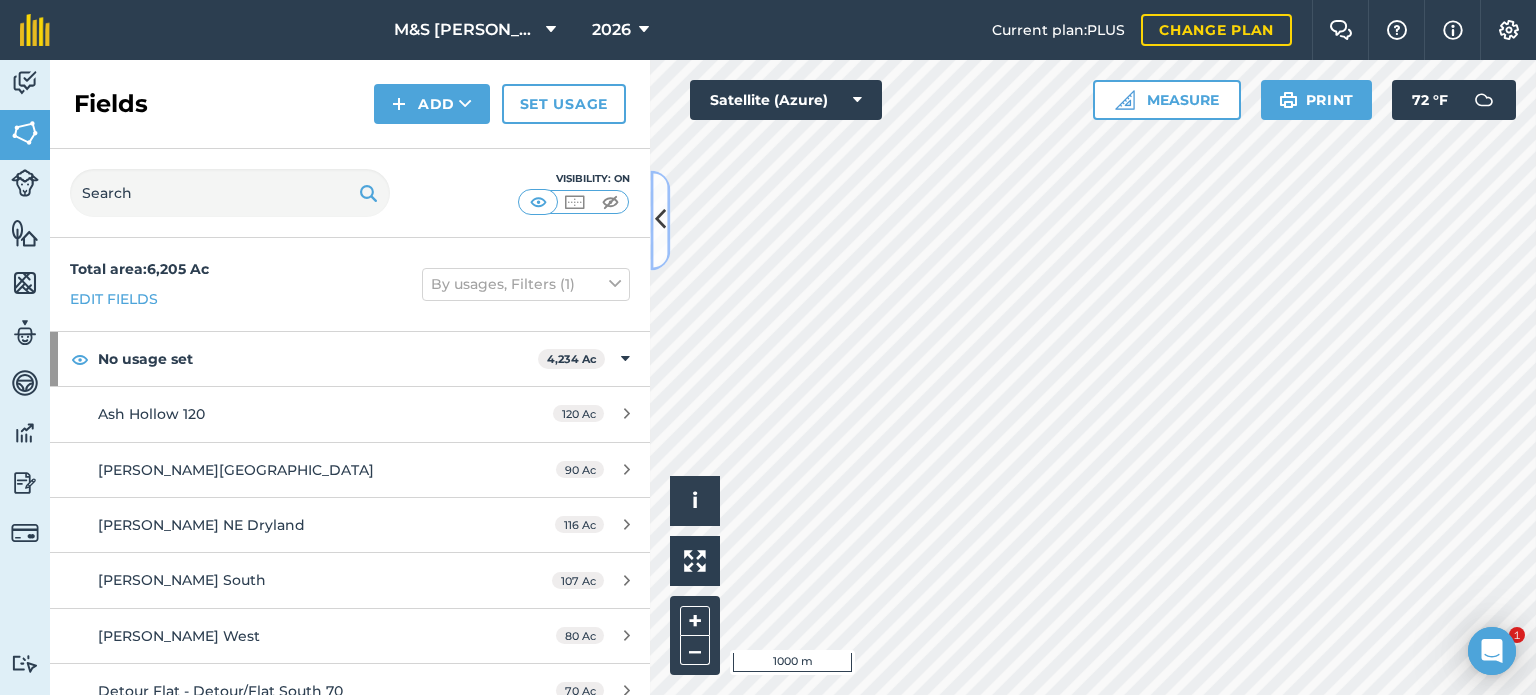 click at bounding box center (660, 220) 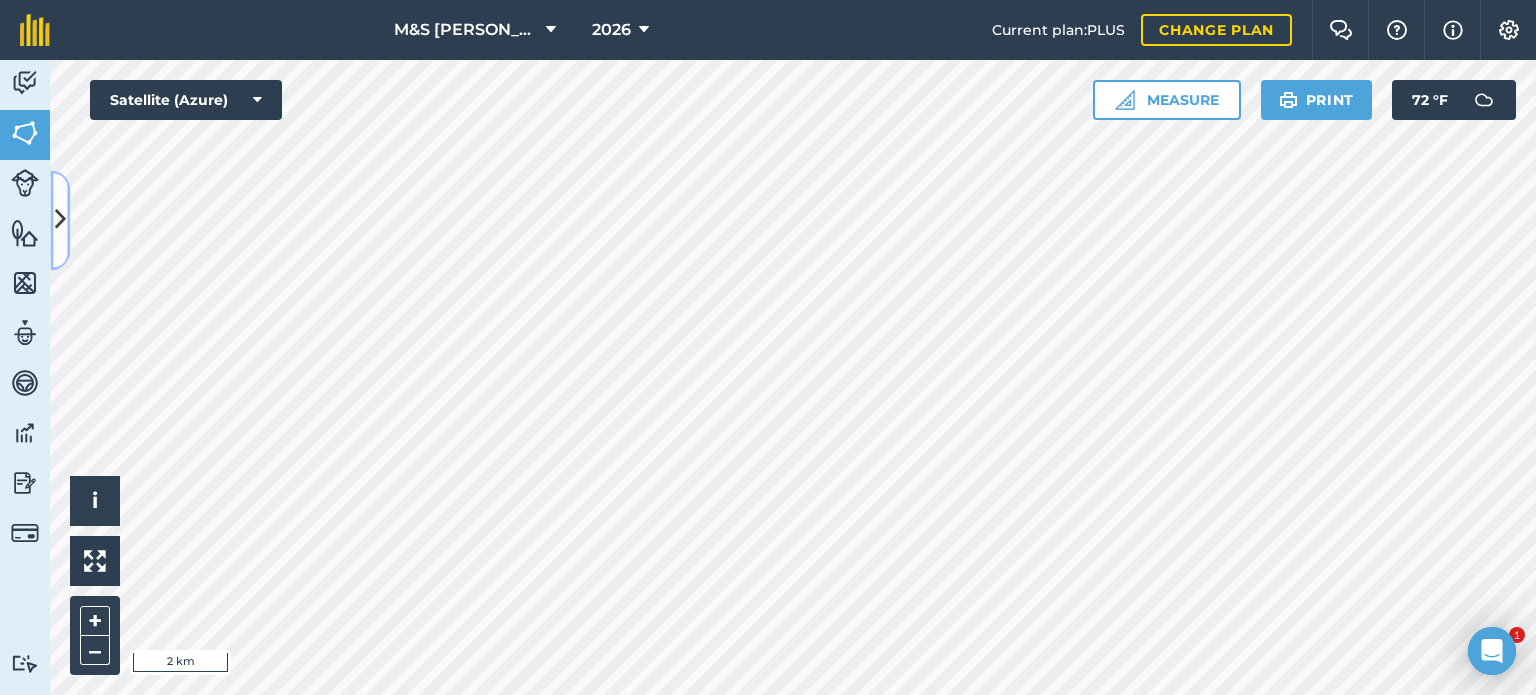 click at bounding box center (60, 220) 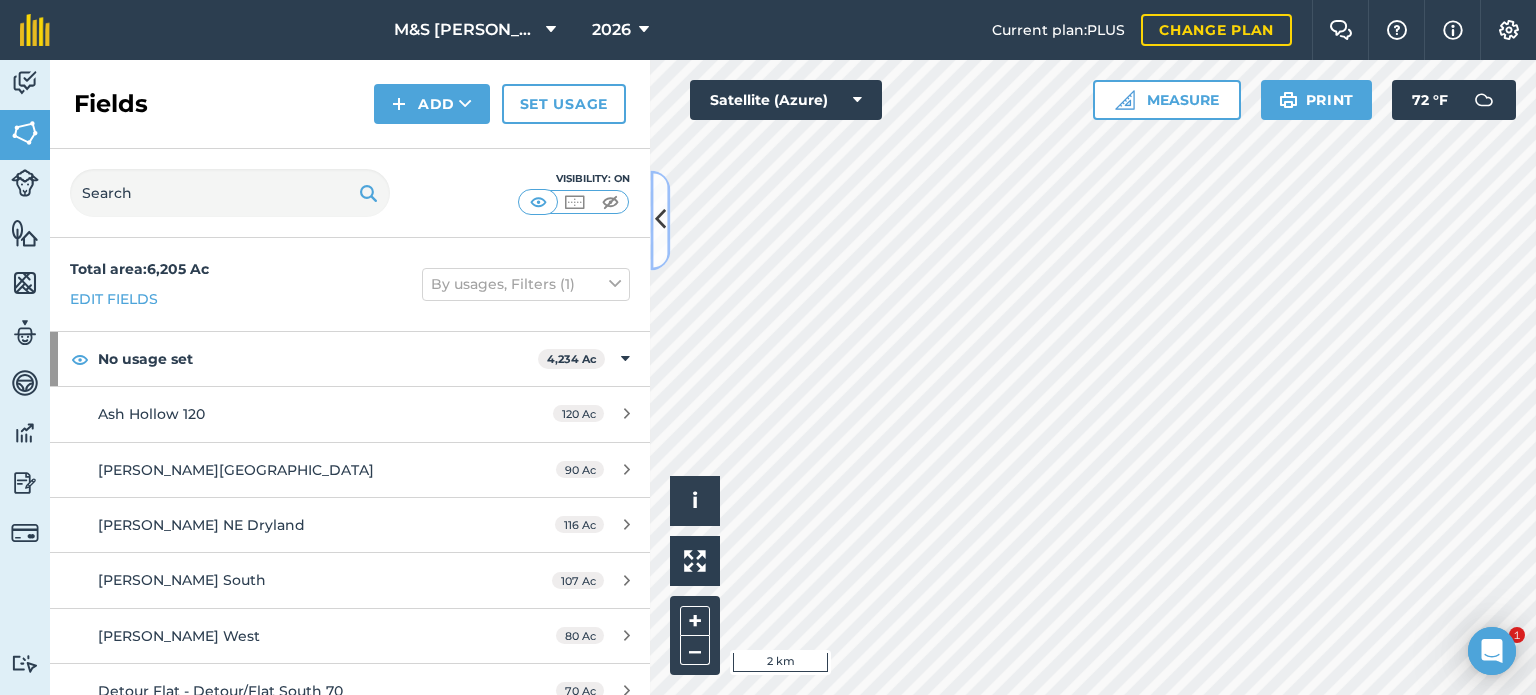 click at bounding box center [660, 220] 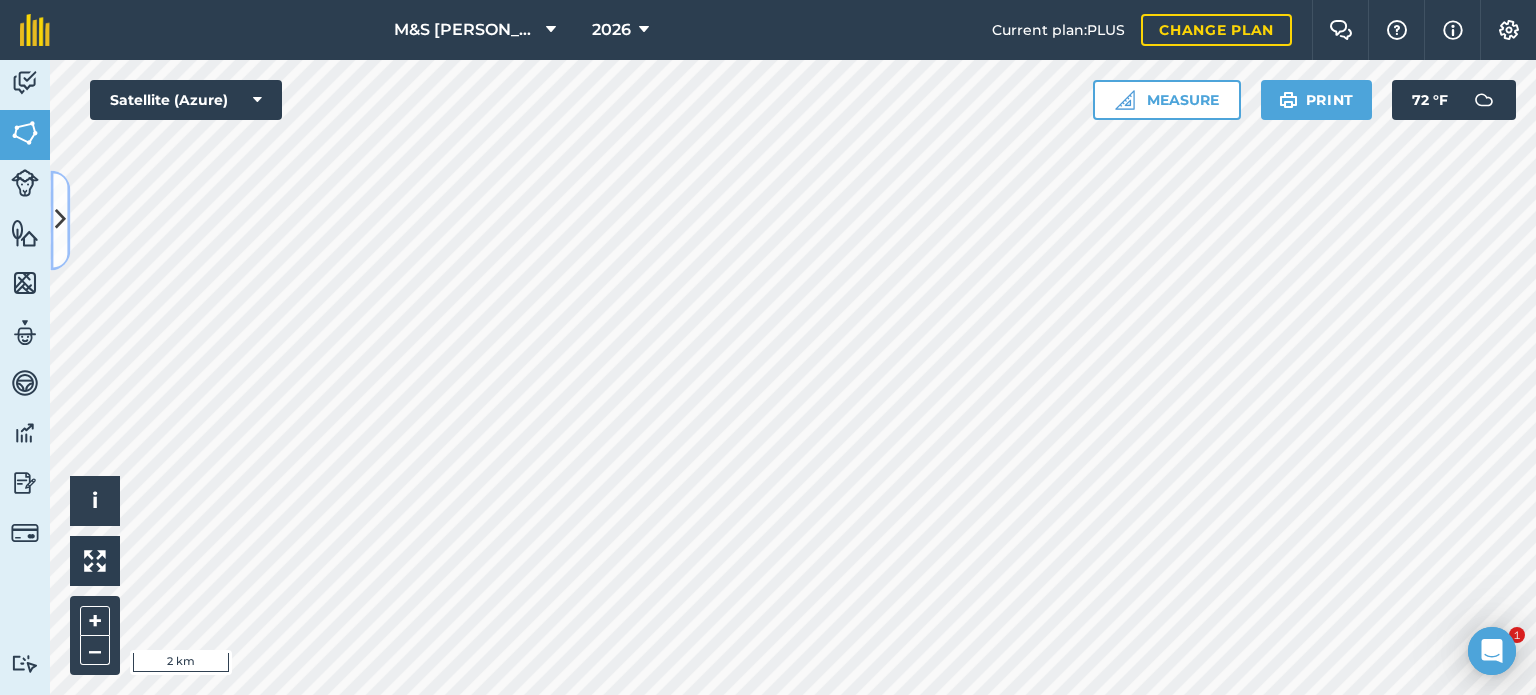 click at bounding box center [60, 220] 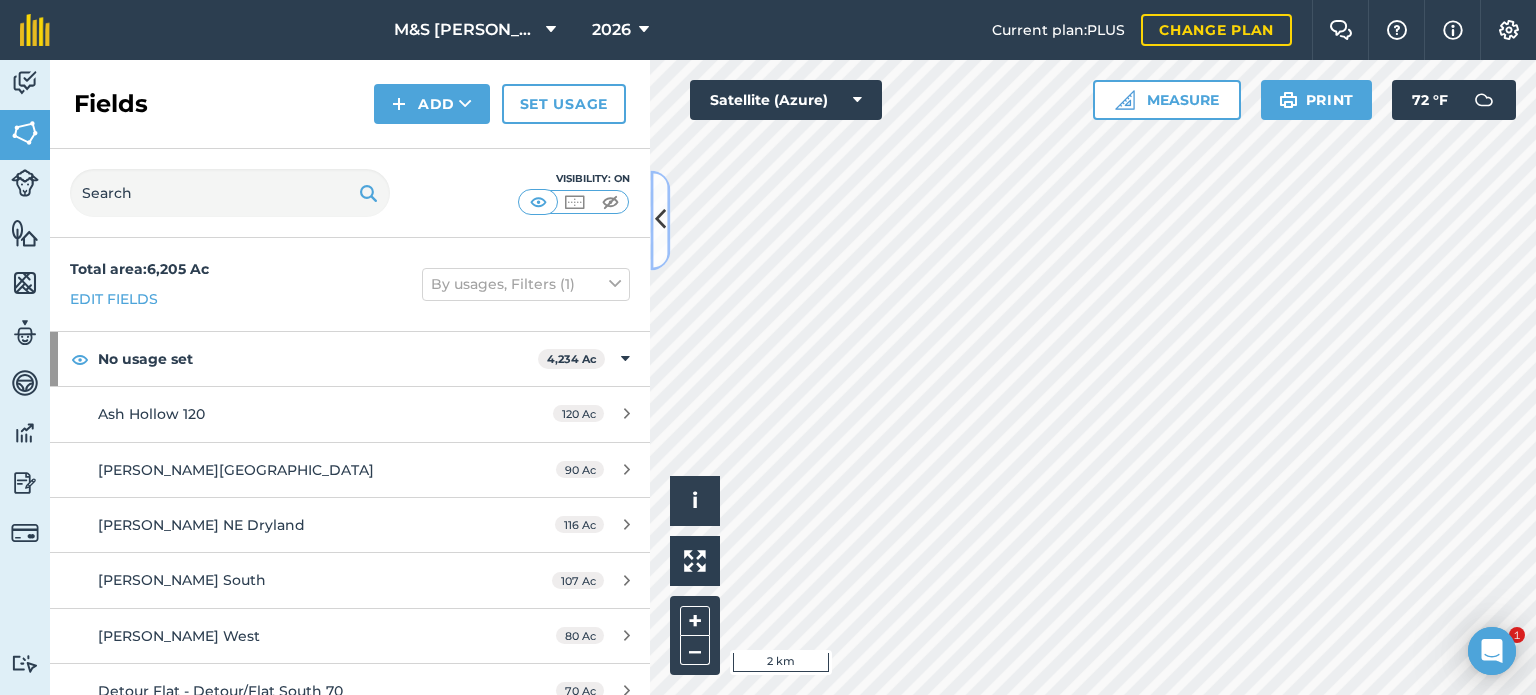 click at bounding box center (660, 220) 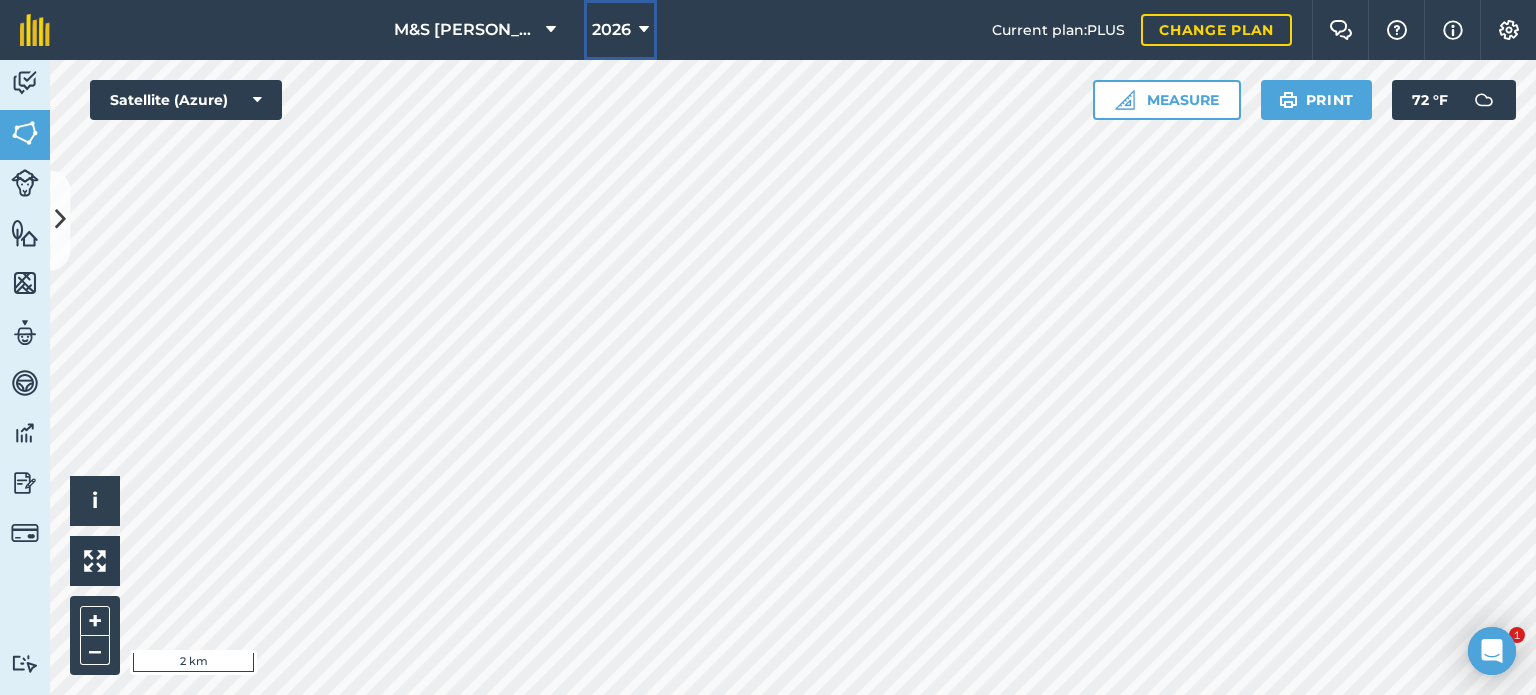 click on "2026" at bounding box center (611, 30) 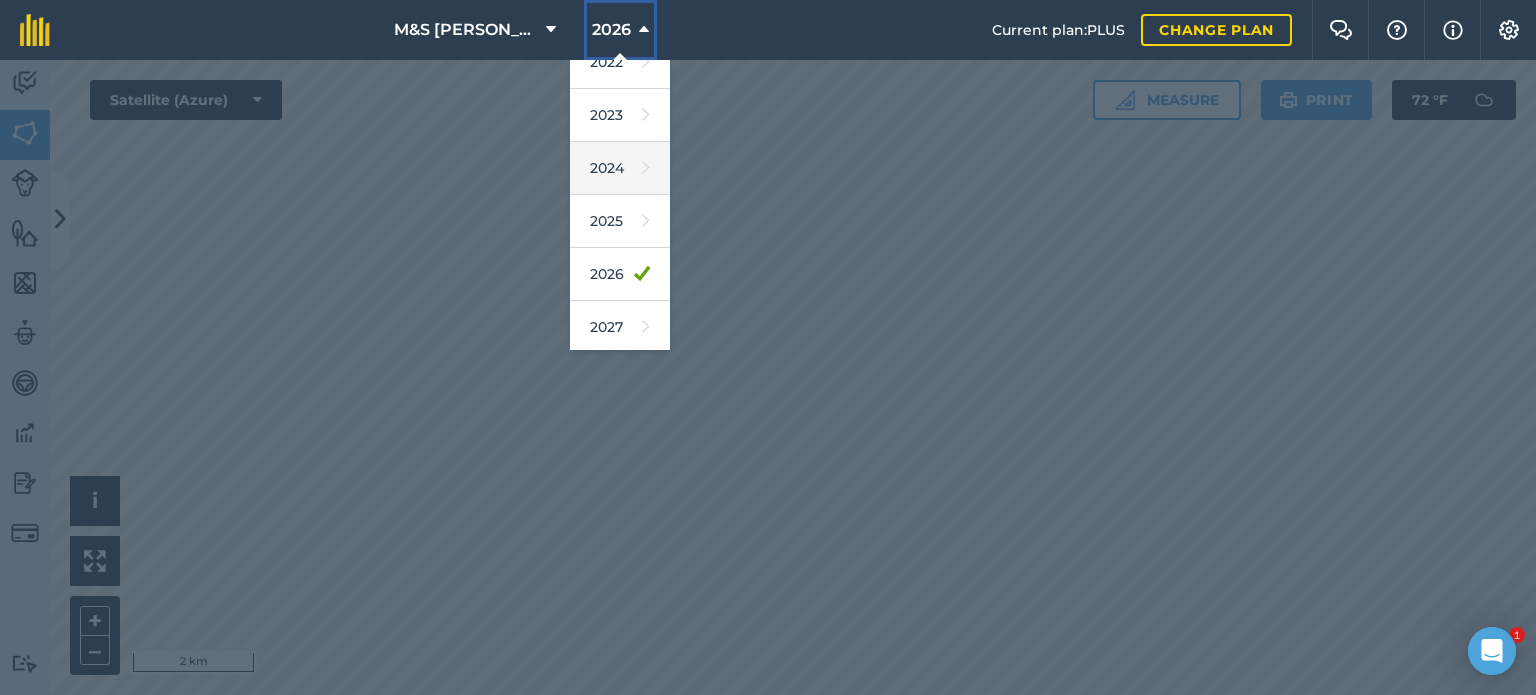 scroll, scrollTop: 290, scrollLeft: 0, axis: vertical 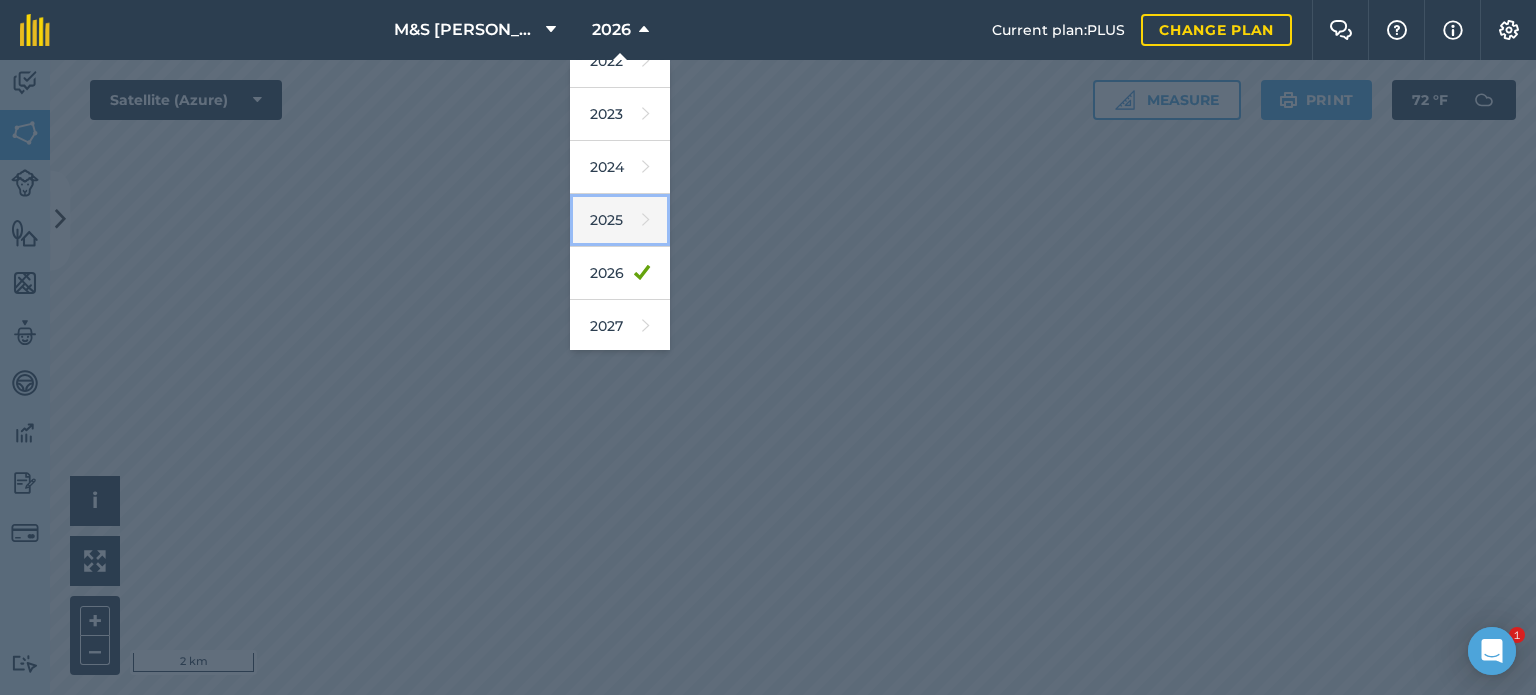 click at bounding box center [646, 220] 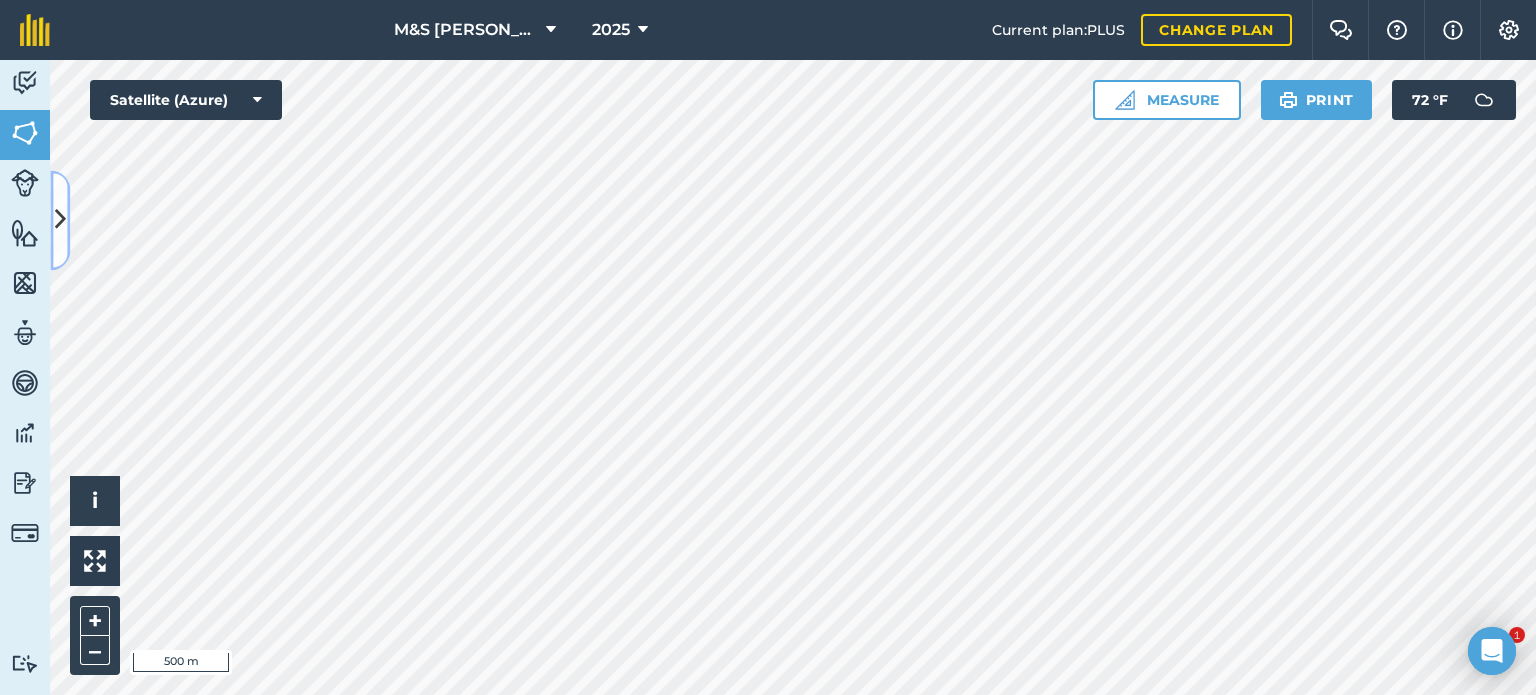click at bounding box center (60, 220) 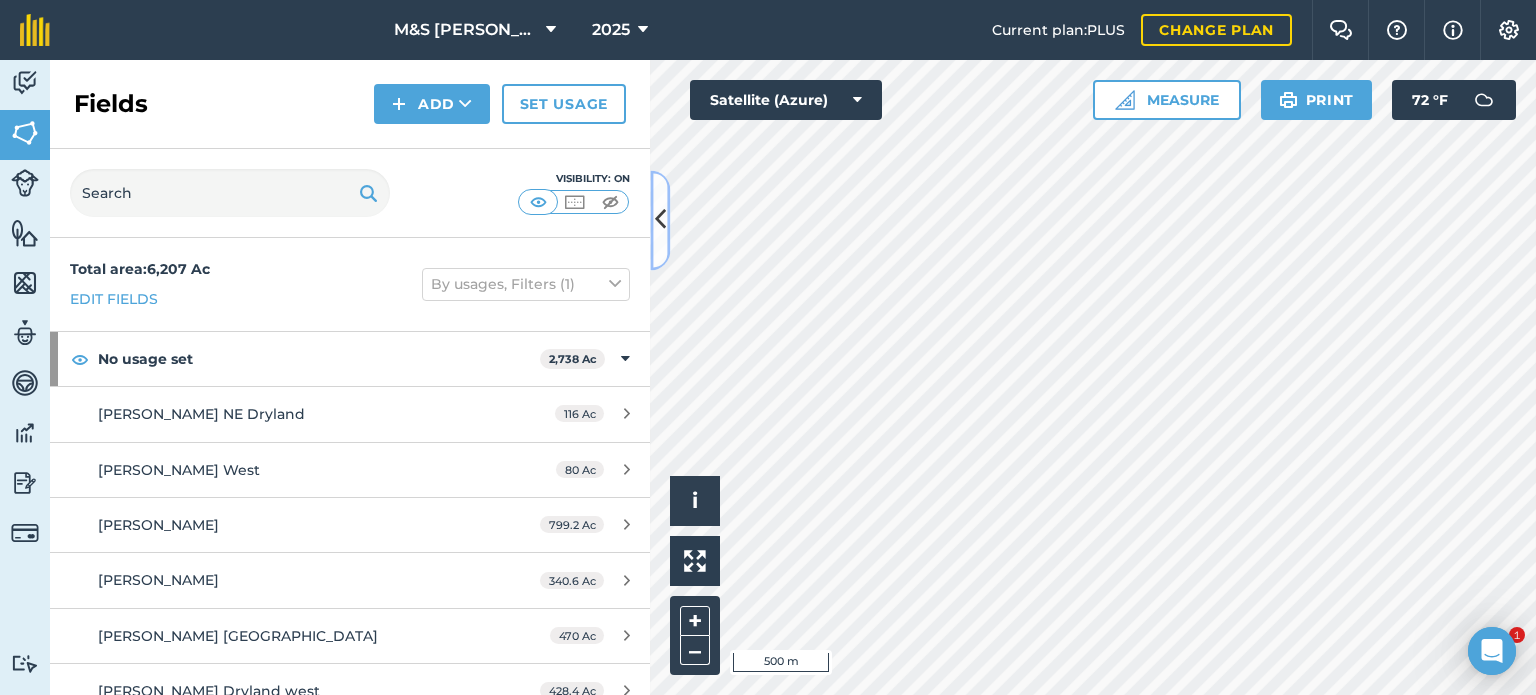 click at bounding box center [660, 220] 